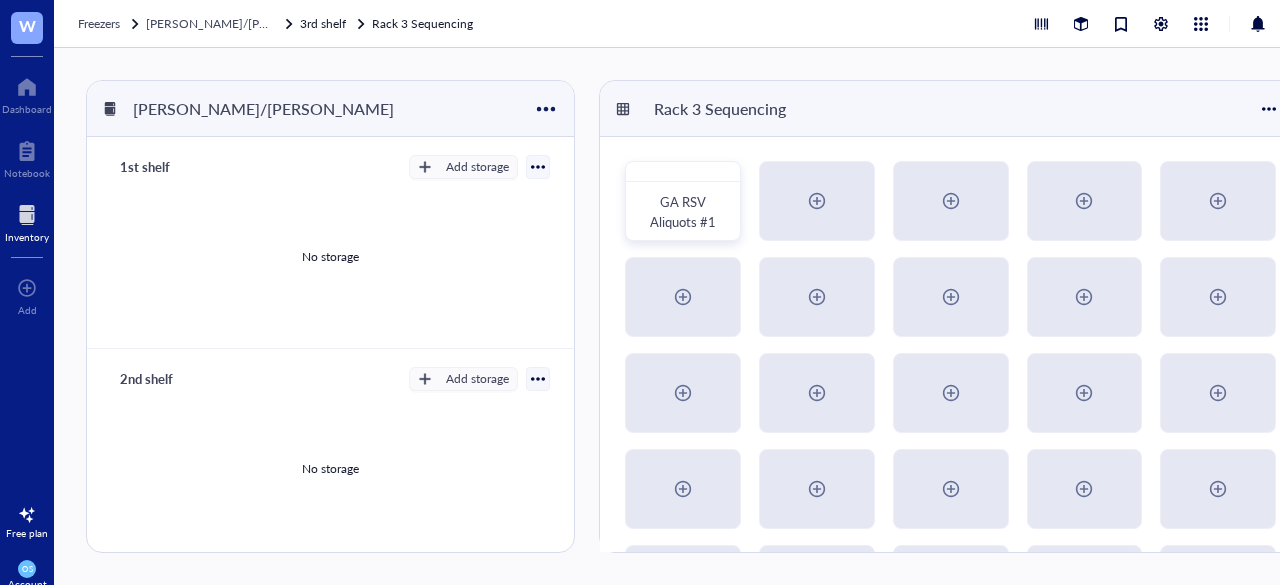 scroll, scrollTop: 0, scrollLeft: 0, axis: both 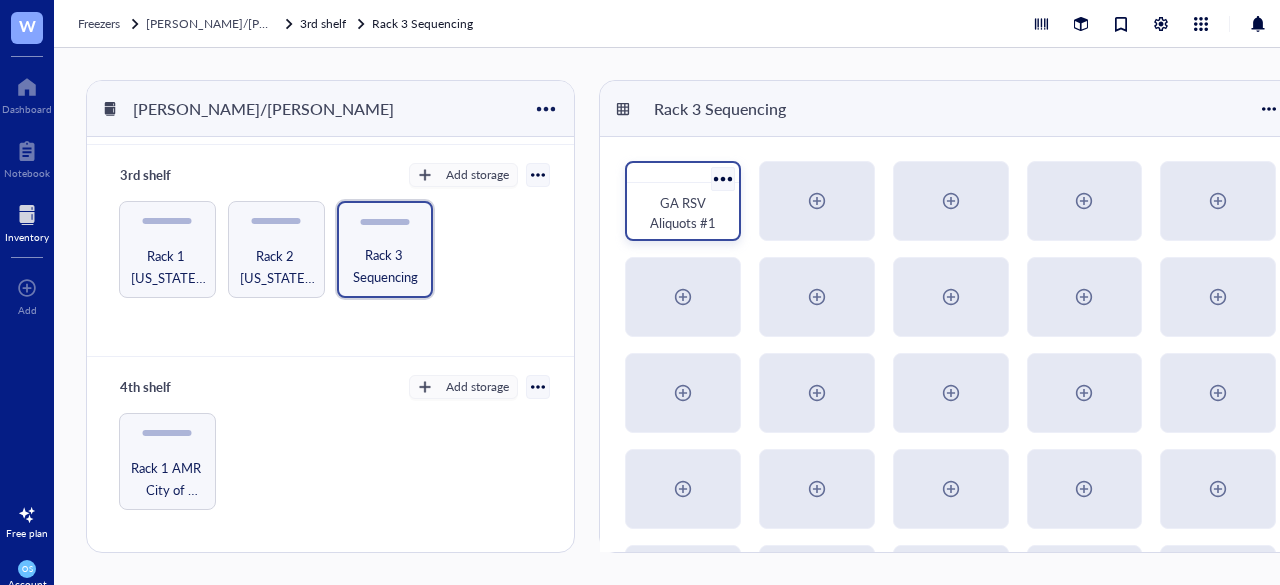 click on "GA RSV Aliquots #1" at bounding box center [683, 212] 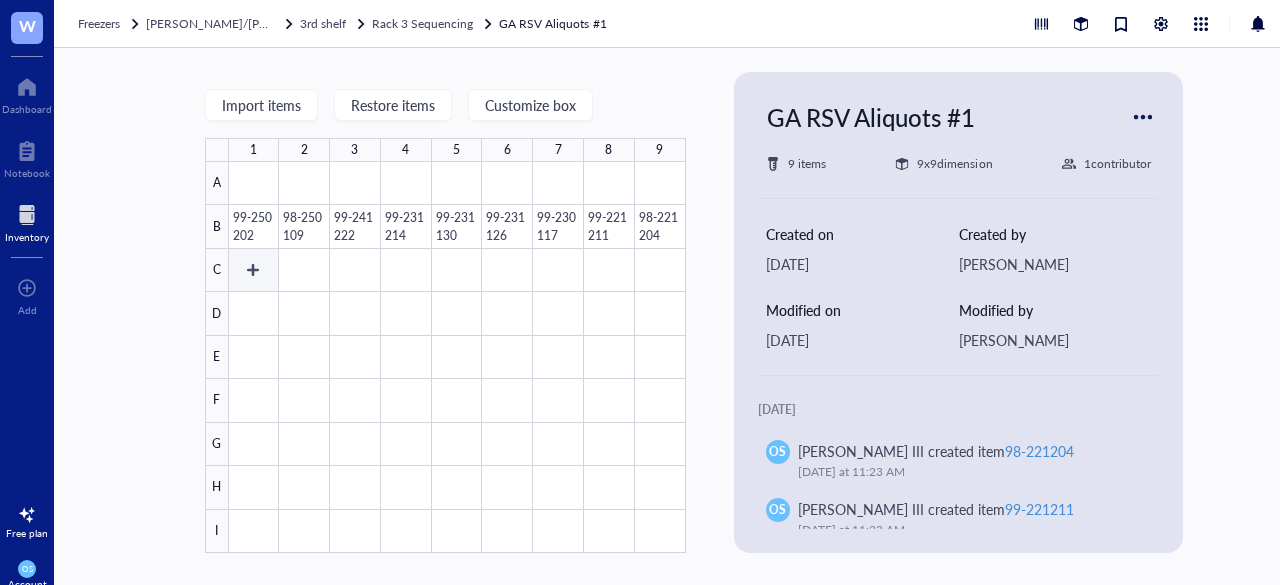 click at bounding box center [457, 357] 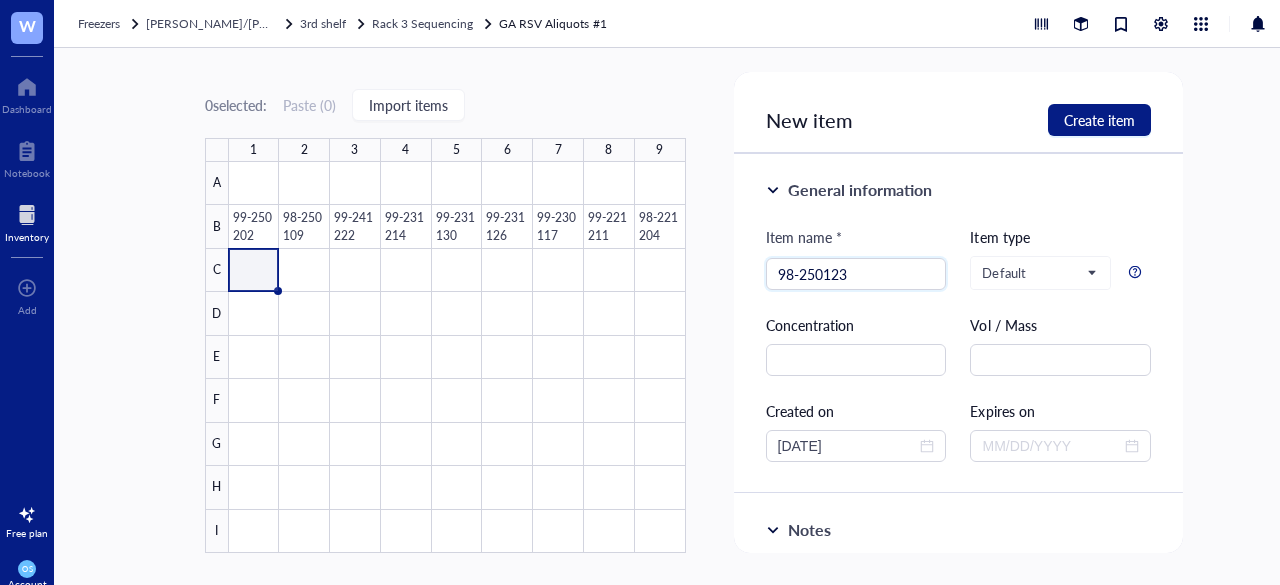 type on "98-250123" 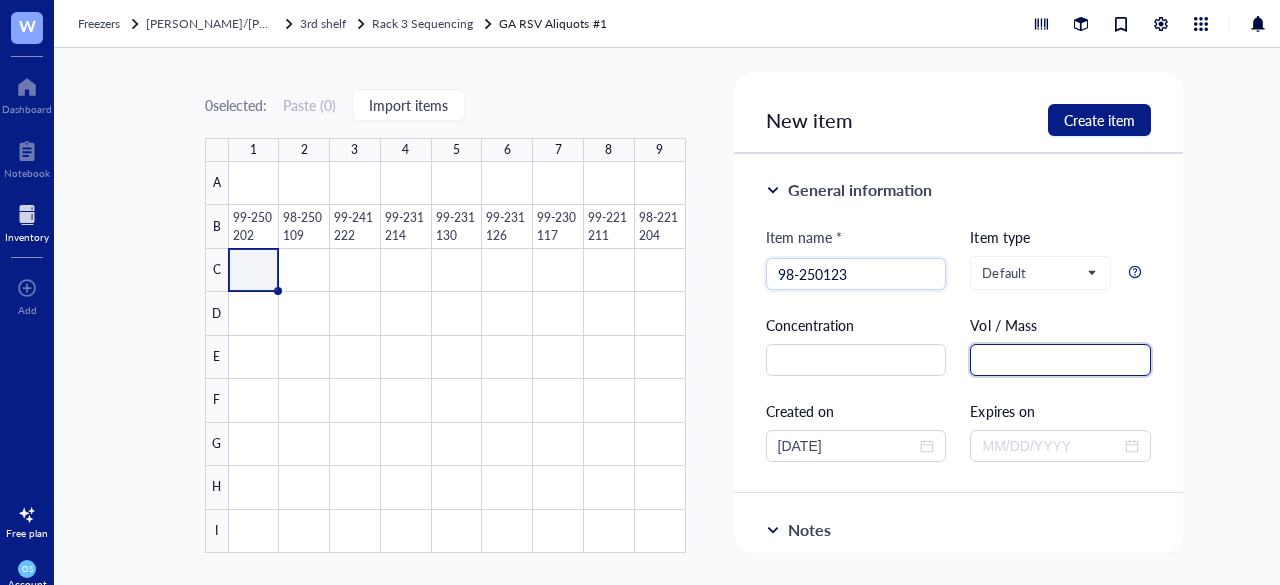 click at bounding box center (1060, 360) 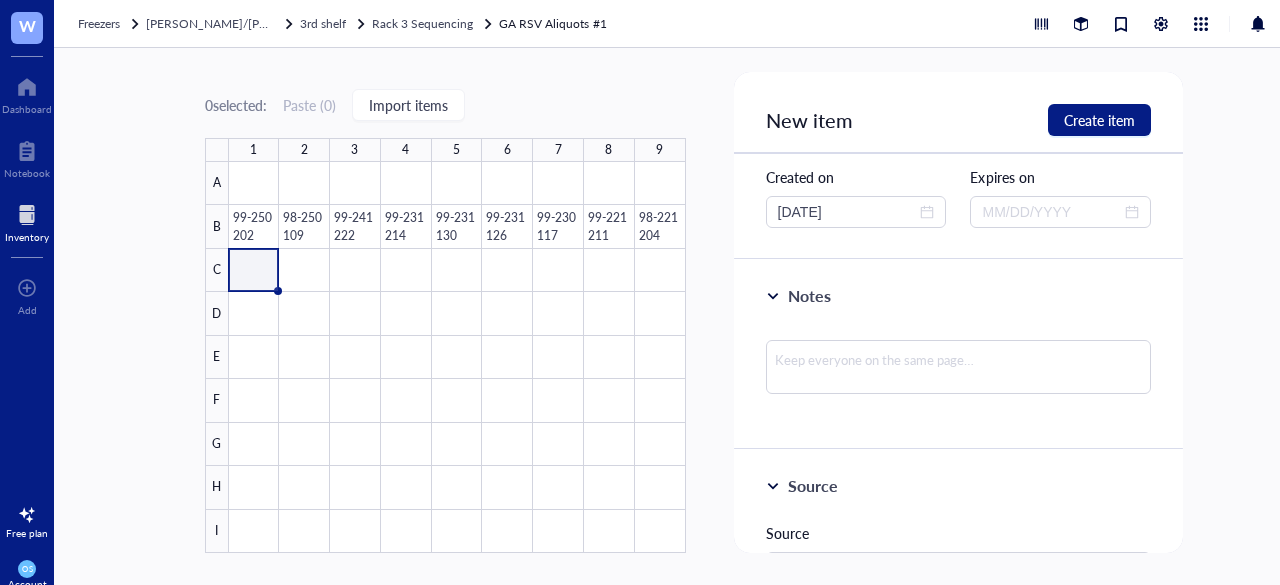 scroll, scrollTop: 236, scrollLeft: 0, axis: vertical 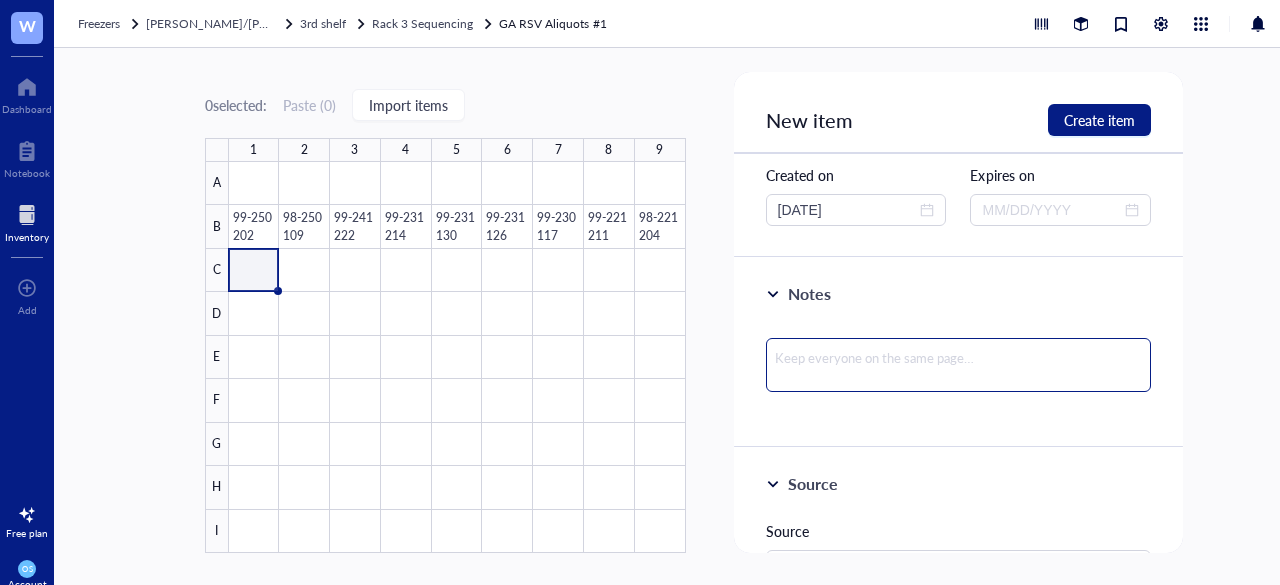 type on "30 ul" 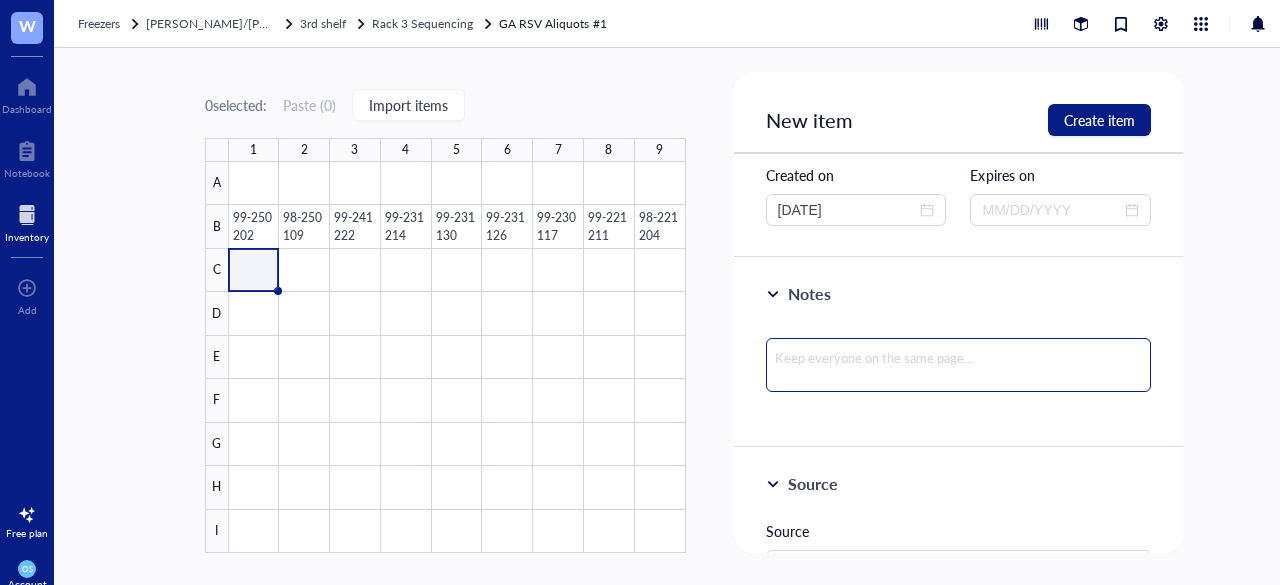 click at bounding box center [959, 365] 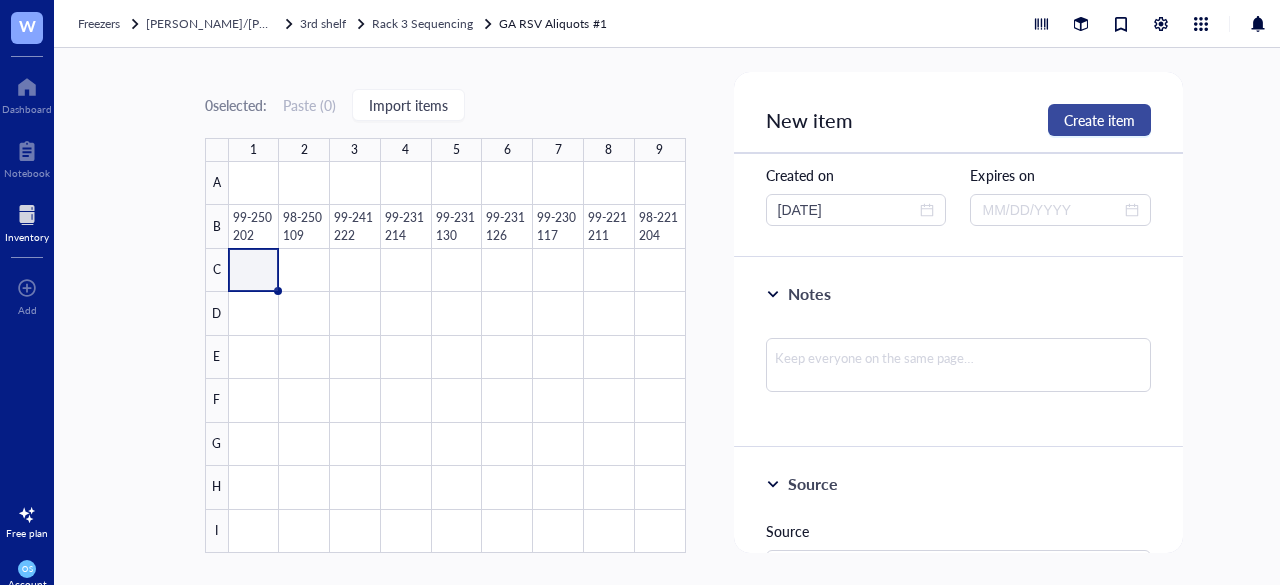 click on "Create item" at bounding box center [1099, 120] 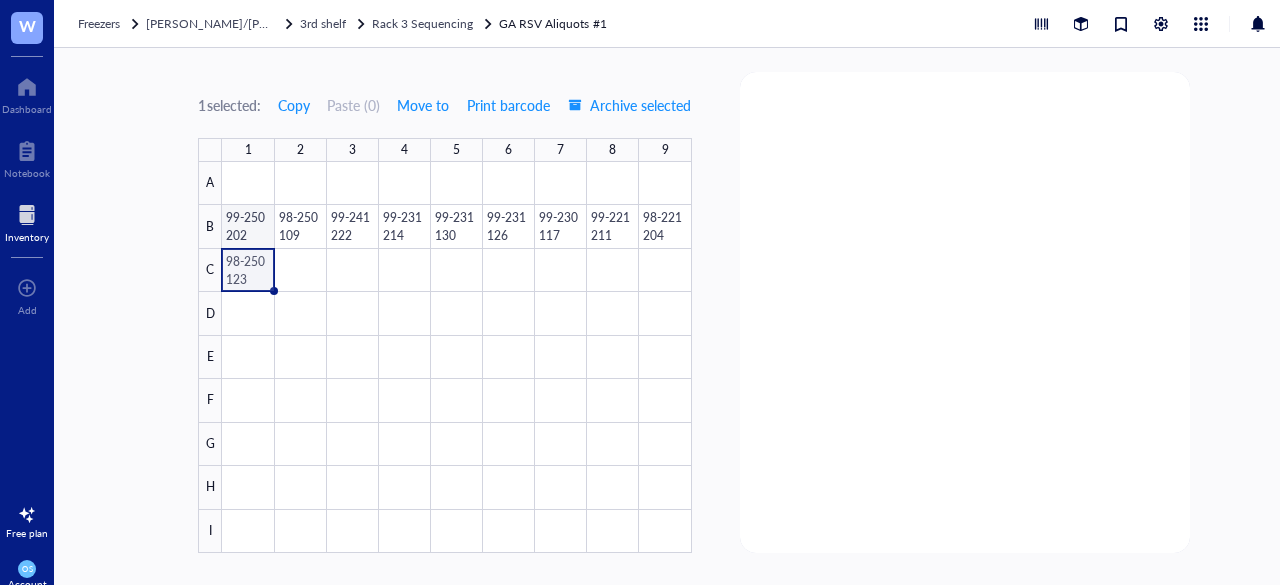 click at bounding box center [456, 357] 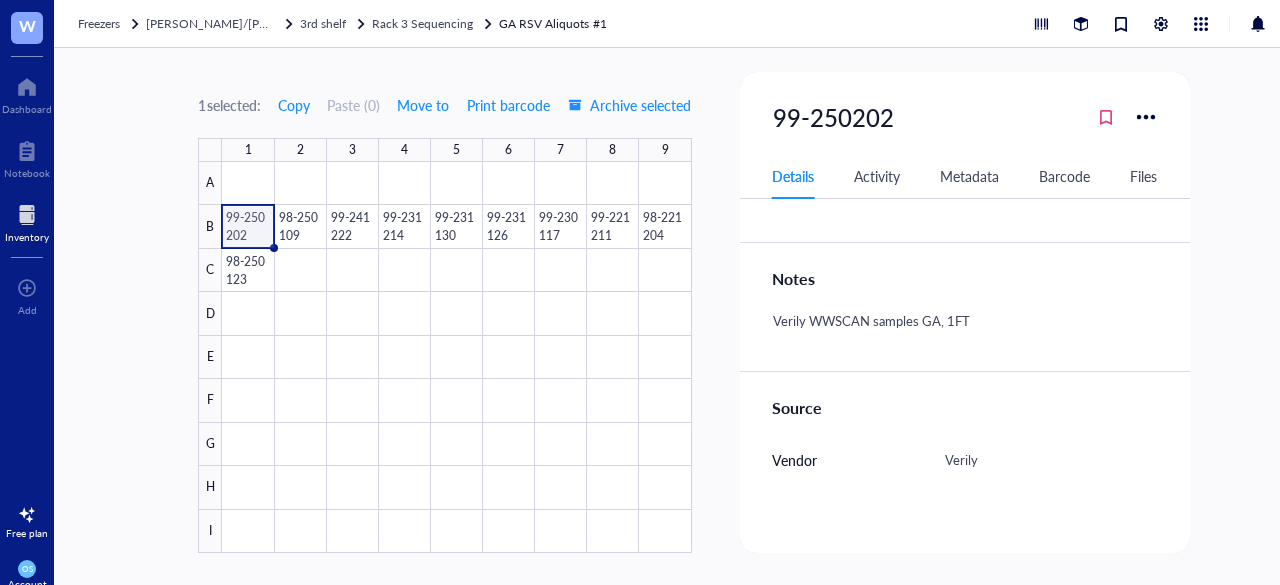 scroll, scrollTop: 430, scrollLeft: 0, axis: vertical 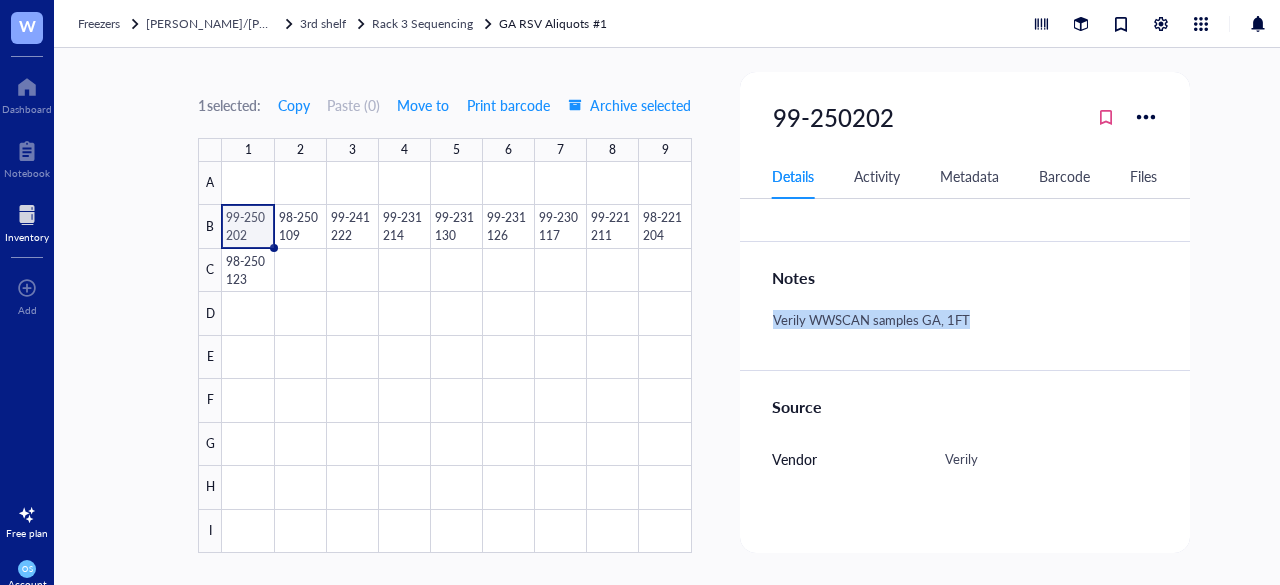 drag, startPoint x: 976, startPoint y: 320, endPoint x: 739, endPoint y: 323, distance: 237.01898 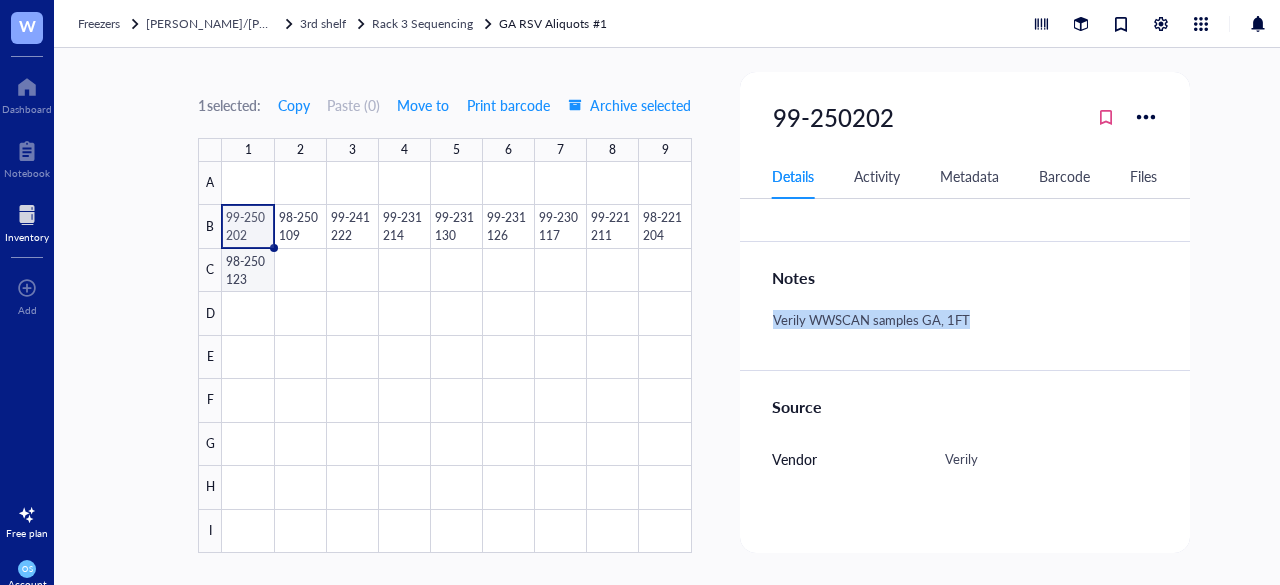click at bounding box center [456, 357] 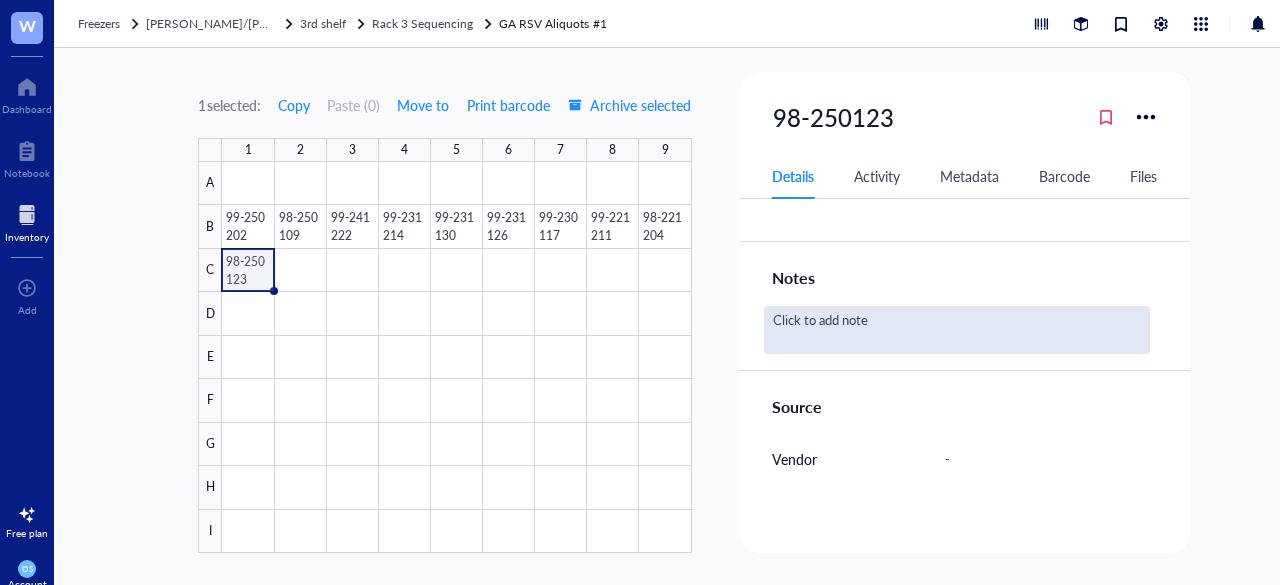 click on "Click to add note" at bounding box center (957, 330) 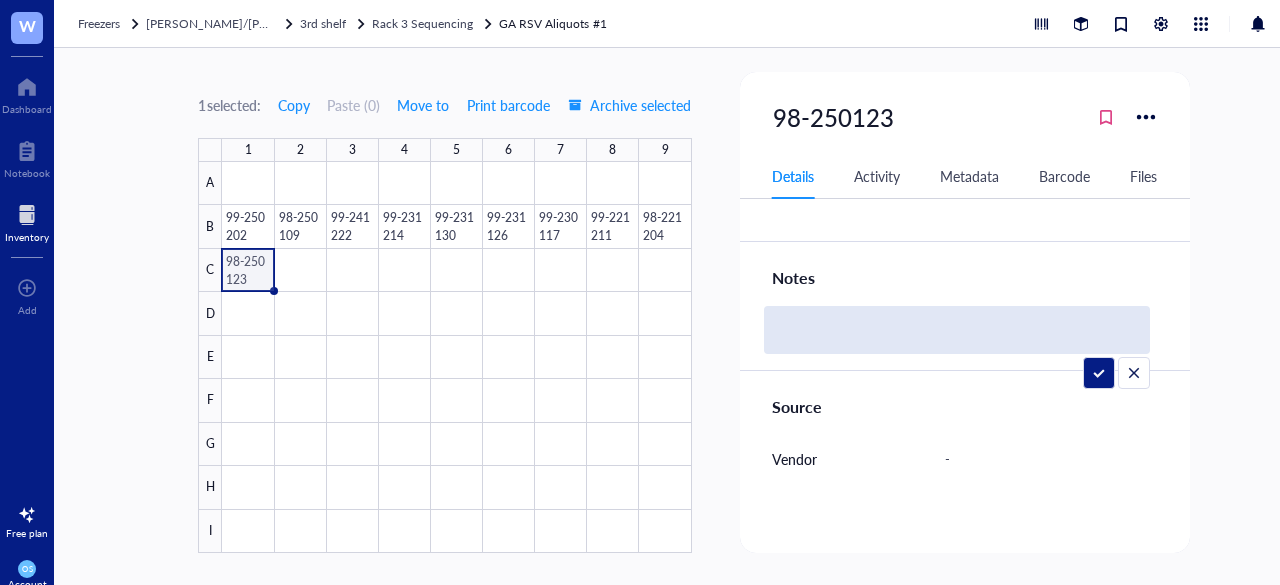 type on "Verily WWSCAN samples GA, 1FT" 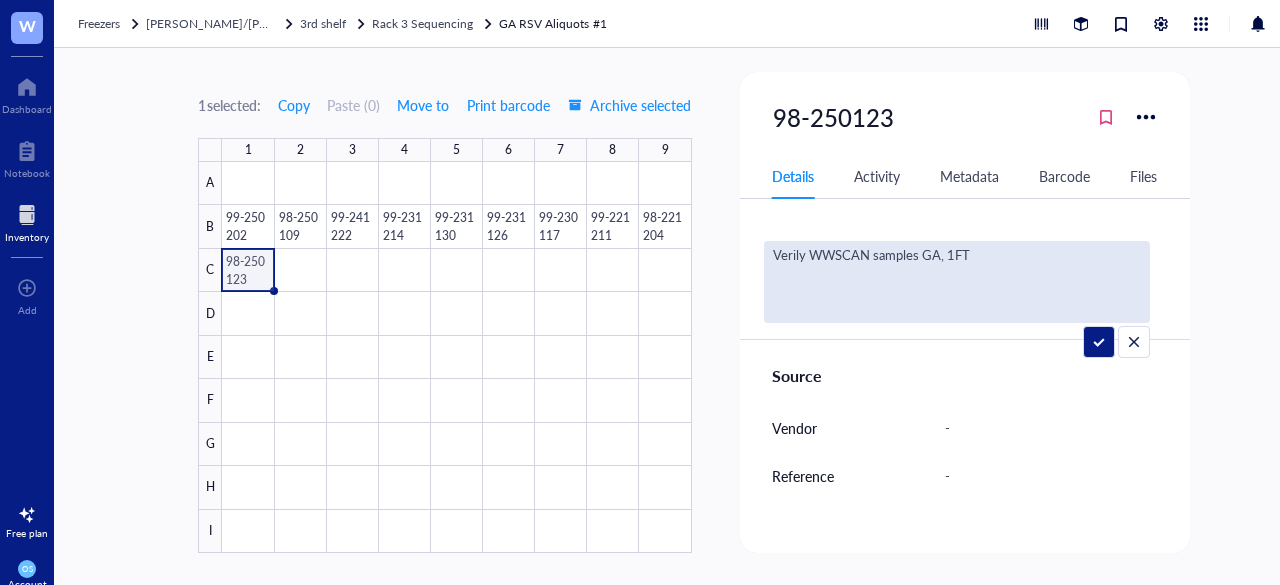 scroll, scrollTop: 496, scrollLeft: 0, axis: vertical 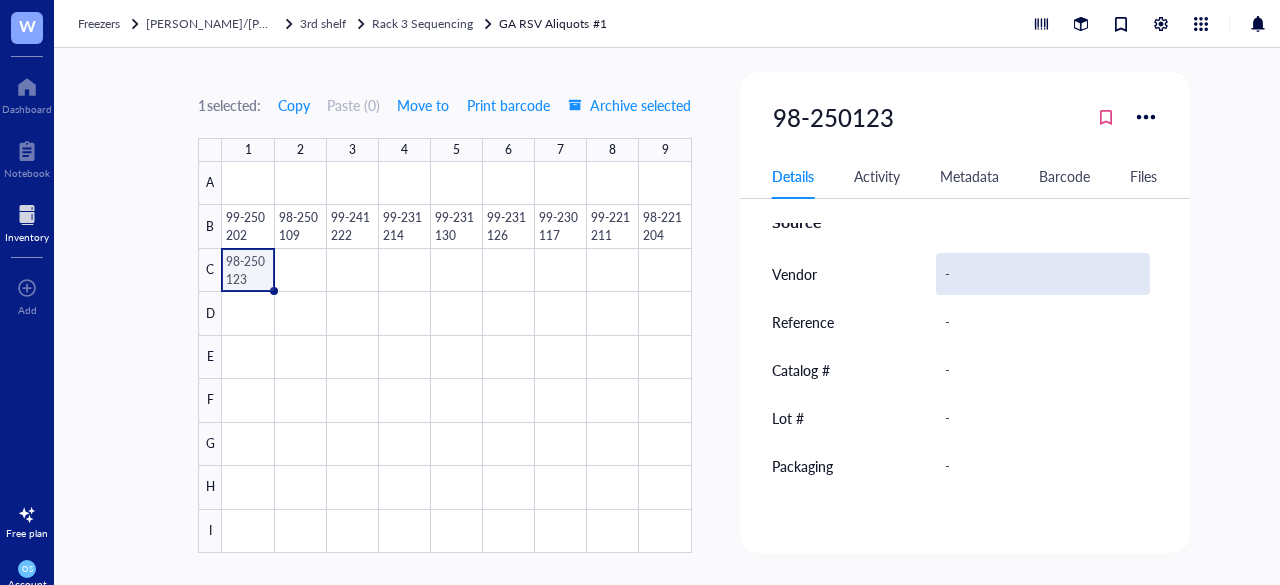 click on "-" at bounding box center (1043, 274) 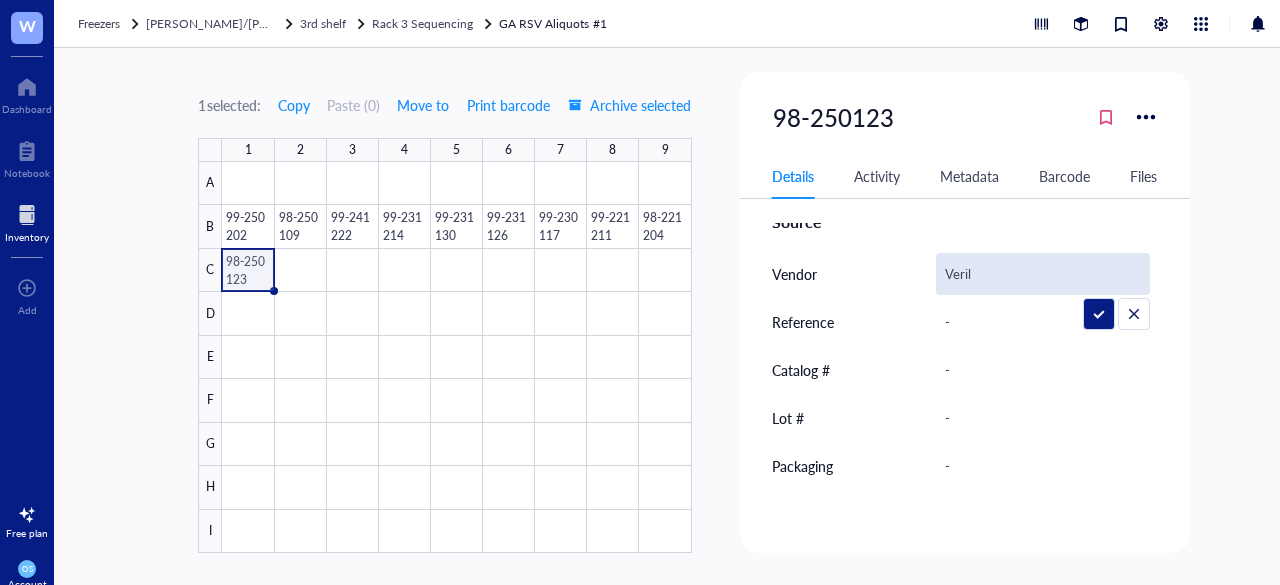 type on "Verily" 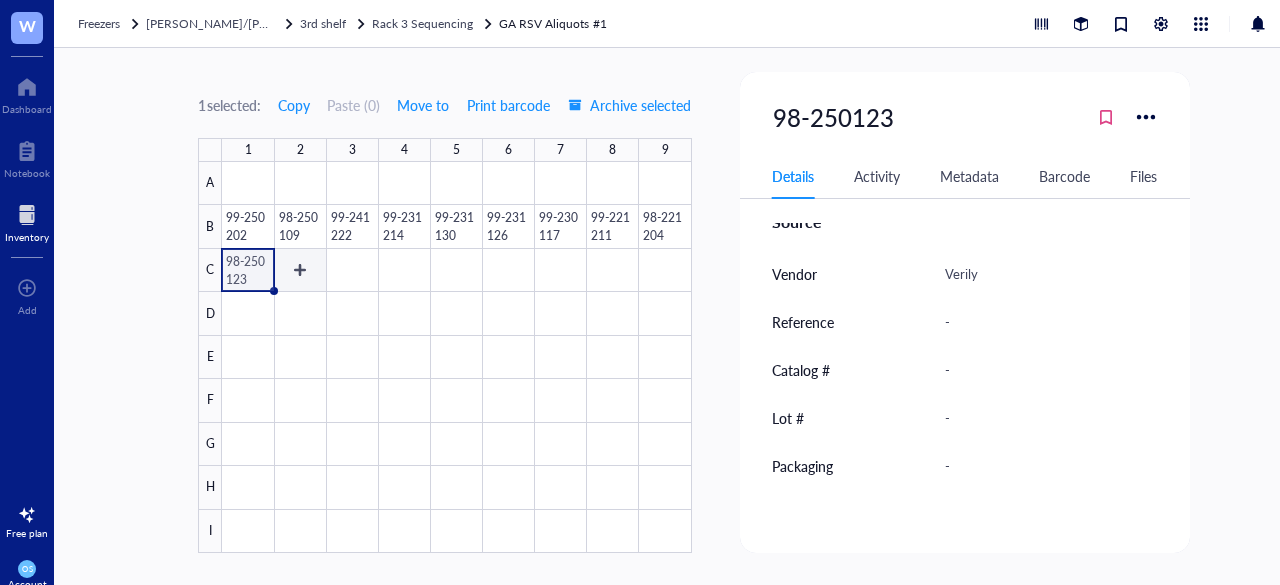 click at bounding box center (456, 357) 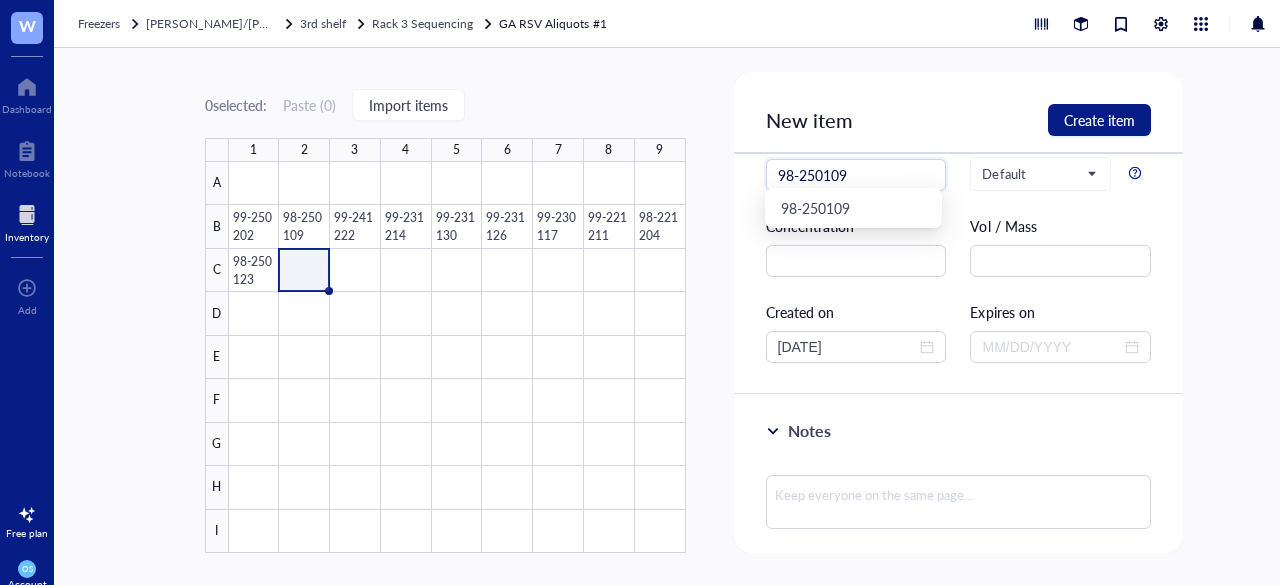 scroll, scrollTop: 120, scrollLeft: 0, axis: vertical 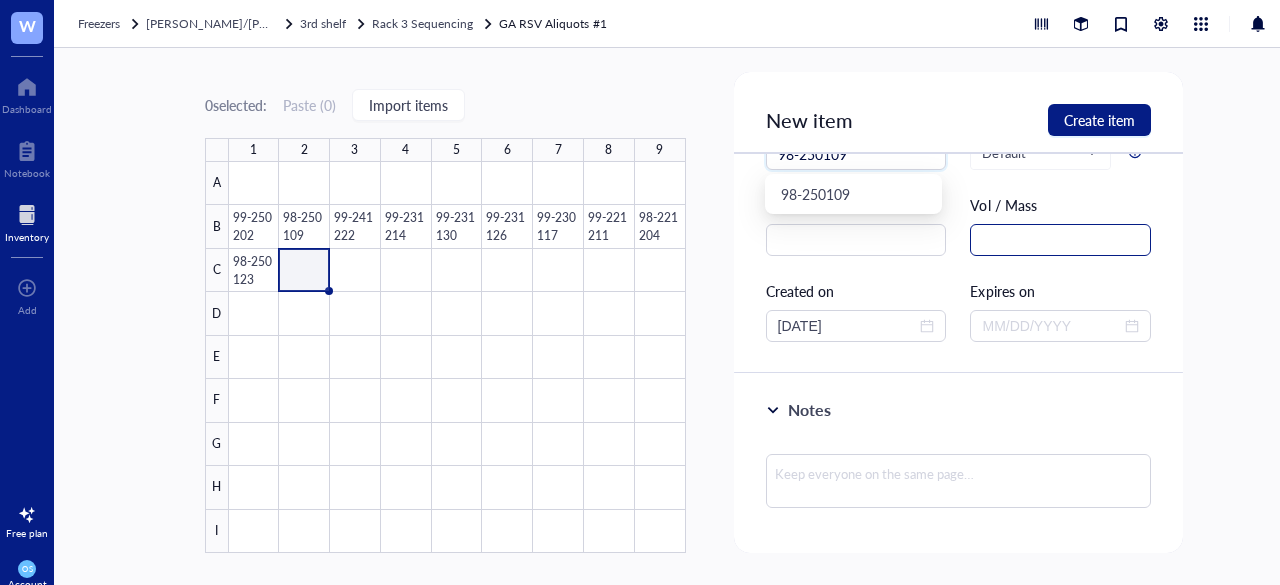 type on "98-250109" 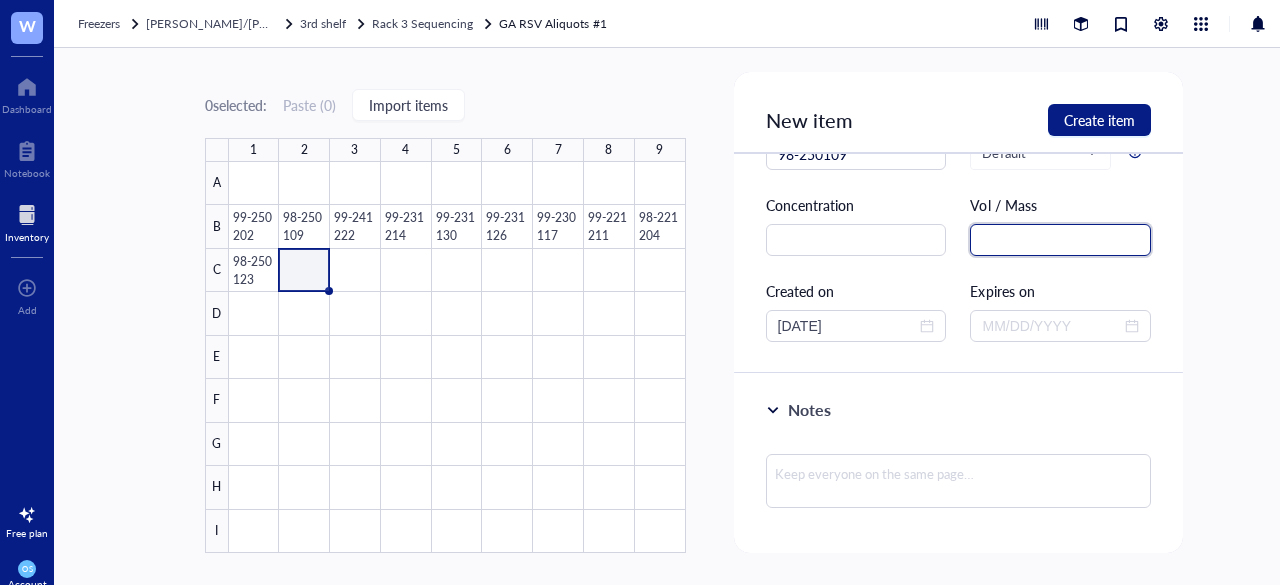 click at bounding box center [1060, 240] 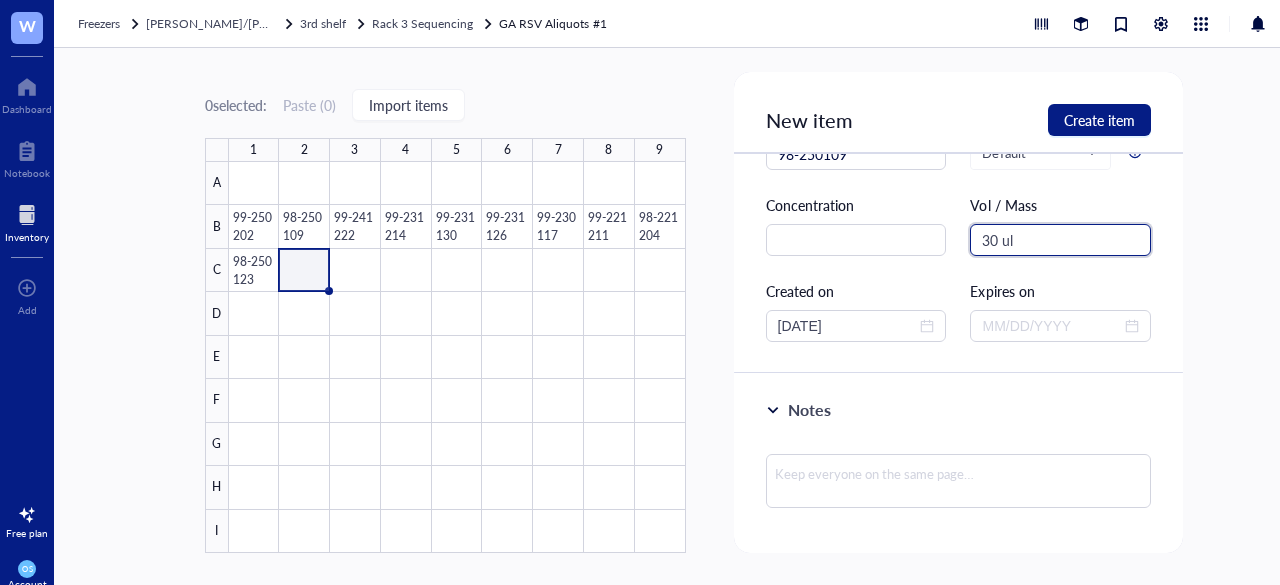 scroll, scrollTop: 144, scrollLeft: 0, axis: vertical 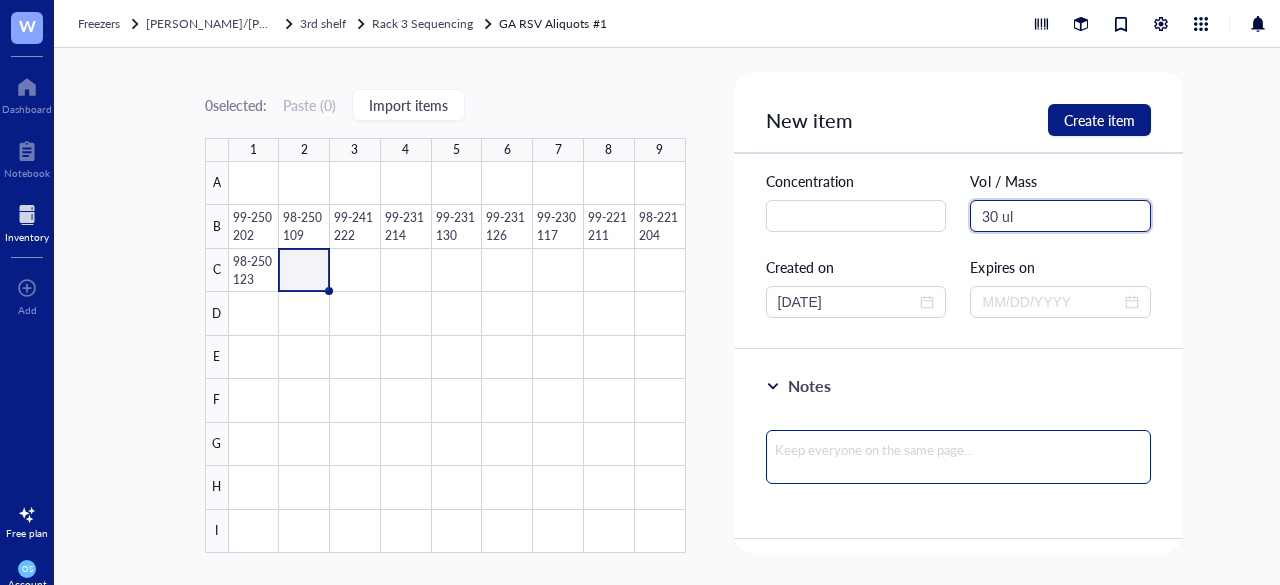 type on "30 ul" 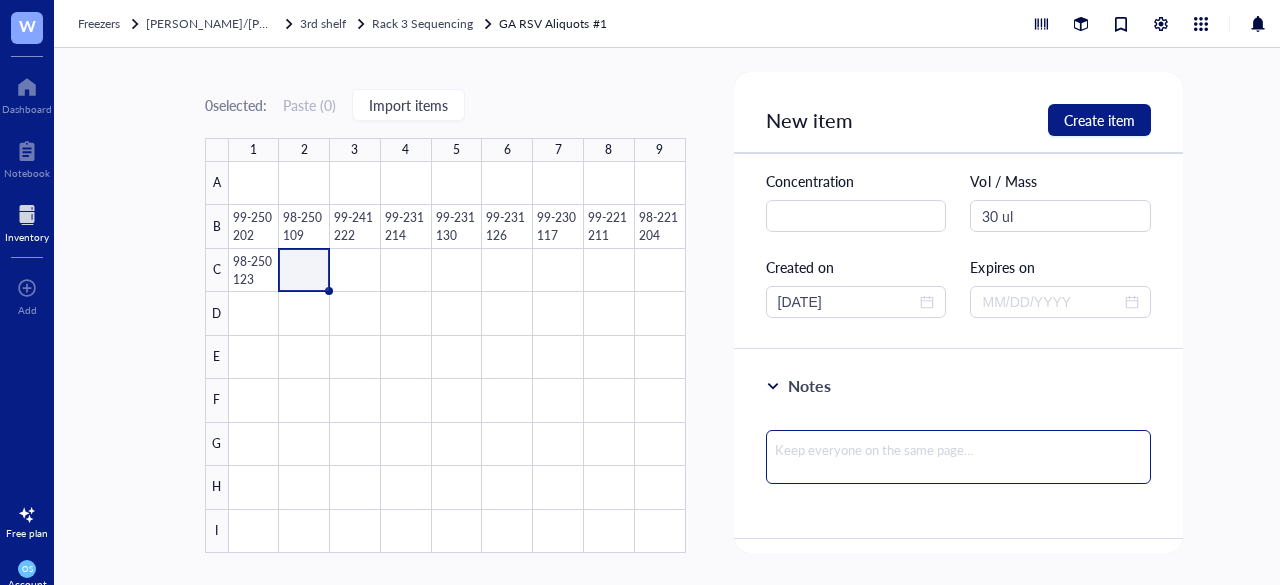 click at bounding box center [959, 457] 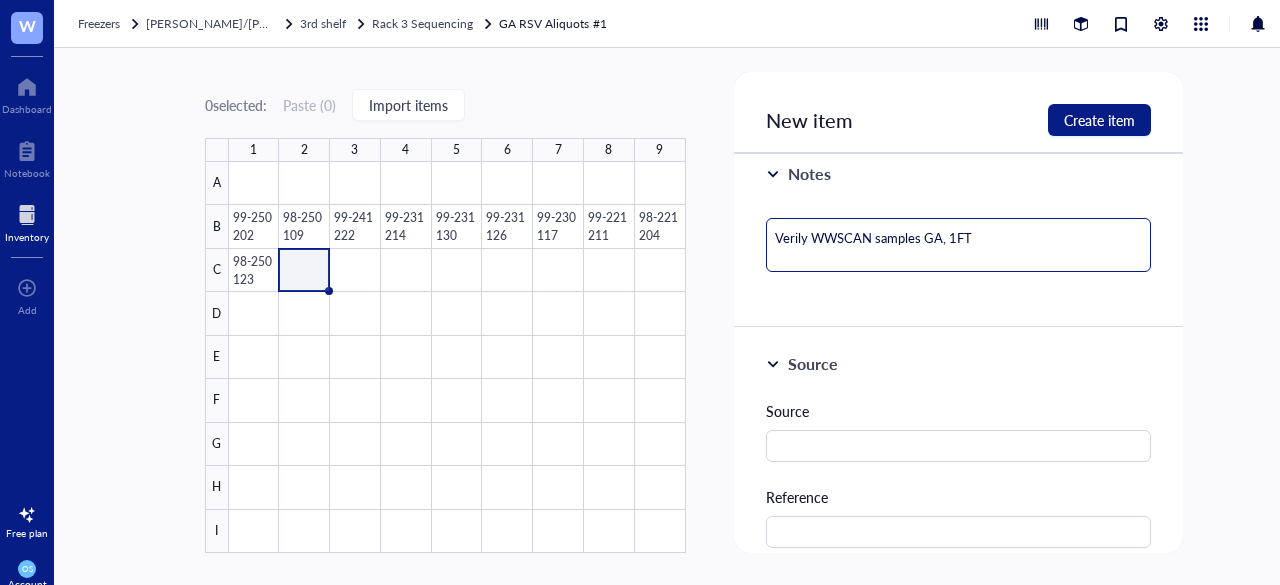scroll, scrollTop: 372, scrollLeft: 0, axis: vertical 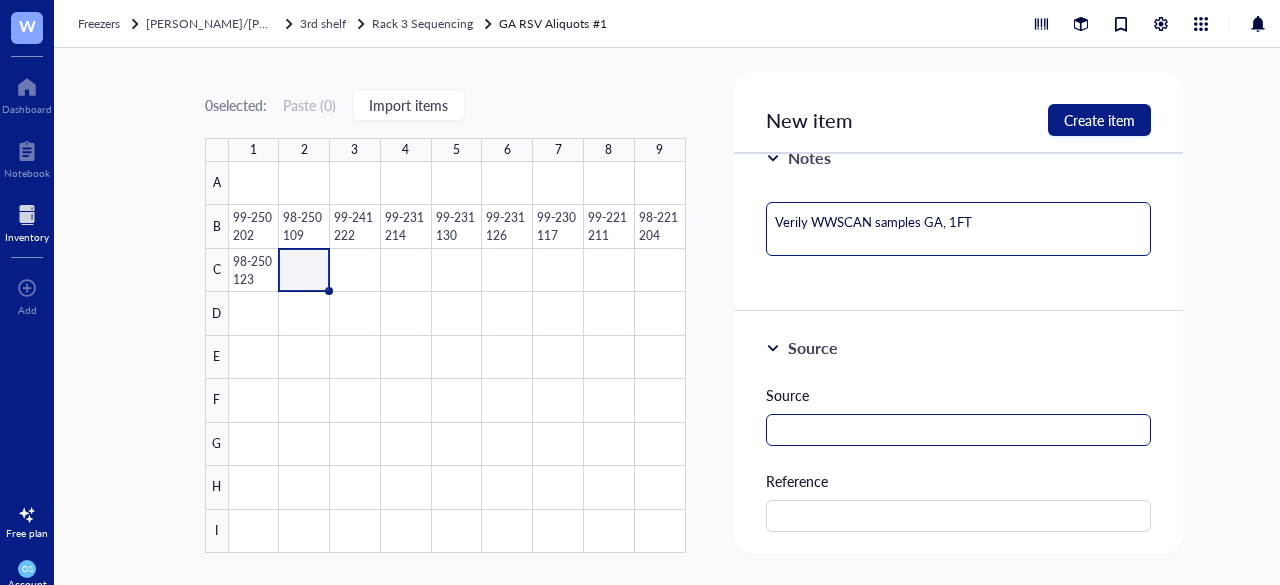 type on "Verily WWSCAN samples GA, 1FT" 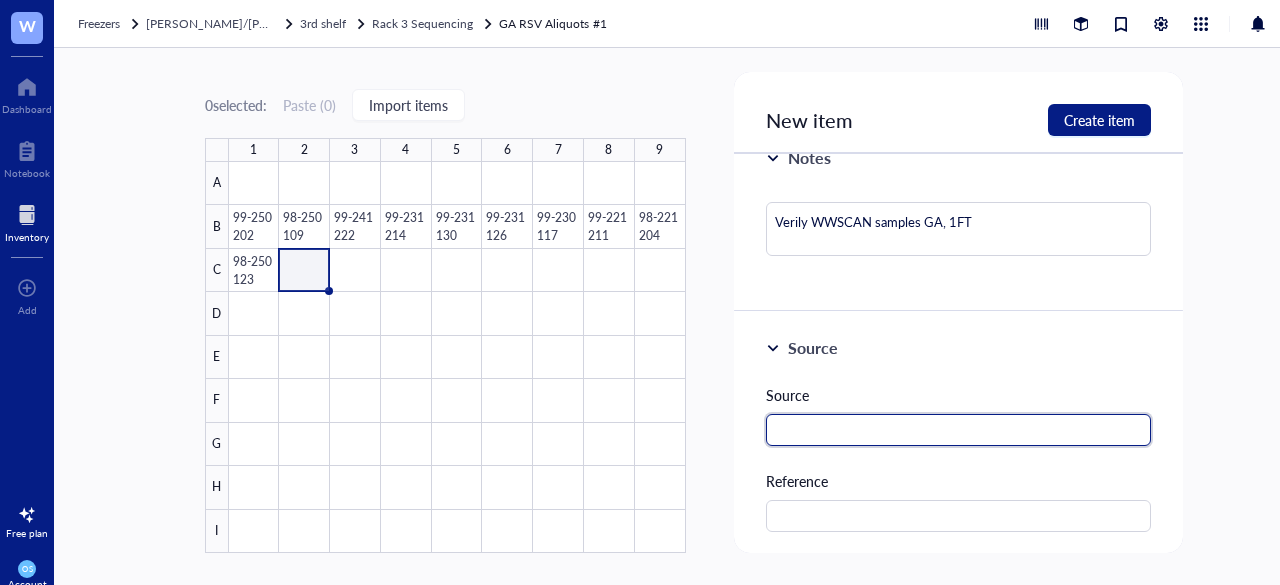 click at bounding box center [959, 430] 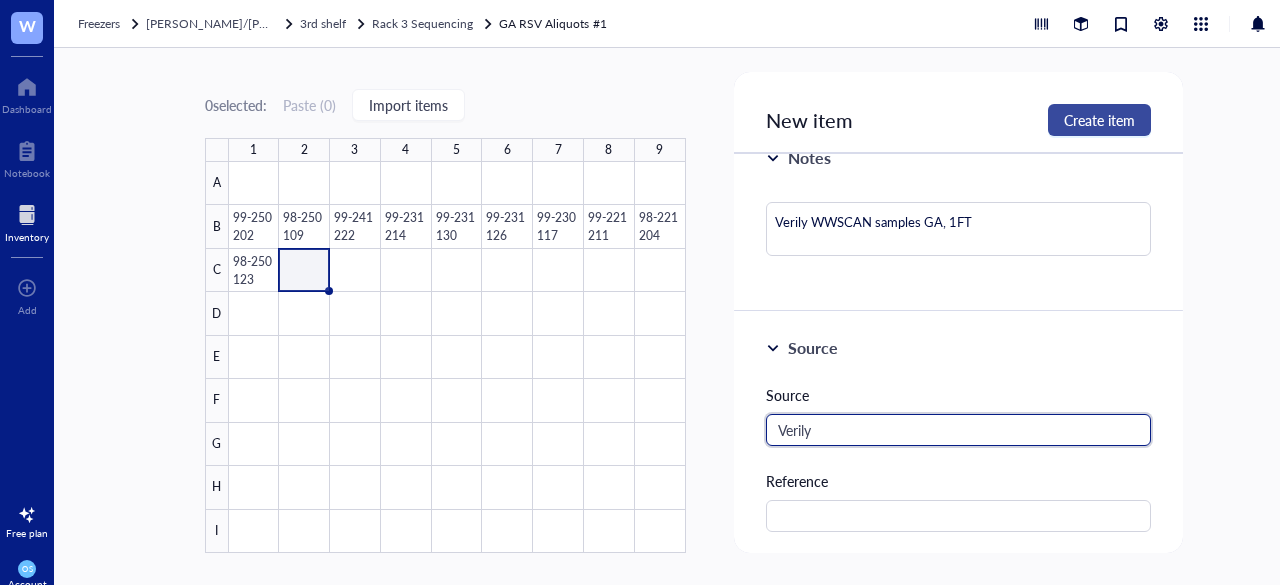 type on "Verily" 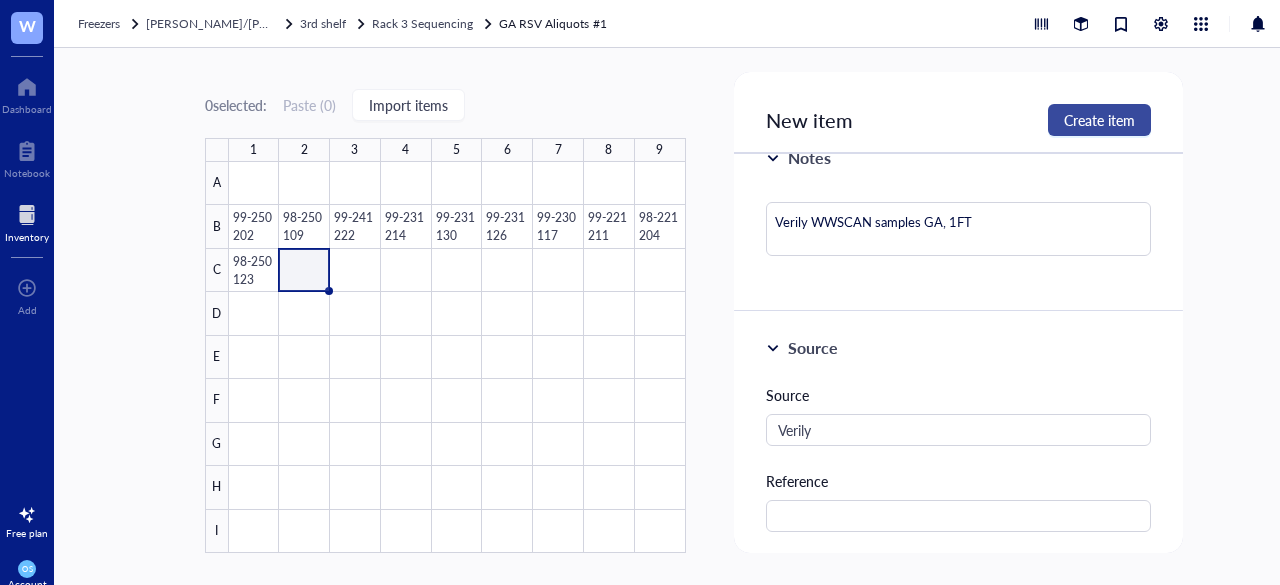 click on "Create item" at bounding box center [1099, 120] 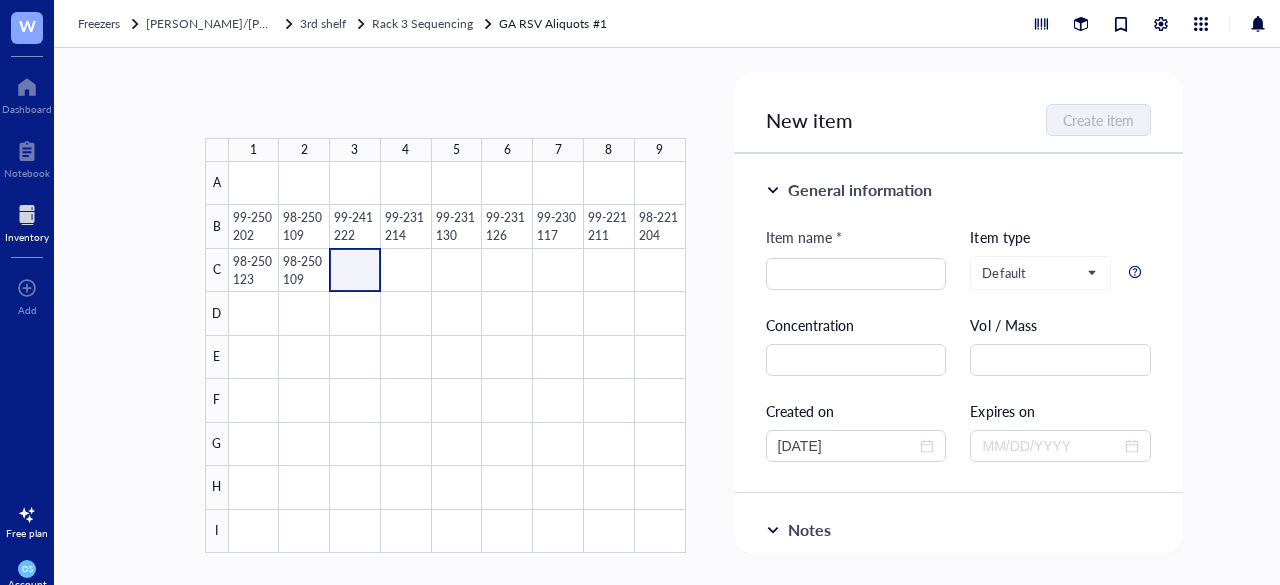 click at bounding box center [457, 357] 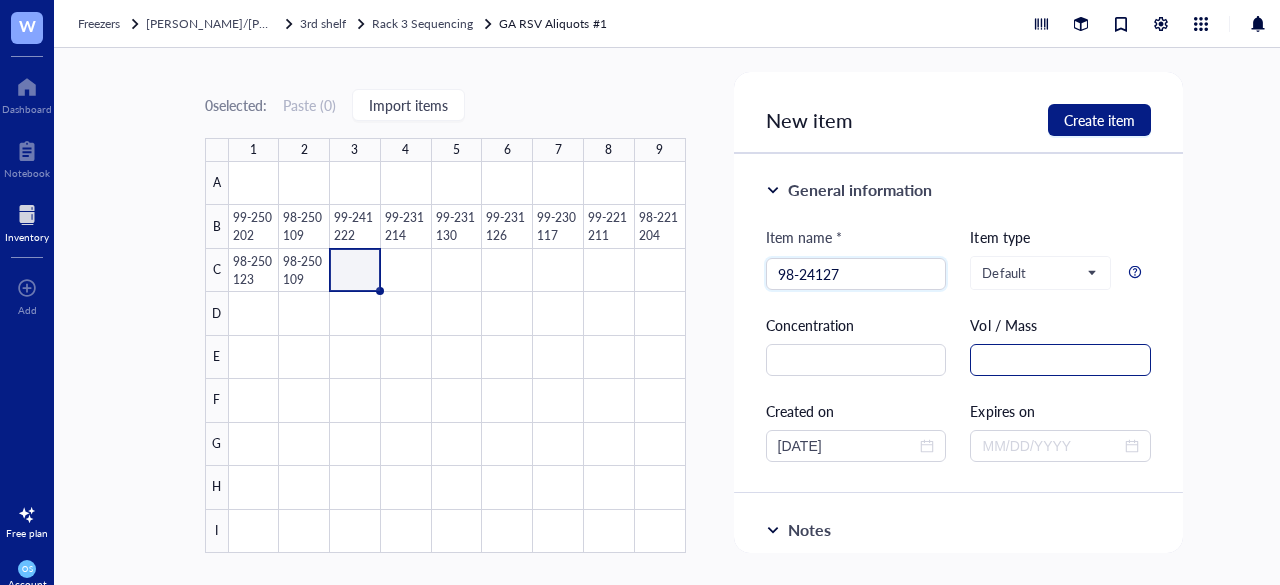 type on "98-24127" 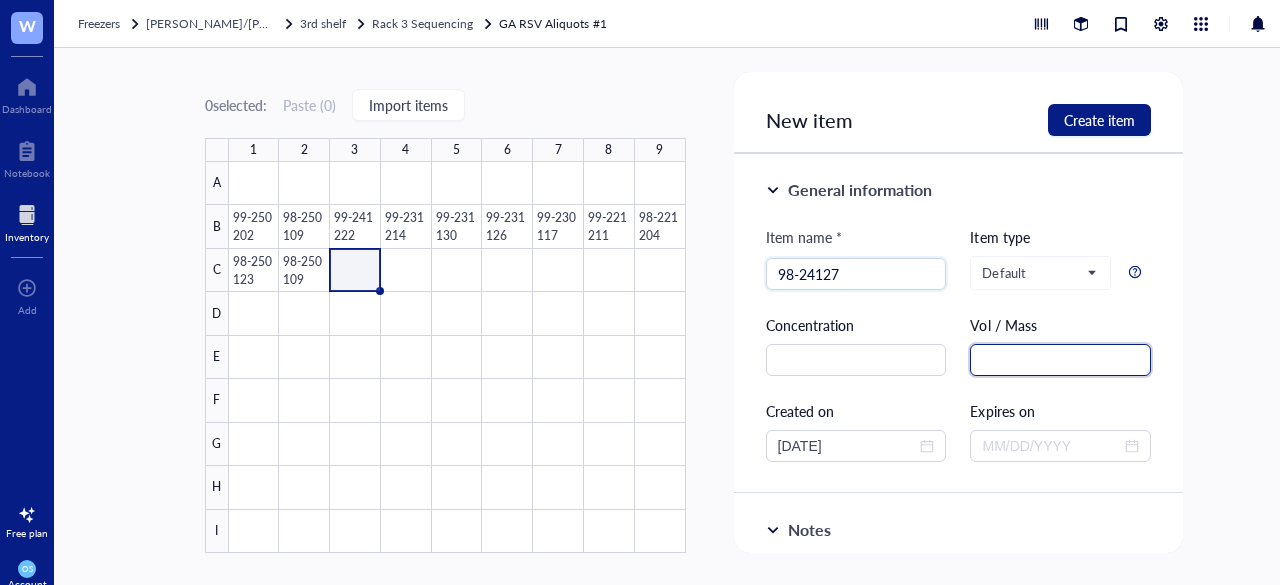 click at bounding box center [1060, 360] 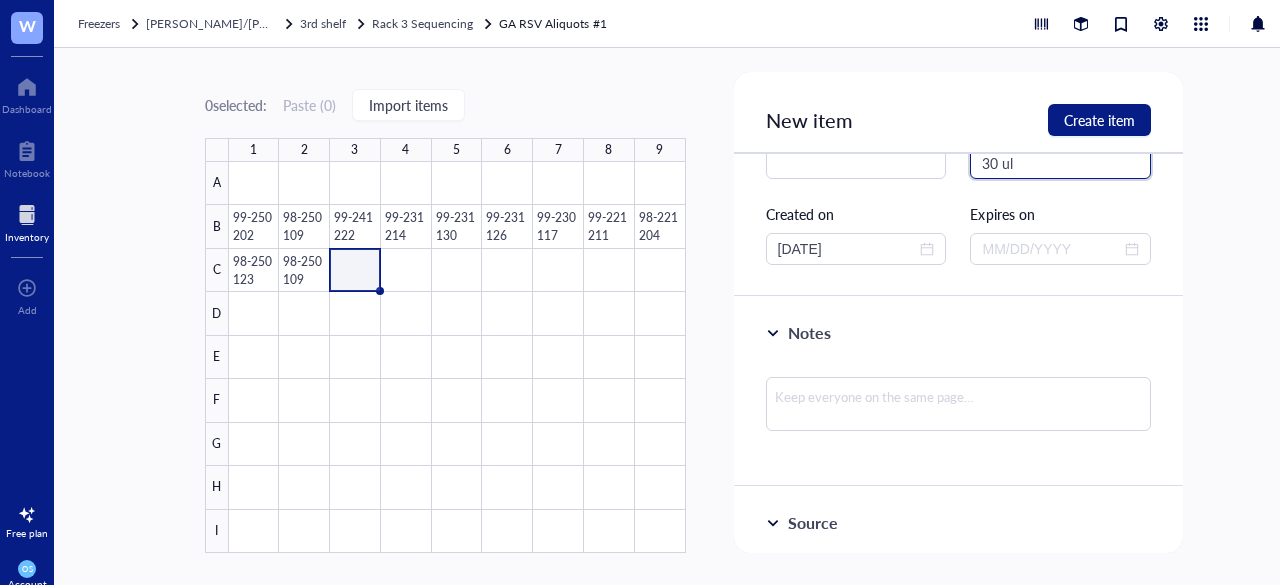 scroll, scrollTop: 218, scrollLeft: 0, axis: vertical 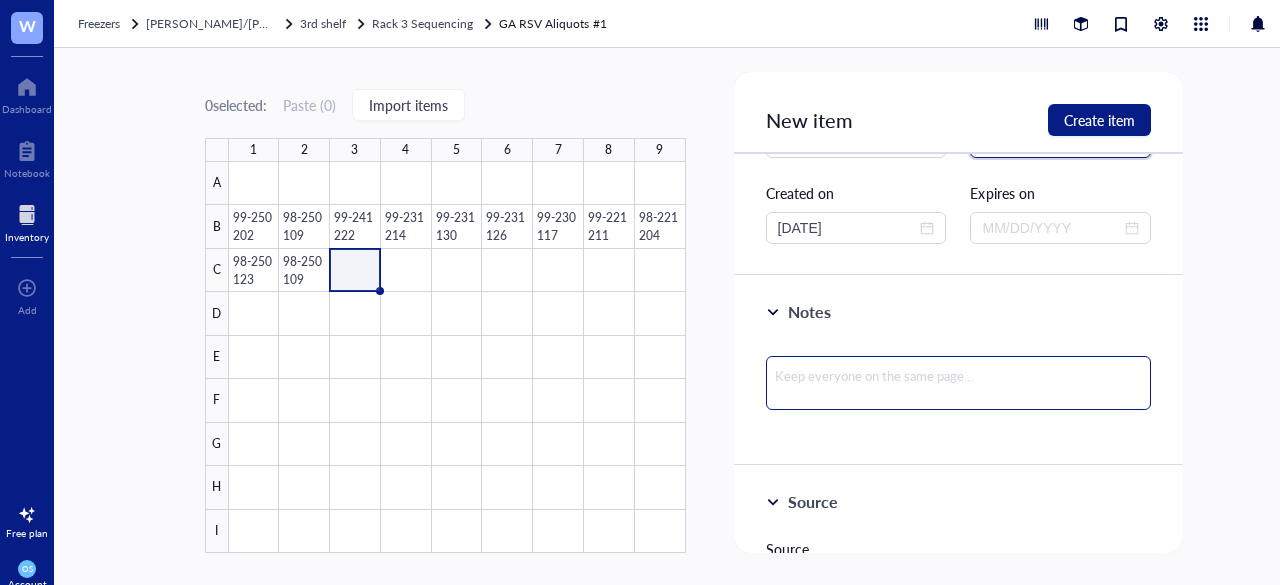 type on "30 ul" 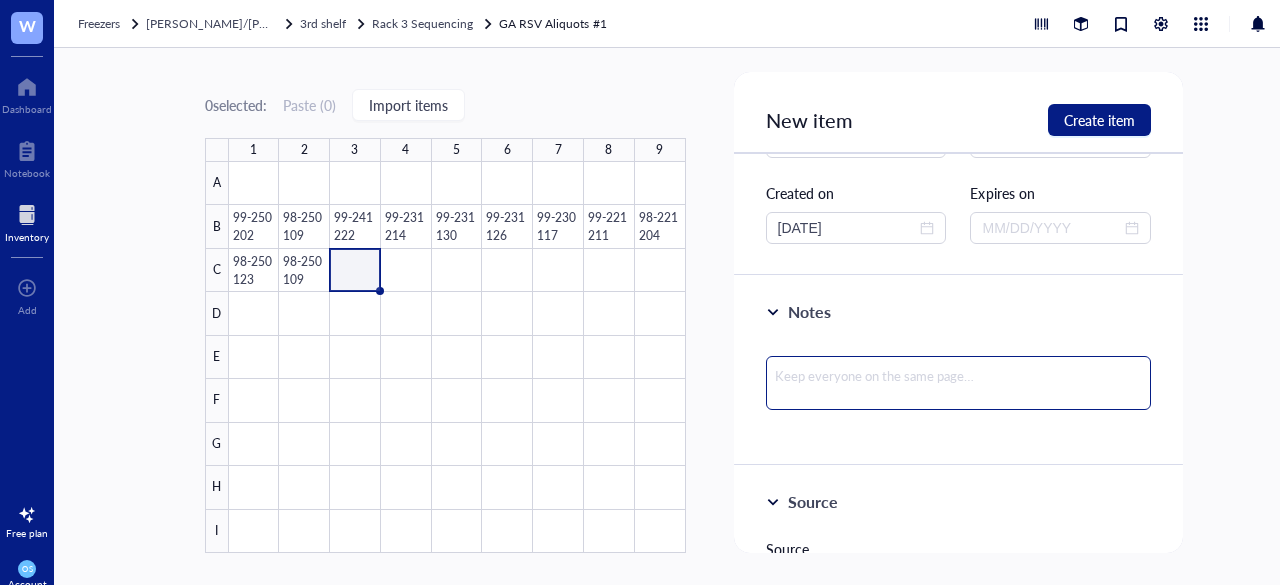 click at bounding box center (959, 383) 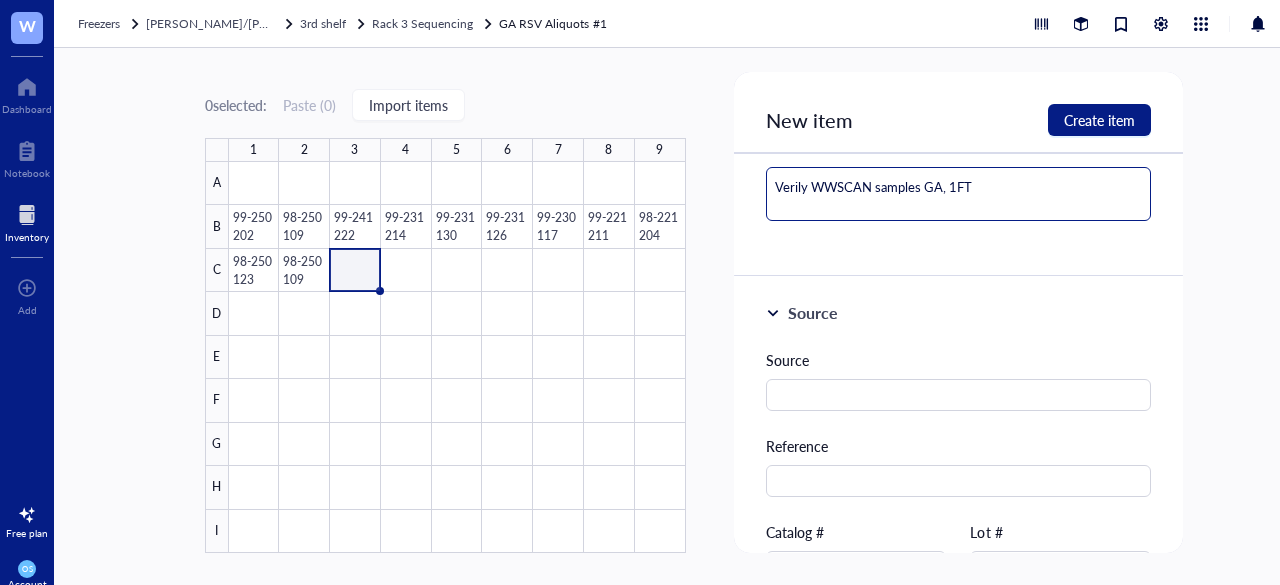 scroll, scrollTop: 408, scrollLeft: 0, axis: vertical 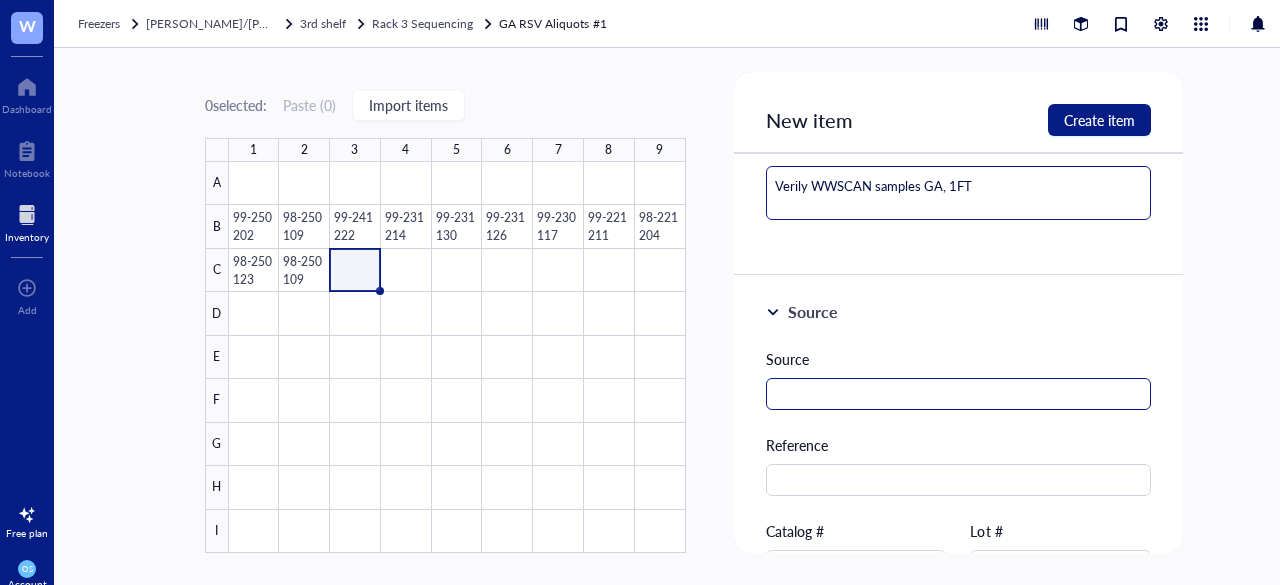 type on "Verily WWSCAN samples GA, 1FT" 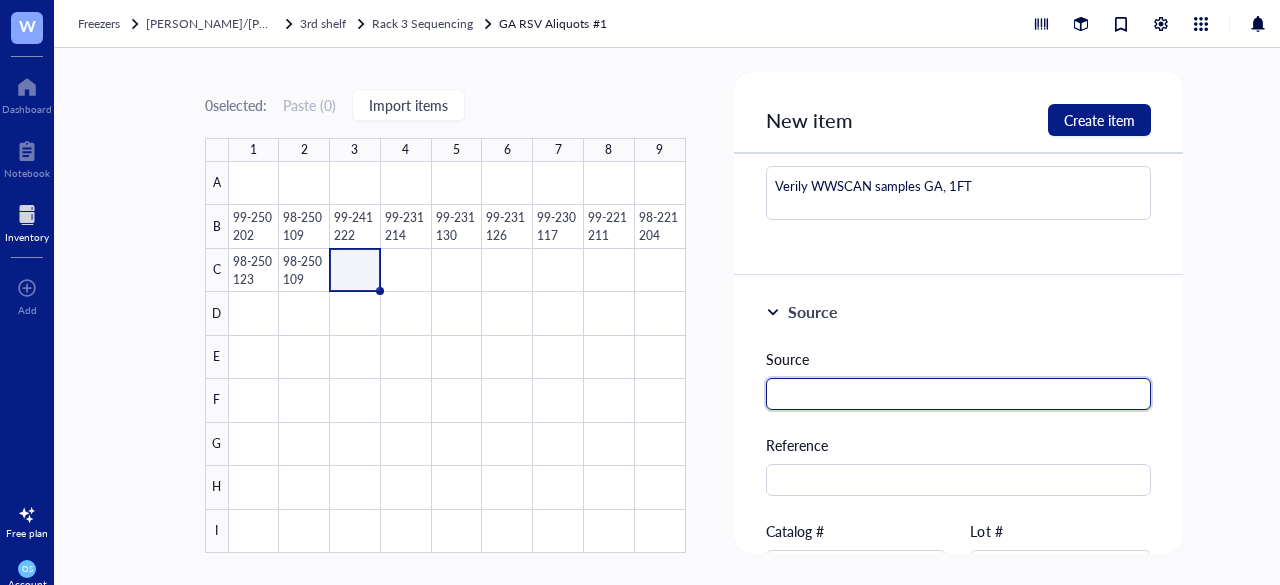 click at bounding box center [959, 394] 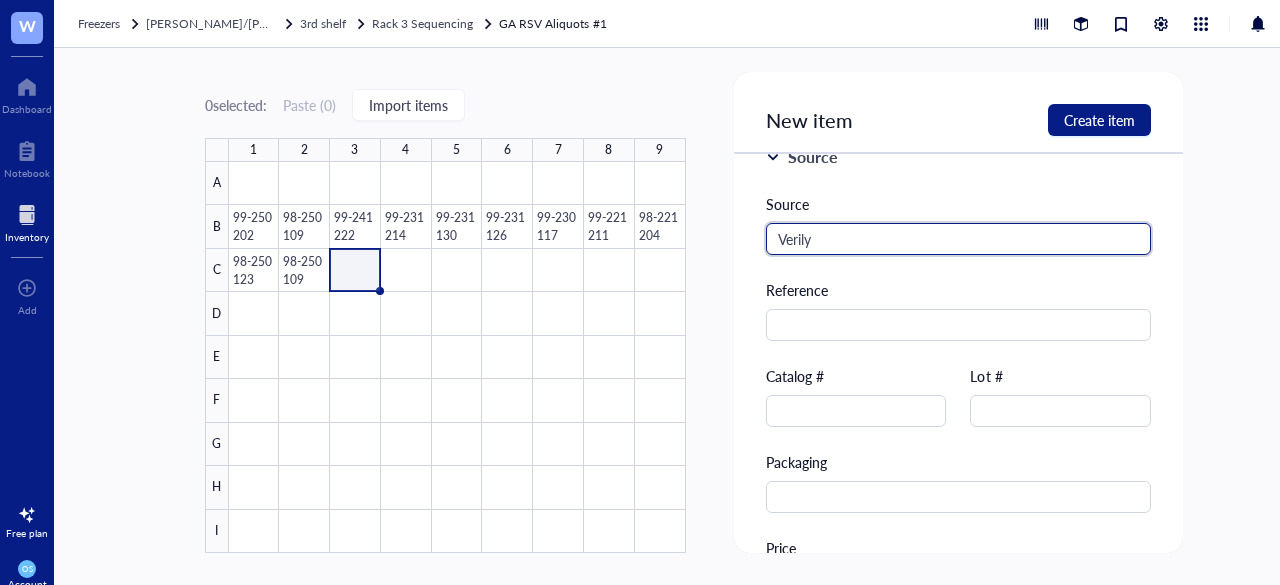 scroll, scrollTop: 564, scrollLeft: 0, axis: vertical 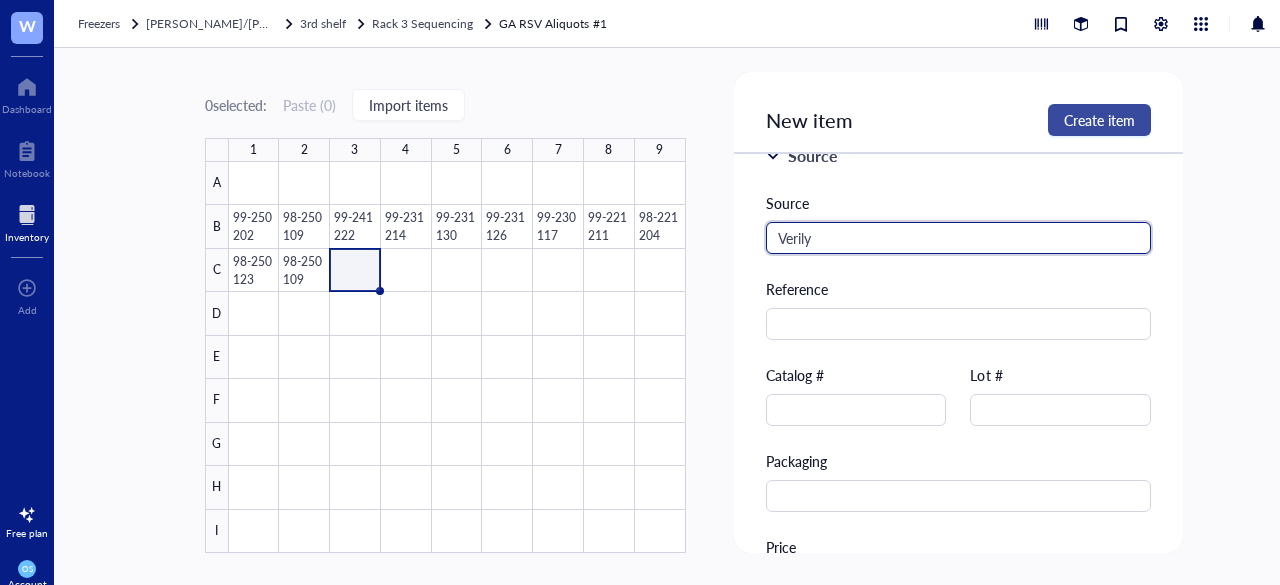type on "Verily" 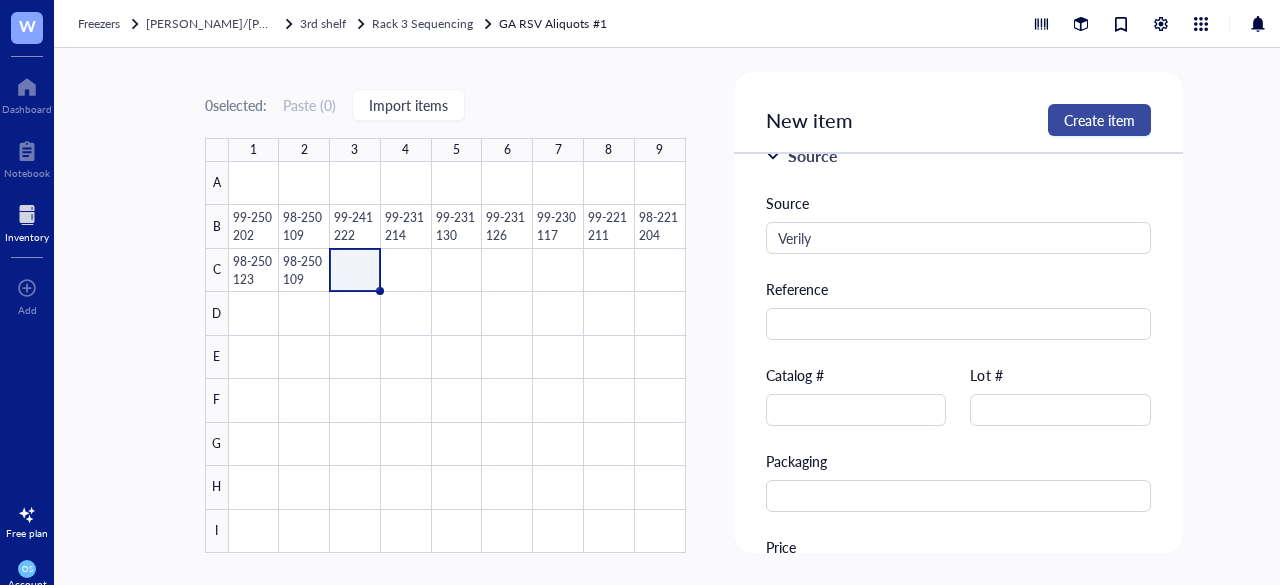 click on "Create item" at bounding box center (1099, 120) 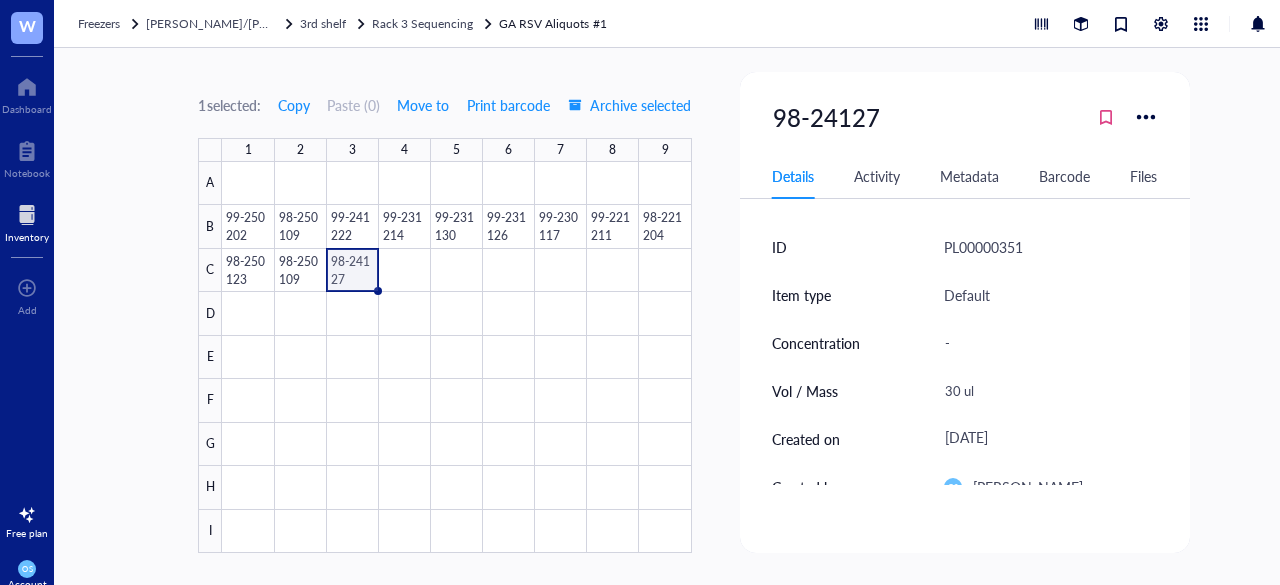 click at bounding box center (456, 357) 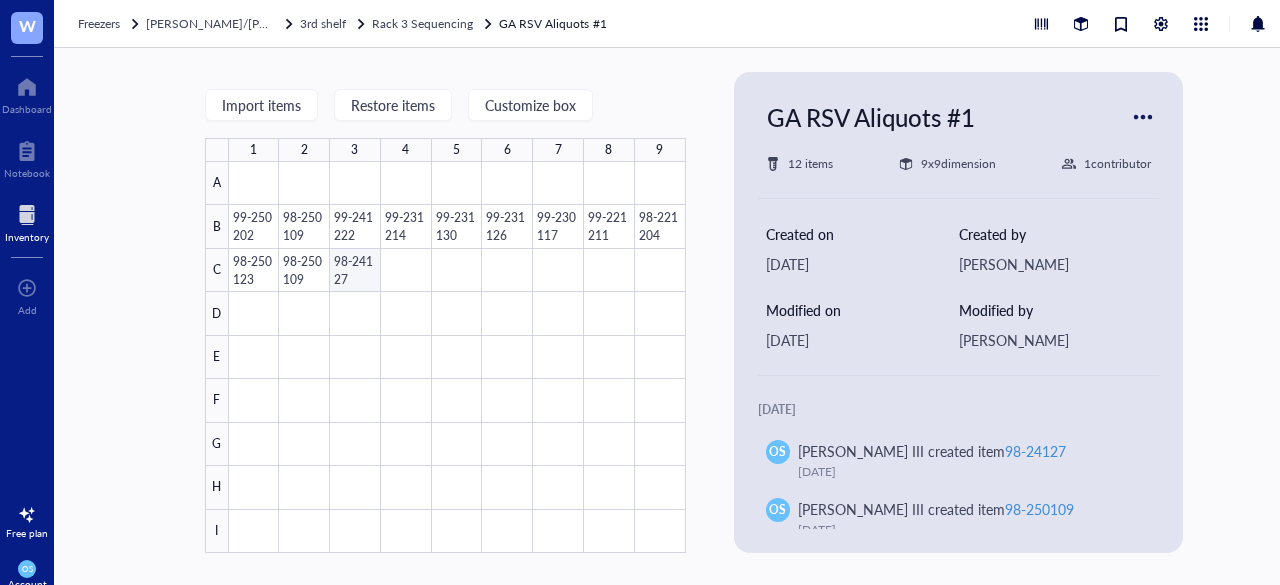 click at bounding box center [457, 357] 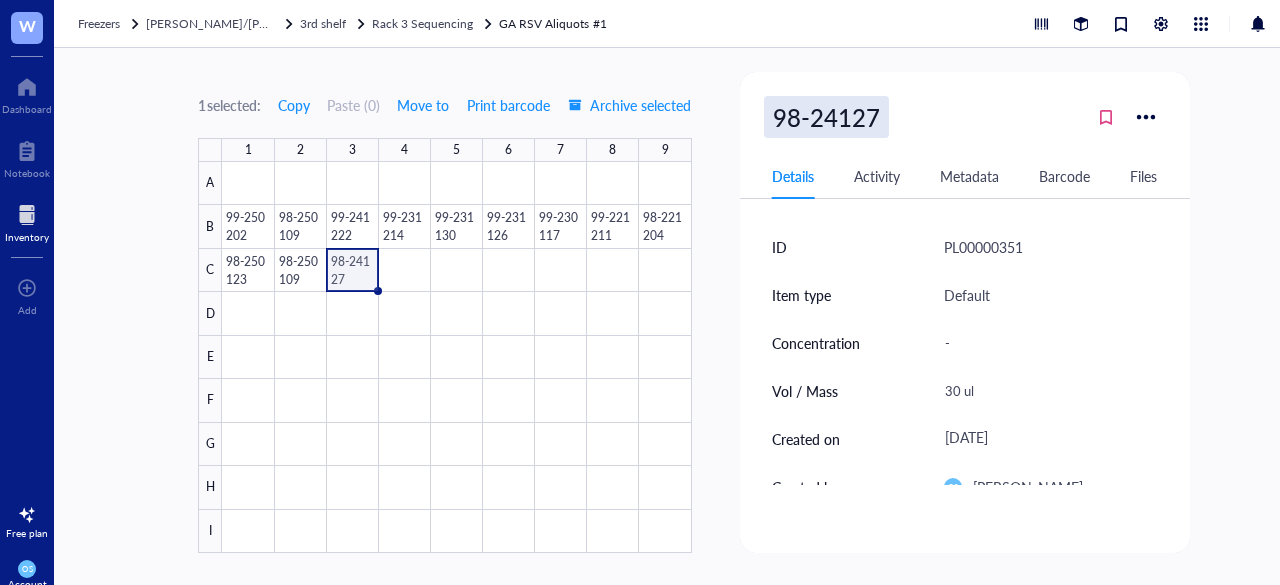 click on "98-24127" at bounding box center [826, 117] 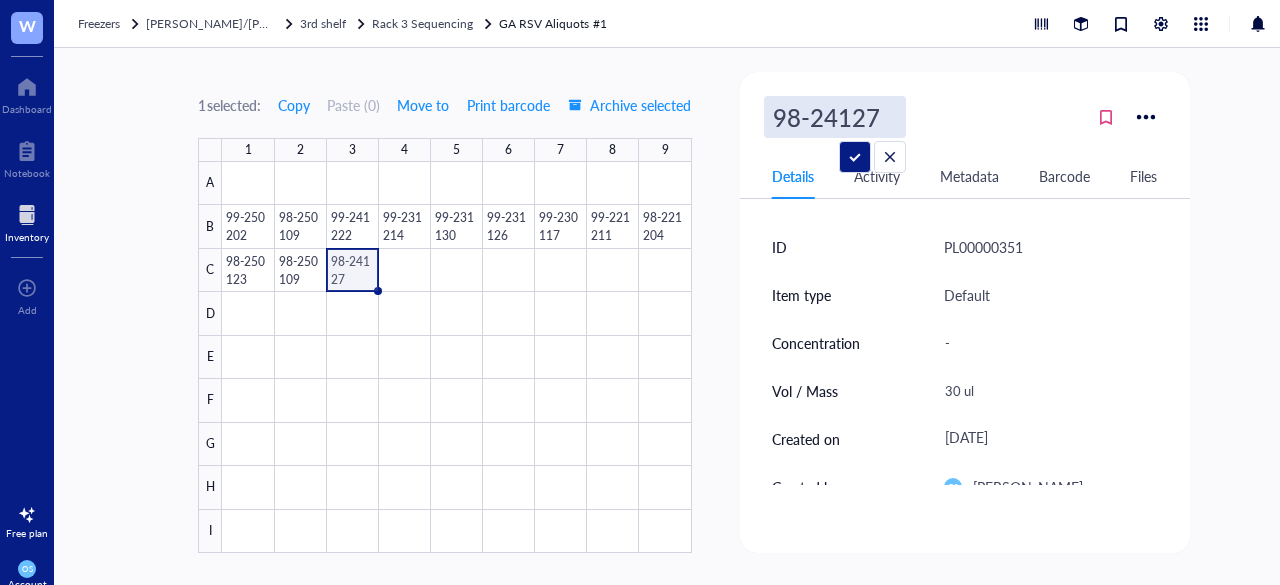 click on "98-24127" at bounding box center [835, 117] 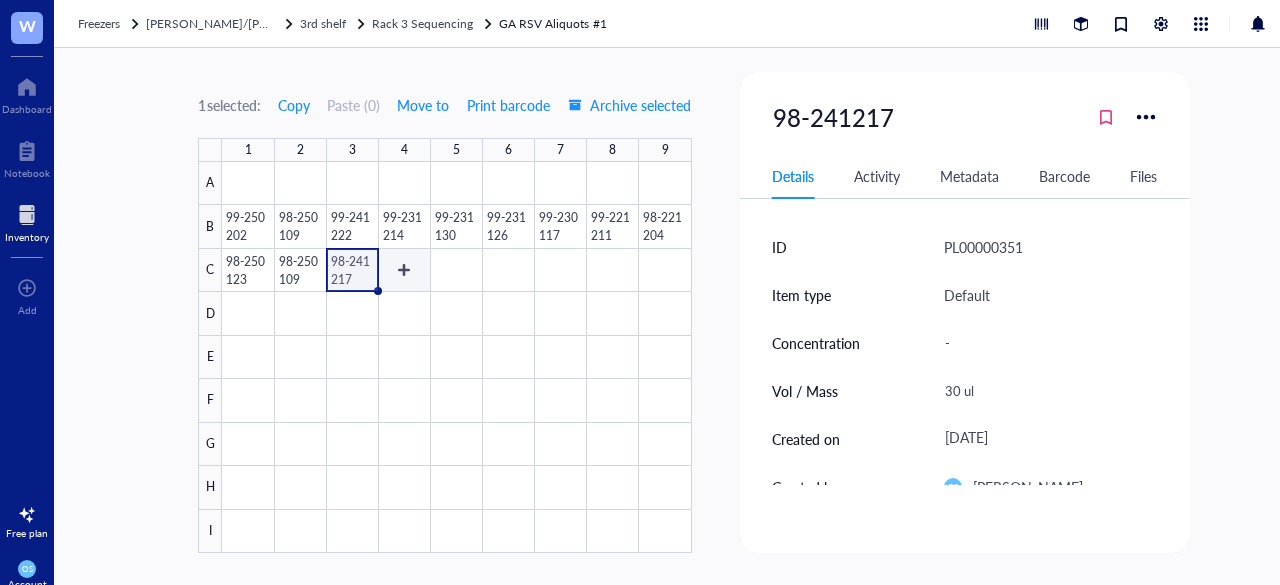 click at bounding box center [456, 357] 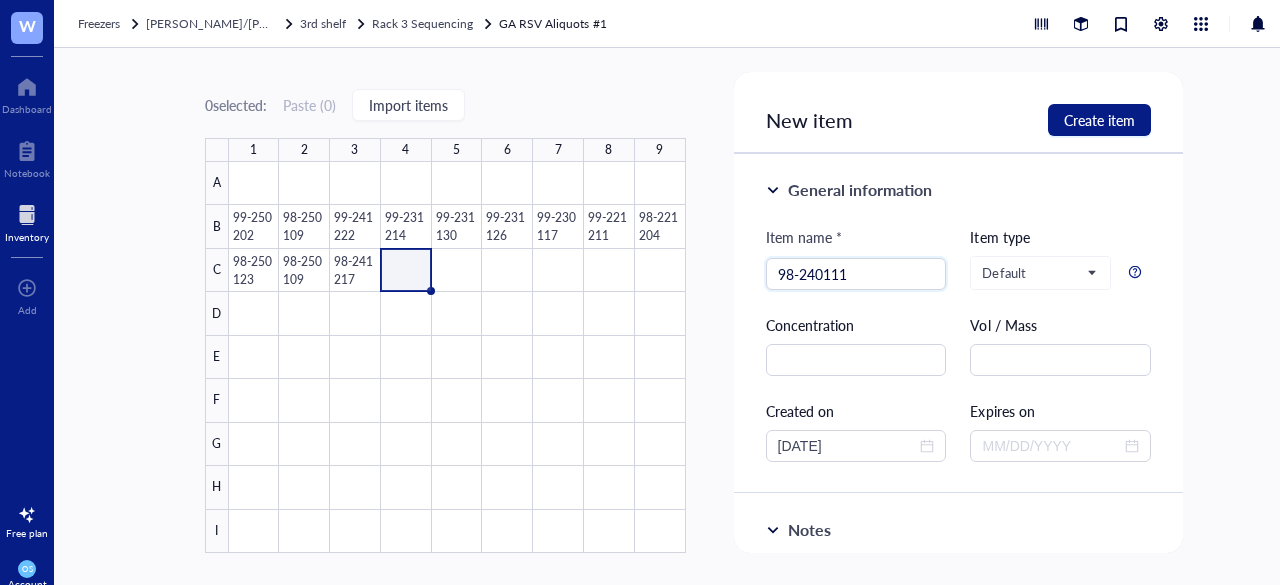 type on "98-240111" 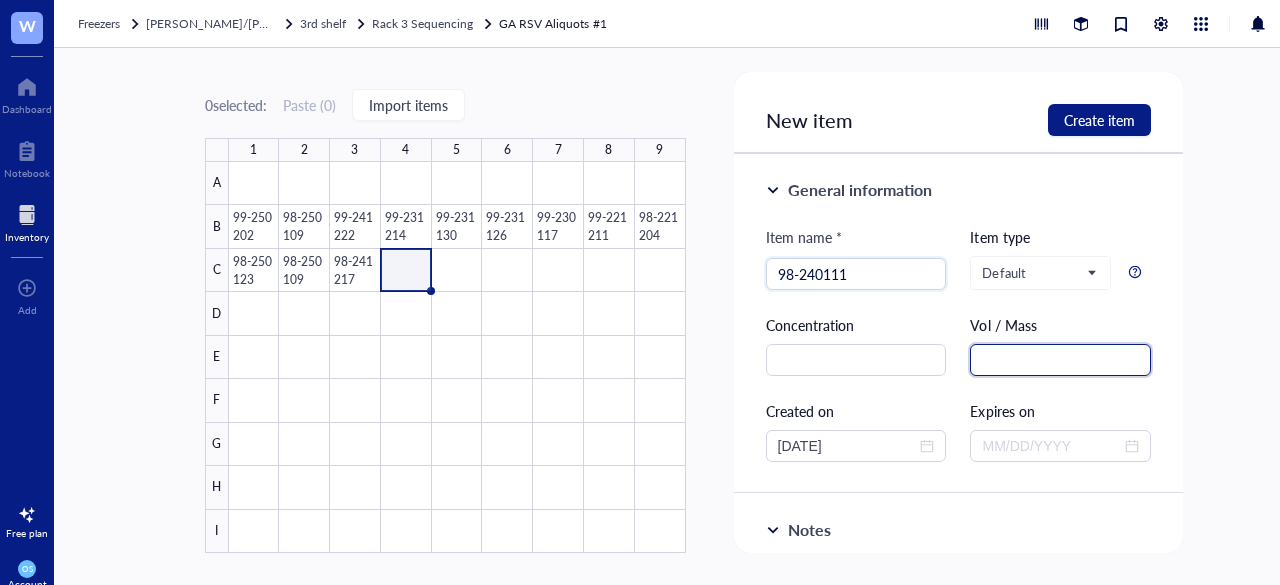 click at bounding box center (1060, 360) 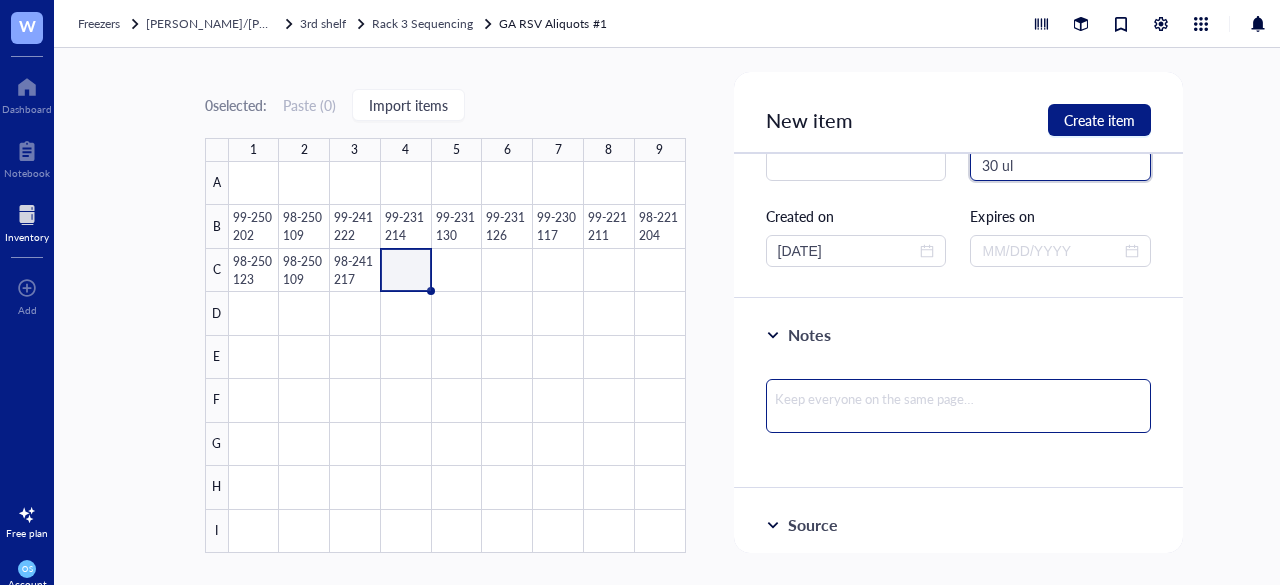 scroll, scrollTop: 196, scrollLeft: 0, axis: vertical 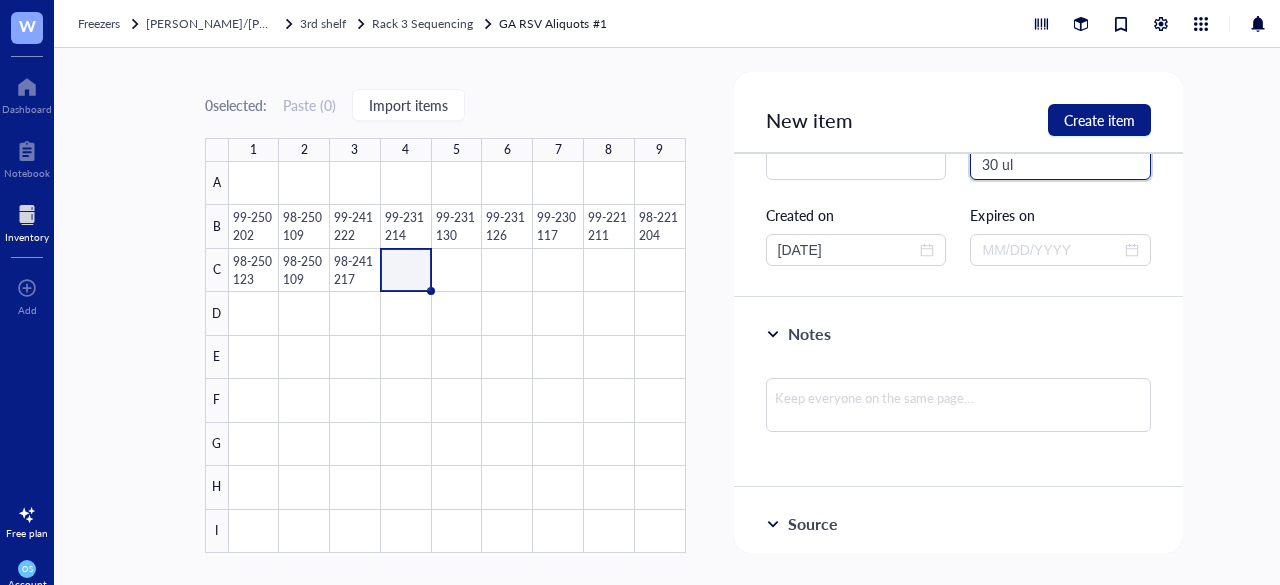 type on "30 ul" 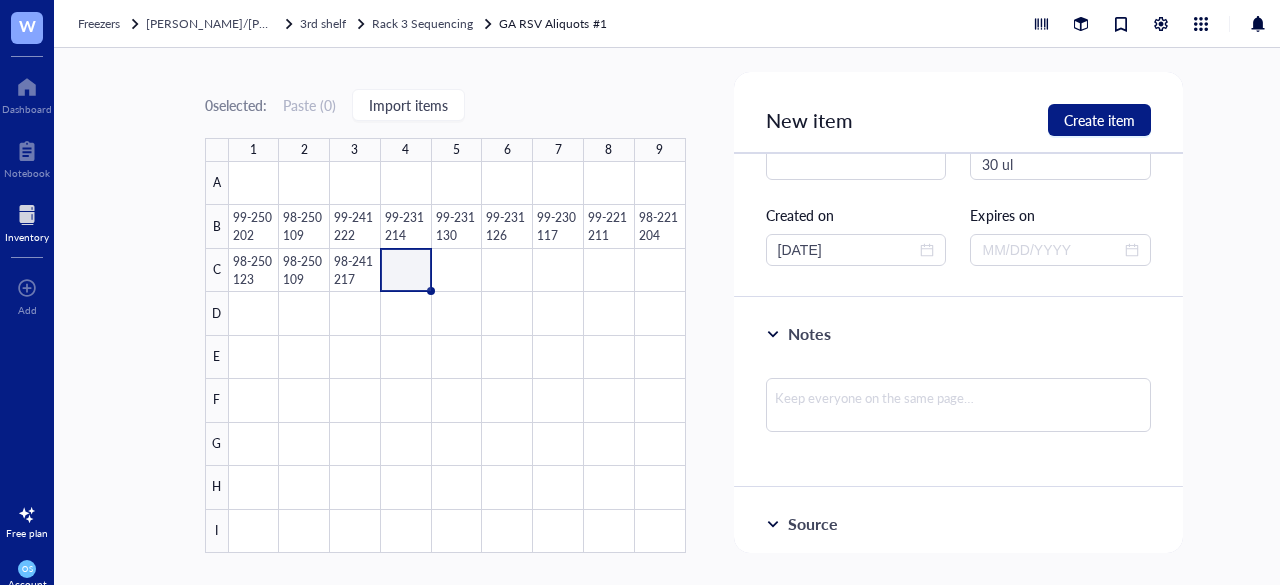 click at bounding box center [959, 413] 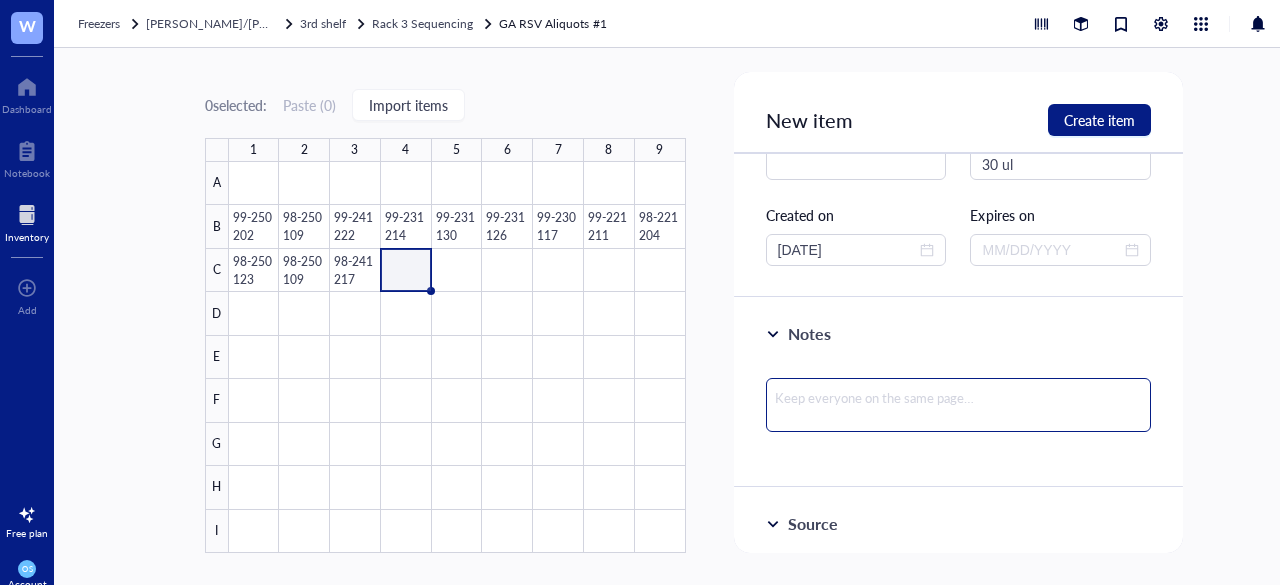 drag, startPoint x: 844, startPoint y: 391, endPoint x: 790, endPoint y: 401, distance: 54.91812 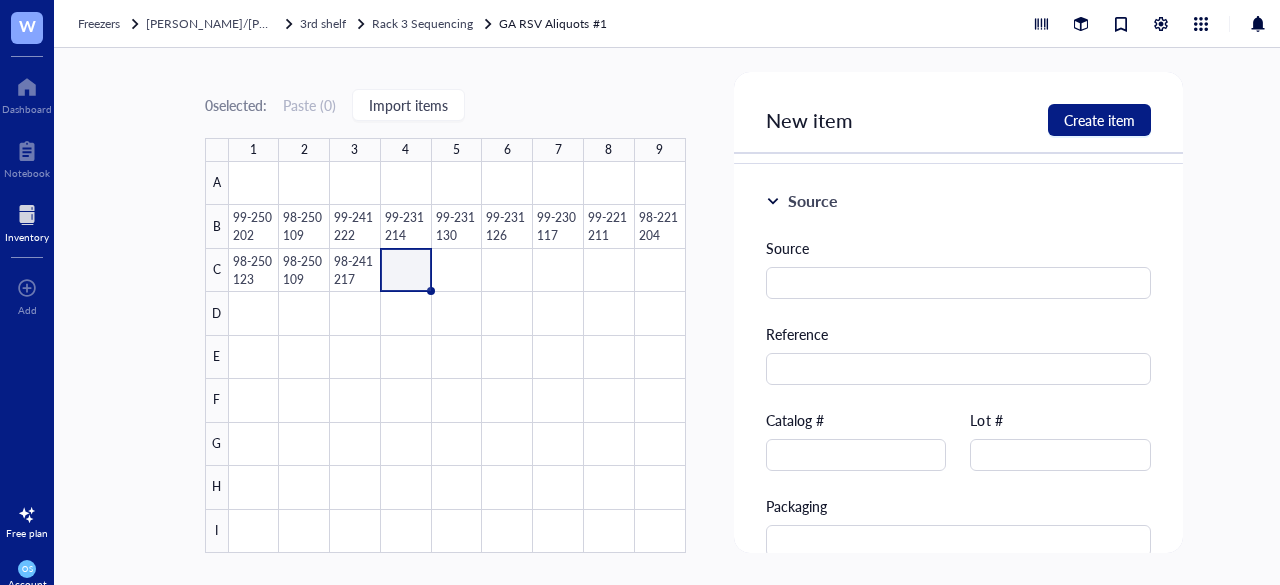scroll, scrollTop: 520, scrollLeft: 0, axis: vertical 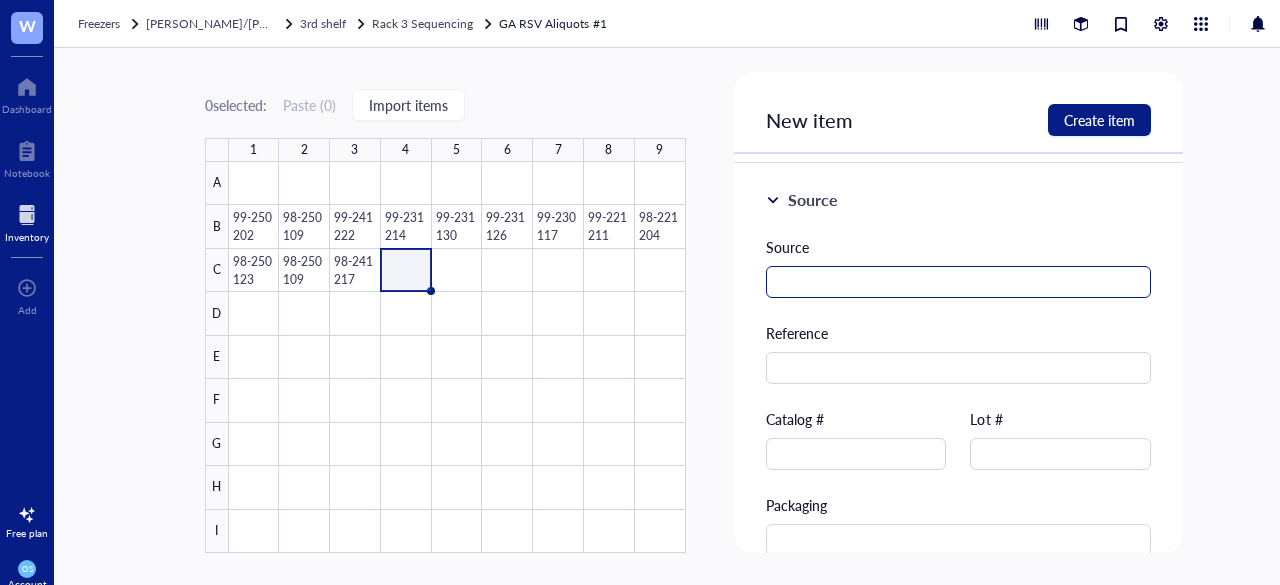 type on "Verily WWSCAN samples GA, 1FT" 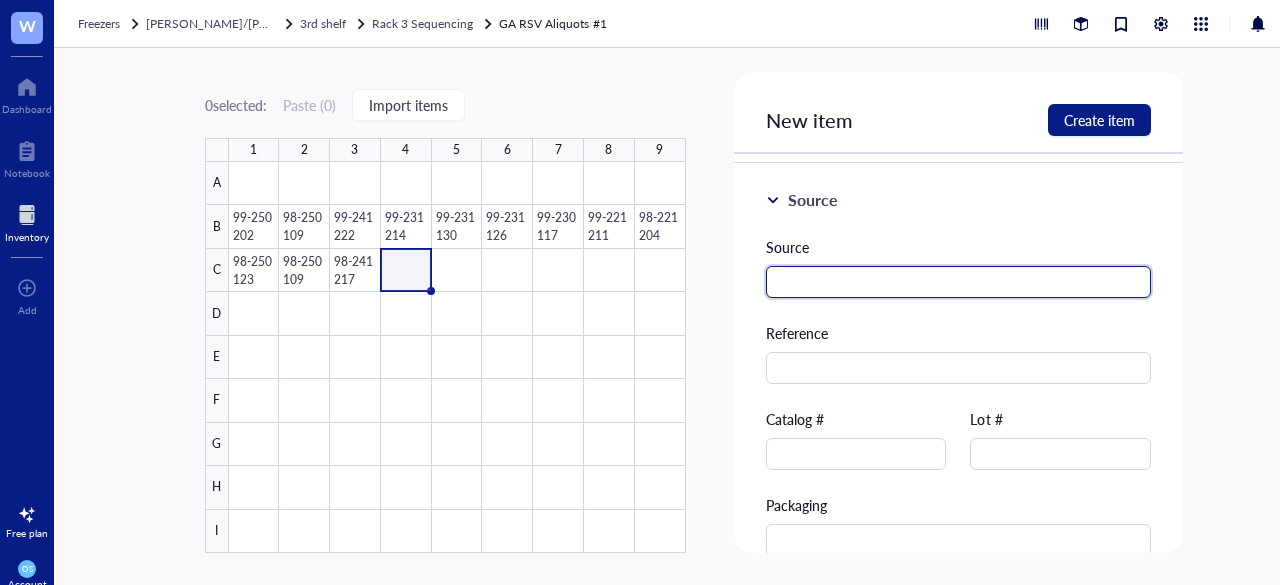 click at bounding box center (959, 282) 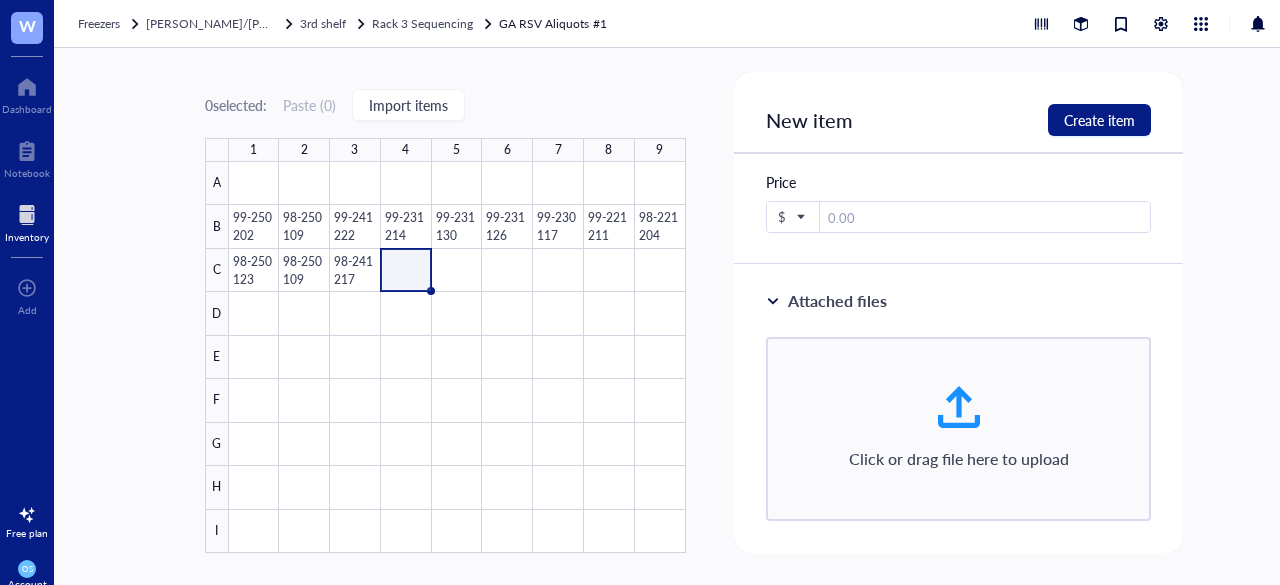 scroll, scrollTop: 946, scrollLeft: 0, axis: vertical 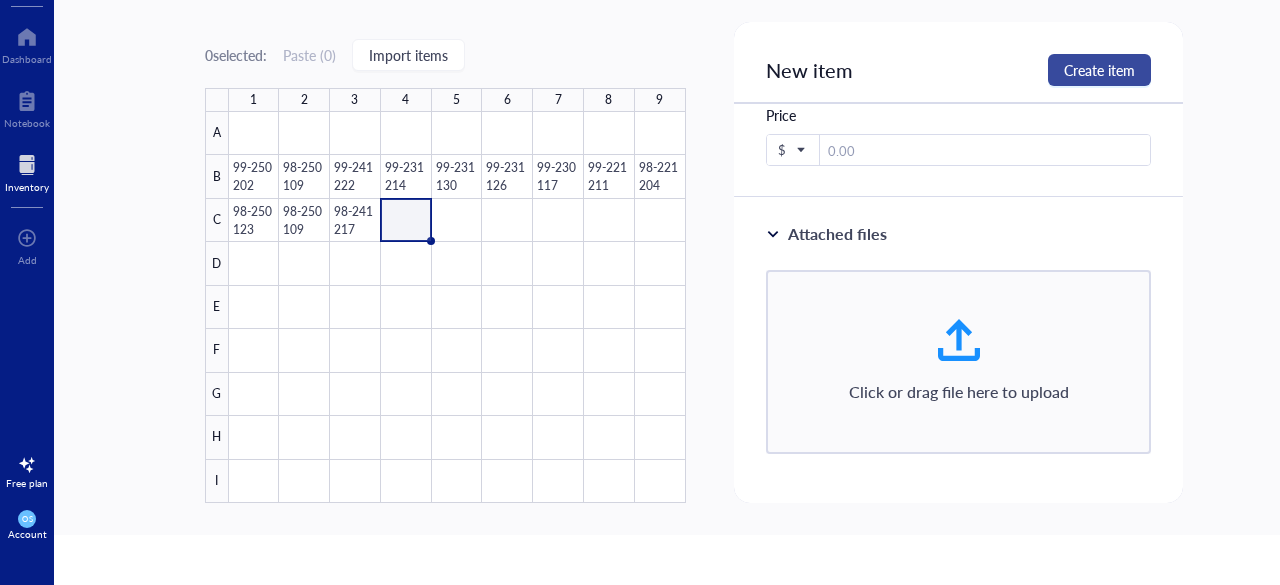 type on "Verily" 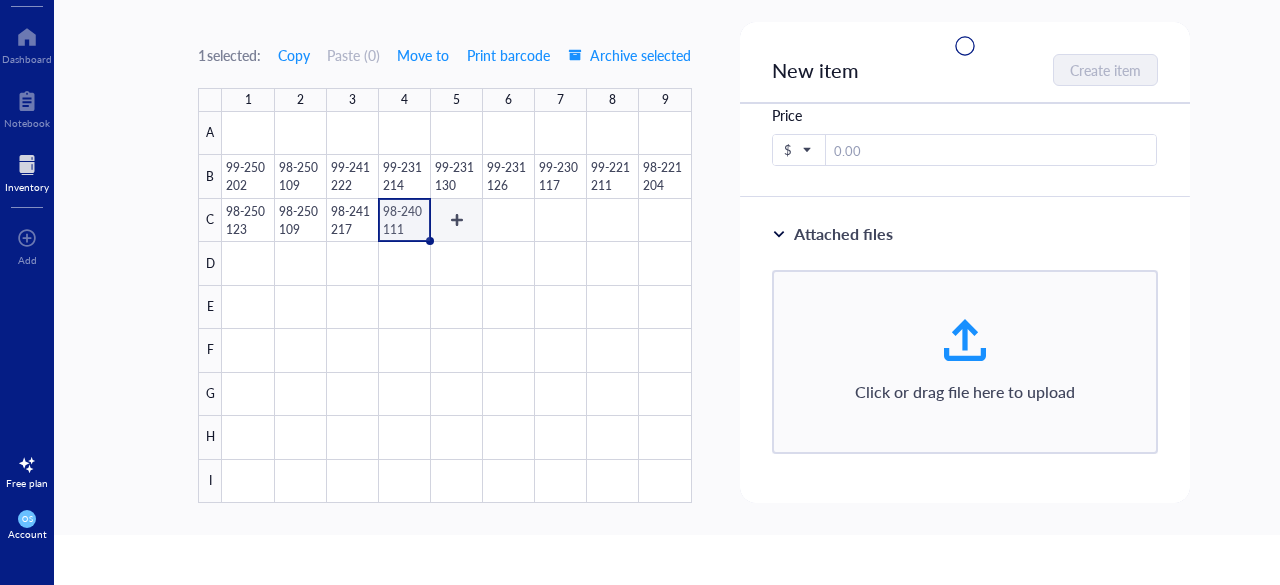 scroll, scrollTop: 0, scrollLeft: 0, axis: both 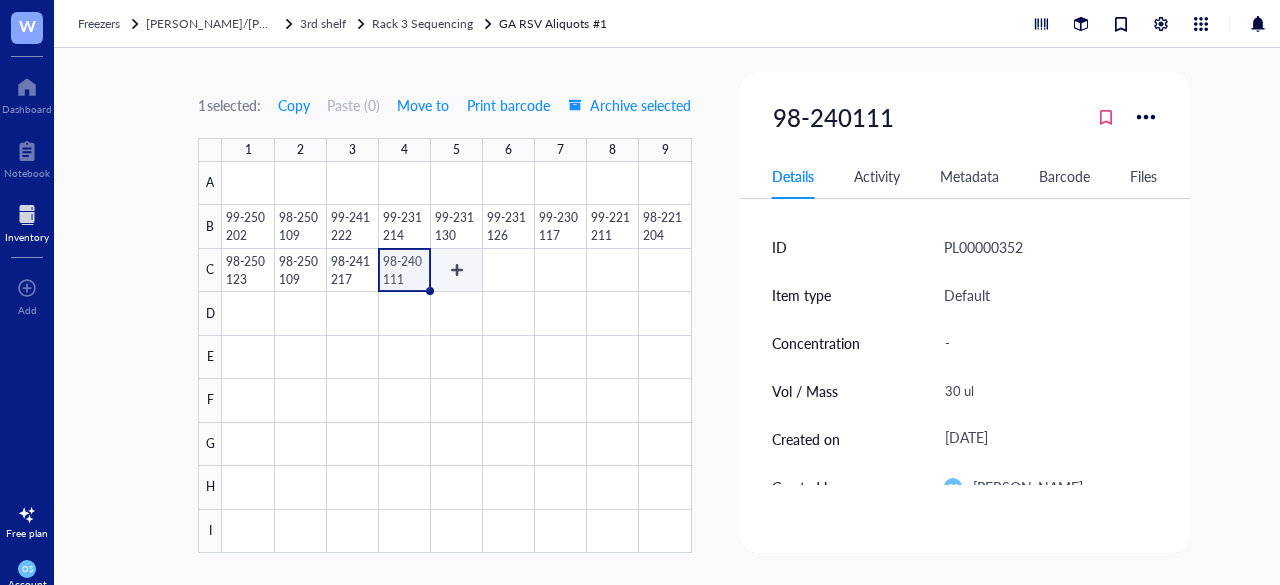 click at bounding box center (456, 357) 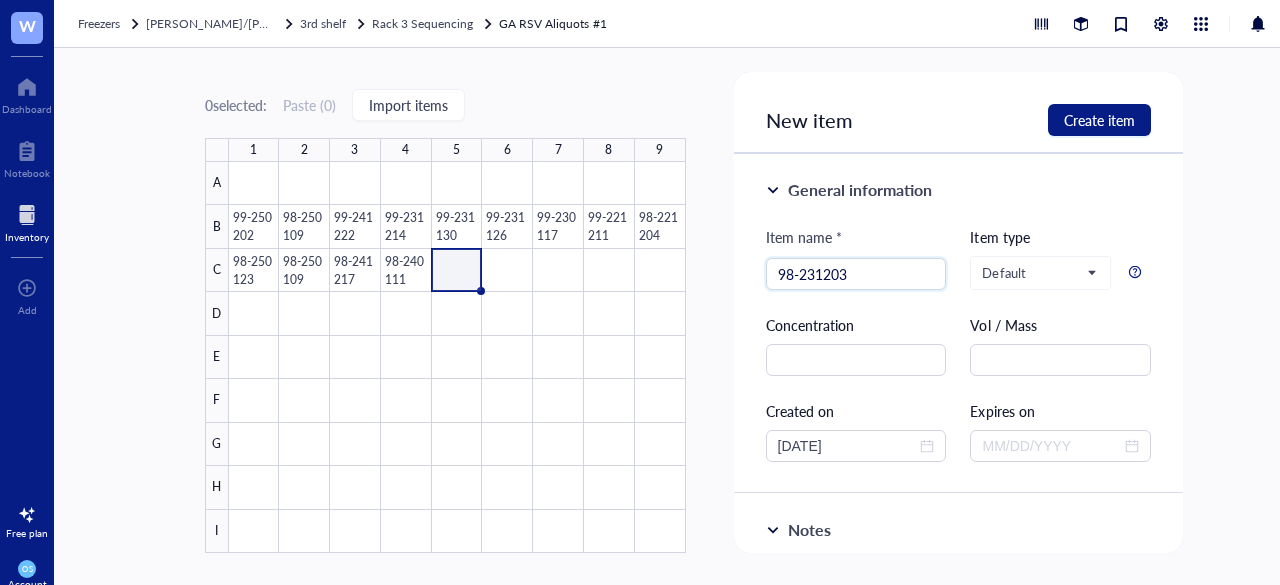 type on "98-231203" 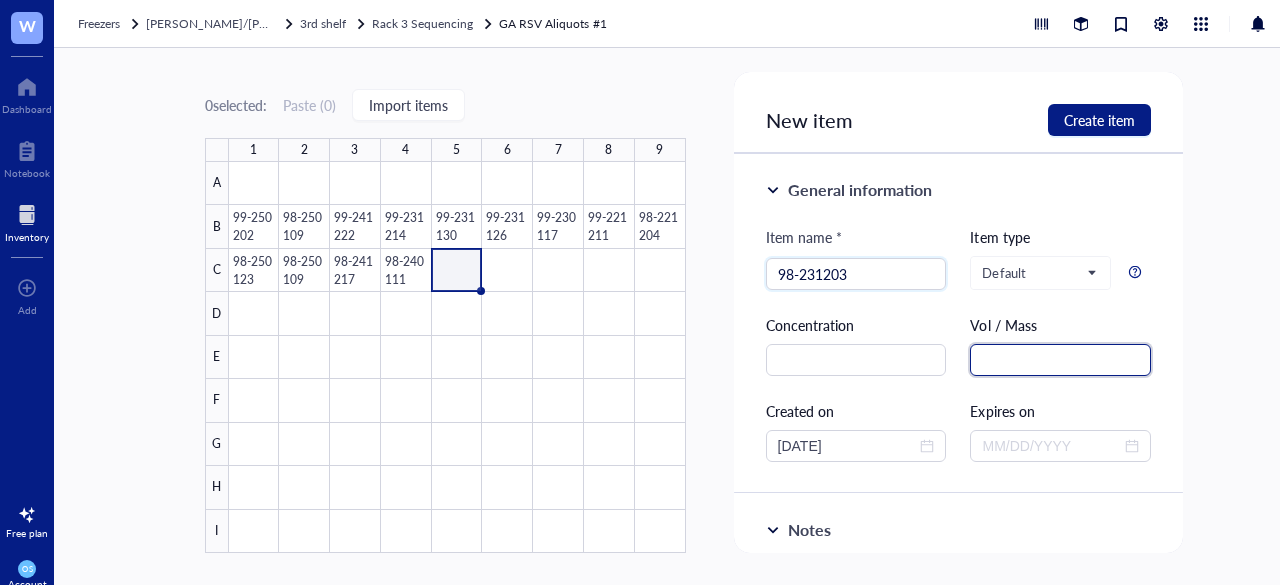 click at bounding box center [1060, 360] 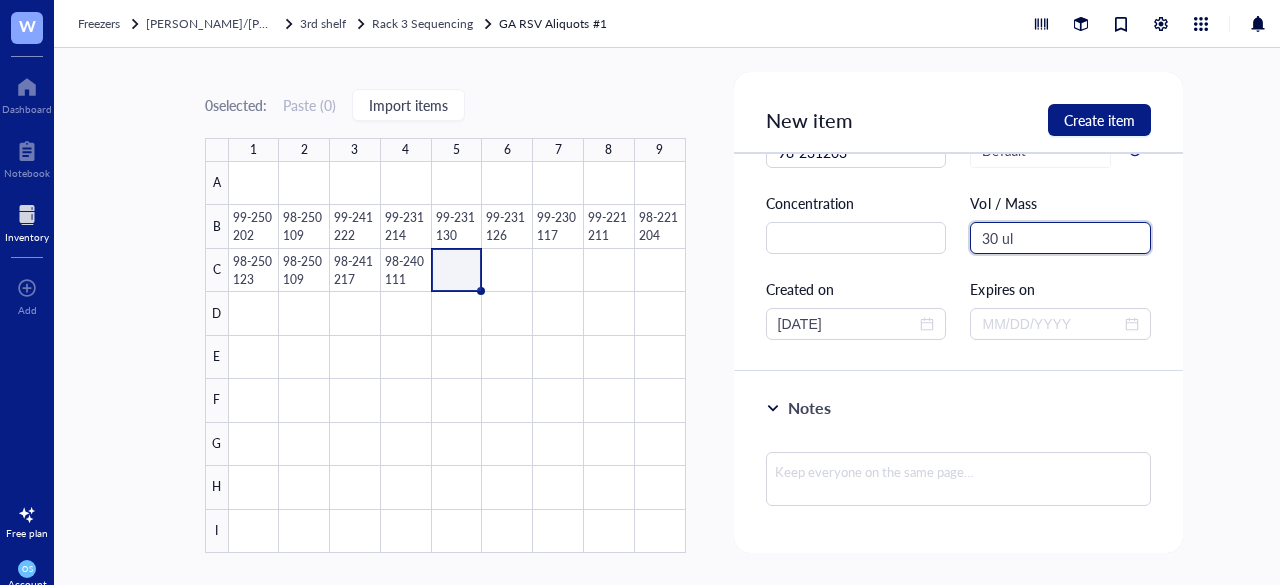 scroll, scrollTop: 130, scrollLeft: 0, axis: vertical 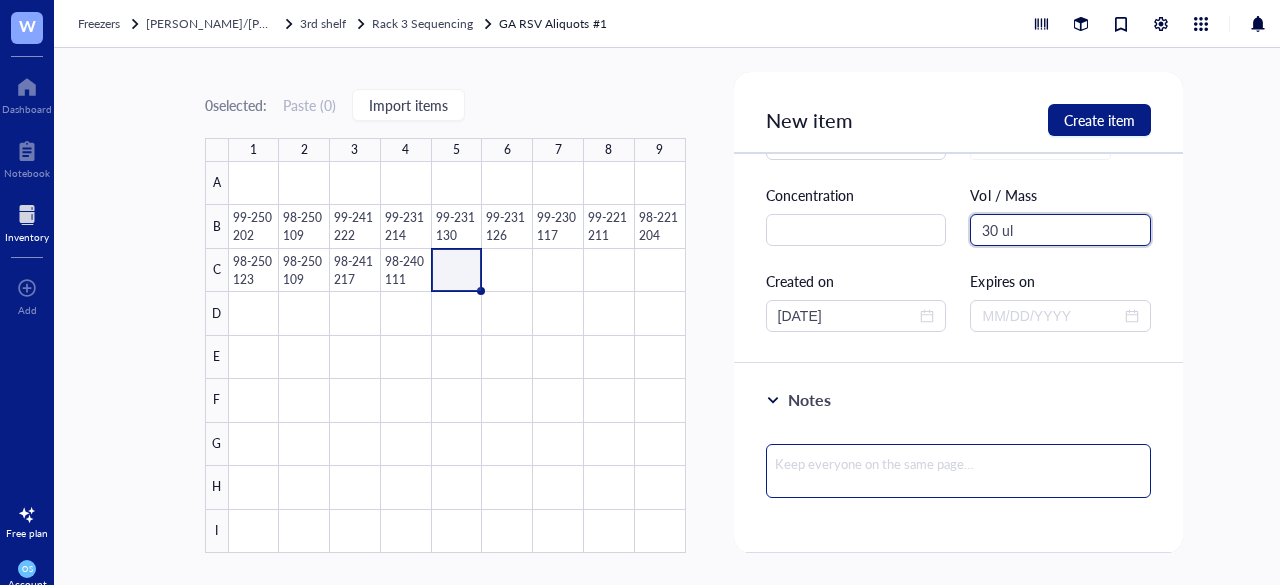 type on "30 ul" 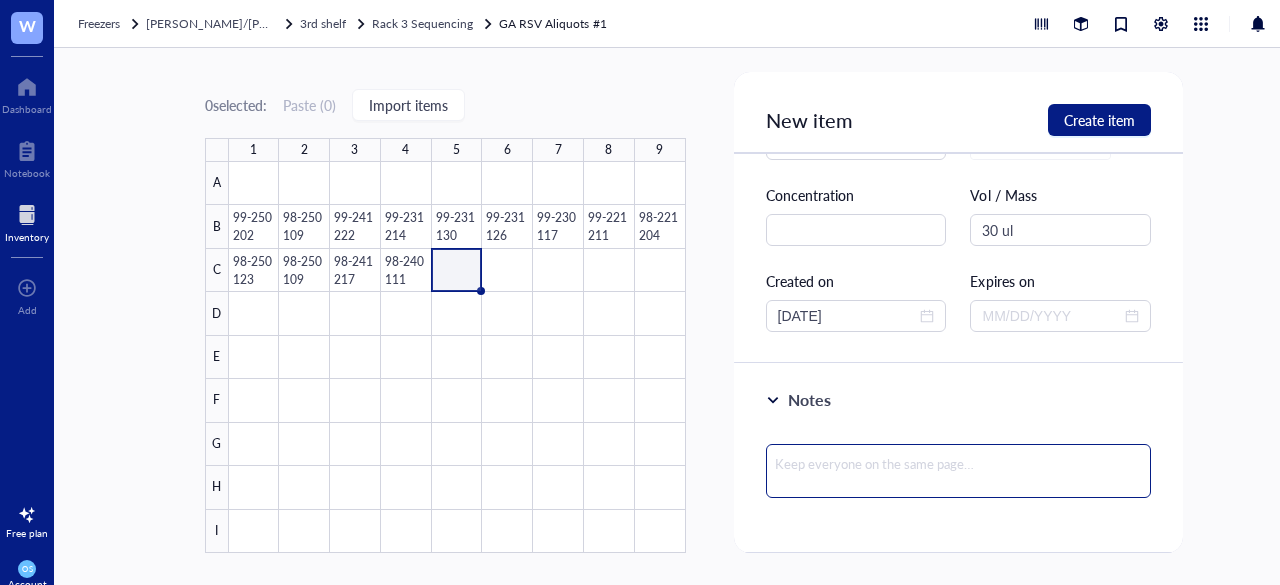 click at bounding box center (959, 471) 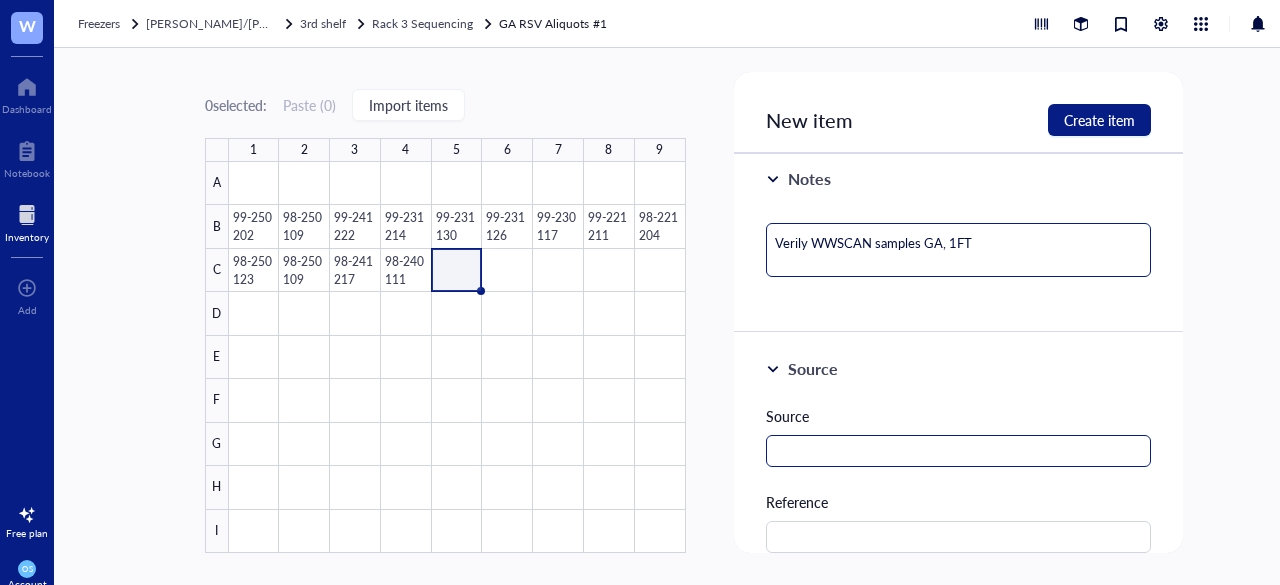 scroll, scrollTop: 352, scrollLeft: 0, axis: vertical 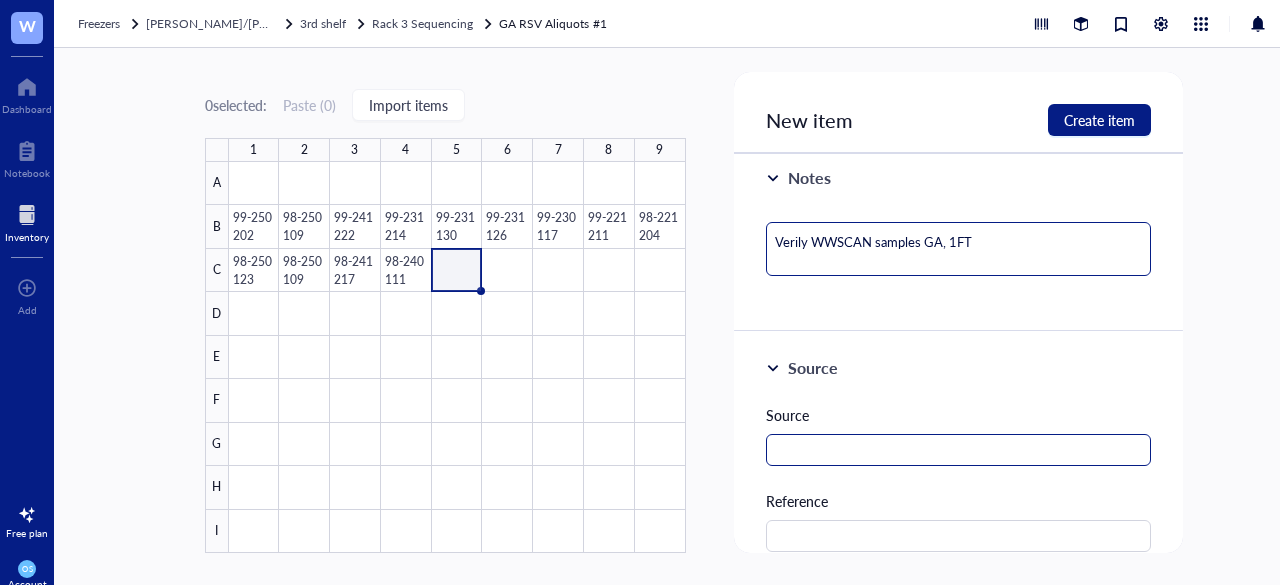 type on "Verily WWSCAN samples GA, 1FT" 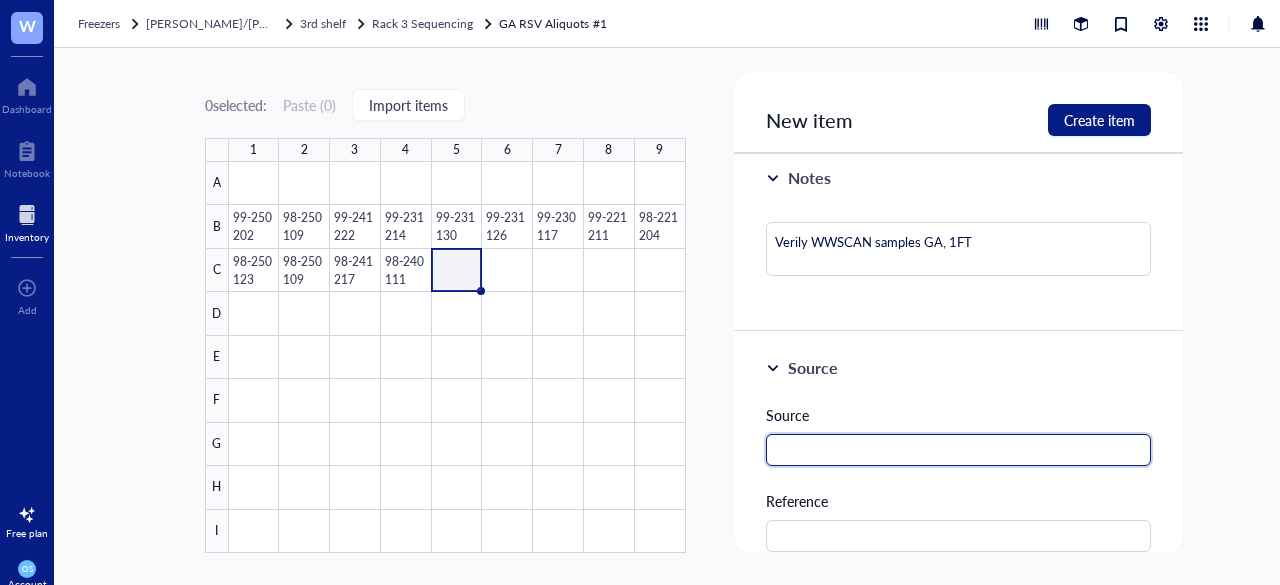 click at bounding box center [959, 450] 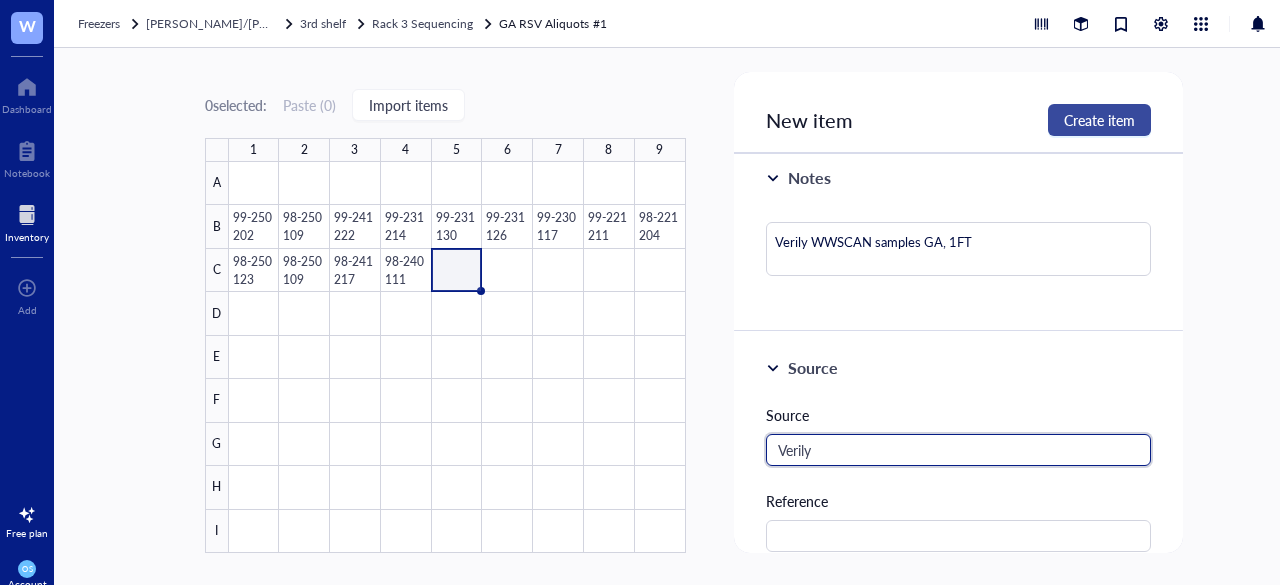 type on "Verily" 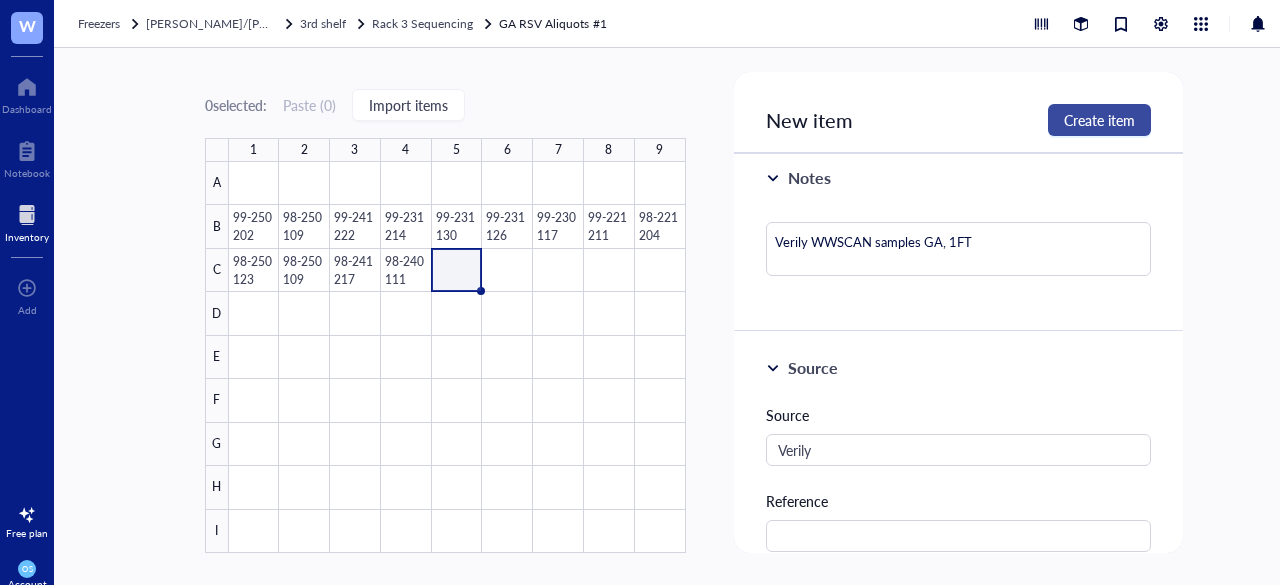 click on "Create item" at bounding box center (1099, 120) 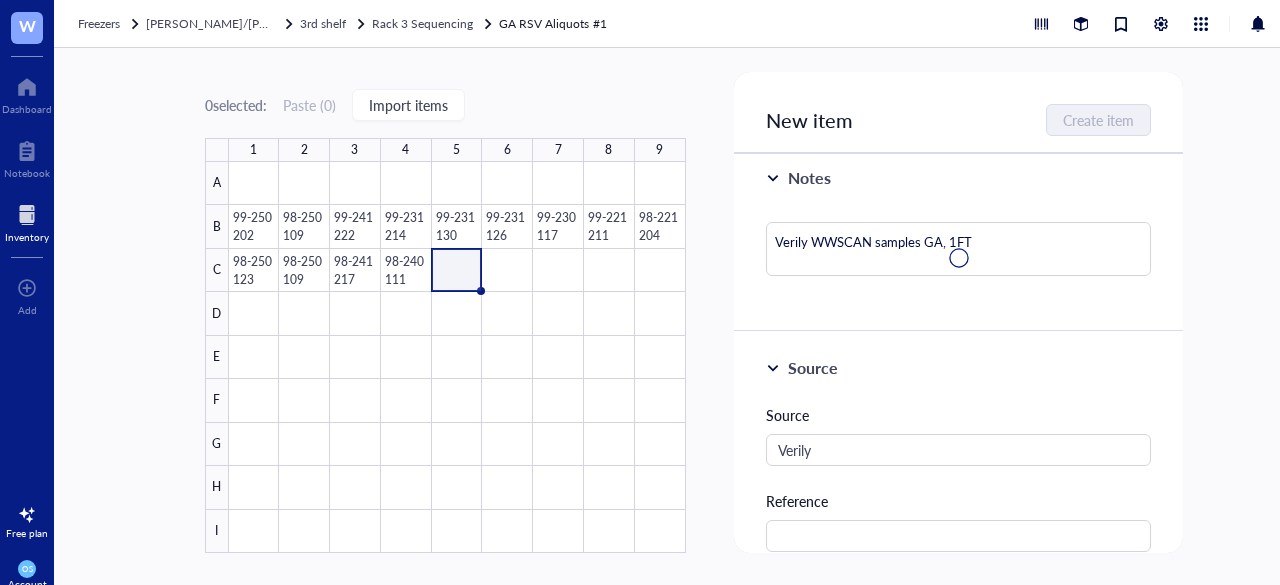 type on "Keep everyone on the same page…" 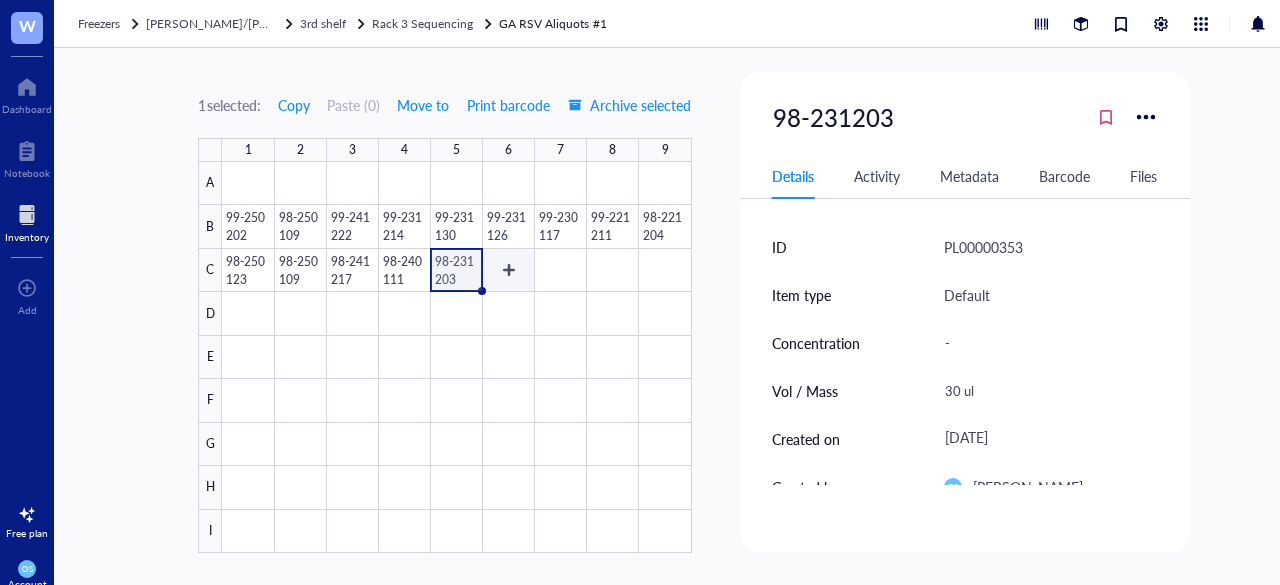 click at bounding box center [456, 357] 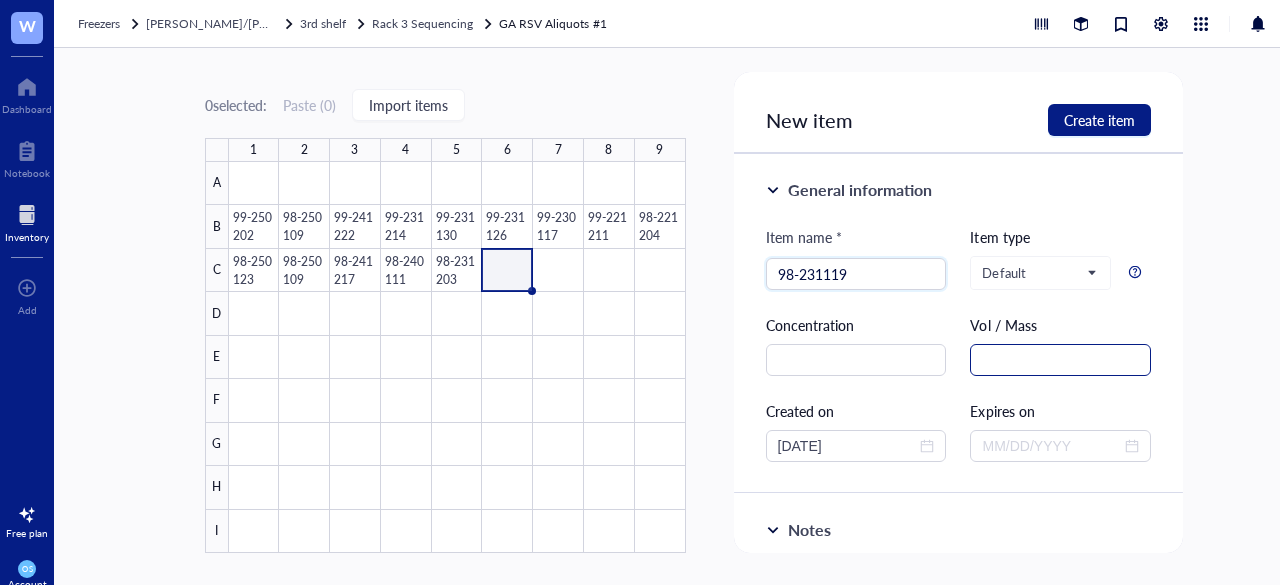type on "98-231119" 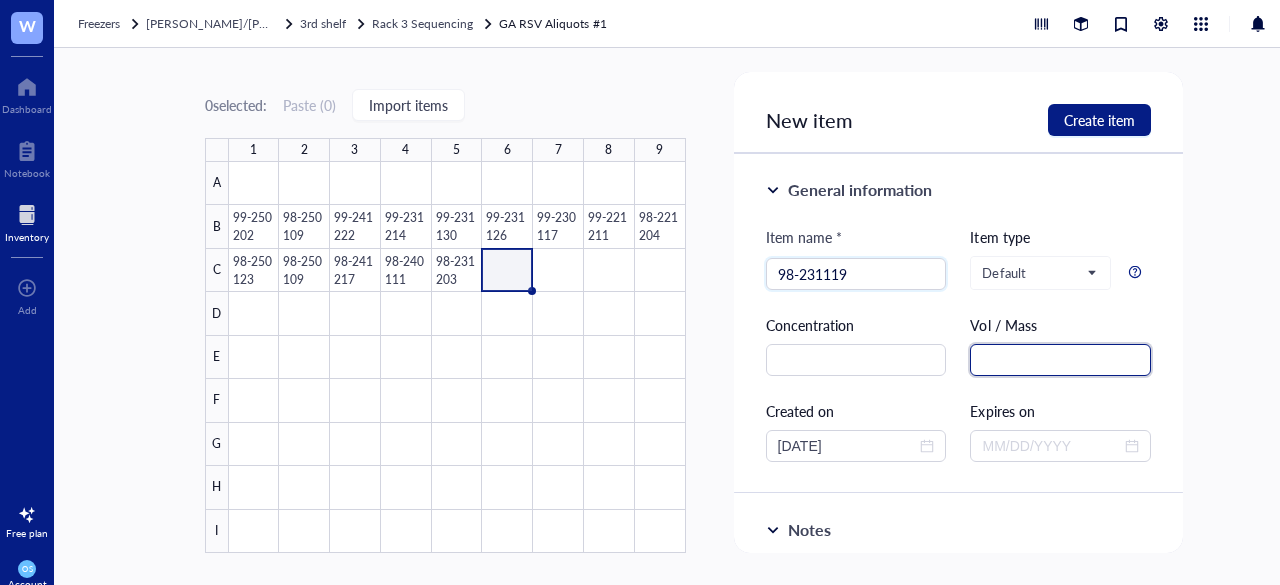 click at bounding box center [1060, 360] 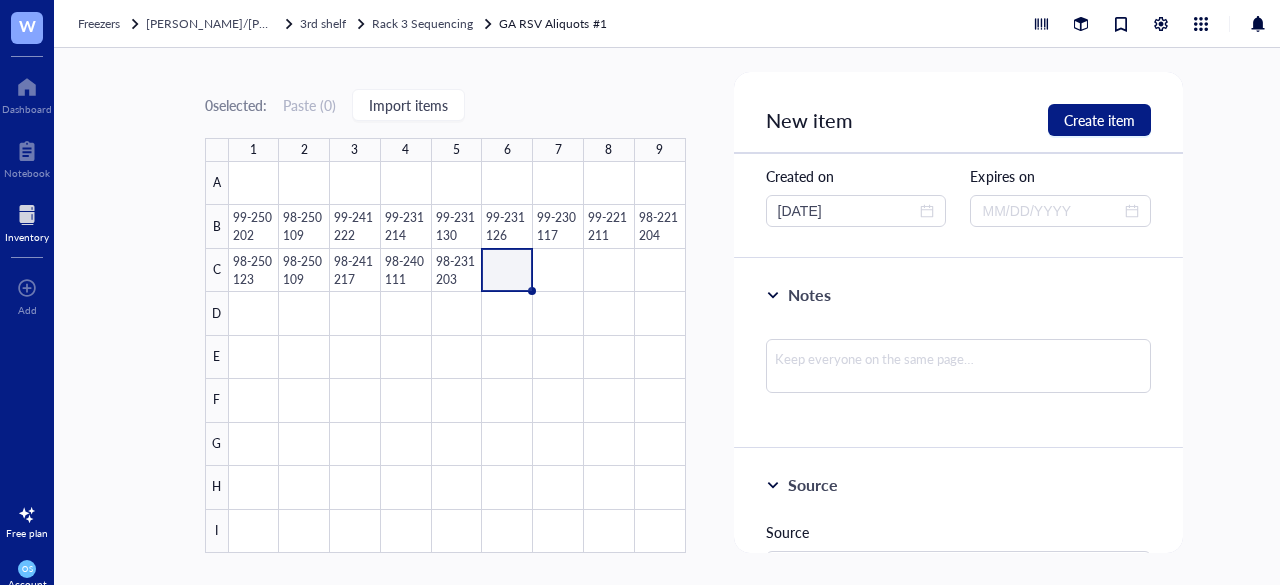 scroll, scrollTop: 236, scrollLeft: 0, axis: vertical 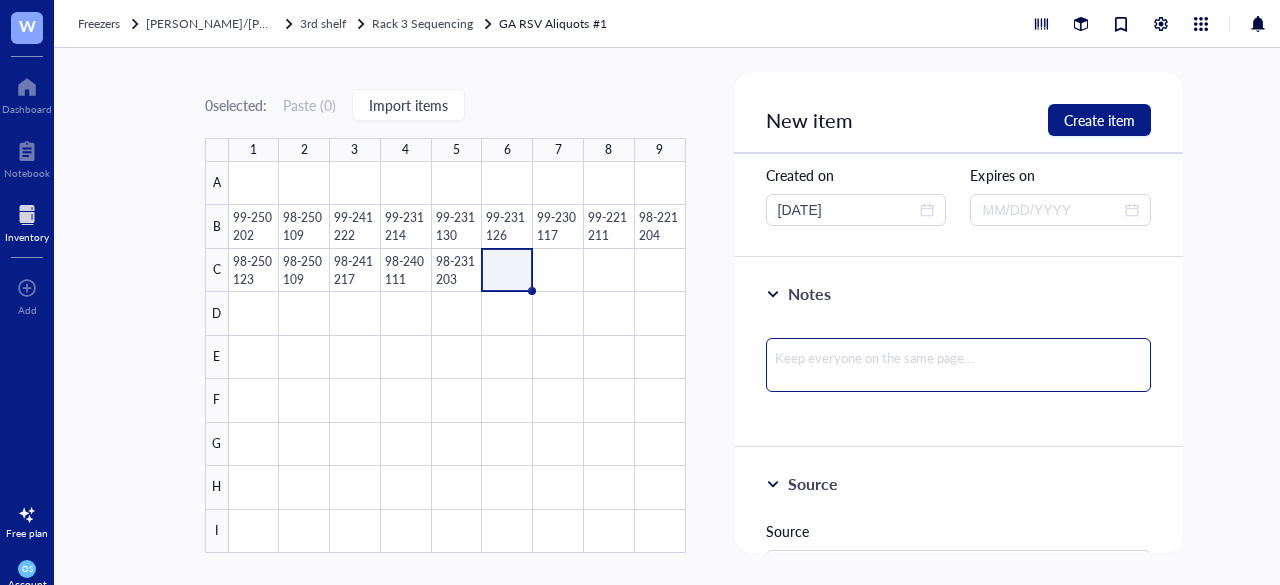 type on "30 ul" 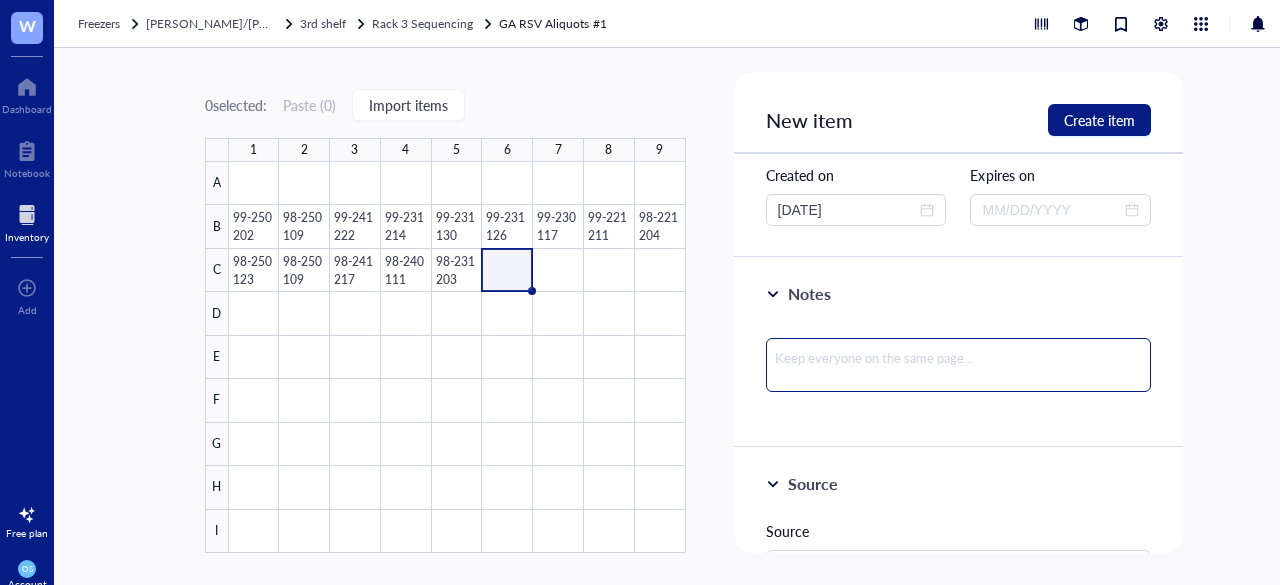 click at bounding box center (959, 365) 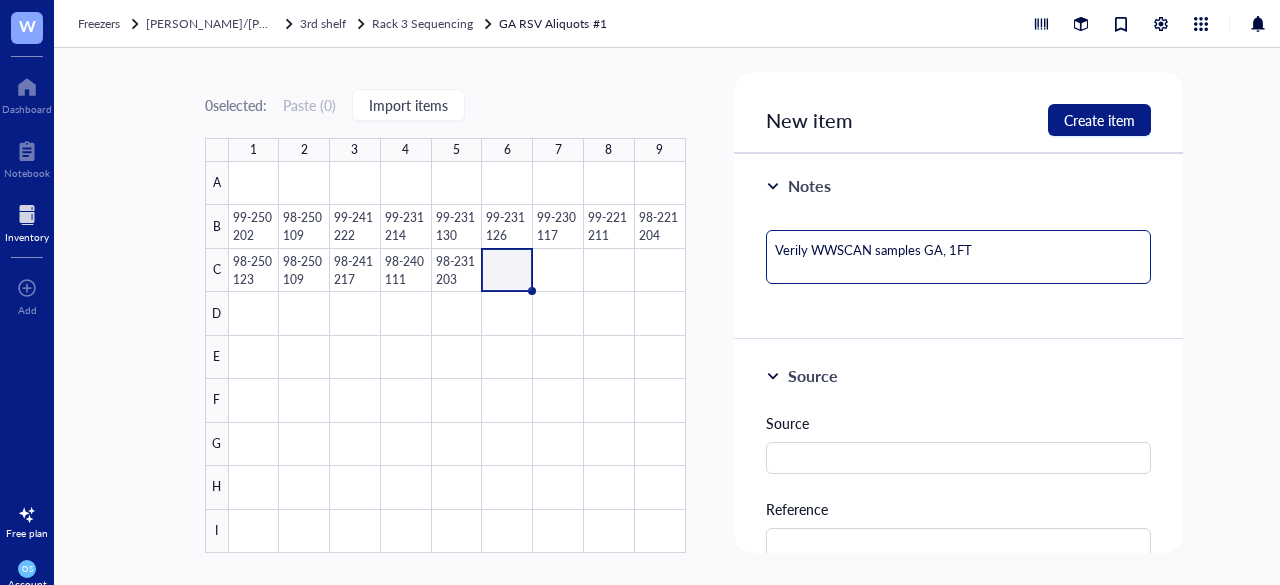 scroll, scrollTop: 348, scrollLeft: 0, axis: vertical 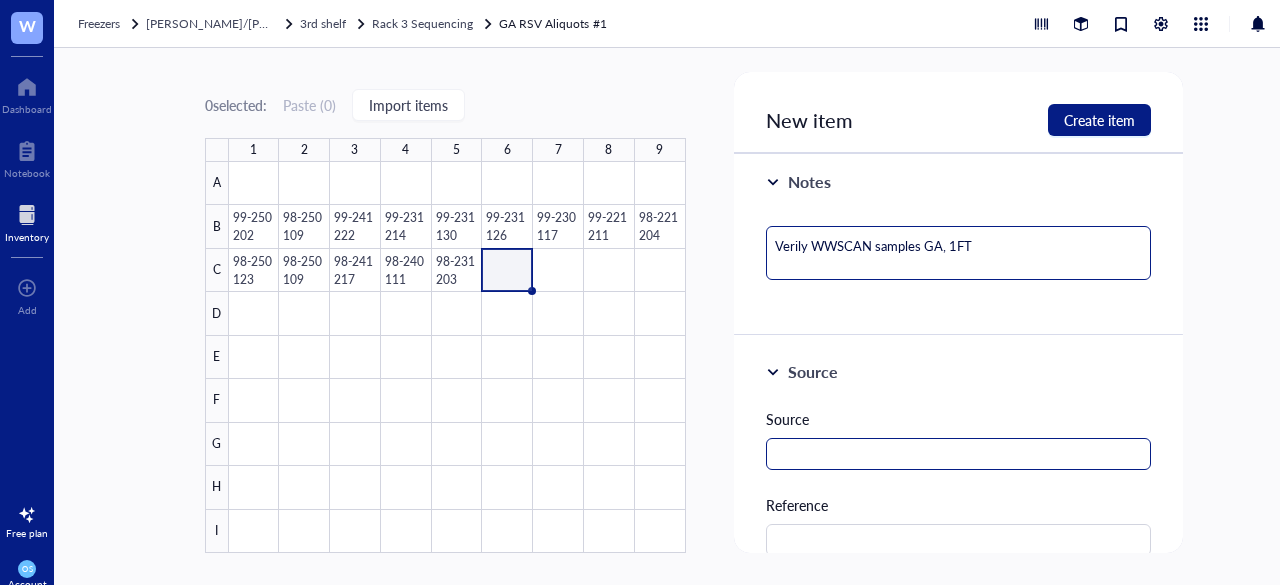 type on "Verily WWSCAN samples GA, 1FT" 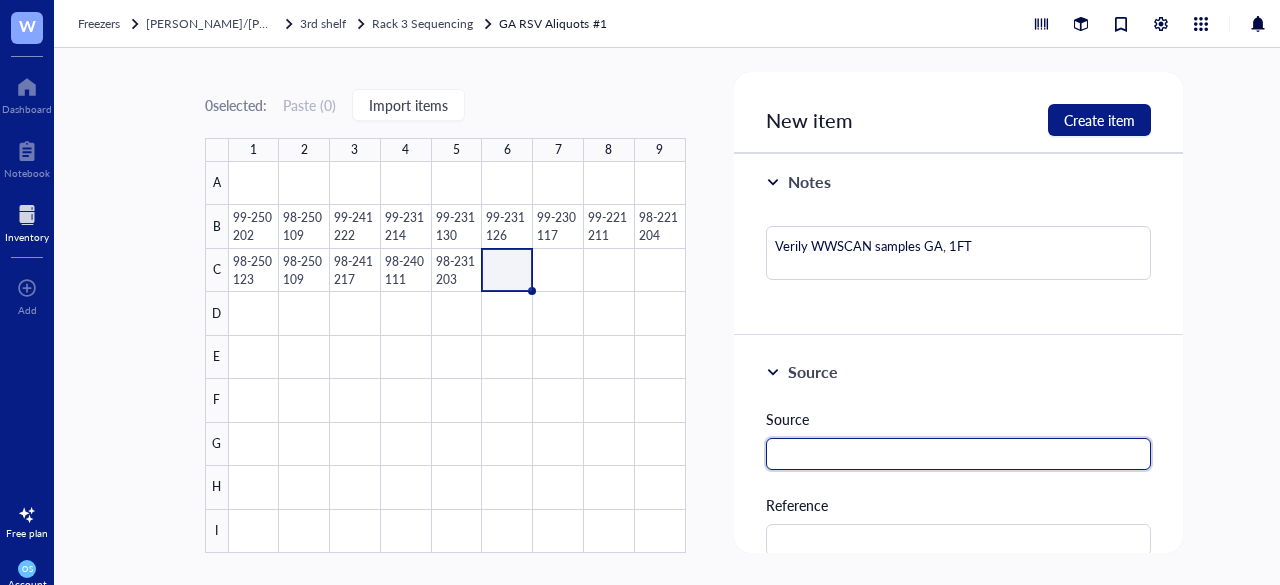 click at bounding box center (959, 454) 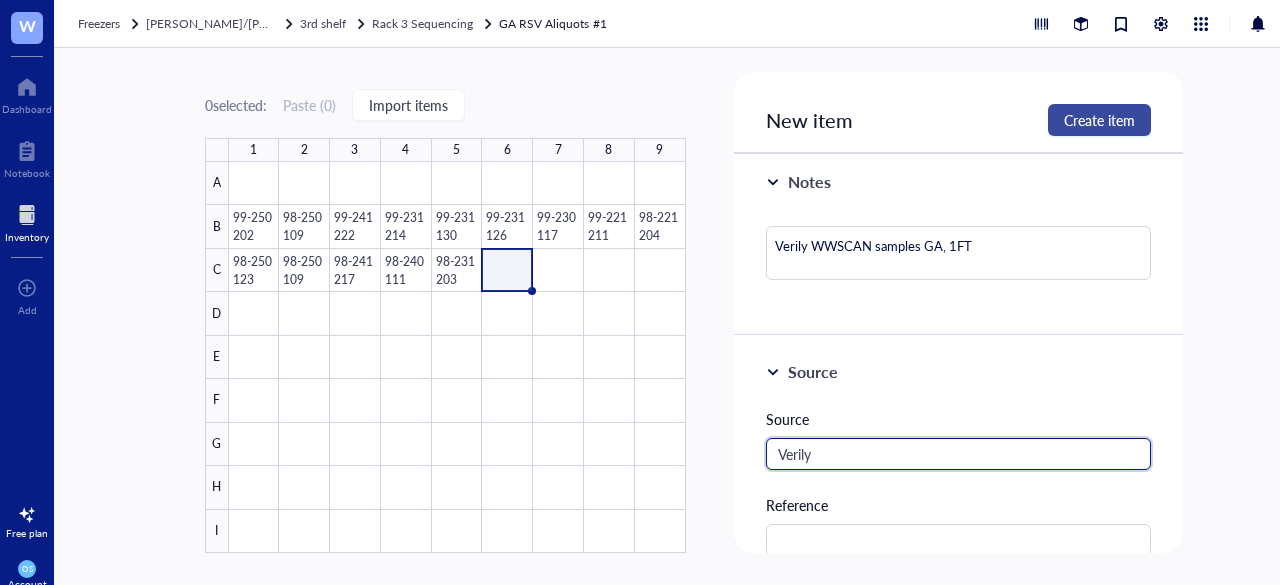 type on "Verily" 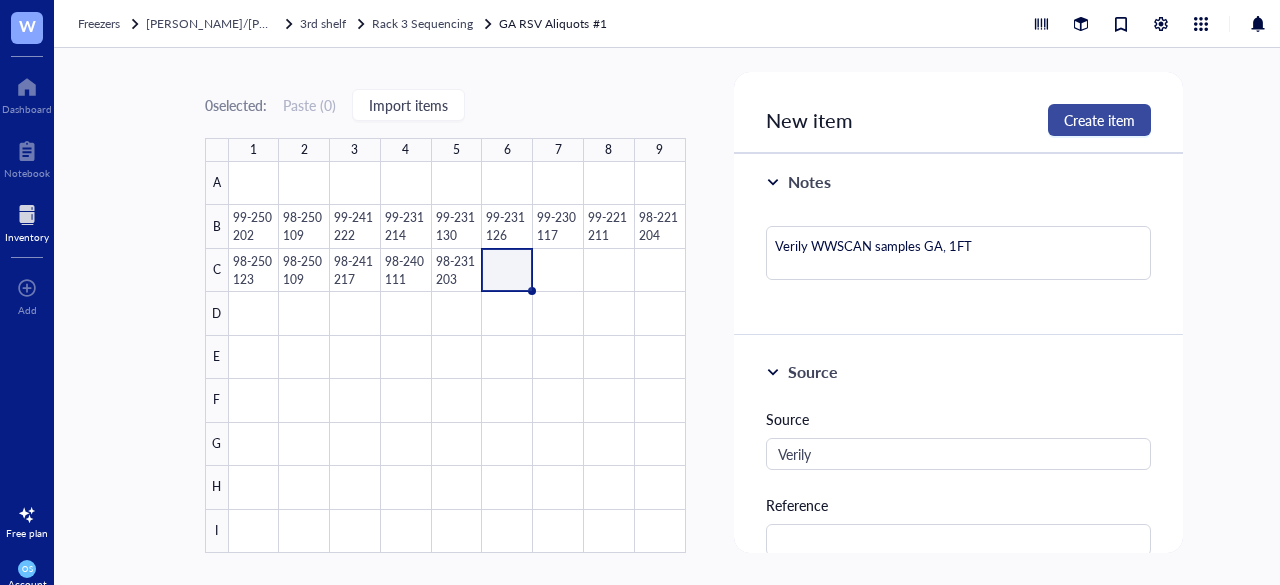 click on "Create item" at bounding box center (1099, 120) 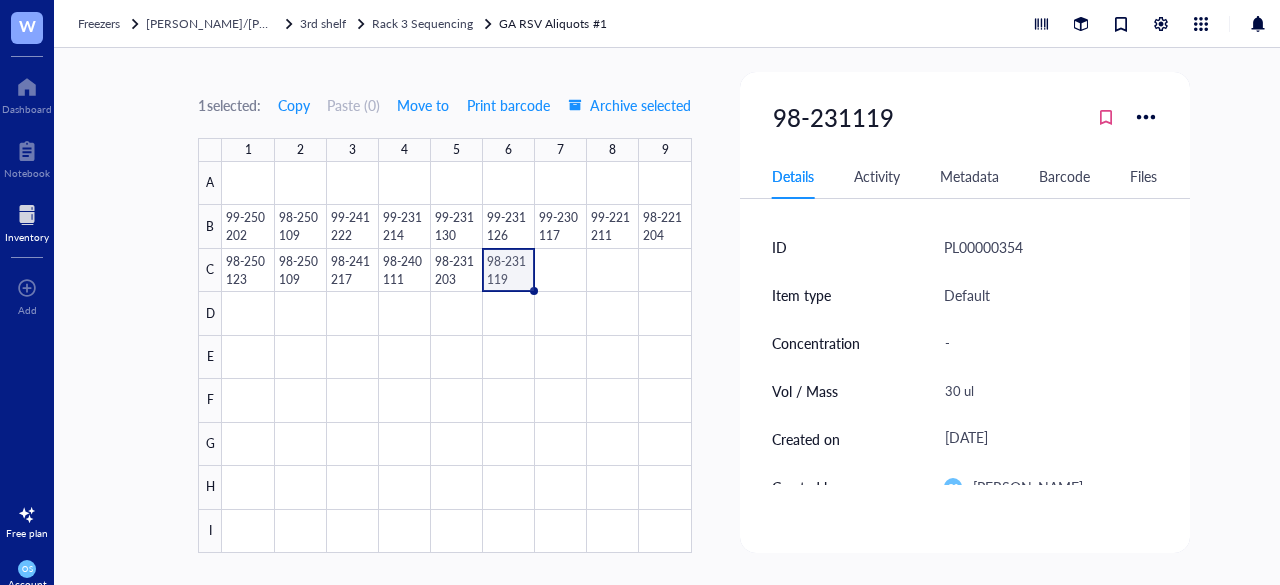 click at bounding box center [456, 357] 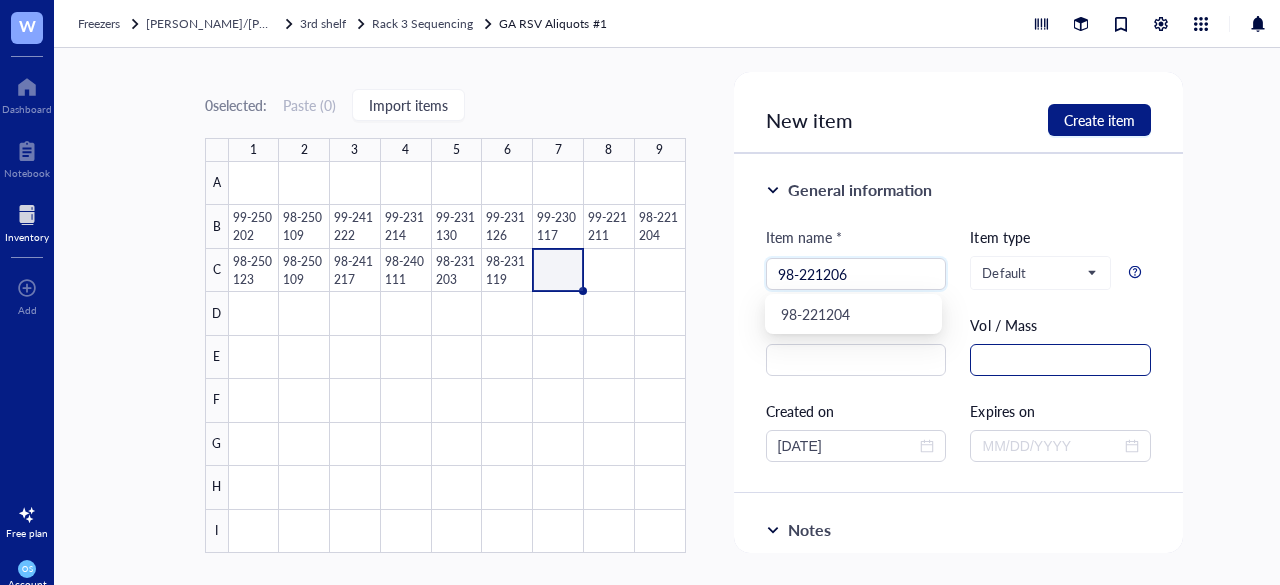 type on "98-221206" 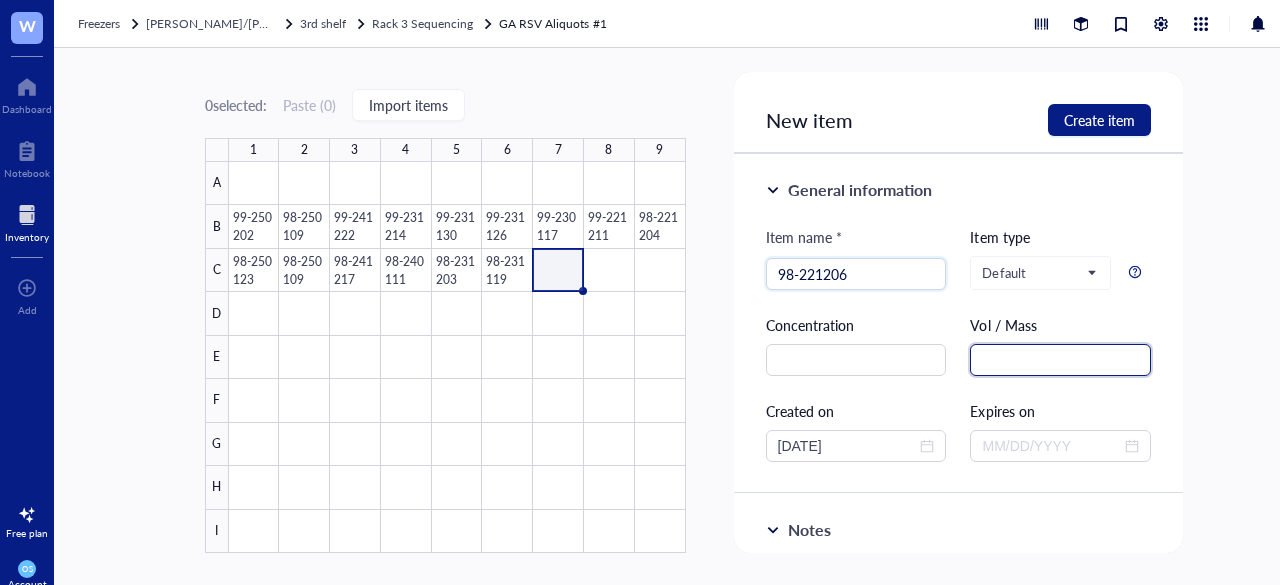click at bounding box center (1060, 360) 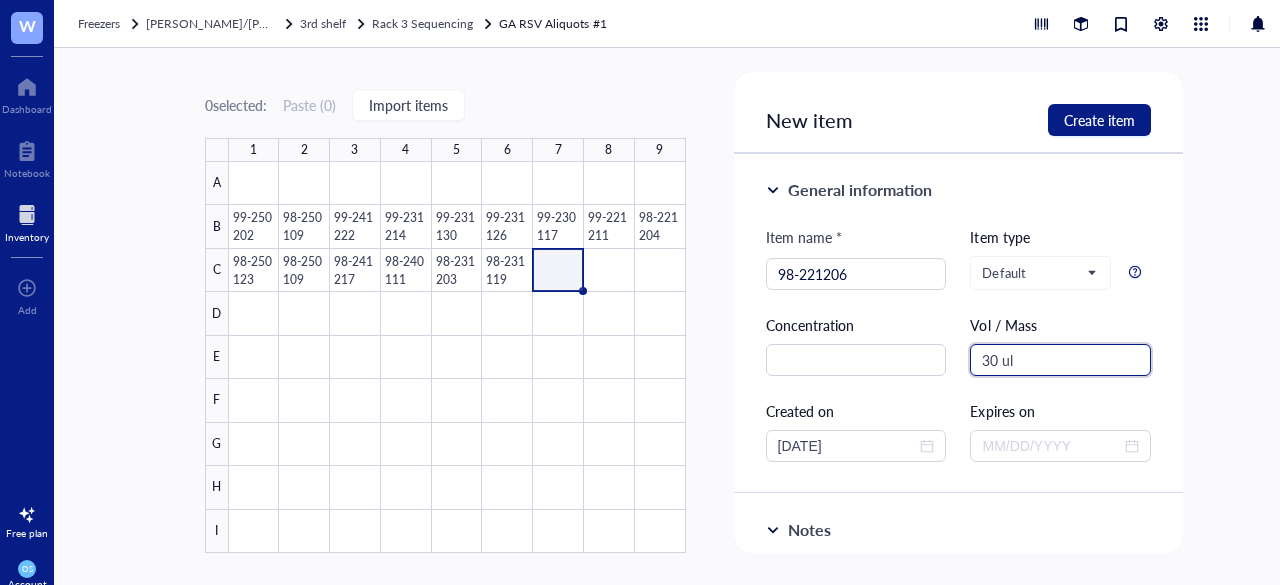 type on "30 ul" 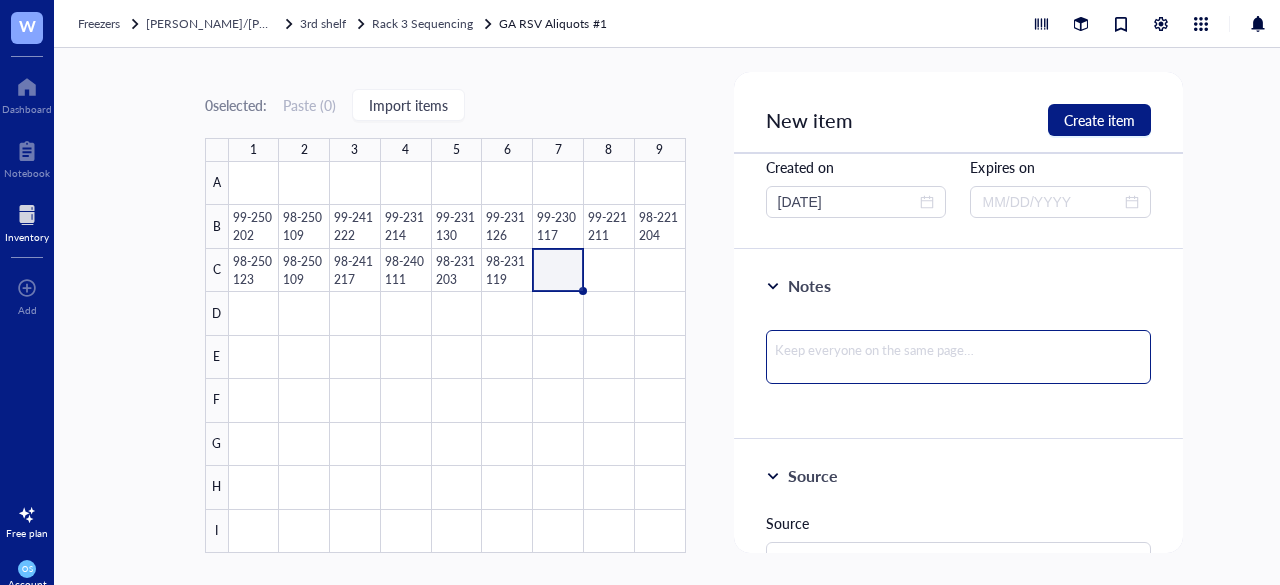 scroll, scrollTop: 246, scrollLeft: 0, axis: vertical 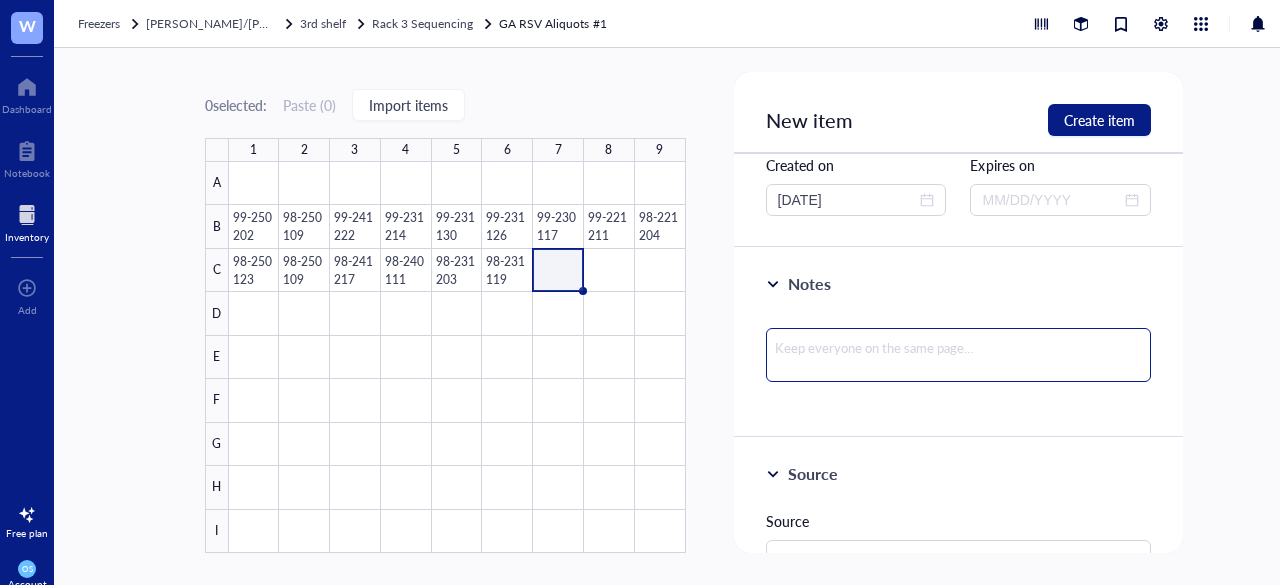 click at bounding box center (959, 355) 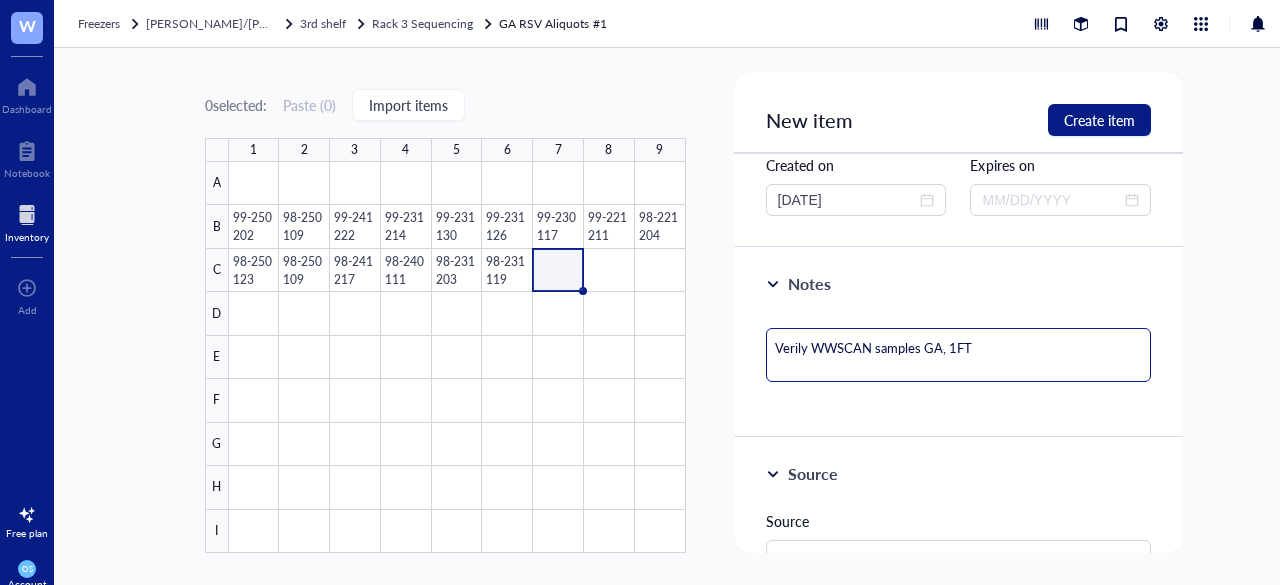 scroll, scrollTop: 355, scrollLeft: 0, axis: vertical 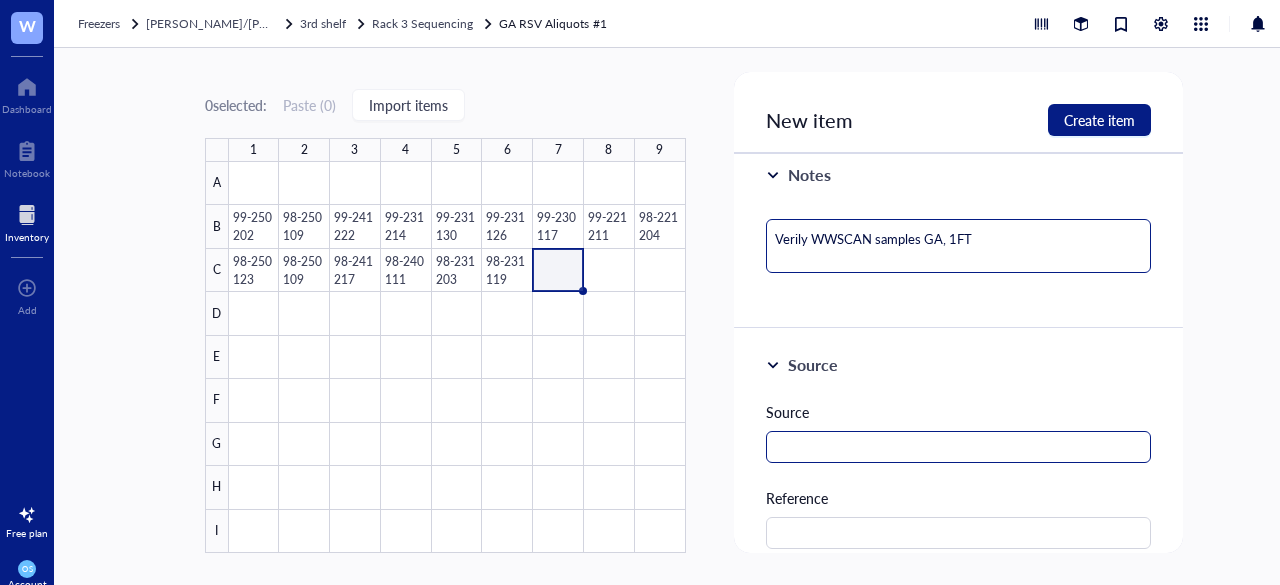 type on "Verily WWSCAN samples GA, 1FT" 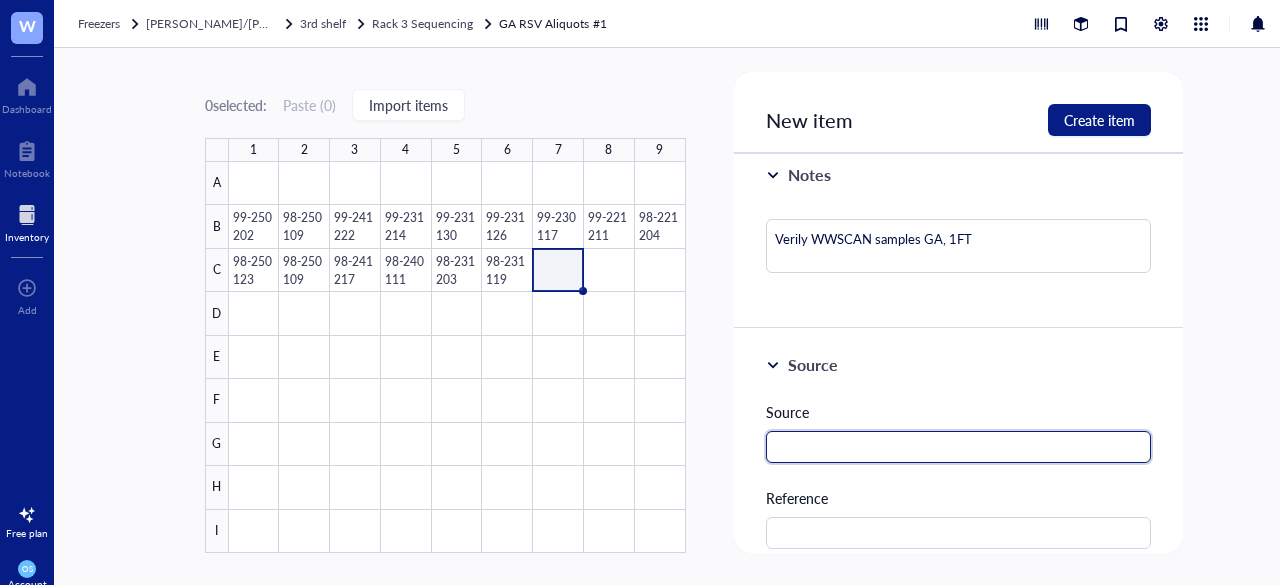click at bounding box center [959, 447] 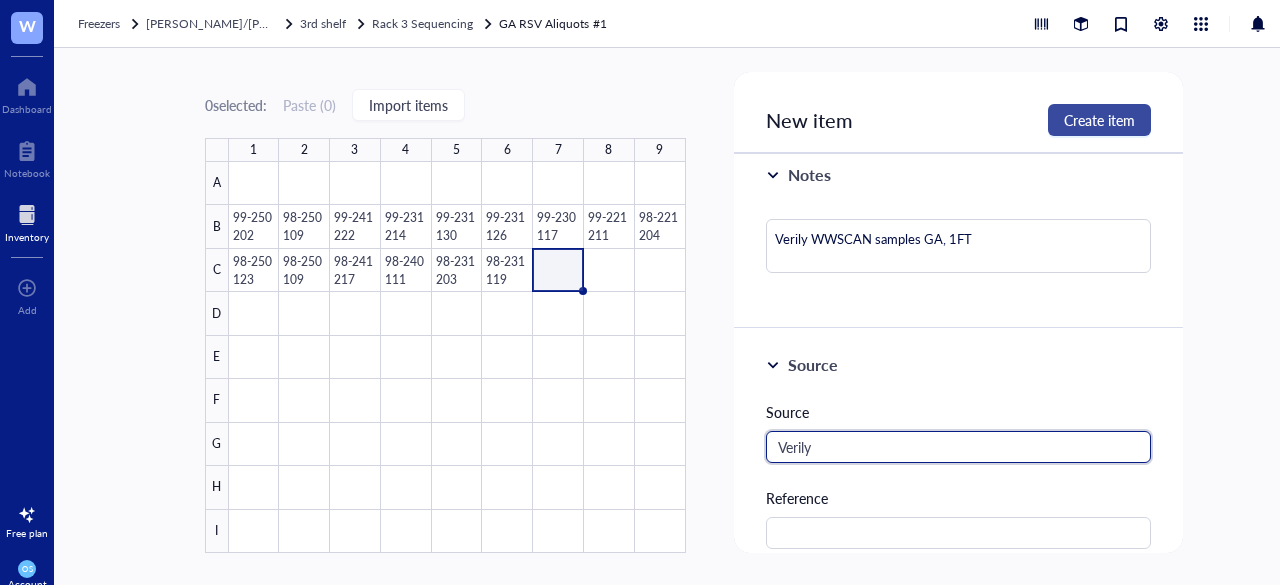 type on "Verily" 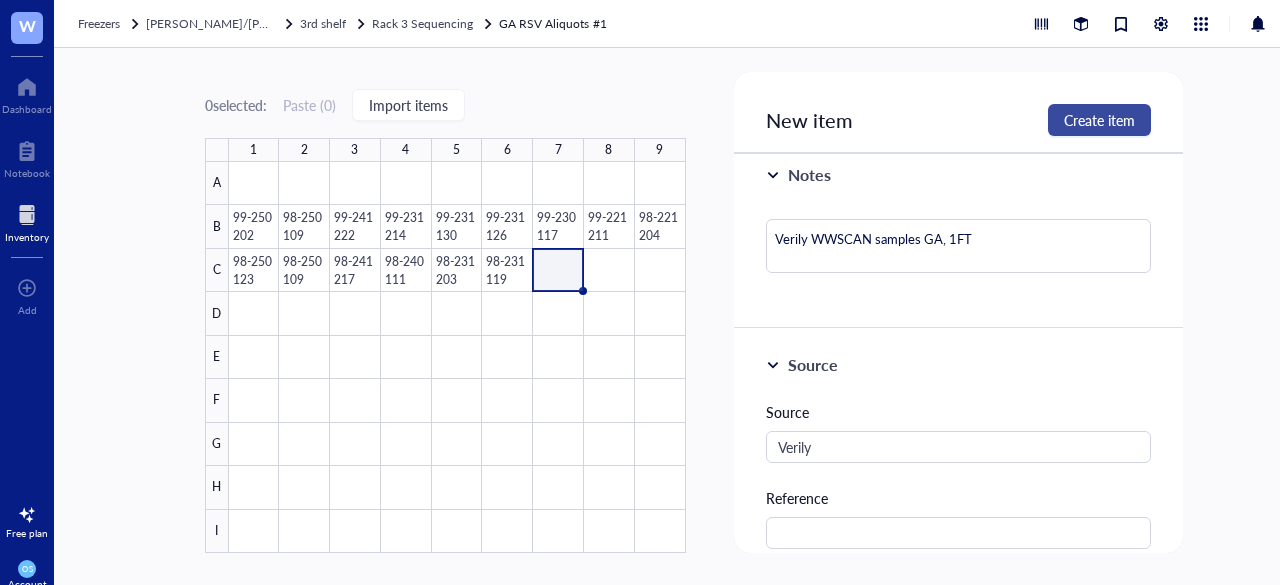 click on "Create item" at bounding box center (1099, 120) 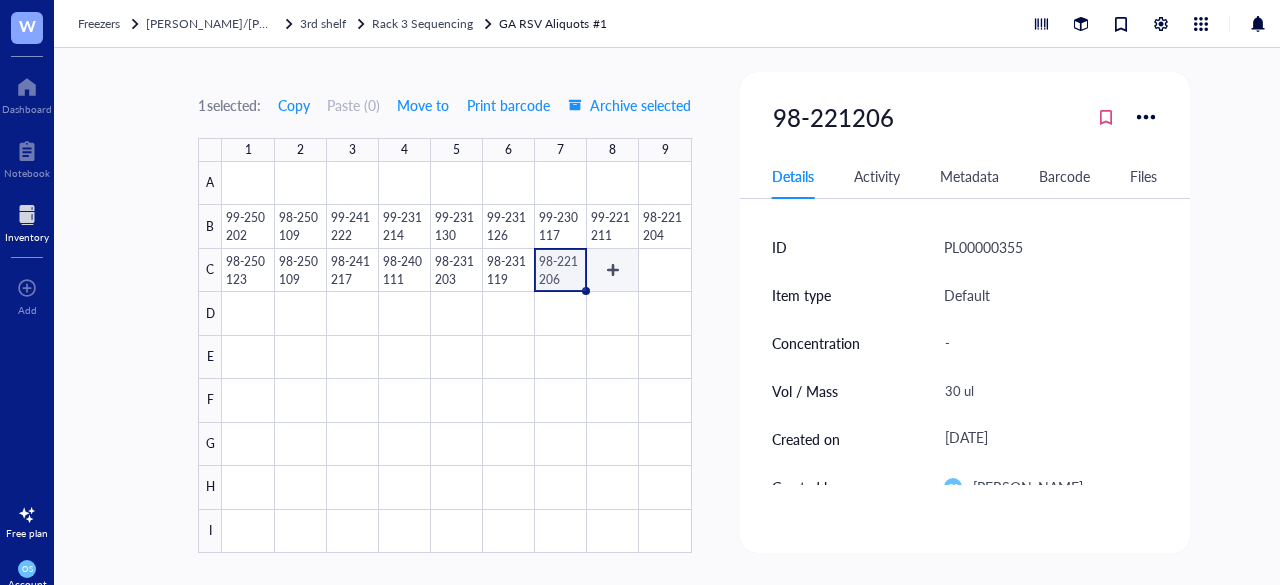 click at bounding box center [456, 357] 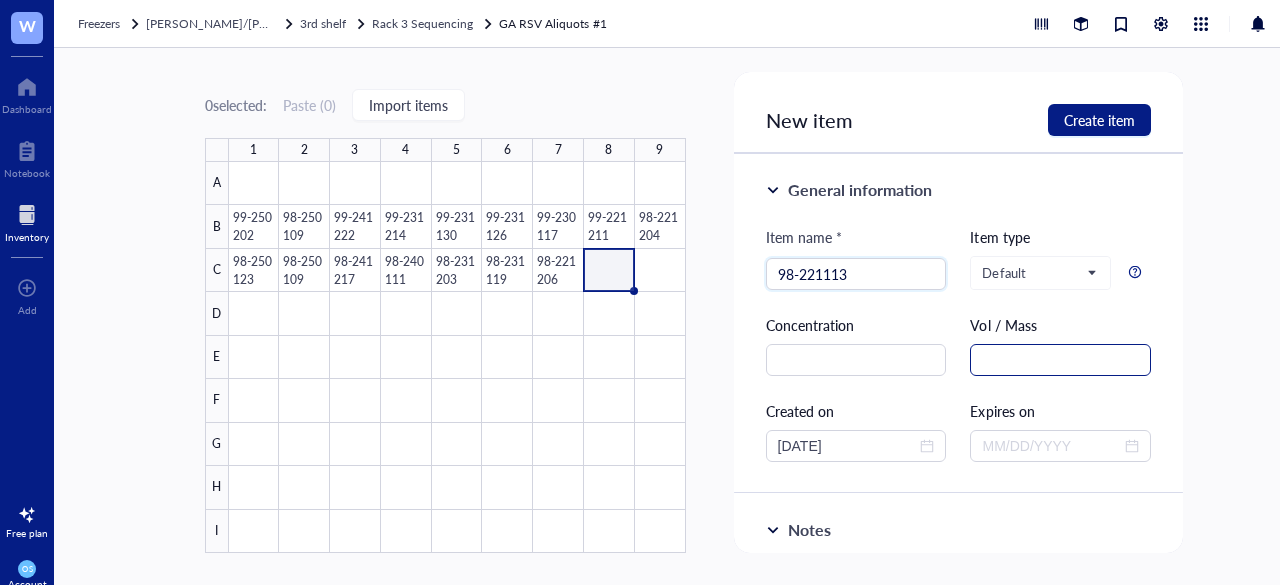 type on "98-221113" 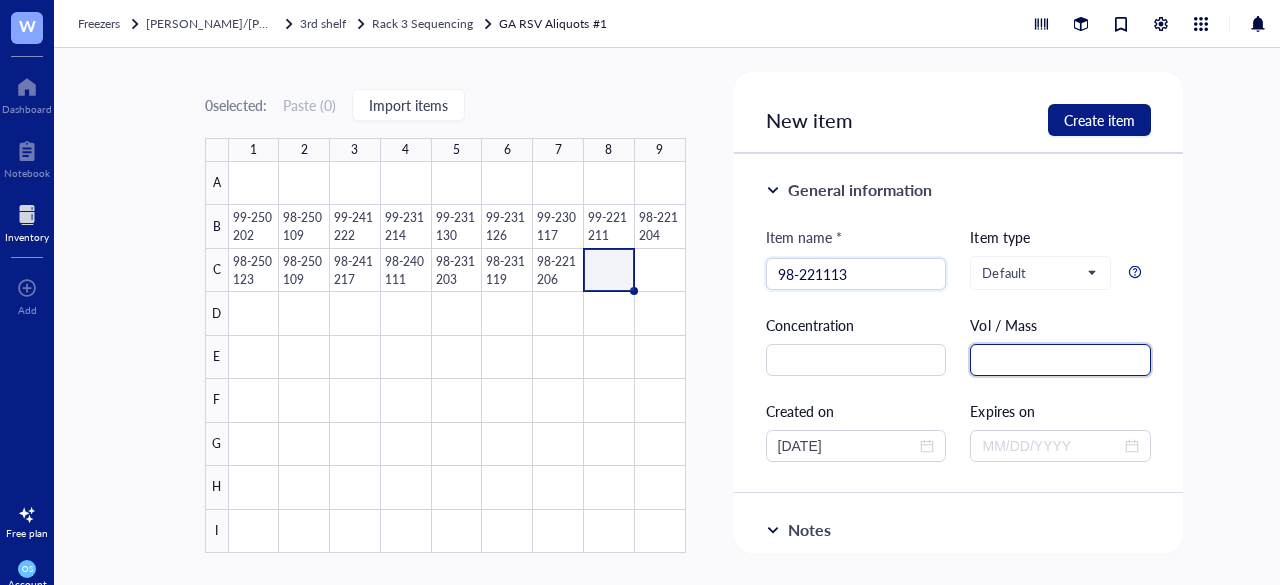 click at bounding box center (1060, 360) 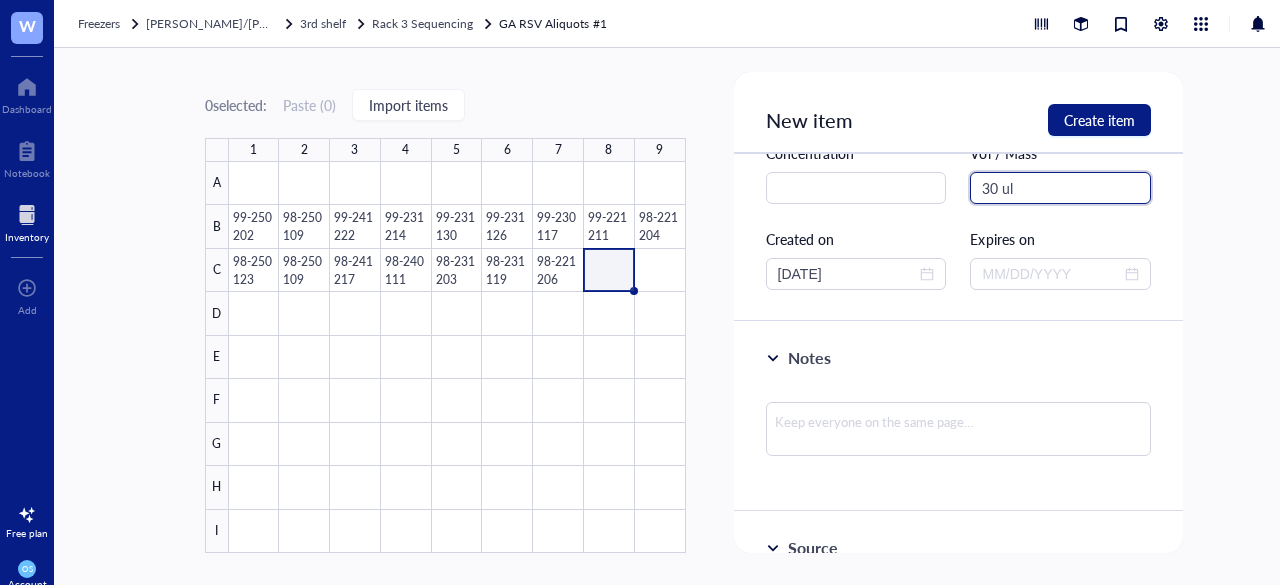 scroll, scrollTop: 175, scrollLeft: 0, axis: vertical 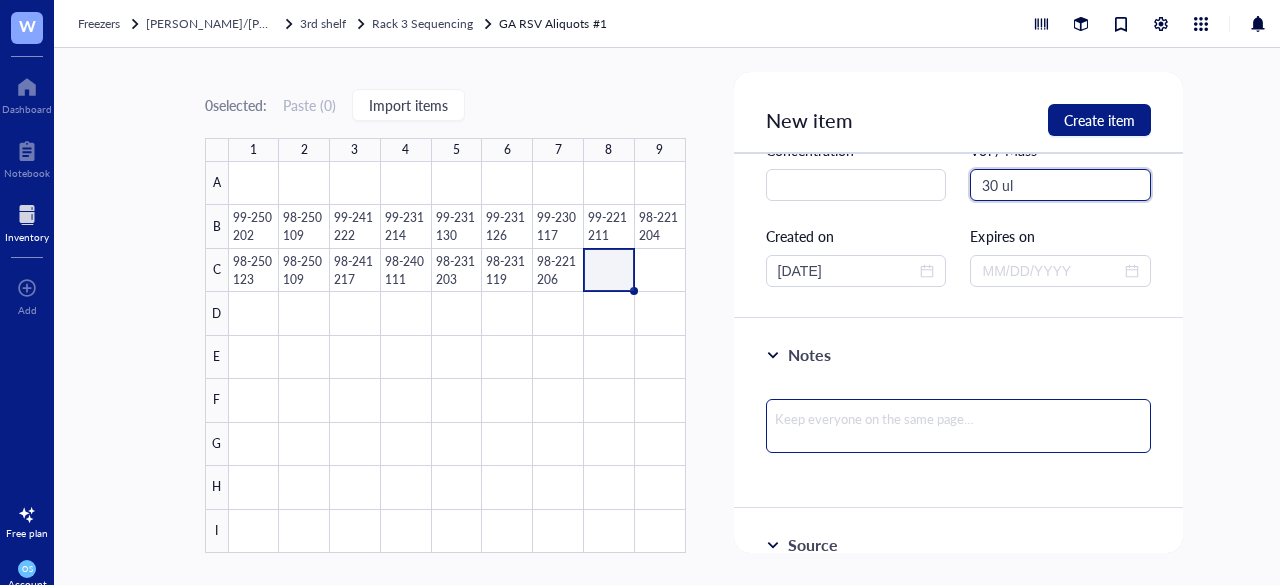 type on "30 ul" 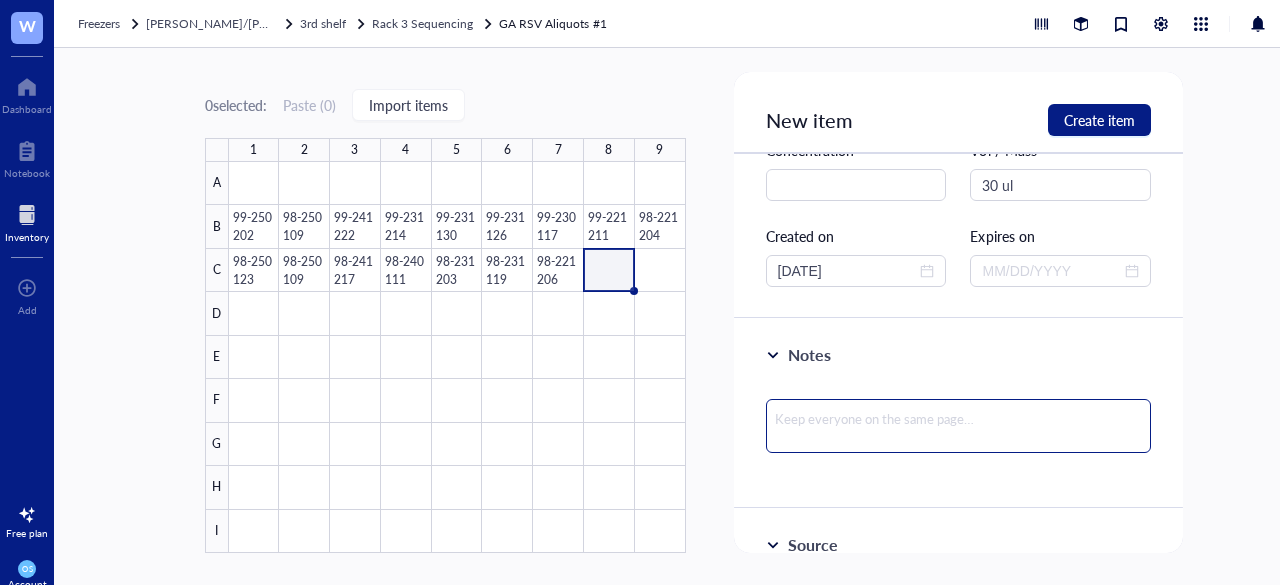 click at bounding box center [959, 426] 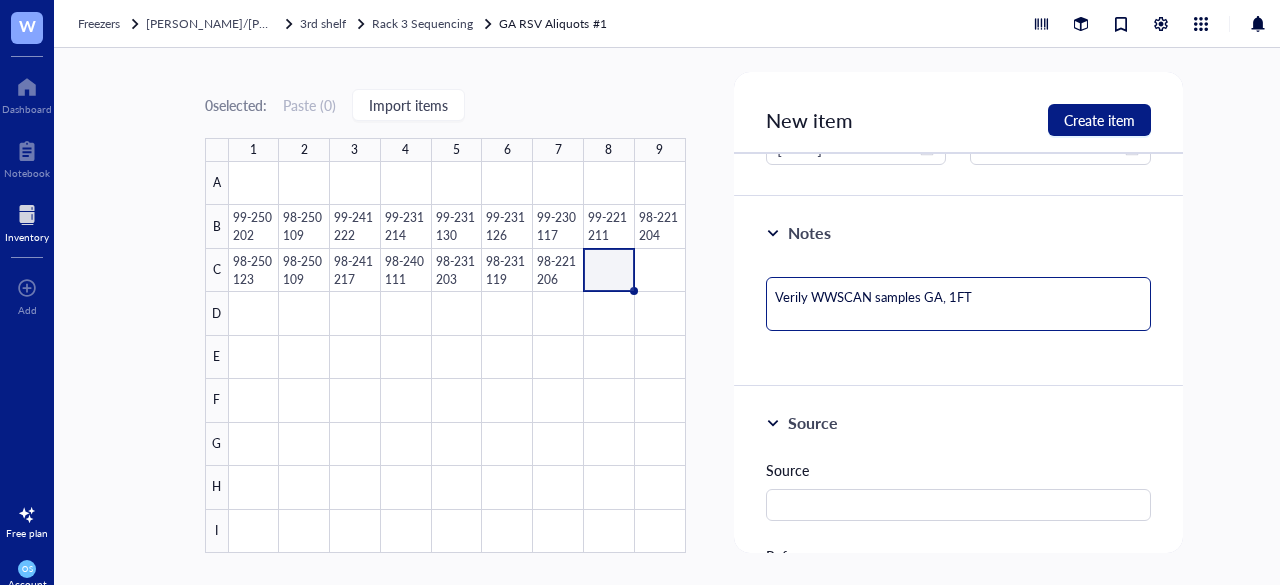 scroll, scrollTop: 298, scrollLeft: 0, axis: vertical 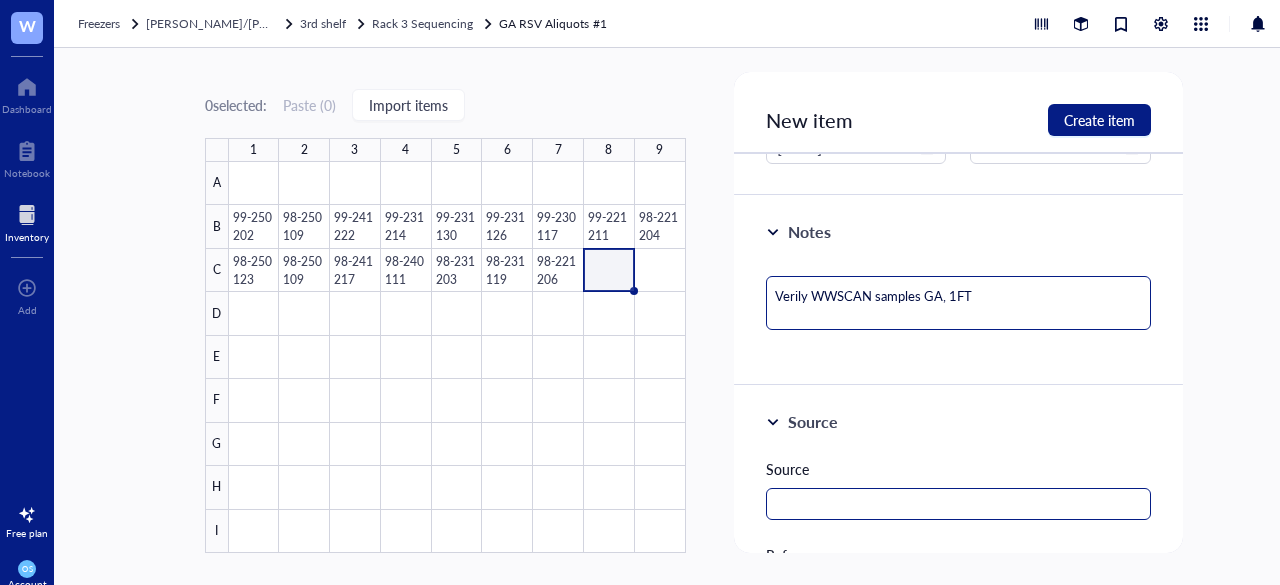type on "Verily WWSCAN samples GA, 1FT" 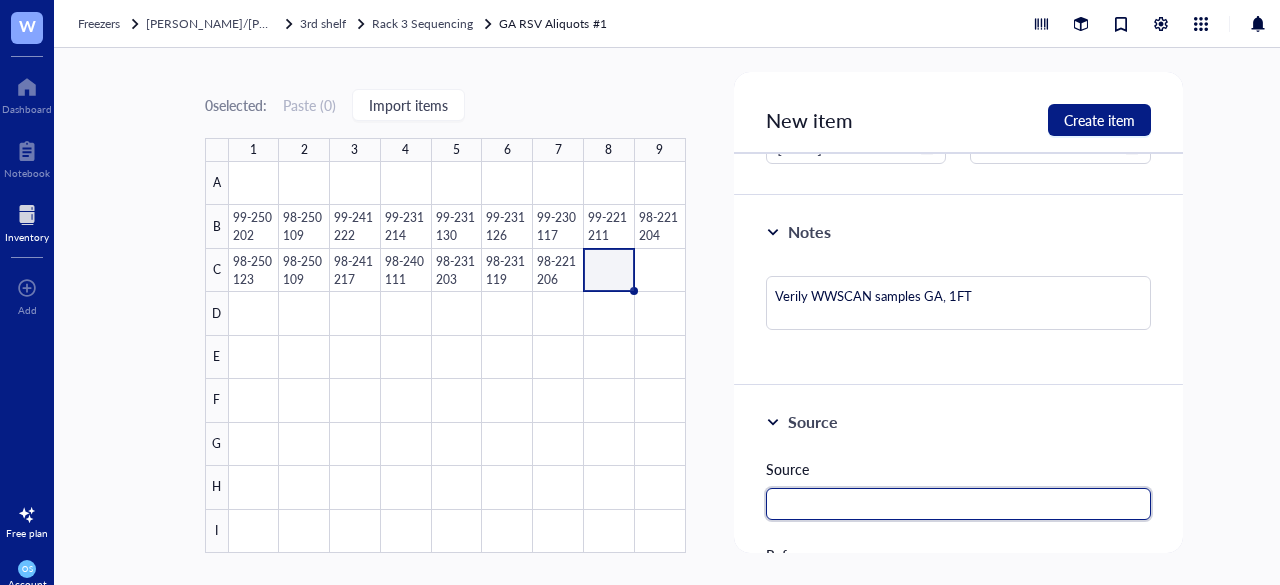 click at bounding box center (959, 504) 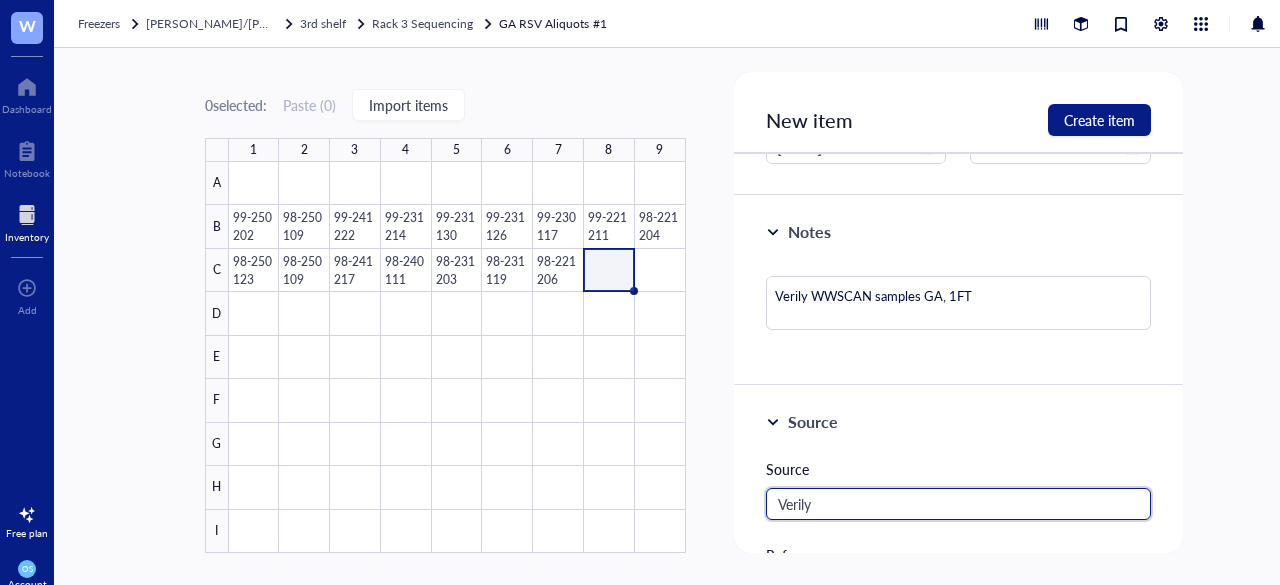 type on "Verily" 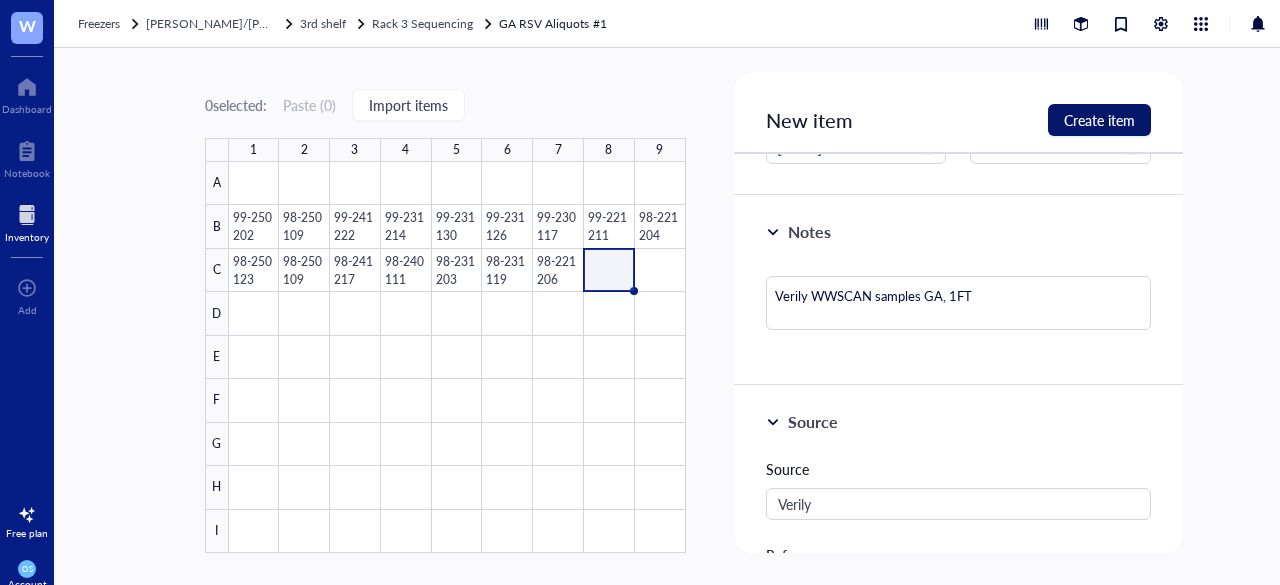 click on "Create item" at bounding box center (1099, 120) 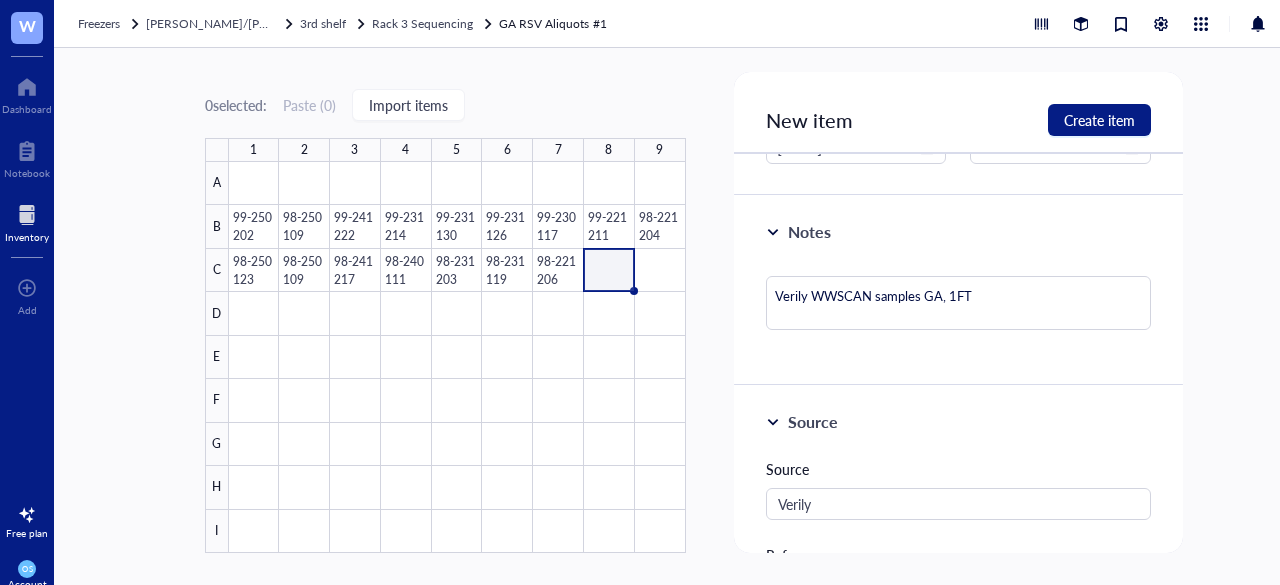type on "Keep everyone on the same page…" 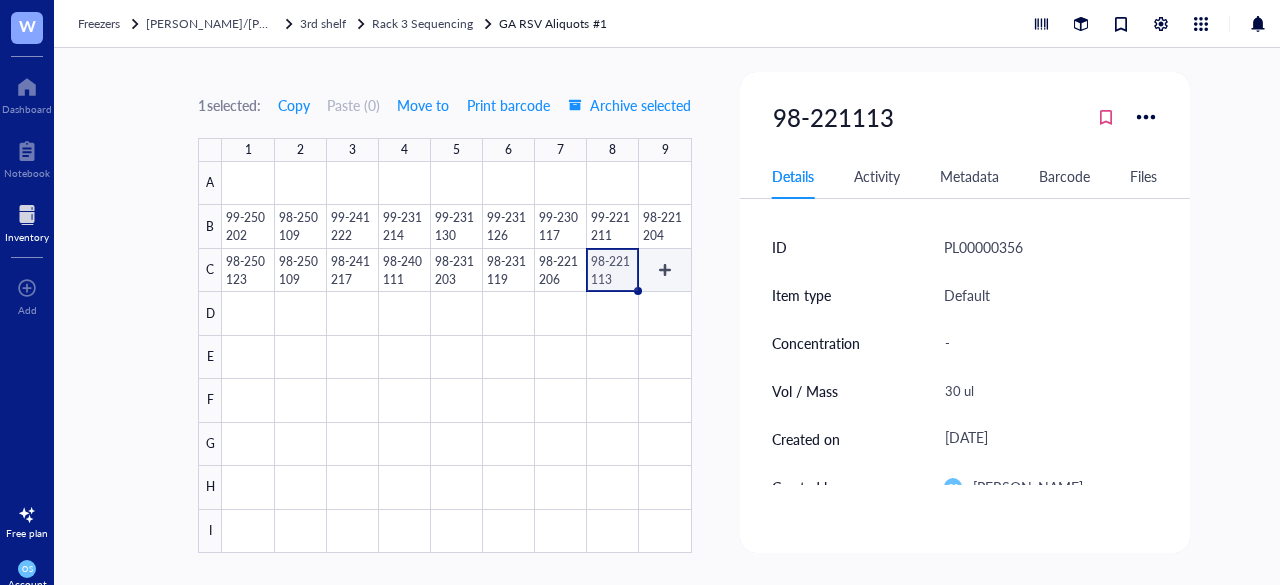 click at bounding box center (456, 357) 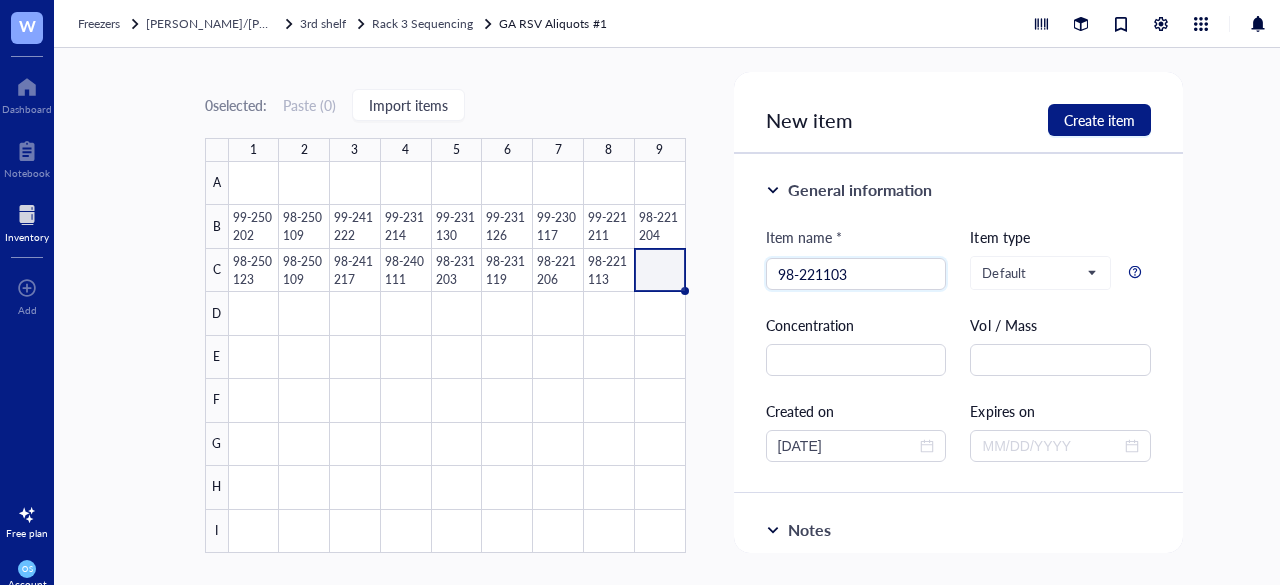 type on "98-221103" 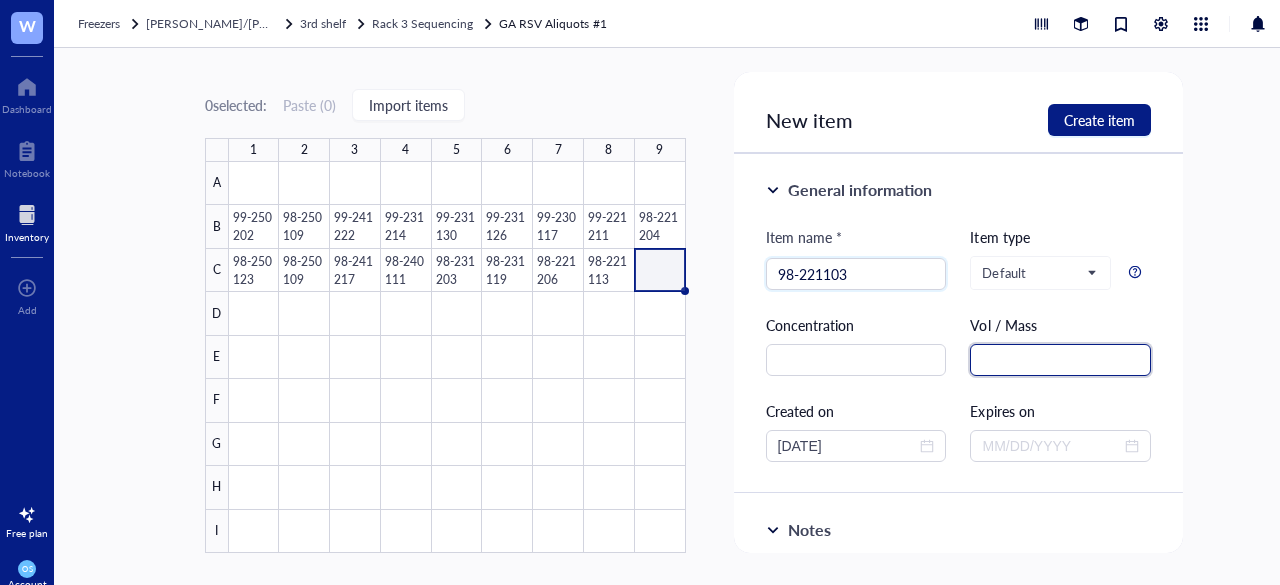 click at bounding box center (1060, 360) 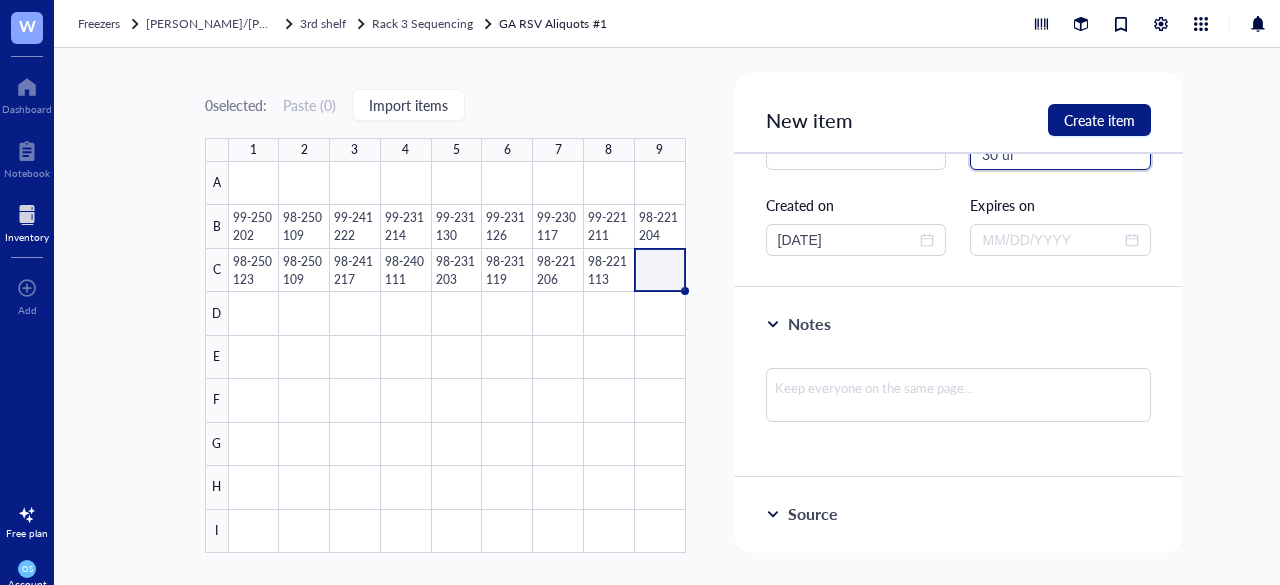 scroll, scrollTop: 208, scrollLeft: 0, axis: vertical 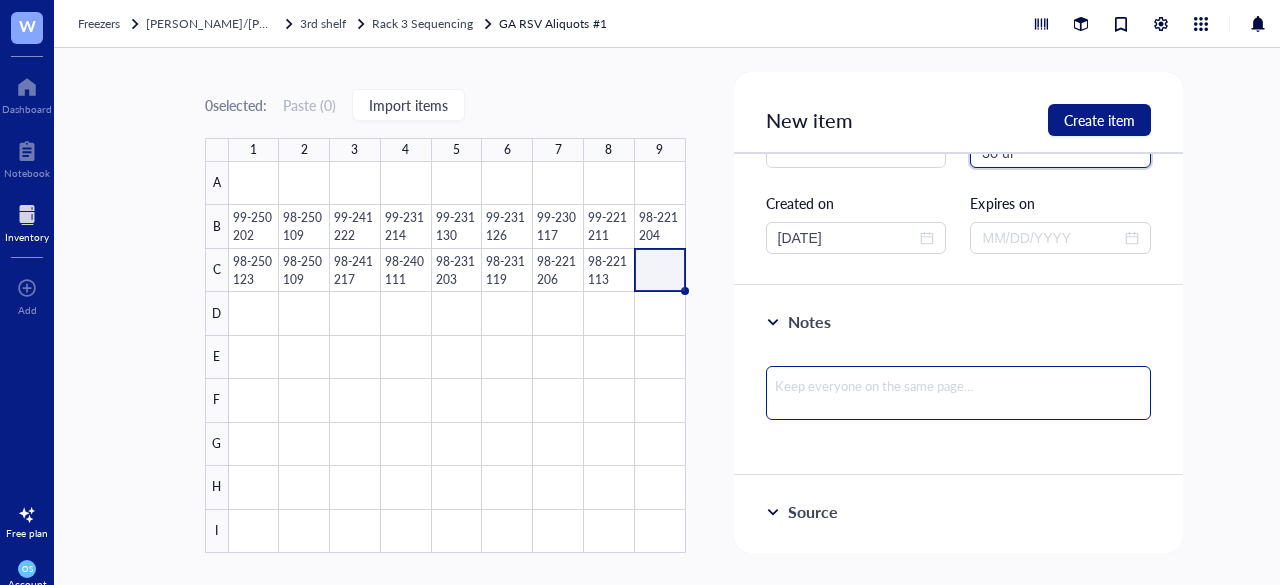 type on "30 ul" 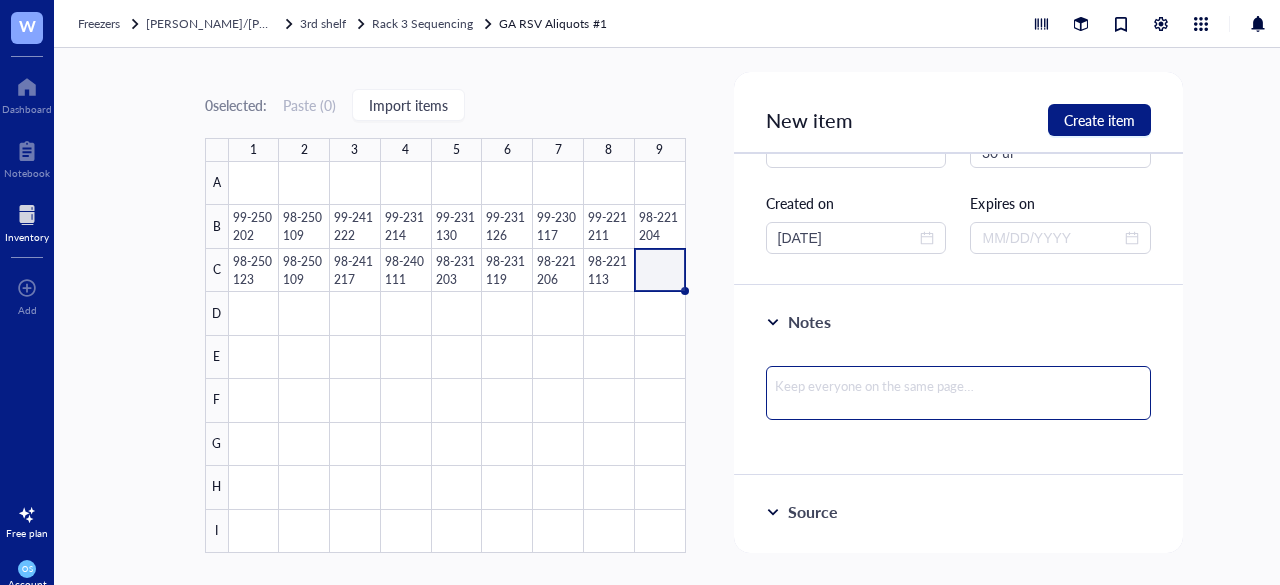click at bounding box center (959, 393) 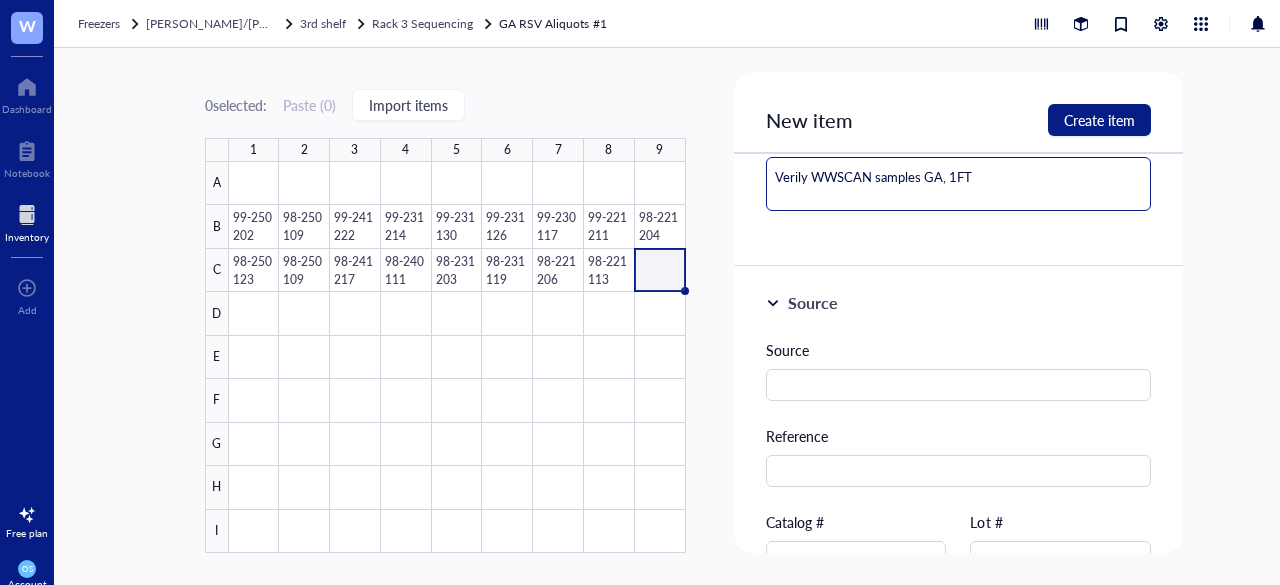 scroll, scrollTop: 425, scrollLeft: 0, axis: vertical 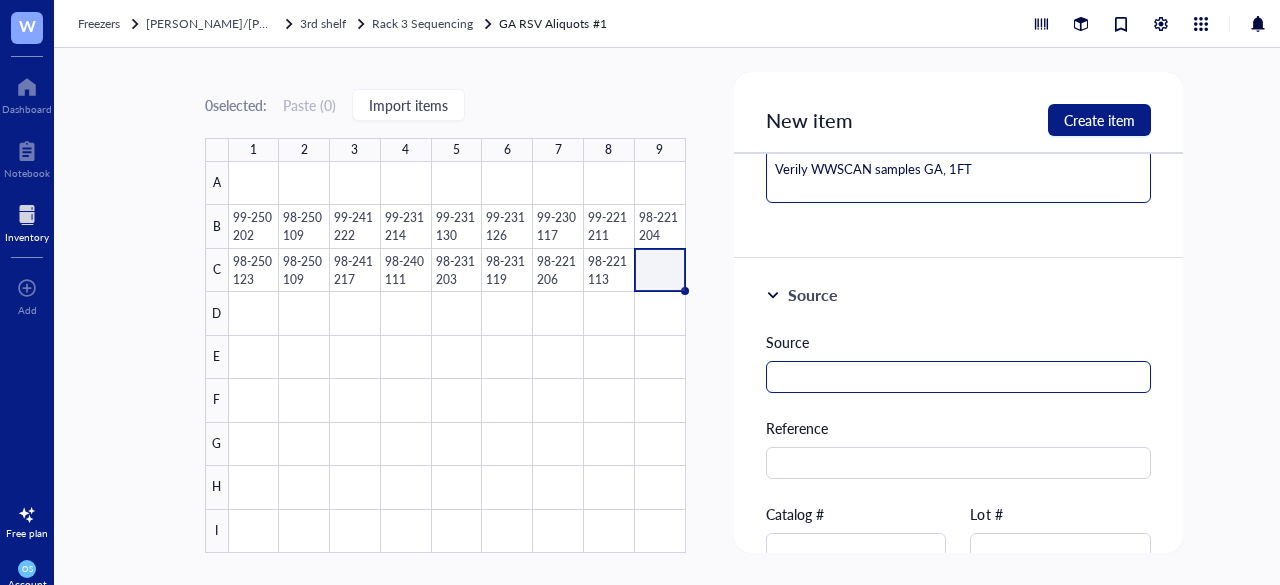 type on "Verily WWSCAN samples GA, 1FT" 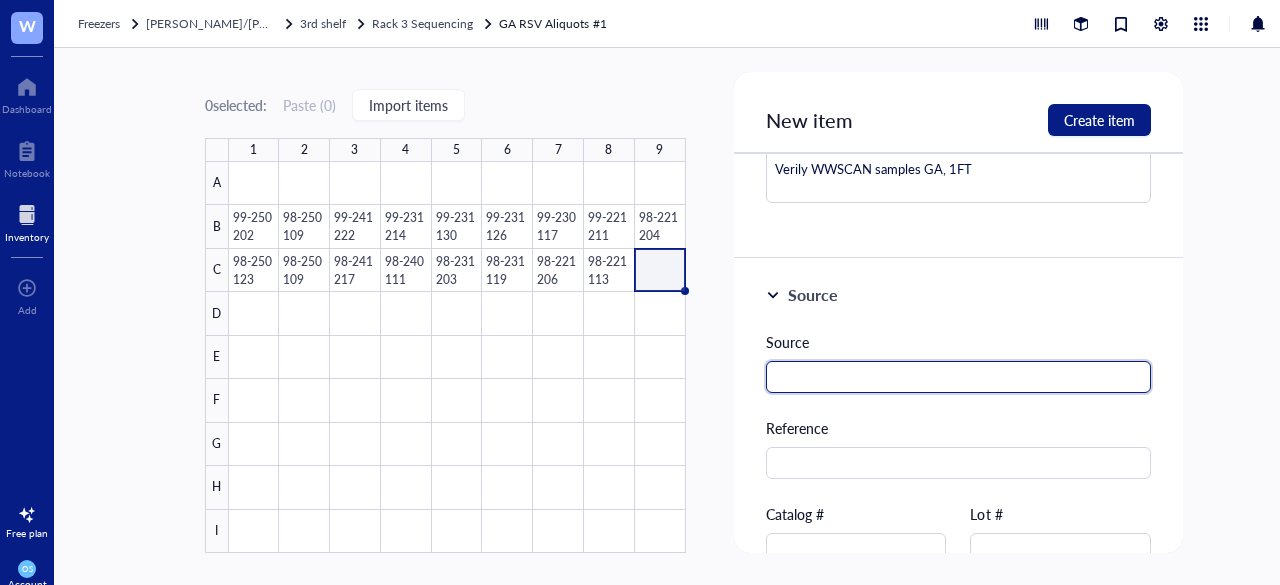 click at bounding box center [959, 377] 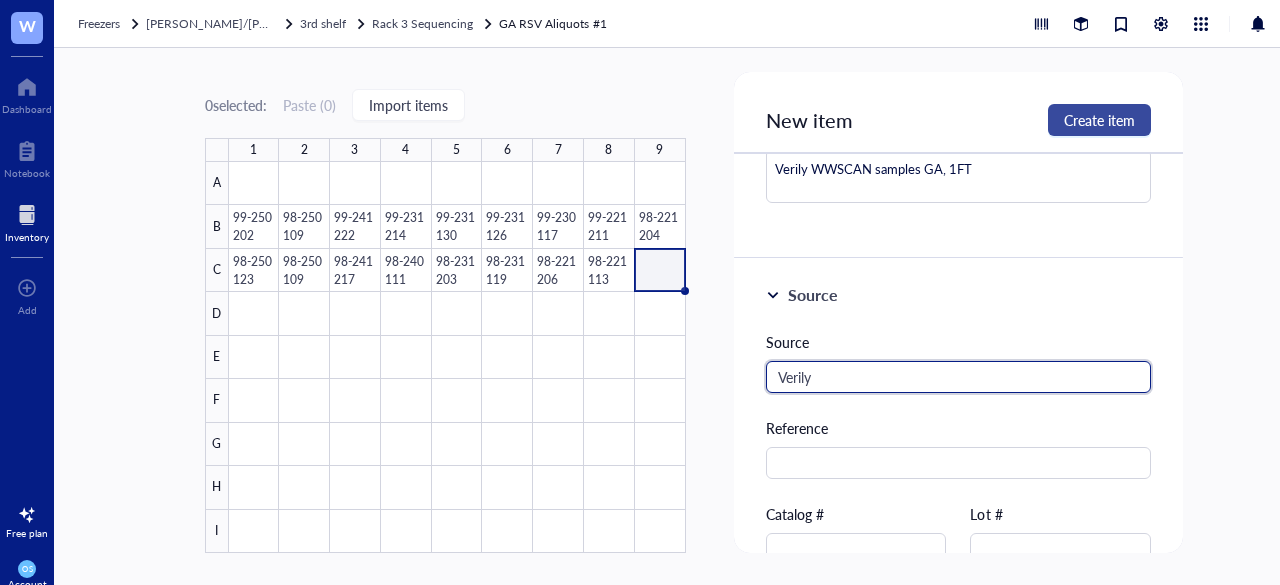 type on "Verily" 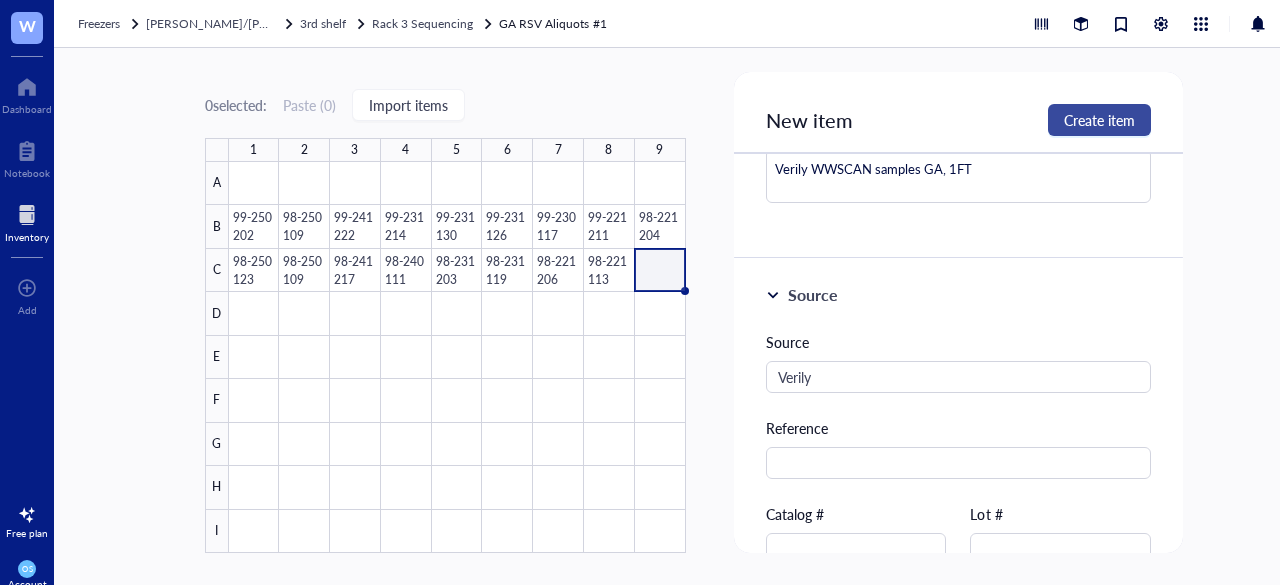 click on "Create item" at bounding box center (1099, 120) 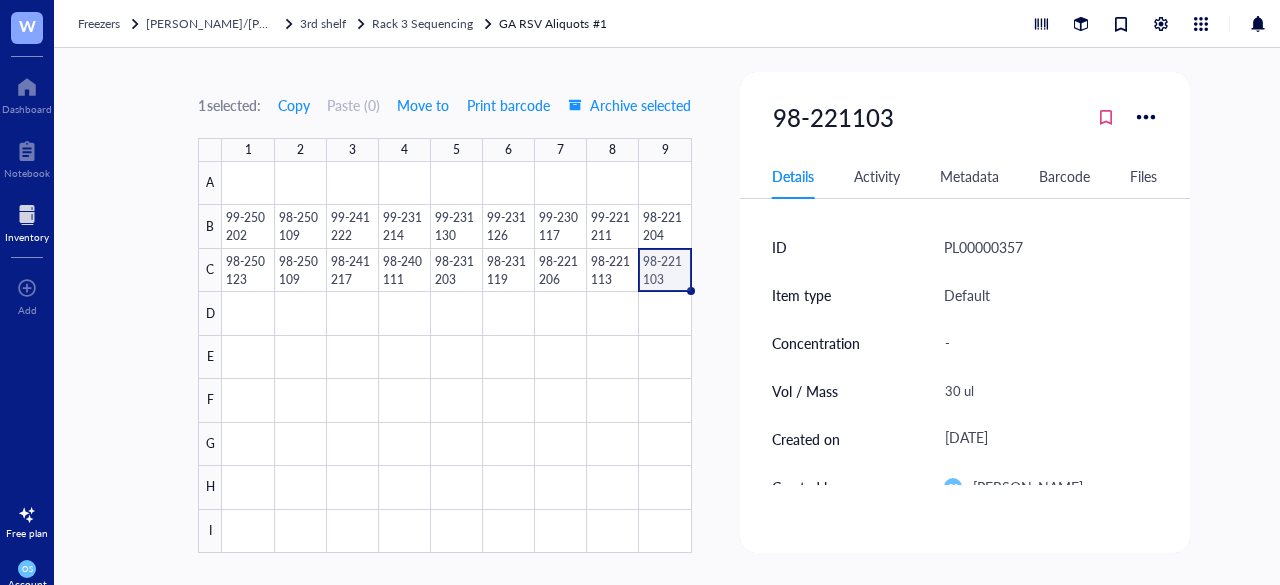 click at bounding box center [456, 357] 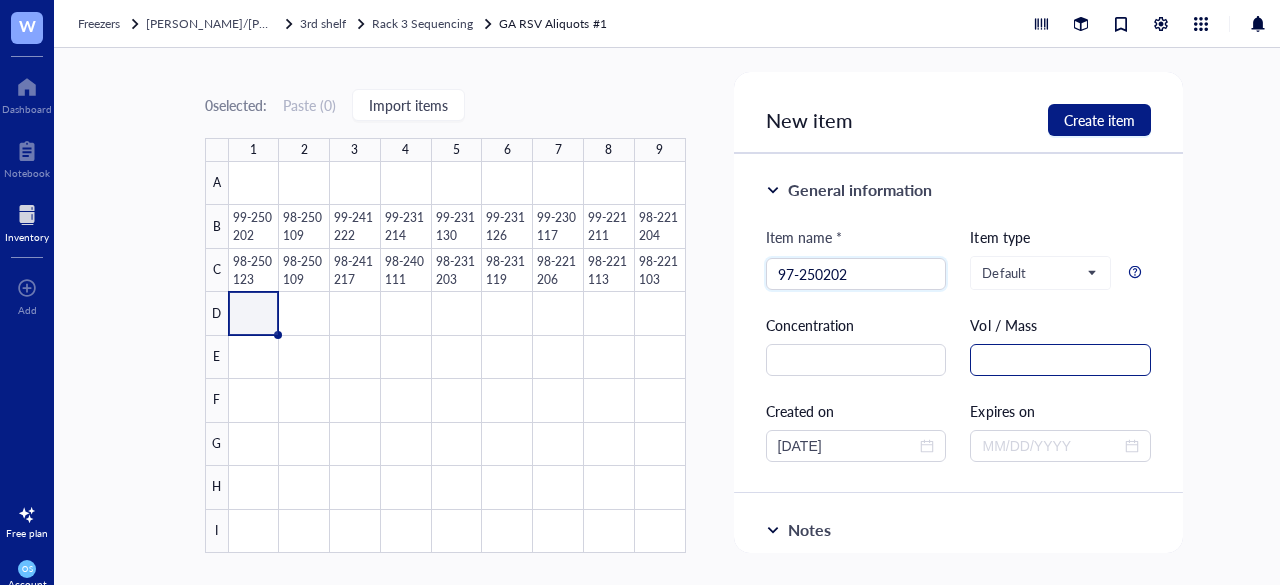 type on "97-250202" 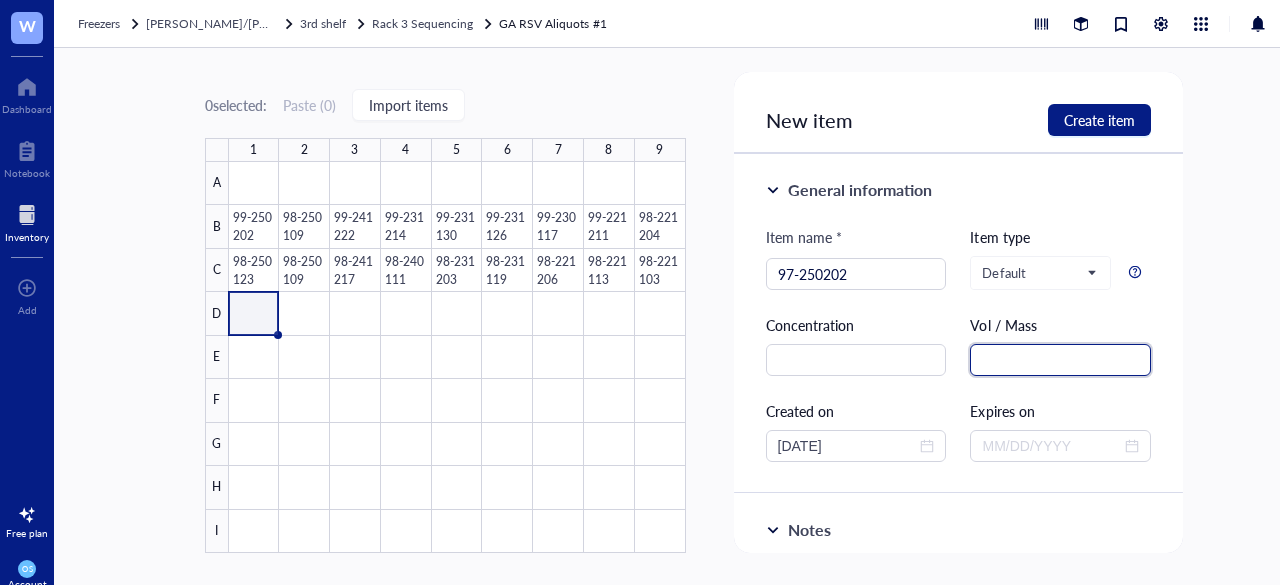click at bounding box center (1060, 360) 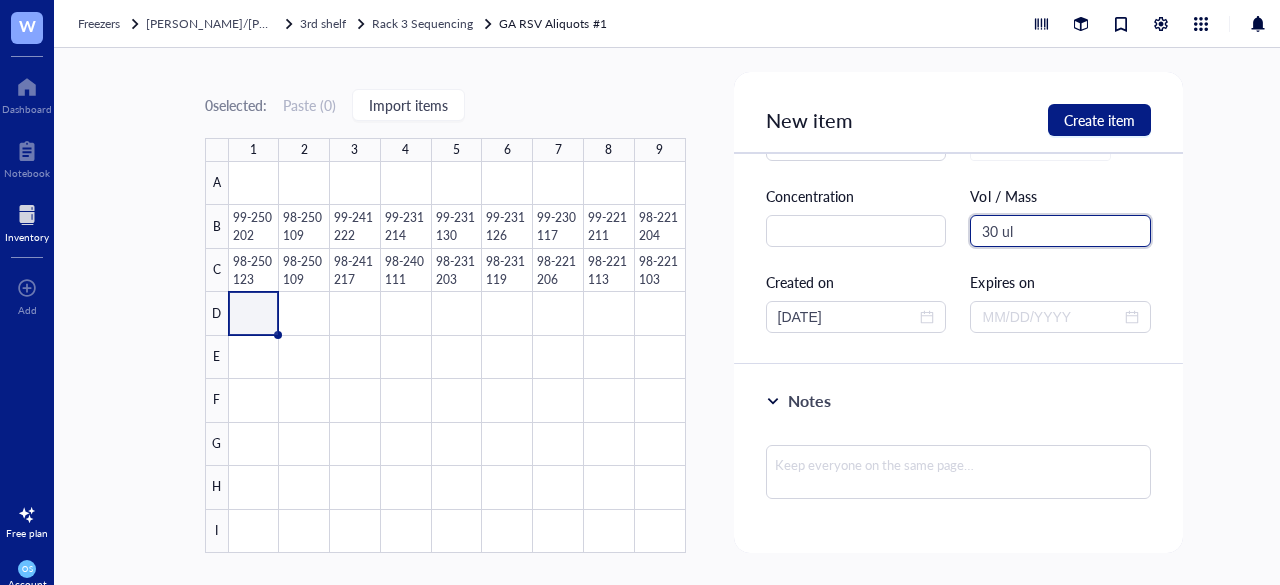 scroll, scrollTop: 130, scrollLeft: 0, axis: vertical 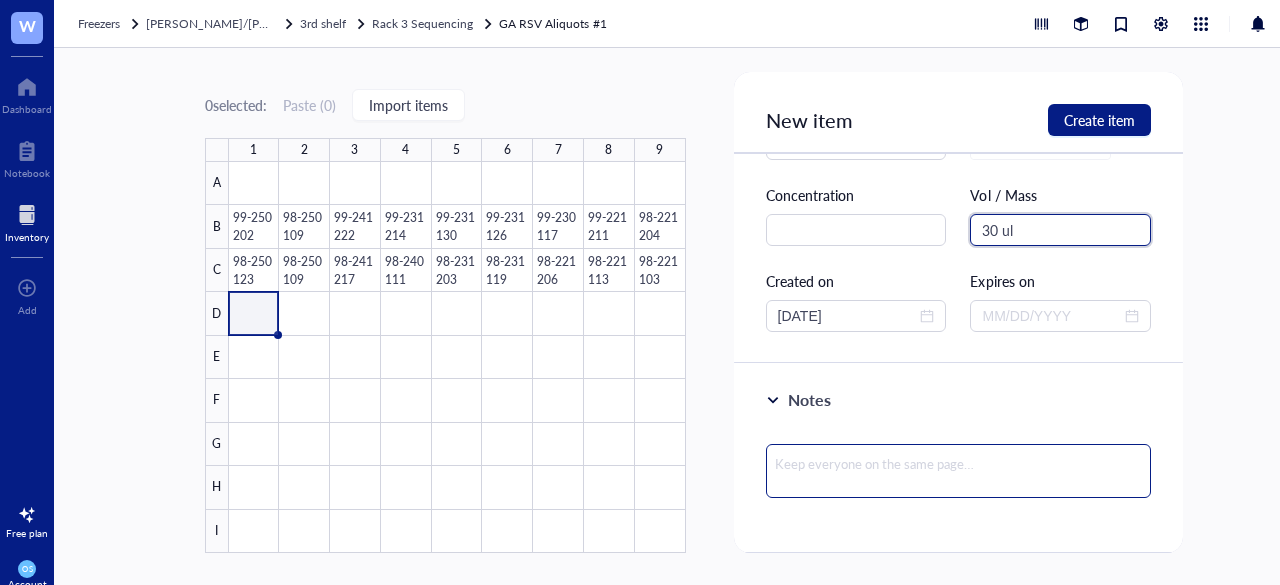 type on "30 ul" 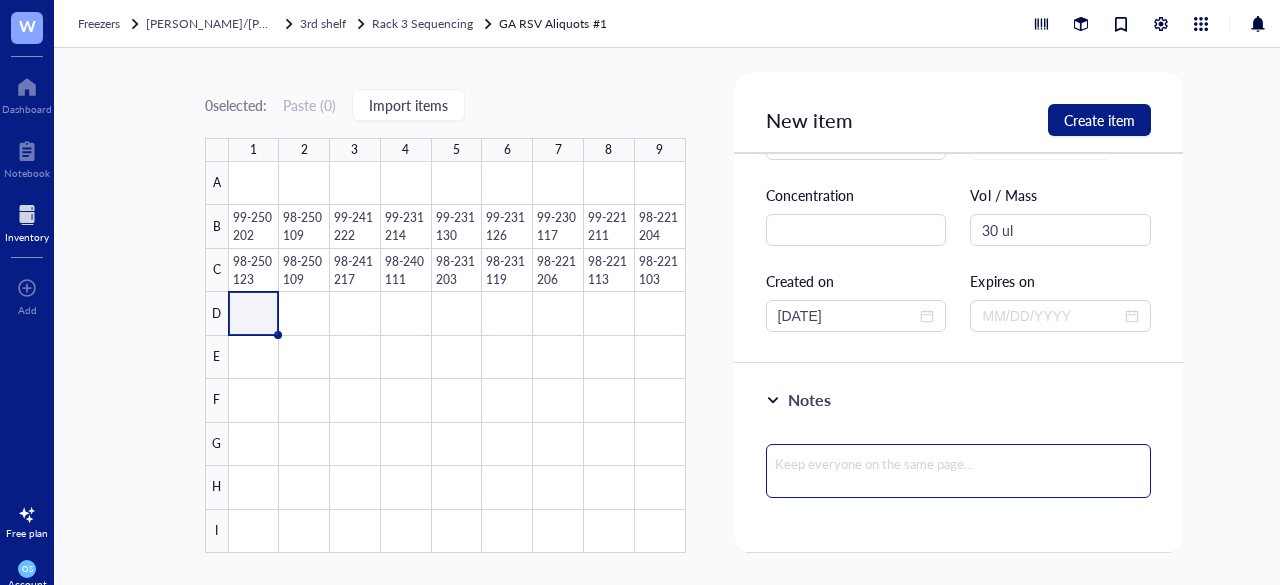 click at bounding box center [959, 471] 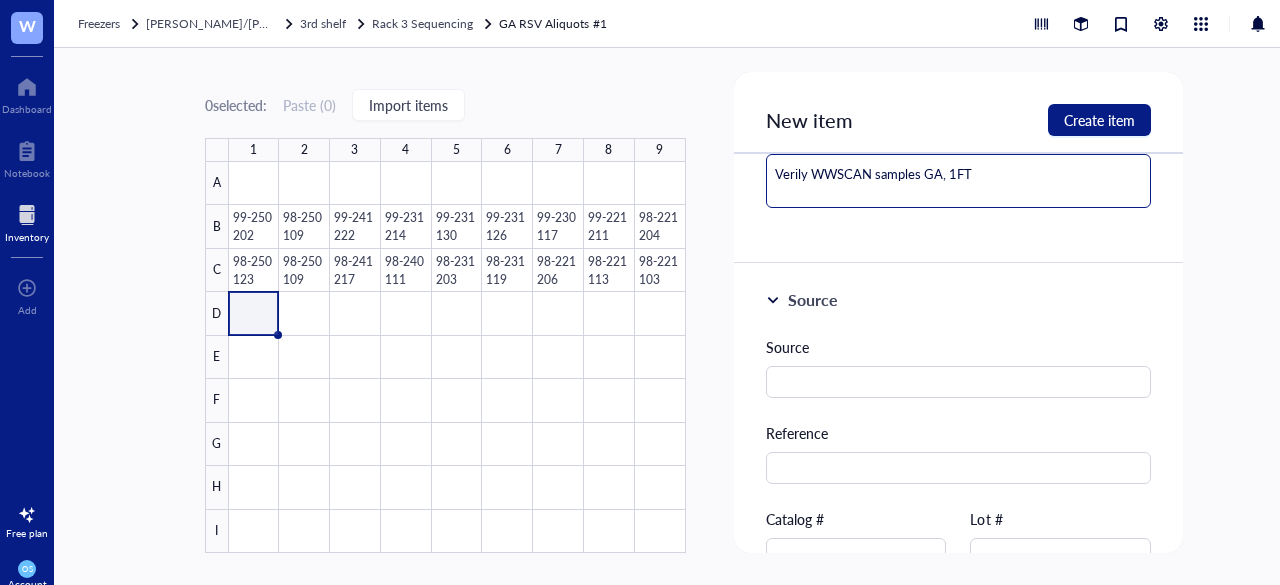 scroll, scrollTop: 433, scrollLeft: 0, axis: vertical 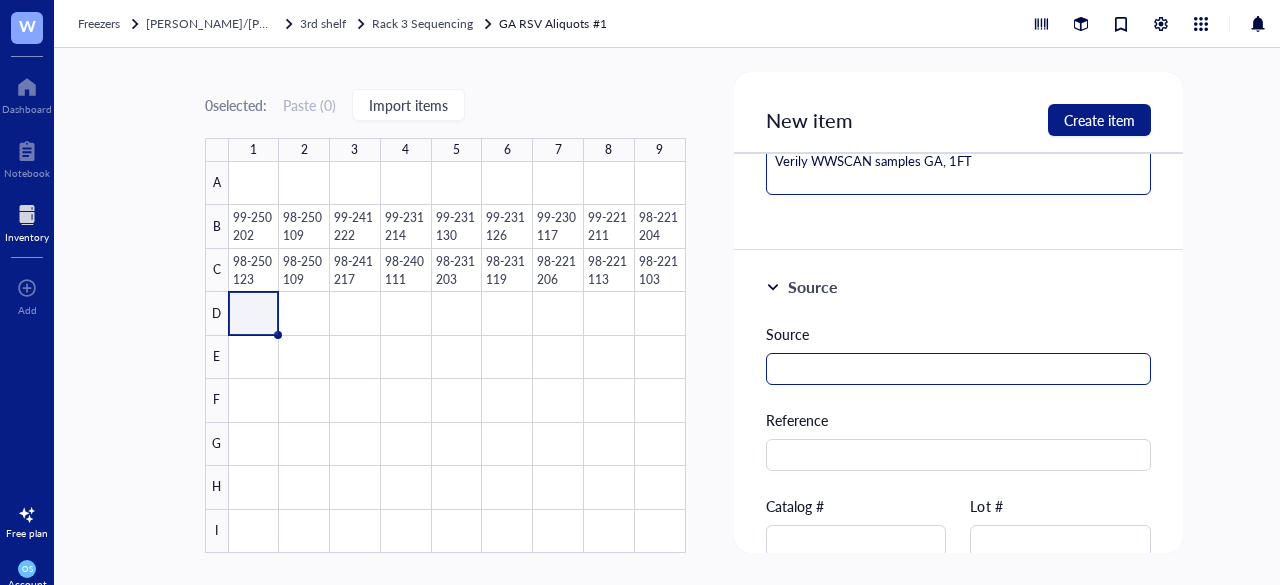 type on "Verily WWSCAN samples GA, 1FT" 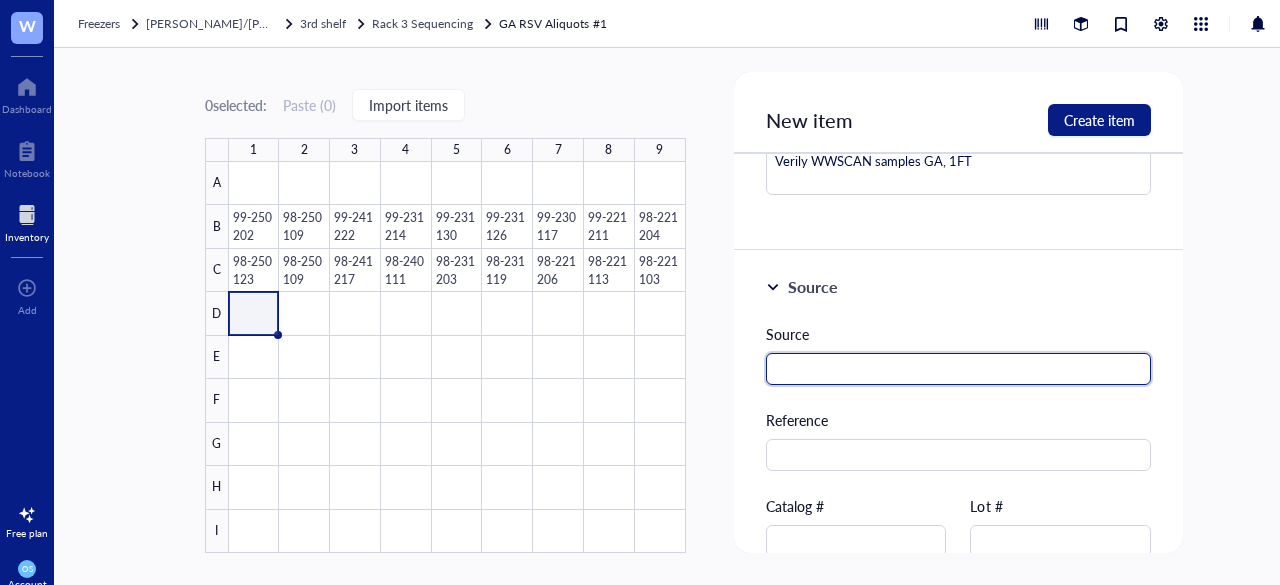 click at bounding box center (959, 369) 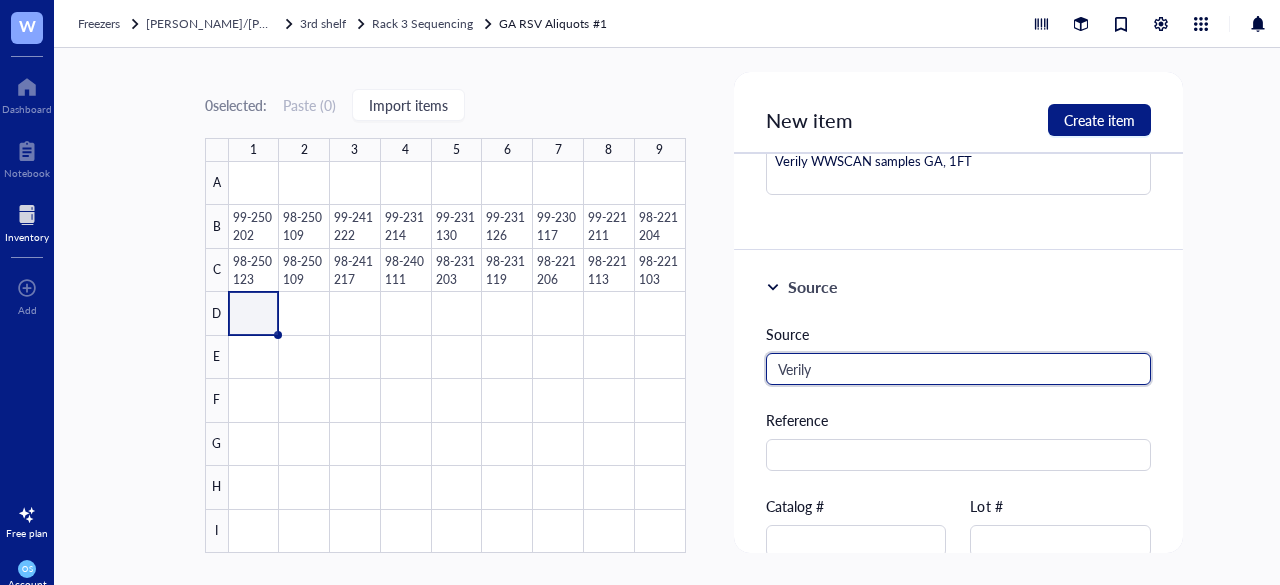 scroll, scrollTop: 536, scrollLeft: 0, axis: vertical 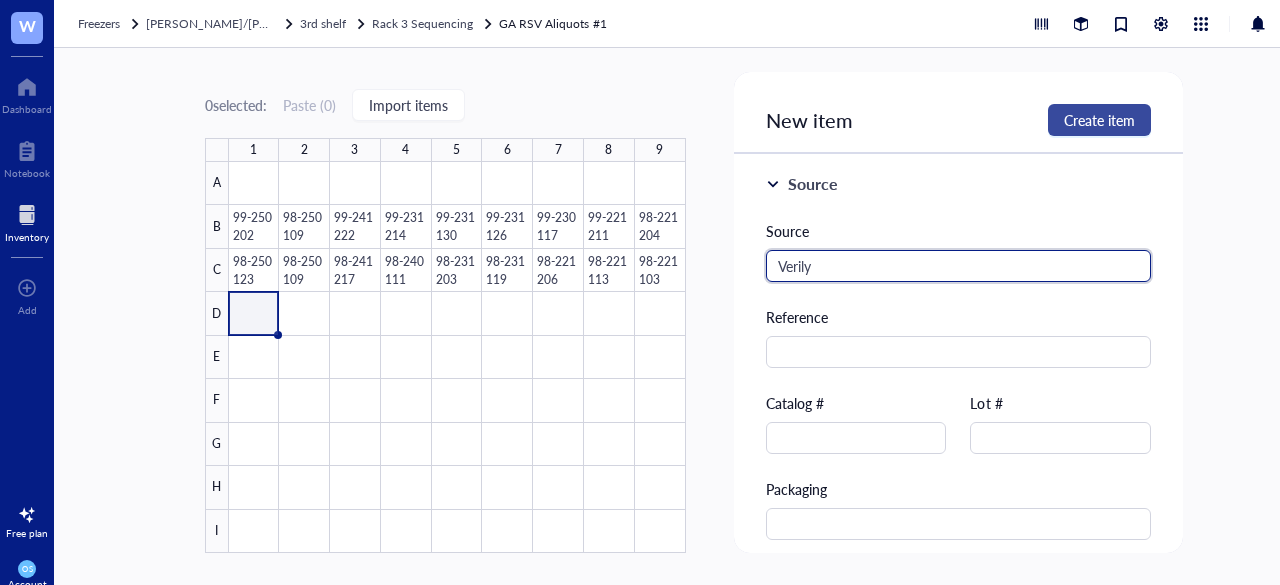 type on "Verily" 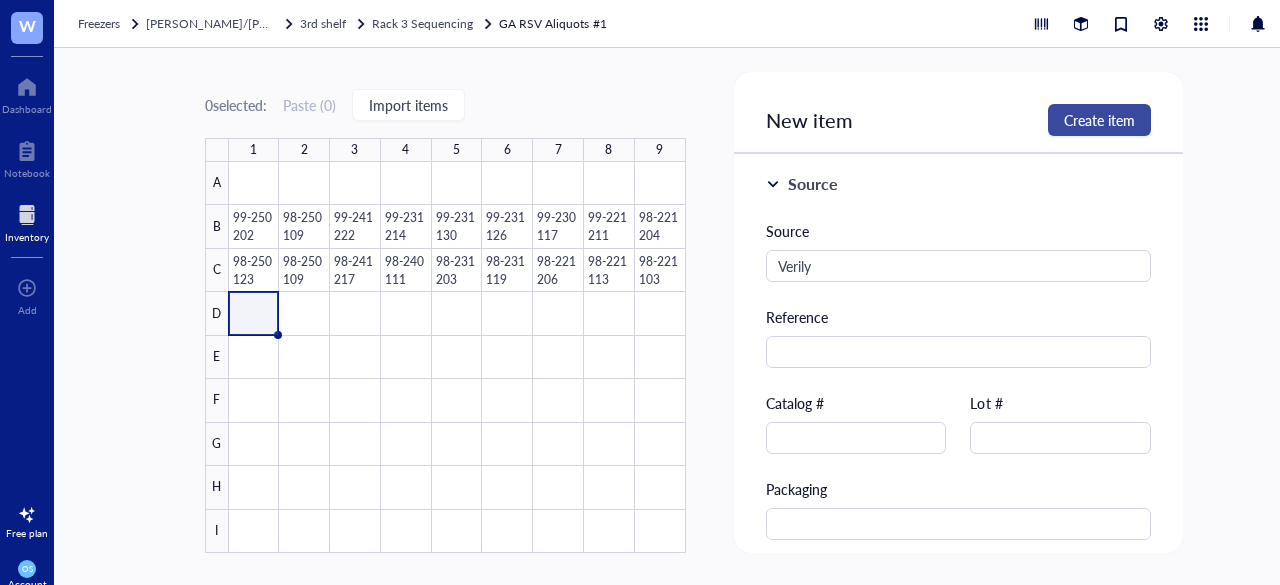 click on "Create item" at bounding box center [1099, 120] 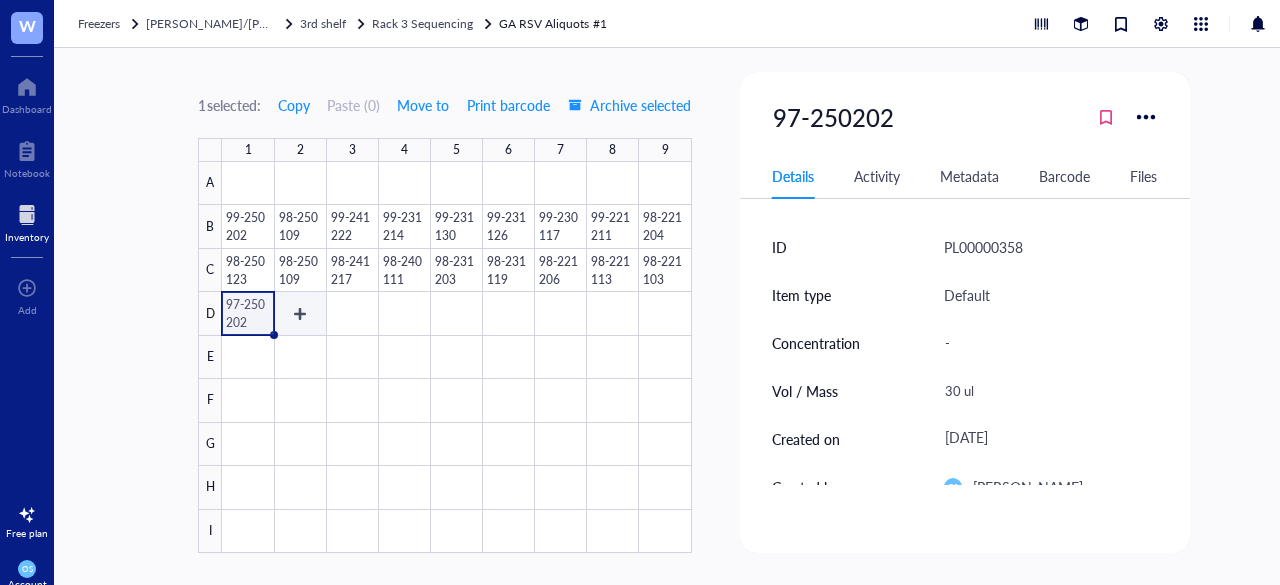 click at bounding box center (456, 357) 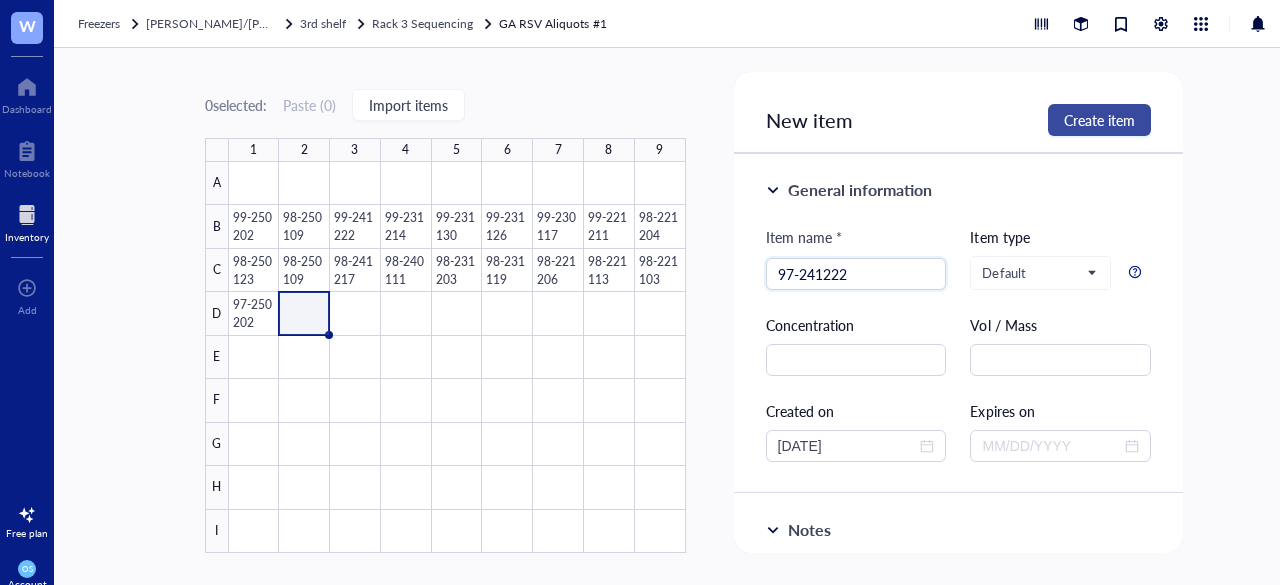type on "97-241222" 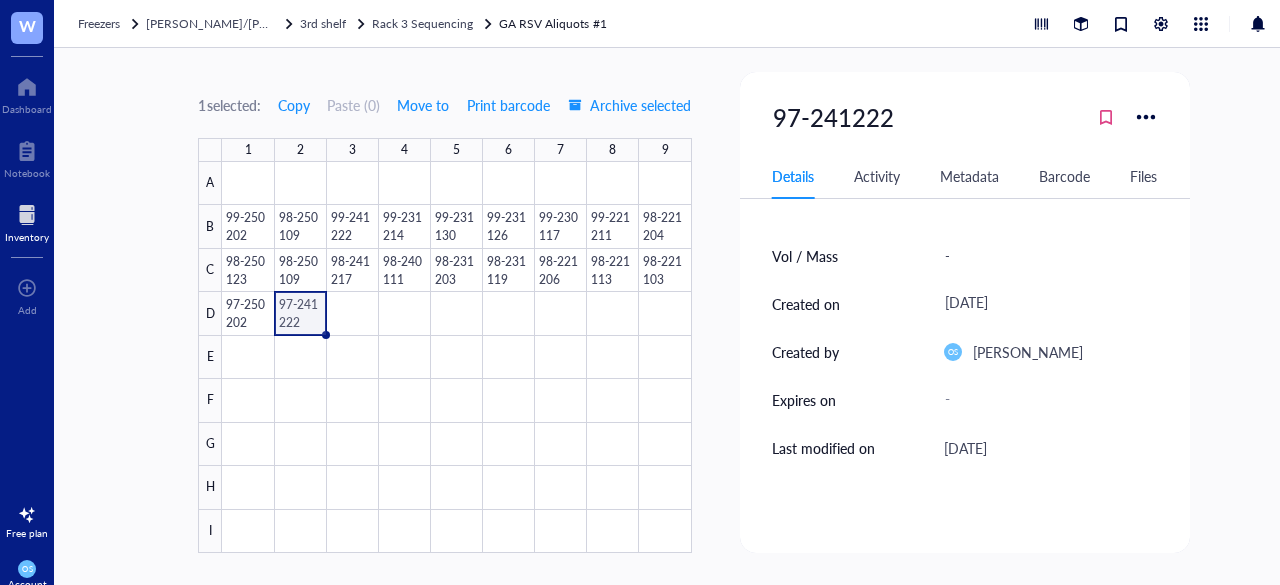 scroll, scrollTop: 82, scrollLeft: 0, axis: vertical 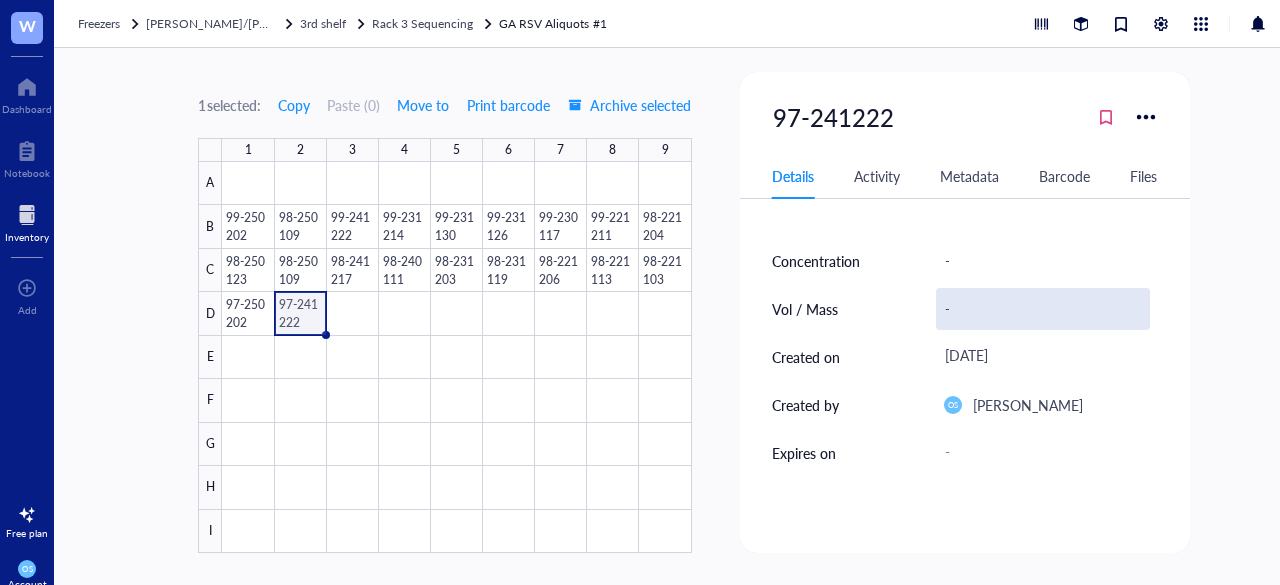 click on "-" at bounding box center [1043, 309] 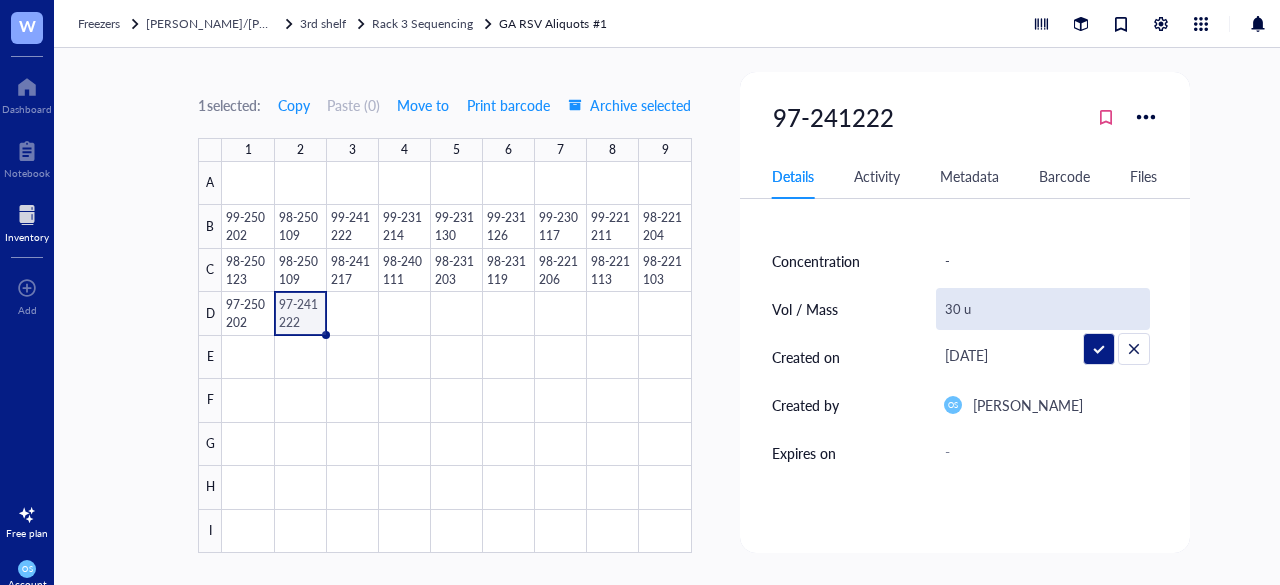 type on "30 ul" 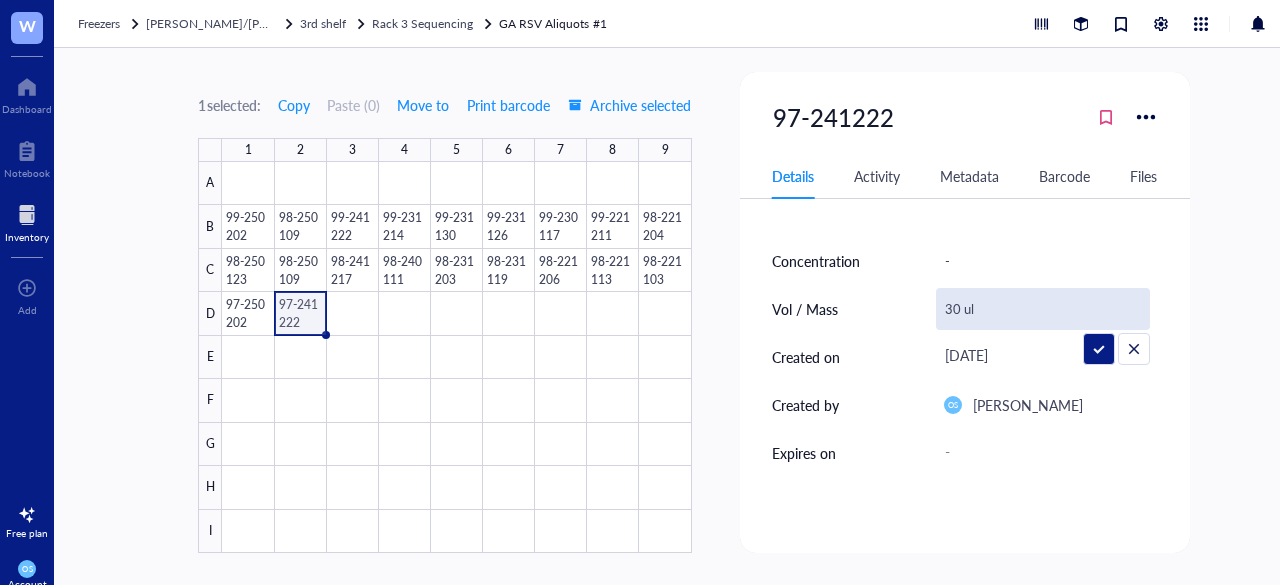 scroll, scrollTop: 173, scrollLeft: 0, axis: vertical 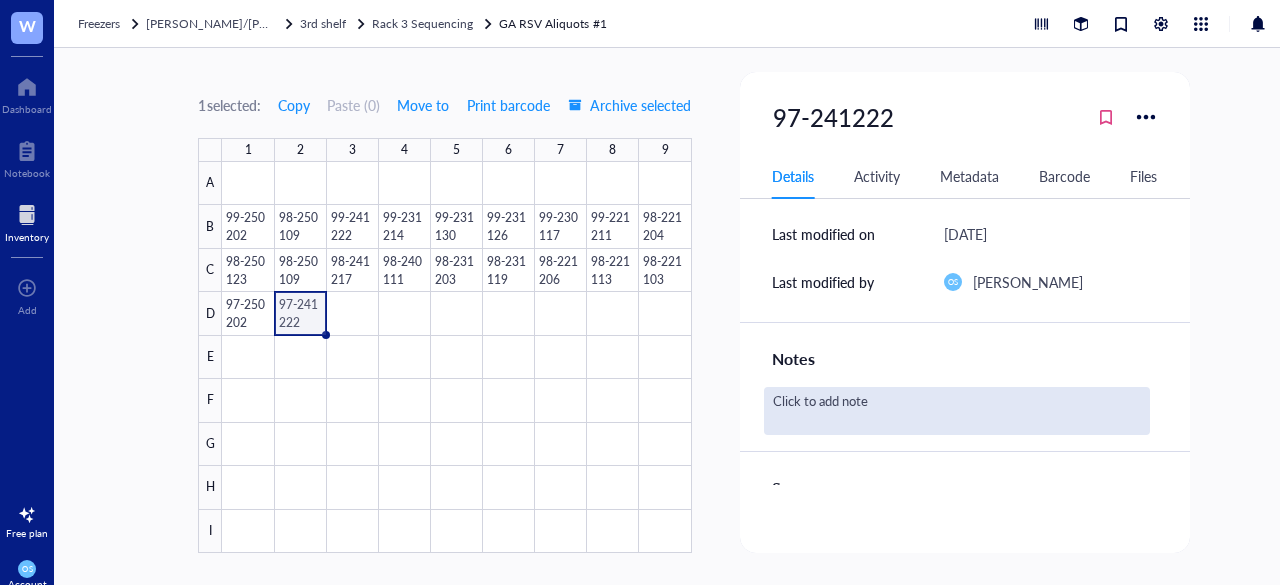 click on "Click to add note" at bounding box center [957, 411] 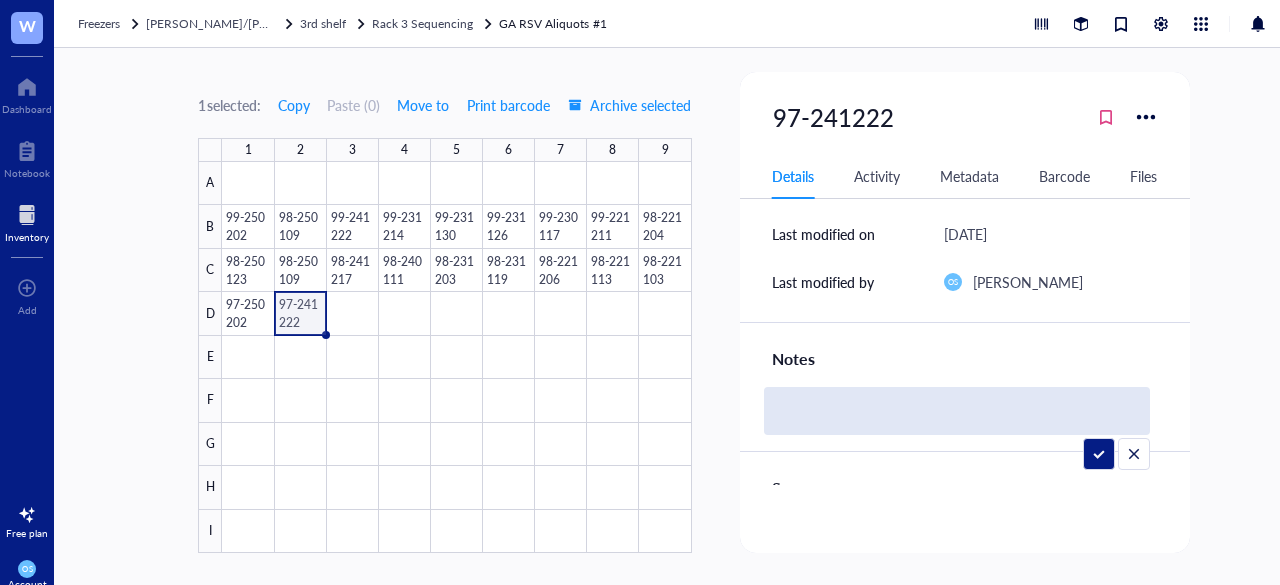 type on "Verily WWSCAN samples GA, 1FT" 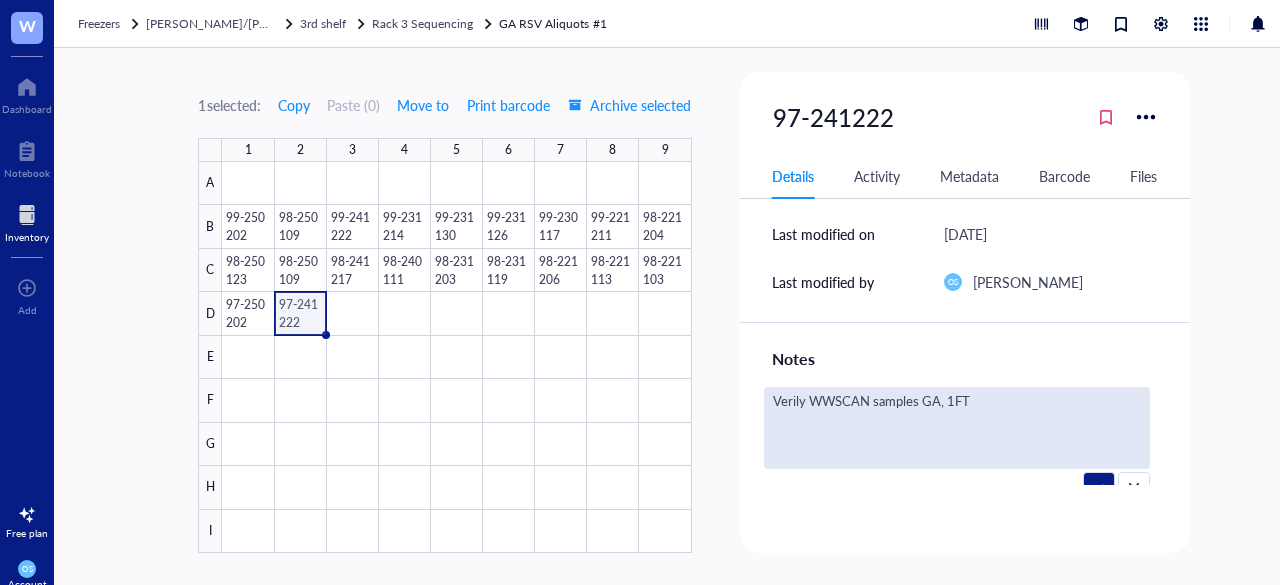 scroll, scrollTop: 390, scrollLeft: 0, axis: vertical 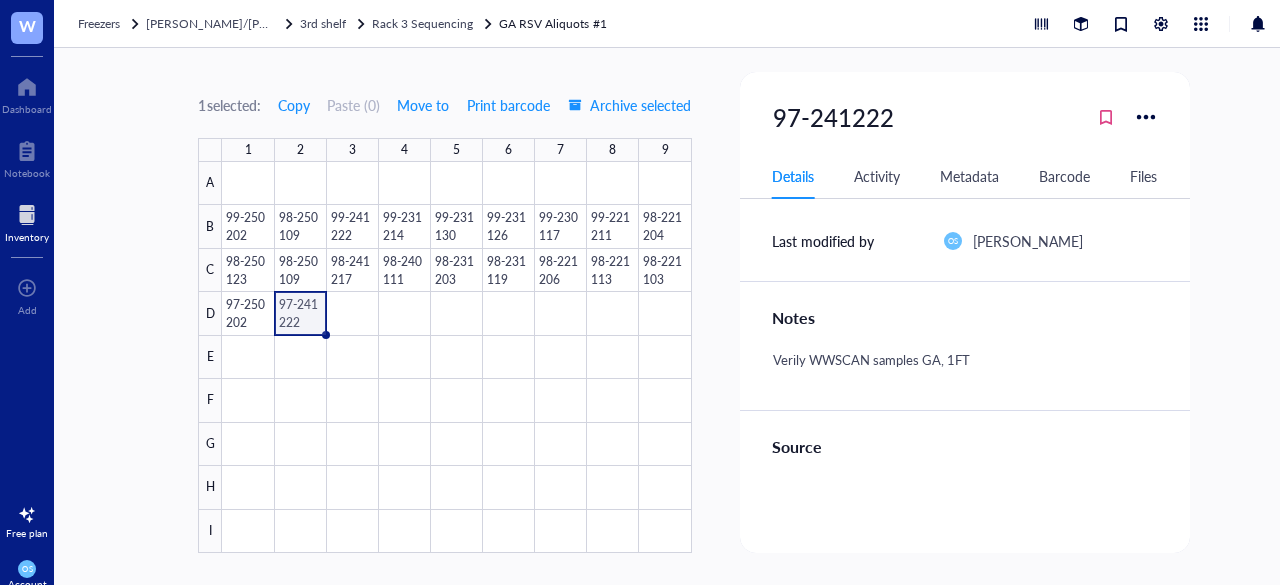 click on "Source" at bounding box center [965, 447] 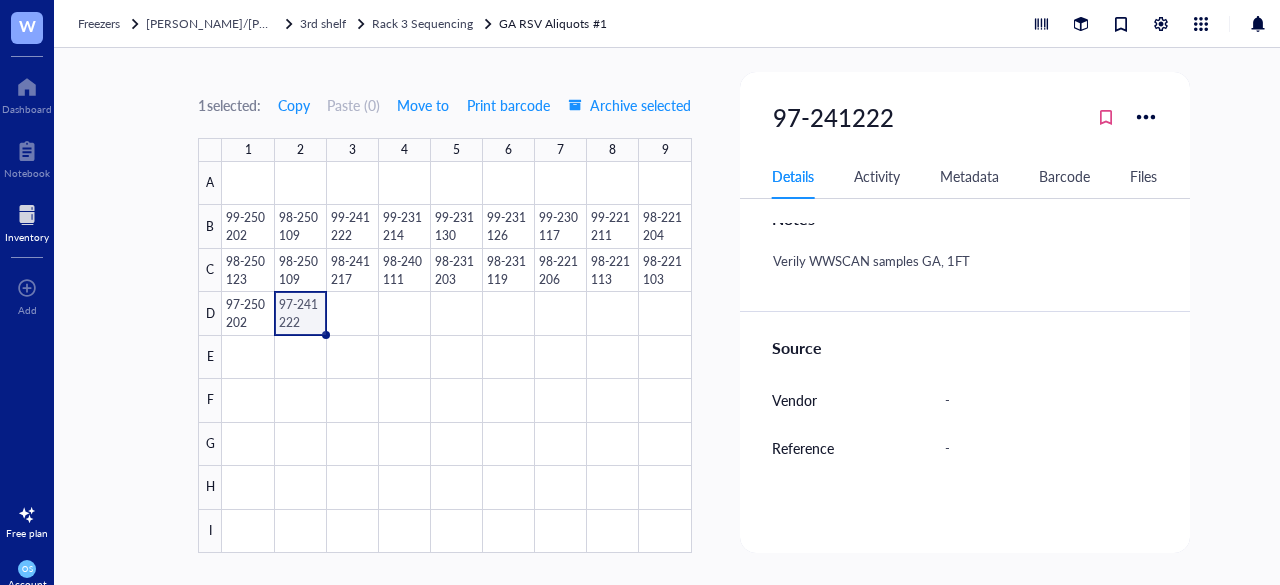 scroll, scrollTop: 490, scrollLeft: 0, axis: vertical 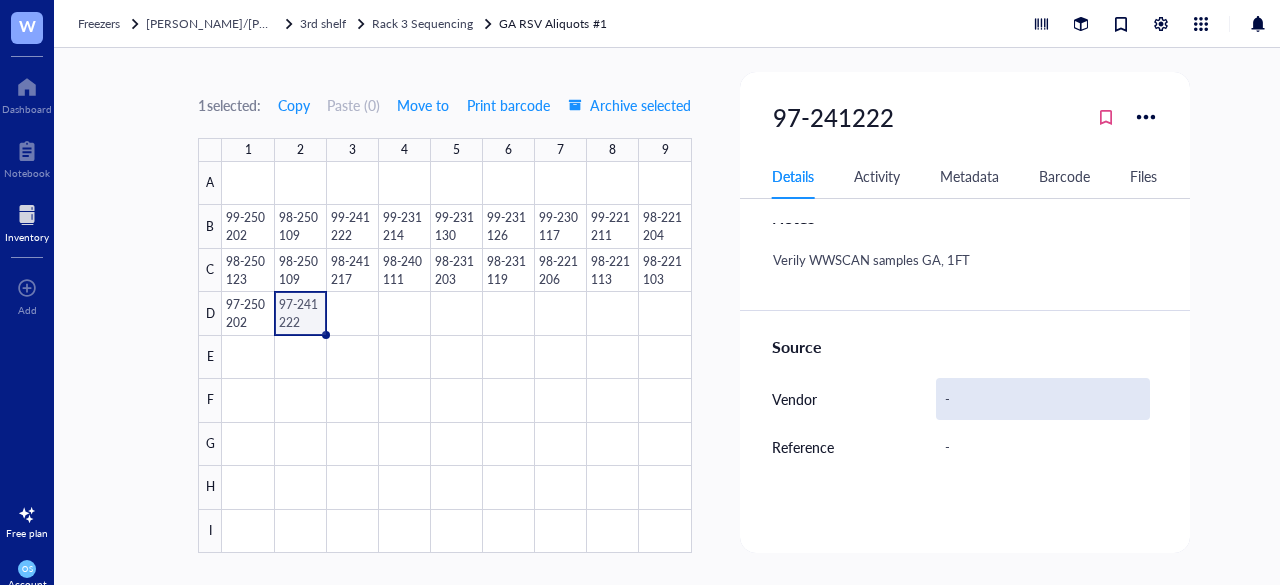 click on "-" at bounding box center [1043, 399] 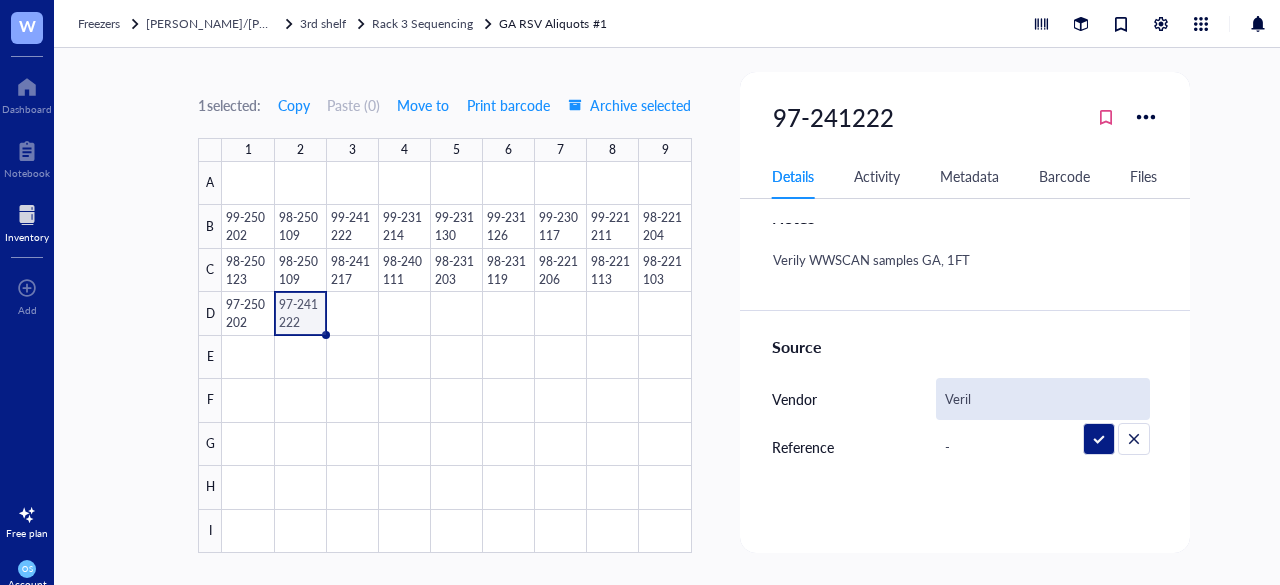type on "Verily" 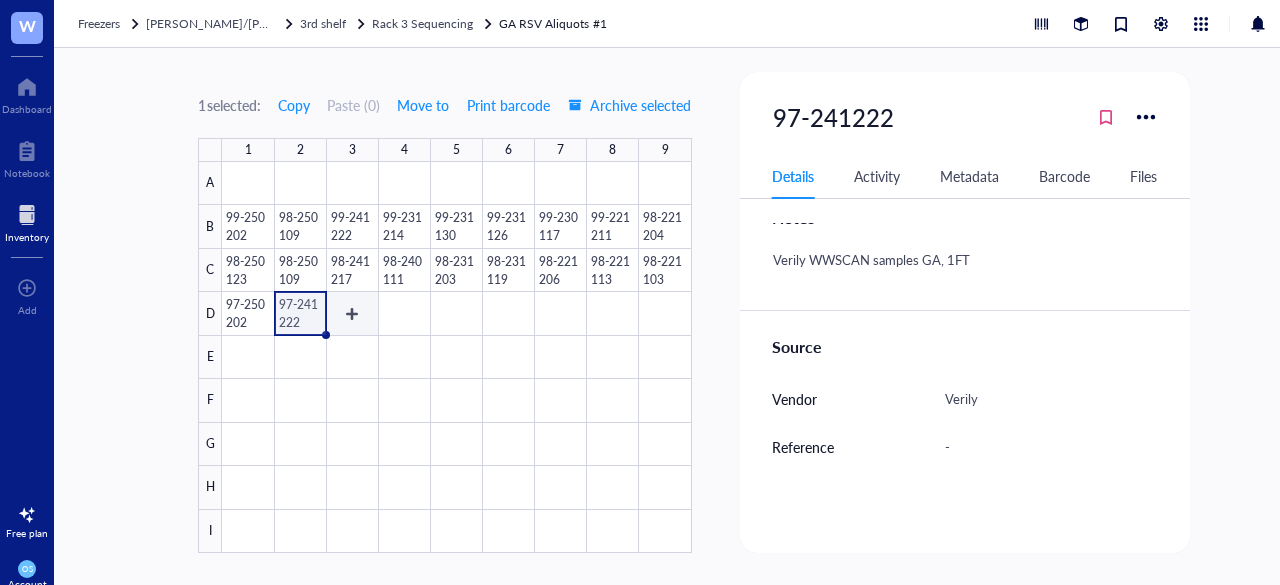 click at bounding box center (456, 357) 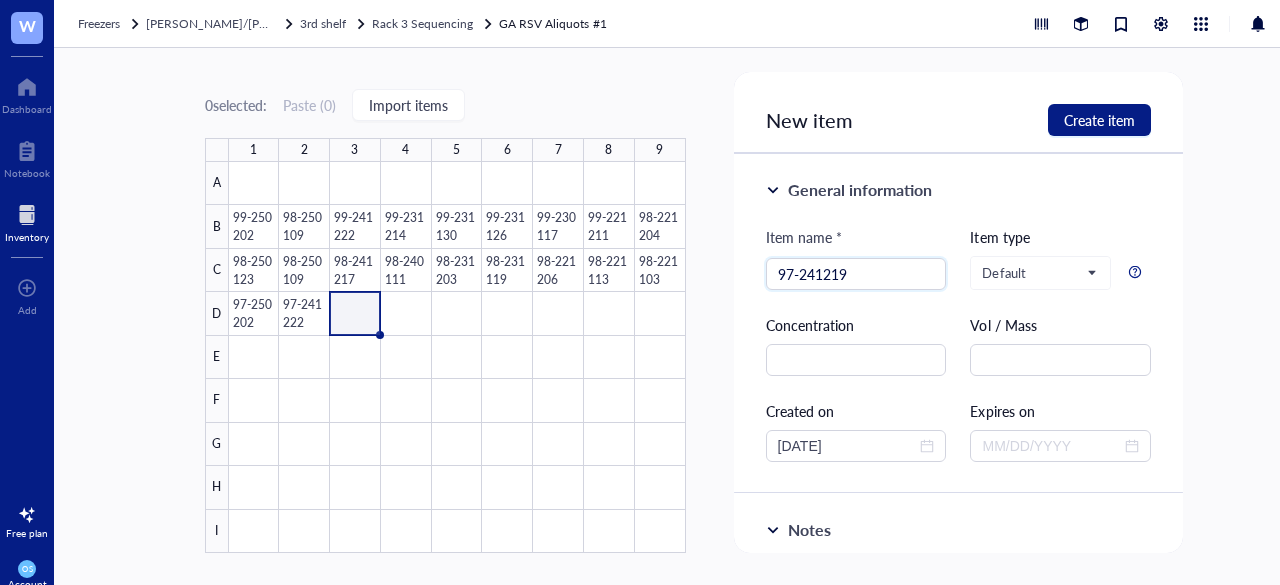 type on "97-241219" 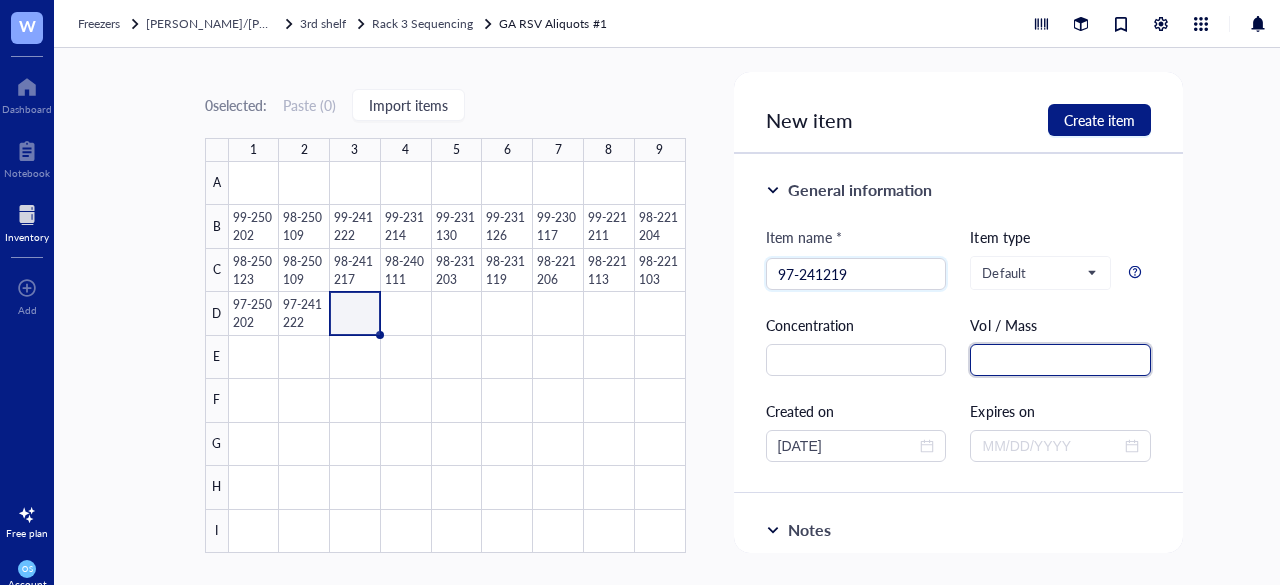 click at bounding box center (1060, 360) 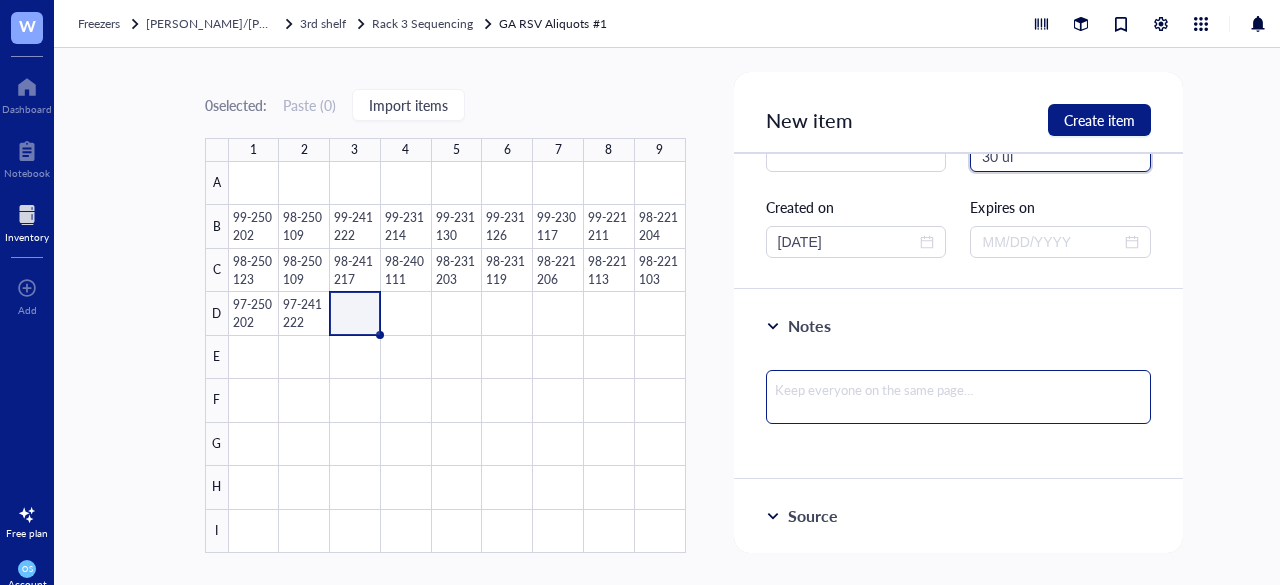 scroll, scrollTop: 210, scrollLeft: 0, axis: vertical 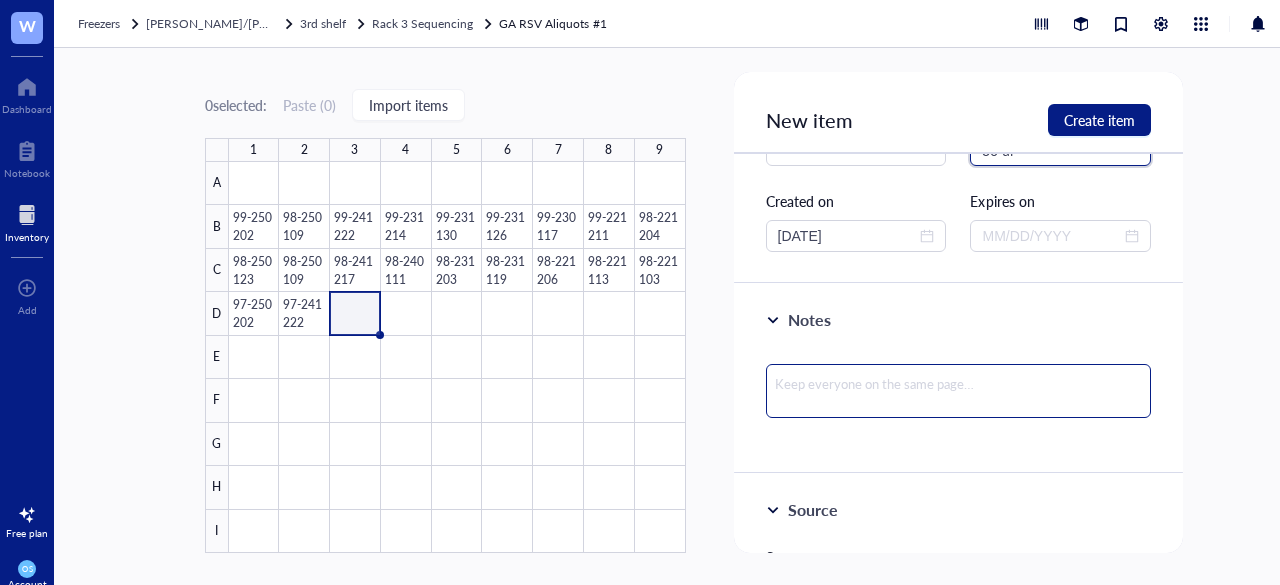 type on "30 ul" 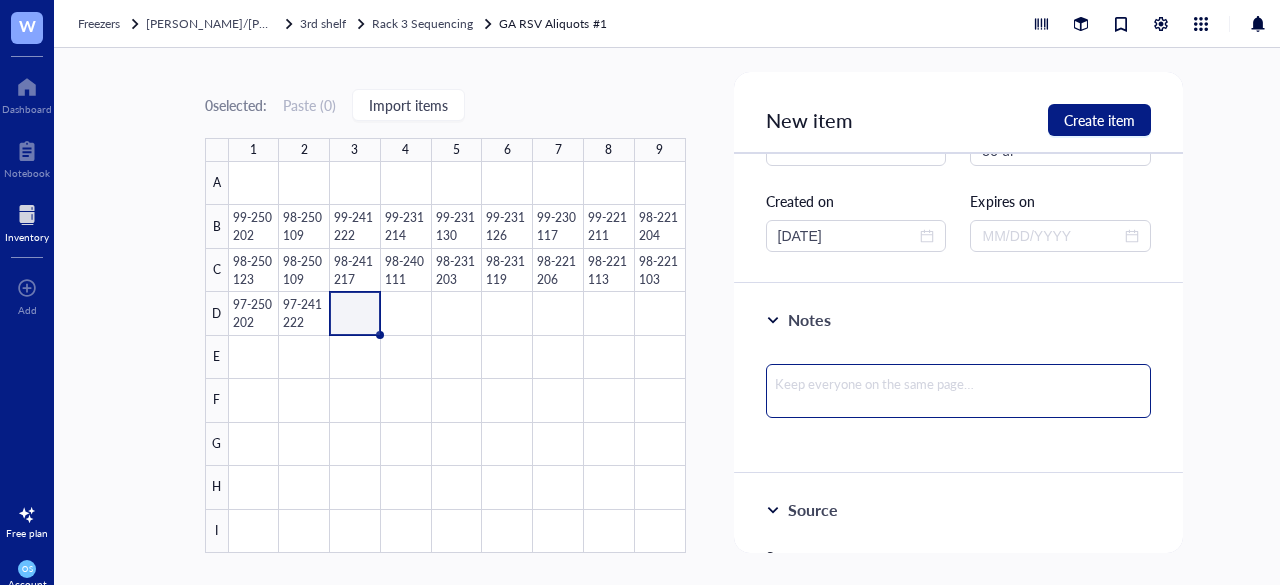 click at bounding box center (959, 391) 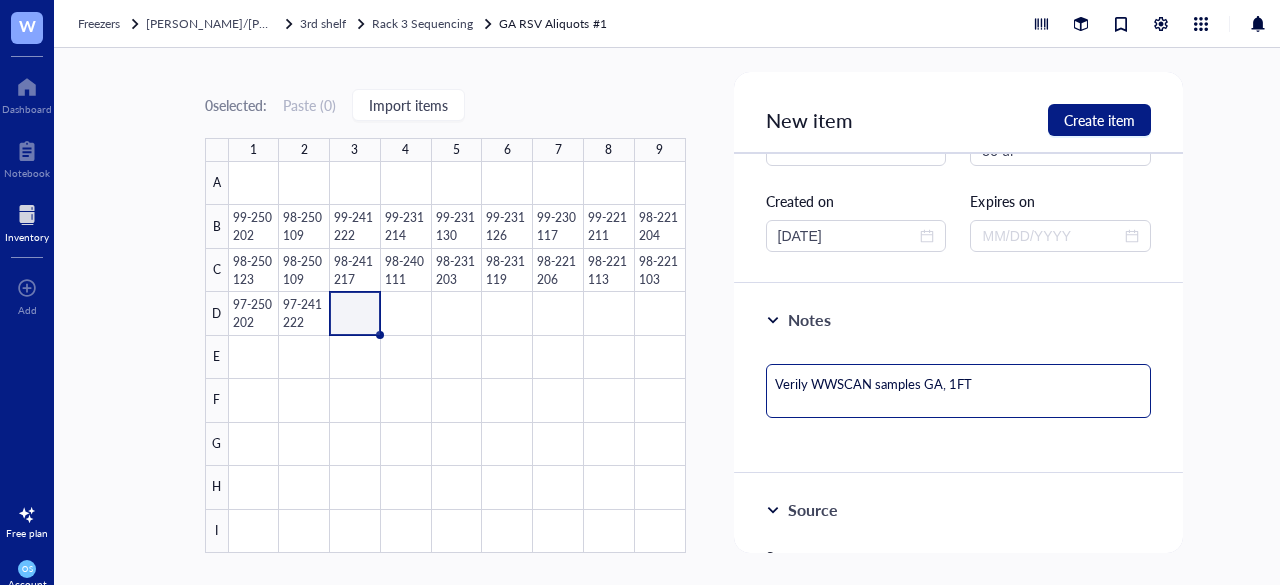 scroll, scrollTop: 356, scrollLeft: 0, axis: vertical 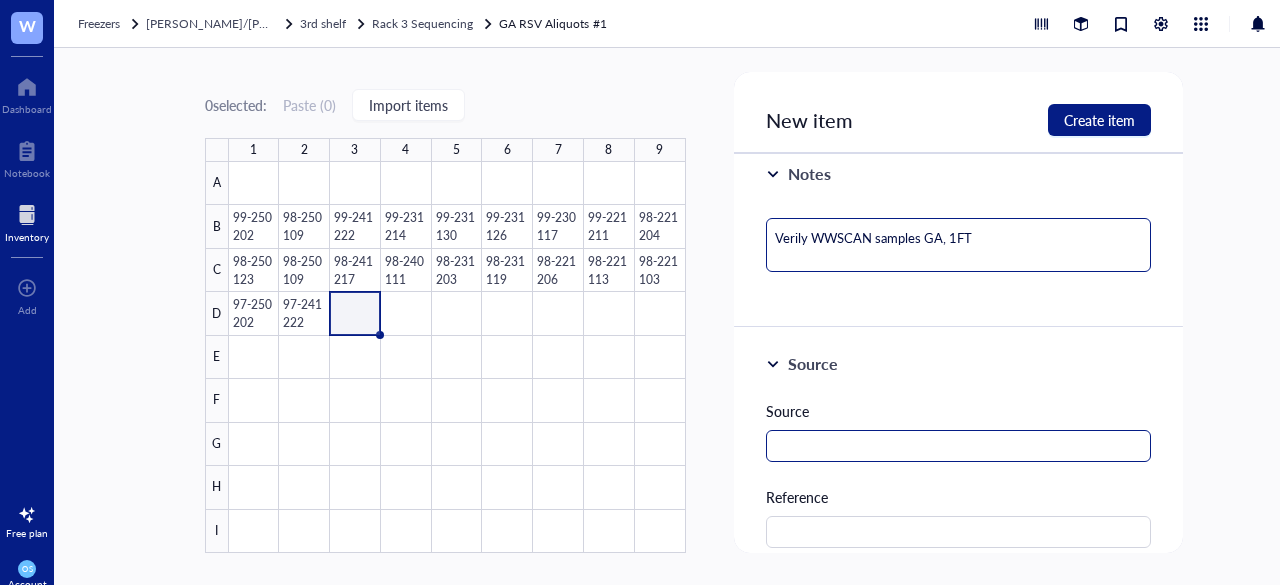 type on "Verily WWSCAN samples GA, 1FT" 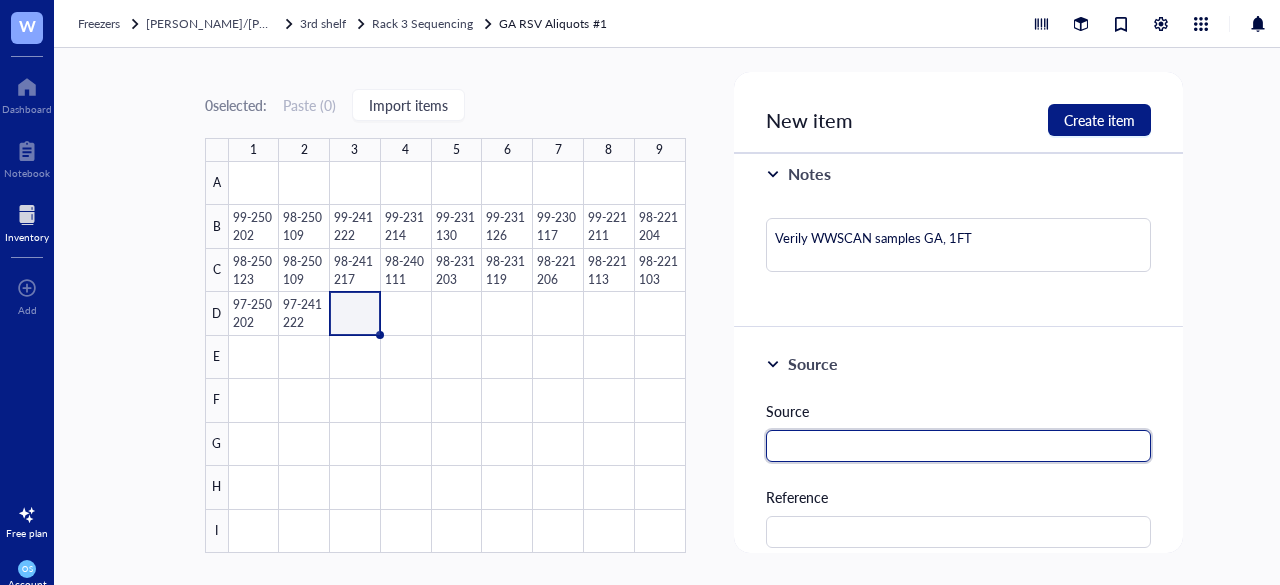 click at bounding box center (959, 446) 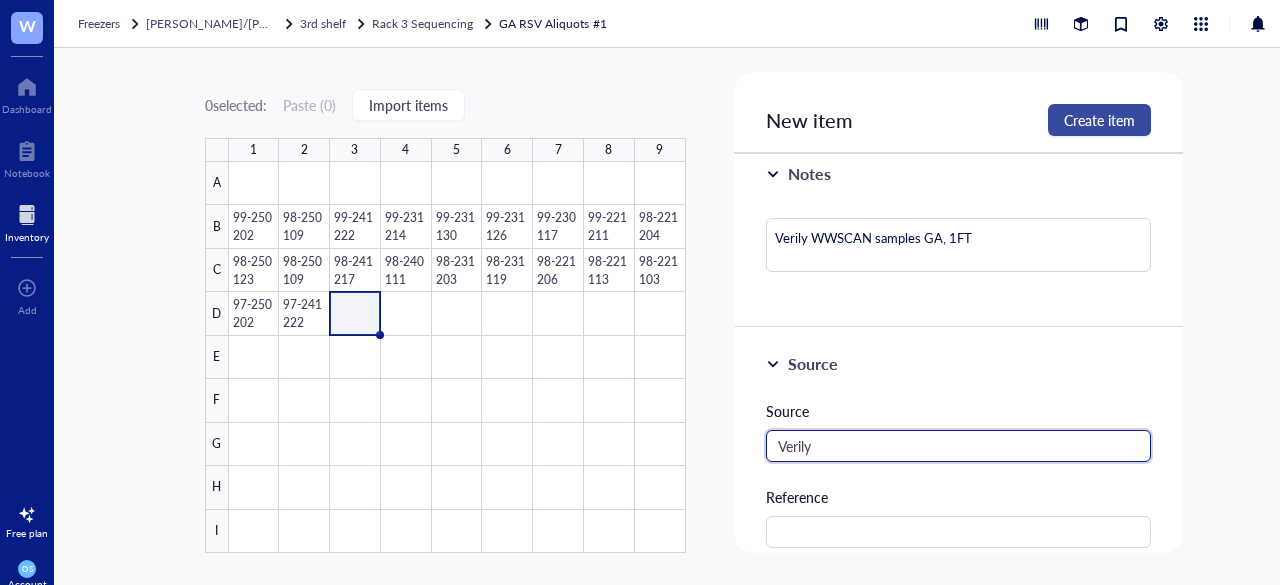 type on "Verily" 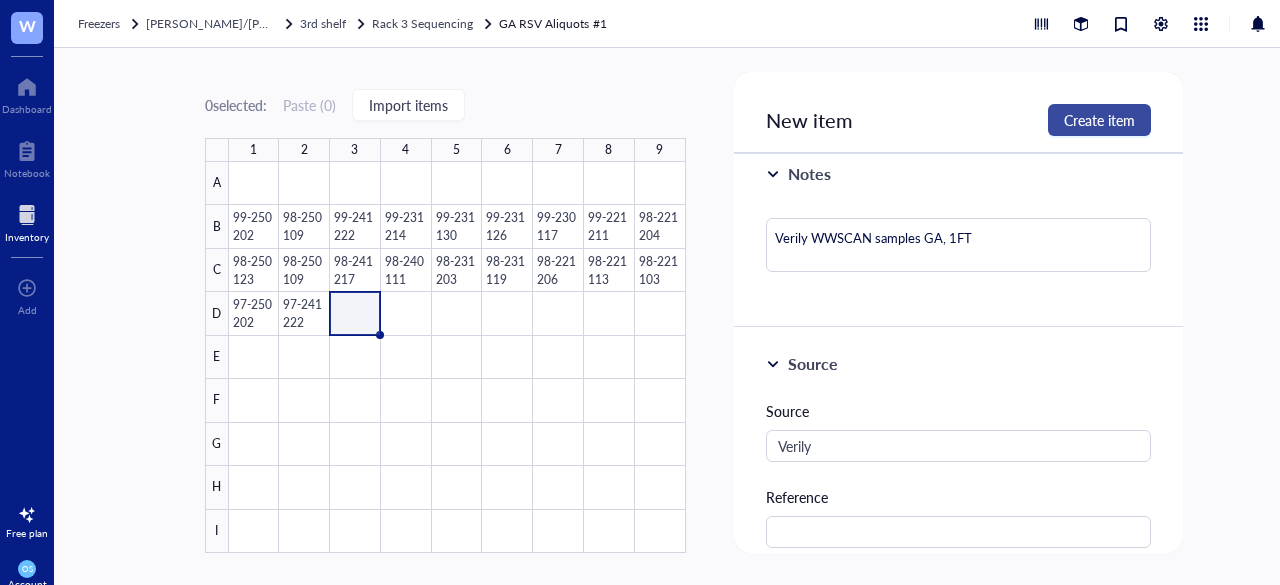 click on "Create item" at bounding box center [1099, 120] 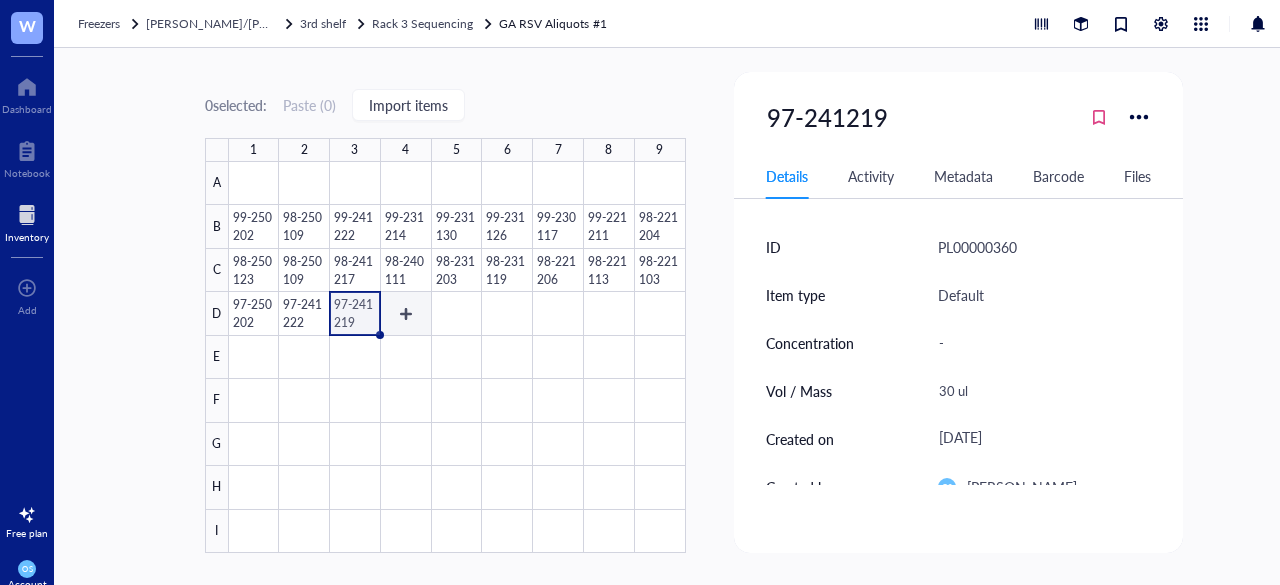 click at bounding box center (457, 357) 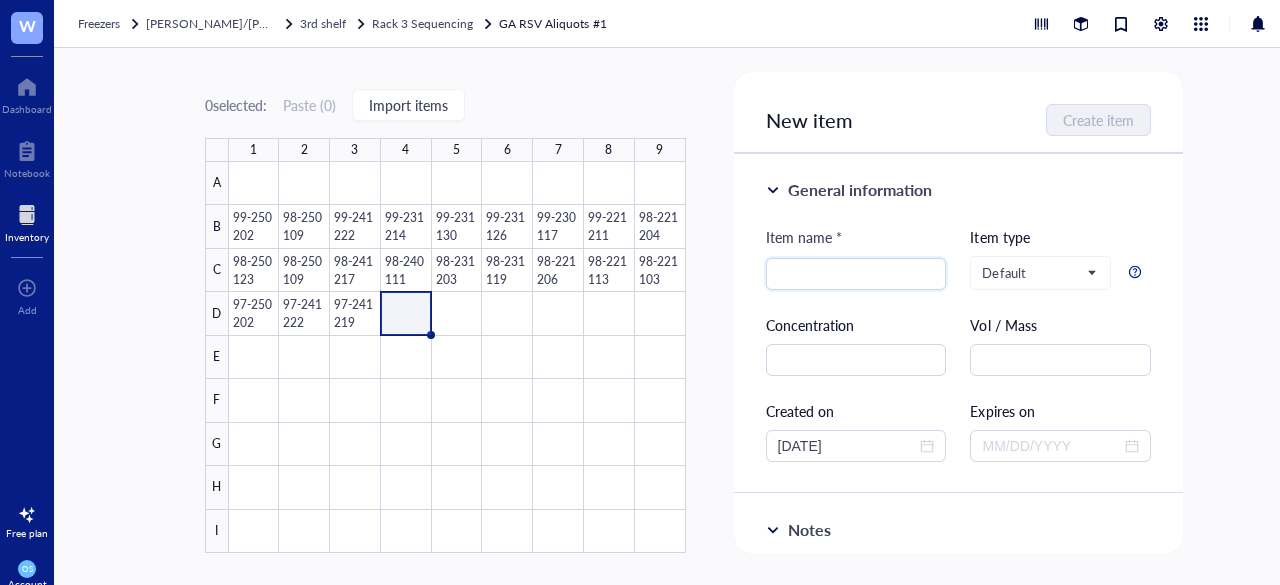 type on "0" 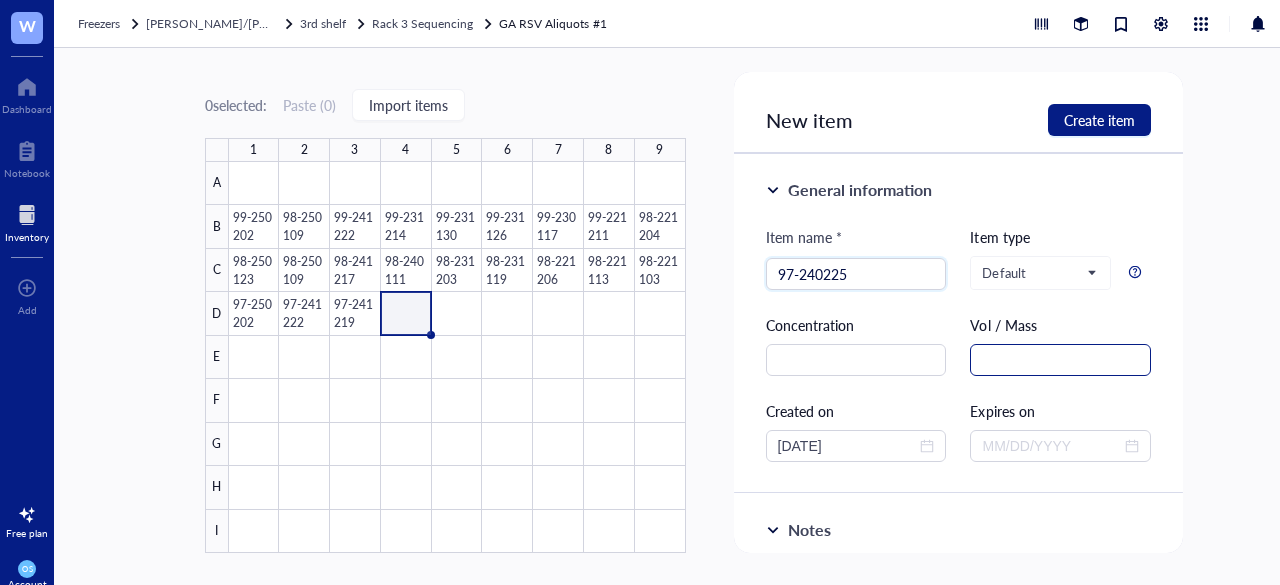 type on "97-240225" 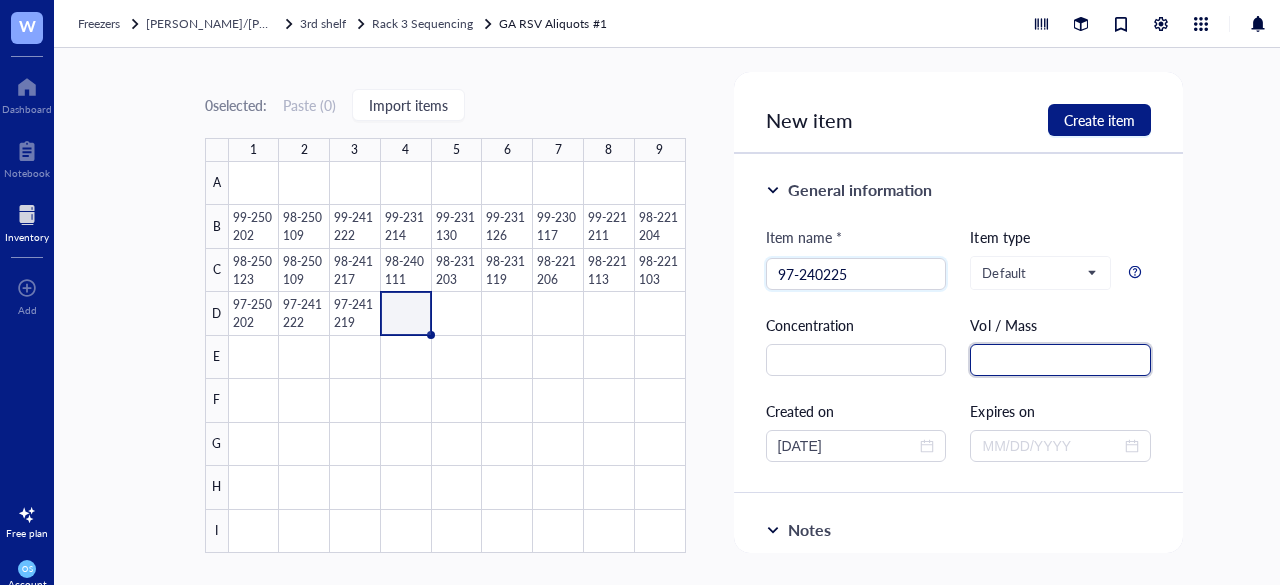 click at bounding box center [1060, 360] 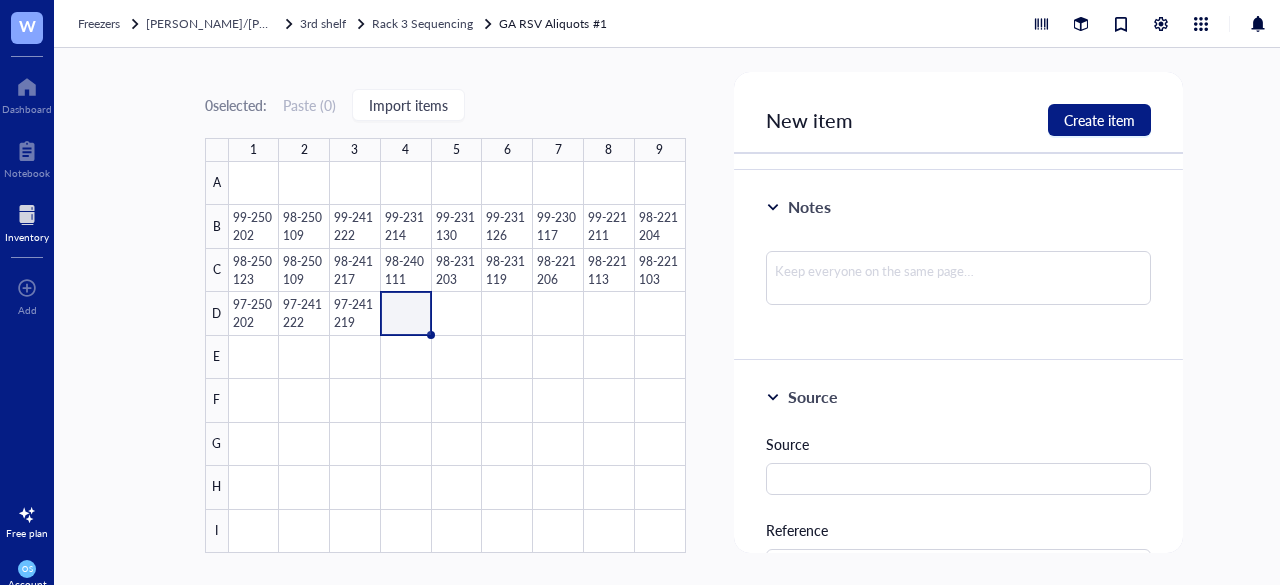 scroll, scrollTop: 324, scrollLeft: 0, axis: vertical 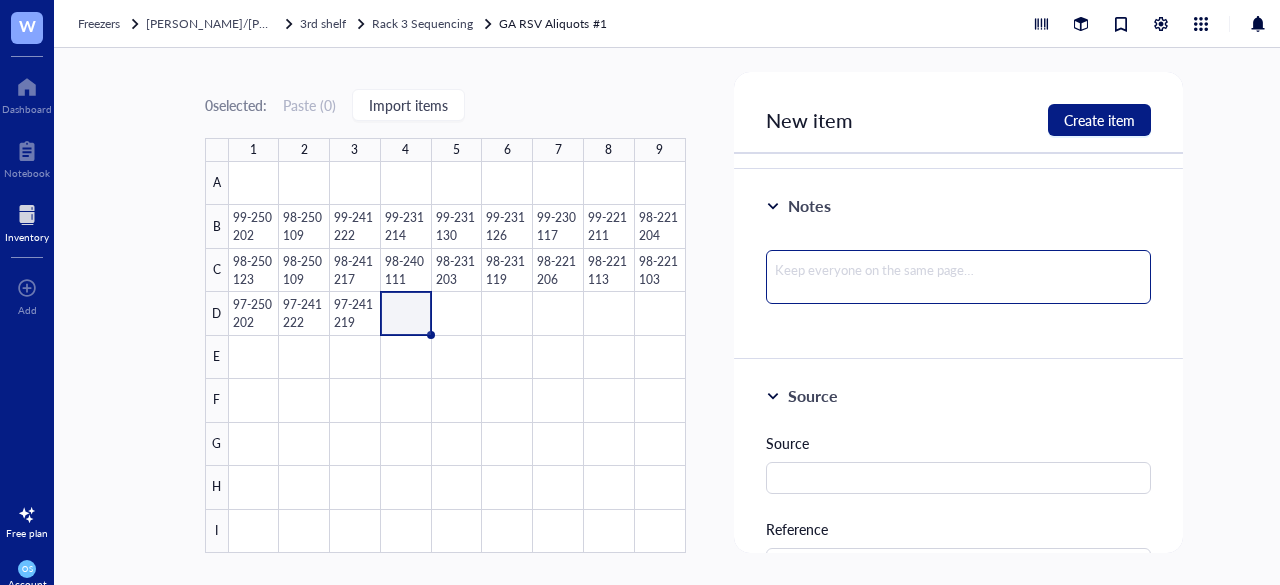 type on "30 ul" 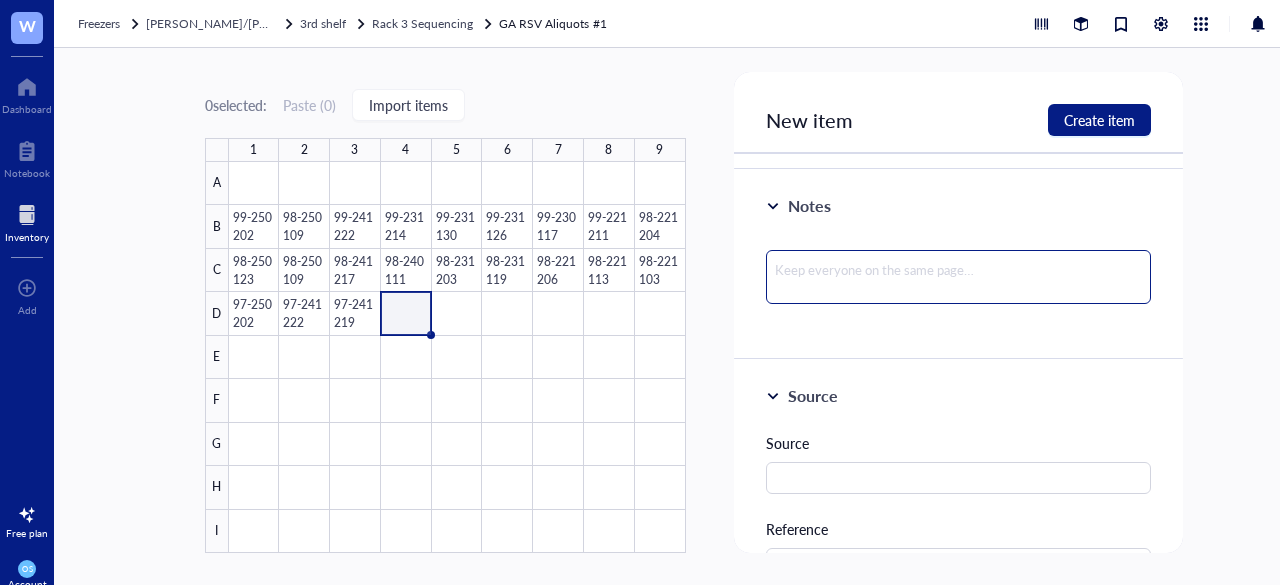 click at bounding box center [959, 277] 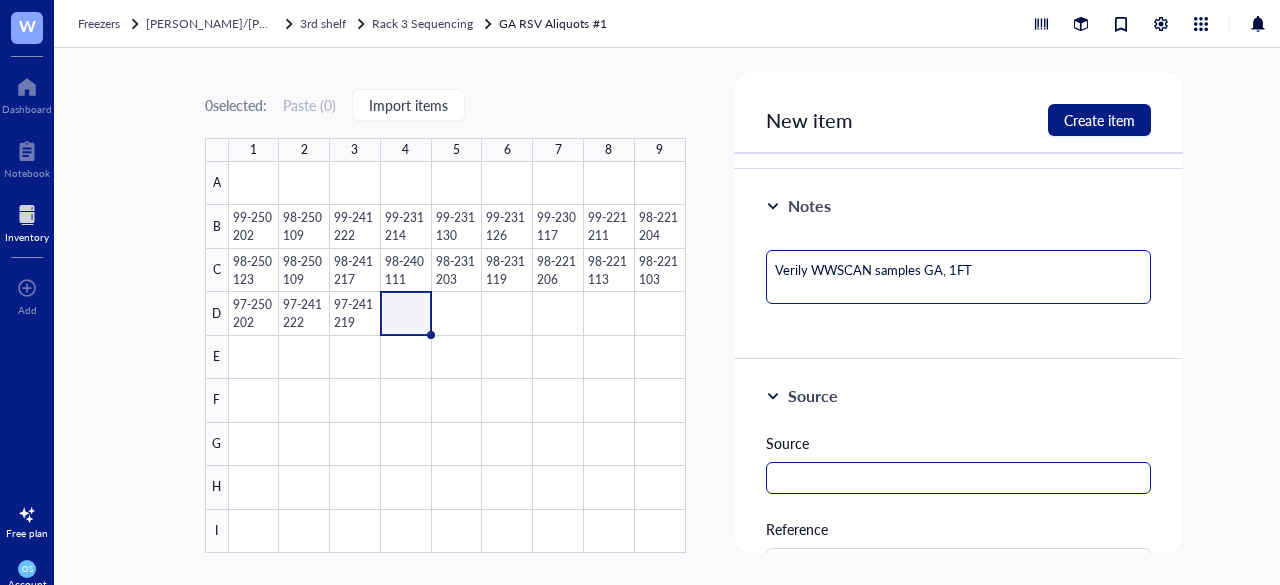 type on "Verily WWSCAN samples GA, 1FT" 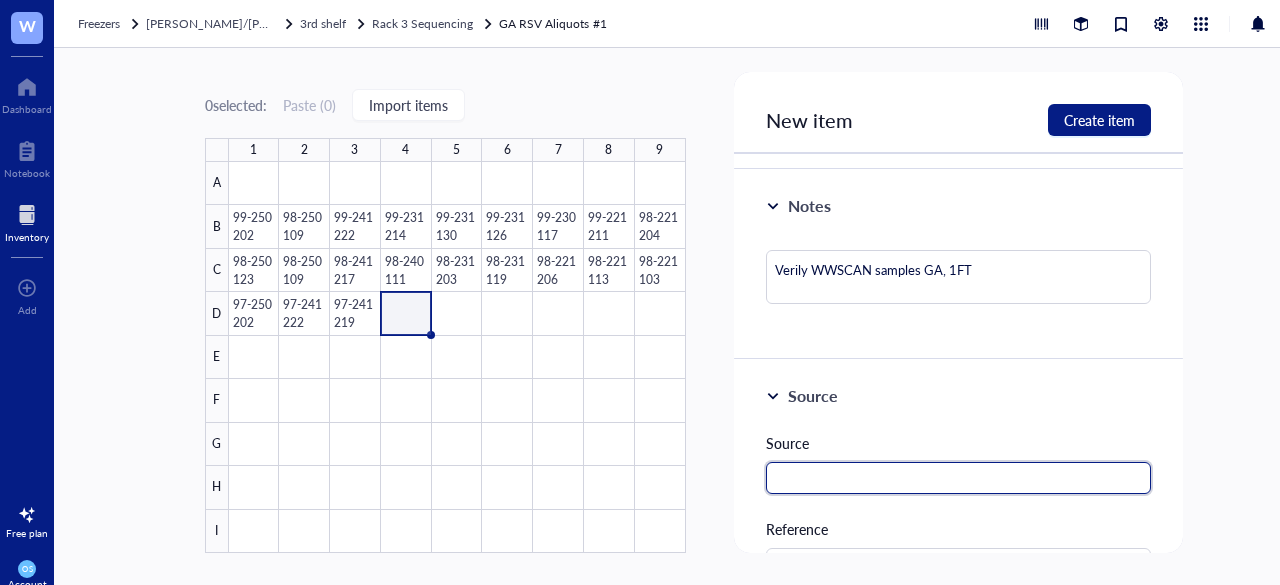 click at bounding box center [959, 478] 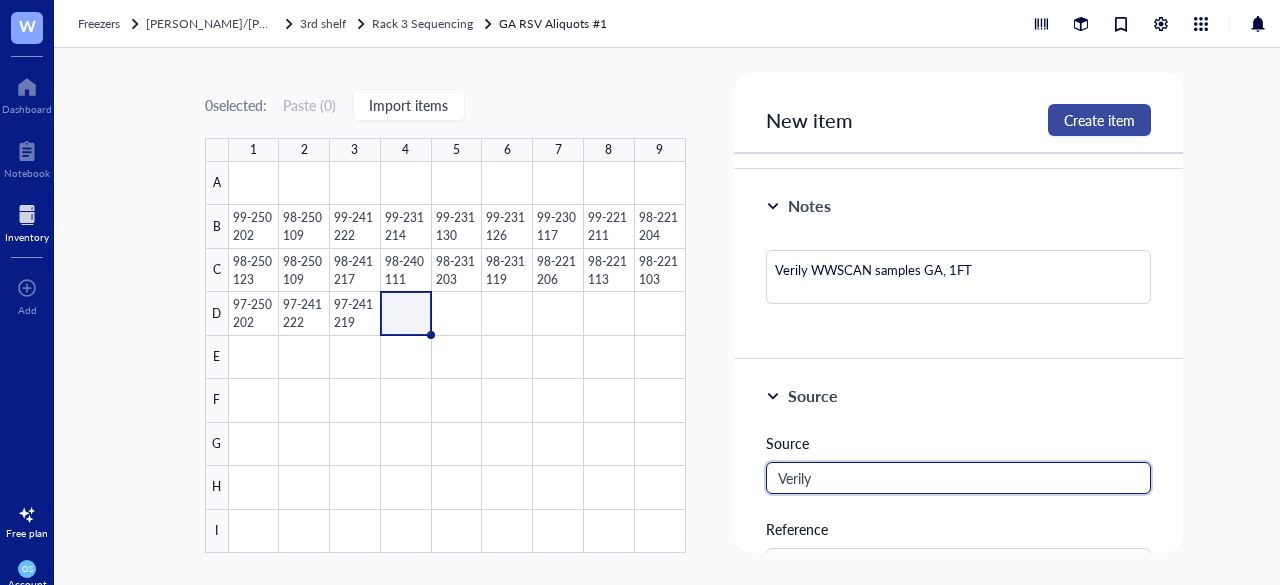 type on "Verily" 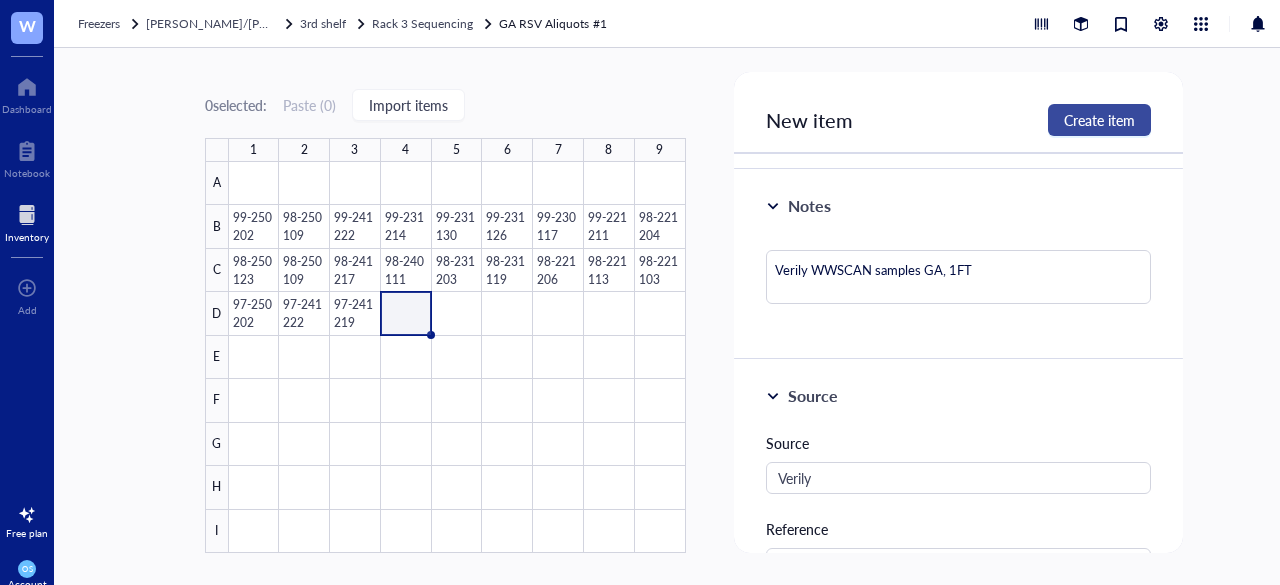 click on "Create item" at bounding box center (1099, 120) 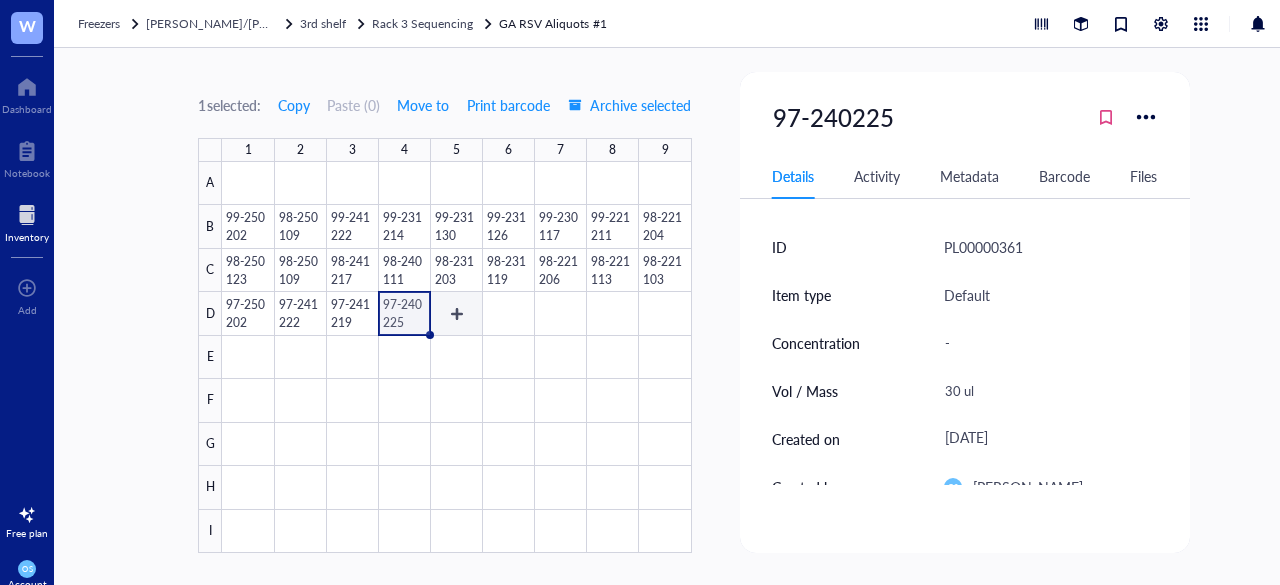 click at bounding box center (456, 357) 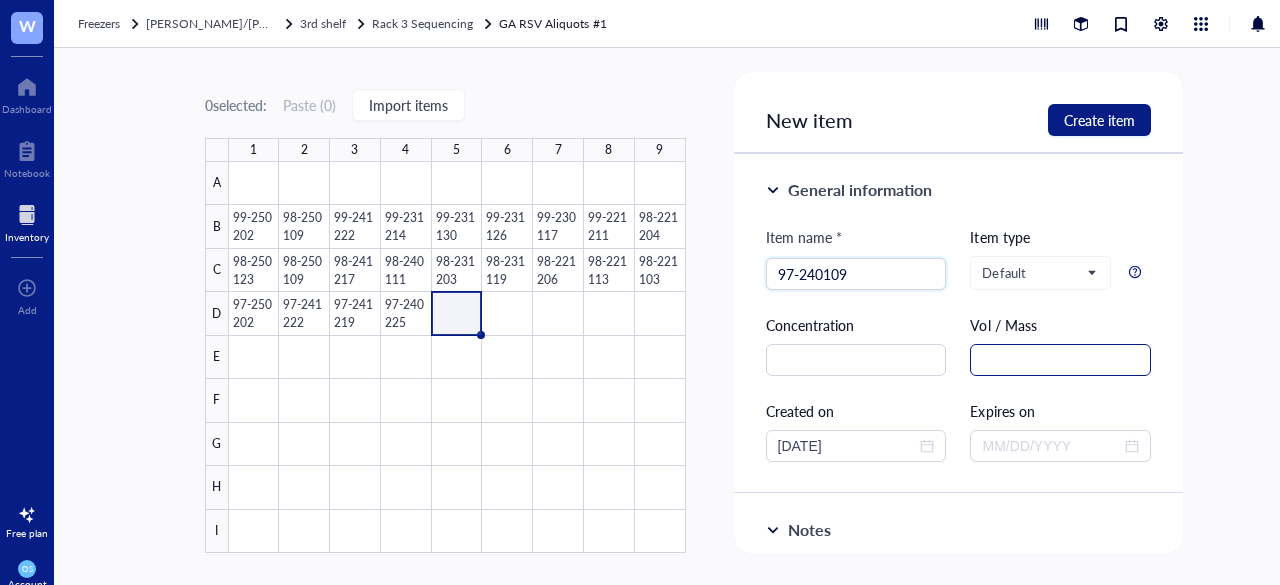 type on "97-240109" 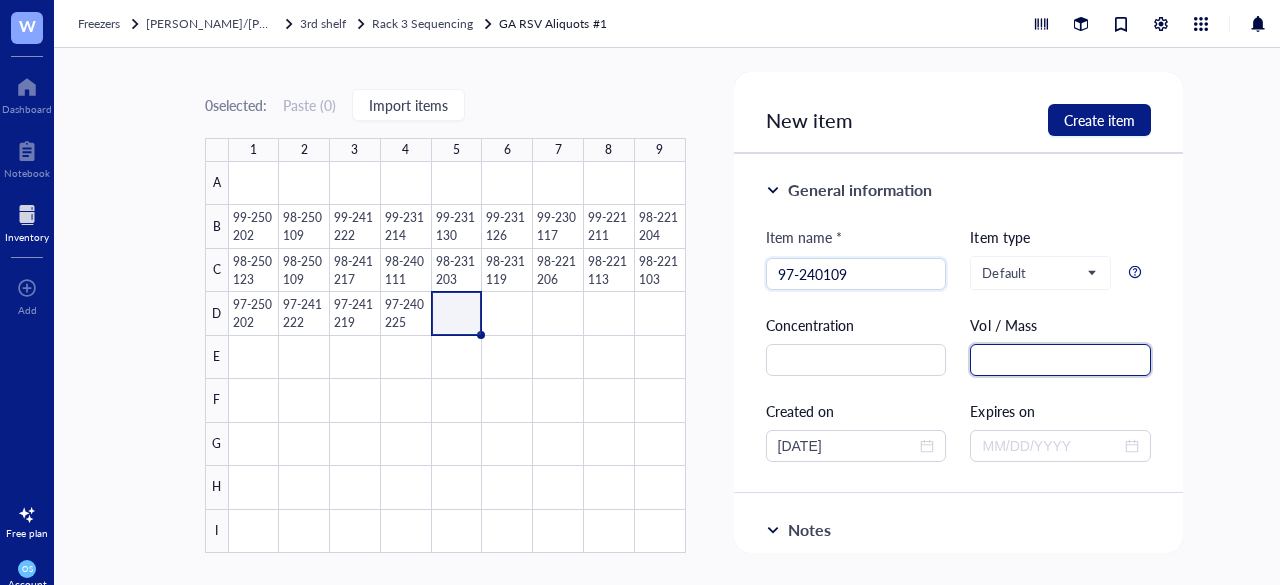 click at bounding box center (1060, 360) 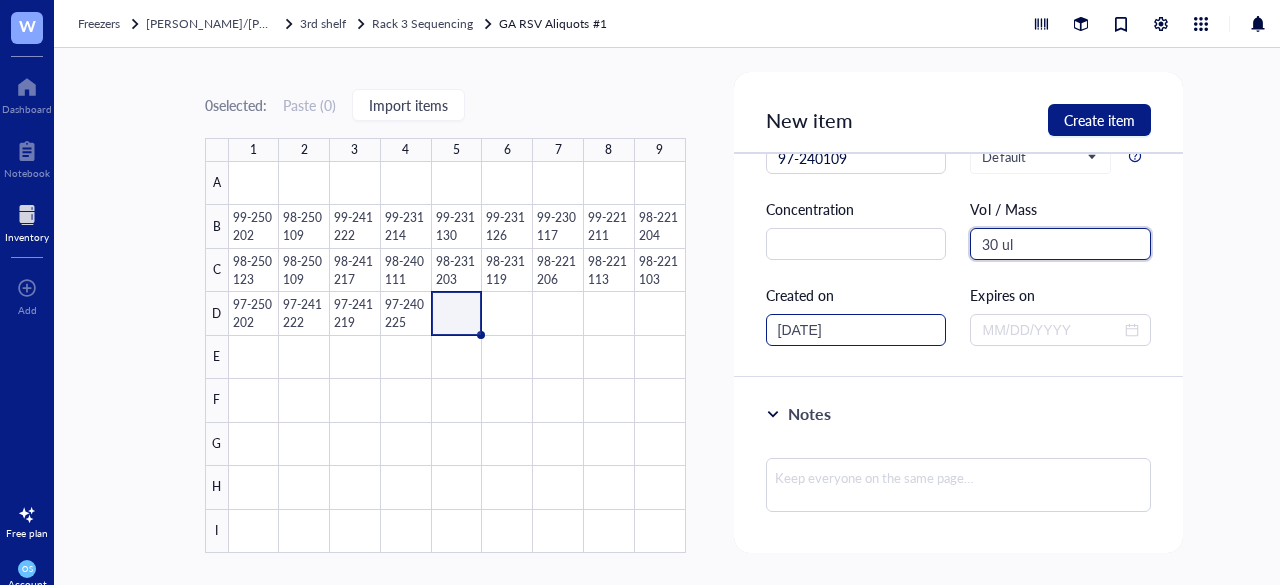 scroll, scrollTop: 121, scrollLeft: 0, axis: vertical 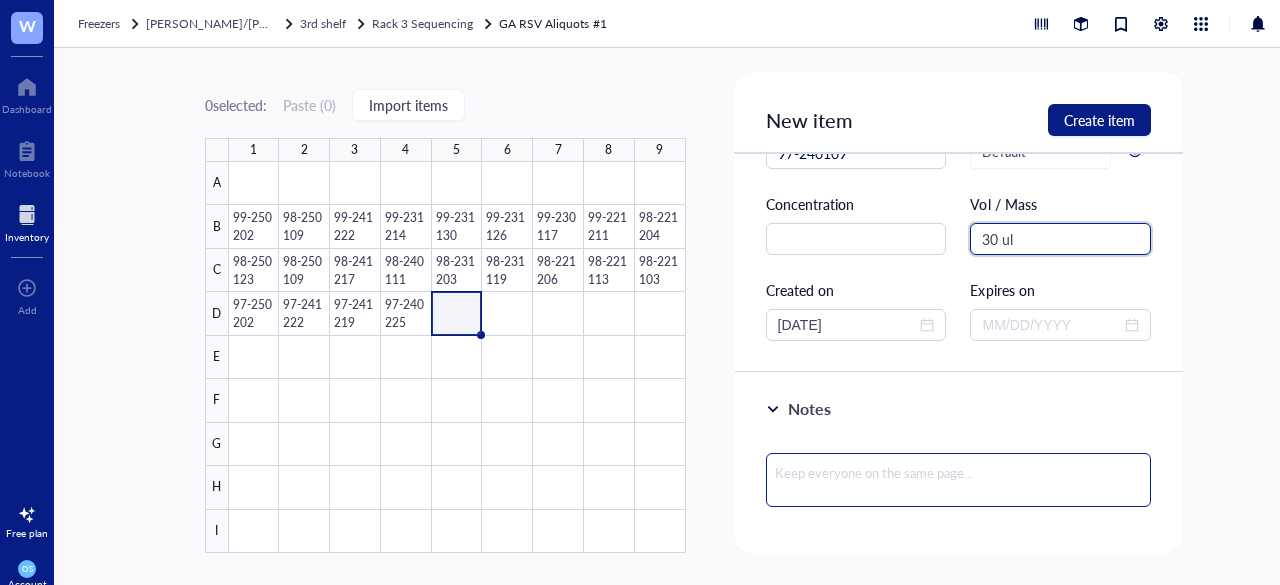 type on "30 ul" 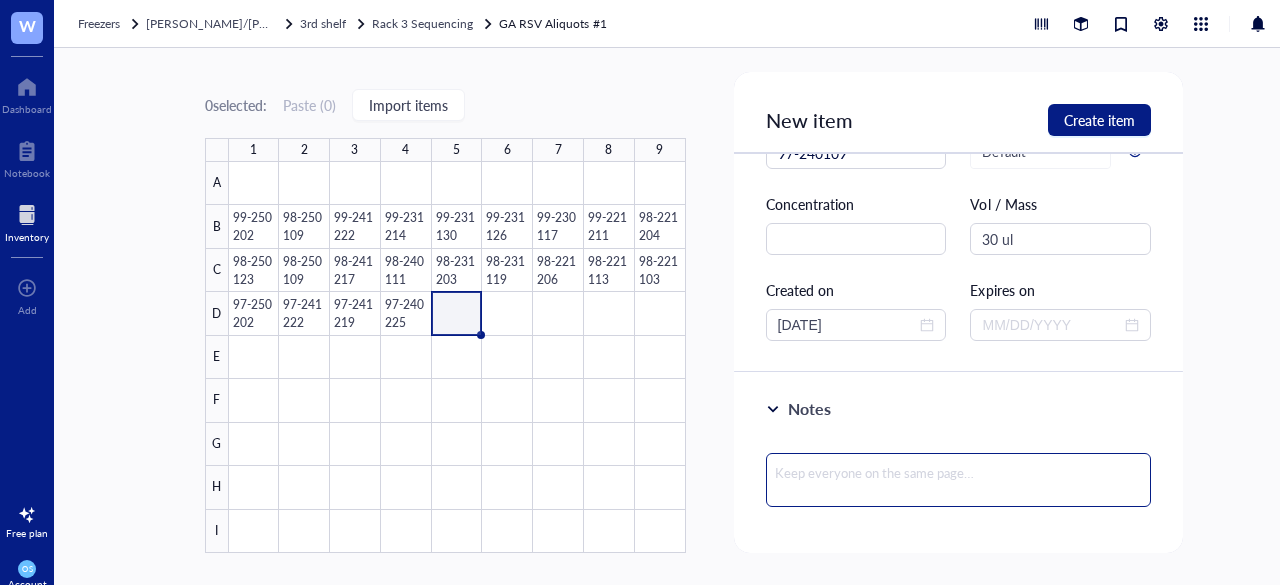 click at bounding box center (959, 480) 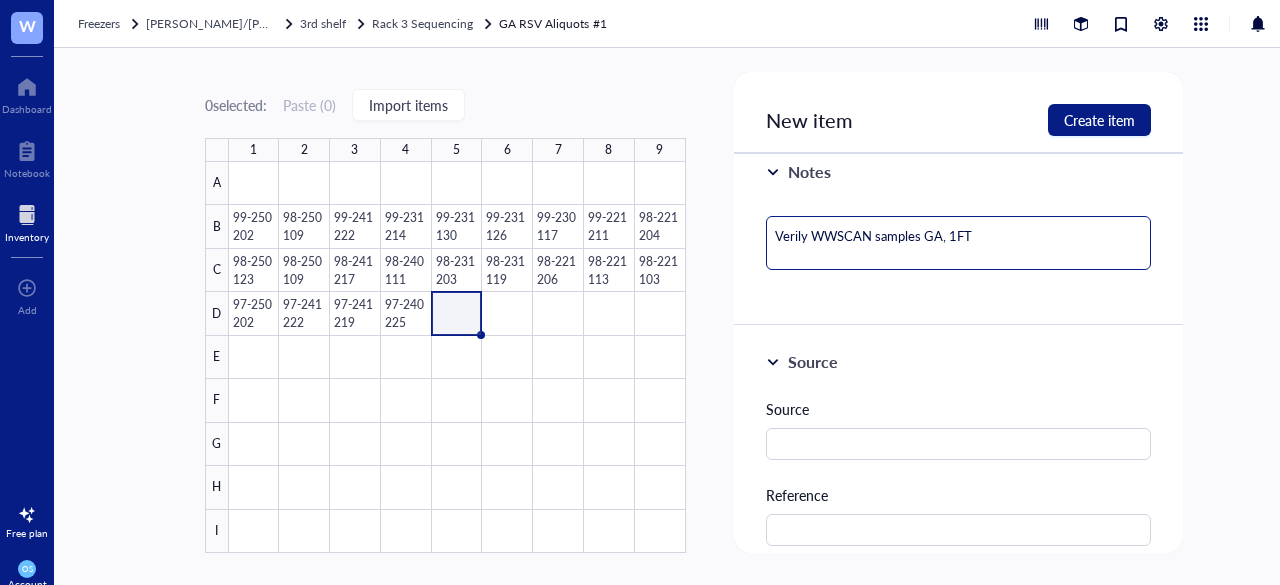 scroll, scrollTop: 363, scrollLeft: 0, axis: vertical 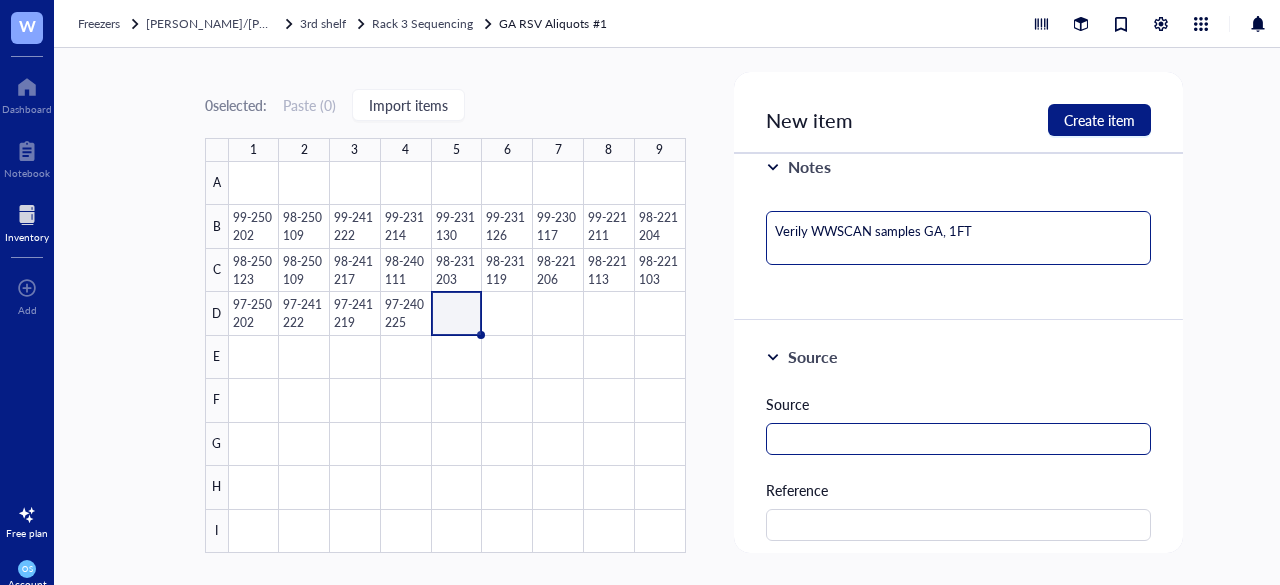 type on "Verily WWSCAN samples GA, 1FT" 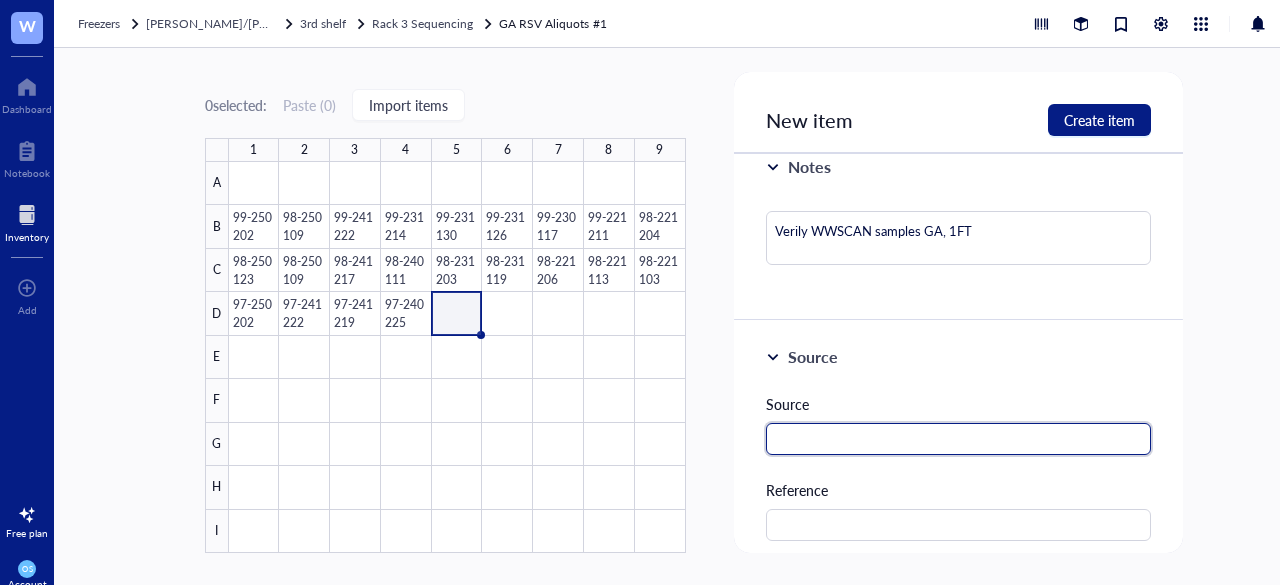 click at bounding box center [959, 439] 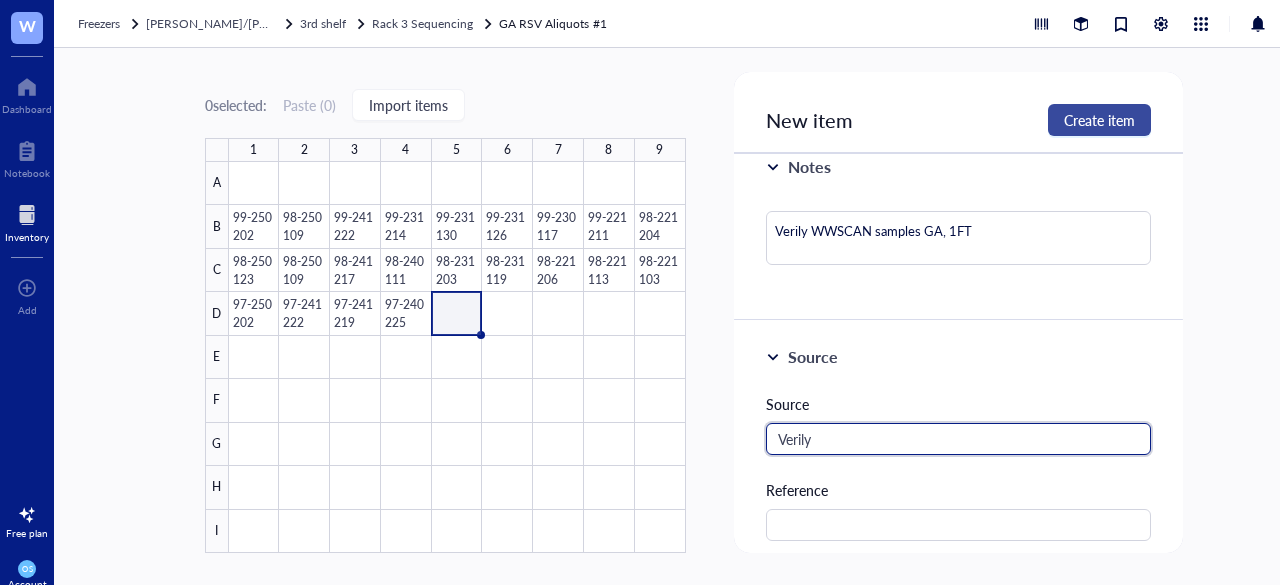 type on "Verily" 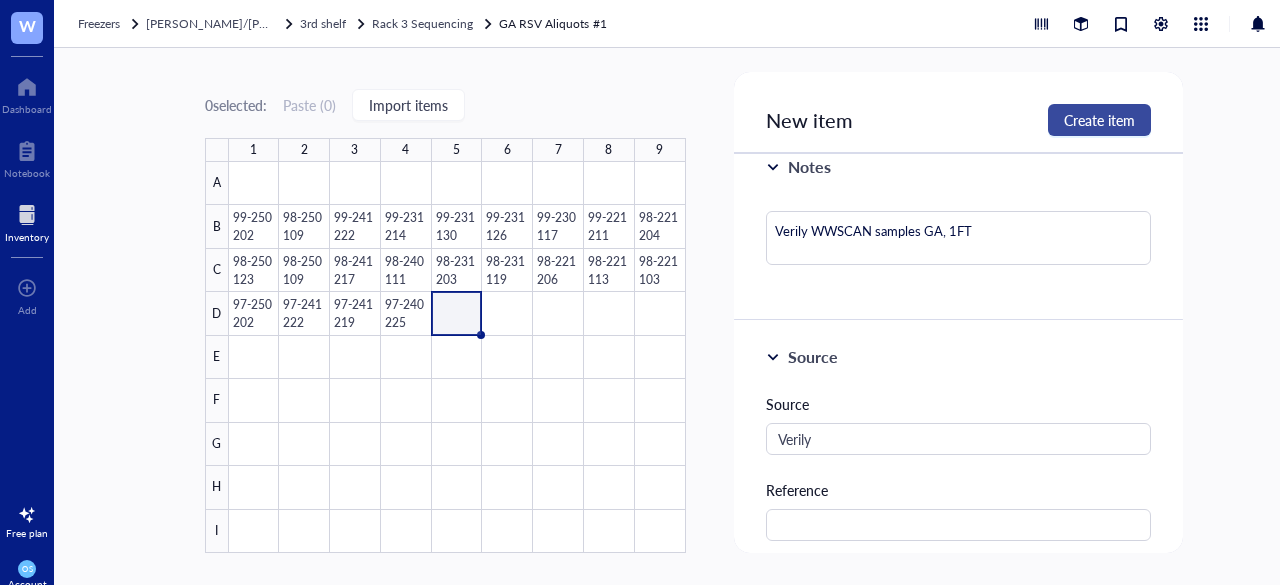 click on "Create item" at bounding box center [1099, 120] 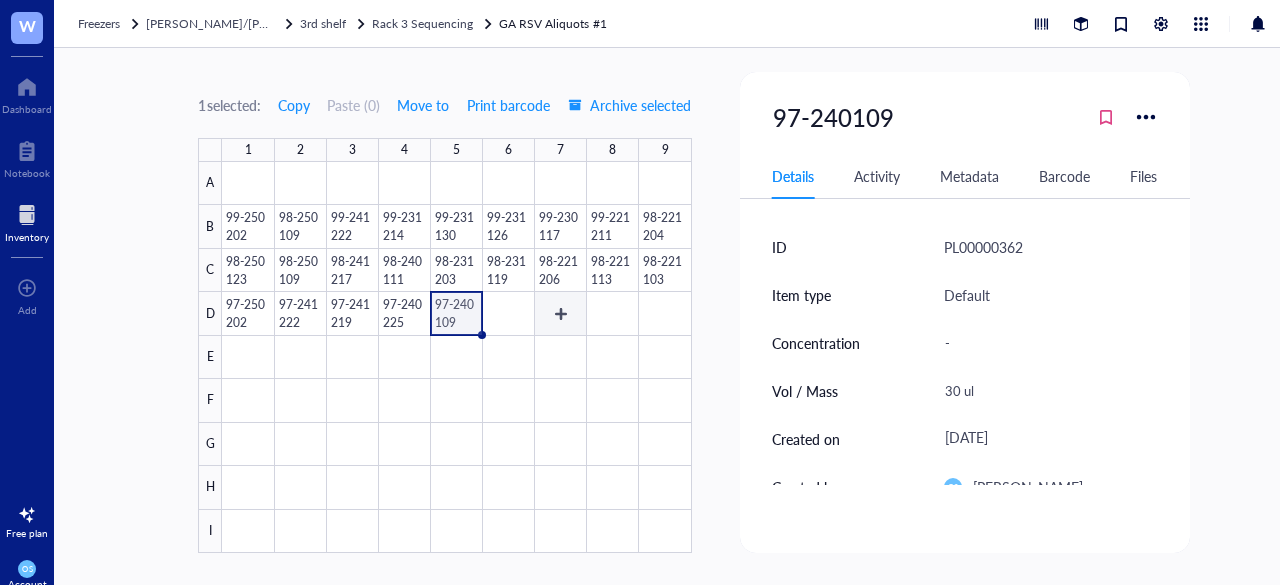 click at bounding box center [456, 357] 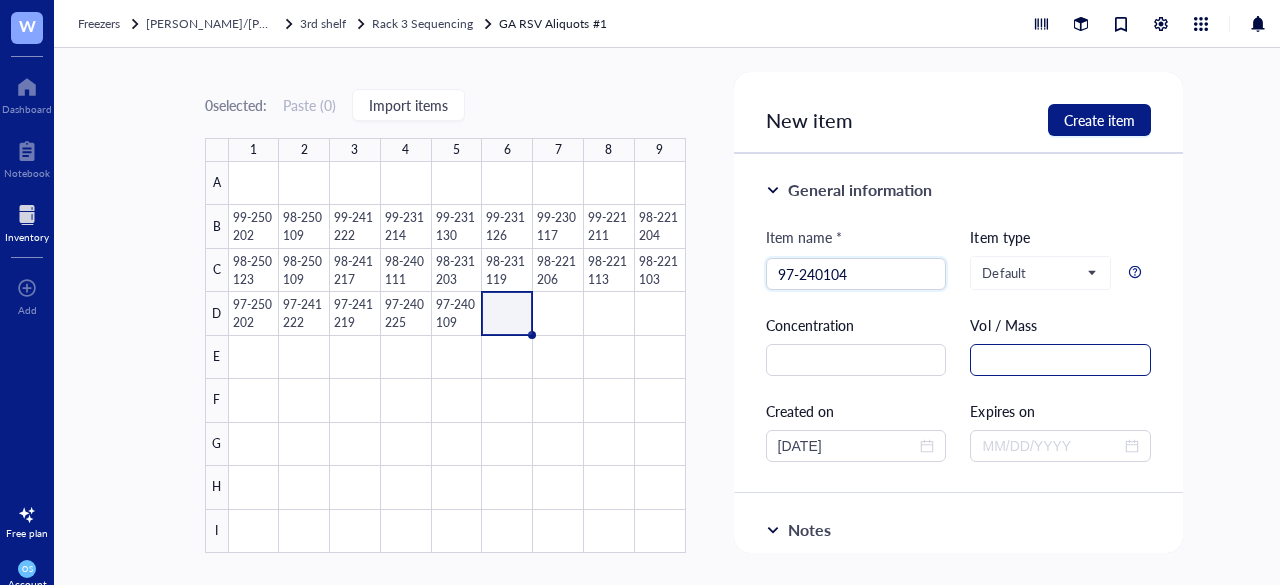 type on "97-240104" 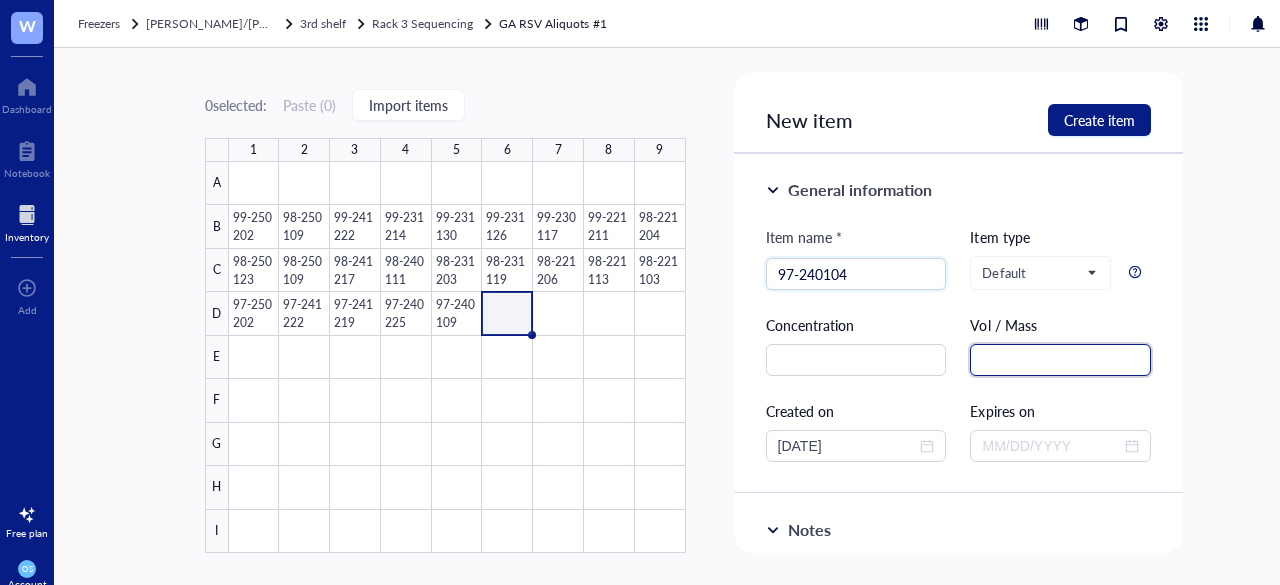 click at bounding box center [1060, 360] 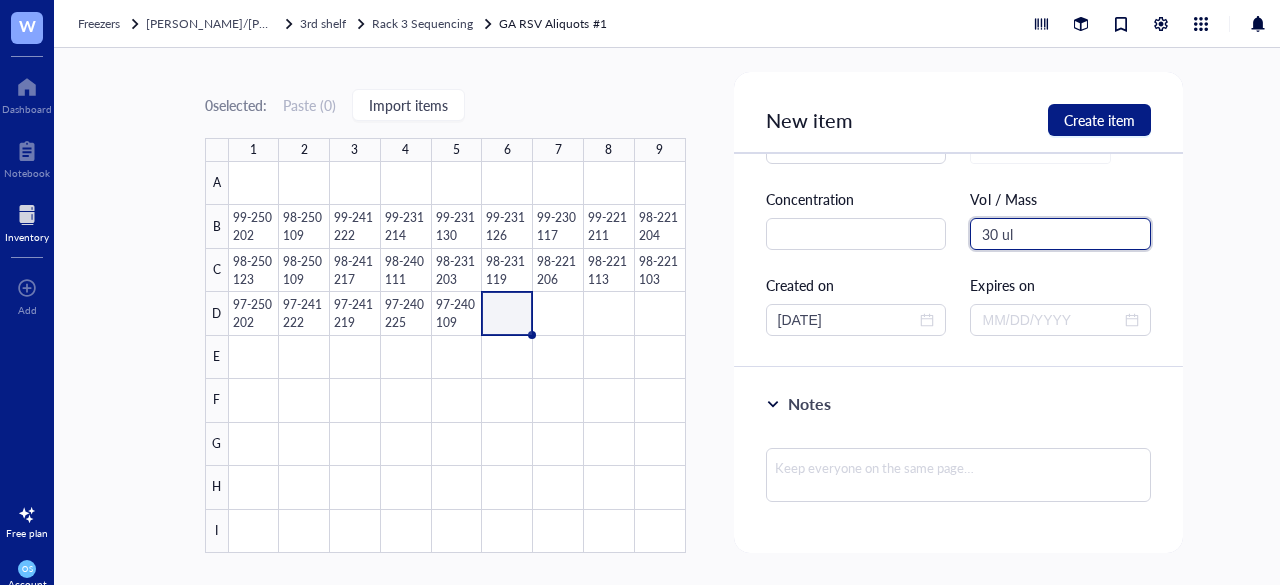 scroll, scrollTop: 127, scrollLeft: 0, axis: vertical 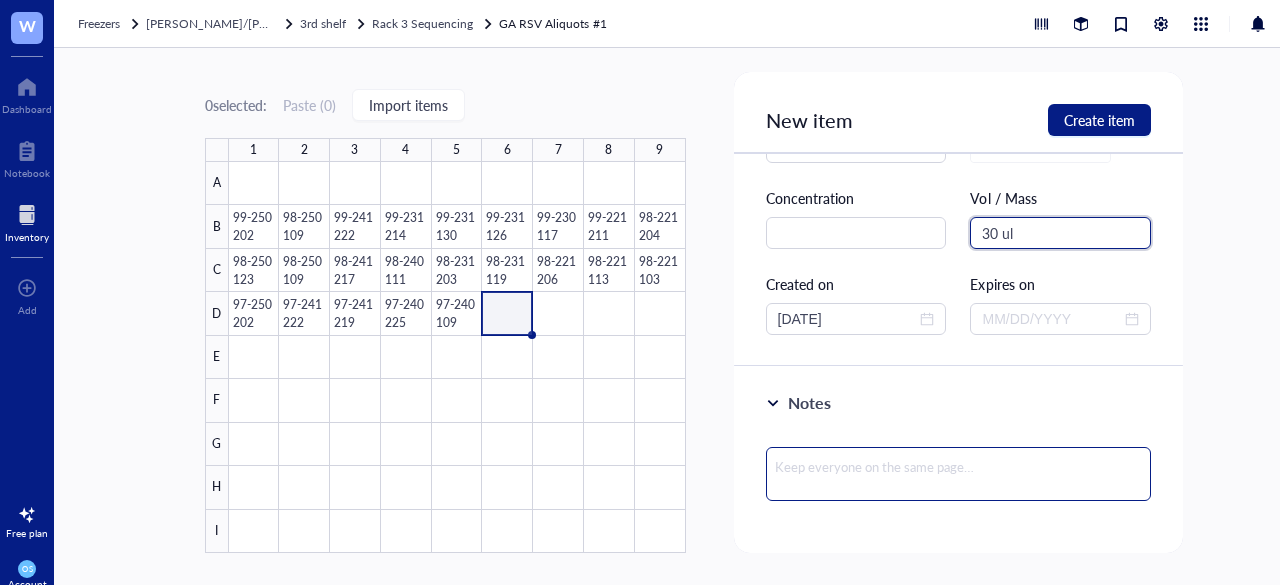type on "30 ul" 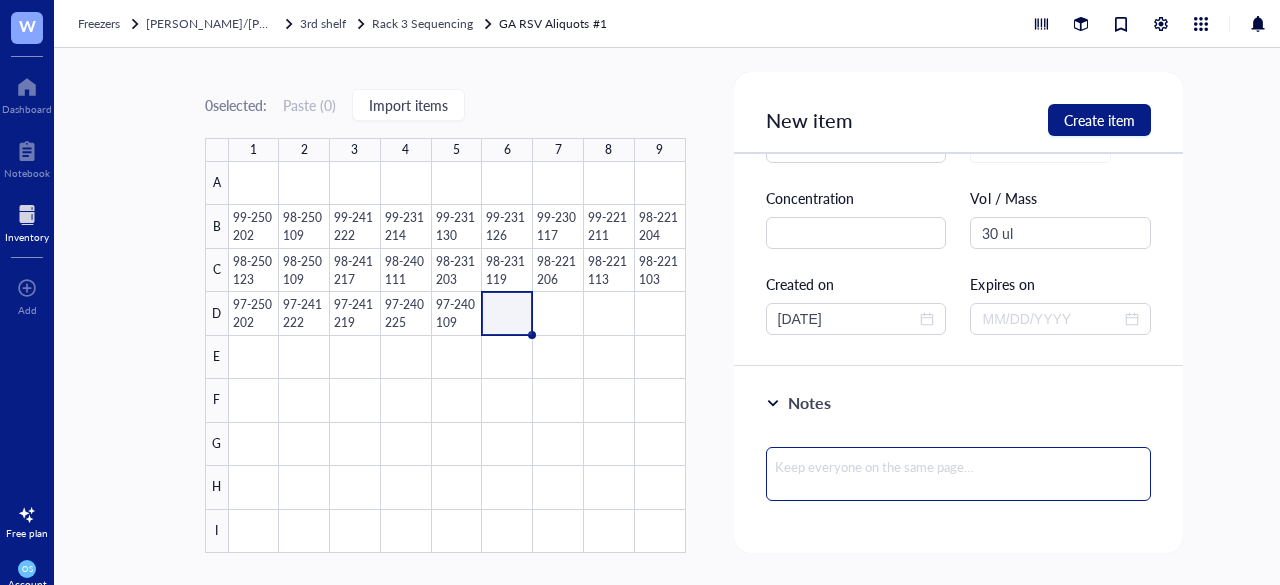 click at bounding box center [959, 474] 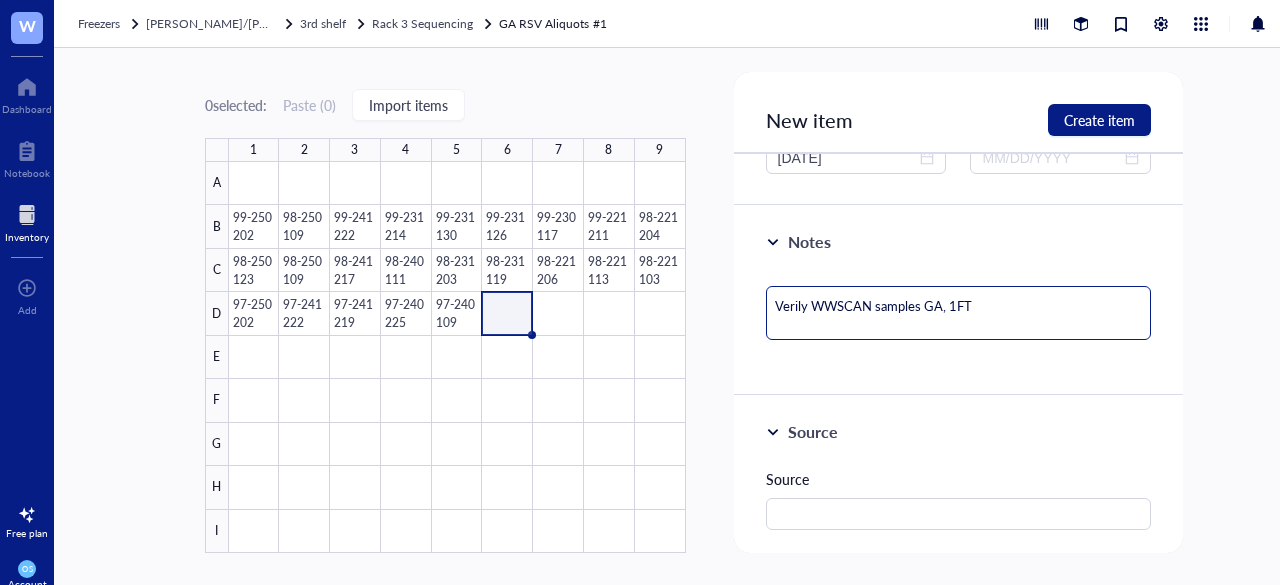 scroll, scrollTop: 289, scrollLeft: 0, axis: vertical 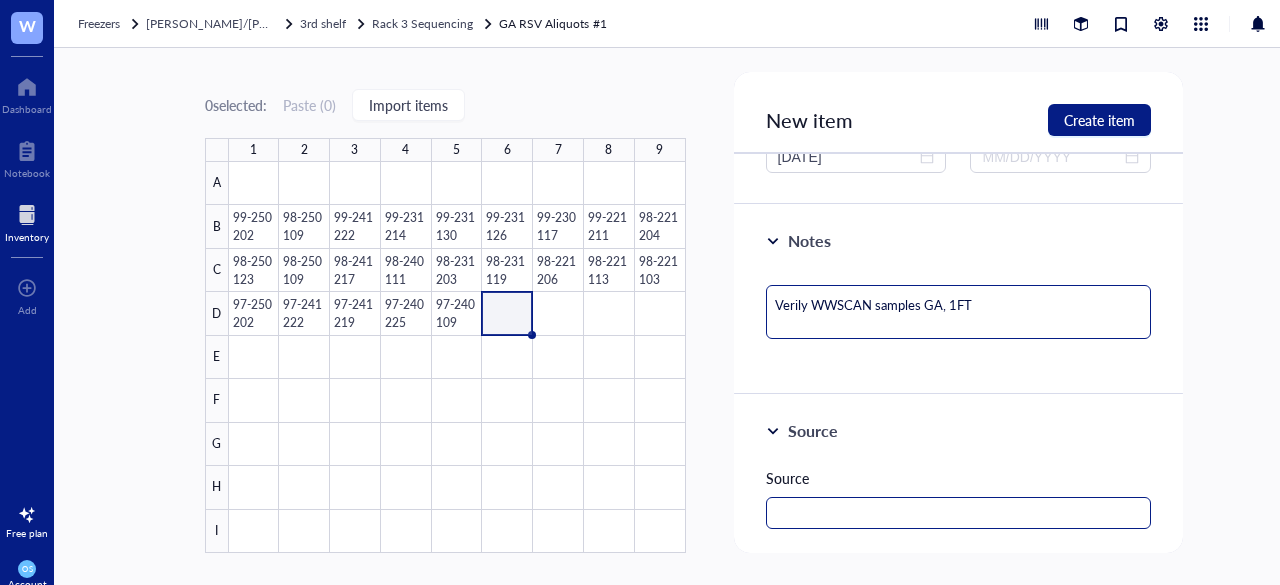 type on "Verily WWSCAN samples GA, 1FT" 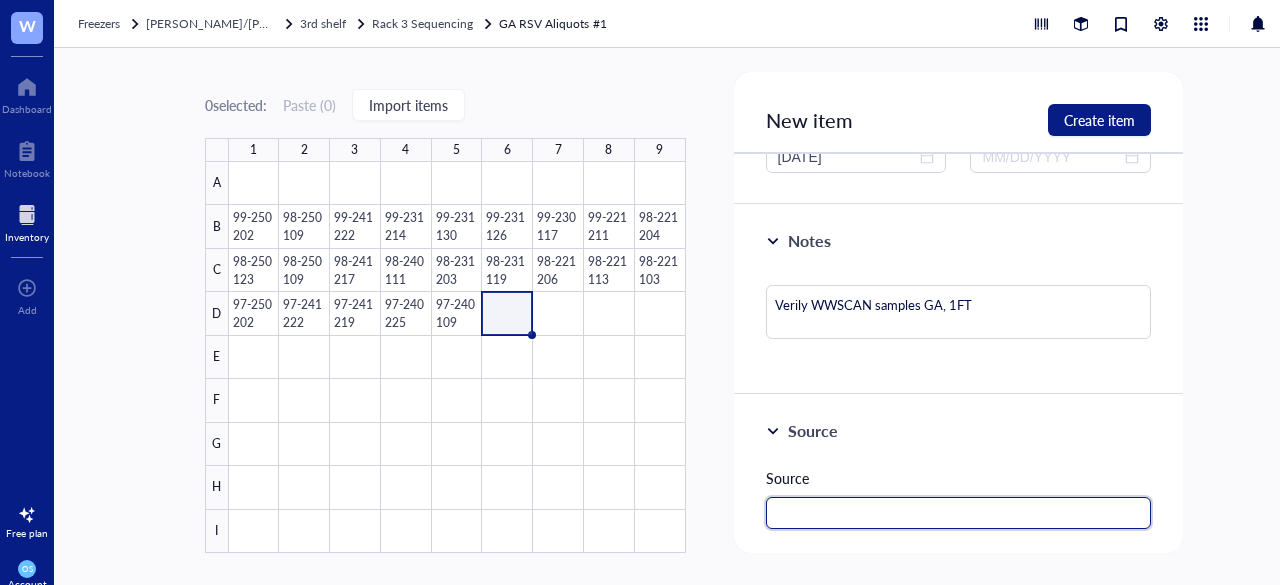 click at bounding box center [959, 513] 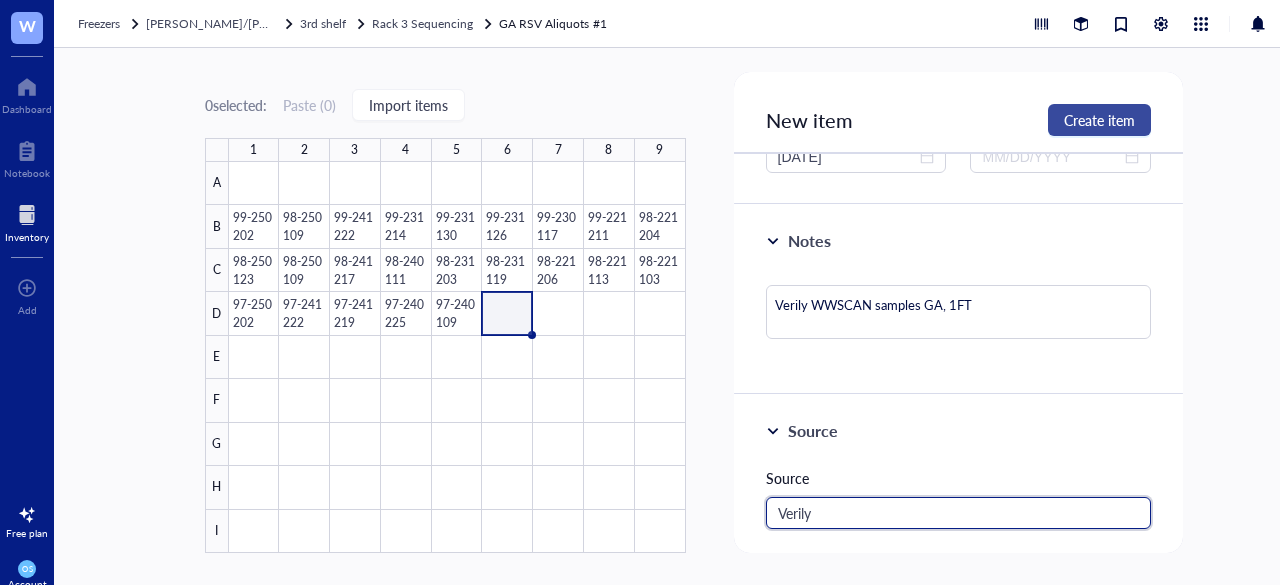 type on "Verily" 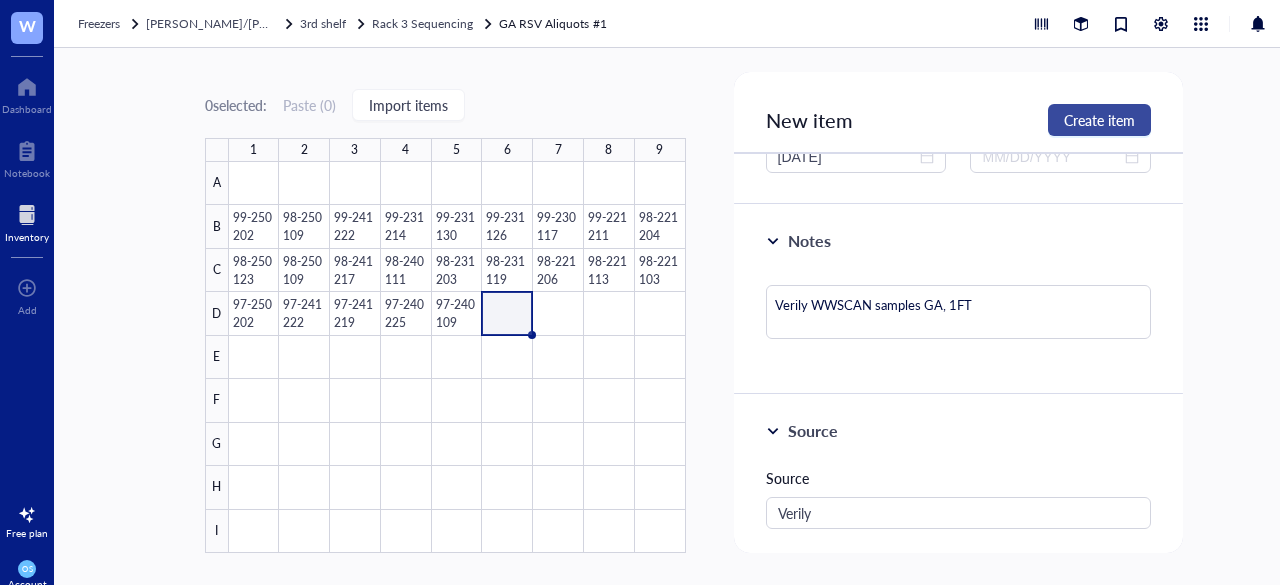 click on "Create item" at bounding box center [1099, 120] 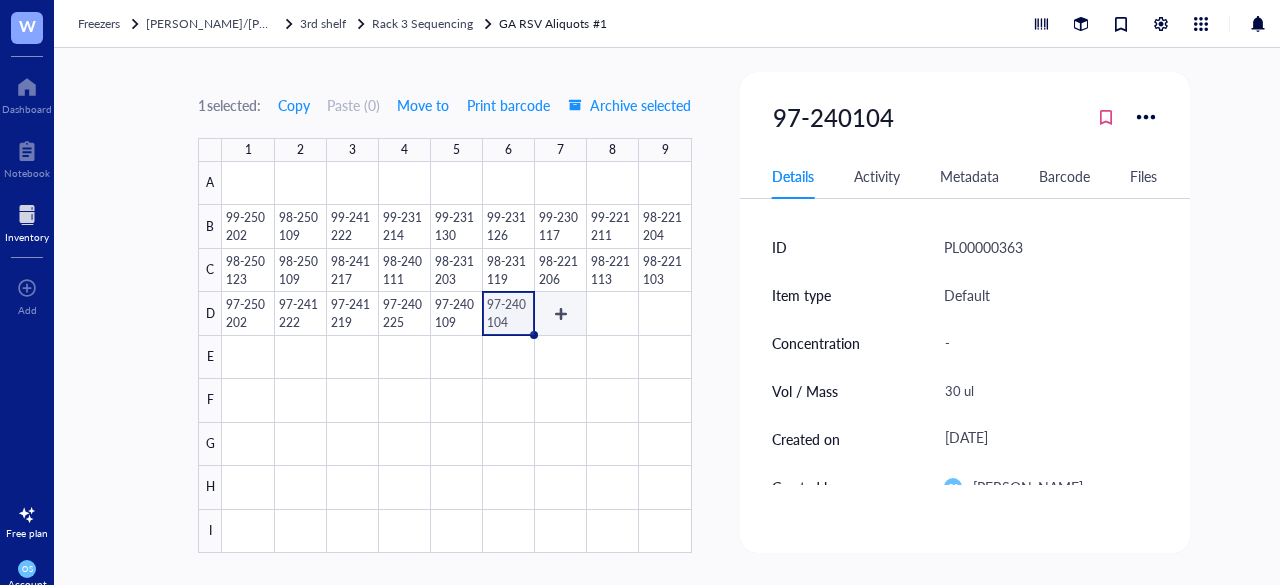 click at bounding box center (456, 357) 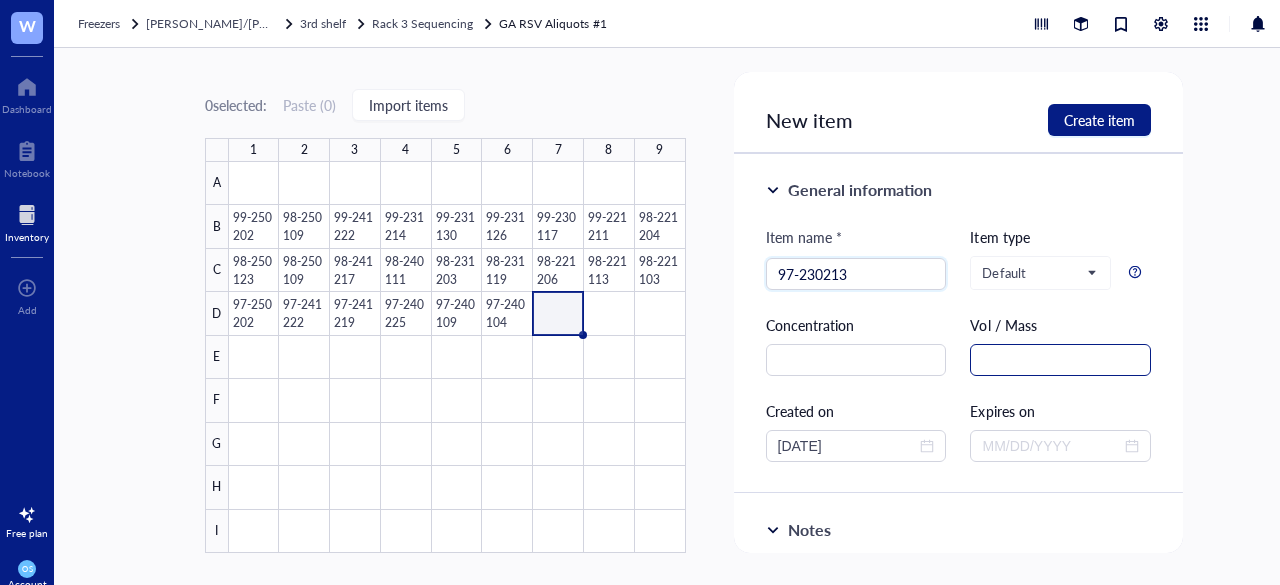 type on "97-230213" 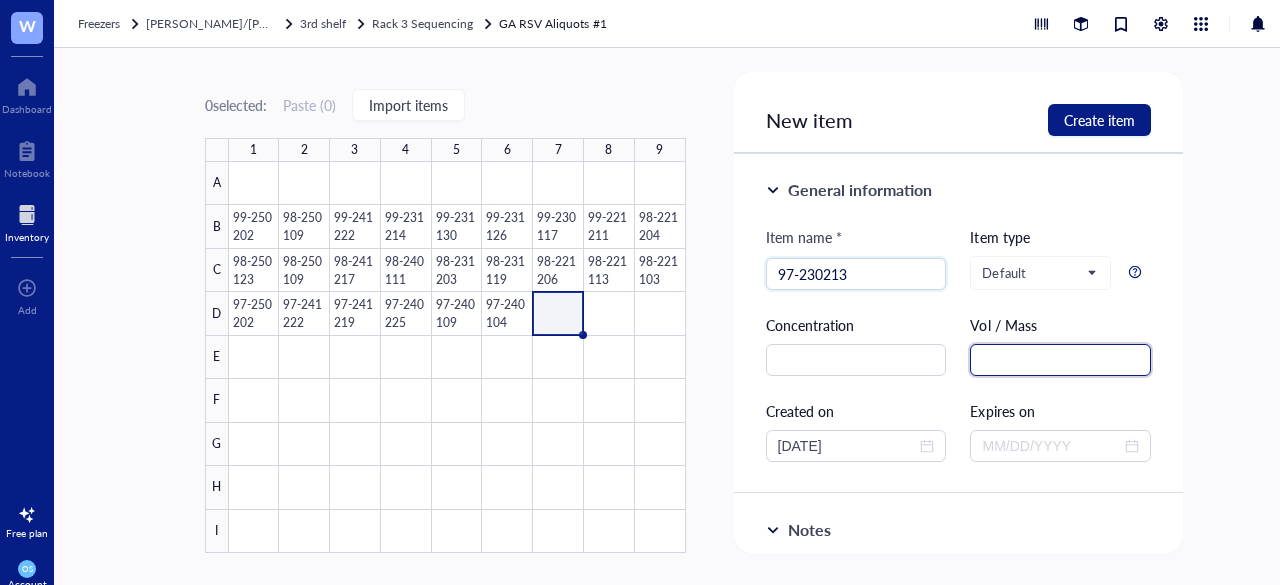 click at bounding box center (1060, 360) 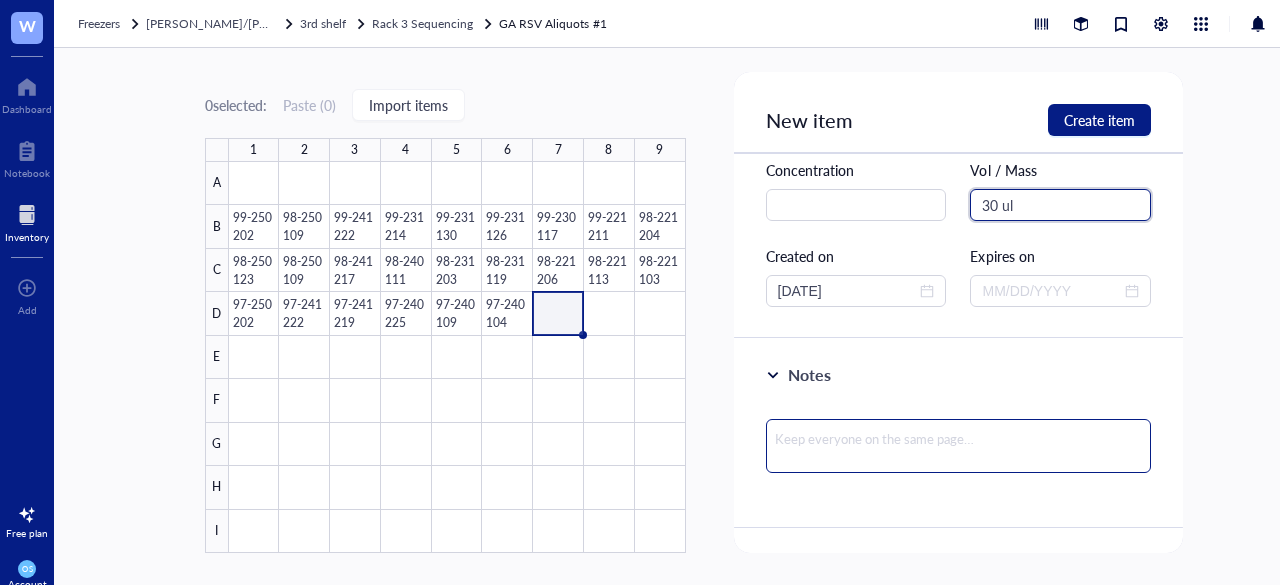 scroll, scrollTop: 158, scrollLeft: 0, axis: vertical 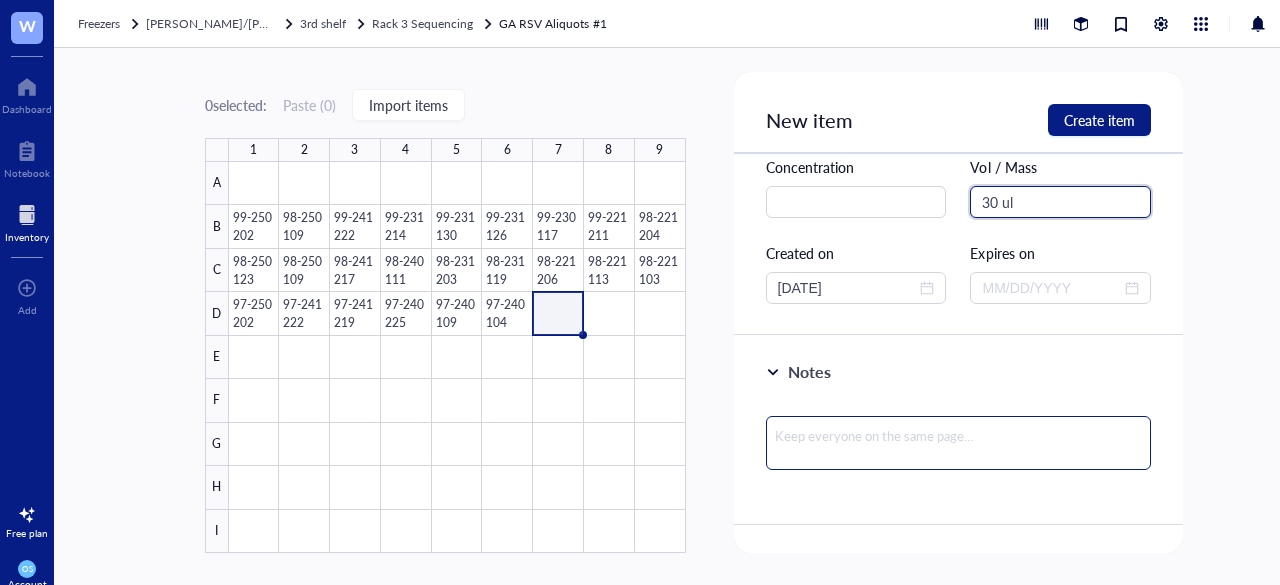 type on "30 ul" 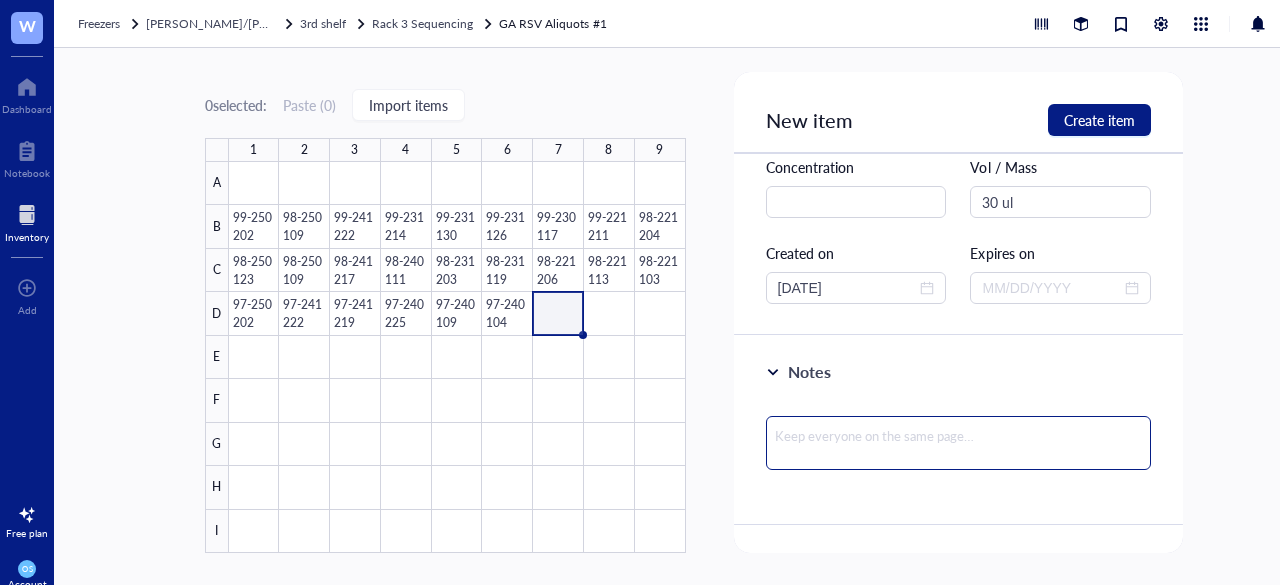 click at bounding box center (959, 443) 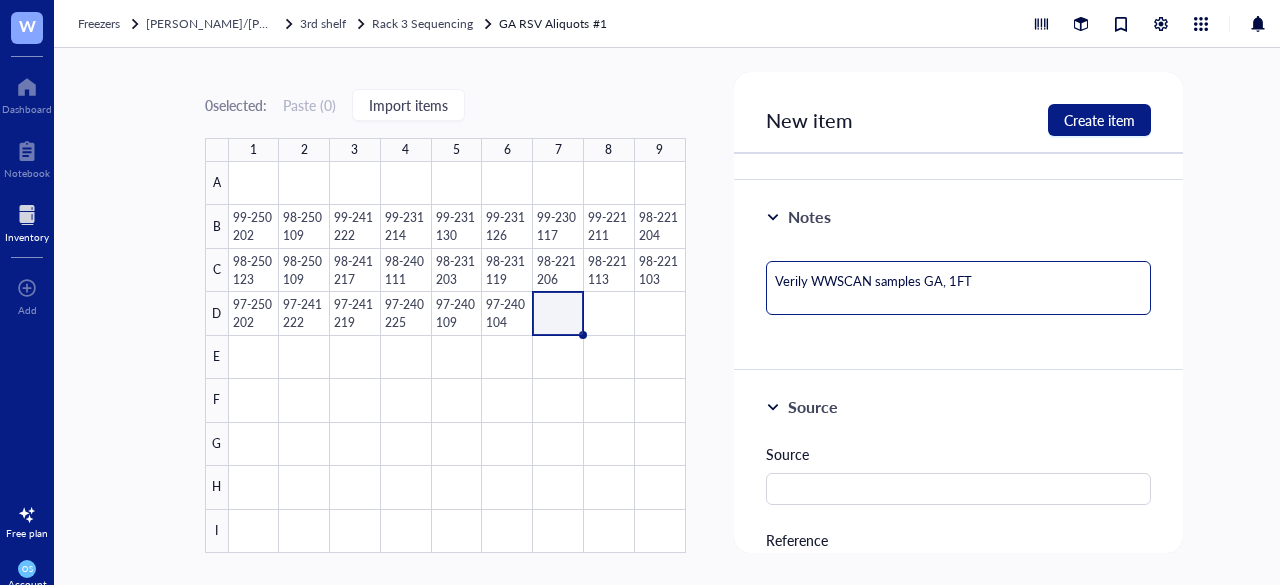 scroll, scrollTop: 317, scrollLeft: 0, axis: vertical 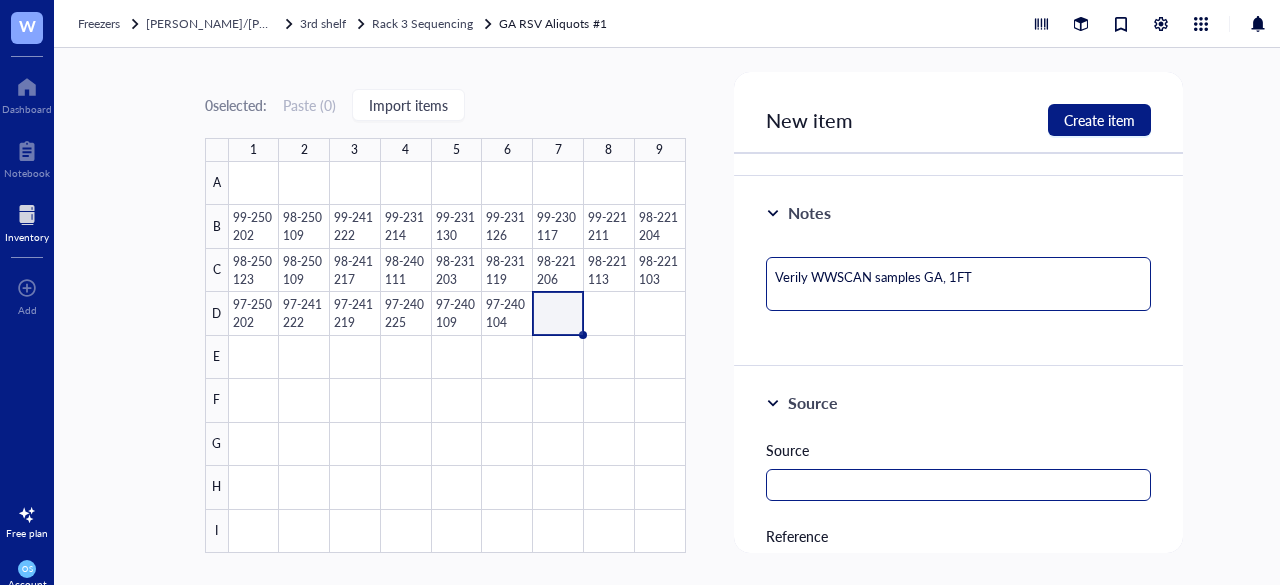 type on "Verily WWSCAN samples GA, 1FT" 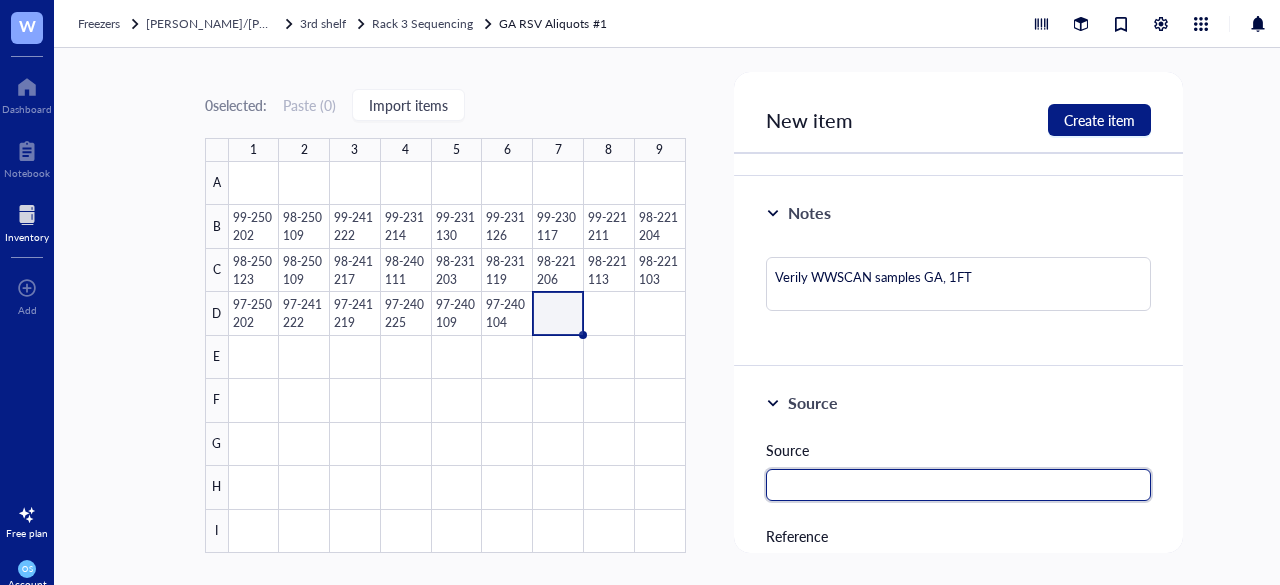 click at bounding box center (959, 485) 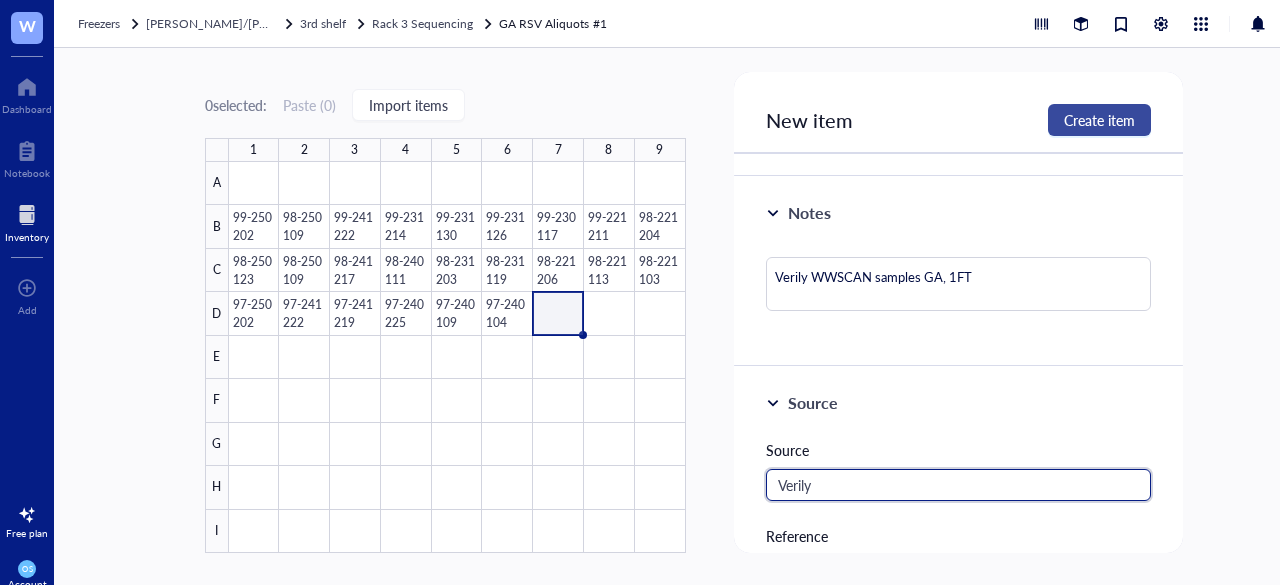 type on "Verily" 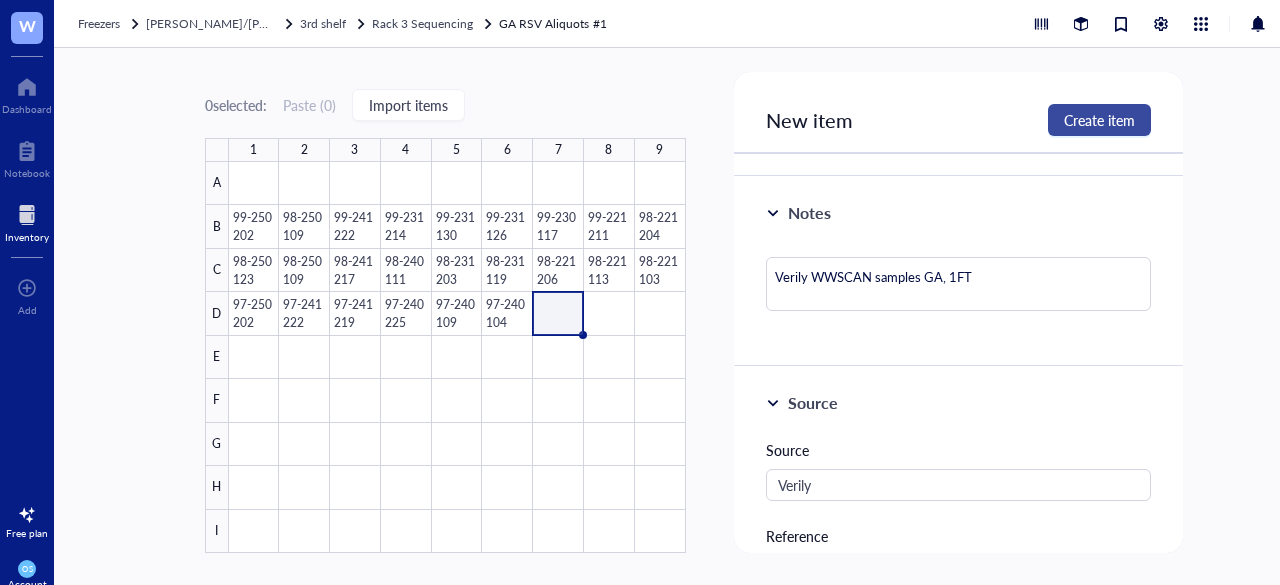 click on "Create item" at bounding box center (1099, 120) 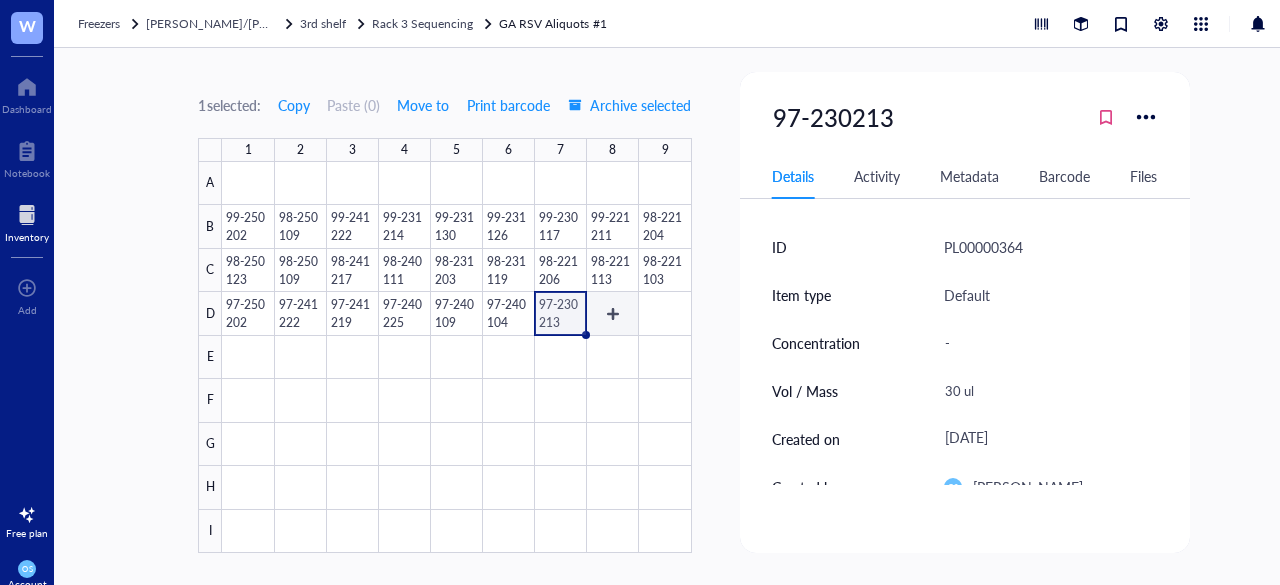 click at bounding box center [456, 357] 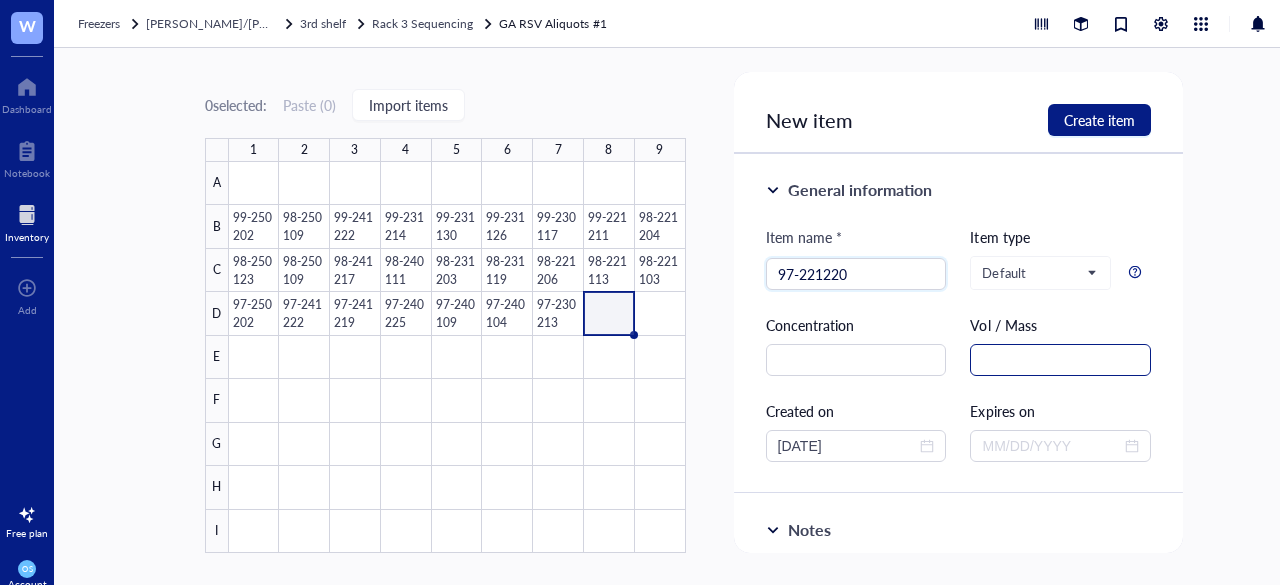 type on "97-221220" 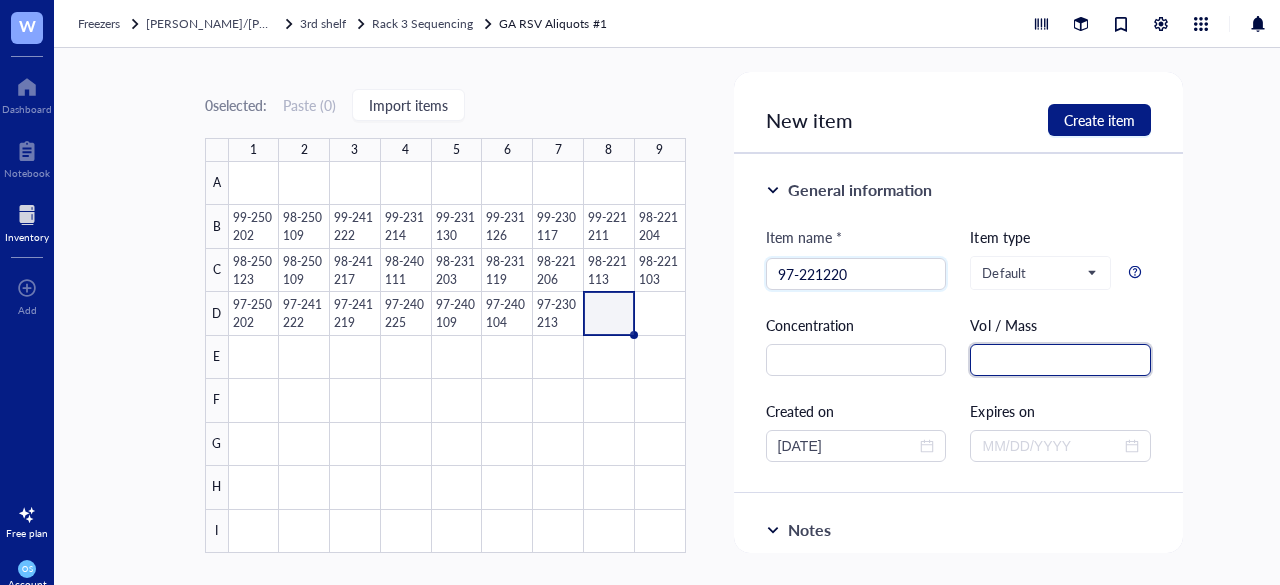 click at bounding box center (1060, 360) 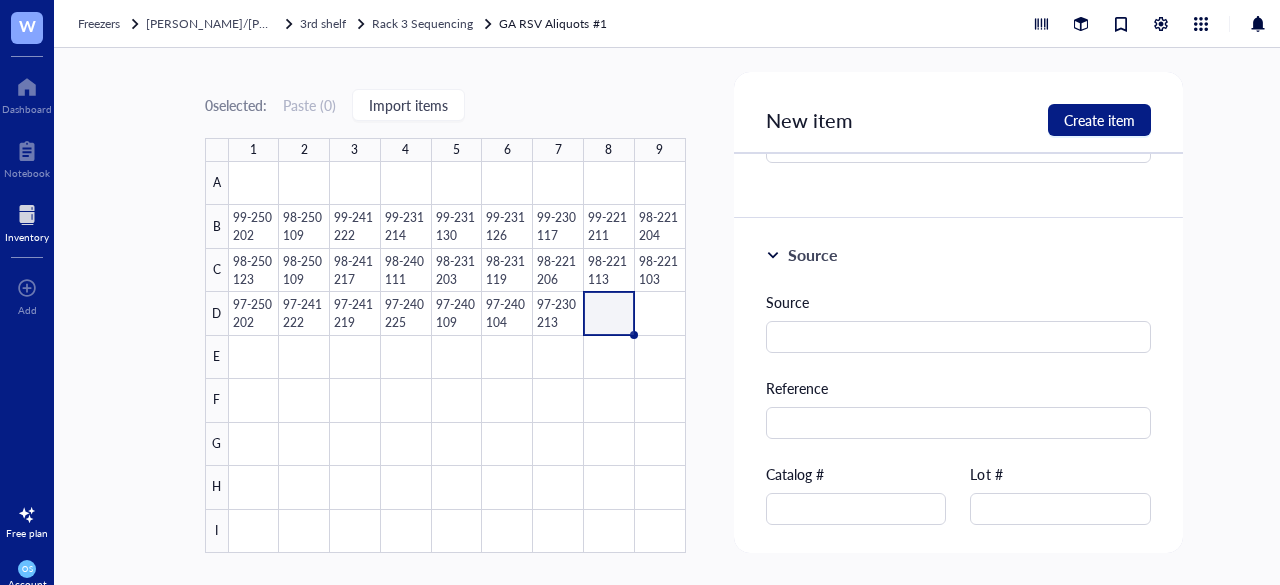 scroll, scrollTop: 510, scrollLeft: 0, axis: vertical 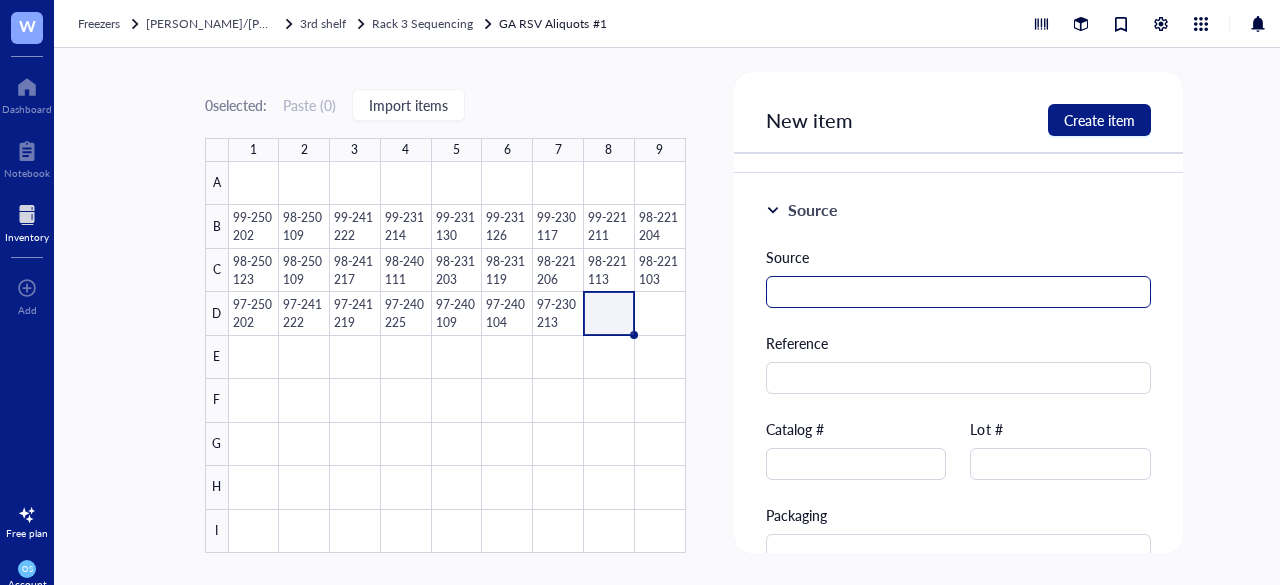 type on "30 ul" 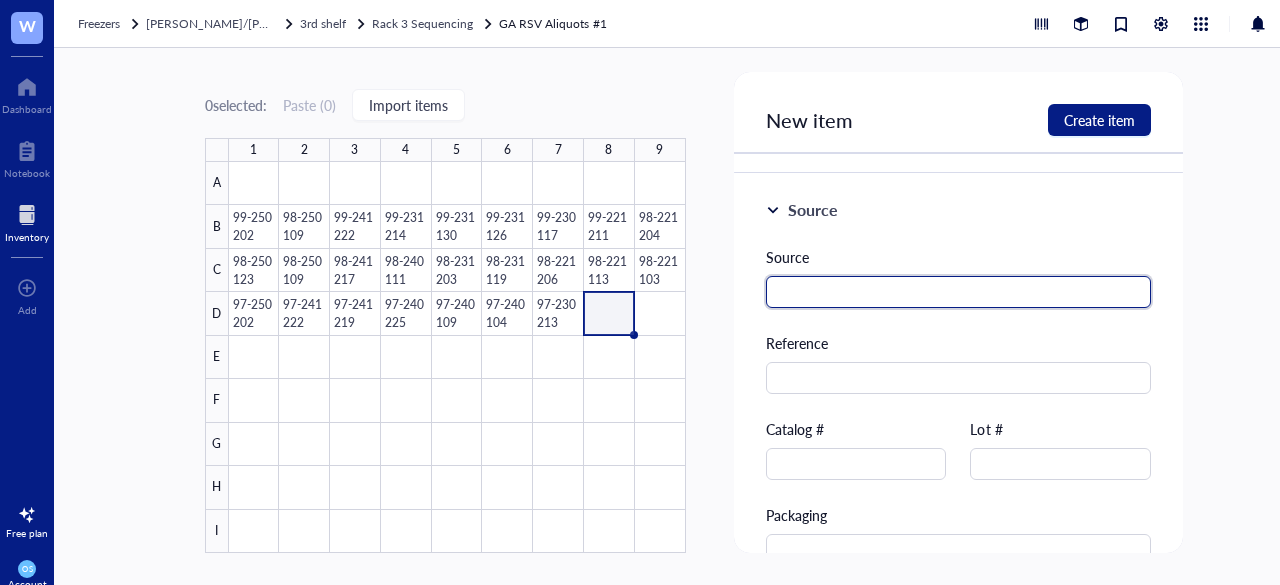 click at bounding box center (959, 292) 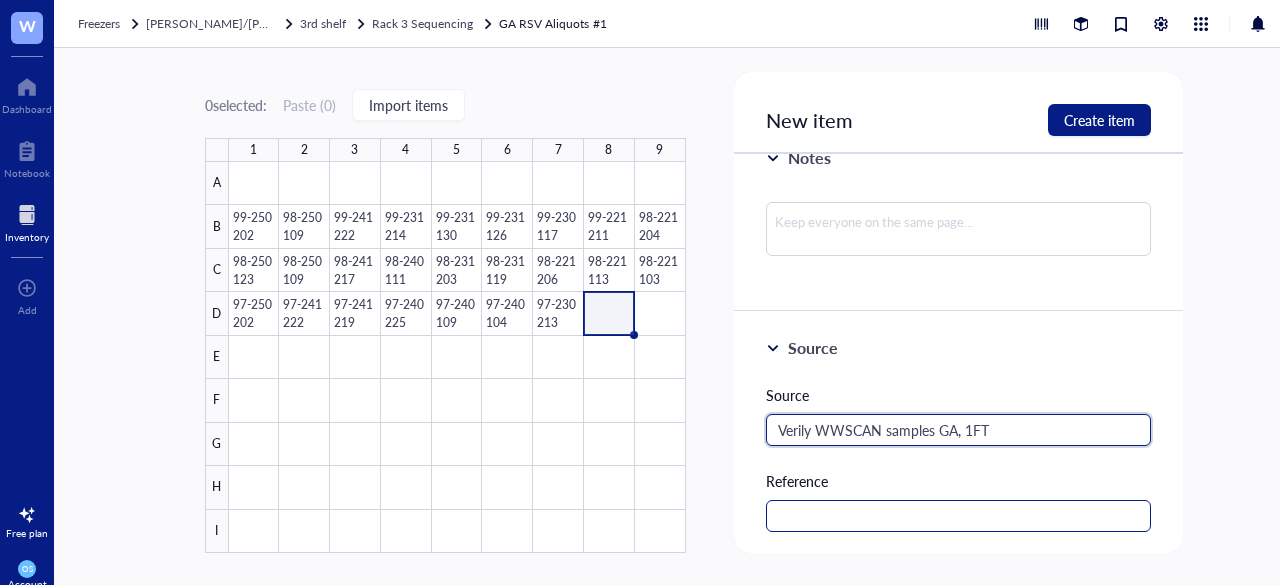 scroll, scrollTop: 364, scrollLeft: 0, axis: vertical 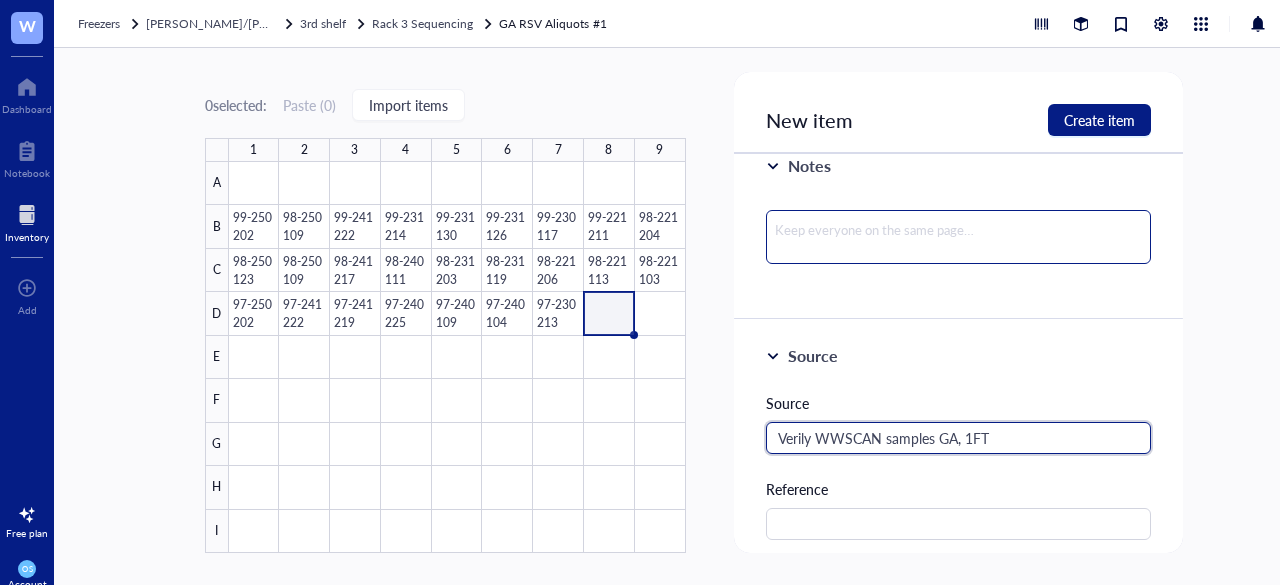 type on "Verily WWSCAN samples GA, 1FT" 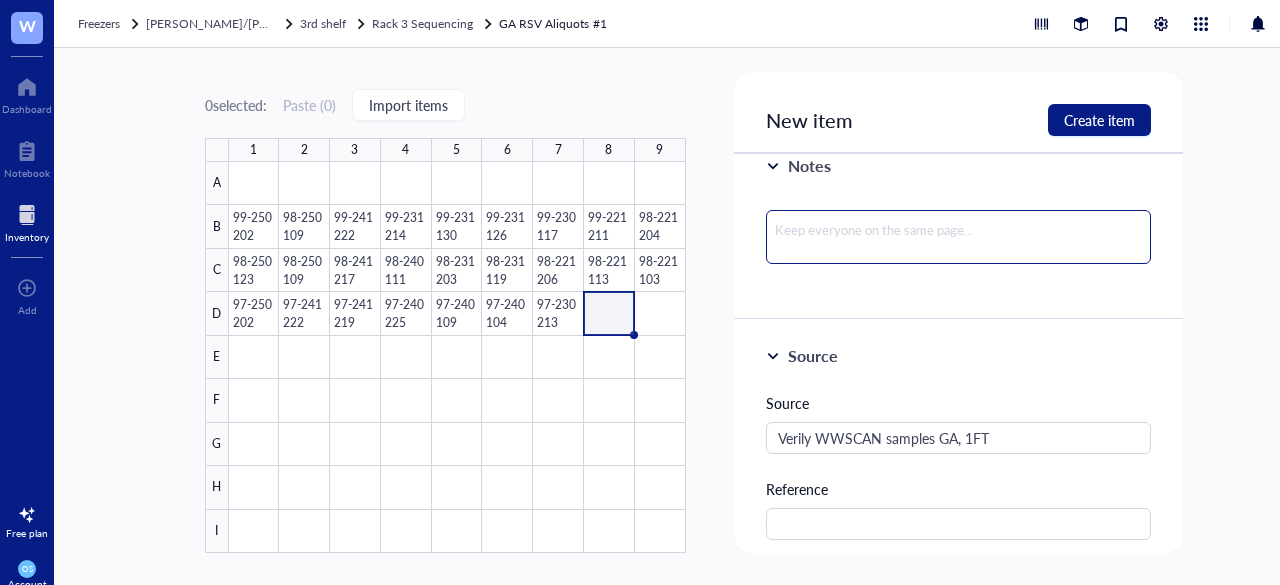 click at bounding box center [959, 237] 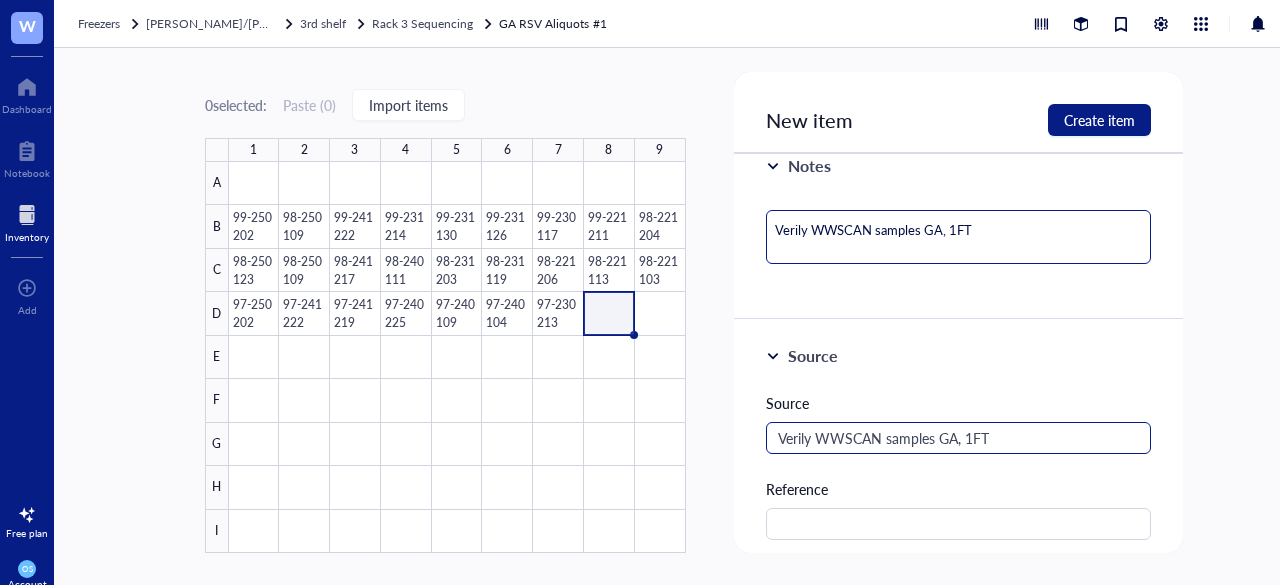 type on "Verily WWSCAN samples GA, 1FT" 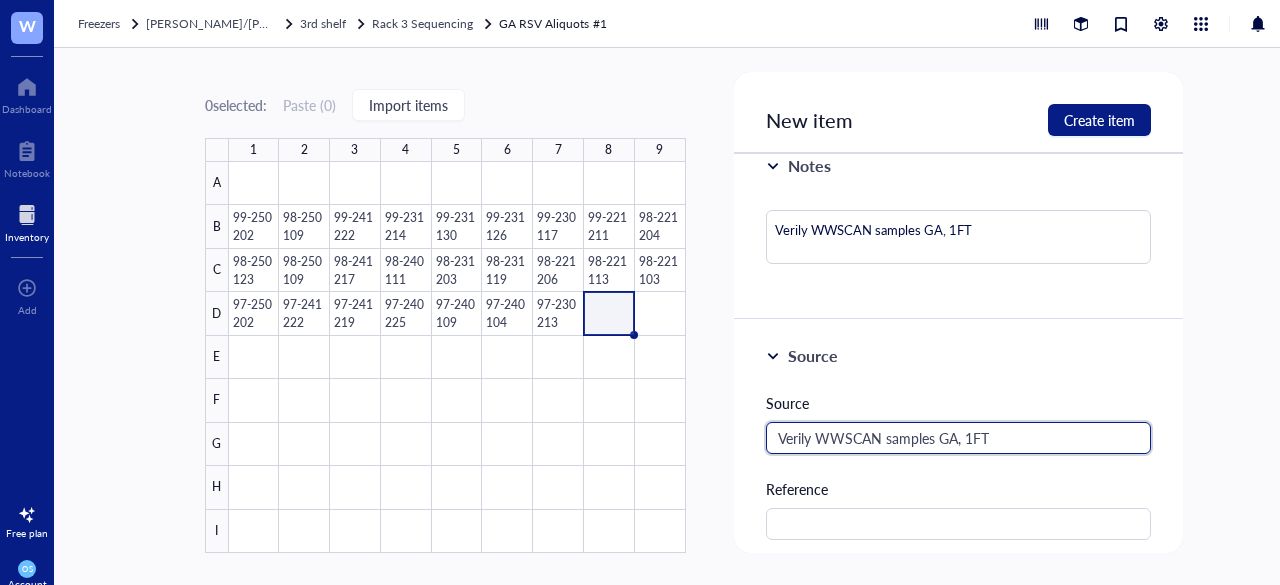 drag, startPoint x: 992, startPoint y: 438, endPoint x: 820, endPoint y: 437, distance: 172.00291 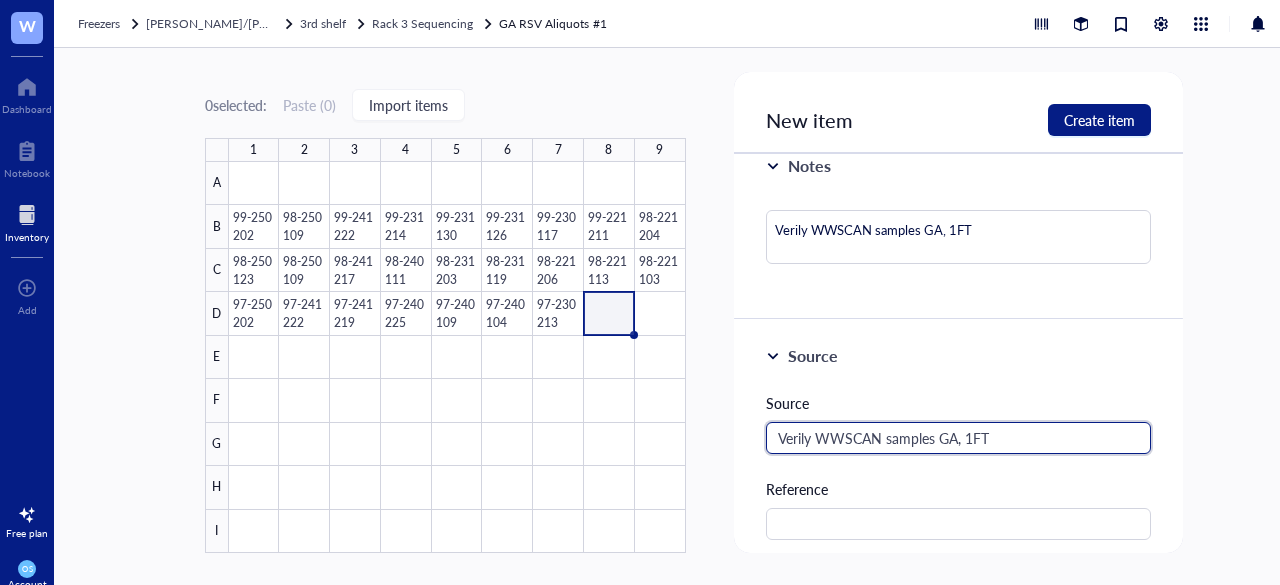 click on "Verily WWSCAN samples GA, 1FT" at bounding box center (959, 438) 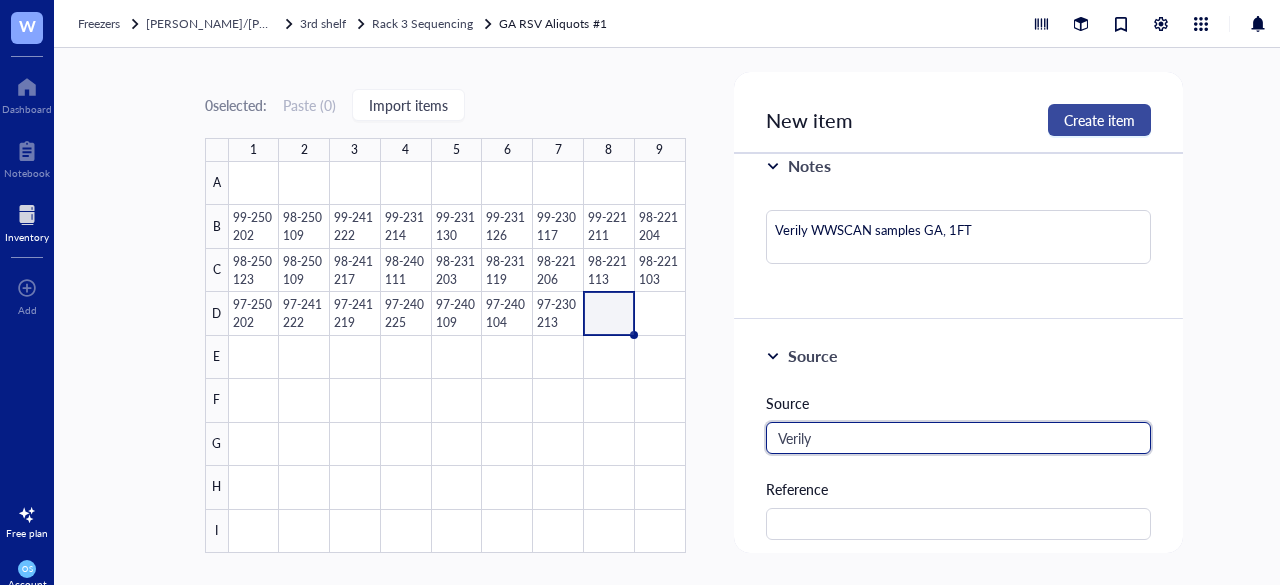 type on "Verily" 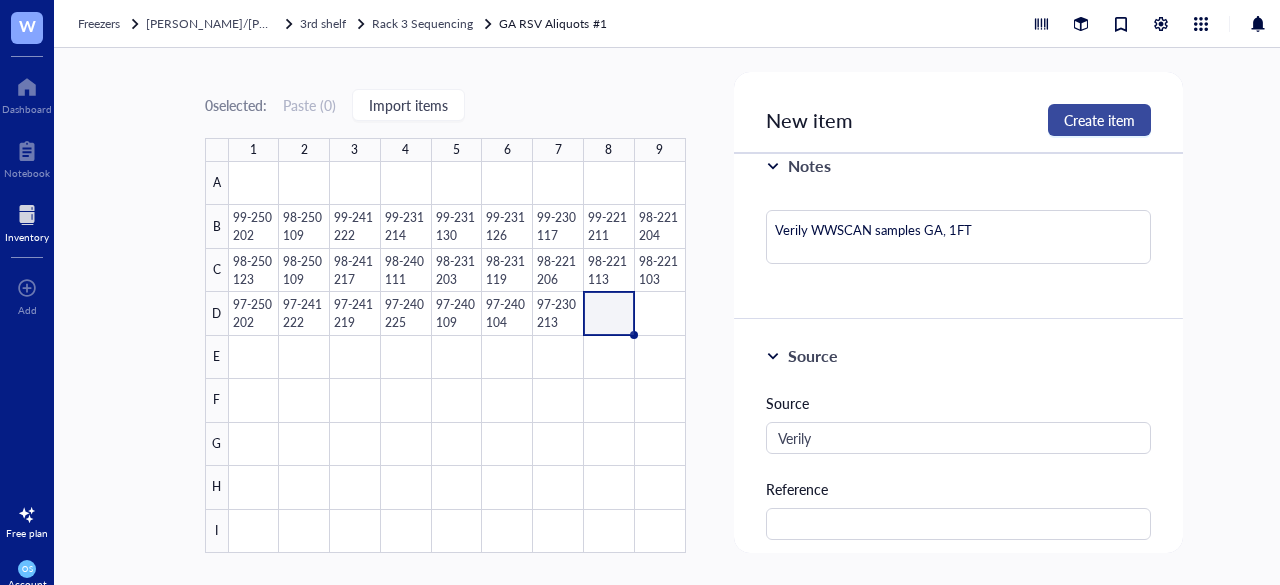 click on "Create item" at bounding box center [1099, 120] 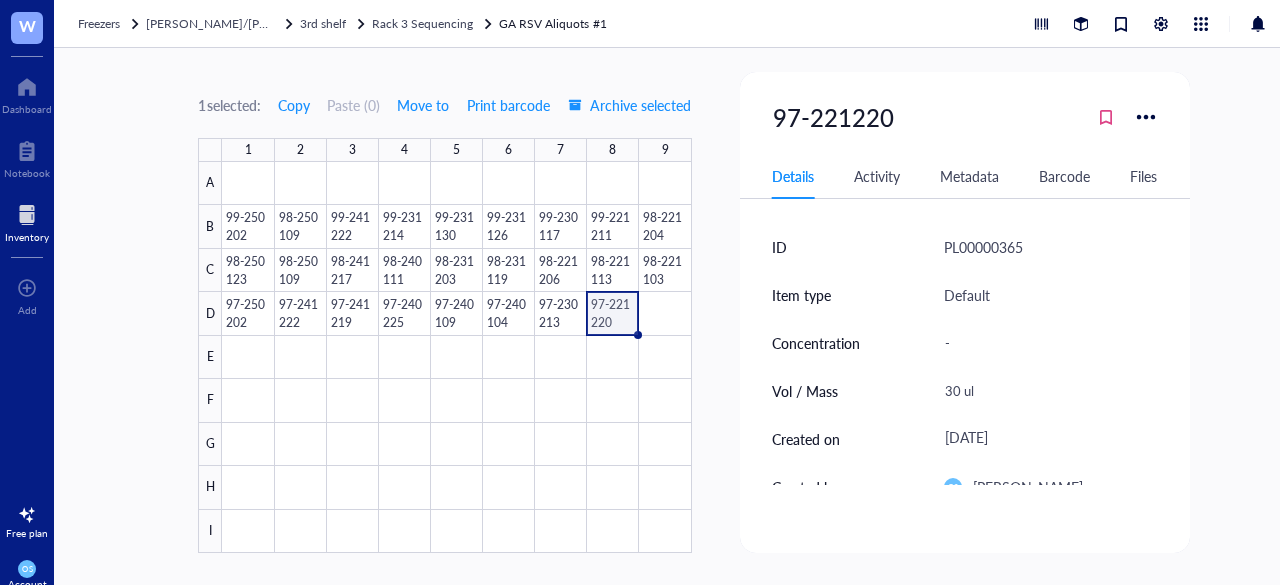 click at bounding box center (456, 357) 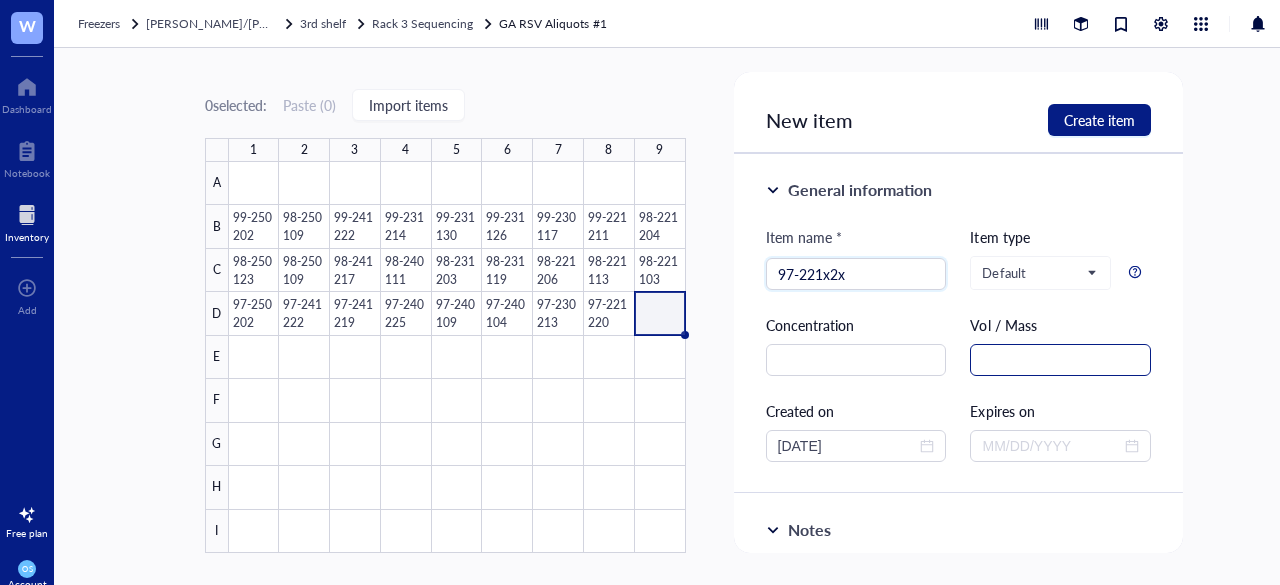 type on "97-221x2x" 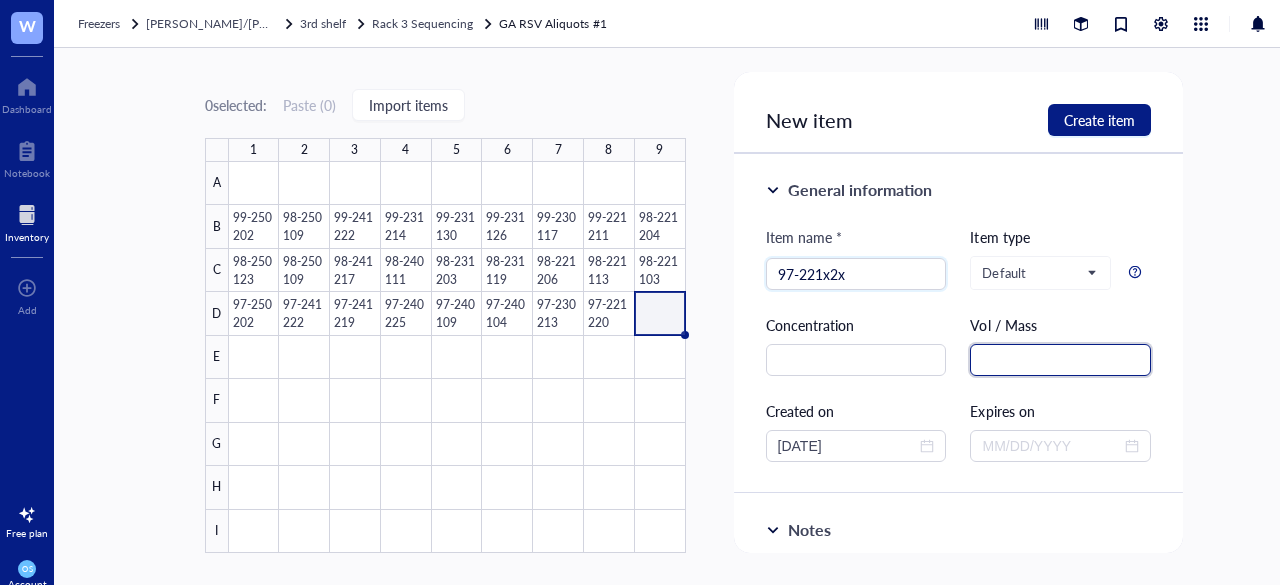 click at bounding box center [1060, 360] 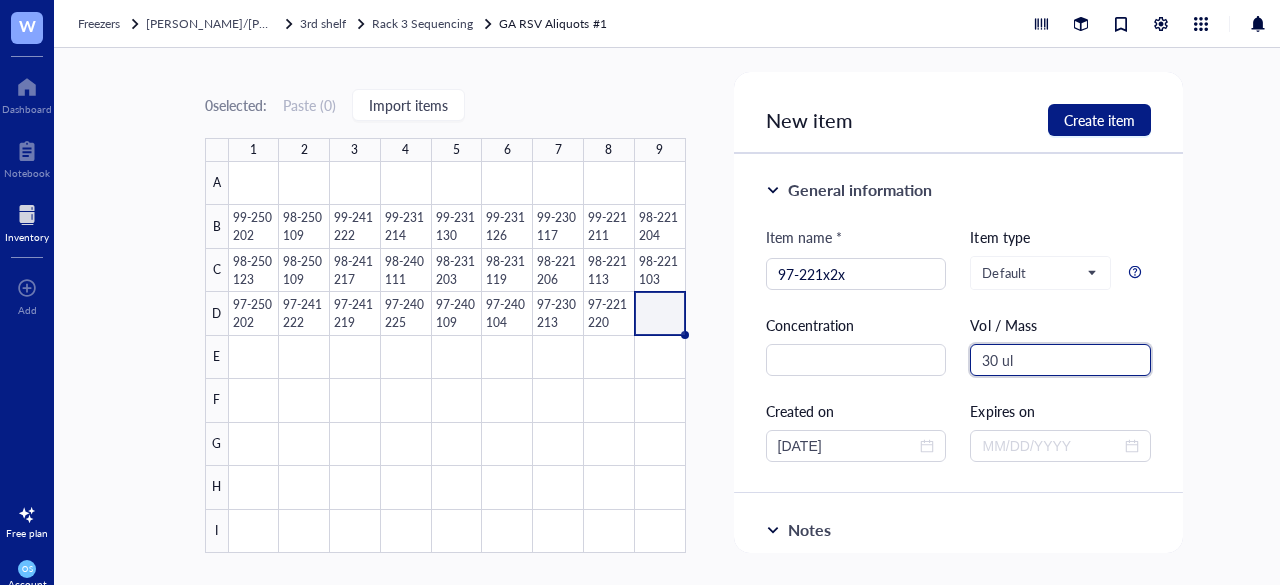 scroll, scrollTop: 131, scrollLeft: 0, axis: vertical 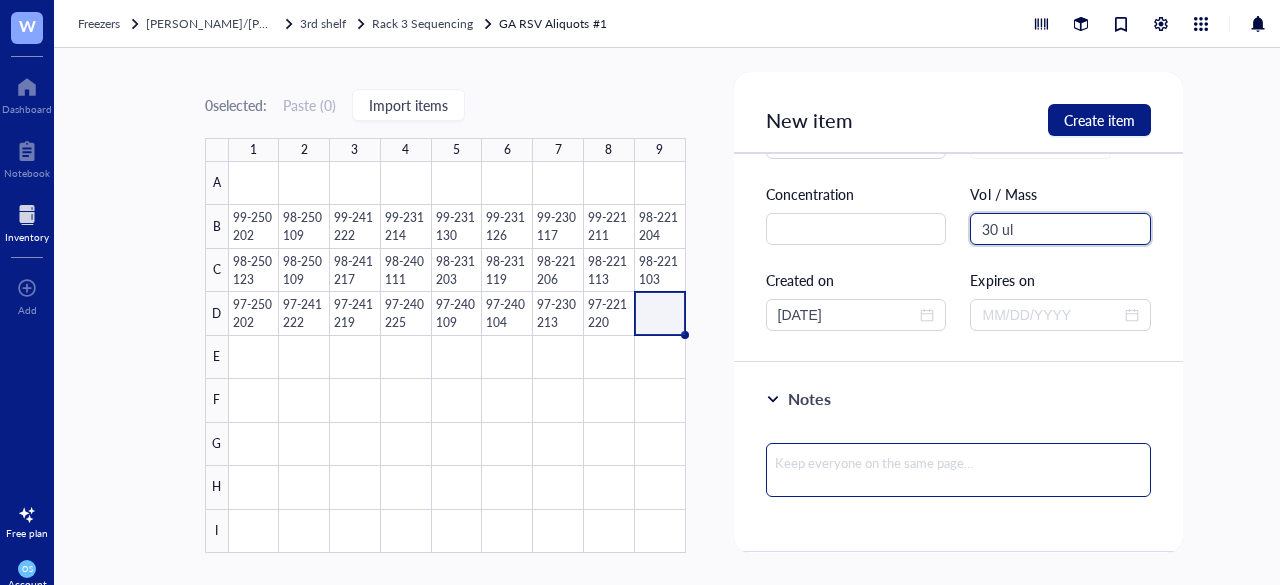 type on "30 ul" 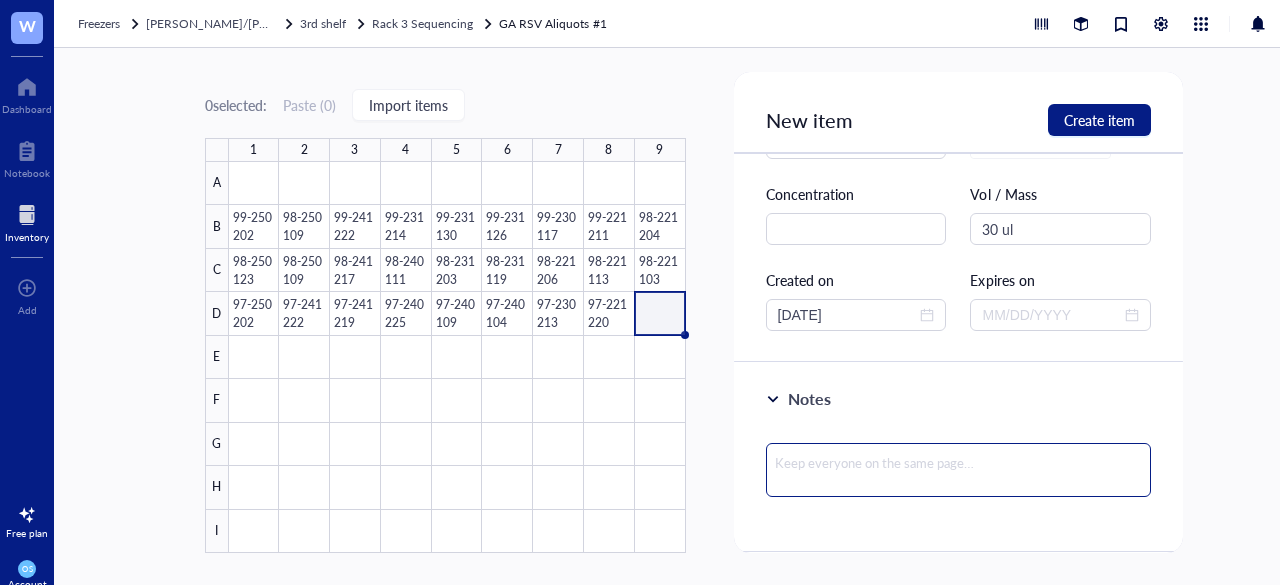 click at bounding box center (959, 470) 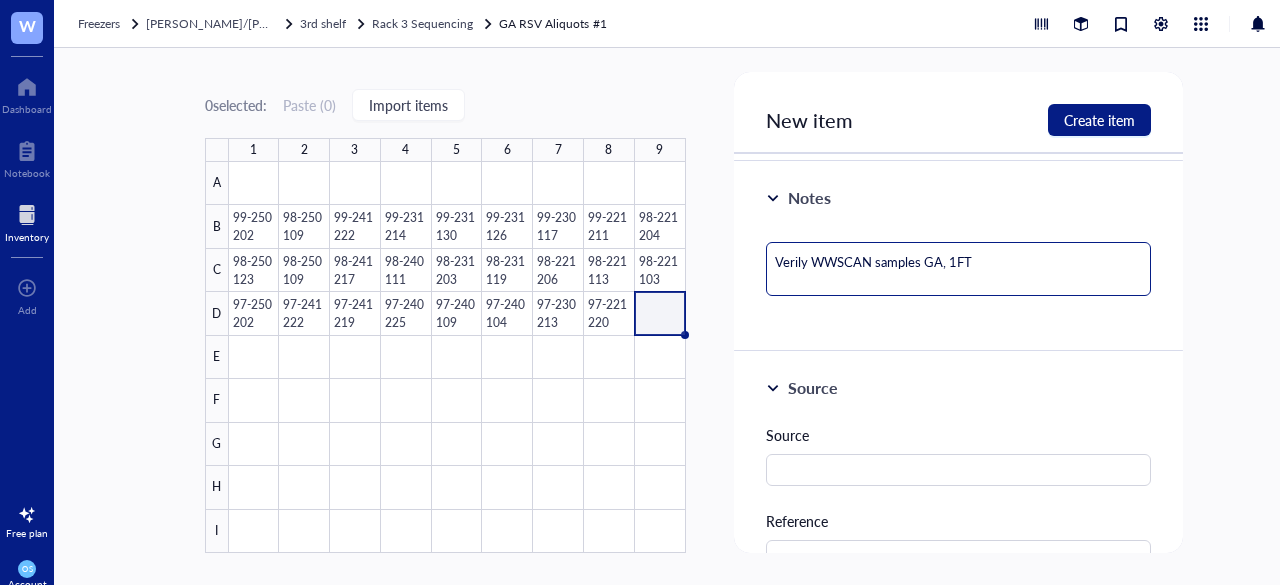 scroll, scrollTop: 335, scrollLeft: 0, axis: vertical 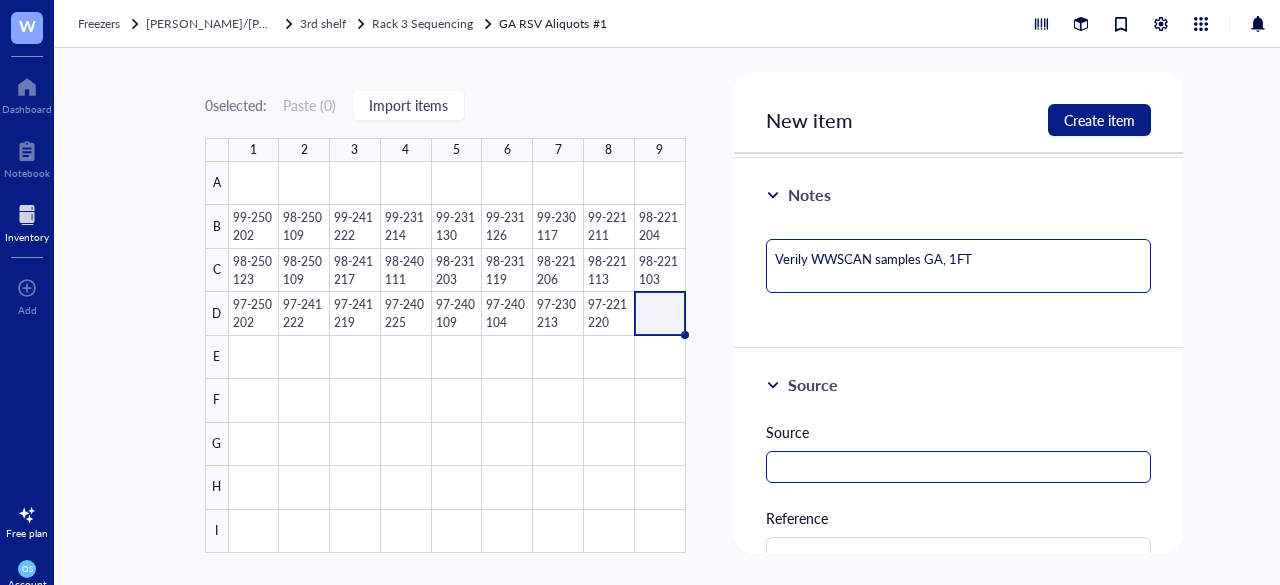 type on "Verily WWSCAN samples GA, 1FT" 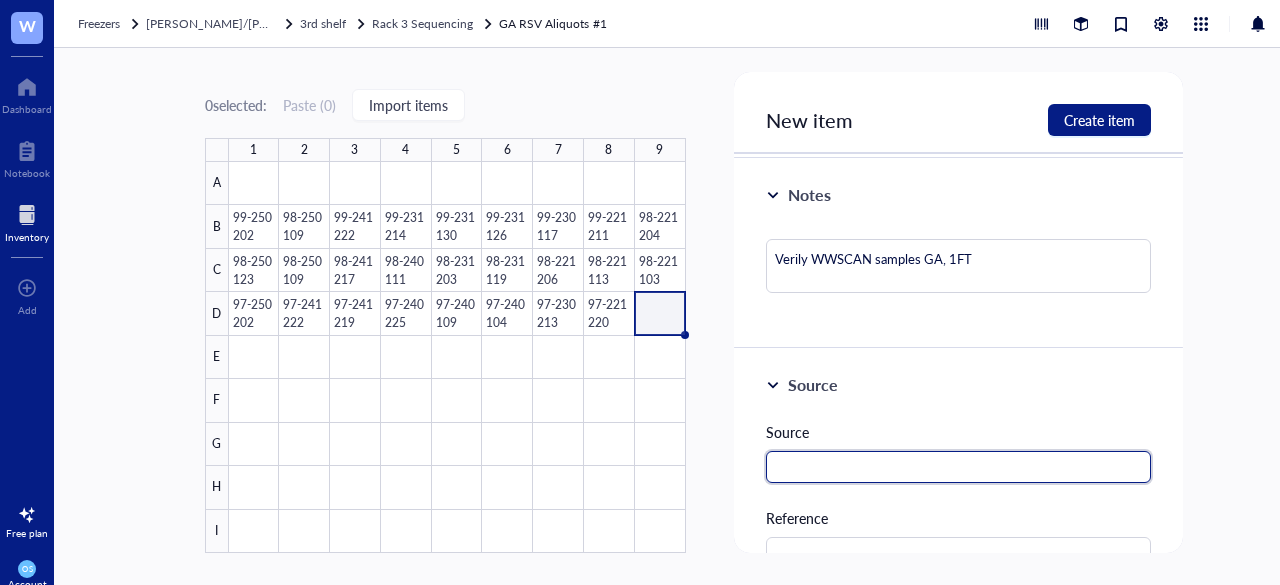 click at bounding box center [959, 467] 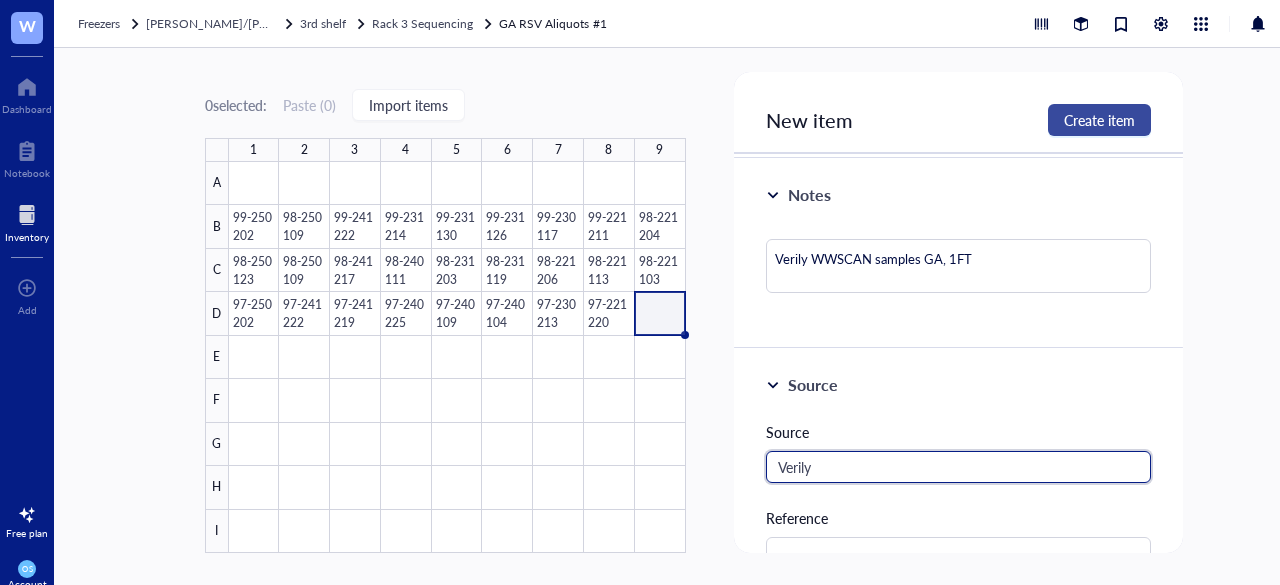 type on "Verily" 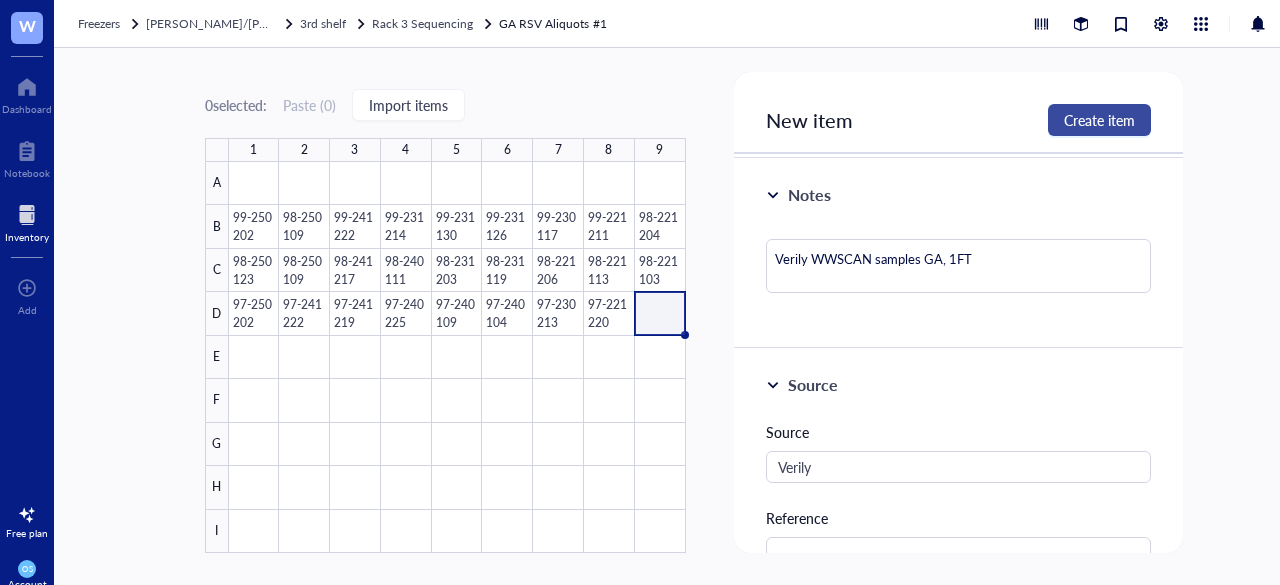 click on "Create item" at bounding box center (1099, 120) 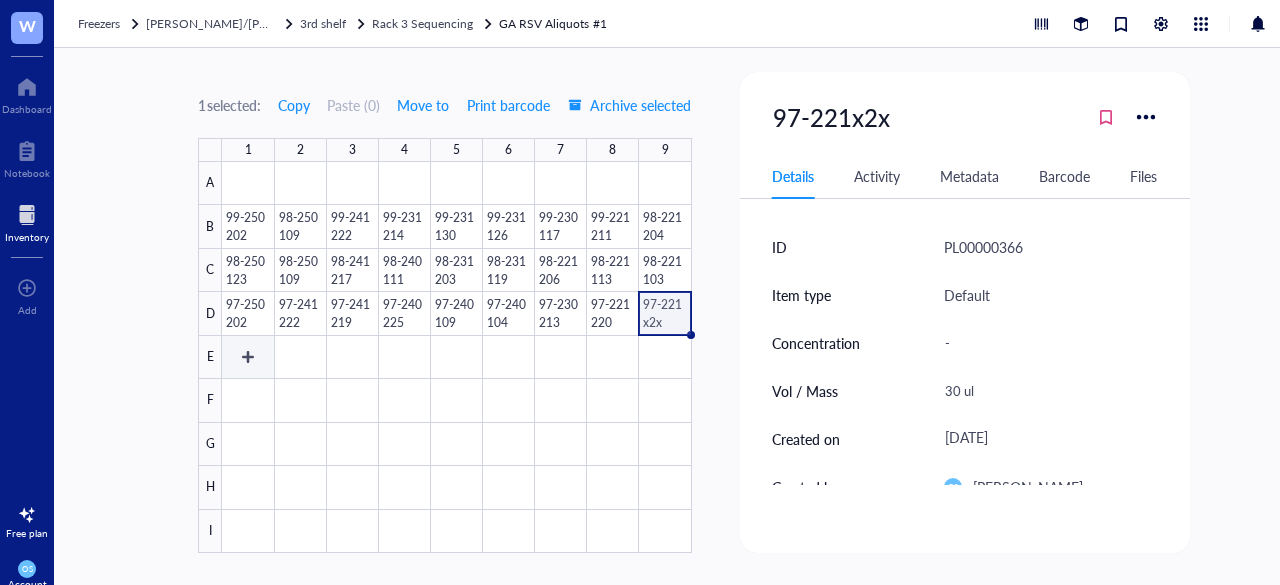 click at bounding box center [456, 357] 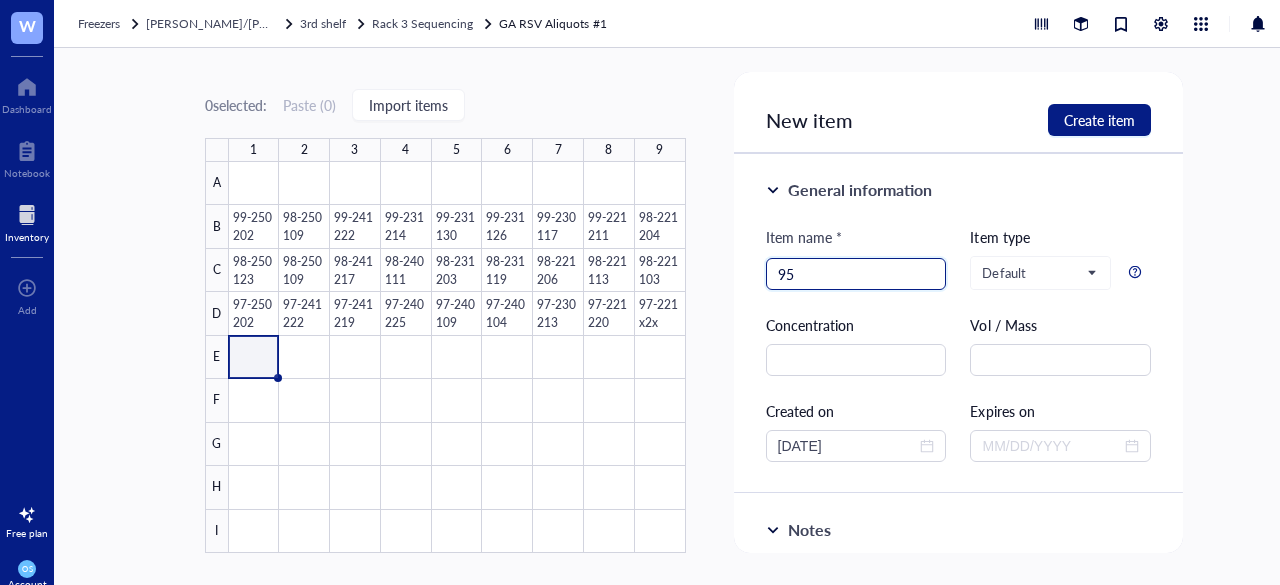 type on "9" 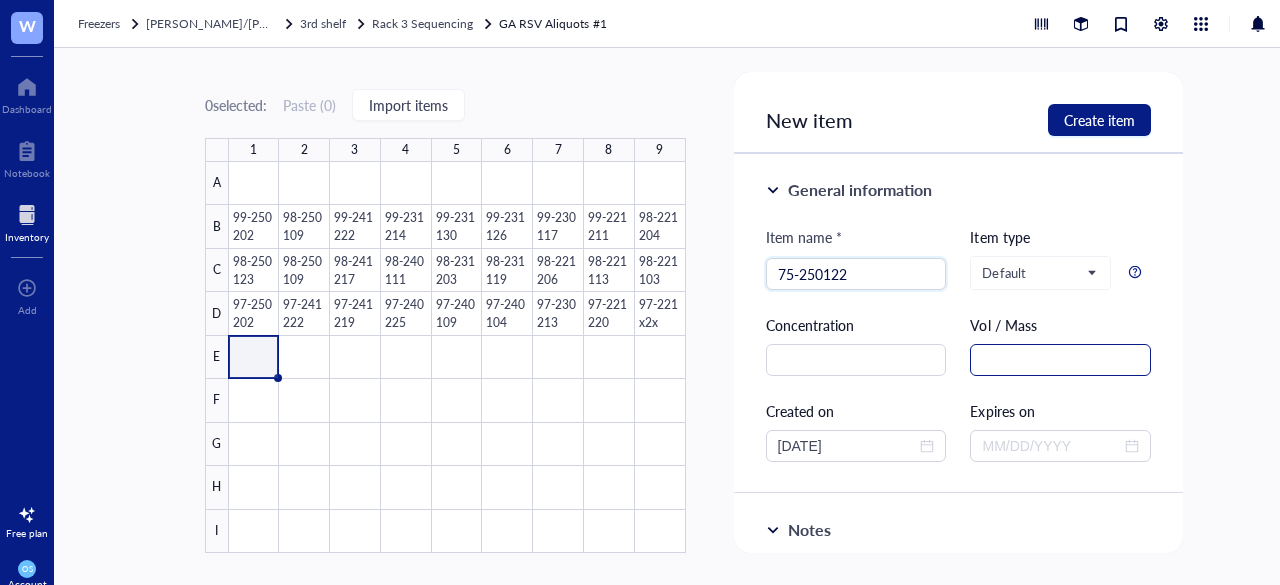 type on "75-250122" 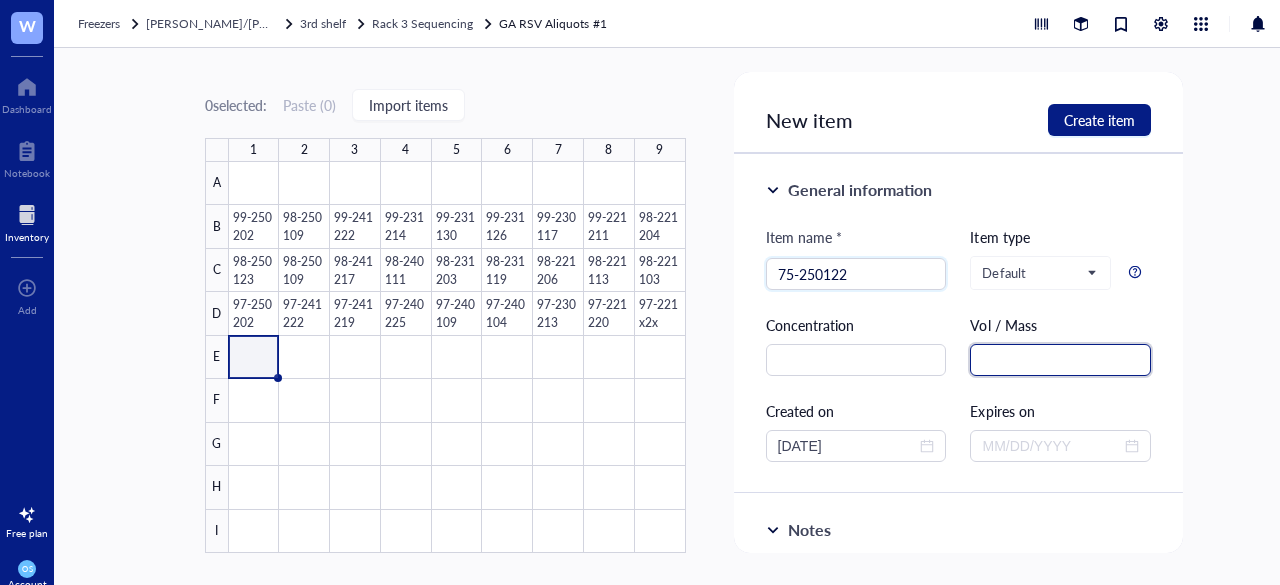 click at bounding box center (1060, 360) 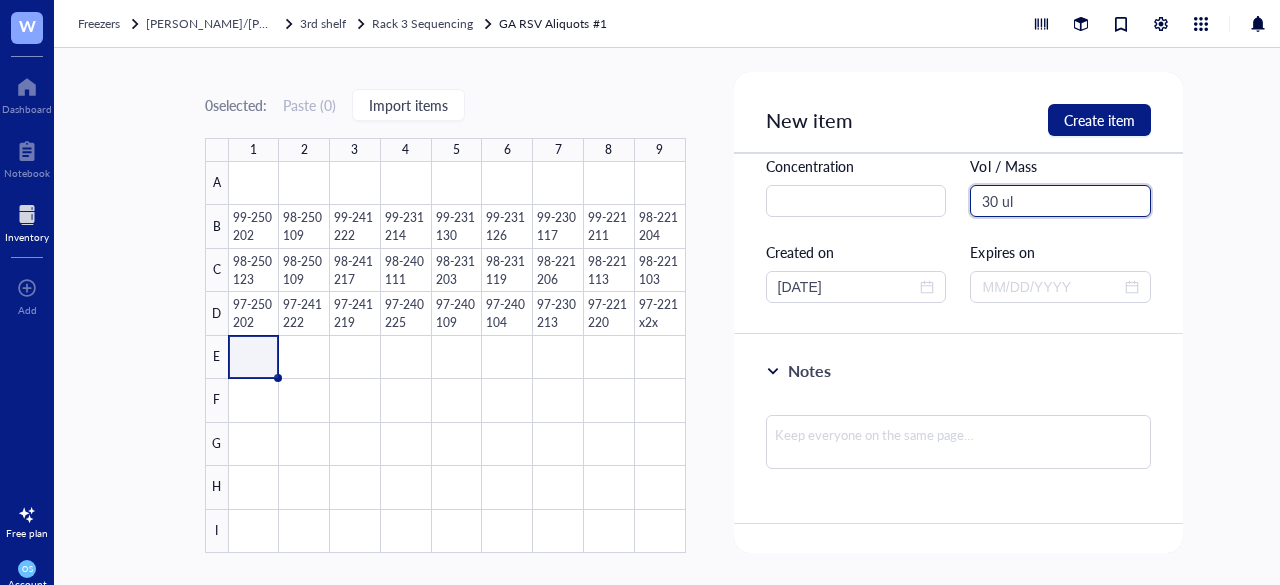 scroll, scrollTop: 162, scrollLeft: 0, axis: vertical 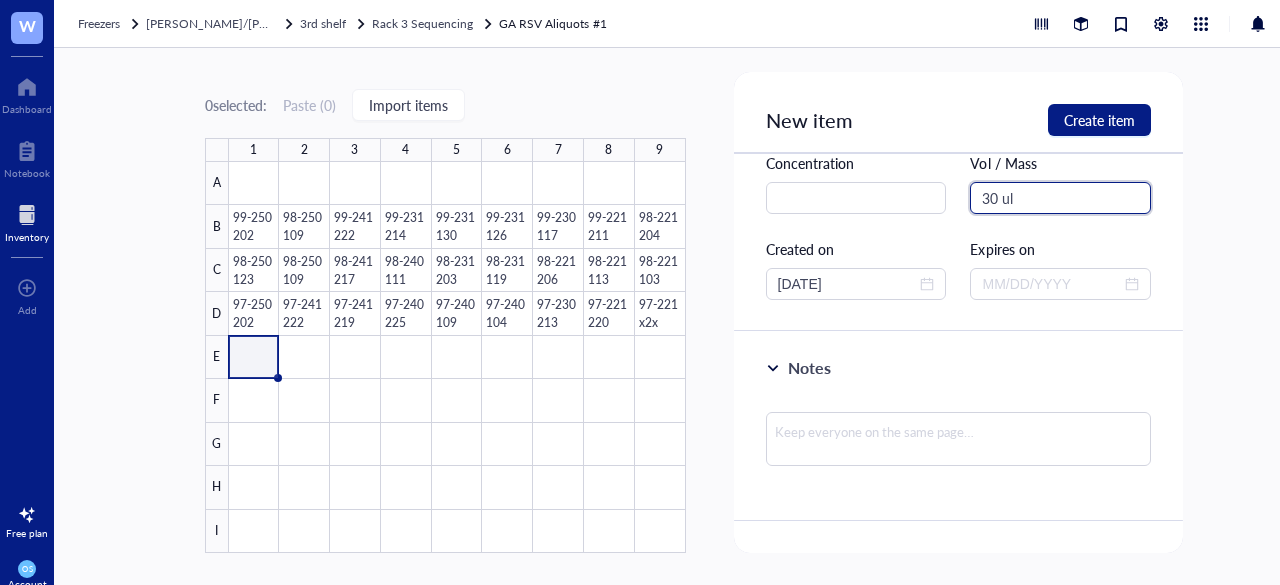 type on "30 ul" 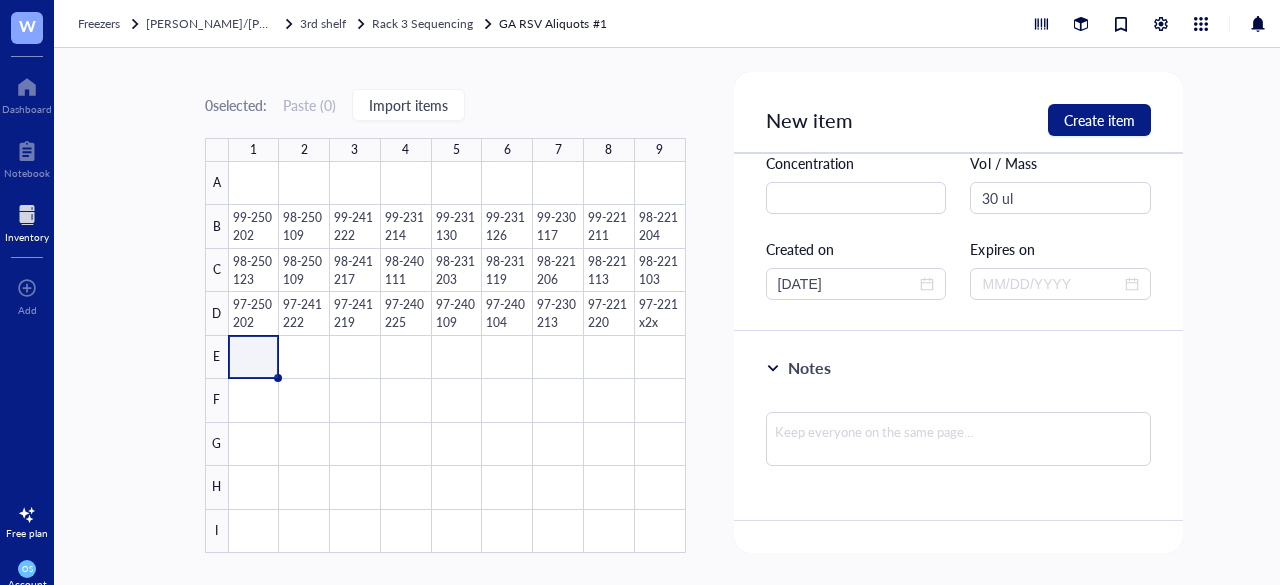 click at bounding box center (959, 447) 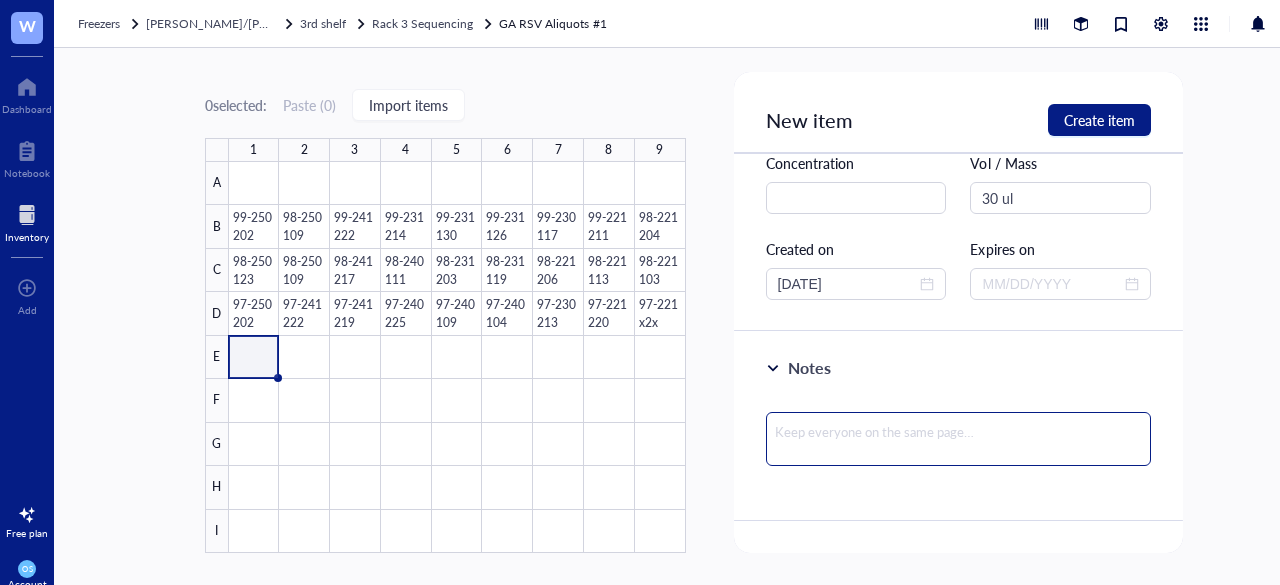 click at bounding box center [959, 439] 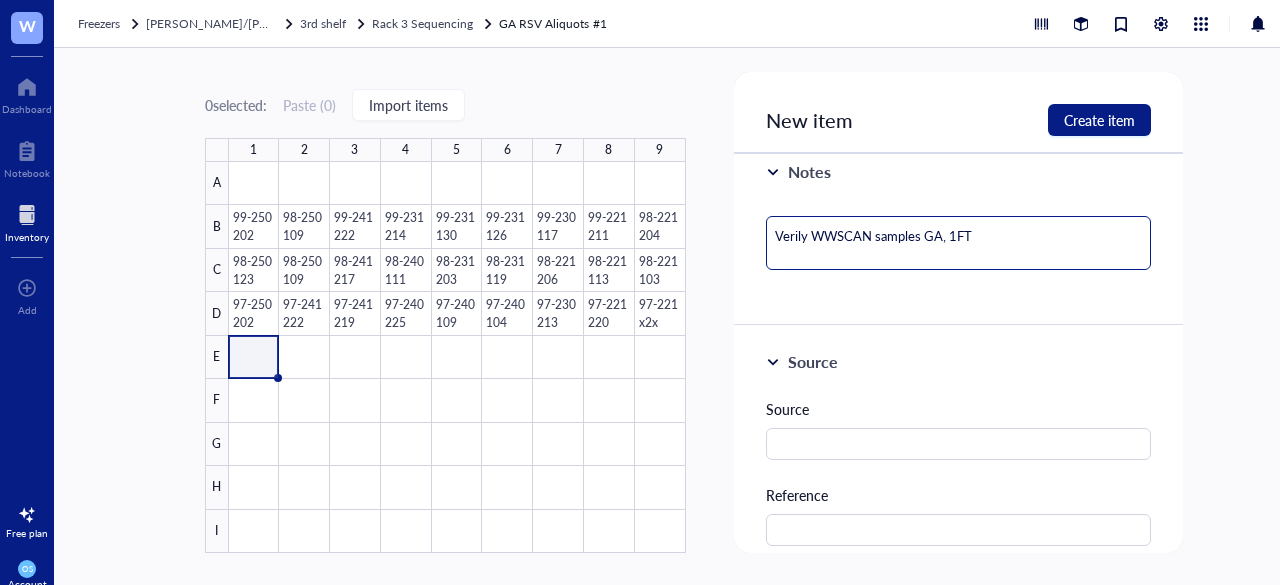 scroll, scrollTop: 362, scrollLeft: 0, axis: vertical 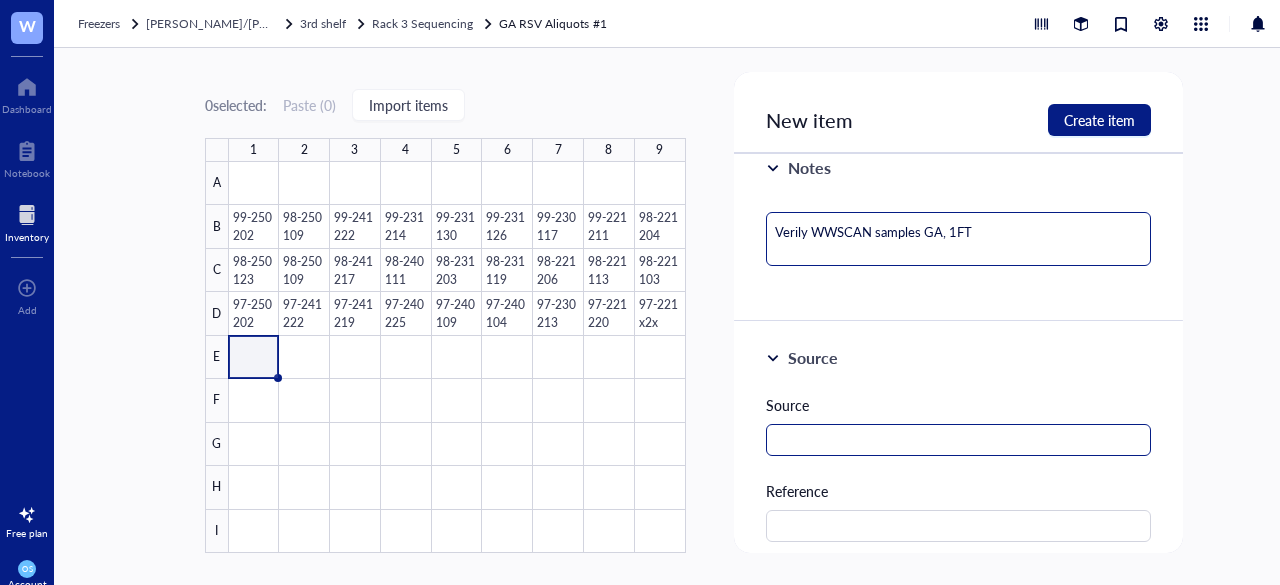 type on "Verily WWSCAN samples GA, 1FT" 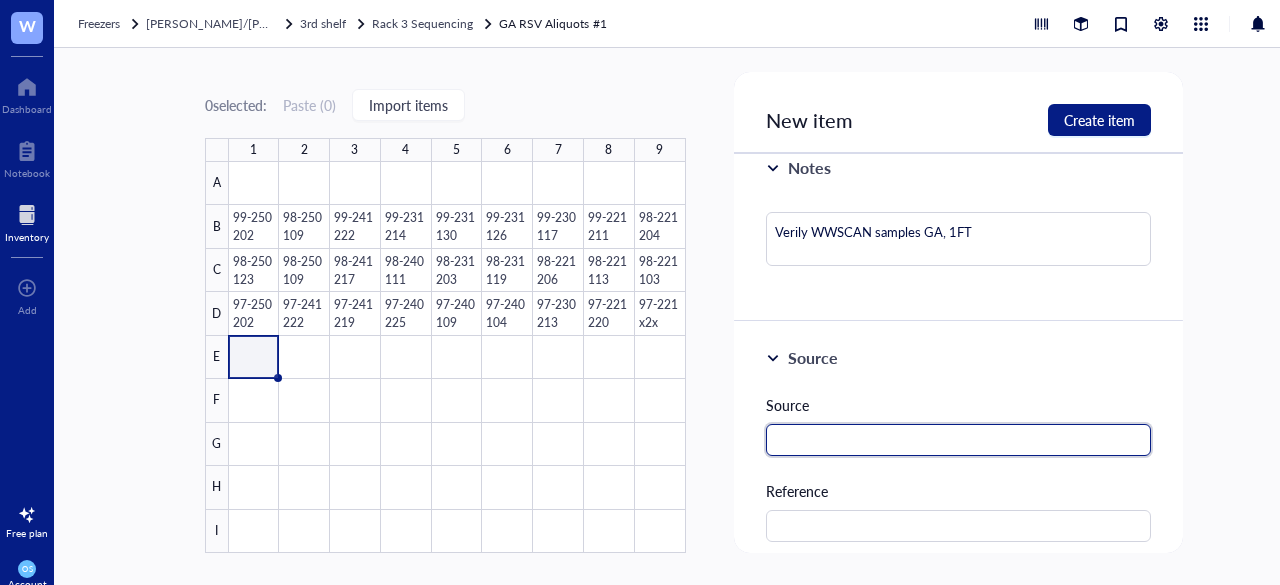 click at bounding box center (959, 440) 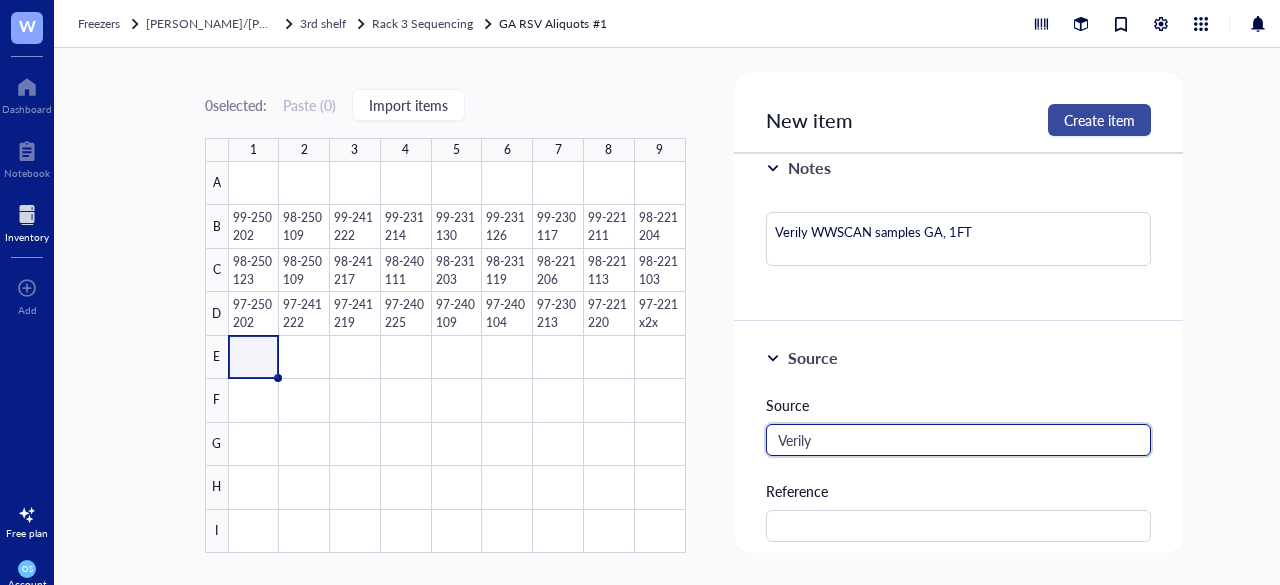type on "Verily" 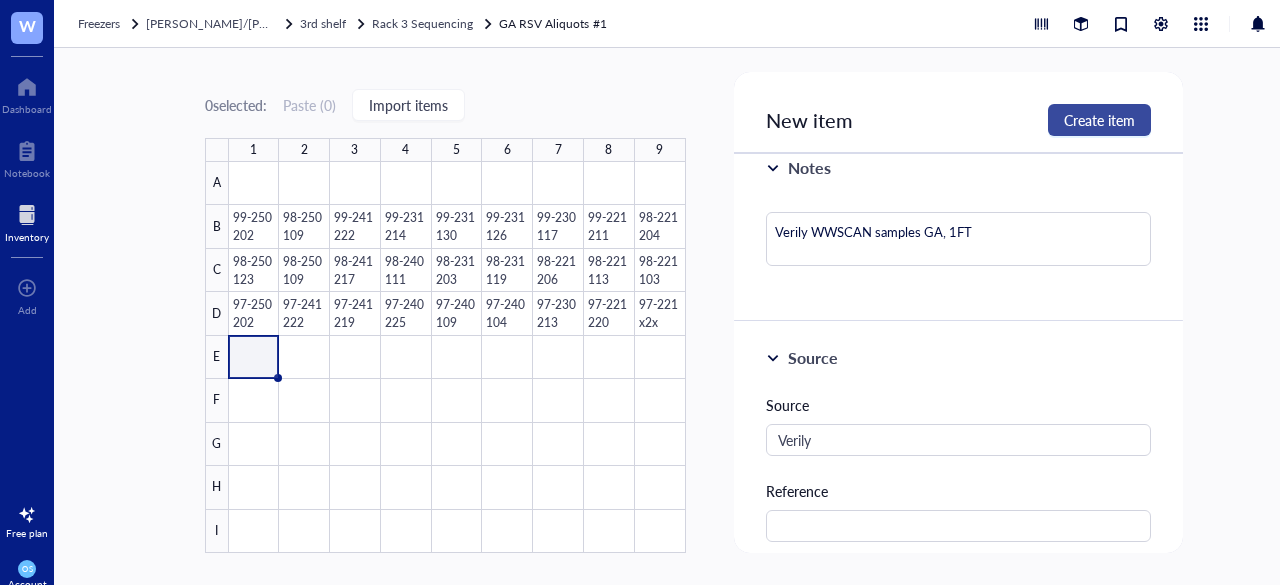 click on "Create item" at bounding box center (1099, 120) 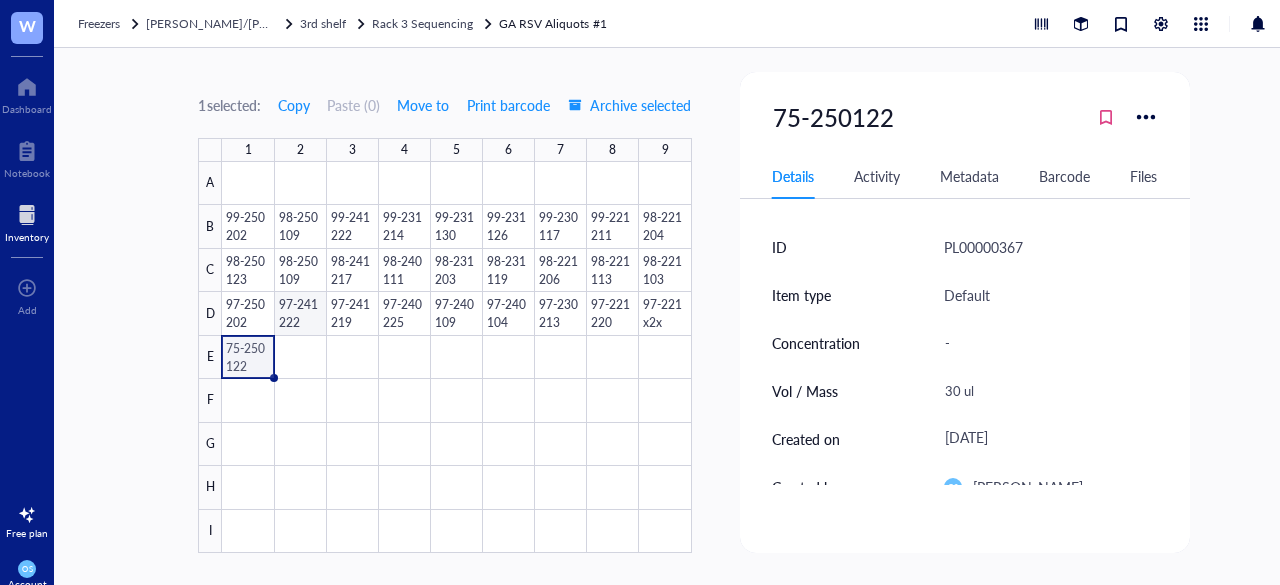 click at bounding box center (456, 357) 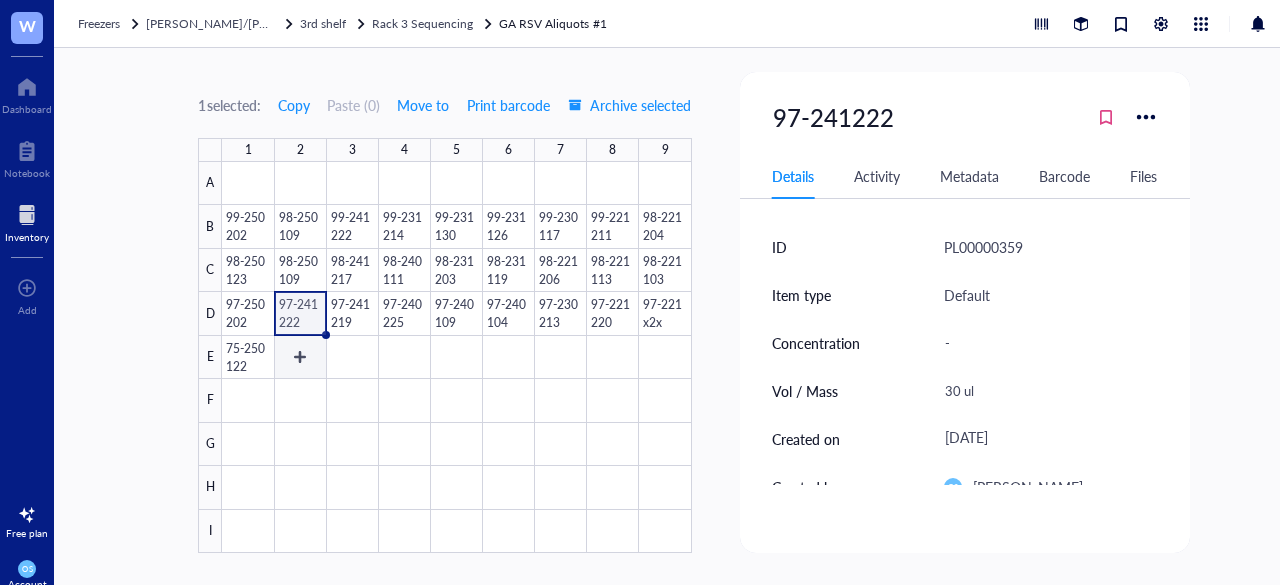 click at bounding box center (456, 357) 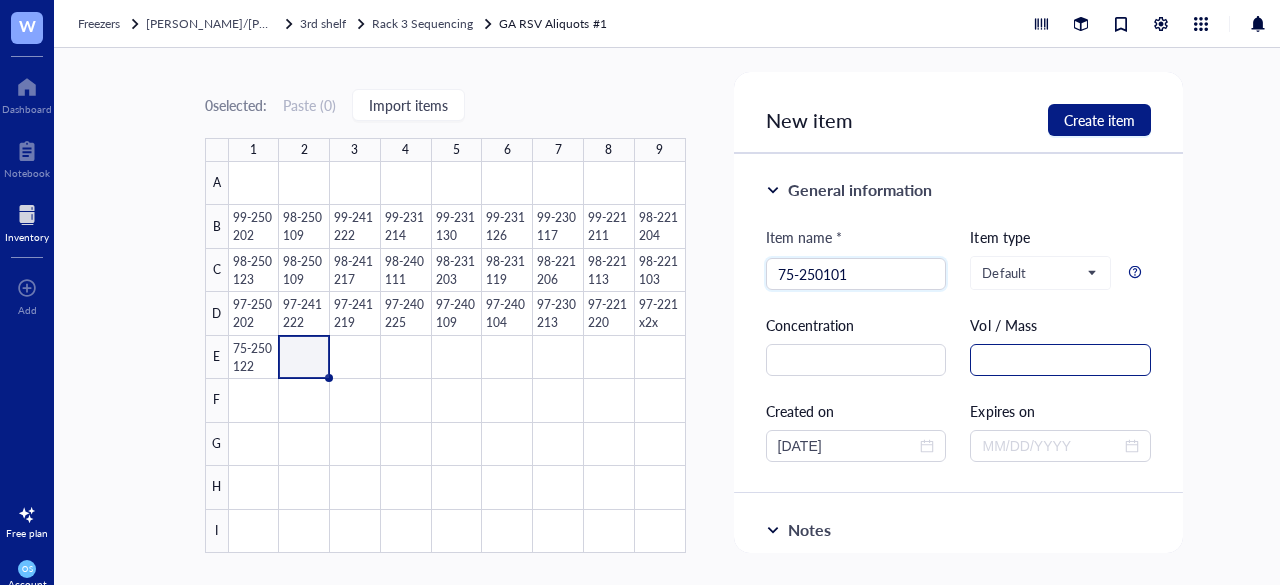 type on "75-250101" 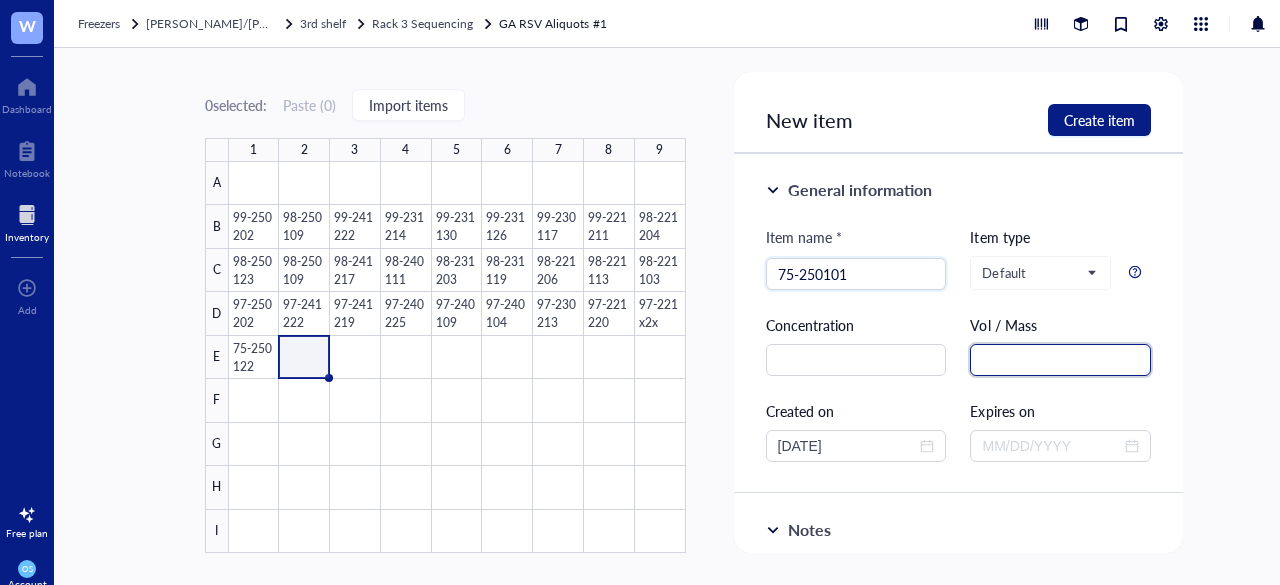 click at bounding box center [1060, 360] 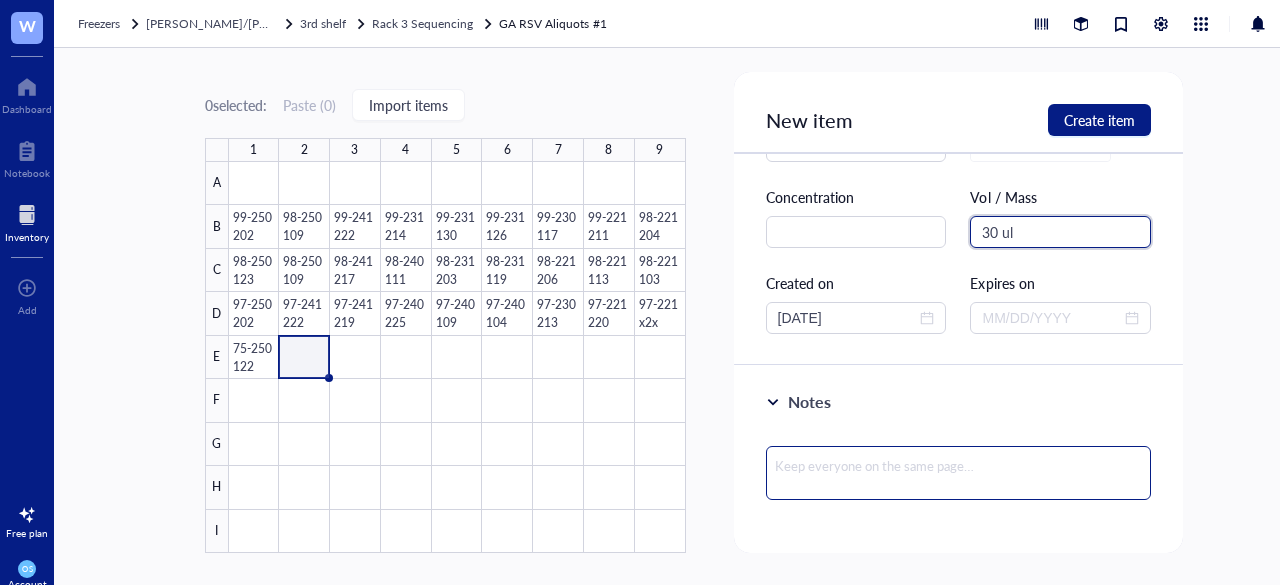 scroll, scrollTop: 129, scrollLeft: 0, axis: vertical 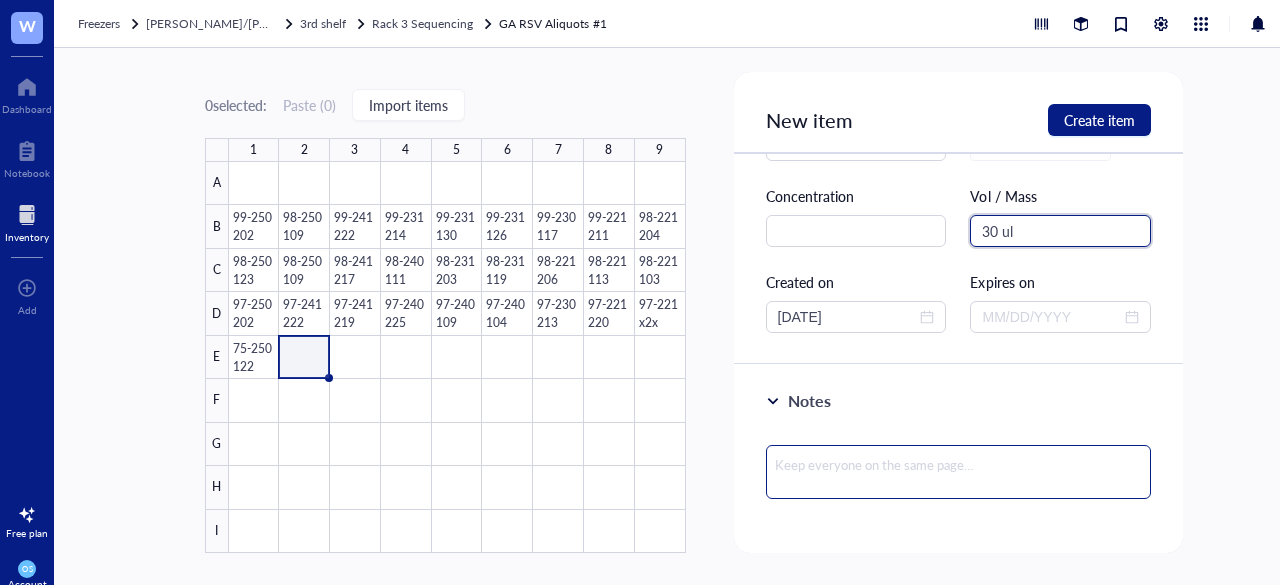 type on "30 ul" 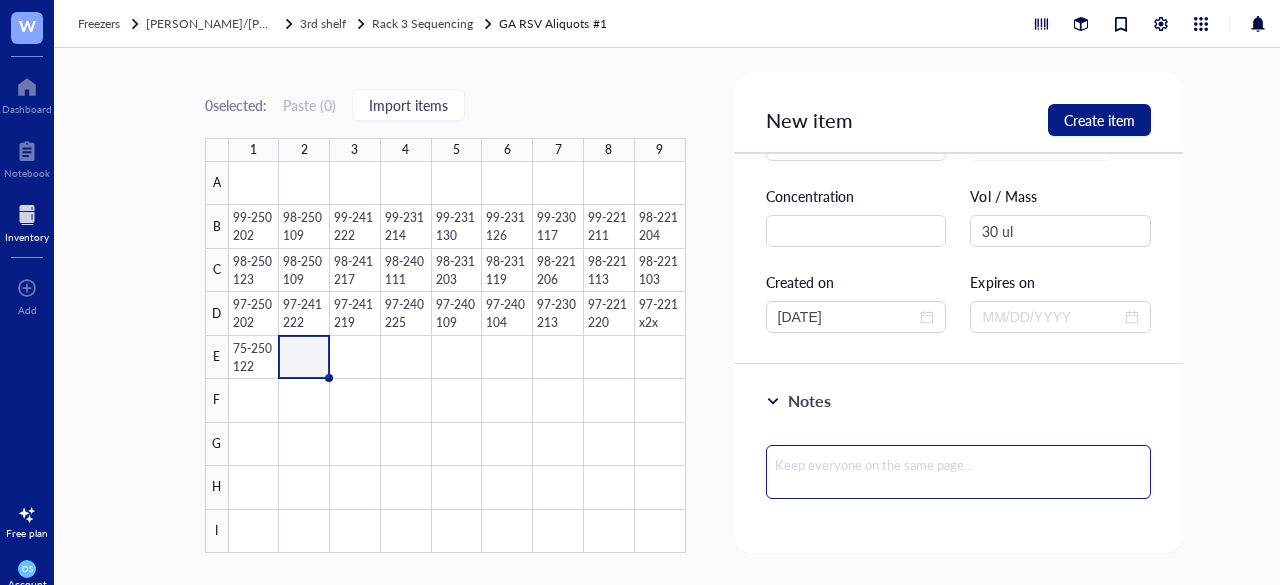 click at bounding box center (959, 472) 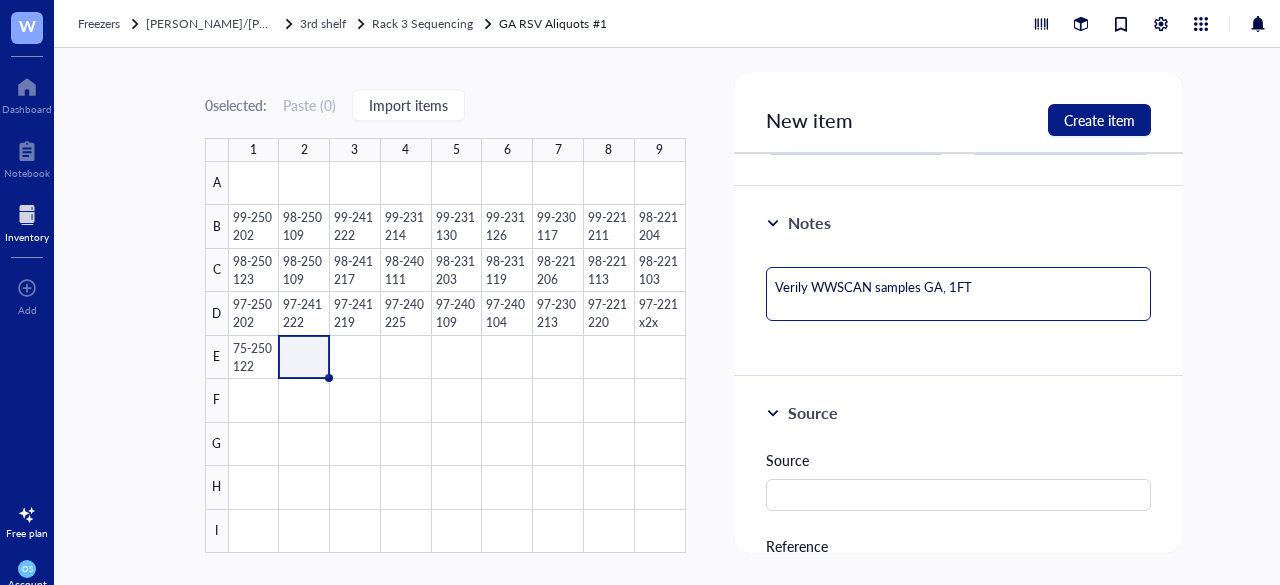 scroll, scrollTop: 310, scrollLeft: 0, axis: vertical 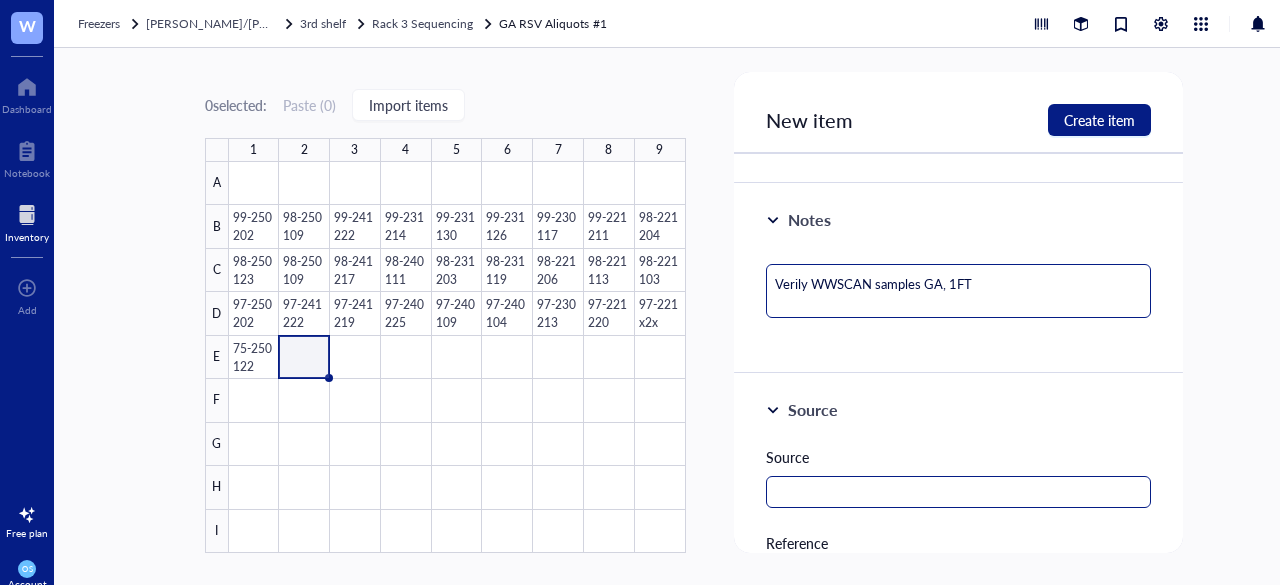 type on "Verily WWSCAN samples GA, 1FT" 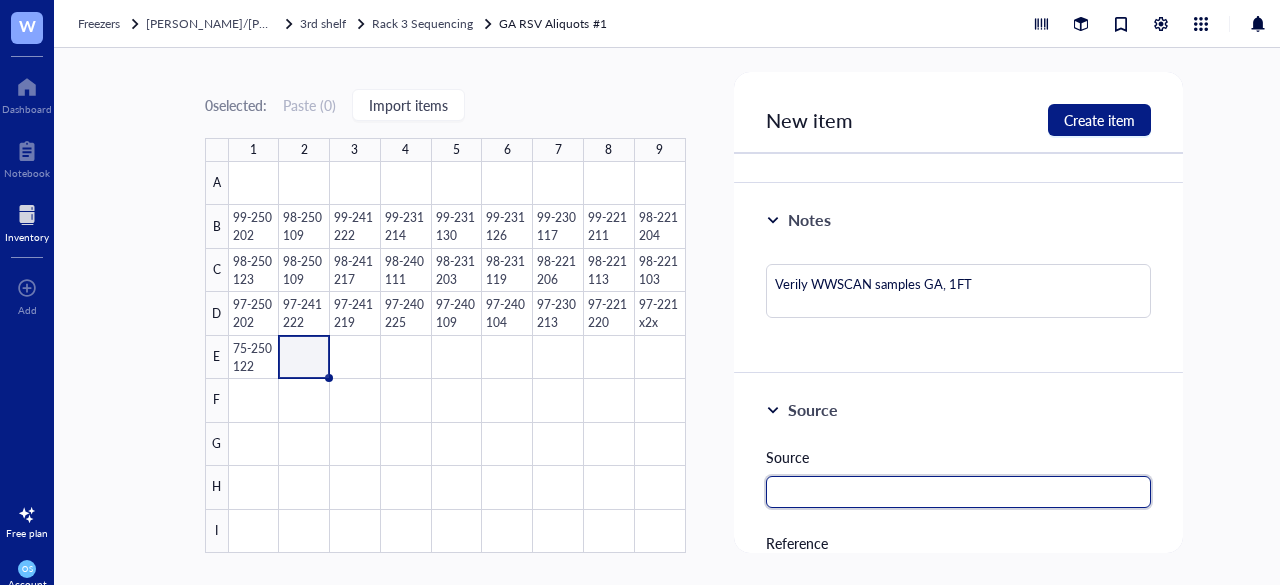 click at bounding box center (959, 492) 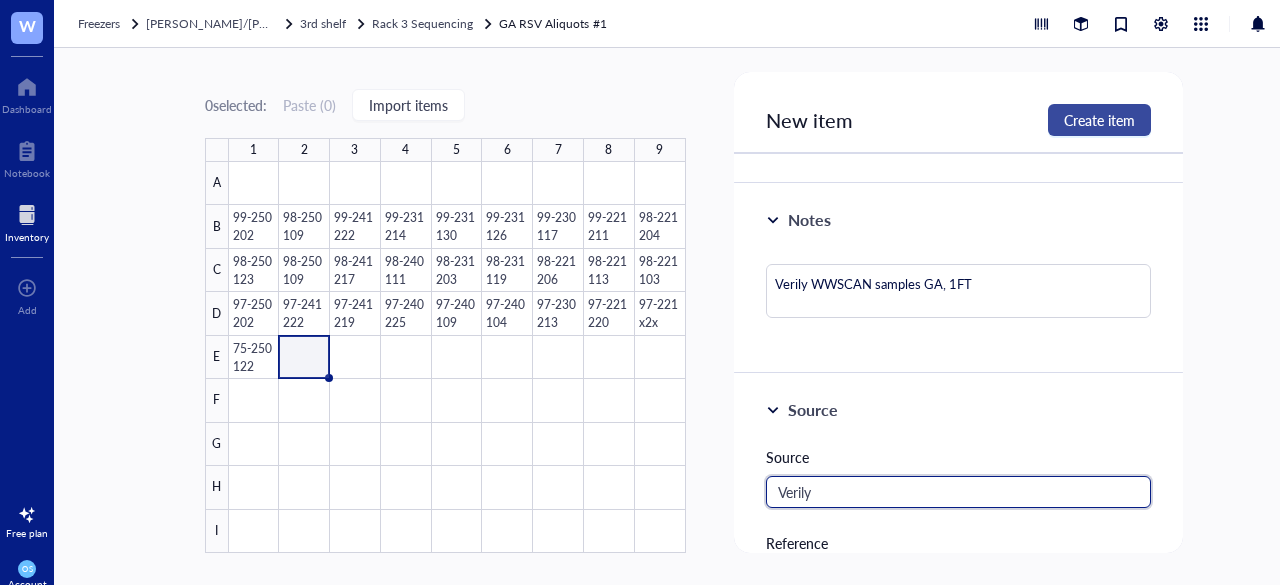 type on "Verily" 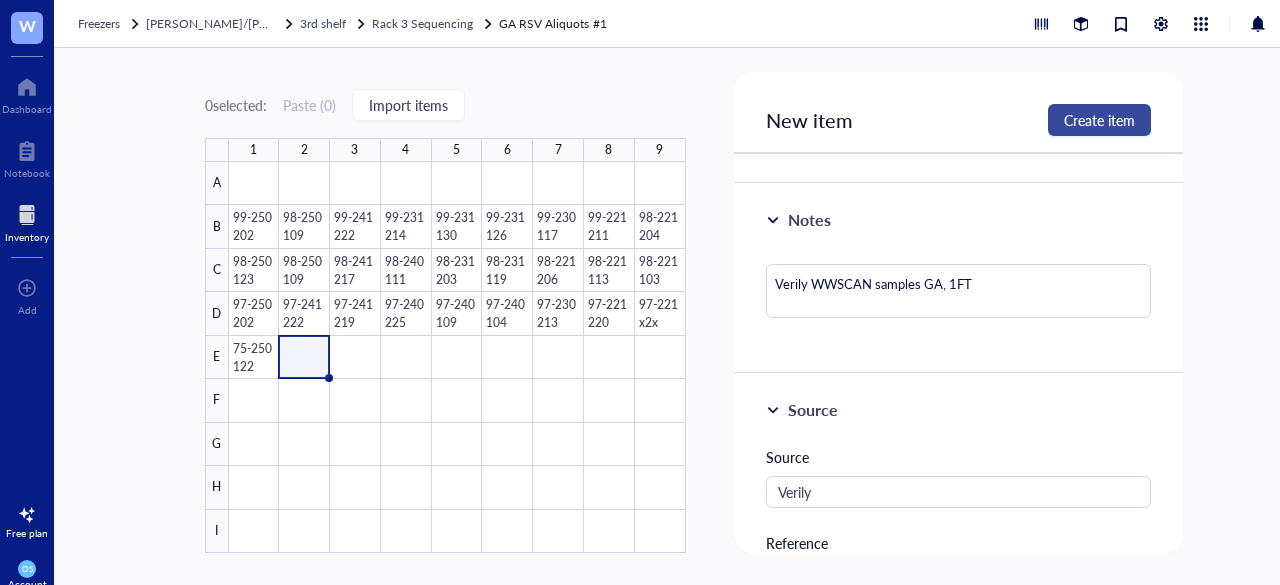 click on "Create item" at bounding box center [1099, 120] 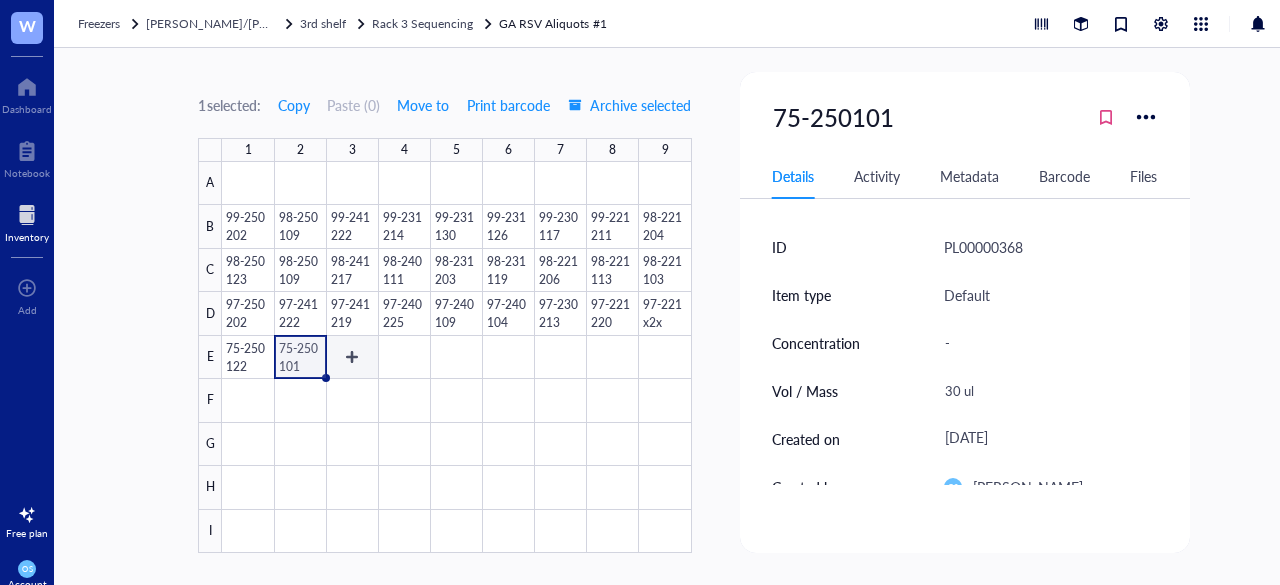 click at bounding box center [456, 357] 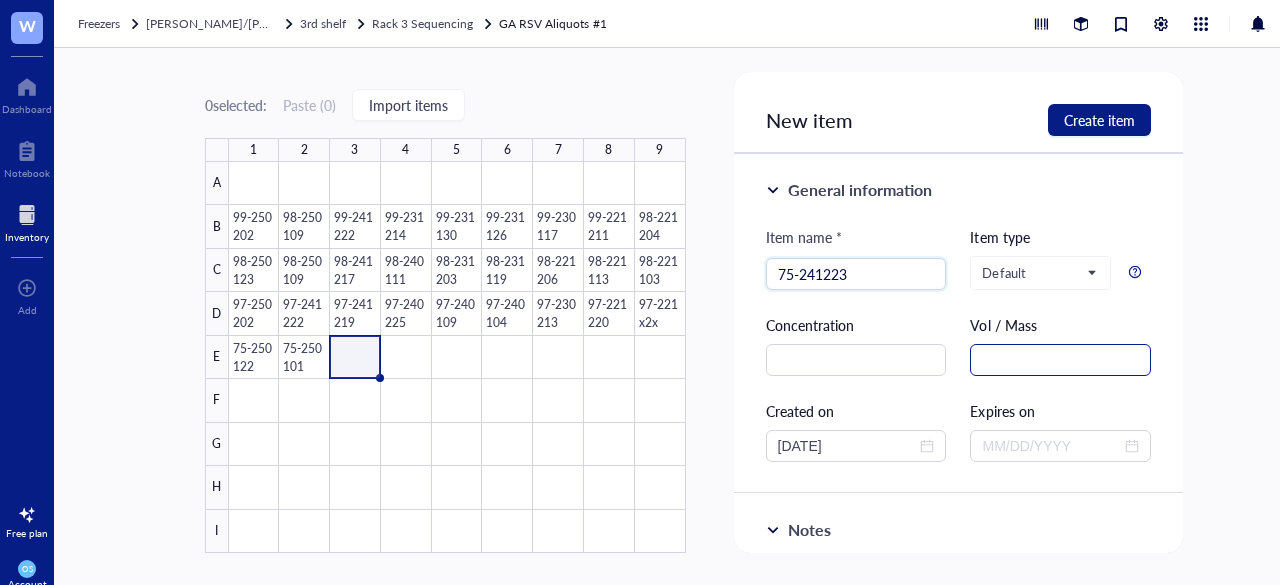 type on "75-241223" 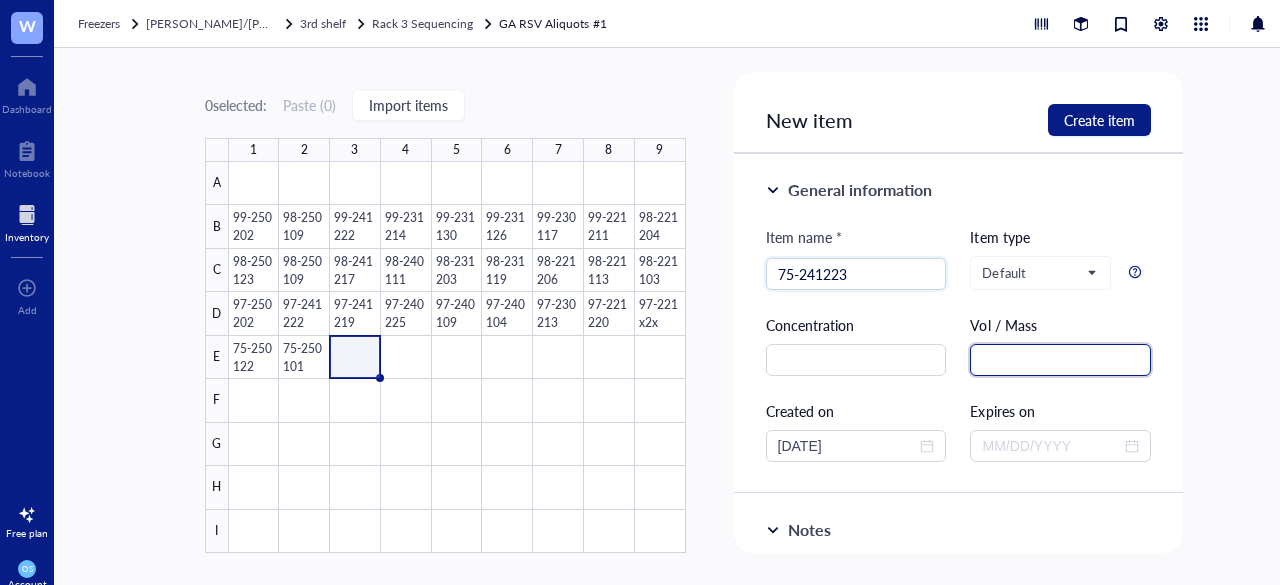 click at bounding box center (1060, 360) 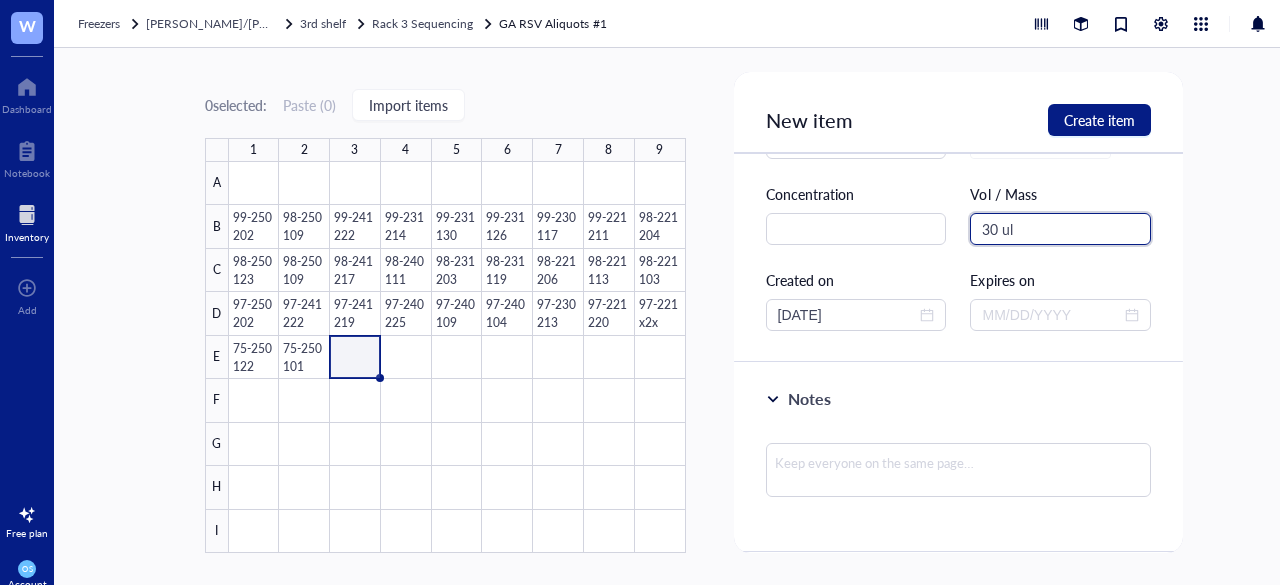 scroll, scrollTop: 132, scrollLeft: 0, axis: vertical 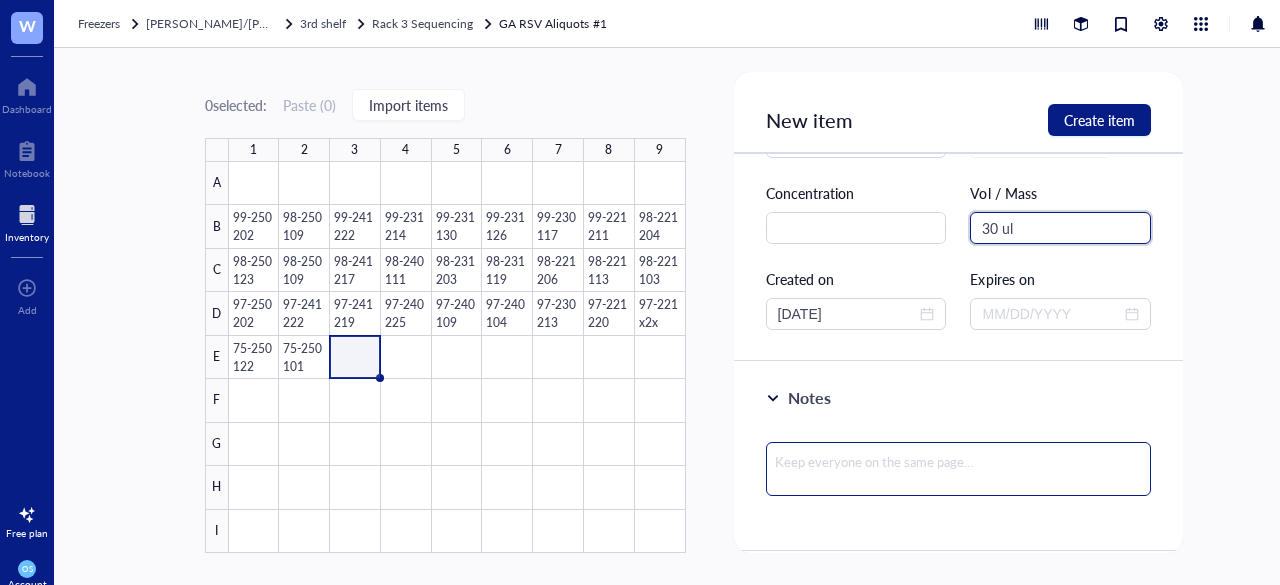 type on "30 ul" 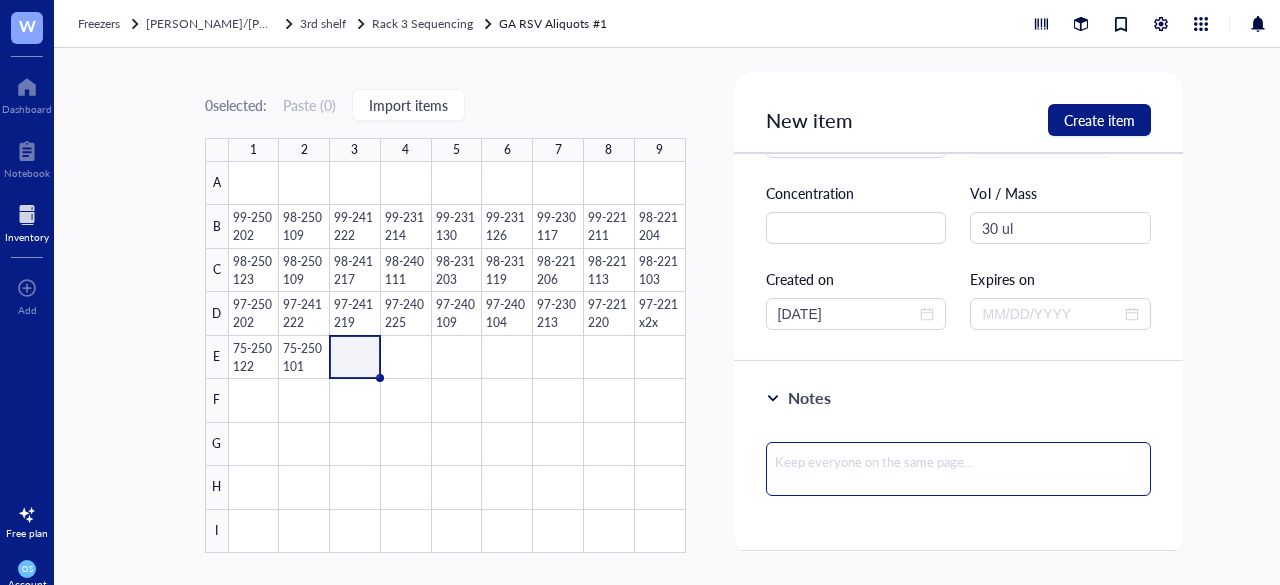 click at bounding box center [959, 469] 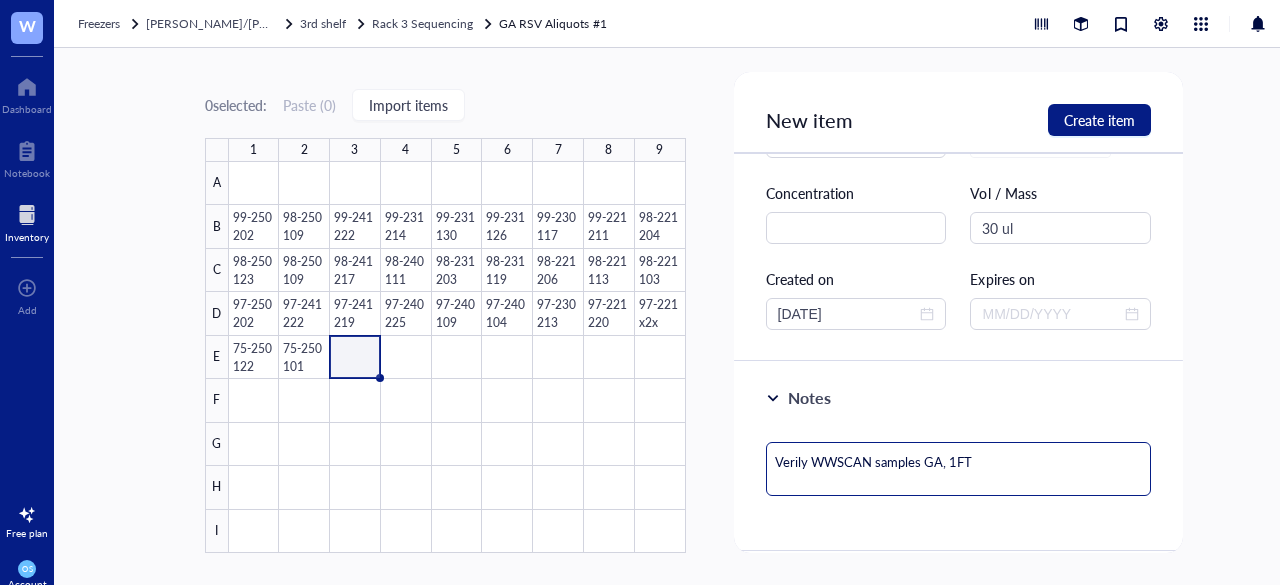 type on "Verily WWSCAN samples GA, 1FT" 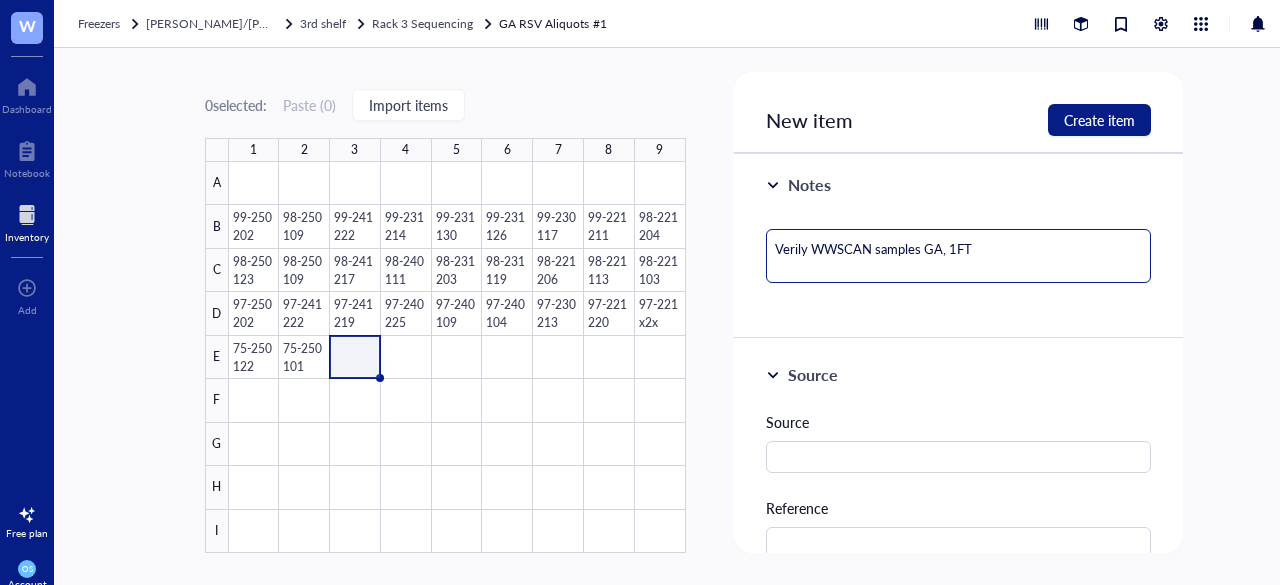 scroll, scrollTop: 346, scrollLeft: 0, axis: vertical 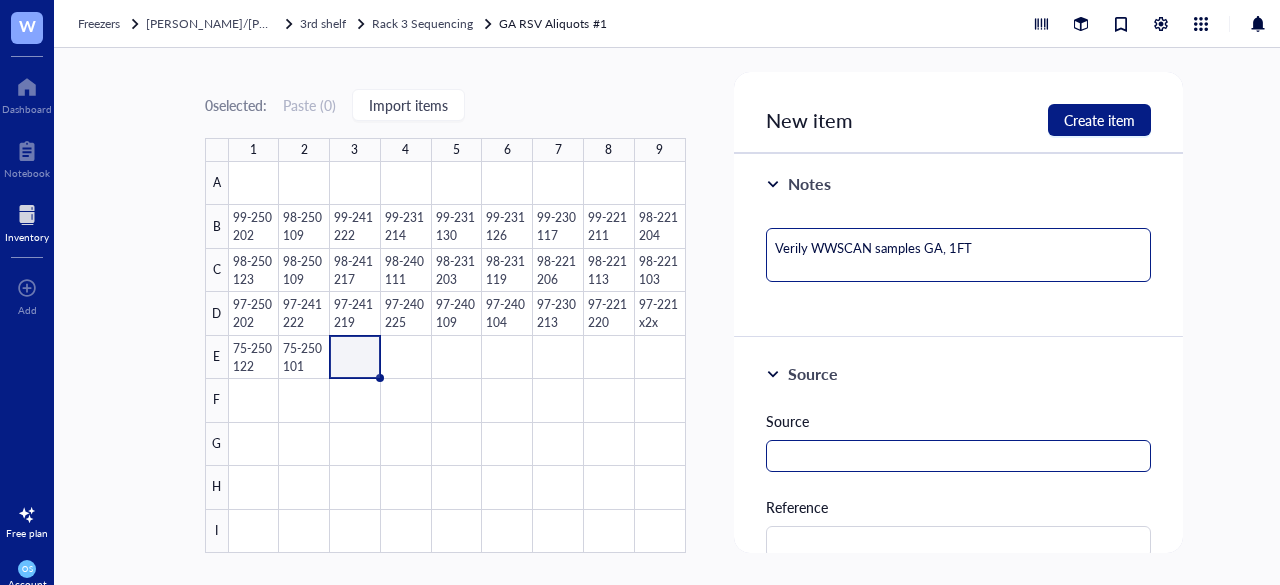 type on "Verily WWSCAN samples GA, 1FT" 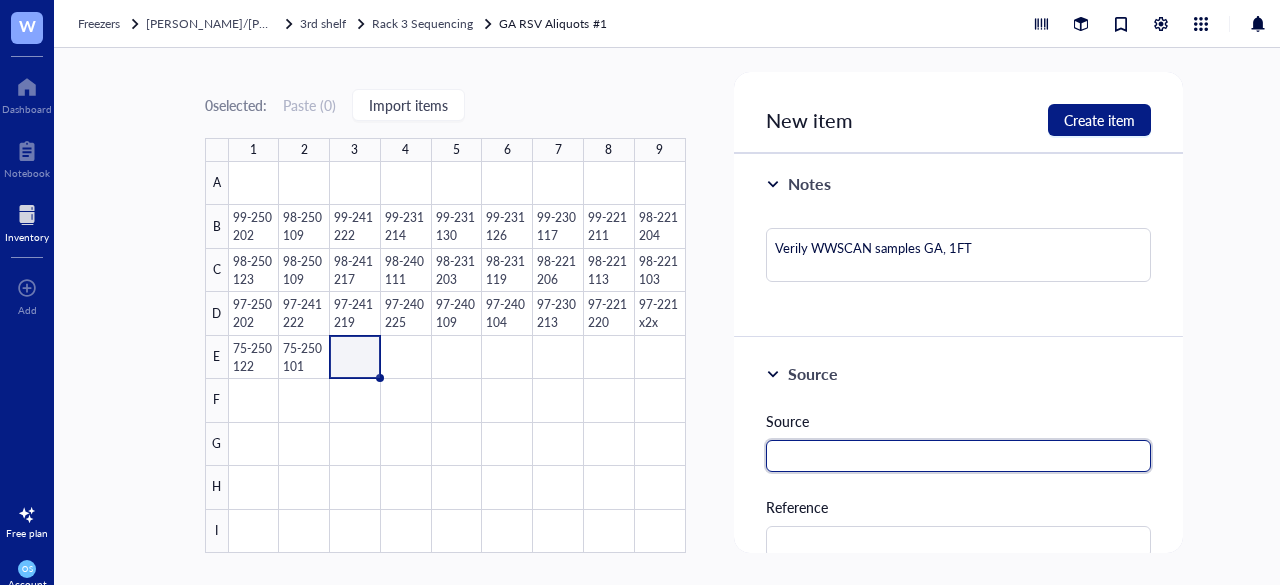 click at bounding box center [959, 456] 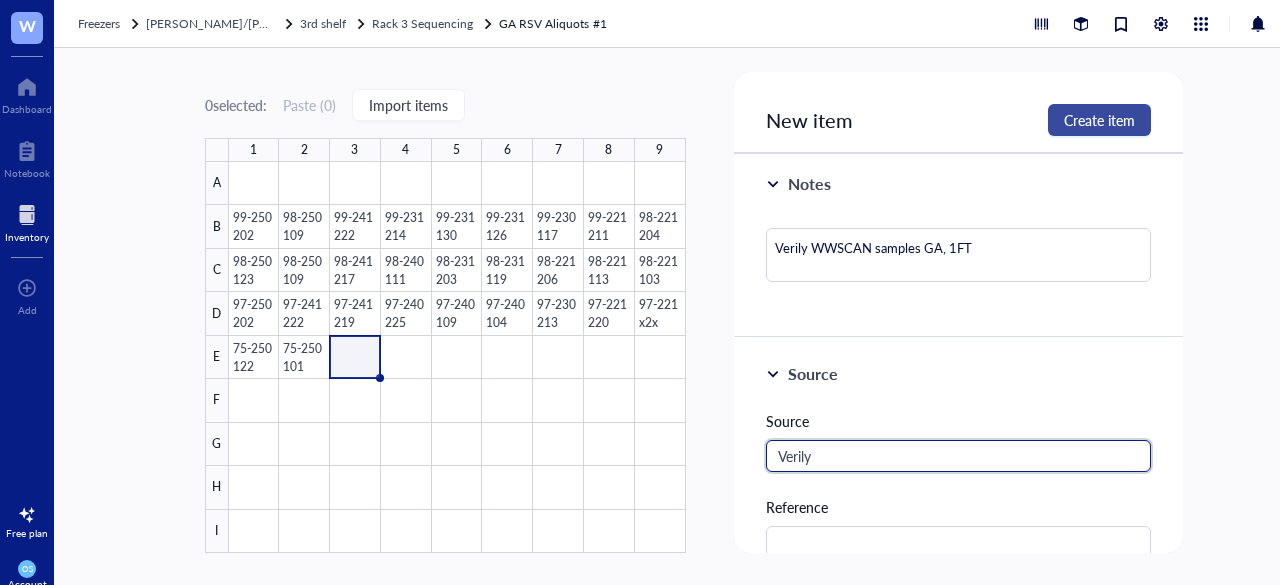 type on "Verily" 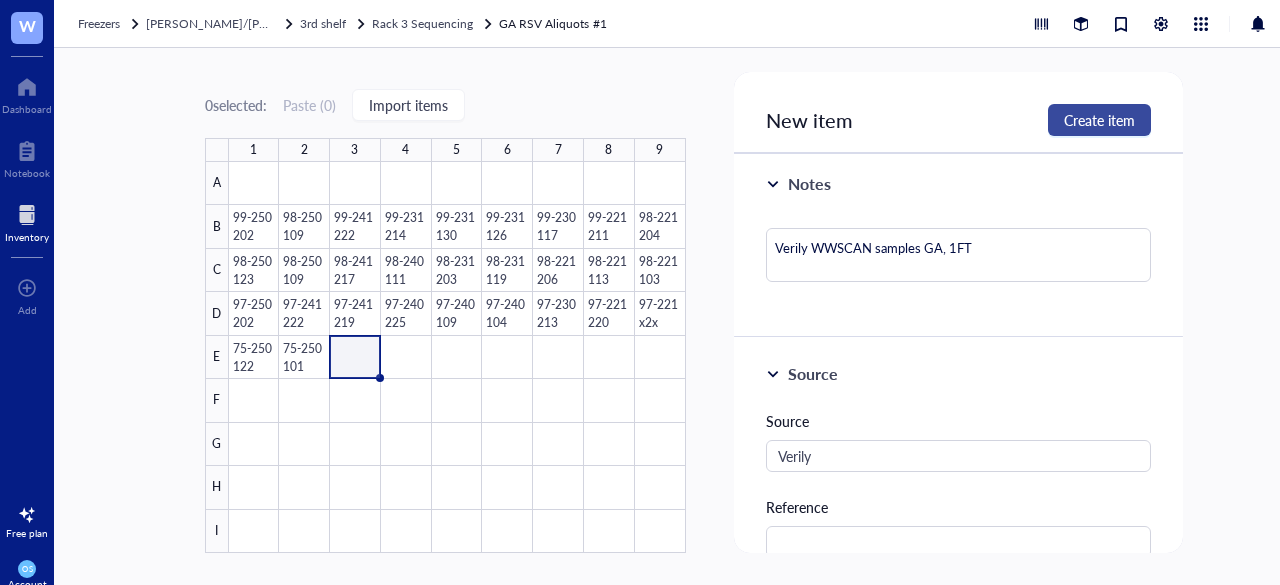 click on "Create item" at bounding box center (1099, 120) 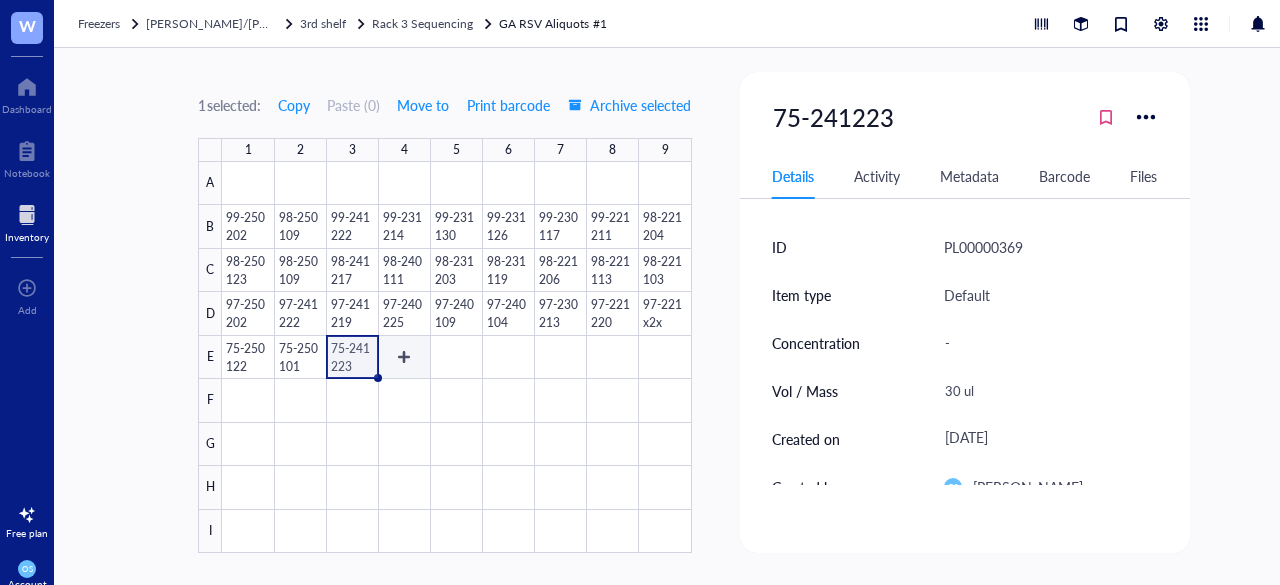 click at bounding box center [456, 357] 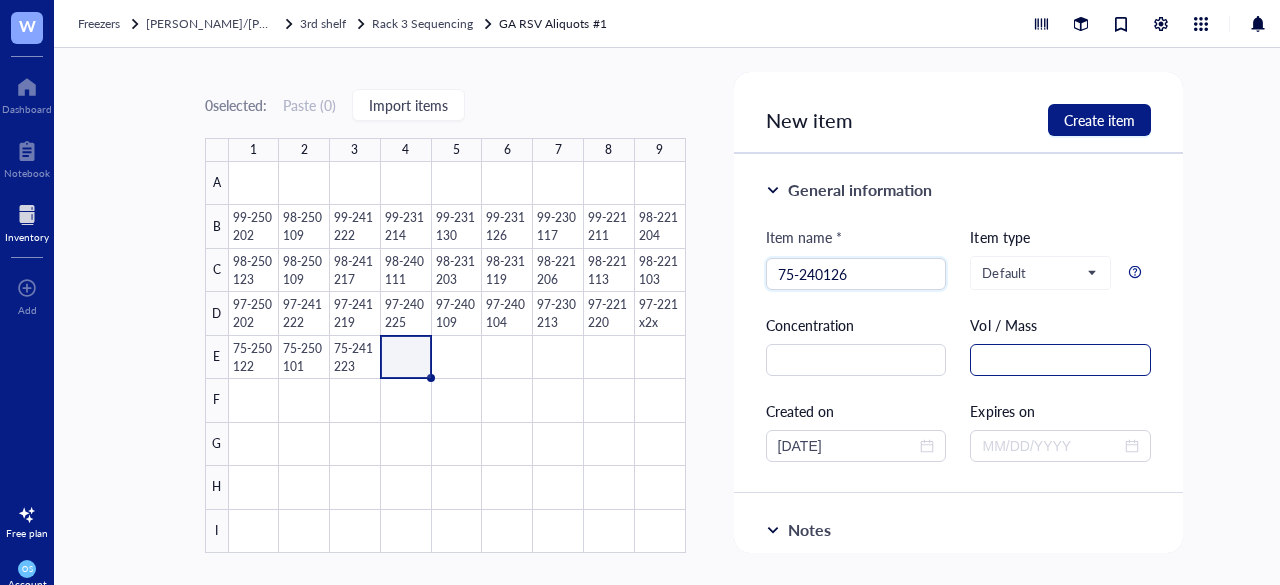 type on "75-240126" 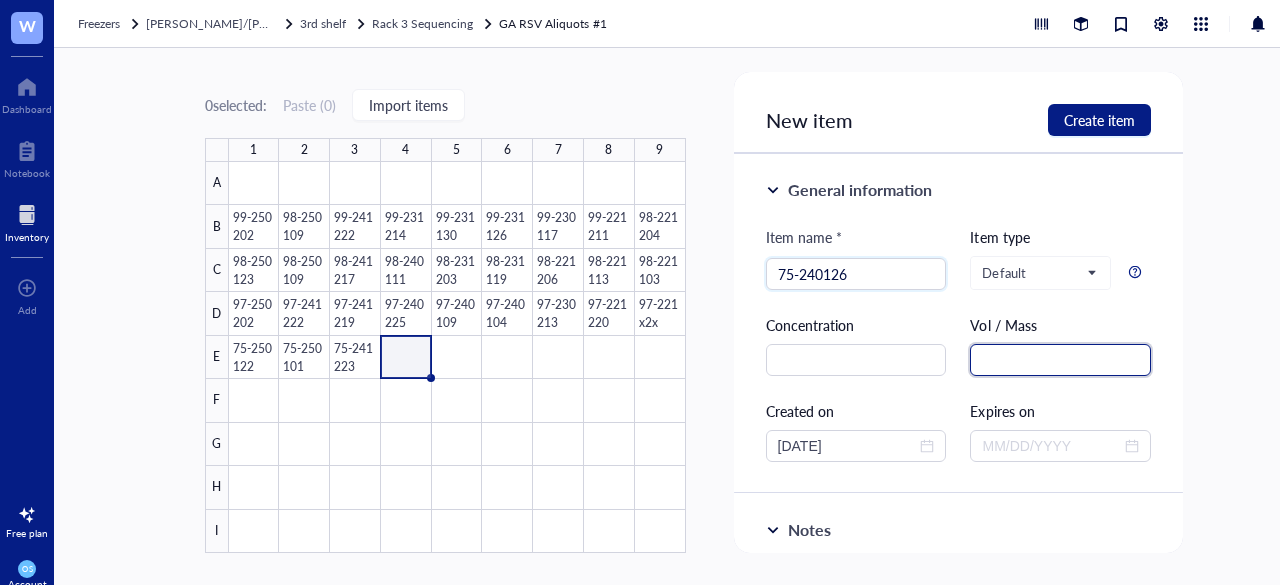 click at bounding box center [1060, 360] 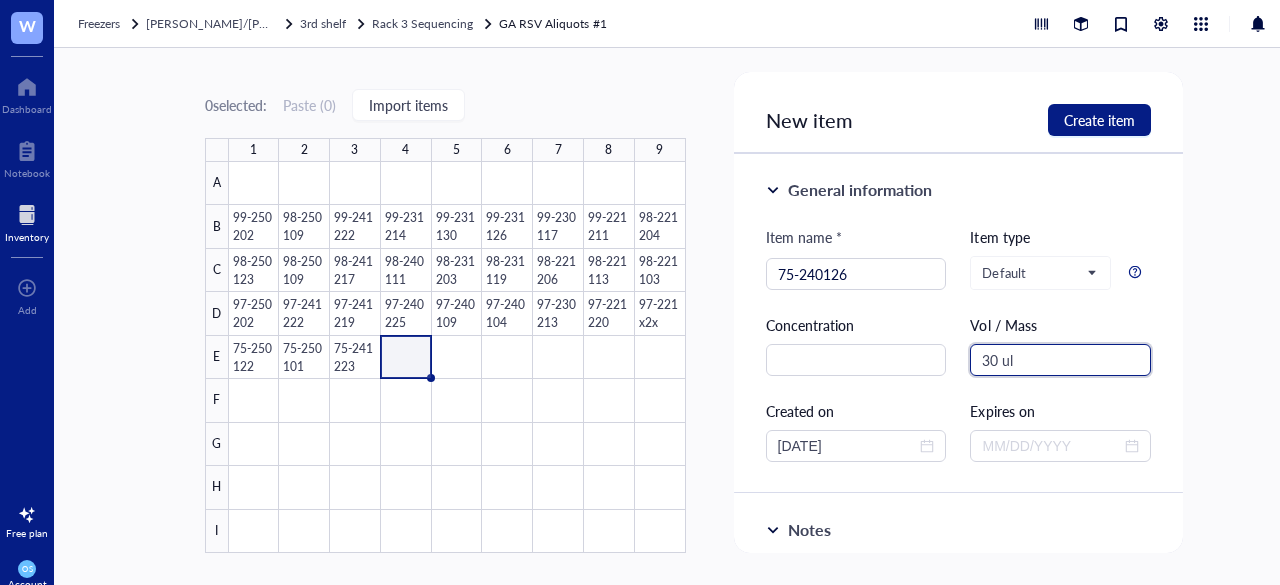 scroll, scrollTop: 110, scrollLeft: 0, axis: vertical 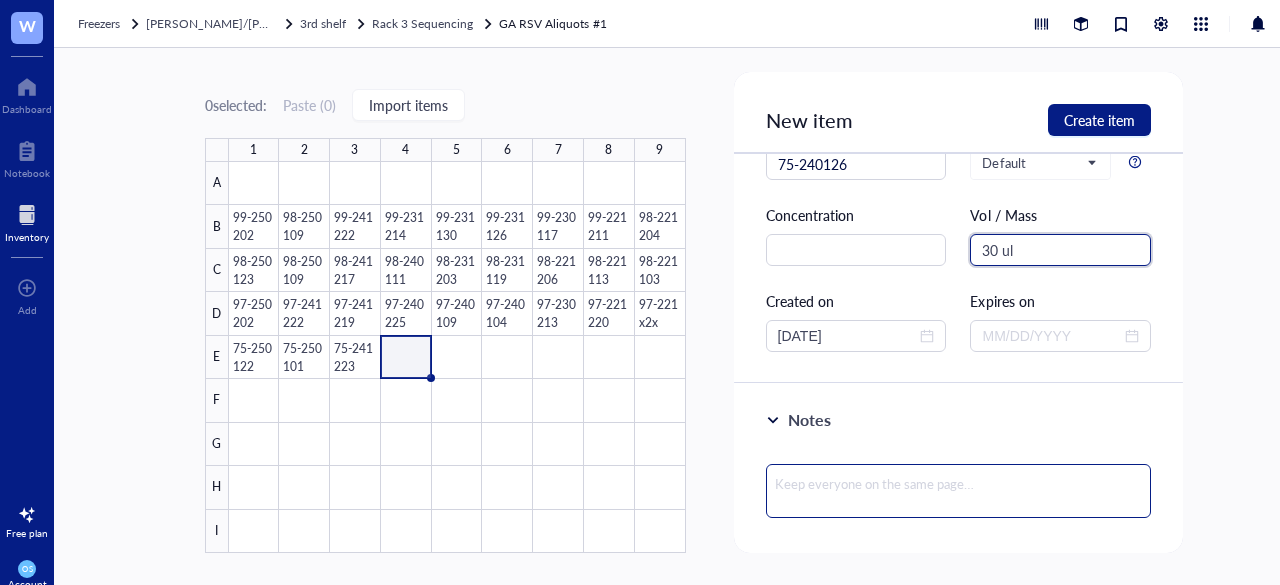 type on "30 ul" 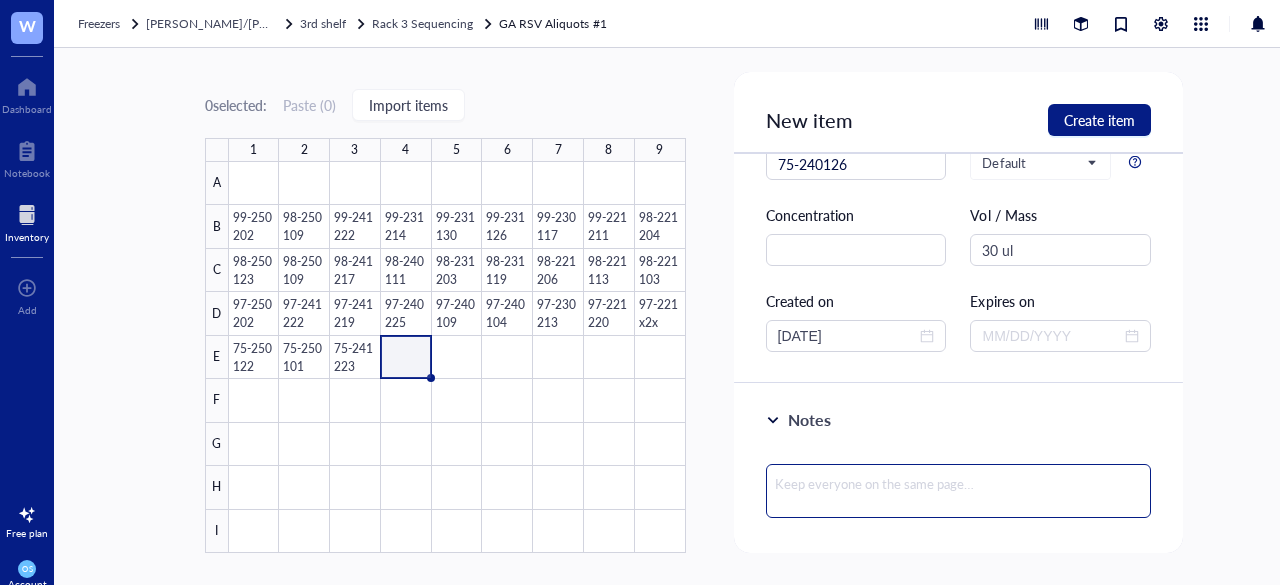 click at bounding box center [959, 491] 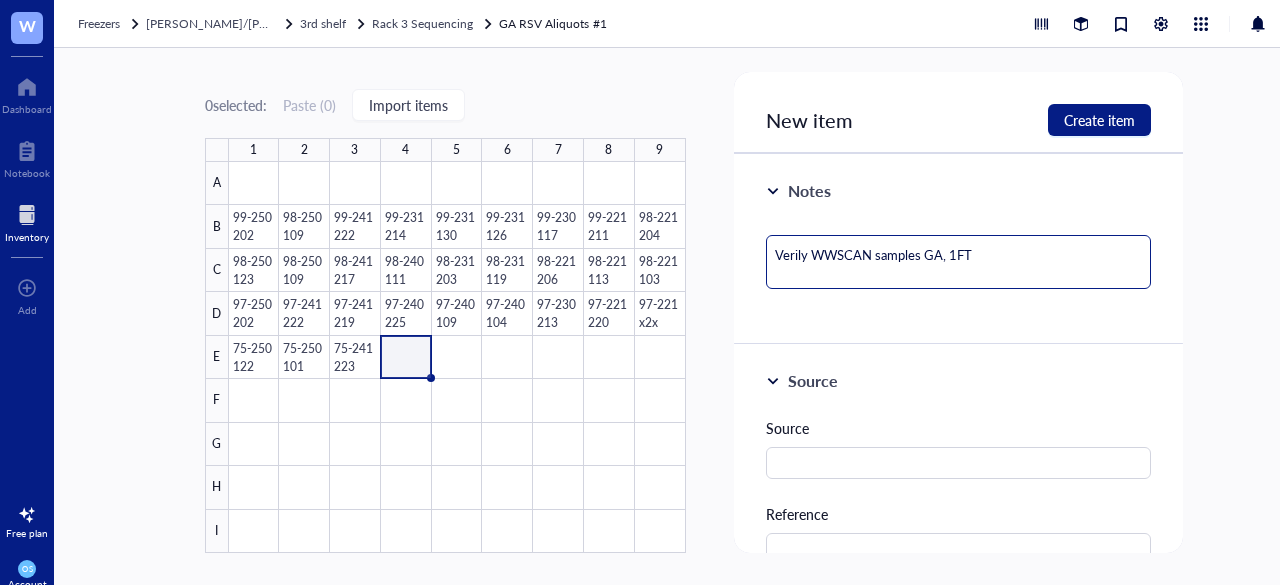 scroll, scrollTop: 340, scrollLeft: 0, axis: vertical 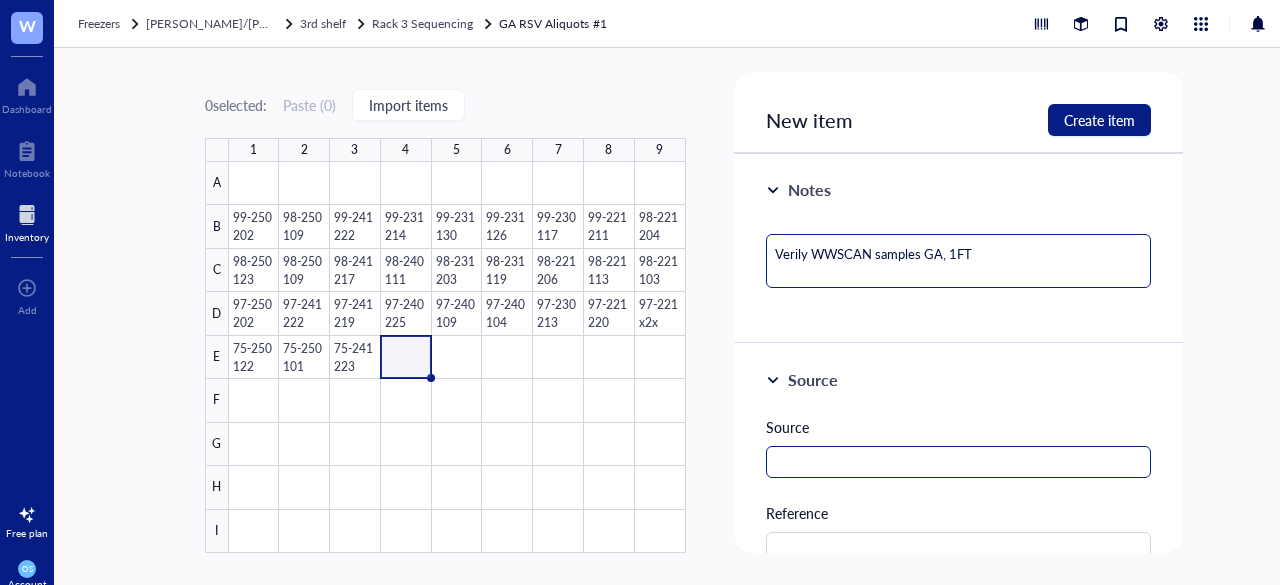 type on "Verily WWSCAN samples GA, 1FT" 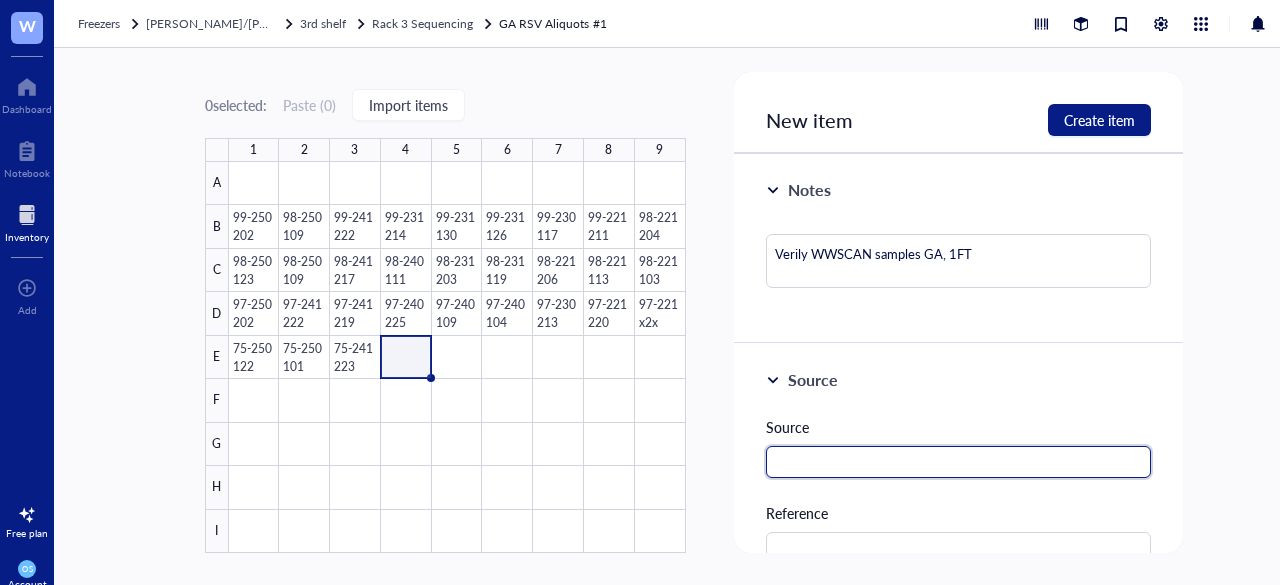 click at bounding box center [959, 462] 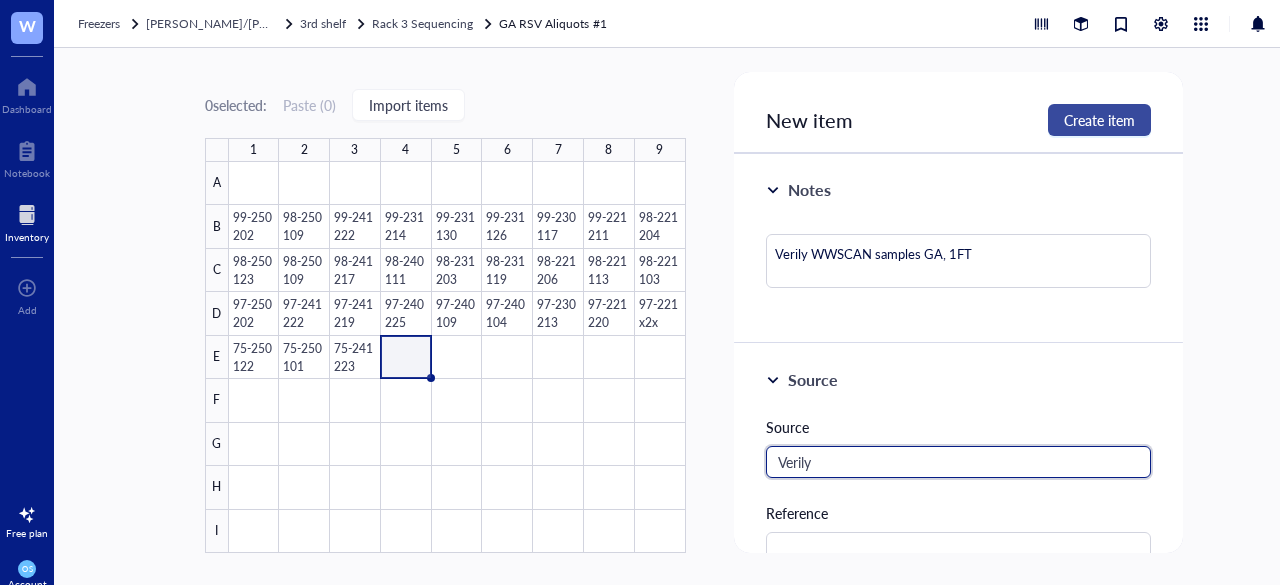 type on "Verily" 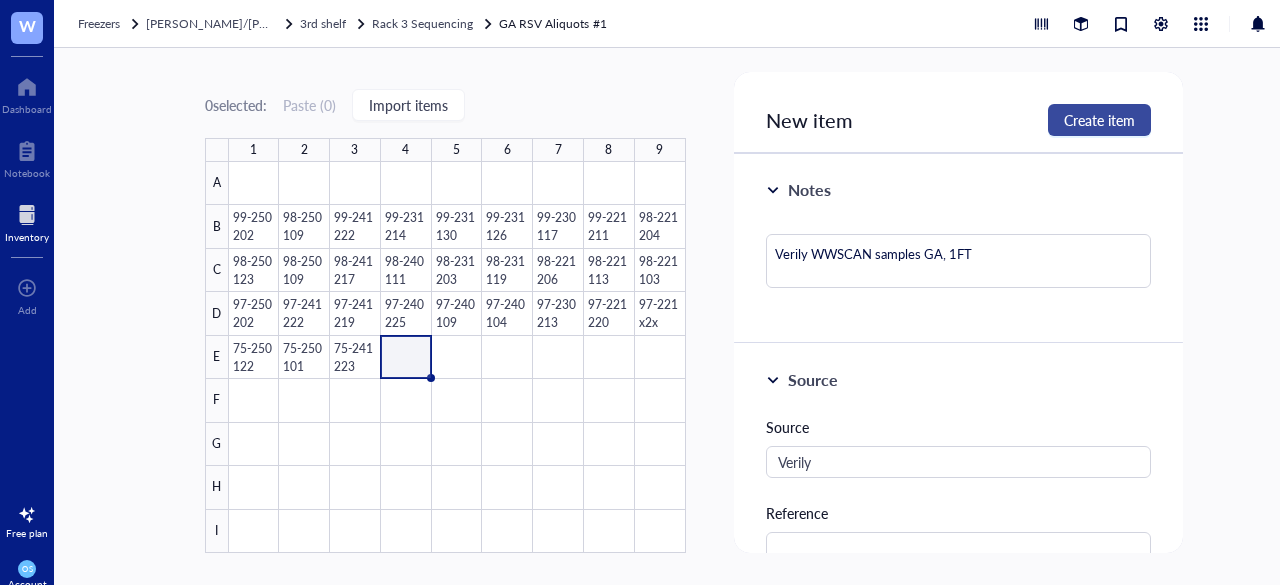 click on "Create item" at bounding box center (1099, 120) 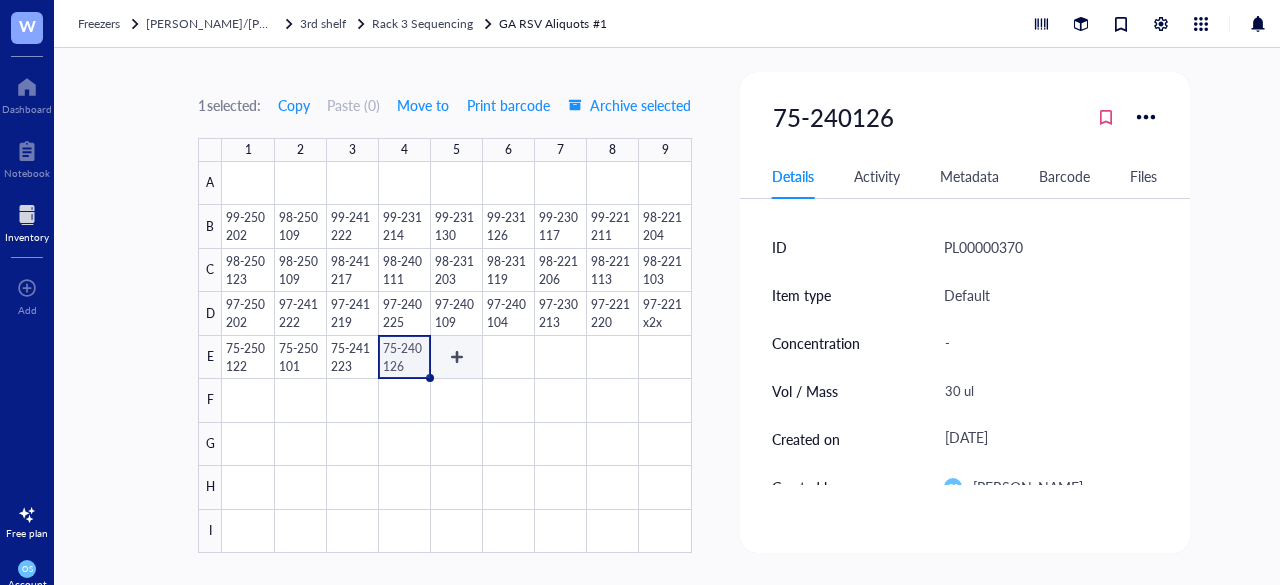 click at bounding box center (456, 357) 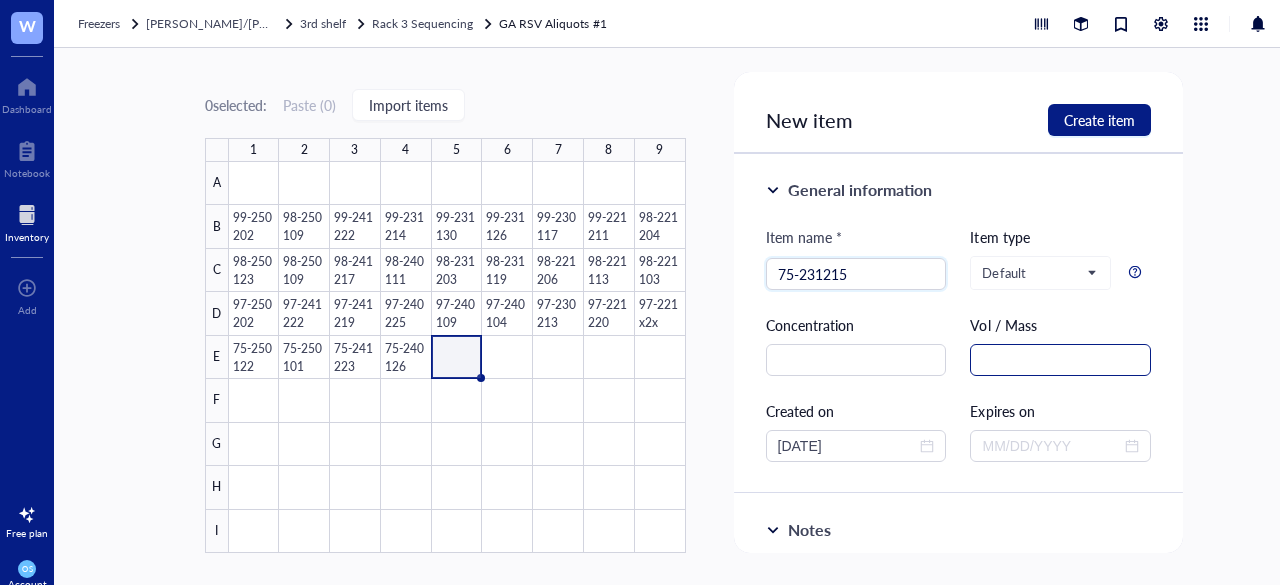 type on "75-231215" 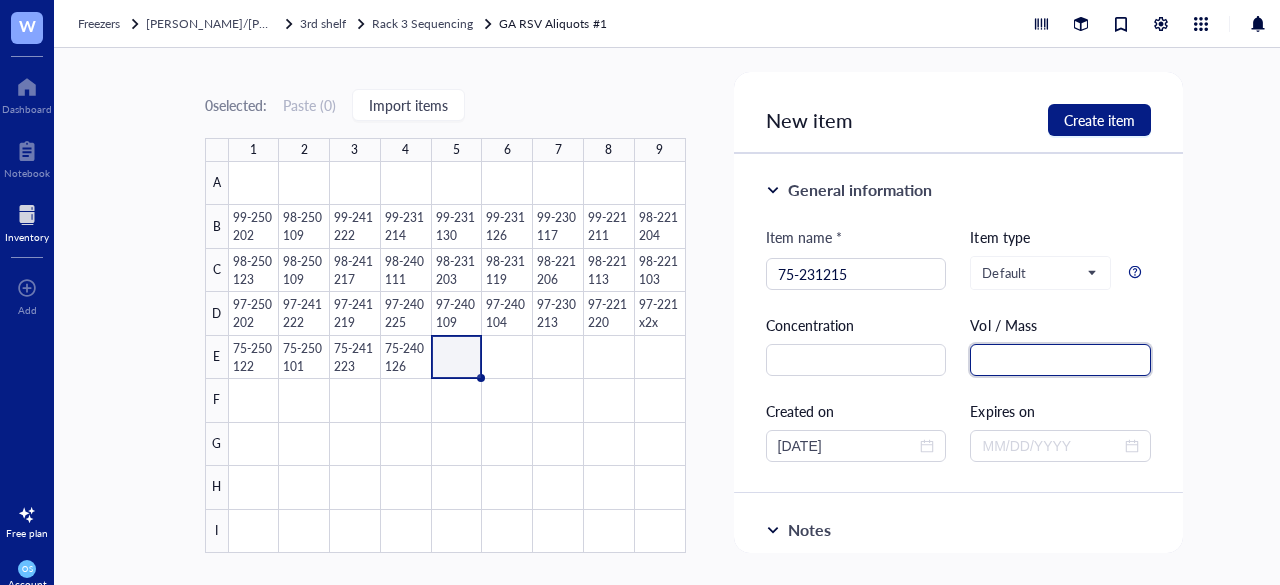 click at bounding box center [1060, 360] 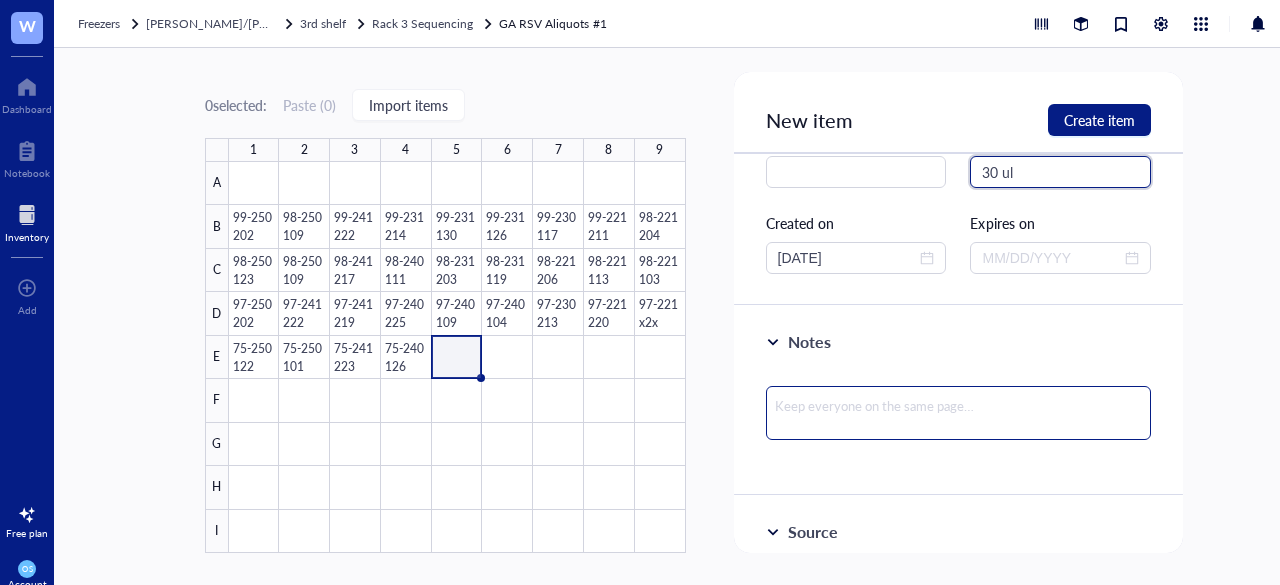 type on "30 ul" 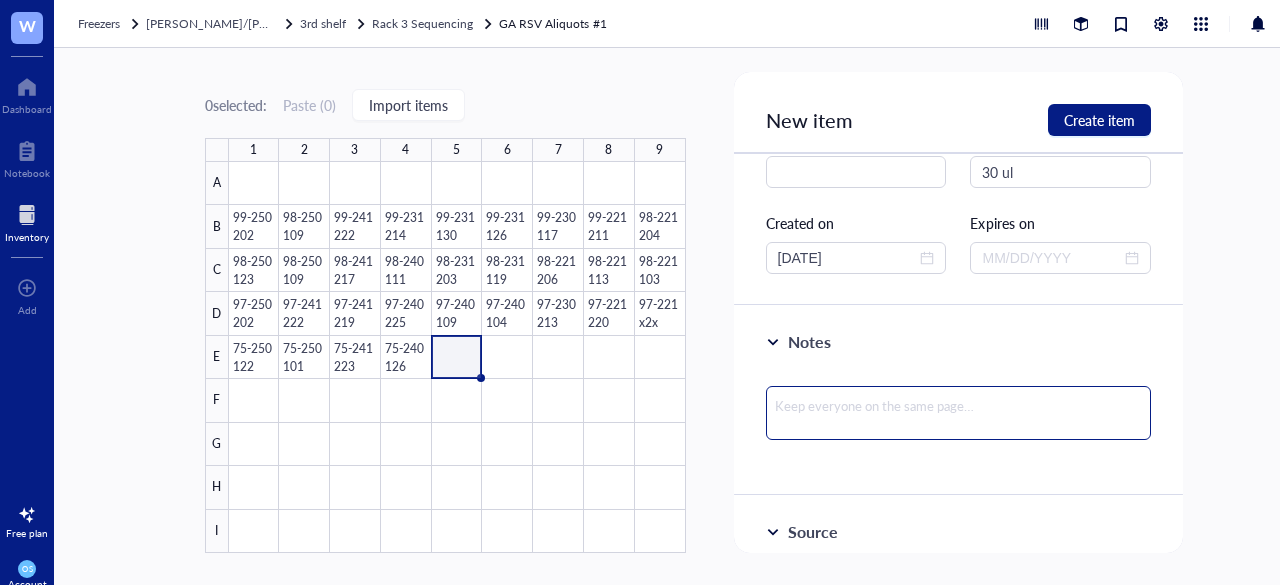 click at bounding box center [959, 413] 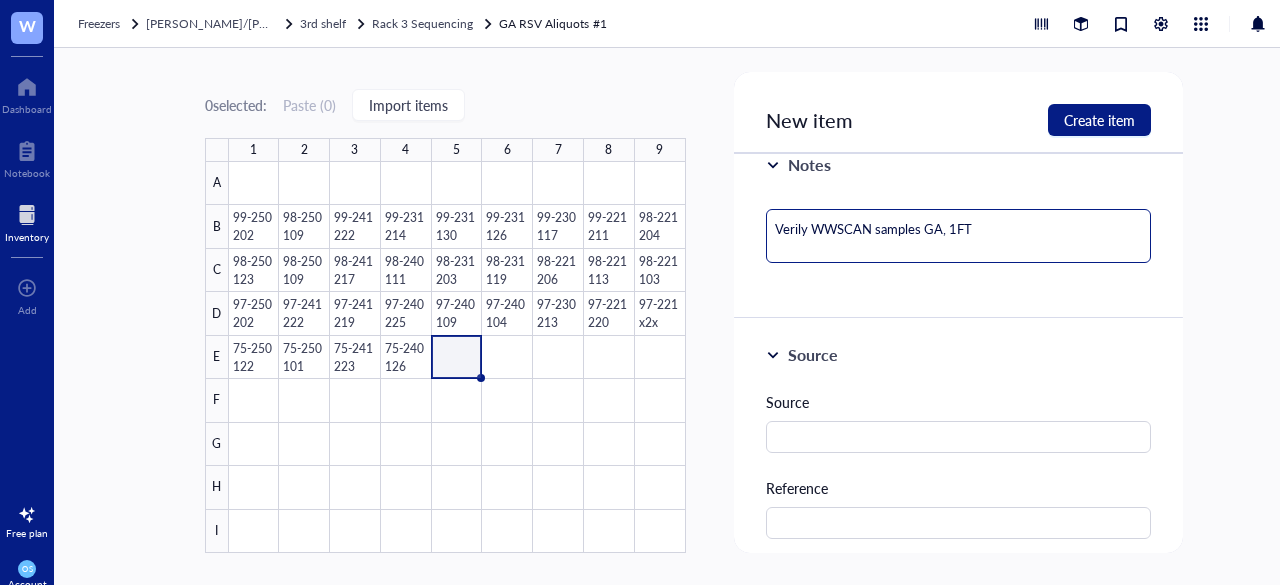scroll, scrollTop: 372, scrollLeft: 0, axis: vertical 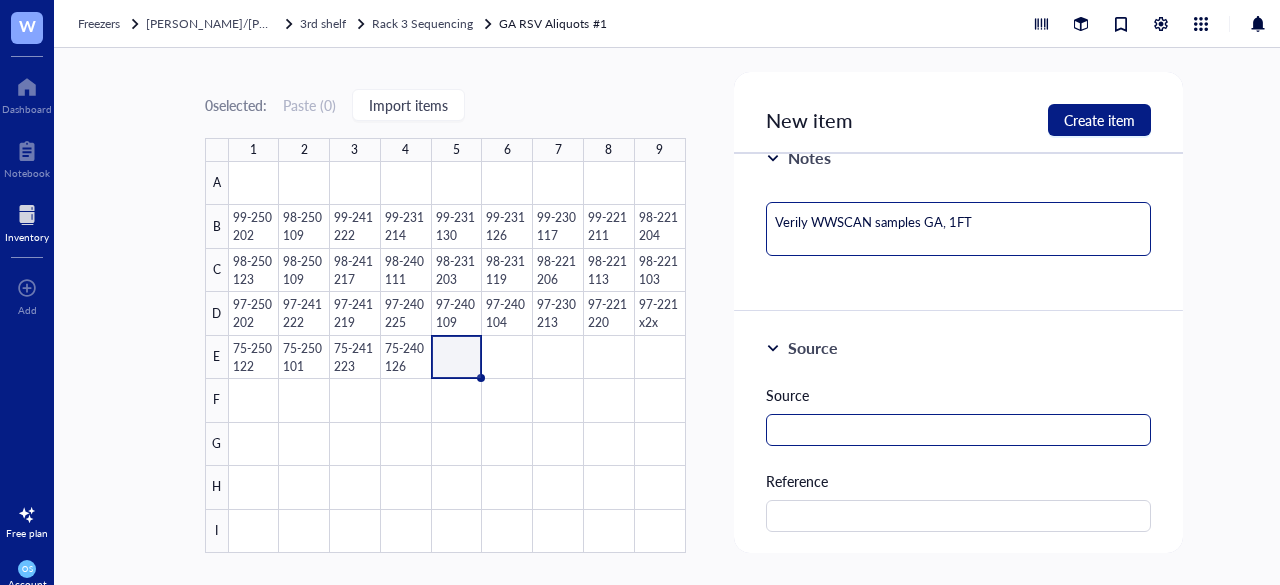 type on "Verily WWSCAN samples GA, 1FT" 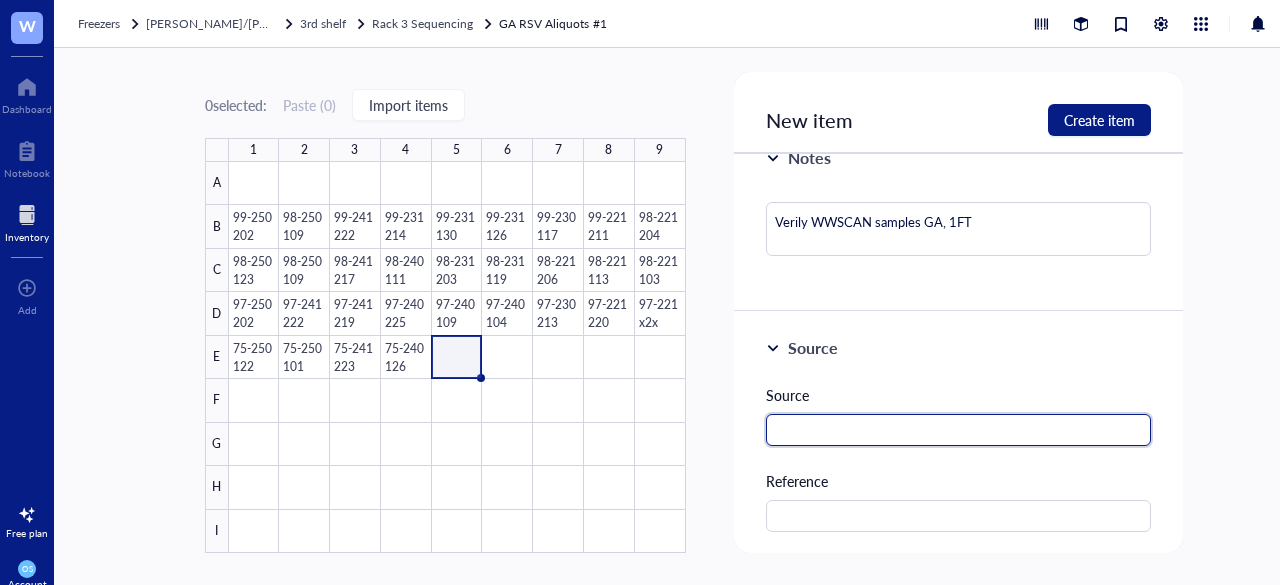 click at bounding box center [959, 430] 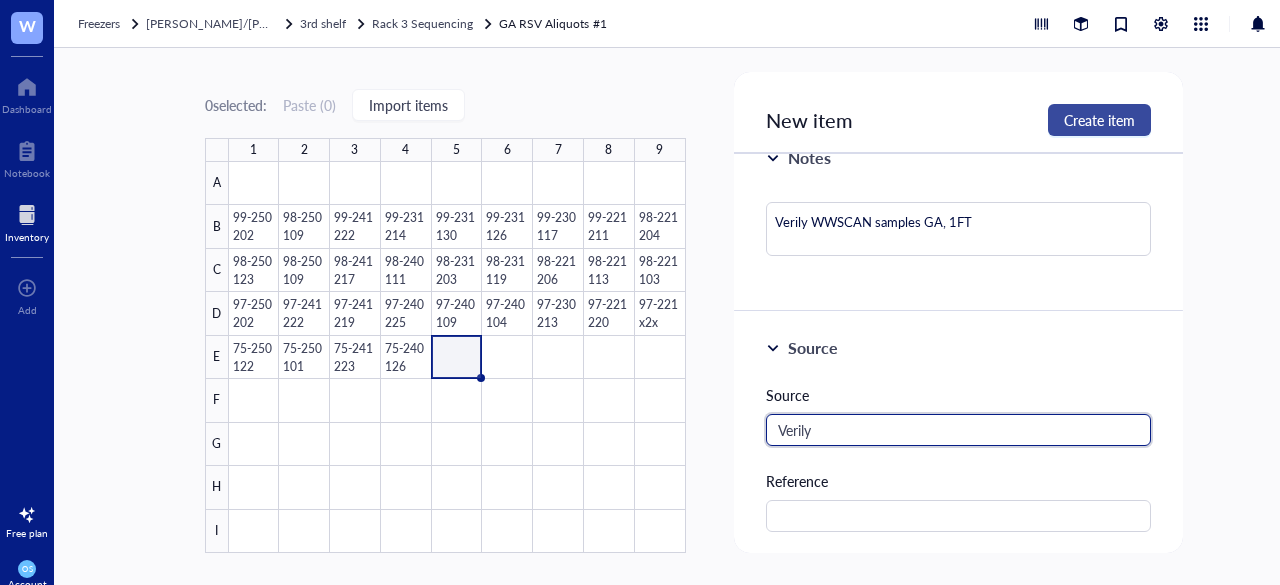 type on "Verily" 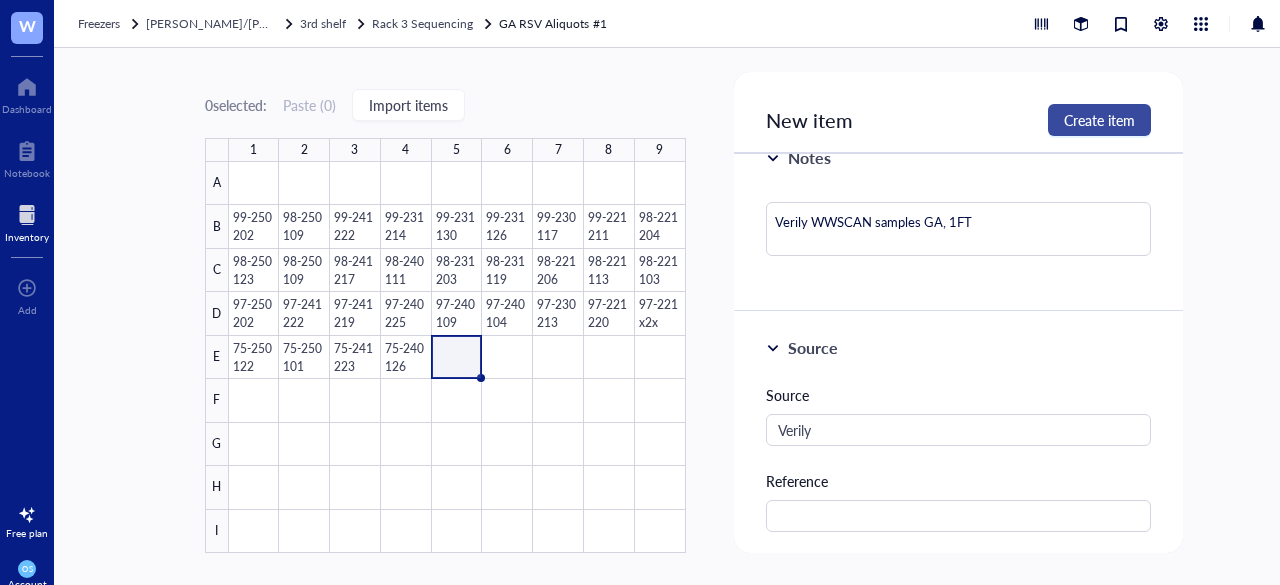 click on "Create item" at bounding box center [1099, 120] 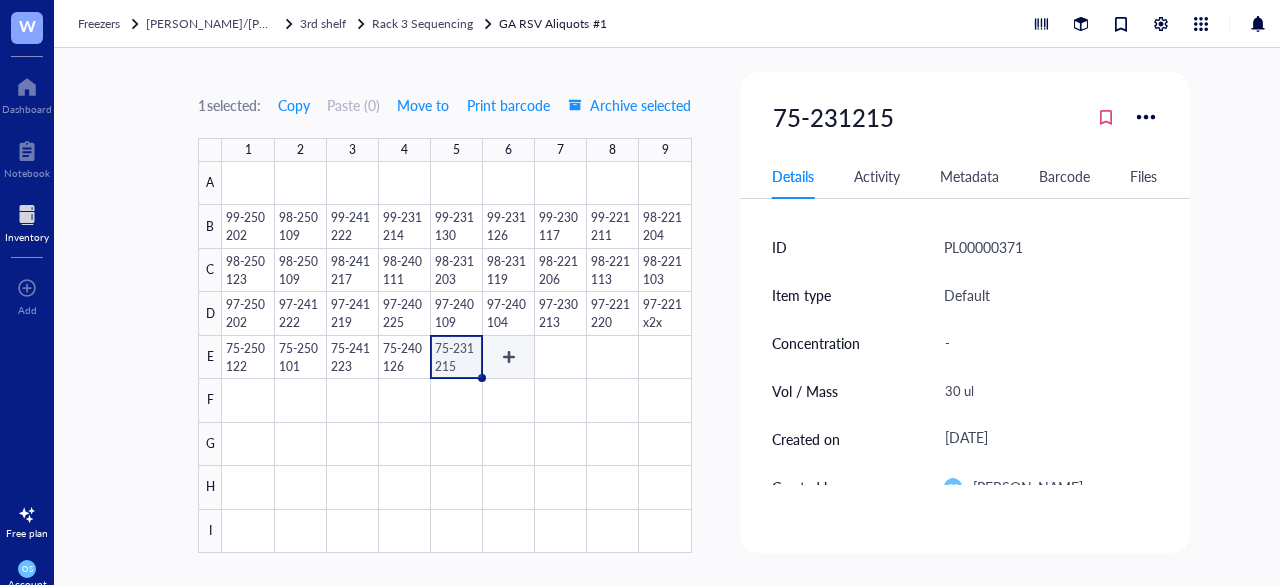 click at bounding box center (456, 357) 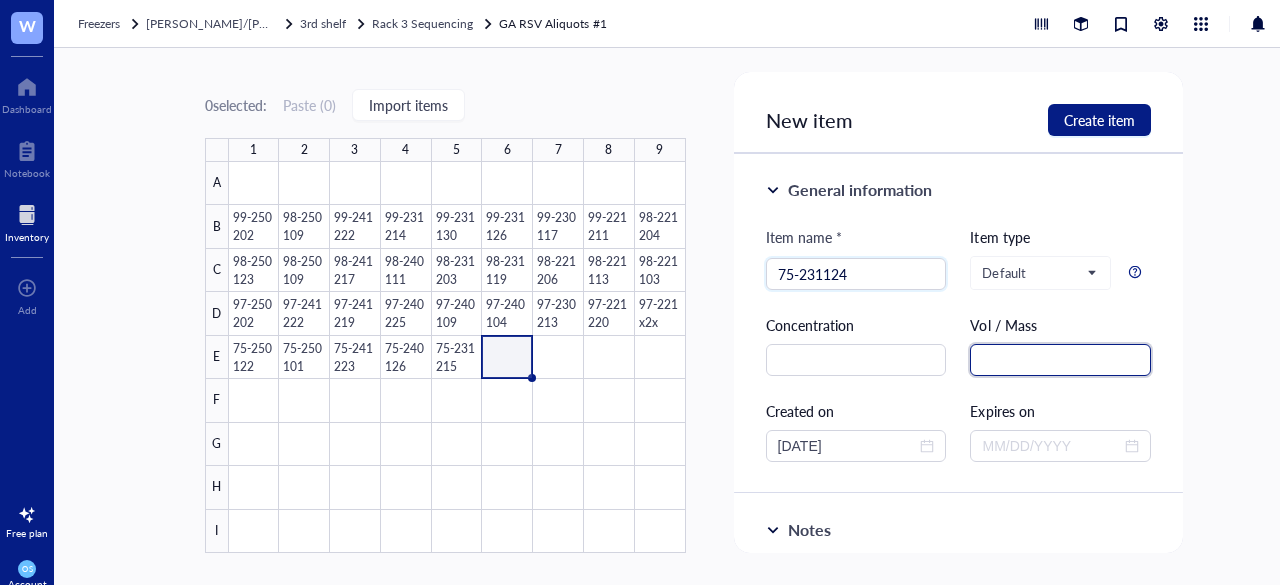 click at bounding box center [1060, 360] 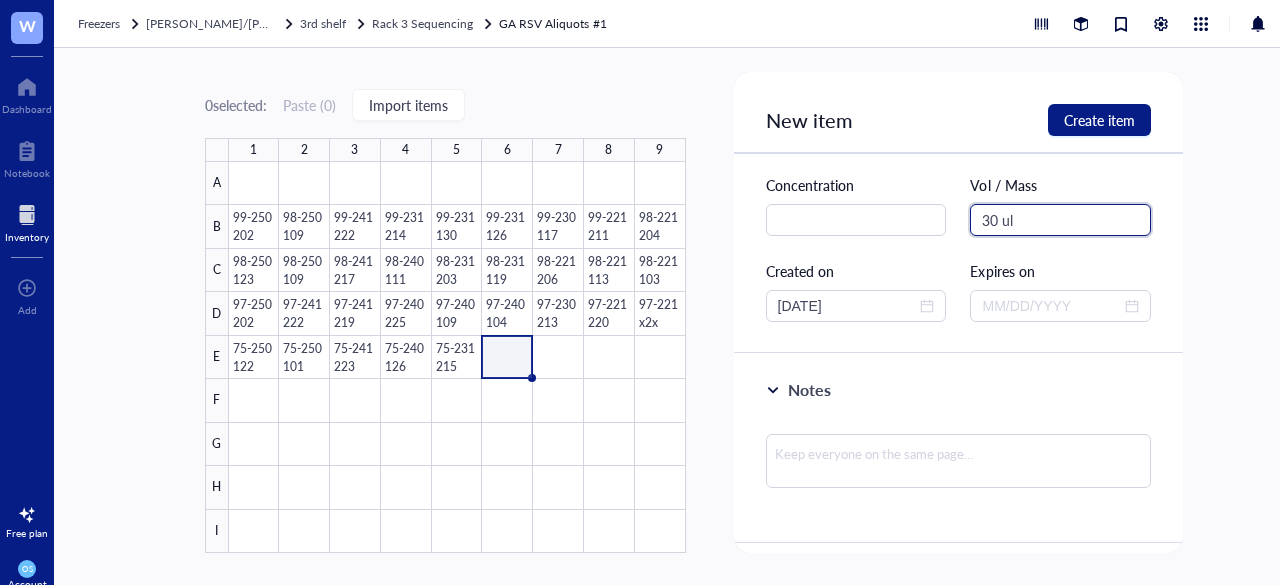 scroll, scrollTop: 143, scrollLeft: 0, axis: vertical 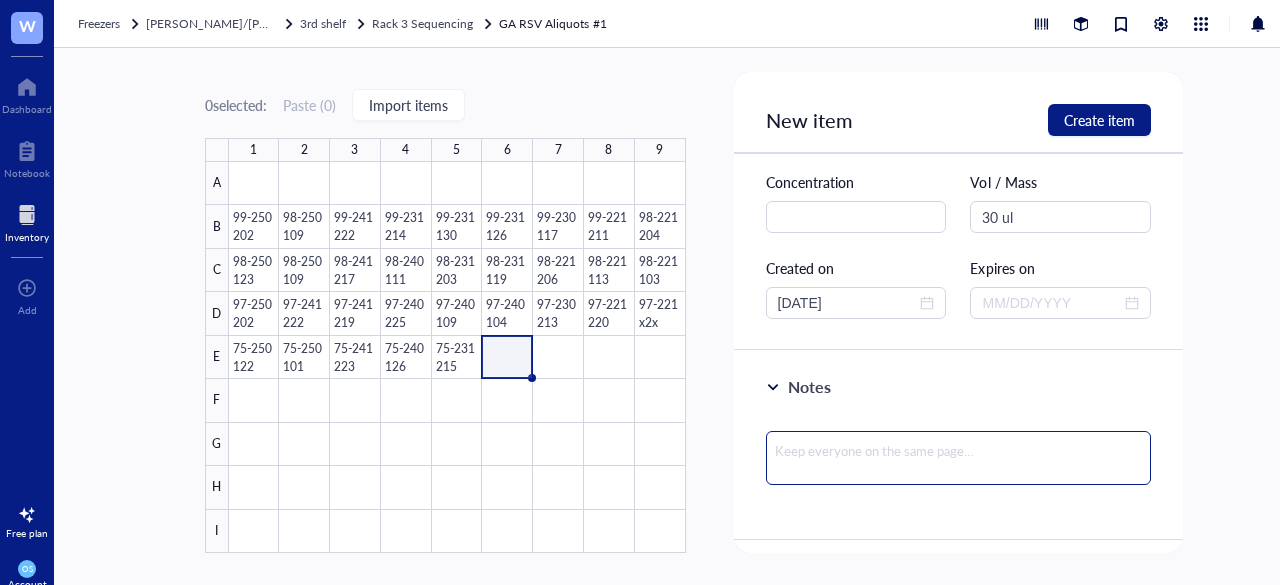 click at bounding box center (959, 458) 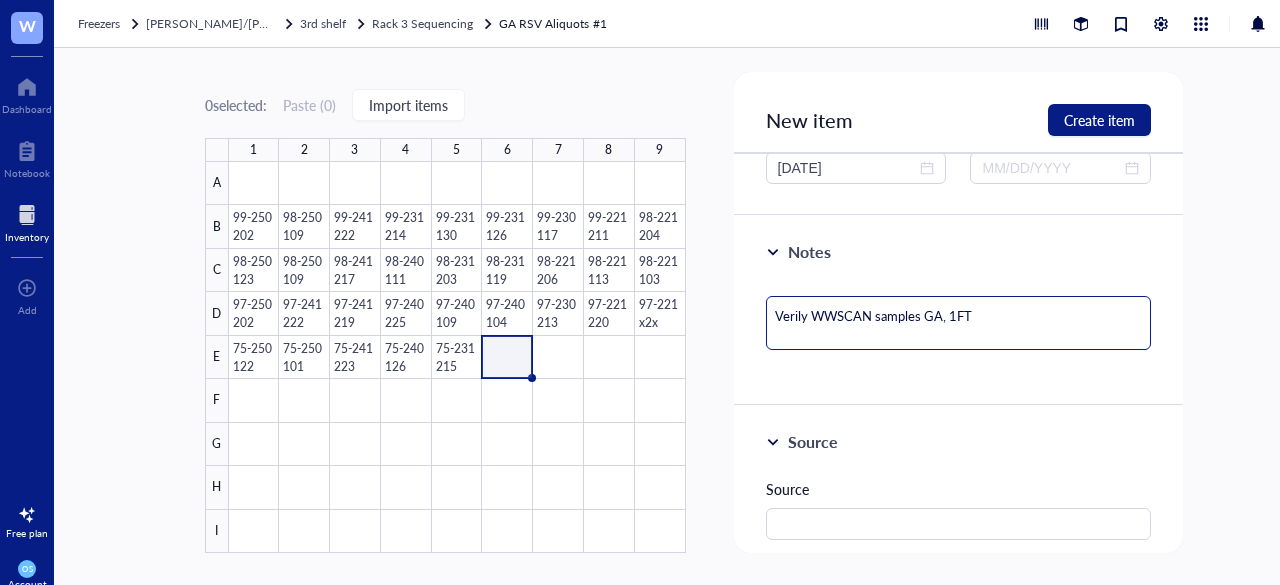 scroll, scrollTop: 279, scrollLeft: 0, axis: vertical 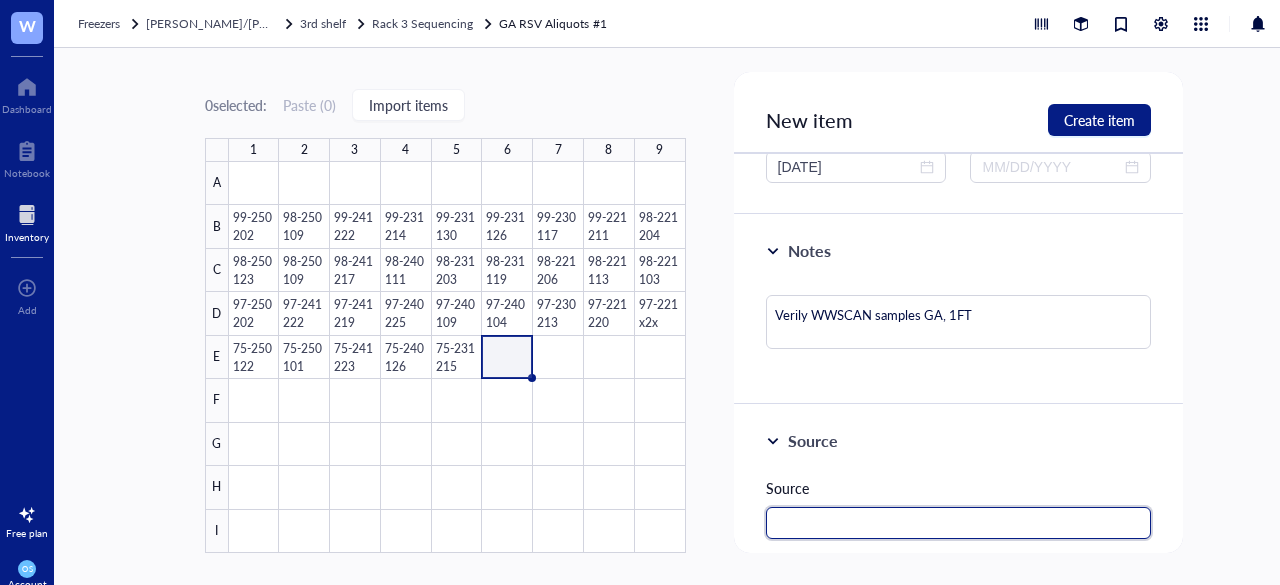 click at bounding box center [959, 523] 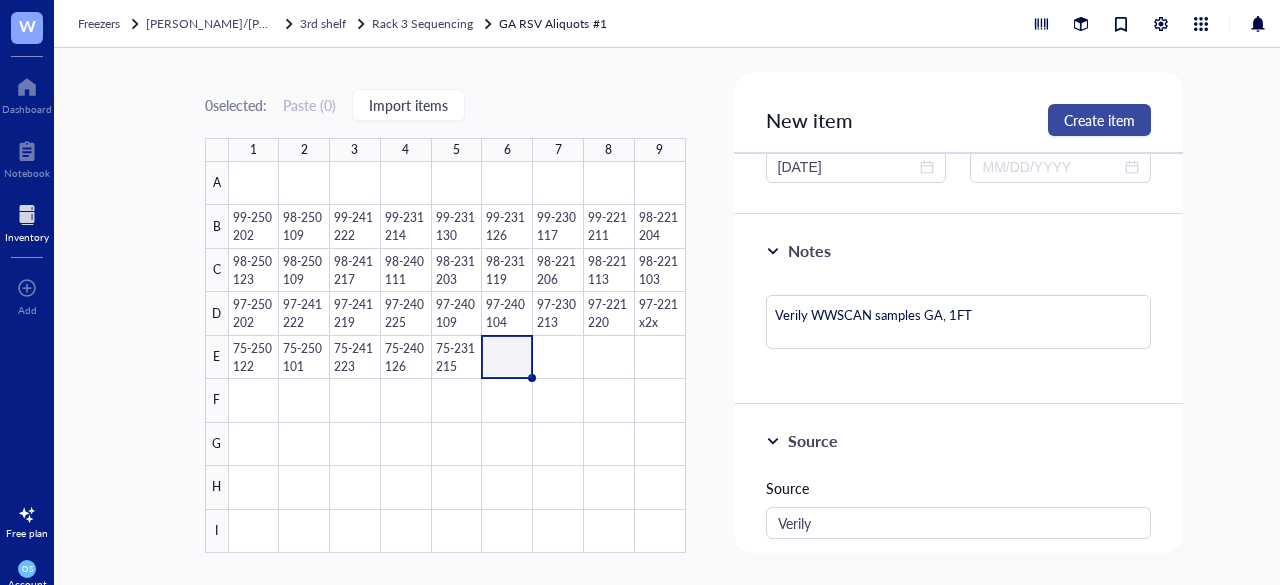 click on "Create item" at bounding box center (1099, 120) 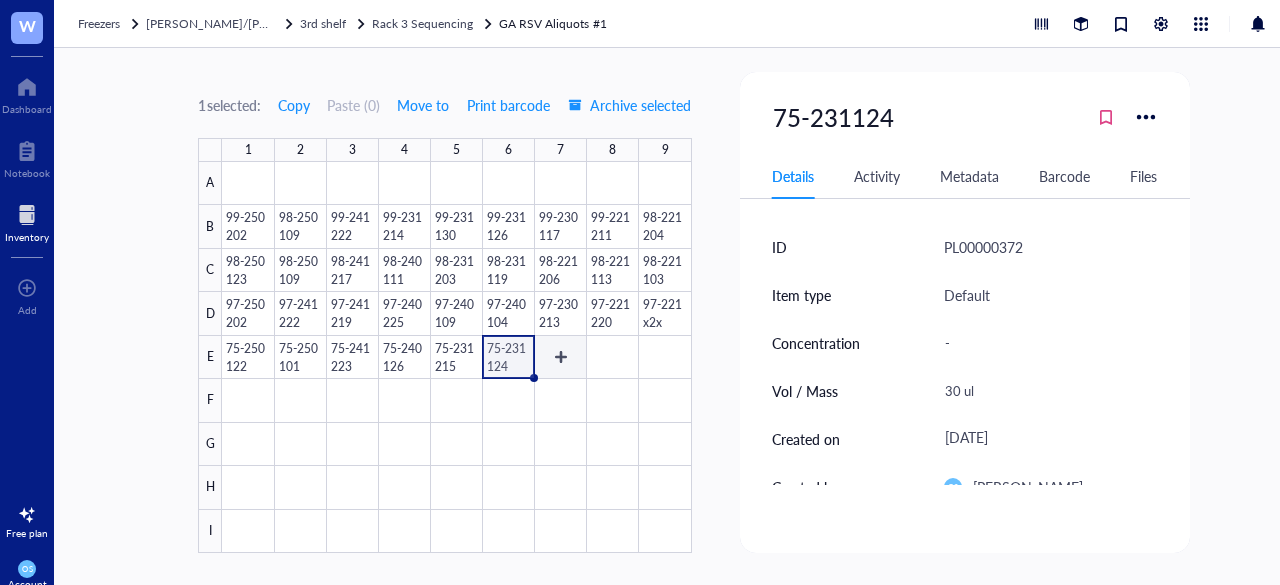 click at bounding box center (456, 357) 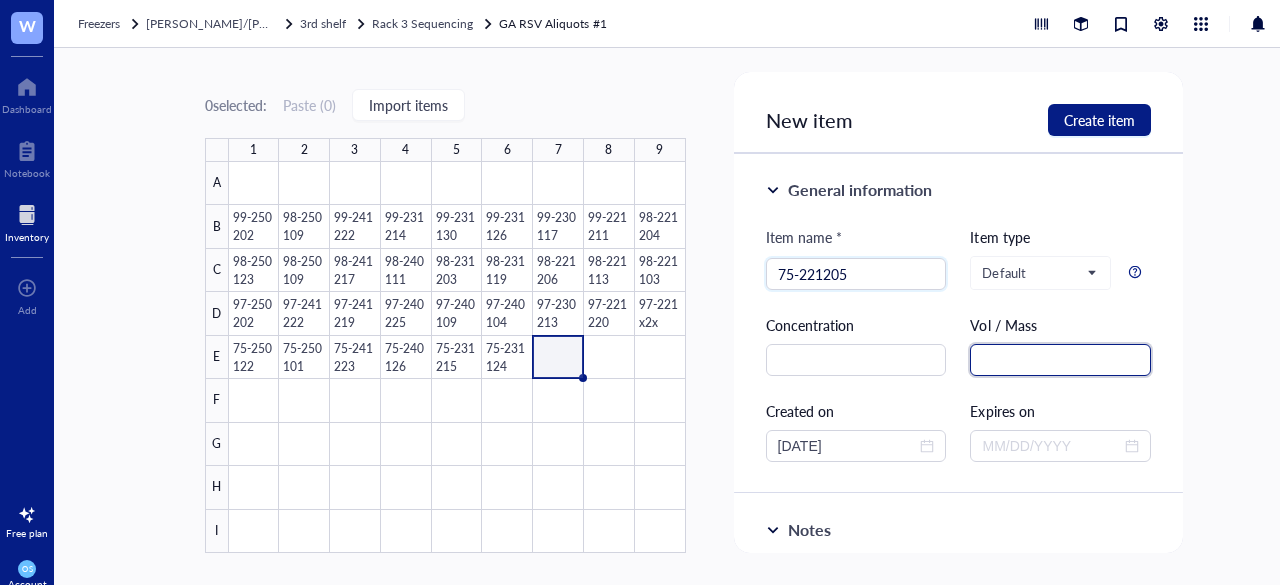 click at bounding box center (1060, 360) 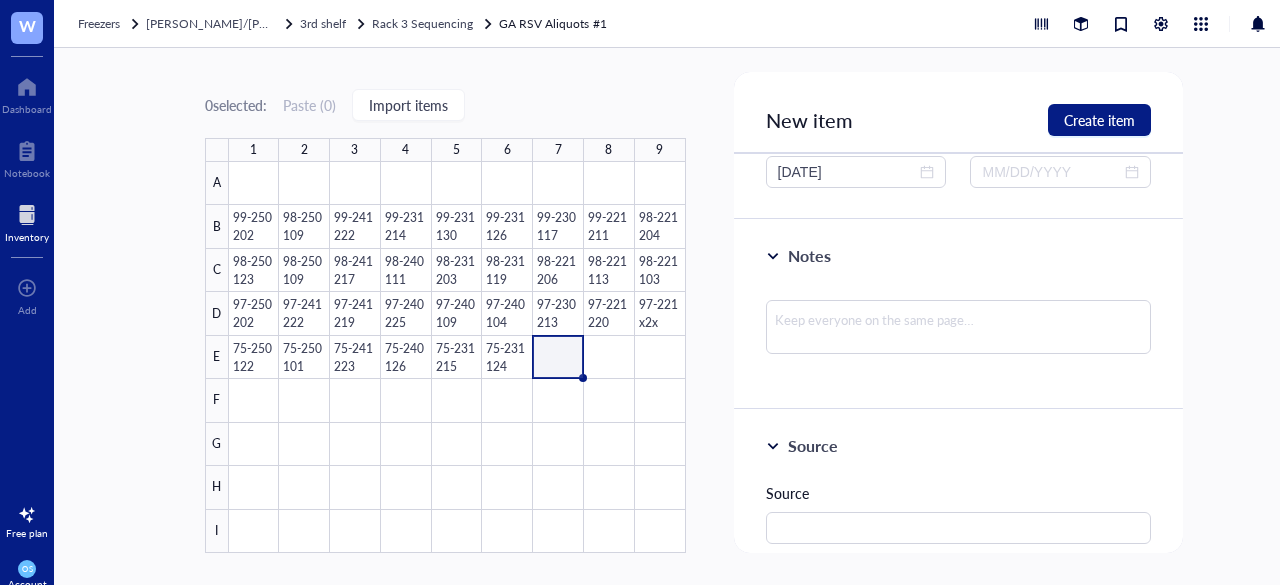 scroll, scrollTop: 284, scrollLeft: 0, axis: vertical 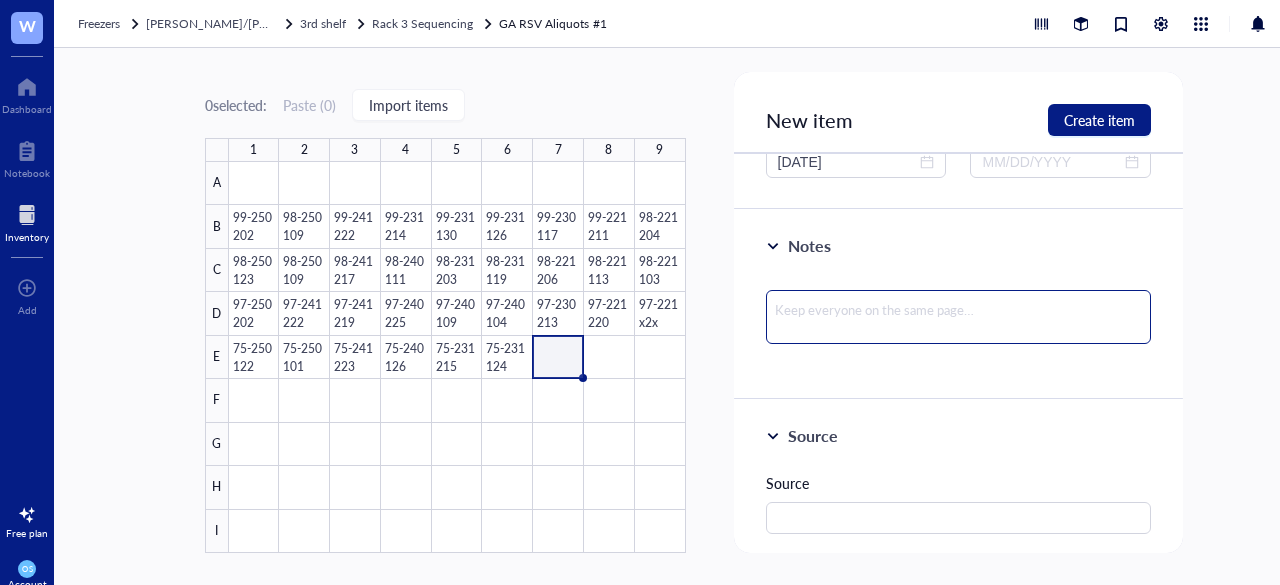 click at bounding box center [959, 317] 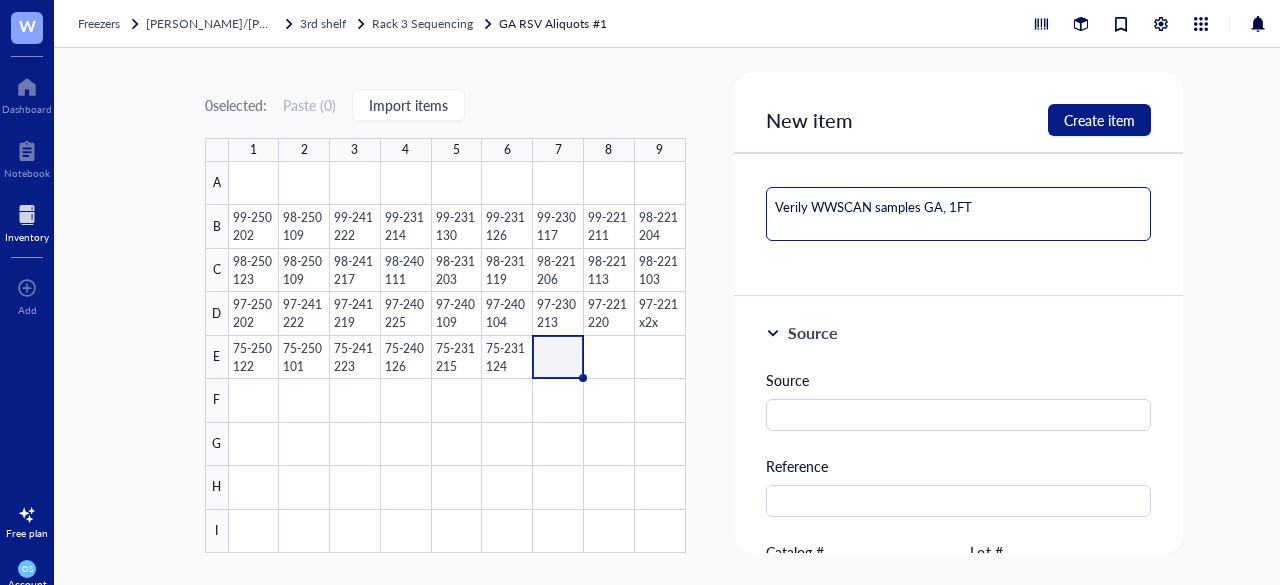 scroll, scrollTop: 388, scrollLeft: 0, axis: vertical 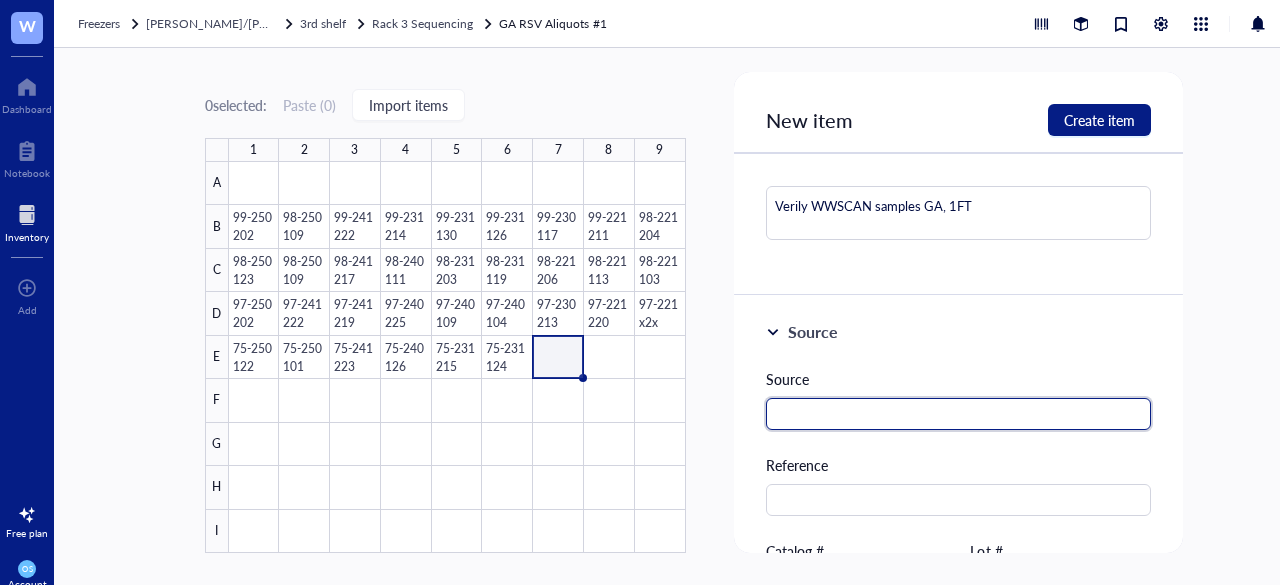 click at bounding box center [959, 414] 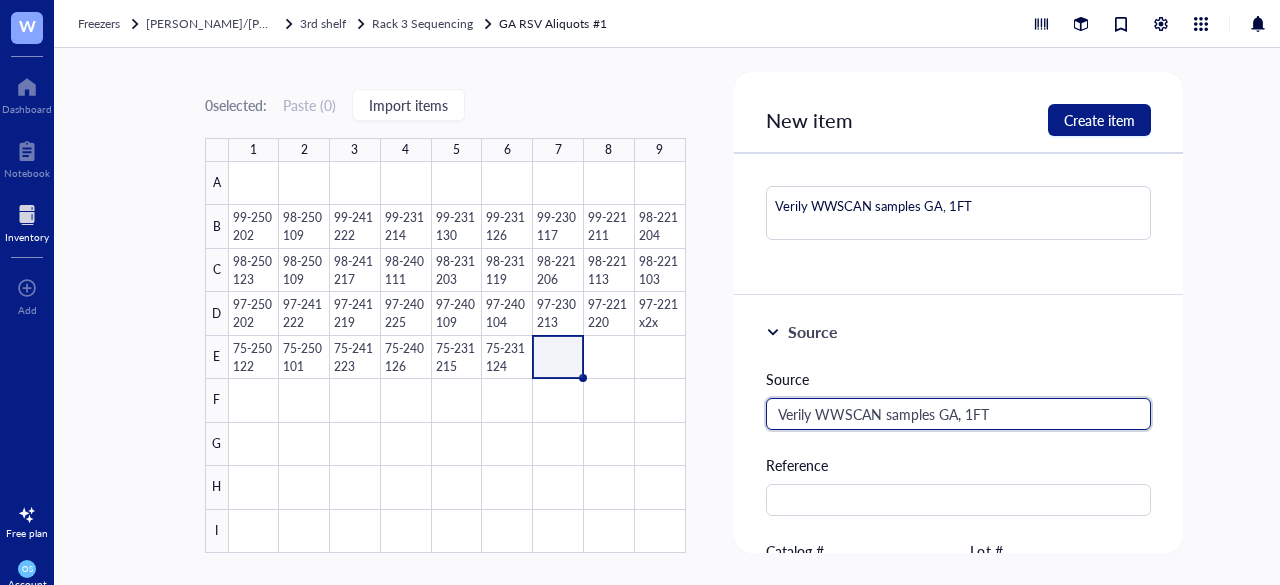 drag, startPoint x: 854, startPoint y: 407, endPoint x: 823, endPoint y: 412, distance: 31.400637 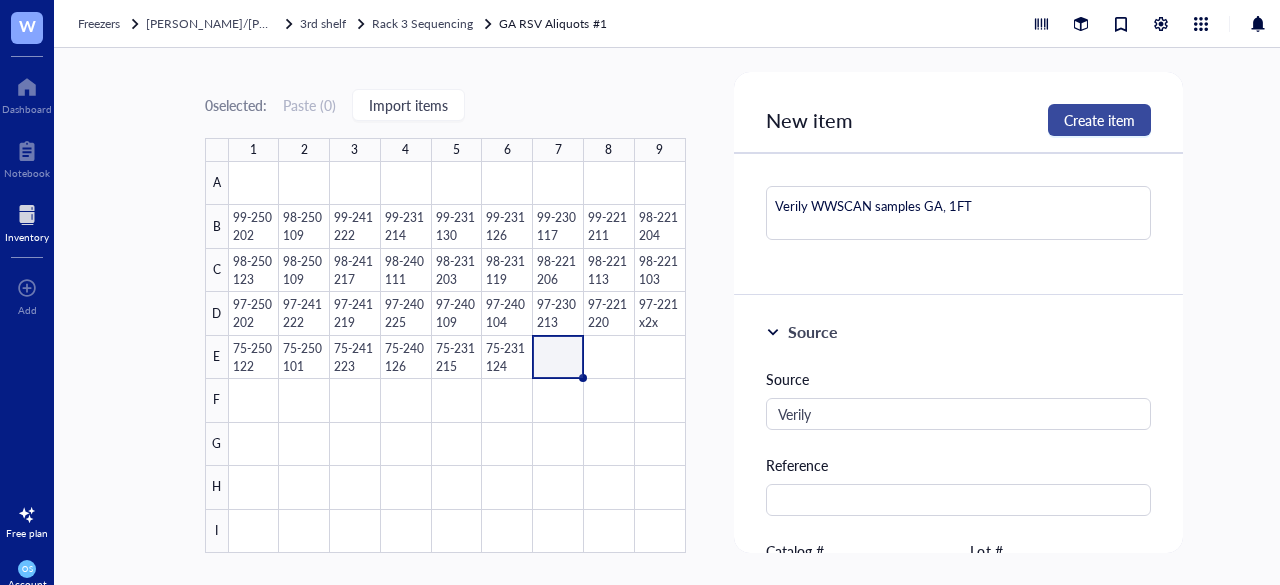 click on "Create item" at bounding box center (1099, 120) 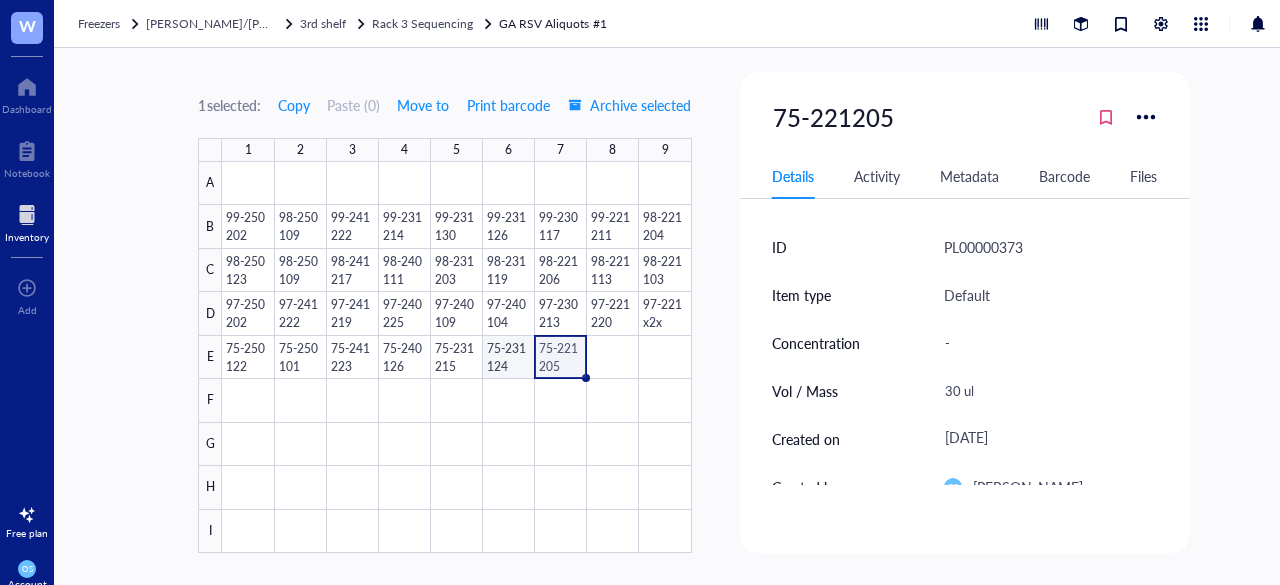 click at bounding box center (456, 357) 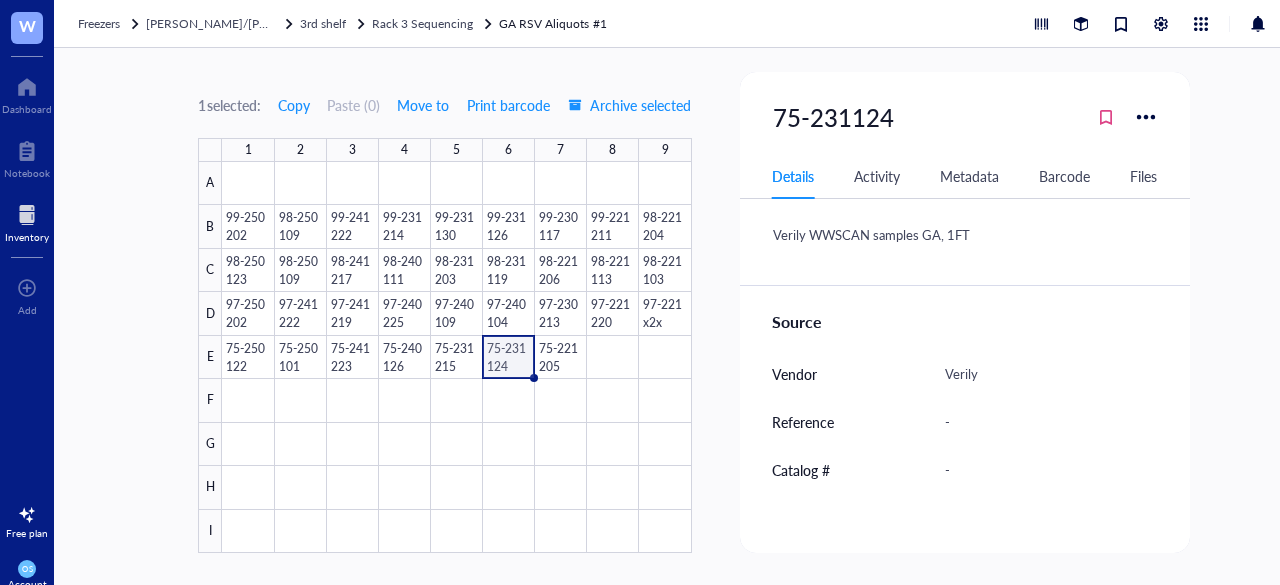 scroll, scrollTop: 514, scrollLeft: 0, axis: vertical 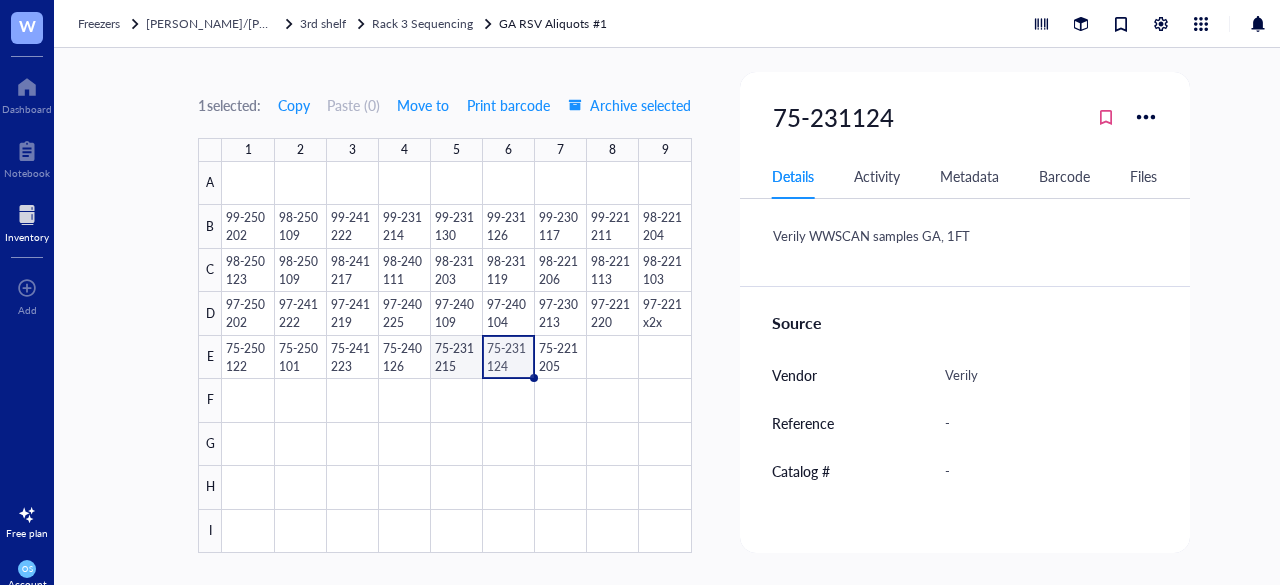 click at bounding box center (456, 357) 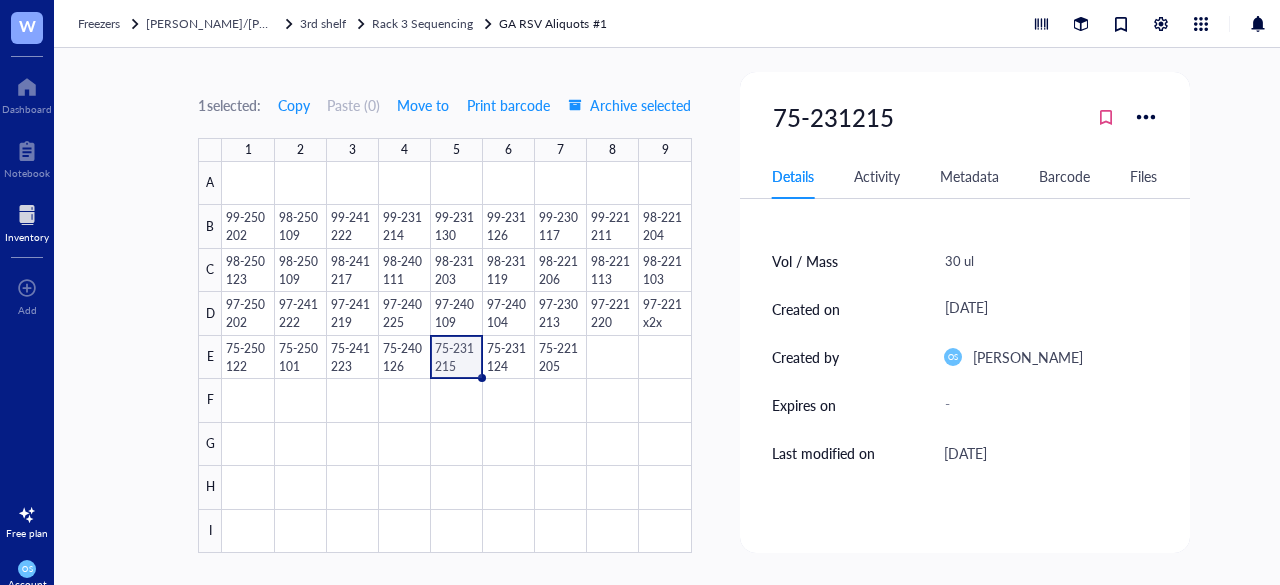 scroll, scrollTop: 90, scrollLeft: 0, axis: vertical 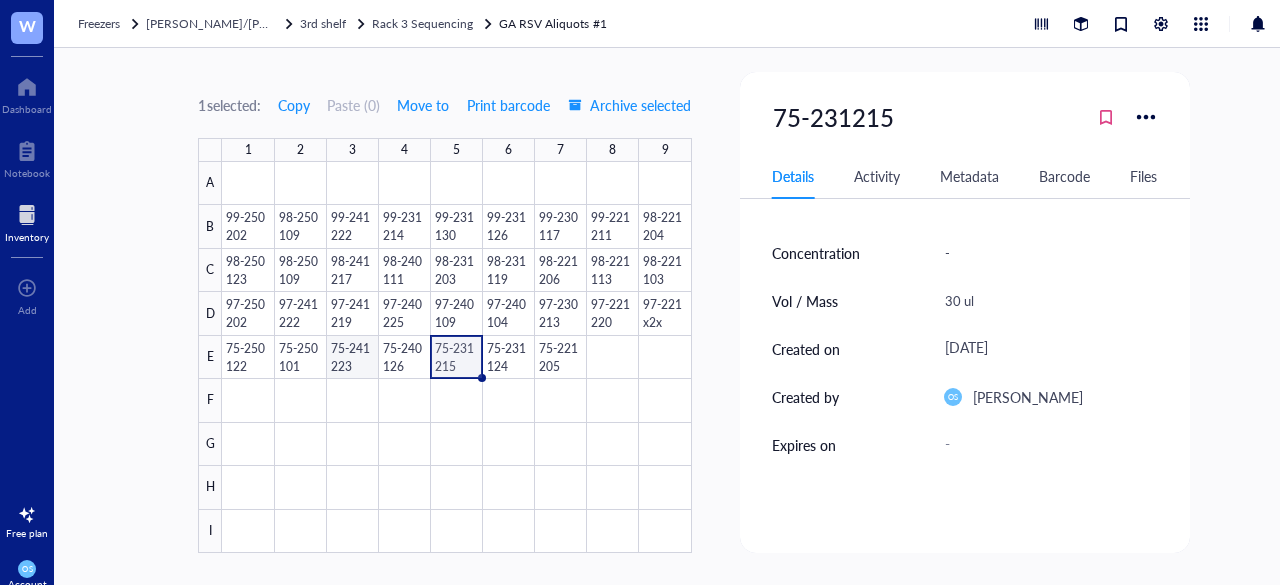 click at bounding box center [456, 357] 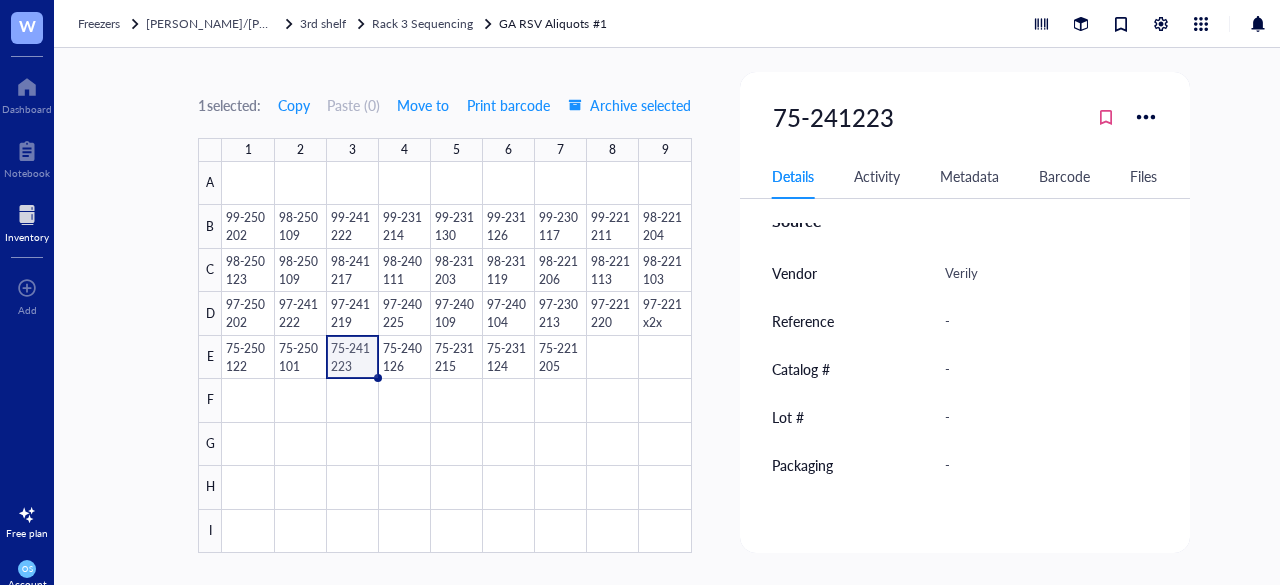 scroll, scrollTop: 664, scrollLeft: 0, axis: vertical 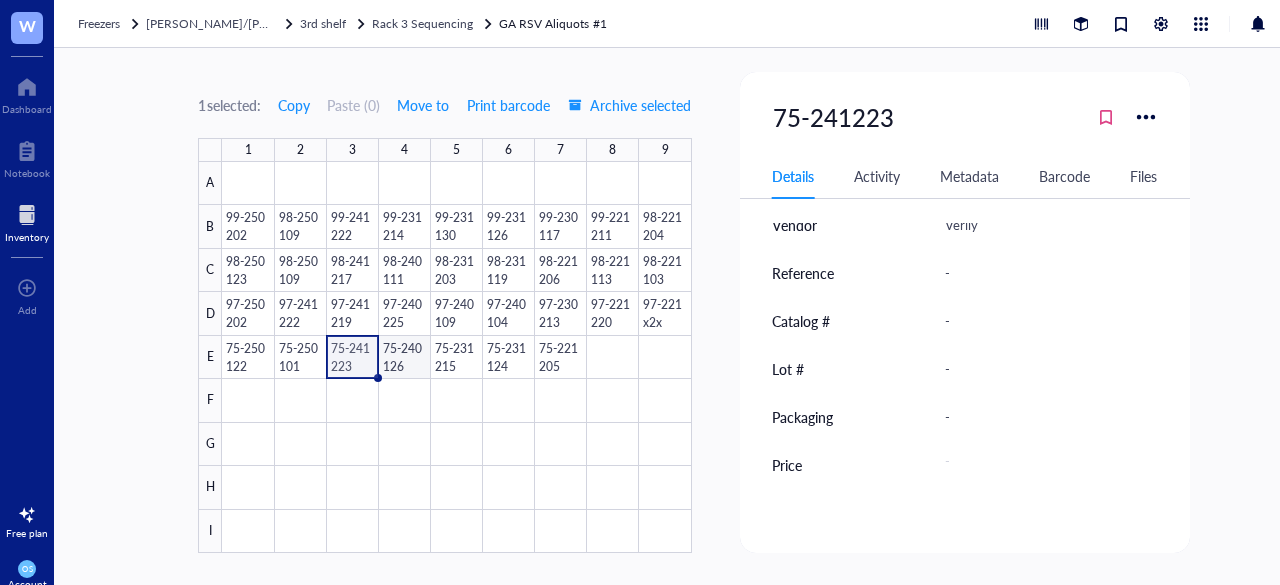 click at bounding box center [456, 357] 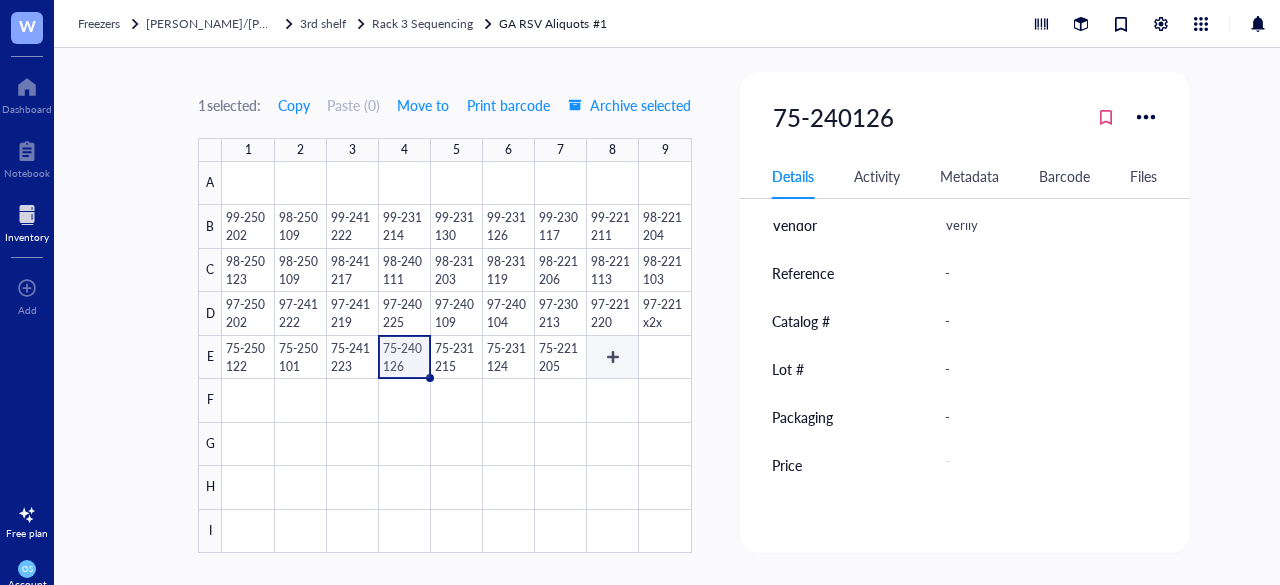 click at bounding box center [456, 357] 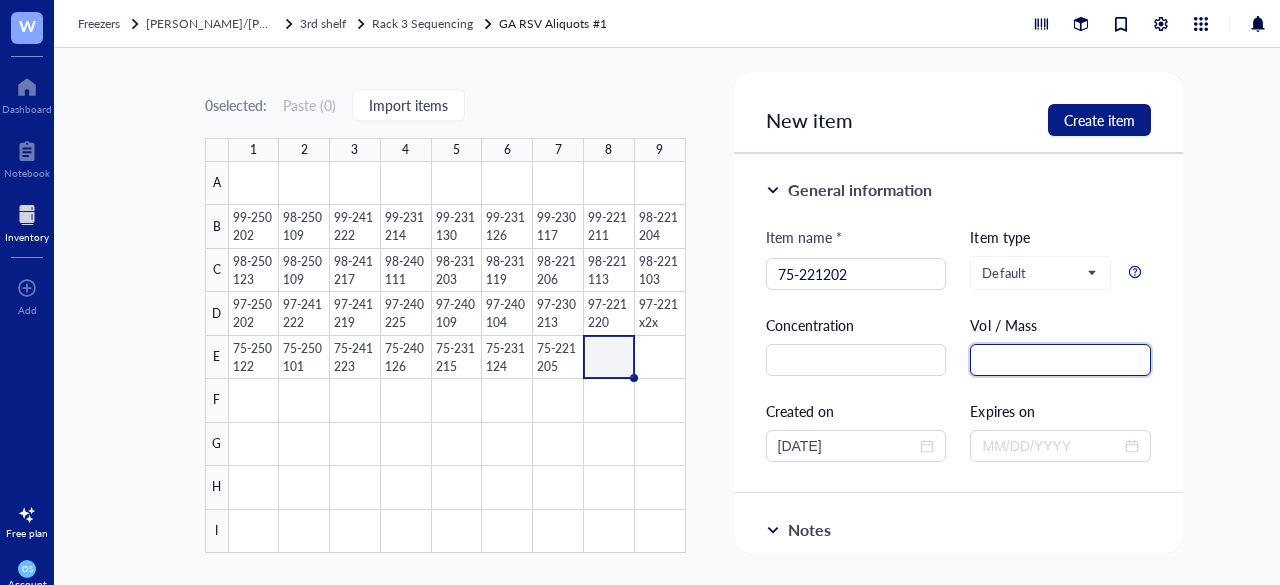 click at bounding box center [1060, 360] 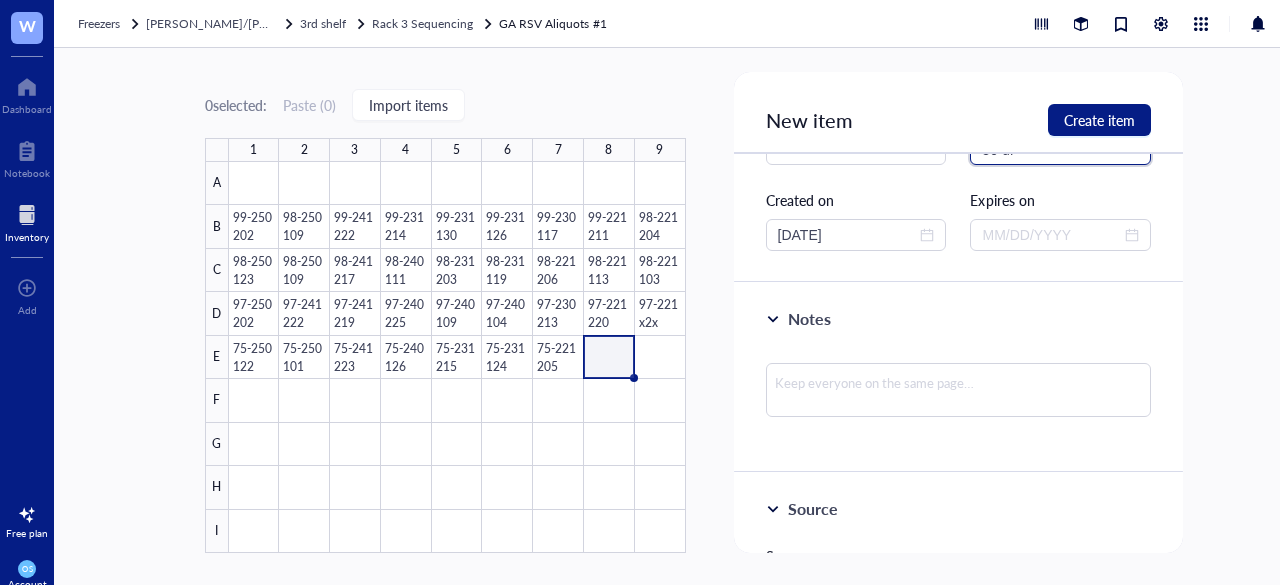 scroll, scrollTop: 218, scrollLeft: 0, axis: vertical 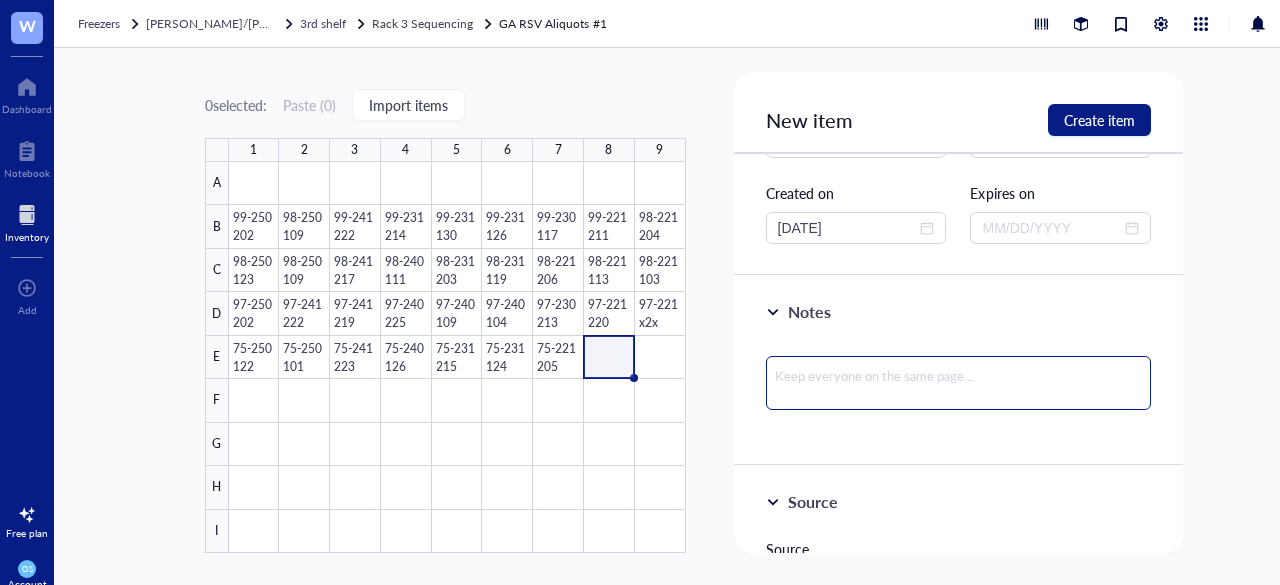 click at bounding box center [959, 383] 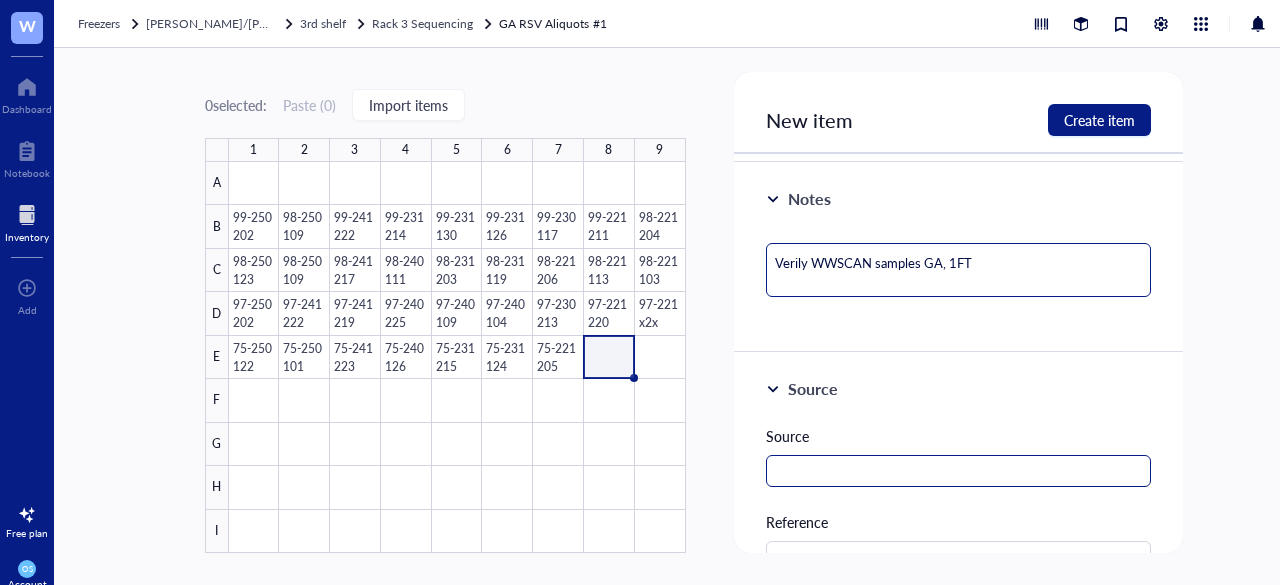 scroll, scrollTop: 332, scrollLeft: 0, axis: vertical 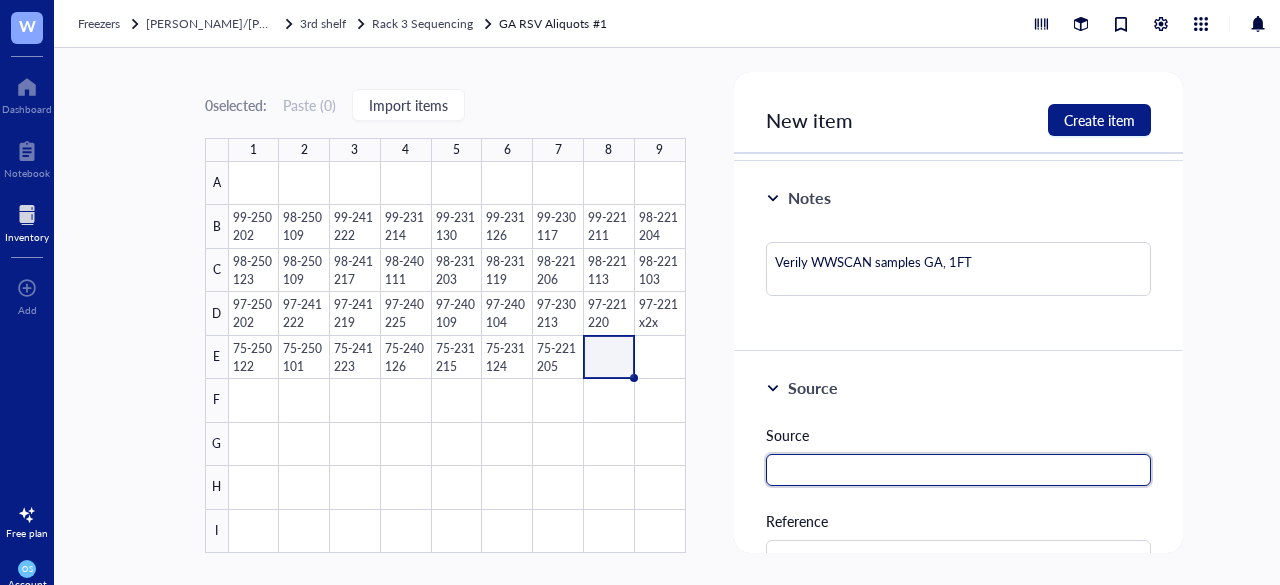 click at bounding box center [959, 470] 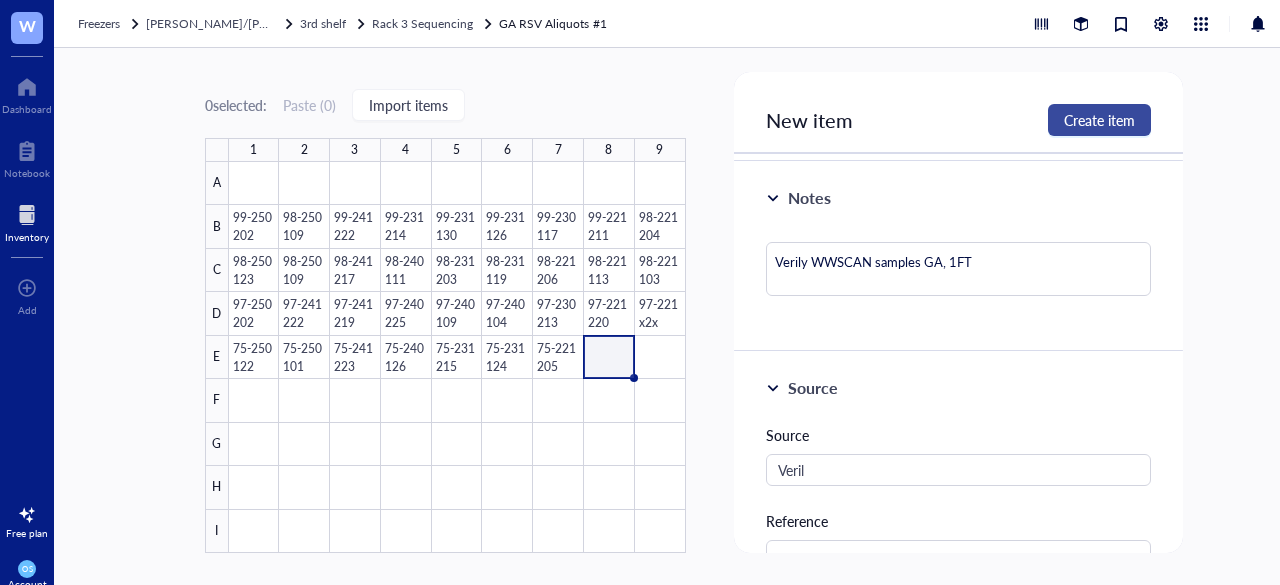 click on "Create item" at bounding box center [1099, 120] 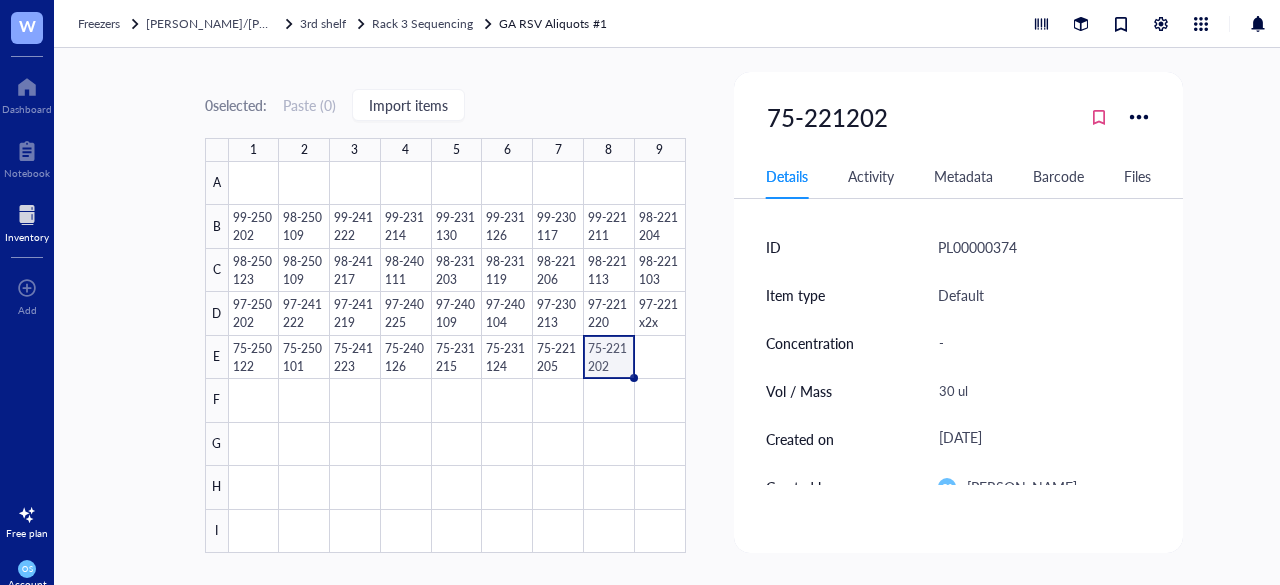 click at bounding box center (457, 357) 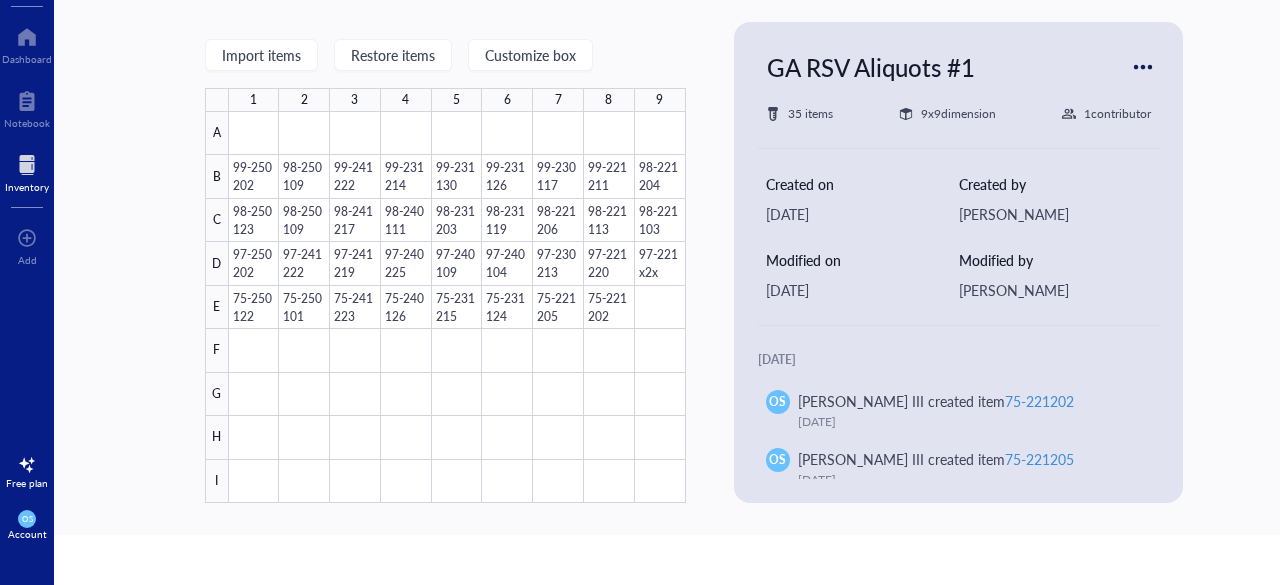 scroll, scrollTop: 0, scrollLeft: 0, axis: both 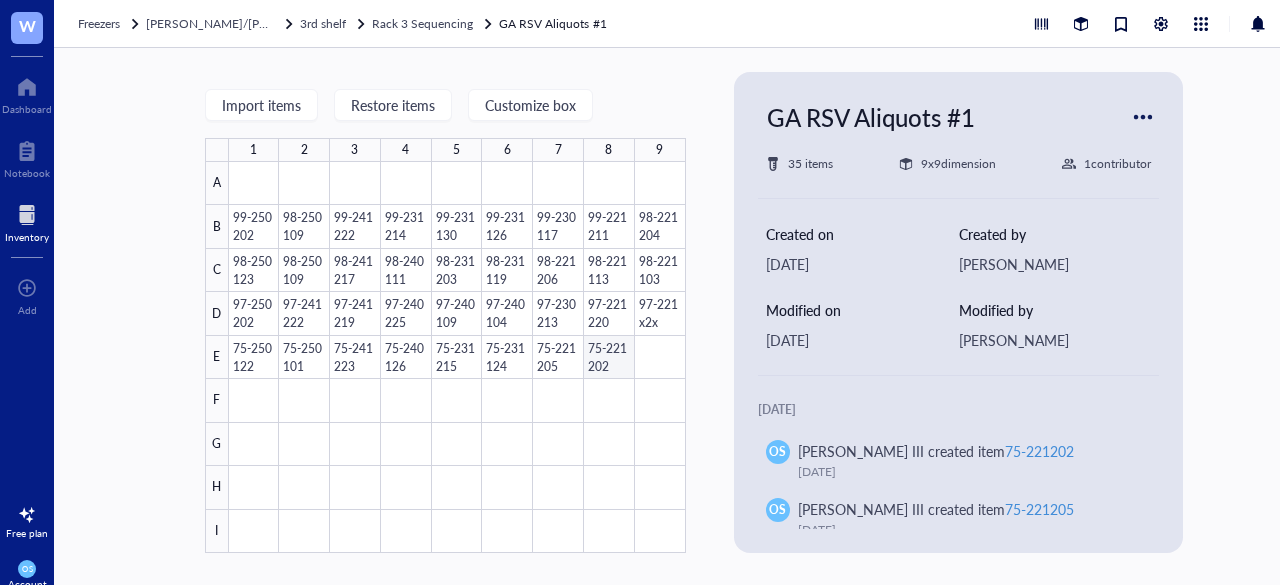 click at bounding box center (457, 357) 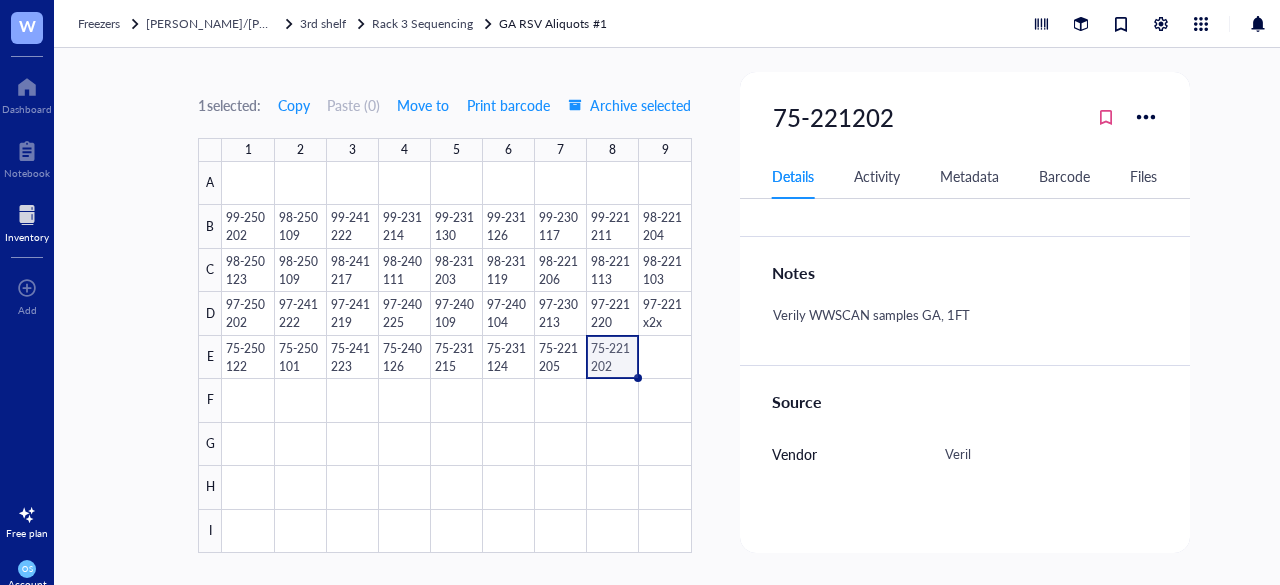 scroll, scrollTop: 436, scrollLeft: 0, axis: vertical 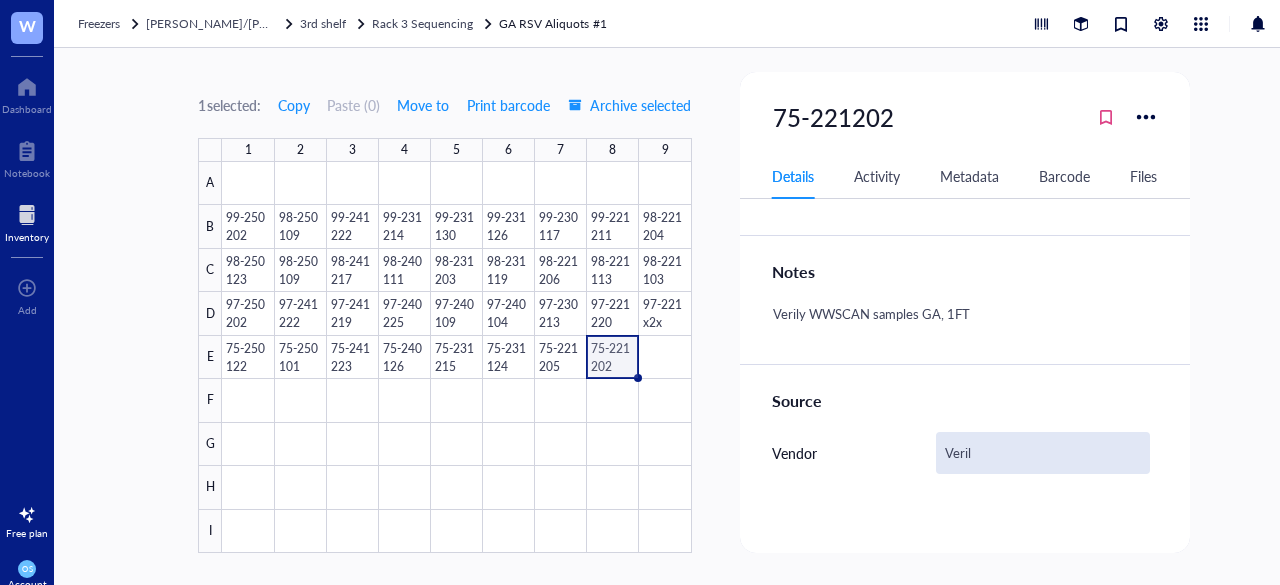 click on "Veril" at bounding box center [1043, 453] 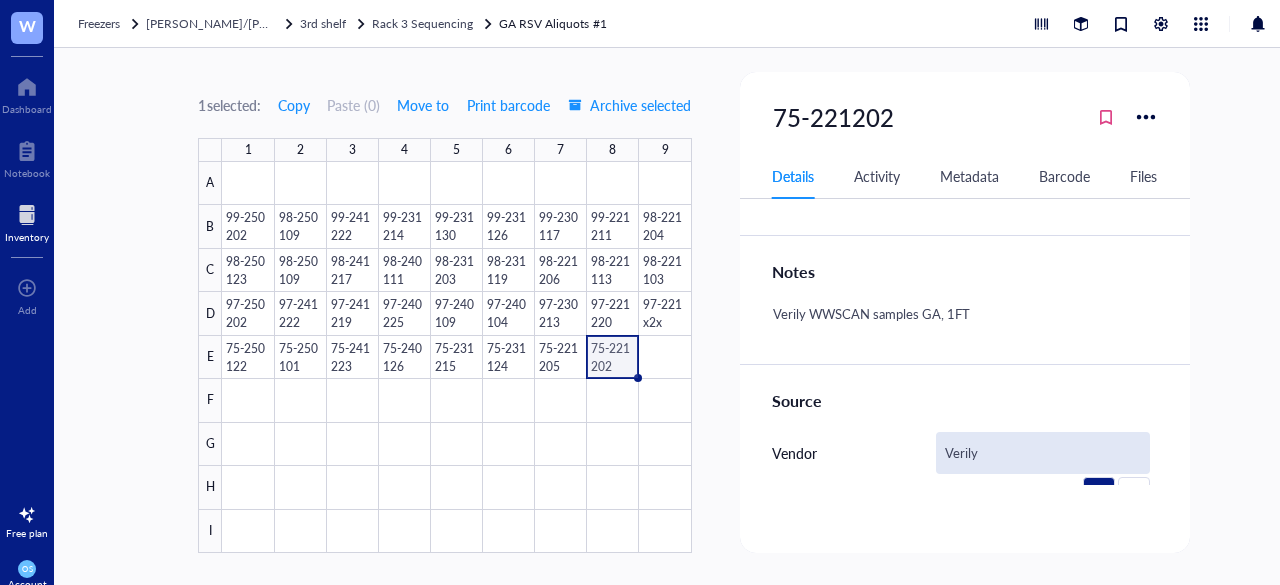 scroll, scrollTop: 501, scrollLeft: 0, axis: vertical 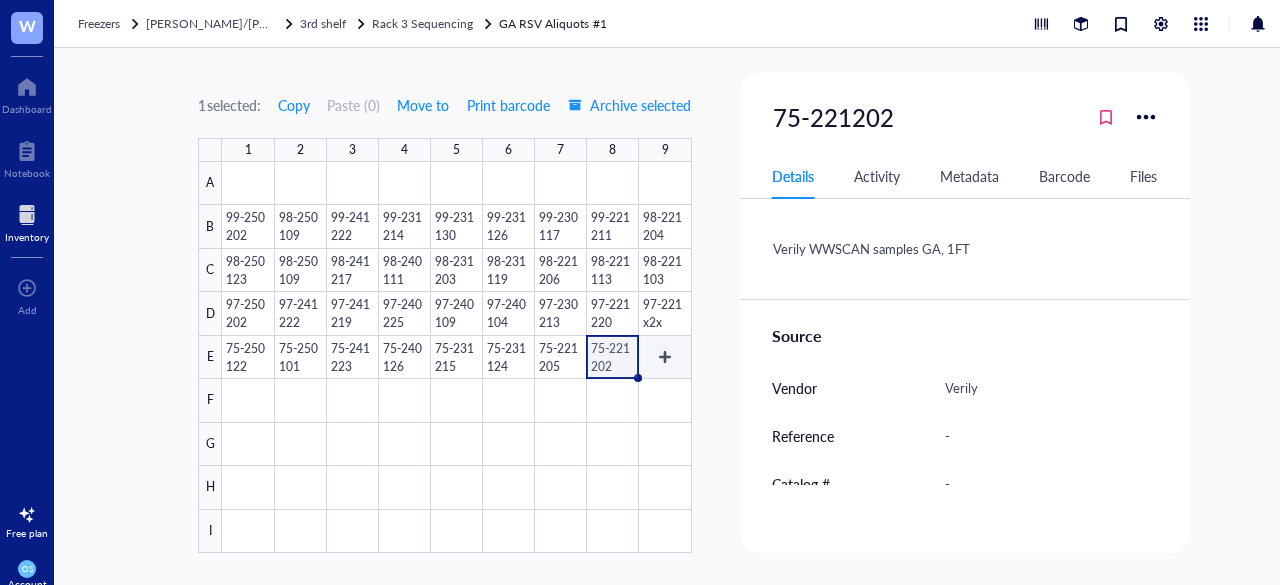 click at bounding box center (456, 357) 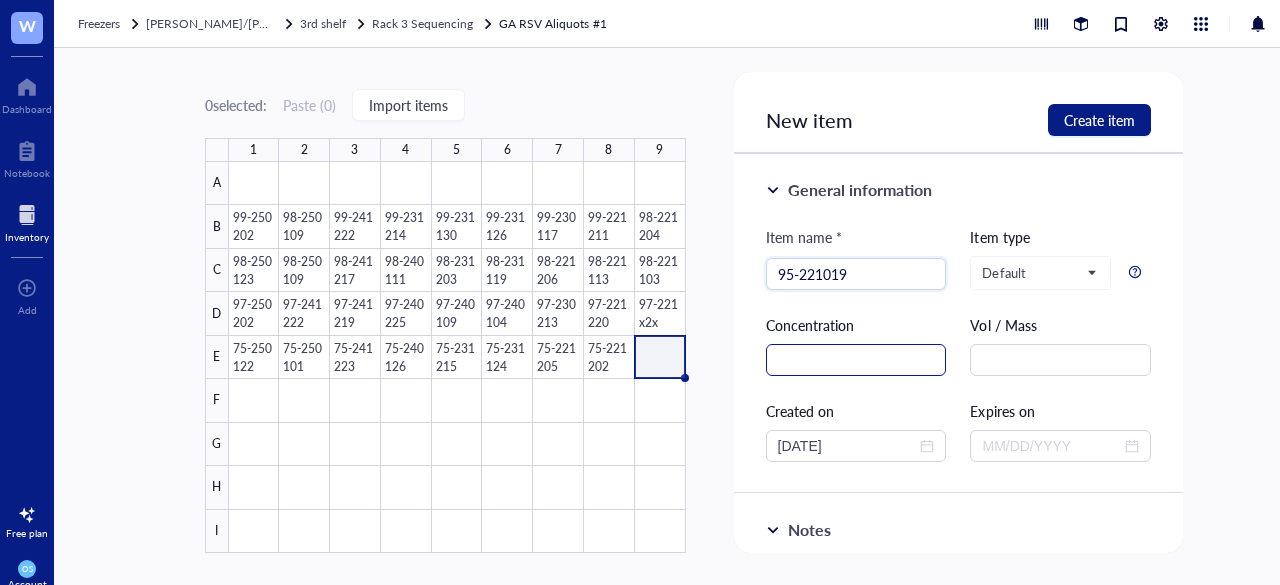 click on "Item name    * 95-221019 95-221019 Item type   Default Concentration Vol / Mass Created on 07/23/2025 Expires on" at bounding box center [959, 344] 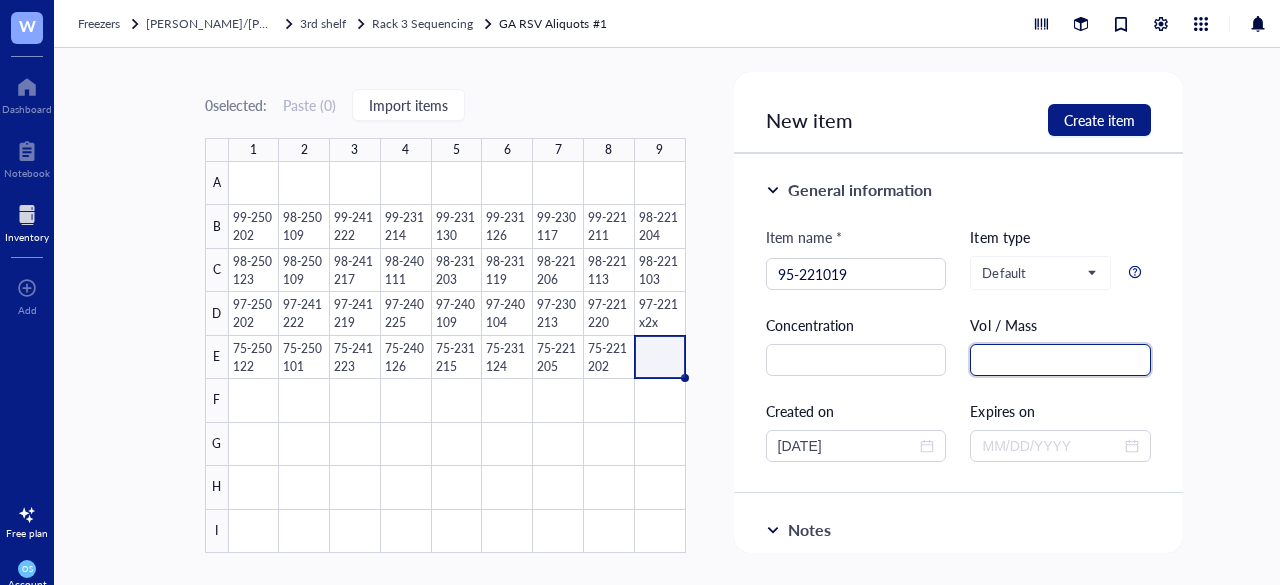 click at bounding box center (1060, 360) 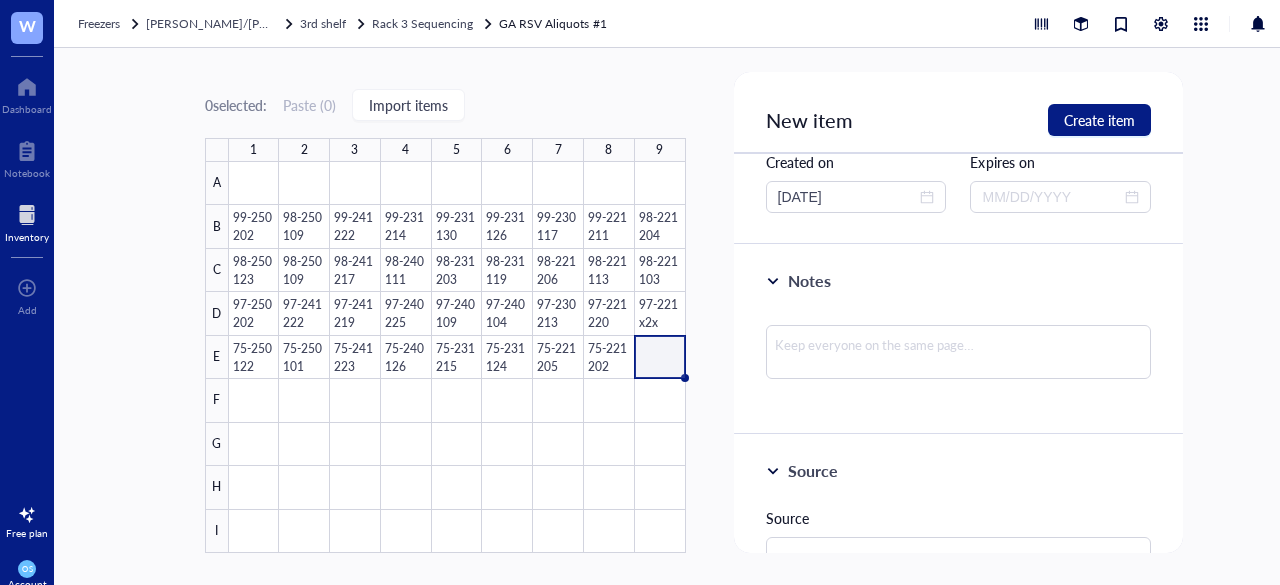 scroll, scrollTop: 262, scrollLeft: 0, axis: vertical 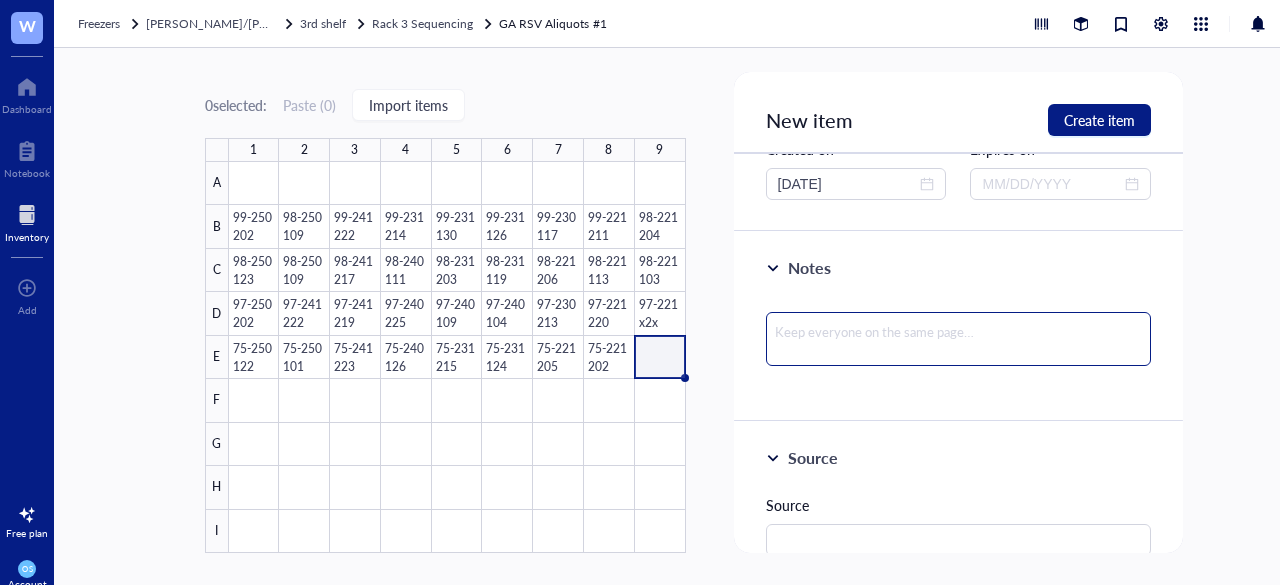 click at bounding box center [959, 339] 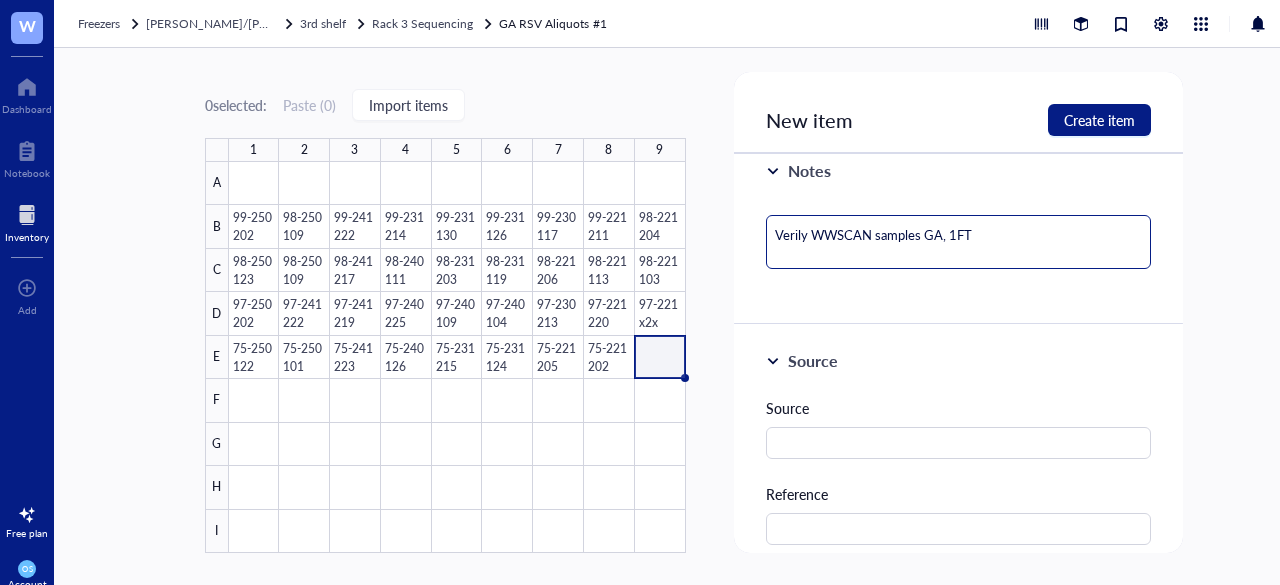 scroll, scrollTop: 368, scrollLeft: 0, axis: vertical 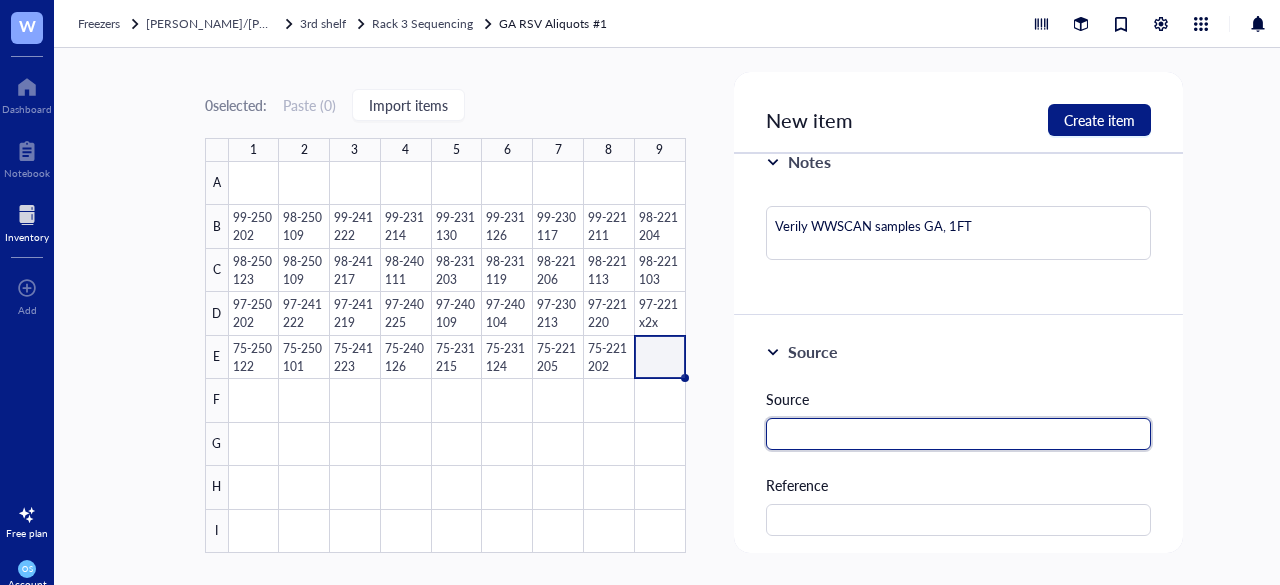 click at bounding box center [959, 434] 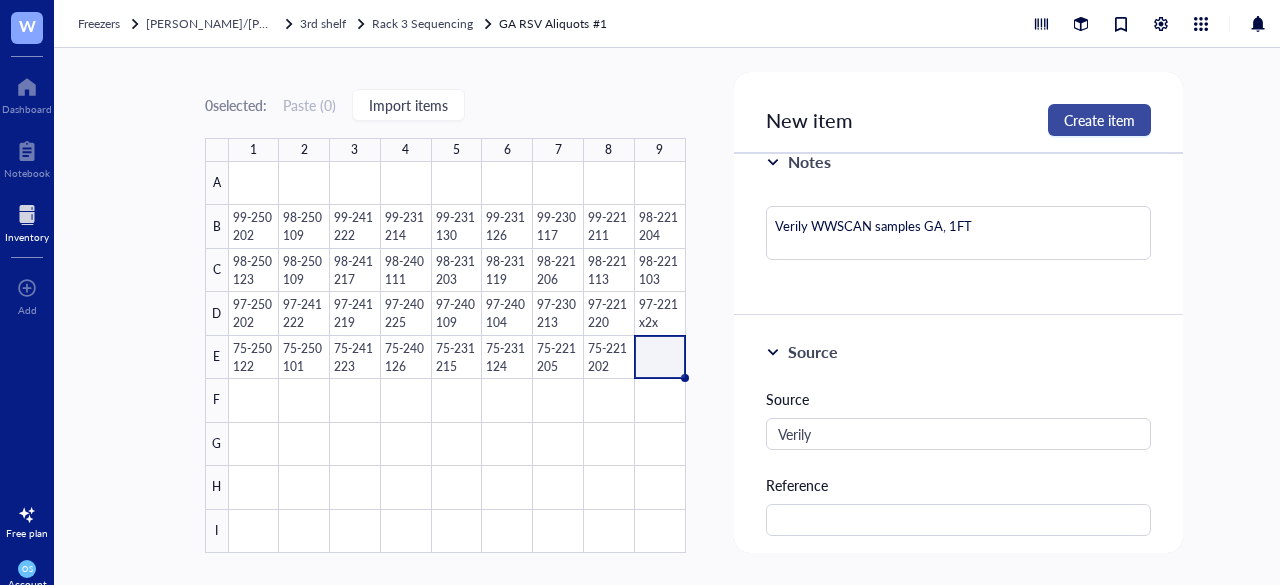 click on "Create item" at bounding box center (1099, 120) 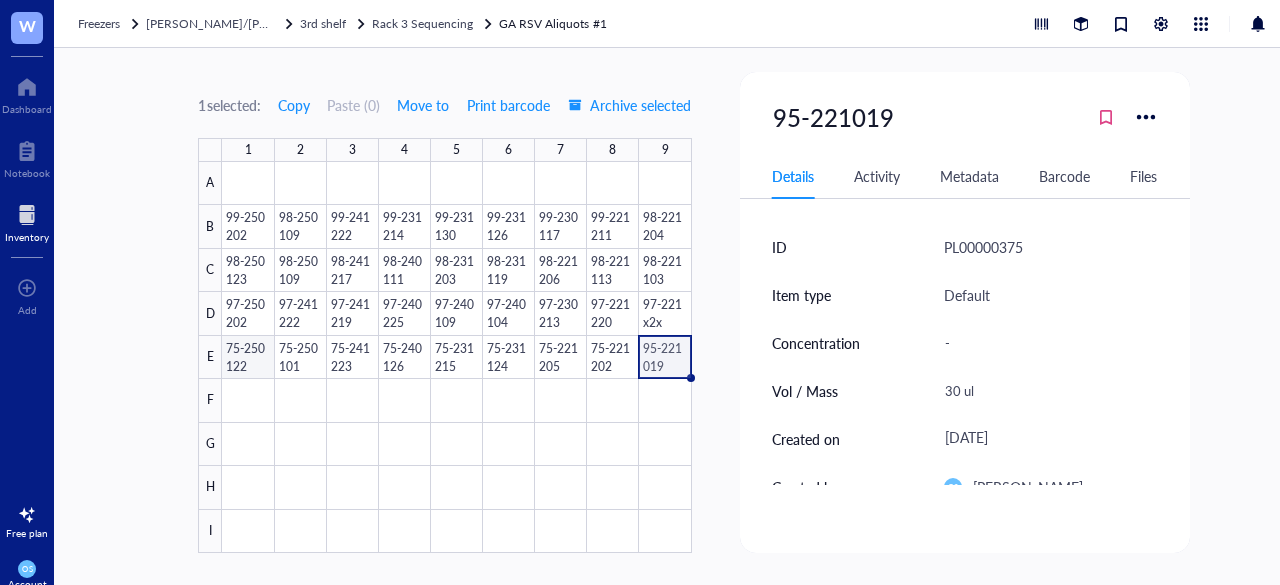 click at bounding box center (456, 357) 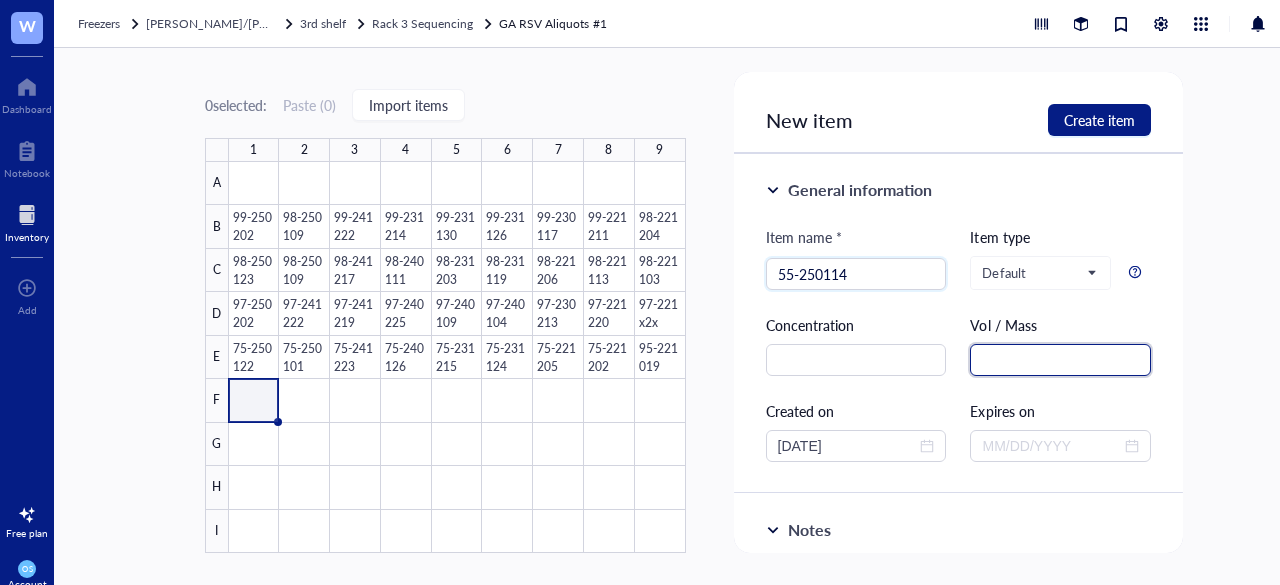 click at bounding box center [1060, 360] 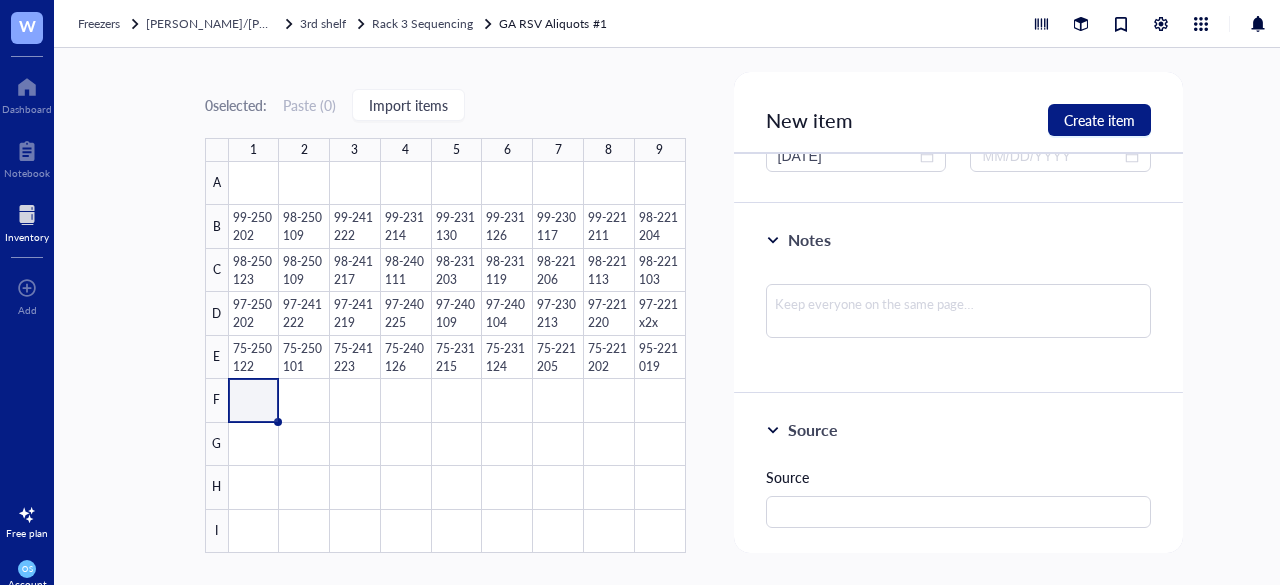 scroll, scrollTop: 299, scrollLeft: 0, axis: vertical 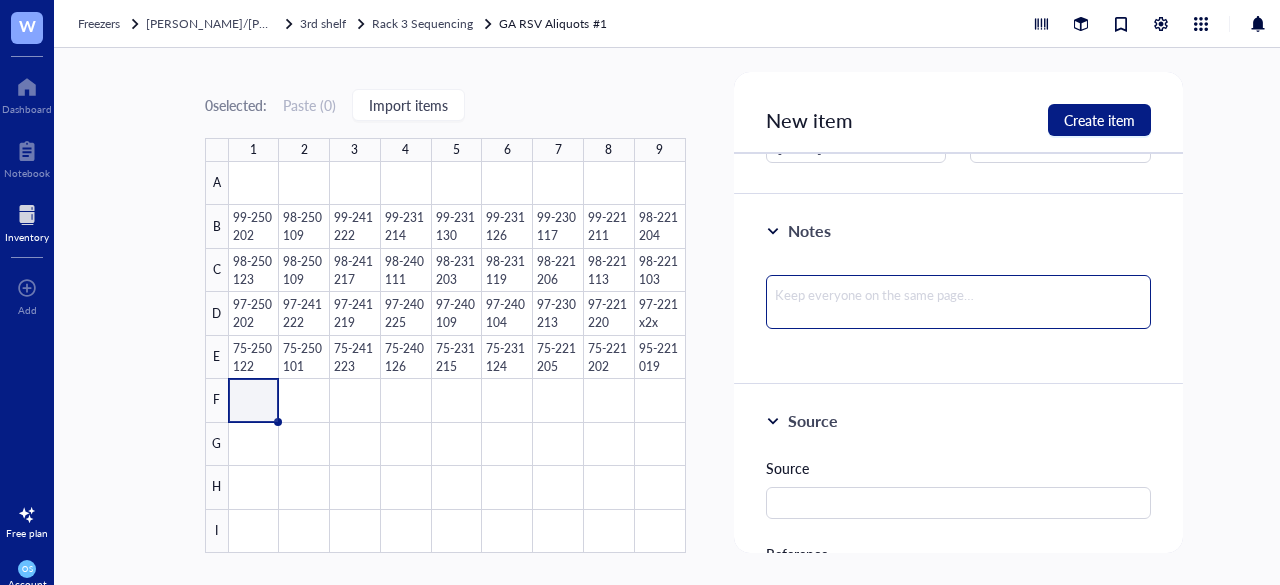 click at bounding box center [959, 302] 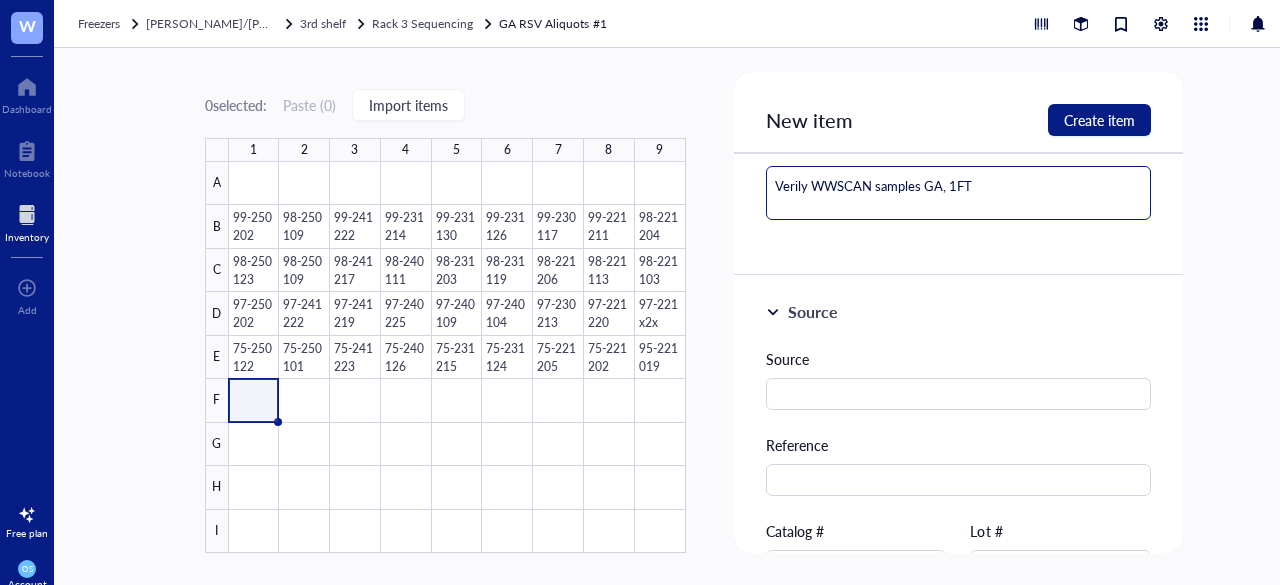 scroll, scrollTop: 433, scrollLeft: 0, axis: vertical 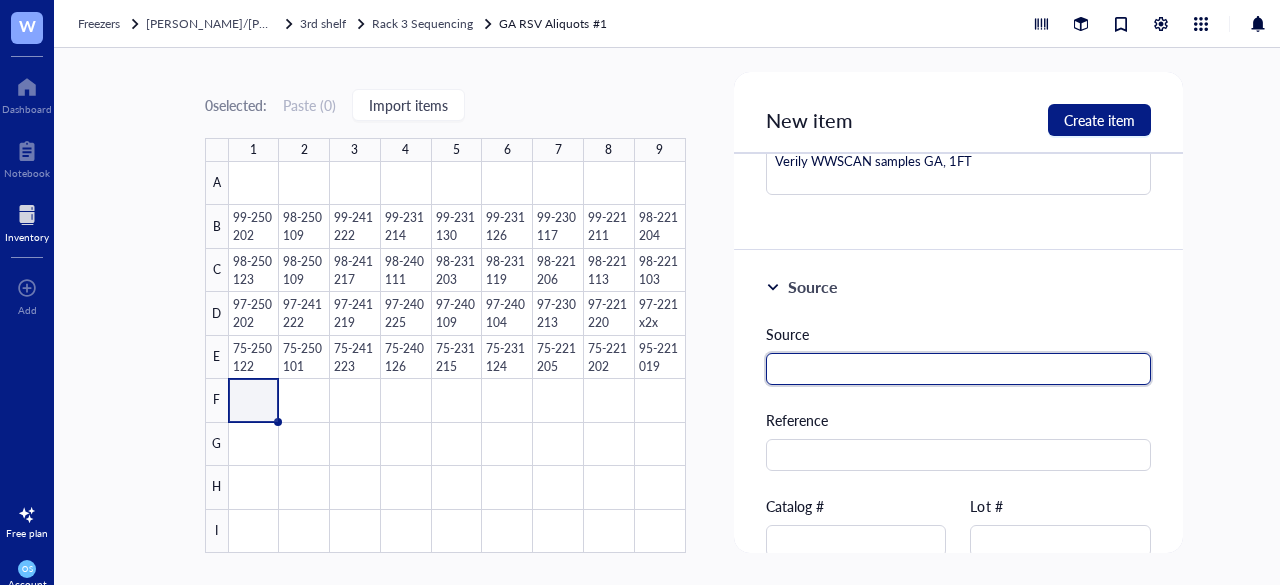 click at bounding box center (959, 369) 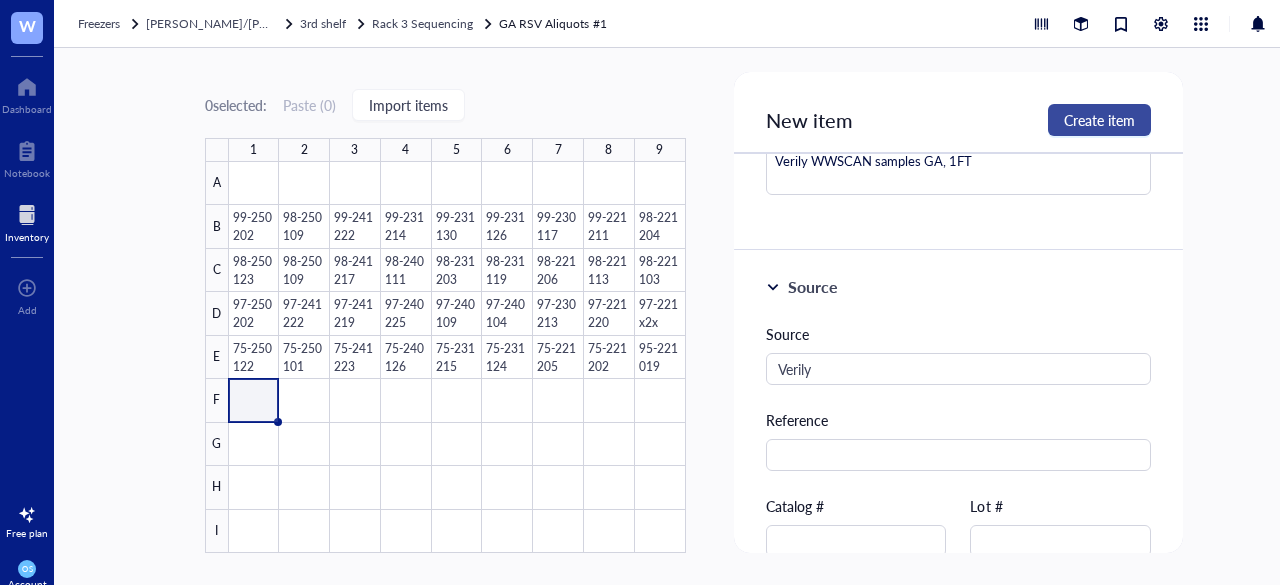 click on "Create item" at bounding box center [1099, 120] 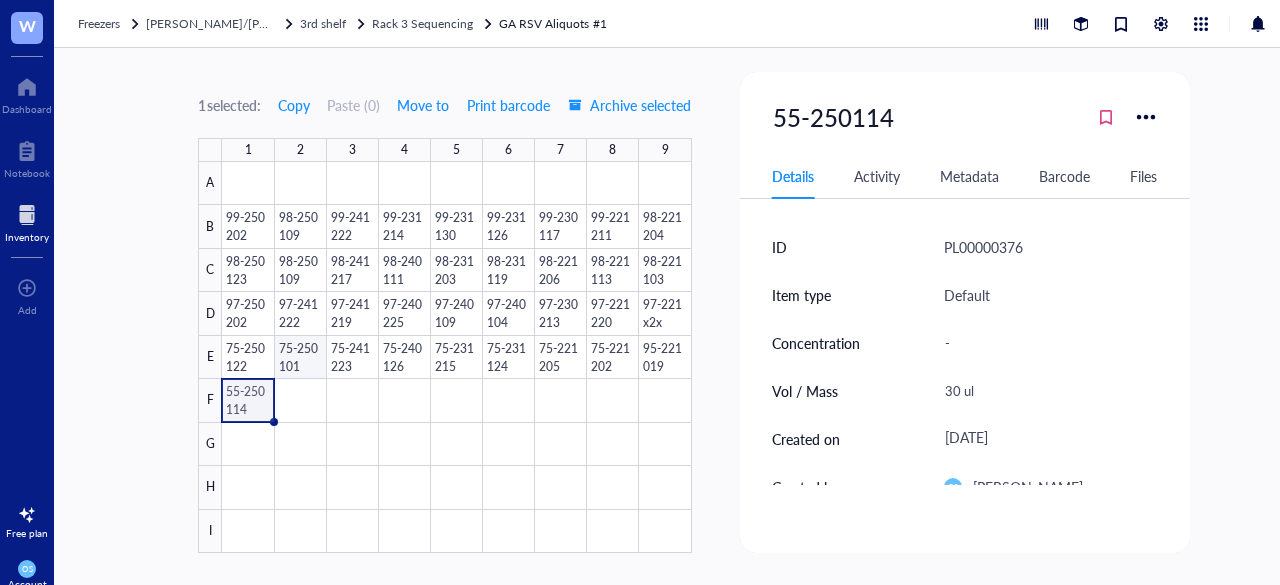 click at bounding box center [456, 357] 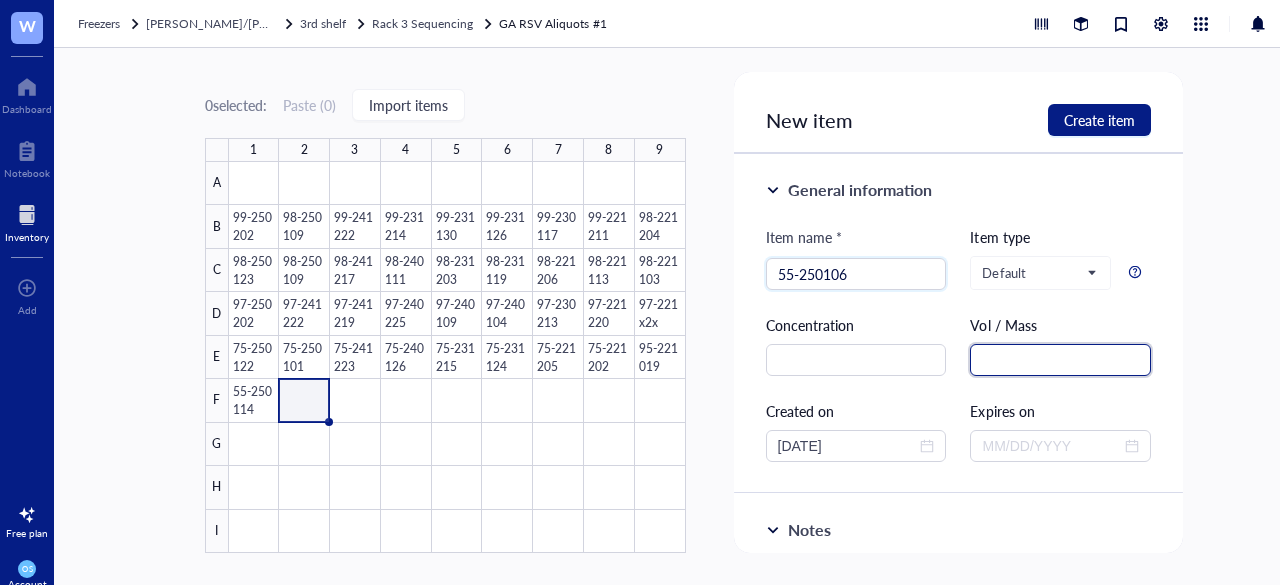 click at bounding box center [1060, 360] 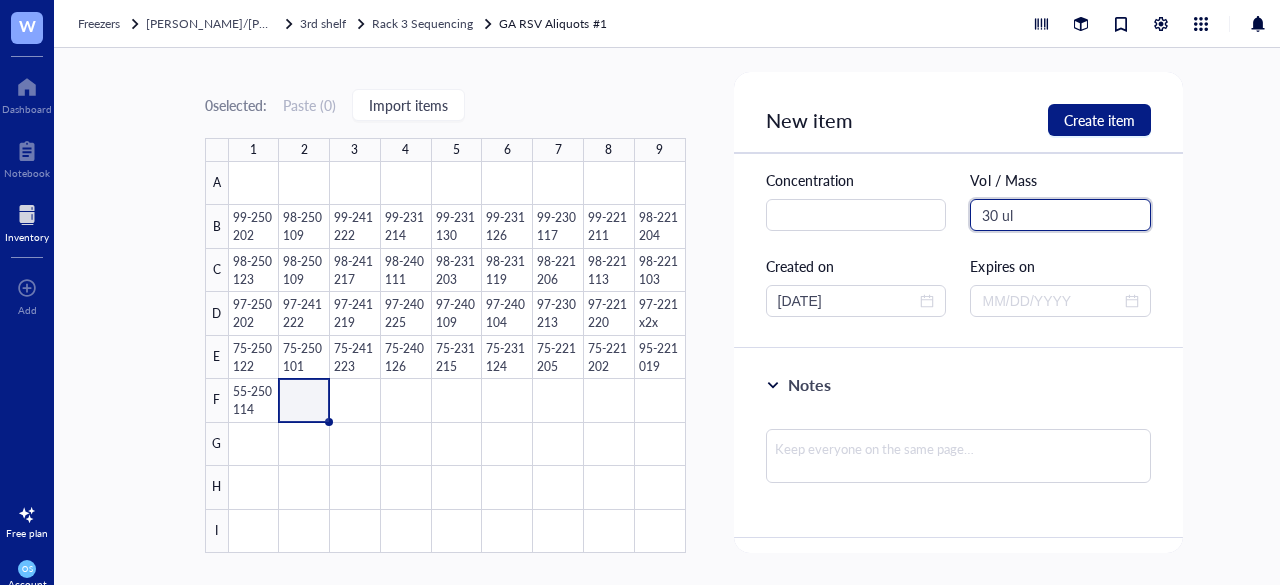 scroll, scrollTop: 148, scrollLeft: 0, axis: vertical 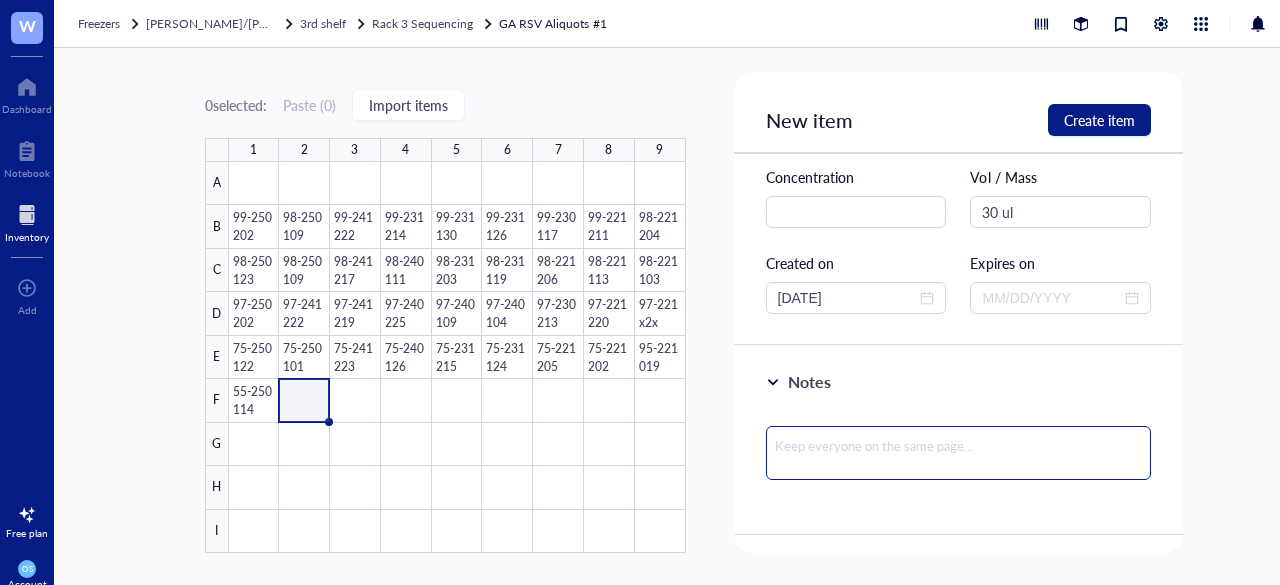 click at bounding box center (959, 453) 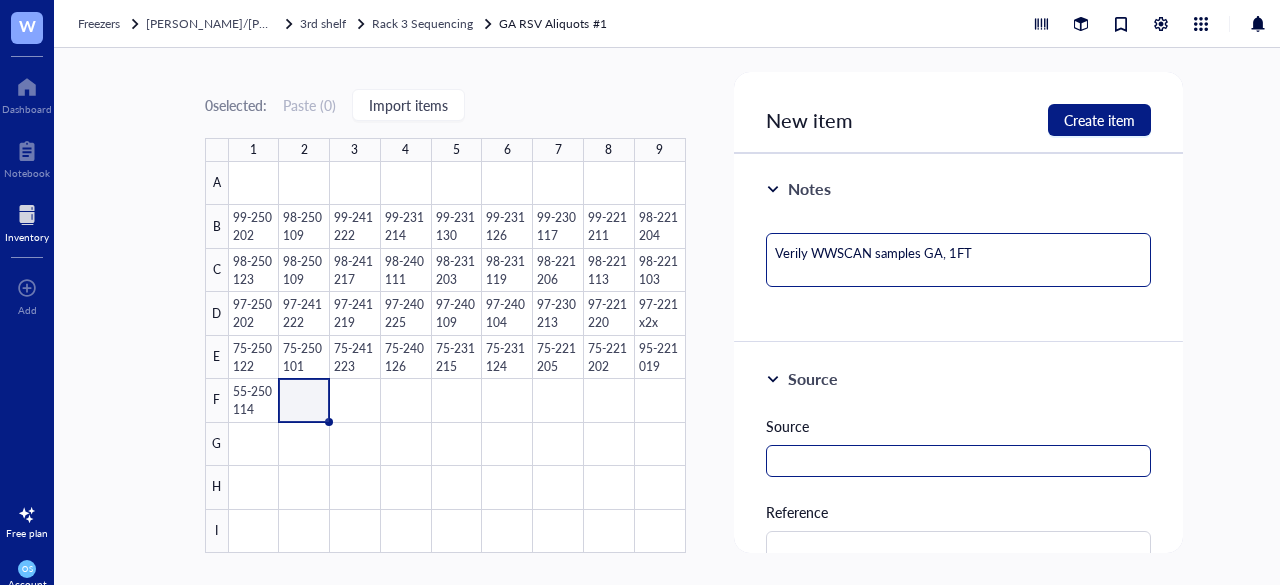 scroll, scrollTop: 346, scrollLeft: 0, axis: vertical 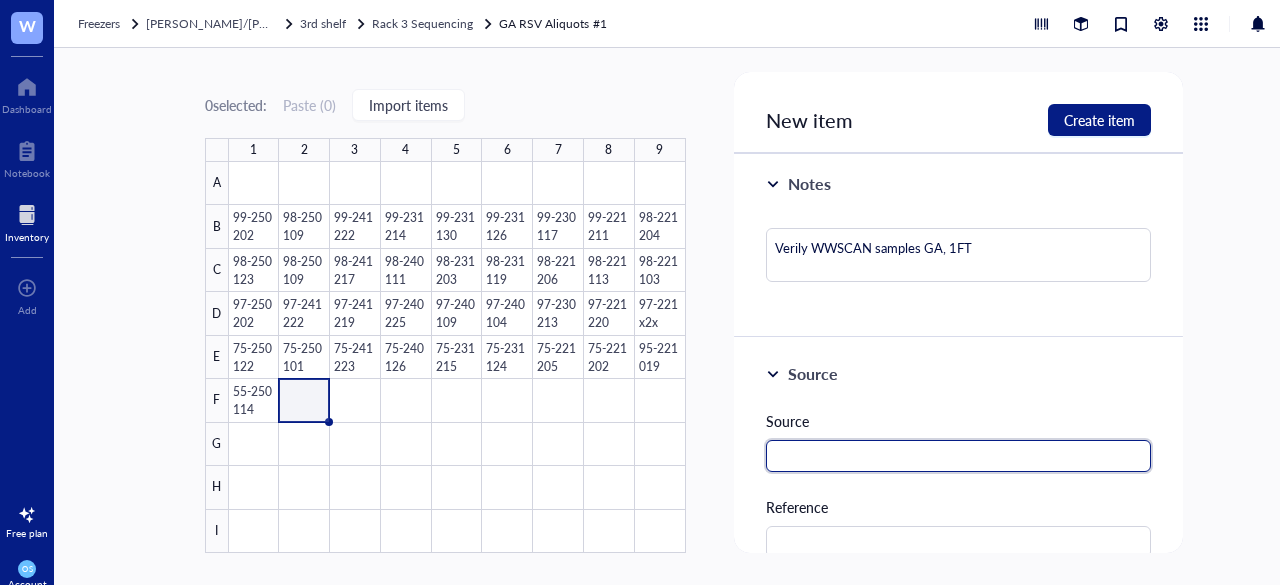 click at bounding box center (959, 456) 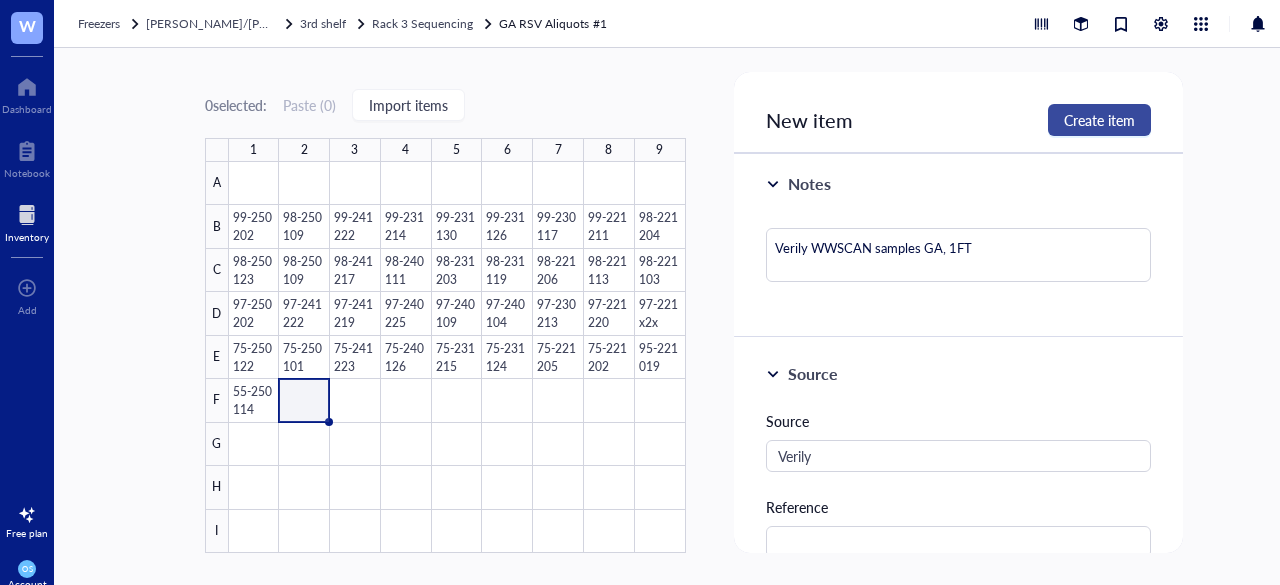 click on "Create item" at bounding box center (1099, 120) 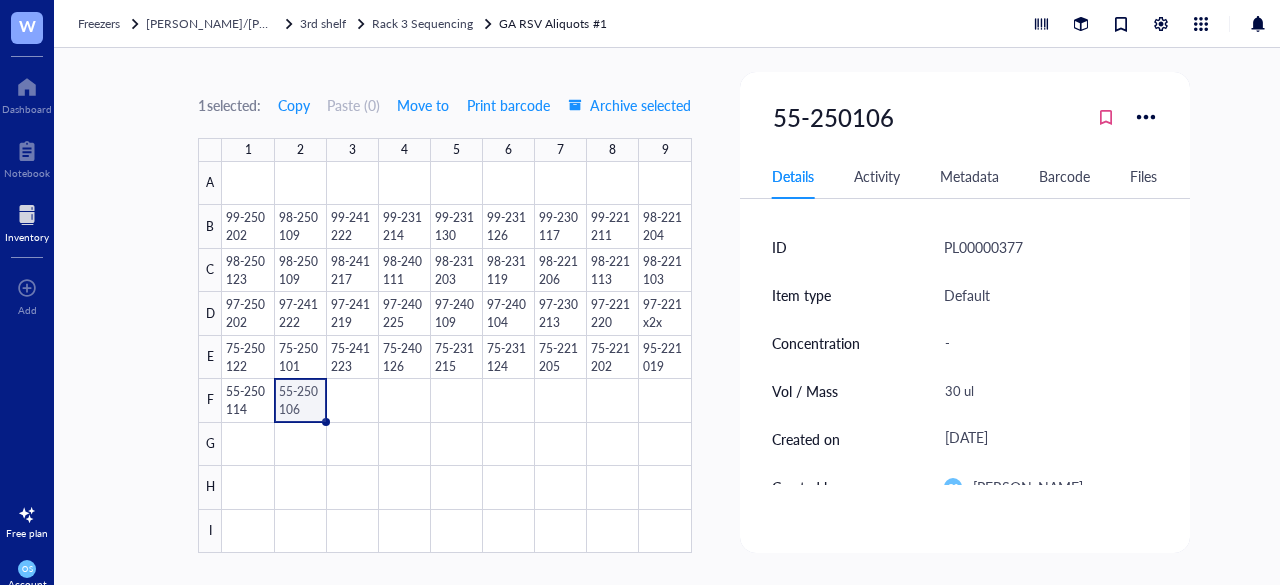 click at bounding box center (456, 357) 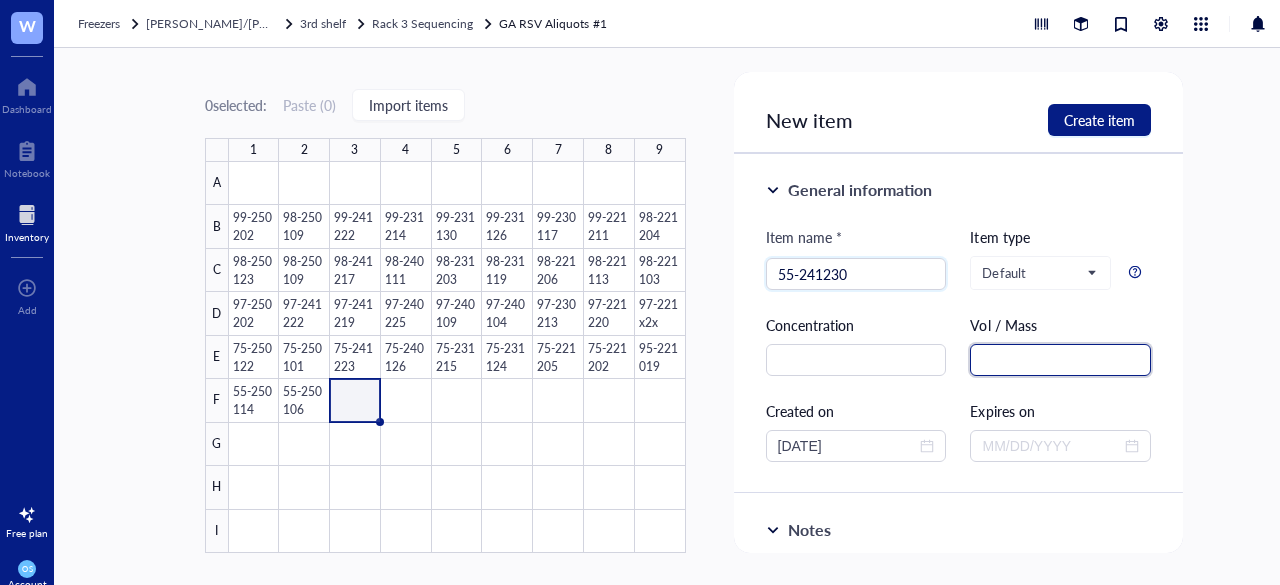 click at bounding box center [1060, 360] 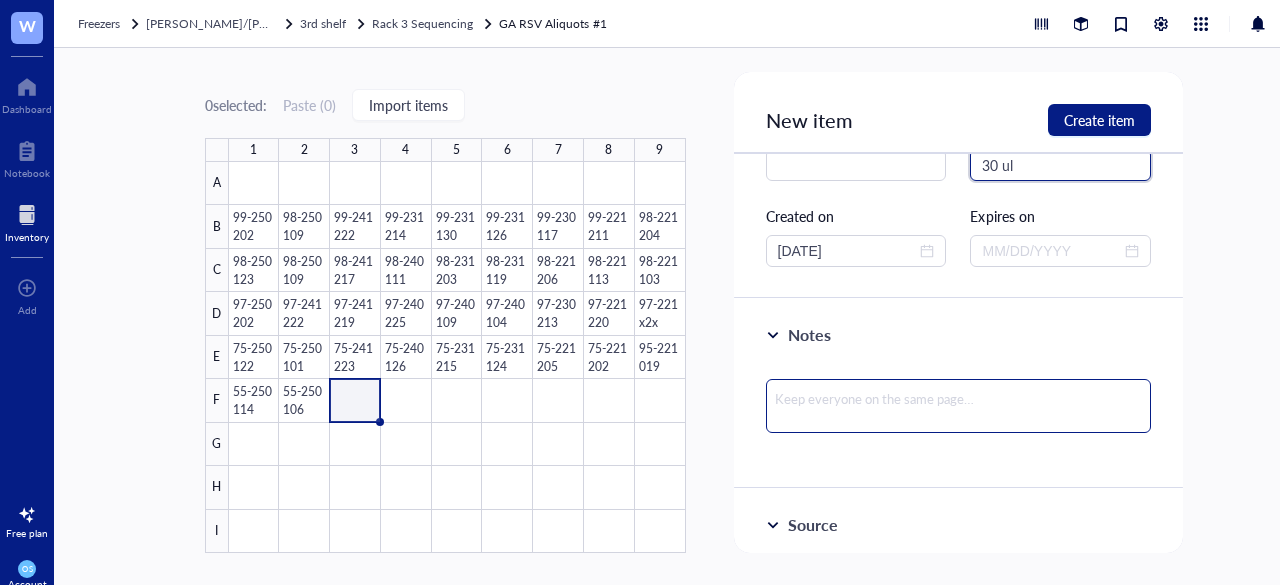 scroll, scrollTop: 200, scrollLeft: 0, axis: vertical 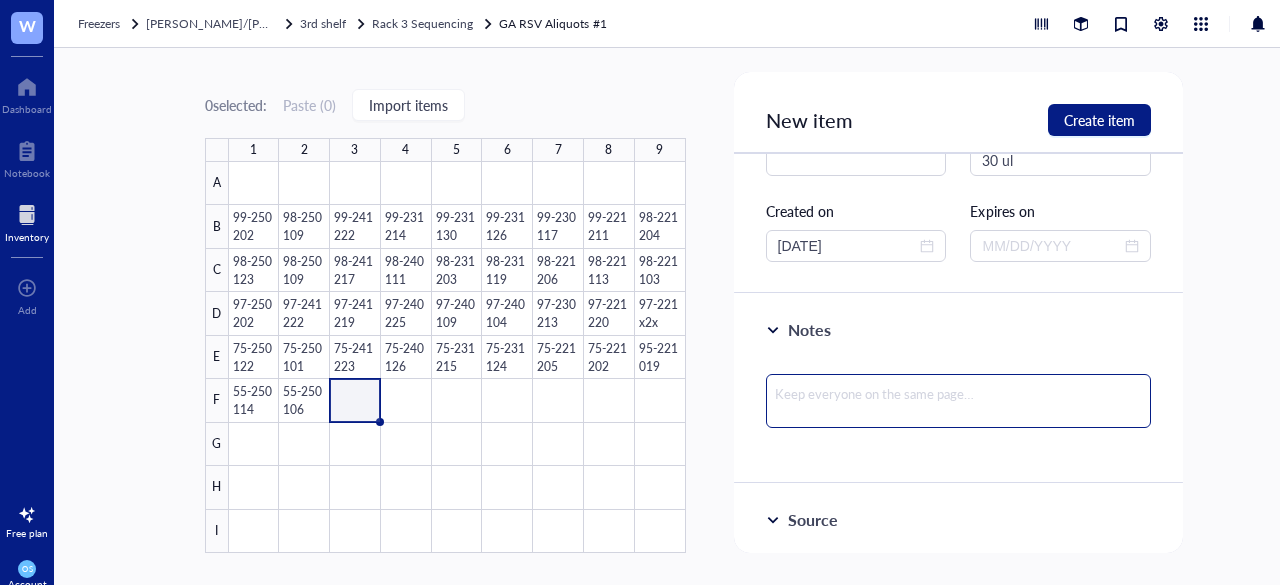 click at bounding box center (959, 401) 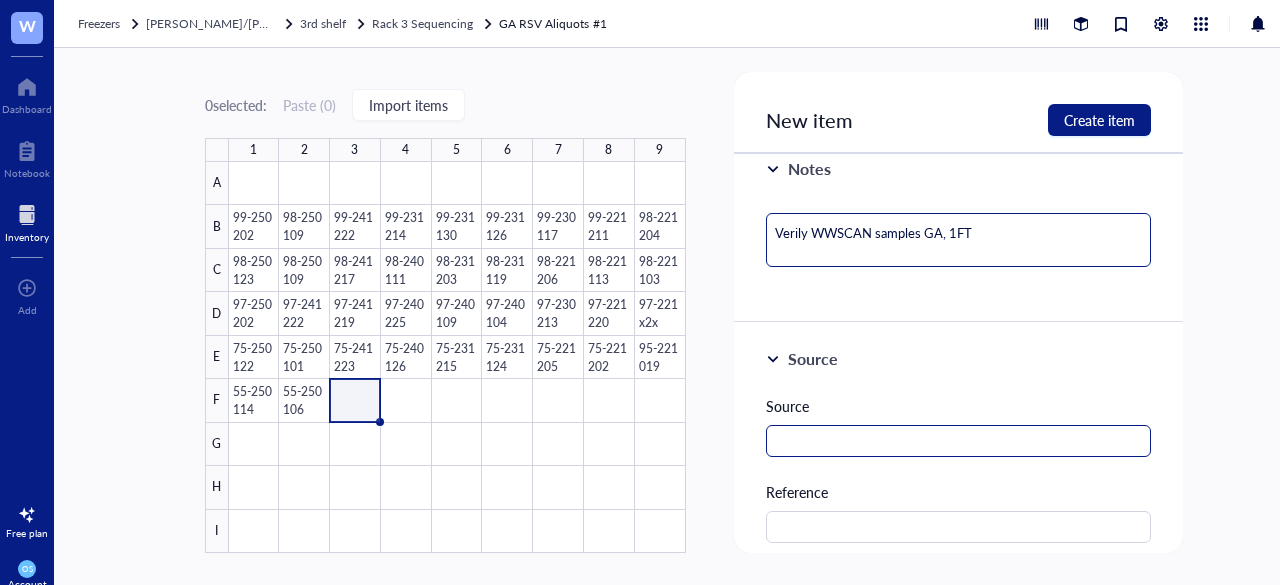 scroll, scrollTop: 362, scrollLeft: 0, axis: vertical 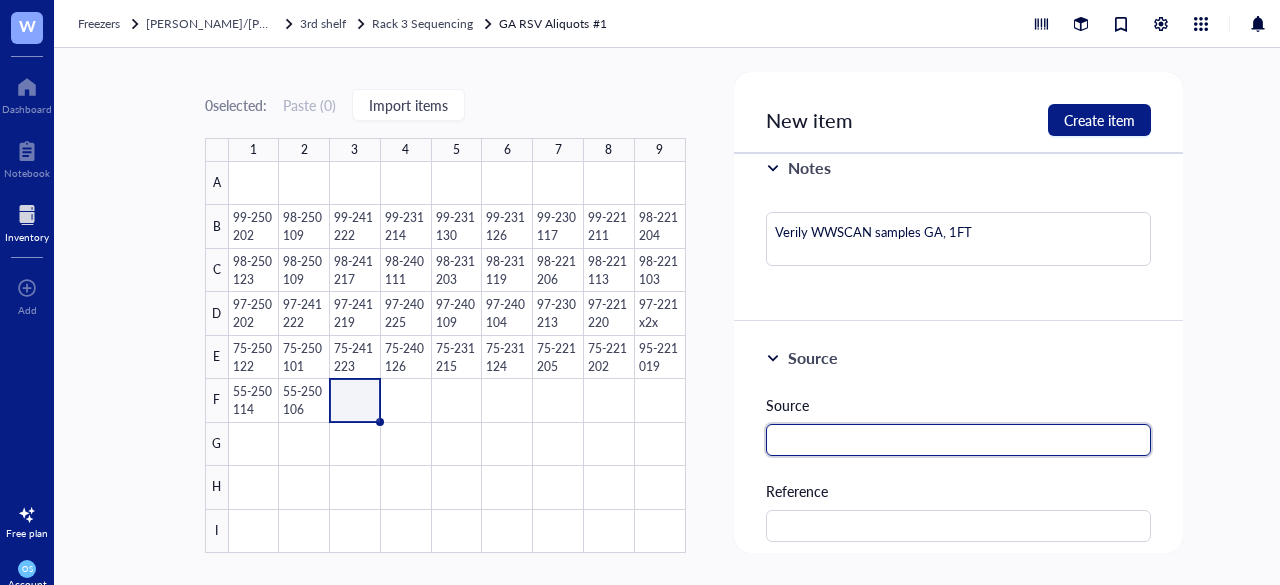click at bounding box center (959, 440) 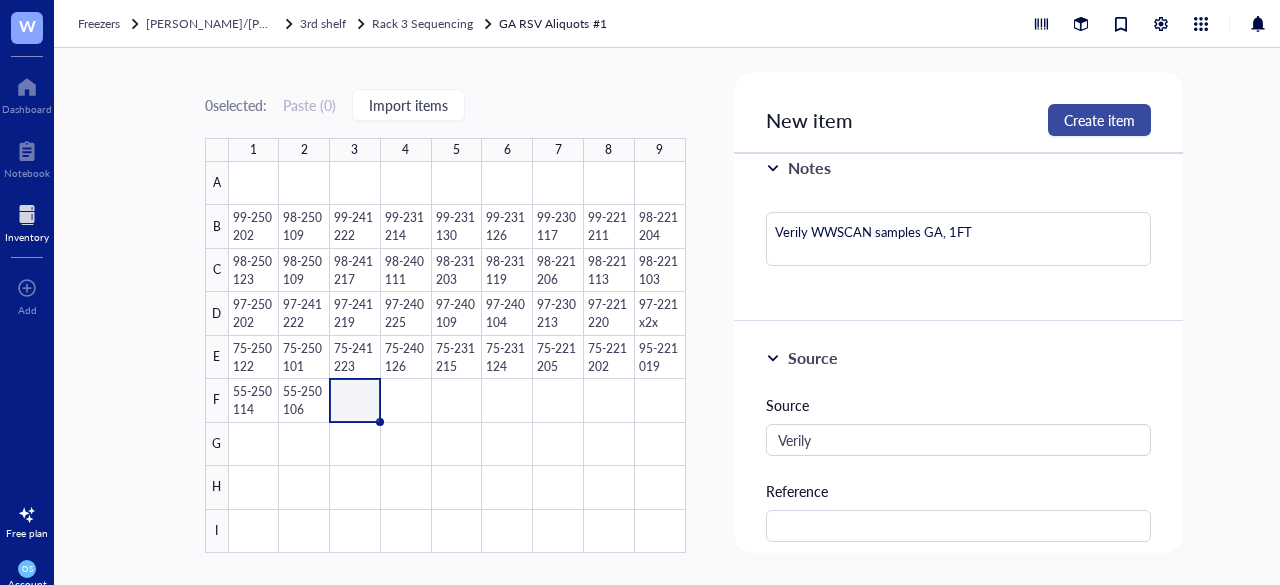 click on "Create item" at bounding box center (1099, 120) 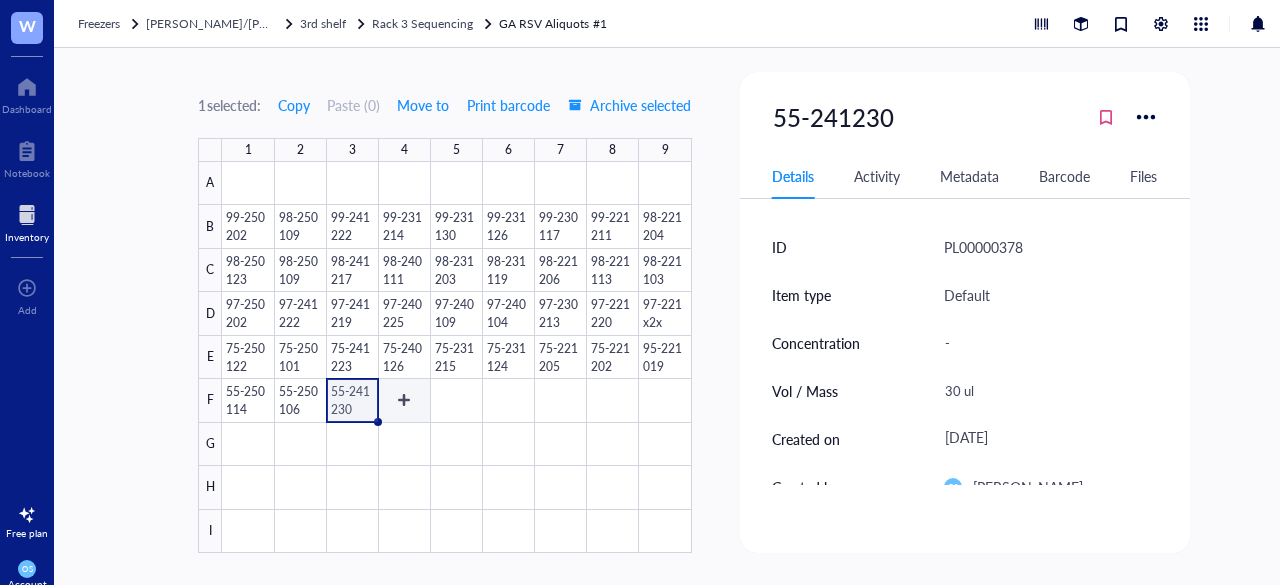 click at bounding box center [456, 357] 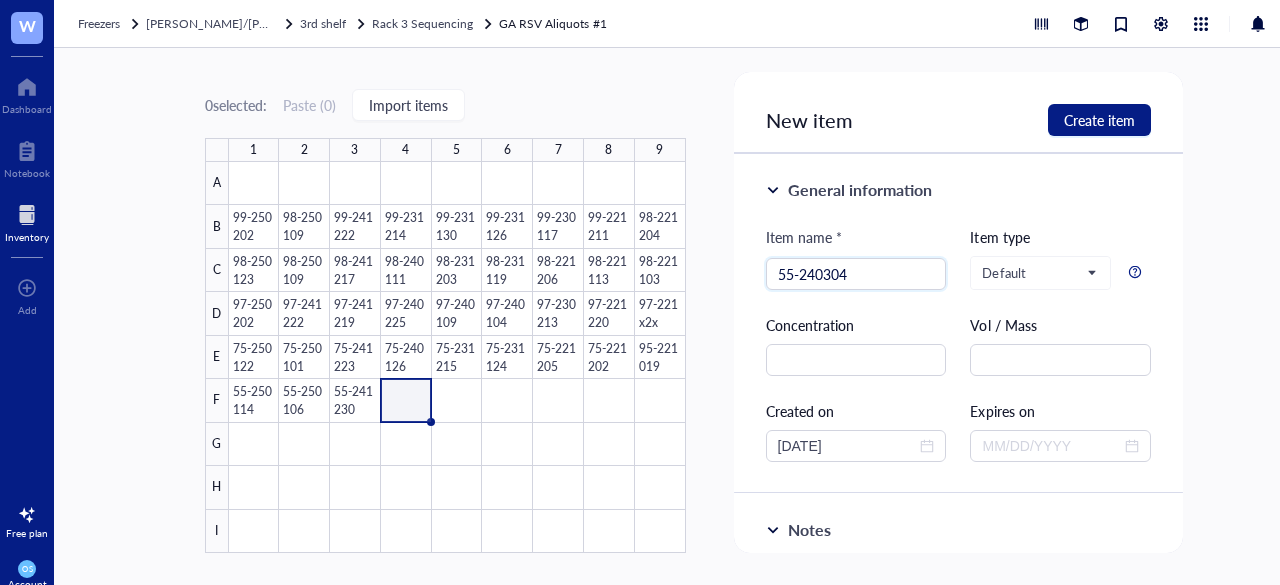 click on "Vol / Mass" at bounding box center [1060, 345] 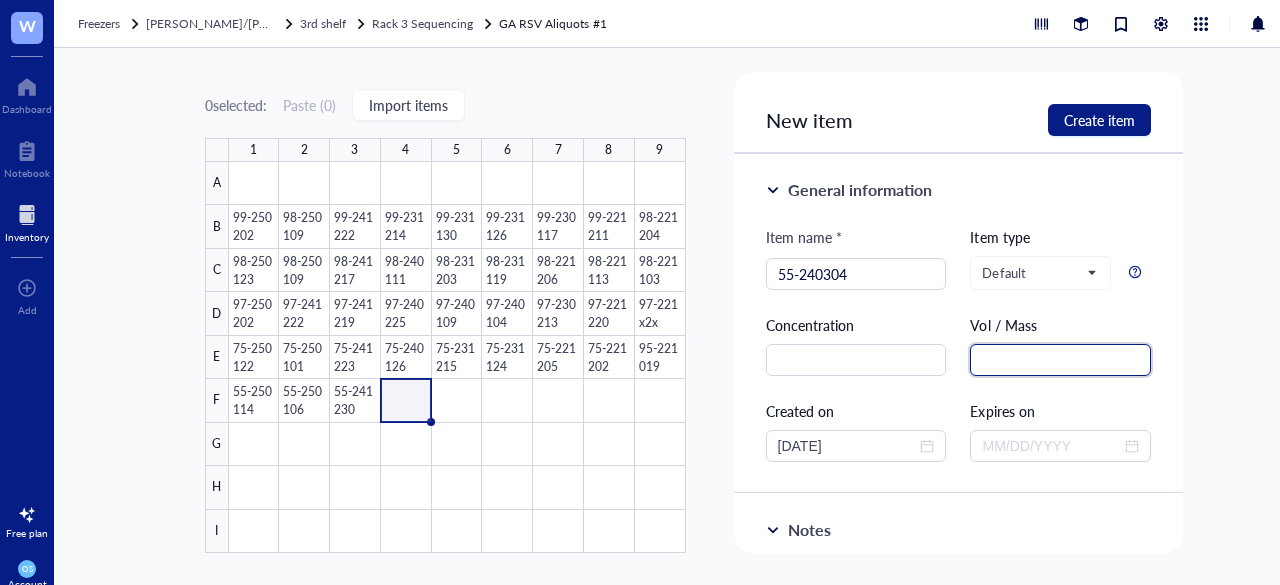 click at bounding box center (1060, 360) 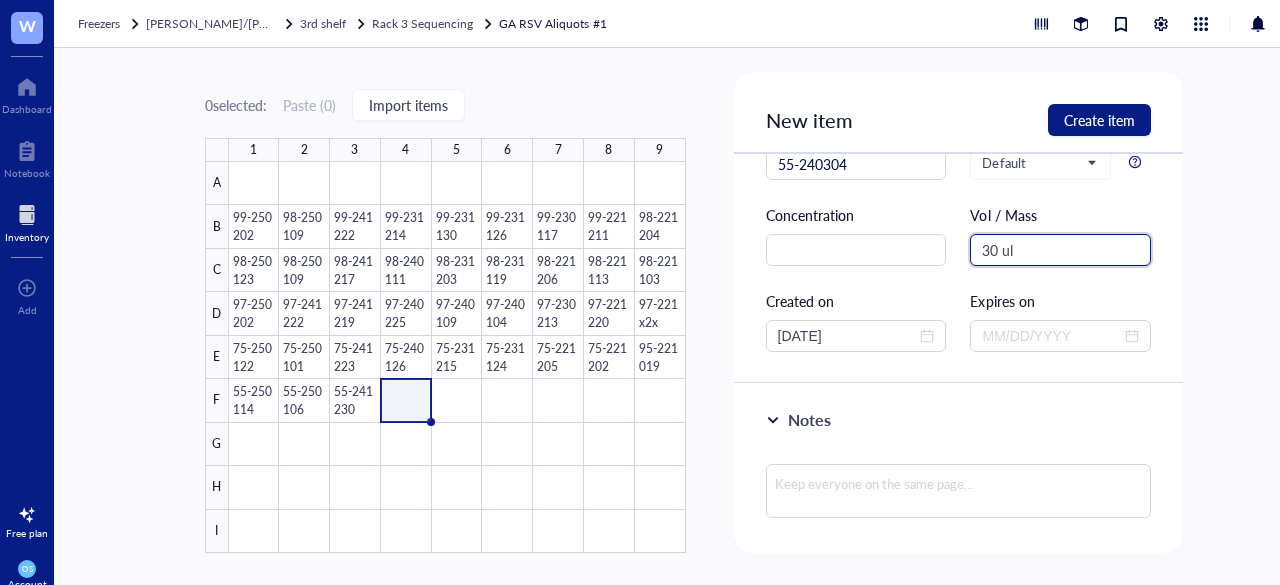 scroll, scrollTop: 128, scrollLeft: 0, axis: vertical 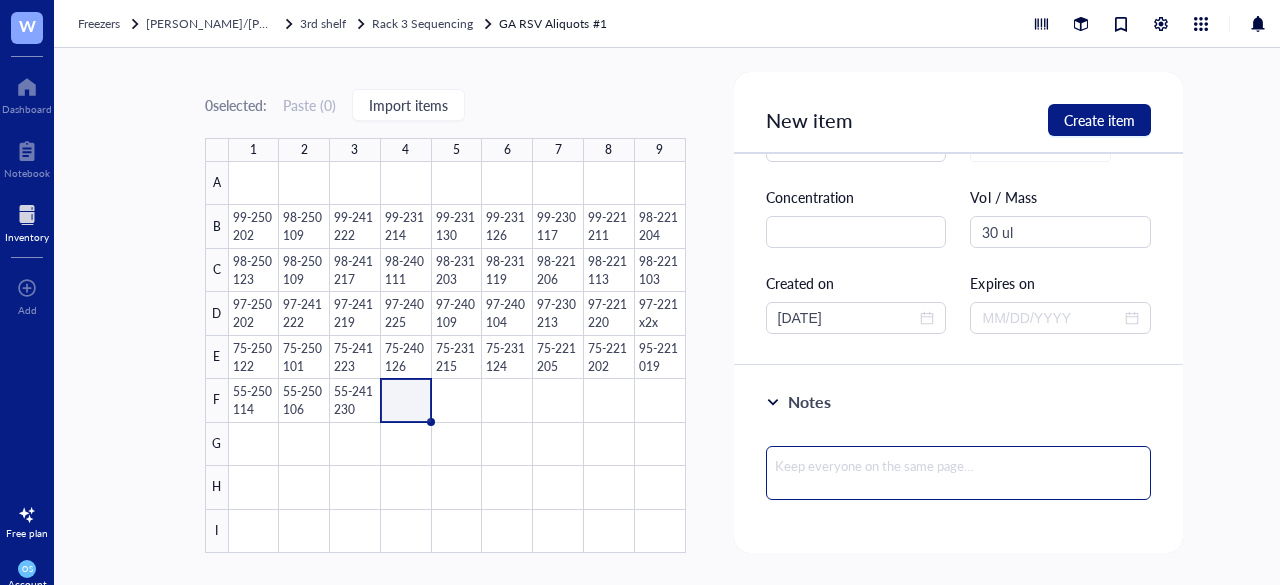 click at bounding box center (959, 473) 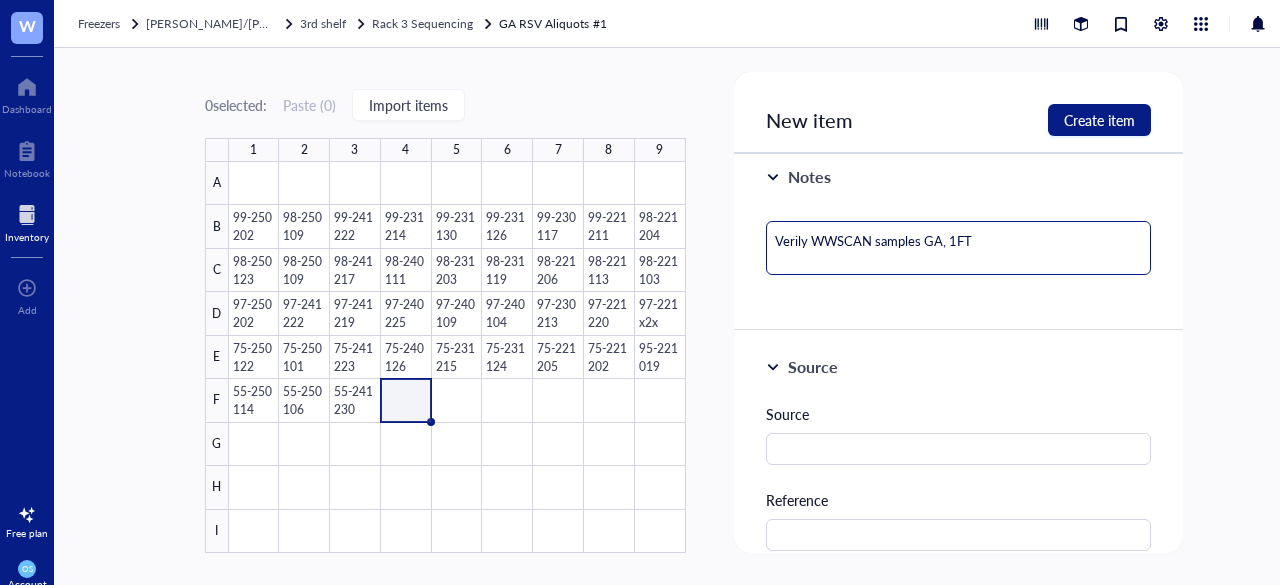 scroll, scrollTop: 358, scrollLeft: 0, axis: vertical 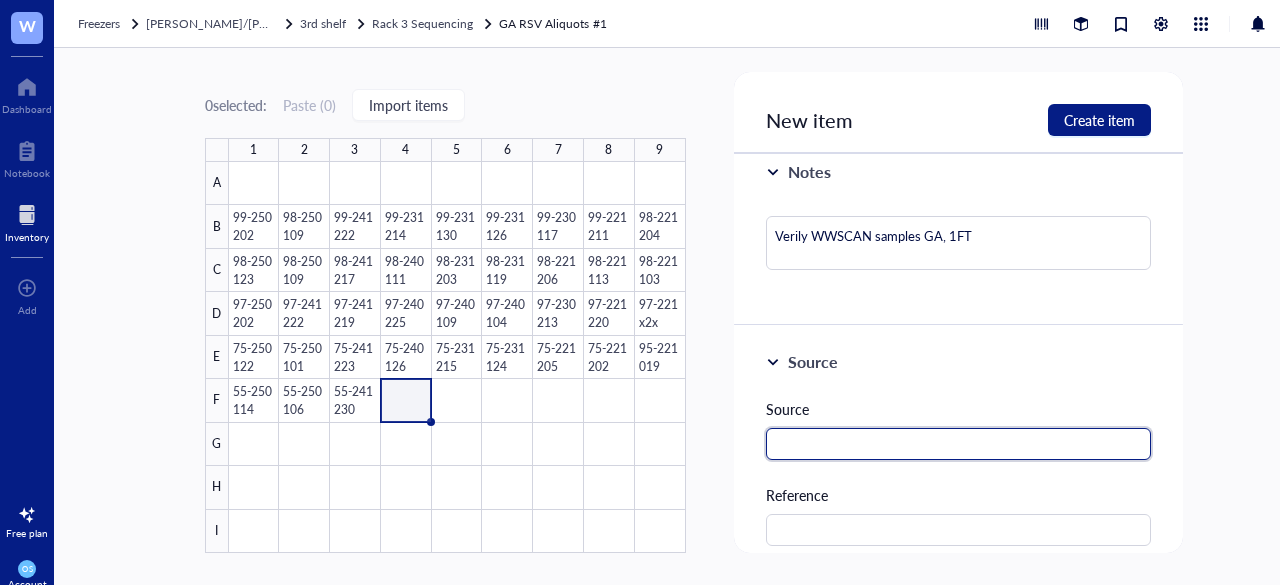 click at bounding box center [959, 444] 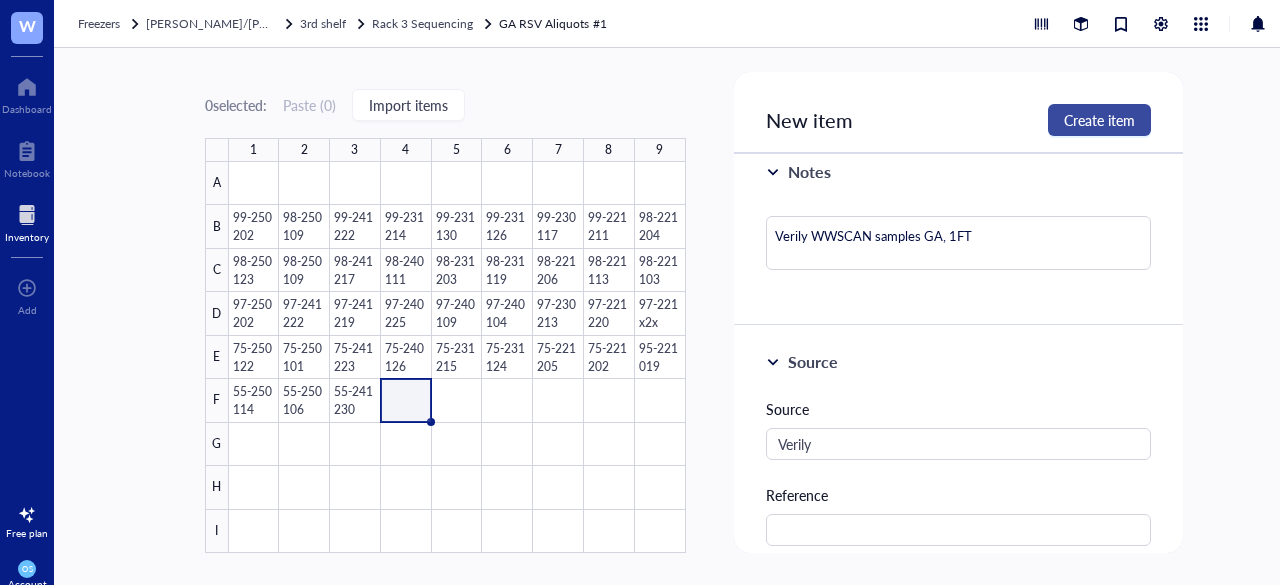 click on "Create item" at bounding box center (1099, 120) 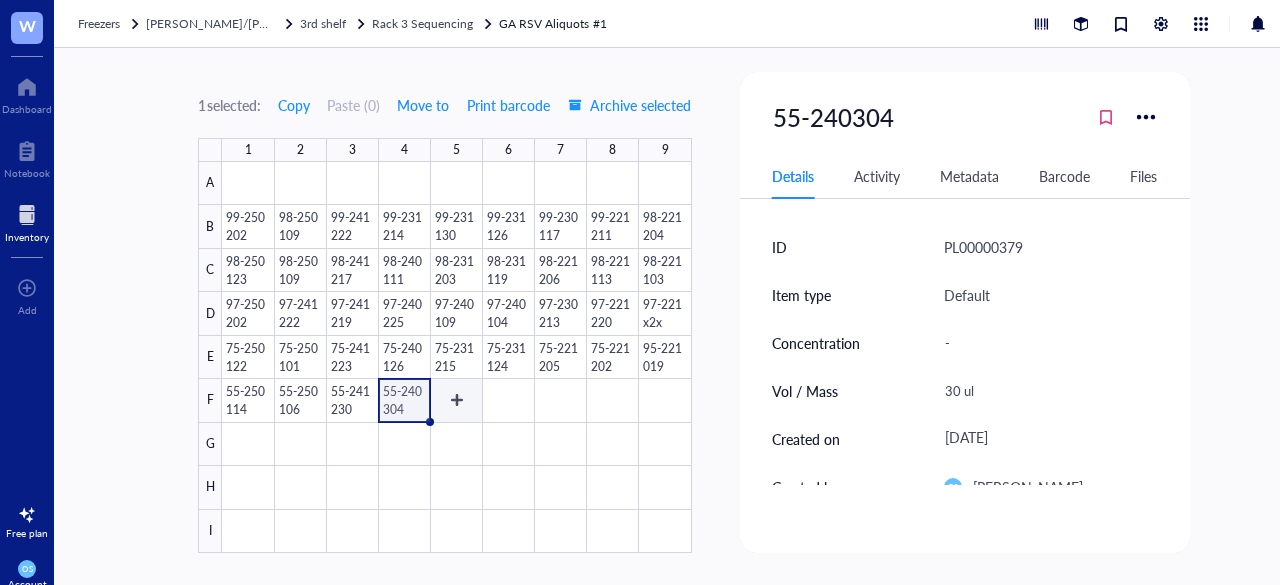 click at bounding box center (456, 357) 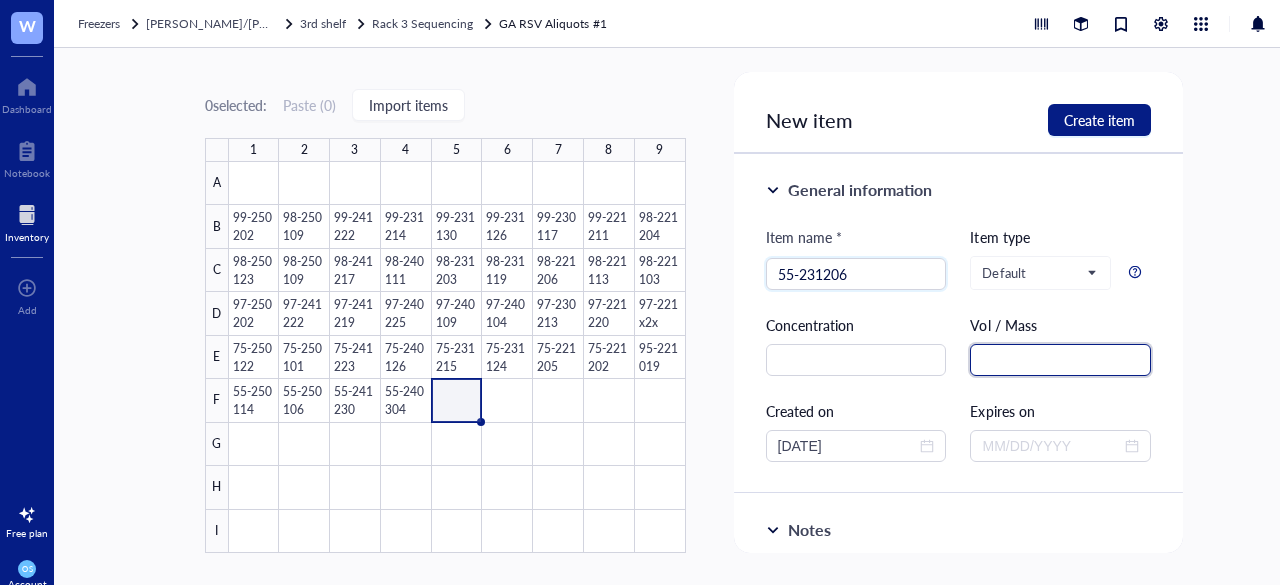 click at bounding box center [1060, 360] 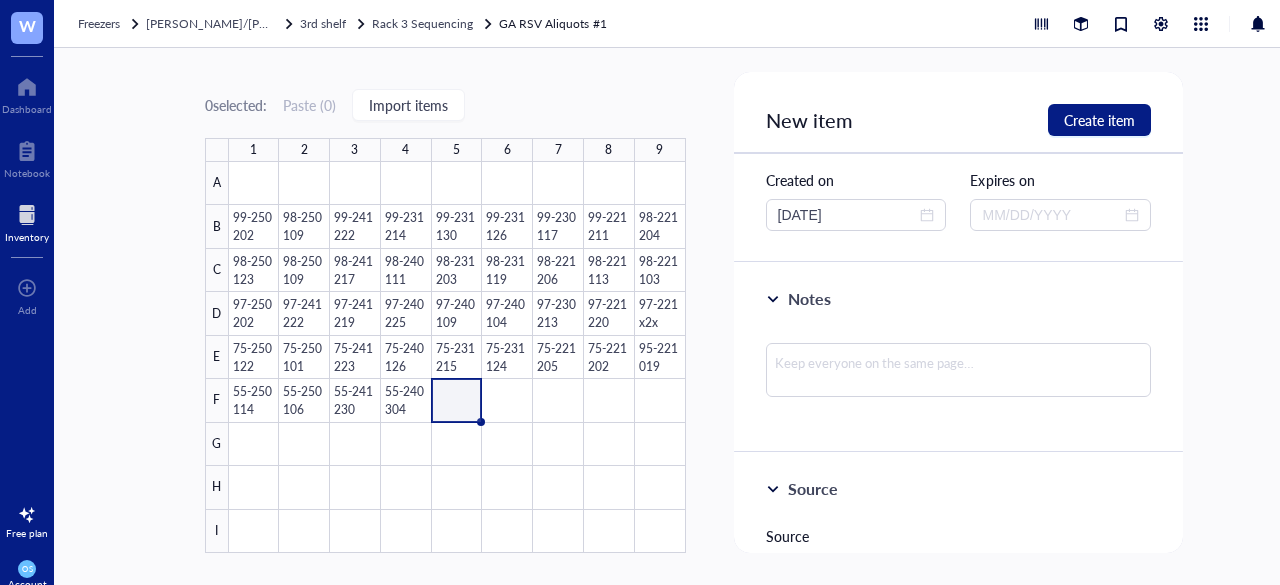 scroll, scrollTop: 237, scrollLeft: 0, axis: vertical 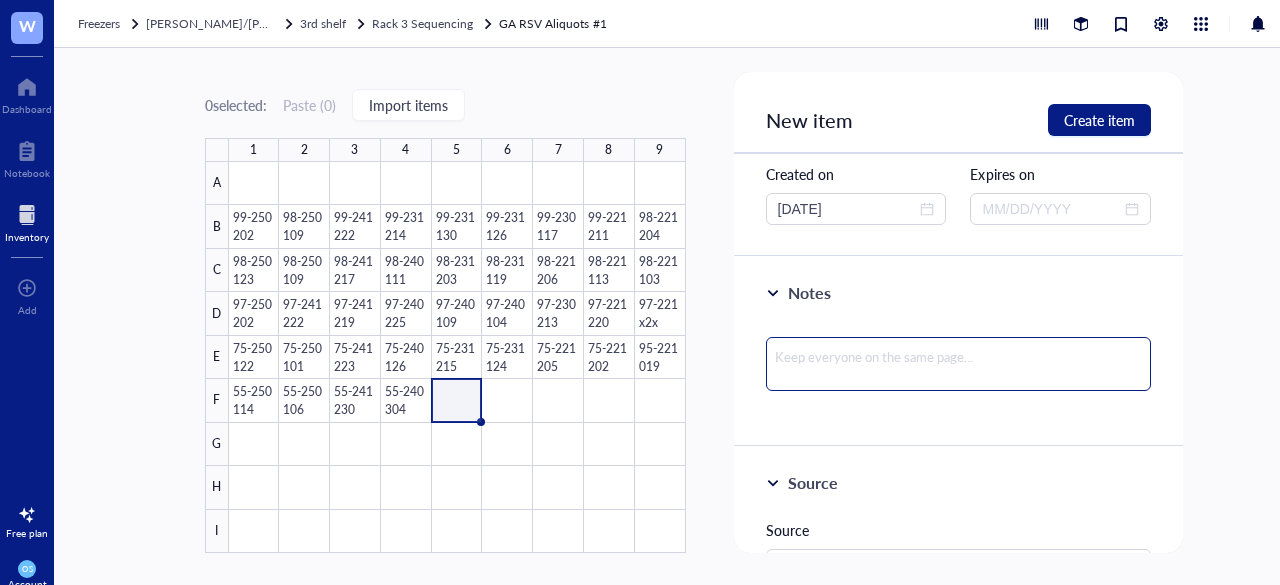 click at bounding box center (959, 364) 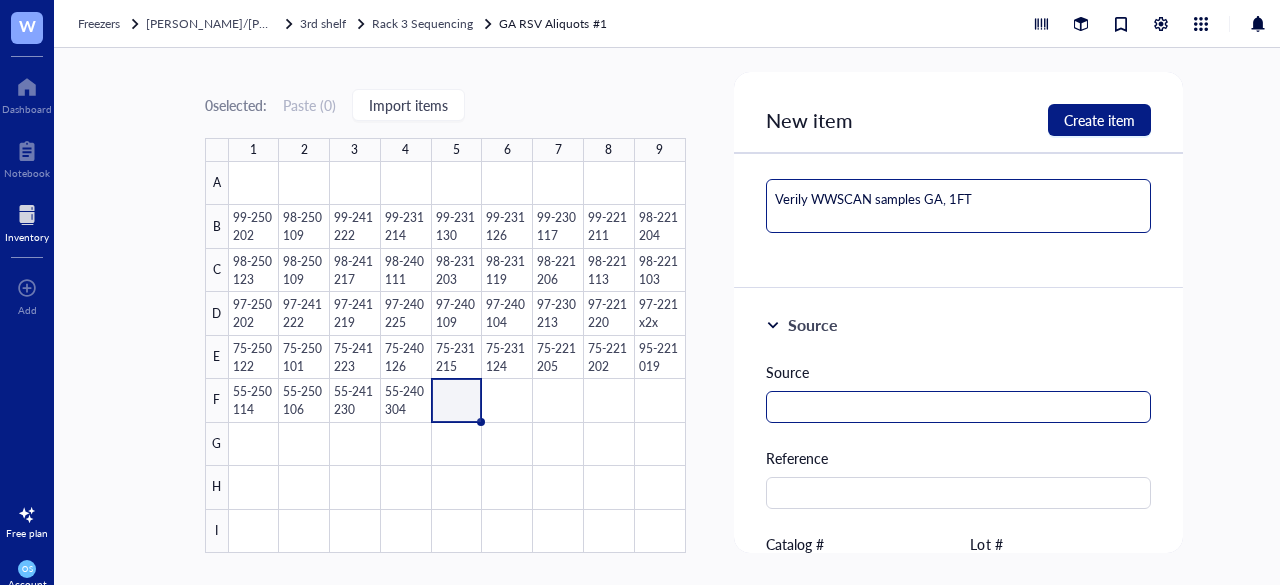 scroll, scrollTop: 399, scrollLeft: 0, axis: vertical 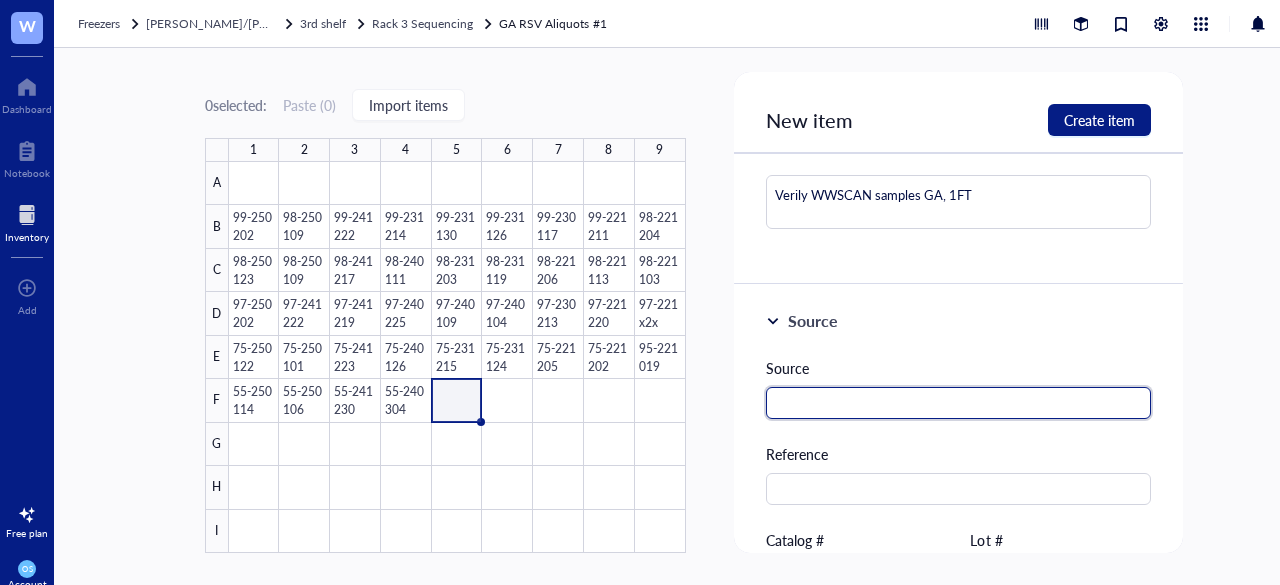 click at bounding box center (959, 403) 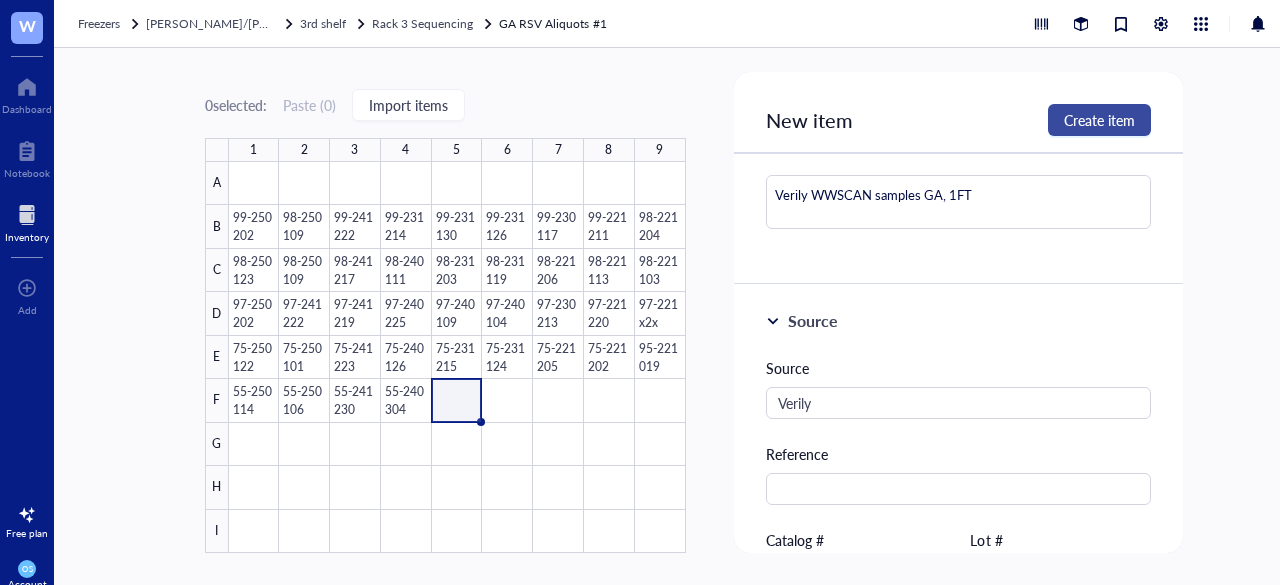 click on "Create item" at bounding box center (1099, 120) 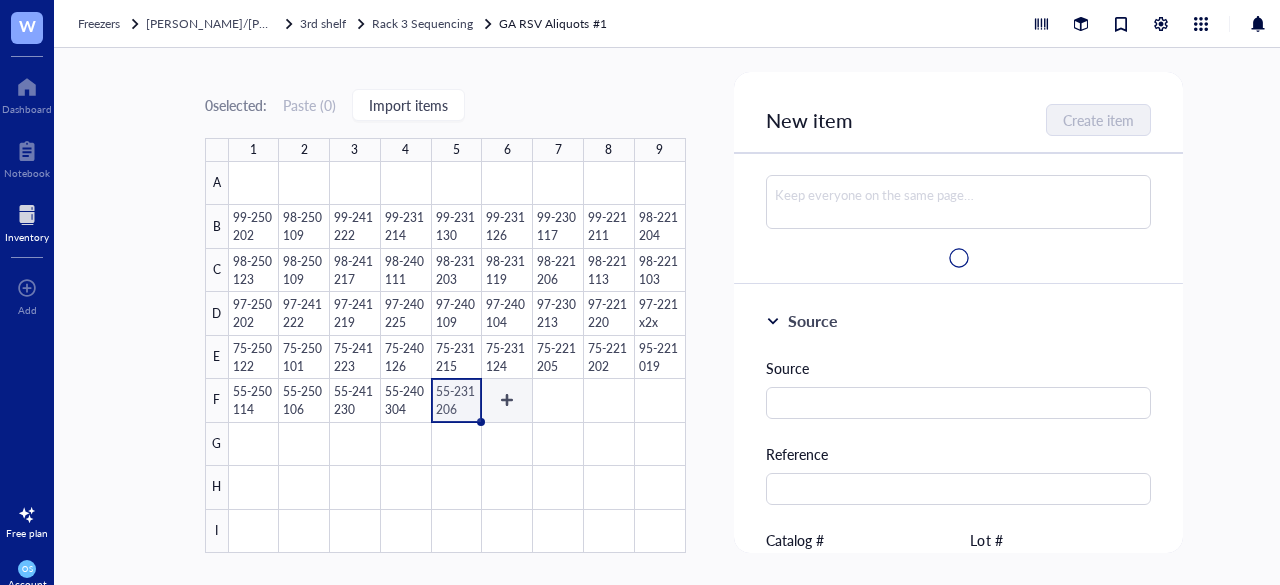 click at bounding box center (457, 357) 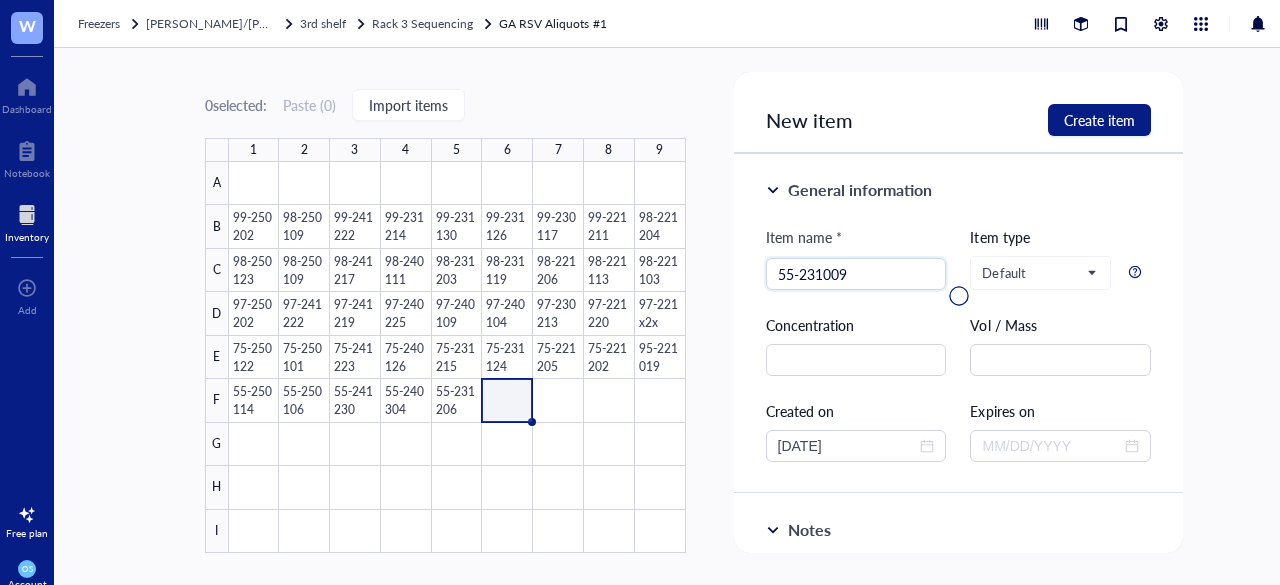 click at bounding box center [959, 296] 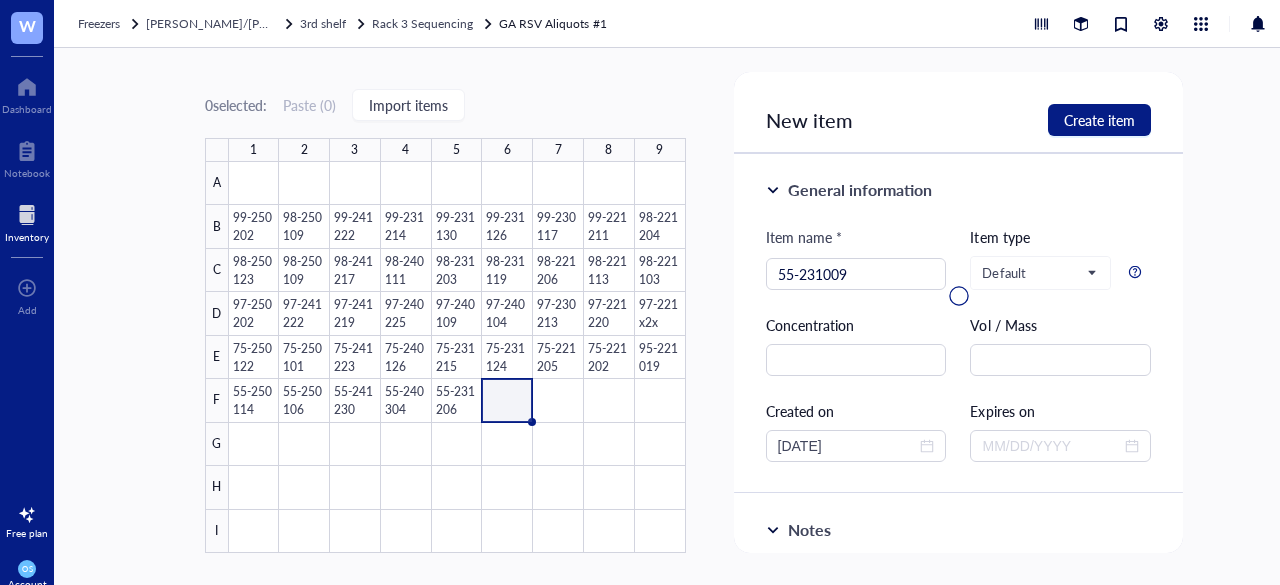 scroll, scrollTop: 50, scrollLeft: 0, axis: vertical 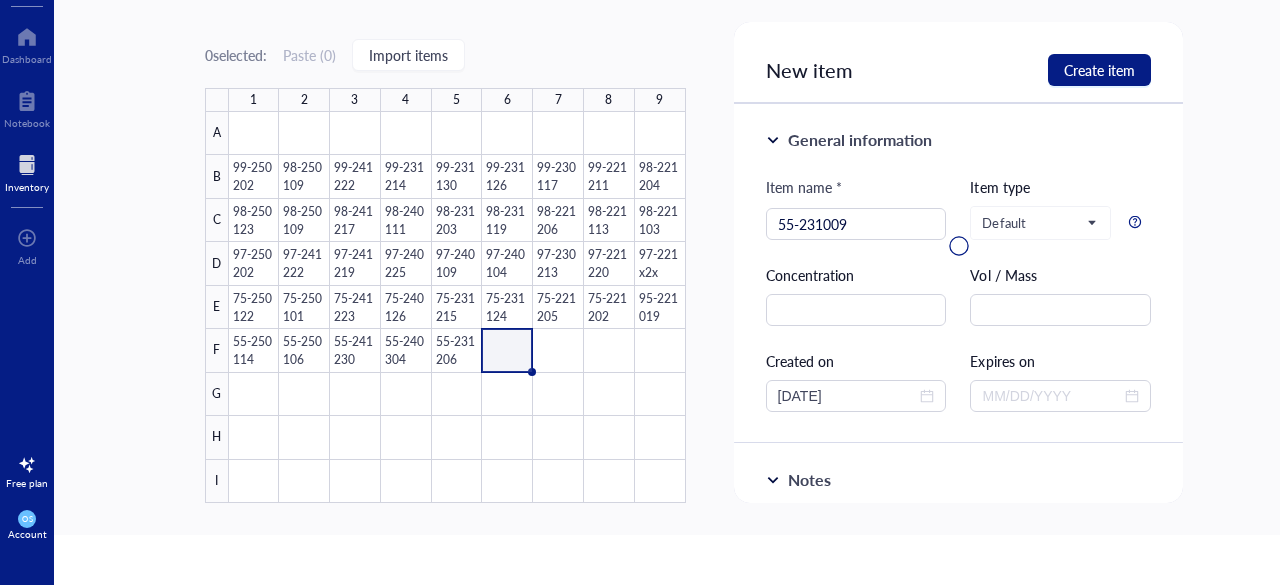 click at bounding box center [959, 246] 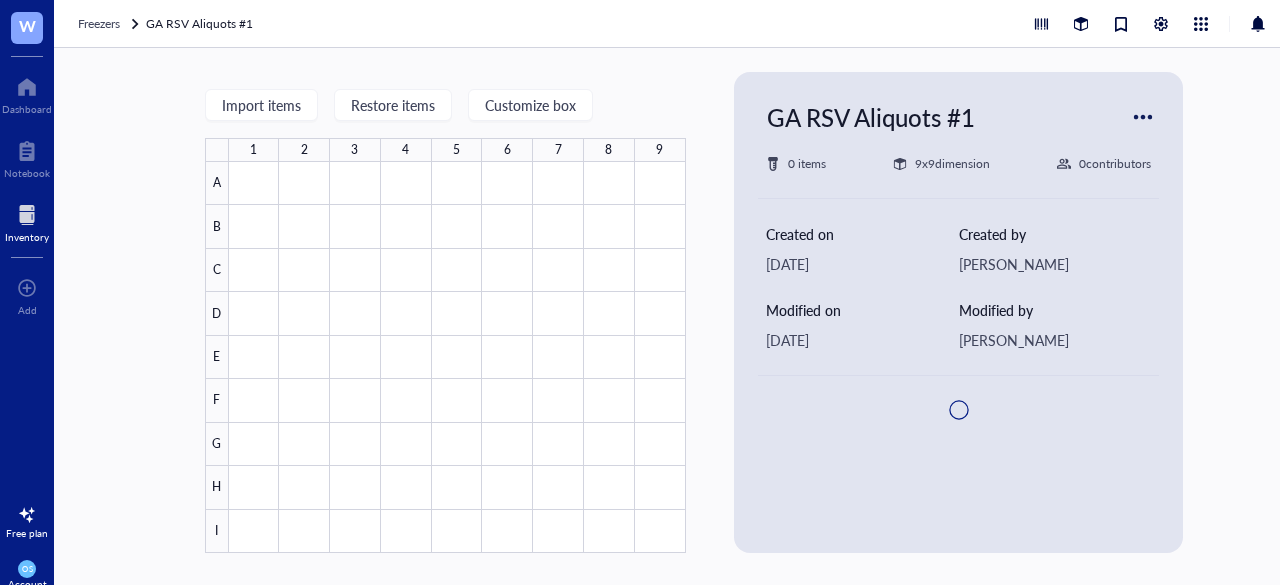 scroll, scrollTop: 0, scrollLeft: 0, axis: both 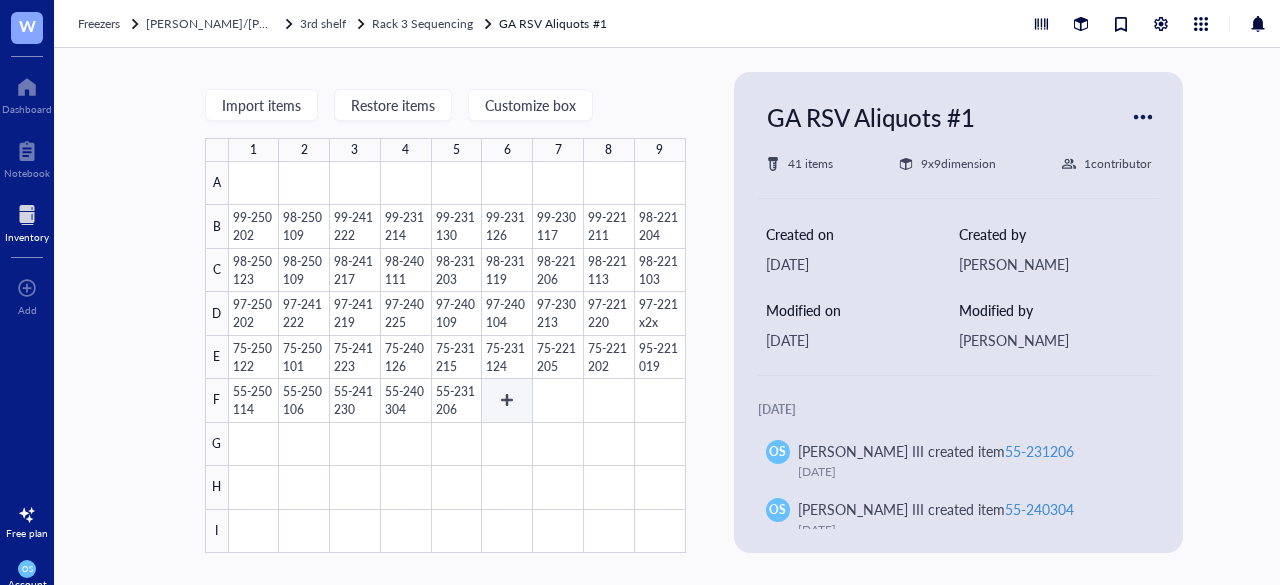 click at bounding box center (457, 357) 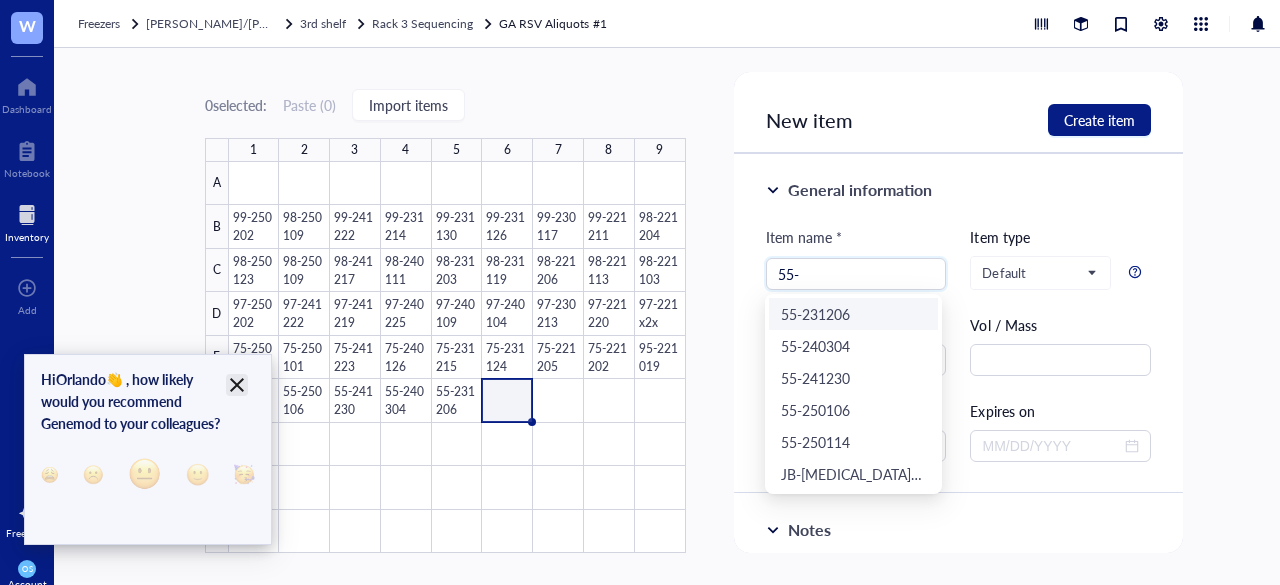 click 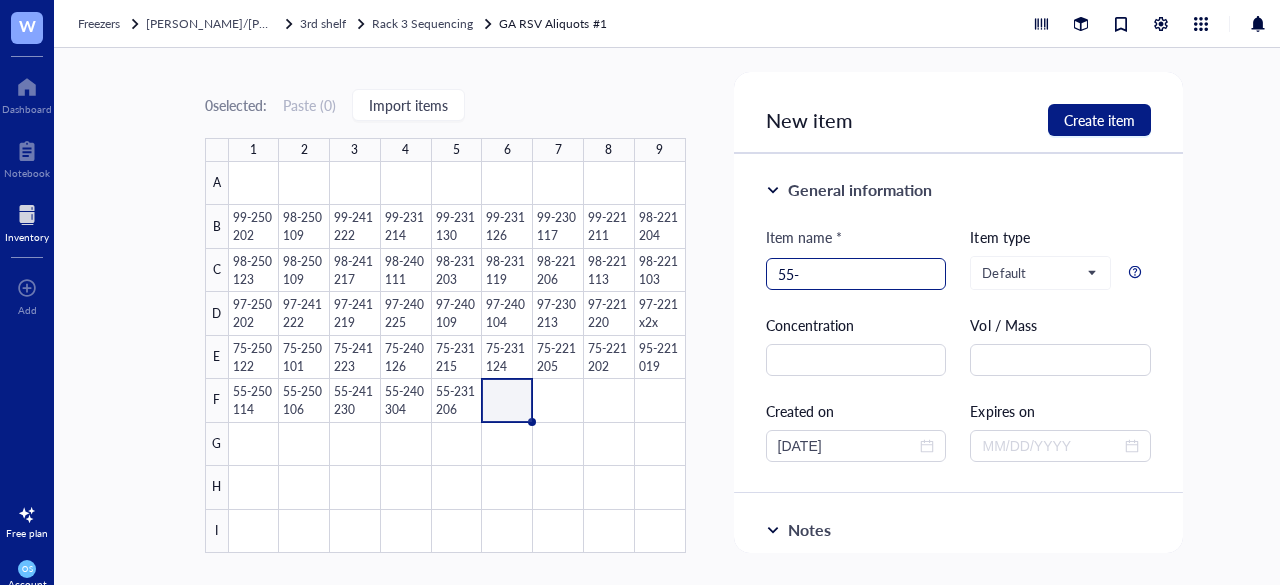 click on "55-" at bounding box center (856, 274) 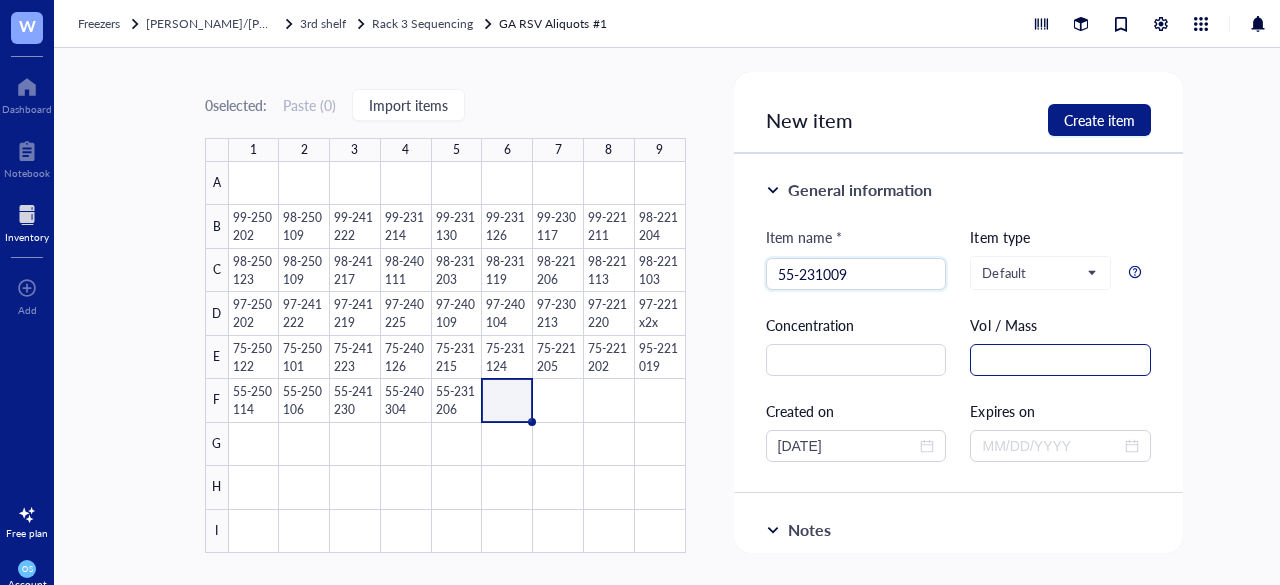type on "55-231009" 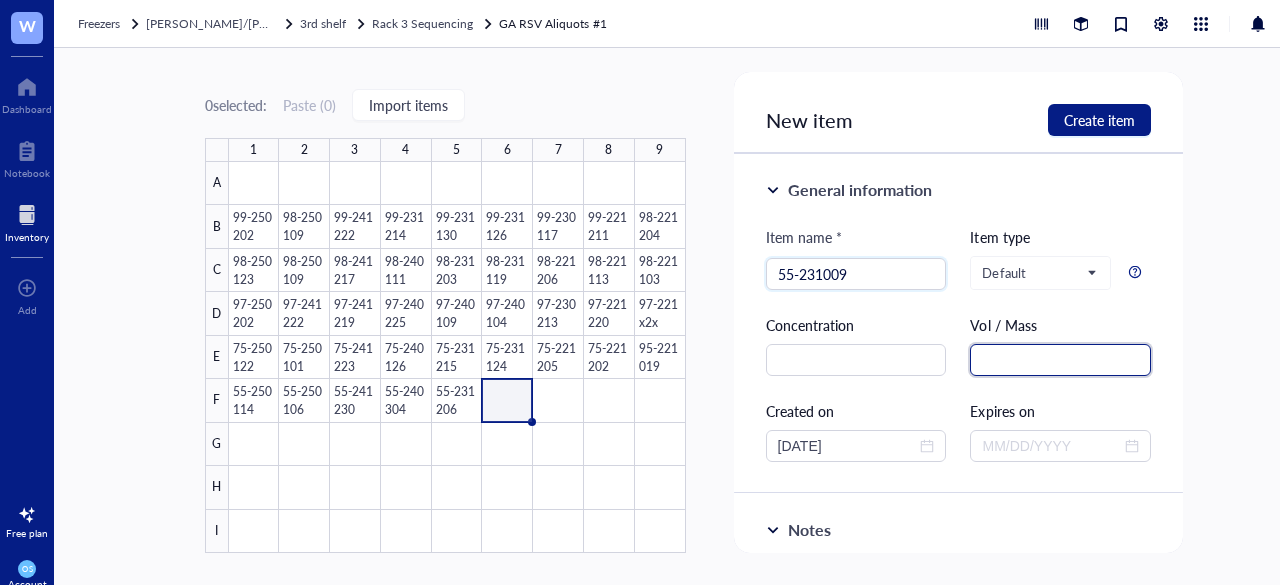 click at bounding box center [1060, 360] 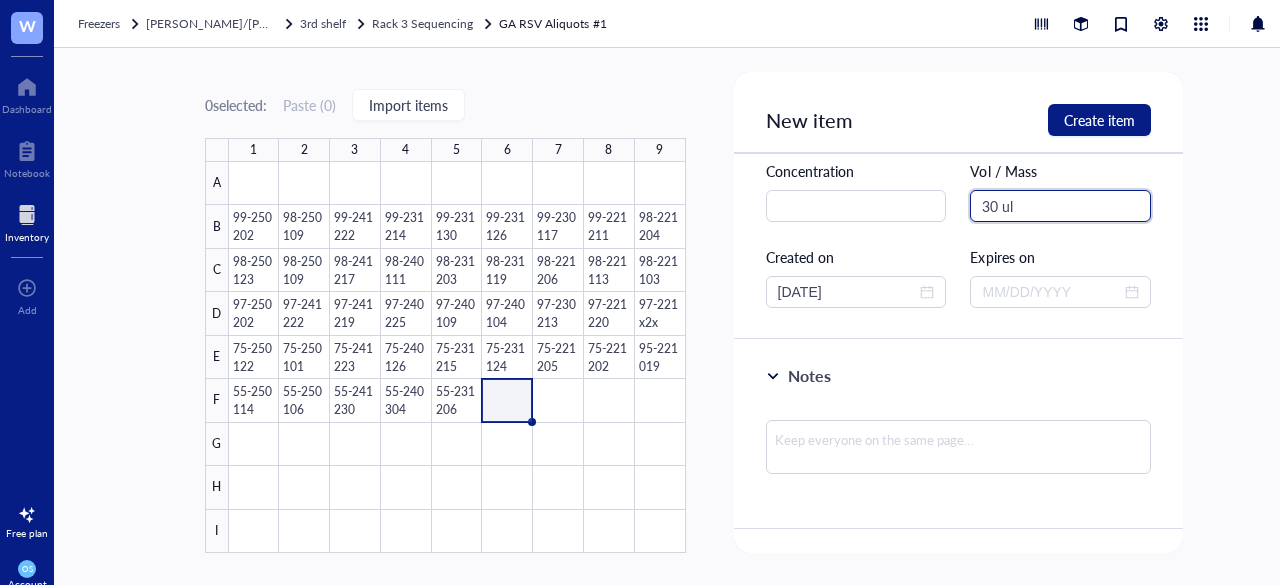 scroll, scrollTop: 160, scrollLeft: 0, axis: vertical 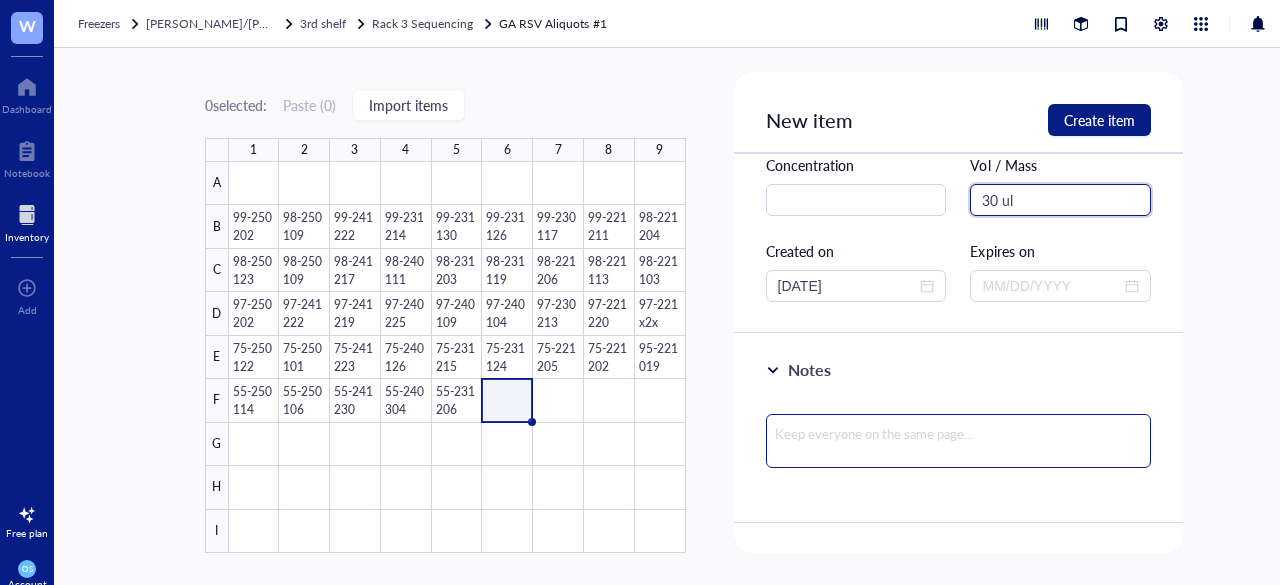 type on "30 ul" 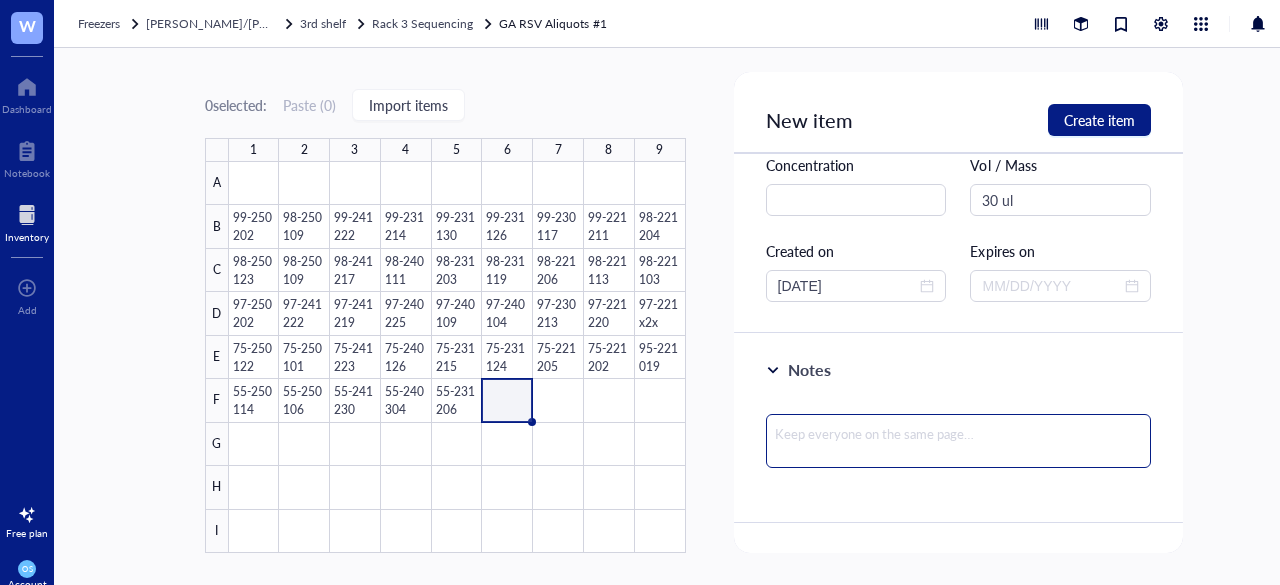 click at bounding box center [959, 441] 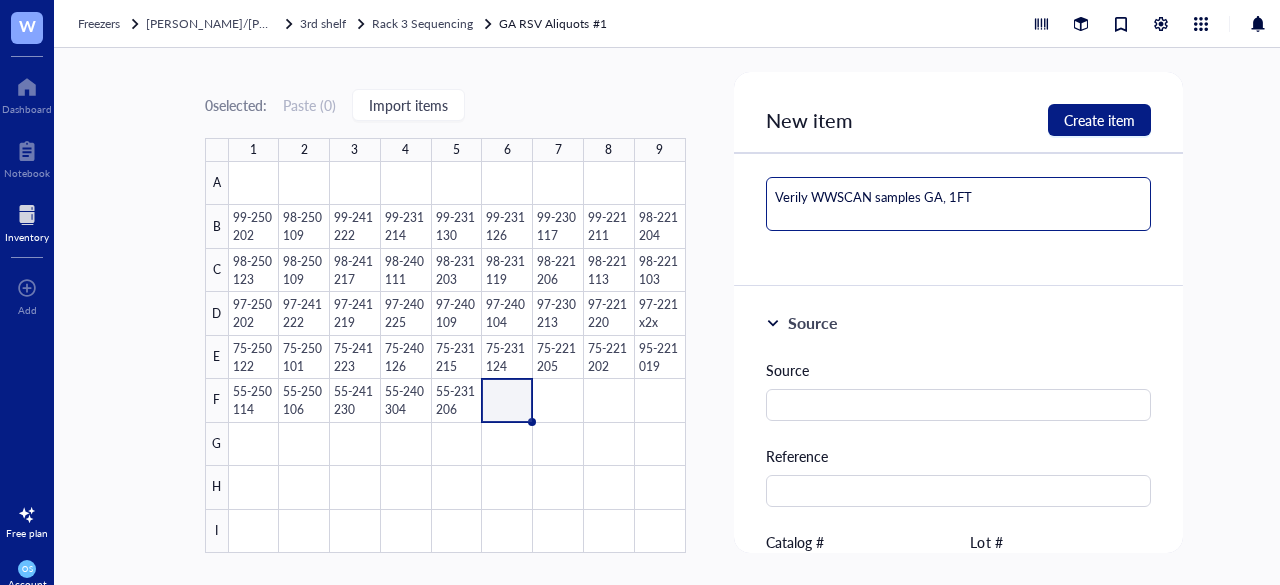 scroll, scrollTop: 410, scrollLeft: 0, axis: vertical 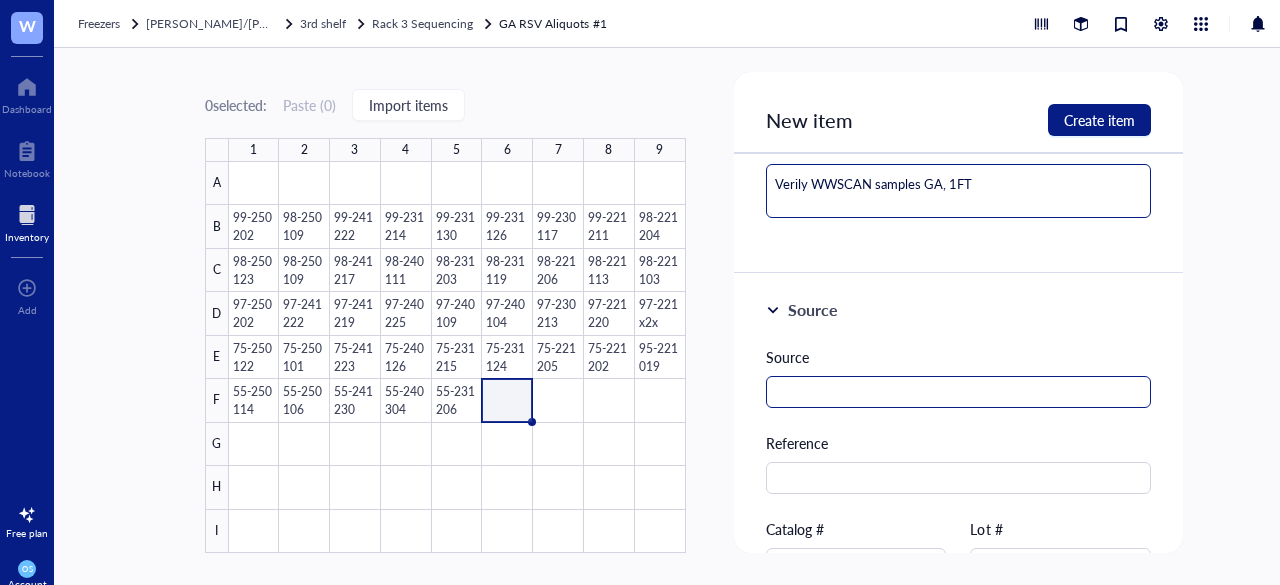 type on "Verily WWSCAN samples GA, 1FT" 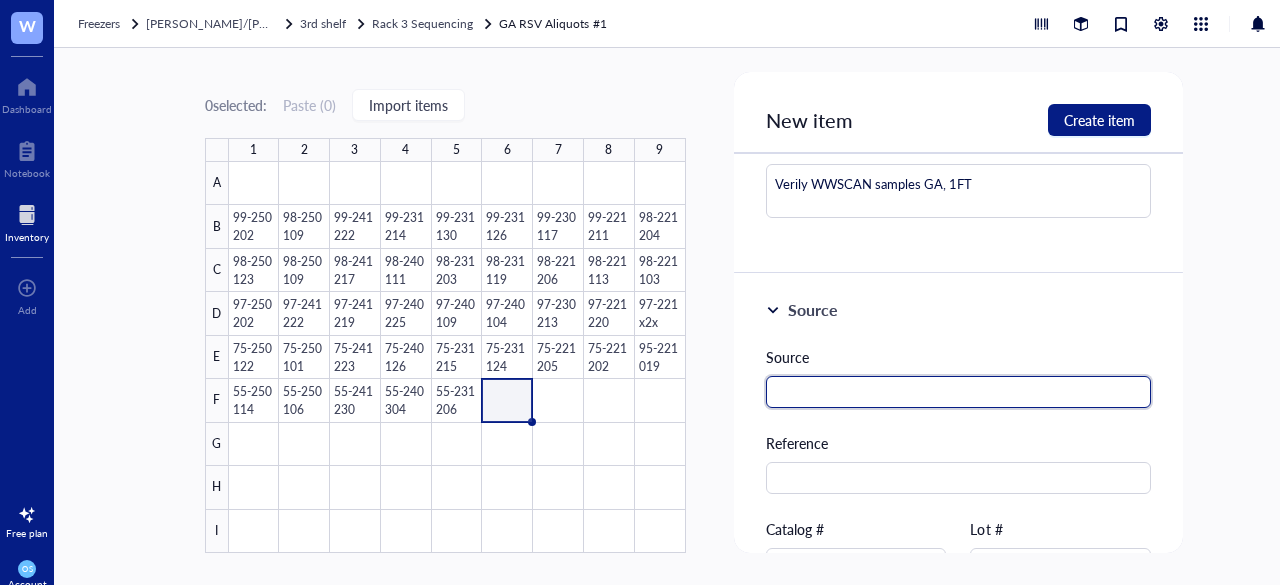 click at bounding box center (959, 392) 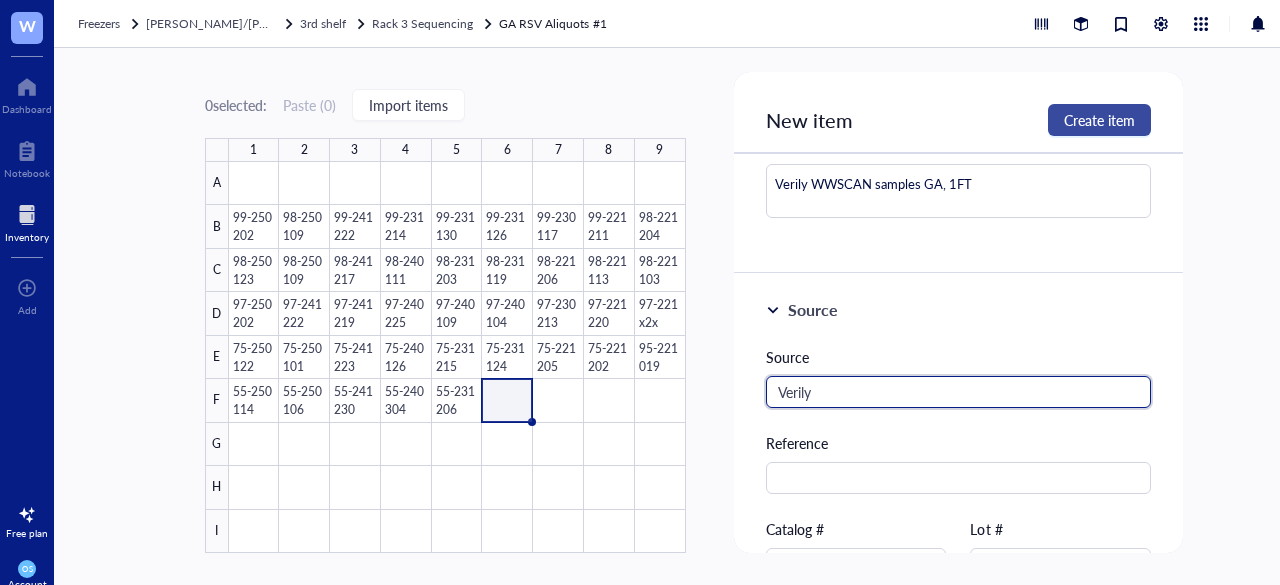 type on "Verily" 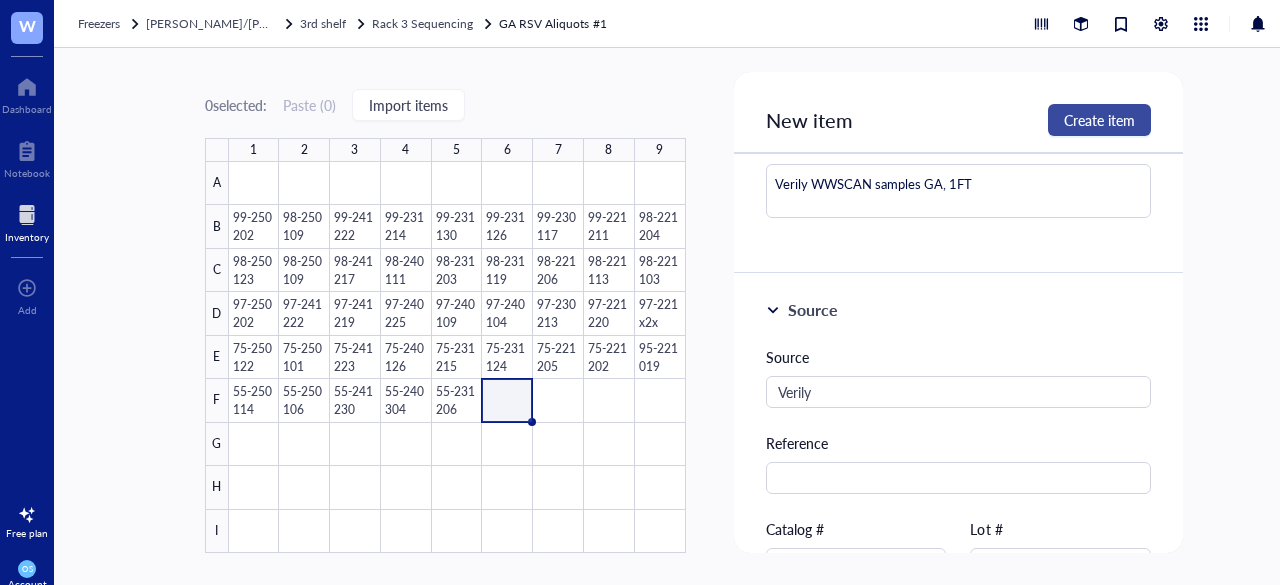 click on "Create item" at bounding box center (1099, 120) 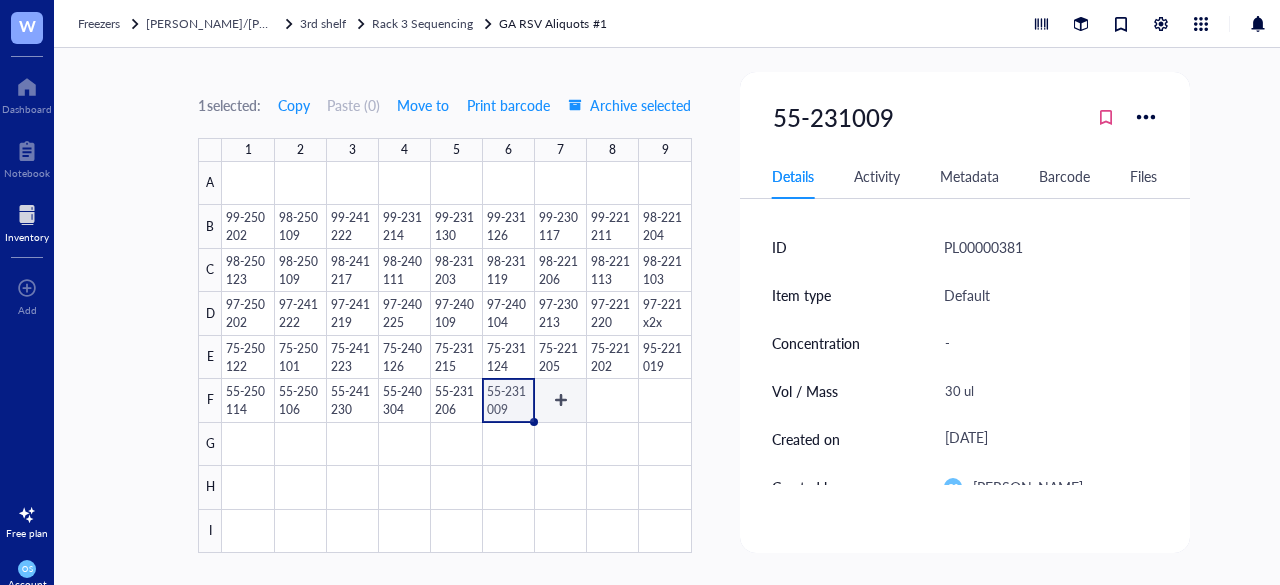 click at bounding box center (456, 357) 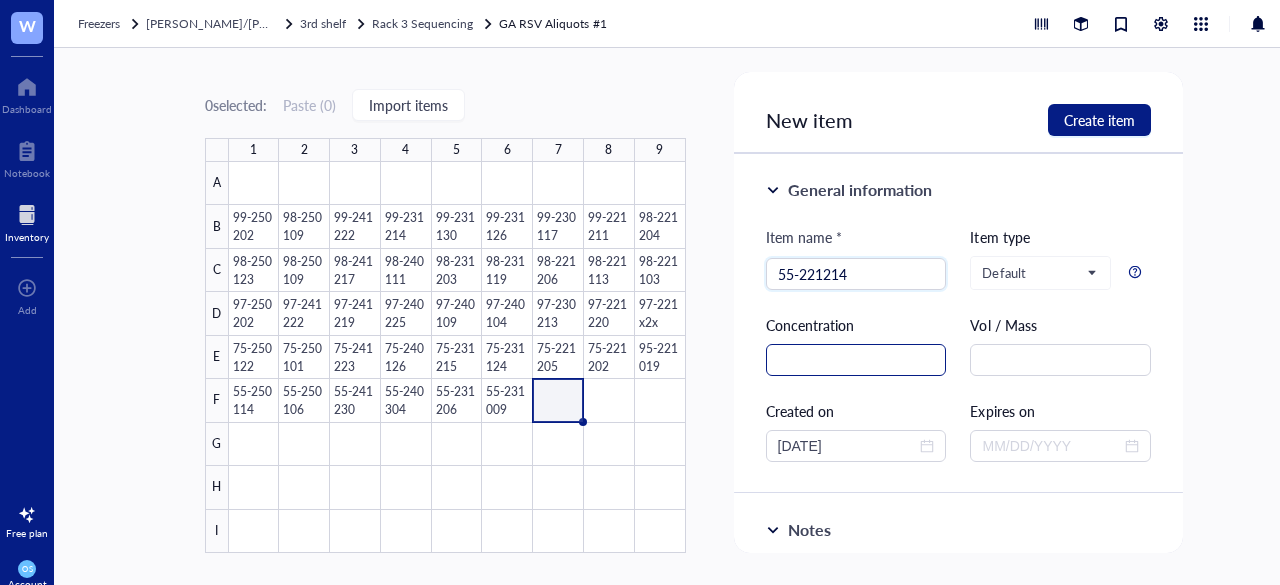 type on "55-221214" 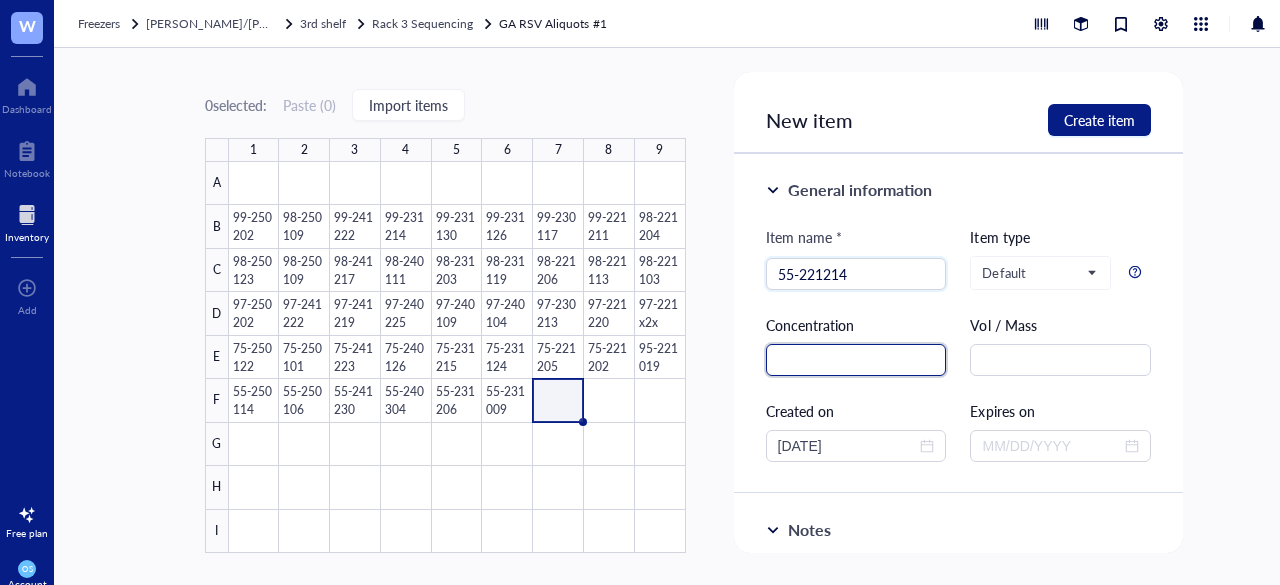click at bounding box center (856, 360) 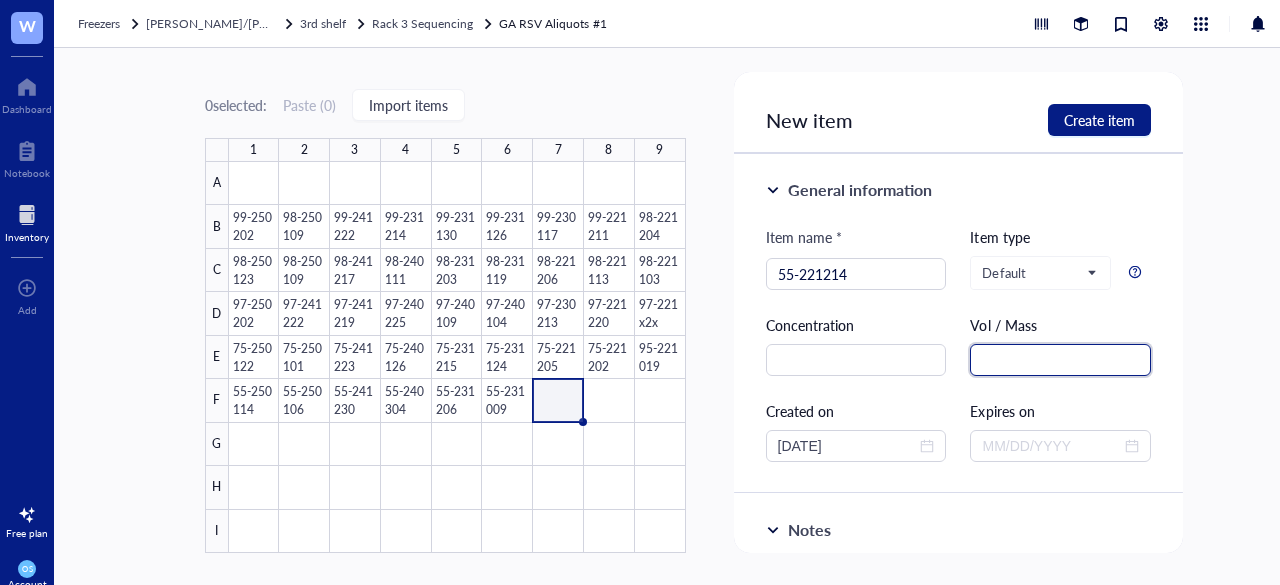click at bounding box center (1060, 360) 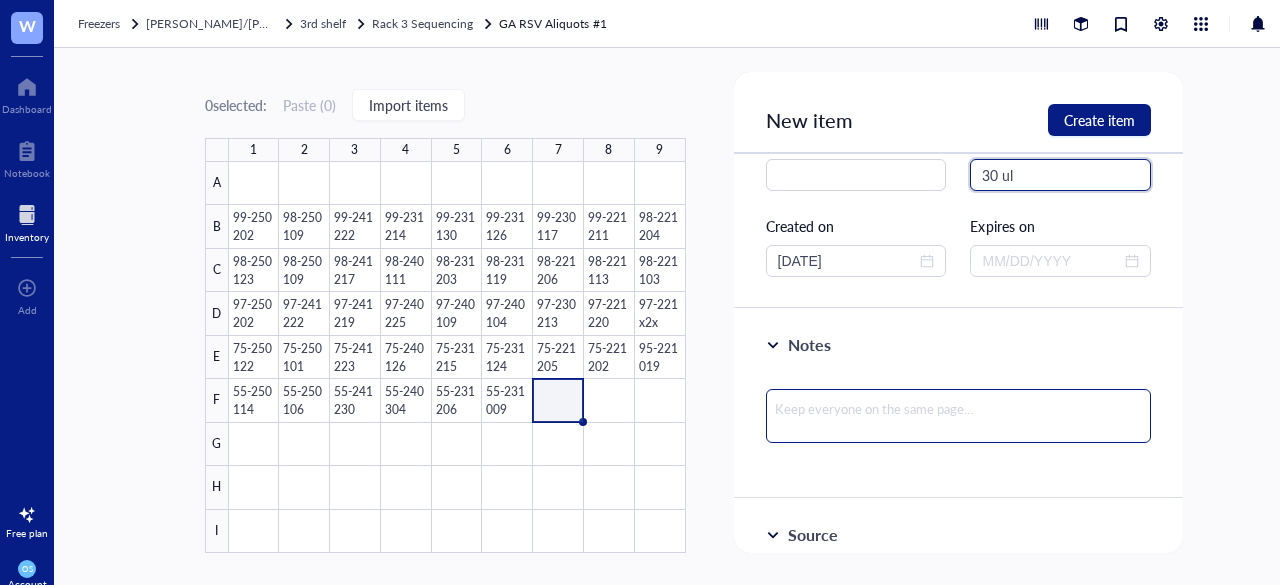 scroll, scrollTop: 189, scrollLeft: 0, axis: vertical 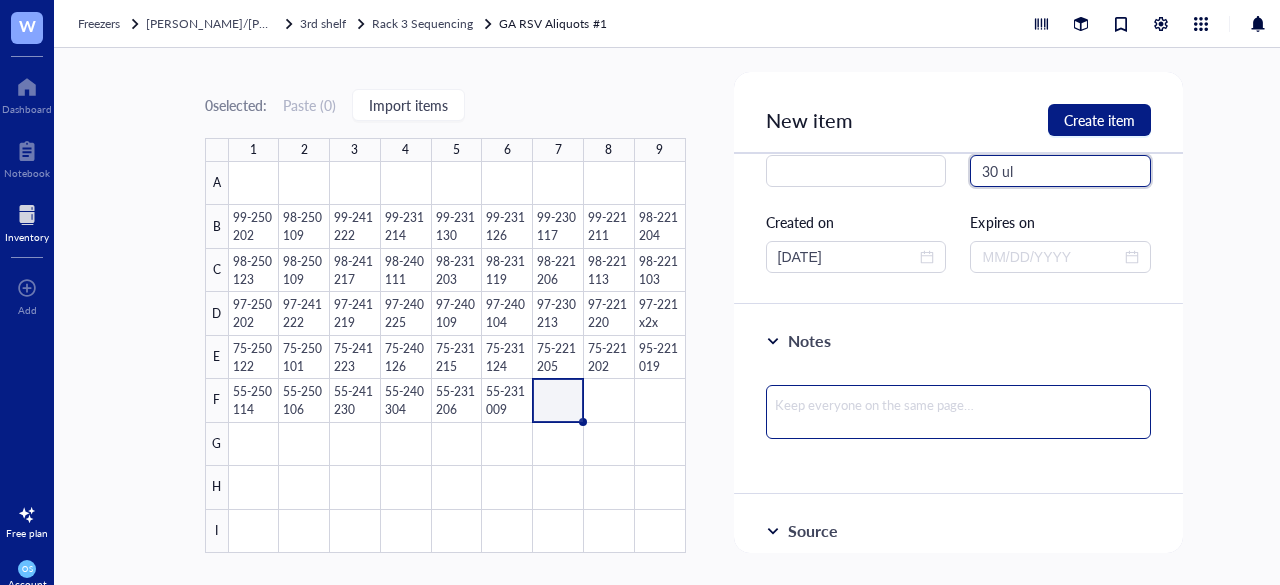 type on "30 ul" 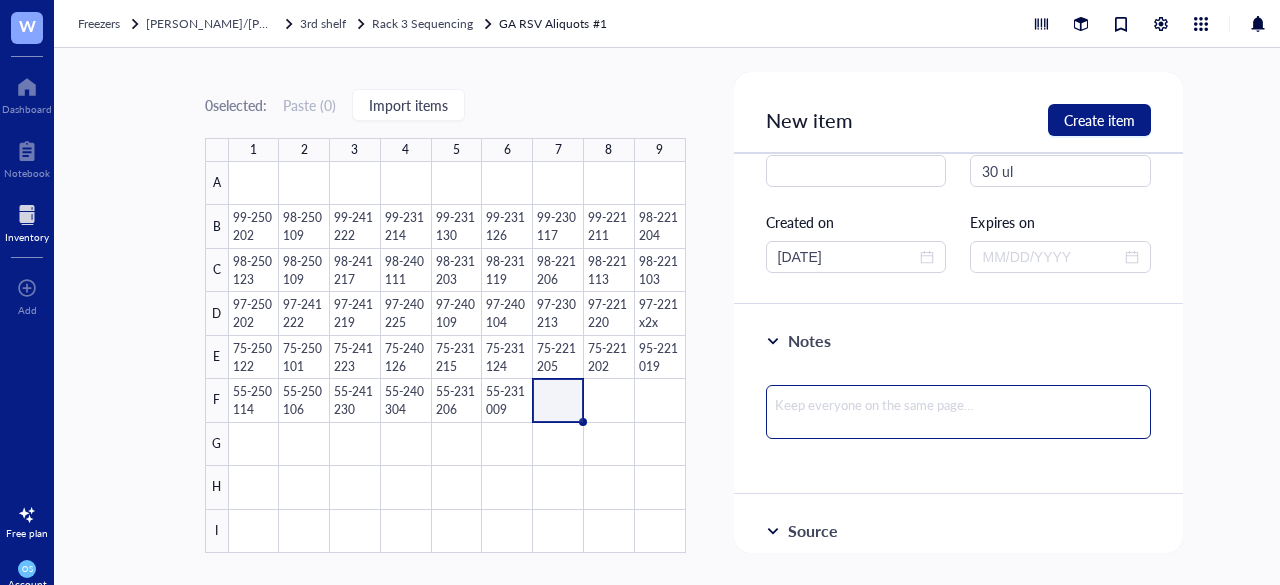 click at bounding box center (959, 412) 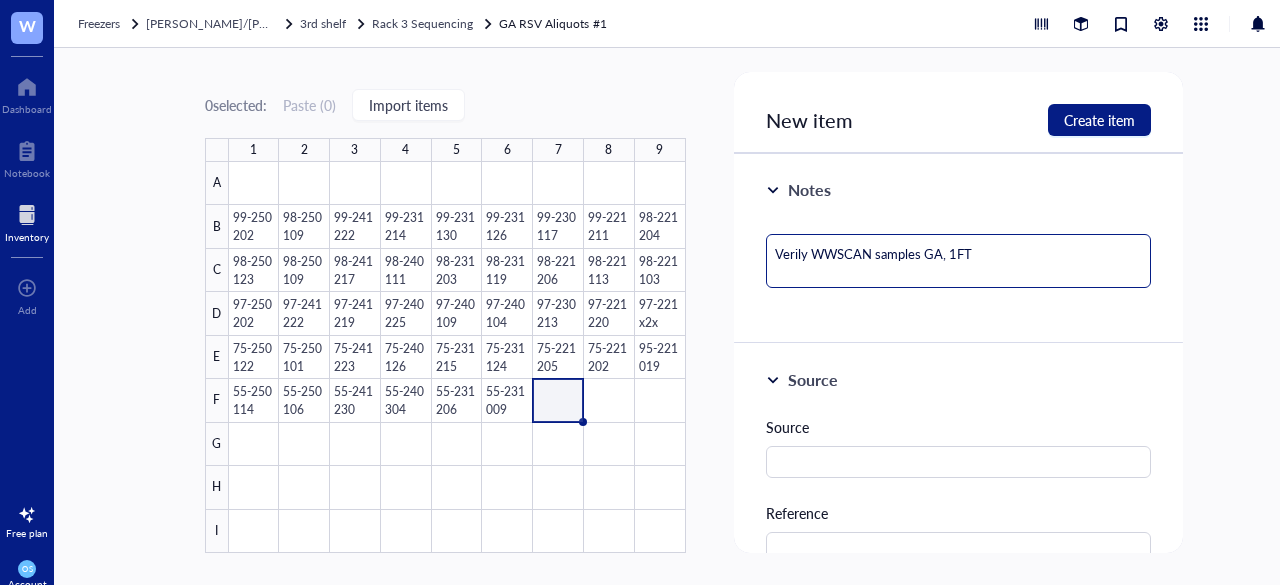 scroll, scrollTop: 341, scrollLeft: 0, axis: vertical 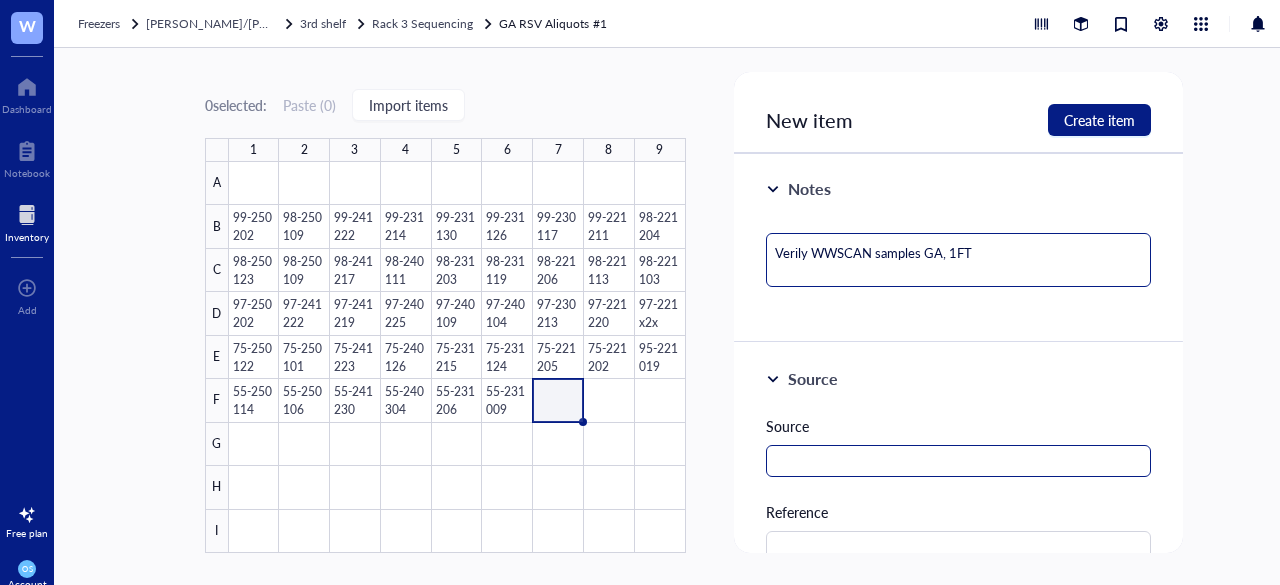 type on "Verily WWSCAN samples GA, 1FT" 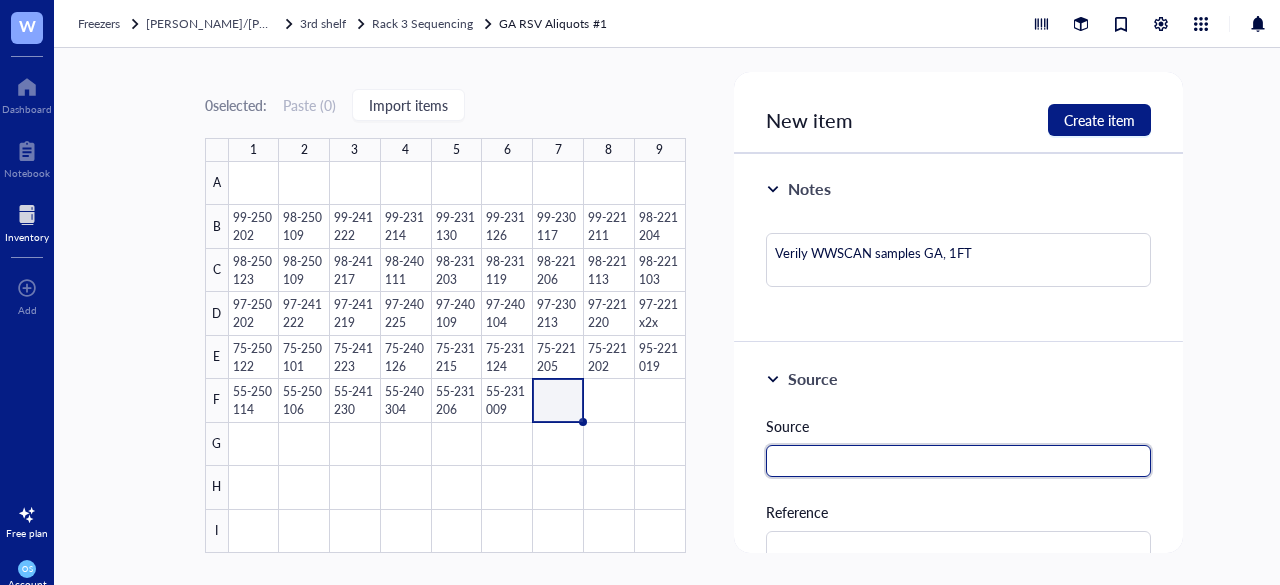 click at bounding box center [959, 461] 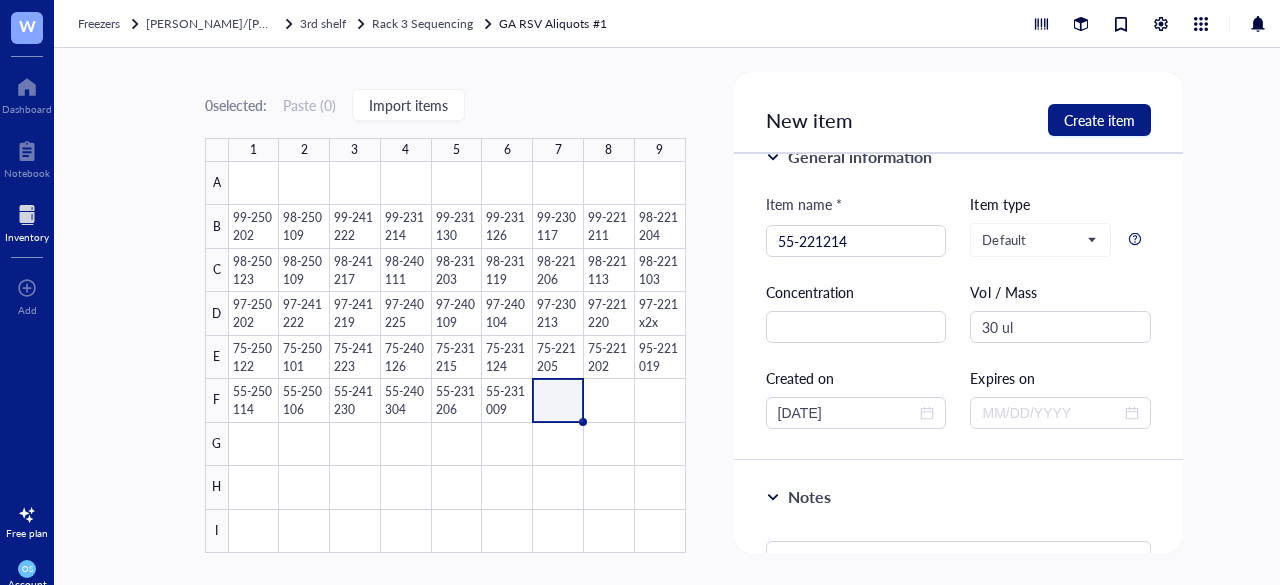 scroll, scrollTop: 0, scrollLeft: 0, axis: both 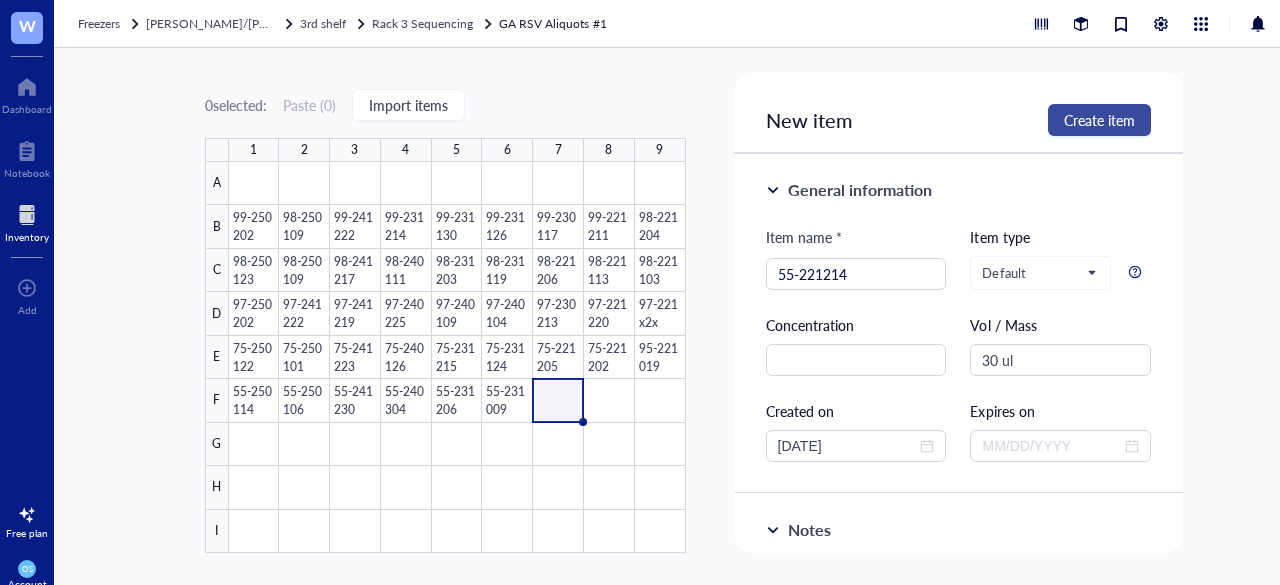 type on "Verily" 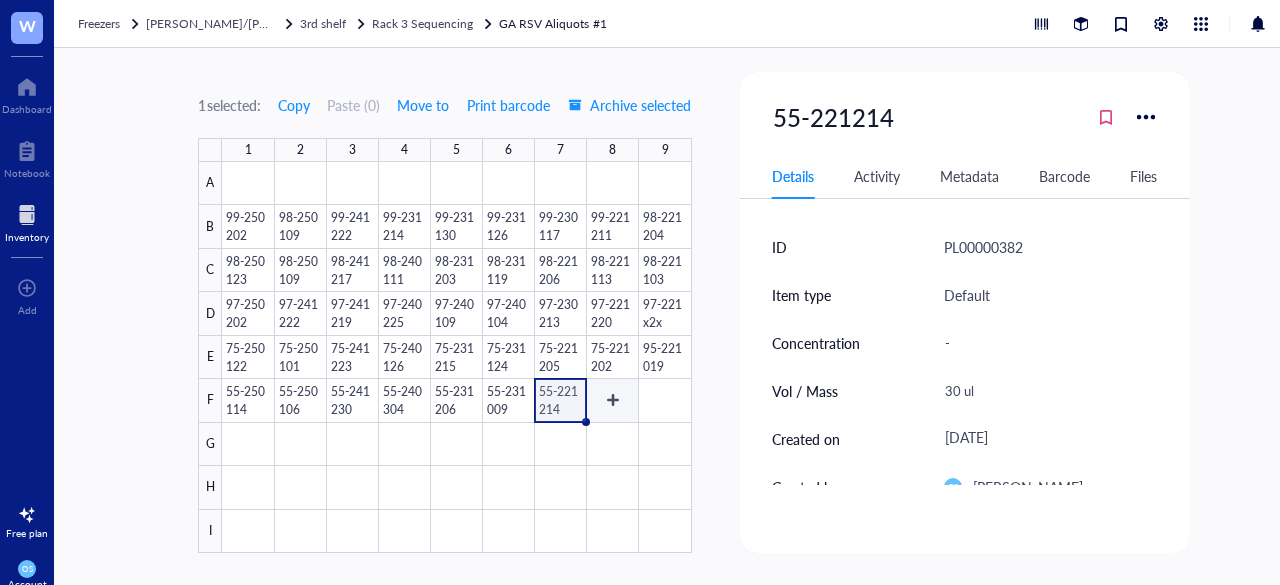 click at bounding box center [456, 357] 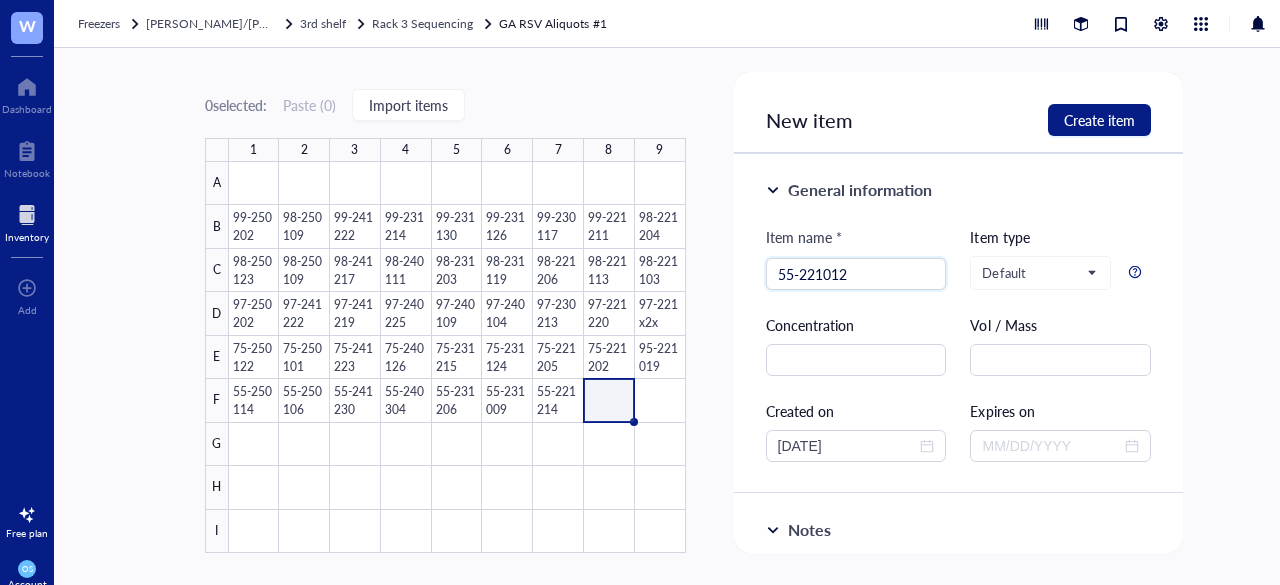 type on "55-221012" 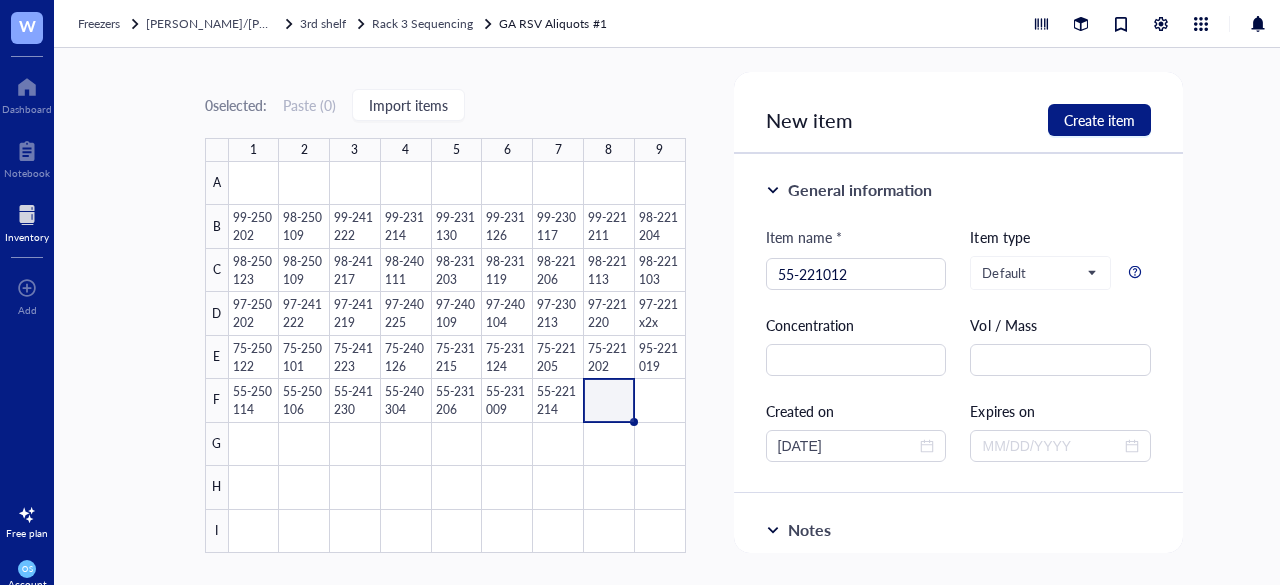 click on "Vol / Mass" at bounding box center [1060, 345] 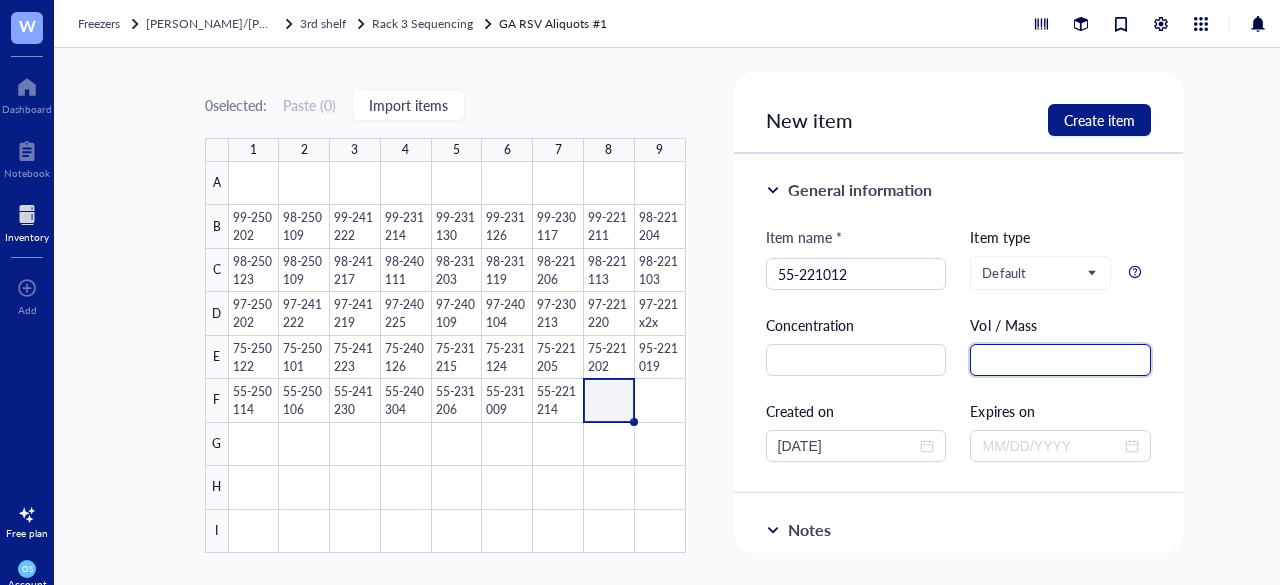 click at bounding box center [1060, 360] 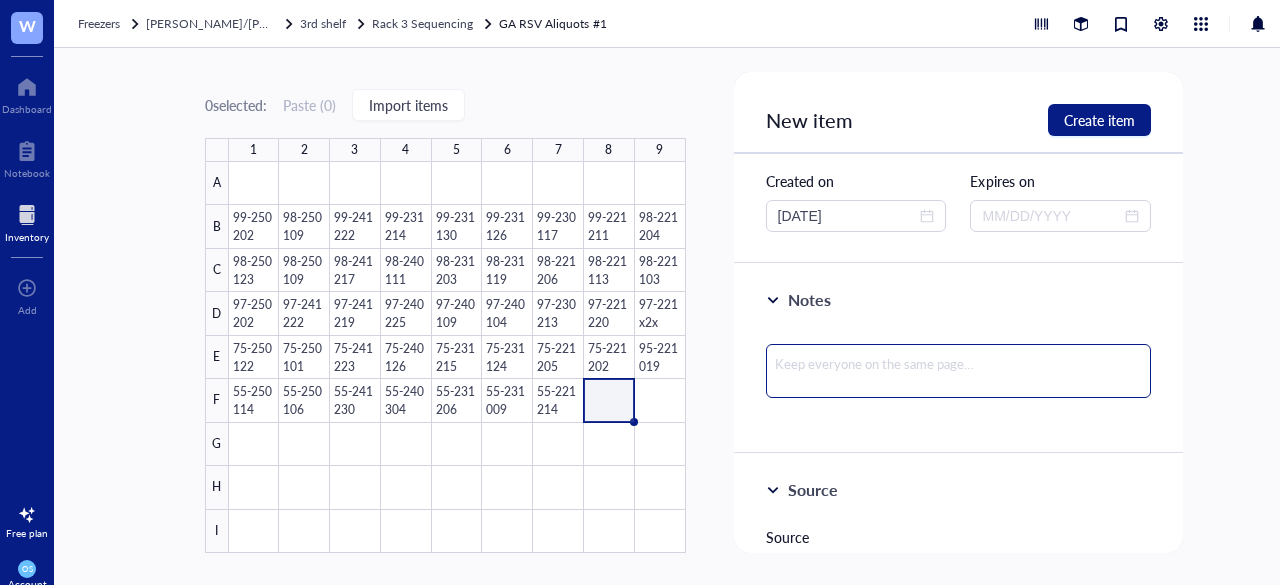 type on "30 ul" 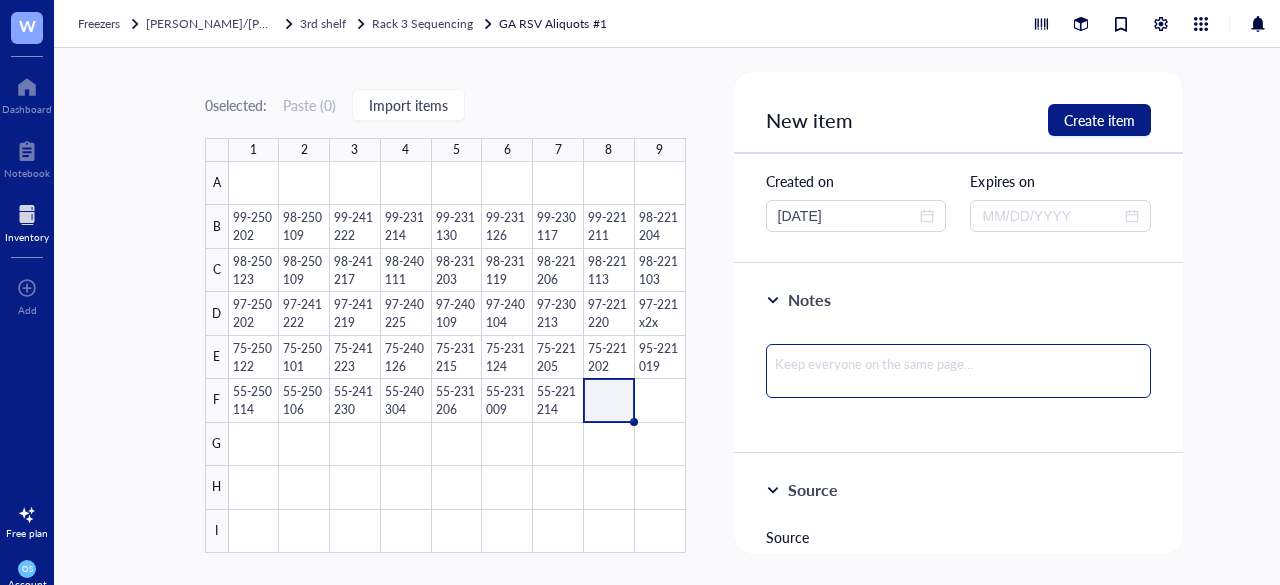 click at bounding box center [959, 371] 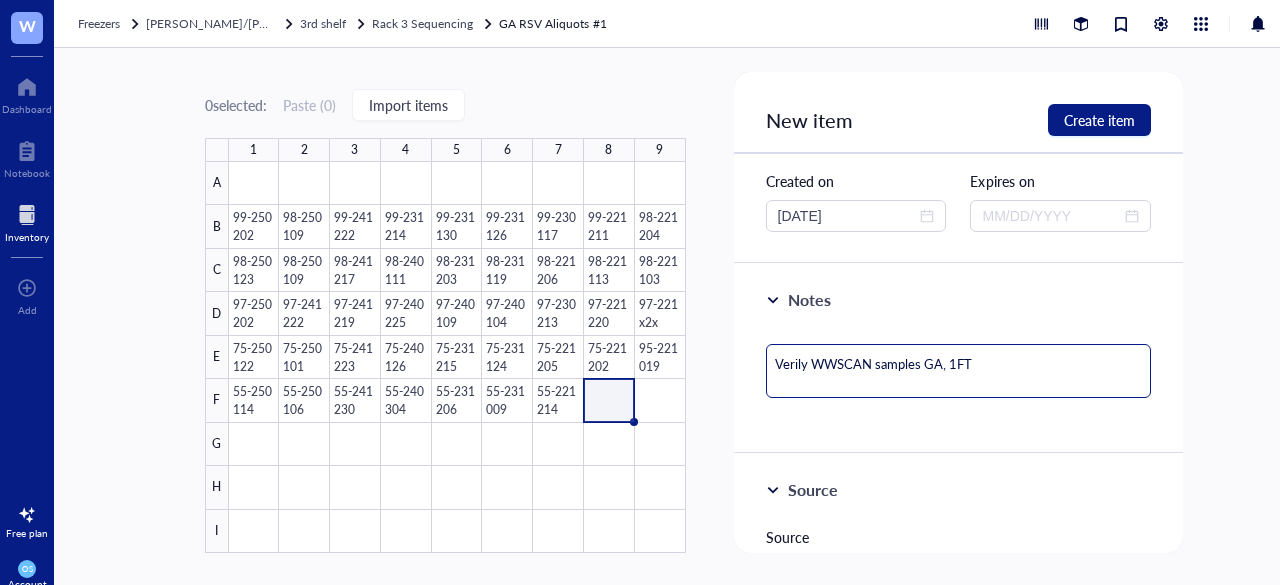scroll, scrollTop: 336, scrollLeft: 0, axis: vertical 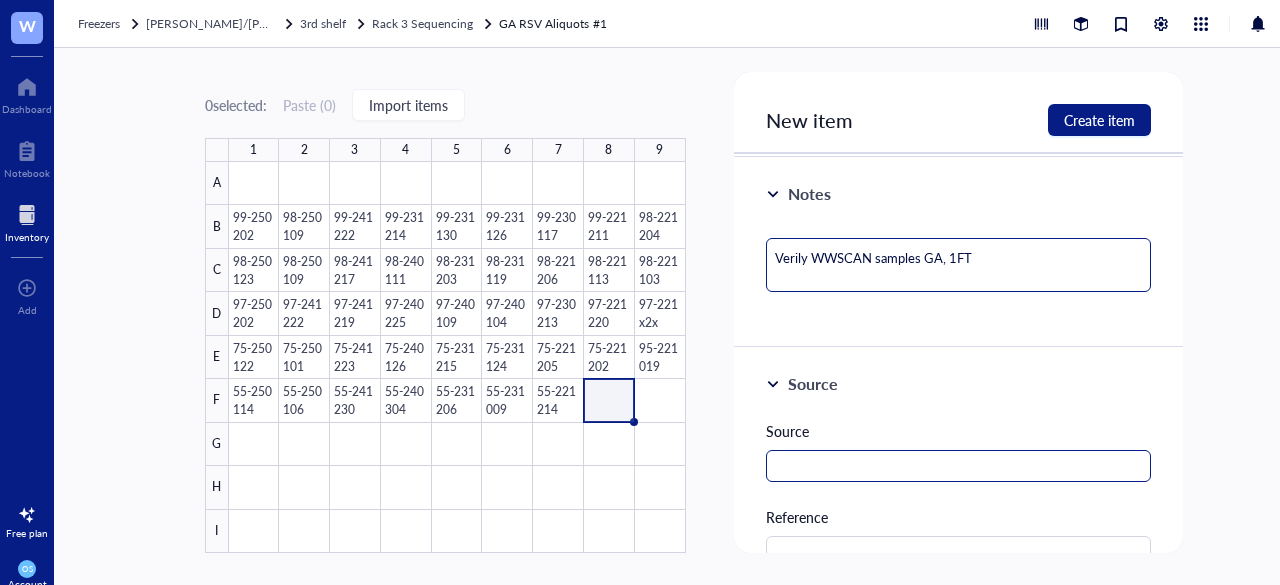 type on "Verily WWSCAN samples GA, 1FT" 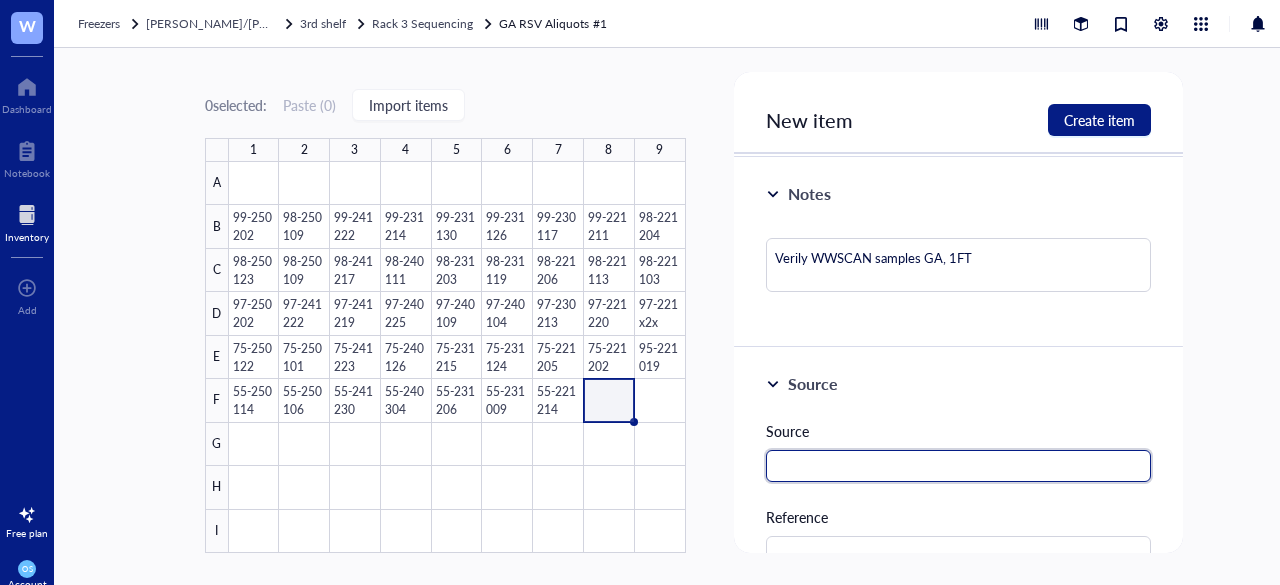 click at bounding box center [959, 466] 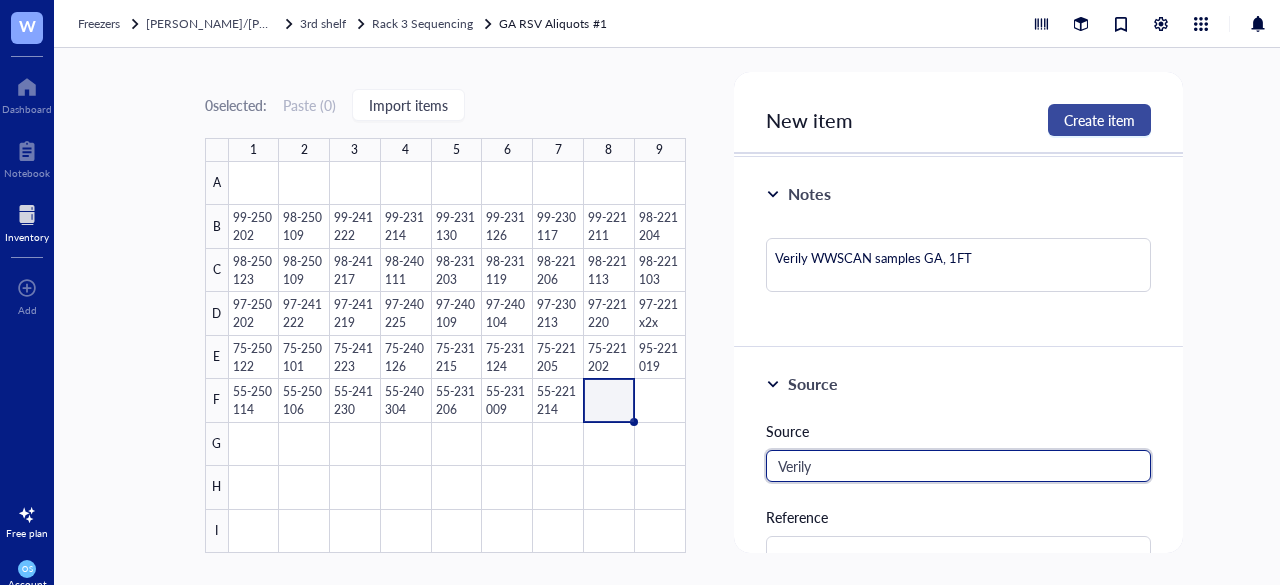 type on "Verily" 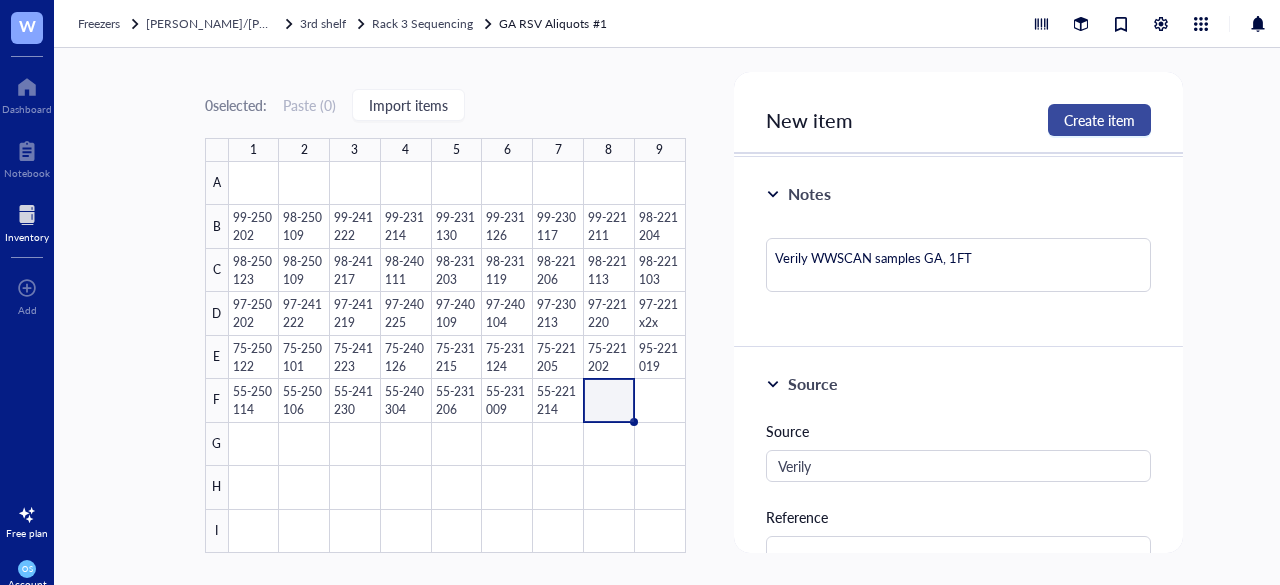 click on "Create item" at bounding box center (1099, 120) 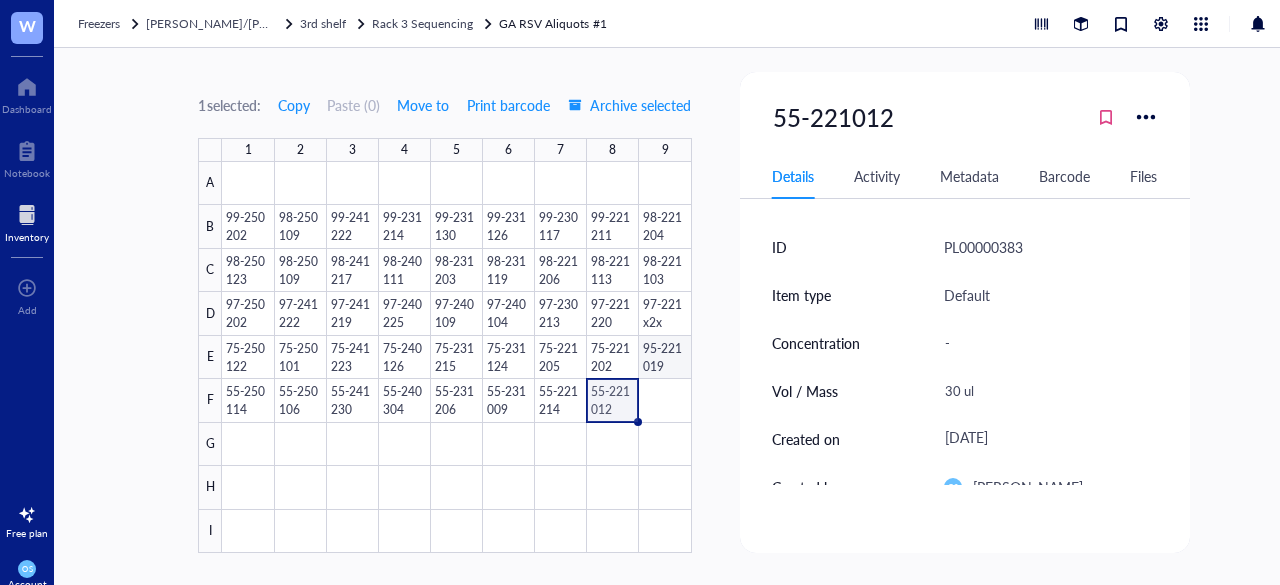 click at bounding box center (456, 357) 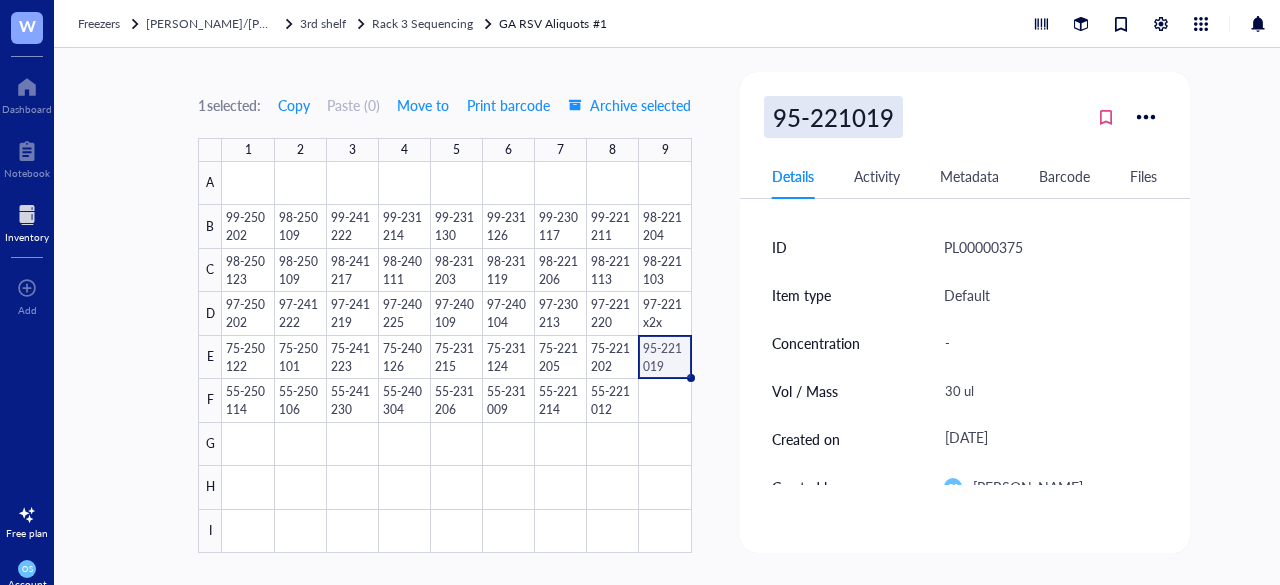 click on "95-221019" at bounding box center [833, 117] 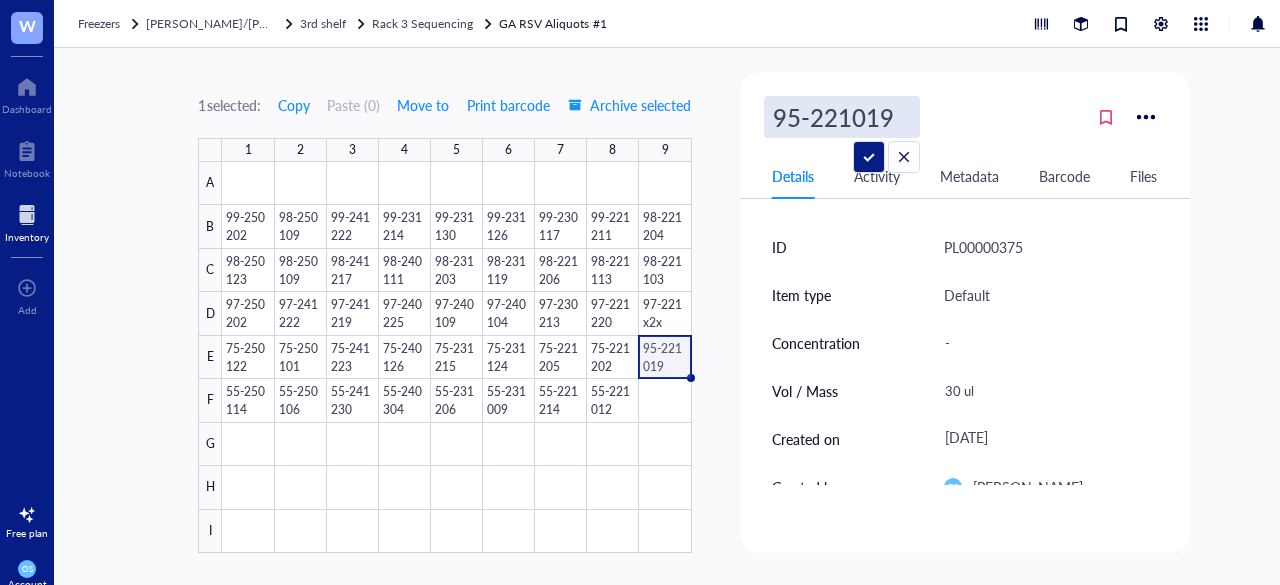 click on "95-221019" at bounding box center [842, 117] 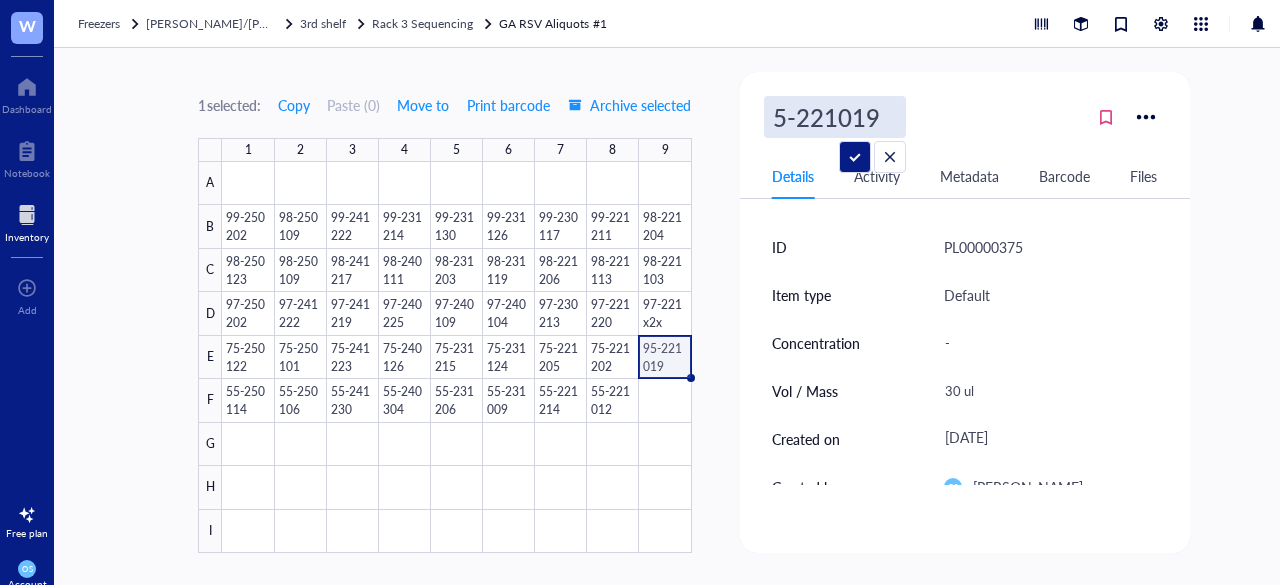 type on "75-221019" 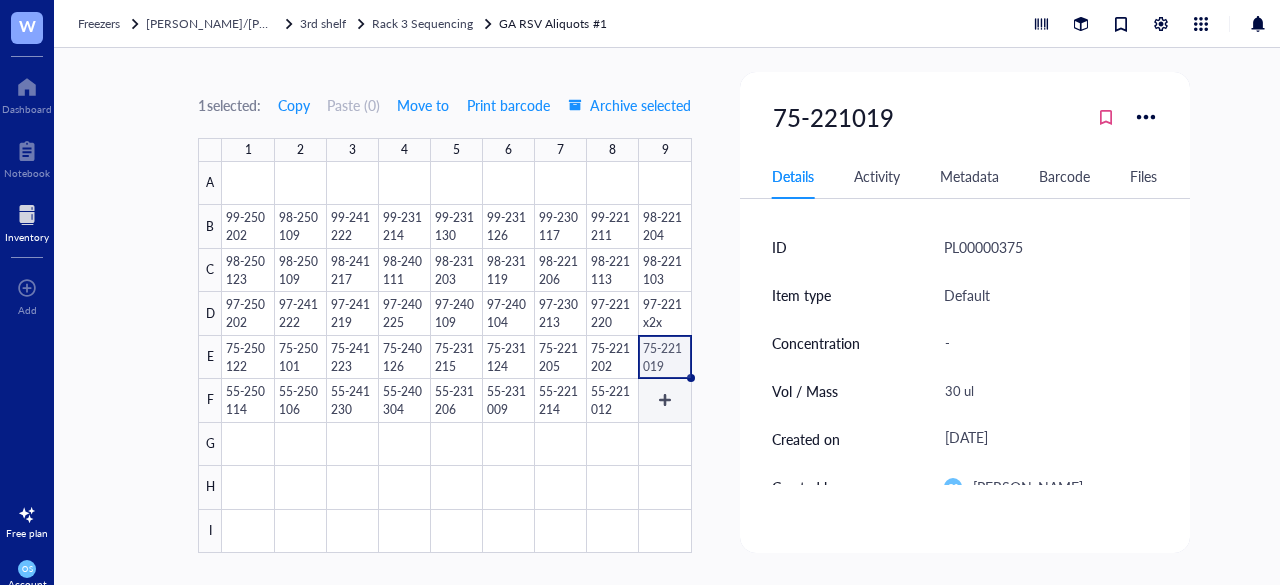 click at bounding box center [456, 357] 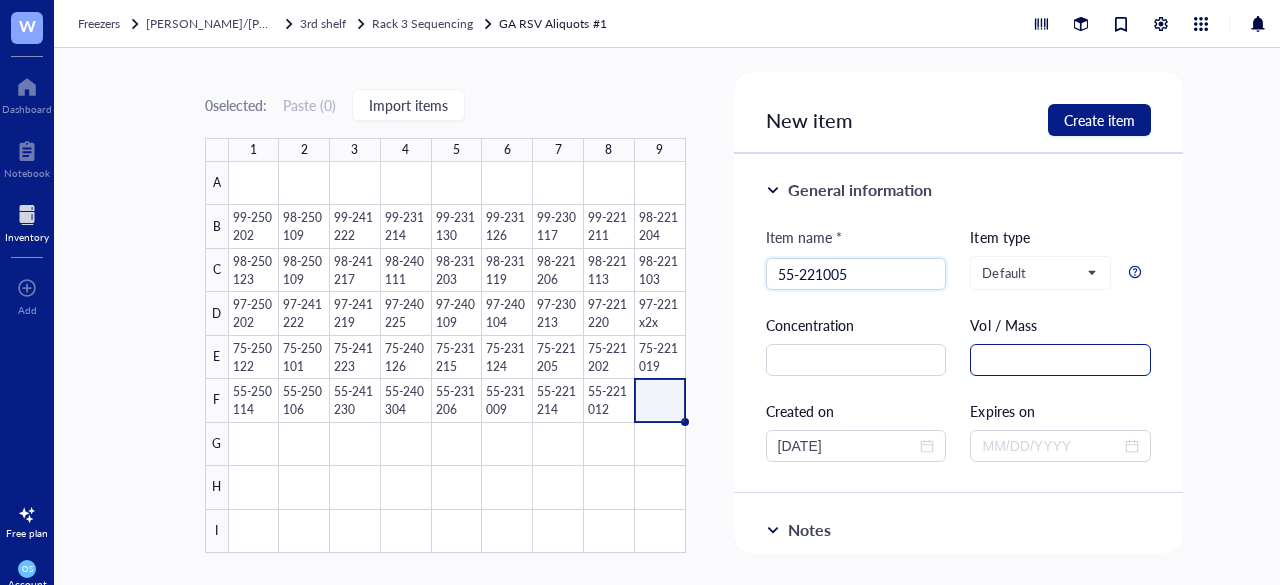type on "55-221005" 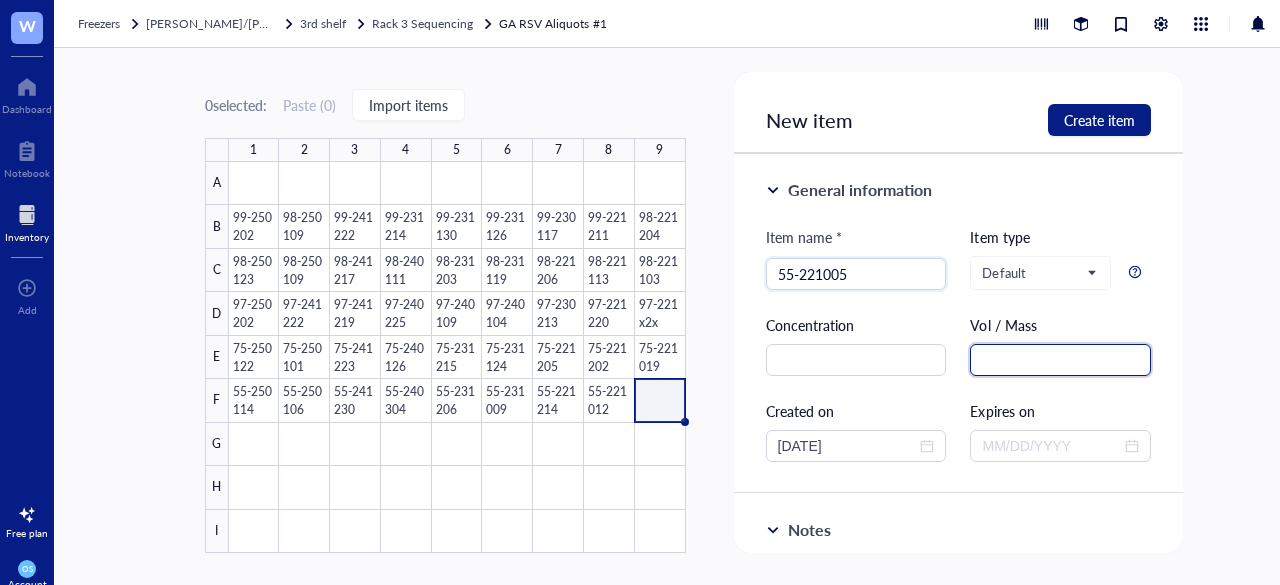 click at bounding box center (1060, 360) 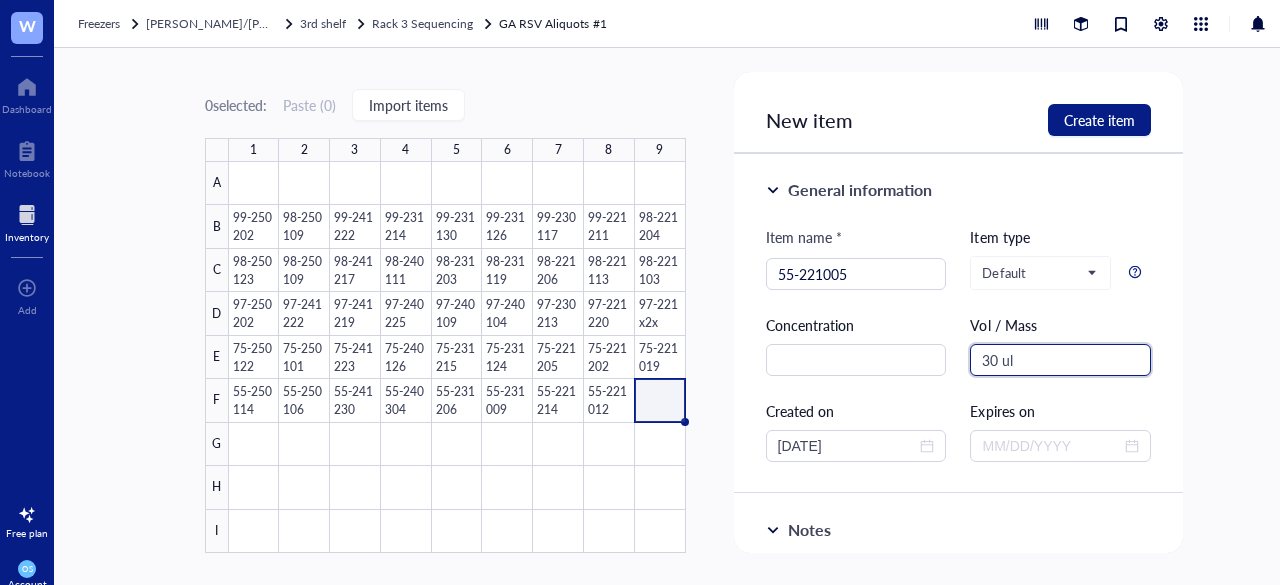 scroll, scrollTop: 50, scrollLeft: 0, axis: vertical 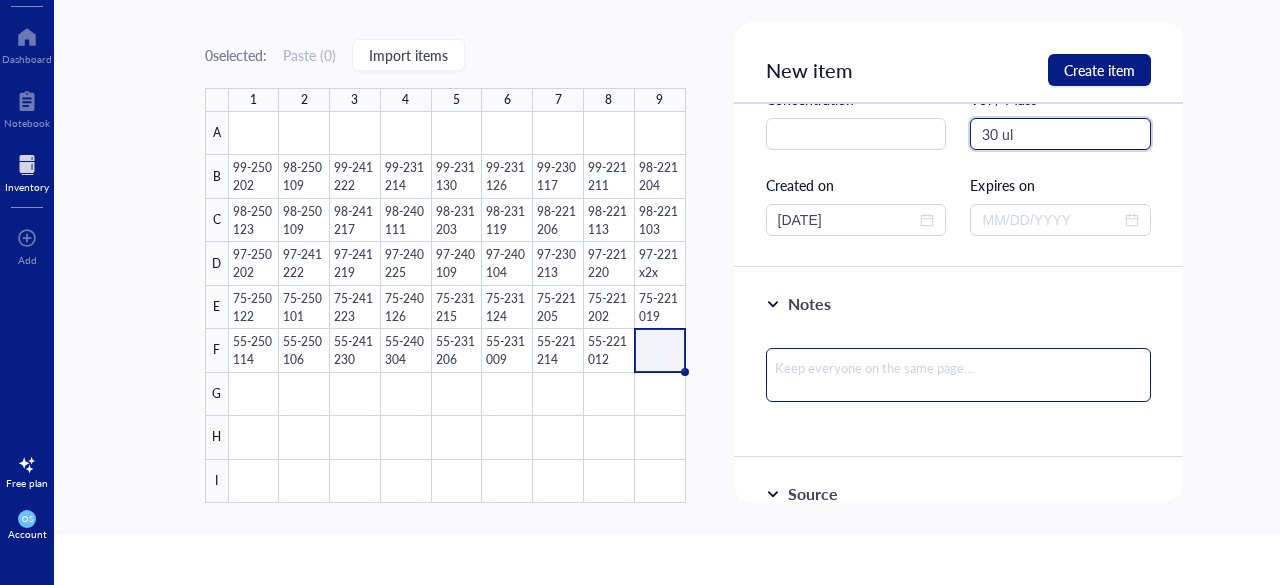 type on "30 ul" 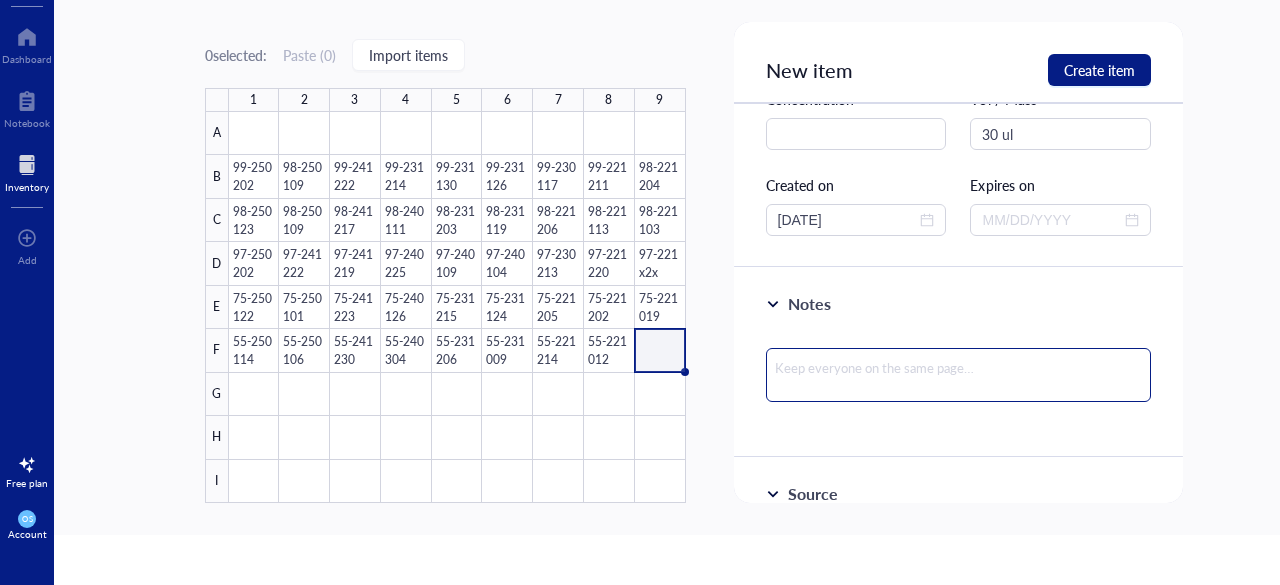 click at bounding box center [959, 375] 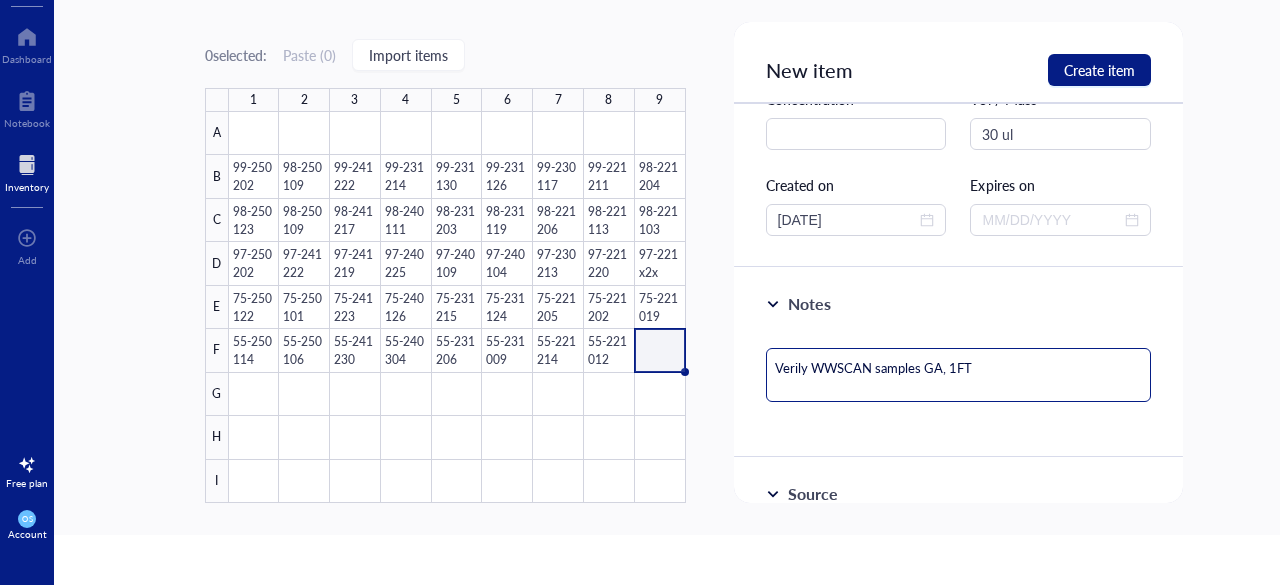 scroll, scrollTop: 322, scrollLeft: 0, axis: vertical 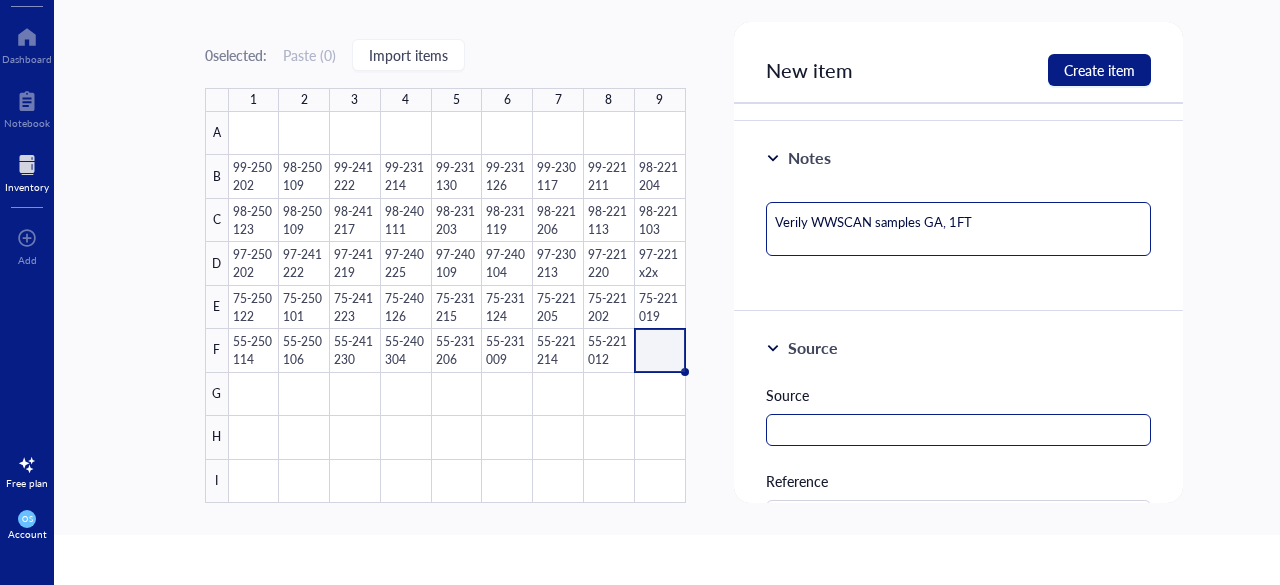 type on "Verily WWSCAN samples GA, 1FT" 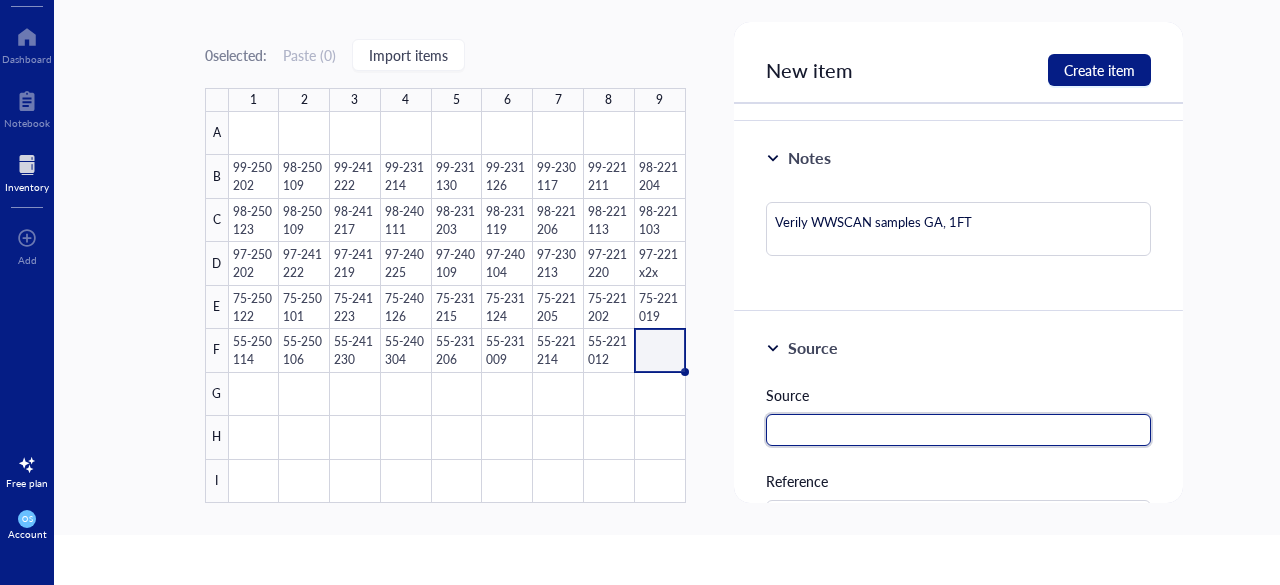 click at bounding box center [959, 430] 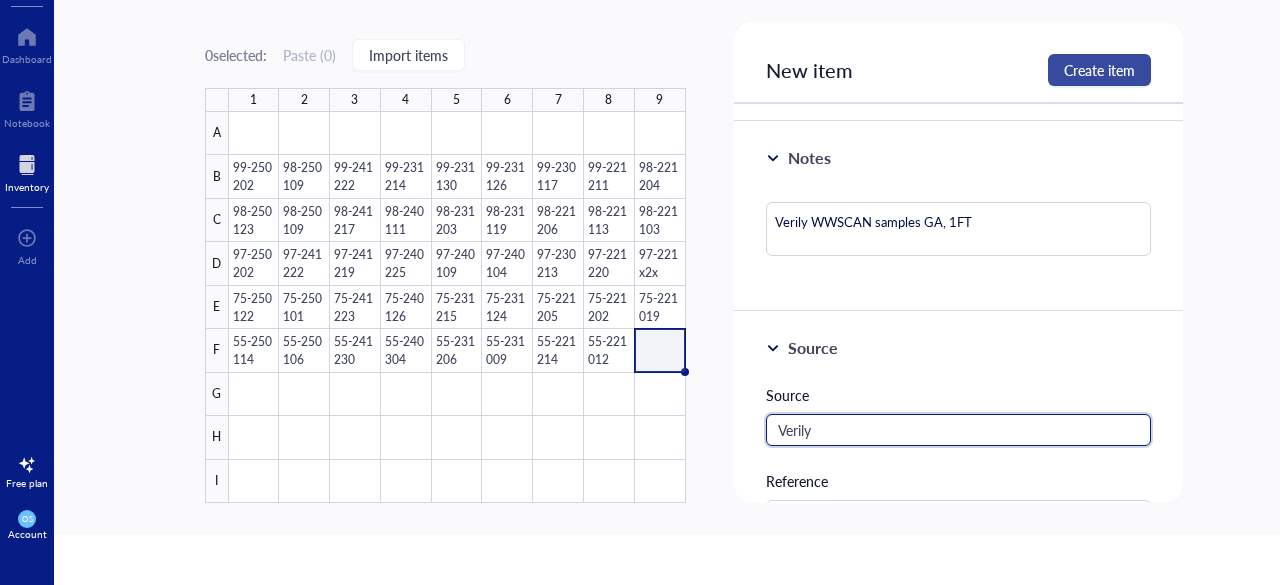 type on "Verily" 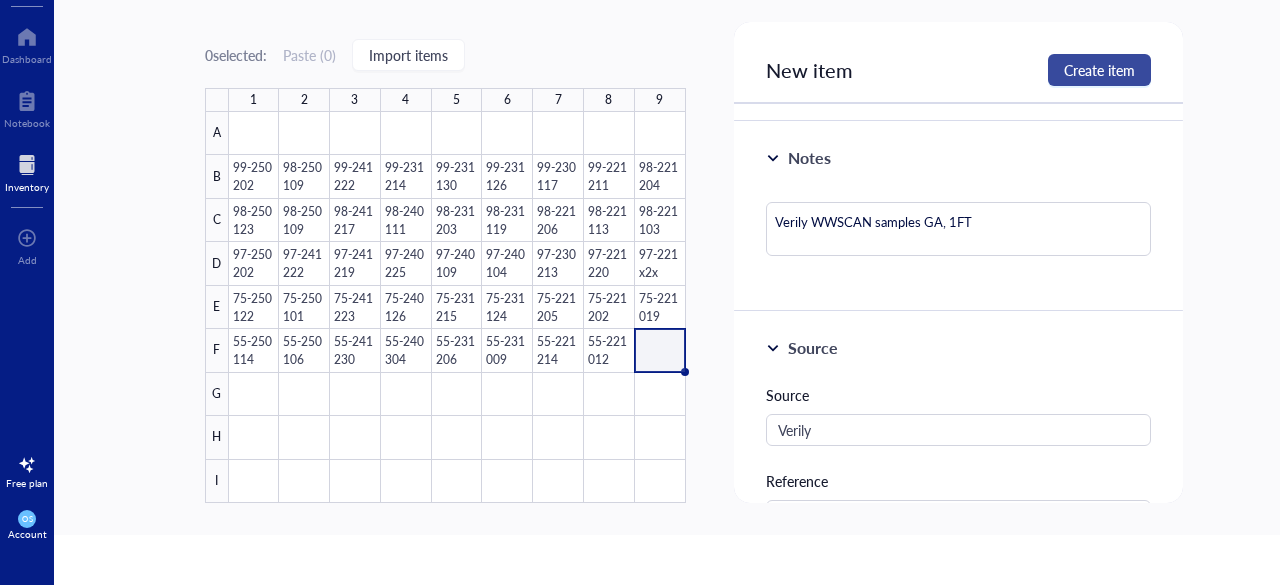 click on "Create item" at bounding box center [1099, 70] 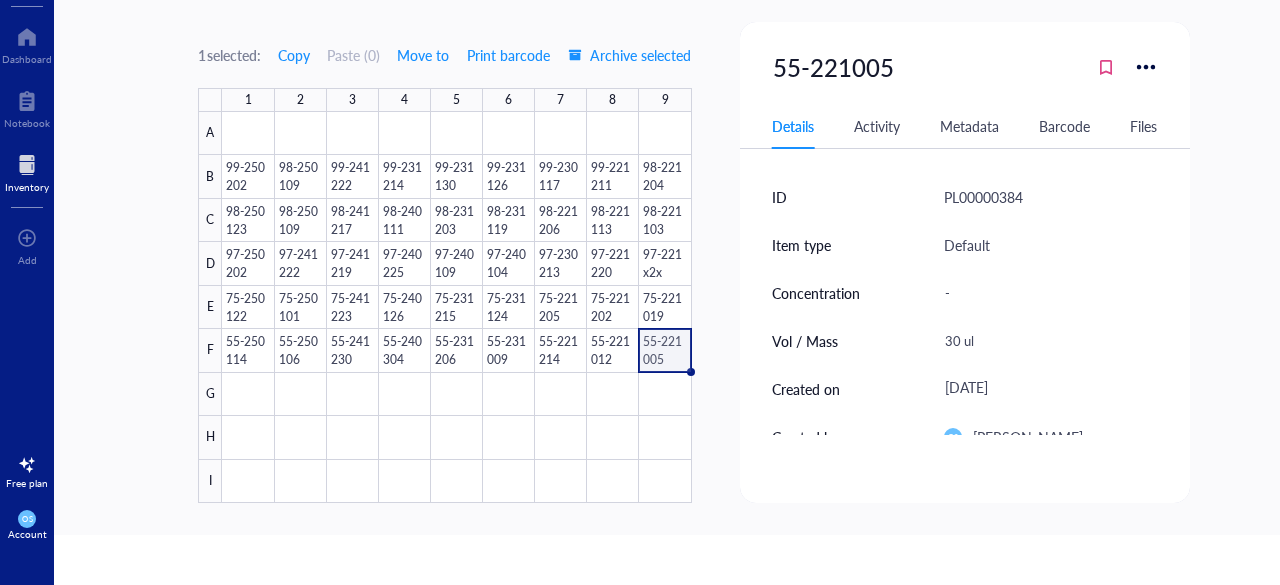 click at bounding box center (456, 307) 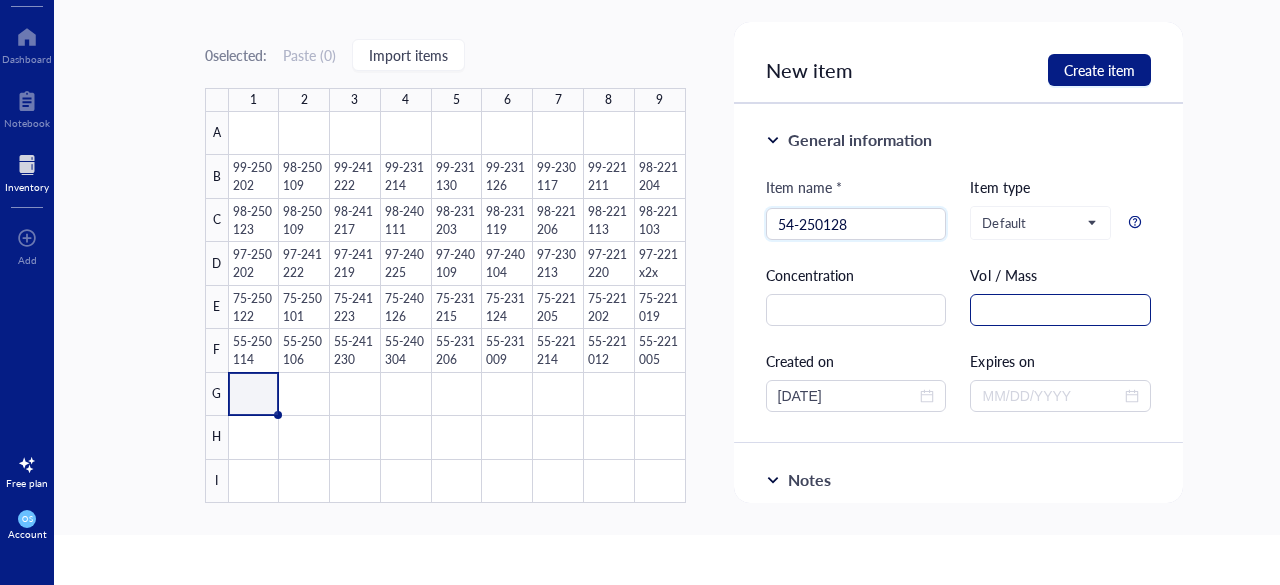 type on "54-250128" 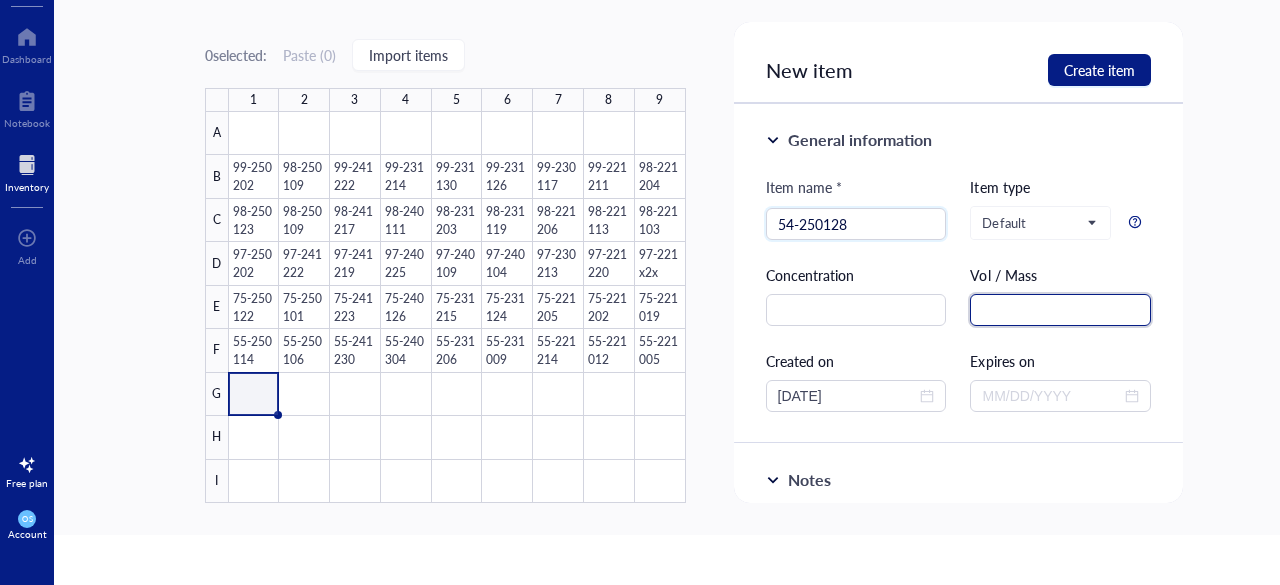 click at bounding box center (1060, 310) 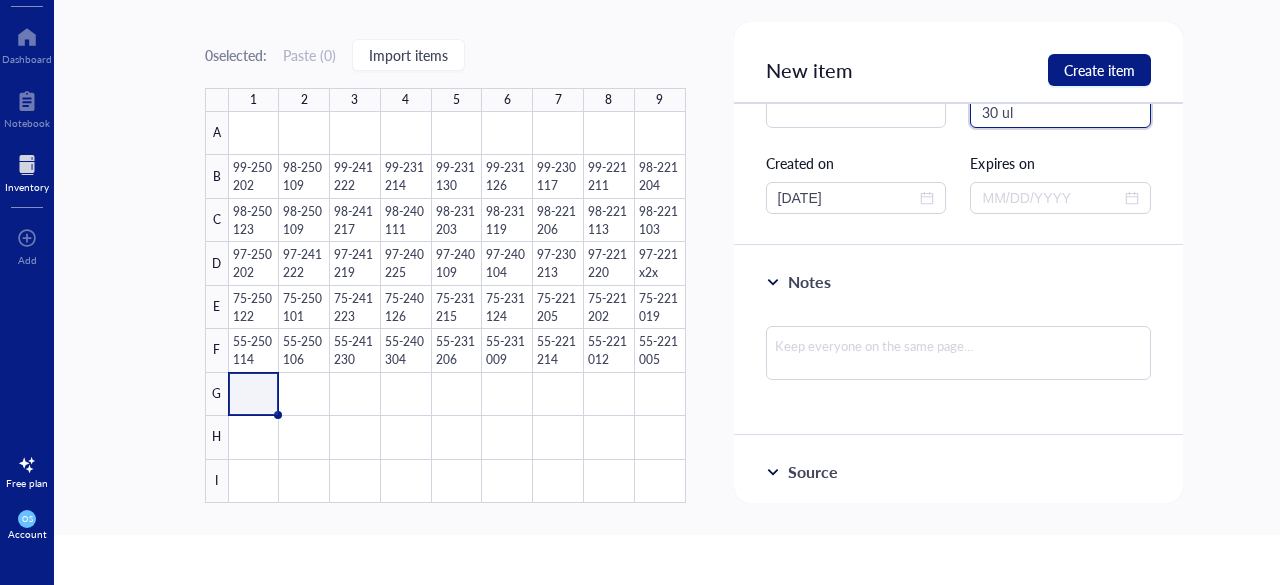 scroll, scrollTop: 200, scrollLeft: 0, axis: vertical 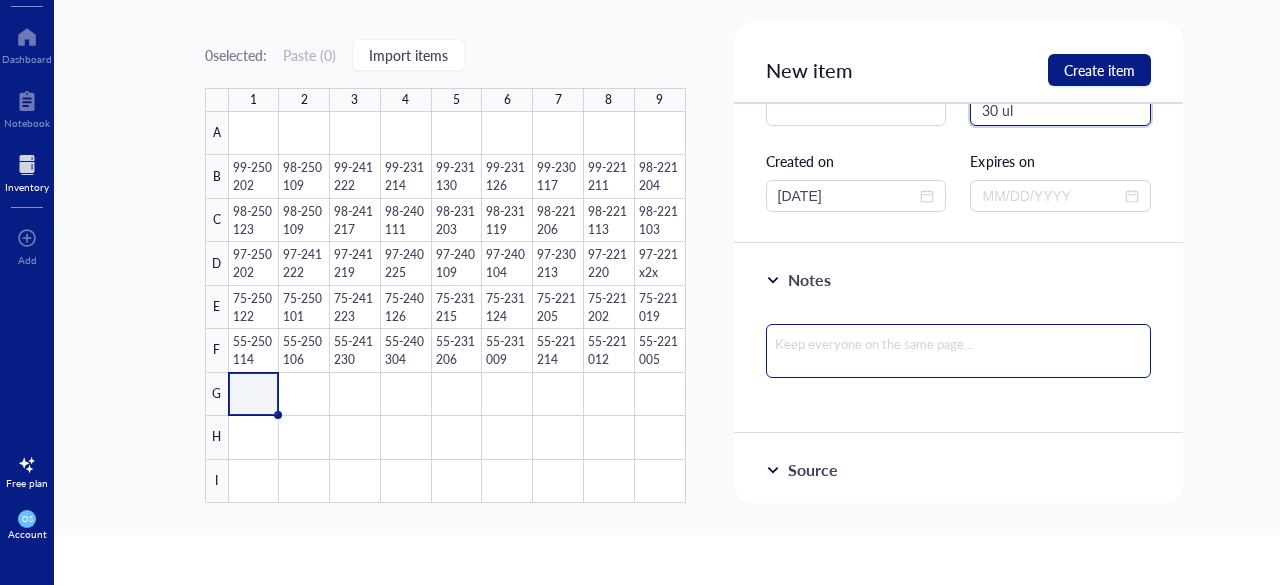 type on "30 ul" 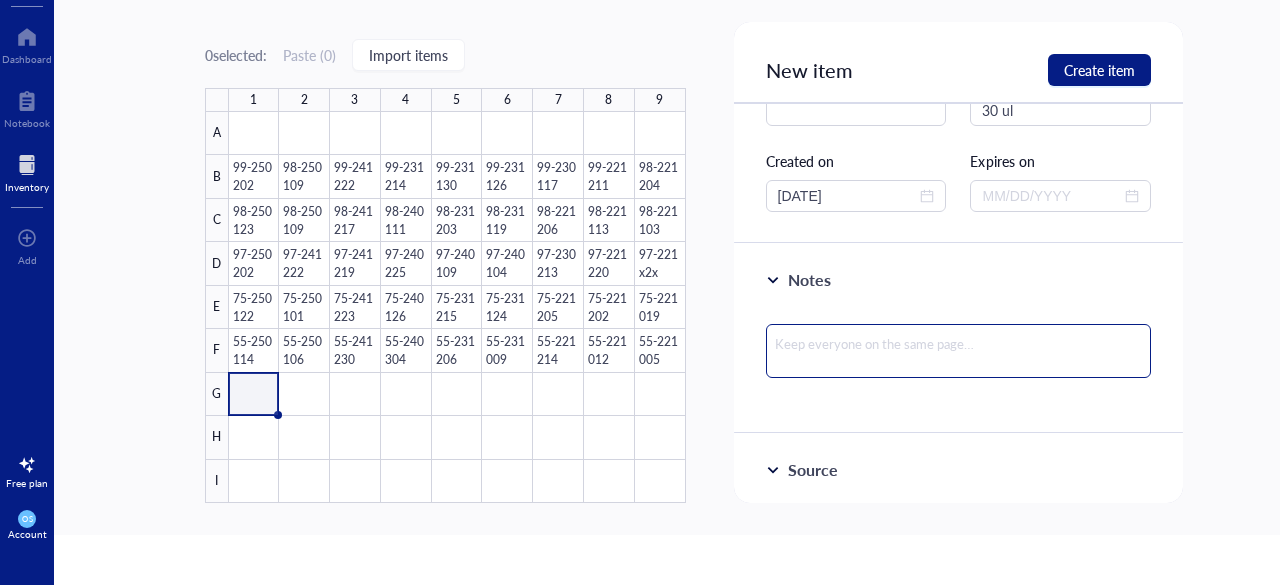 click at bounding box center [959, 351] 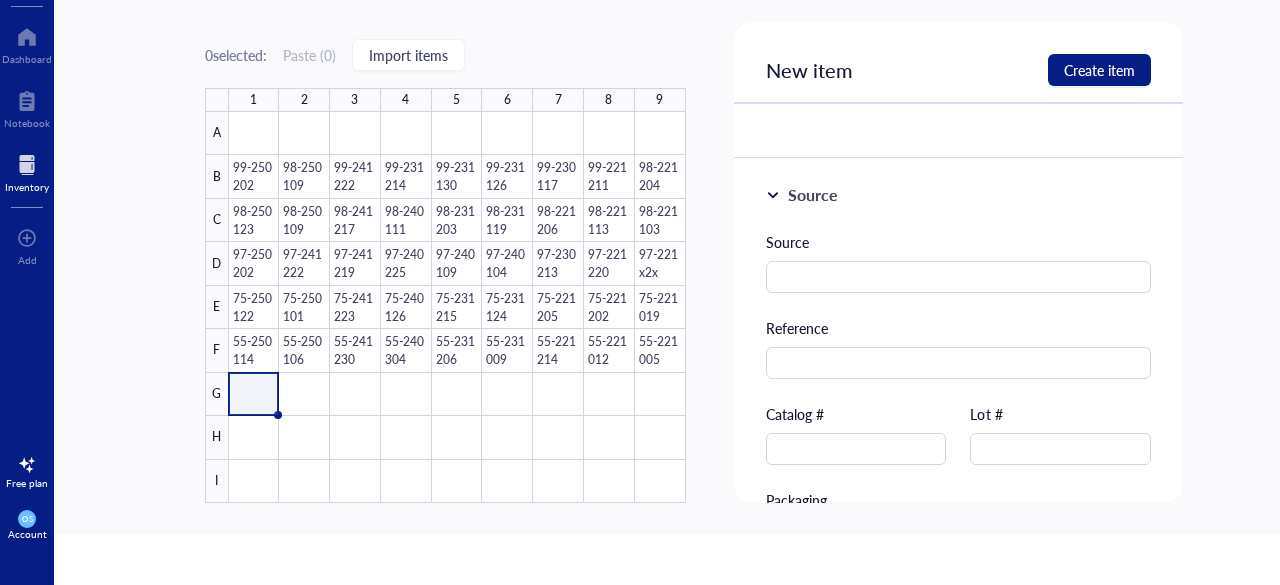 scroll, scrollTop: 483, scrollLeft: 0, axis: vertical 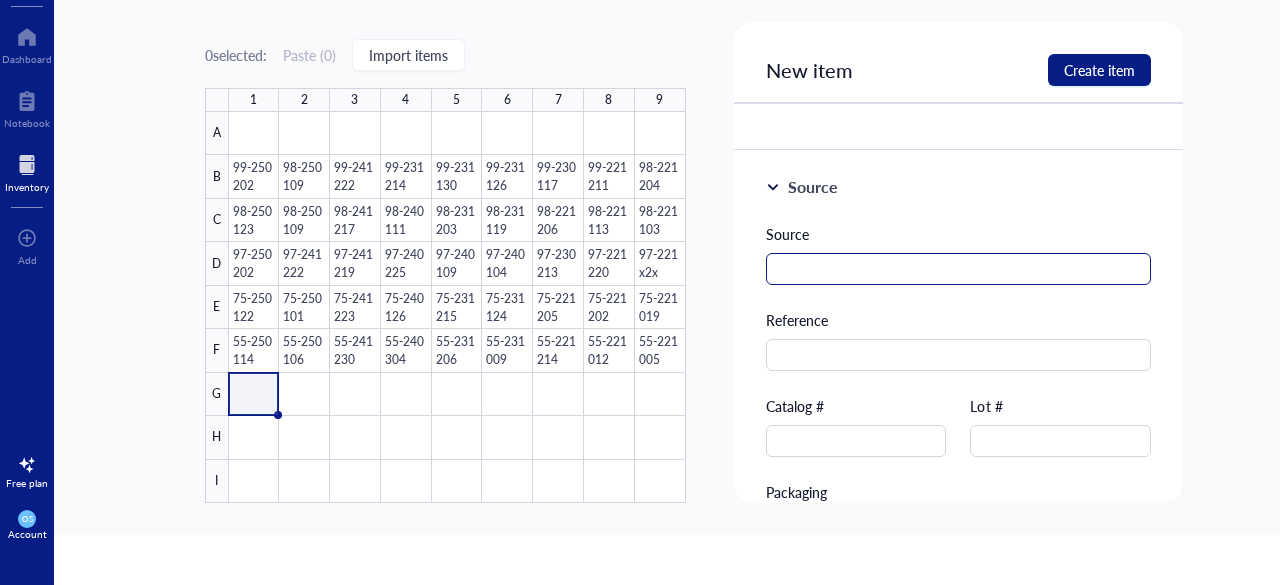 type on "Verily WWSCAN samples GA, 1FT" 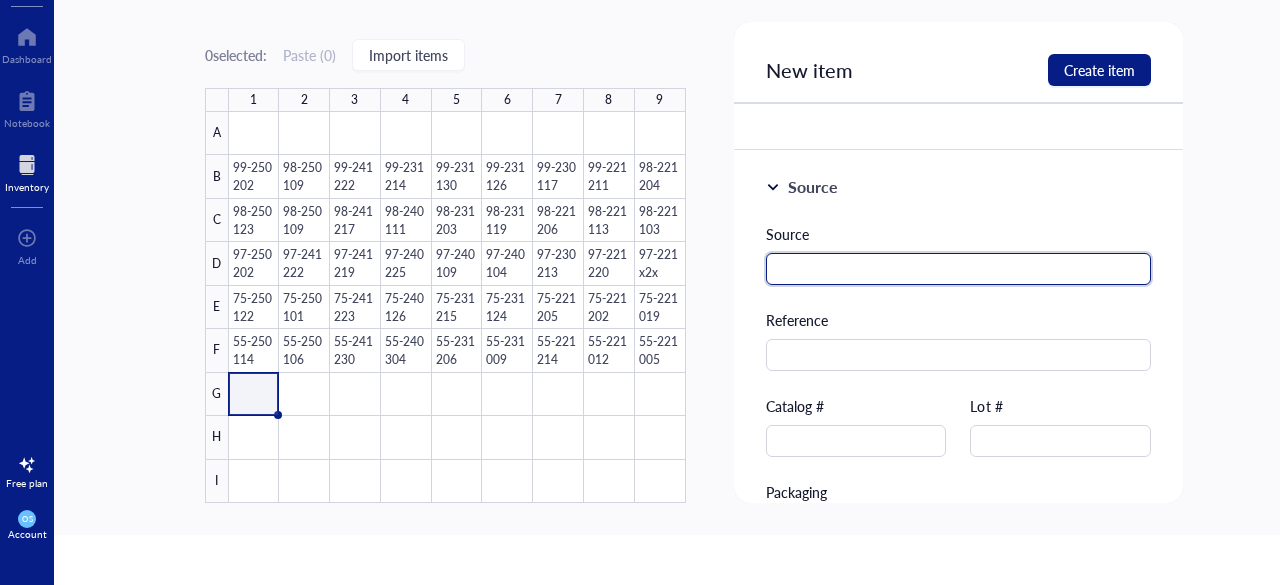 click at bounding box center [959, 269] 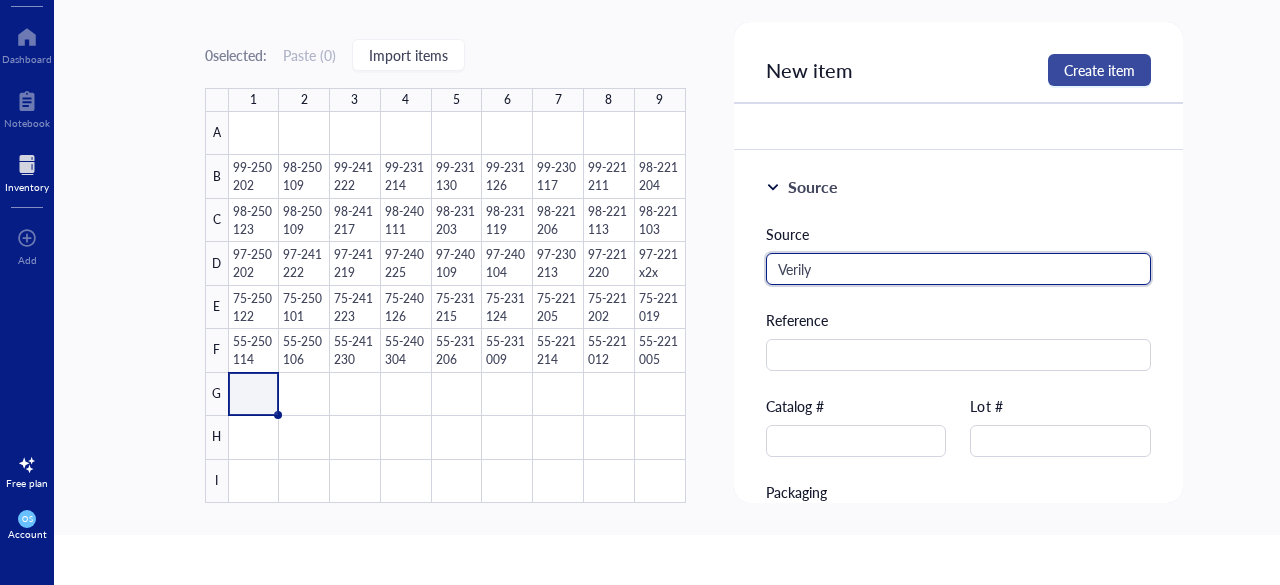 type on "Verily" 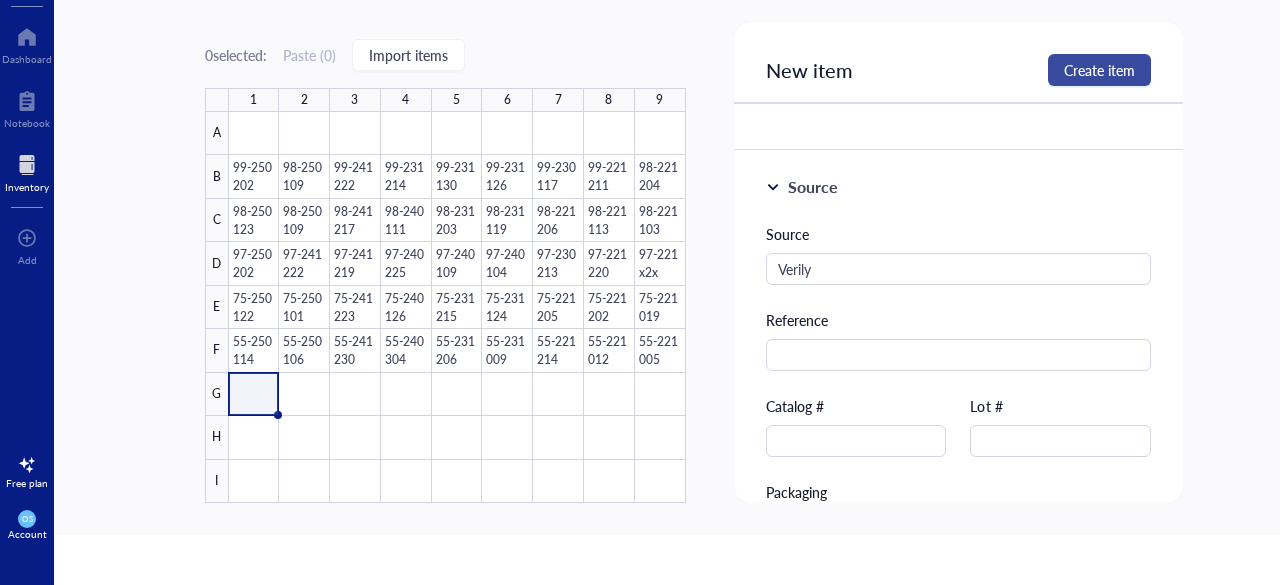 click on "Create item" at bounding box center (1099, 70) 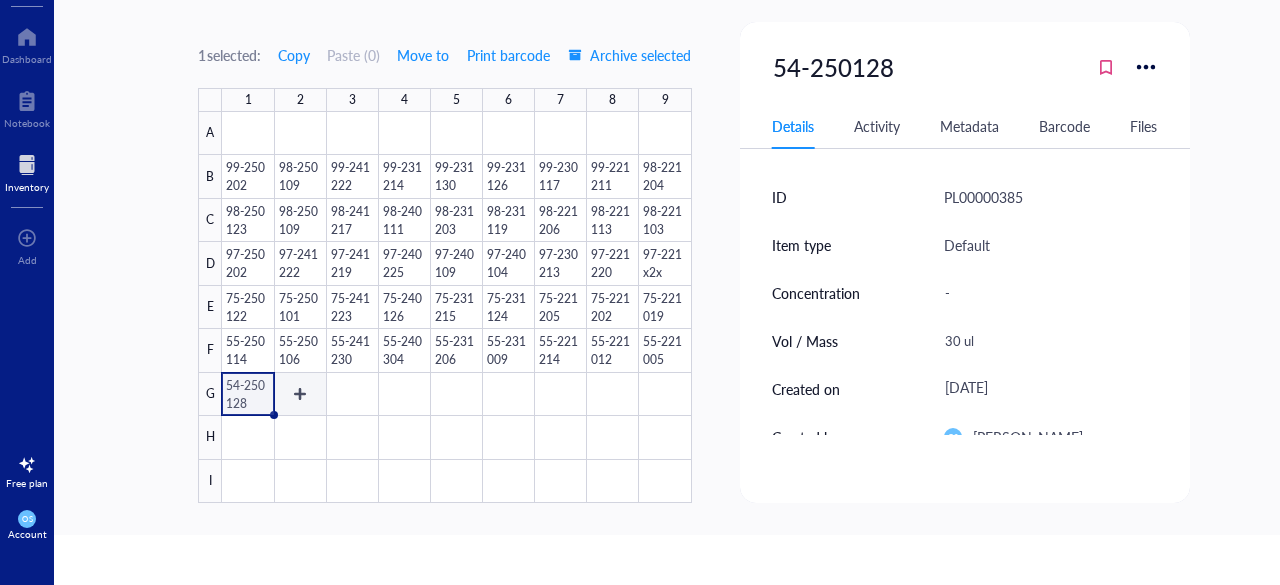 click at bounding box center (456, 307) 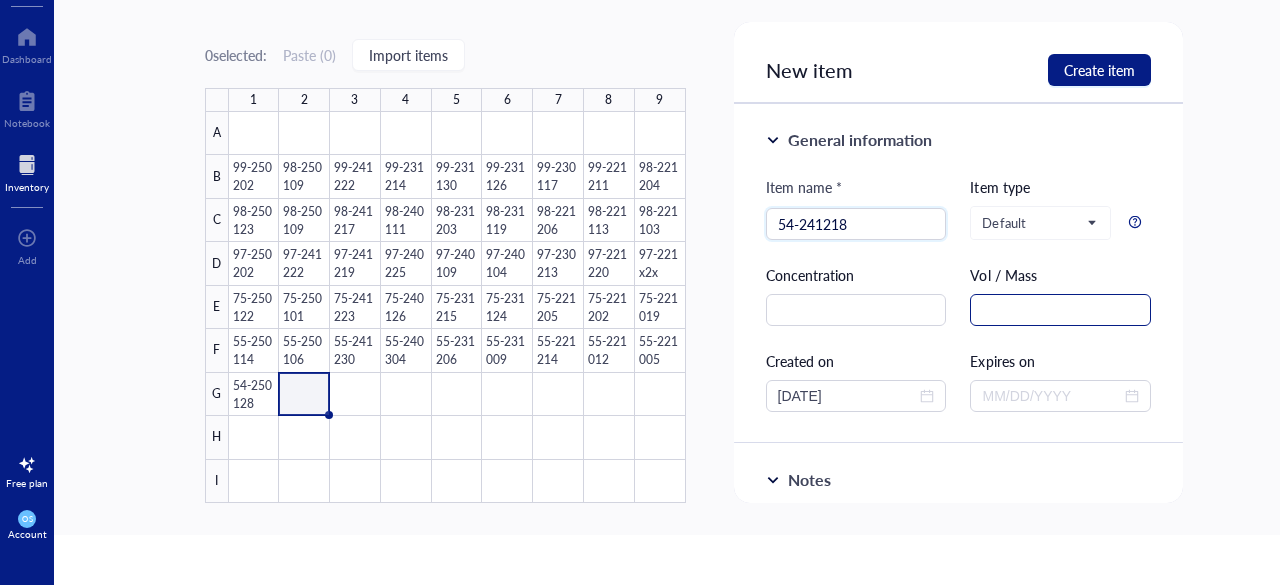type on "54-241218" 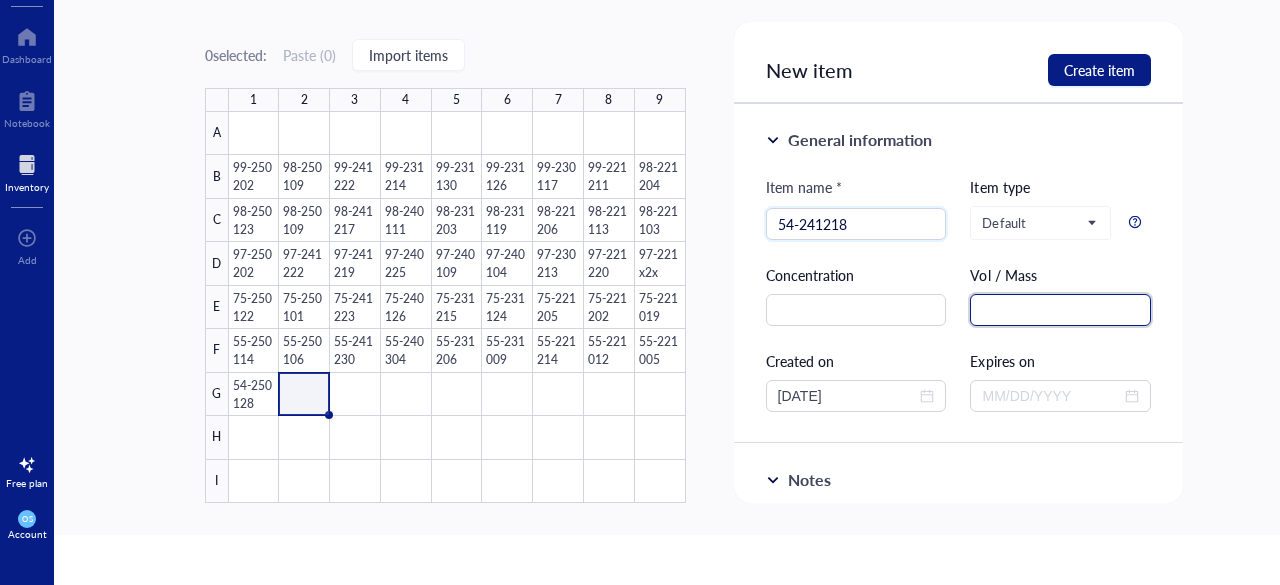 click at bounding box center [1060, 310] 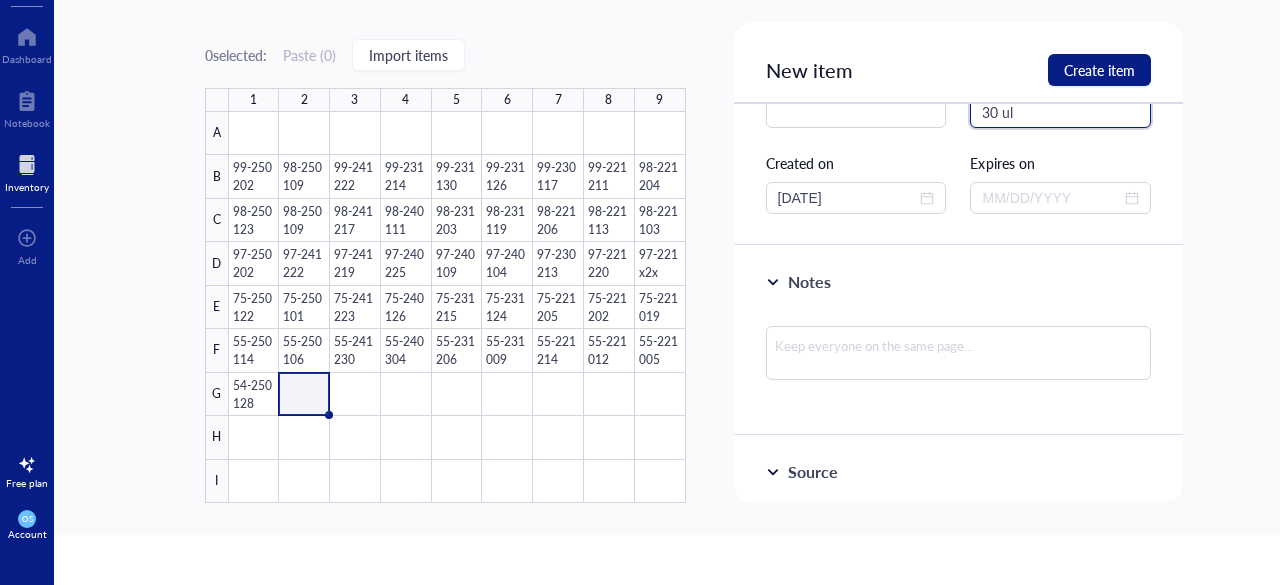 scroll, scrollTop: 203, scrollLeft: 0, axis: vertical 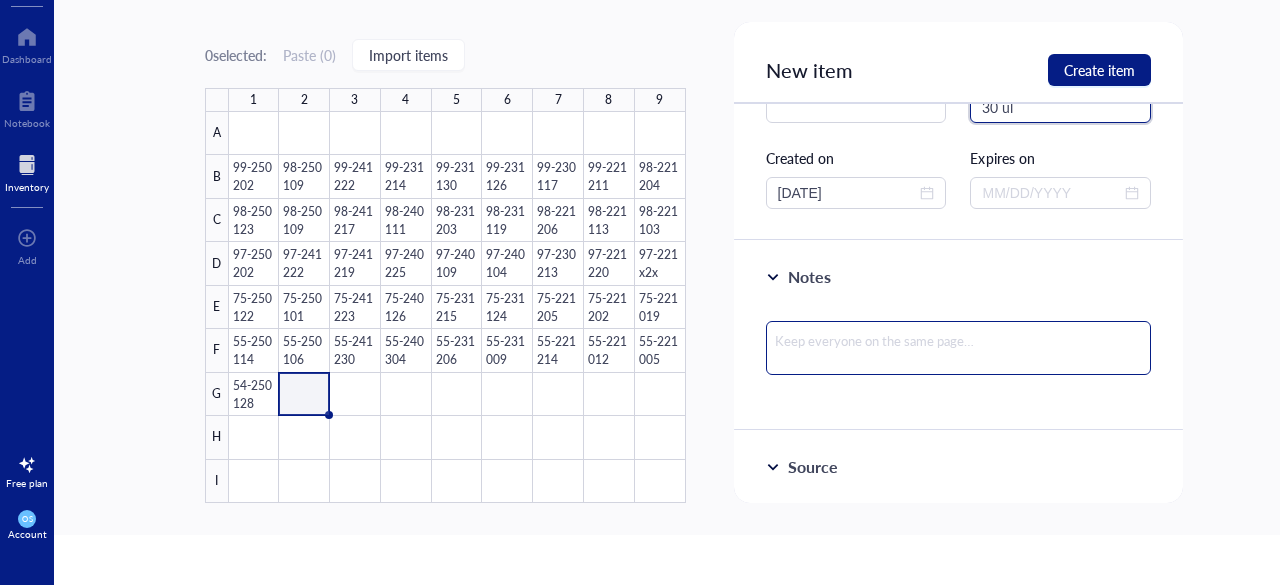 type on "30 ul" 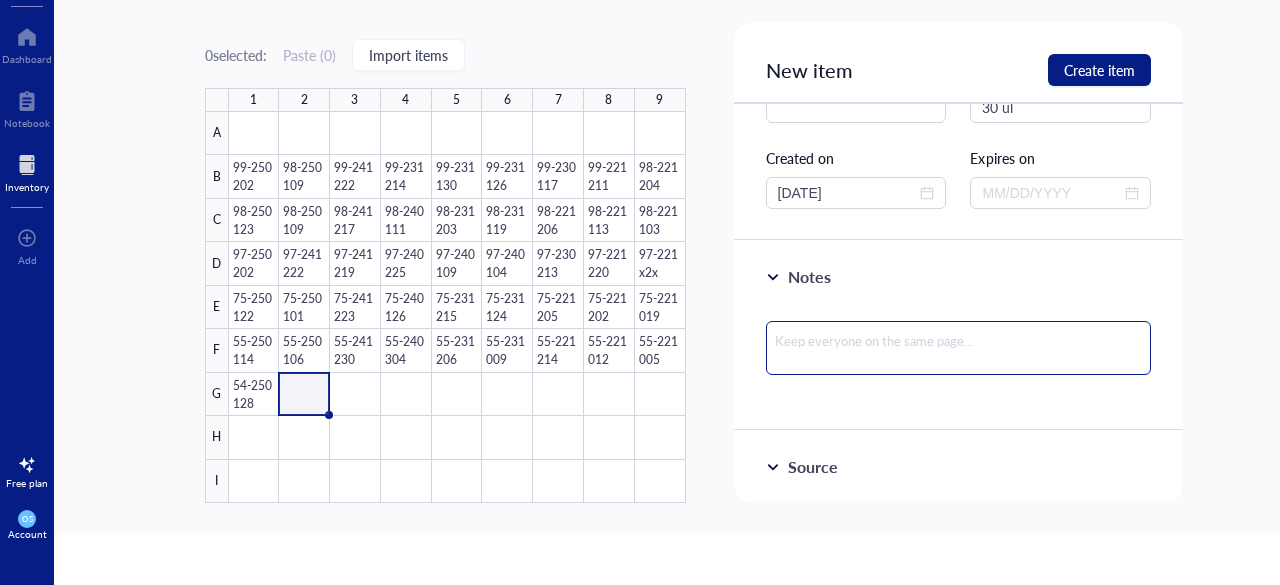 click at bounding box center [959, 348] 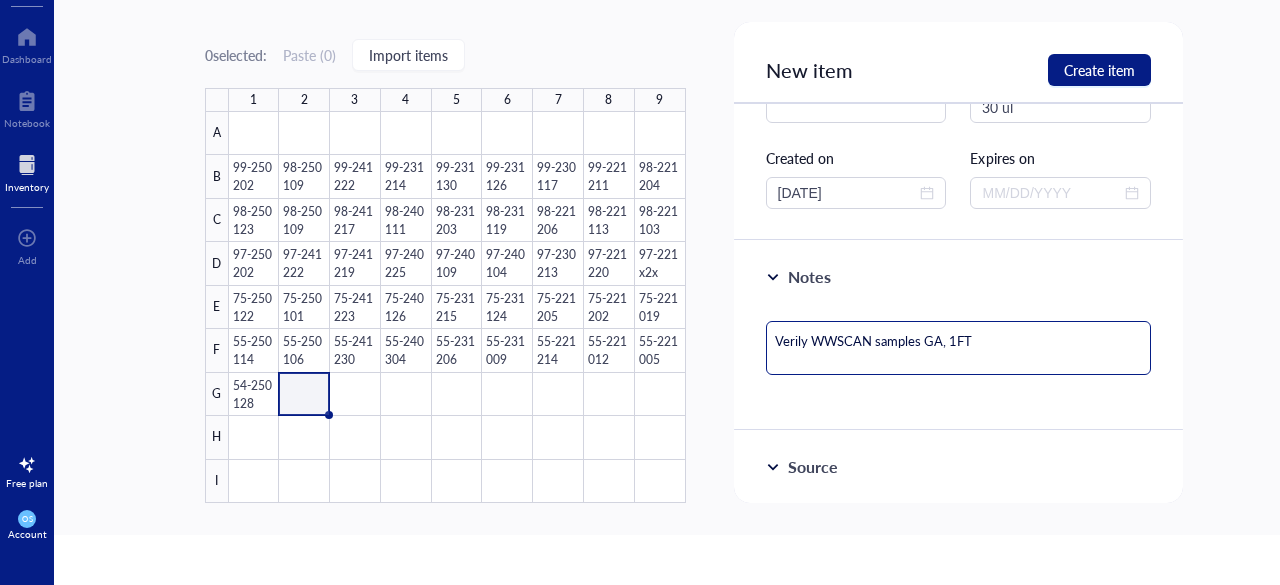scroll, scrollTop: 341, scrollLeft: 0, axis: vertical 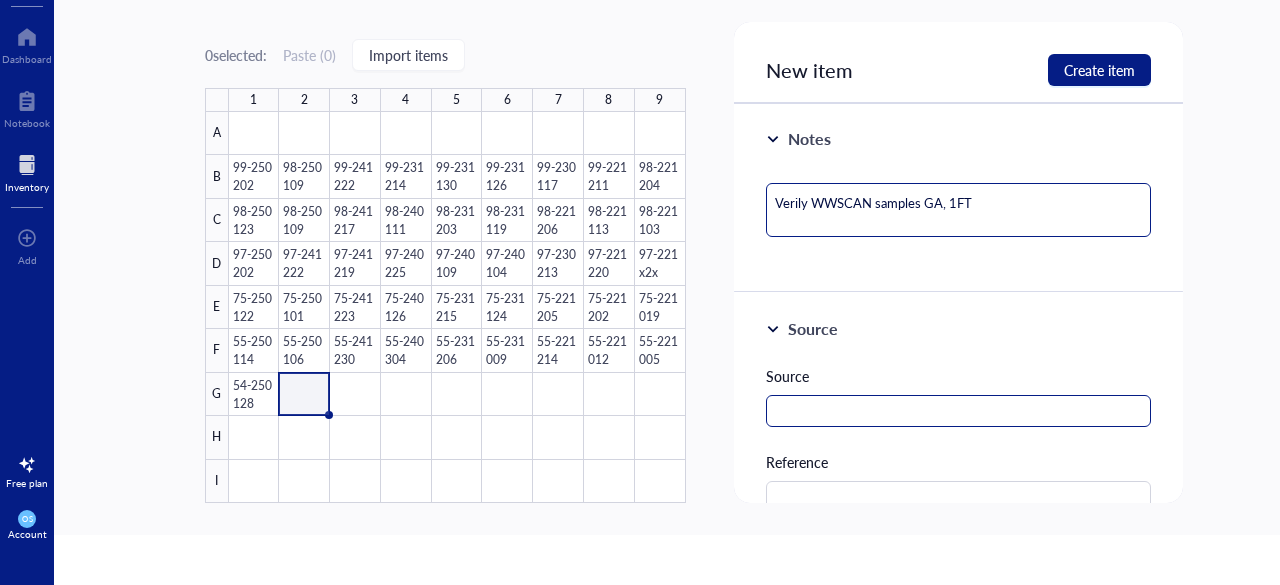type on "Verily WWSCAN samples GA, 1FT" 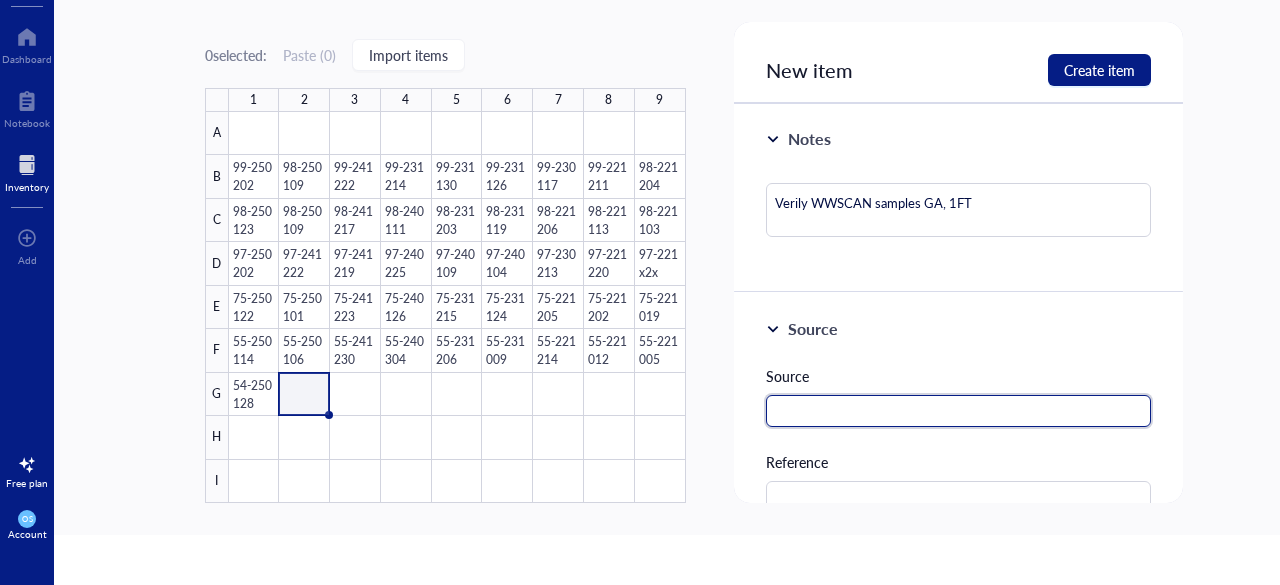 click at bounding box center [959, 411] 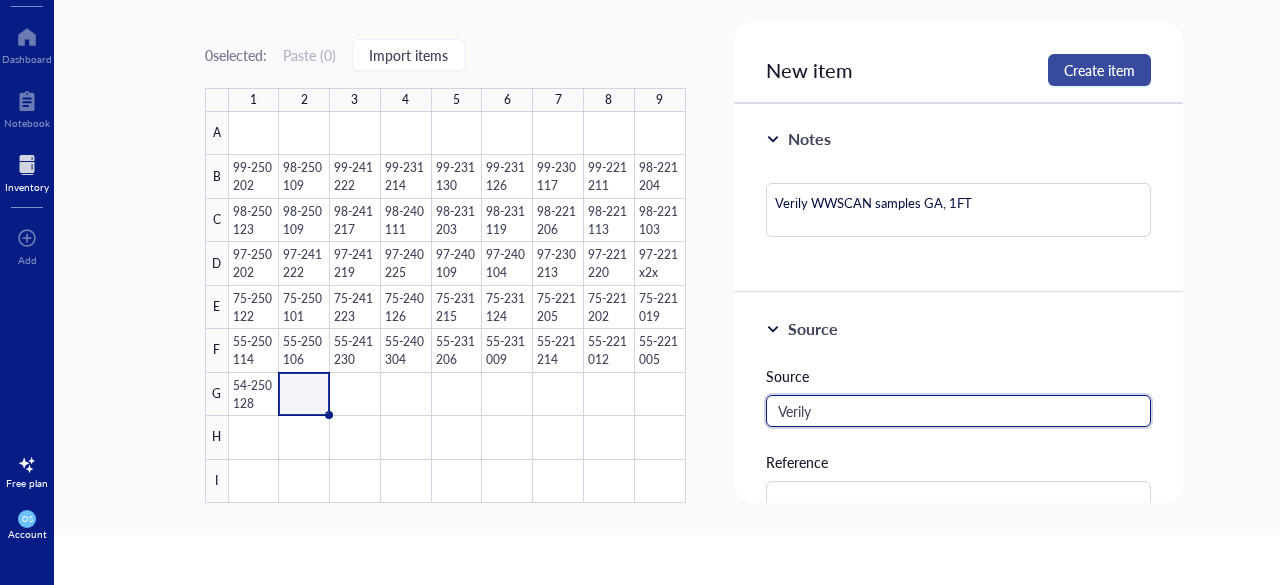 type on "Verily" 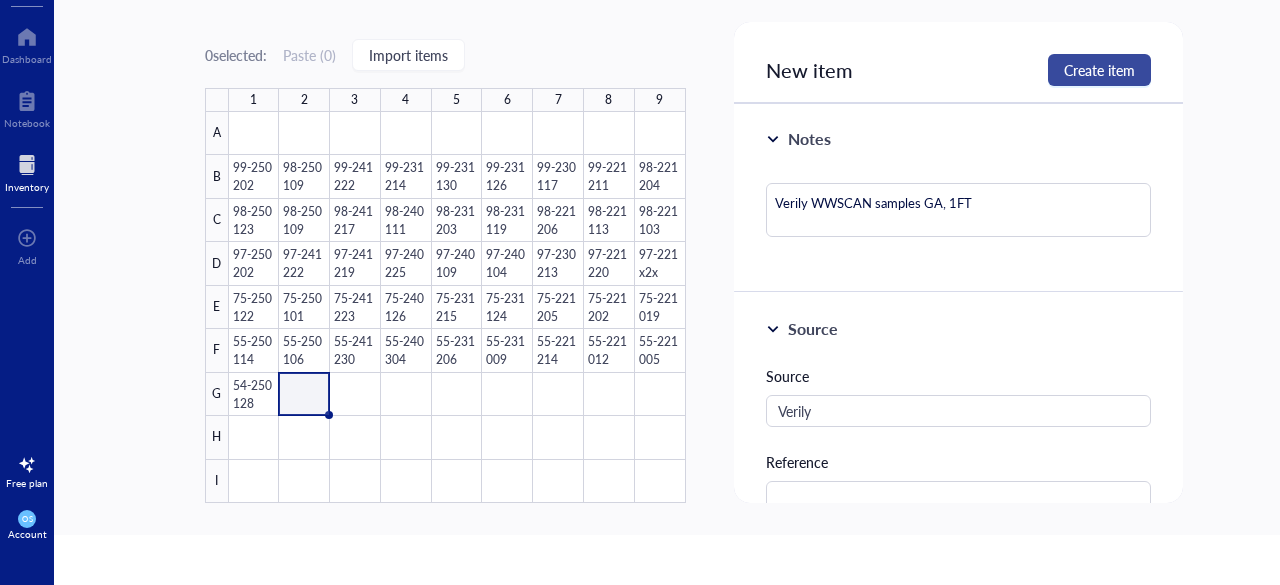 click on "Create item" at bounding box center [1099, 70] 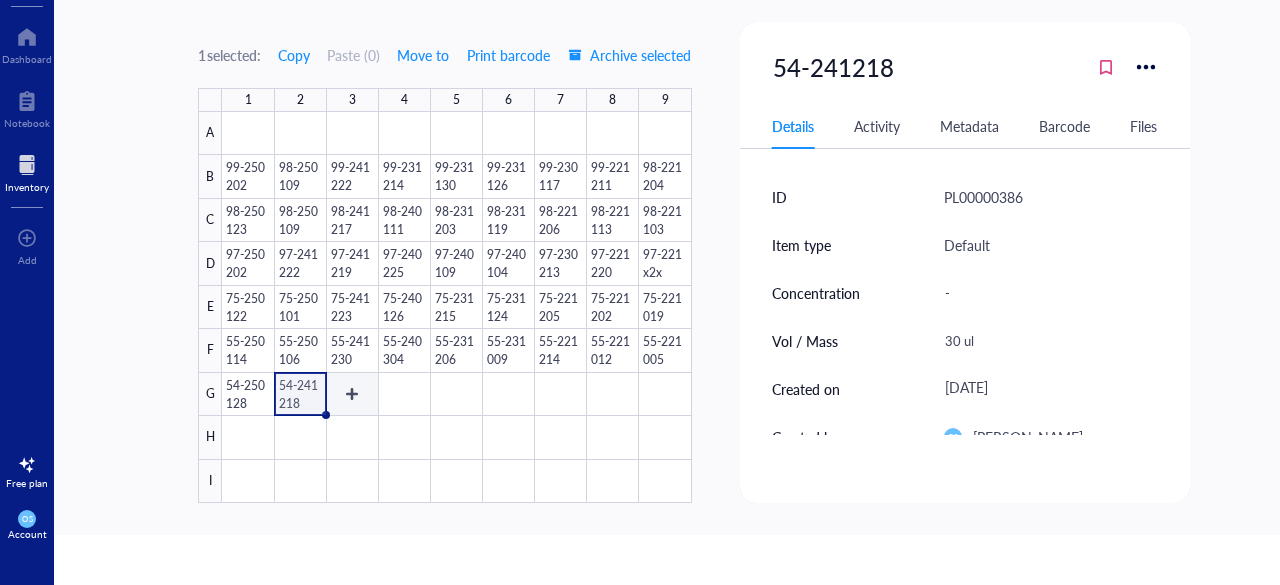 click at bounding box center (456, 307) 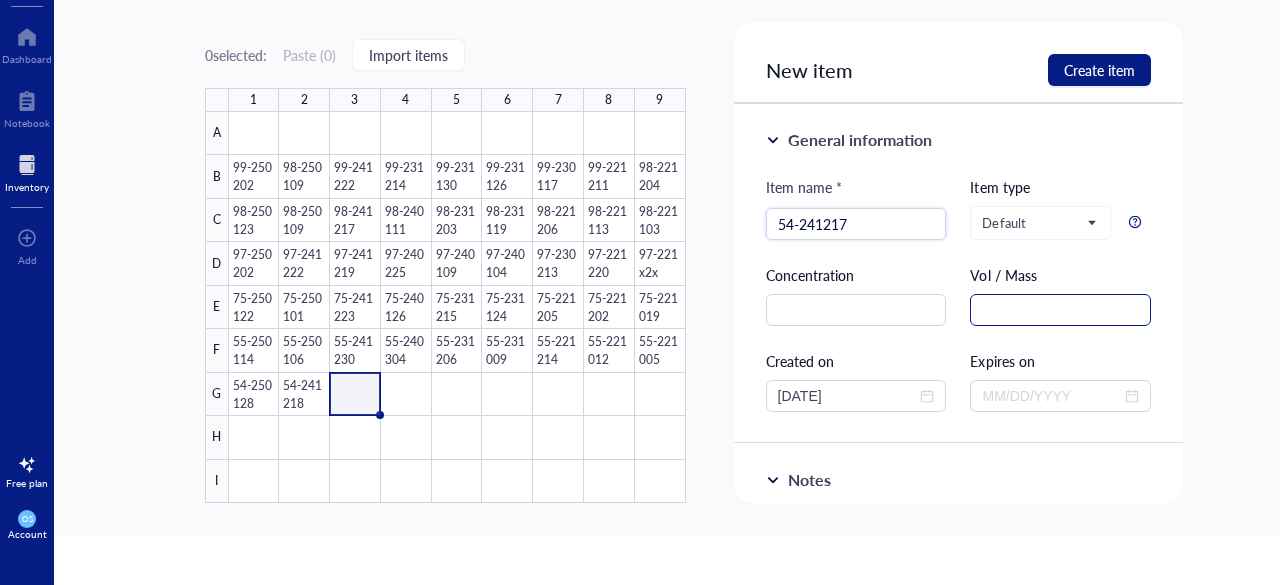 type on "54-241217" 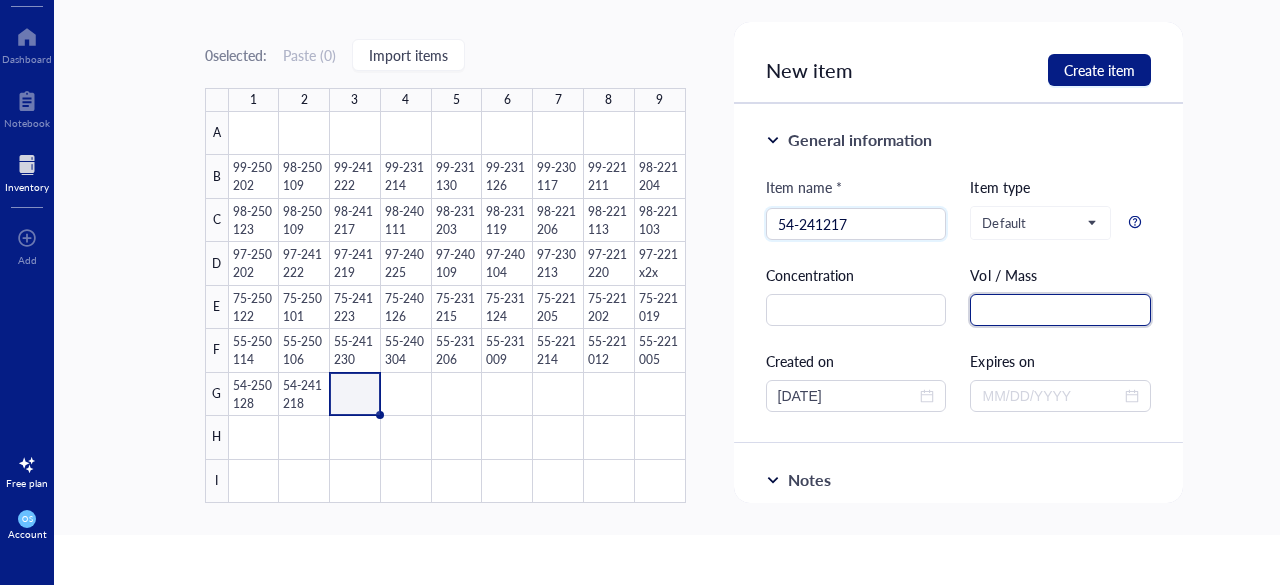 click at bounding box center [1060, 310] 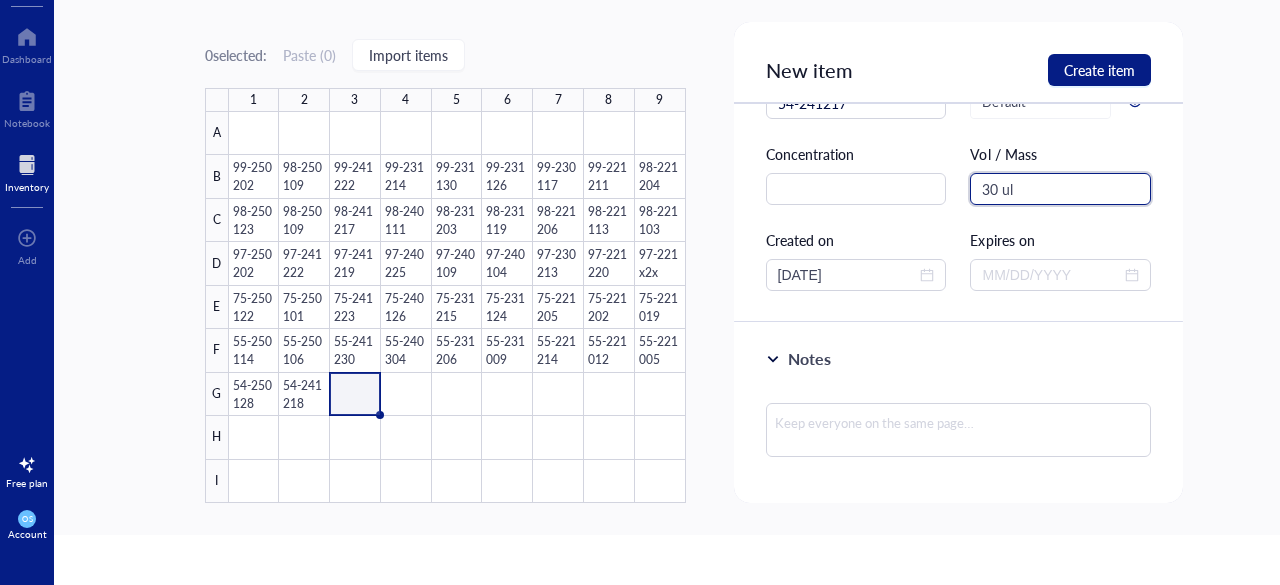 scroll, scrollTop: 123, scrollLeft: 0, axis: vertical 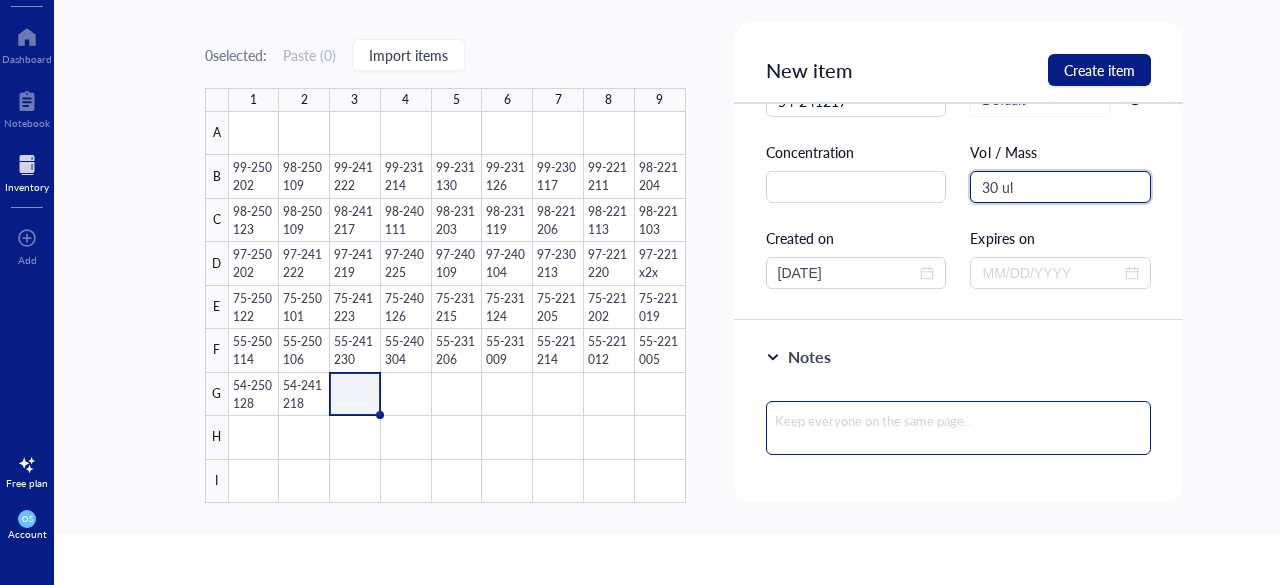 type on "30 ul" 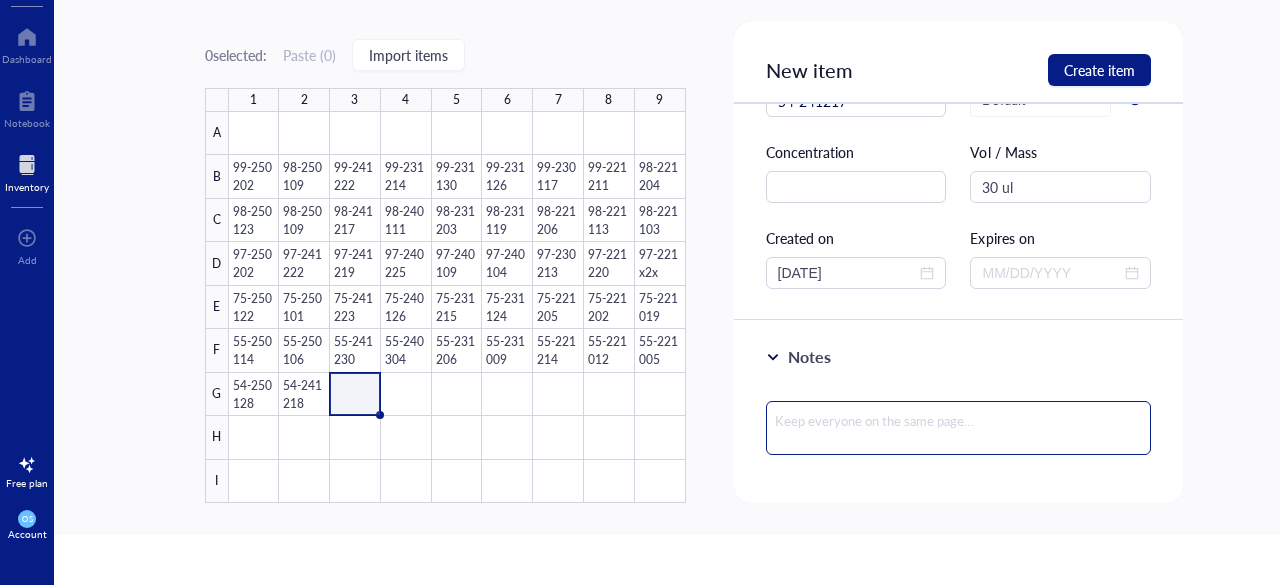 click at bounding box center (959, 428) 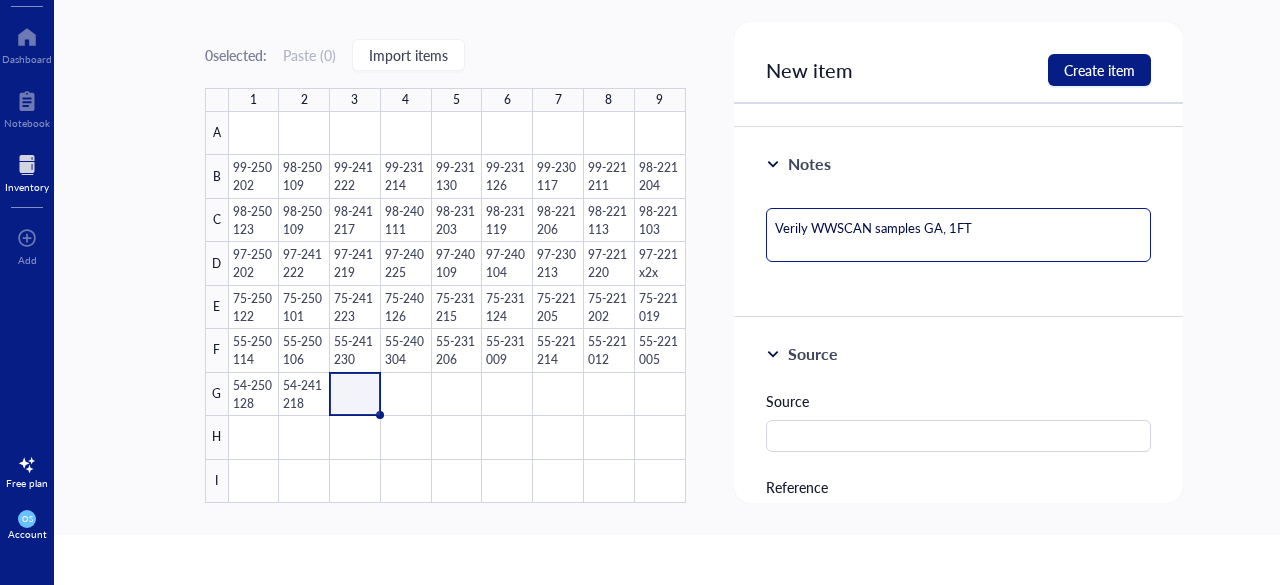 scroll, scrollTop: 317, scrollLeft: 0, axis: vertical 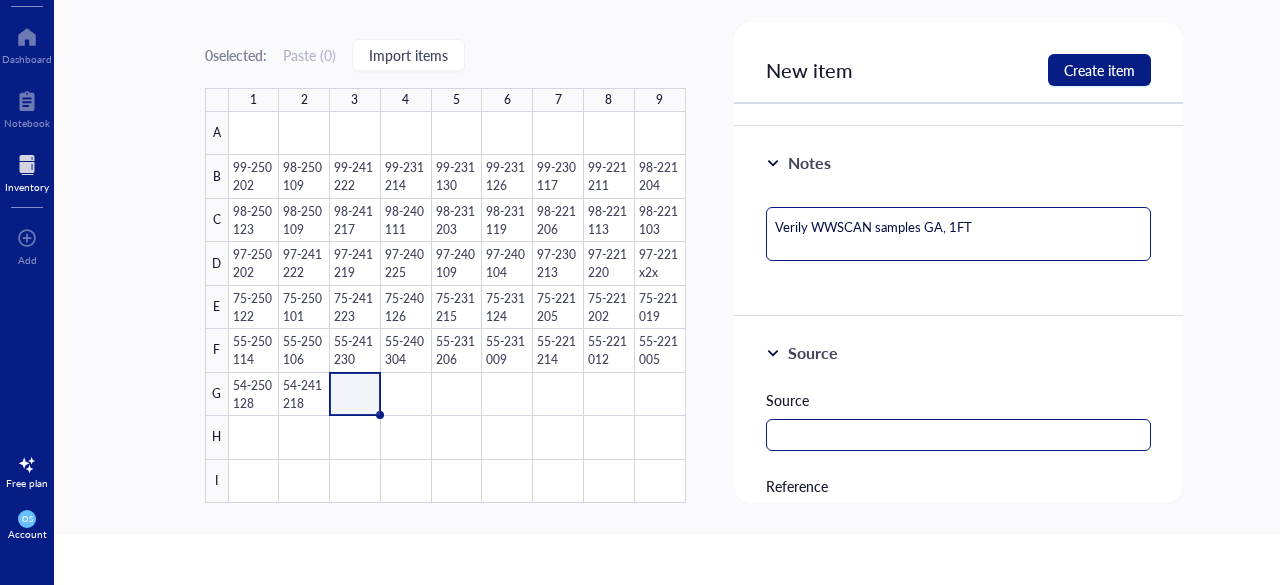 type on "Verily WWSCAN samples GA, 1FT" 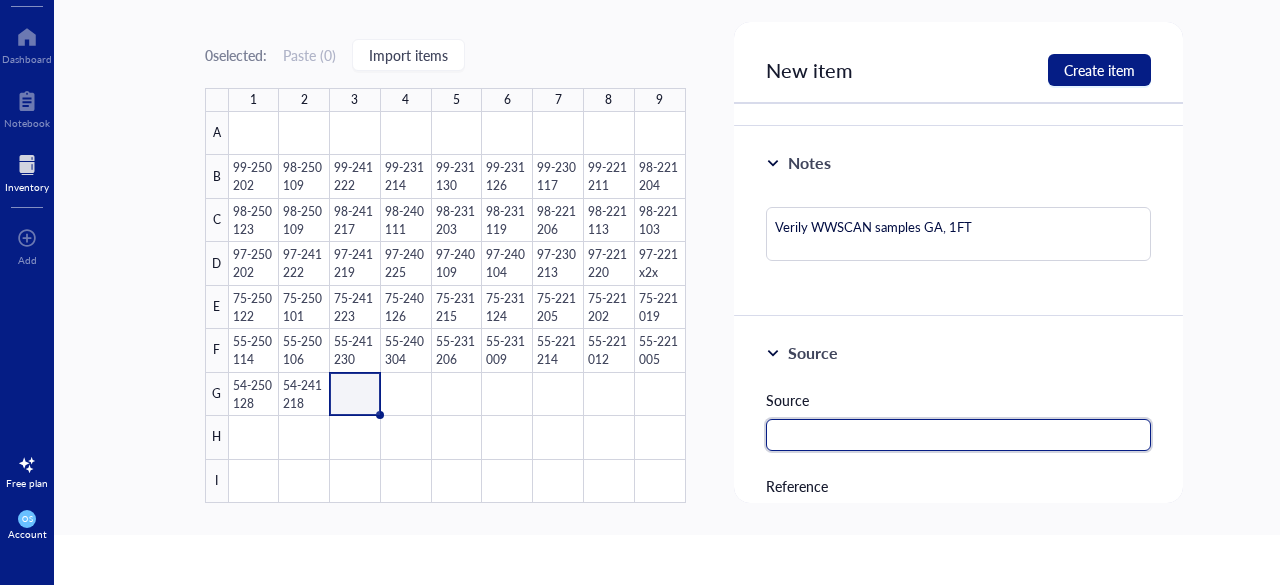 click at bounding box center [959, 435] 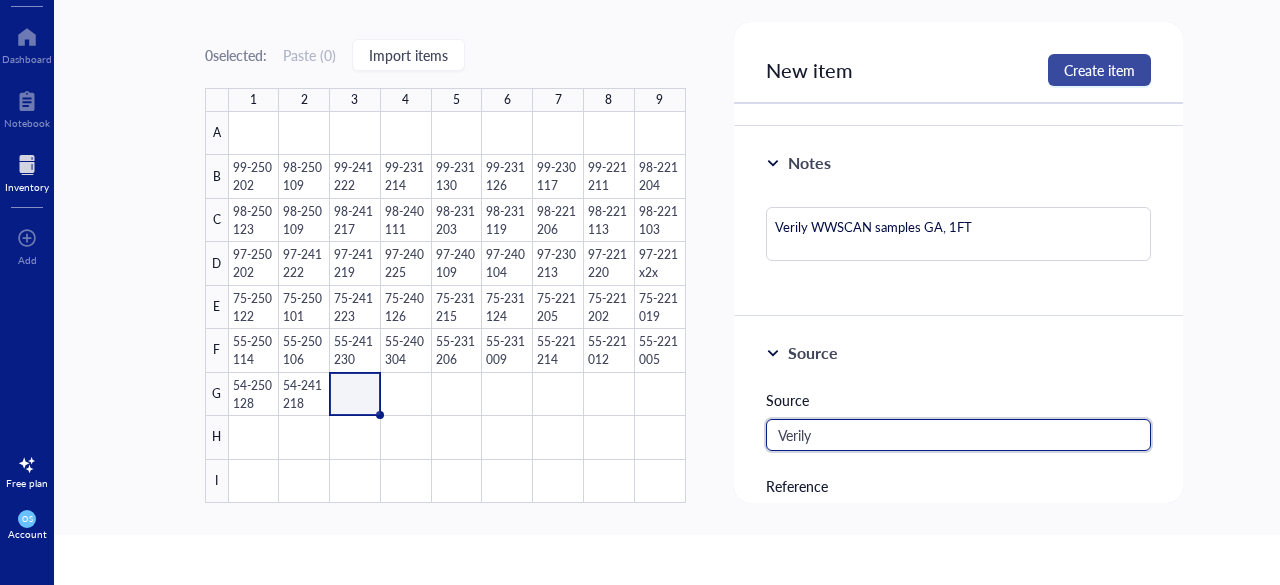type on "Verily" 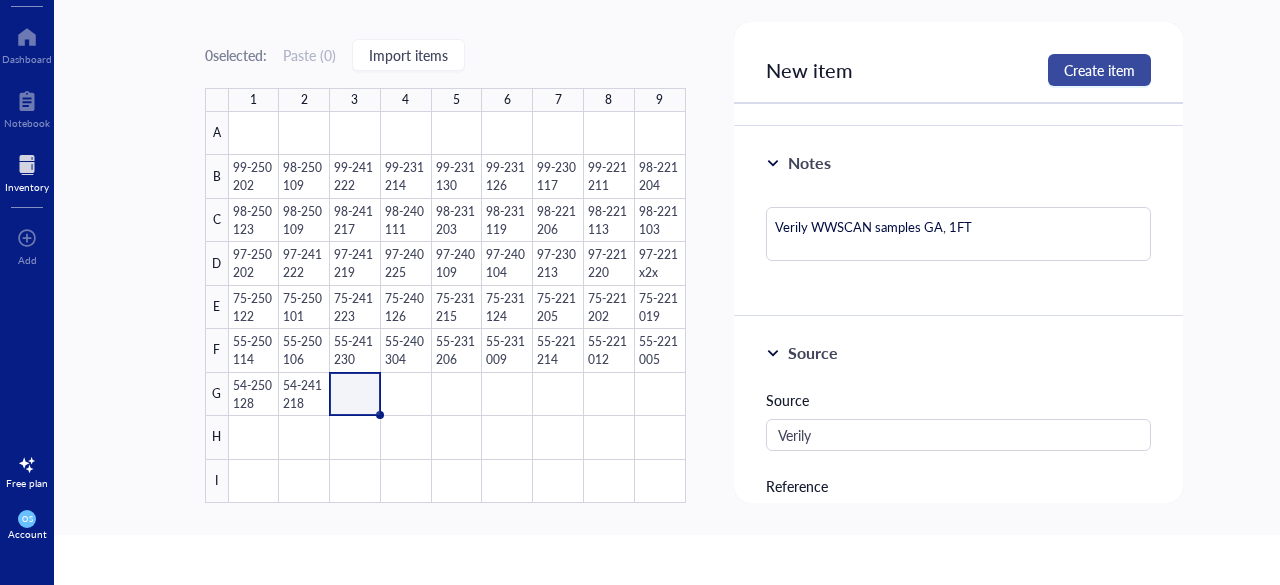 click on "Create item" at bounding box center (1099, 70) 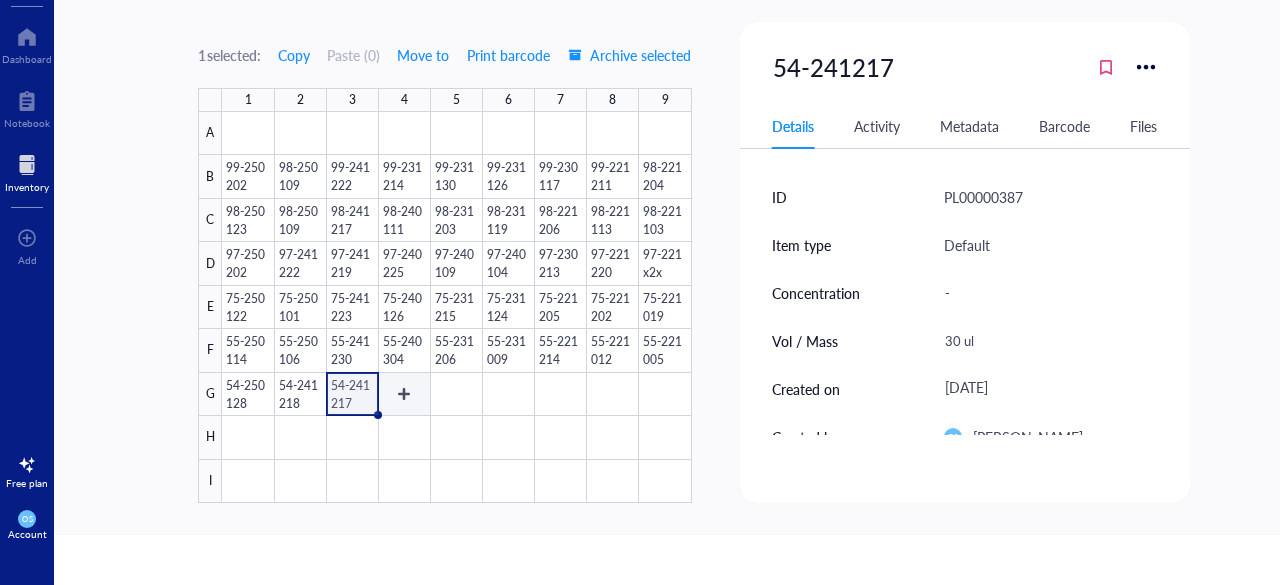 click at bounding box center (456, 307) 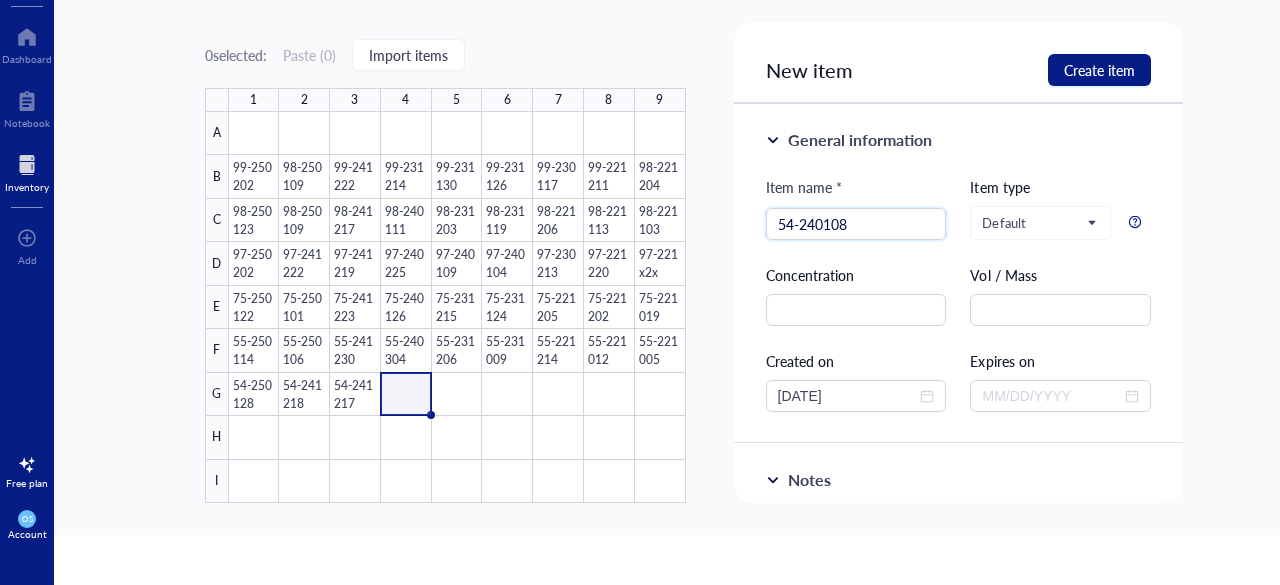 type on "54-240108" 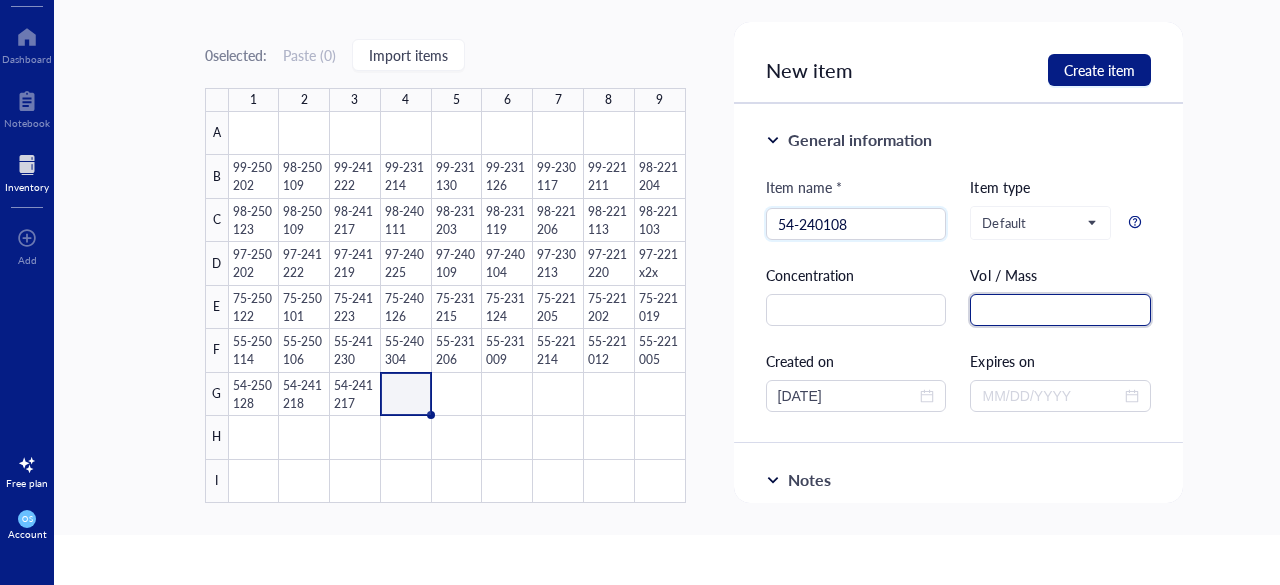 click at bounding box center [1060, 310] 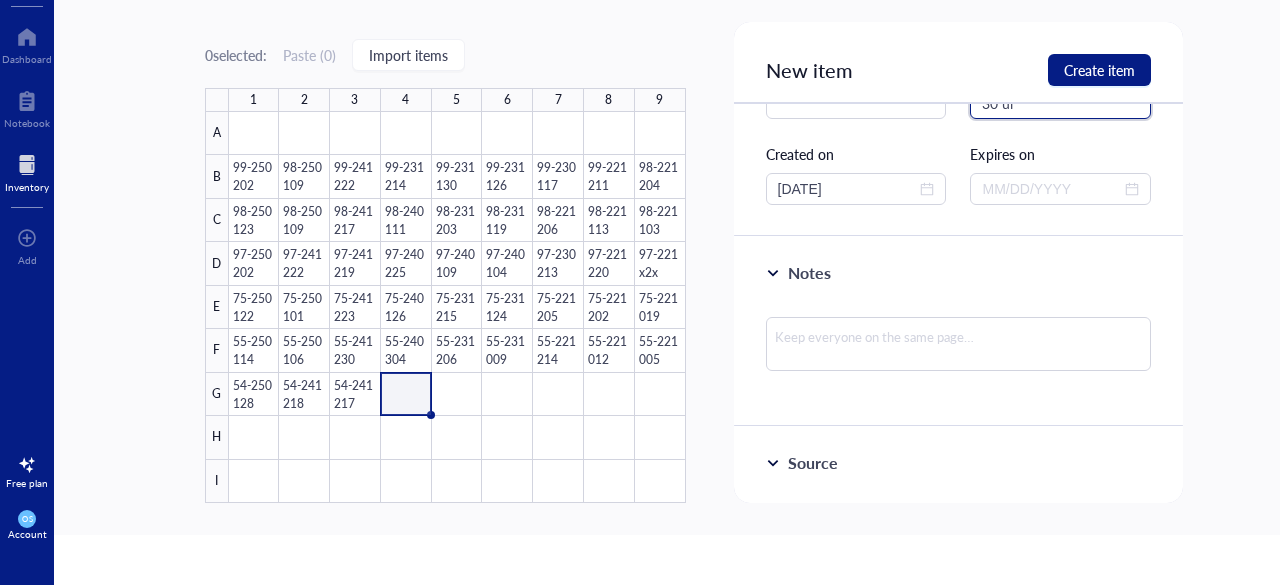 scroll, scrollTop: 260, scrollLeft: 0, axis: vertical 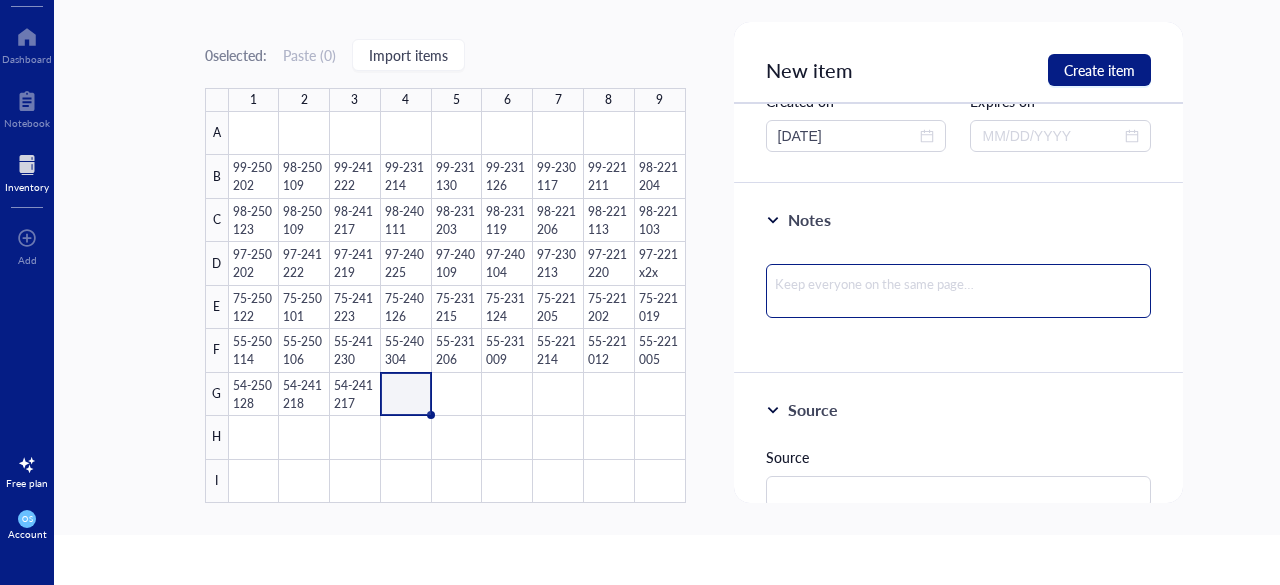 type on "30 ul" 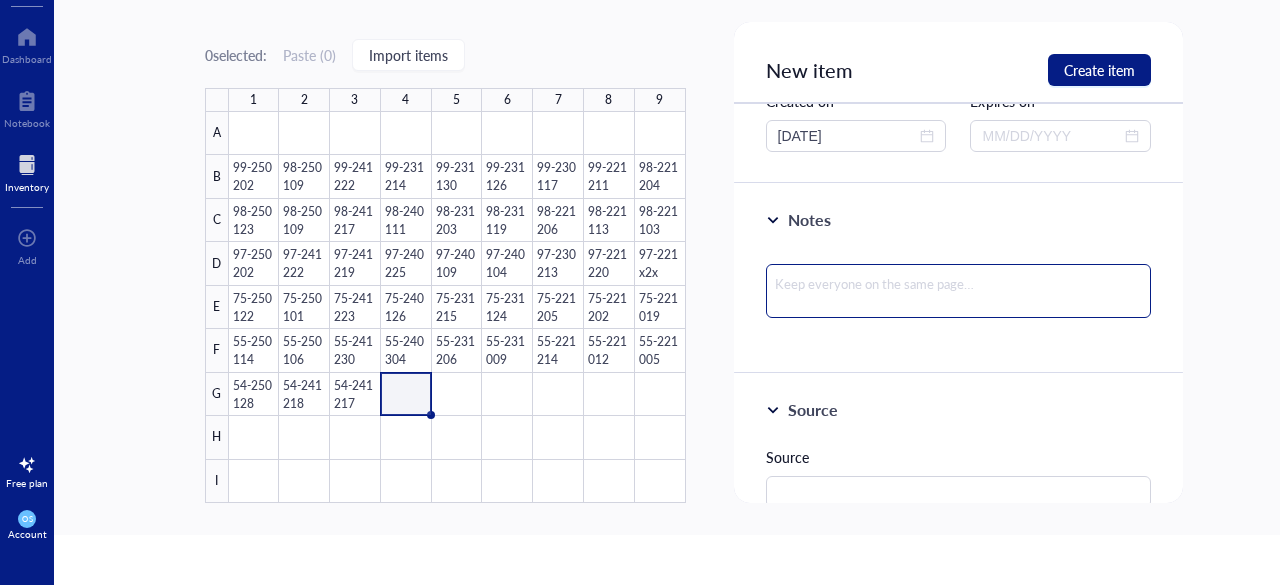 click at bounding box center (959, 291) 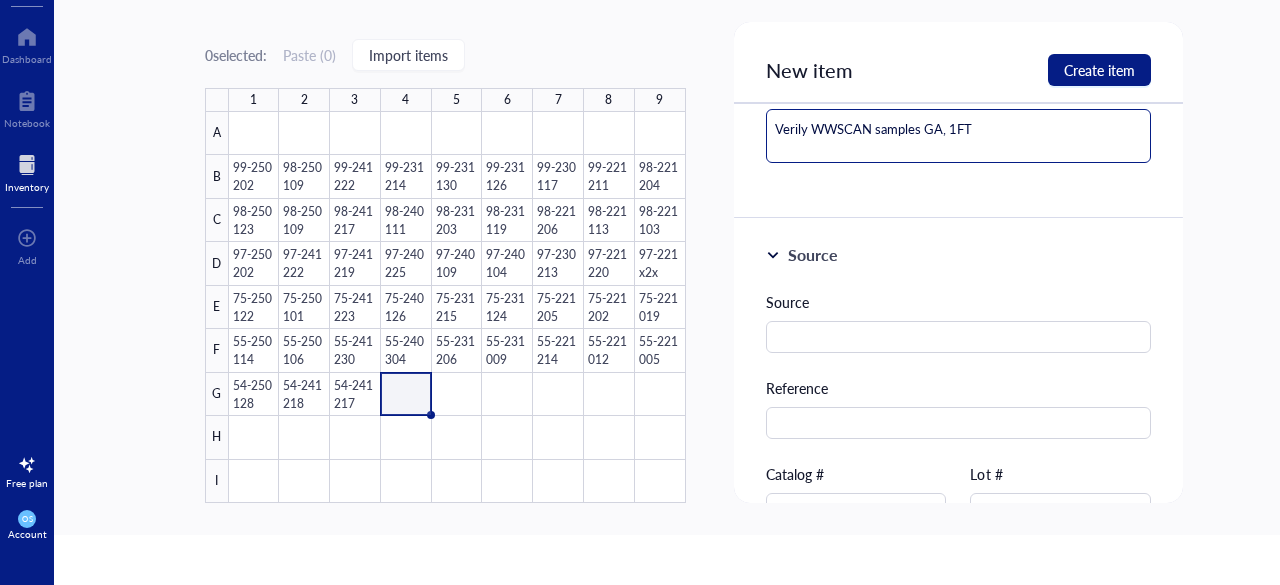 scroll, scrollTop: 416, scrollLeft: 0, axis: vertical 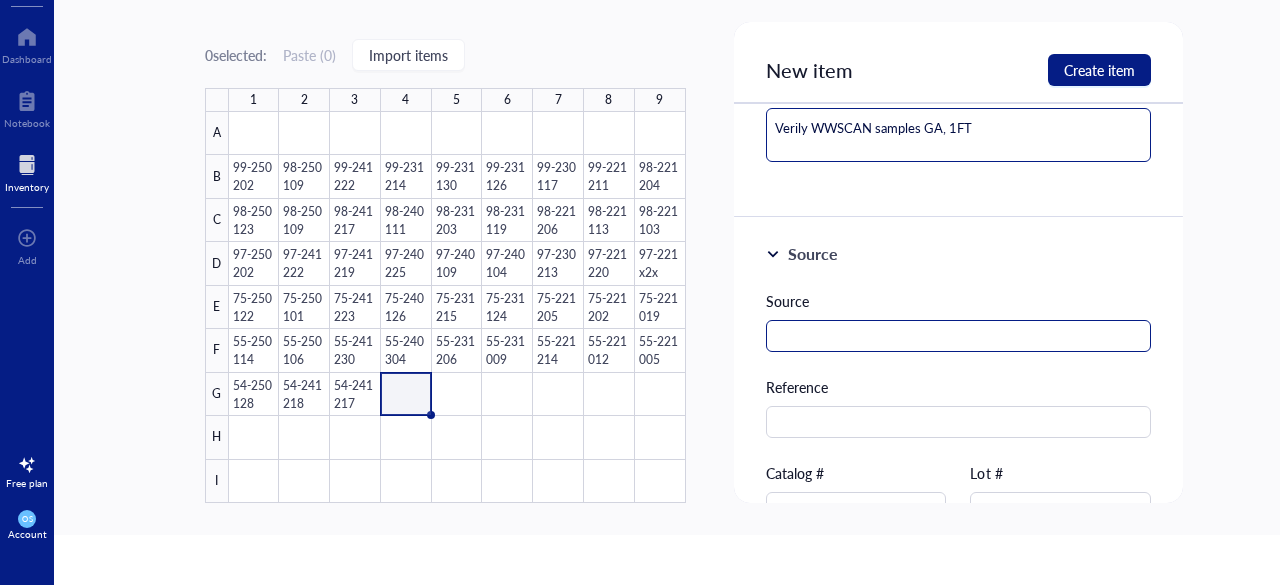 type on "Verily WWSCAN samples GA, 1FT" 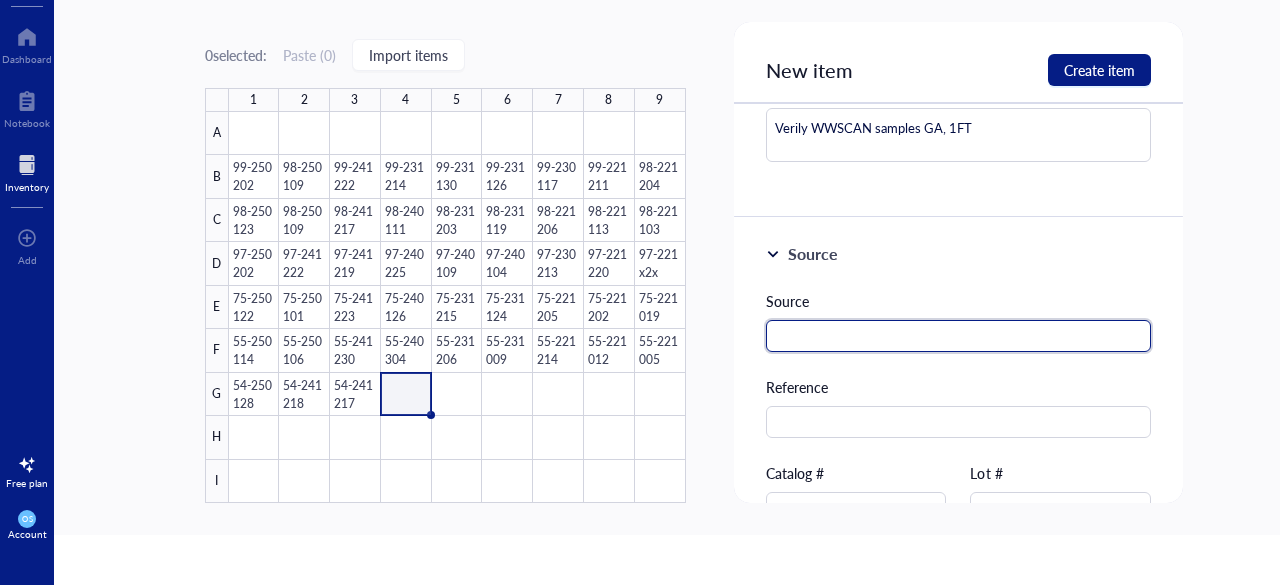 click at bounding box center (959, 336) 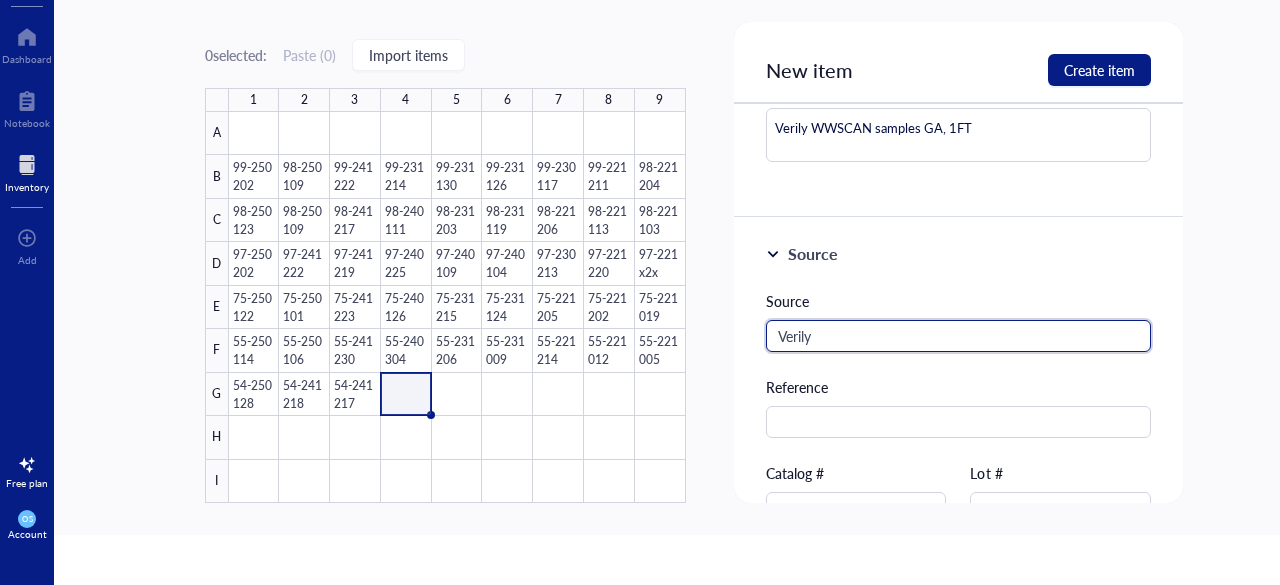 type on "Verily" 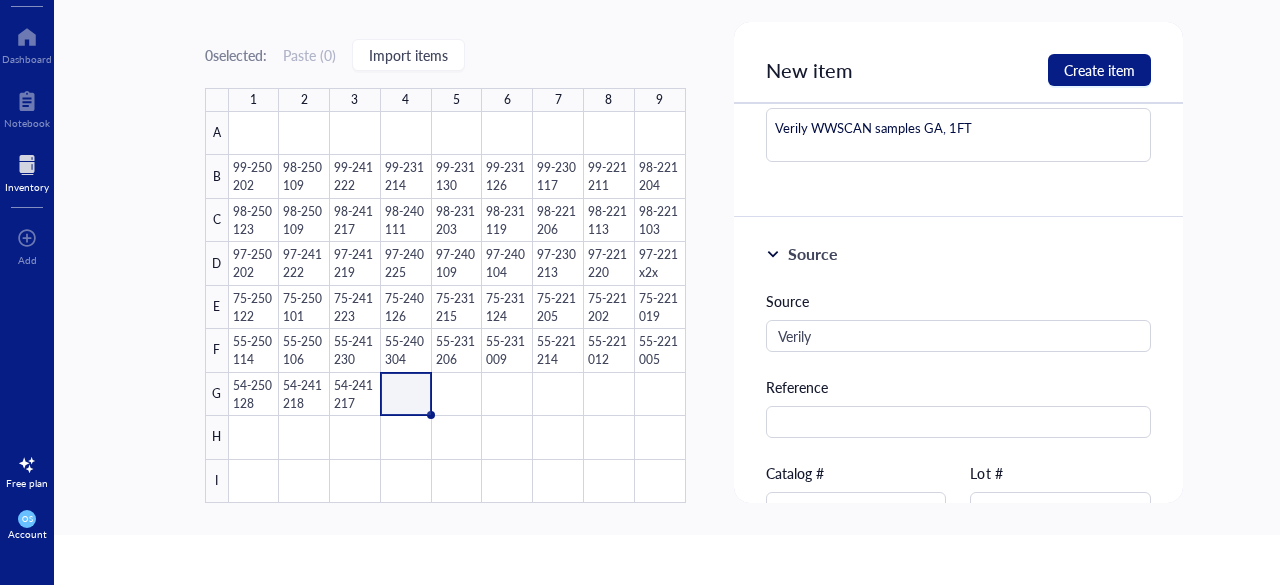 click on "New item Create item" at bounding box center (959, 63) 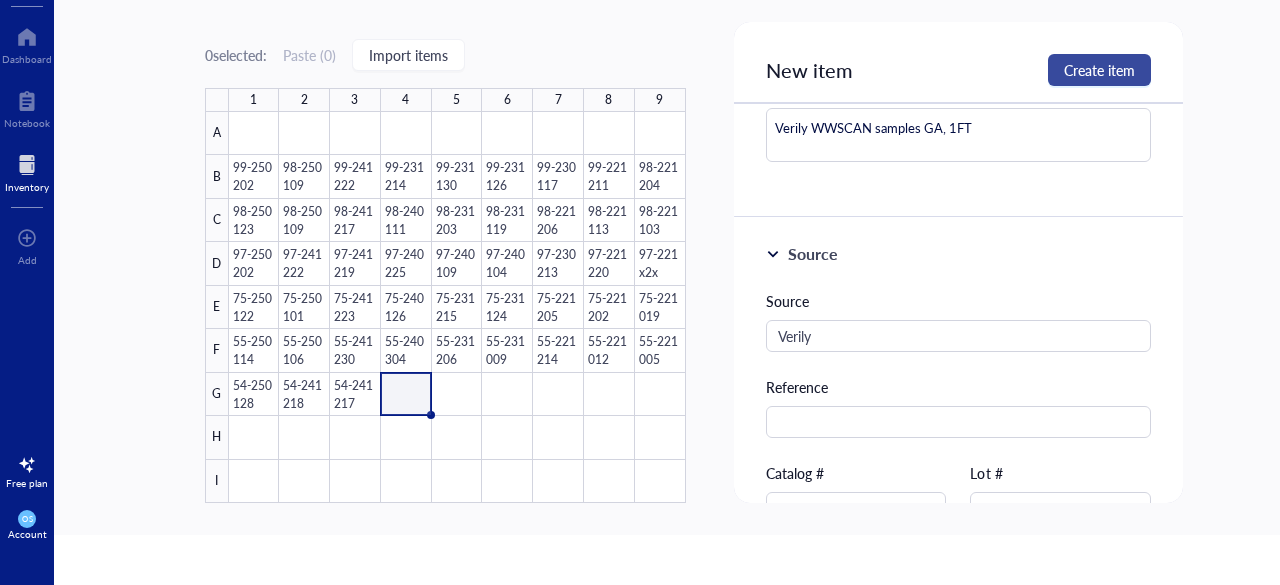 click on "Create item" at bounding box center [1099, 70] 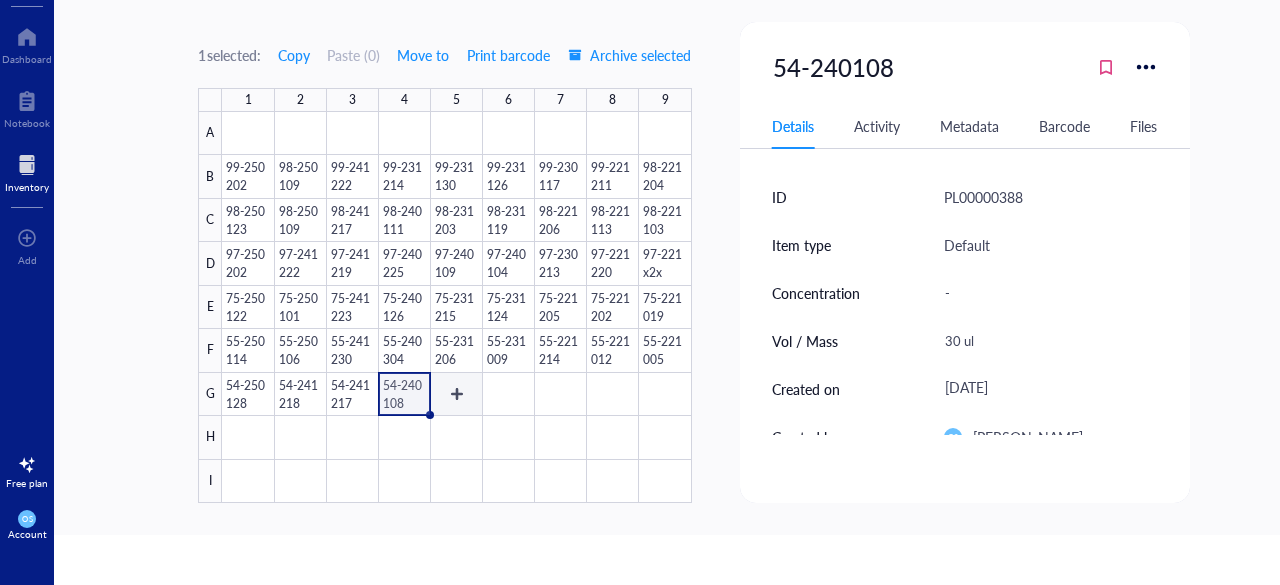 click at bounding box center [456, 307] 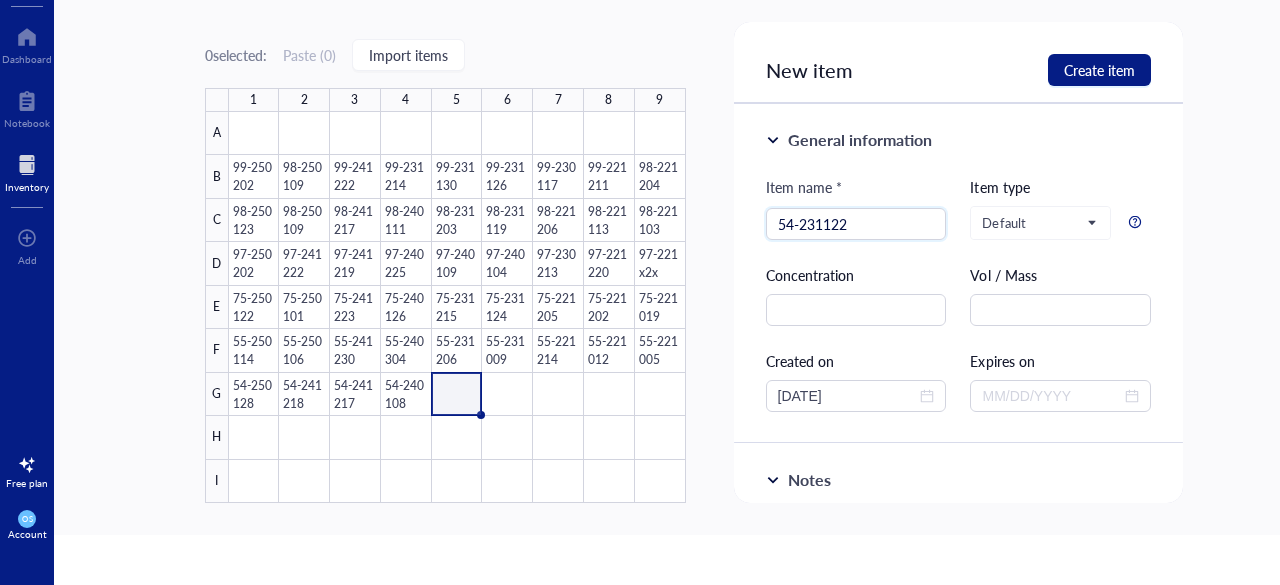 type on "54-231122" 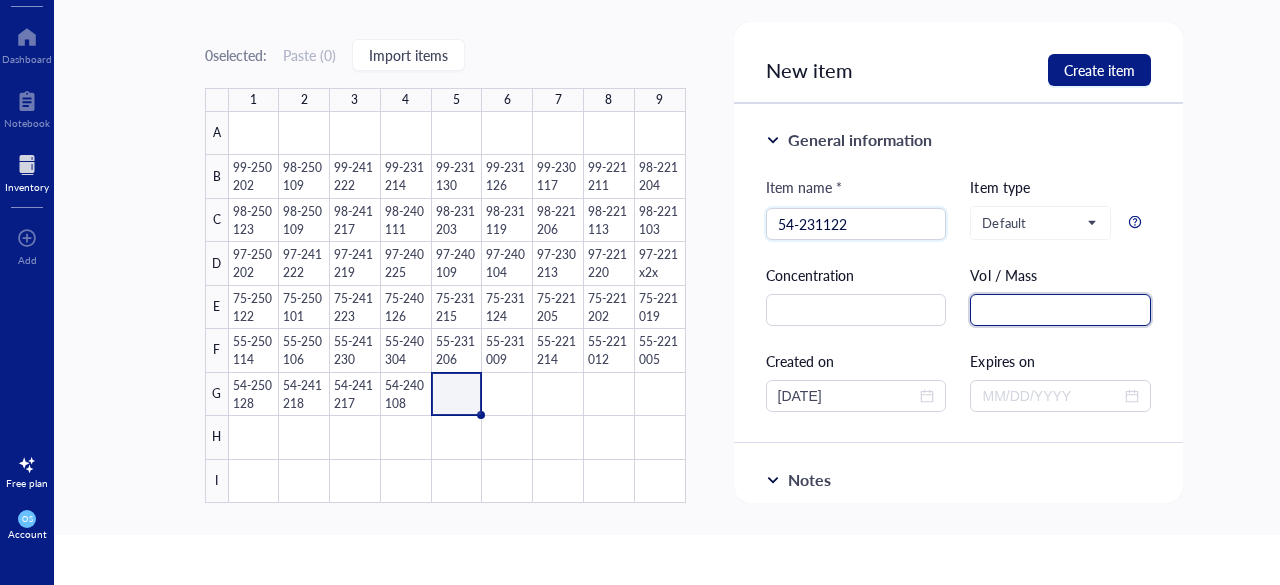 click at bounding box center [1060, 310] 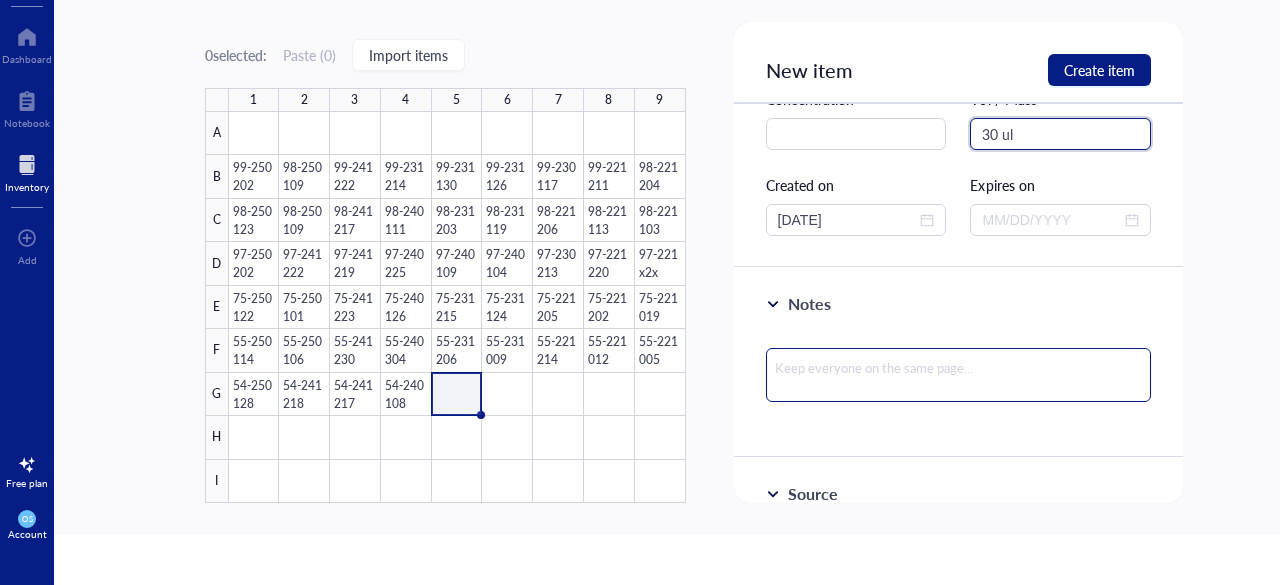 scroll, scrollTop: 181, scrollLeft: 0, axis: vertical 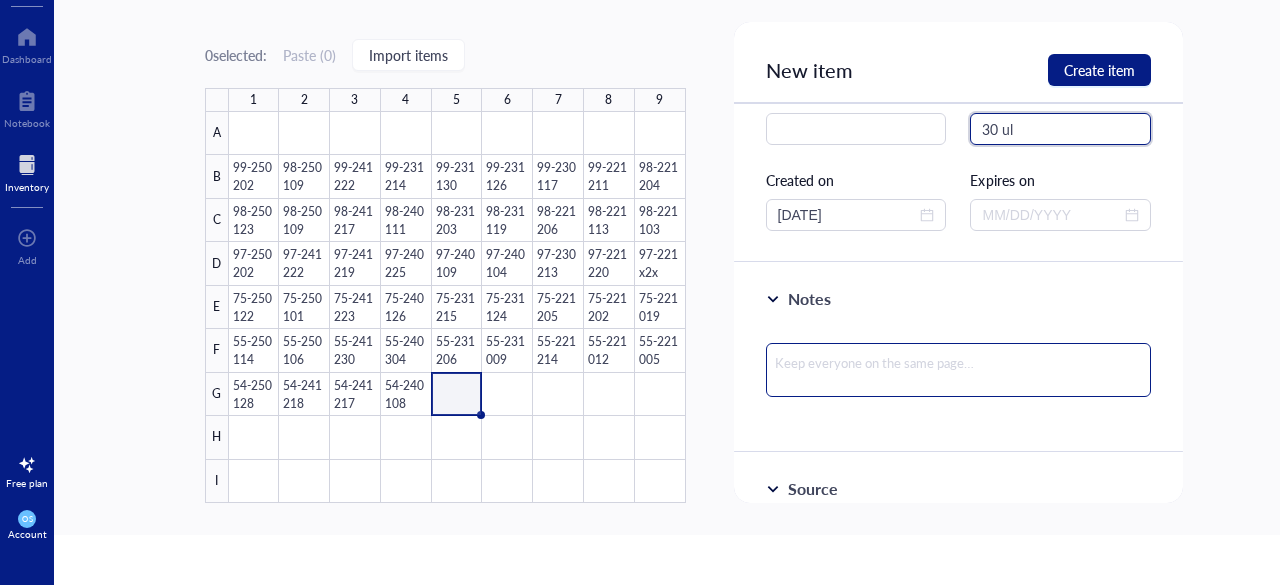 type on "30 ul" 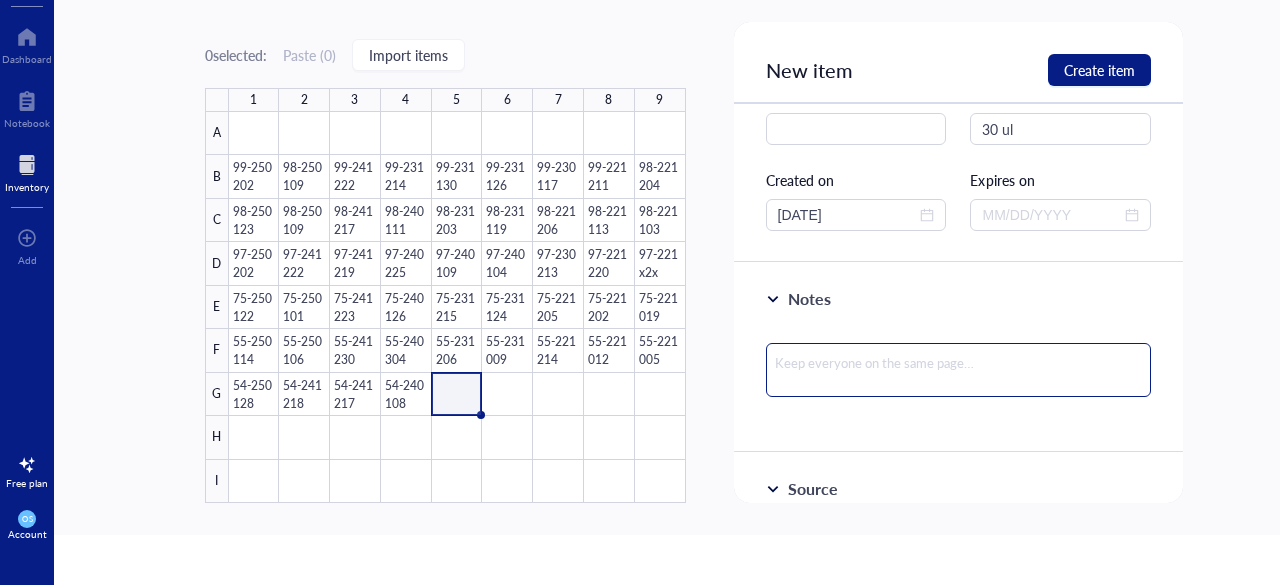 click at bounding box center (959, 370) 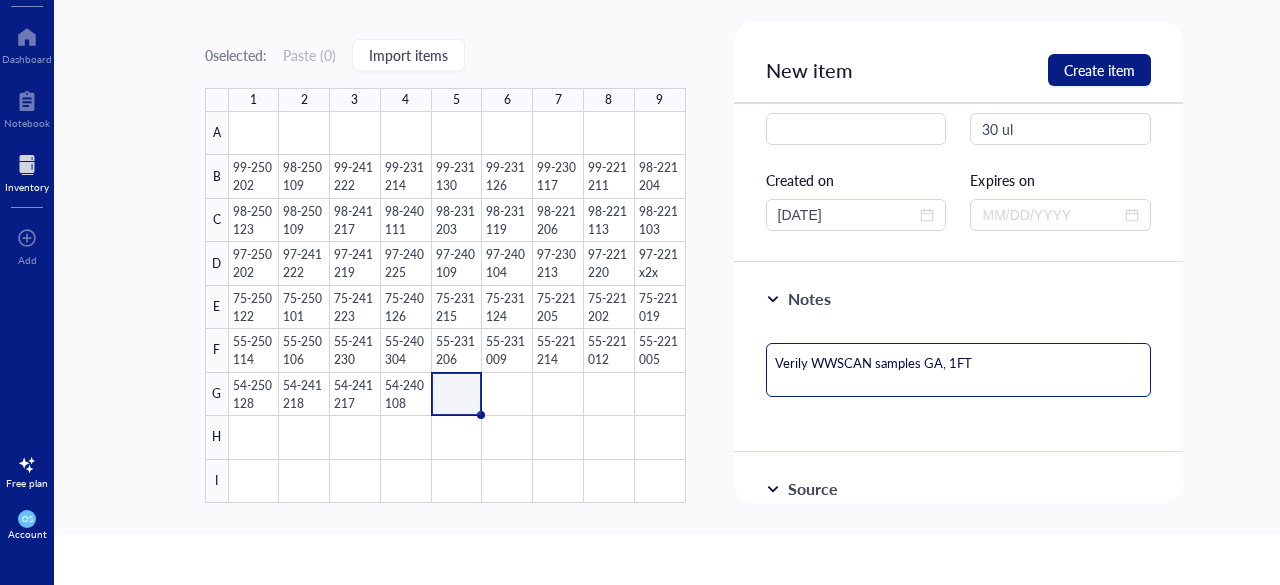type on "Verily WWSCAN samples GA, 1FT" 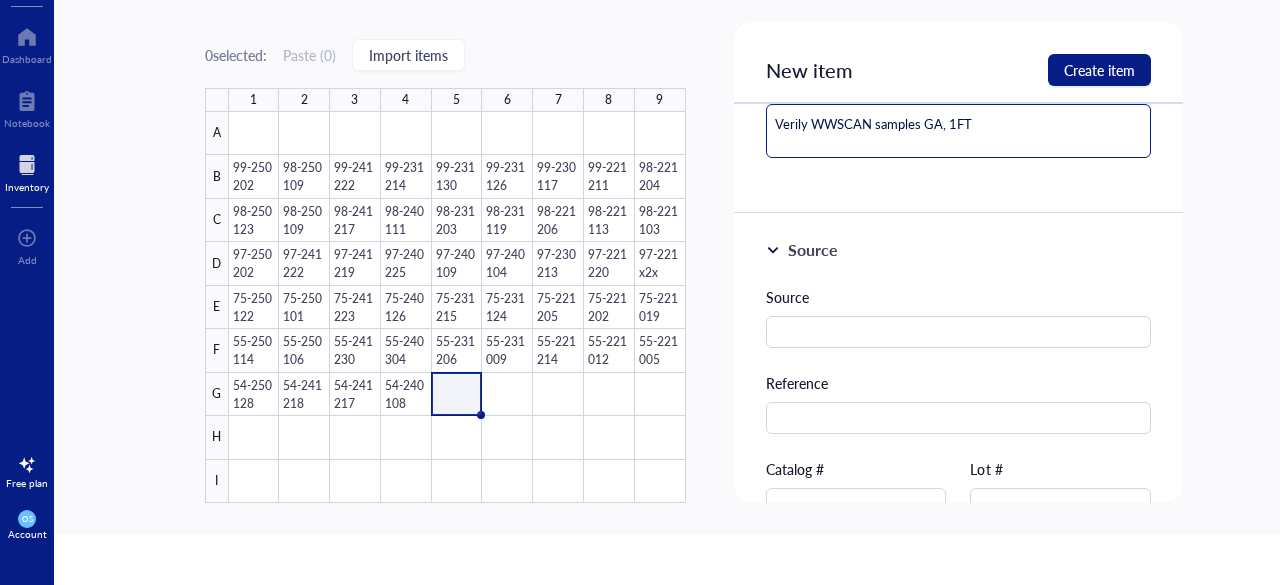 scroll, scrollTop: 421, scrollLeft: 0, axis: vertical 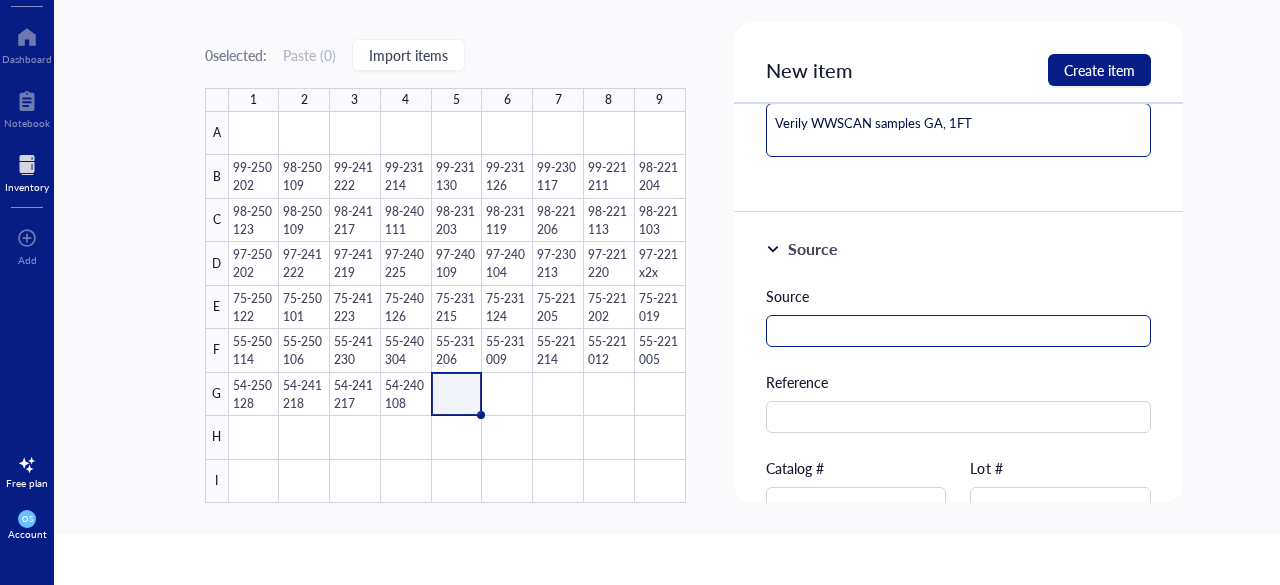 type on "Verily WWSCAN samples GA, 1FT" 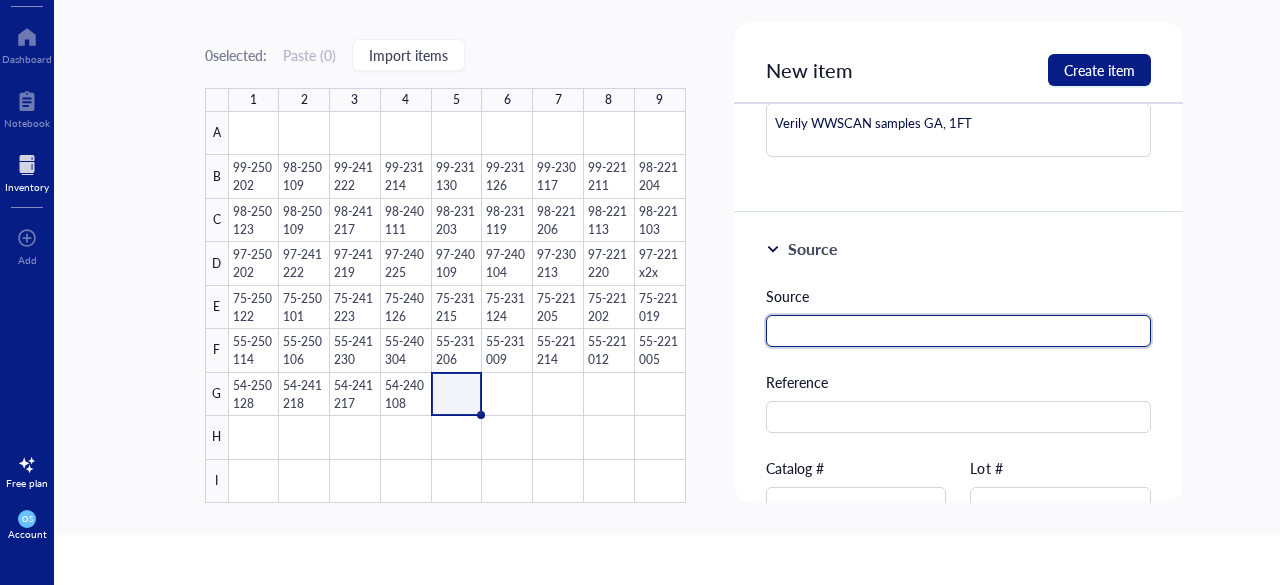 click at bounding box center [959, 331] 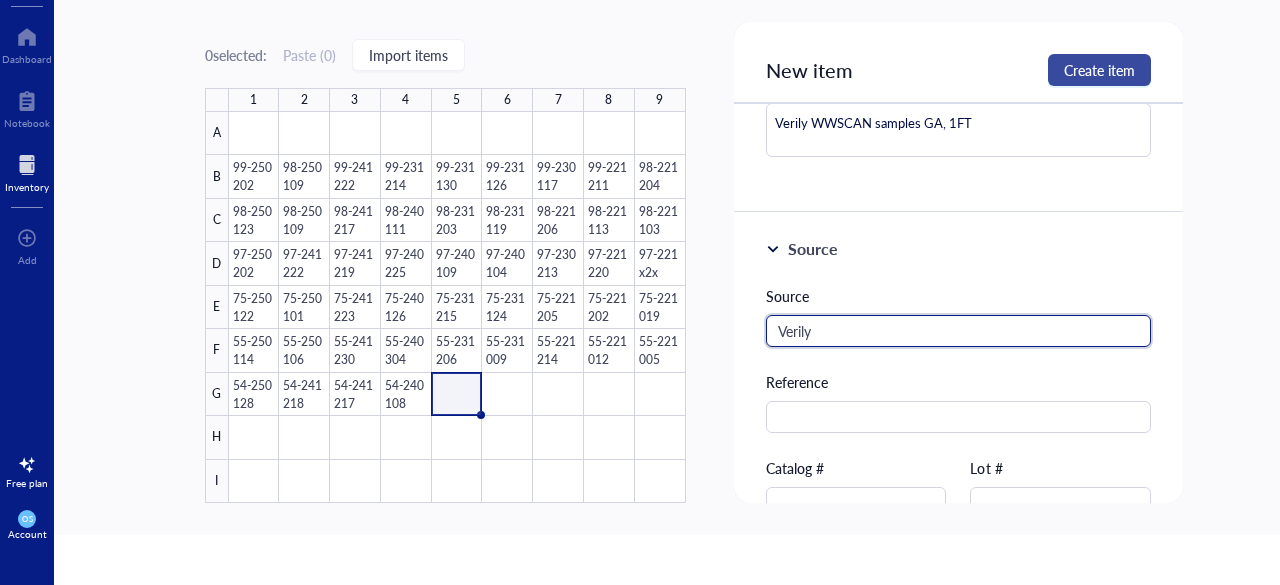 type on "Verily" 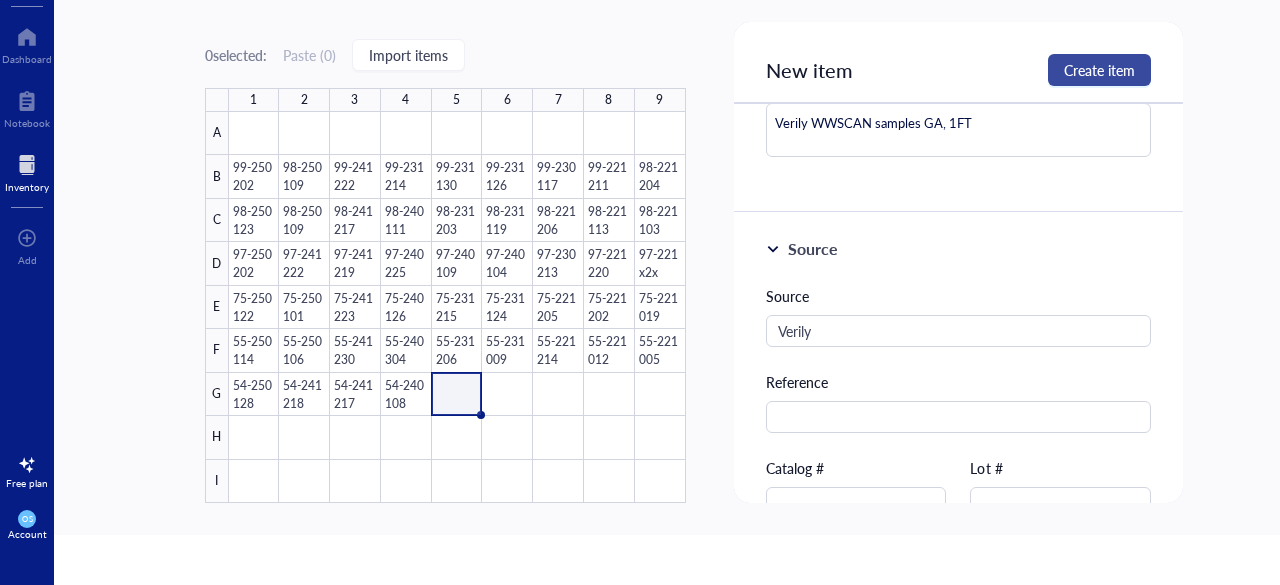 click on "Create item" at bounding box center [1099, 70] 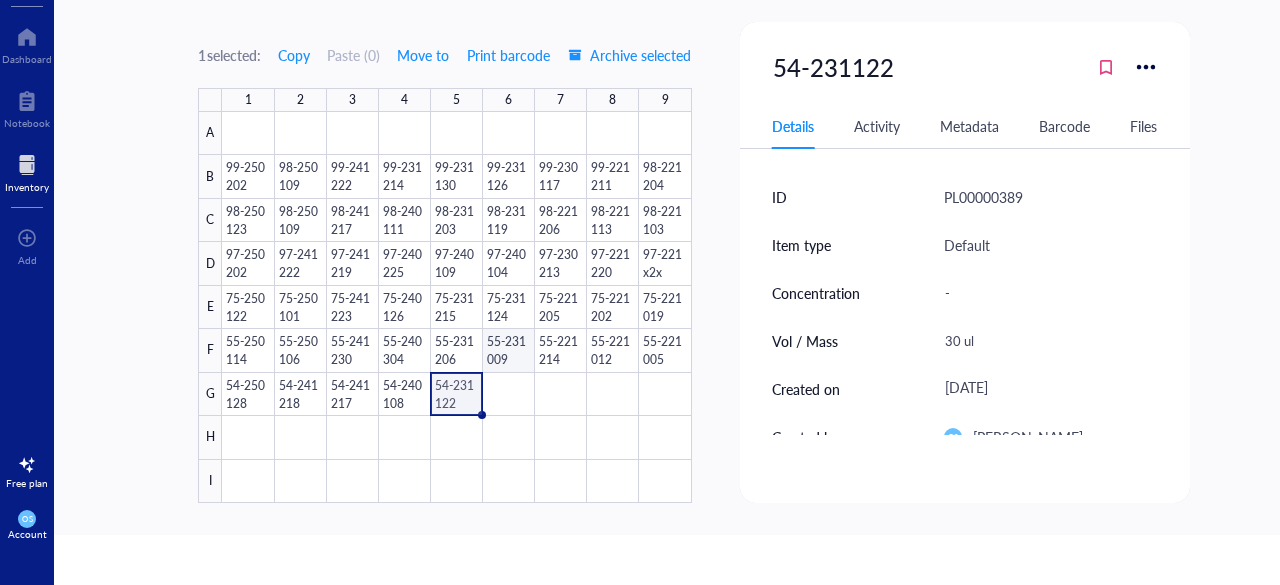 click at bounding box center (456, 307) 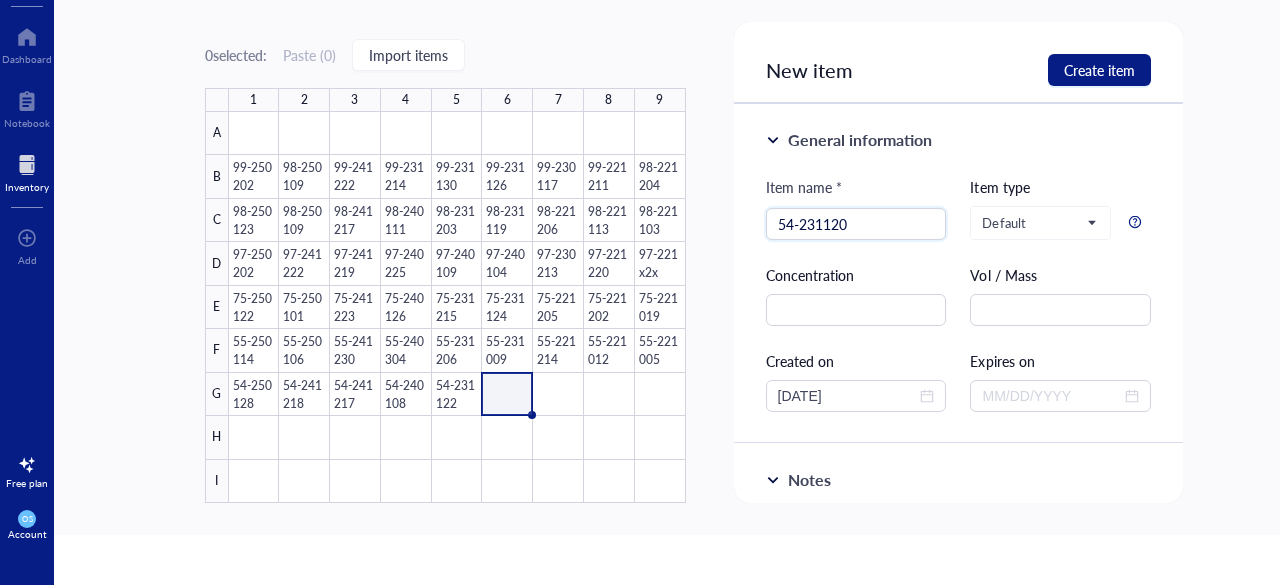 type on "54-231120" 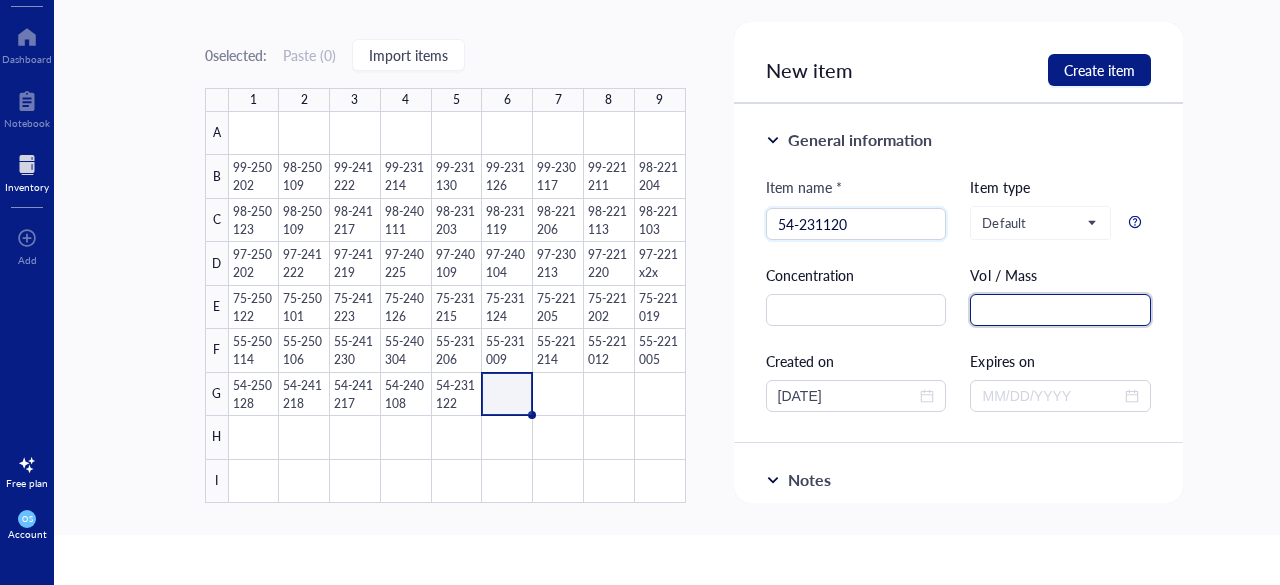 click at bounding box center (1060, 310) 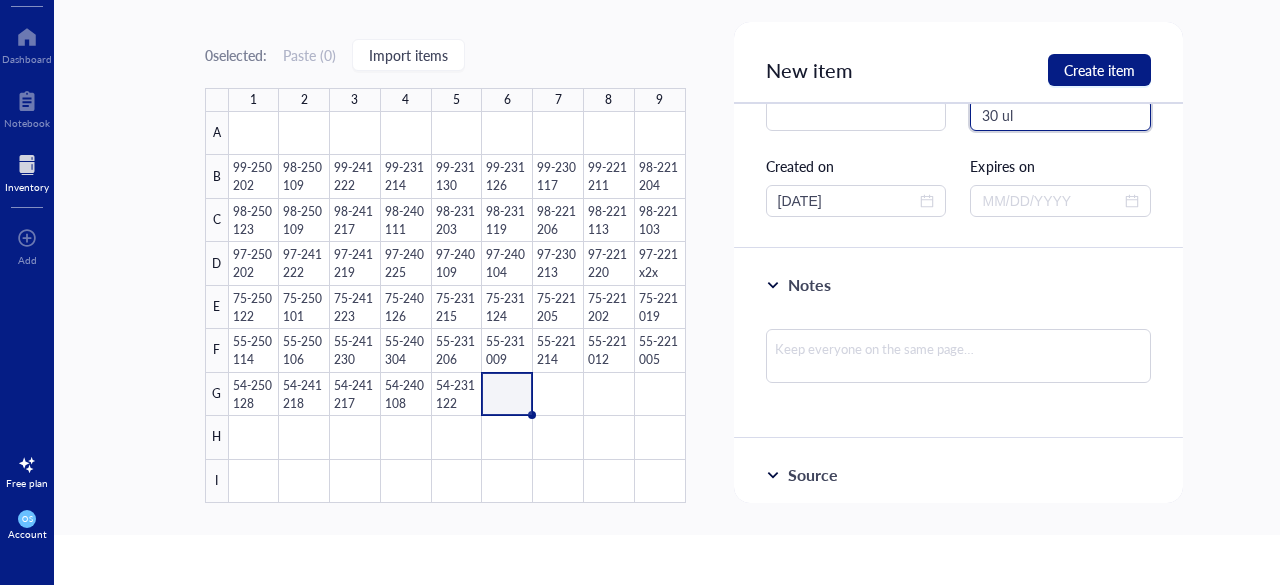 scroll, scrollTop: 200, scrollLeft: 0, axis: vertical 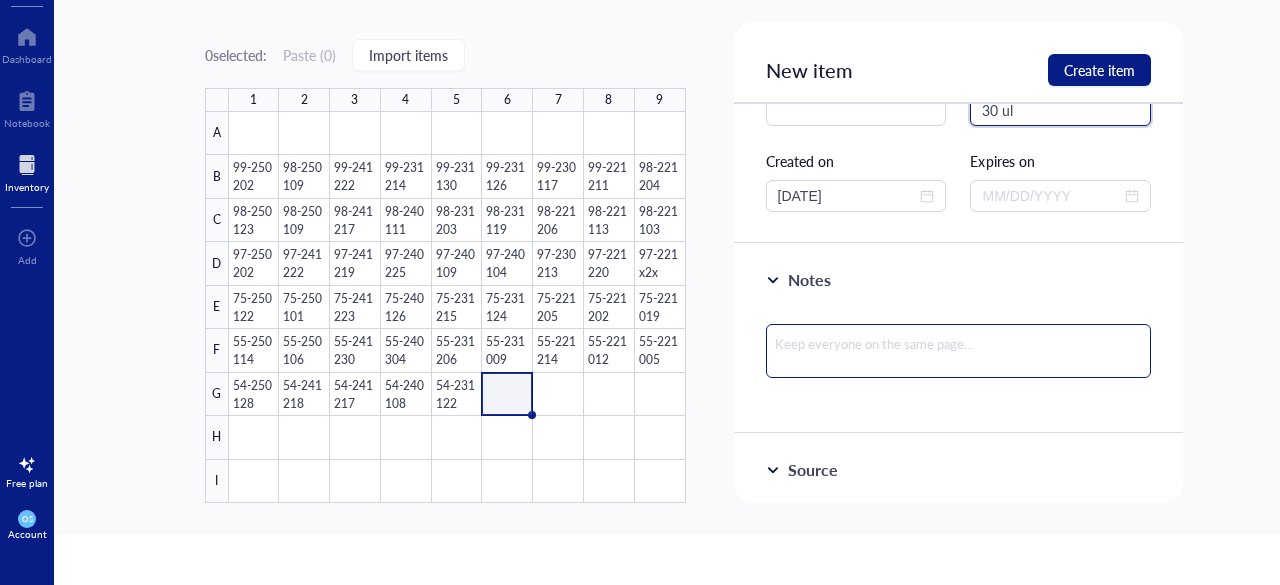 type on "30 ul" 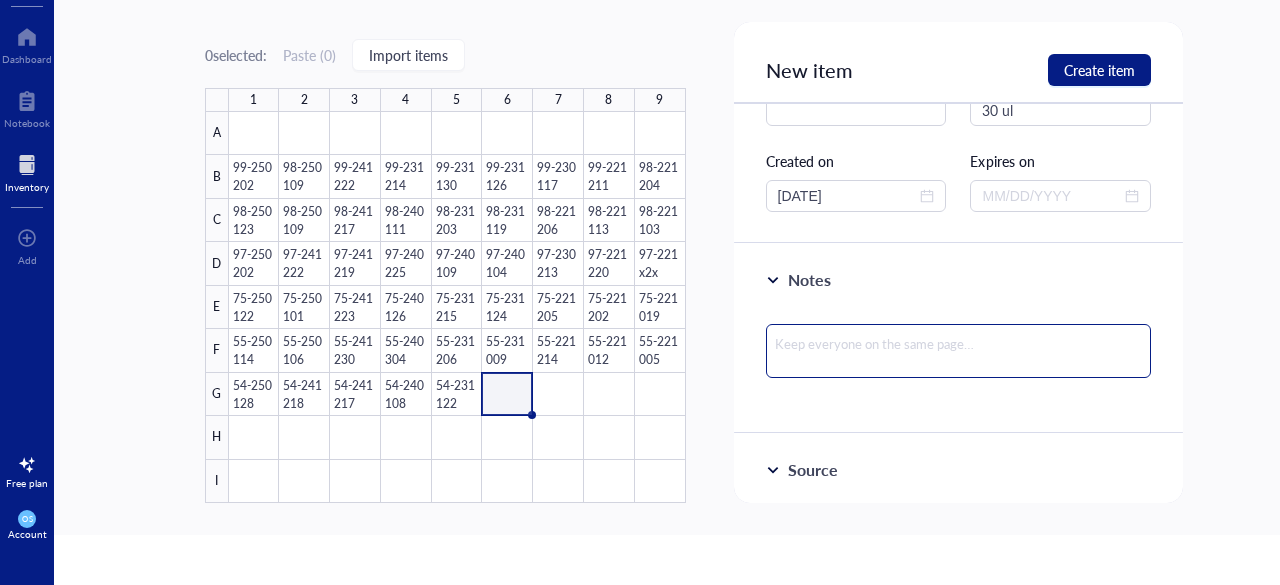 click at bounding box center [959, 351] 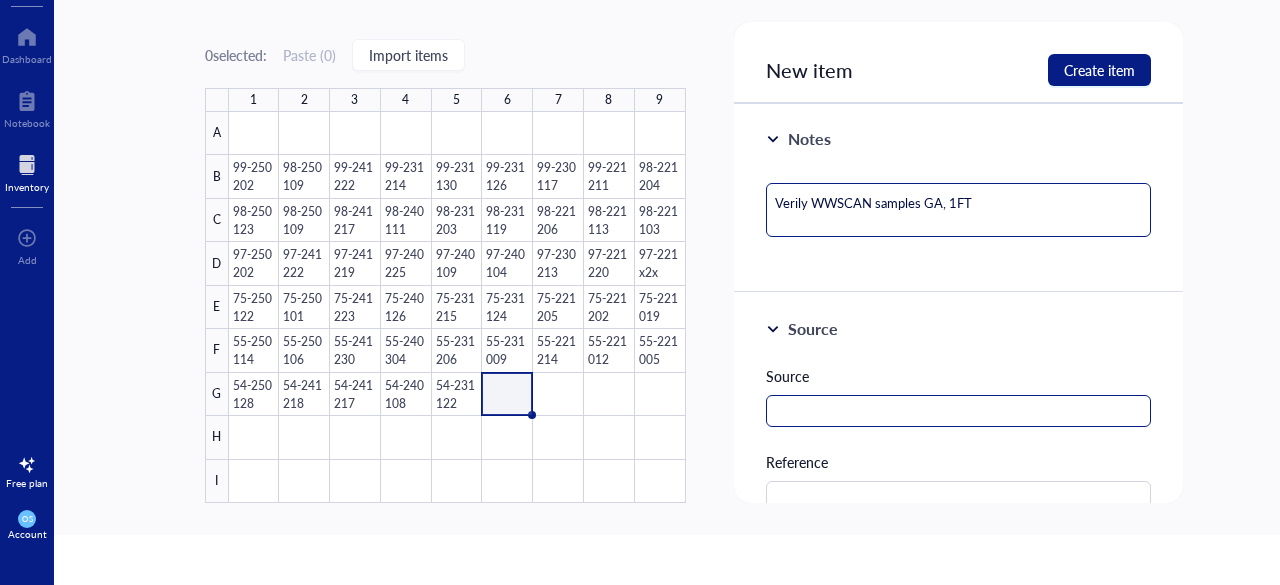 scroll, scrollTop: 343, scrollLeft: 0, axis: vertical 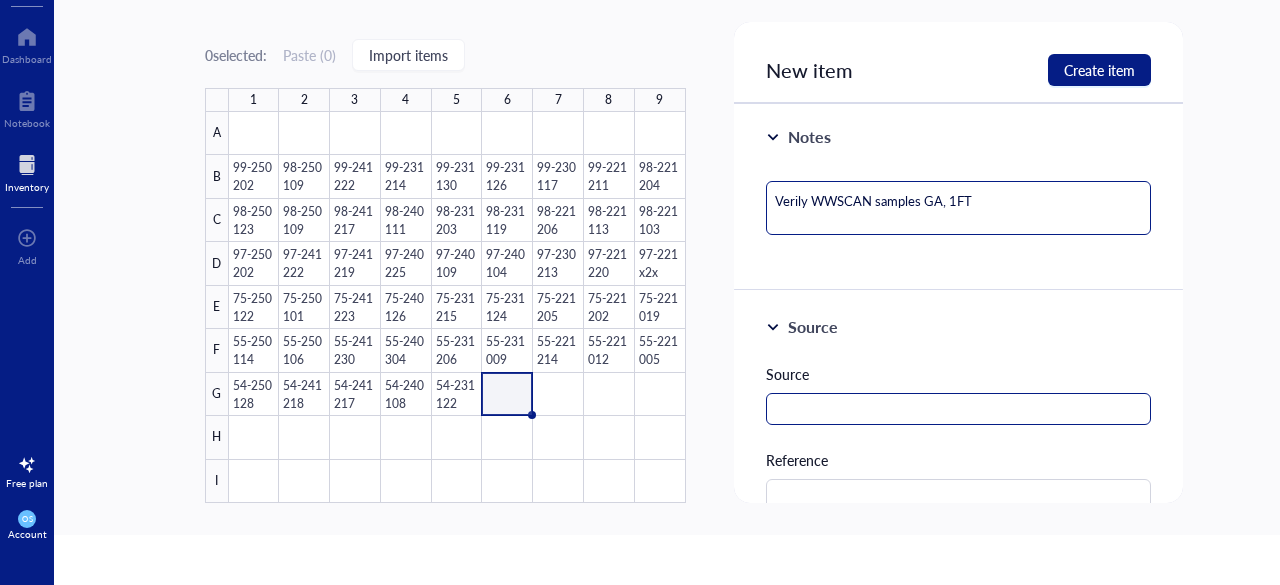 type on "Verily WWSCAN samples GA, 1FT" 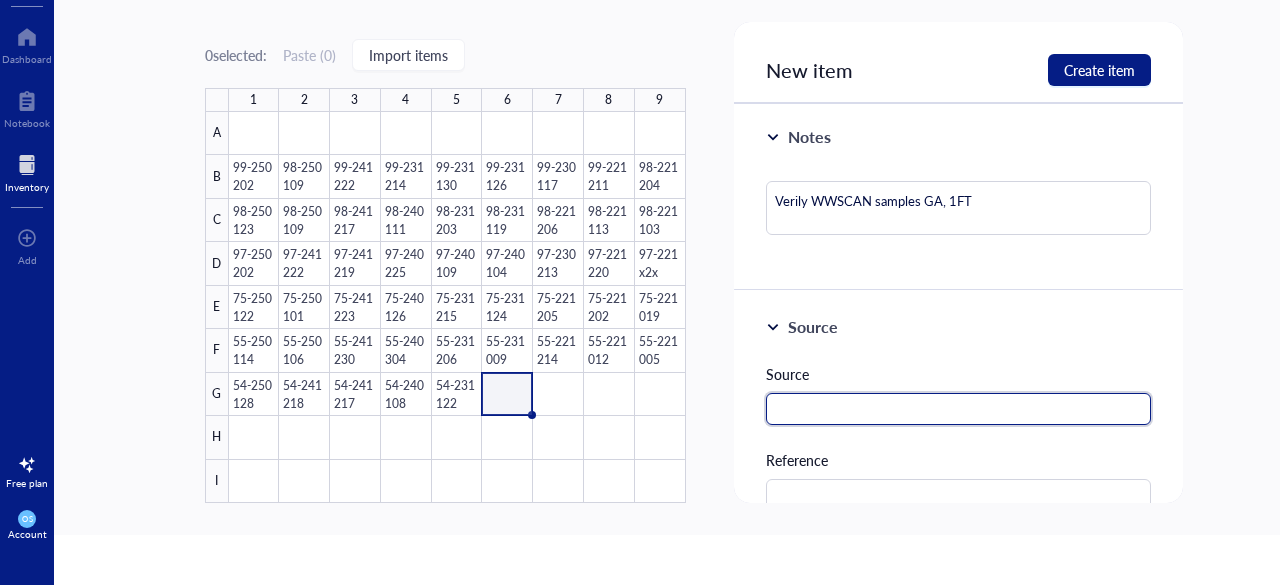 click at bounding box center (959, 409) 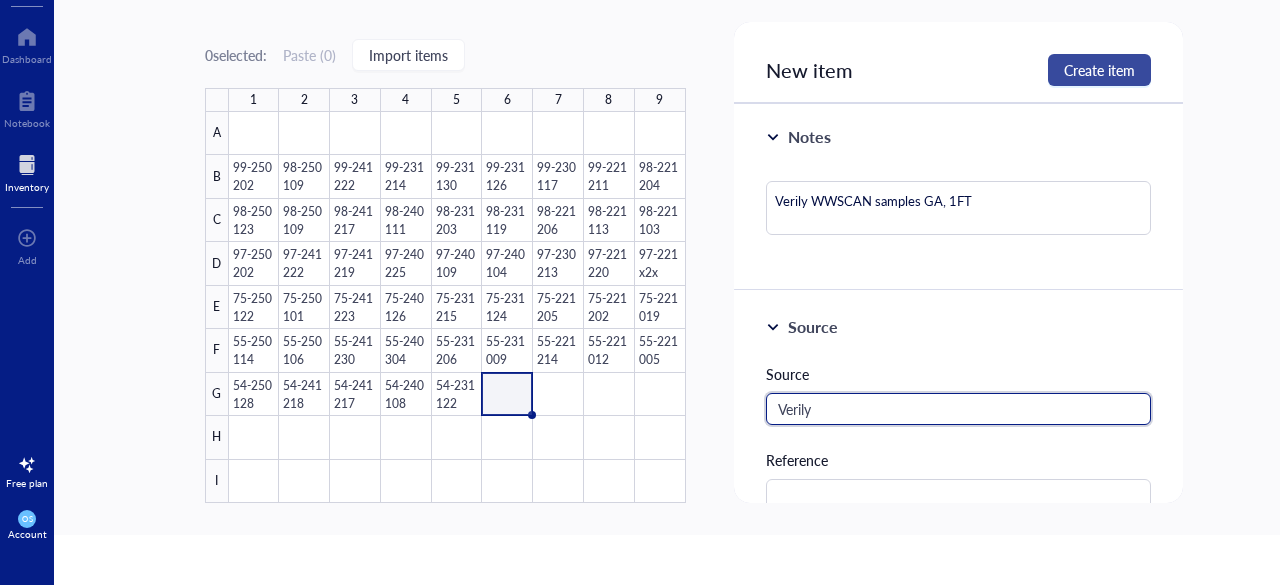 type on "Verily" 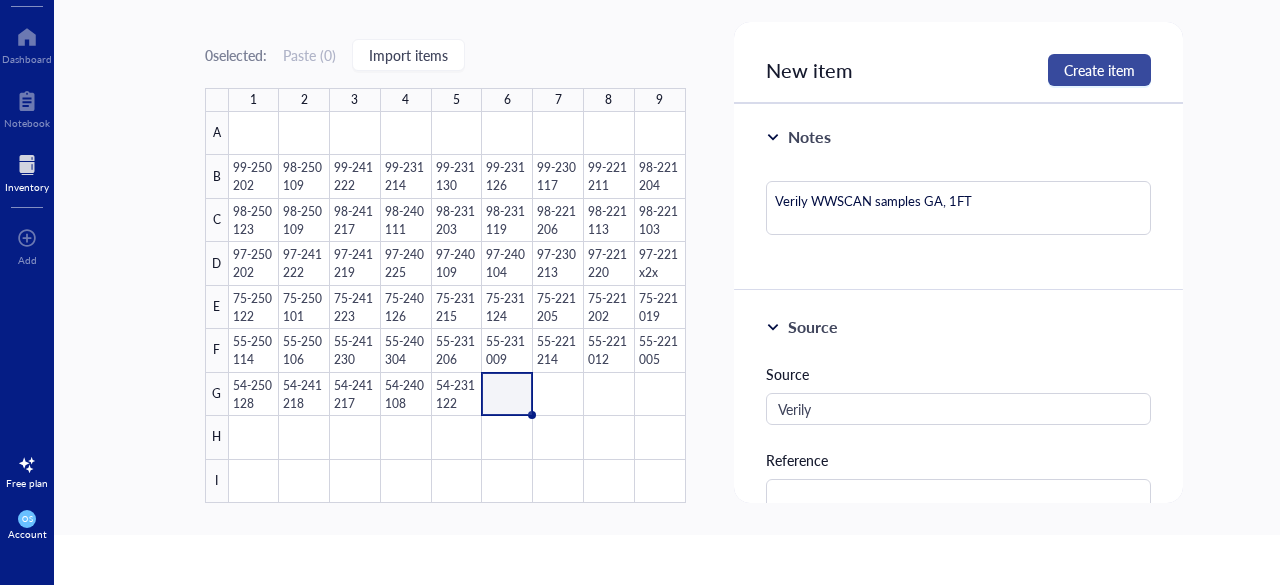 click on "Create item" at bounding box center [1099, 70] 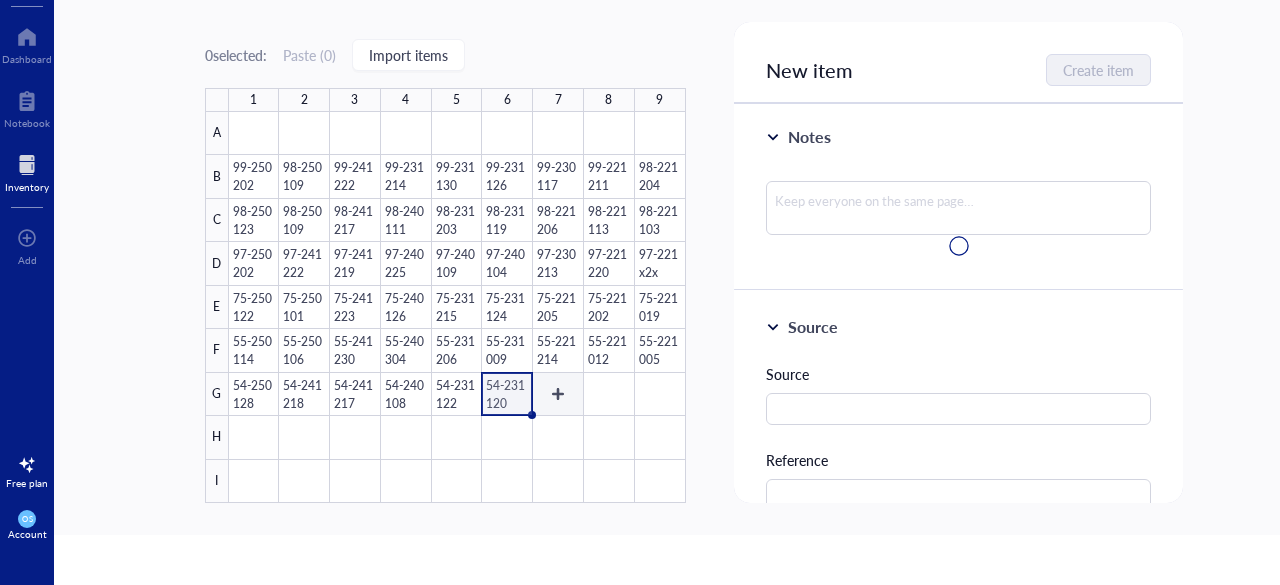 click at bounding box center (457, 307) 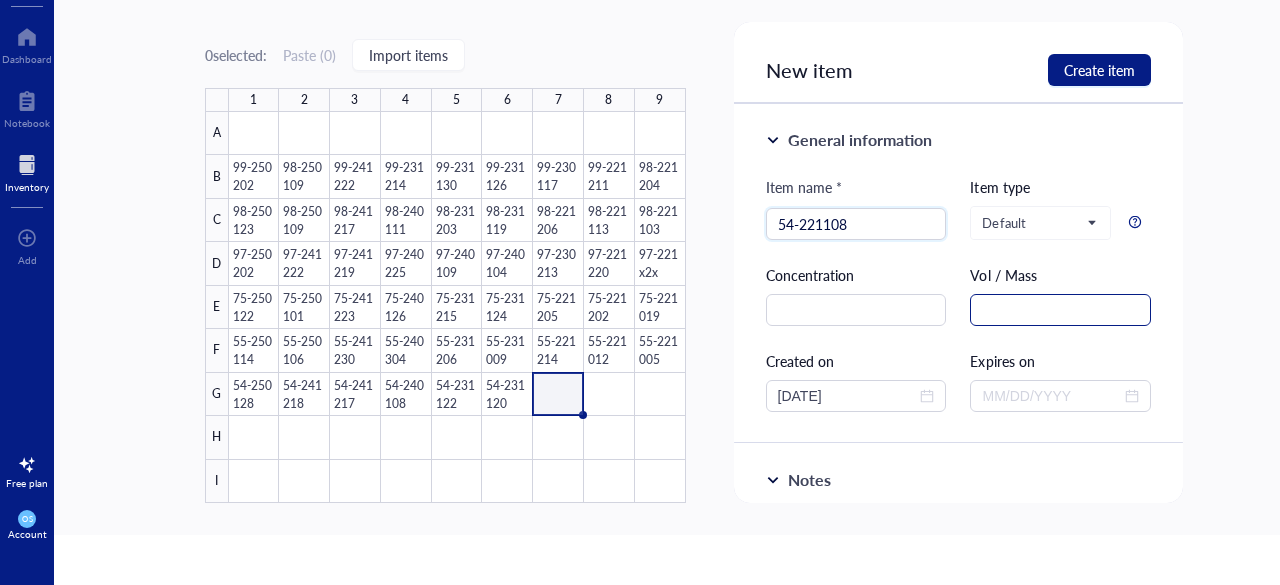 type on "54-221108" 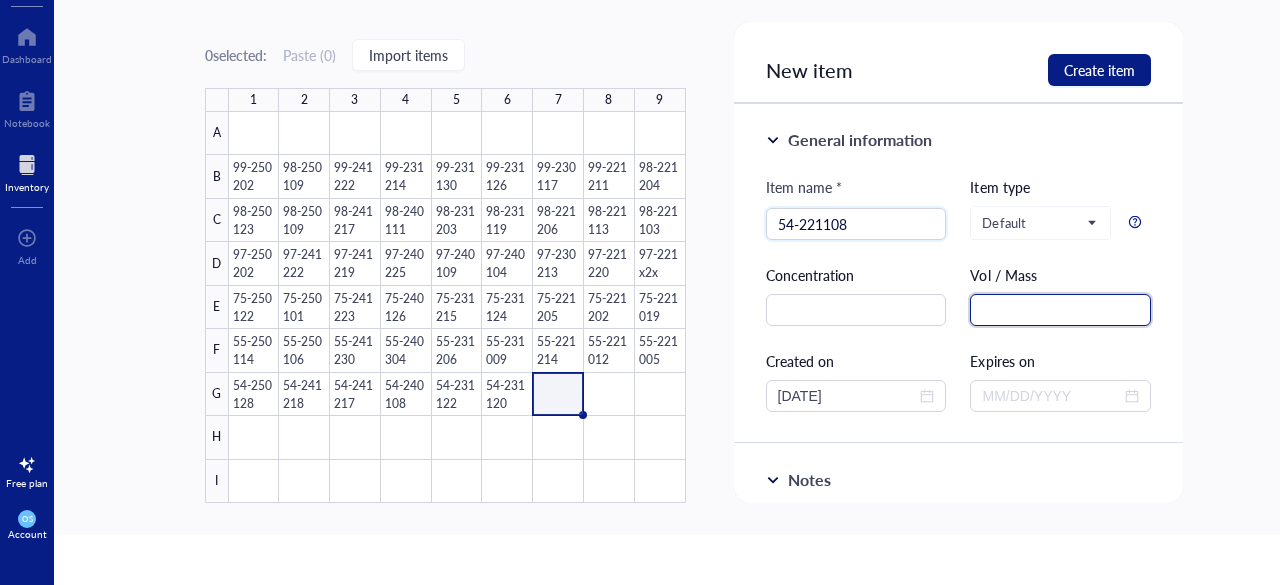 click at bounding box center (1060, 310) 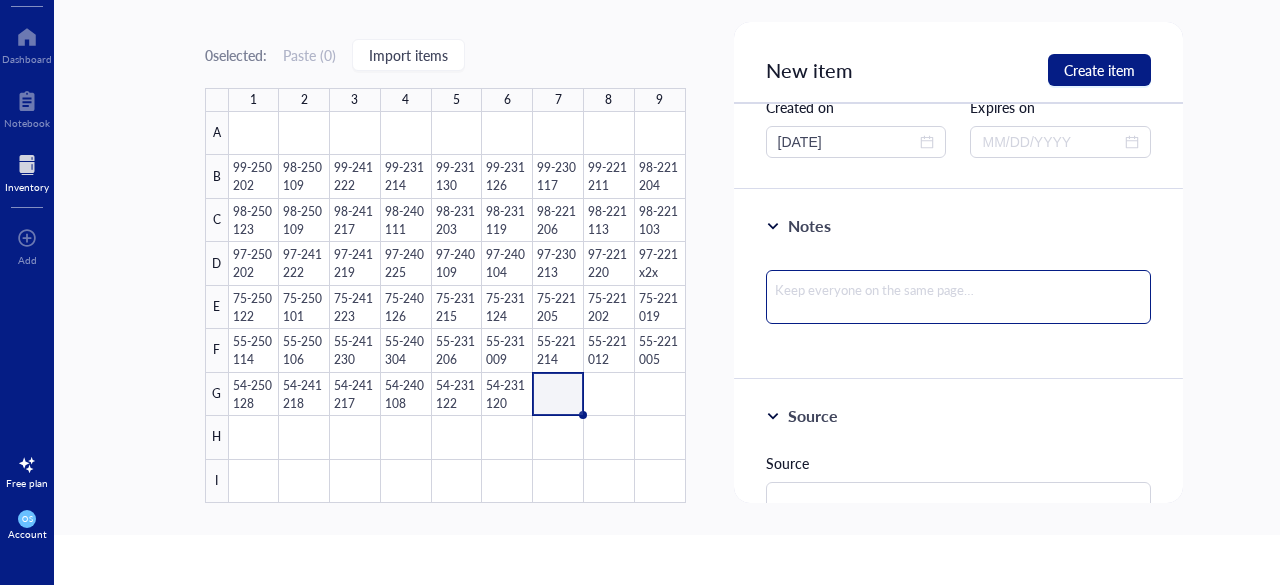 scroll, scrollTop: 270, scrollLeft: 0, axis: vertical 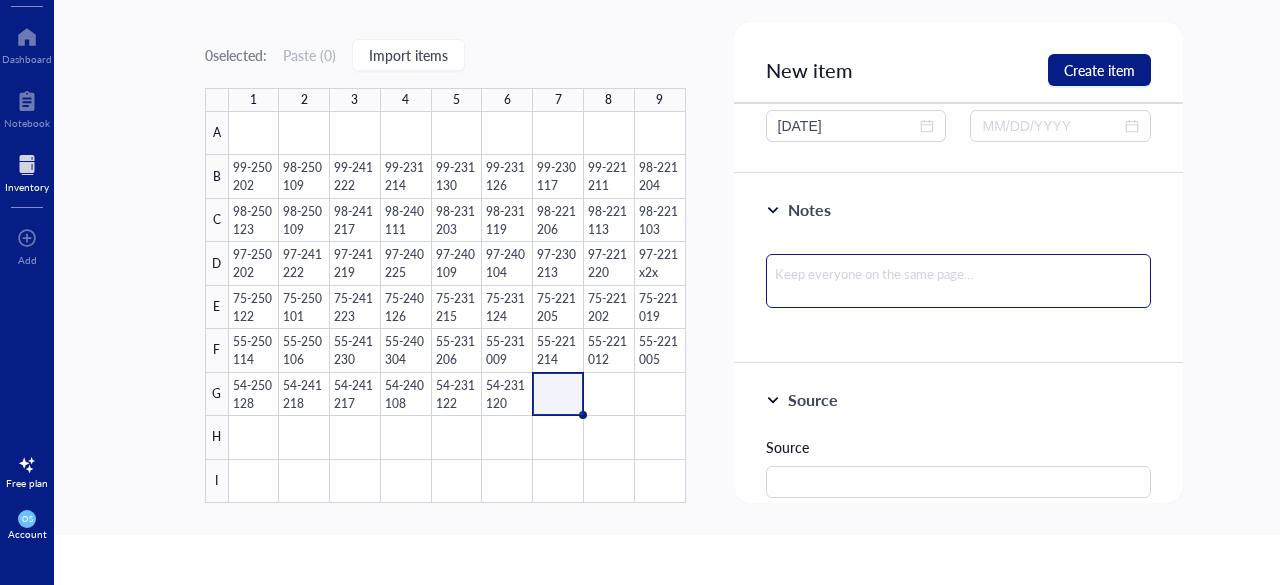 type on "30 ul" 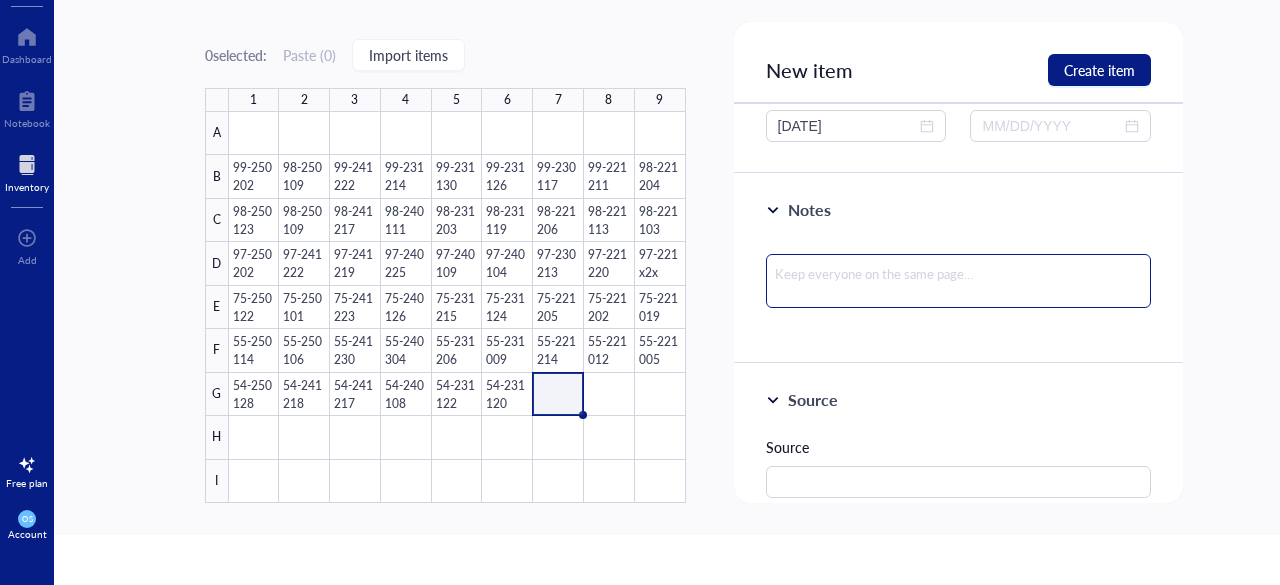 click at bounding box center (959, 281) 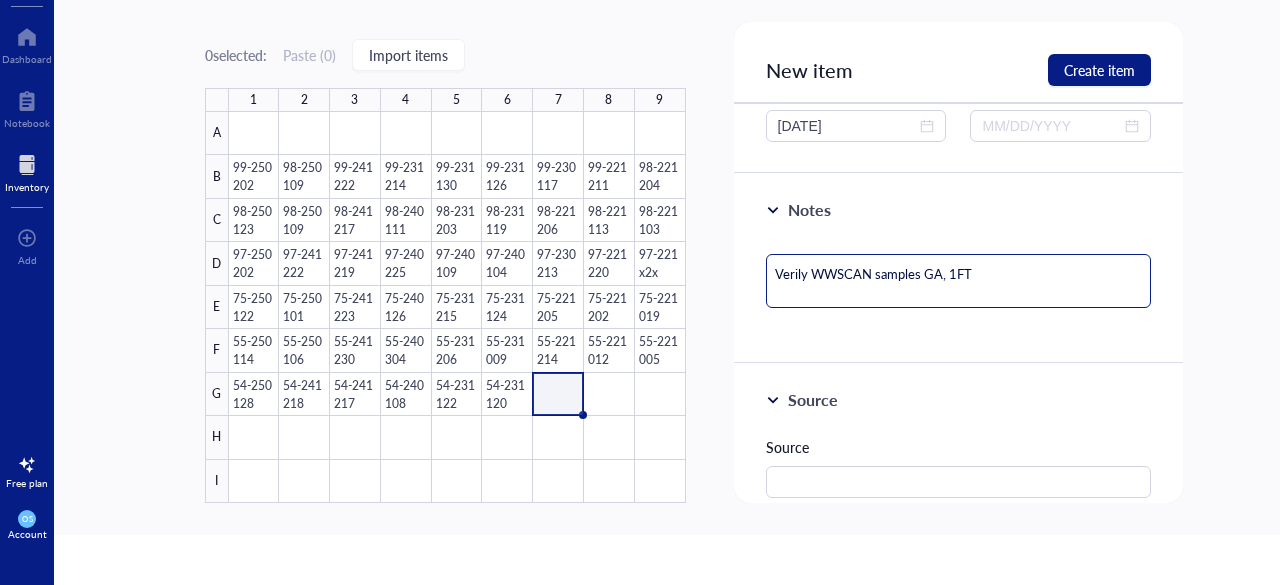 type on "Verily WWSCAN samples GA, 1FT" 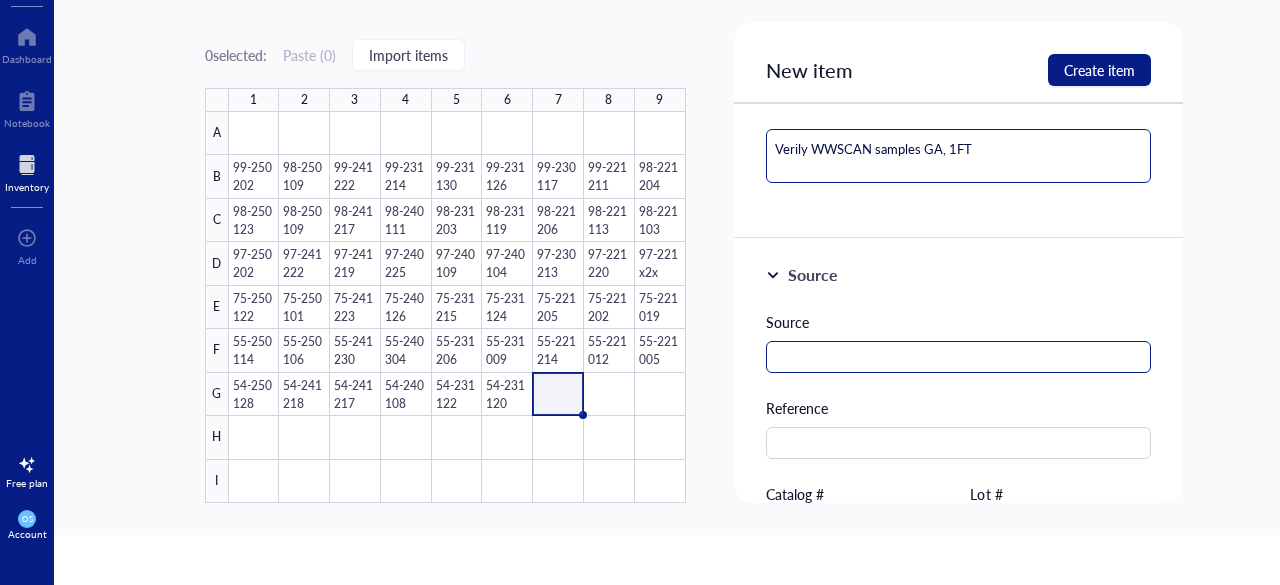 scroll, scrollTop: 396, scrollLeft: 0, axis: vertical 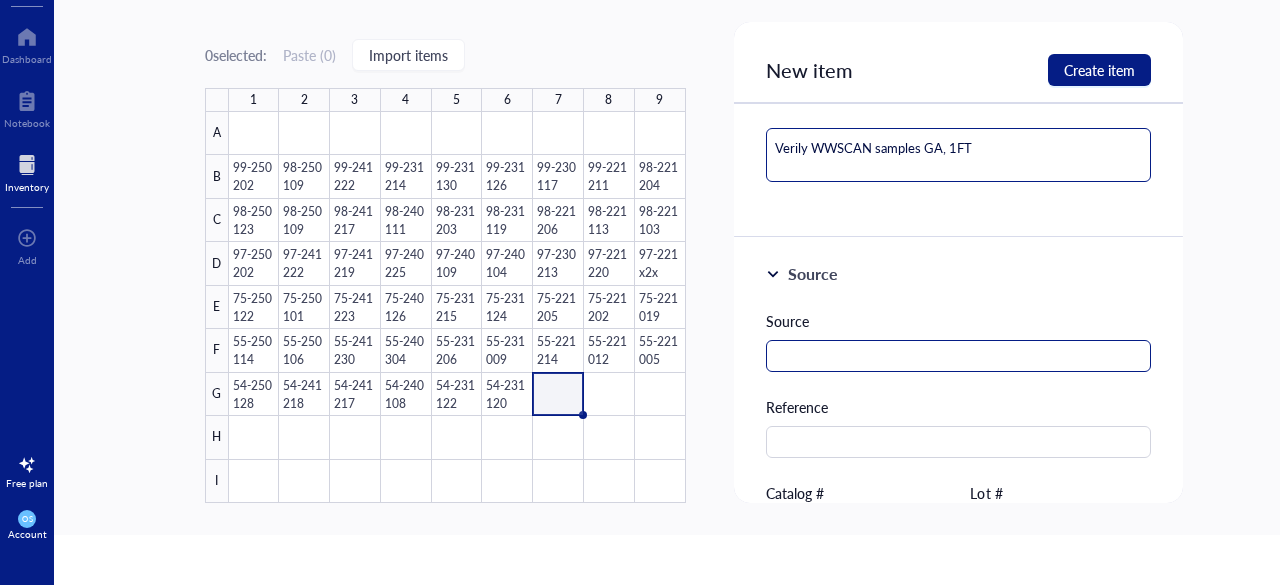 type on "Verily WWSCAN samples GA, 1FT" 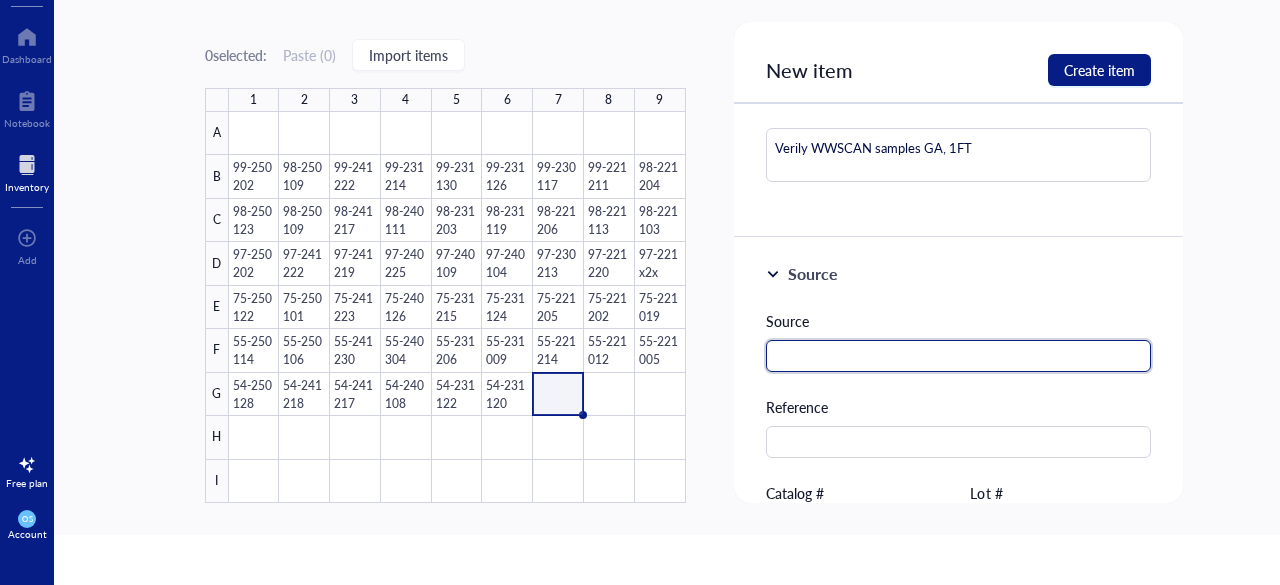 click at bounding box center [959, 356] 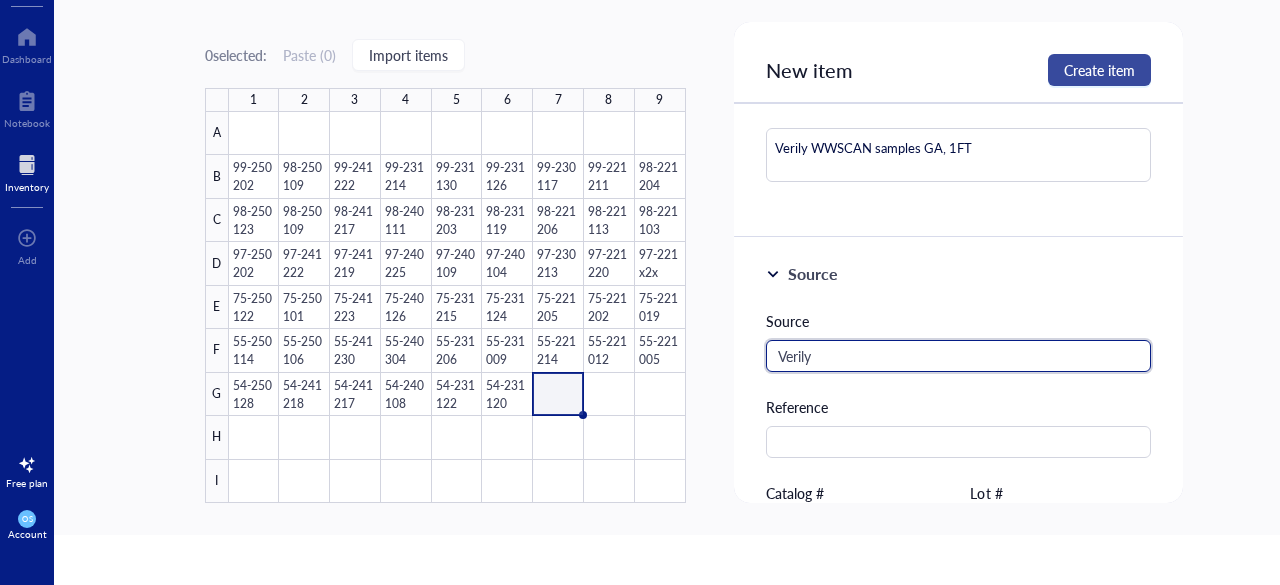 type on "Verily" 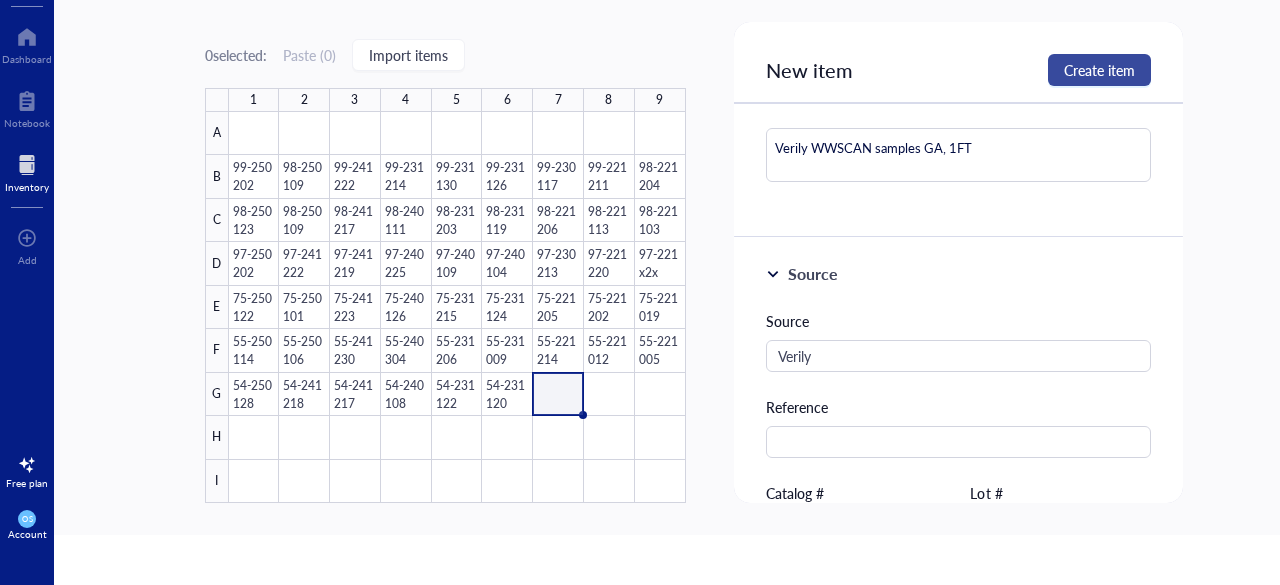click on "Create item" at bounding box center [1099, 70] 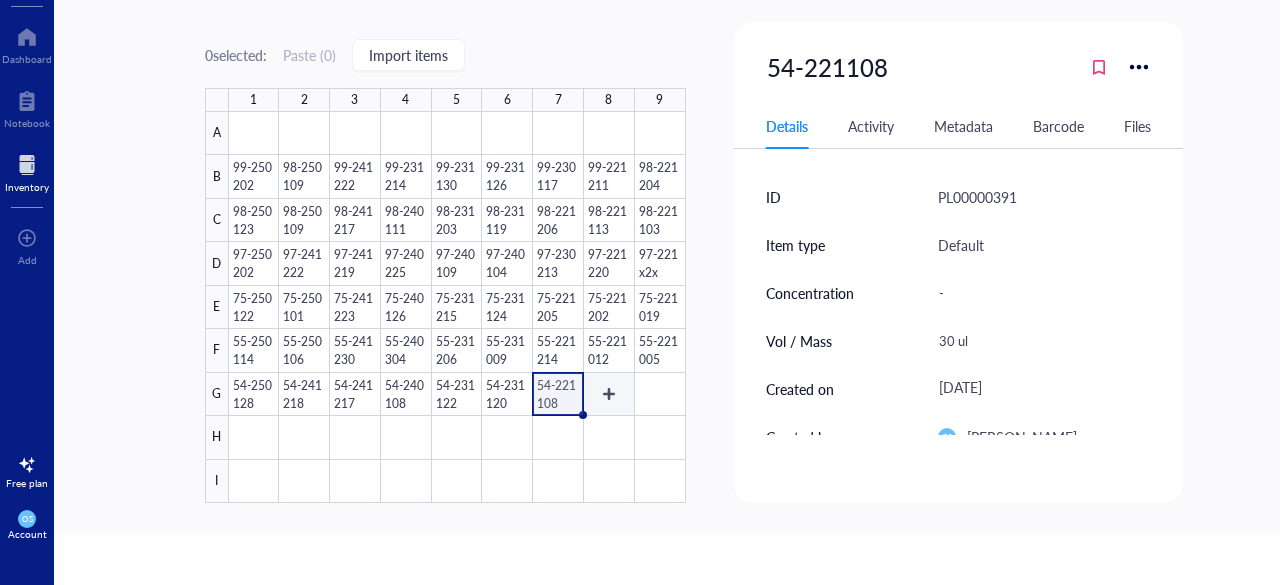 click at bounding box center (457, 307) 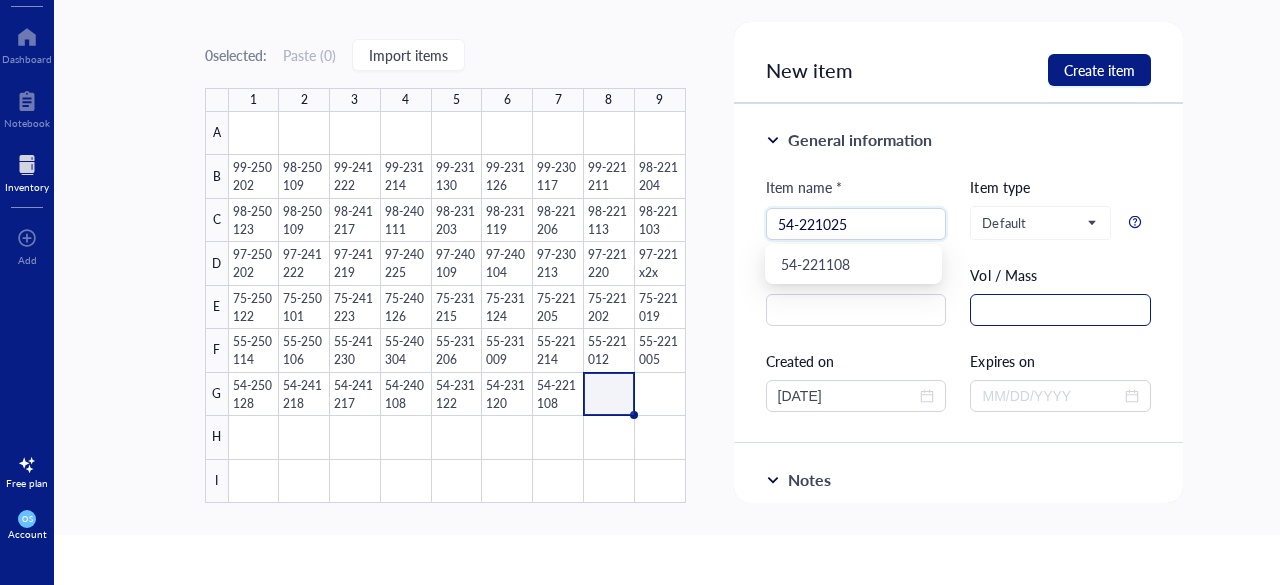type on "54-221025" 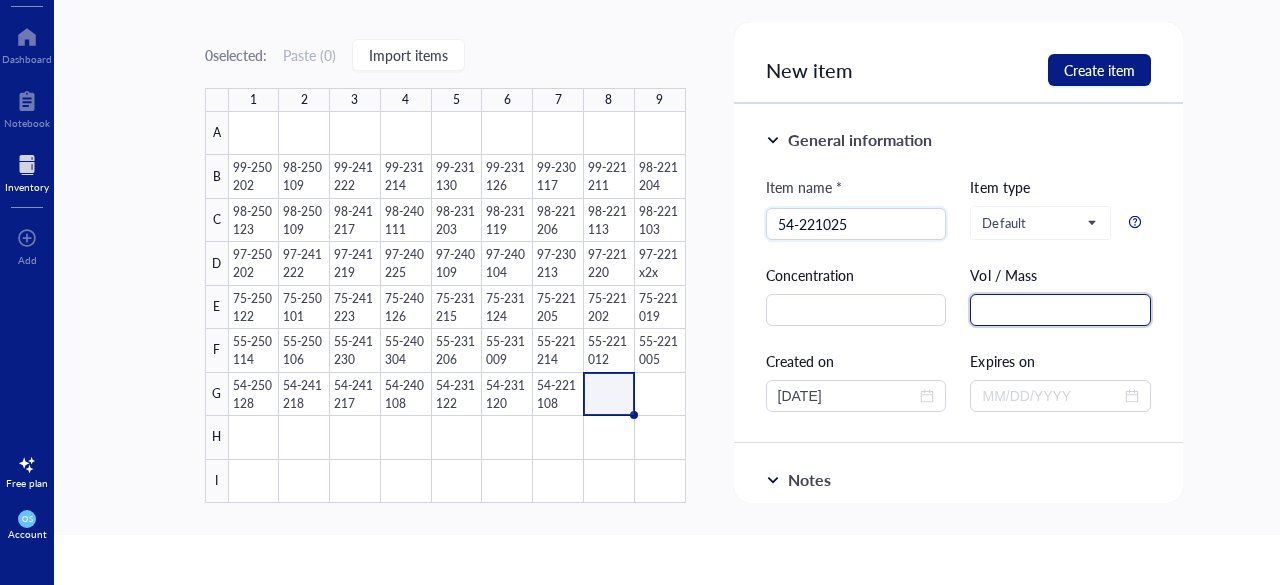 click at bounding box center [1060, 310] 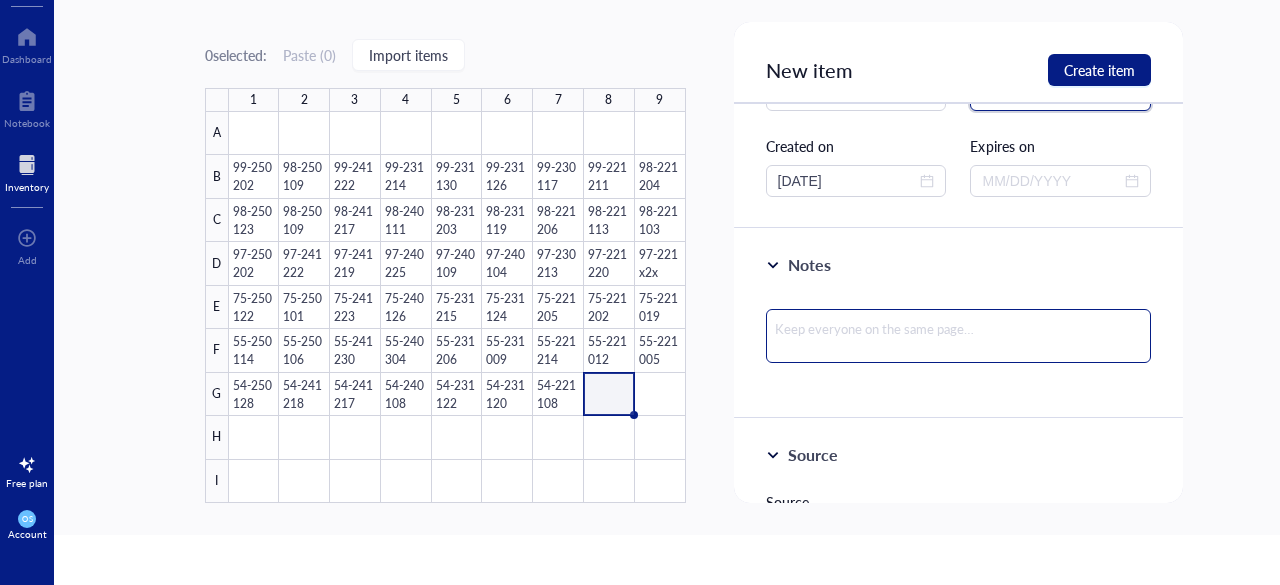 scroll, scrollTop: 216, scrollLeft: 0, axis: vertical 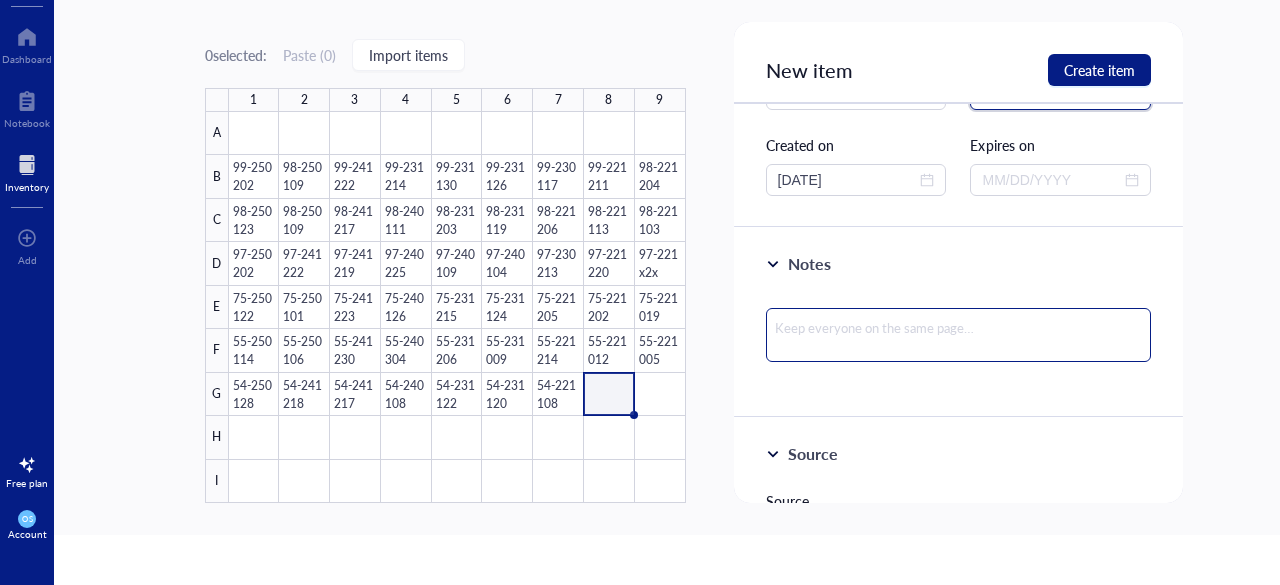 type on "30 ul" 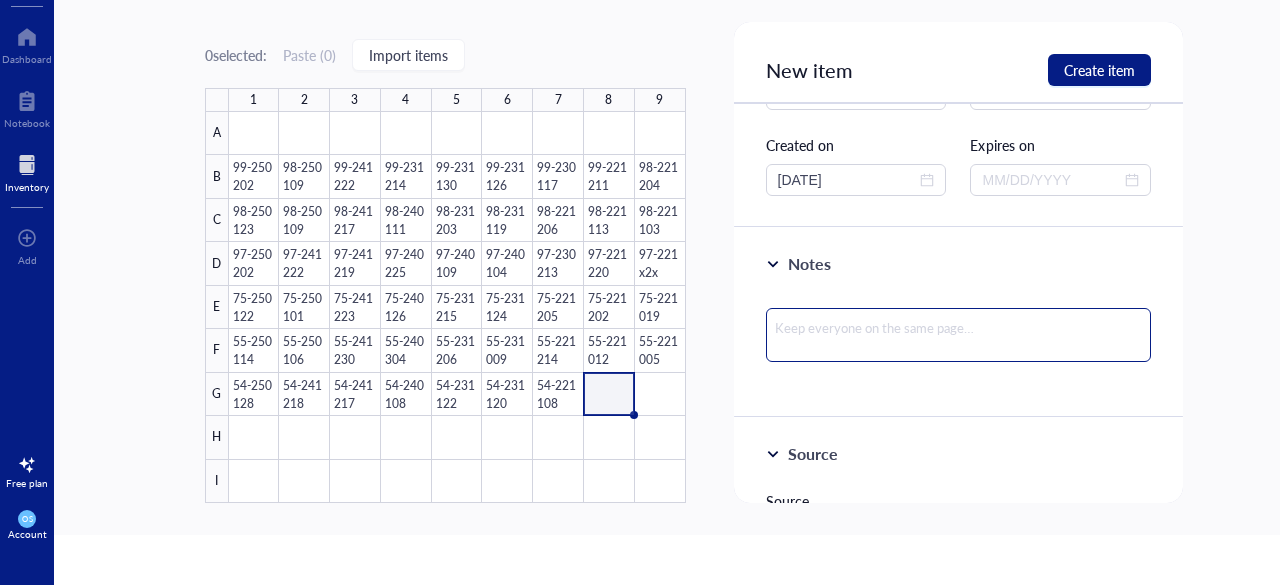 click at bounding box center [959, 335] 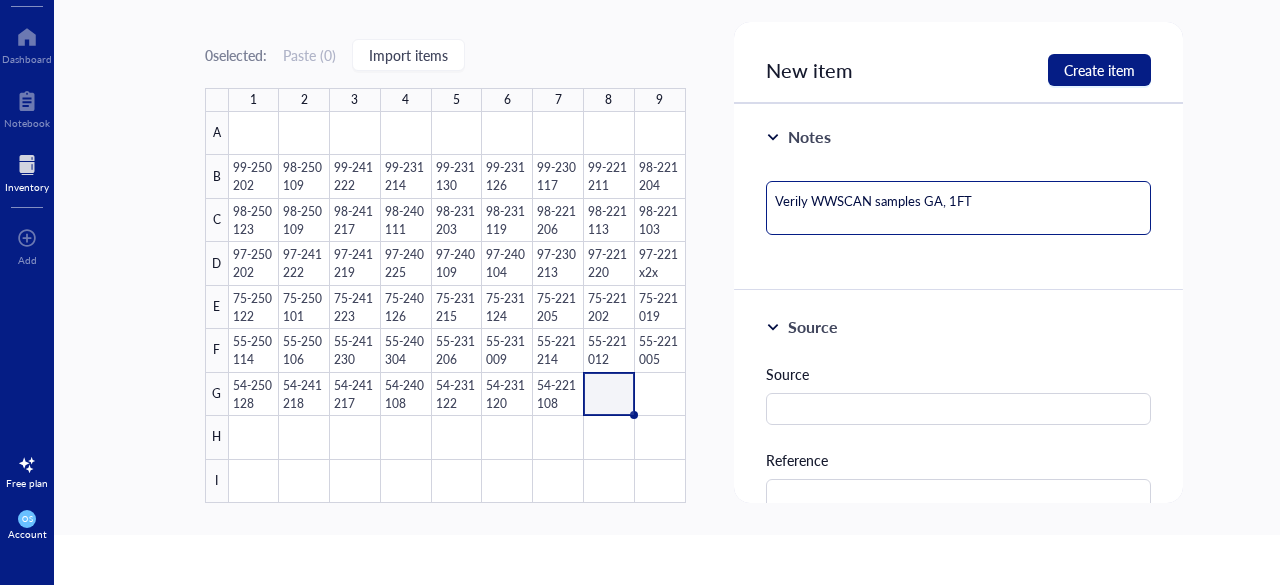 scroll, scrollTop: 360, scrollLeft: 0, axis: vertical 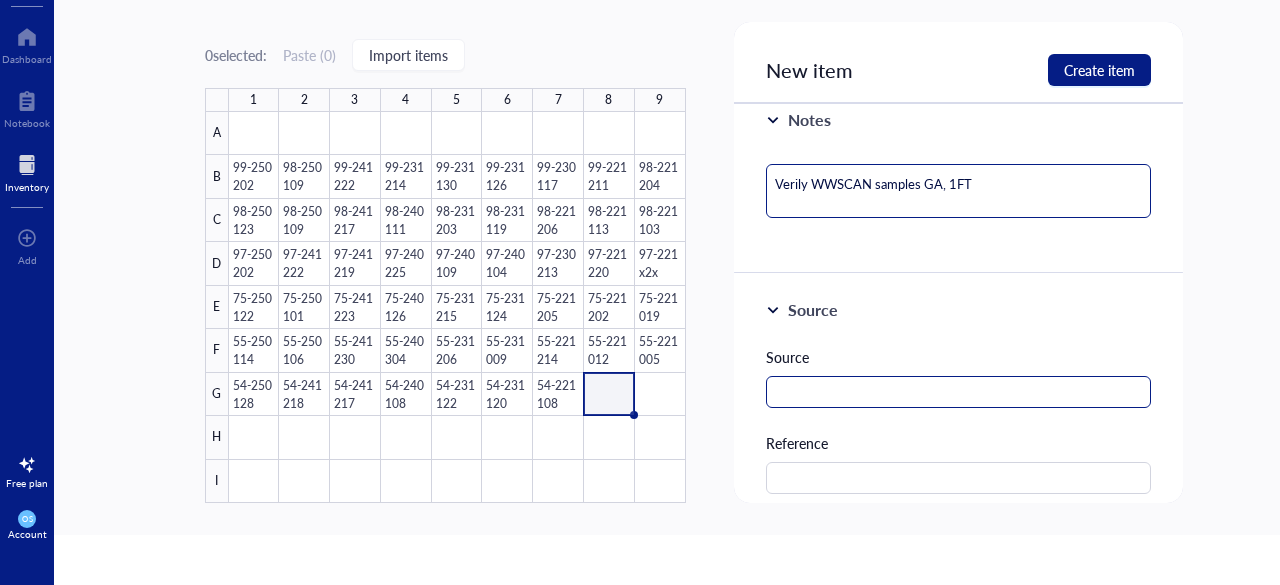 type on "Verily WWSCAN samples GA, 1FT" 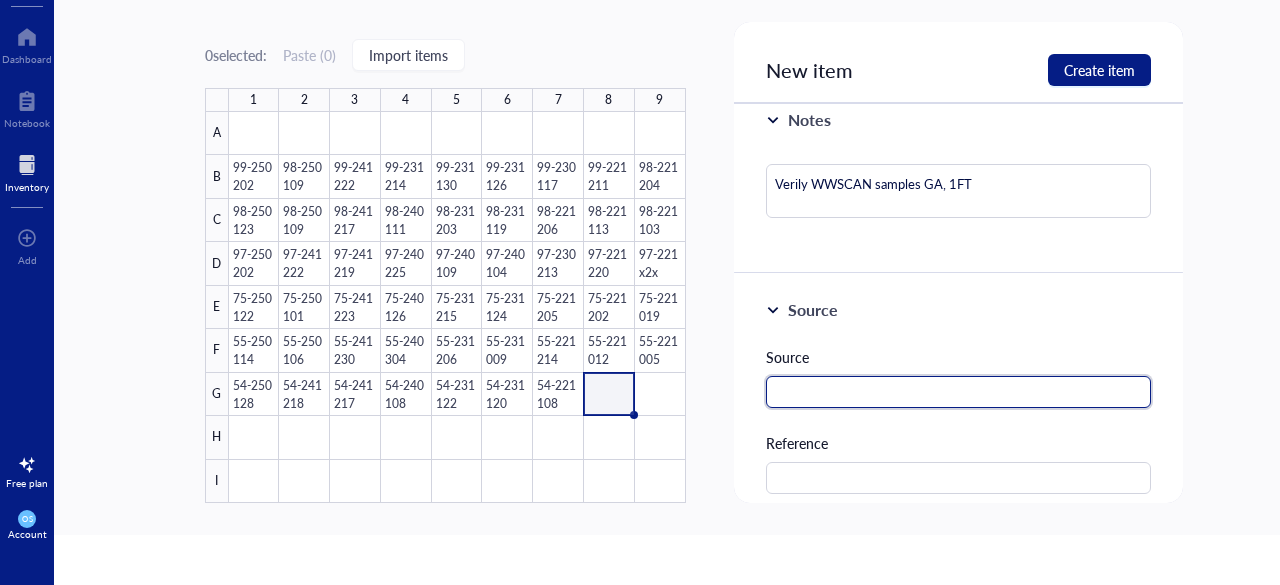 click at bounding box center [959, 392] 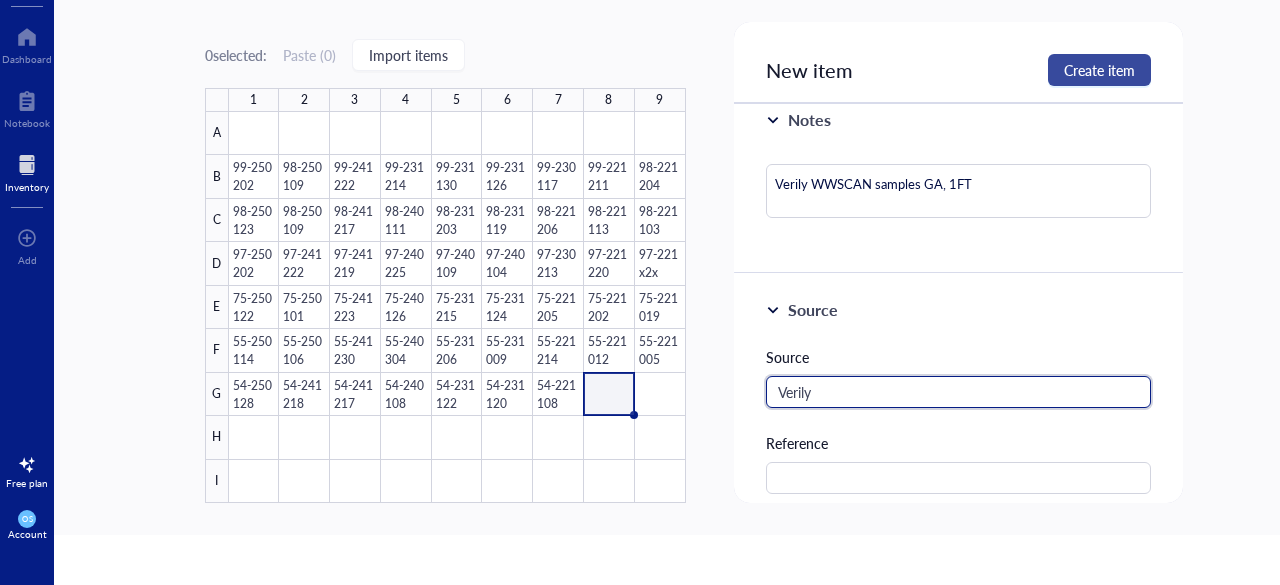 type on "Verily" 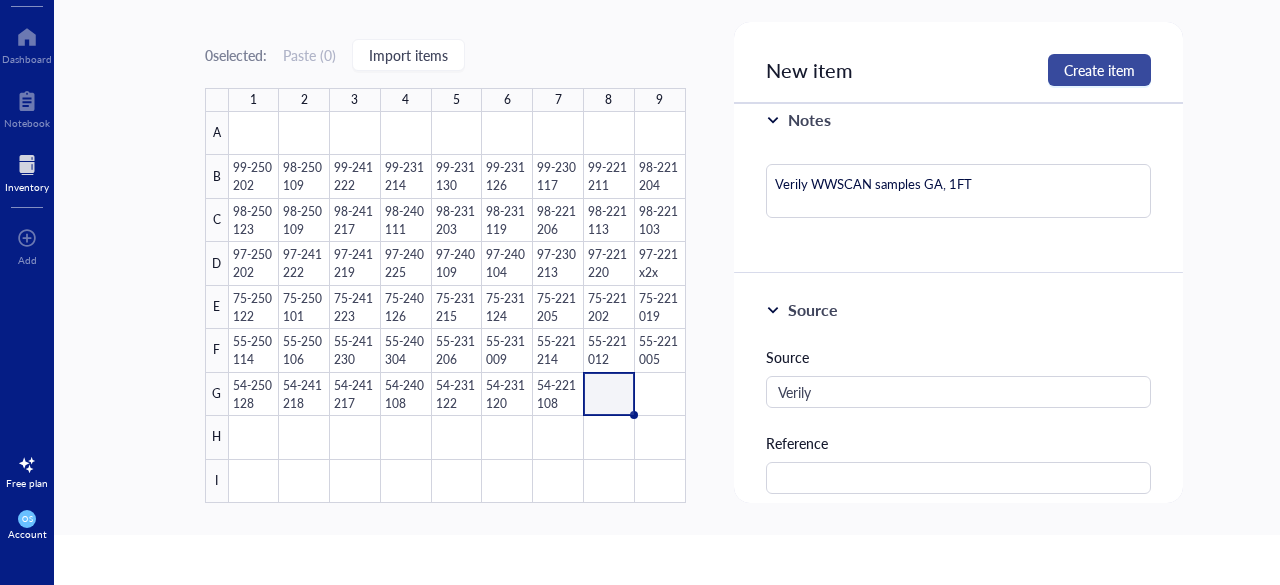 click on "Create item" at bounding box center (1099, 70) 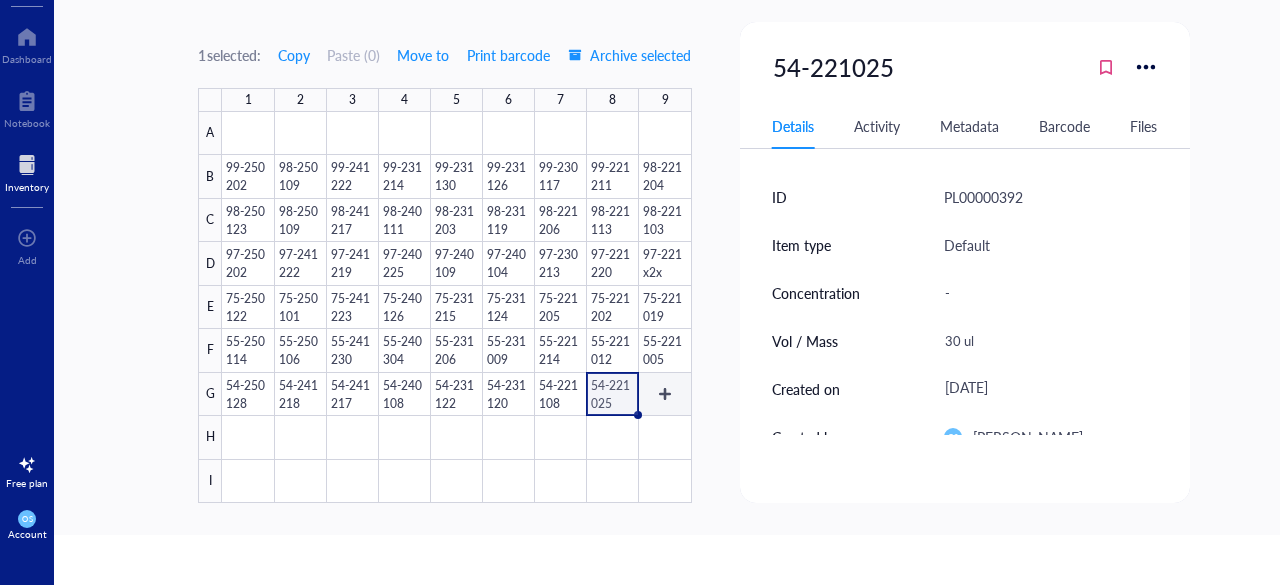 click at bounding box center (456, 307) 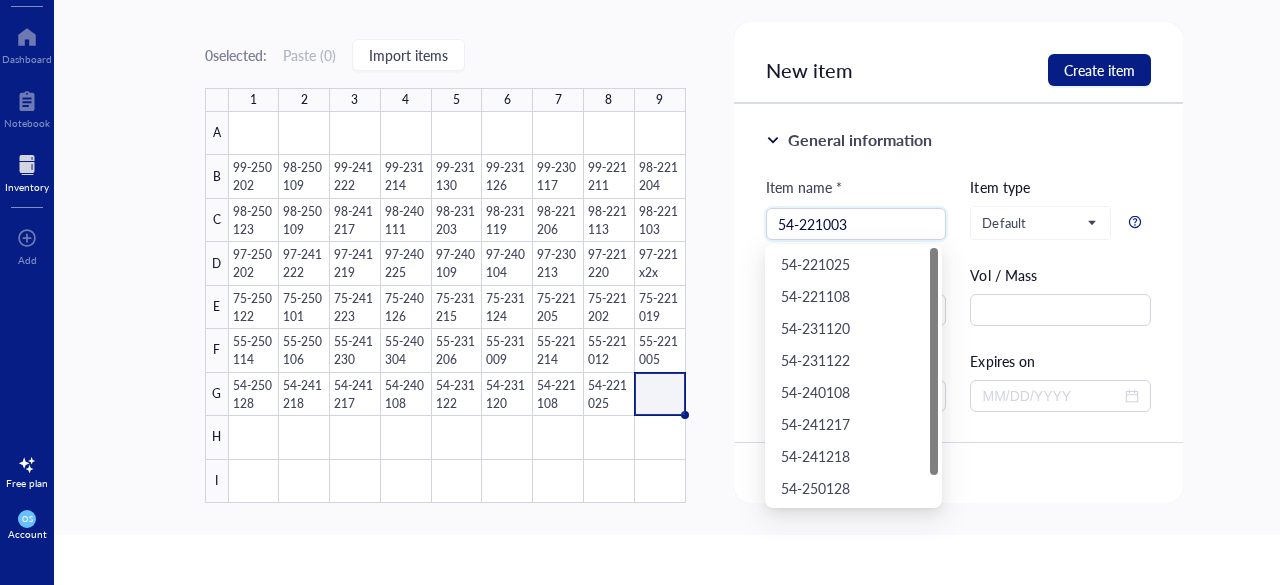 type on "54-221003" 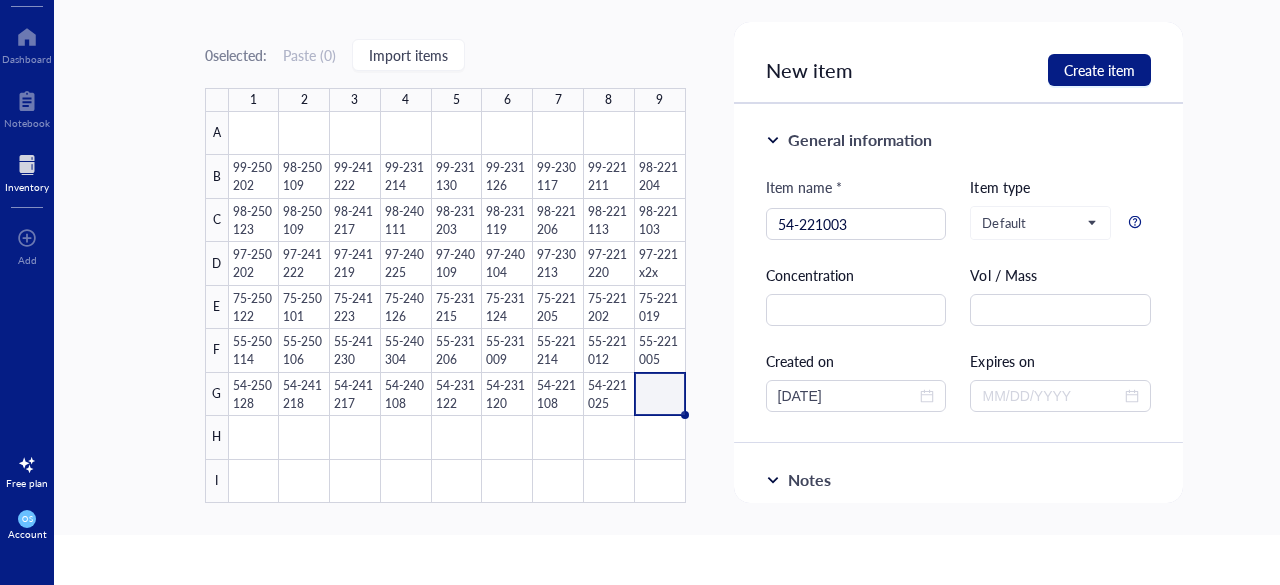 click on "General information Item name    * 54-221003 Item type   Default Concentration Vol / Mass Created on [DATE] Expires on" at bounding box center (959, 274) 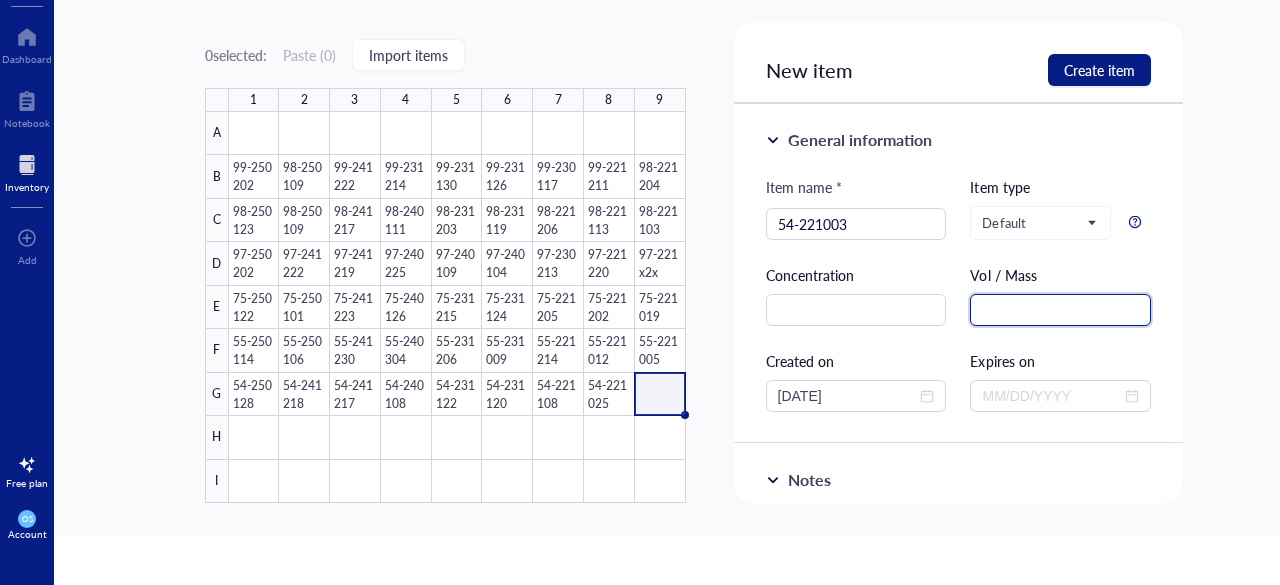 click at bounding box center (1060, 310) 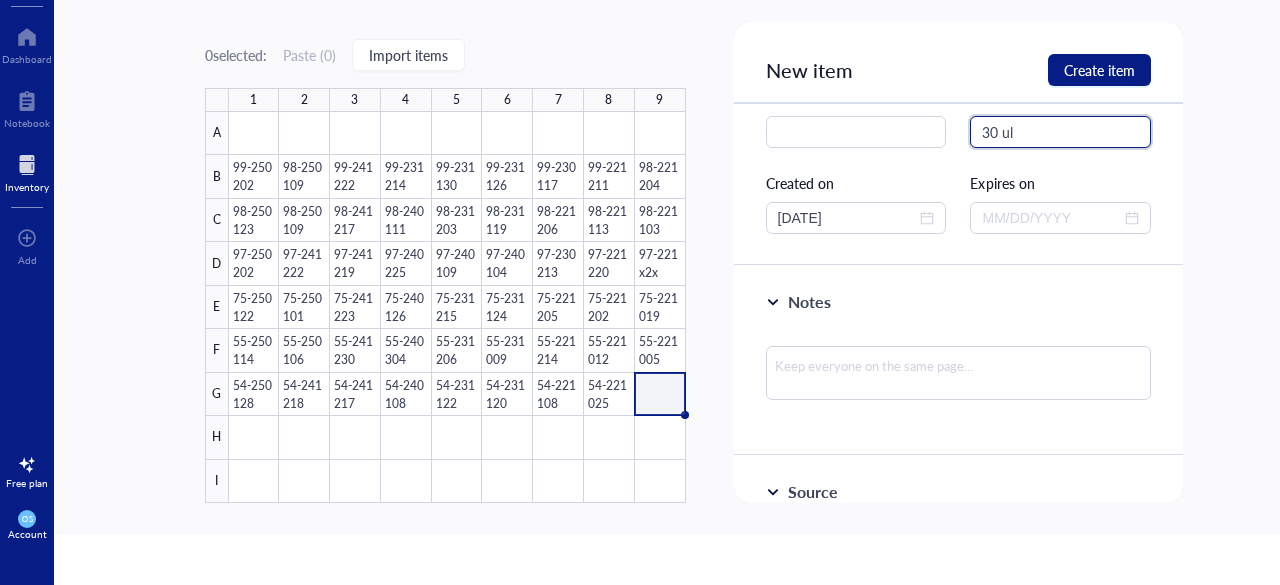 scroll, scrollTop: 179, scrollLeft: 0, axis: vertical 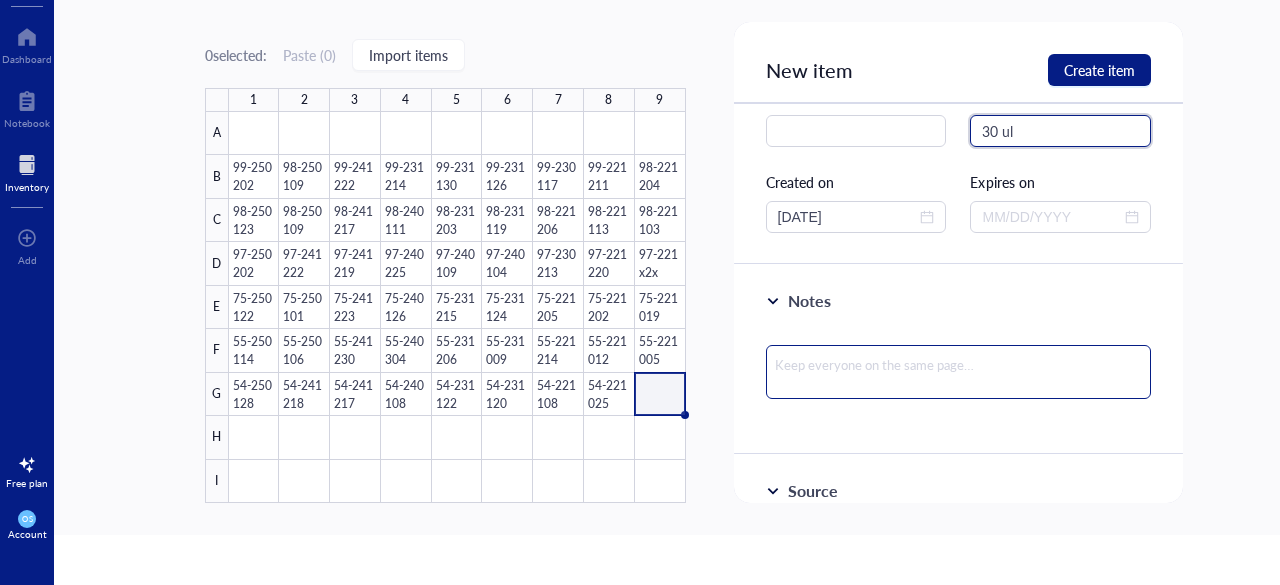 type on "30 ul" 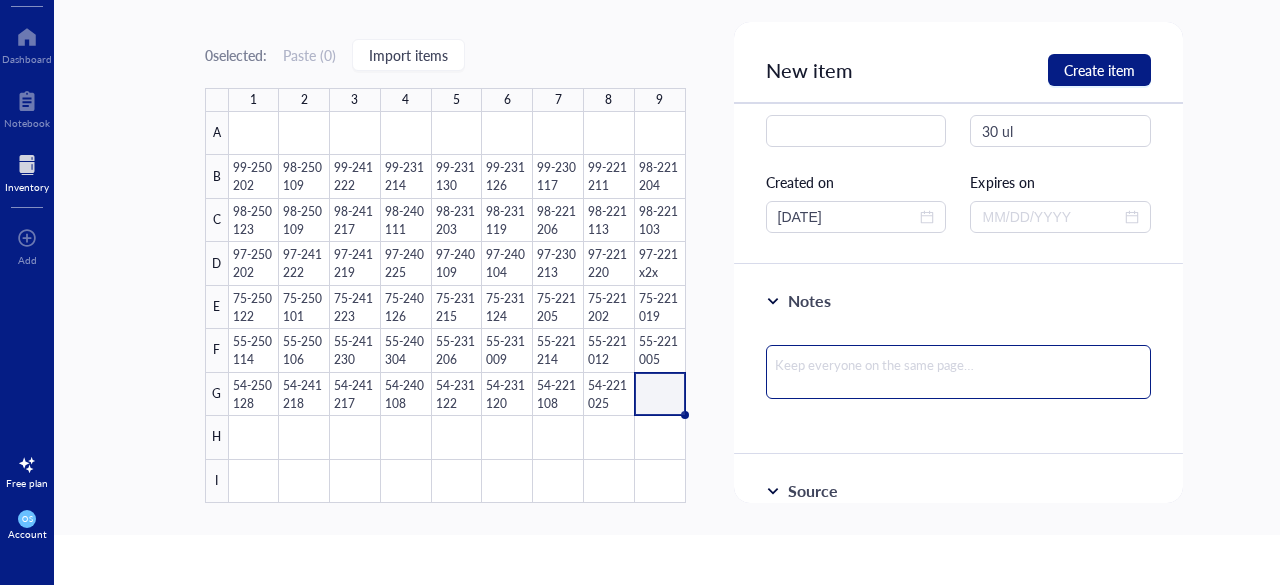 click at bounding box center [959, 372] 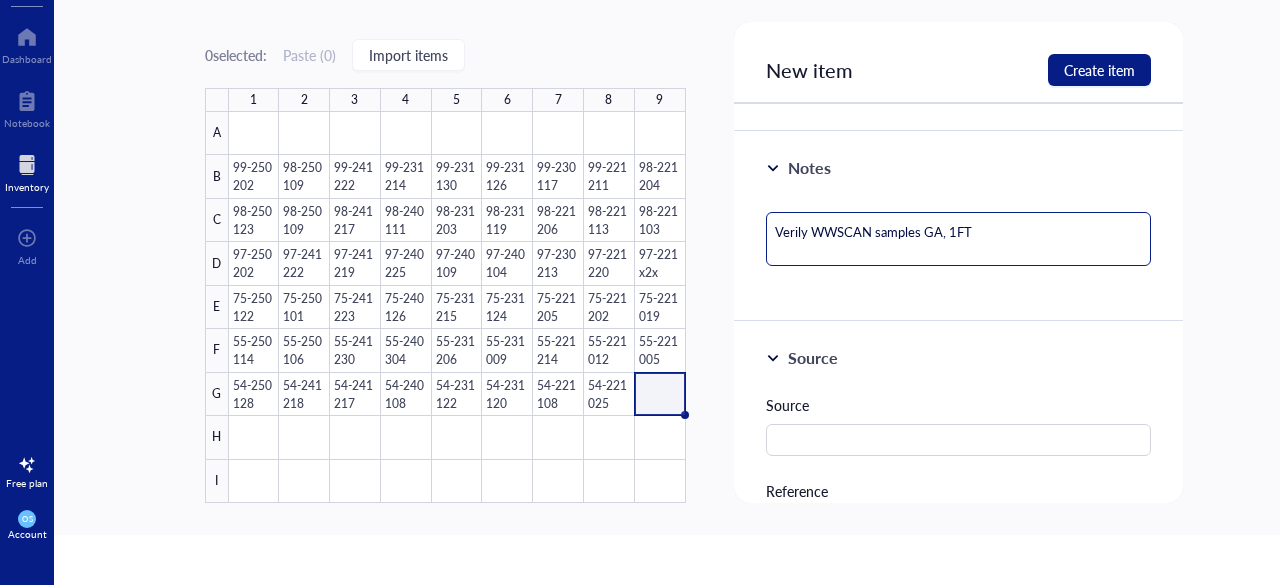 scroll, scrollTop: 317, scrollLeft: 0, axis: vertical 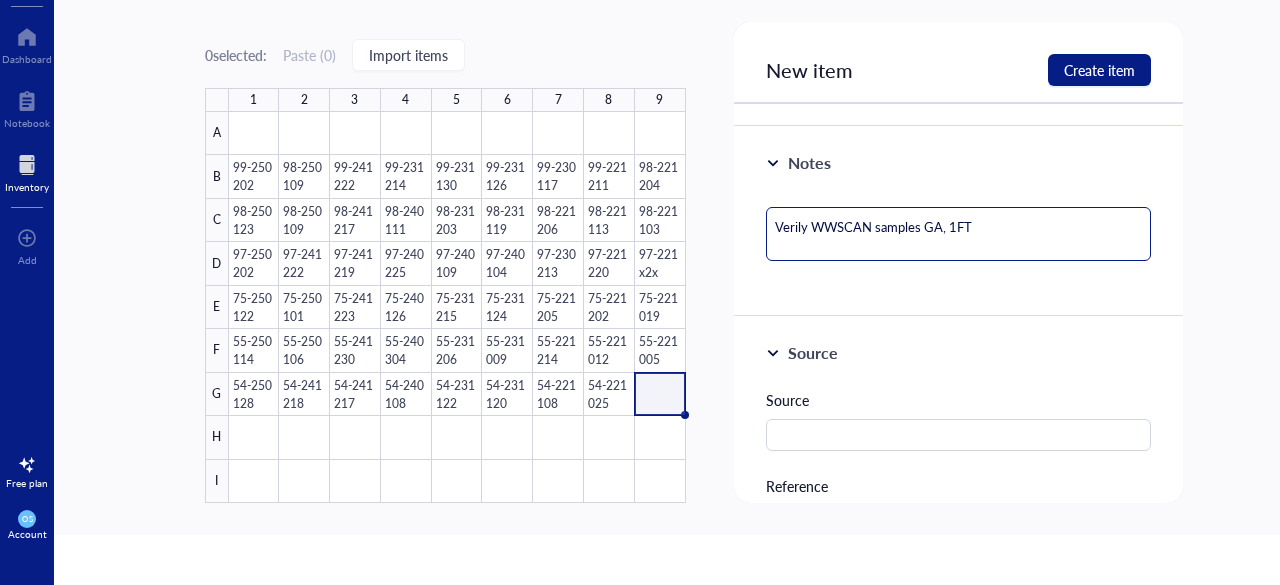 type on "Verily WWSCAN samples GA, 1FT" 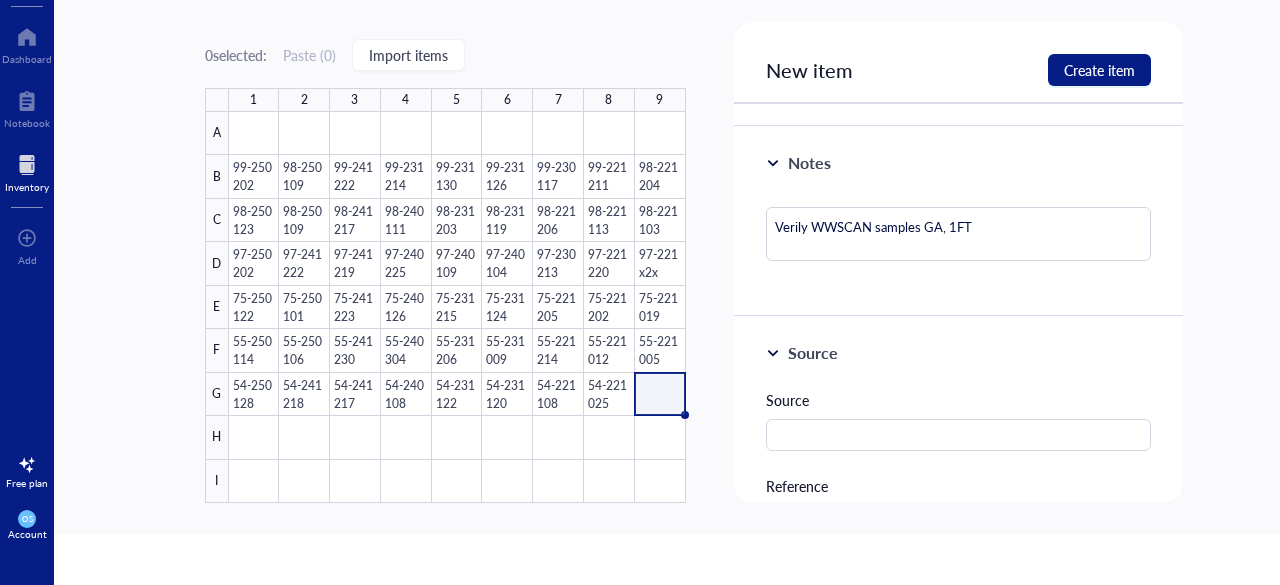 click on "Source" at bounding box center (959, 420) 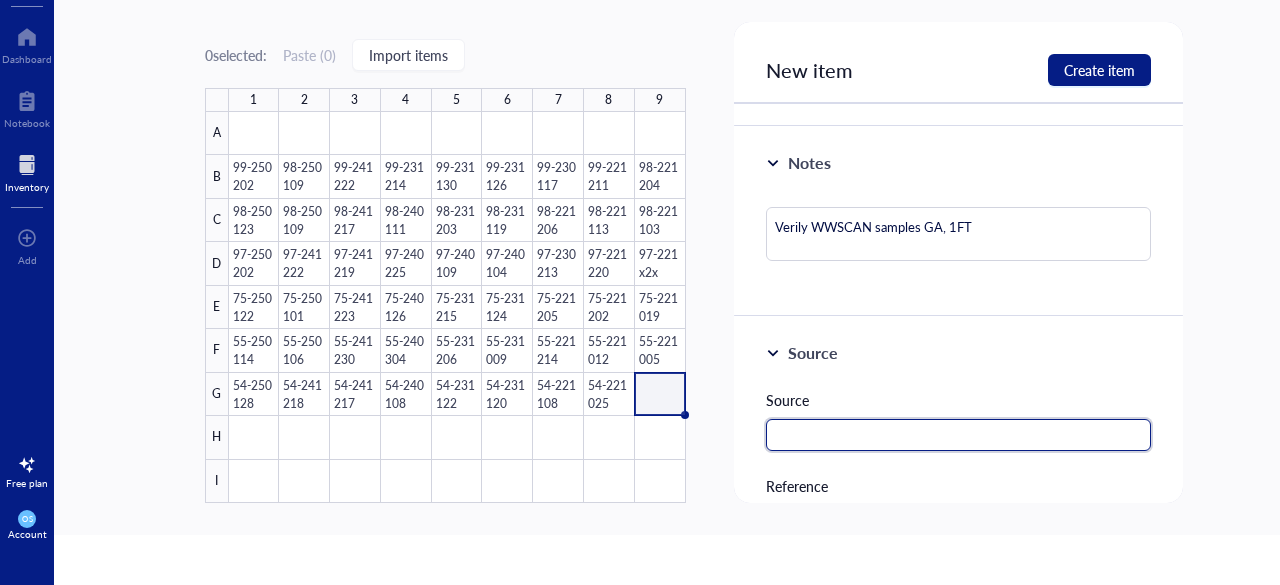 click at bounding box center (959, 435) 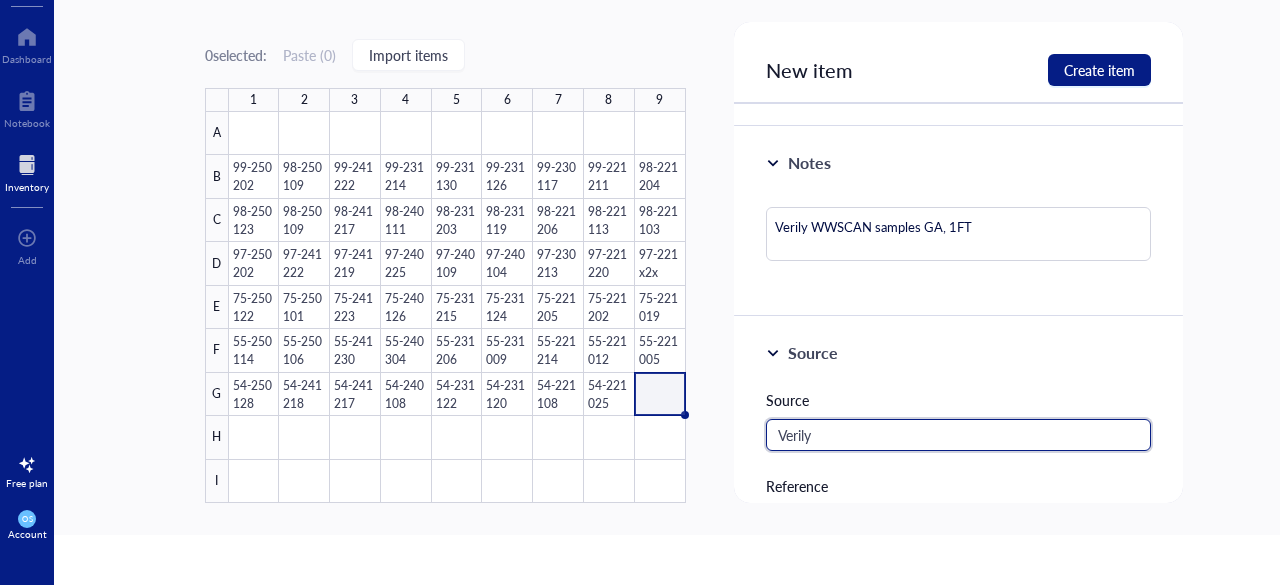 type on "Verily" 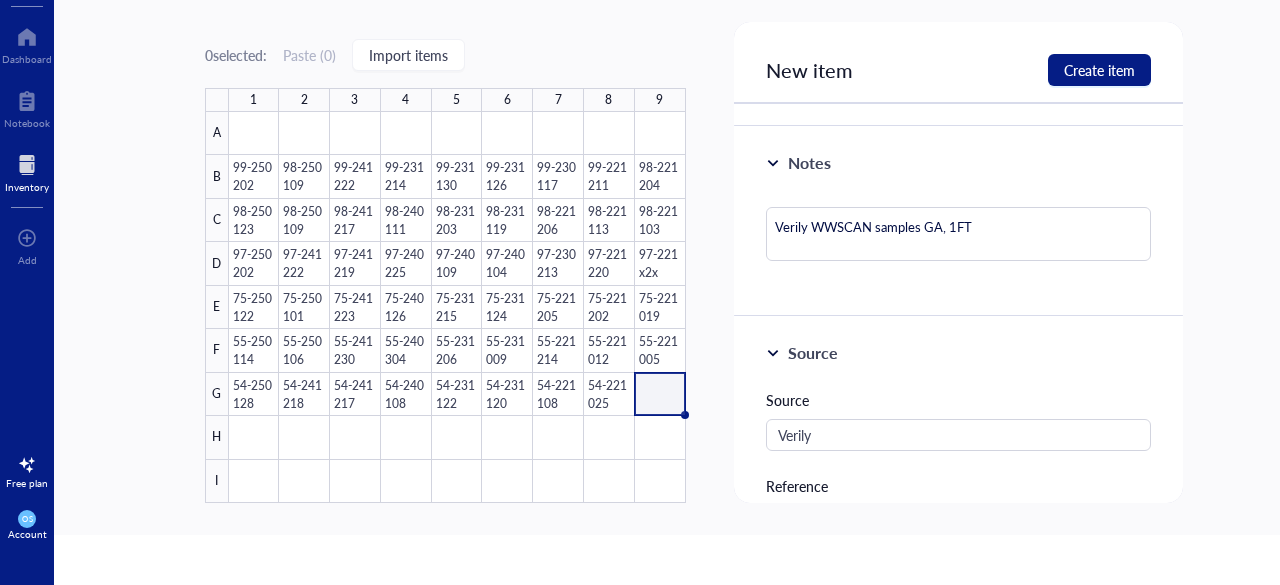 click on "New item Create item" at bounding box center (959, 63) 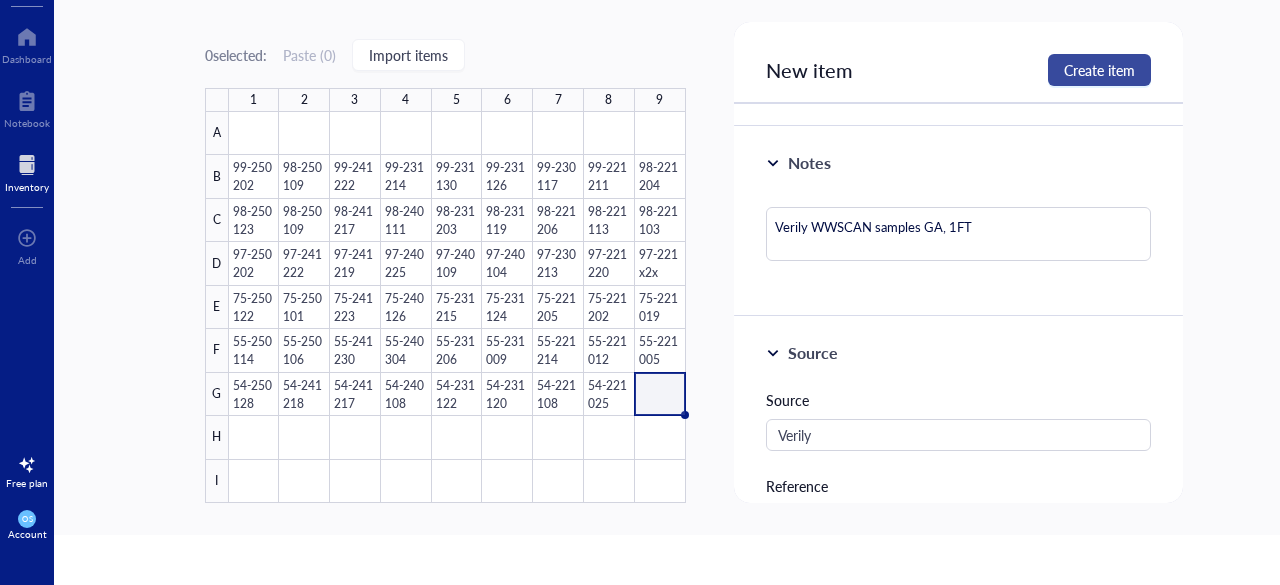 click on "Create item" at bounding box center (1099, 70) 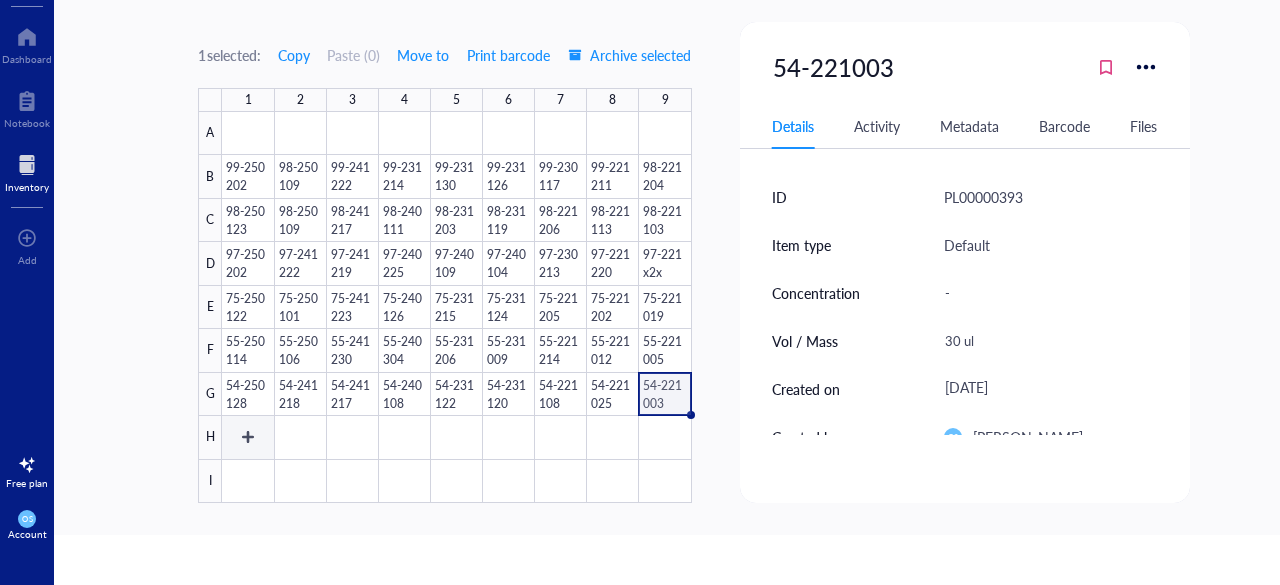 click at bounding box center [456, 307] 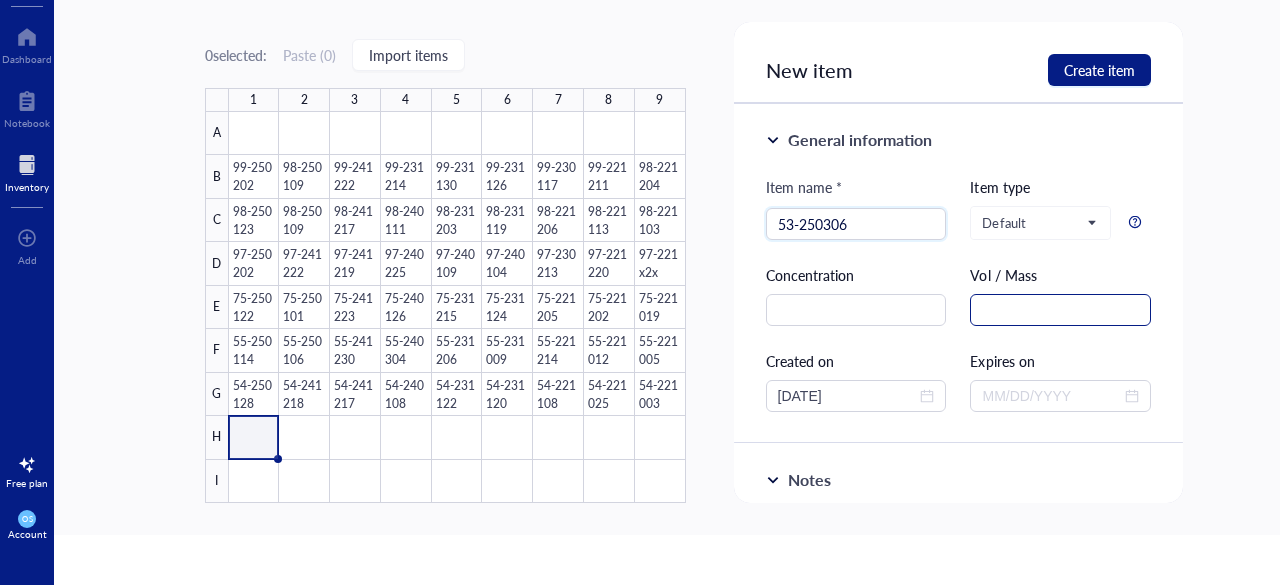 type on "53-250306" 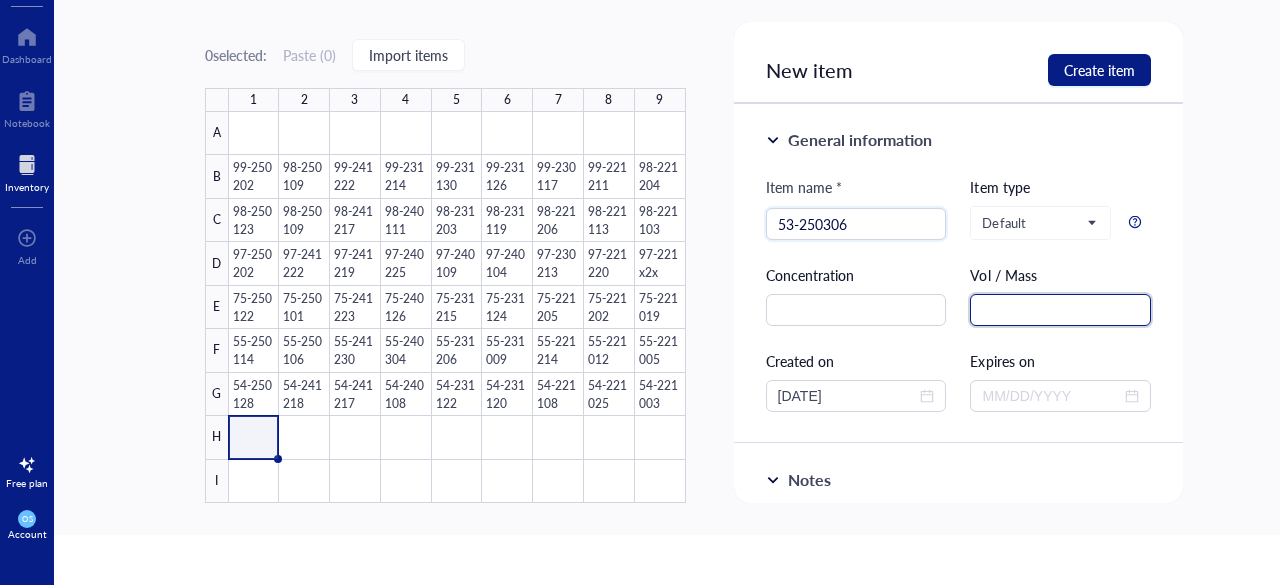 click at bounding box center (1060, 310) 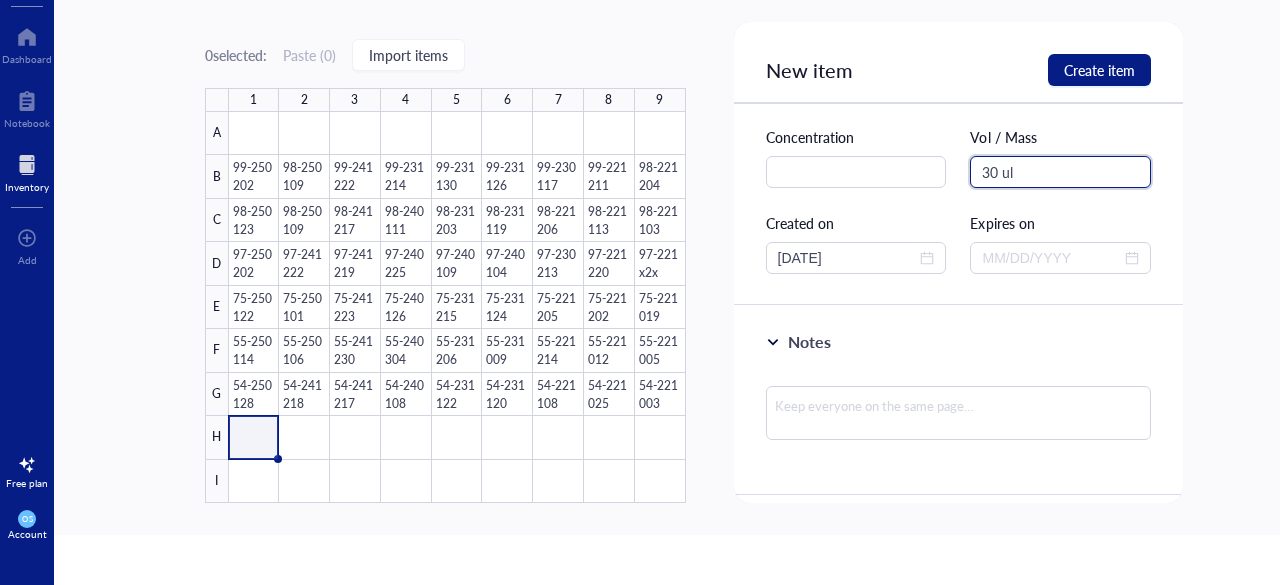 scroll, scrollTop: 140, scrollLeft: 0, axis: vertical 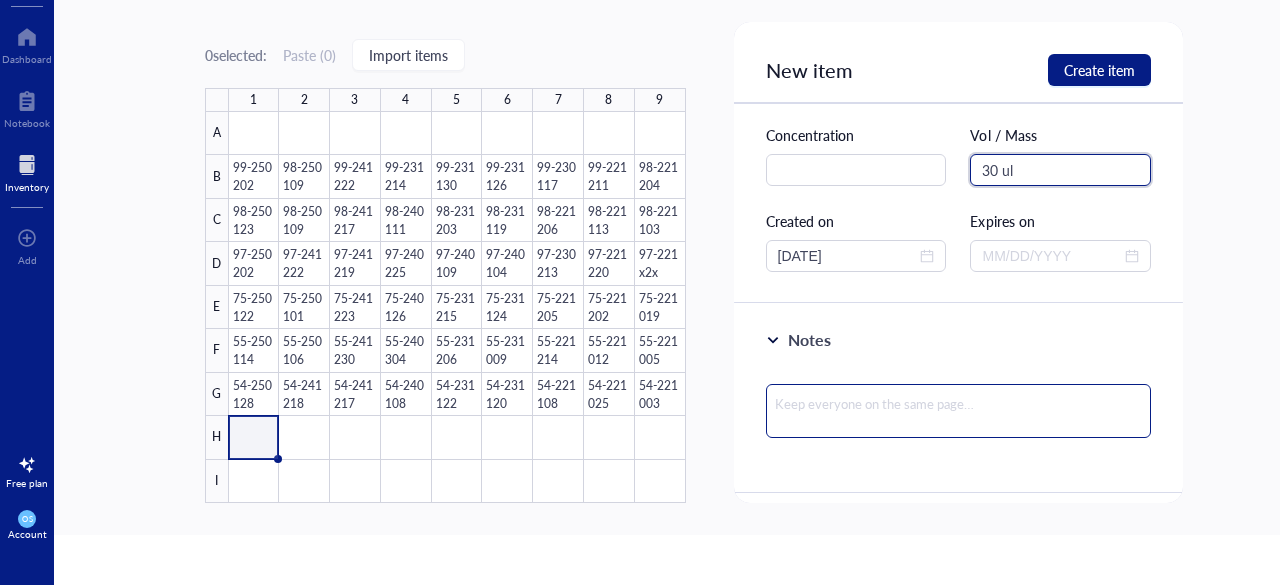 type on "30 ul" 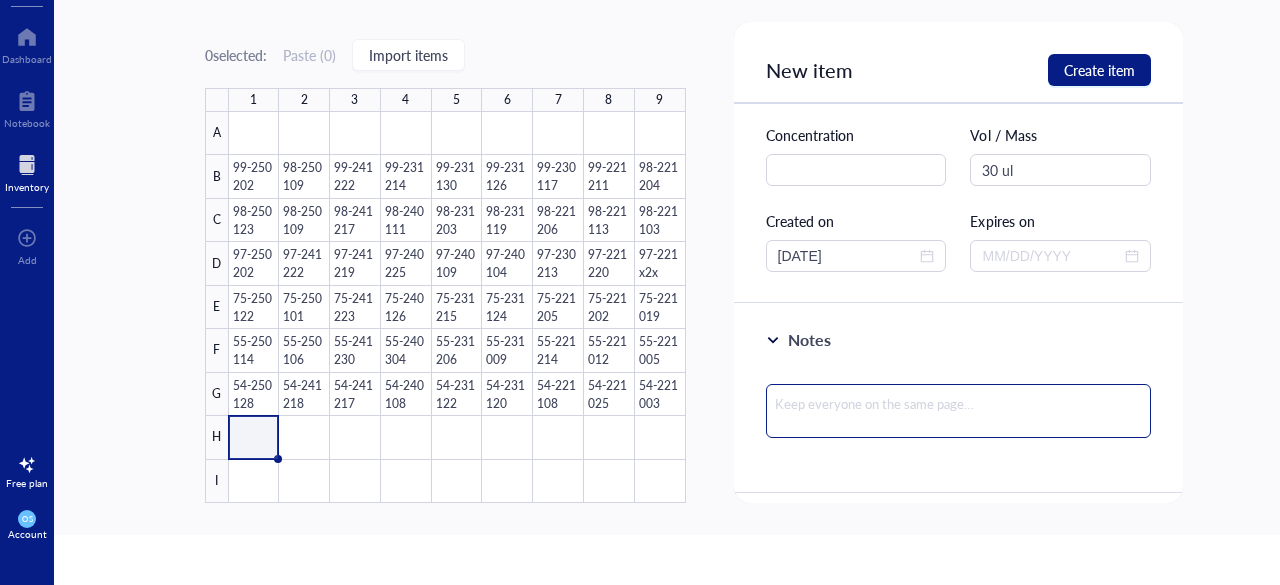 click at bounding box center (959, 411) 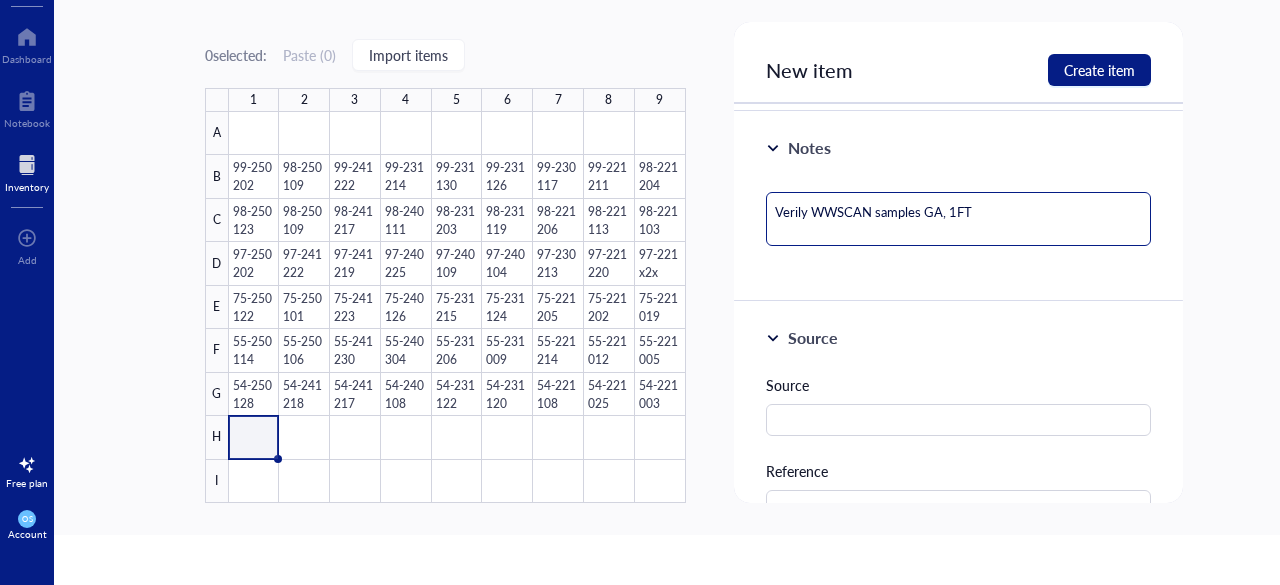 scroll, scrollTop: 338, scrollLeft: 0, axis: vertical 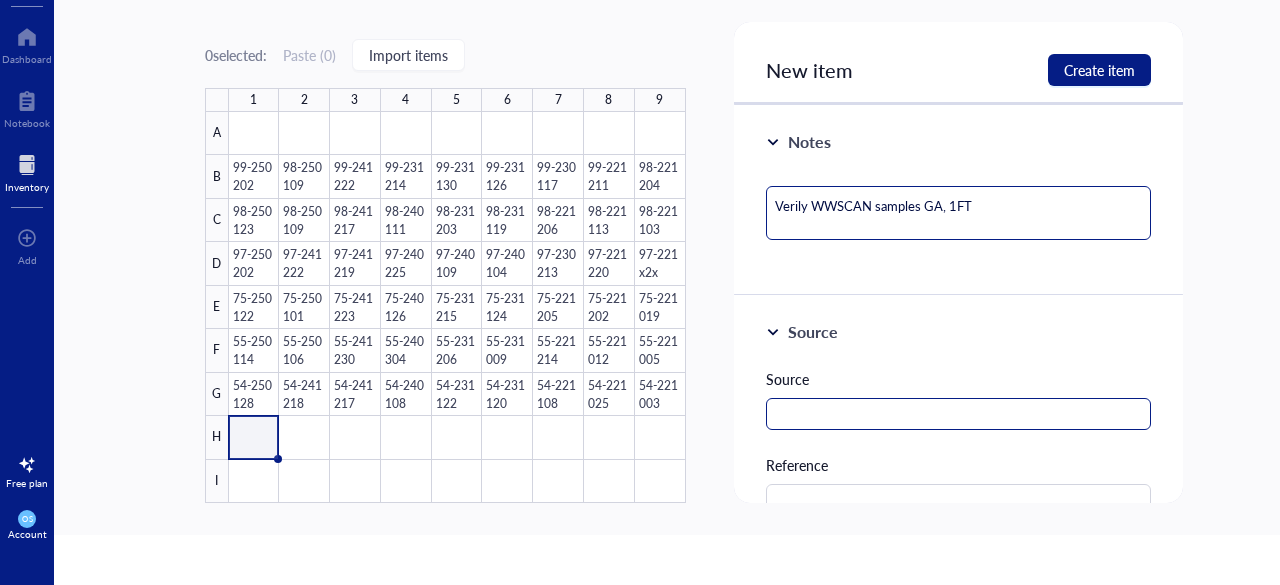 type on "Verily WWSCAN samples GA, 1FT" 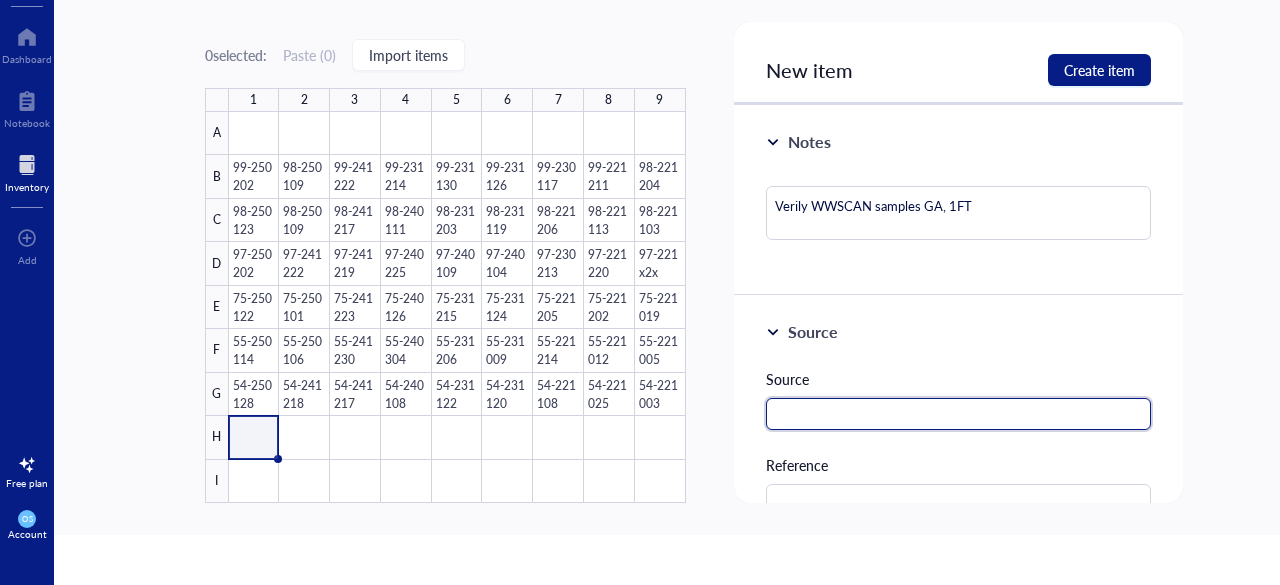 click at bounding box center [959, 414] 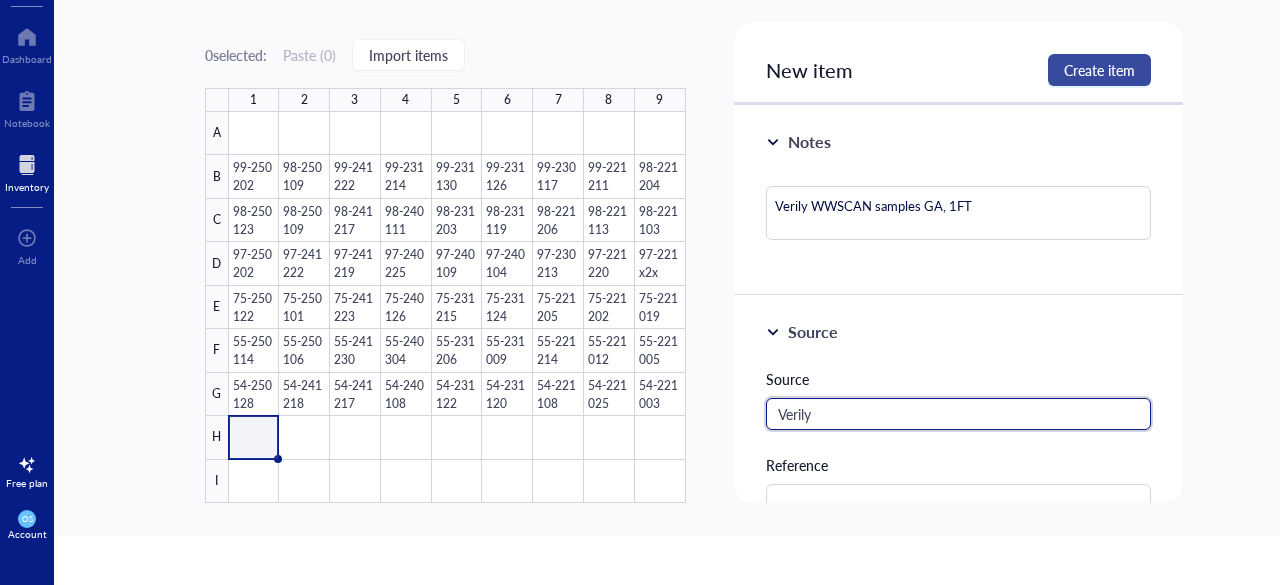 type on "Verily" 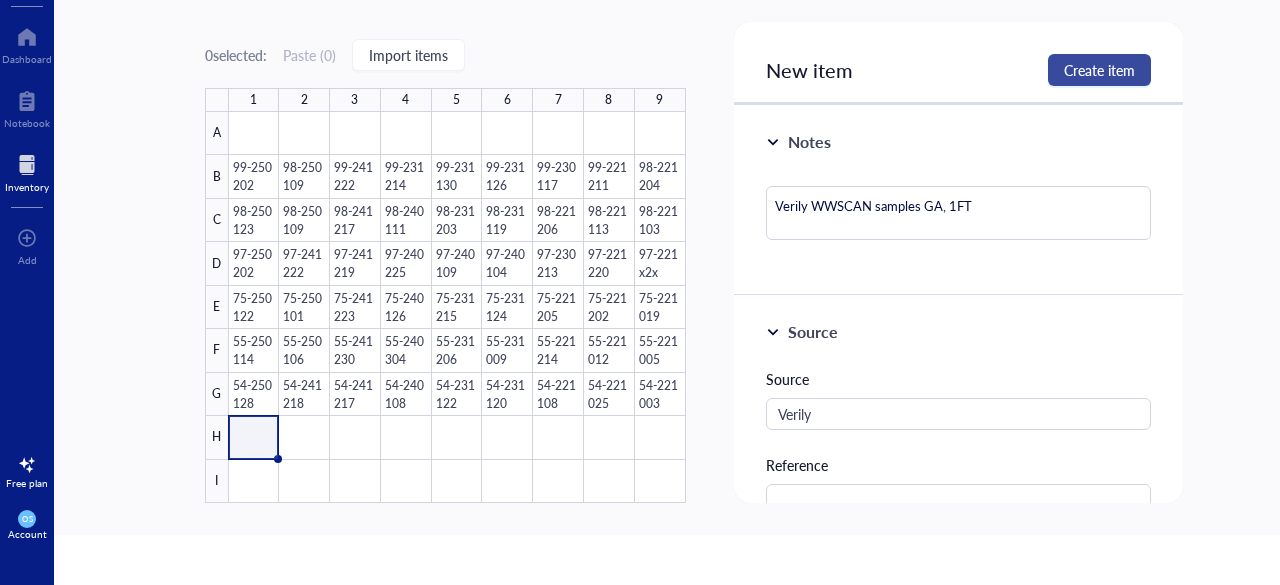 click on "Create item" at bounding box center (1099, 70) 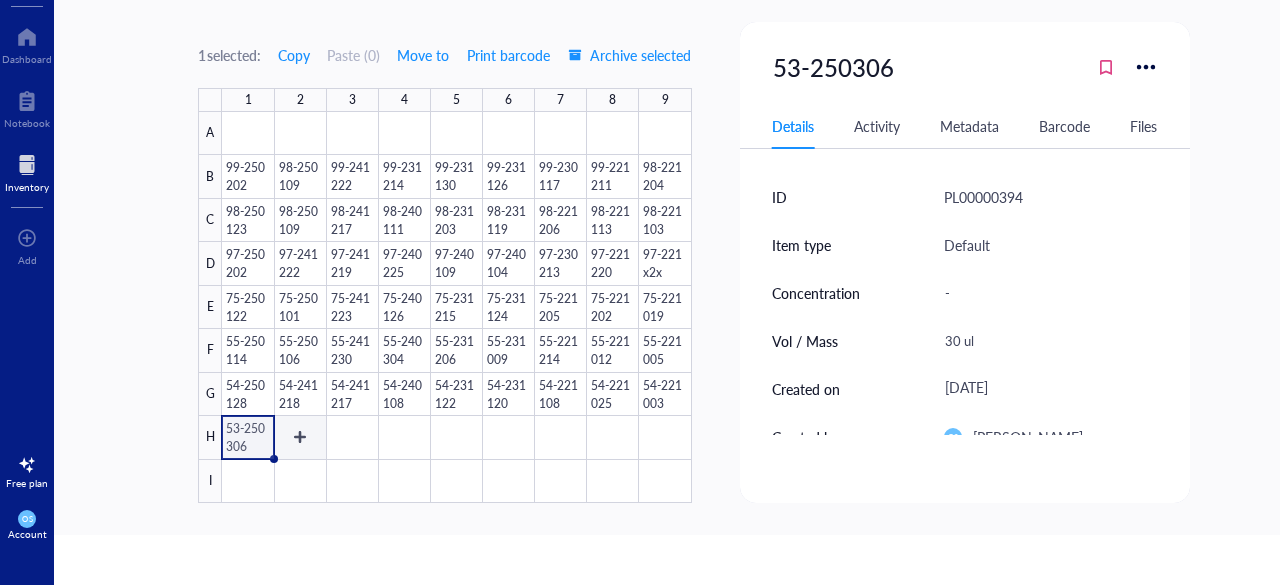 click at bounding box center (456, 307) 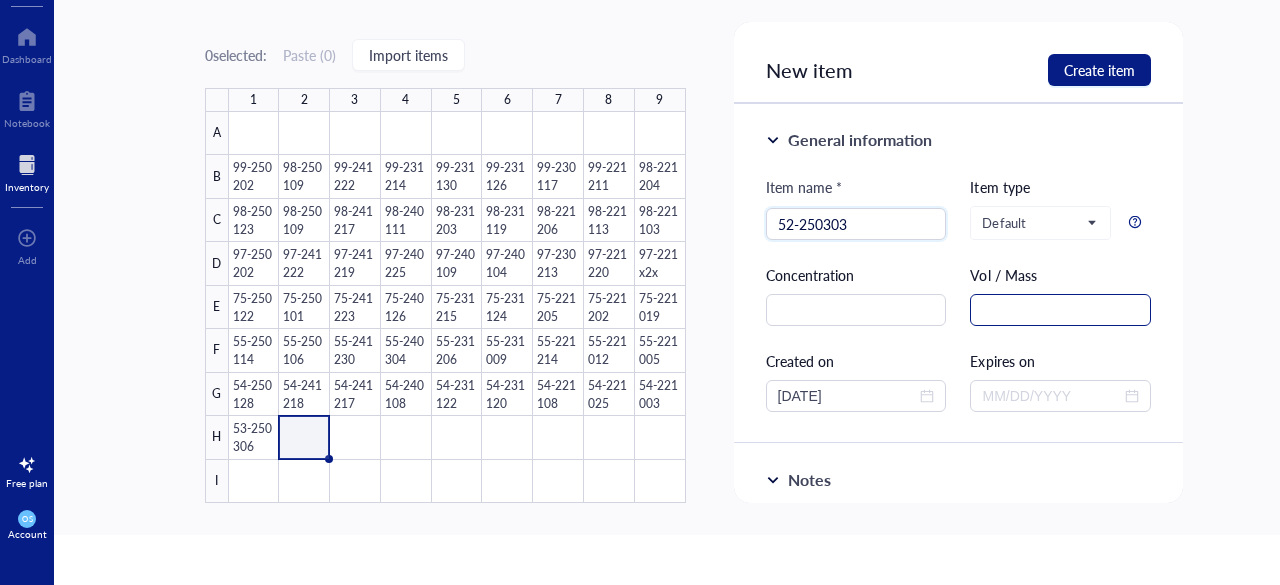 type on "52-250303" 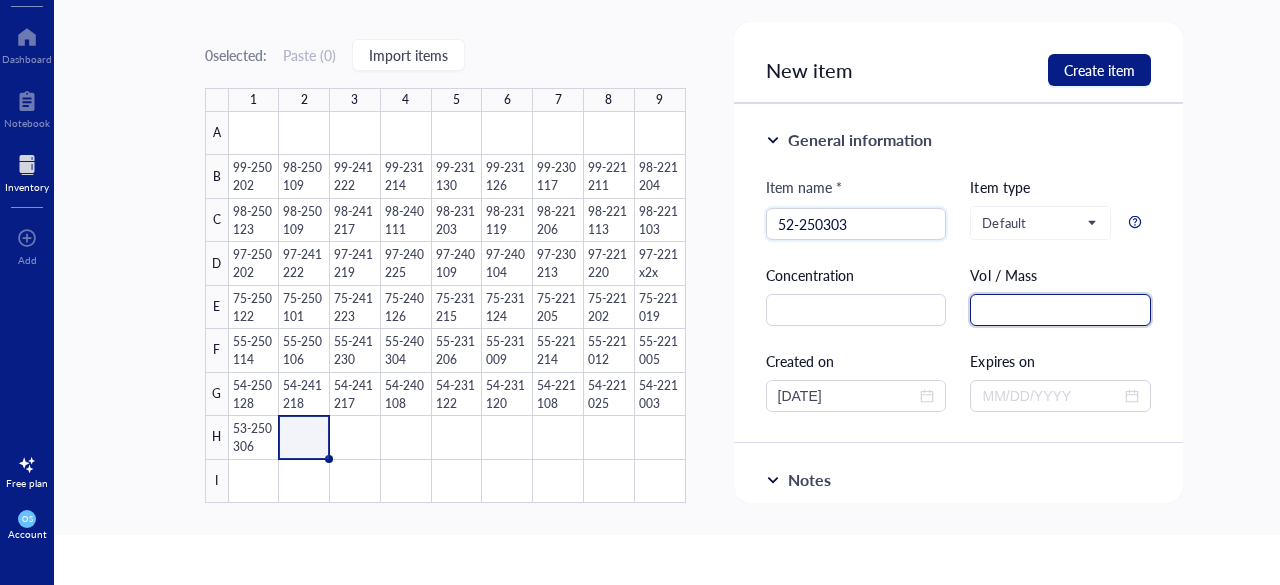 click at bounding box center [1060, 310] 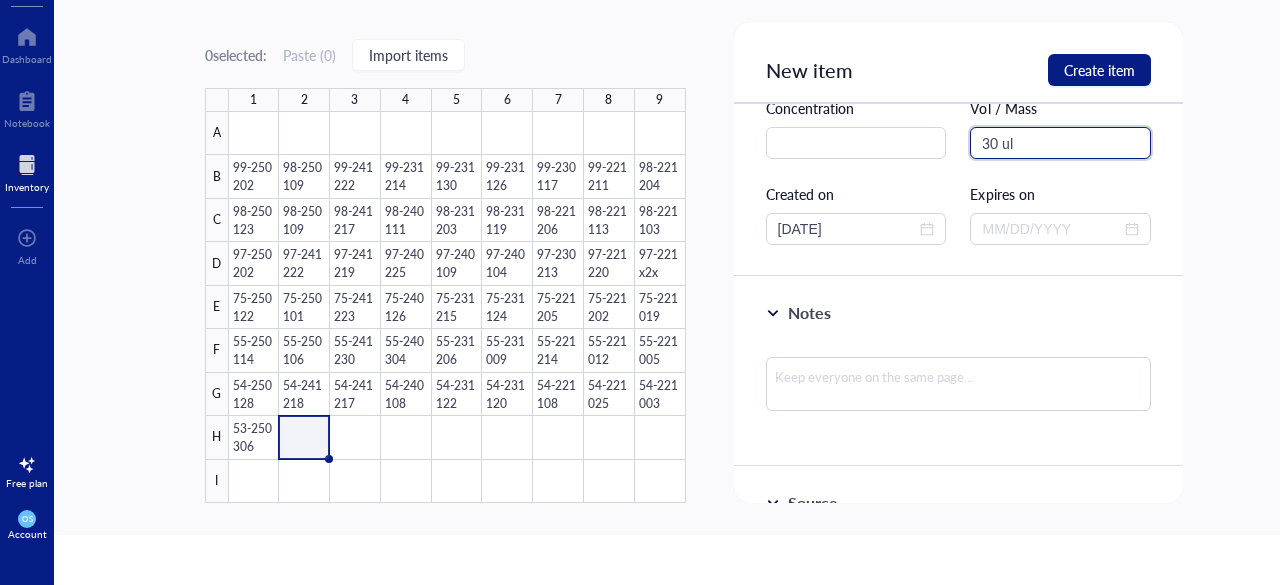 scroll, scrollTop: 168, scrollLeft: 0, axis: vertical 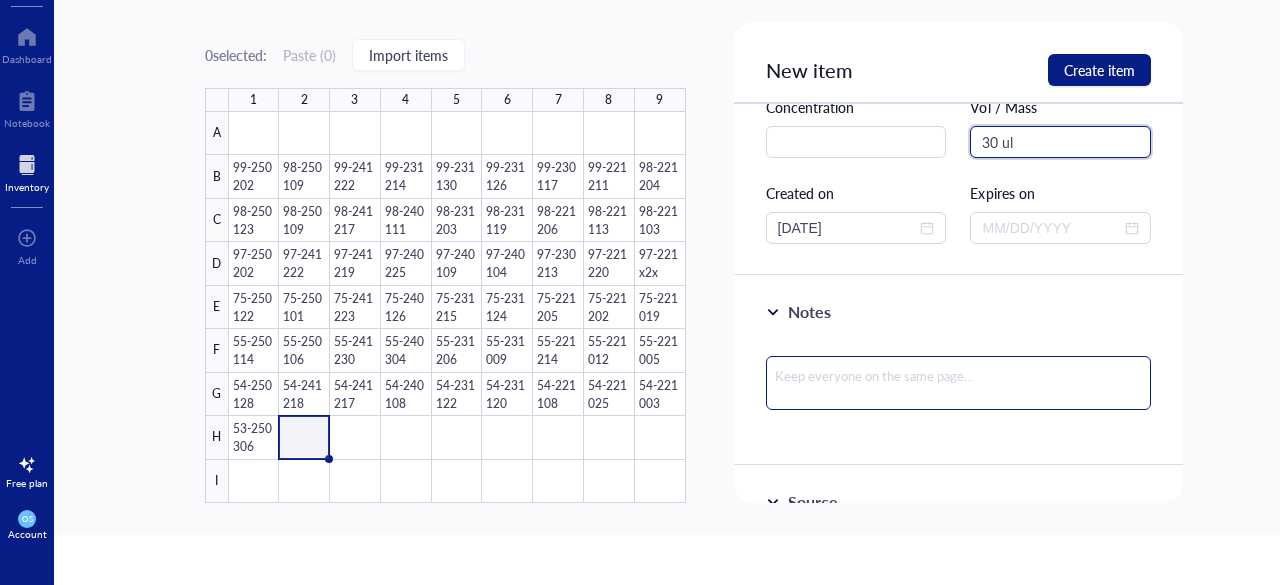 type on "30 ul" 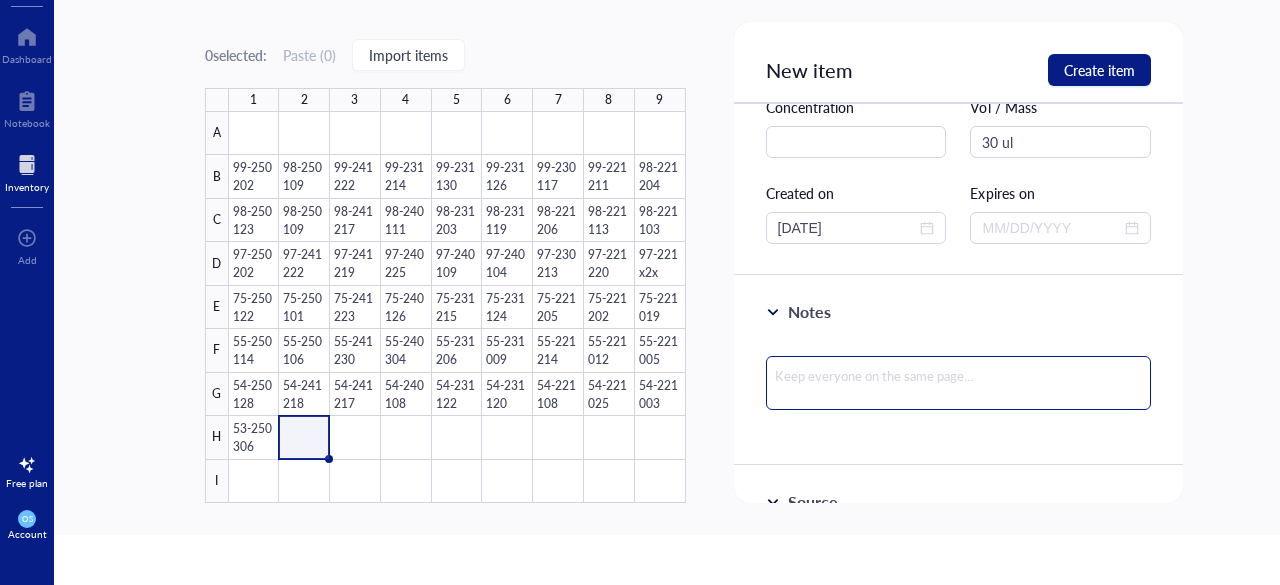 click at bounding box center [959, 383] 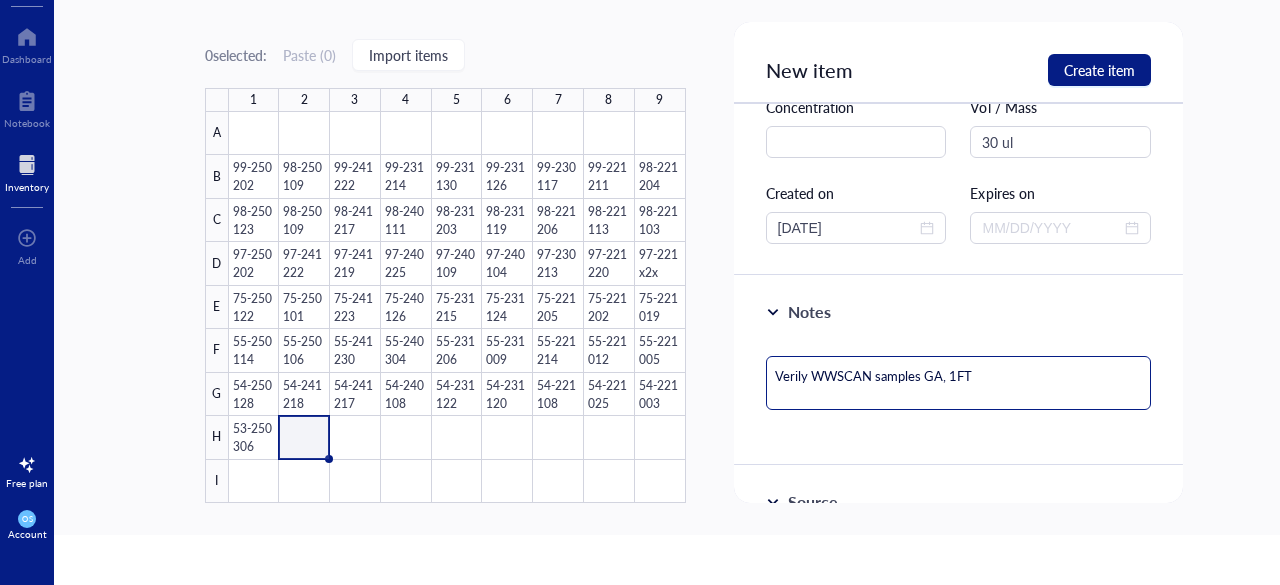 scroll, scrollTop: 329, scrollLeft: 0, axis: vertical 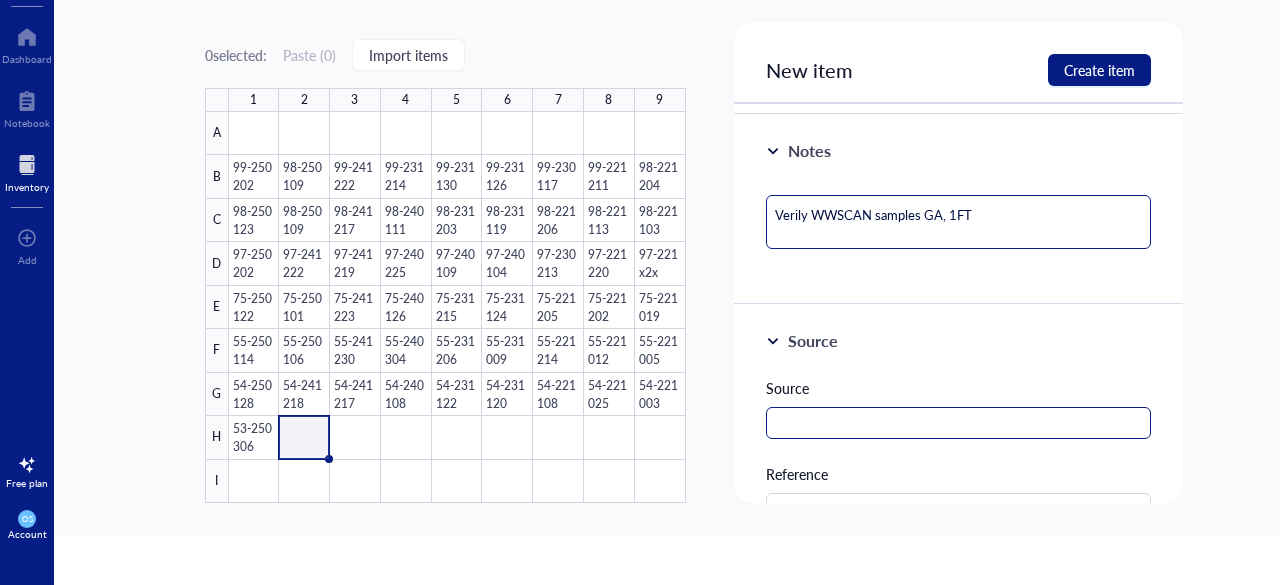 type on "Verily WWSCAN samples GA, 1FT" 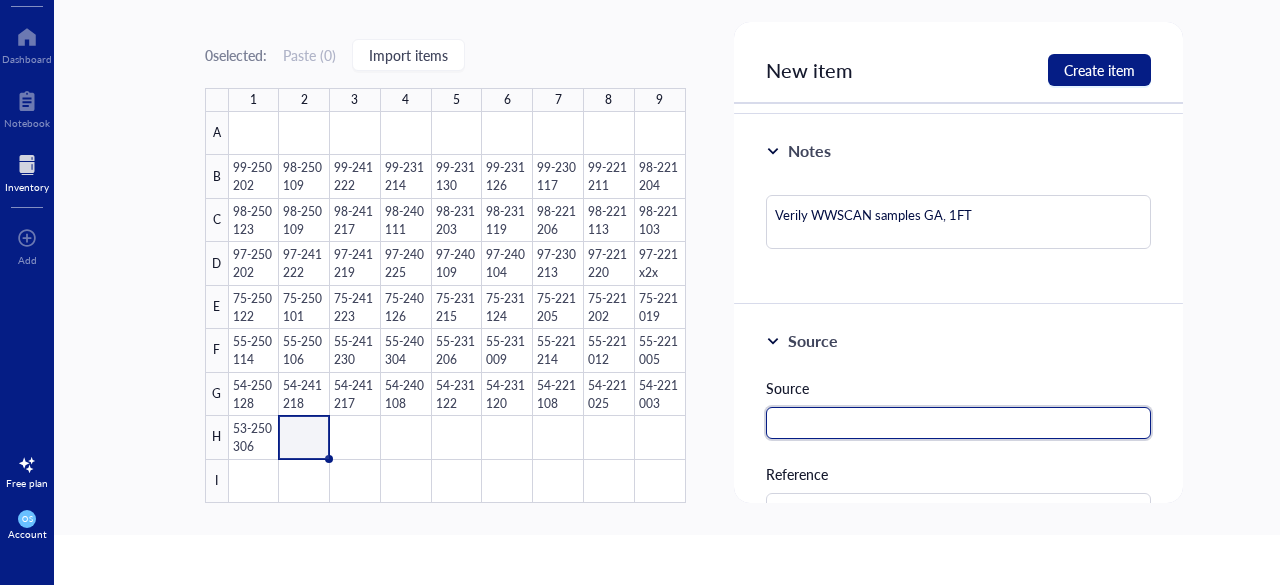 click at bounding box center [959, 423] 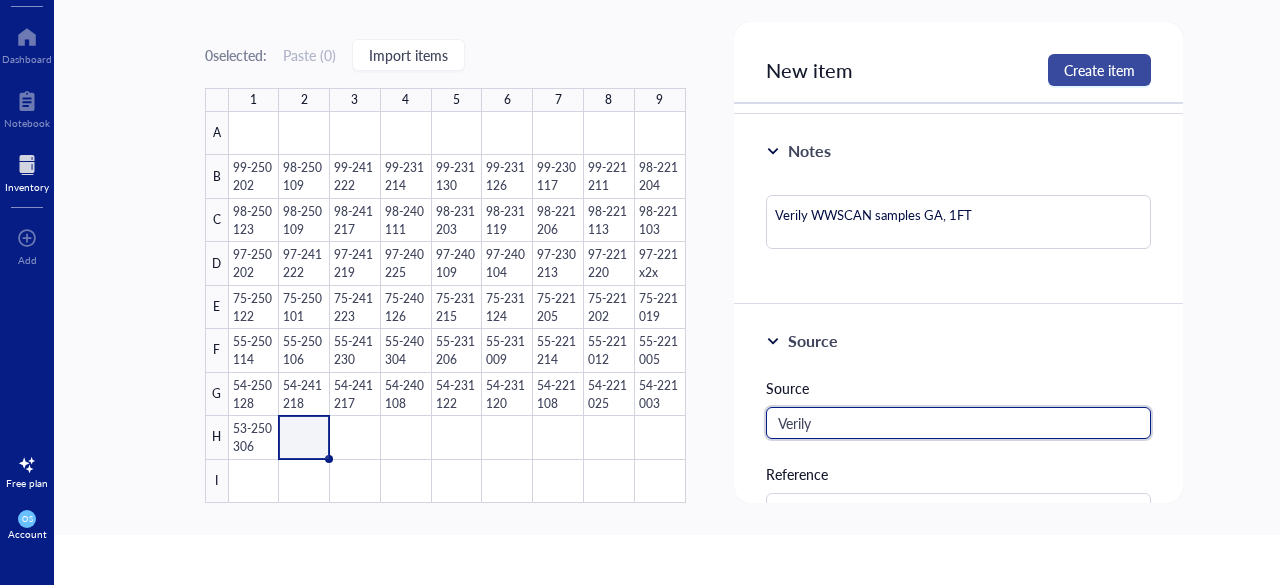 type on "Verily" 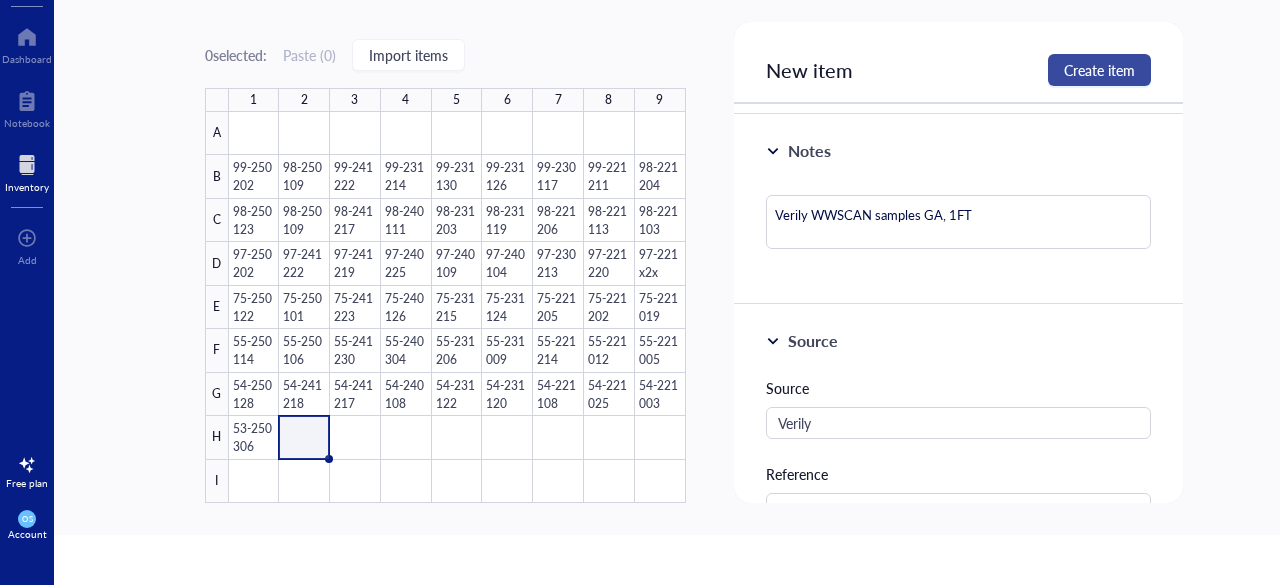 click on "Create item" at bounding box center [1099, 70] 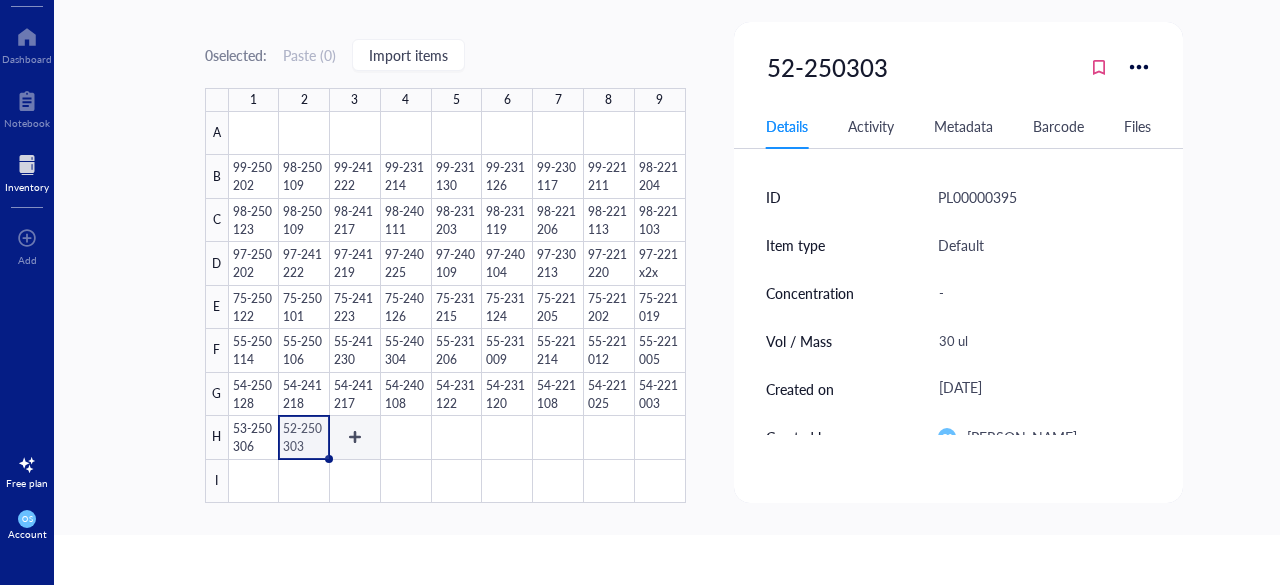 click at bounding box center (457, 307) 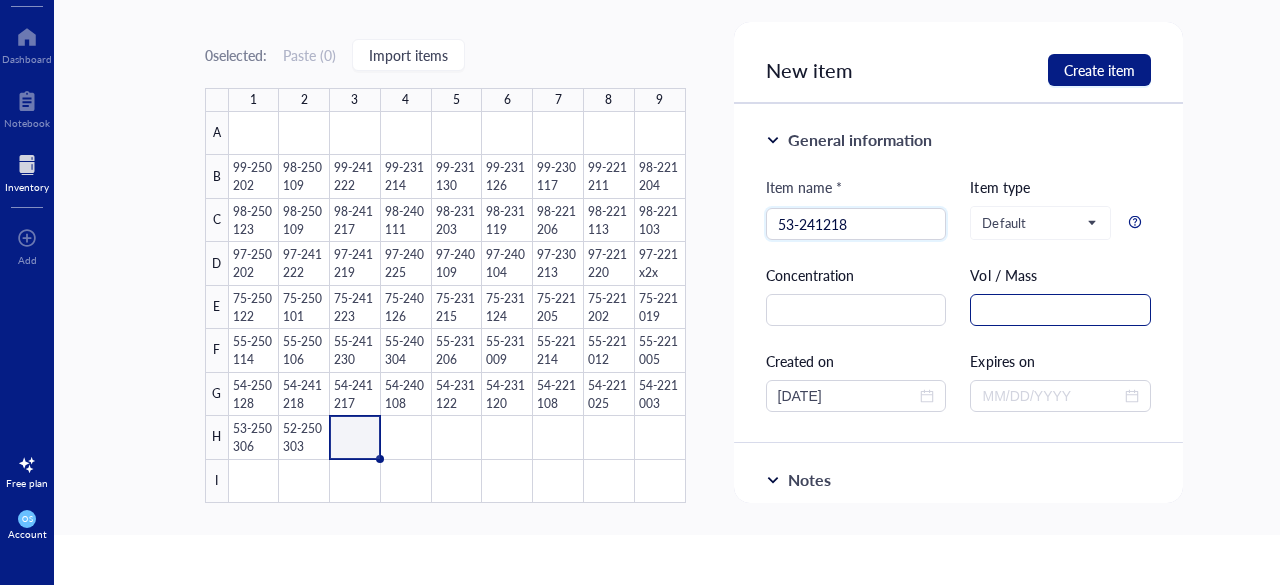 type on "53-241218" 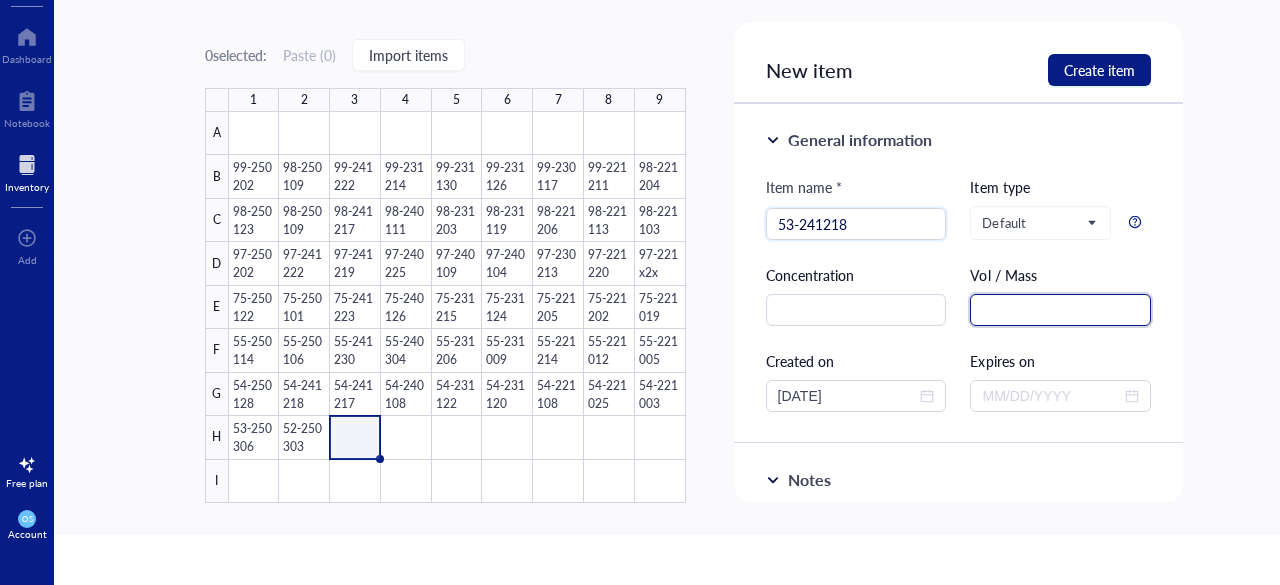 click at bounding box center (1060, 310) 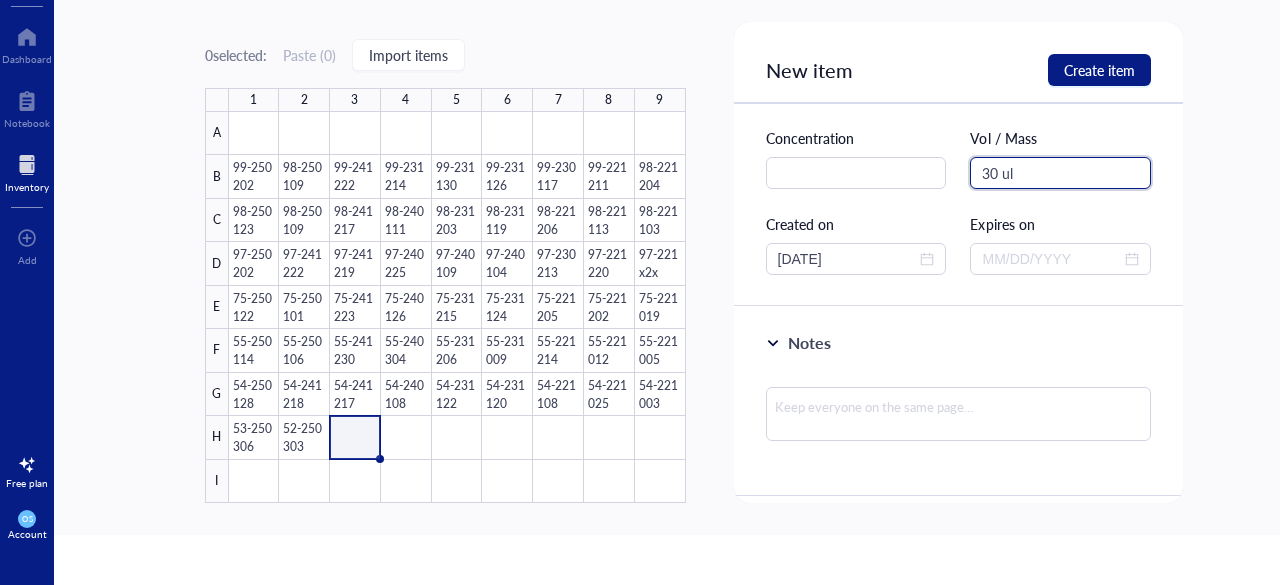 scroll, scrollTop: 140, scrollLeft: 0, axis: vertical 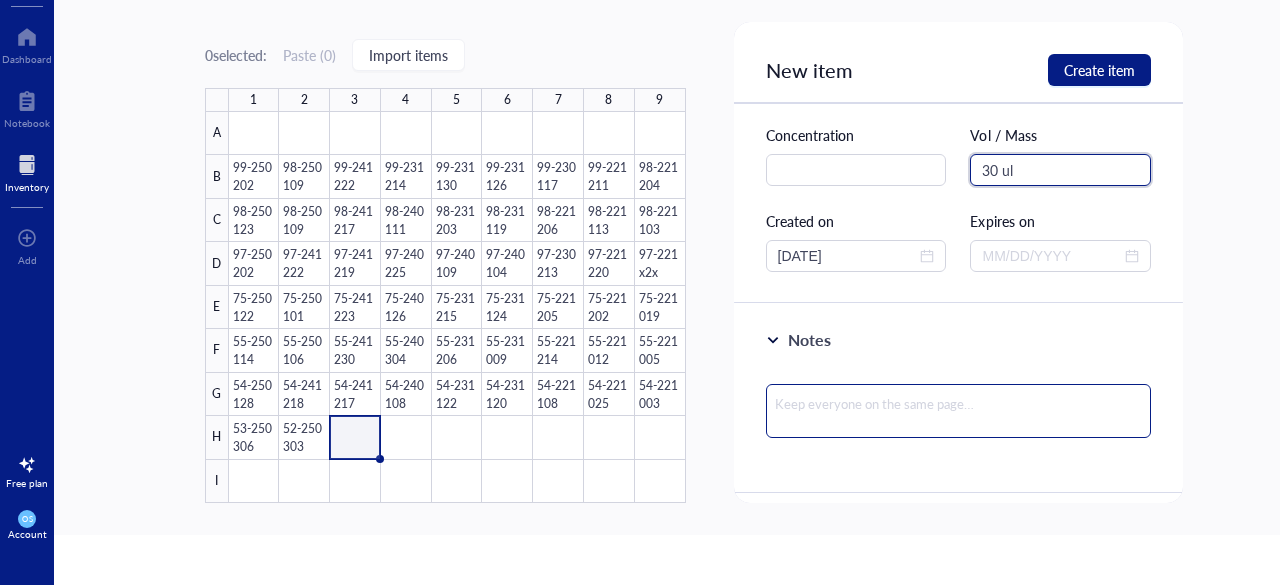 type on "30 ul" 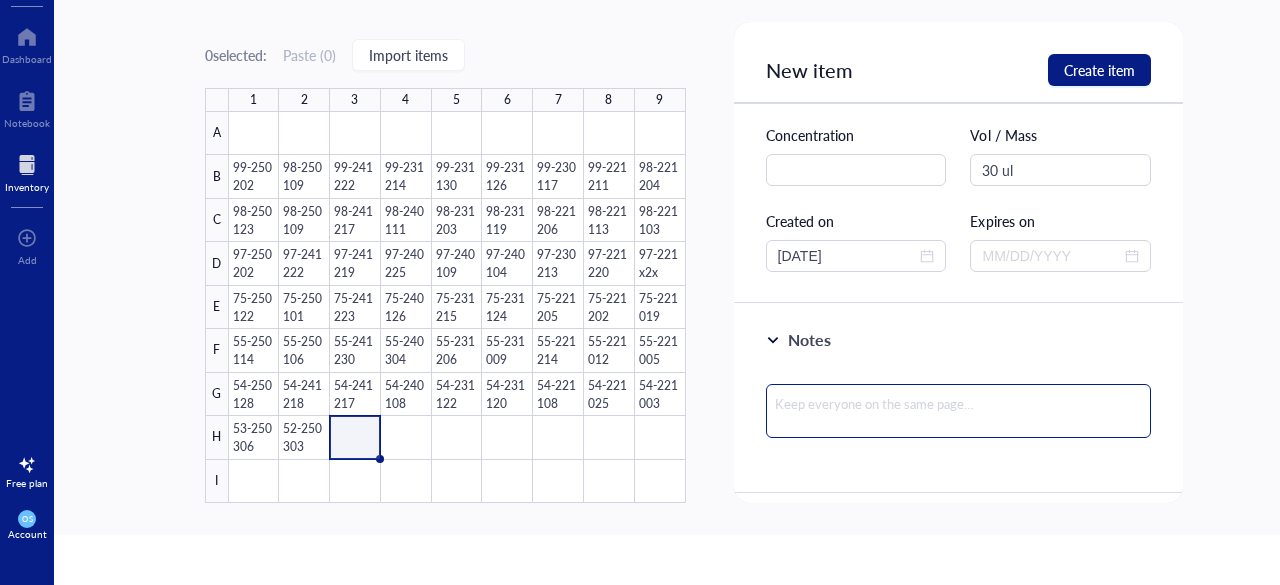 click at bounding box center (959, 411) 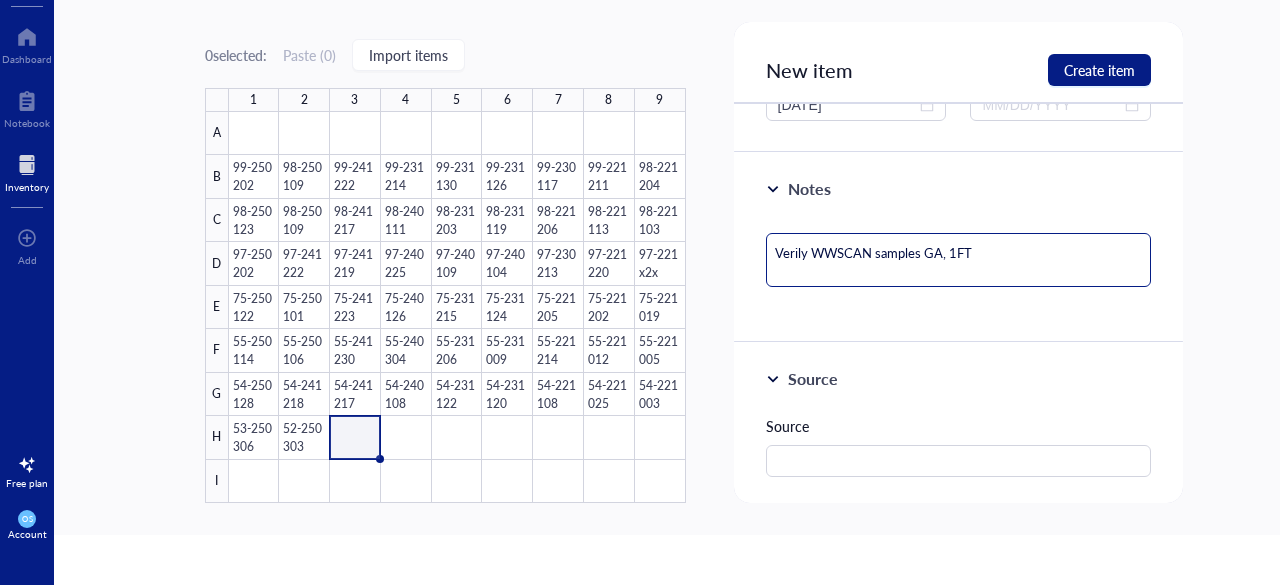 scroll, scrollTop: 297, scrollLeft: 0, axis: vertical 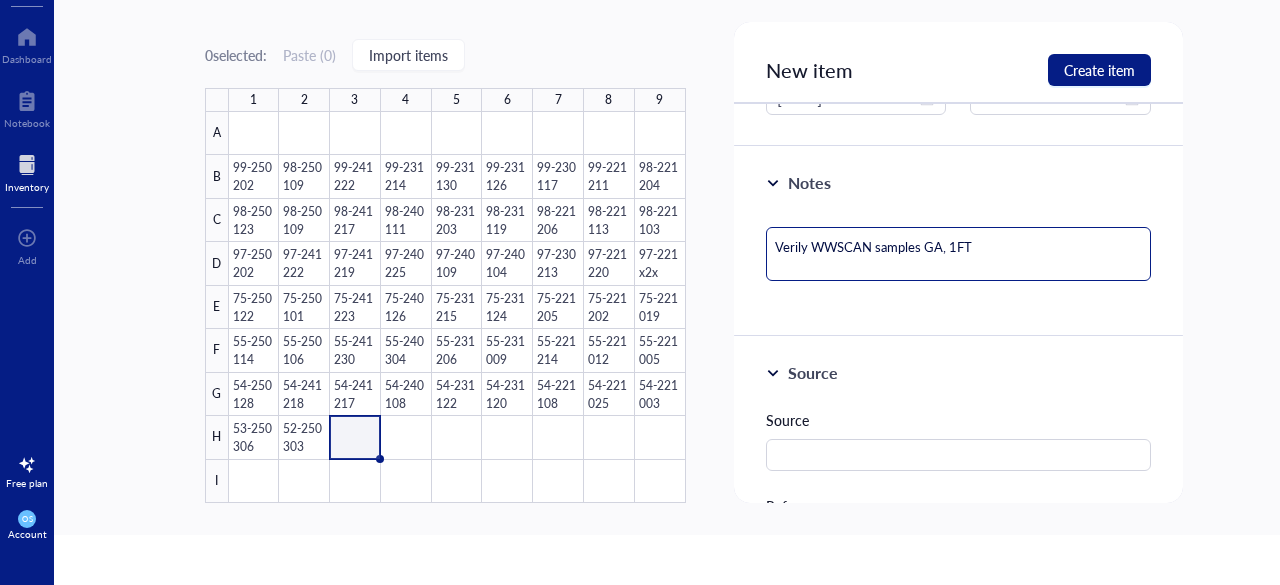 type on "Verily WWSCAN samples GA, 1FT" 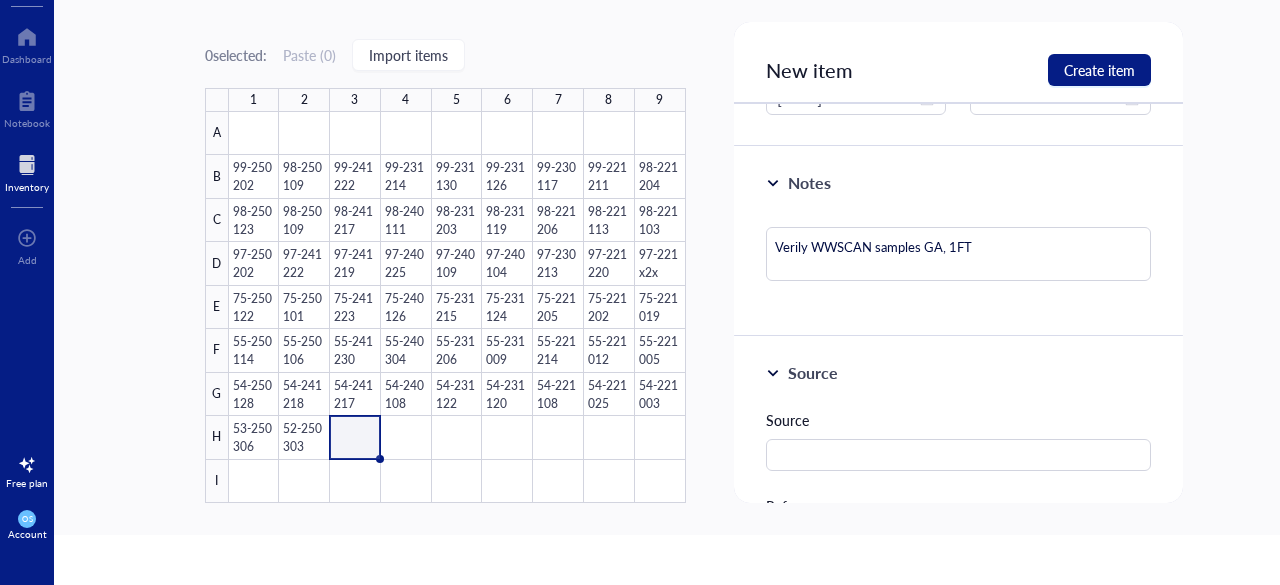 click on "Source Reference Catalog # Lot # Packaging Price $" at bounding box center (959, 612) 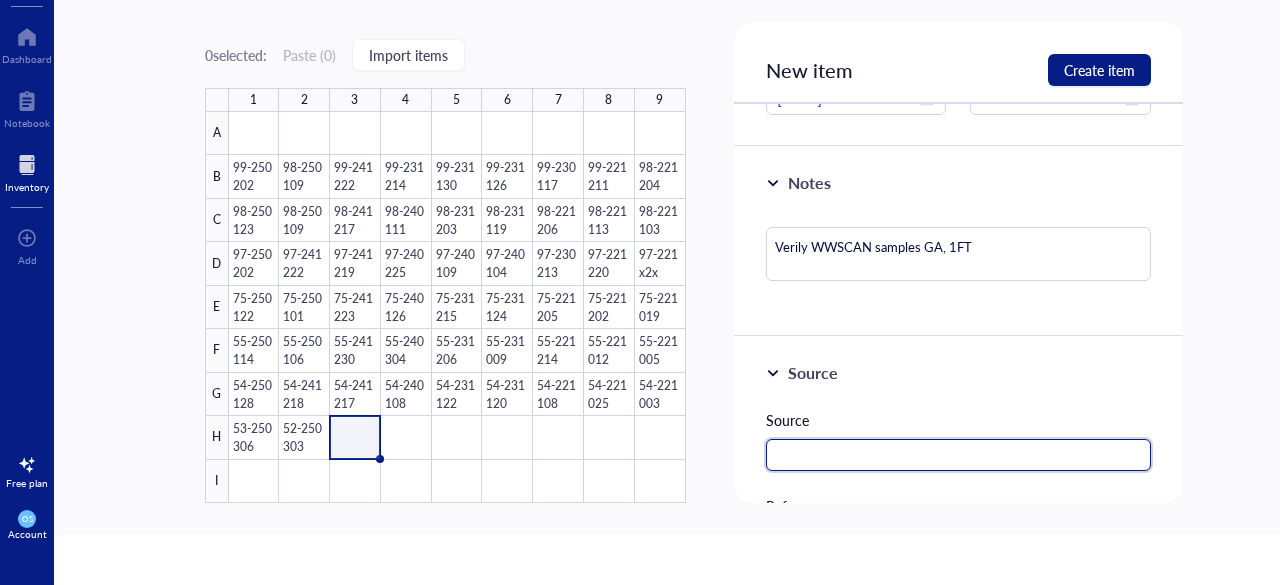 click at bounding box center (959, 455) 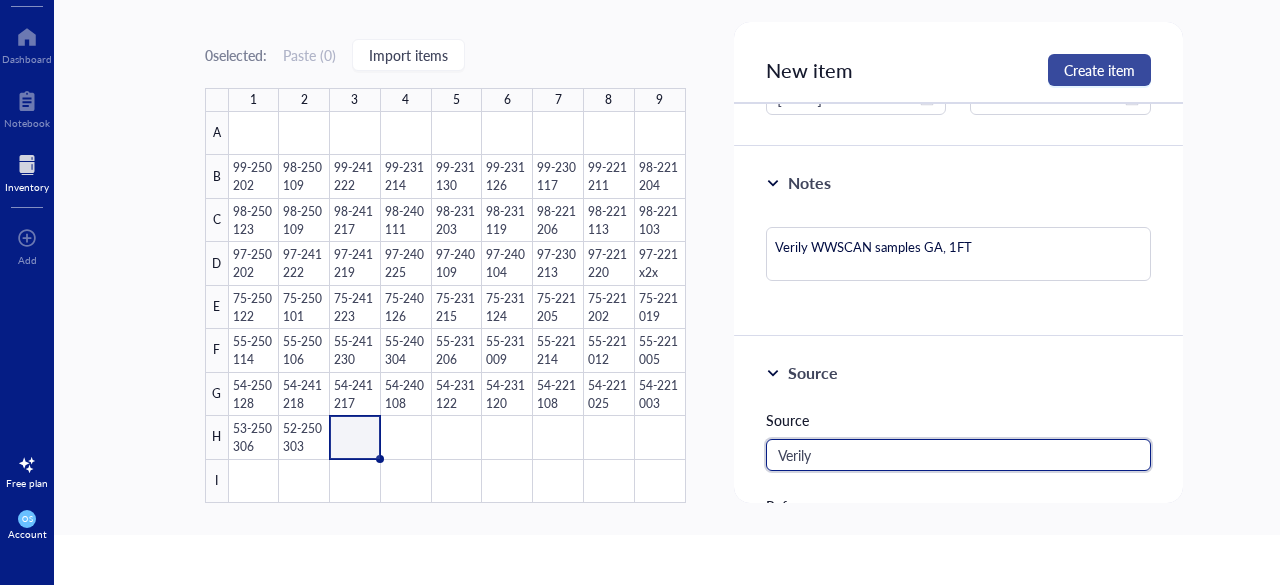type on "Verily" 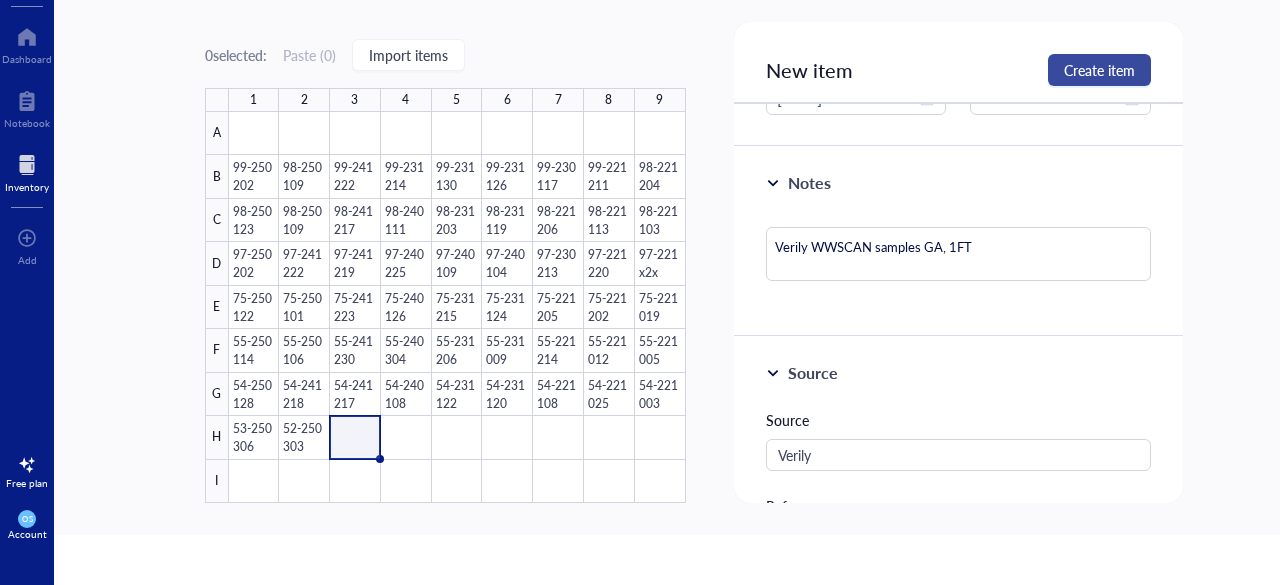 click on "Create item" at bounding box center (1099, 70) 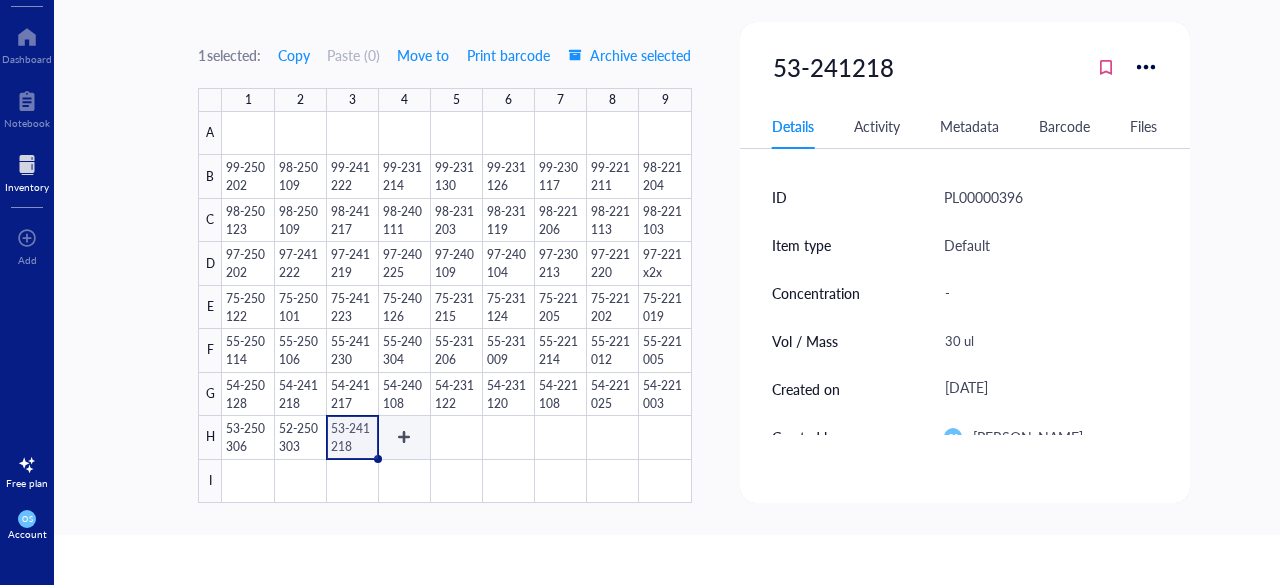 click at bounding box center (456, 307) 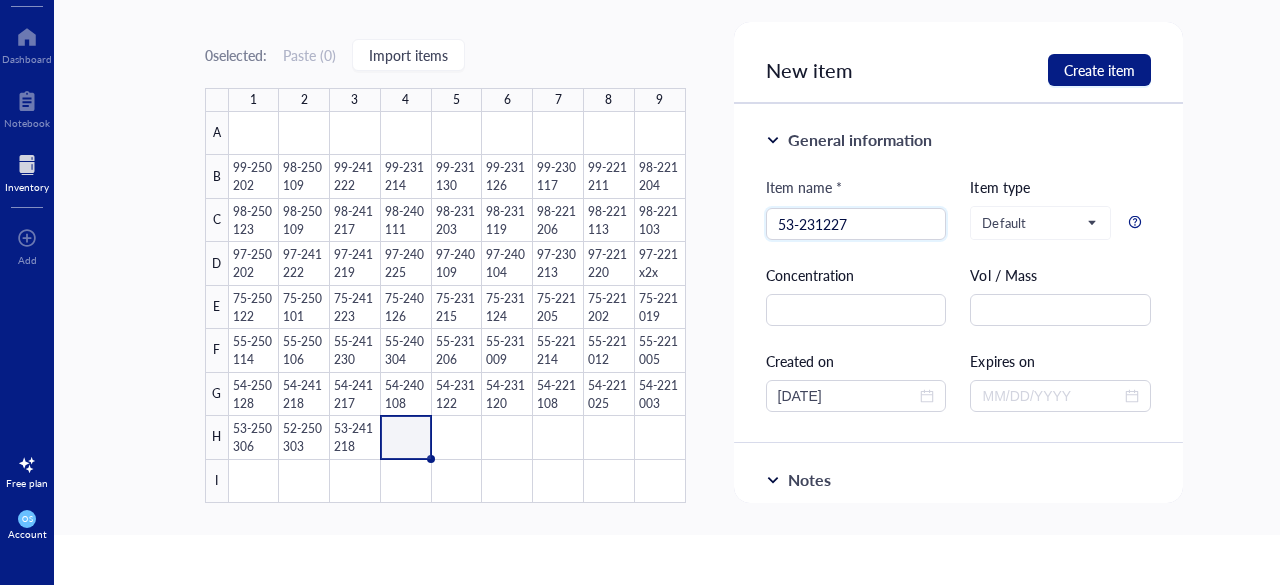 type on "53-231227" 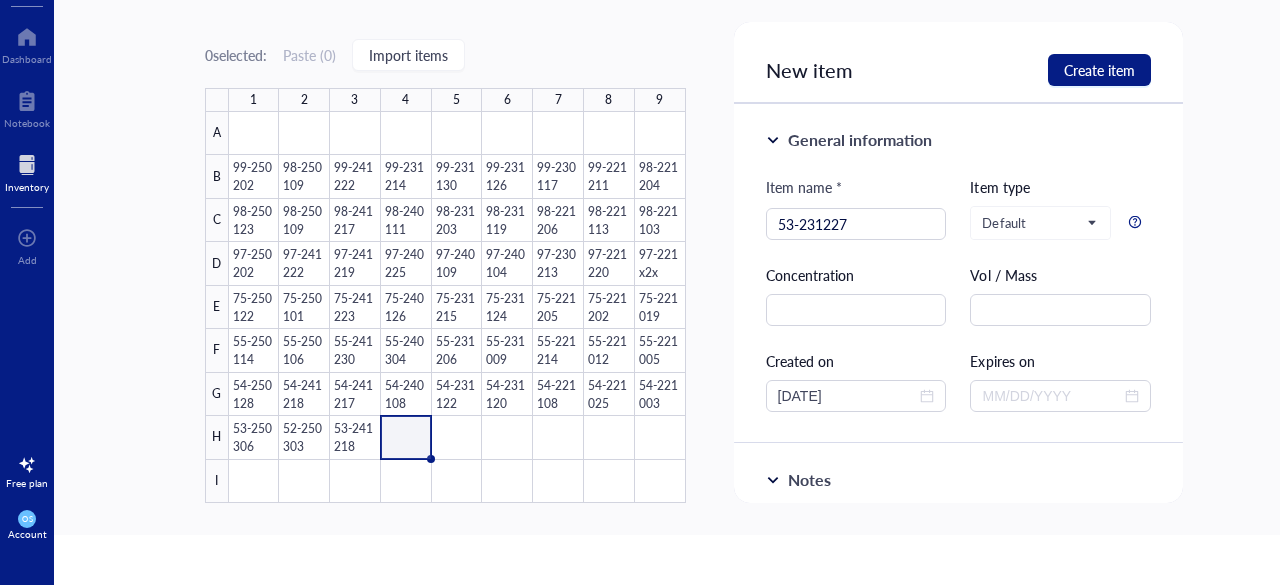 click on "Concentration" at bounding box center [856, 295] 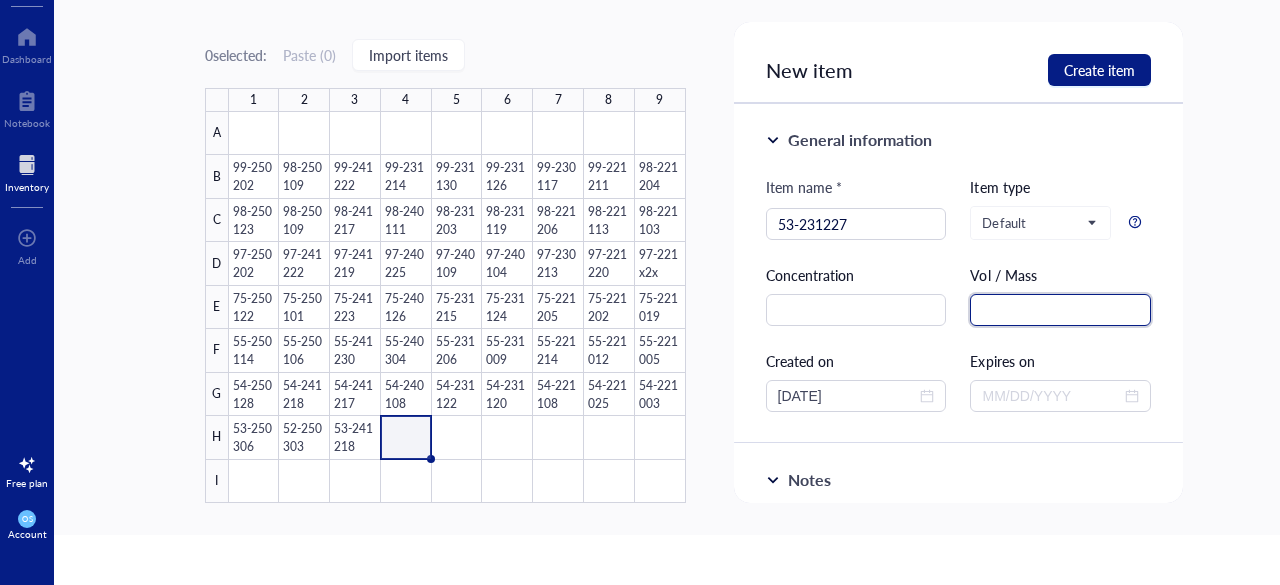 click at bounding box center (1060, 310) 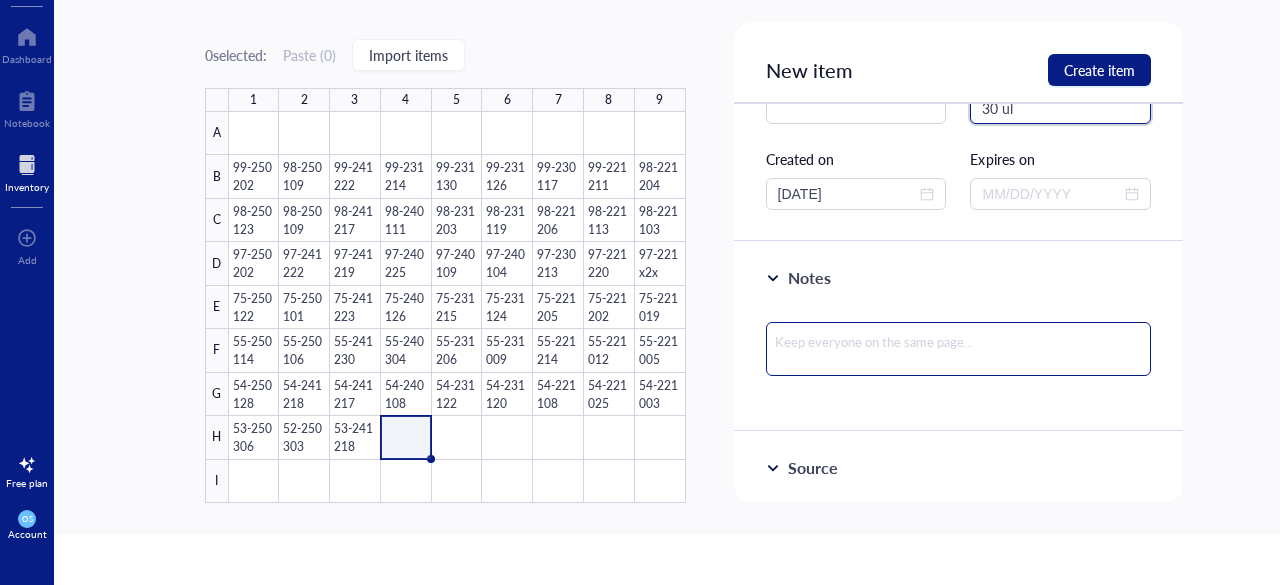 type on "30 ul" 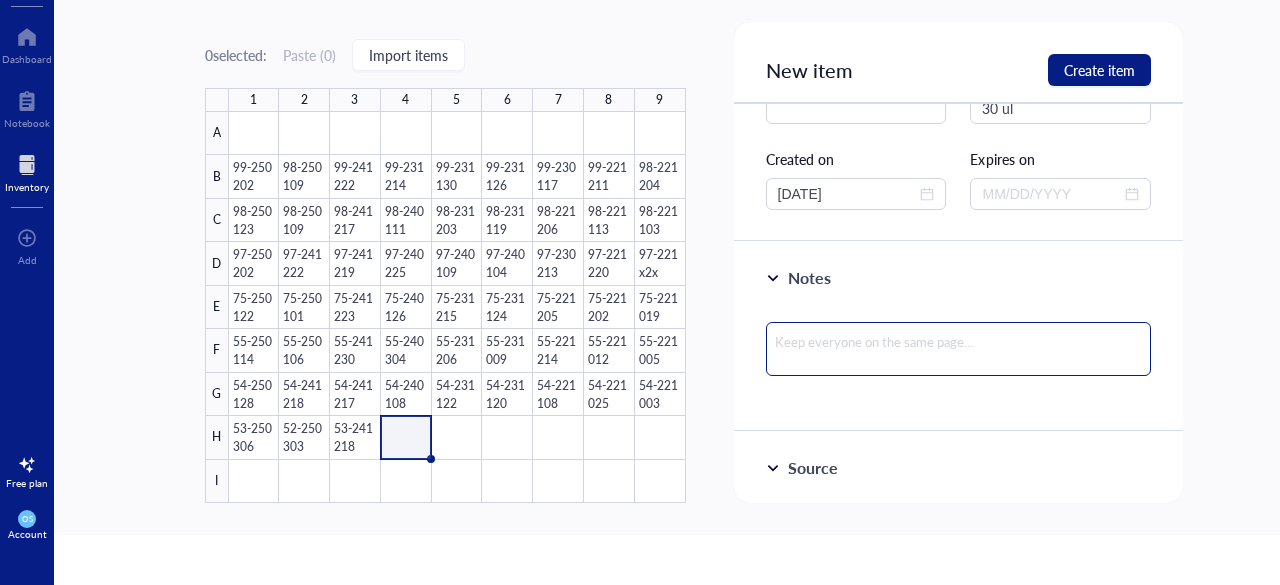 click at bounding box center [959, 349] 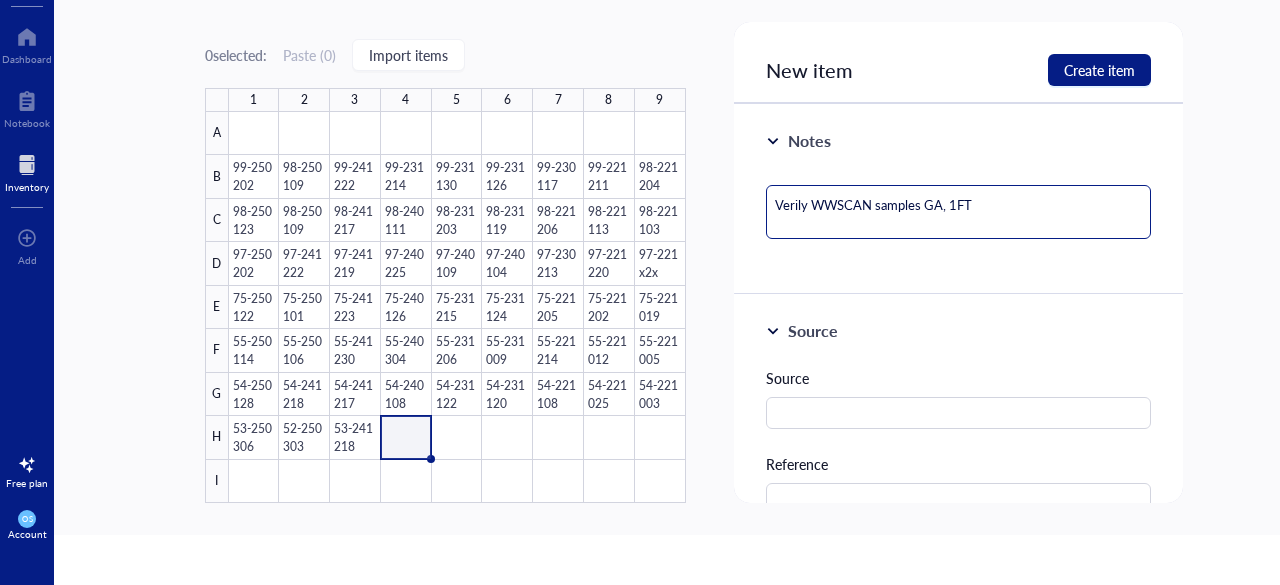 scroll, scrollTop: 340, scrollLeft: 0, axis: vertical 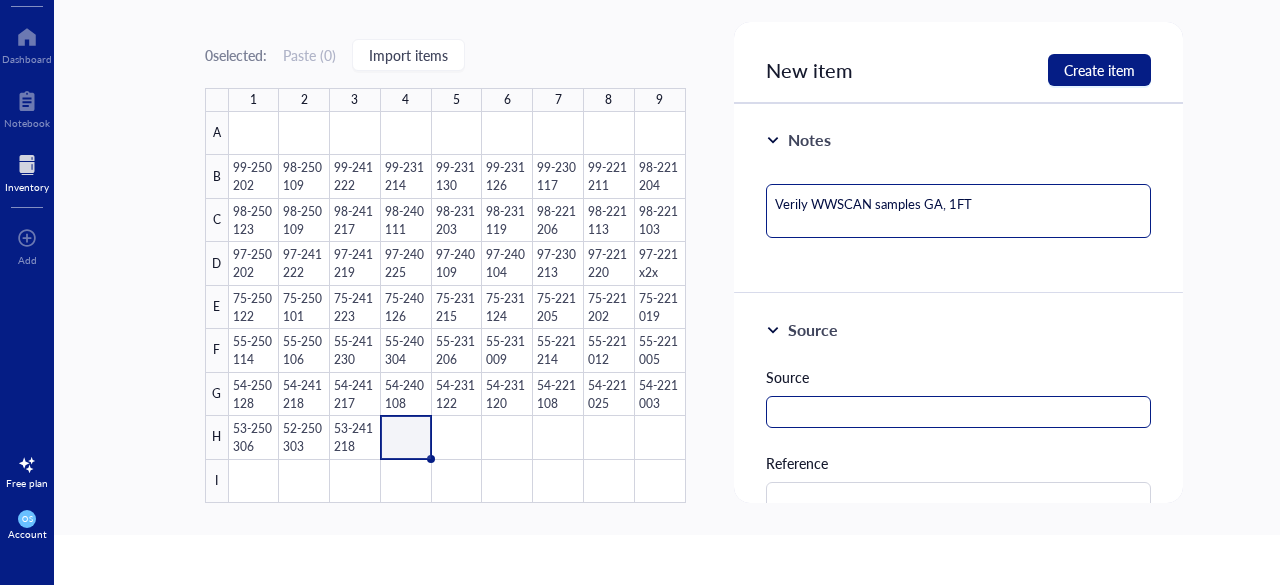 type on "Verily WWSCAN samples GA, 1FT" 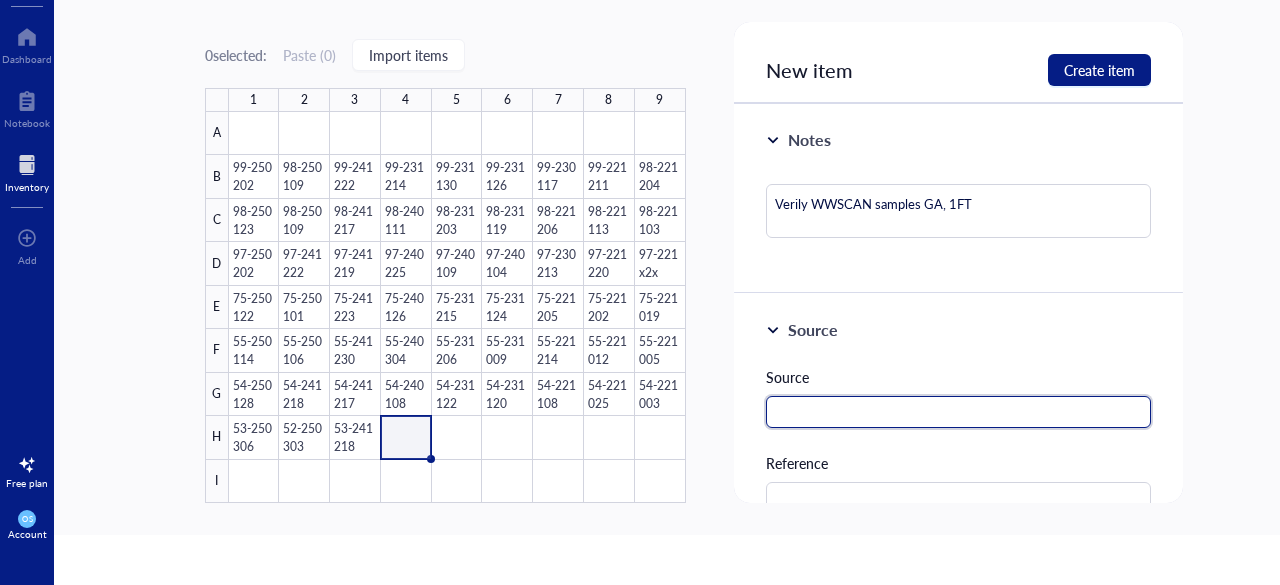 click at bounding box center [959, 412] 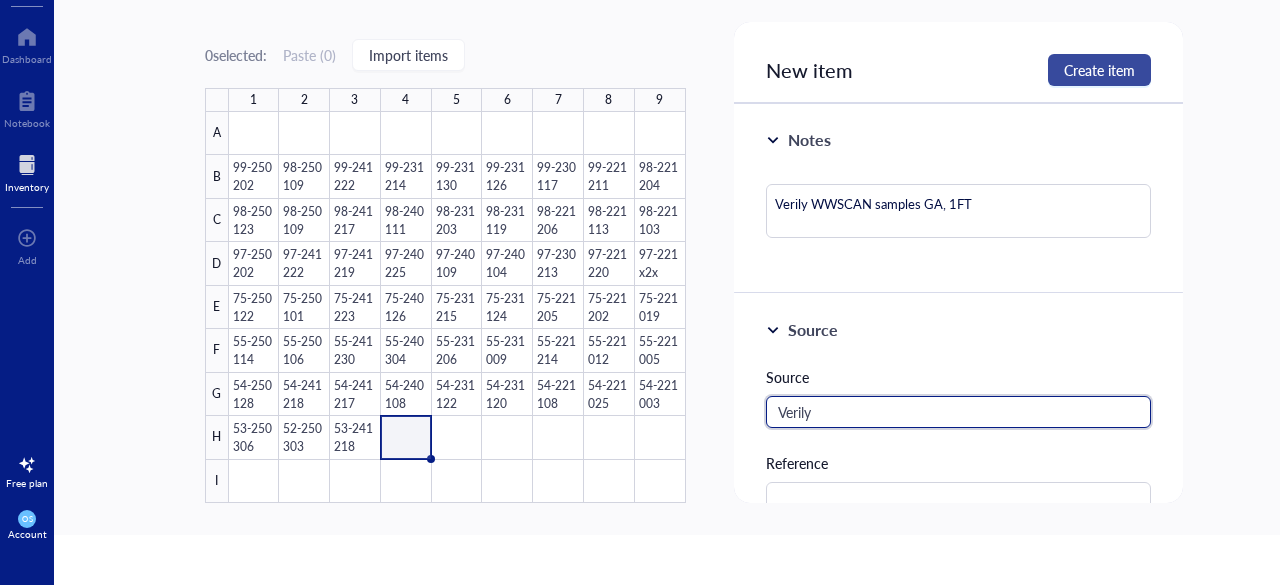 type on "Verily" 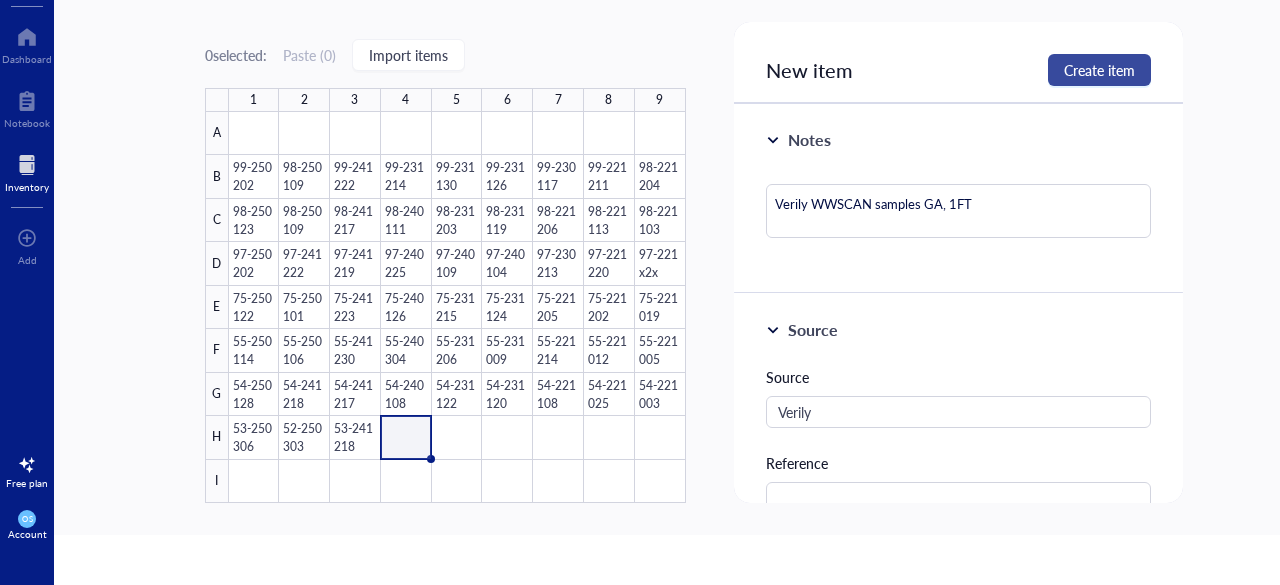 click on "Create item" at bounding box center (1099, 70) 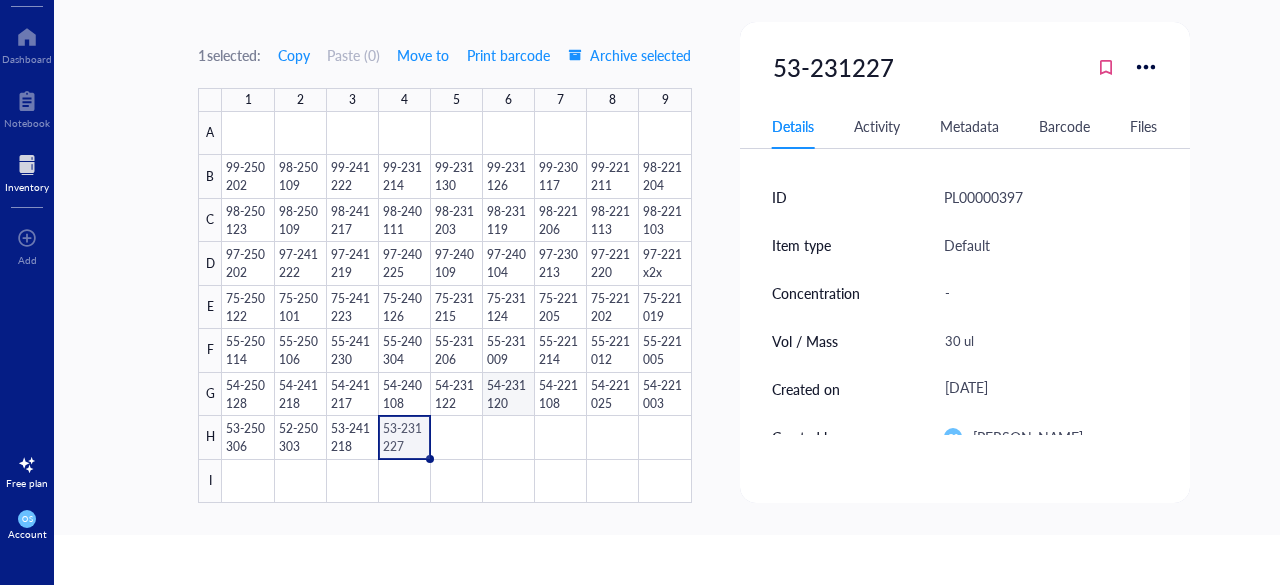 click at bounding box center [456, 307] 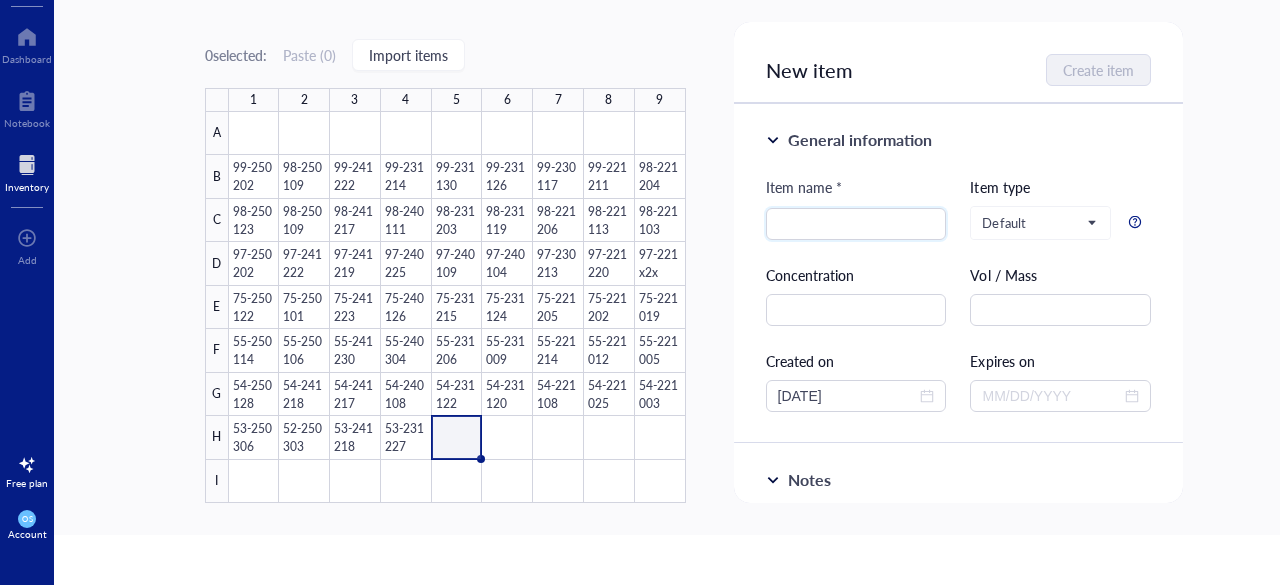 type on "3" 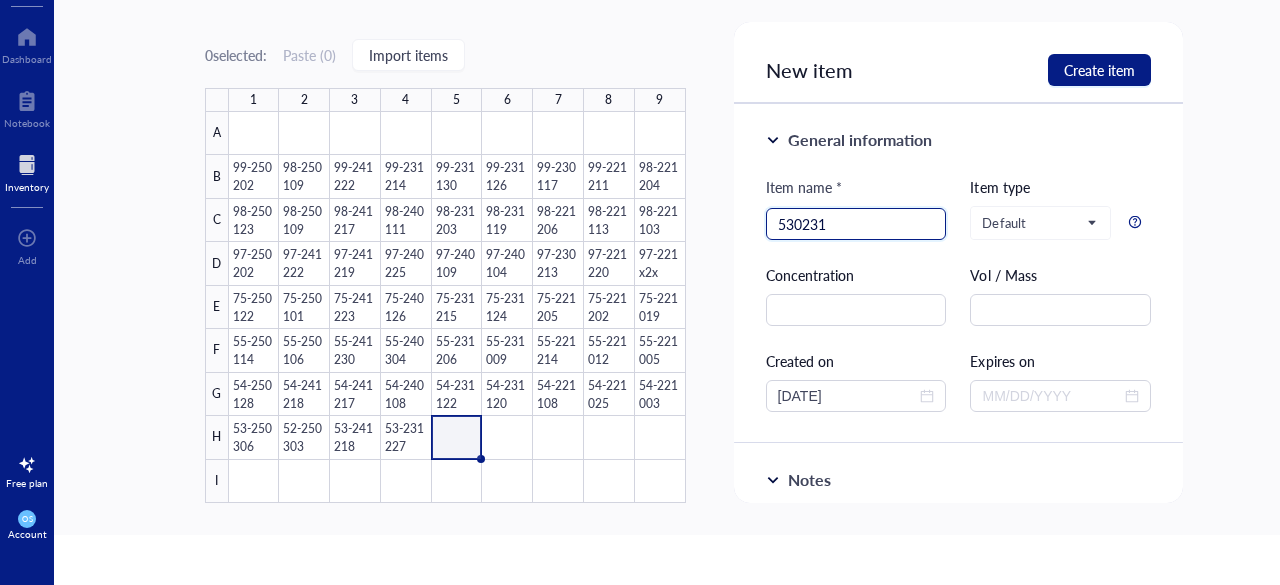 click on "530231" at bounding box center (856, 224) 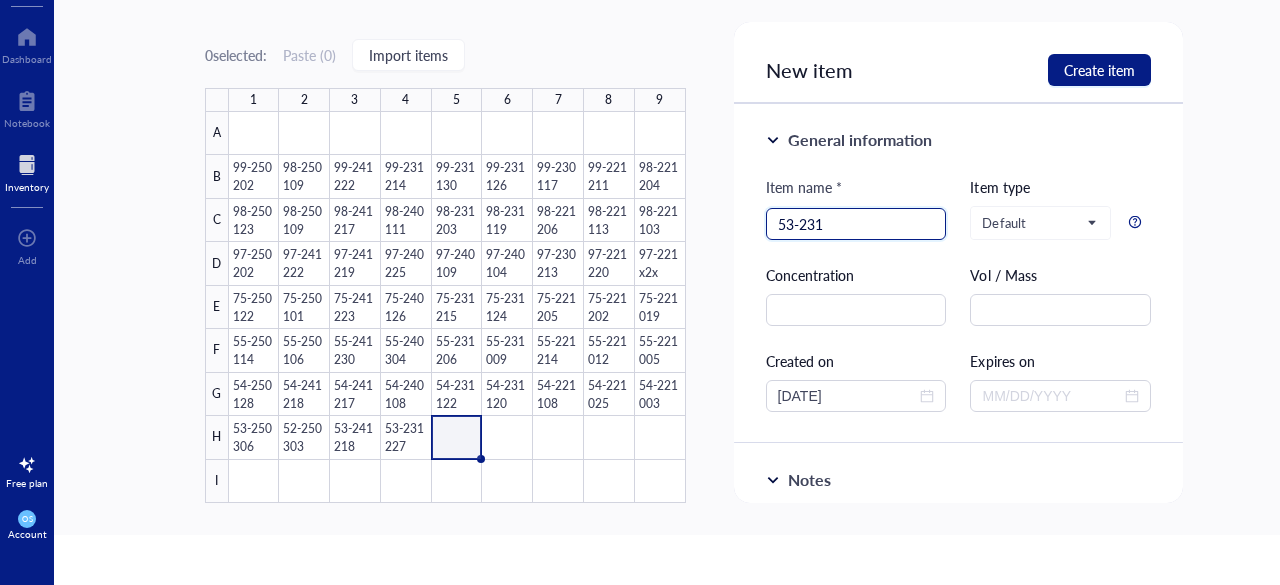 click on "53-231" at bounding box center (856, 224) 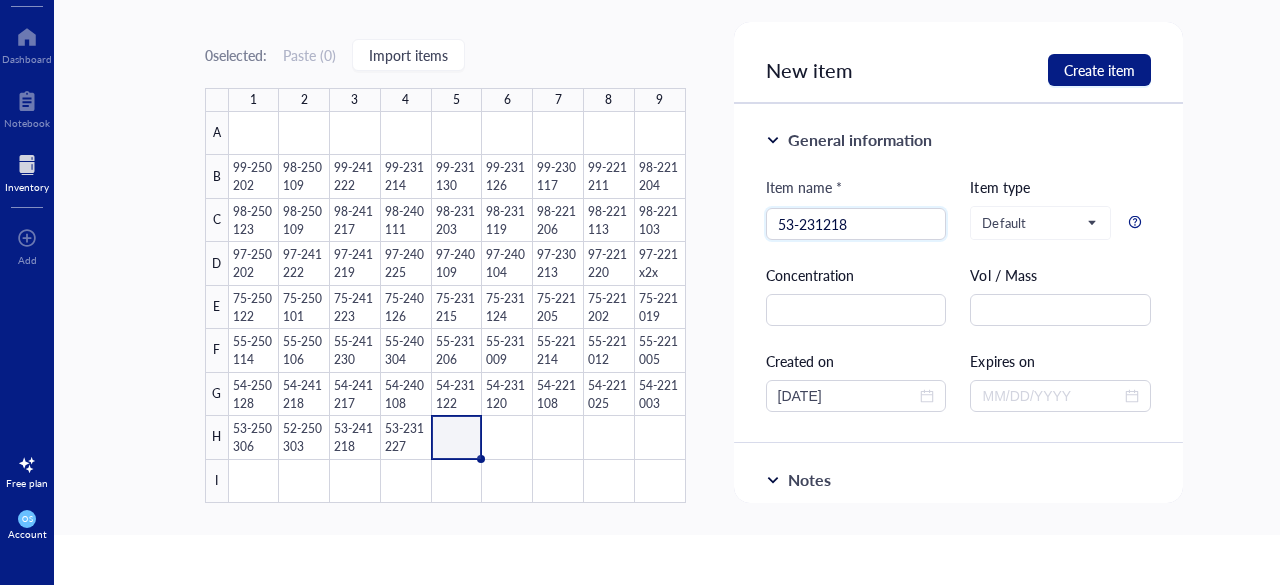 type on "53-231218" 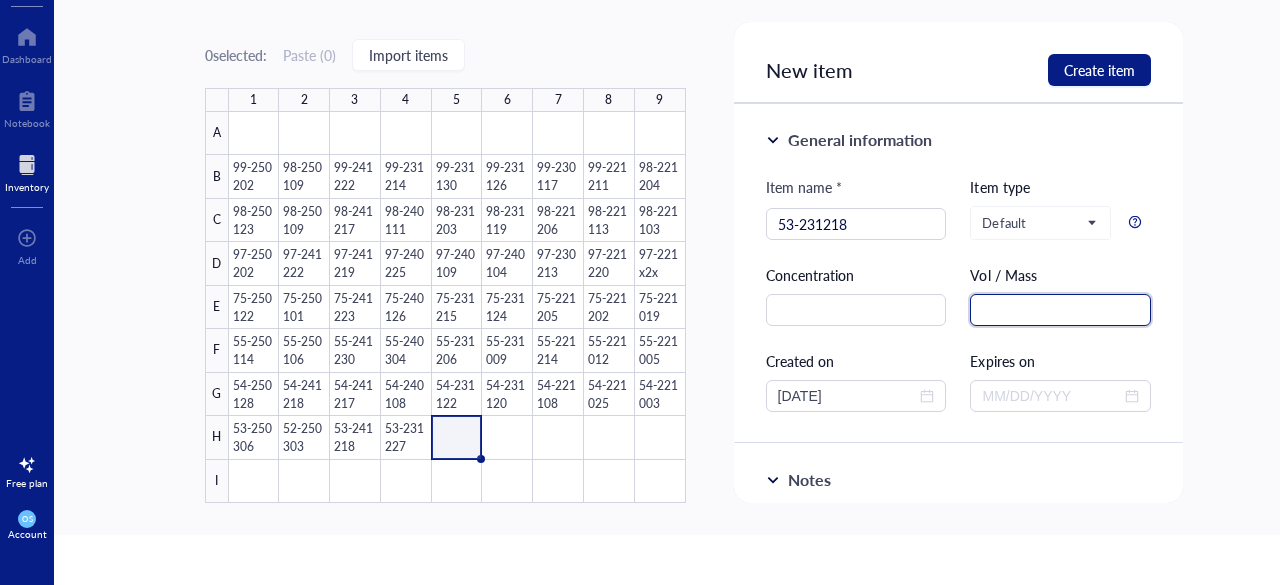 click at bounding box center [1060, 310] 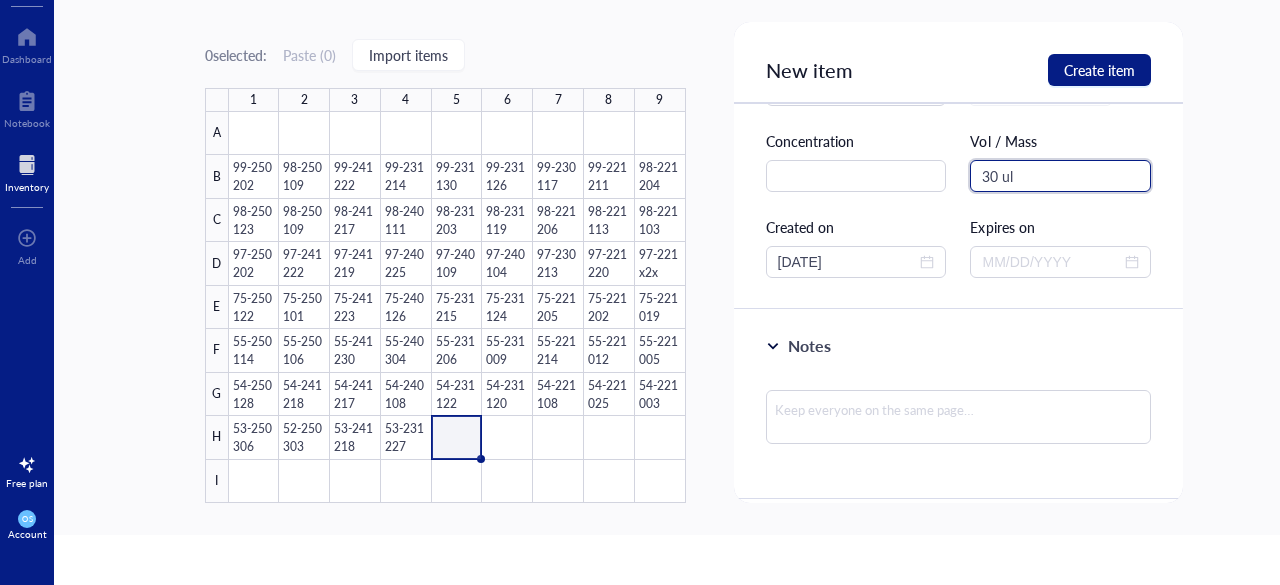 scroll, scrollTop: 136, scrollLeft: 0, axis: vertical 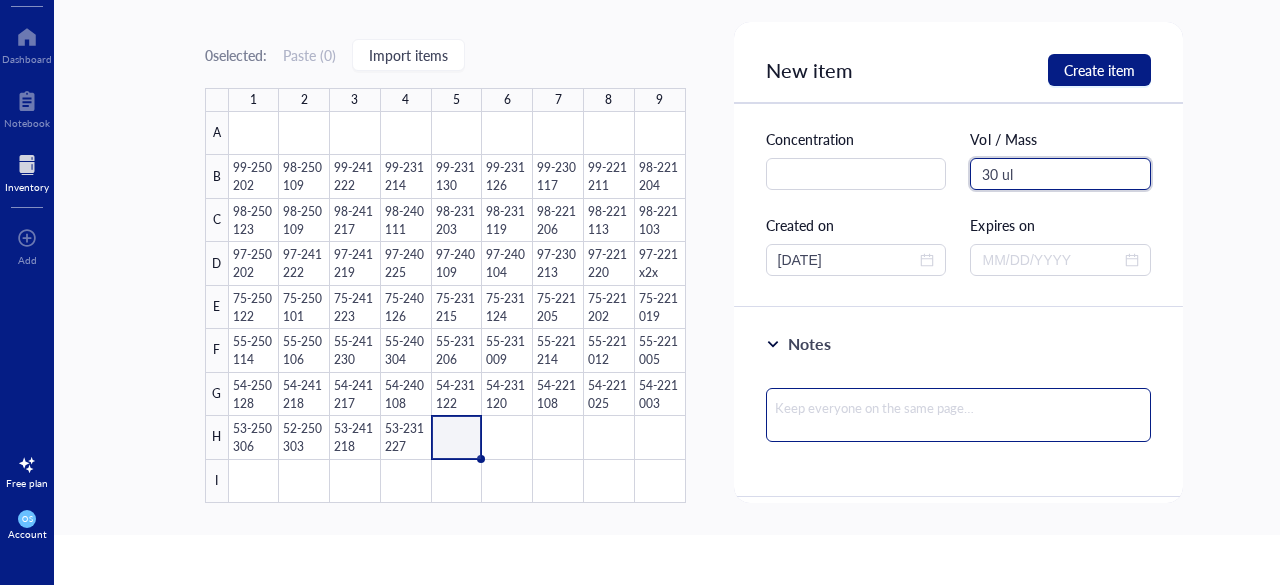 type on "30 ul" 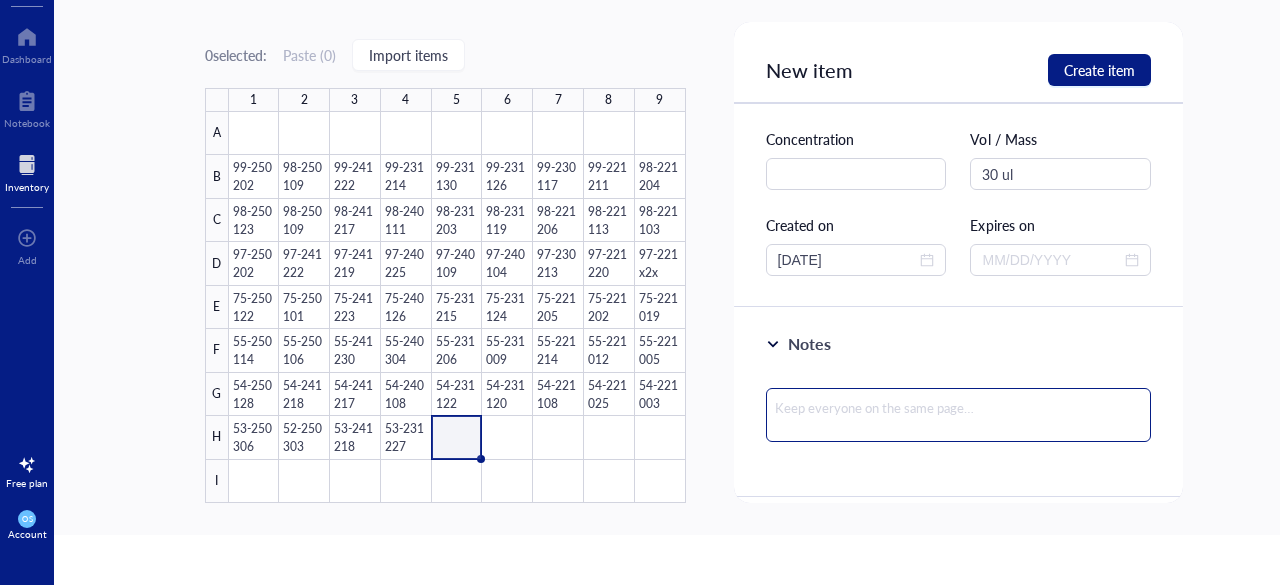 click at bounding box center (959, 415) 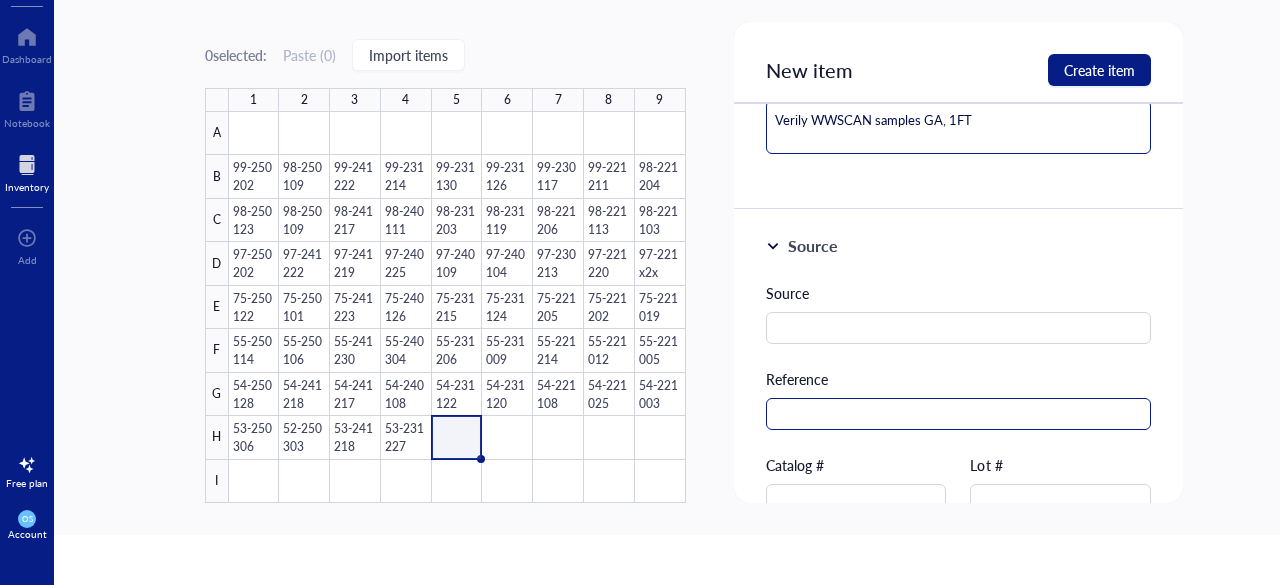 scroll, scrollTop: 429, scrollLeft: 0, axis: vertical 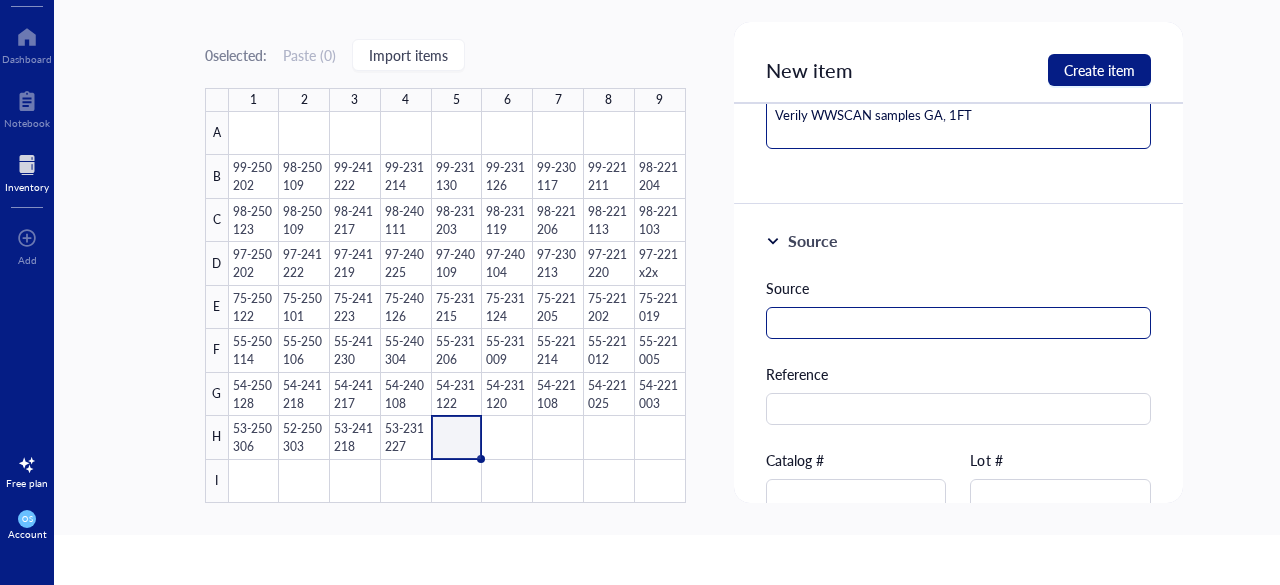 type on "Verily WWSCAN samples GA, 1FT" 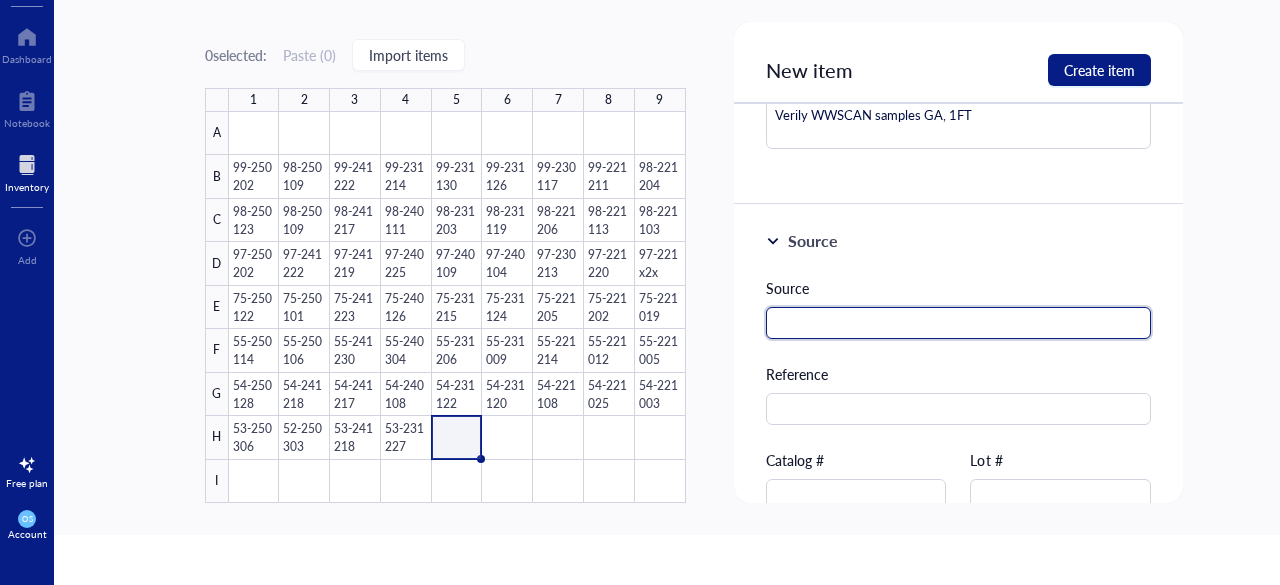 click at bounding box center (959, 323) 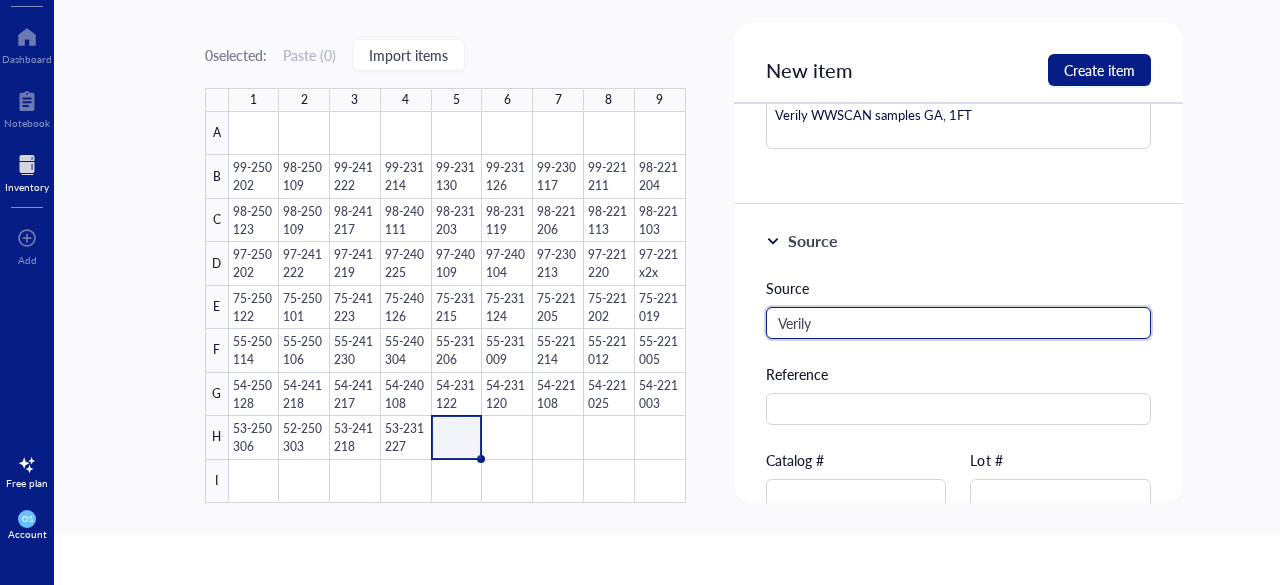 type on "Verily" 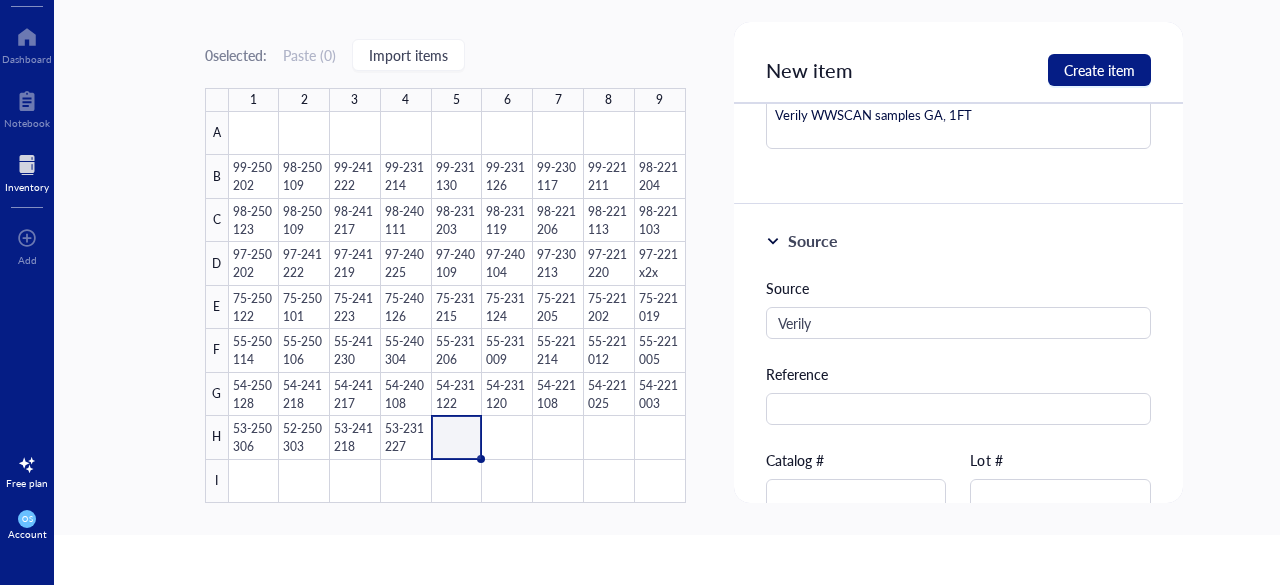 click at bounding box center [457, 307] 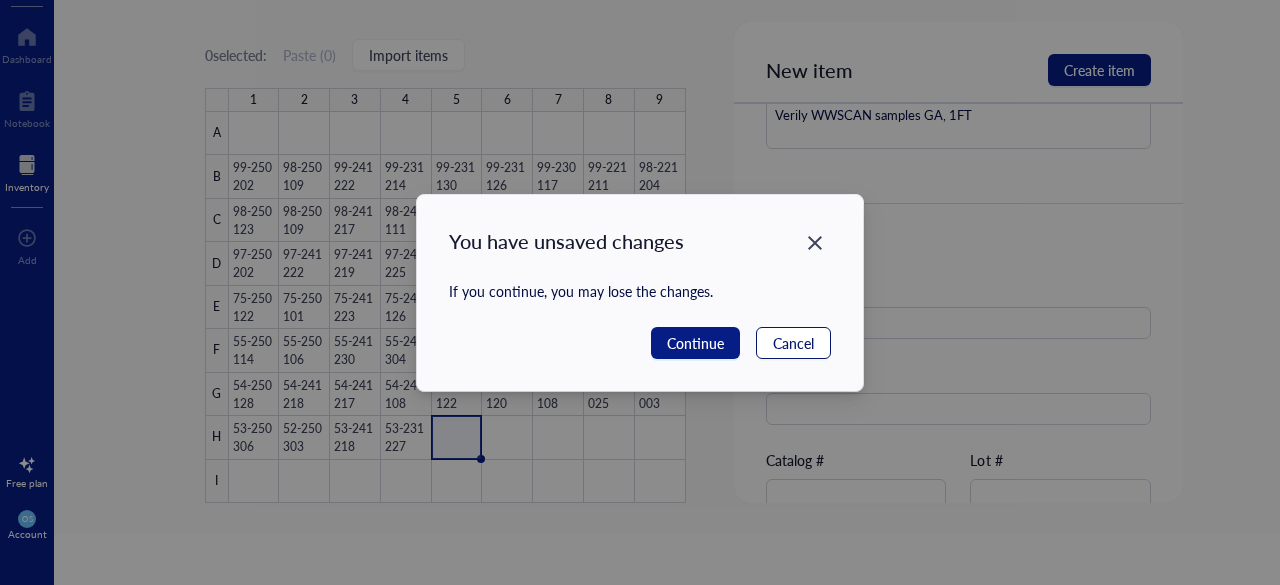 click on "Cancel" at bounding box center (793, 343) 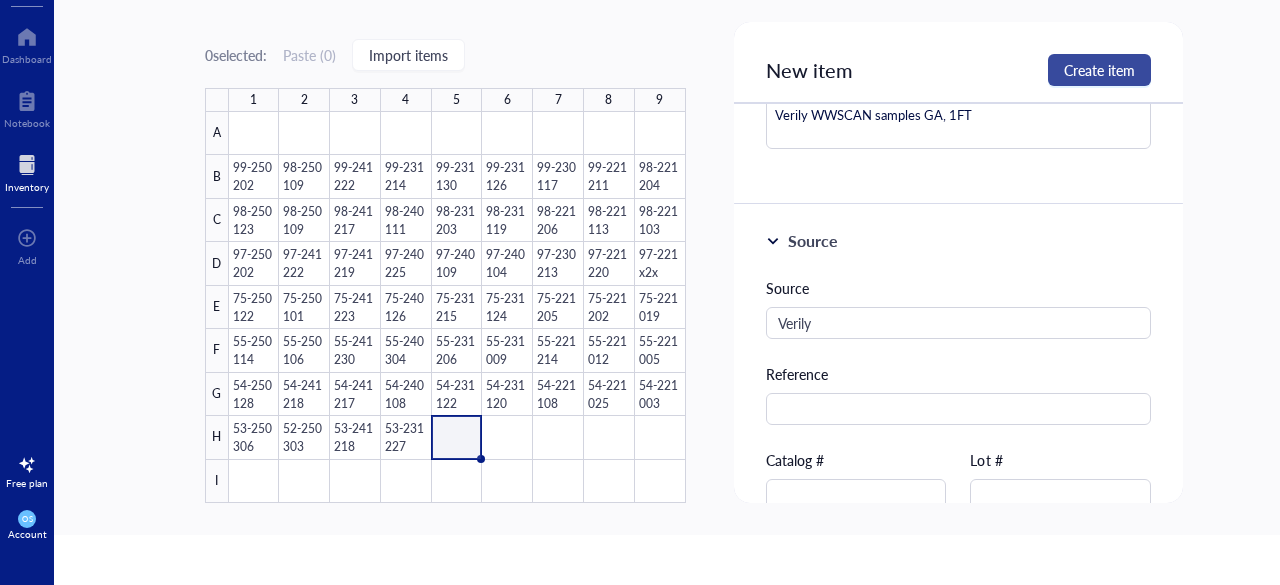 click on "Create item" at bounding box center [1099, 70] 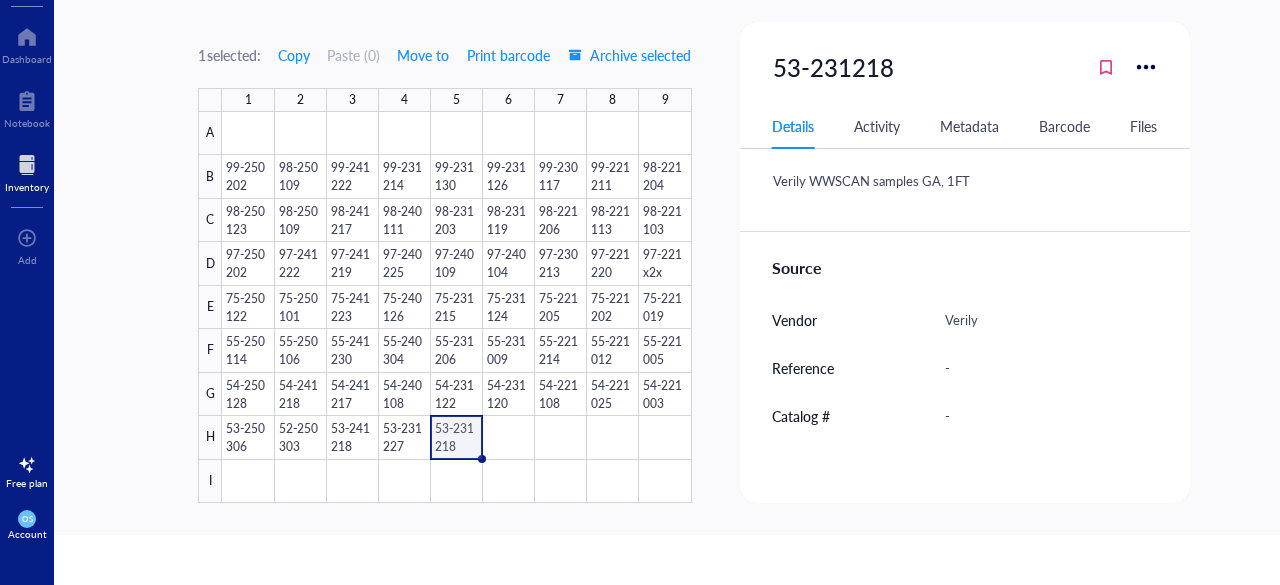 scroll, scrollTop: 524, scrollLeft: 0, axis: vertical 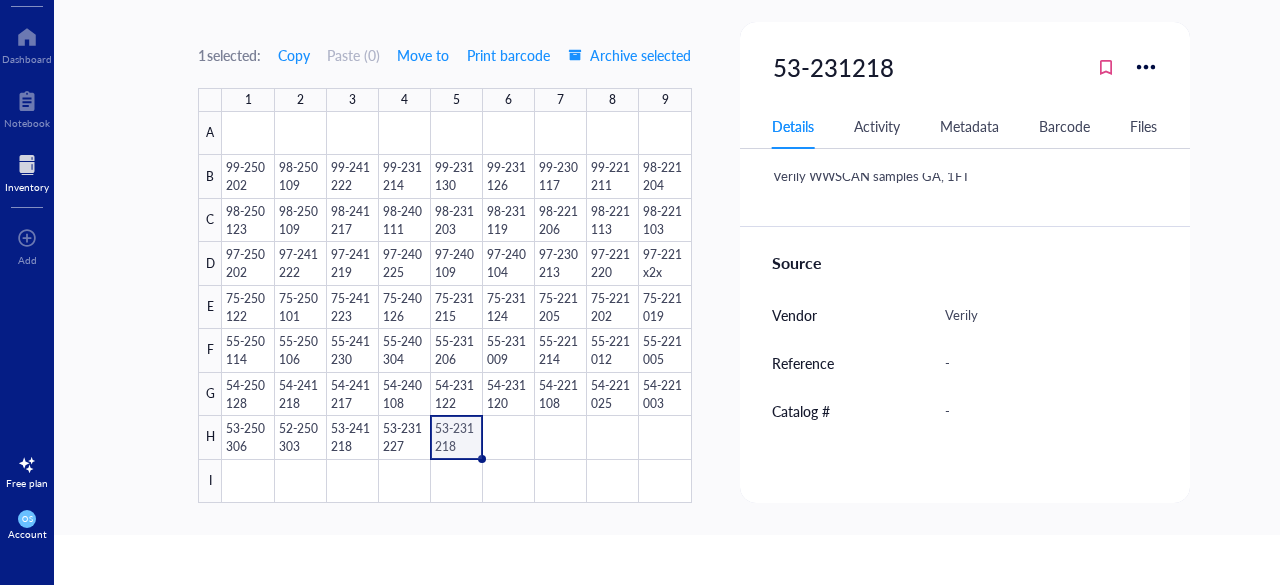 click at bounding box center [456, 307] 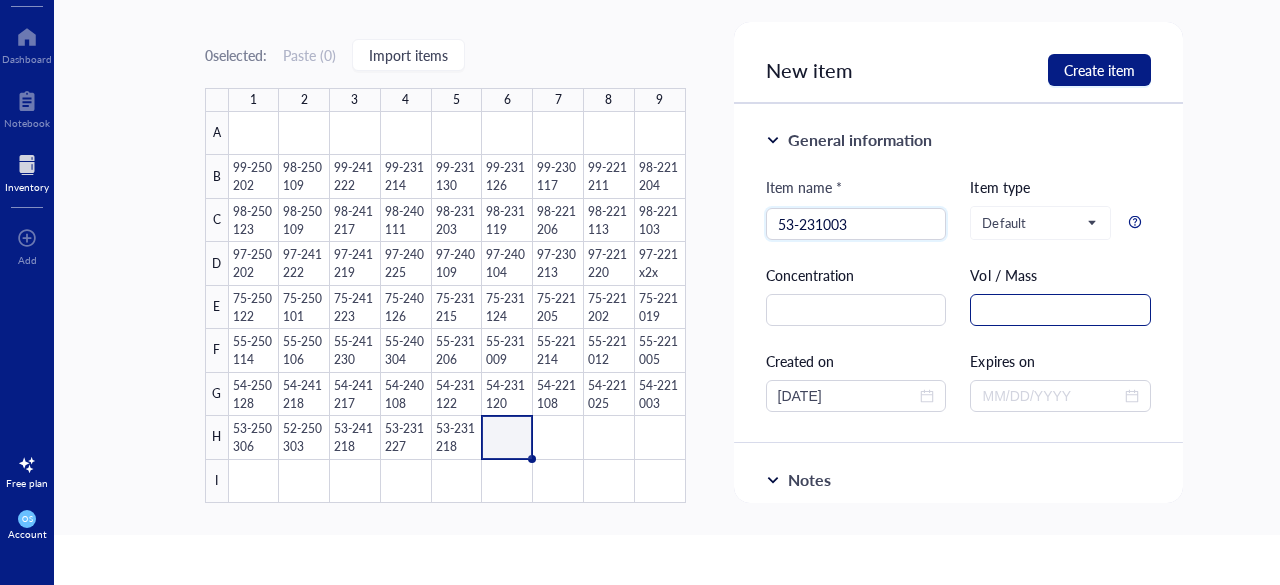 type on "53-231003" 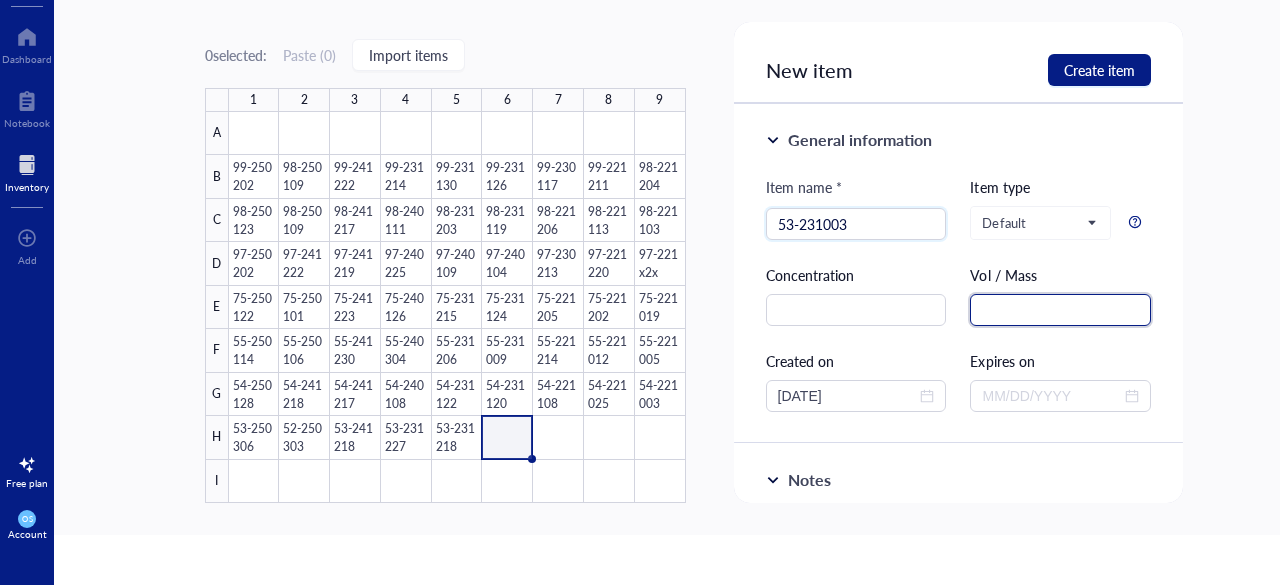 click at bounding box center (1060, 310) 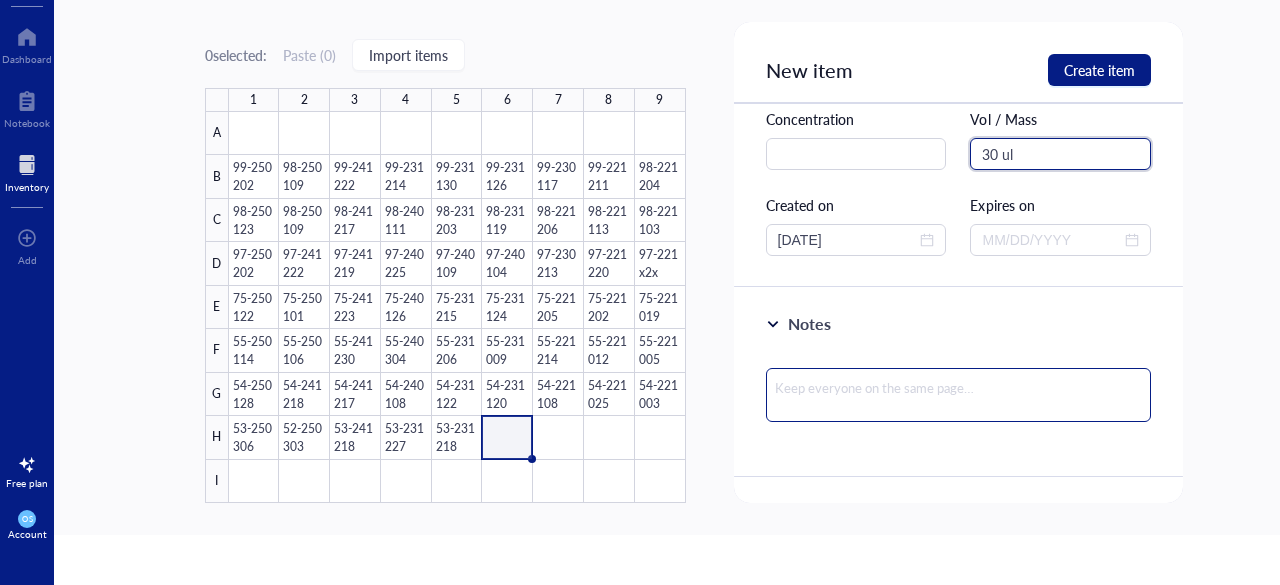 scroll, scrollTop: 158, scrollLeft: 0, axis: vertical 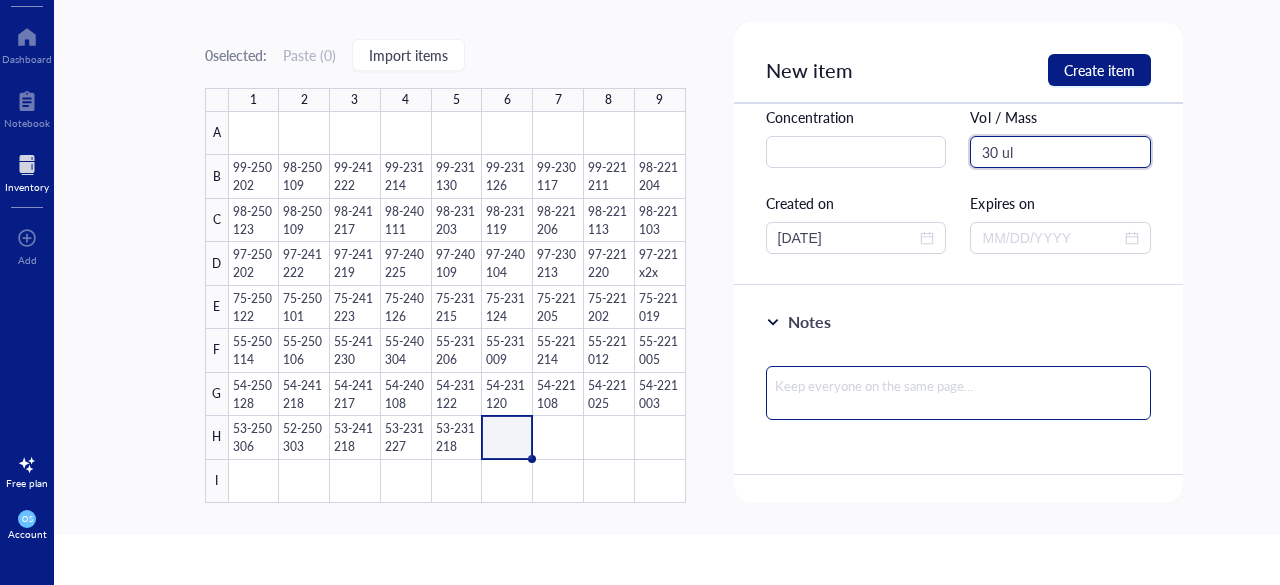 type on "30 ul" 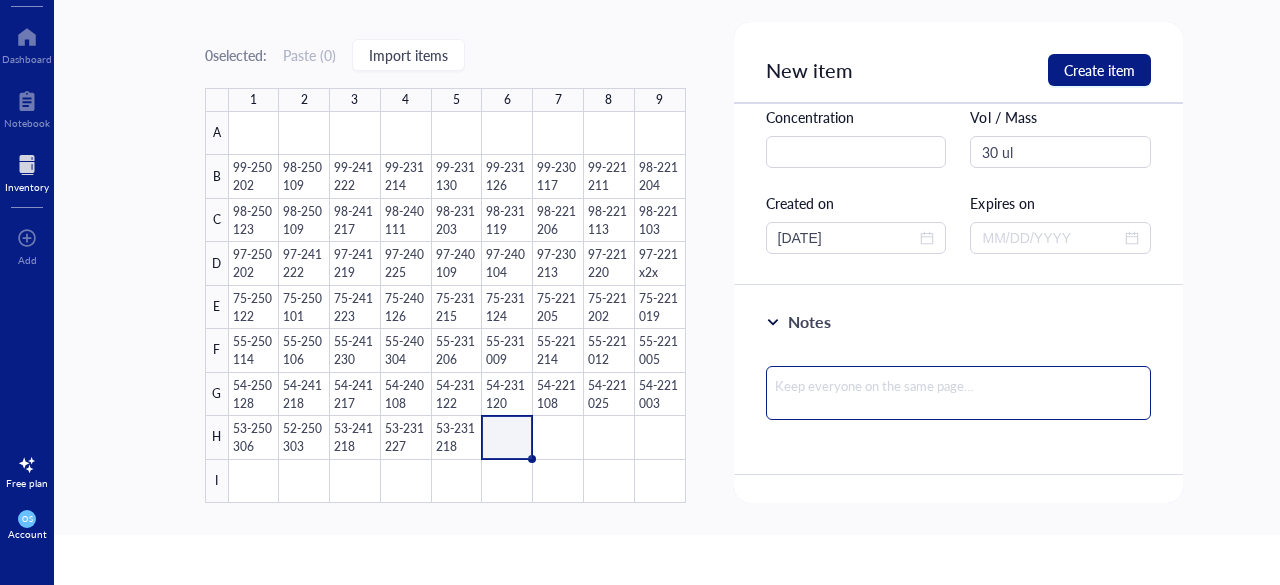 click at bounding box center [959, 393] 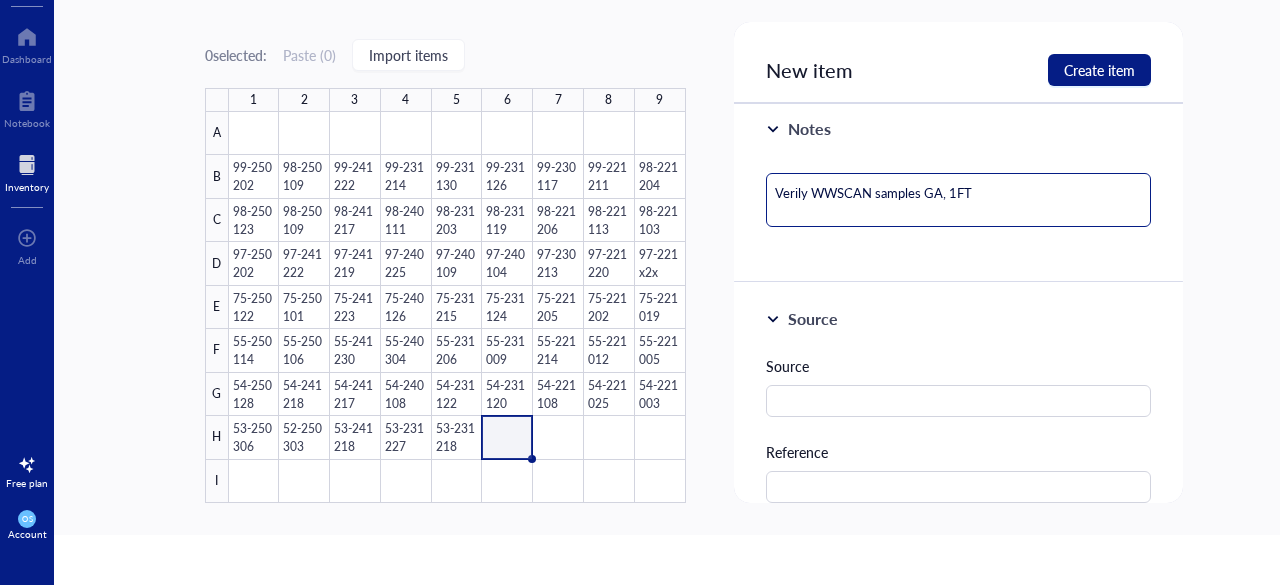 scroll, scrollTop: 357, scrollLeft: 0, axis: vertical 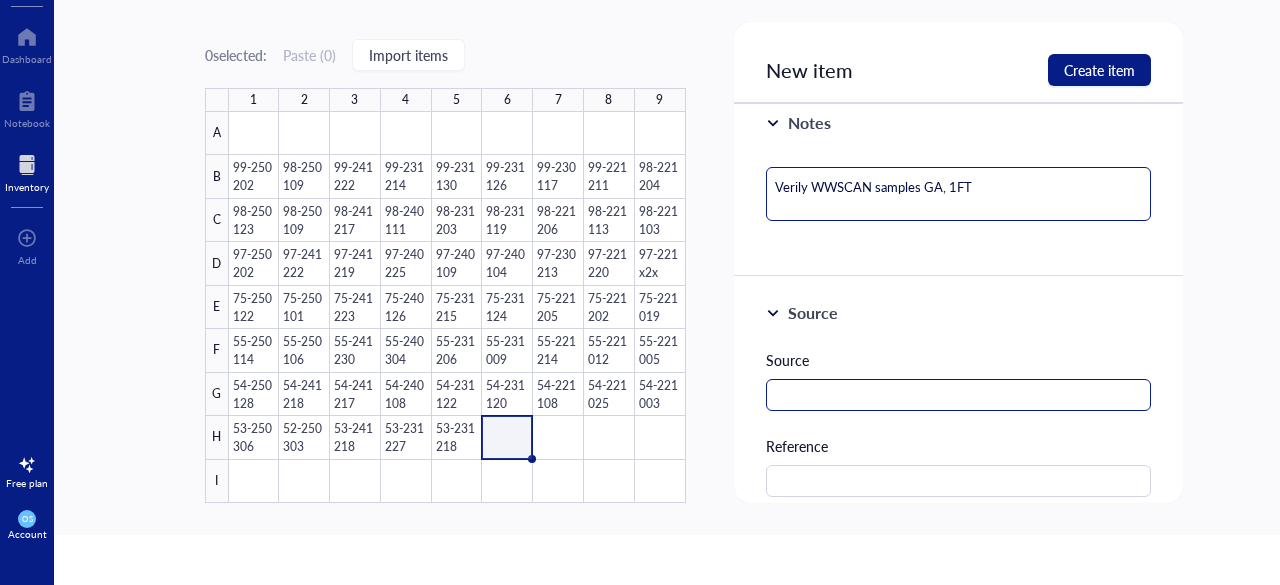 type on "Verily WWSCAN samples GA, 1FT" 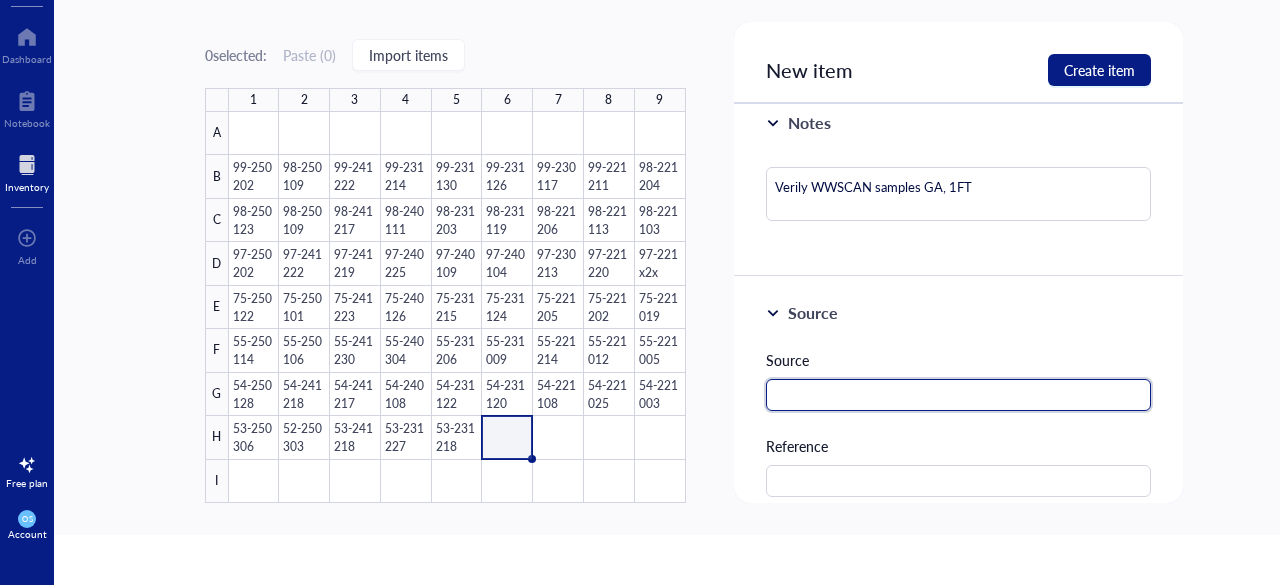 click at bounding box center [959, 395] 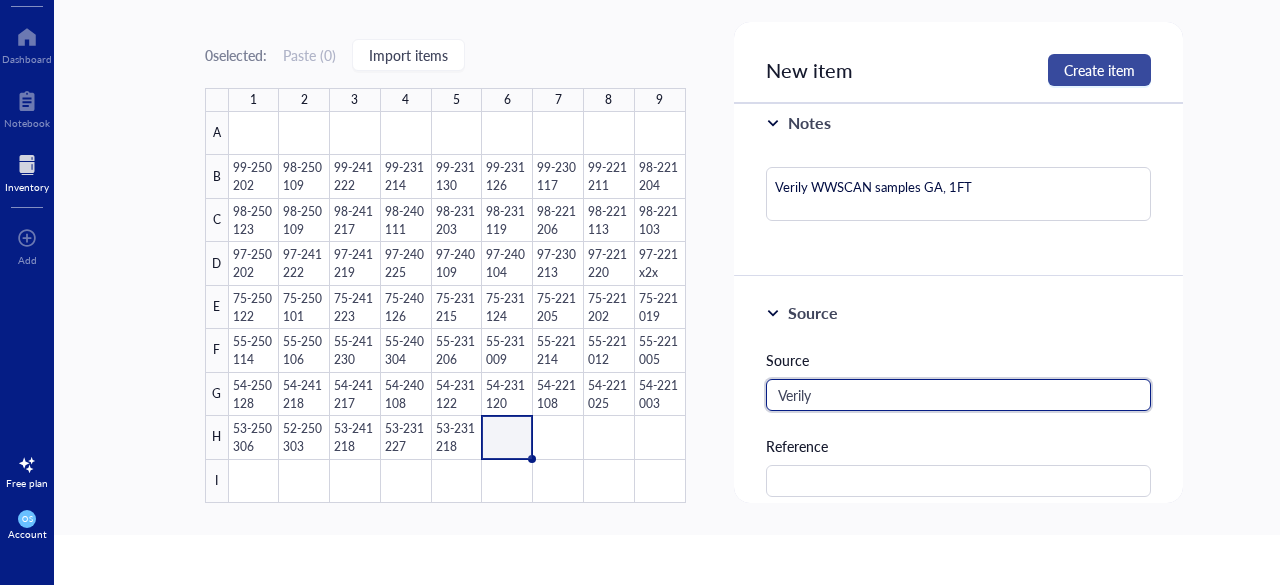 type on "Verily" 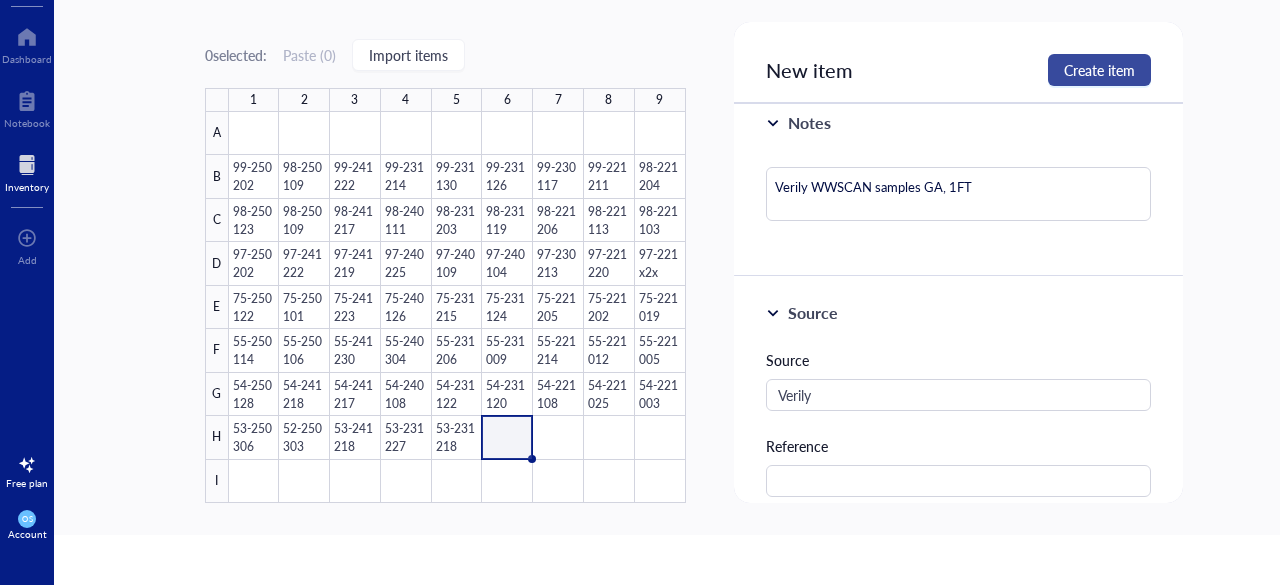 click on "Create item" at bounding box center (1099, 70) 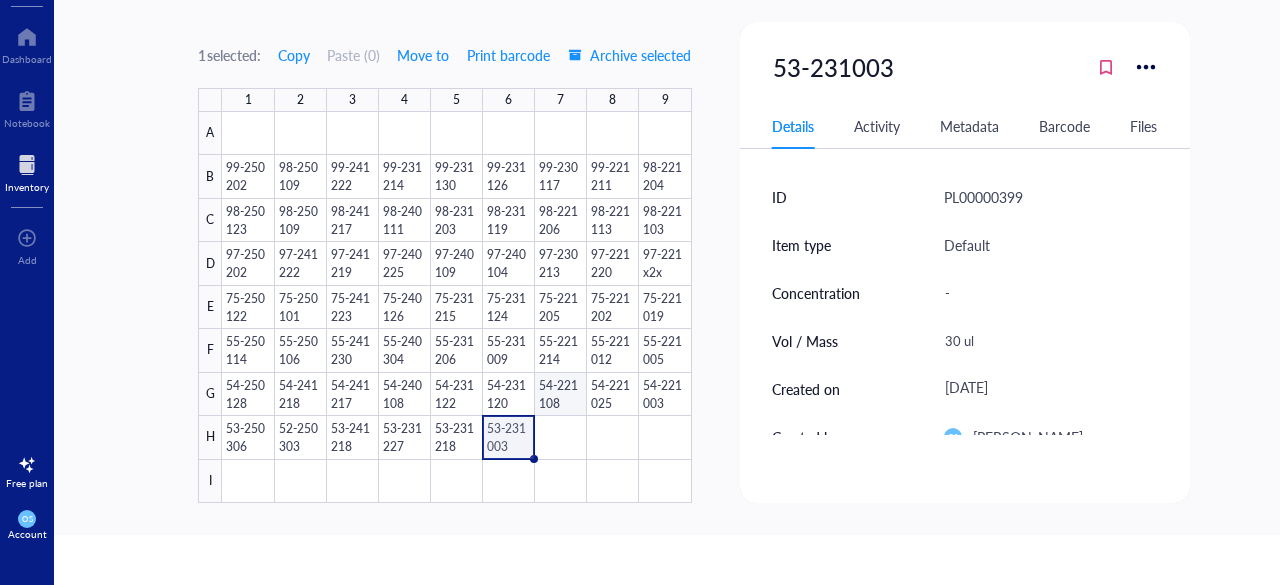 click at bounding box center (456, 307) 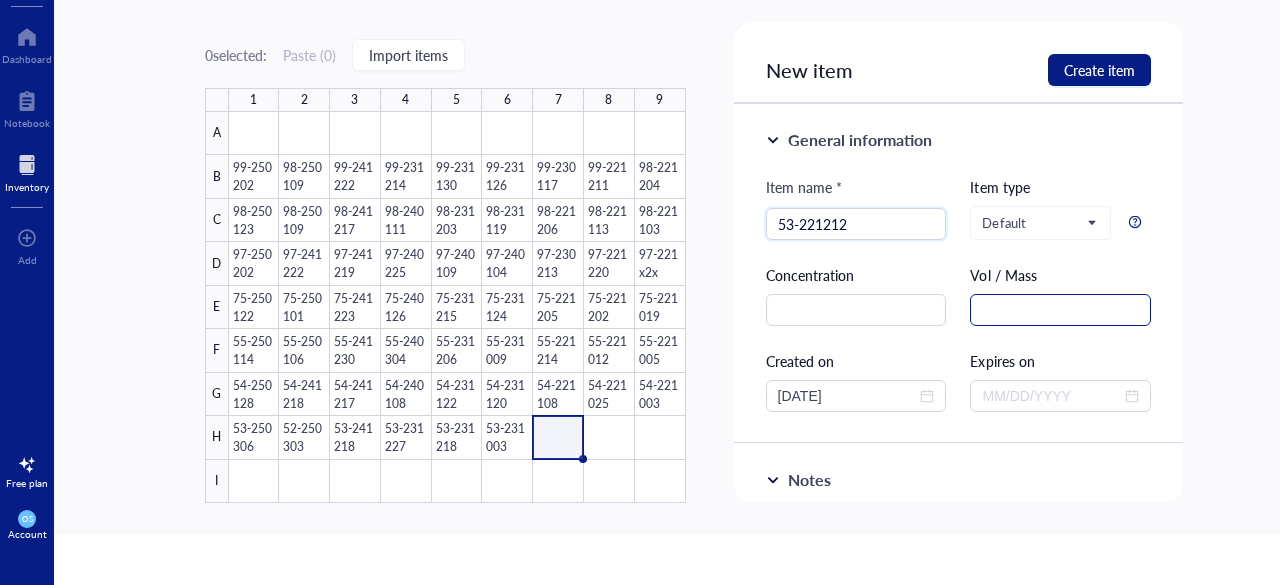 type on "53-221212" 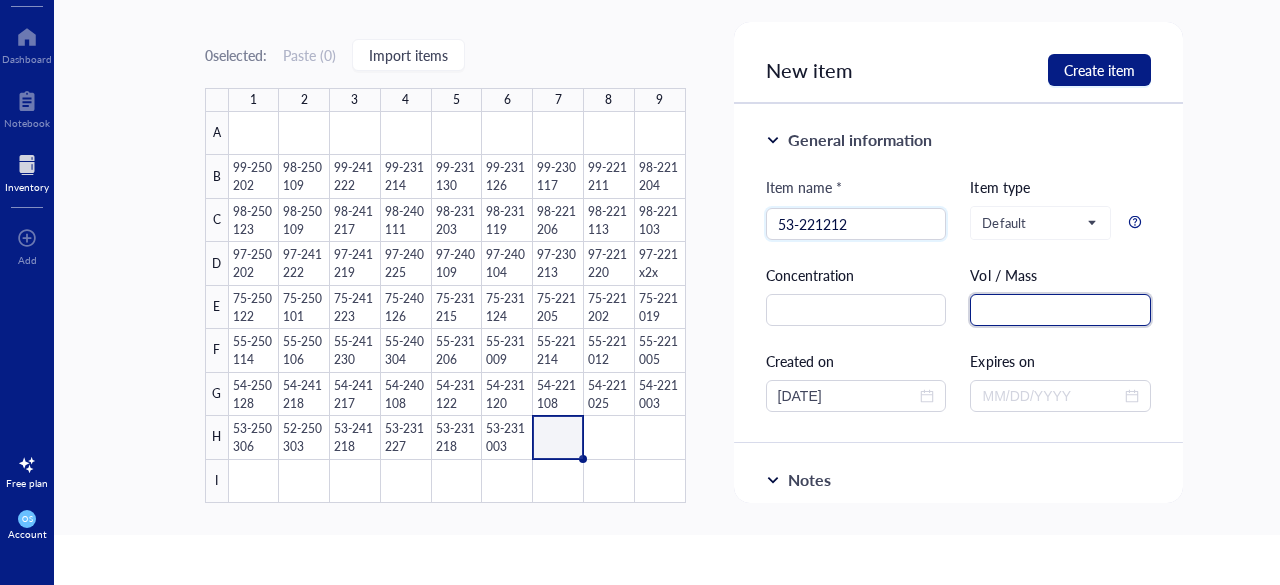 click at bounding box center [1060, 310] 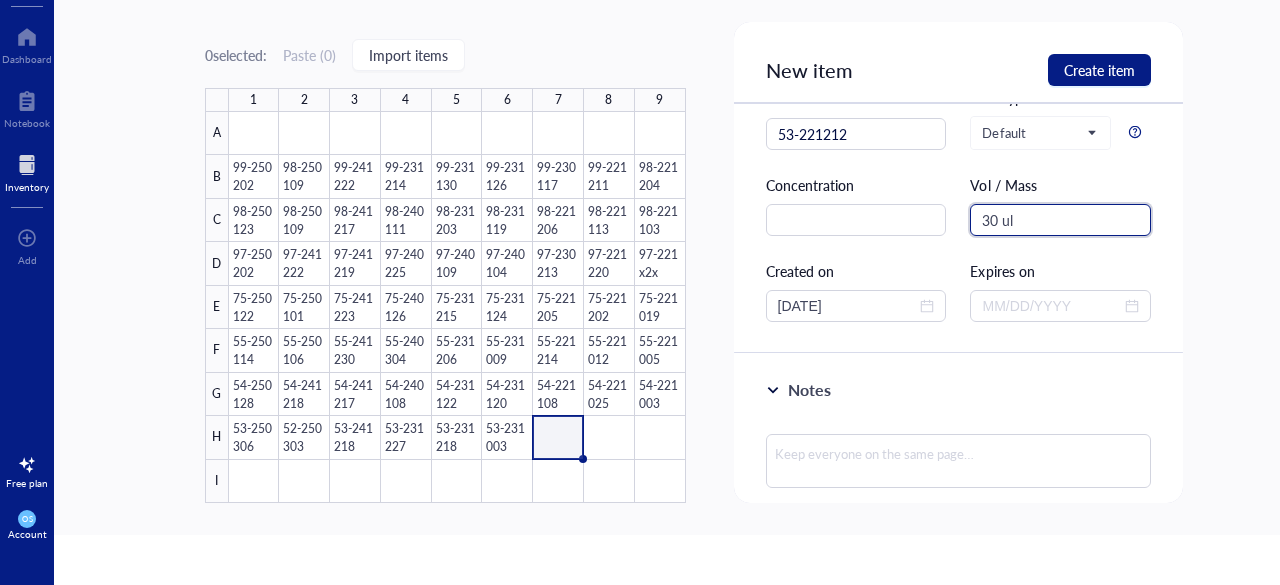 scroll, scrollTop: 93, scrollLeft: 0, axis: vertical 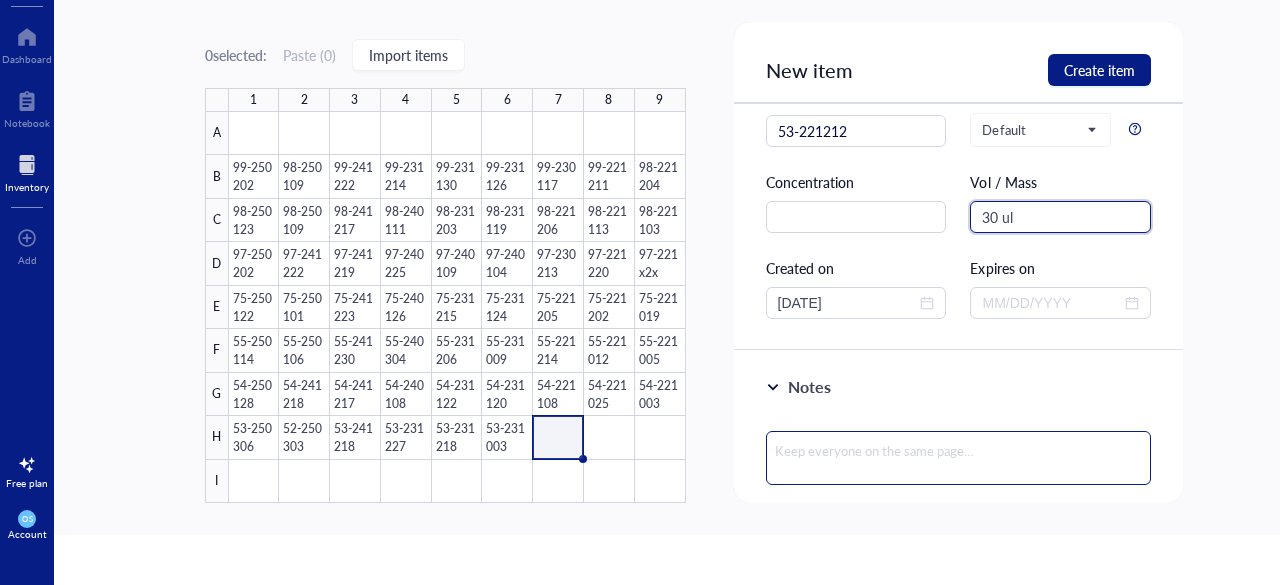 type on "30 ul" 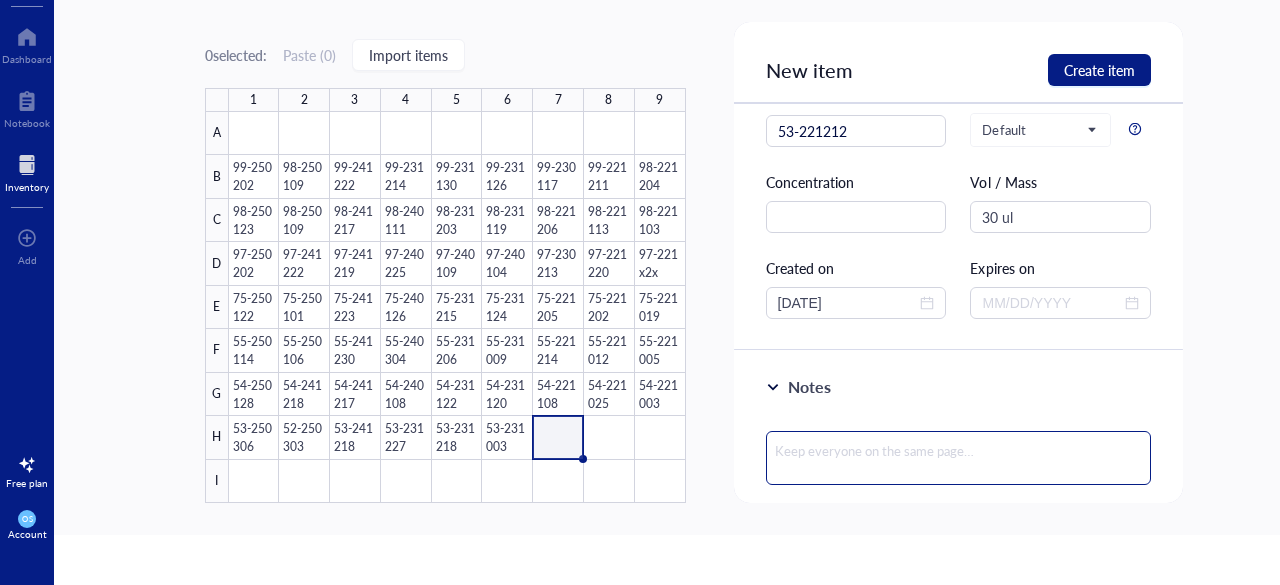 click at bounding box center [959, 458] 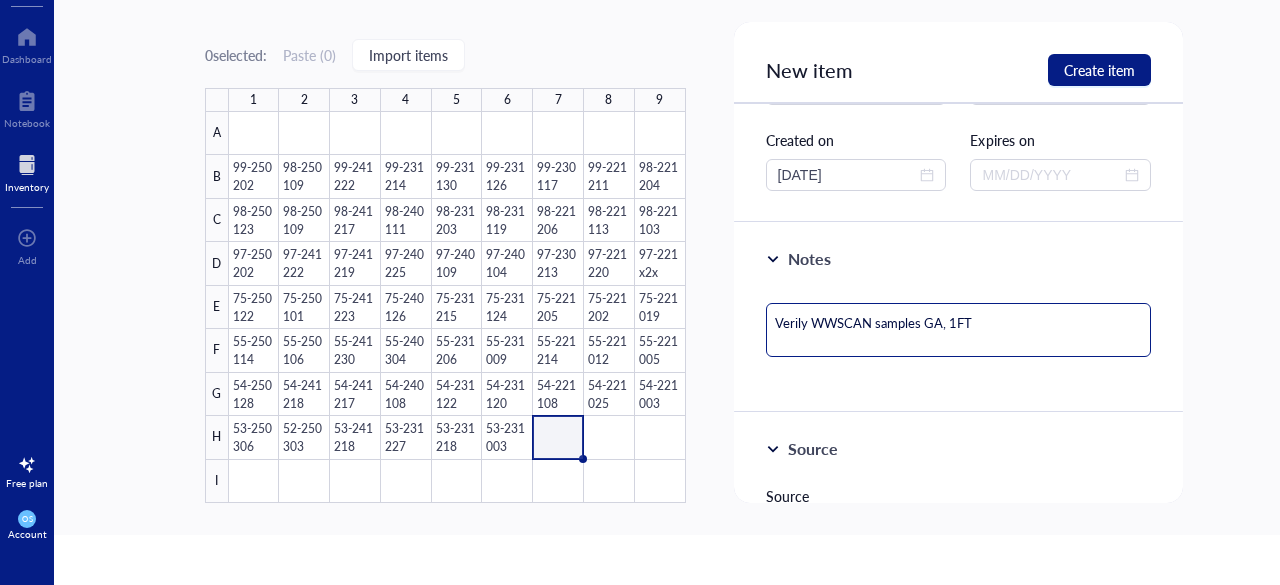 scroll, scrollTop: 372, scrollLeft: 0, axis: vertical 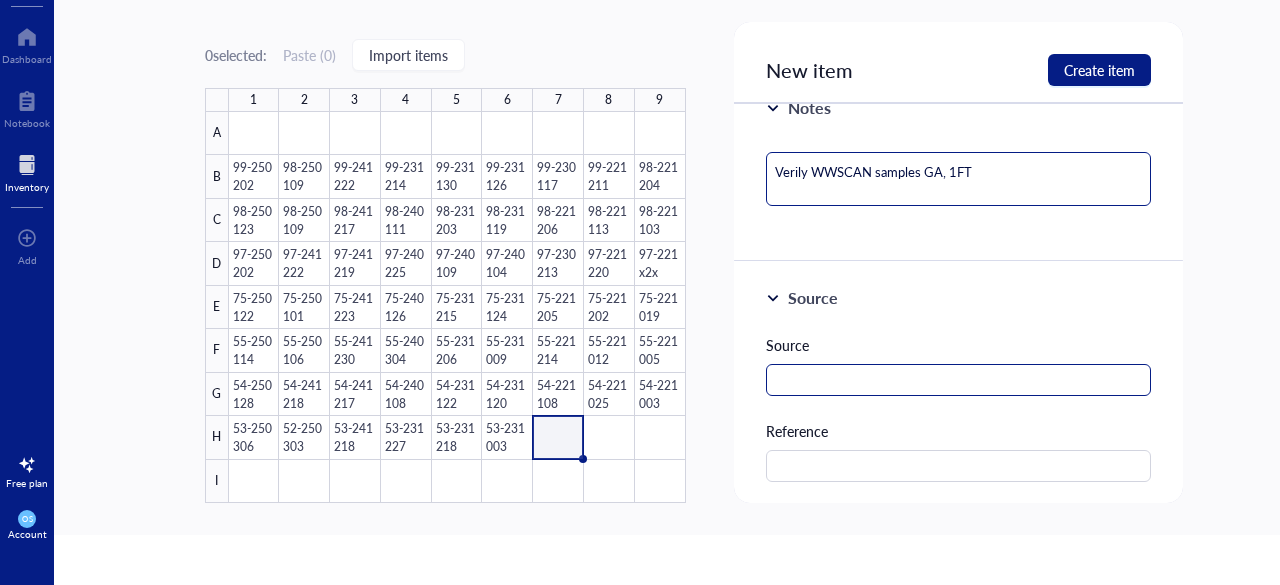 type on "Verily WWSCAN samples GA, 1FT" 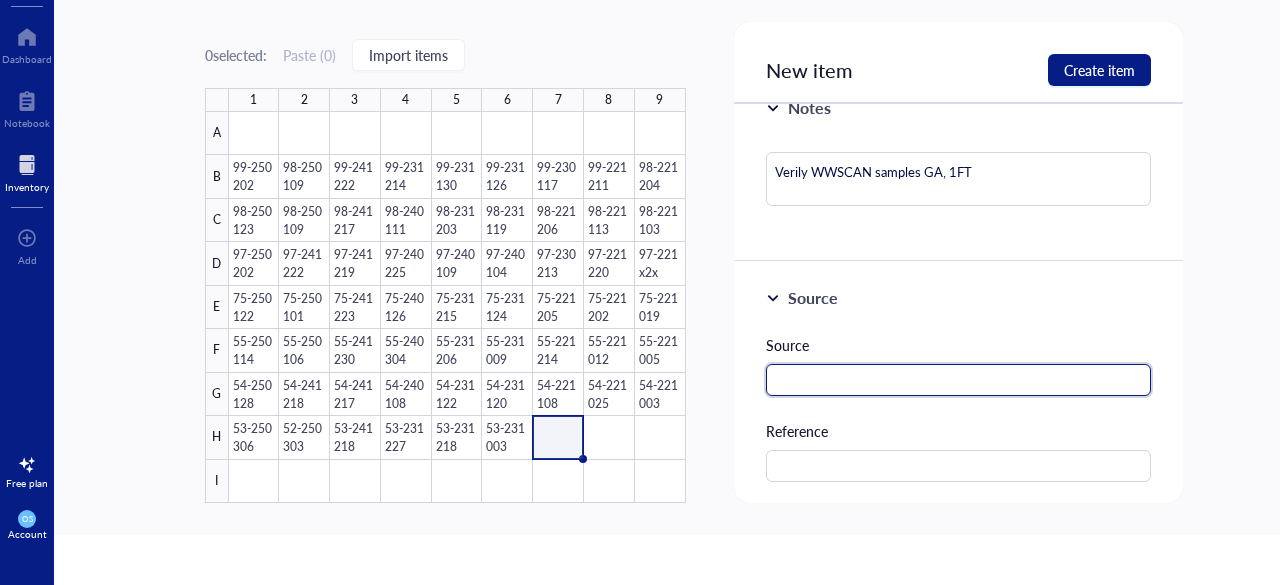 click at bounding box center [959, 380] 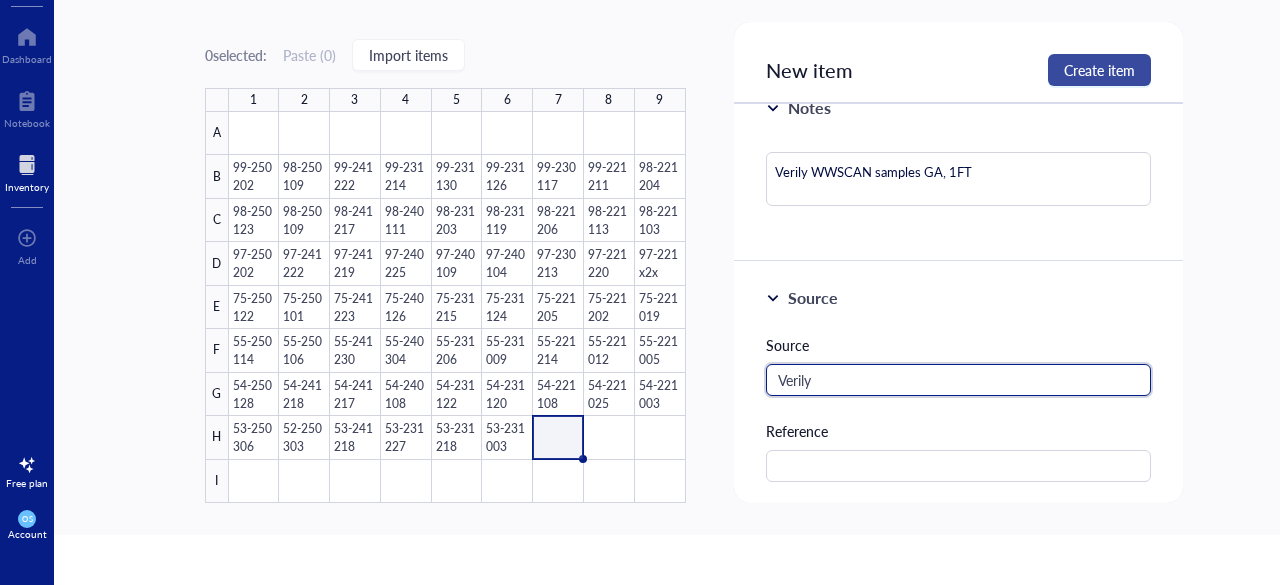 type on "Verily" 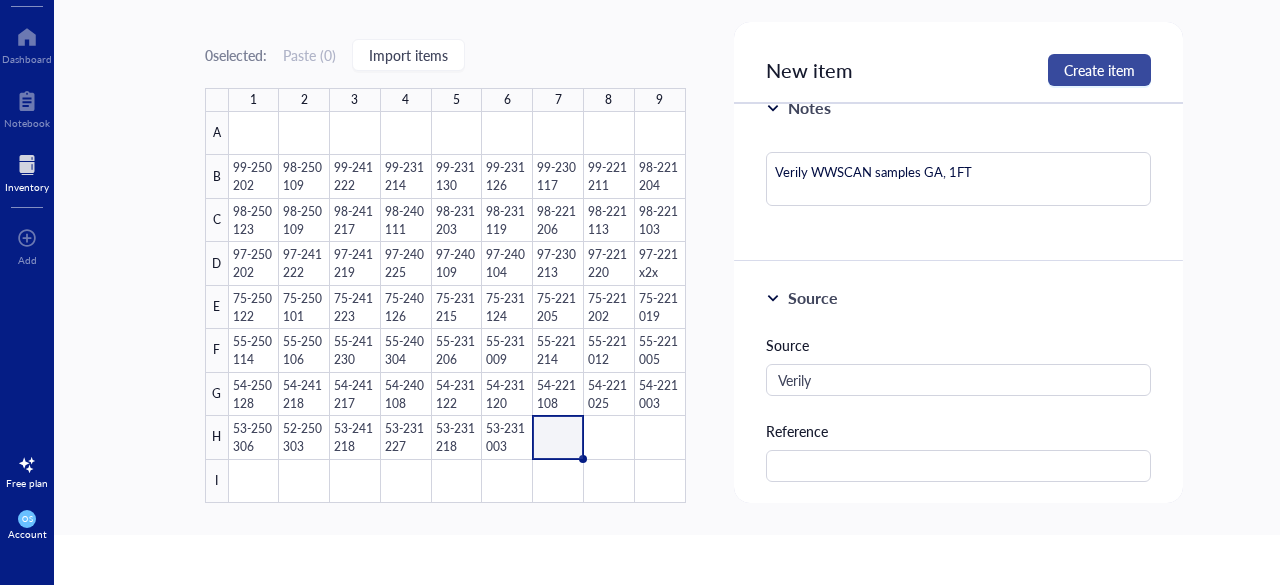 click on "Create item" at bounding box center [1099, 70] 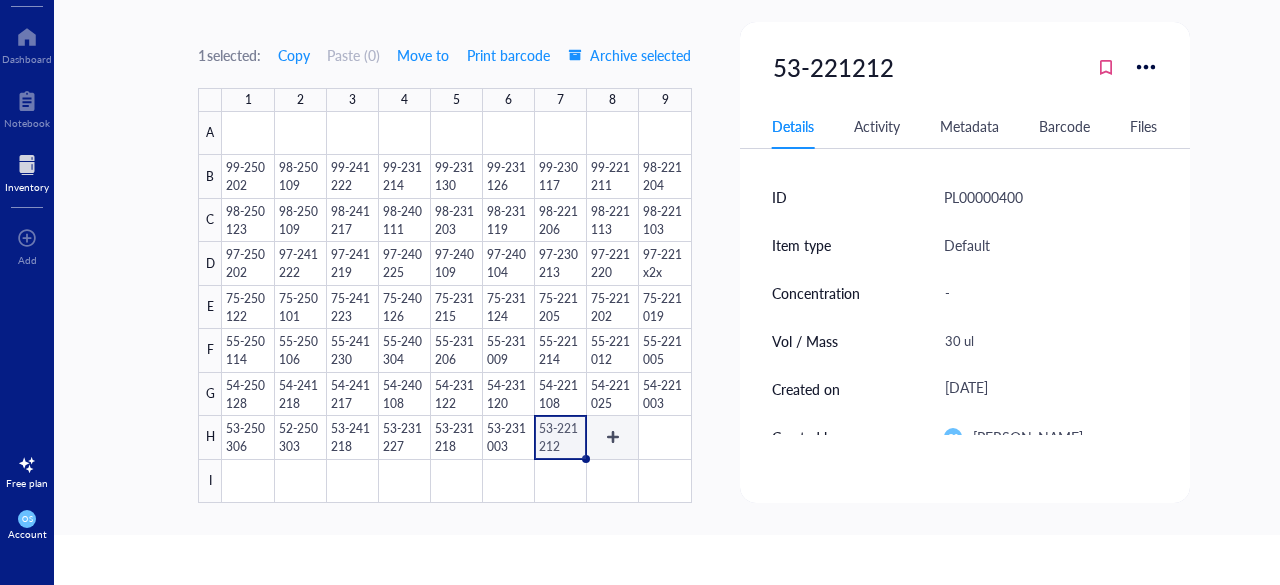 click at bounding box center [456, 307] 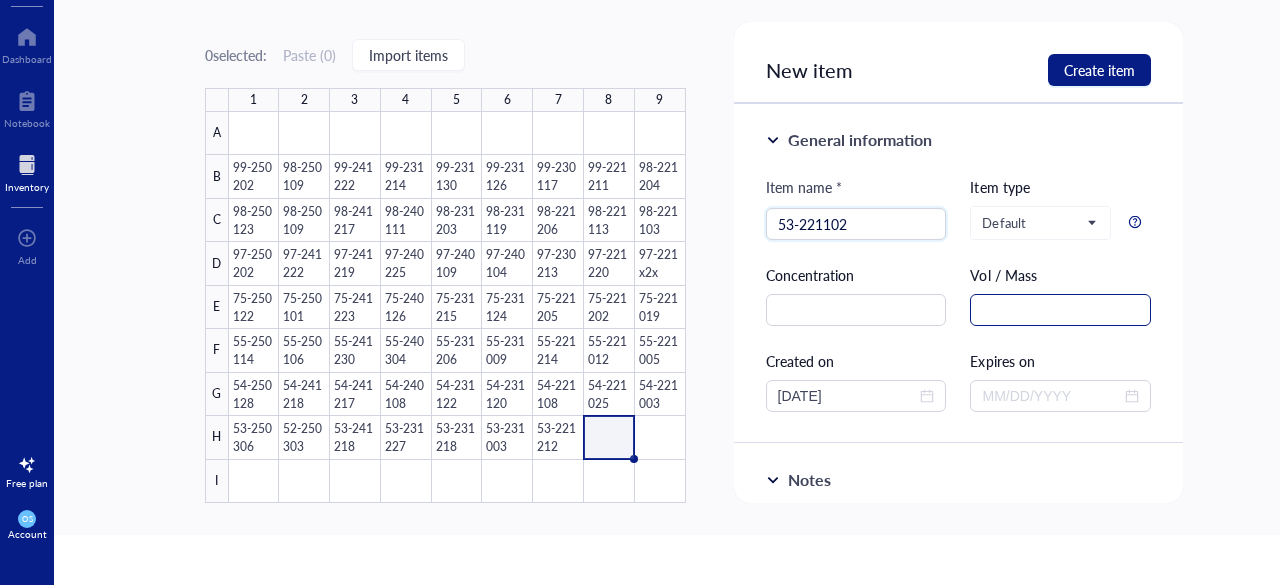 type on "53-221102" 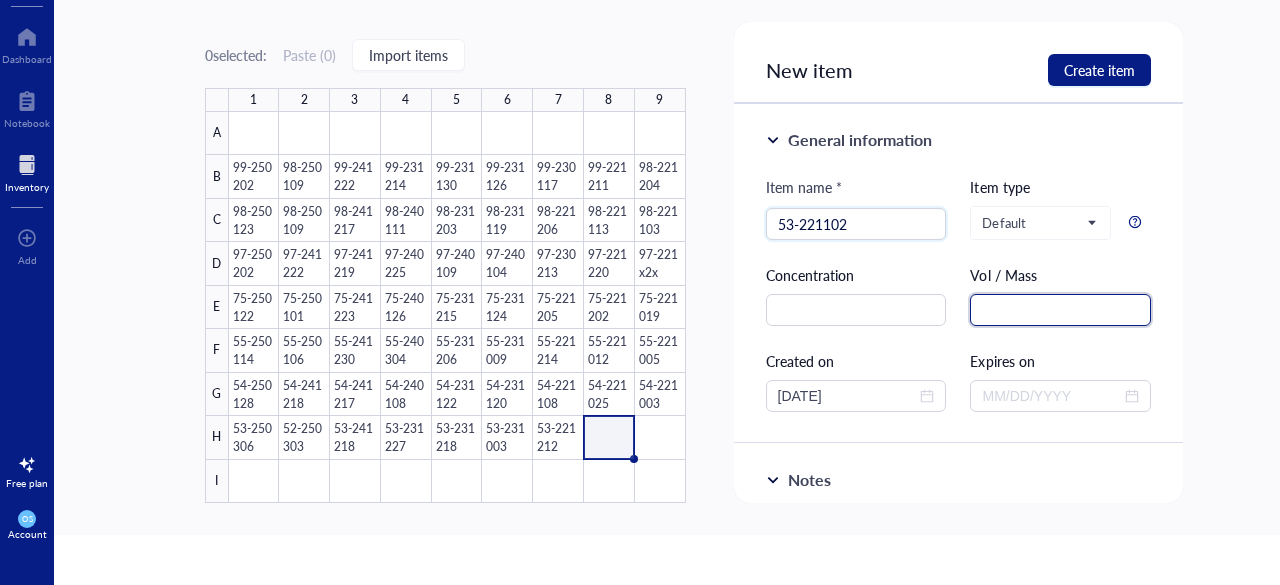 click at bounding box center [1060, 310] 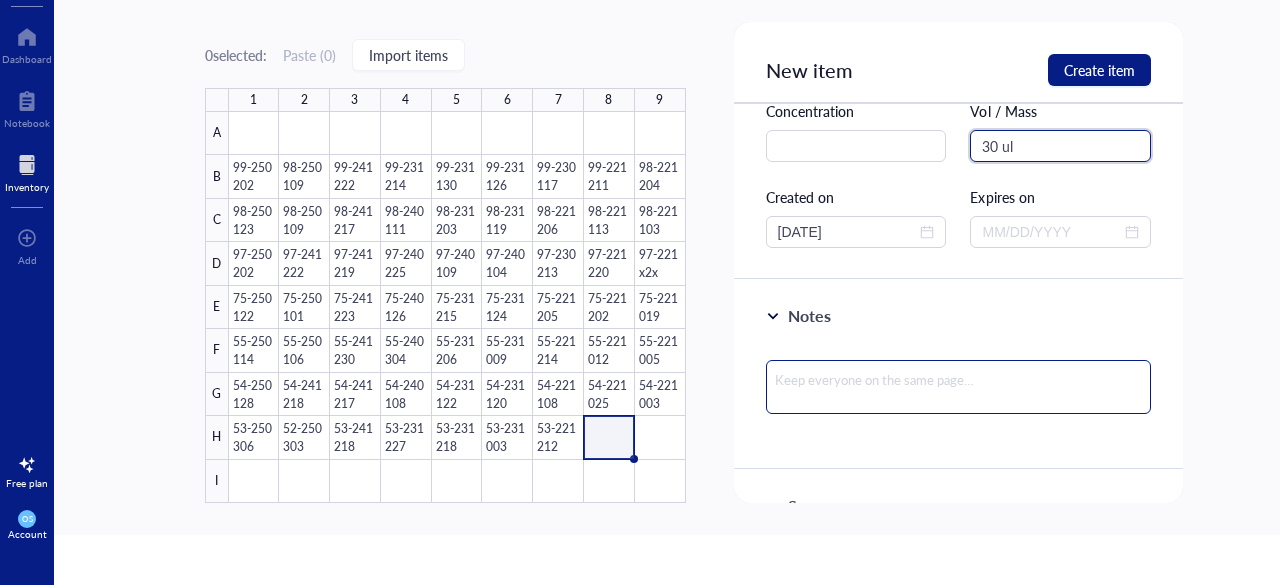 scroll, scrollTop: 165, scrollLeft: 0, axis: vertical 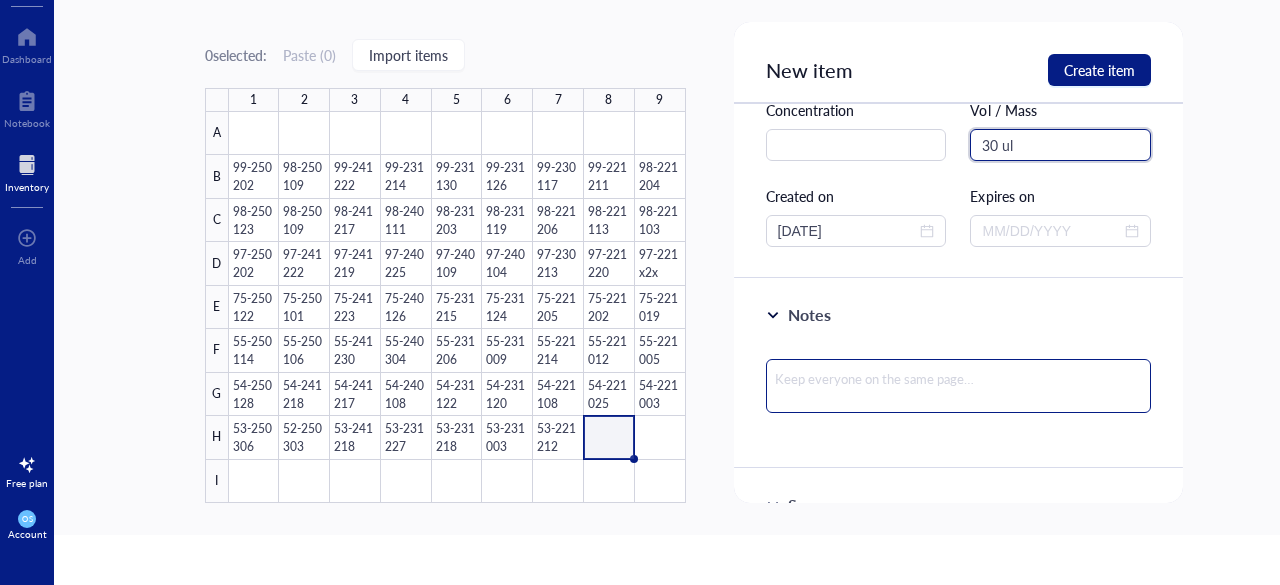 type on "30 ul" 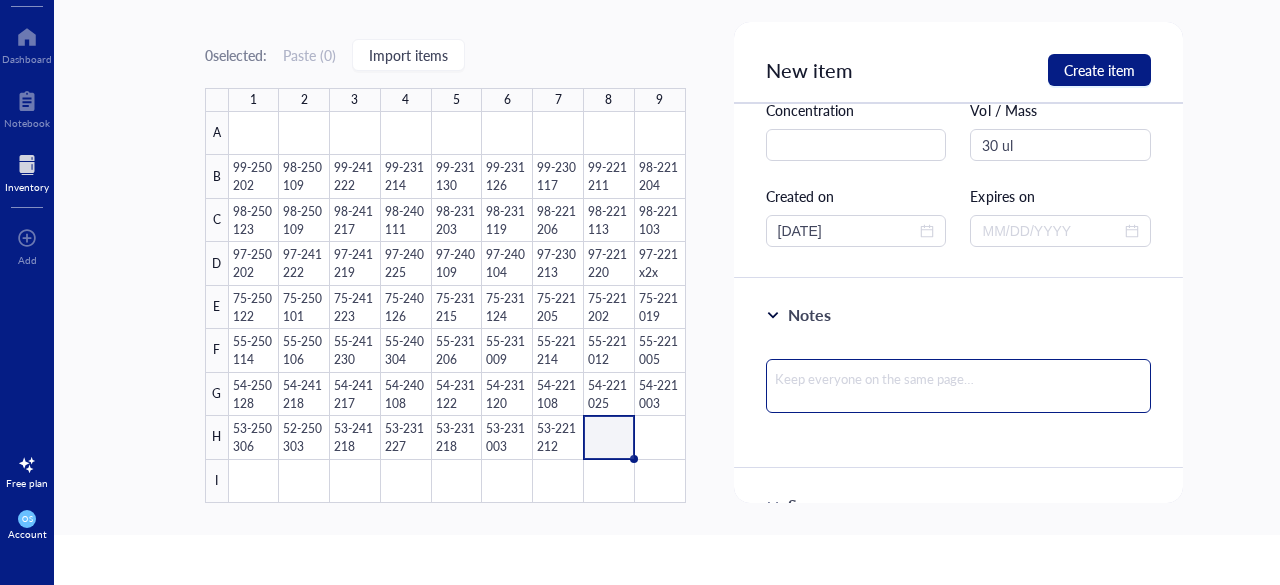 click at bounding box center (959, 386) 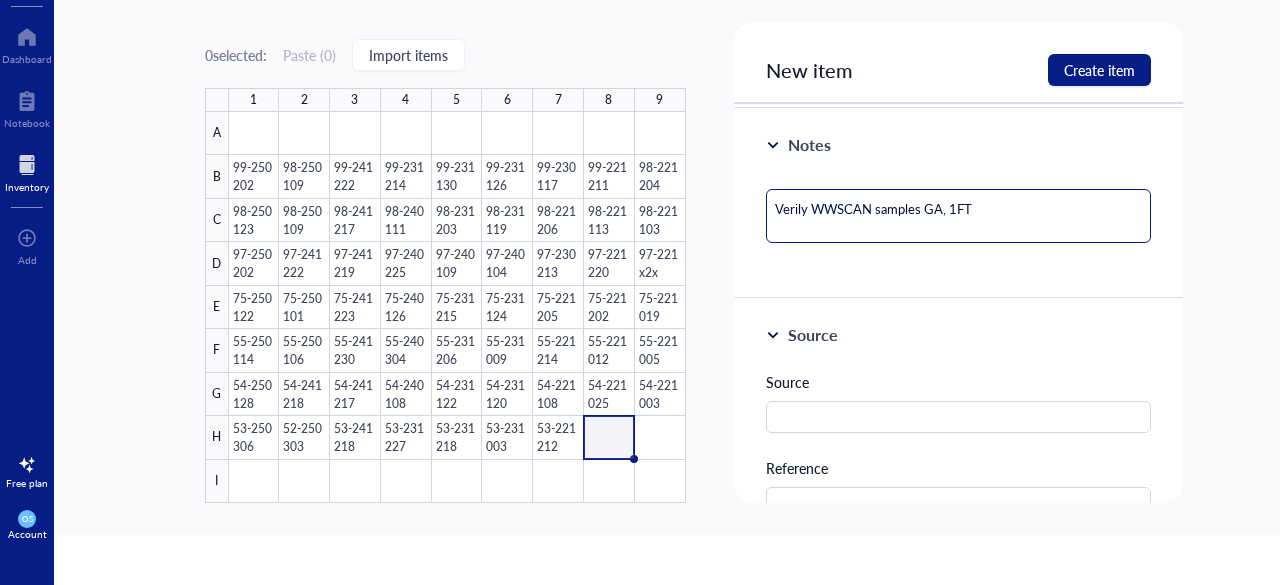 scroll, scrollTop: 345, scrollLeft: 0, axis: vertical 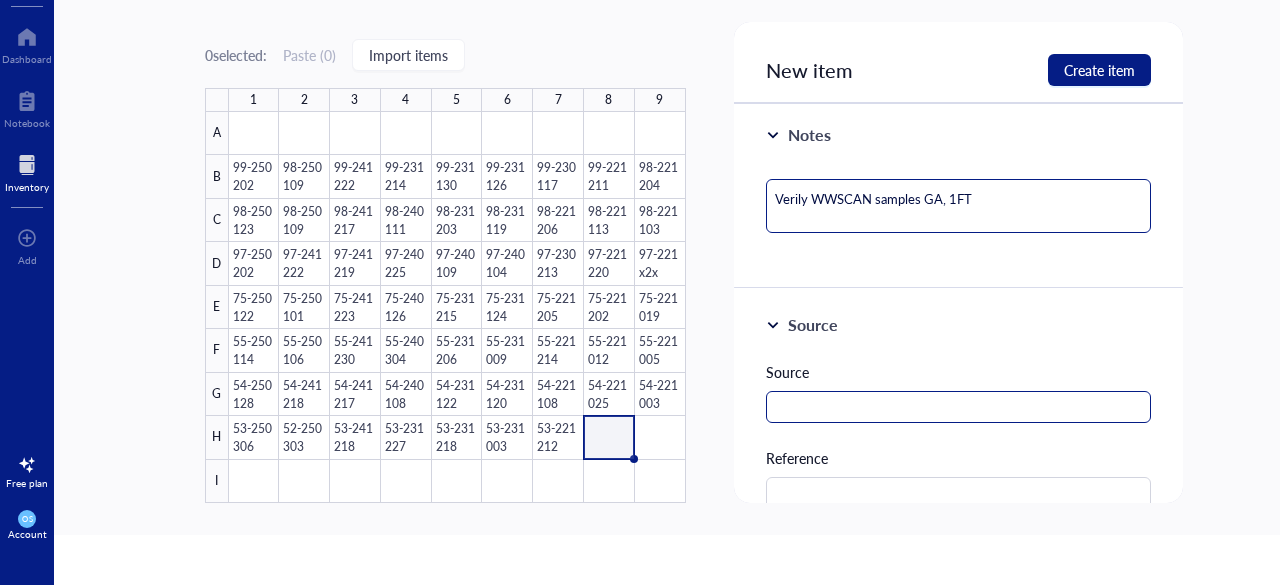 type on "Verily WWSCAN samples GA, 1FT" 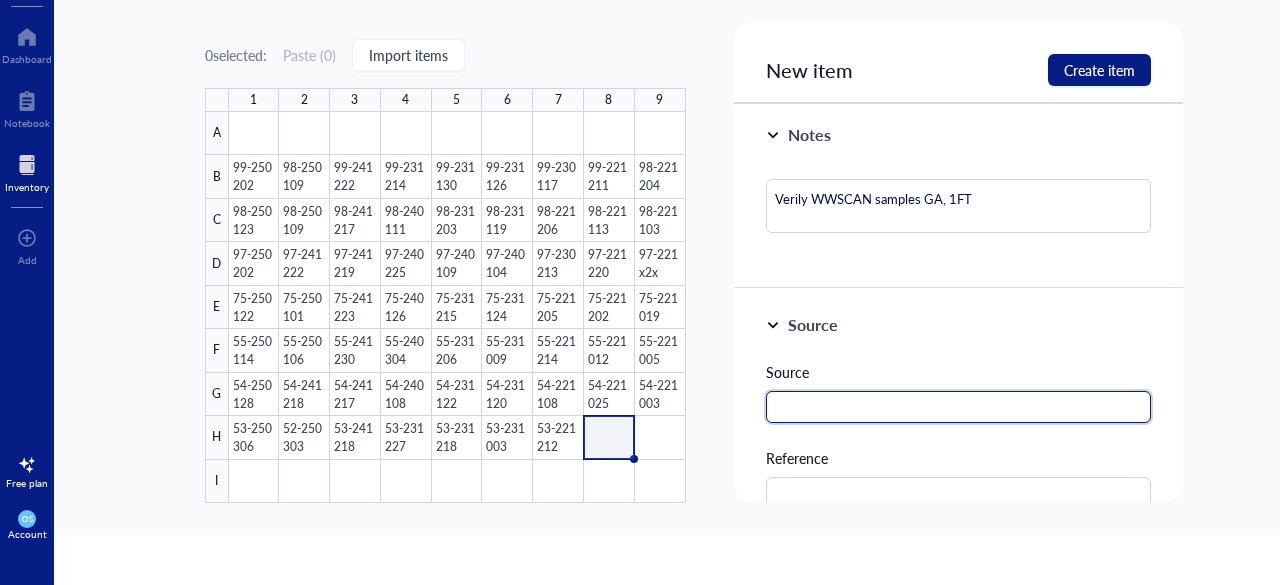 click at bounding box center (959, 407) 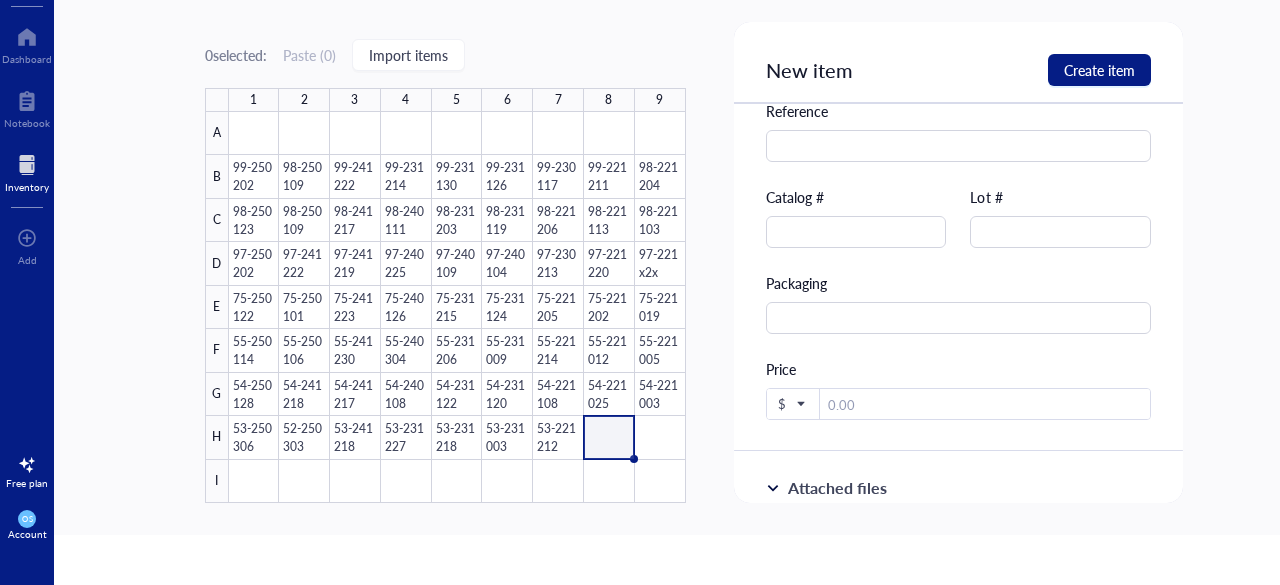 scroll, scrollTop: 713, scrollLeft: 0, axis: vertical 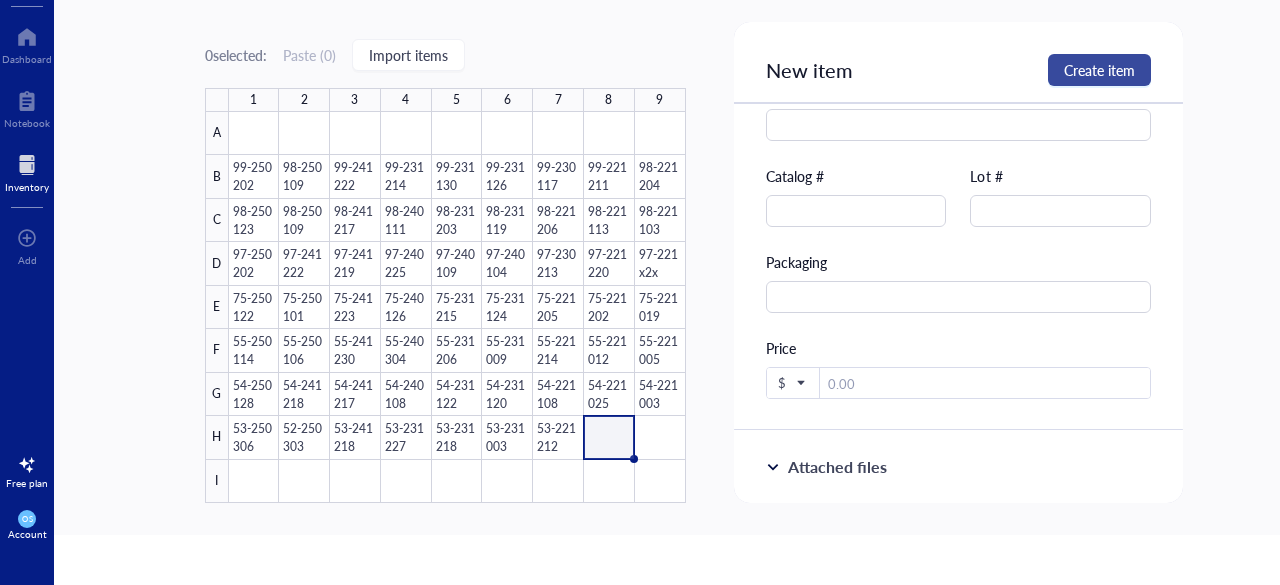 type on "Verily" 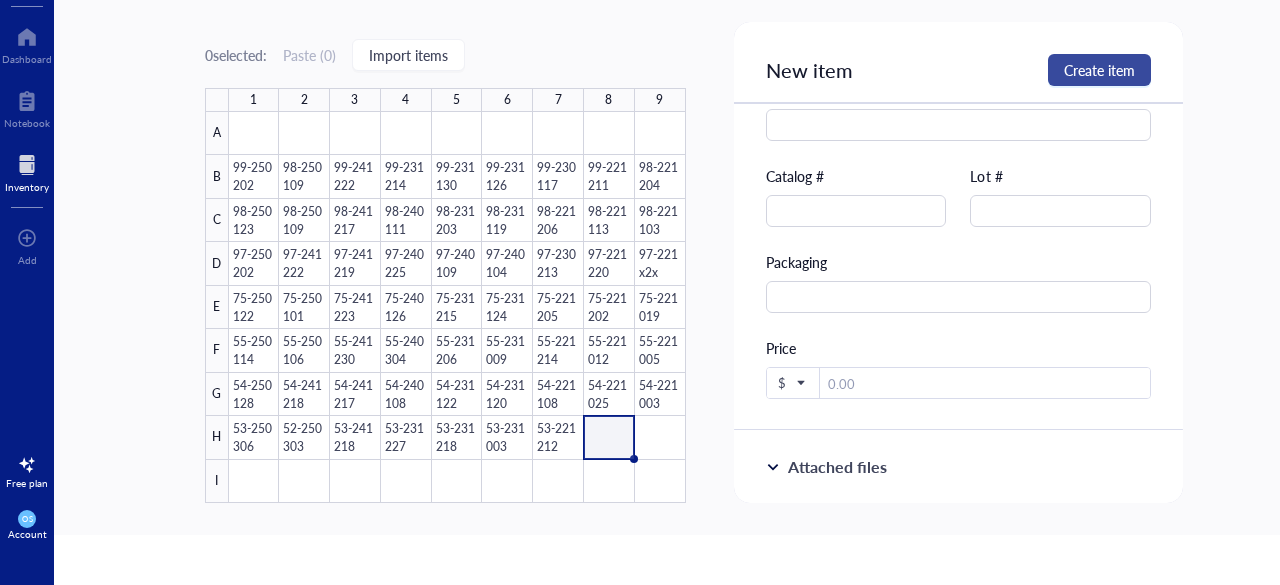 click on "Create item" at bounding box center [1099, 70] 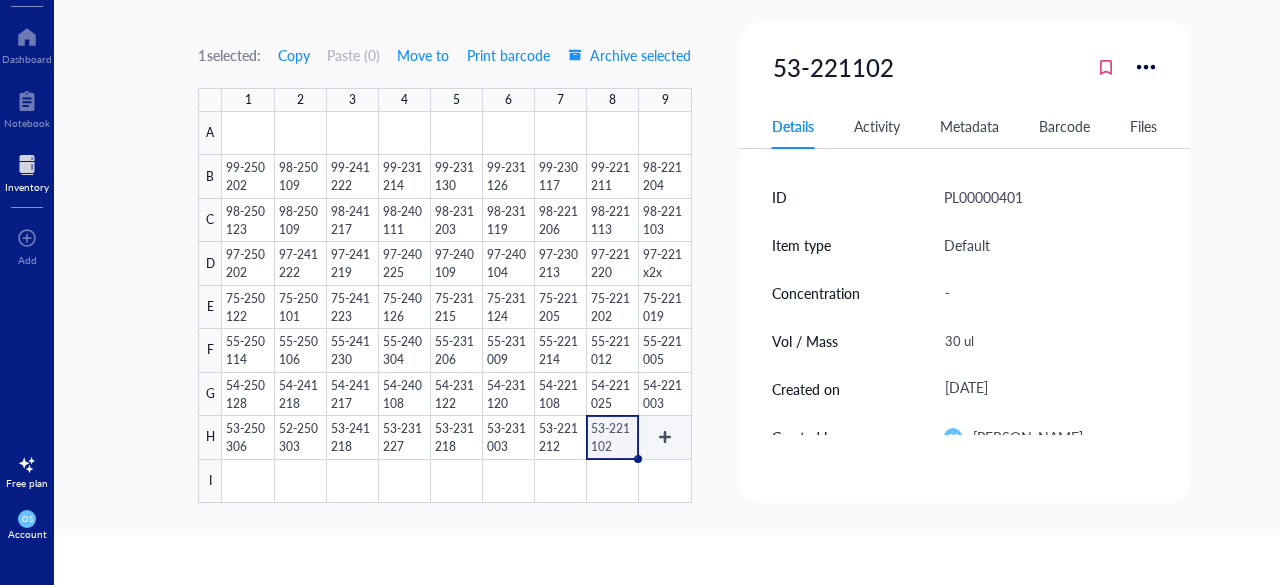 click at bounding box center (456, 307) 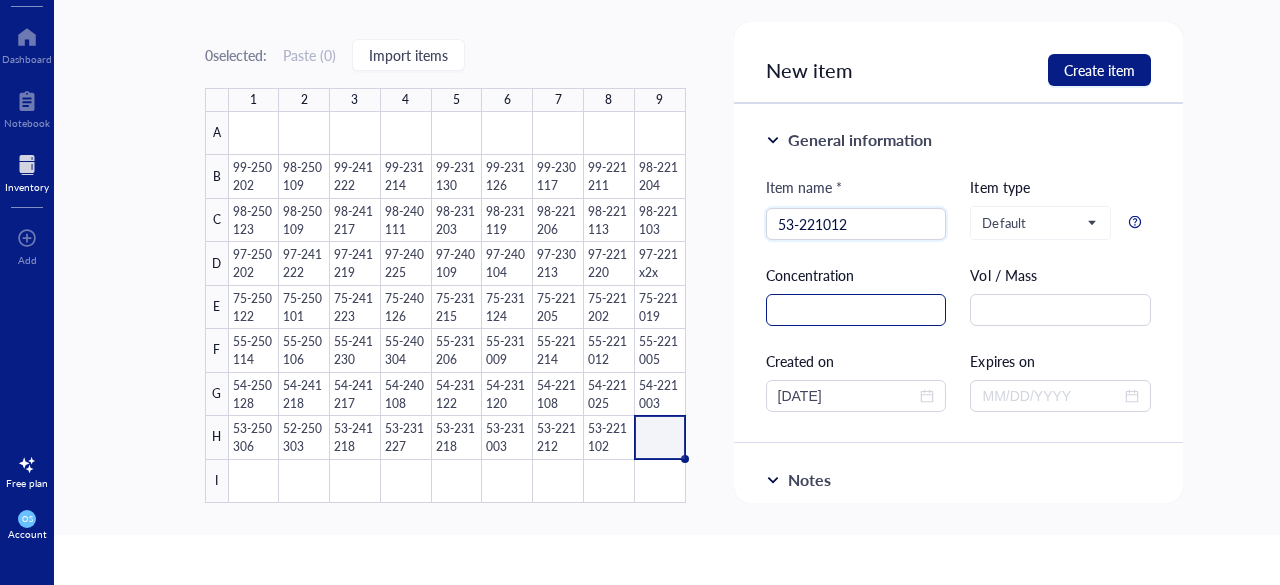 type on "53-221012" 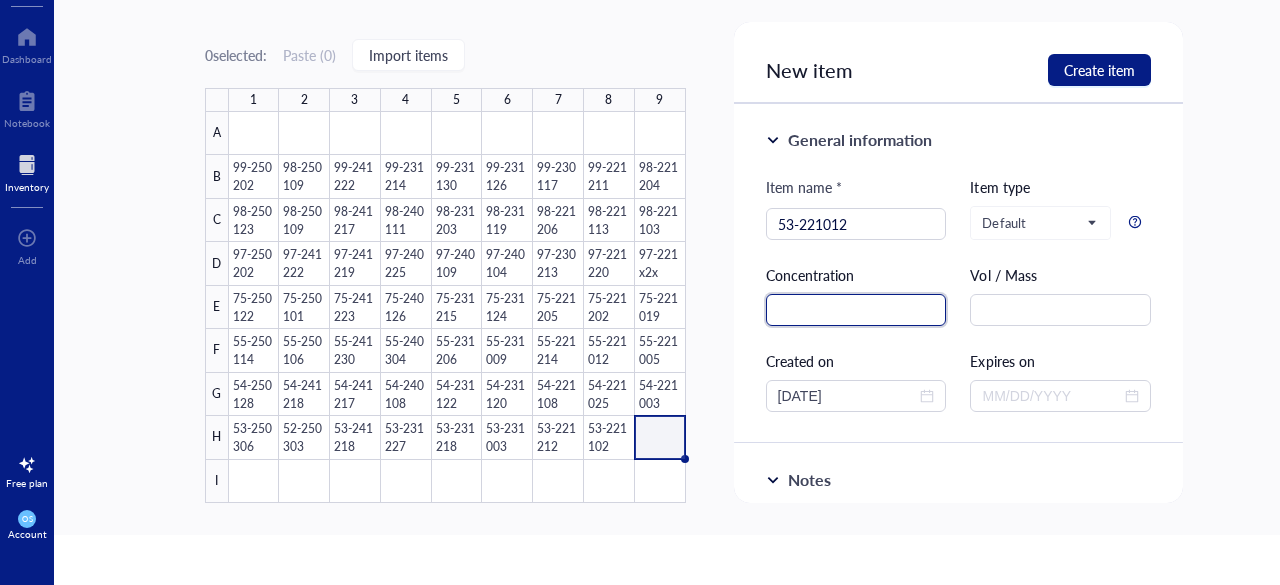 click at bounding box center [856, 310] 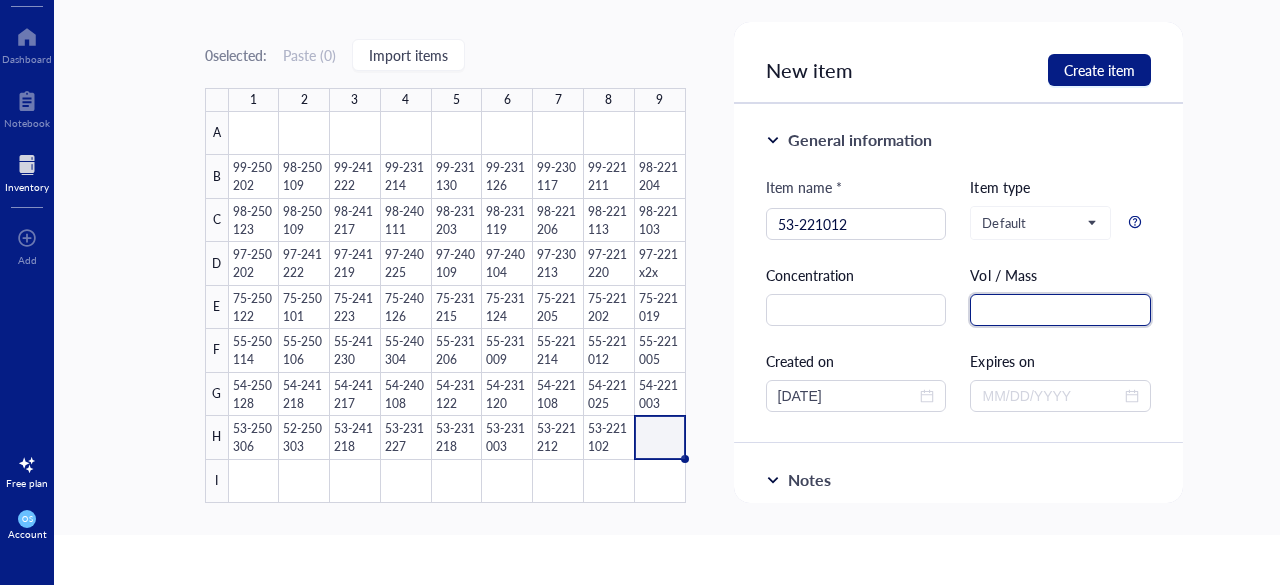 click at bounding box center (1060, 310) 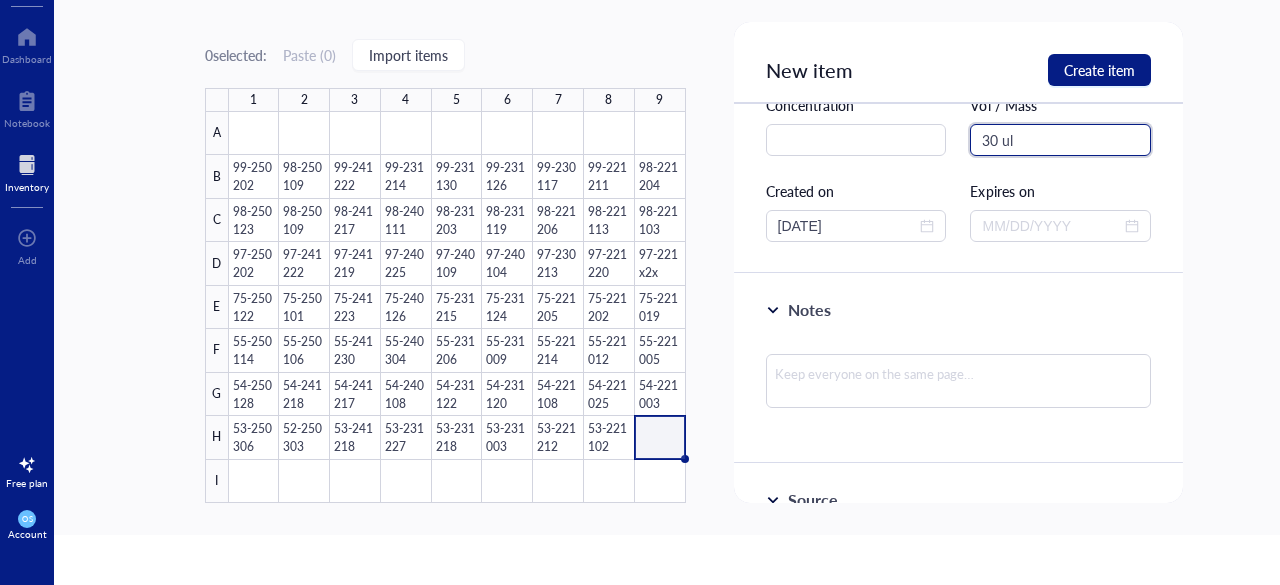scroll, scrollTop: 172, scrollLeft: 0, axis: vertical 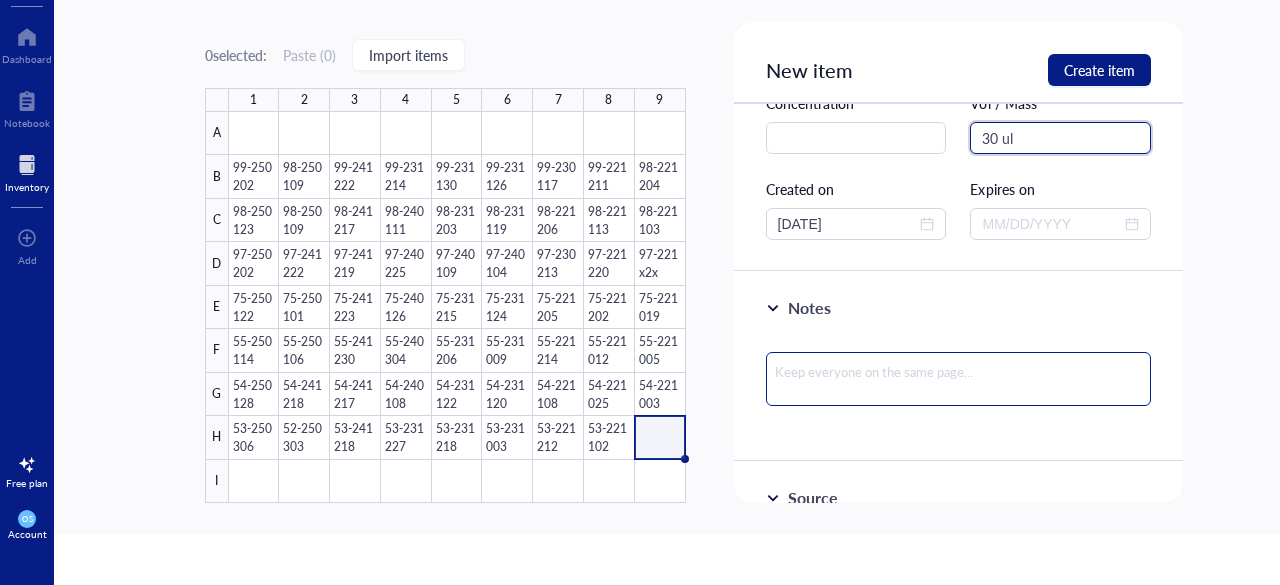 type on "30 ul" 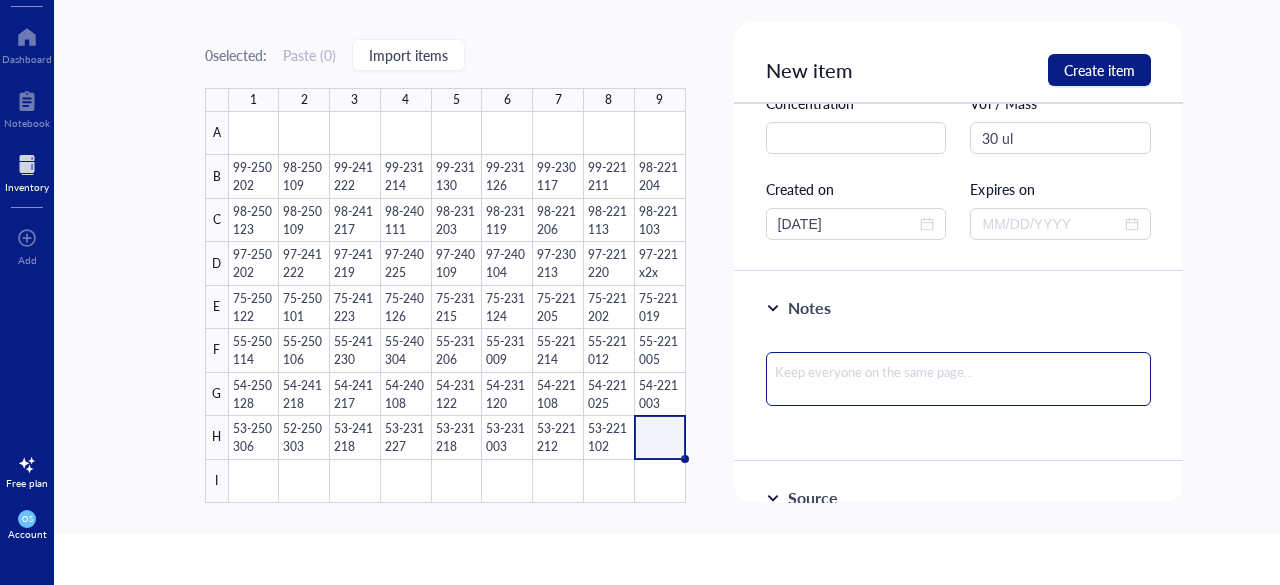 click at bounding box center (959, 379) 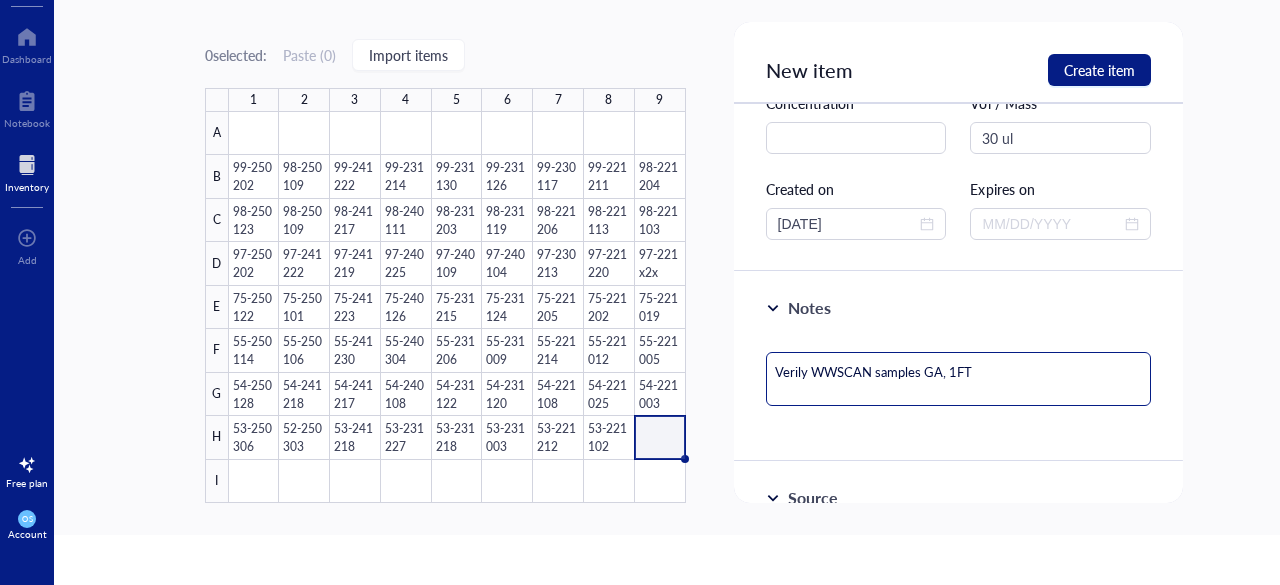 type on "Verily WWSCAN samples GA, 1FT" 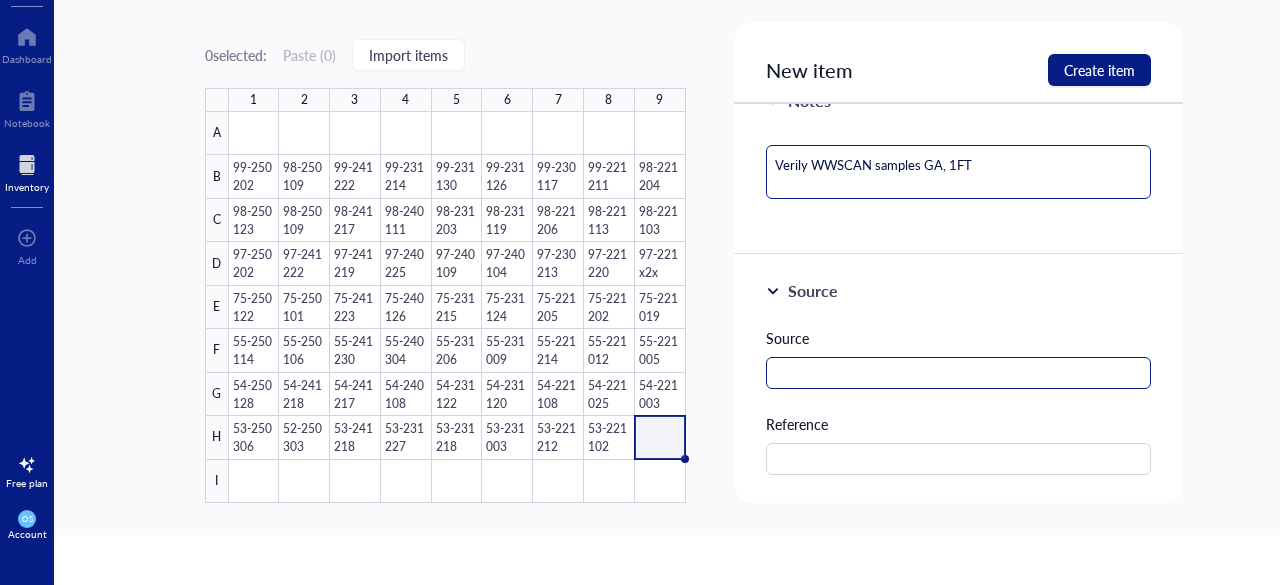 scroll, scrollTop: 382, scrollLeft: 0, axis: vertical 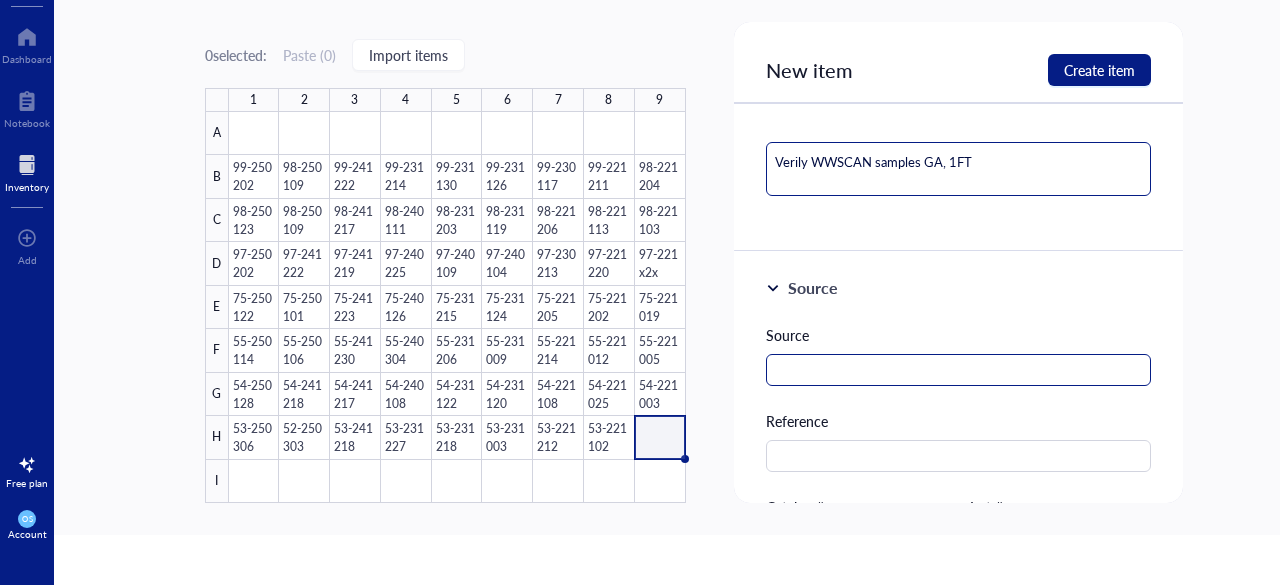 type on "Verily WWSCAN samples GA, 1FT" 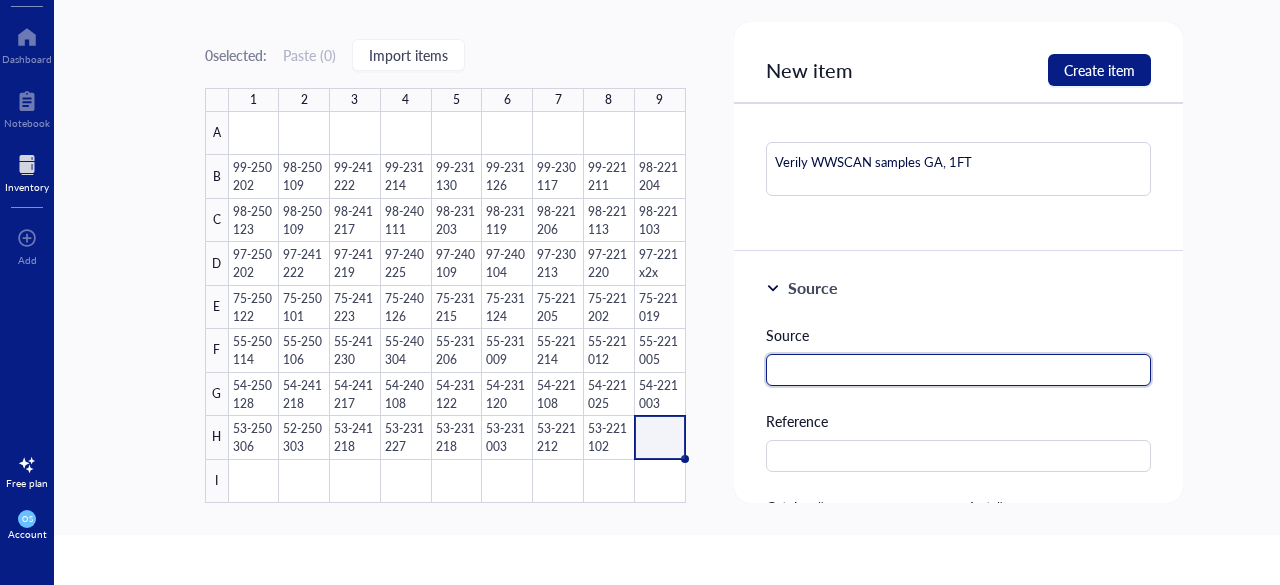 click at bounding box center (959, 370) 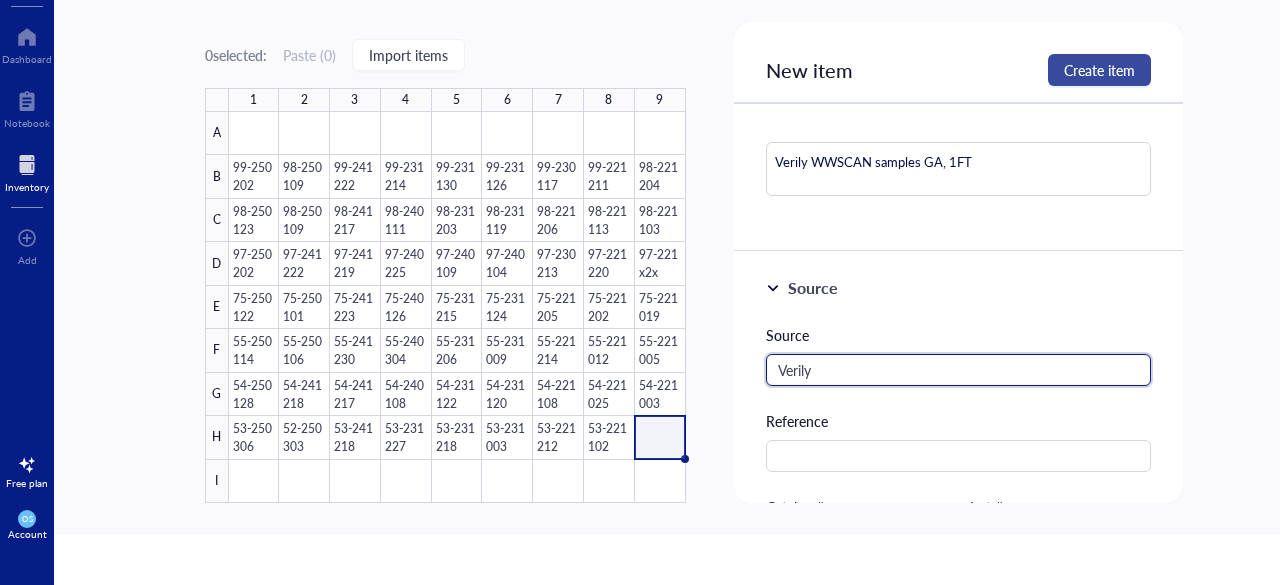 type on "Verily" 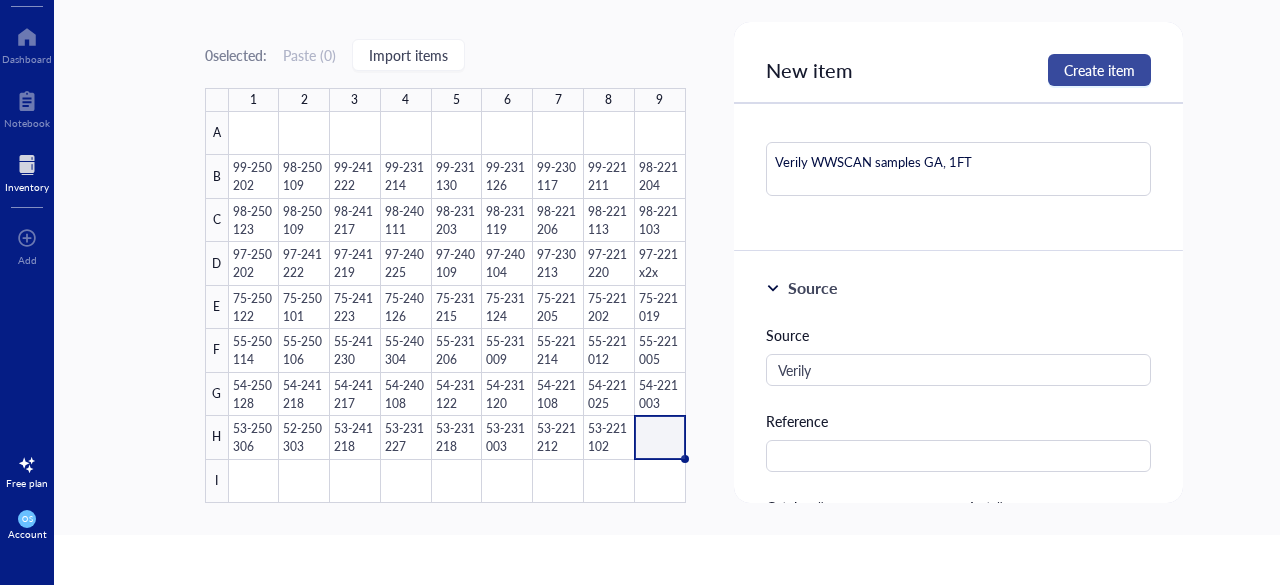 click on "Create item" at bounding box center (1099, 70) 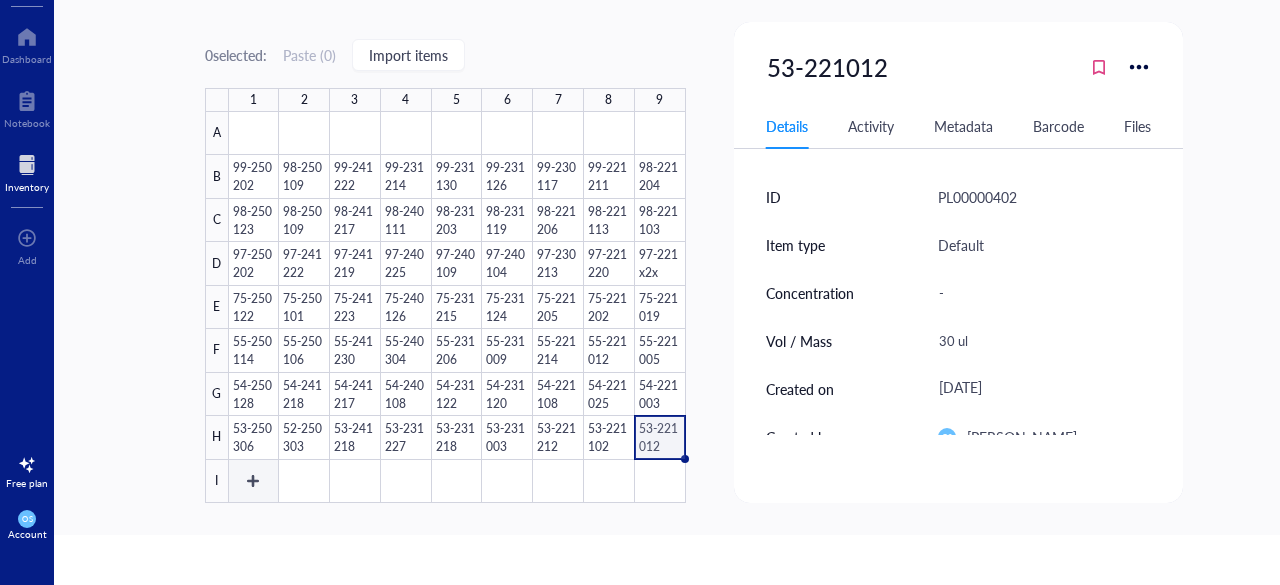 click at bounding box center [457, 307] 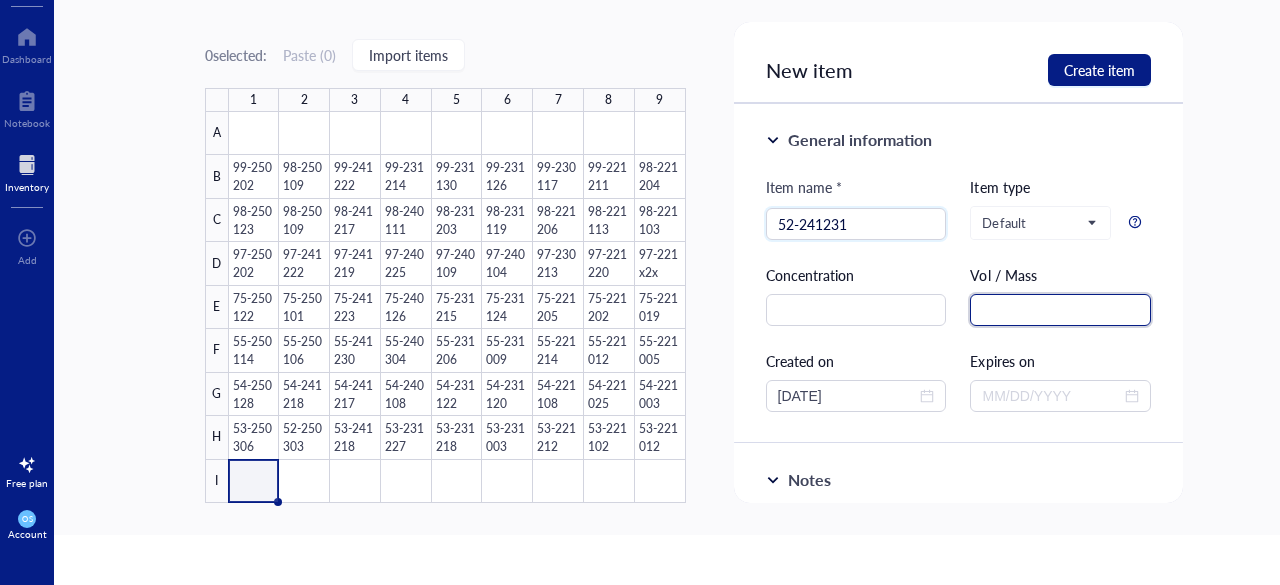 click at bounding box center [1060, 310] 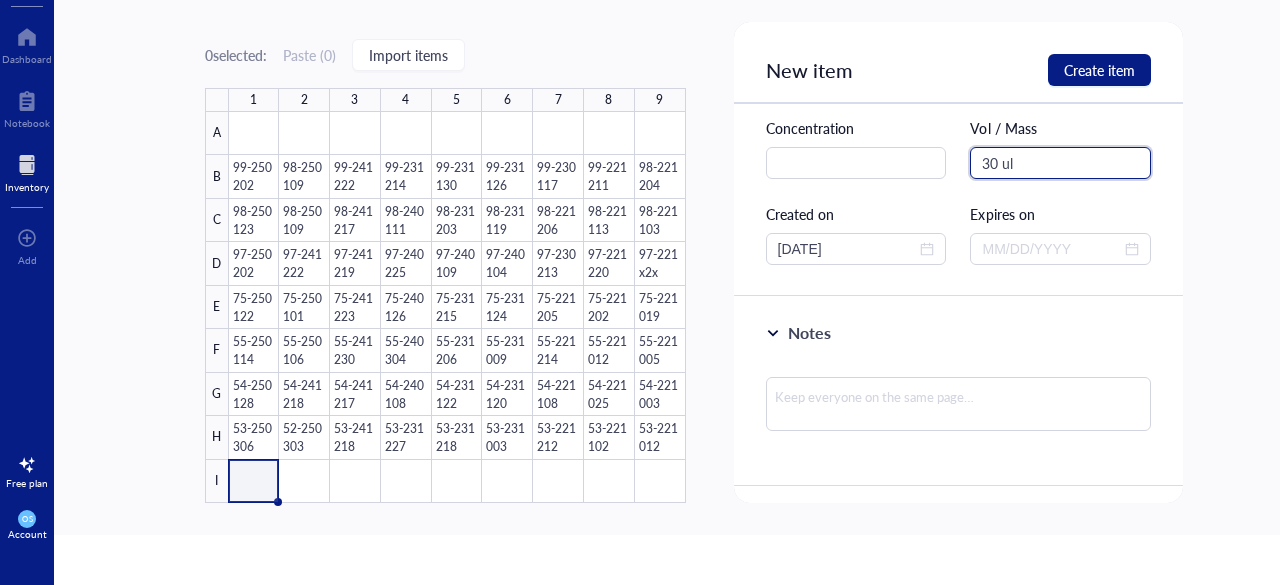 scroll, scrollTop: 151, scrollLeft: 0, axis: vertical 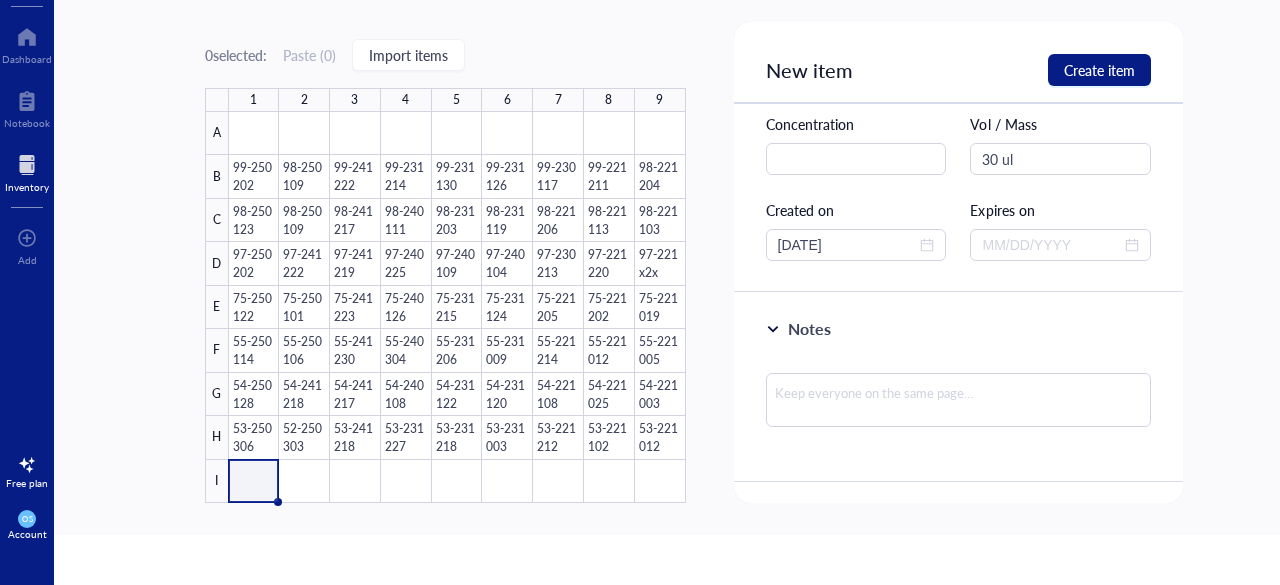 click on "Notes" at bounding box center [959, 388] 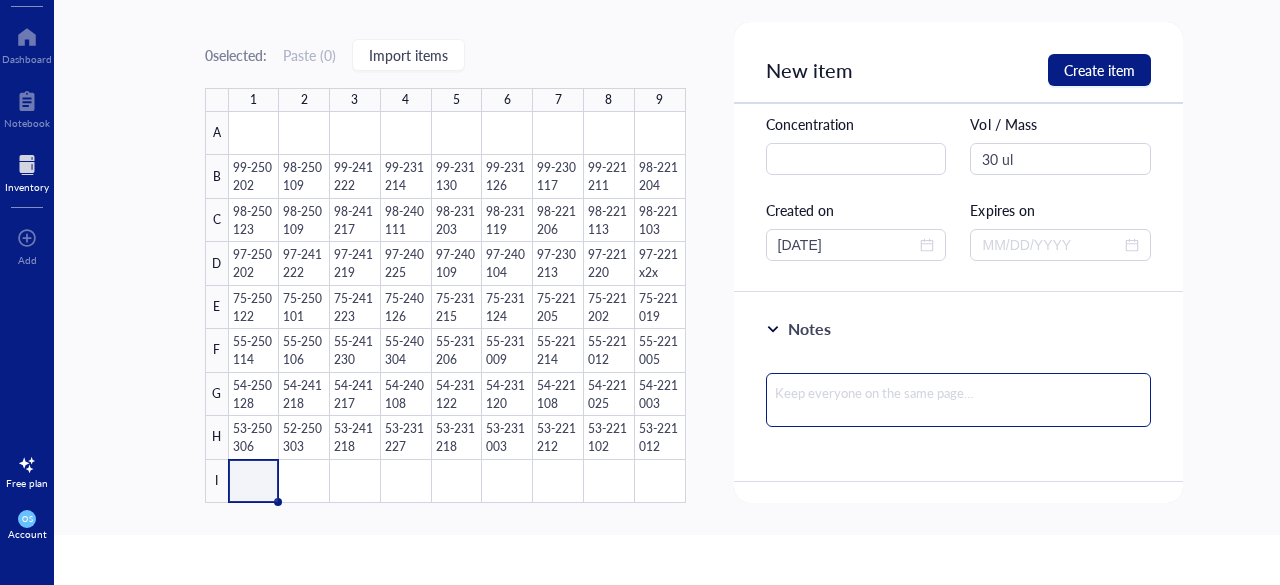 click at bounding box center (959, 400) 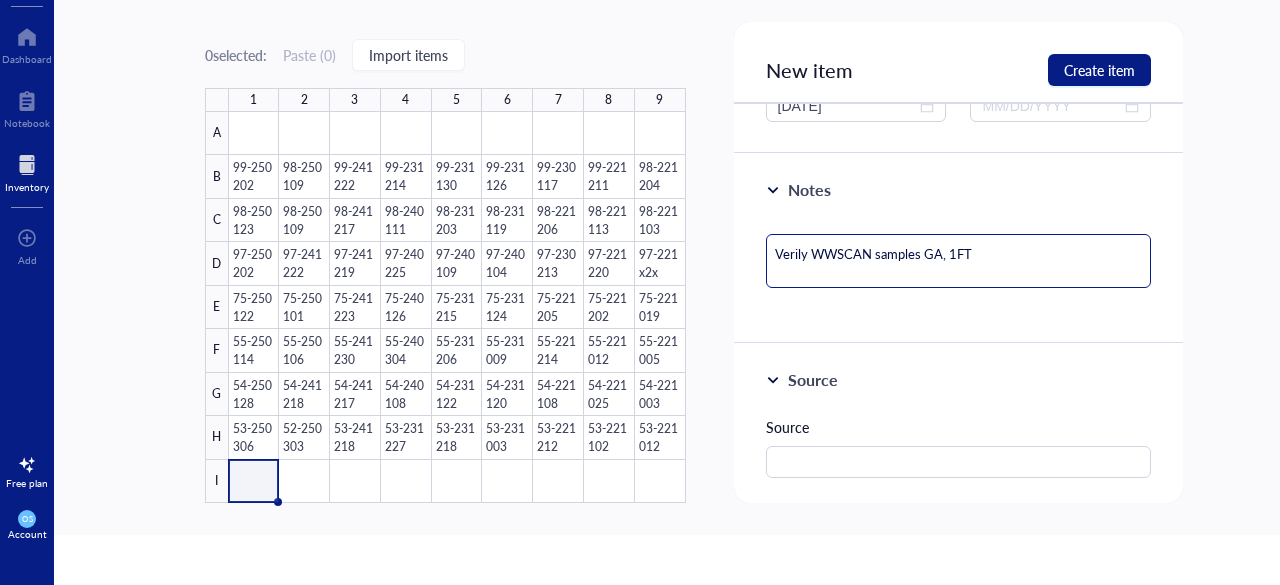 scroll, scrollTop: 292, scrollLeft: 0, axis: vertical 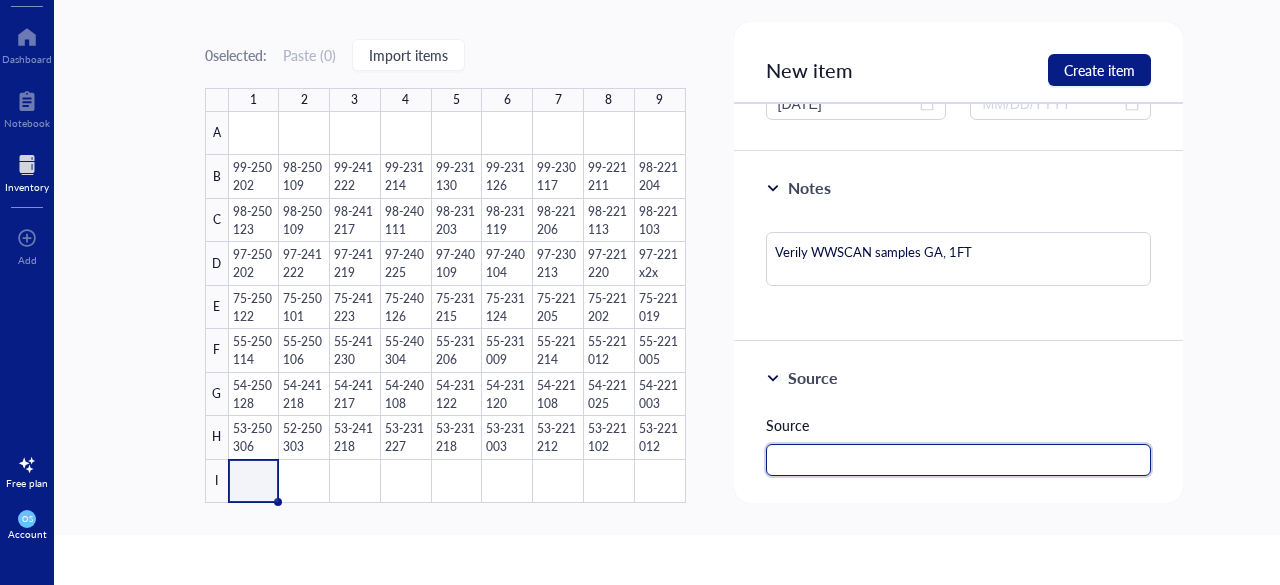 click at bounding box center [959, 460] 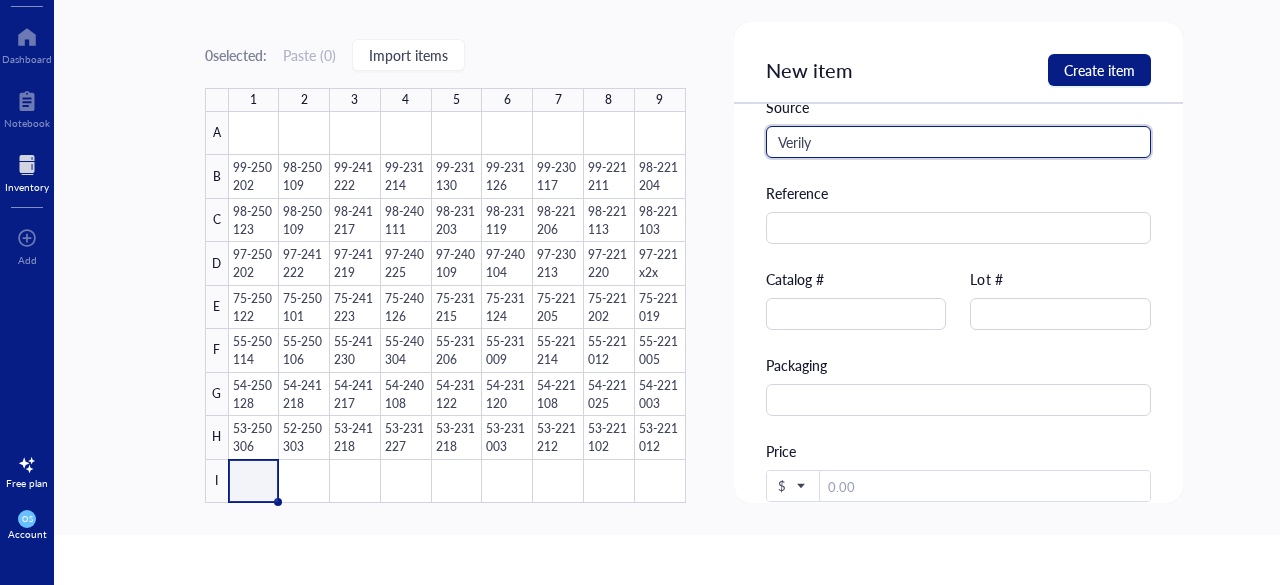 scroll, scrollTop: 611, scrollLeft: 0, axis: vertical 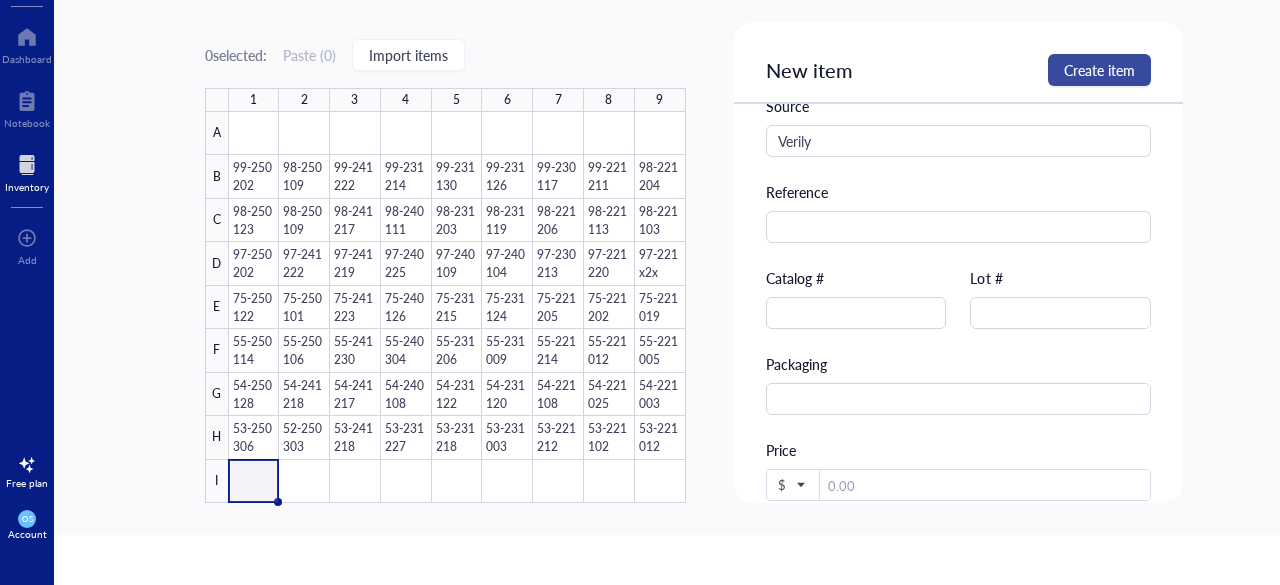 click on "Create item" at bounding box center [1099, 70] 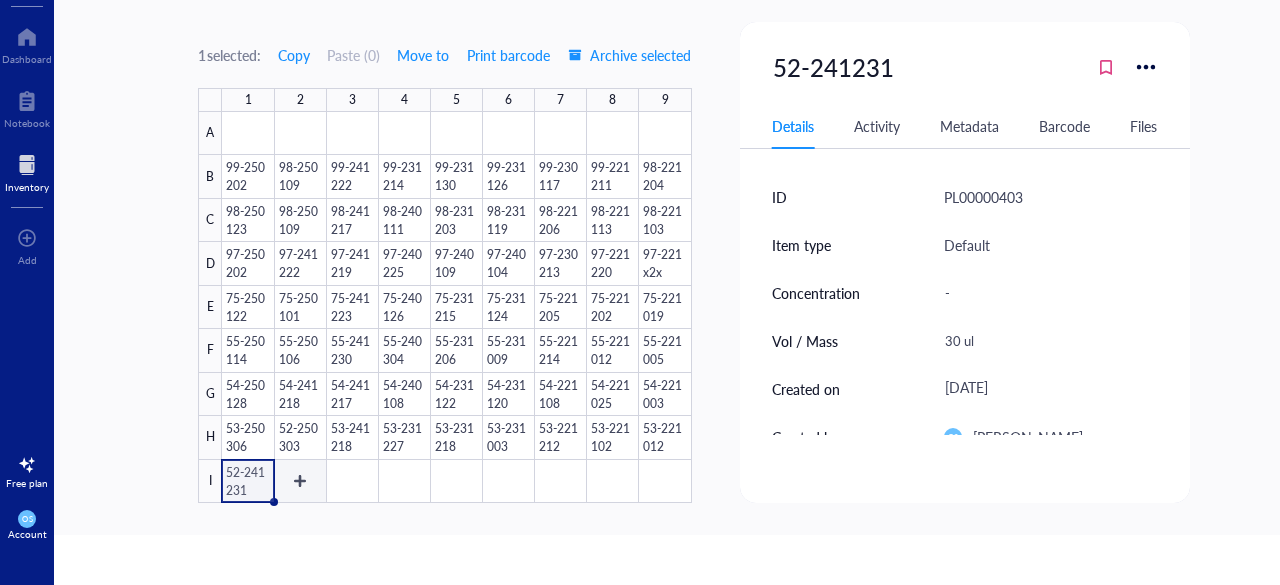 click at bounding box center (456, 307) 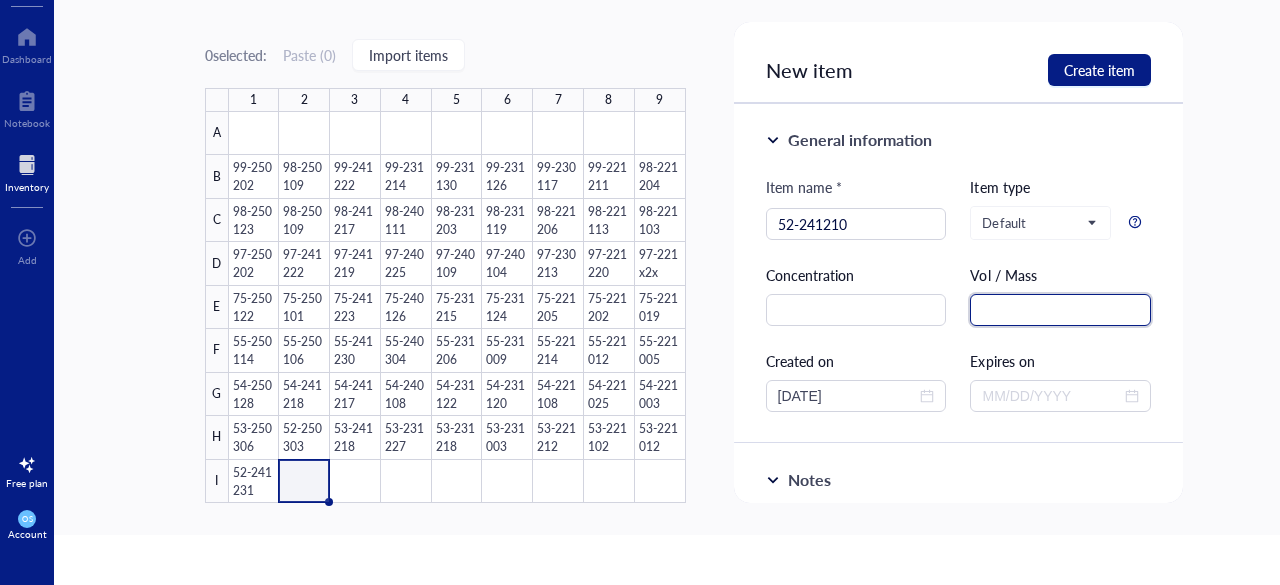 click at bounding box center [1060, 310] 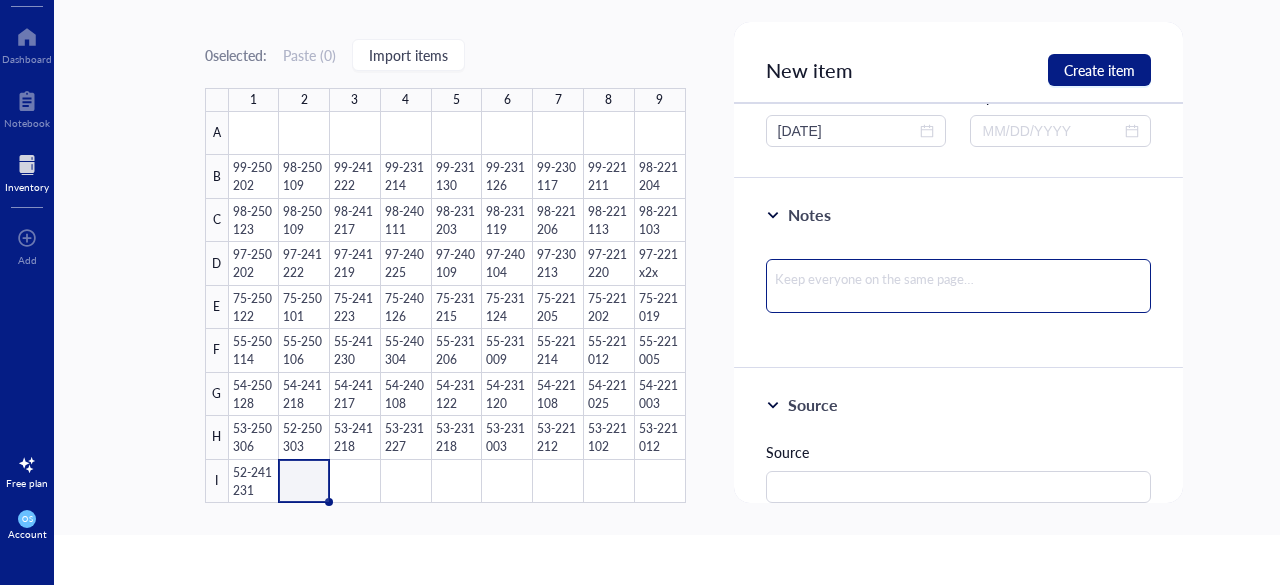 scroll, scrollTop: 266, scrollLeft: 0, axis: vertical 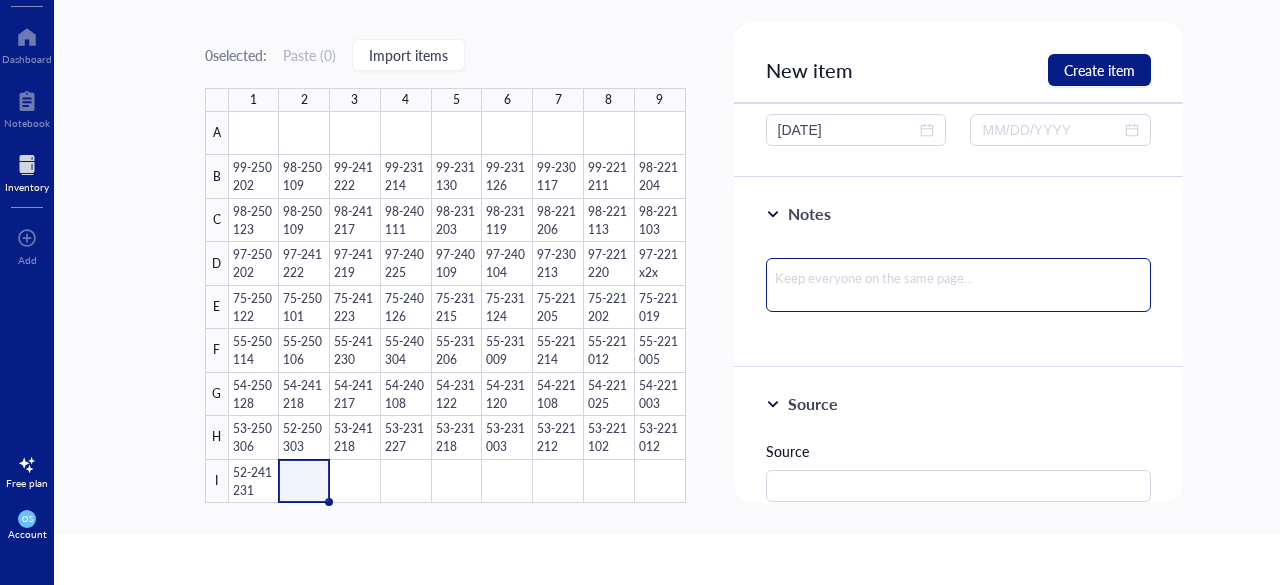 click at bounding box center [959, 285] 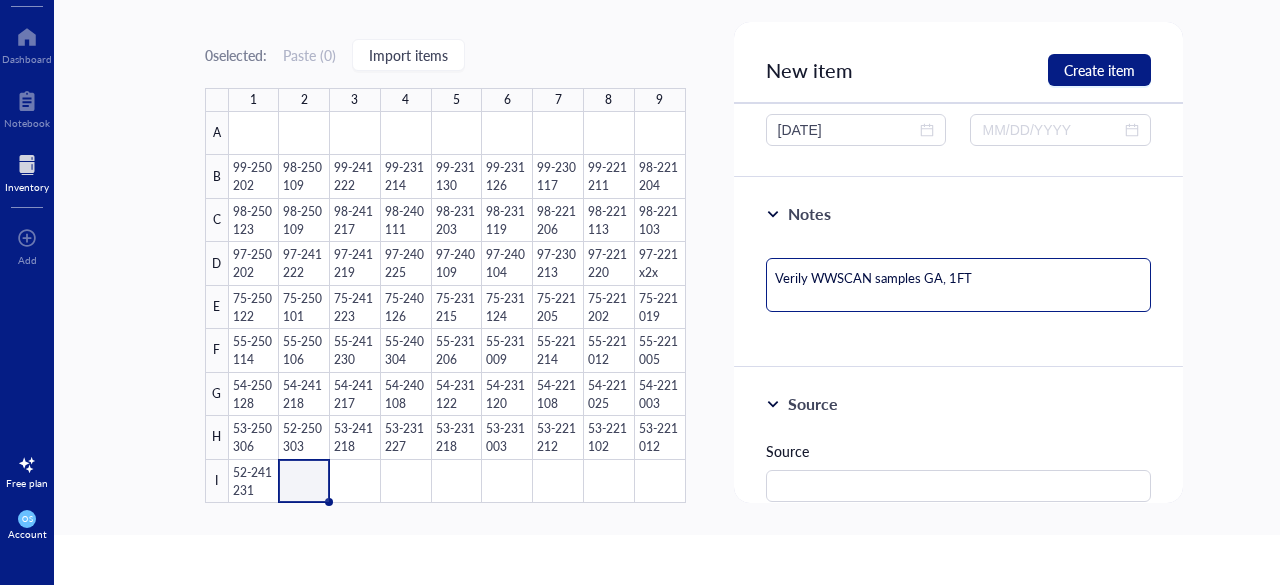 scroll, scrollTop: 367, scrollLeft: 0, axis: vertical 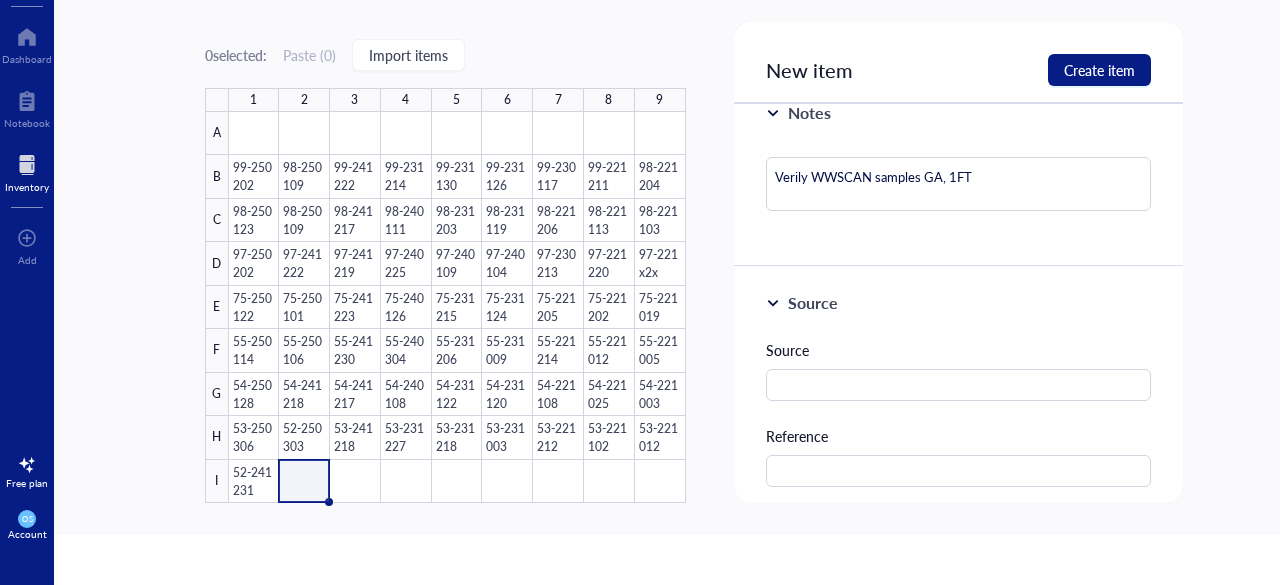click on "Source Reference Catalog # Lot # Packaging Price $" at bounding box center [959, 542] 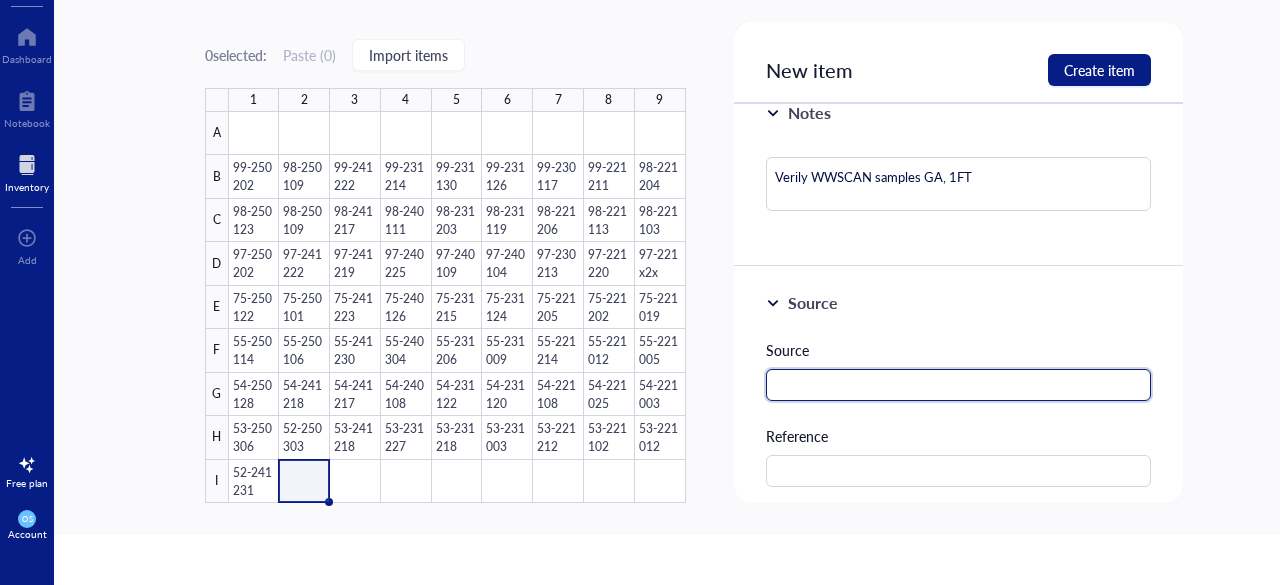 click at bounding box center (959, 385) 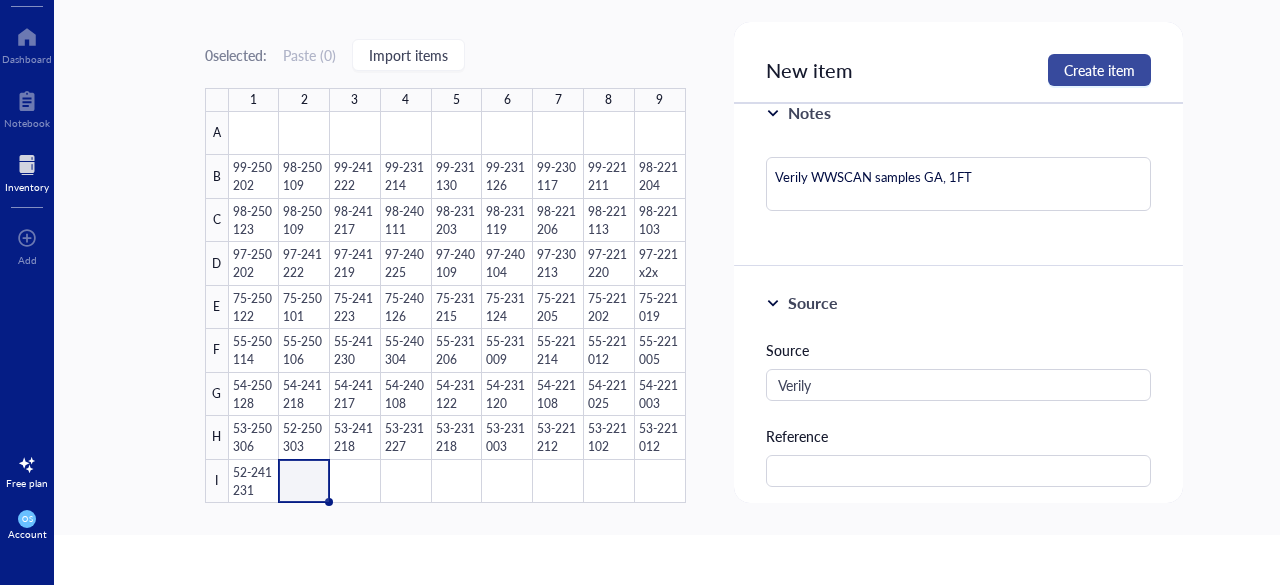click on "Create item" at bounding box center [1099, 70] 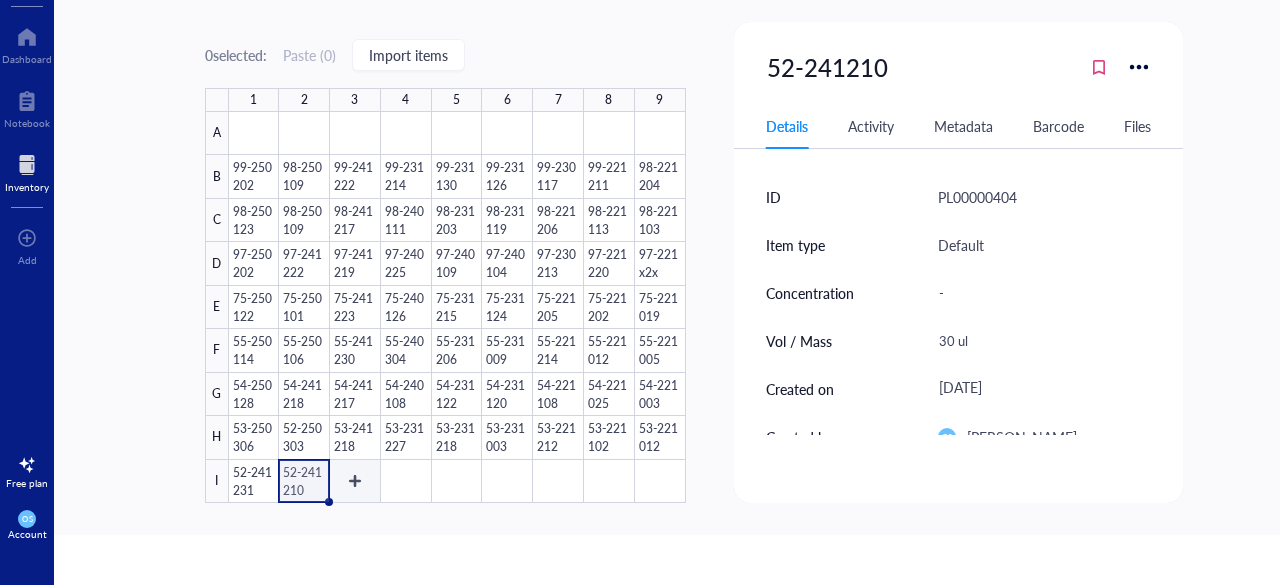 click at bounding box center (457, 307) 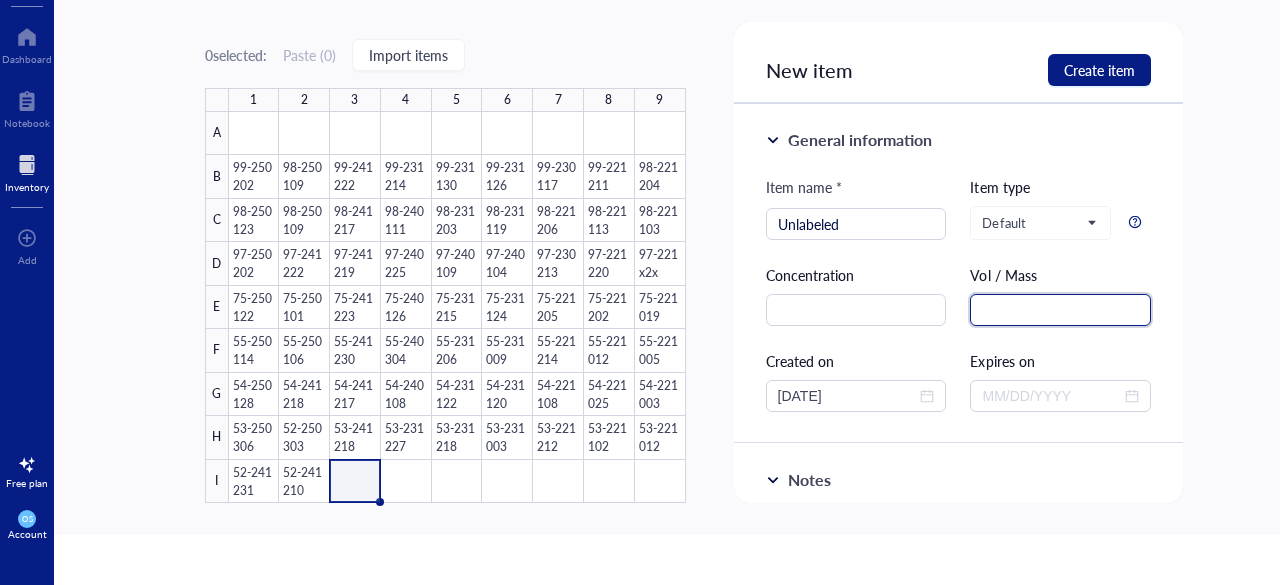 click at bounding box center [1060, 310] 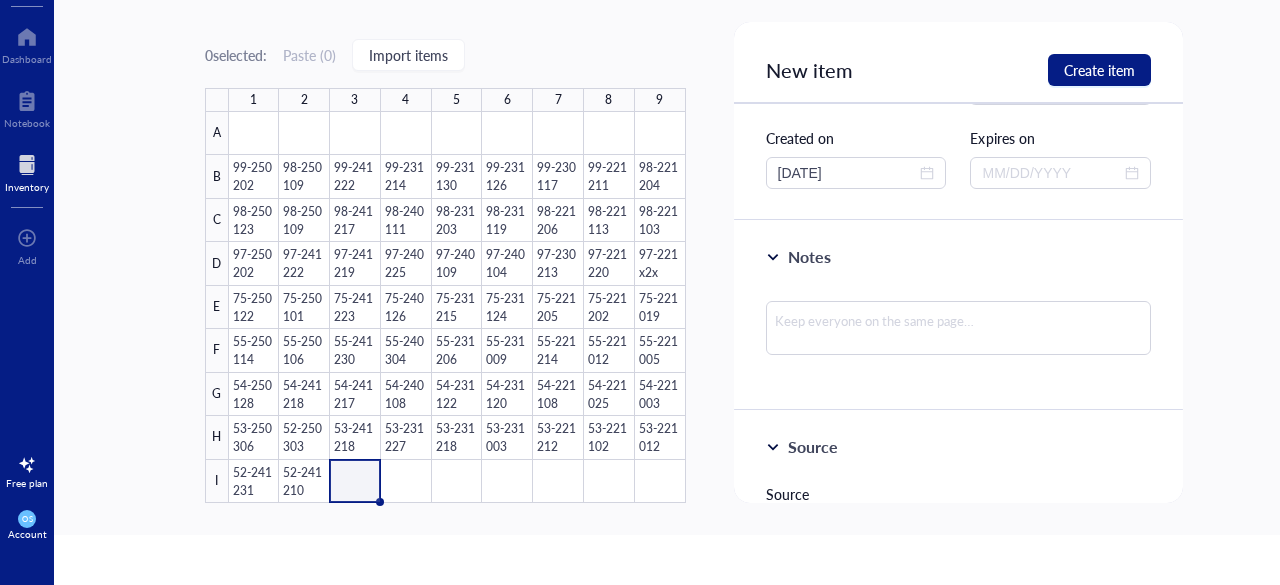 scroll, scrollTop: 224, scrollLeft: 0, axis: vertical 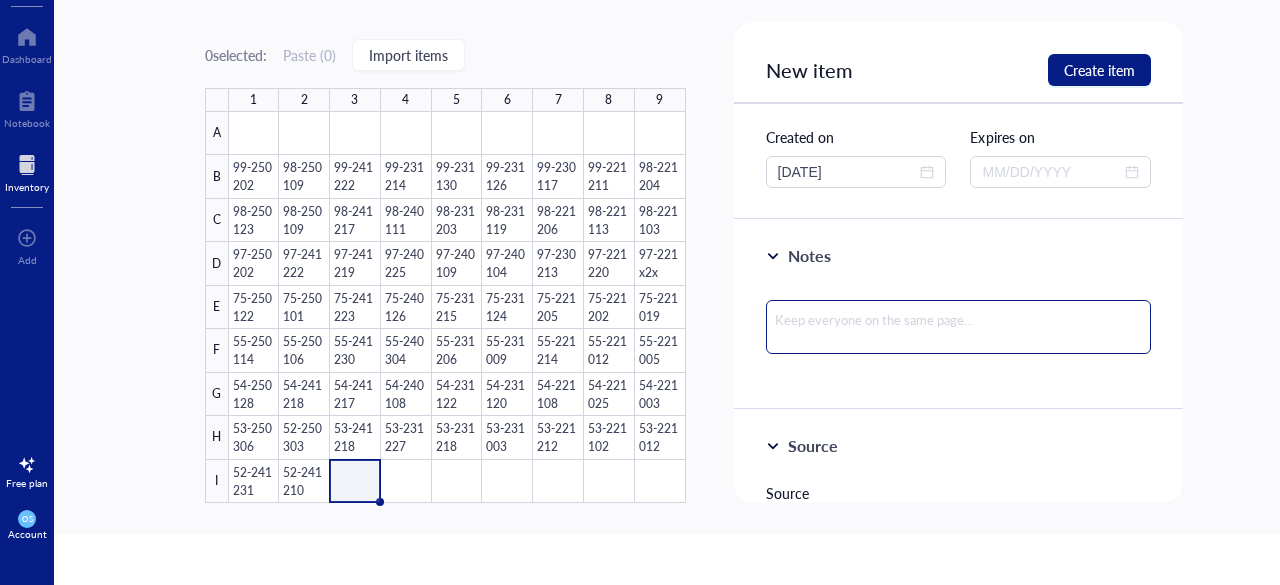 click at bounding box center (959, 327) 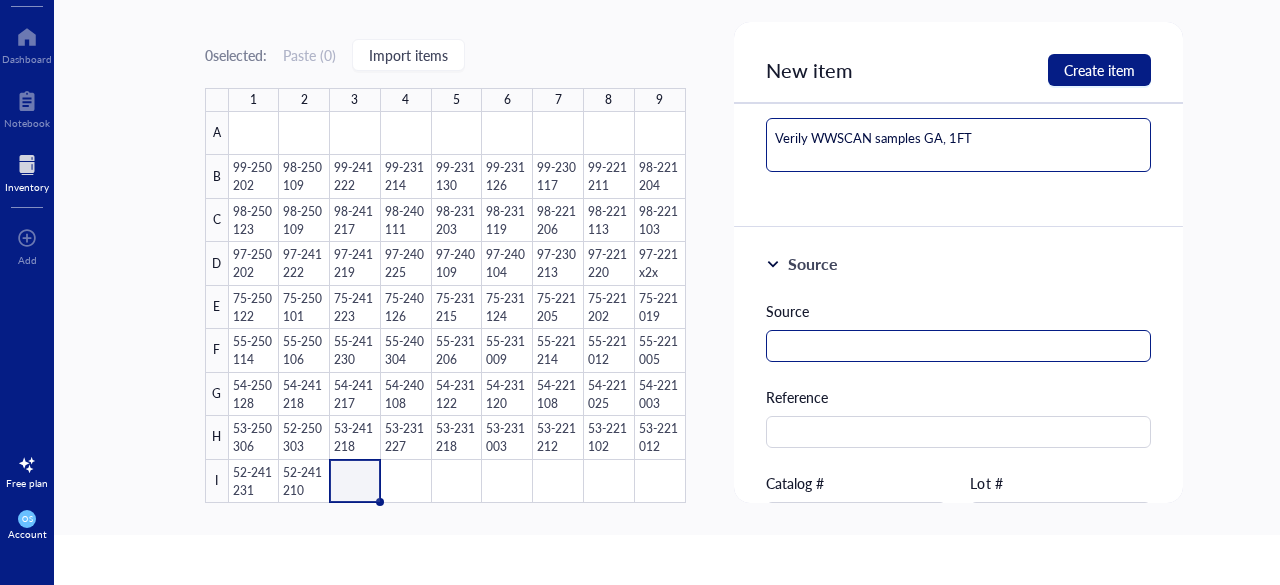 scroll, scrollTop: 408, scrollLeft: 0, axis: vertical 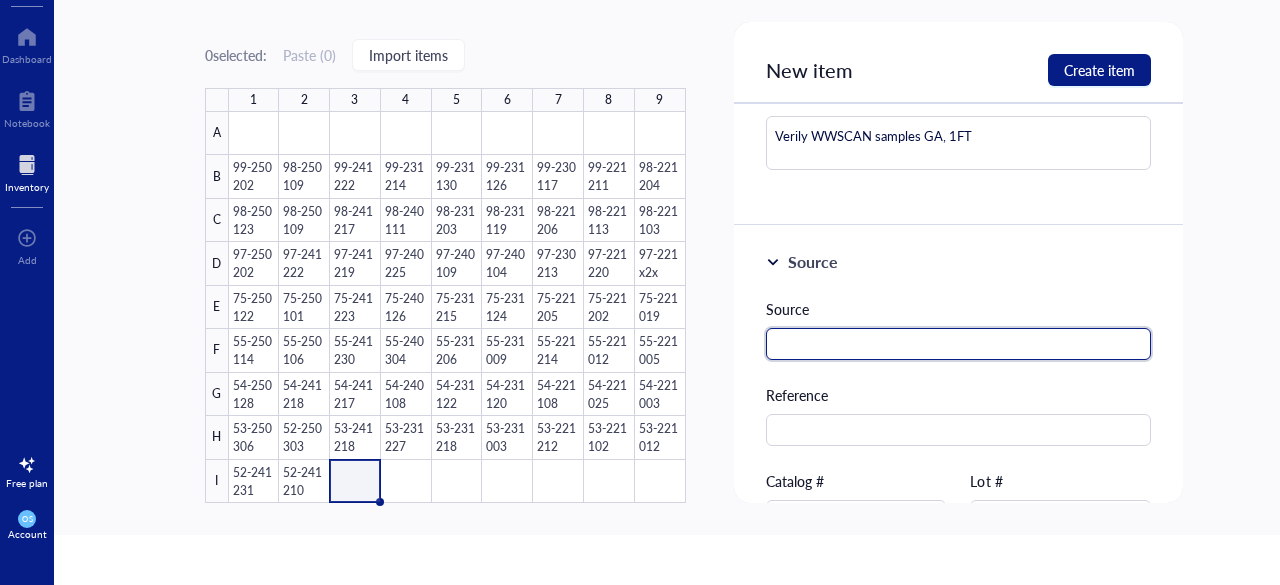 click at bounding box center (959, 344) 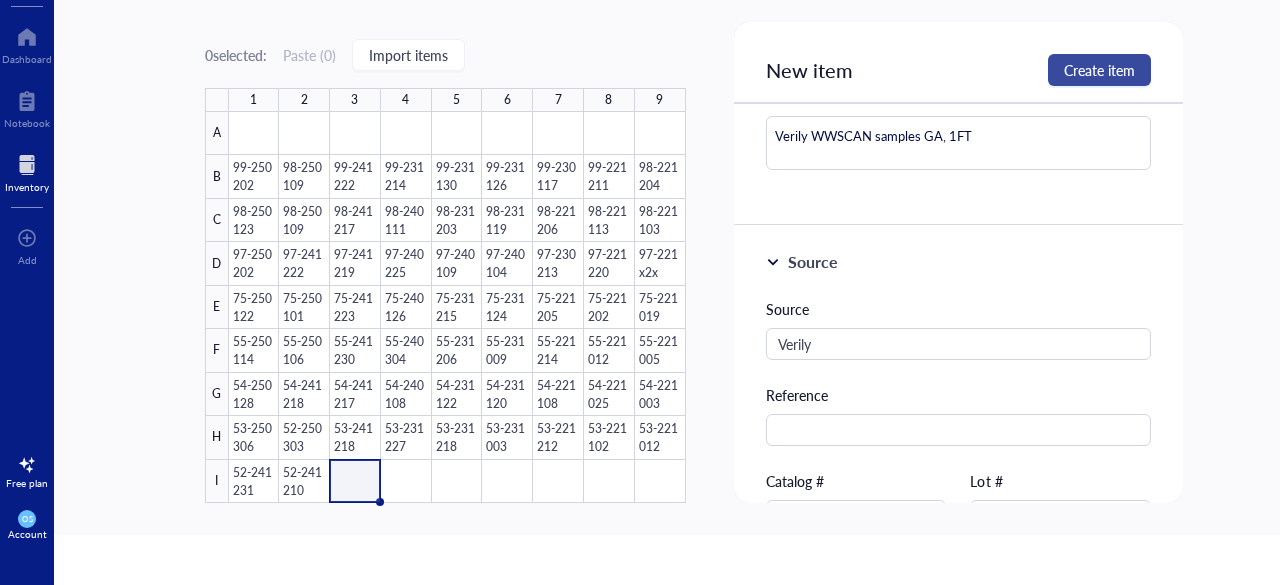 click on "Create item" at bounding box center (1099, 70) 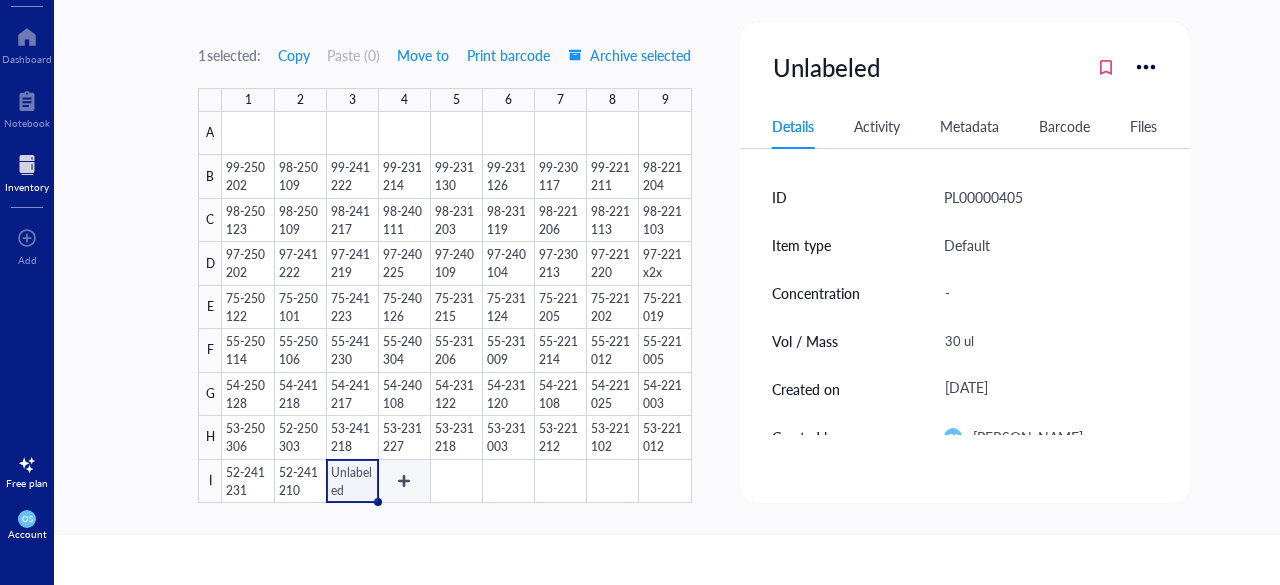 click at bounding box center (456, 307) 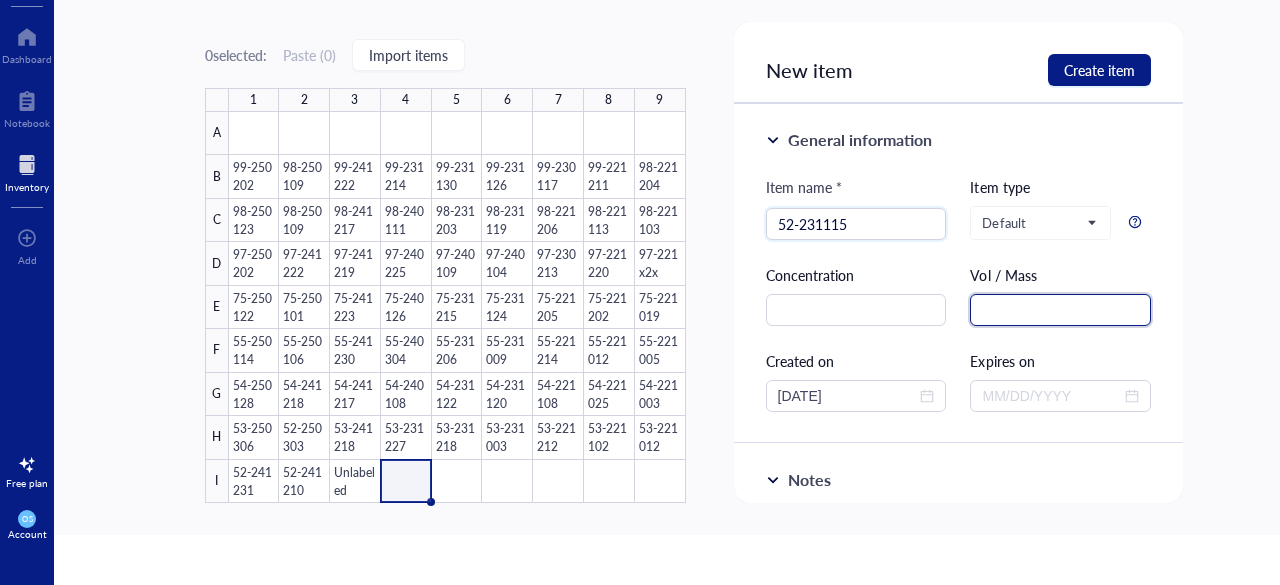 click at bounding box center [1060, 310] 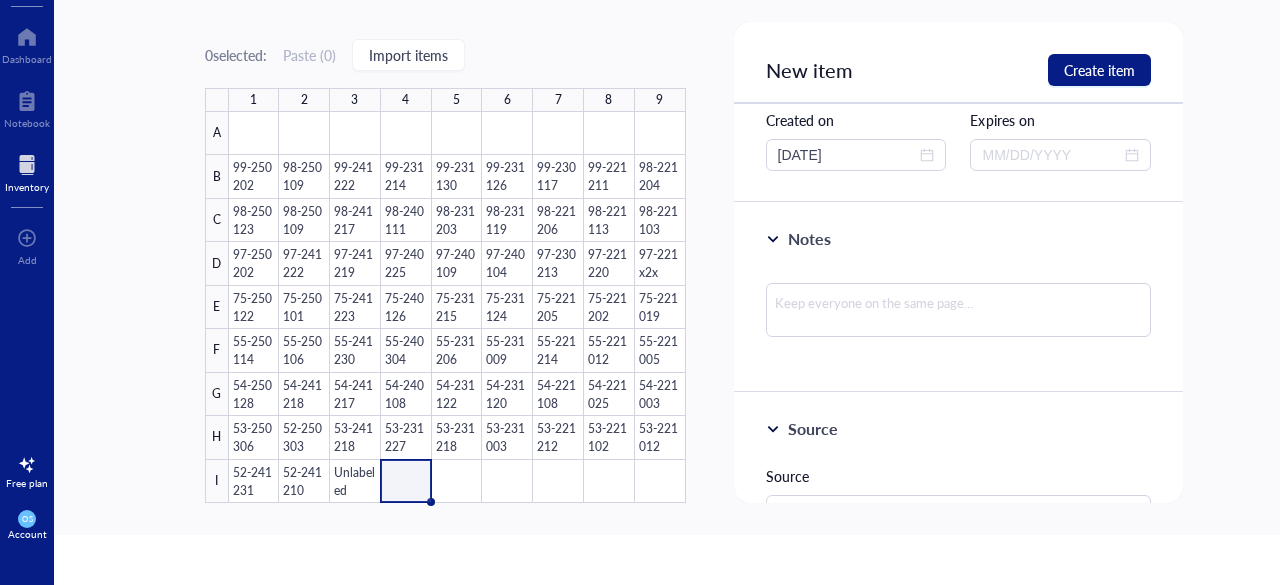 scroll, scrollTop: 246, scrollLeft: 0, axis: vertical 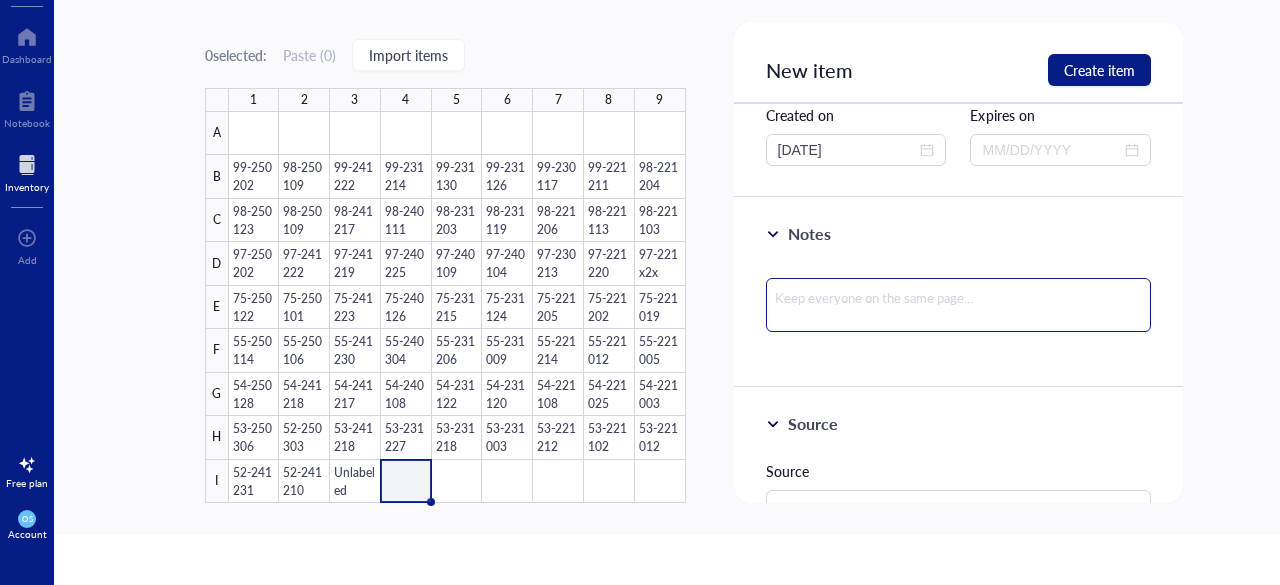 click at bounding box center (959, 305) 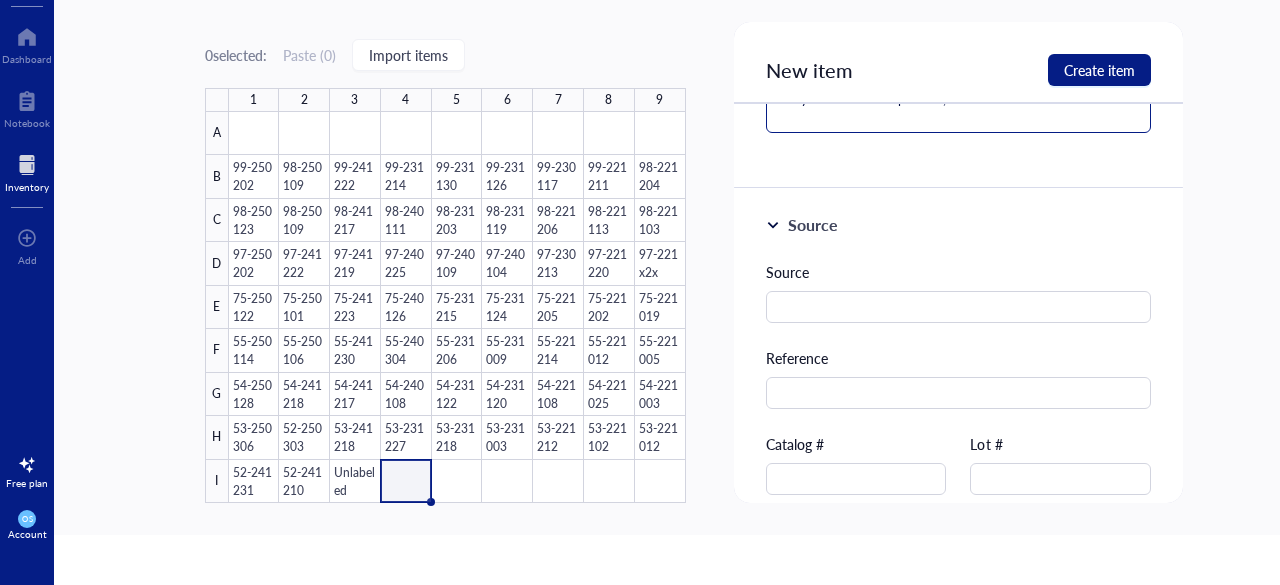 scroll, scrollTop: 454, scrollLeft: 0, axis: vertical 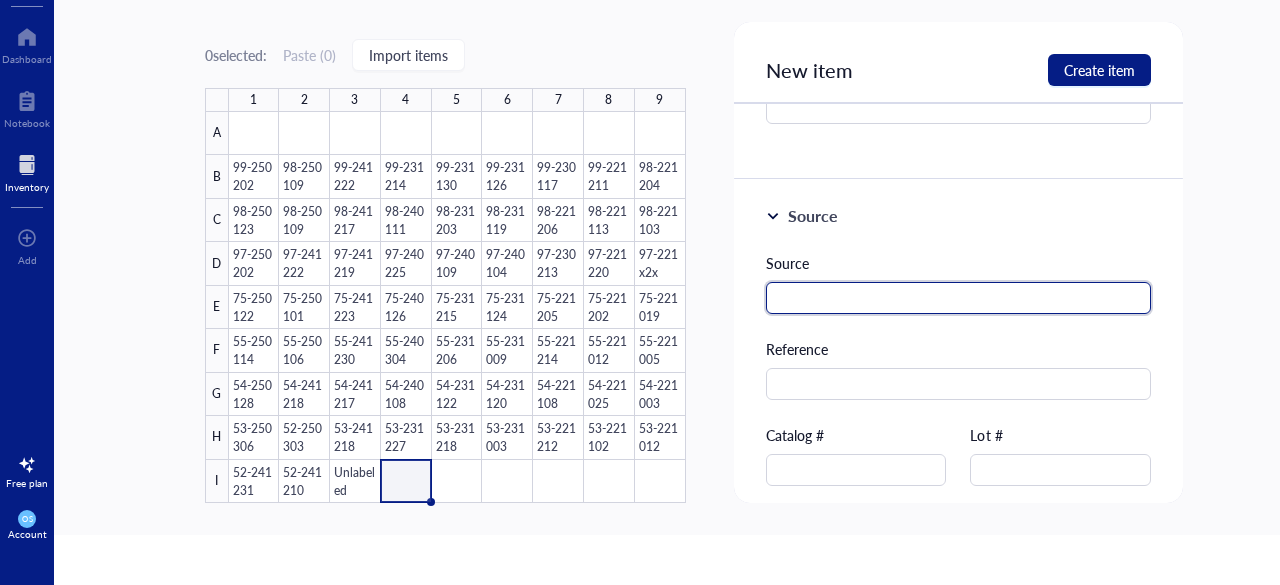 click at bounding box center [959, 298] 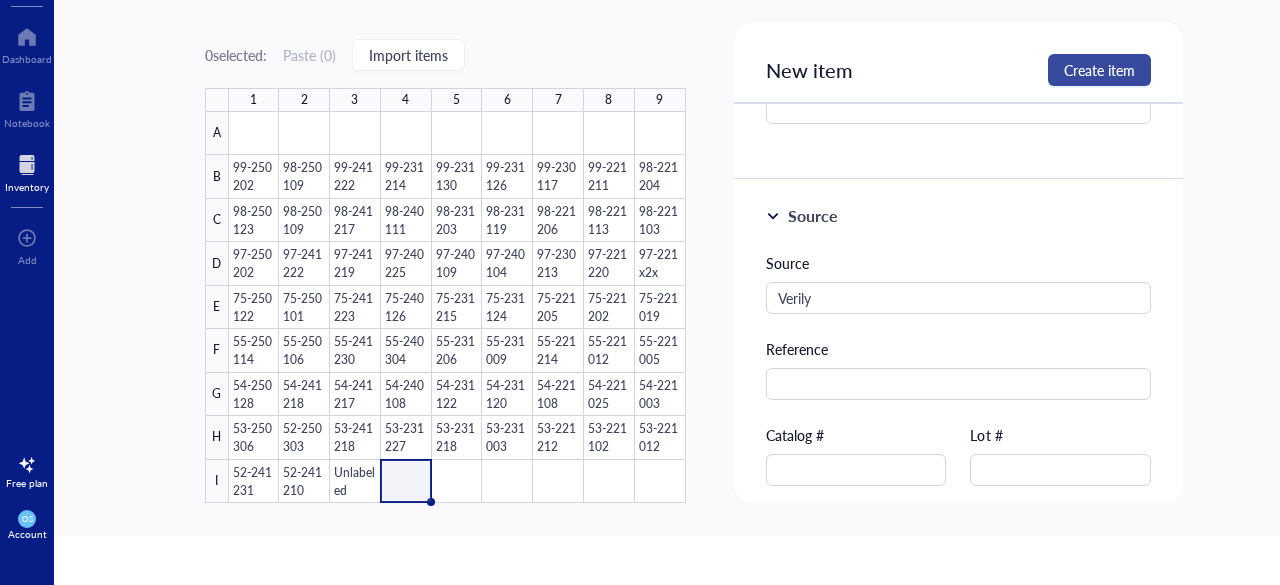 click on "Create item" at bounding box center [1099, 70] 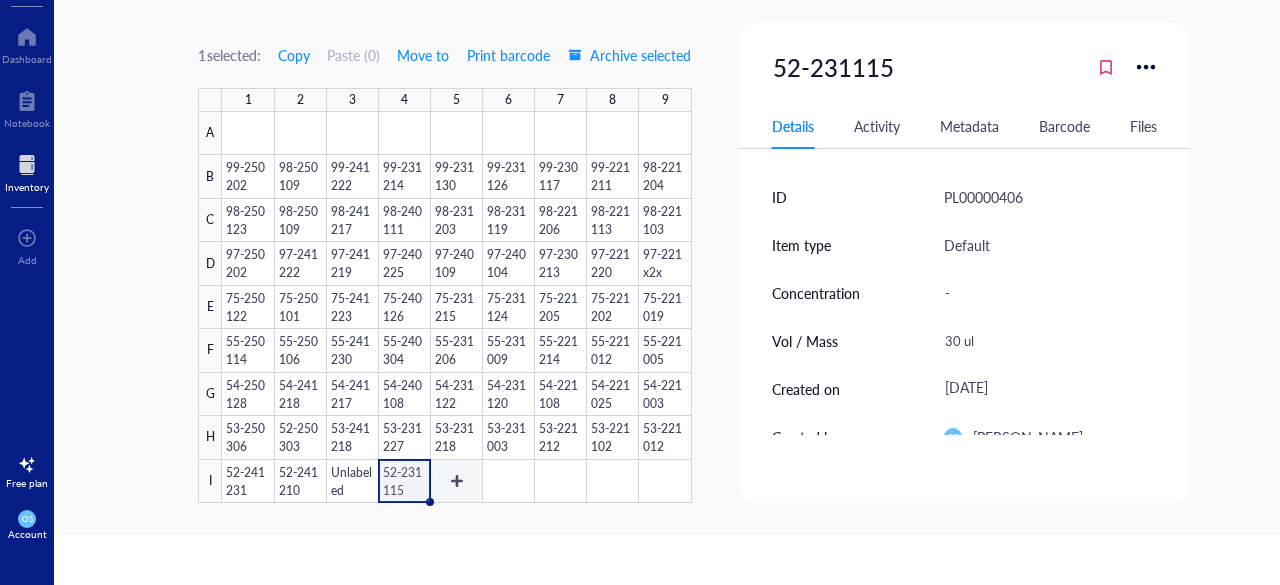 click at bounding box center (456, 307) 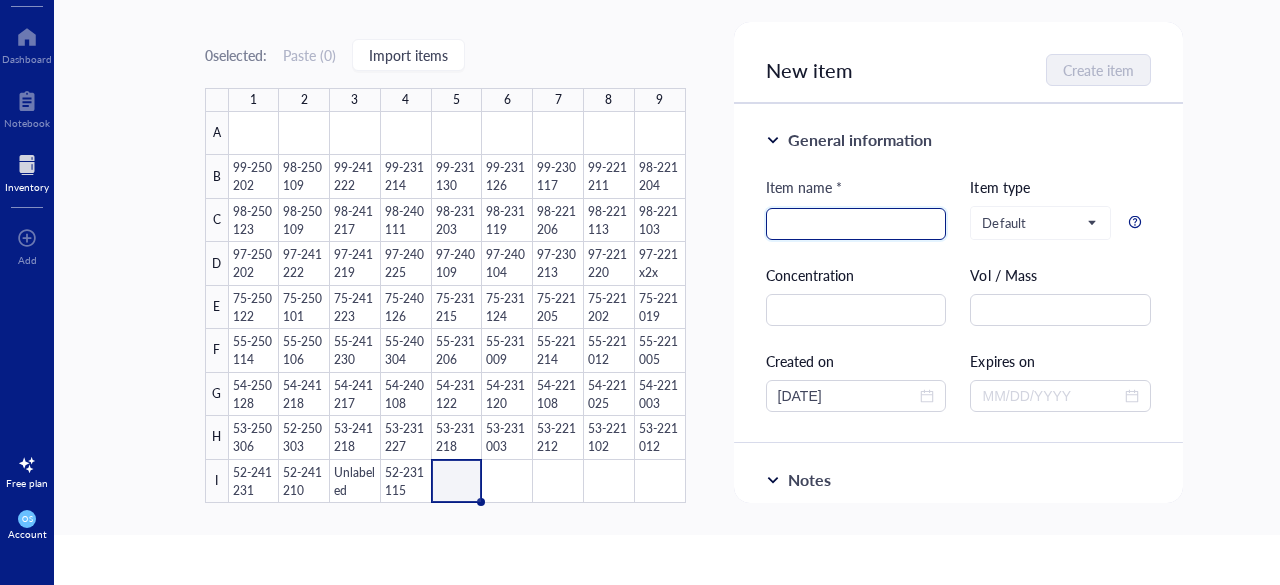click at bounding box center (856, 224) 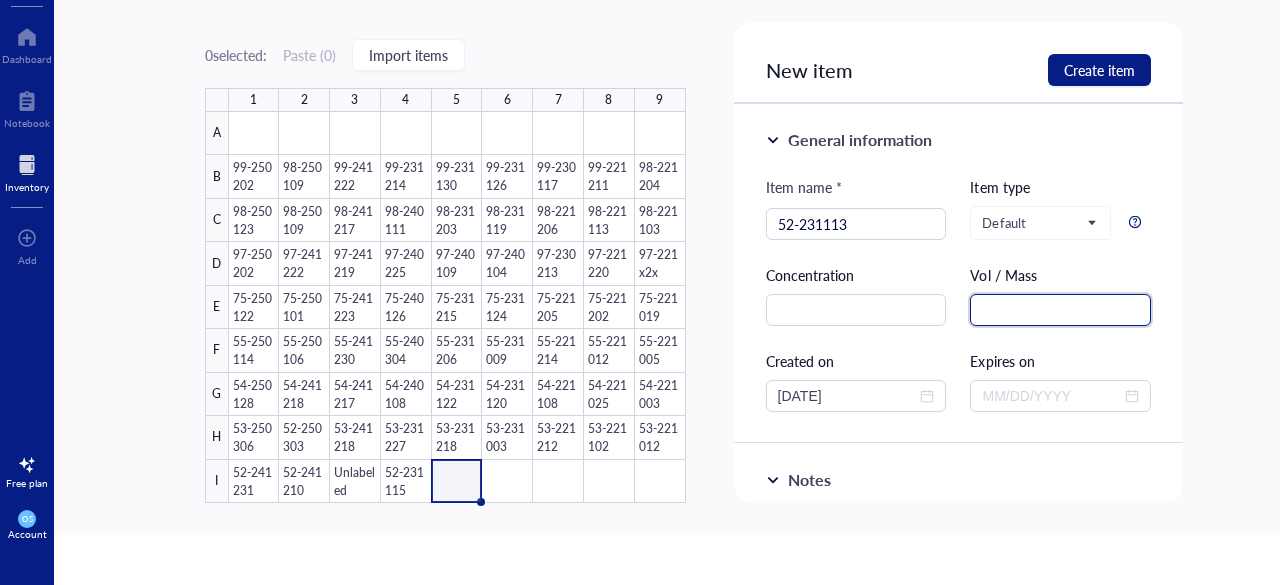 click at bounding box center [1060, 310] 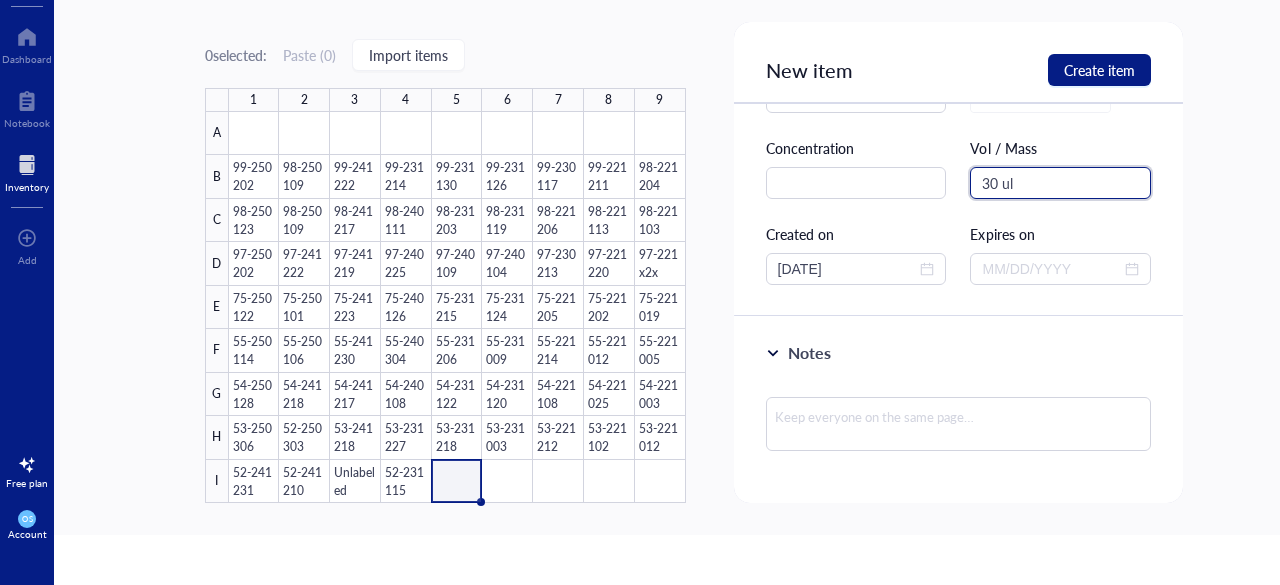 scroll, scrollTop: 129, scrollLeft: 0, axis: vertical 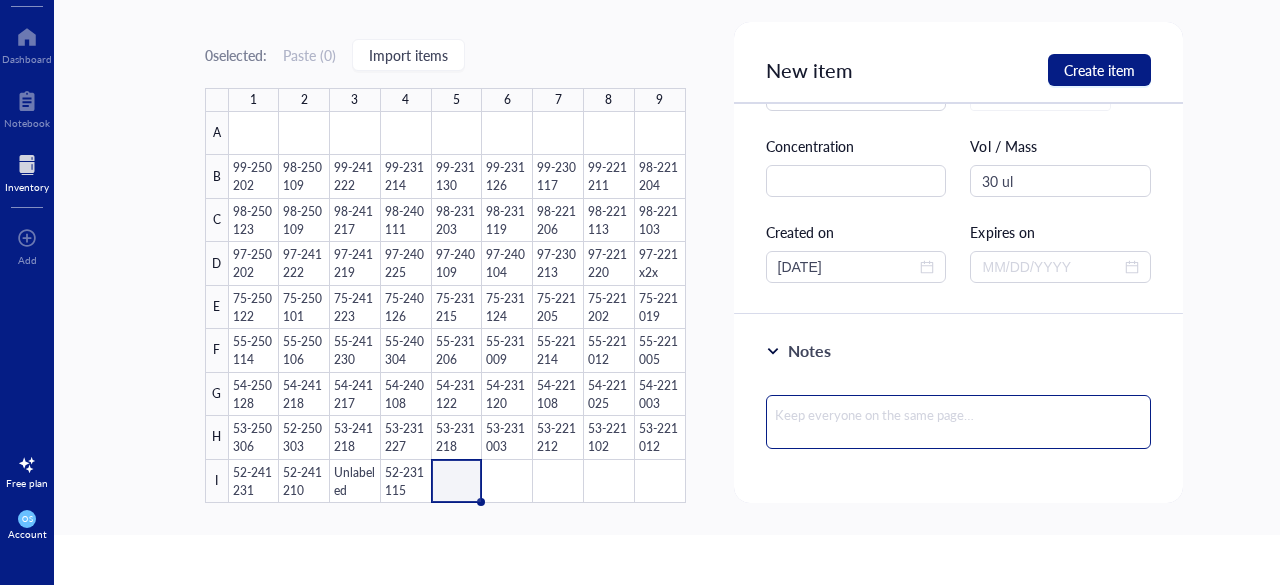 click at bounding box center [959, 422] 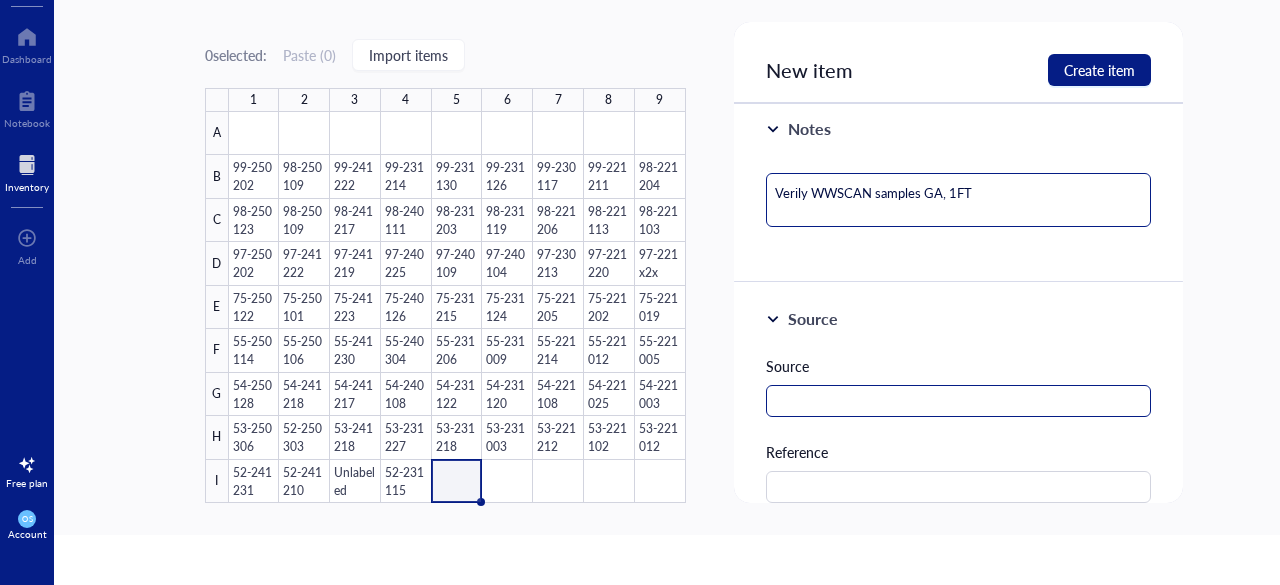 scroll, scrollTop: 353, scrollLeft: 0, axis: vertical 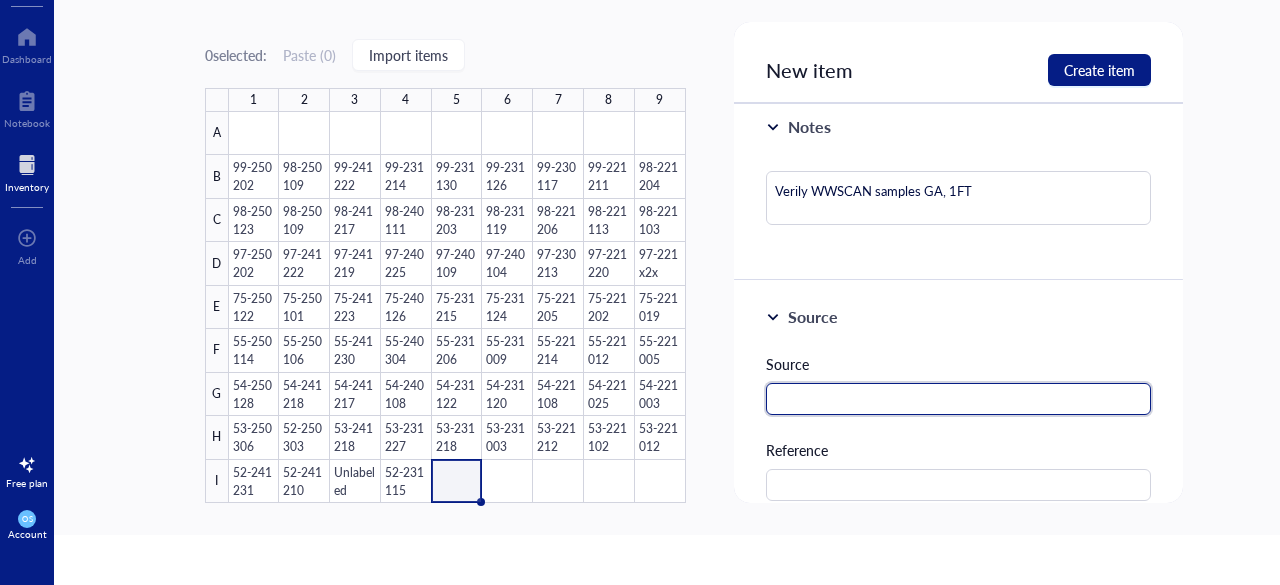 click at bounding box center [959, 399] 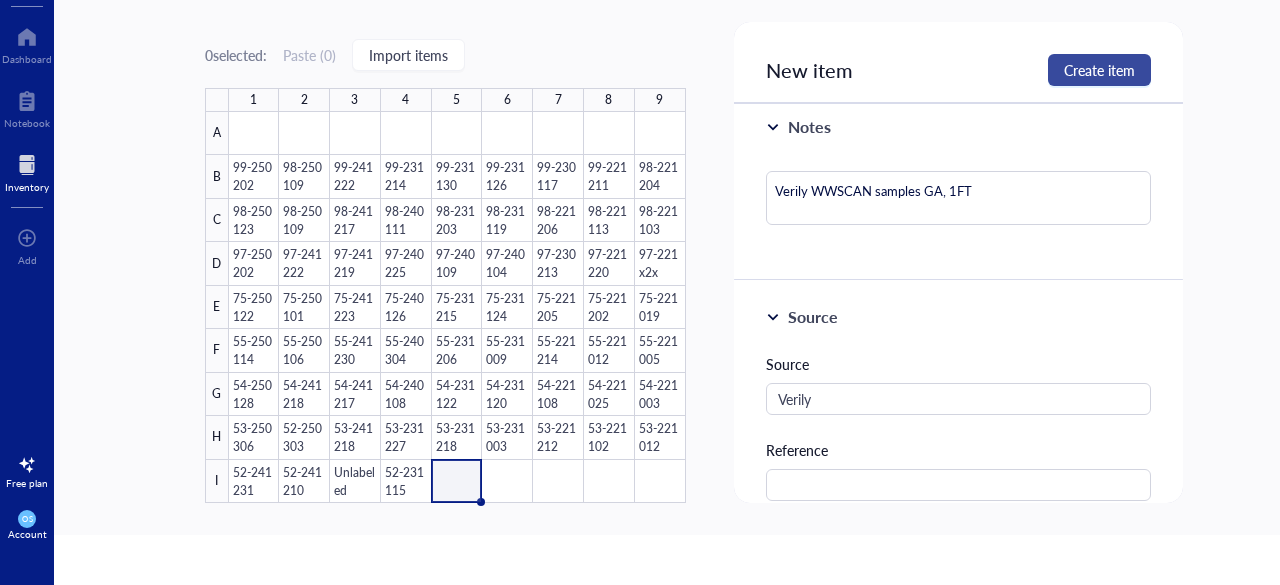 click on "Create item" at bounding box center (1099, 70) 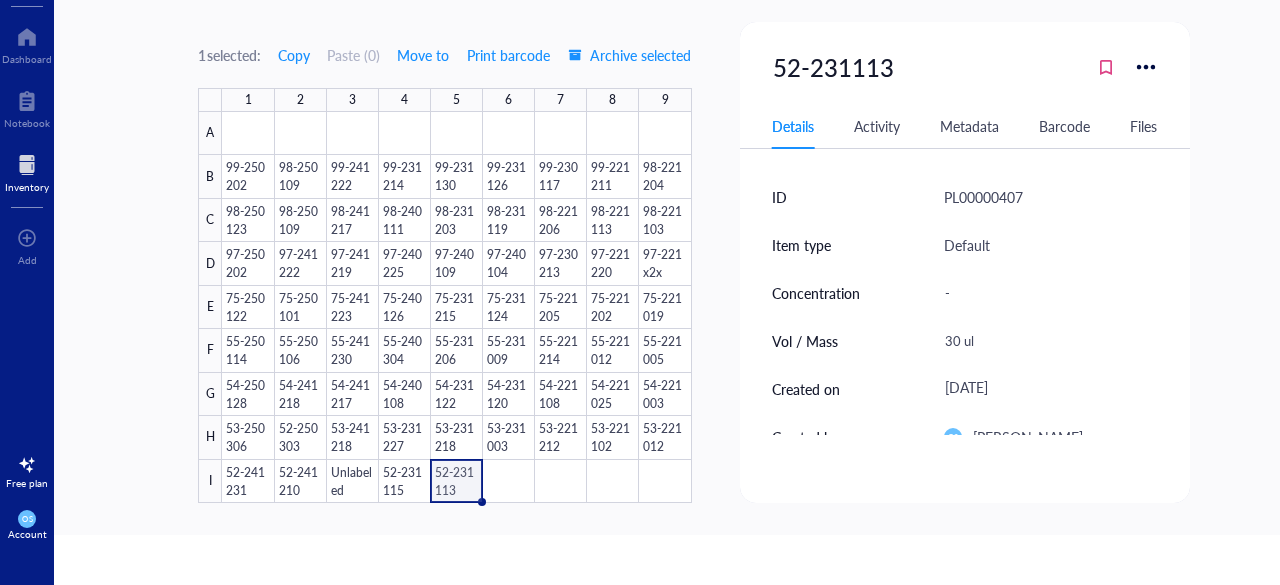 click at bounding box center [456, 307] 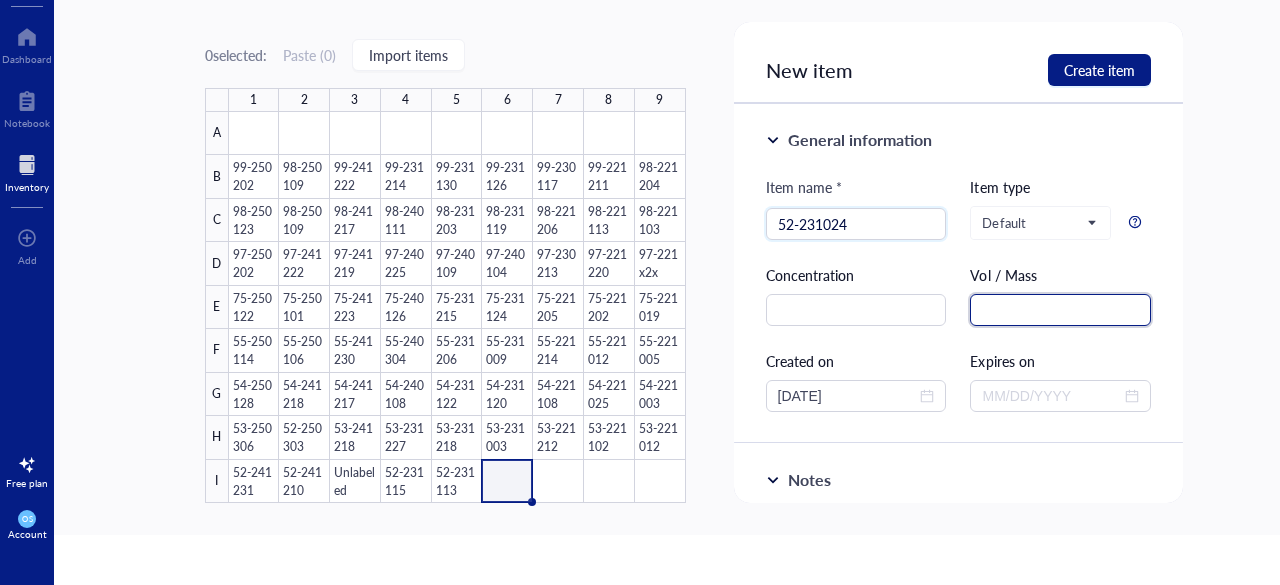 click at bounding box center (1060, 310) 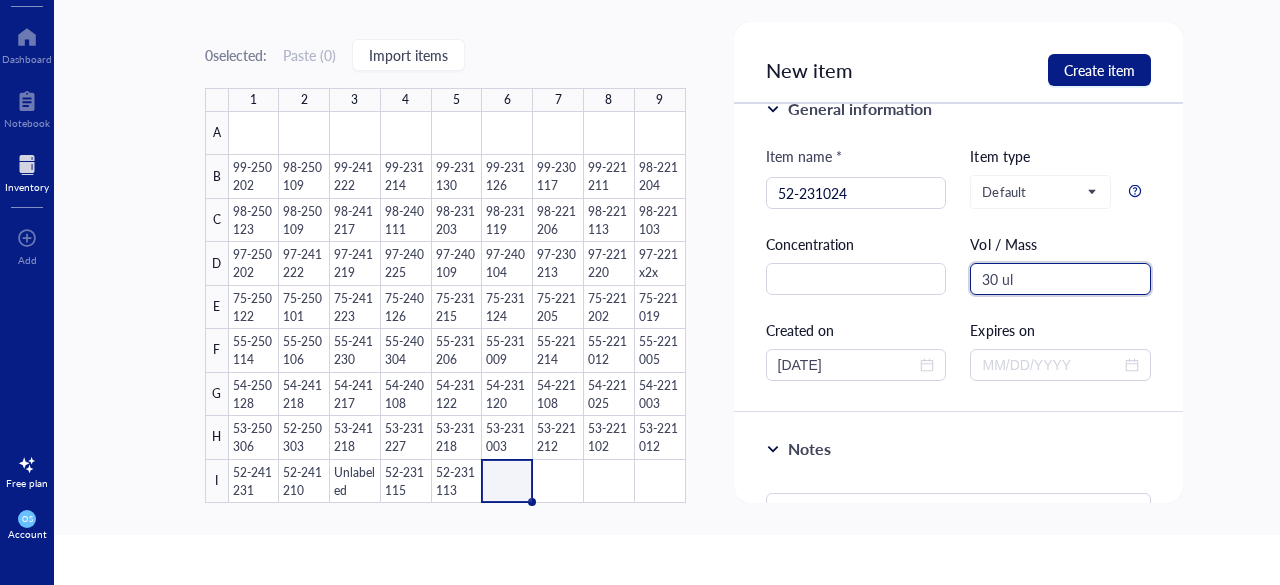 scroll, scrollTop: 205, scrollLeft: 0, axis: vertical 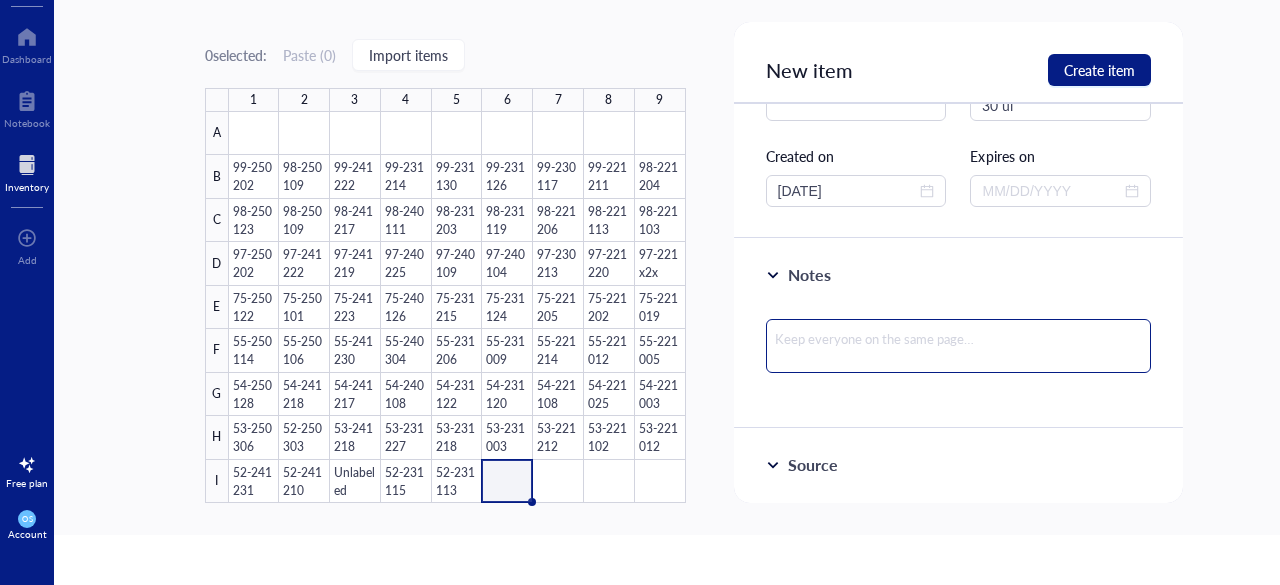 click at bounding box center (959, 346) 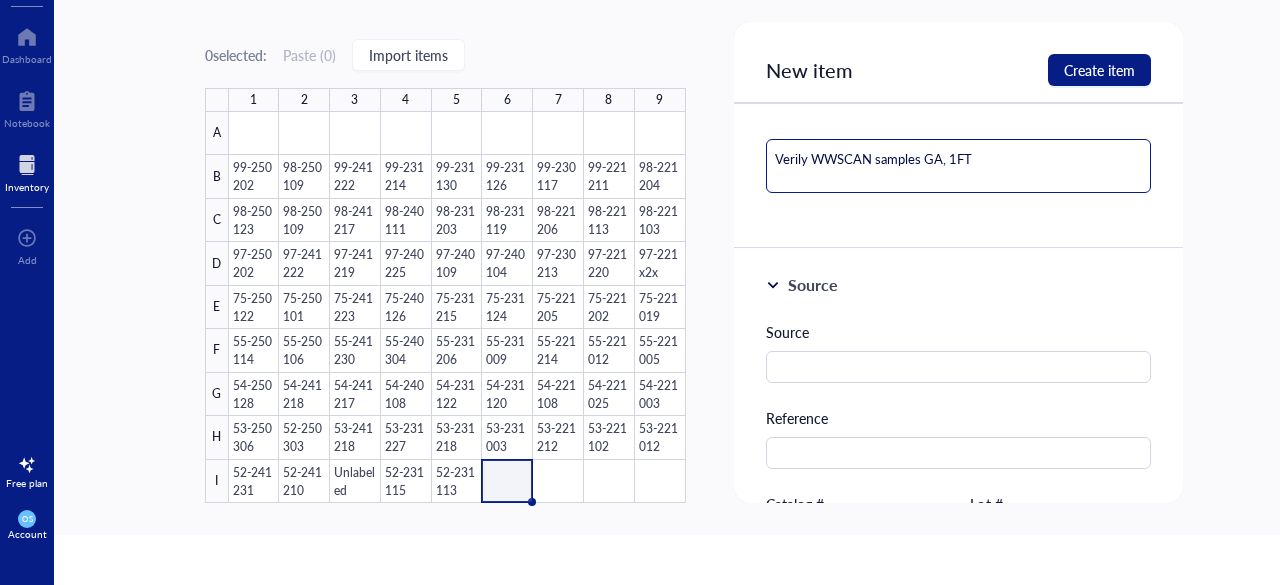 scroll, scrollTop: 387, scrollLeft: 0, axis: vertical 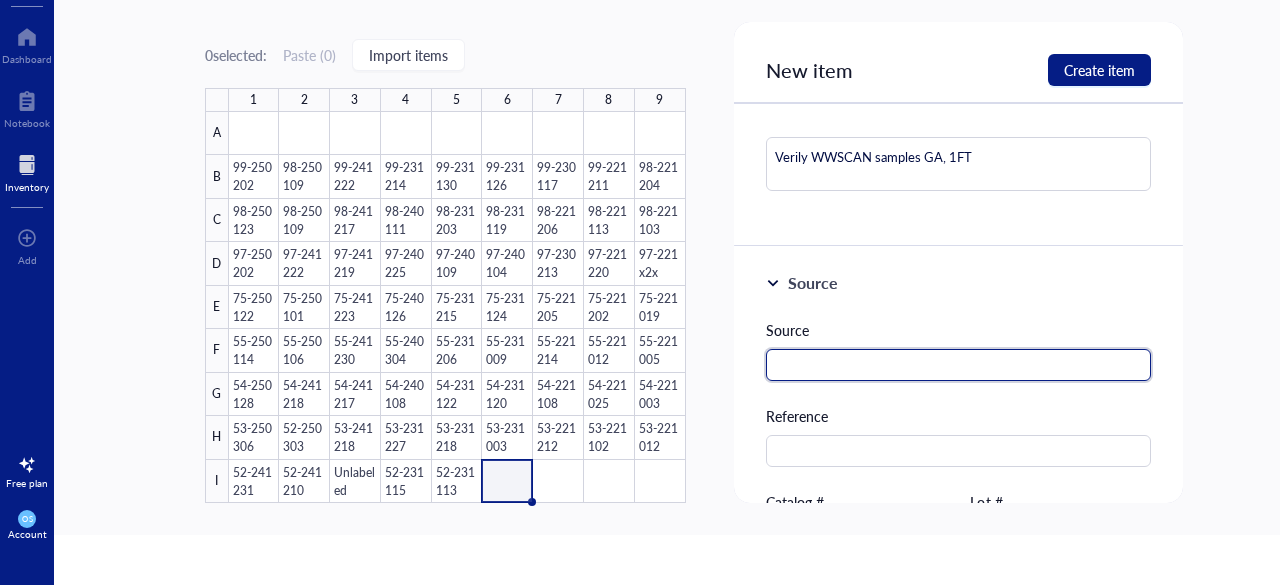 click at bounding box center [959, 365] 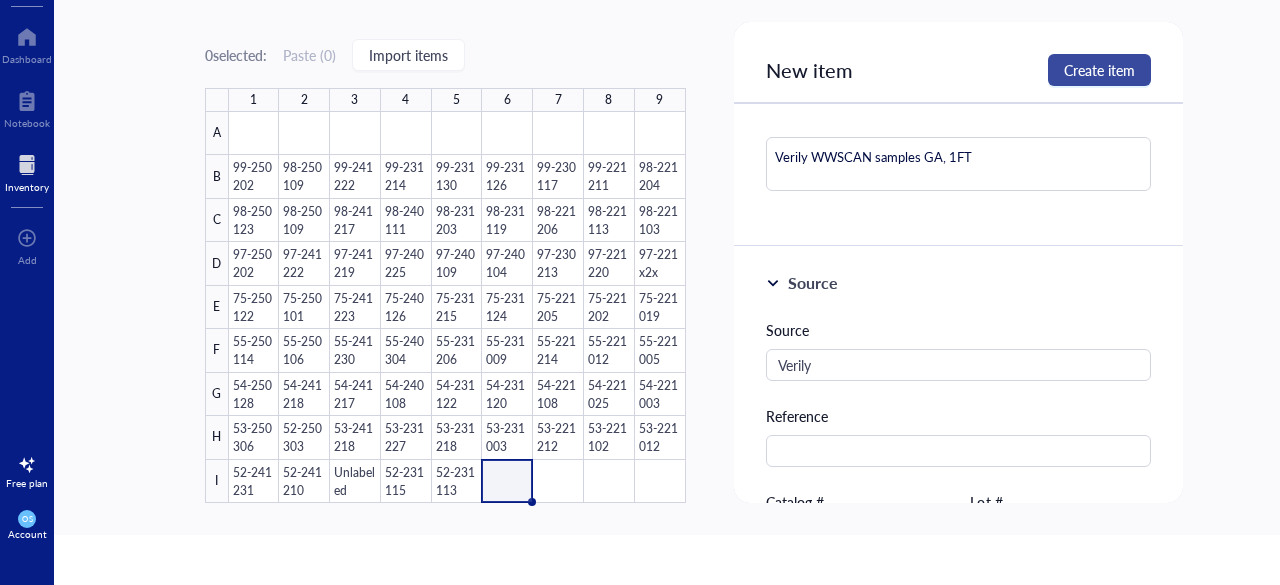 click on "Create item" at bounding box center [1099, 70] 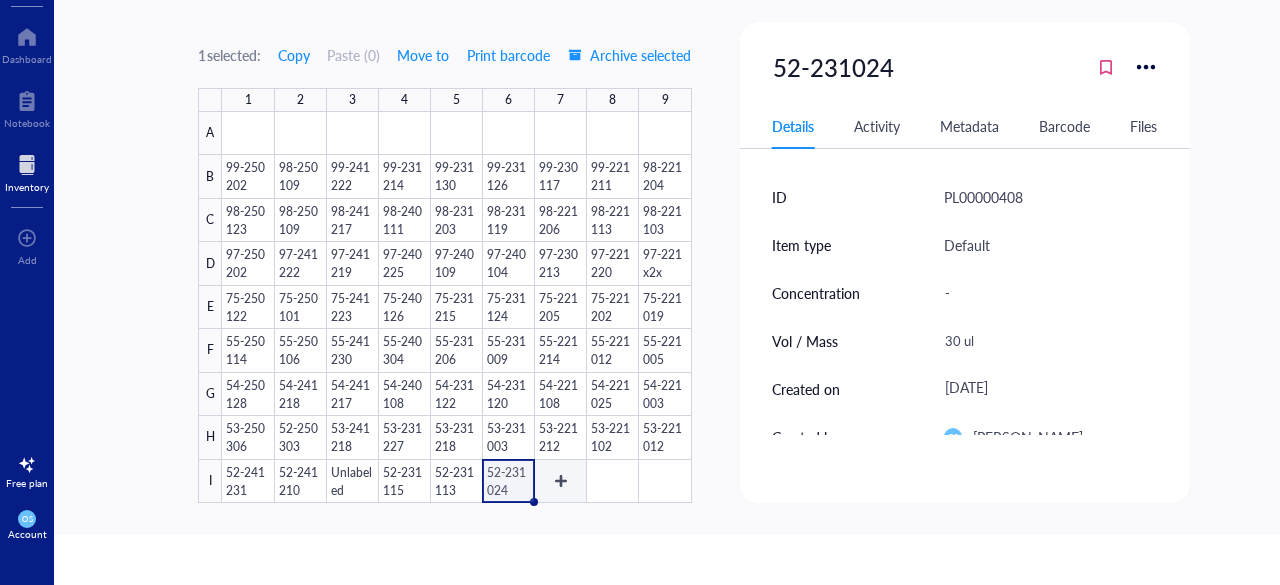 click at bounding box center (456, 307) 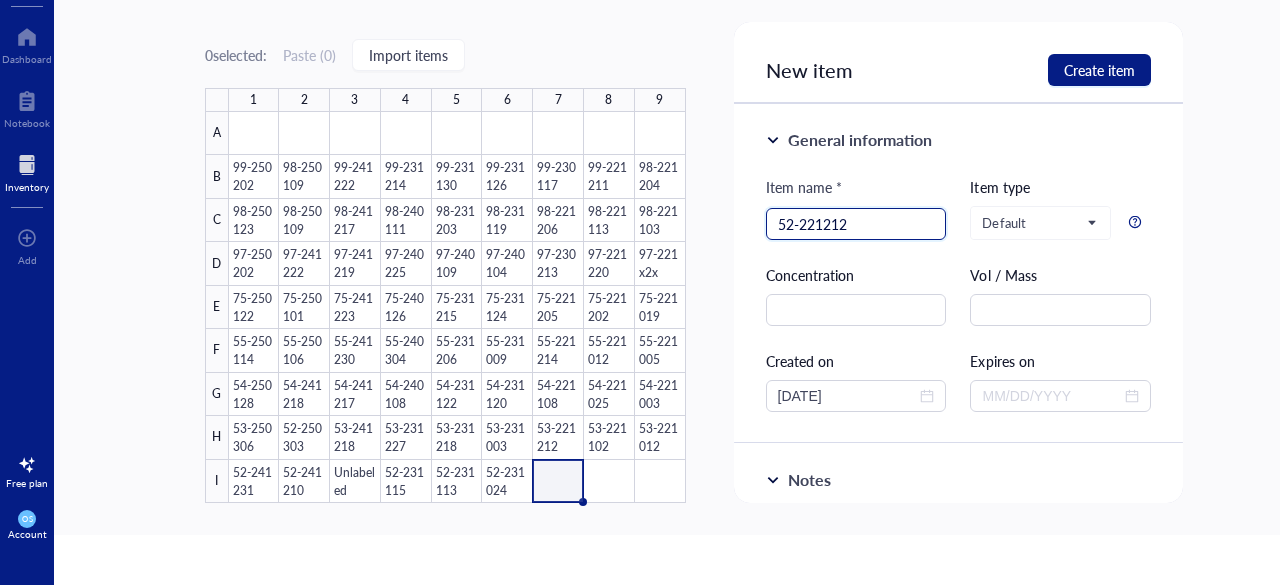 scroll, scrollTop: 15, scrollLeft: 0, axis: vertical 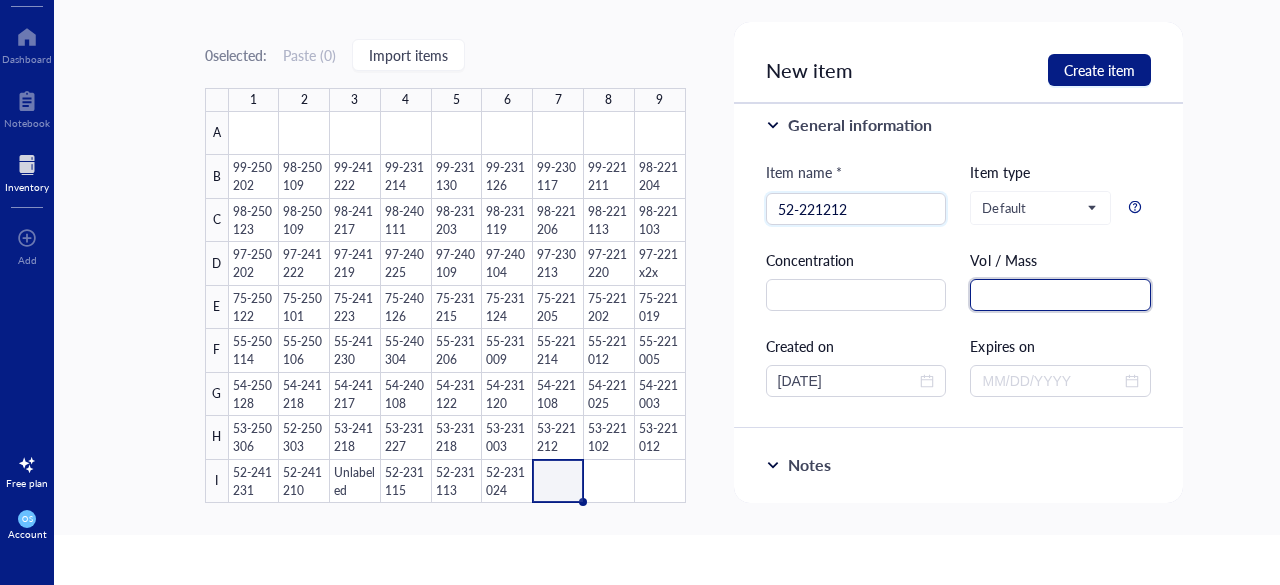 click at bounding box center [1060, 295] 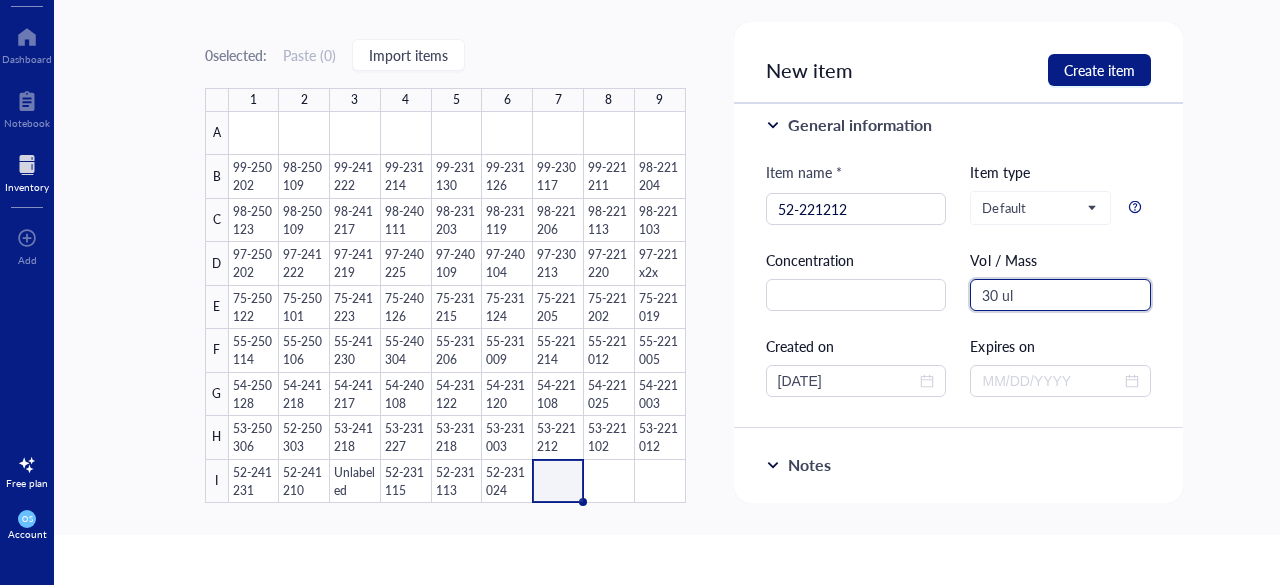 scroll, scrollTop: 187, scrollLeft: 0, axis: vertical 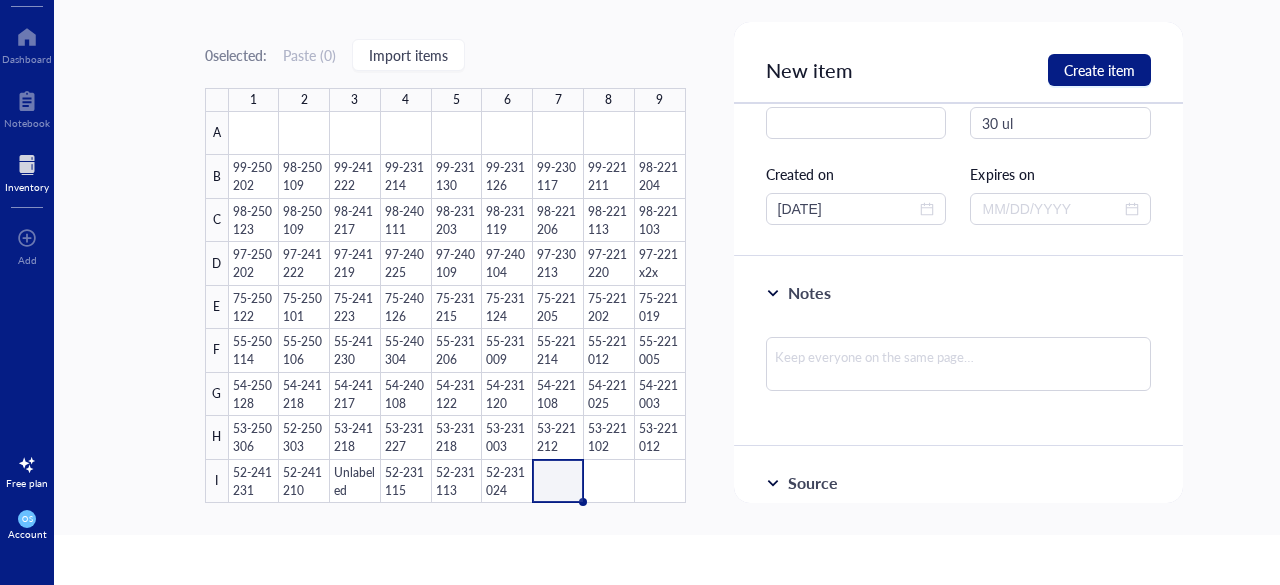 click at bounding box center [959, 372] 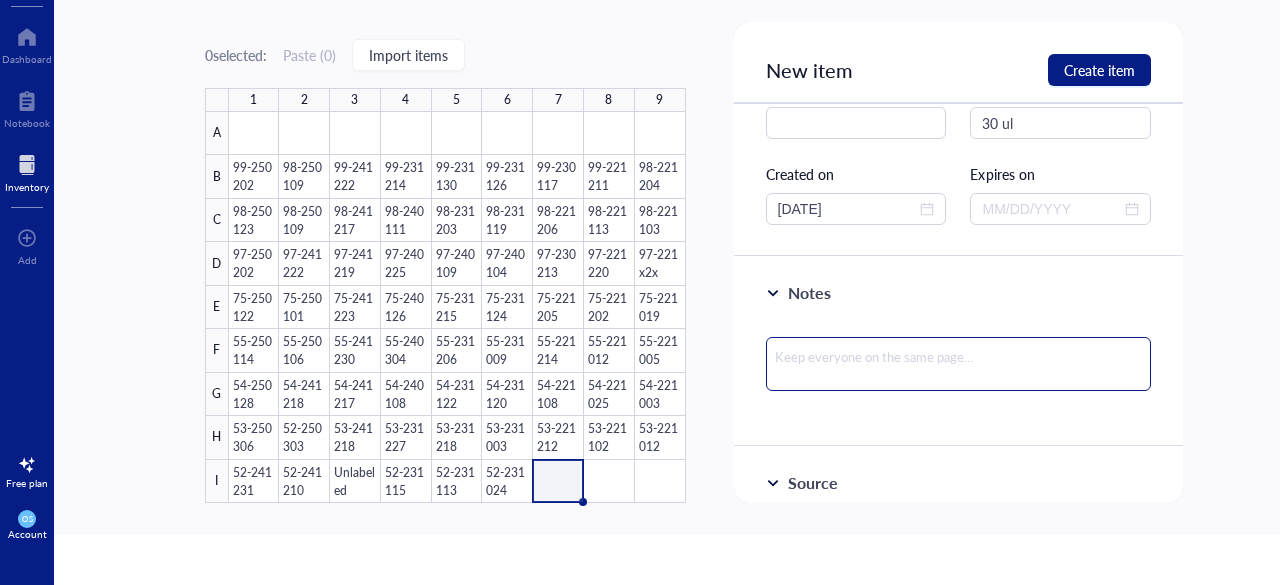 drag, startPoint x: 781, startPoint y: 346, endPoint x: 774, endPoint y: 359, distance: 14.764823 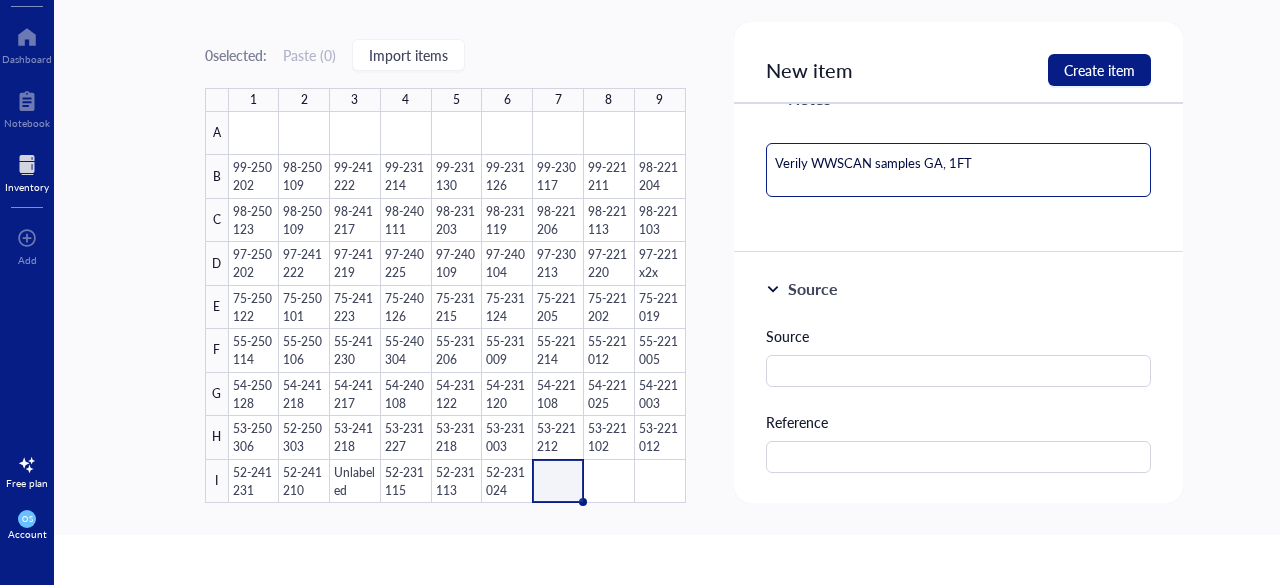 scroll, scrollTop: 384, scrollLeft: 0, axis: vertical 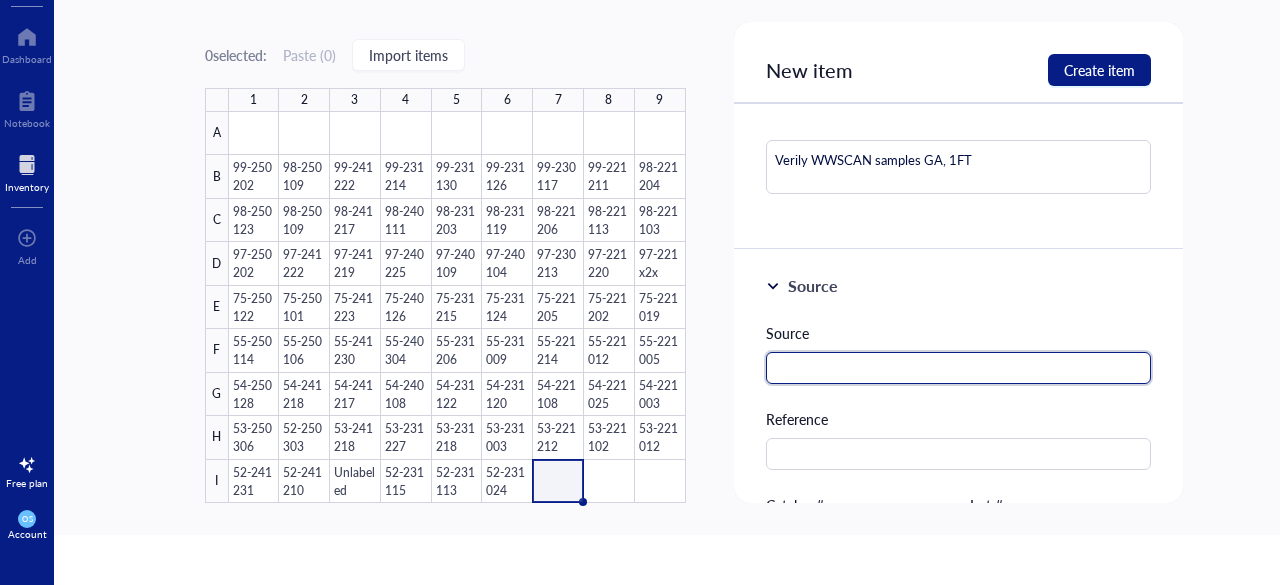 click at bounding box center [959, 368] 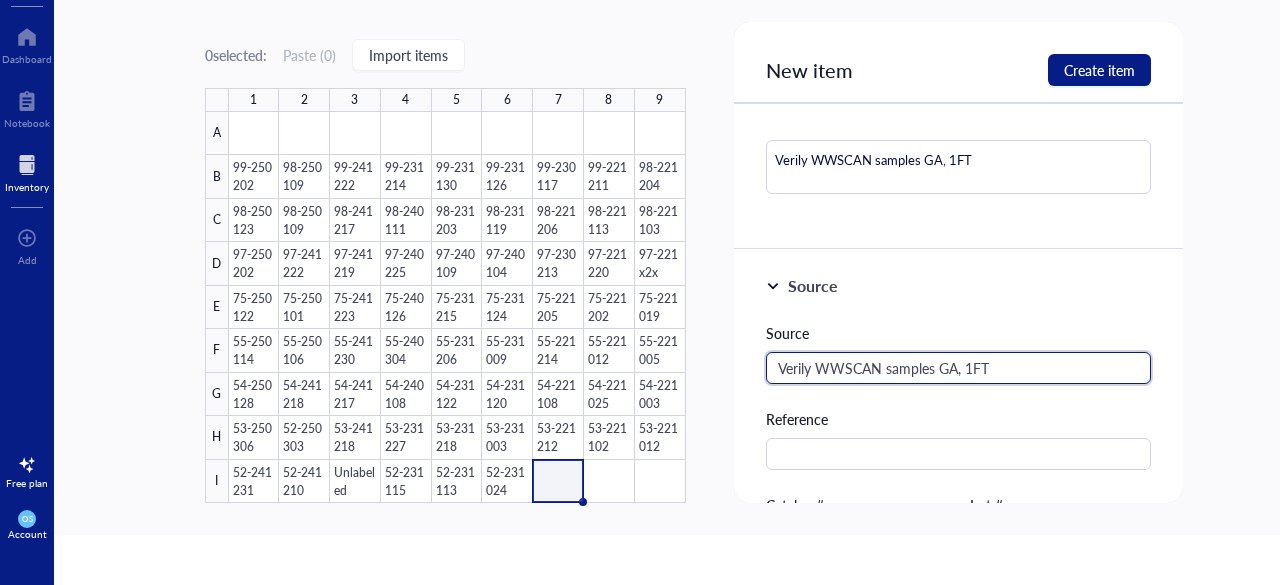 drag, startPoint x: 995, startPoint y: 363, endPoint x: 812, endPoint y: 367, distance: 183.04372 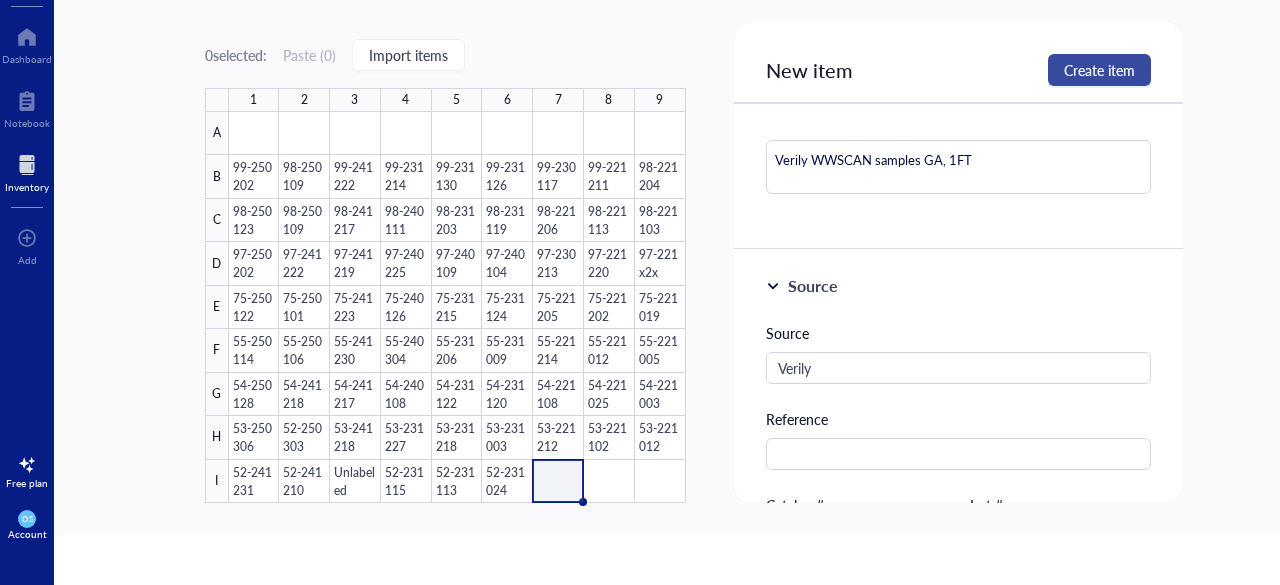click on "Create item" at bounding box center [1099, 70] 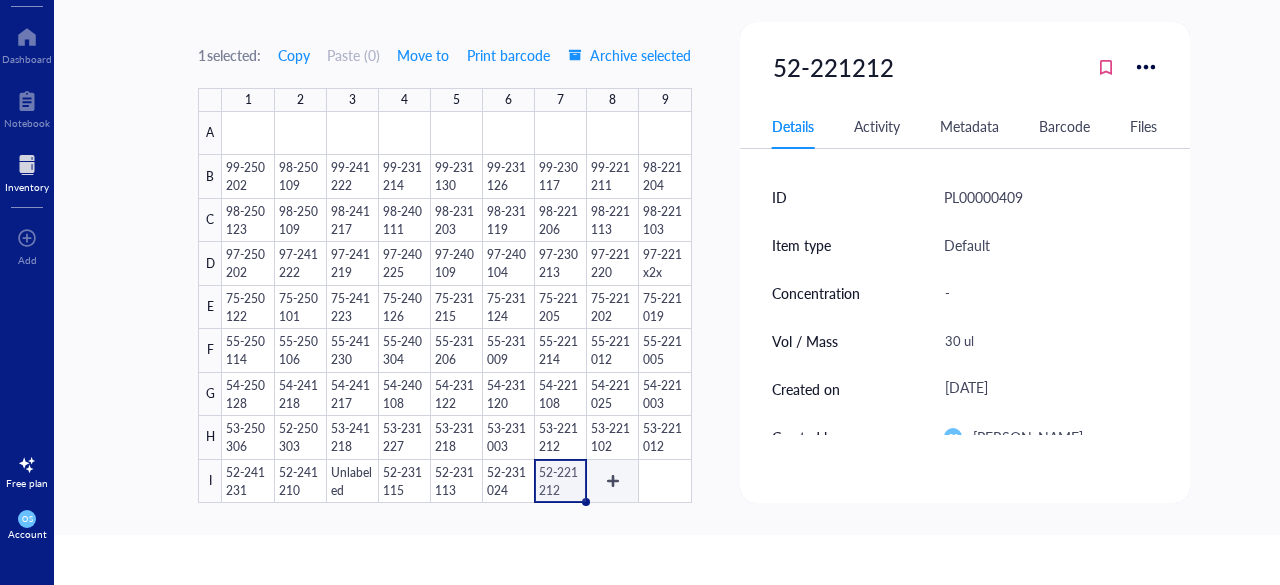 click at bounding box center (456, 307) 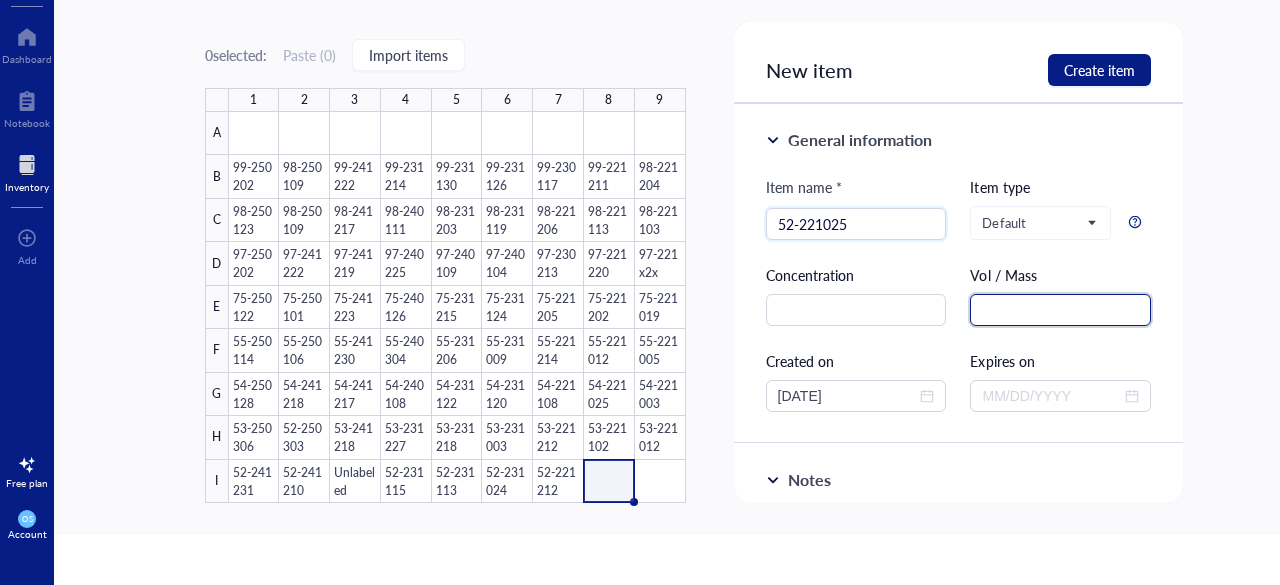 click at bounding box center [1060, 310] 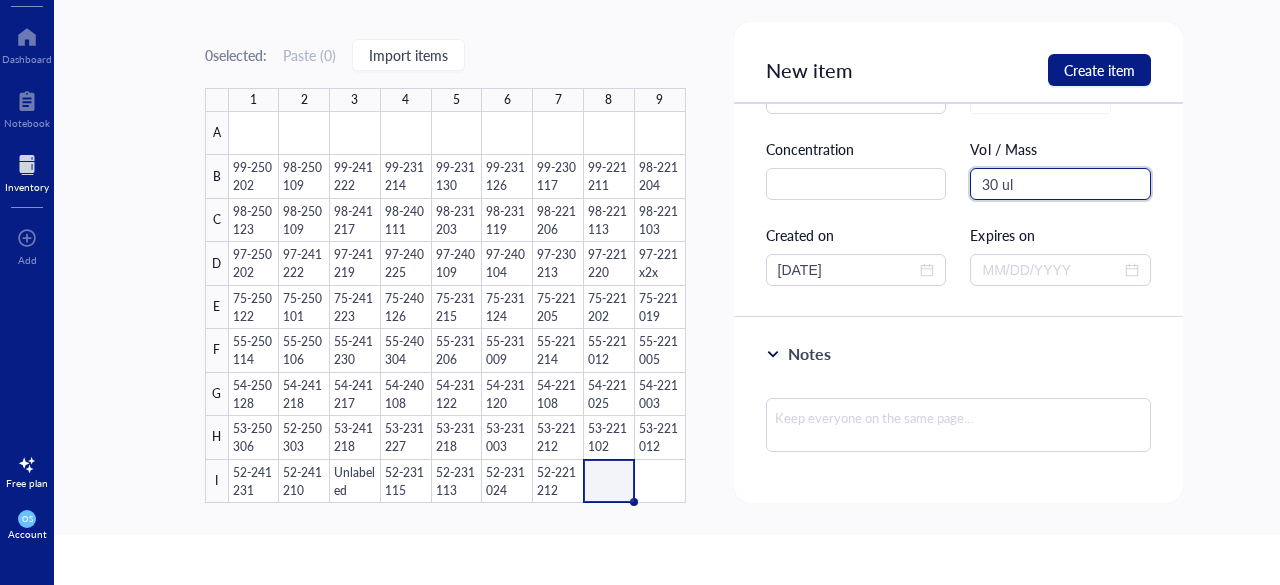 scroll, scrollTop: 134, scrollLeft: 0, axis: vertical 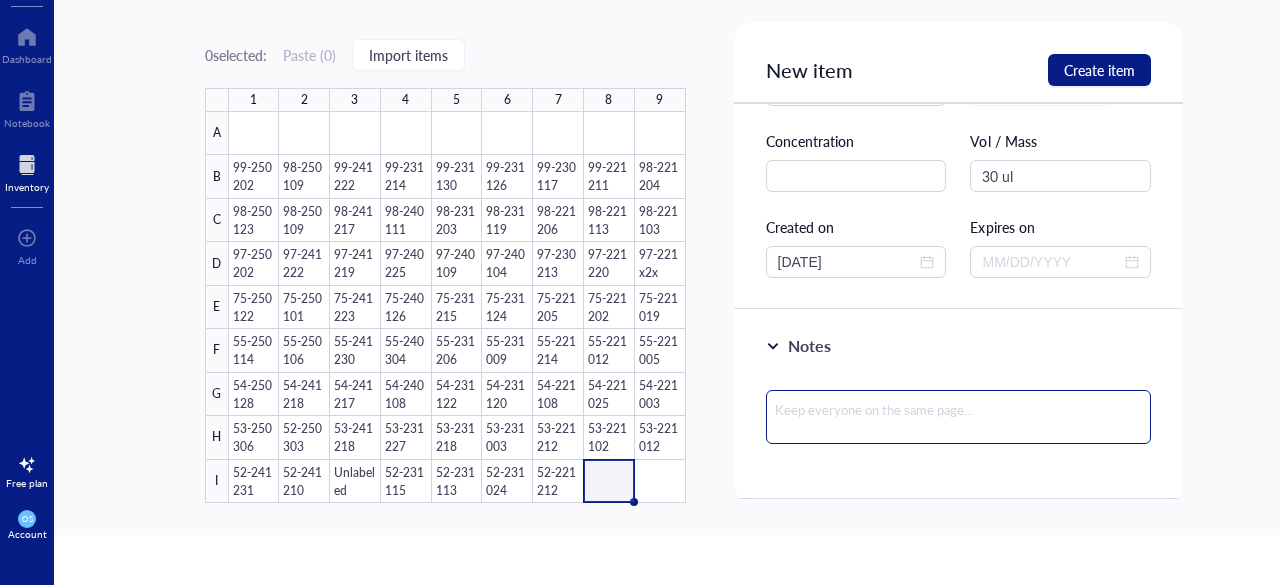 click at bounding box center (959, 417) 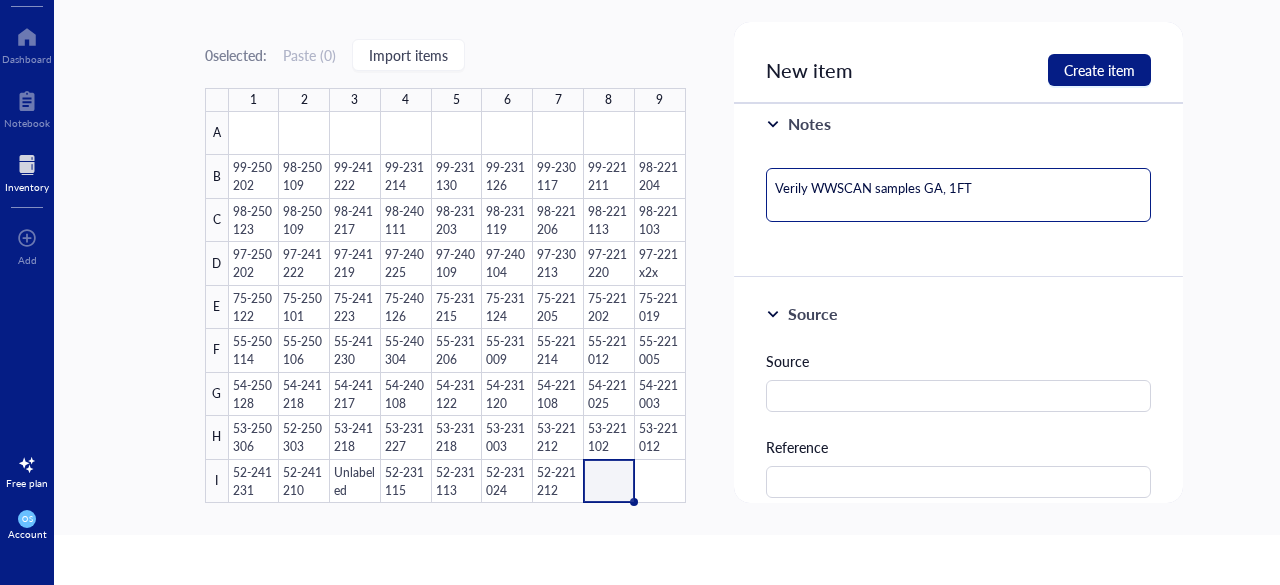 scroll, scrollTop: 358, scrollLeft: 0, axis: vertical 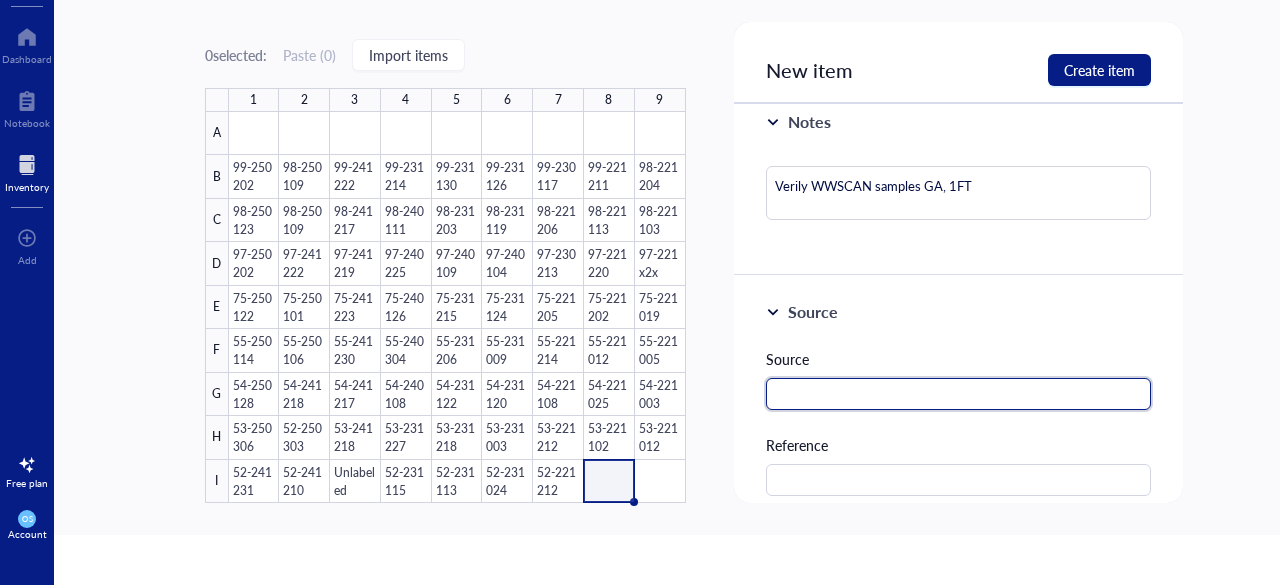 click at bounding box center [959, 394] 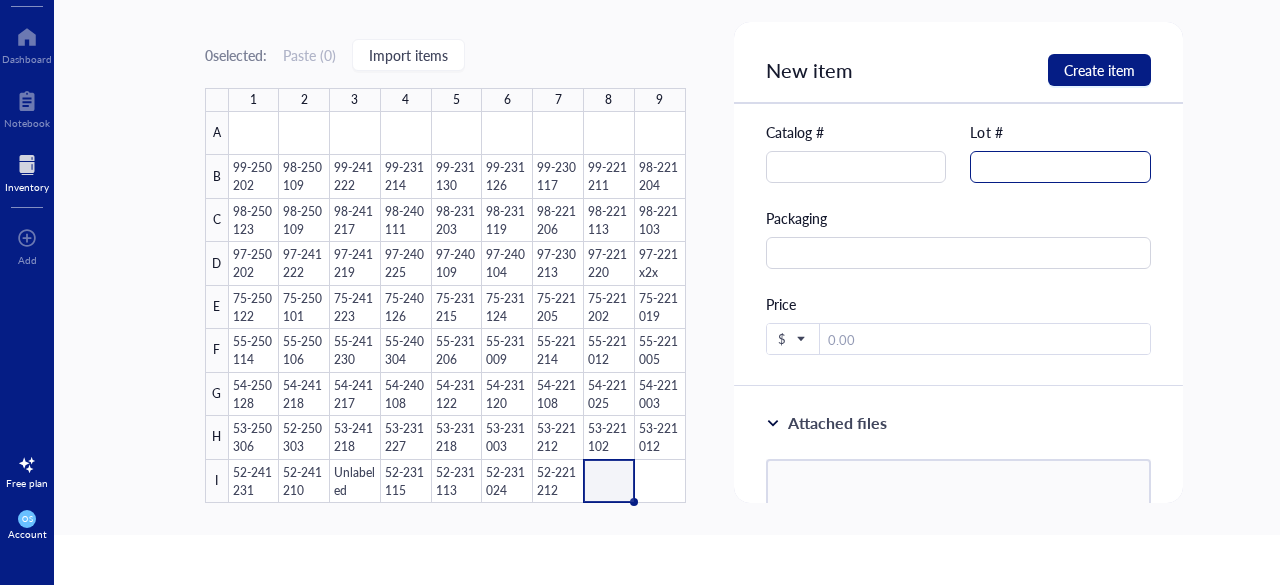 scroll, scrollTop: 758, scrollLeft: 0, axis: vertical 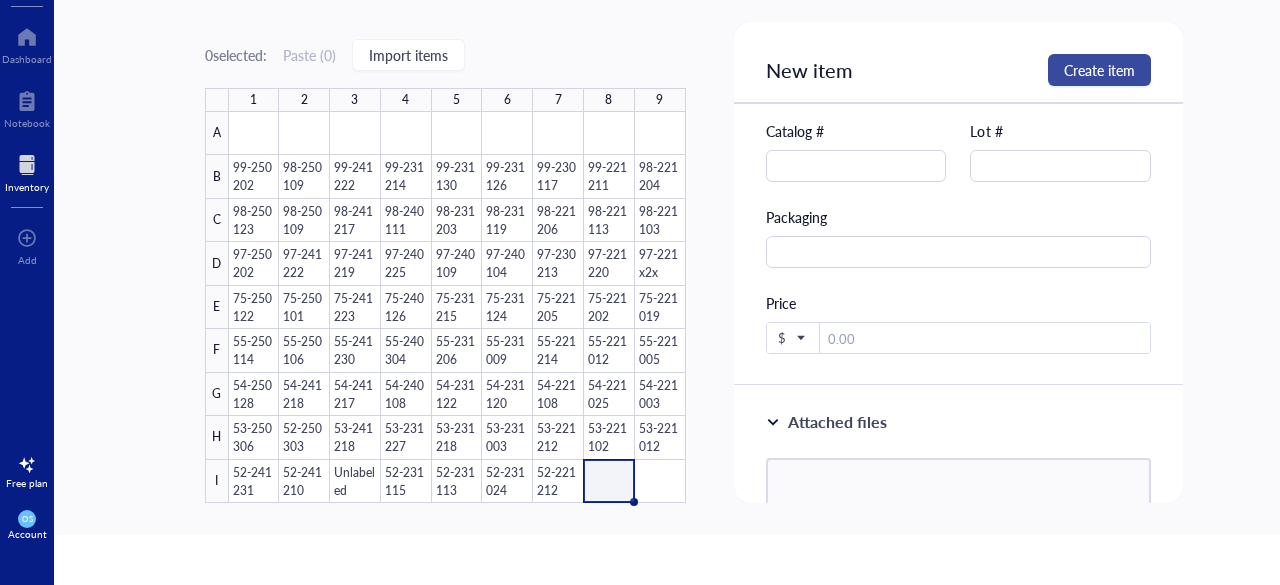 click on "Create item" at bounding box center [1099, 70] 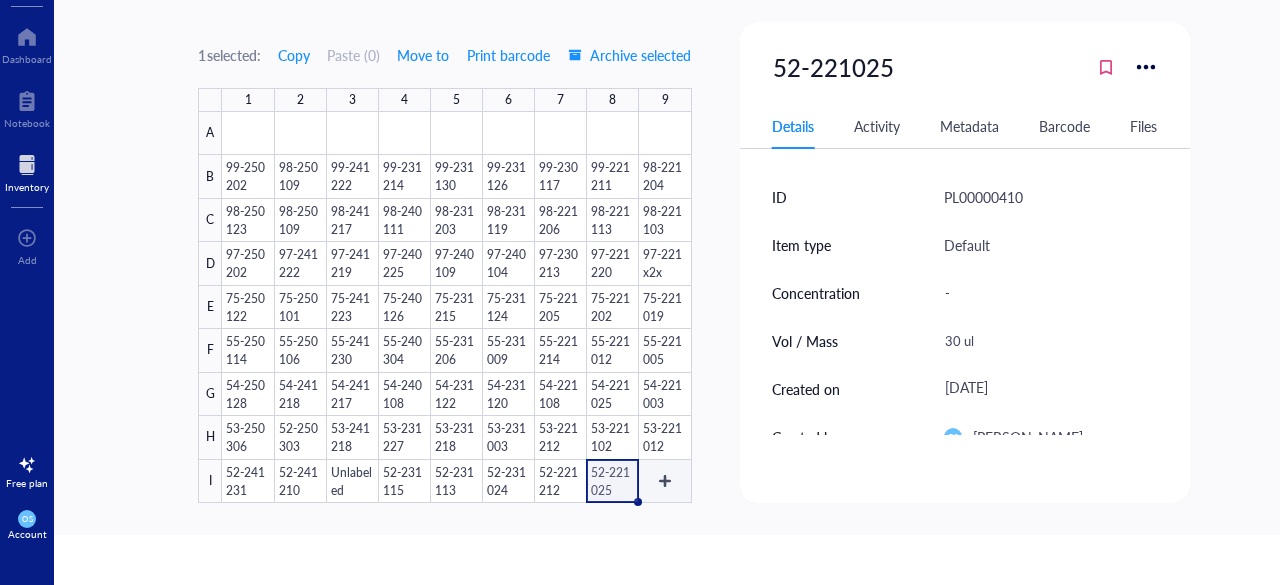 click at bounding box center [456, 307] 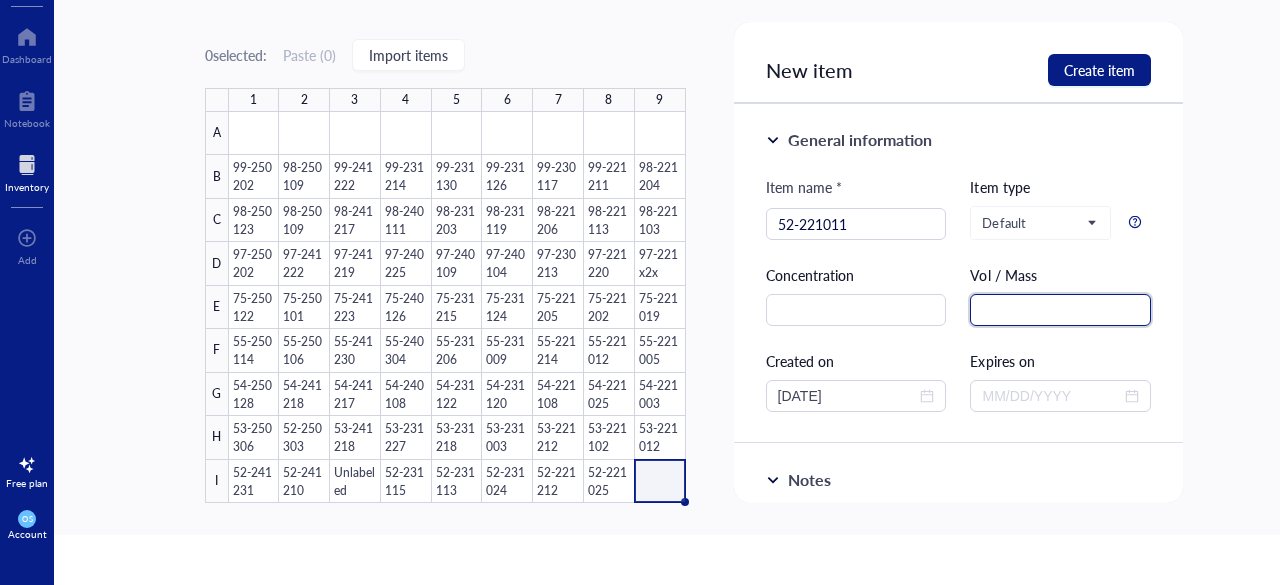 click at bounding box center (1060, 310) 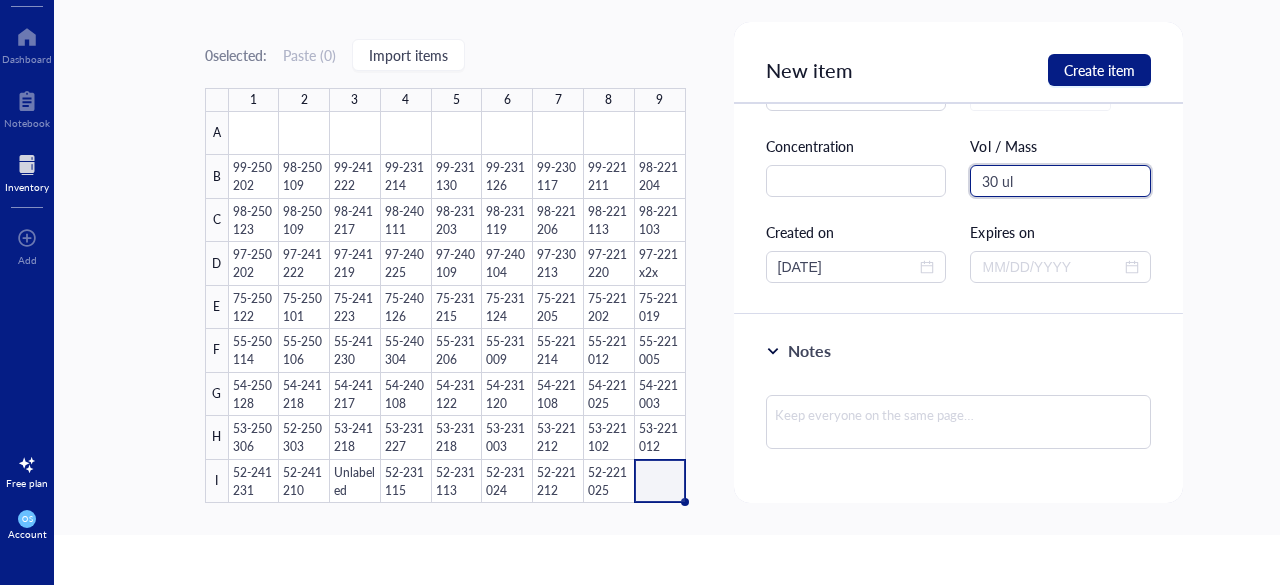 scroll, scrollTop: 151, scrollLeft: 0, axis: vertical 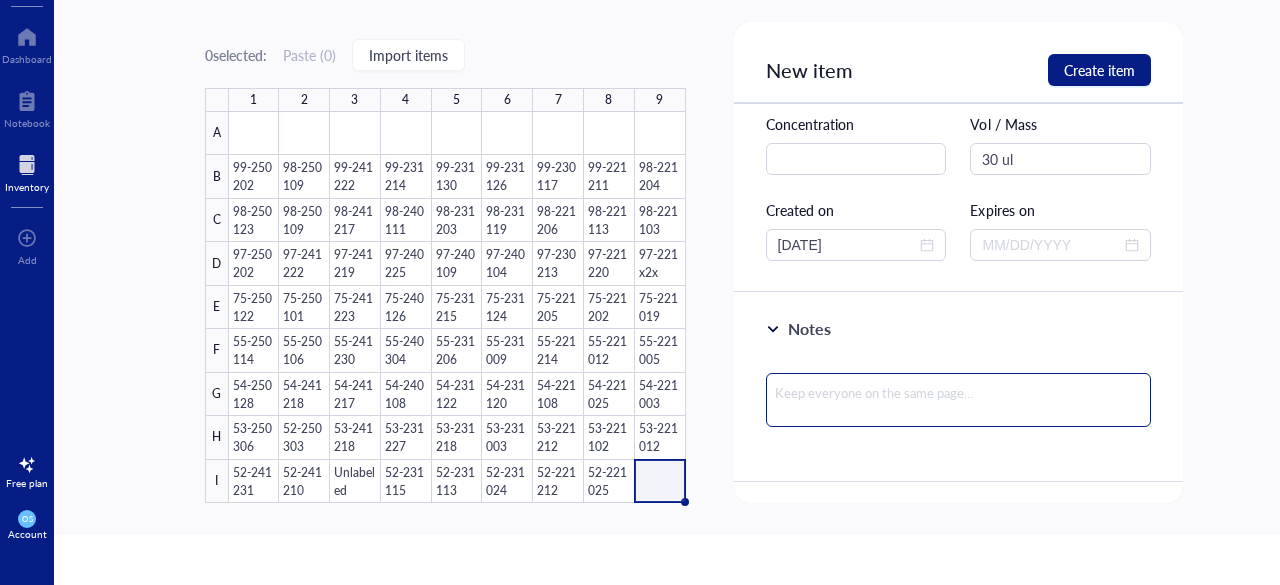 click at bounding box center [959, 400] 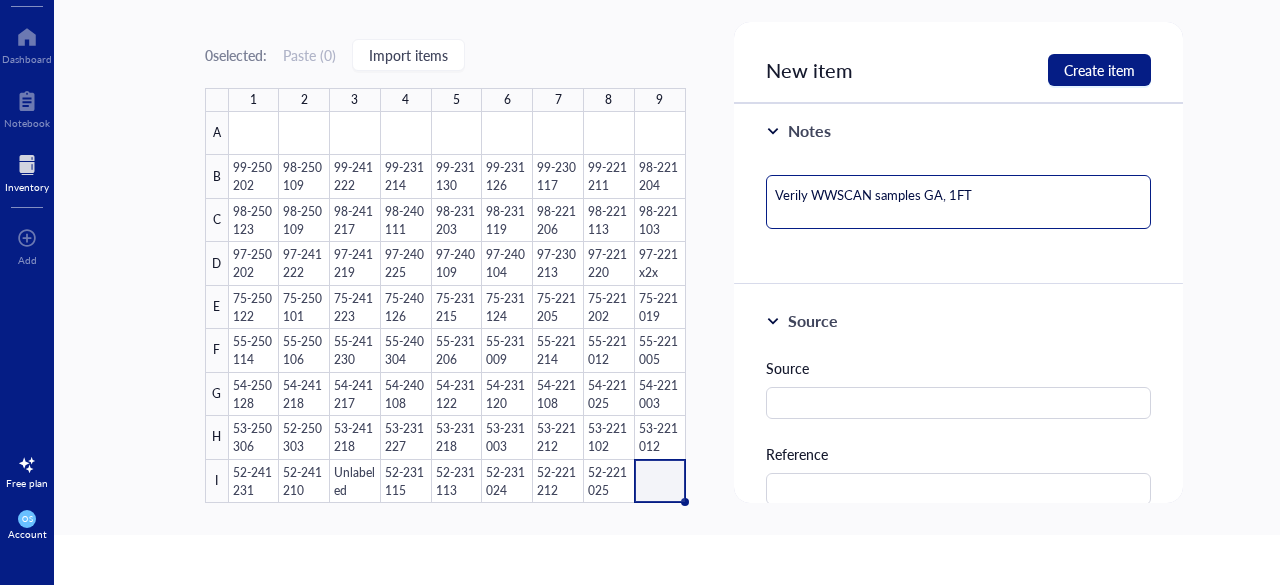 scroll, scrollTop: 357, scrollLeft: 0, axis: vertical 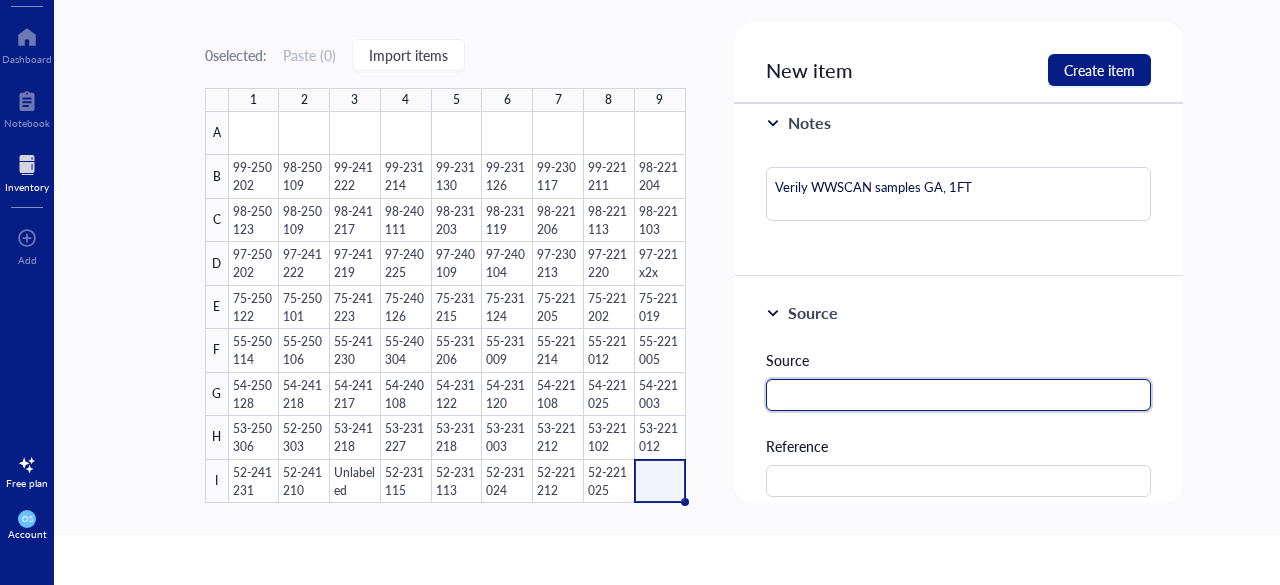 click at bounding box center (959, 395) 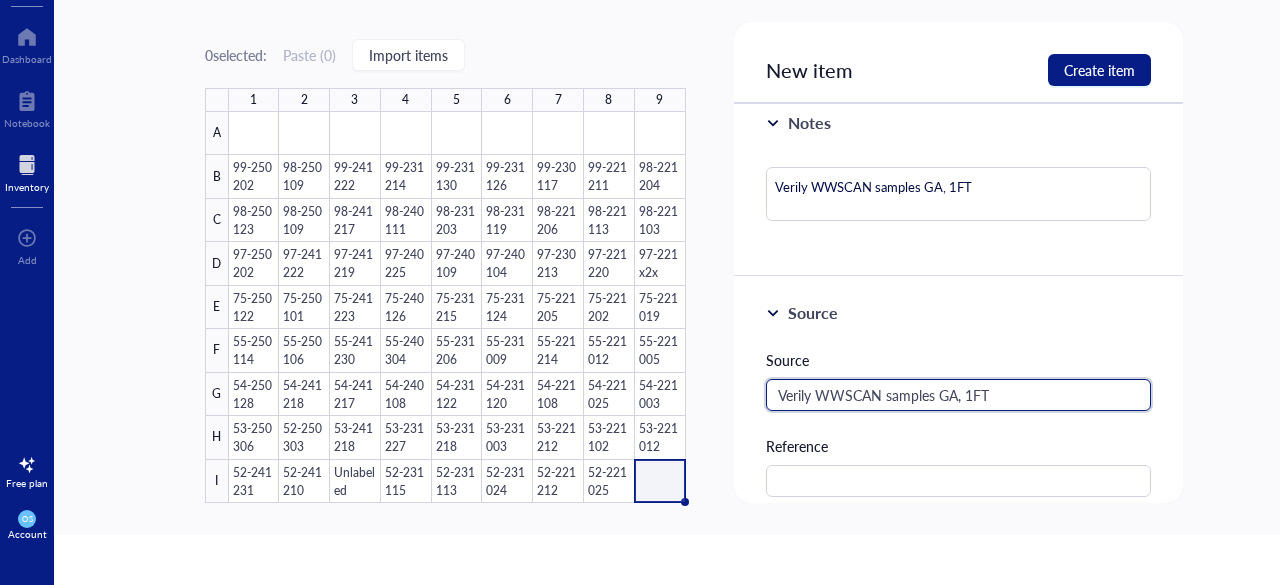 drag, startPoint x: 1004, startPoint y: 391, endPoint x: 832, endPoint y: 386, distance: 172.07266 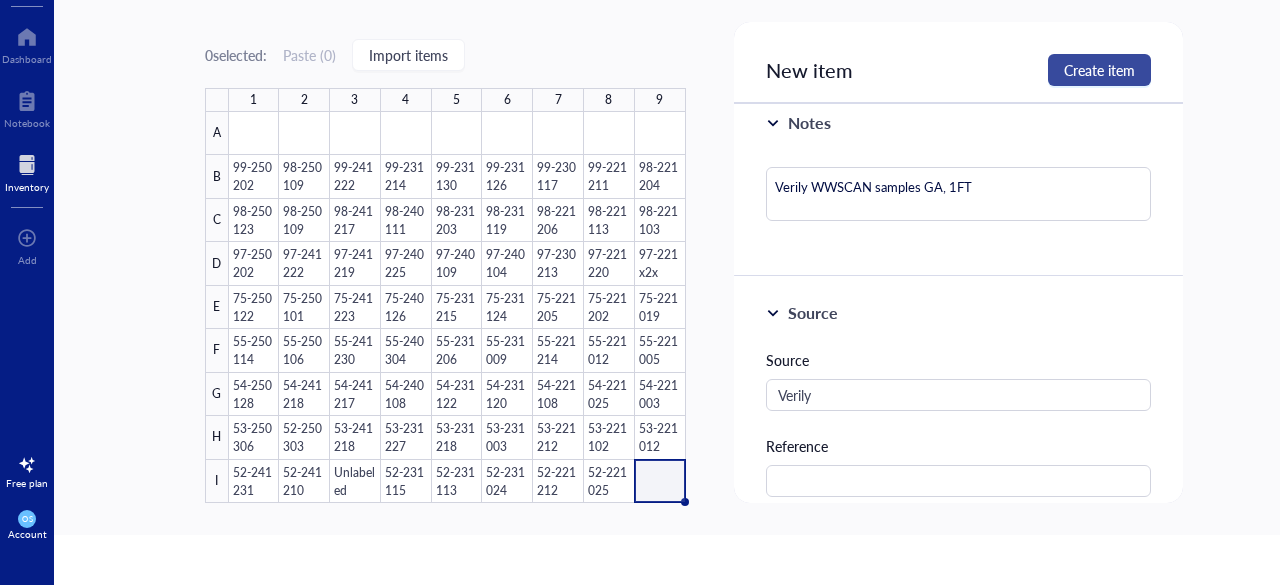 click on "Create item" at bounding box center [1099, 70] 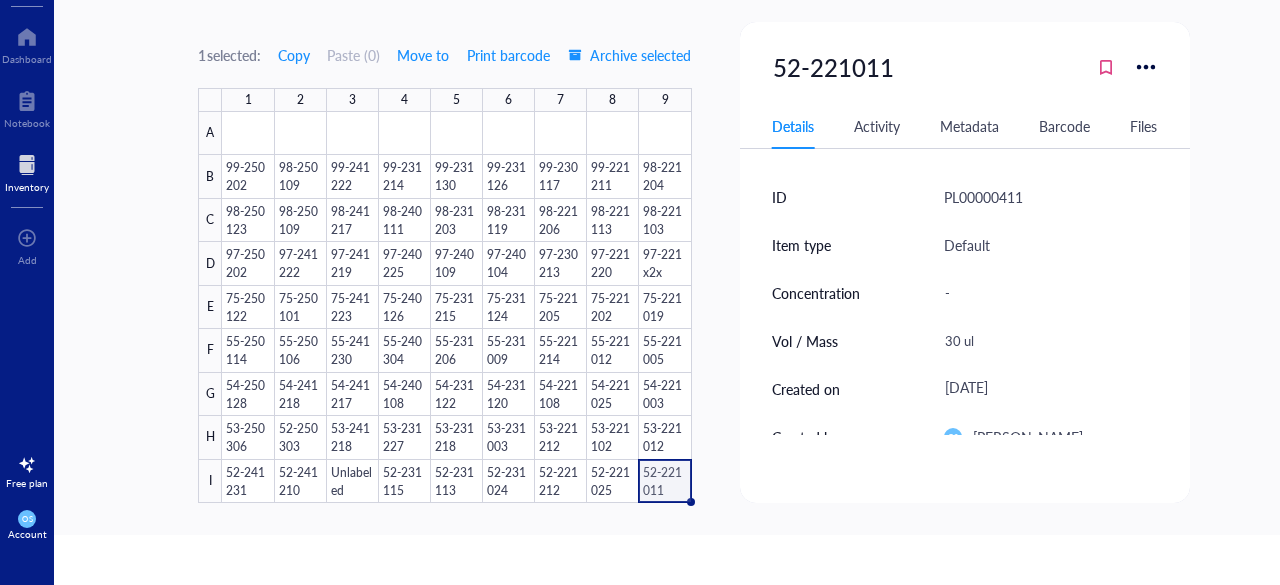 scroll, scrollTop: 0, scrollLeft: 0, axis: both 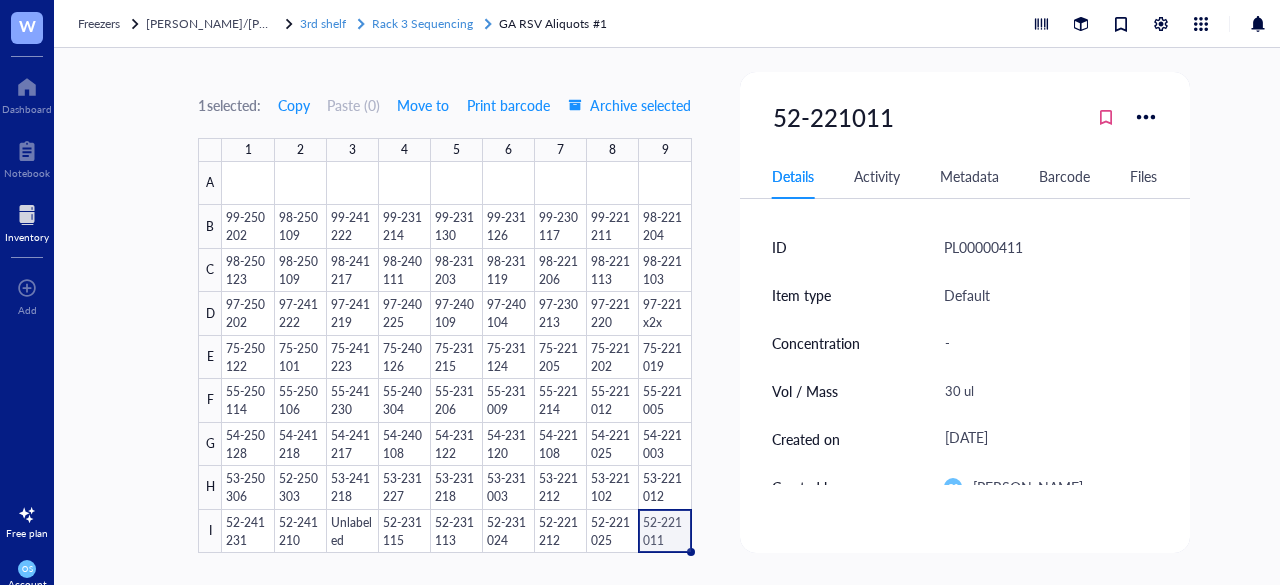 click on "Rack 3 Sequencing" at bounding box center (422, 23) 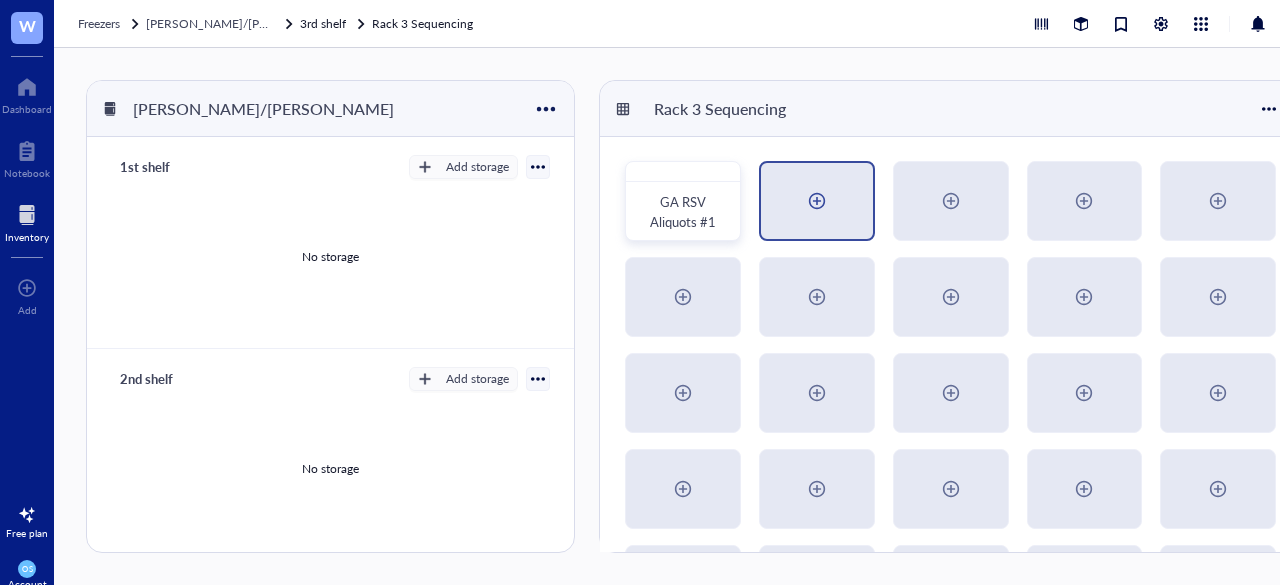 click at bounding box center (817, 201) 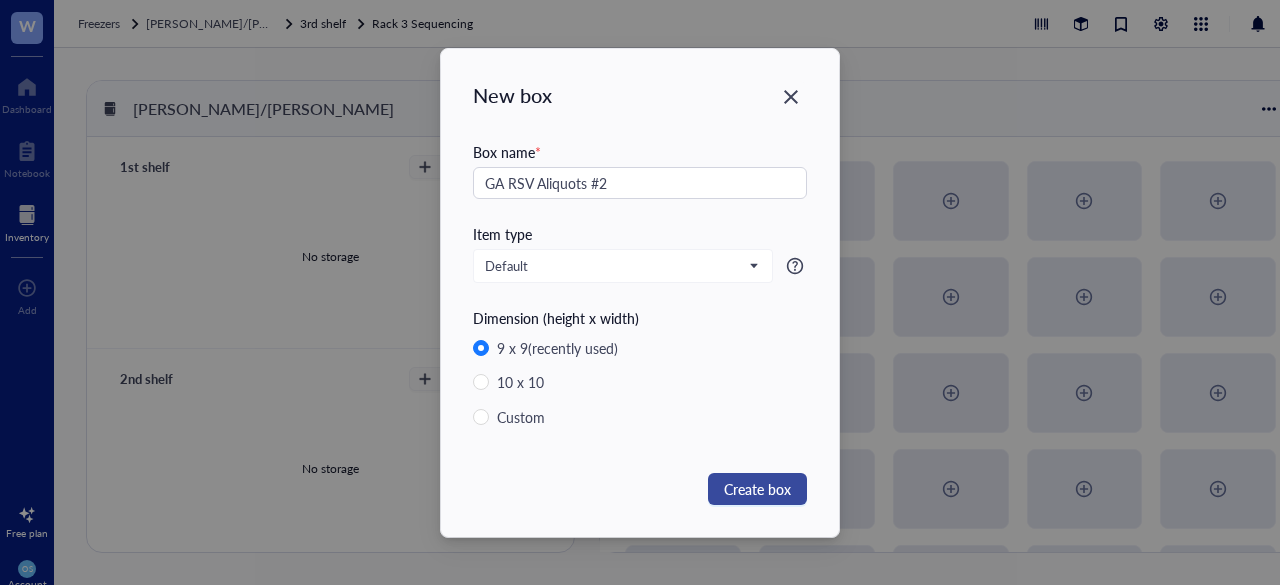click on "Create box" at bounding box center [757, 489] 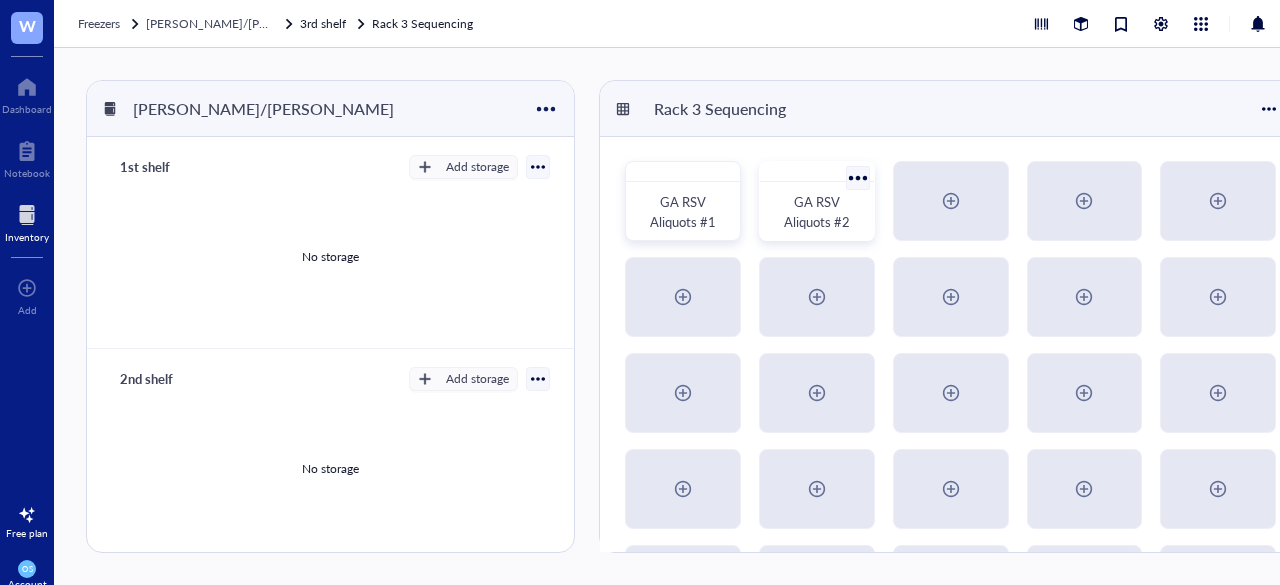 click on "GA RSV Aliquots #2" at bounding box center [817, 211] 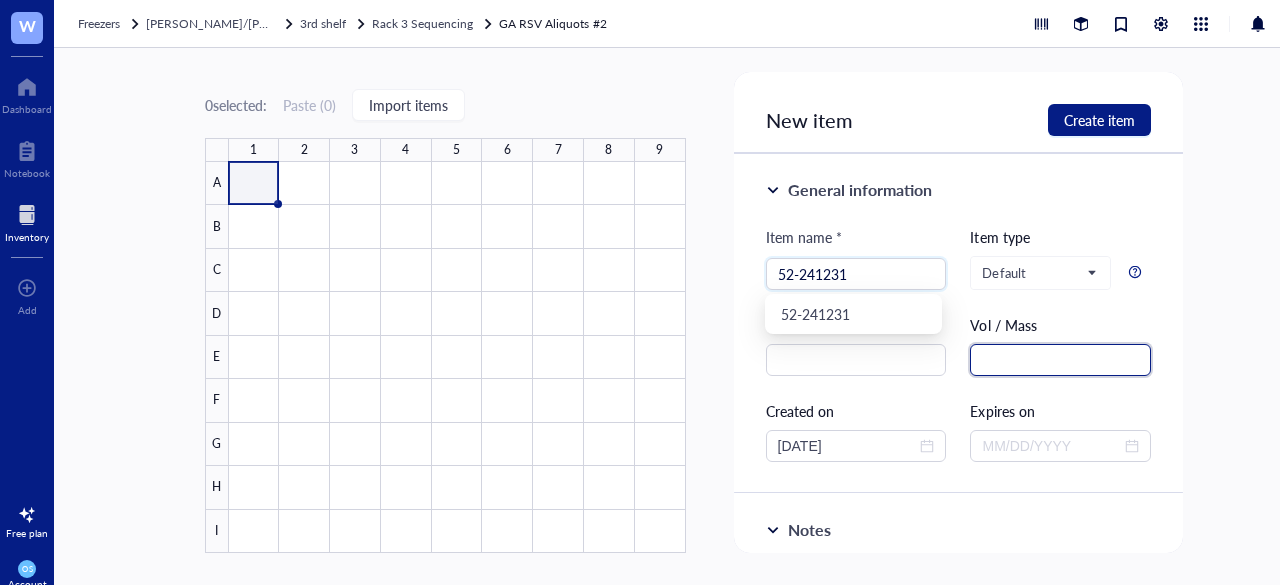 click at bounding box center (1060, 360) 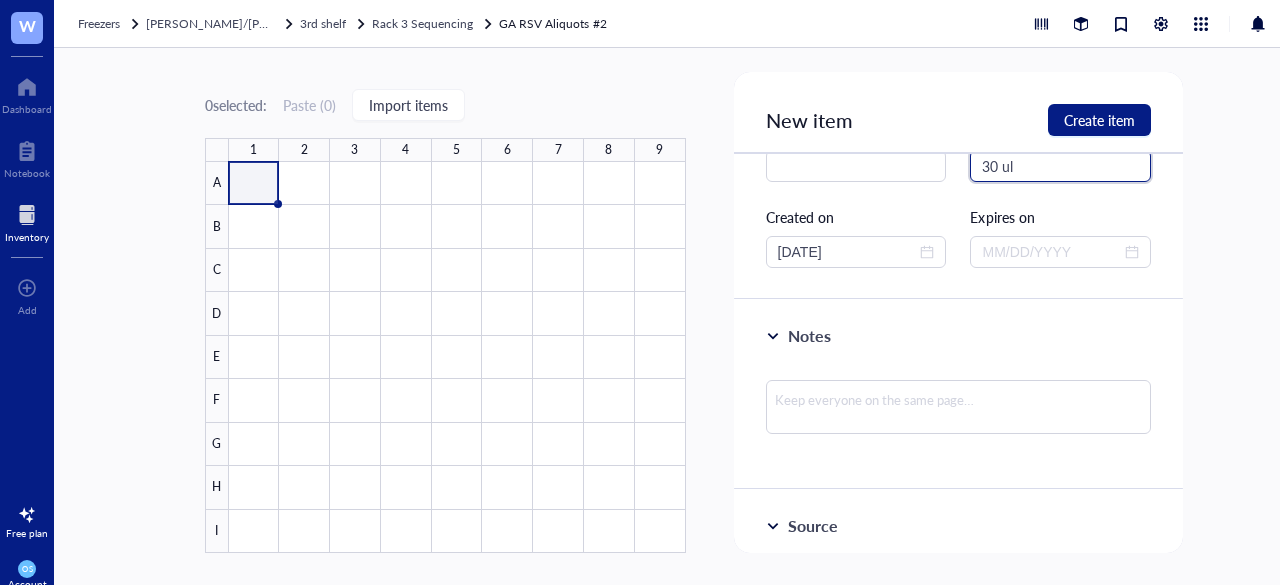 scroll, scrollTop: 197, scrollLeft: 0, axis: vertical 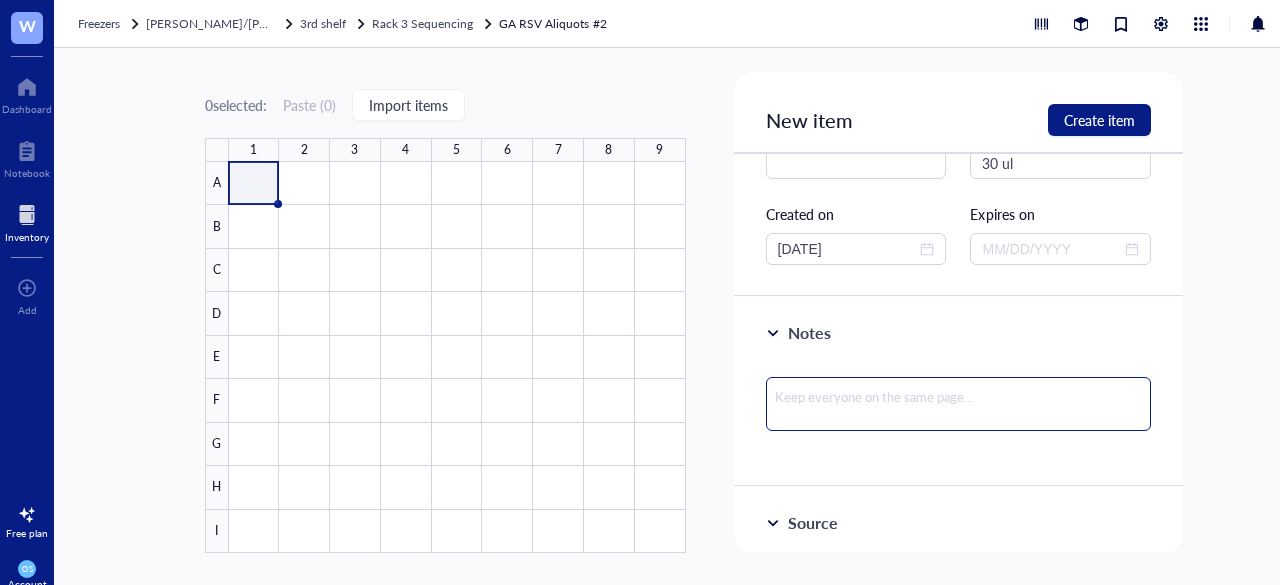 click at bounding box center [959, 404] 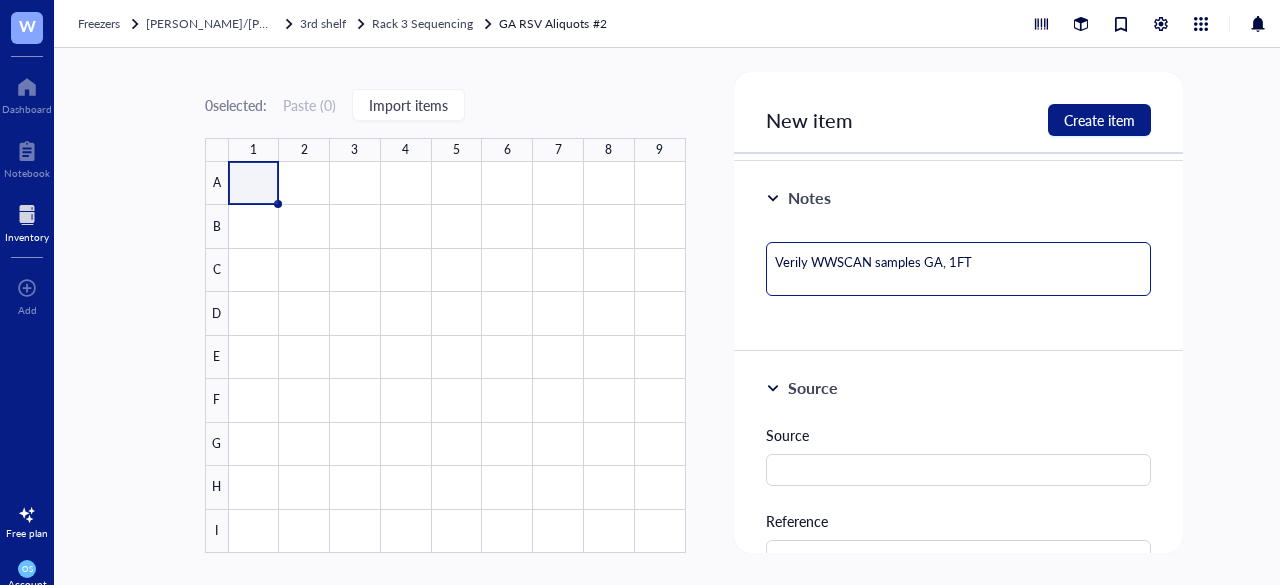 scroll, scrollTop: 334, scrollLeft: 0, axis: vertical 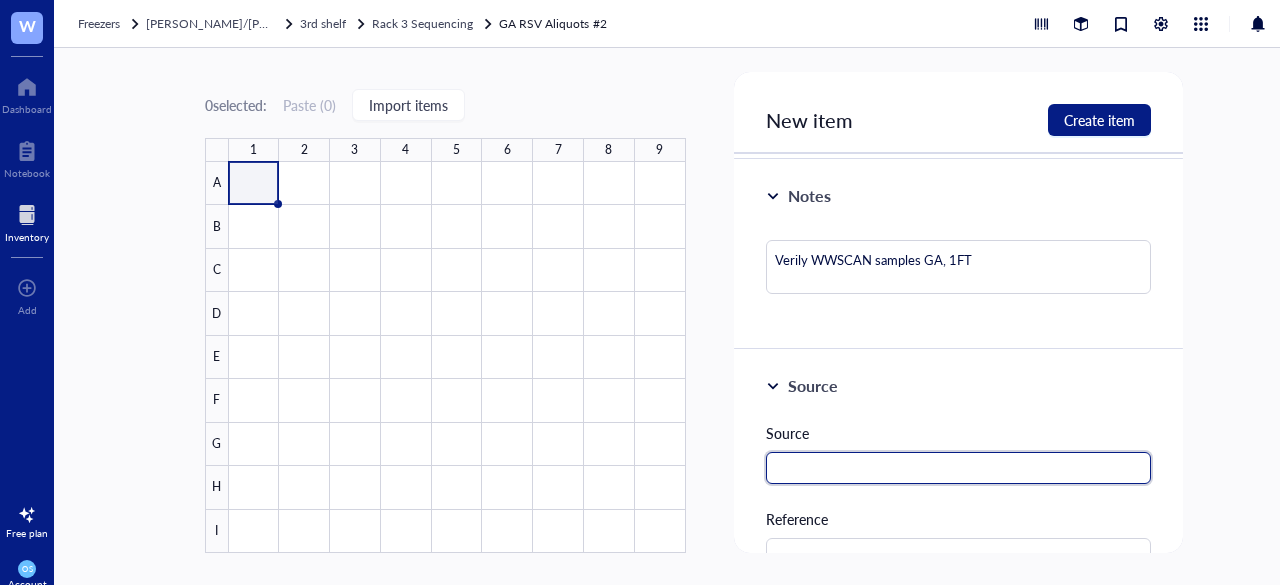 click at bounding box center [959, 468] 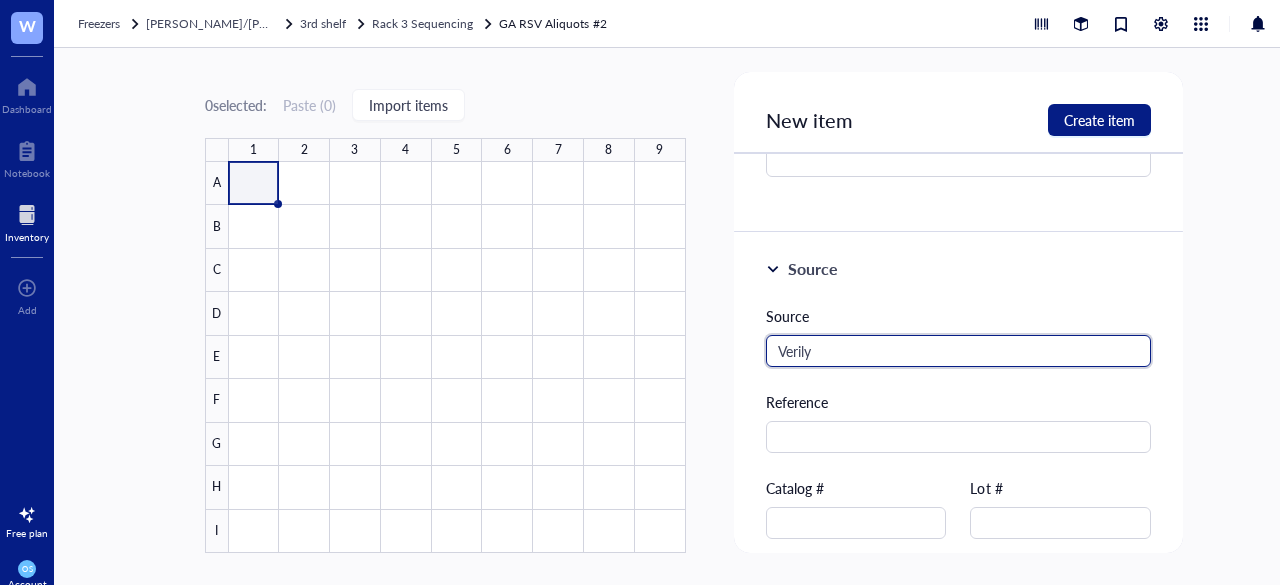 scroll, scrollTop: 452, scrollLeft: 0, axis: vertical 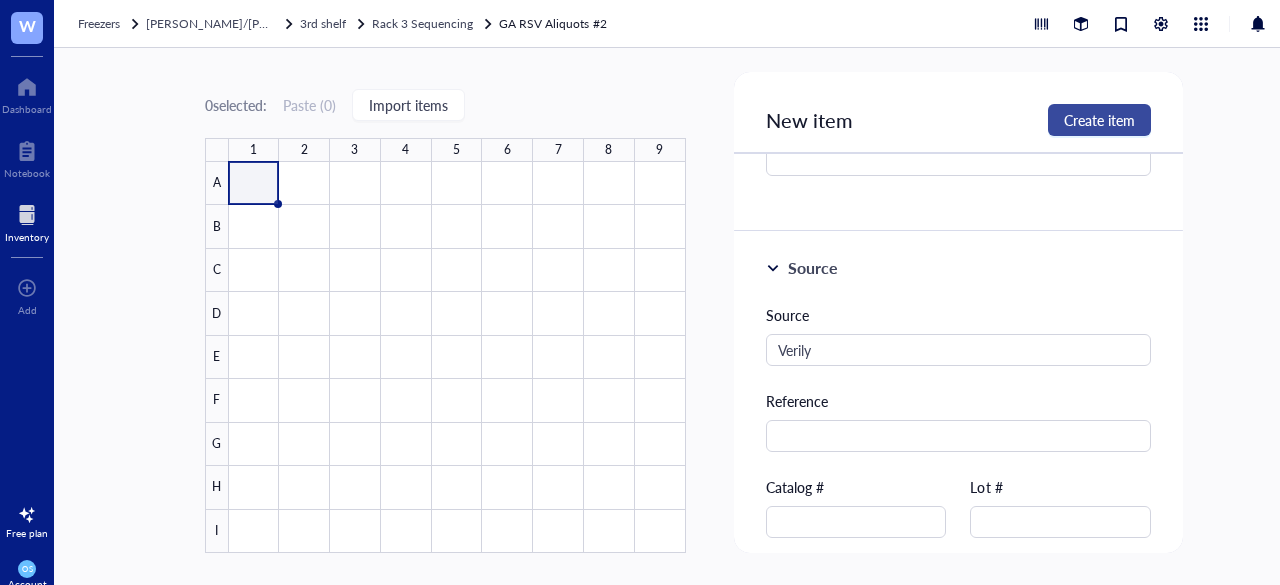 click on "Create item" at bounding box center [1099, 120] 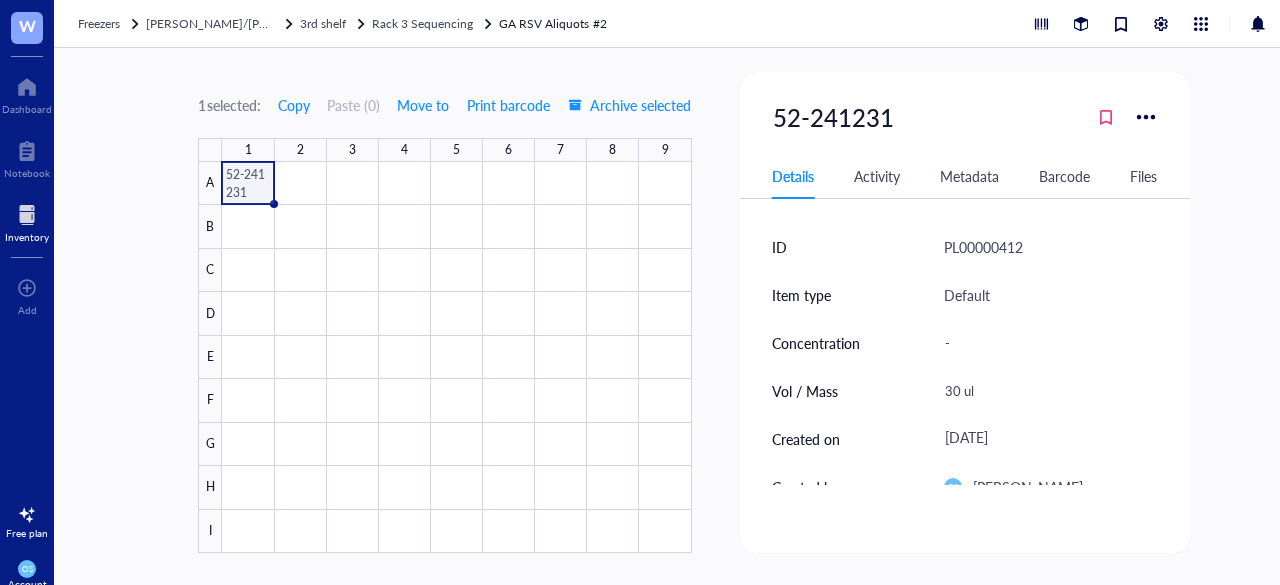 click at bounding box center (456, 357) 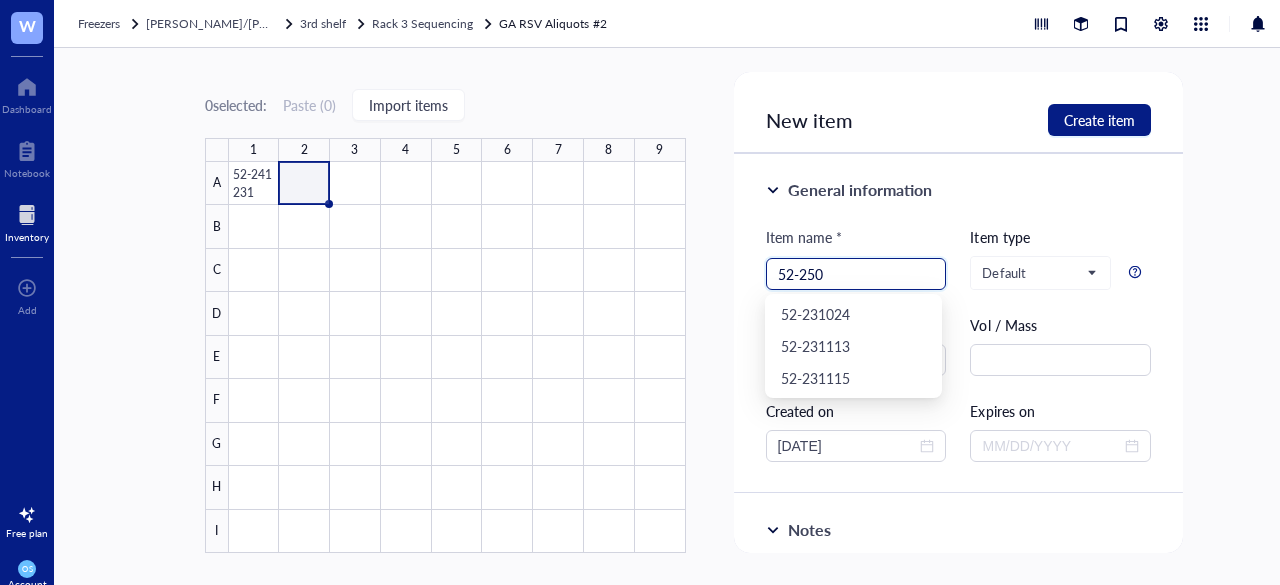 scroll, scrollTop: 0, scrollLeft: 0, axis: both 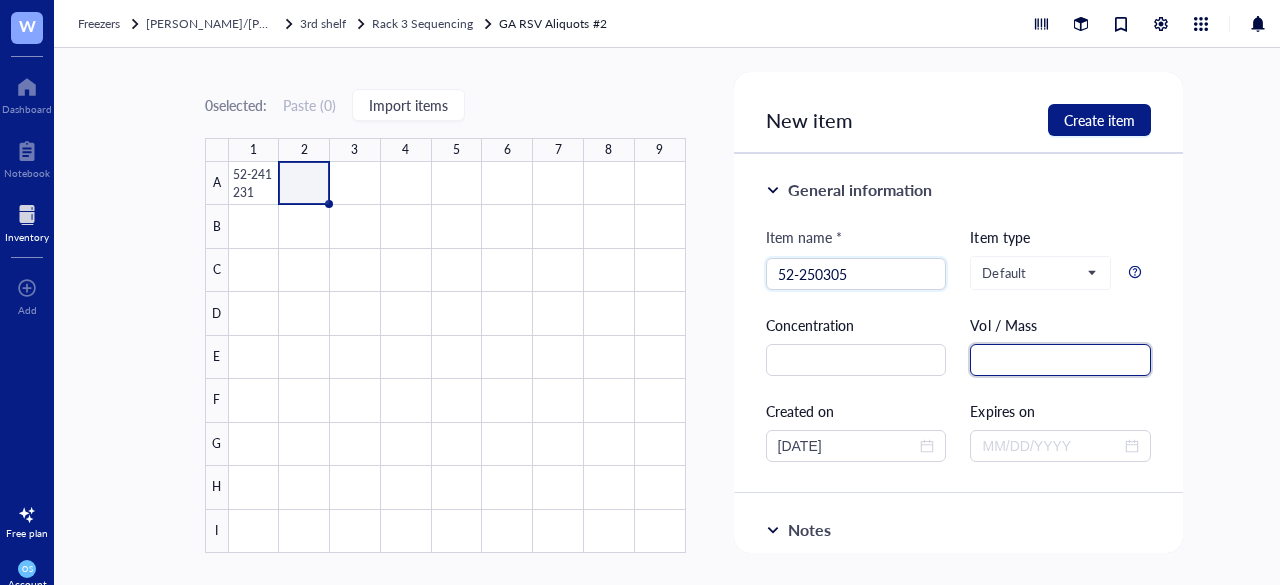 click at bounding box center (1060, 360) 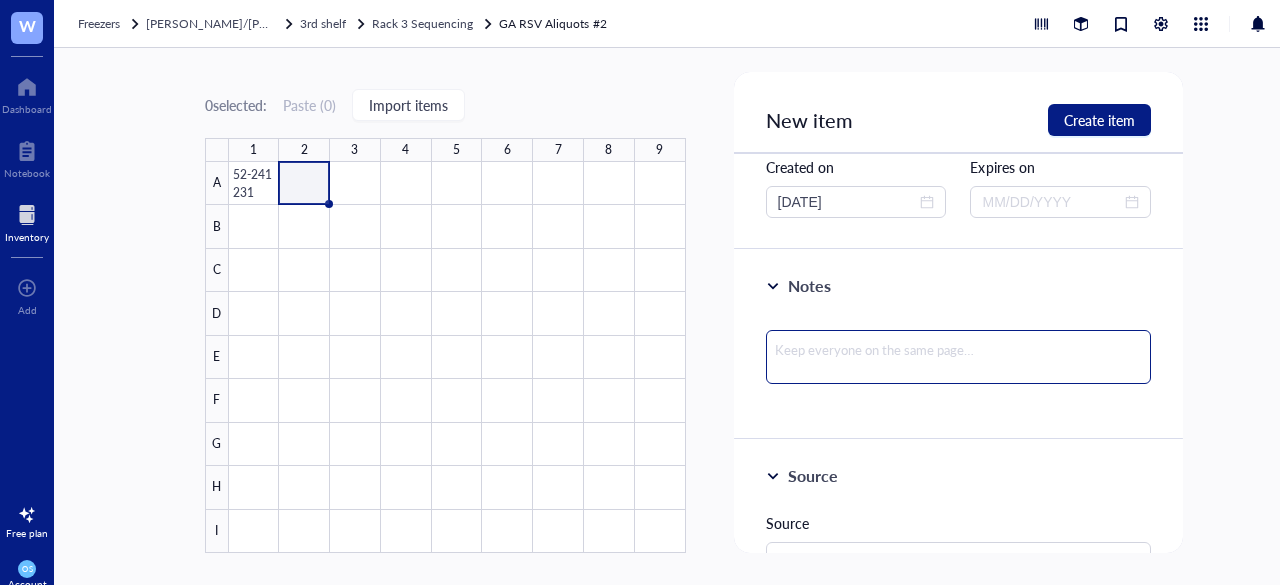 click at bounding box center (959, 357) 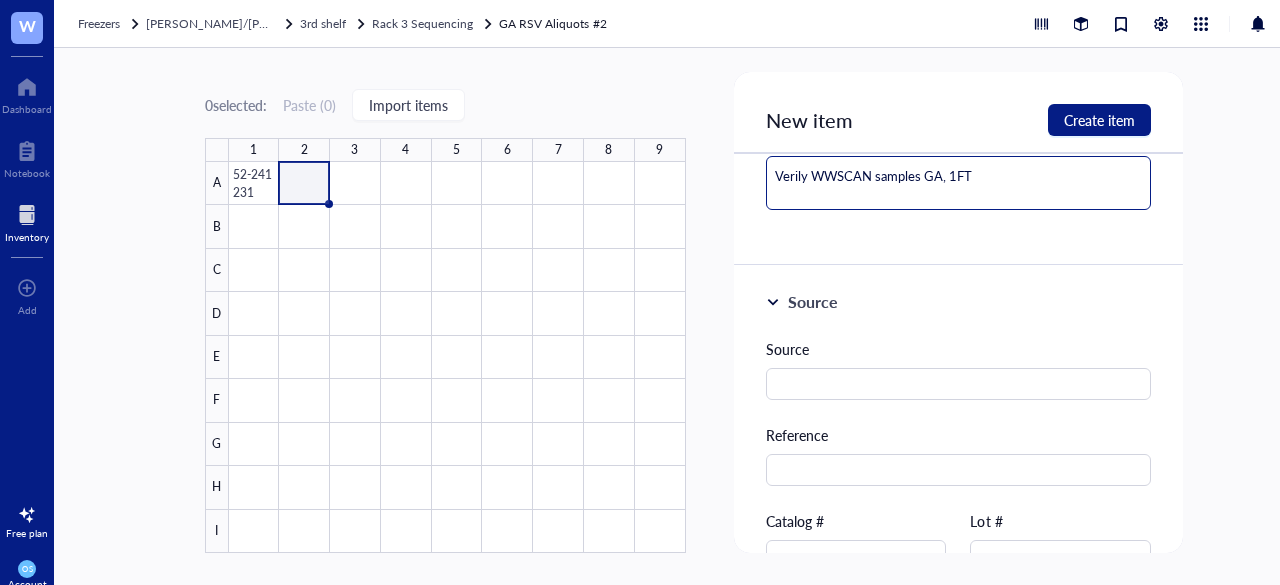 scroll, scrollTop: 425, scrollLeft: 0, axis: vertical 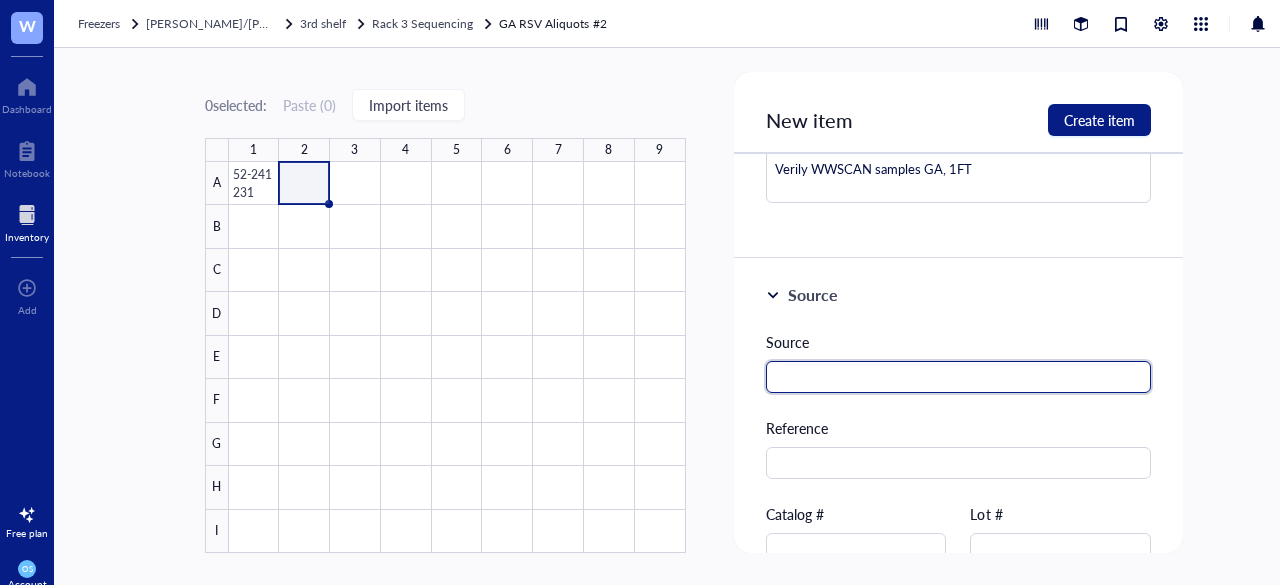 click at bounding box center [959, 377] 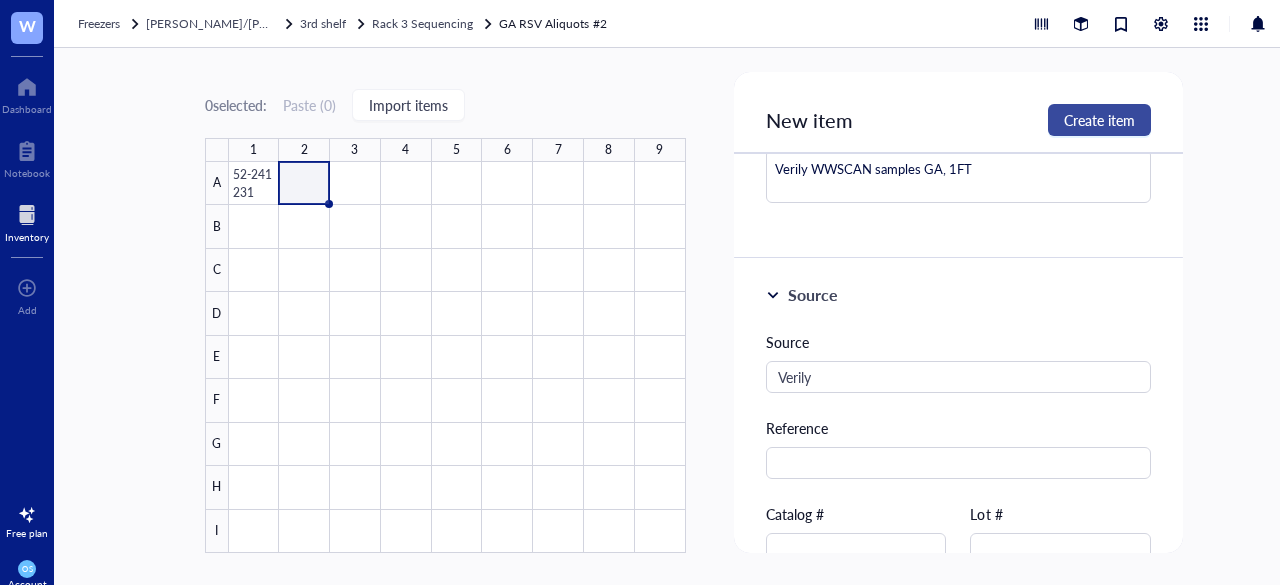 click on "Create item" at bounding box center [1099, 120] 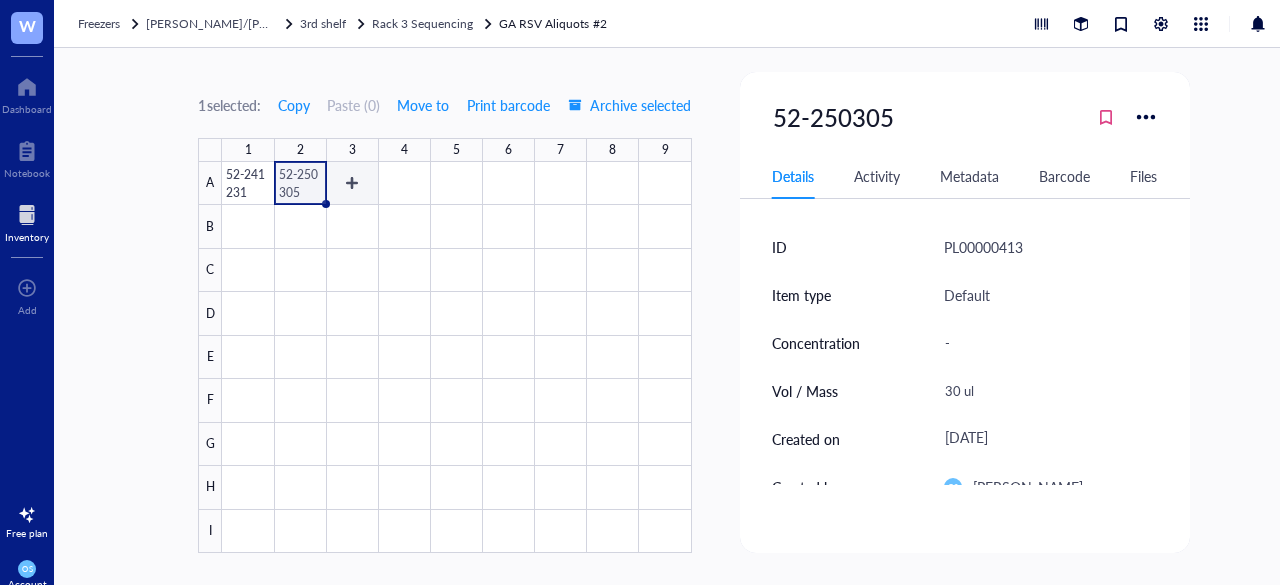 click at bounding box center (456, 357) 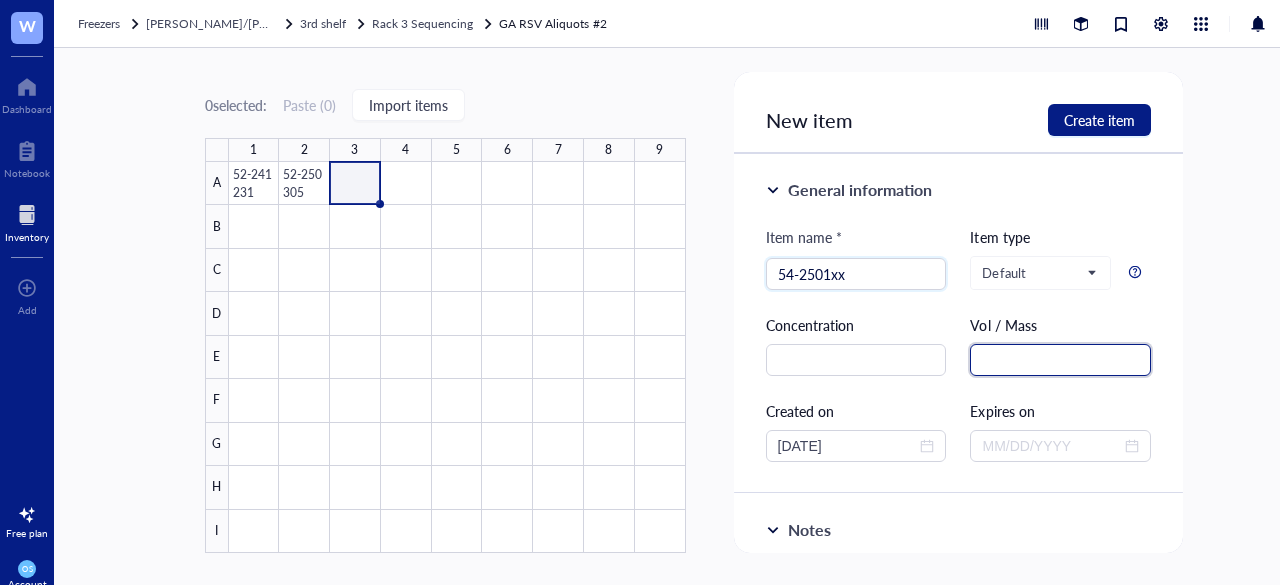 click at bounding box center (1060, 360) 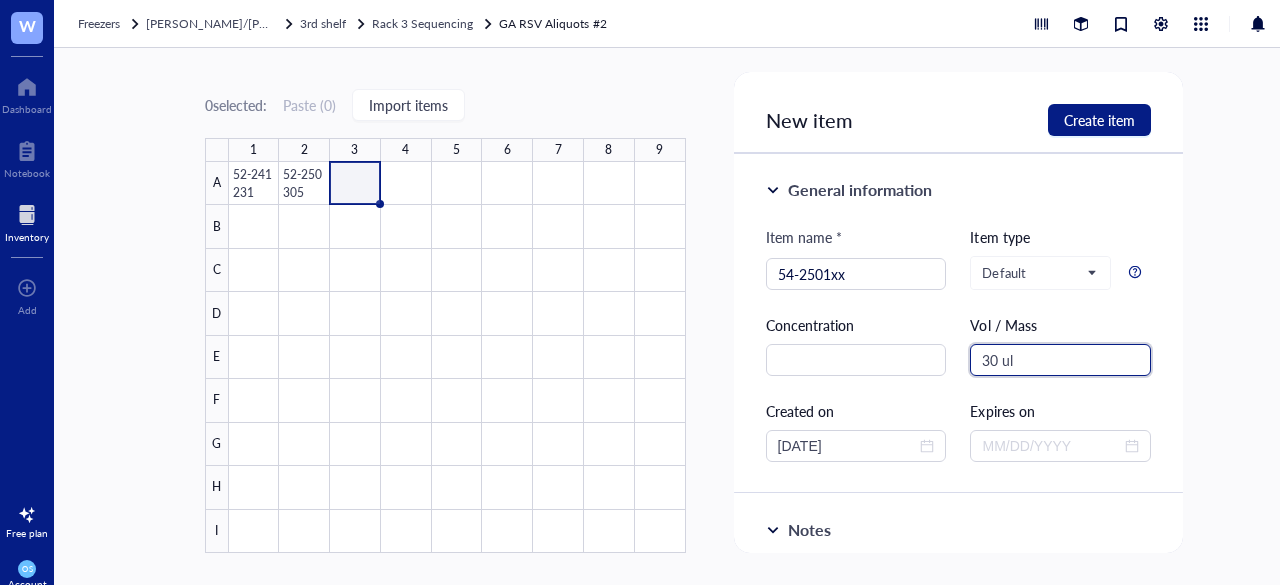 scroll, scrollTop: 130, scrollLeft: 0, axis: vertical 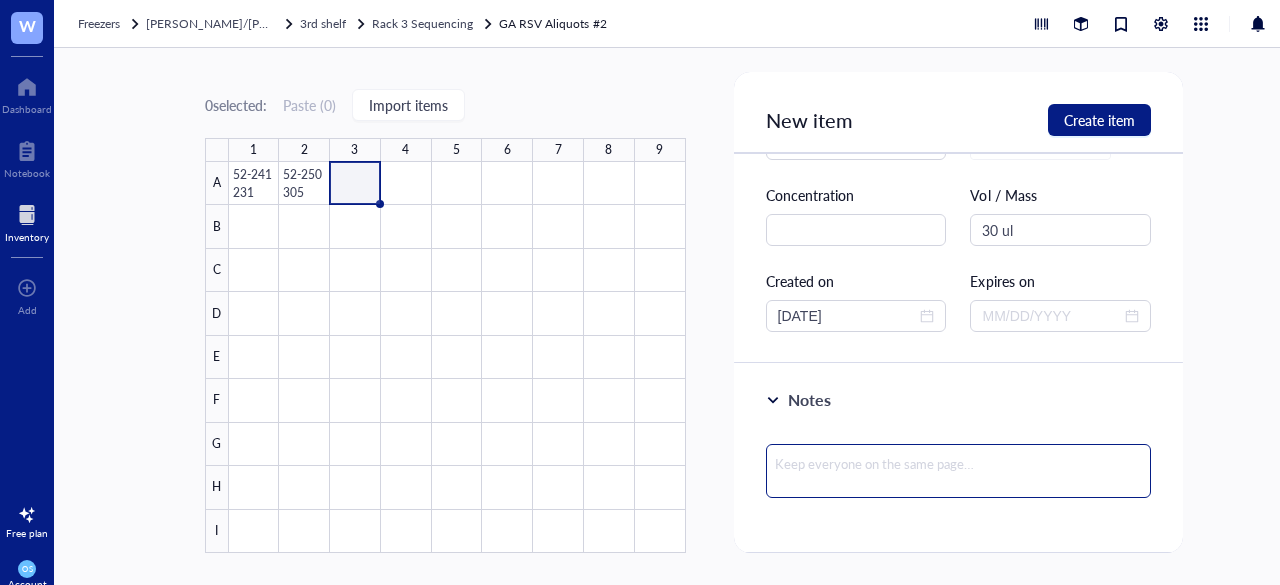 click at bounding box center (959, 471) 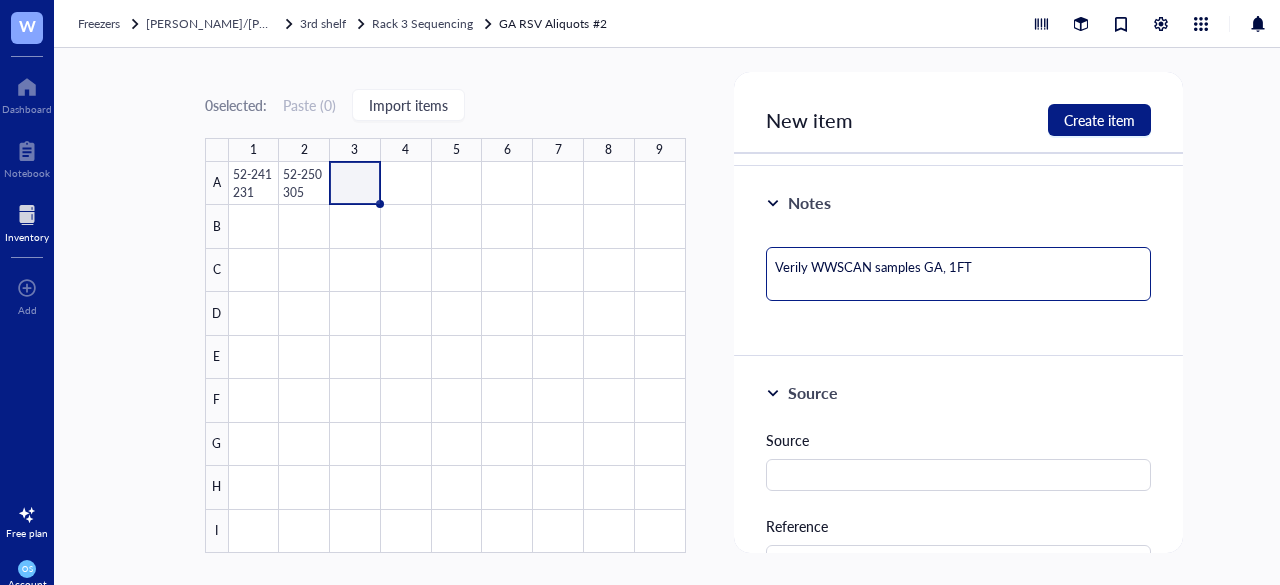 scroll, scrollTop: 328, scrollLeft: 0, axis: vertical 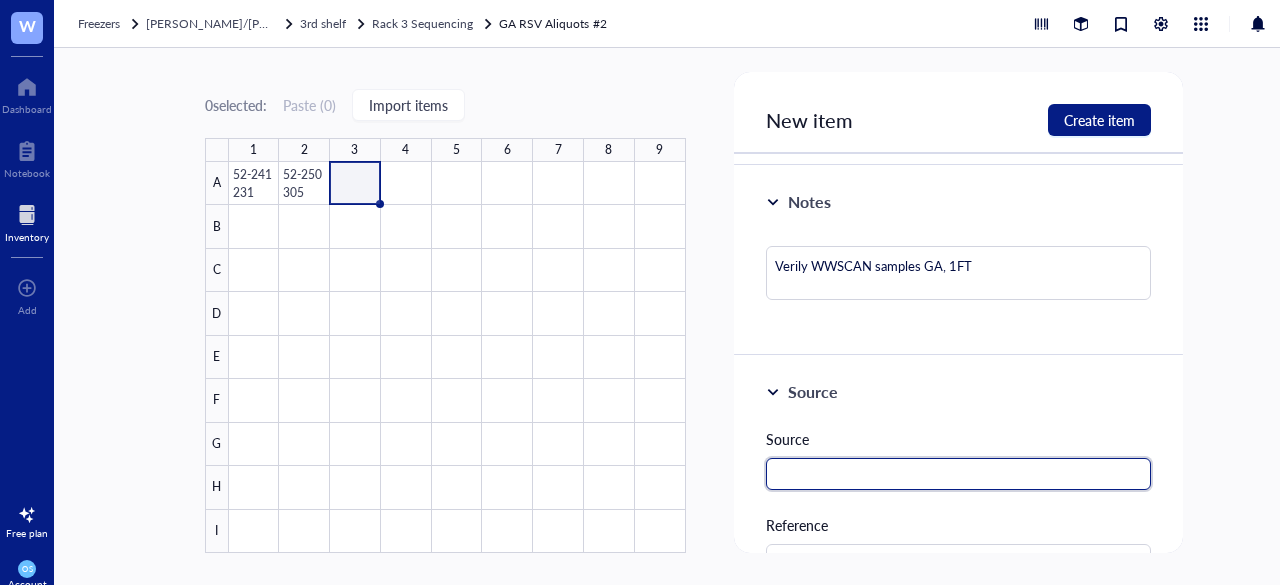 click at bounding box center [959, 474] 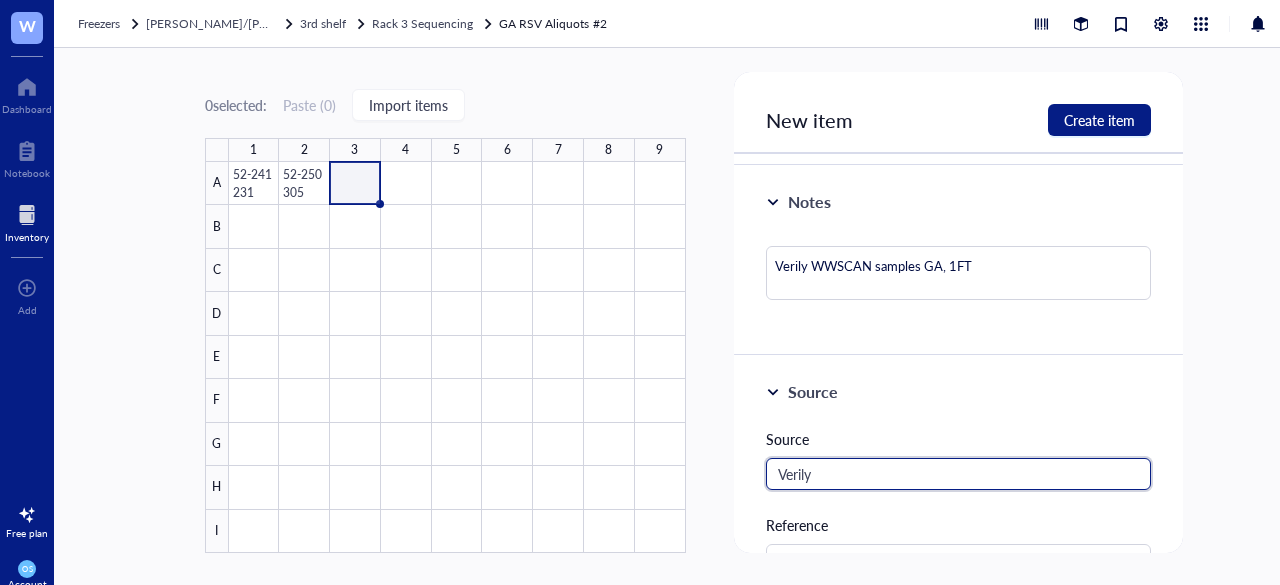 scroll, scrollTop: 528, scrollLeft: 0, axis: vertical 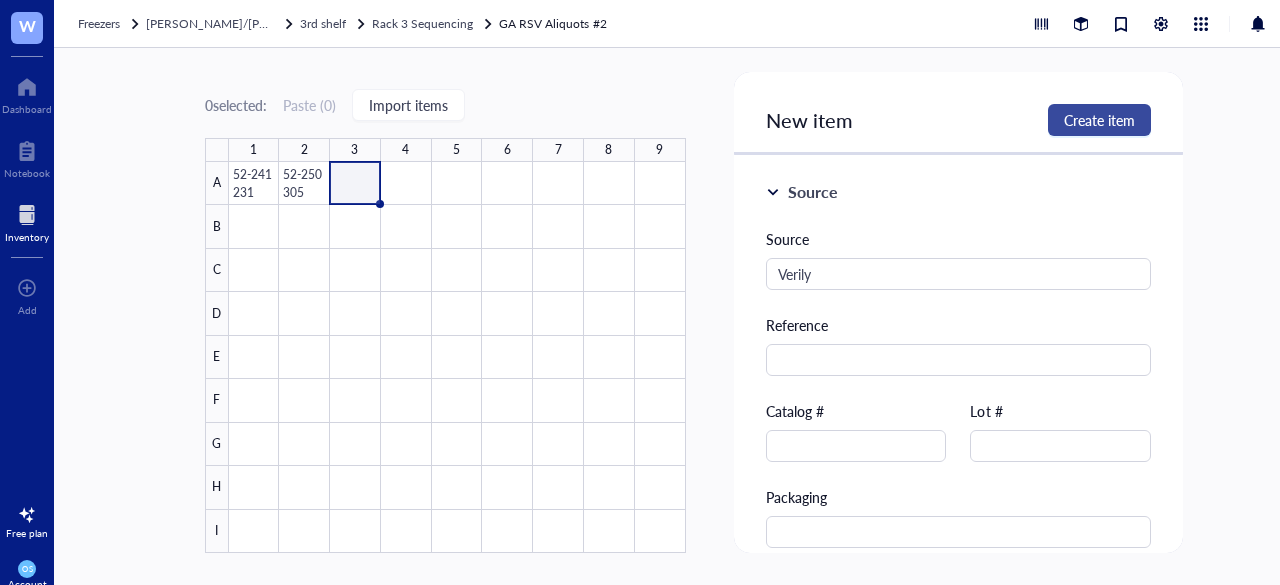 click on "Create item" at bounding box center [1099, 120] 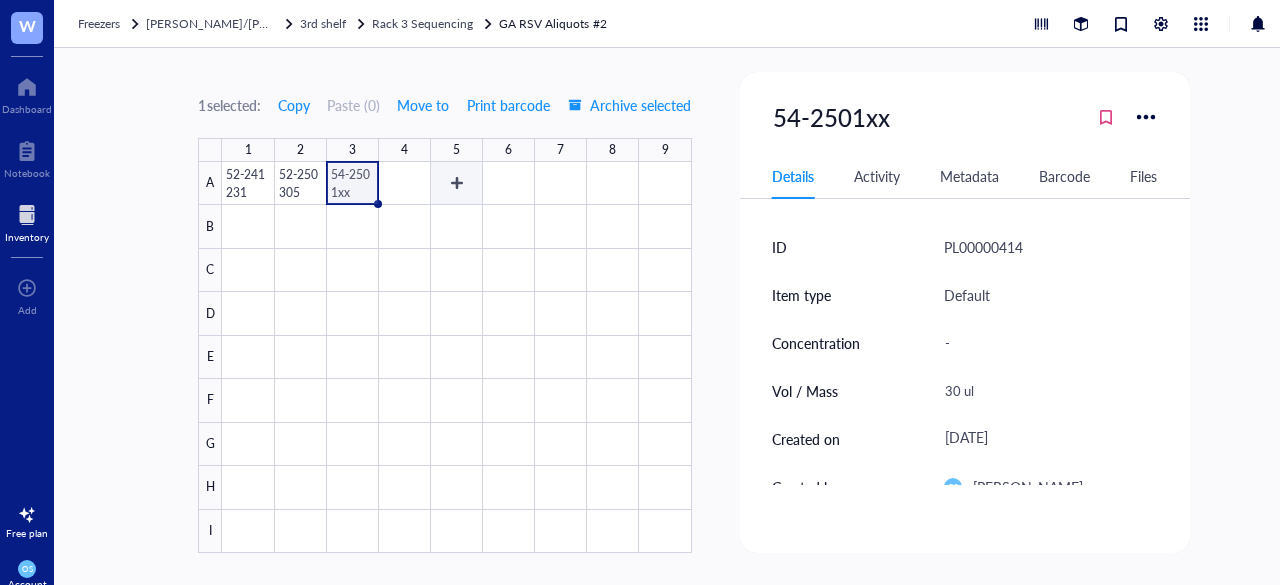 click at bounding box center [456, 357] 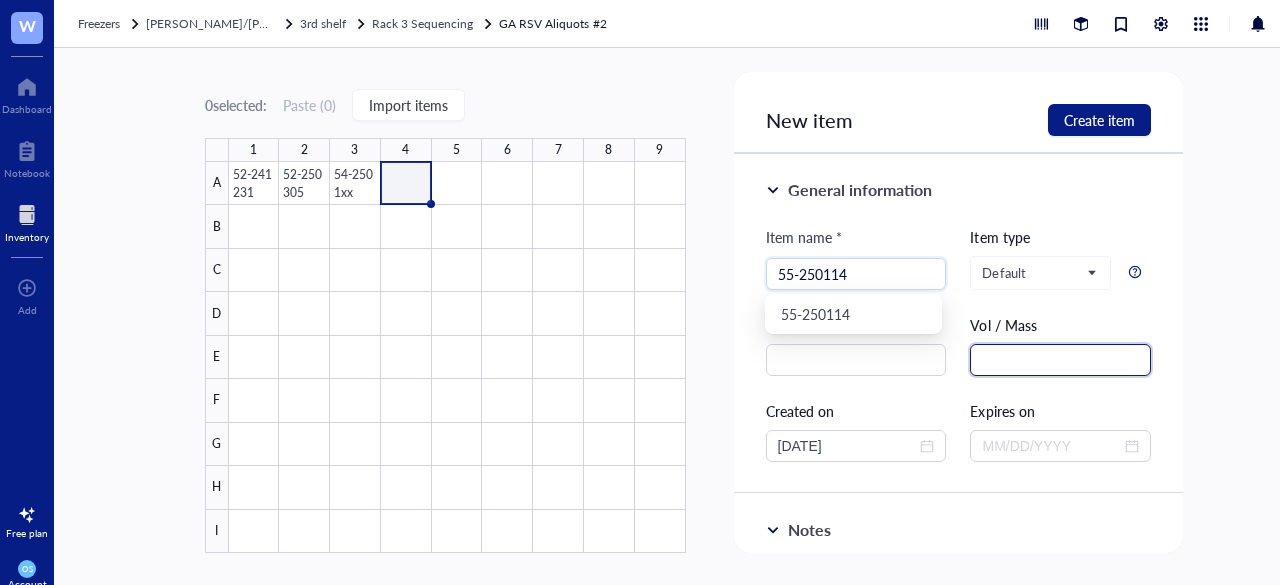 click at bounding box center (1060, 360) 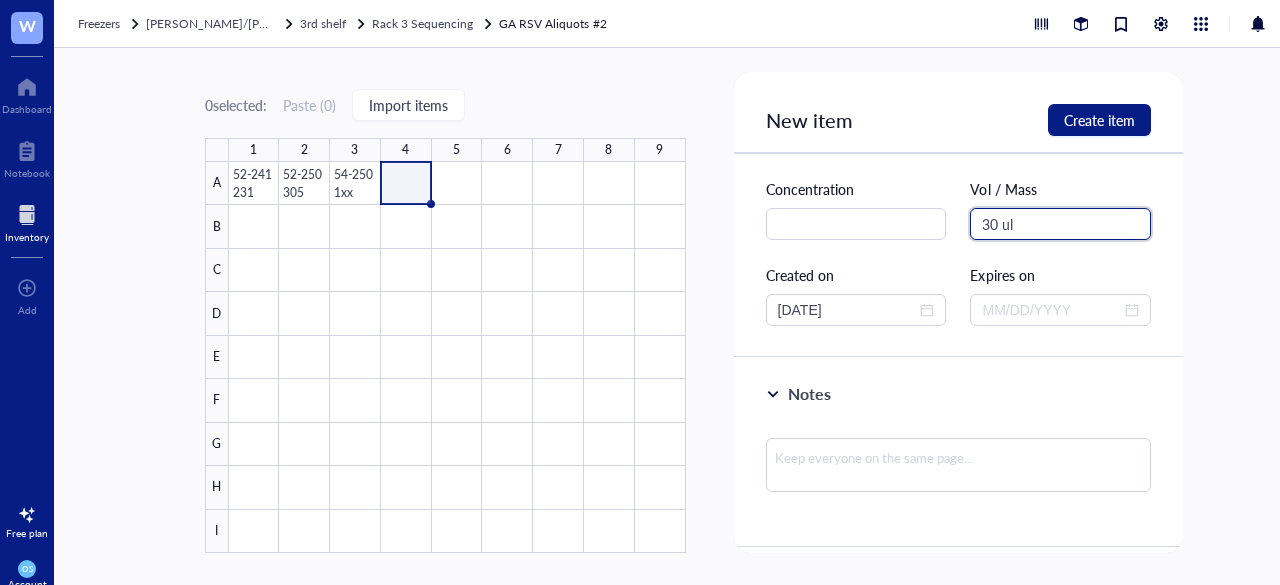 scroll, scrollTop: 138, scrollLeft: 0, axis: vertical 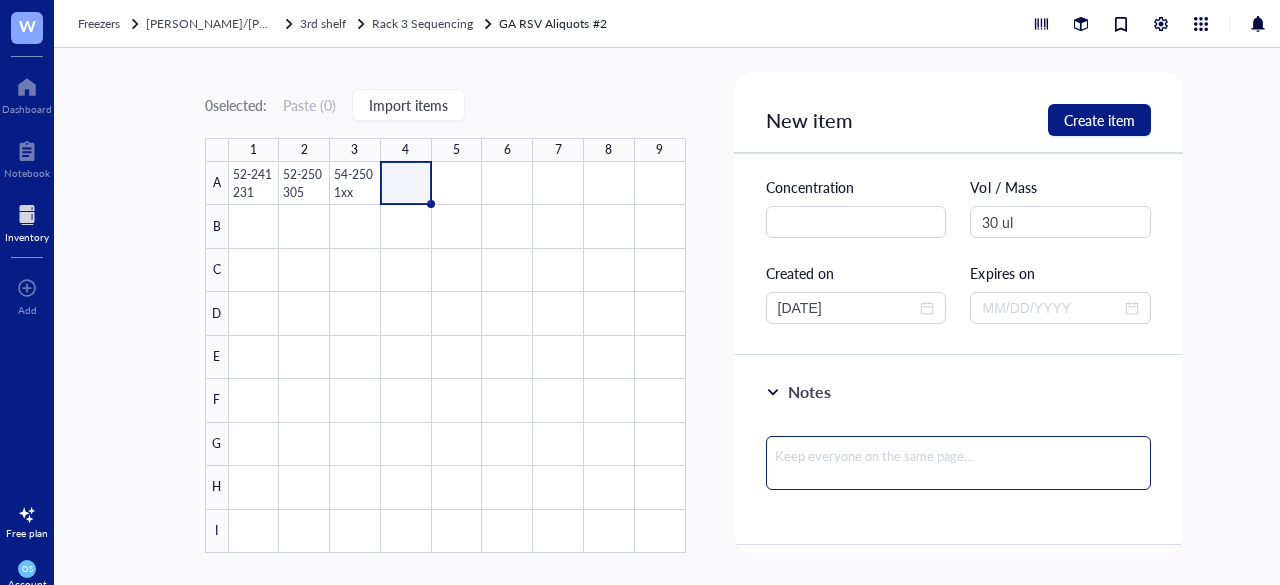 click at bounding box center [959, 463] 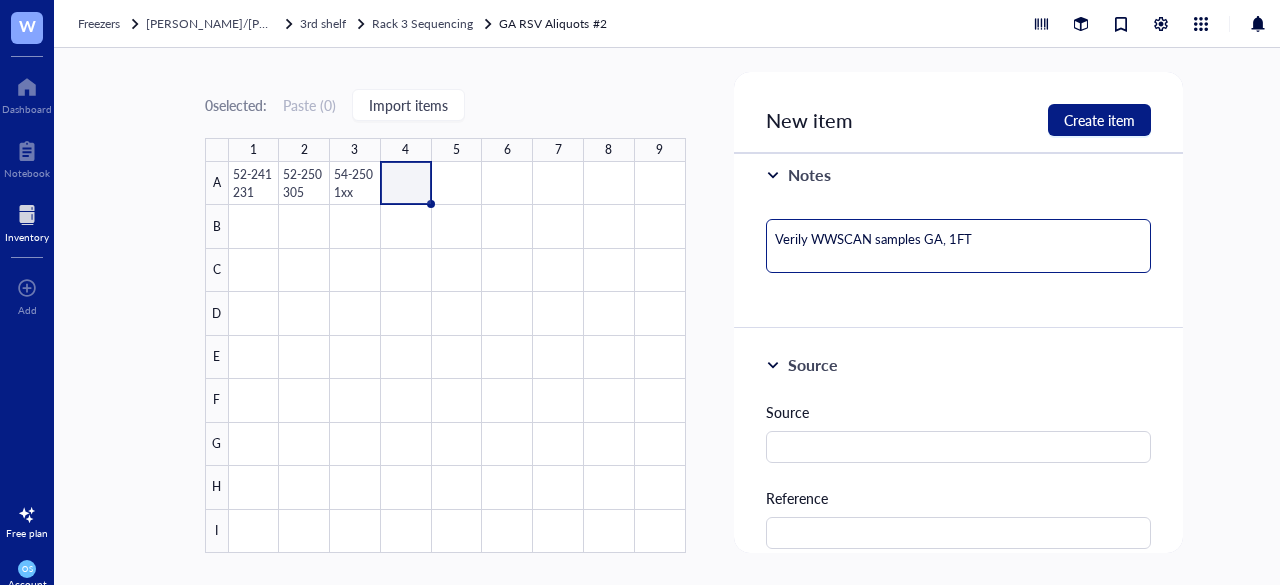 scroll, scrollTop: 359, scrollLeft: 0, axis: vertical 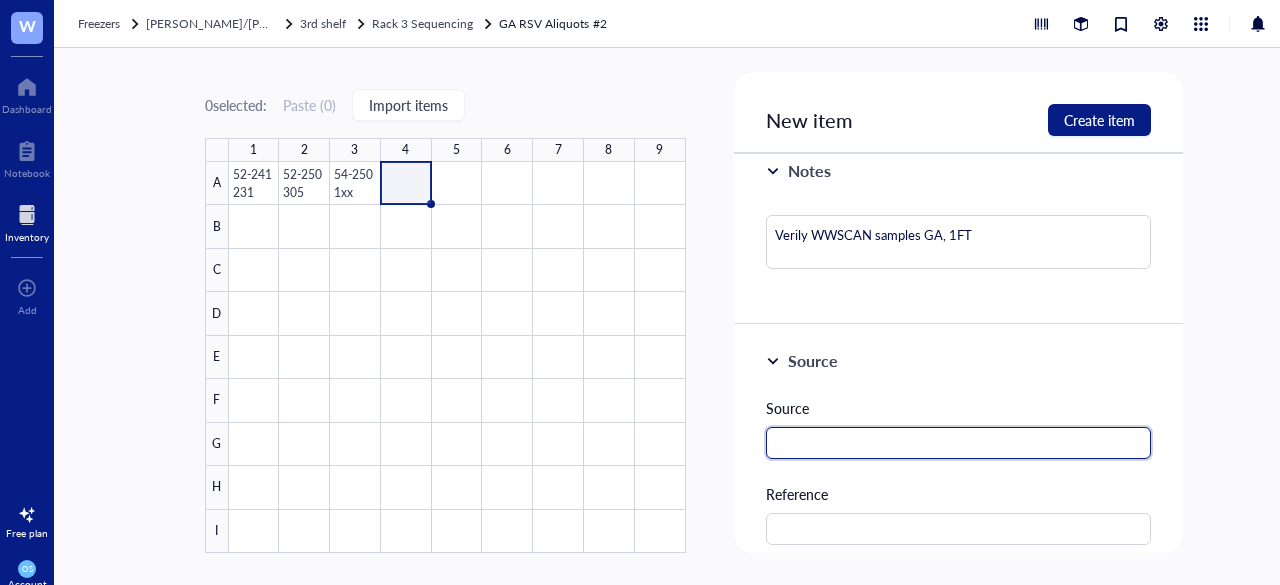 click at bounding box center [959, 443] 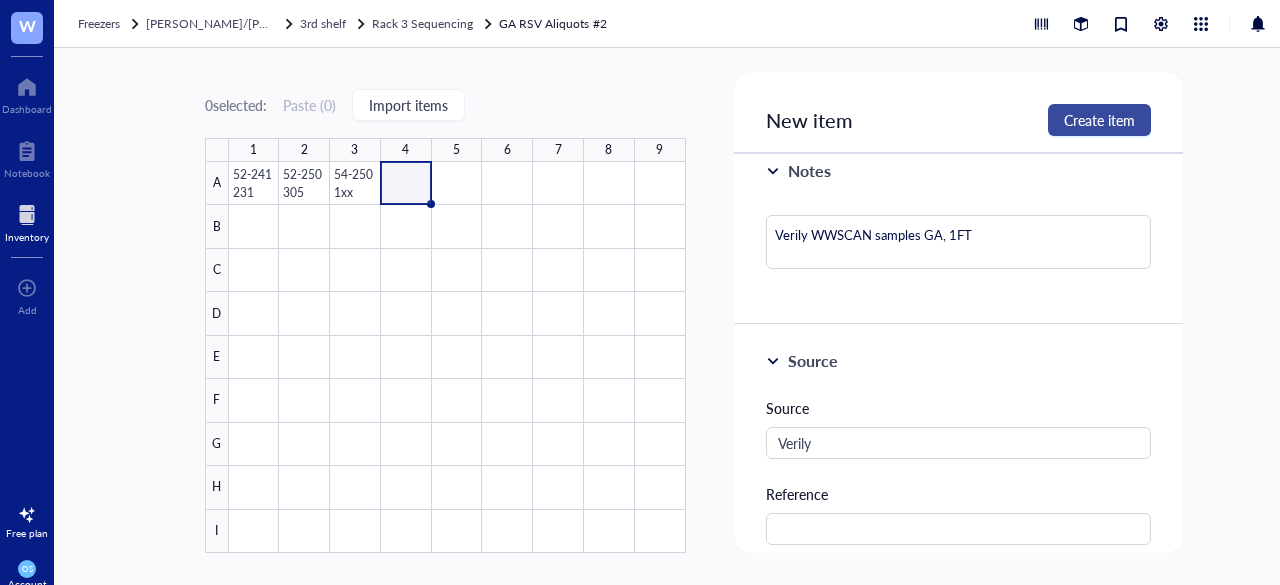 click on "Create item" at bounding box center [1099, 120] 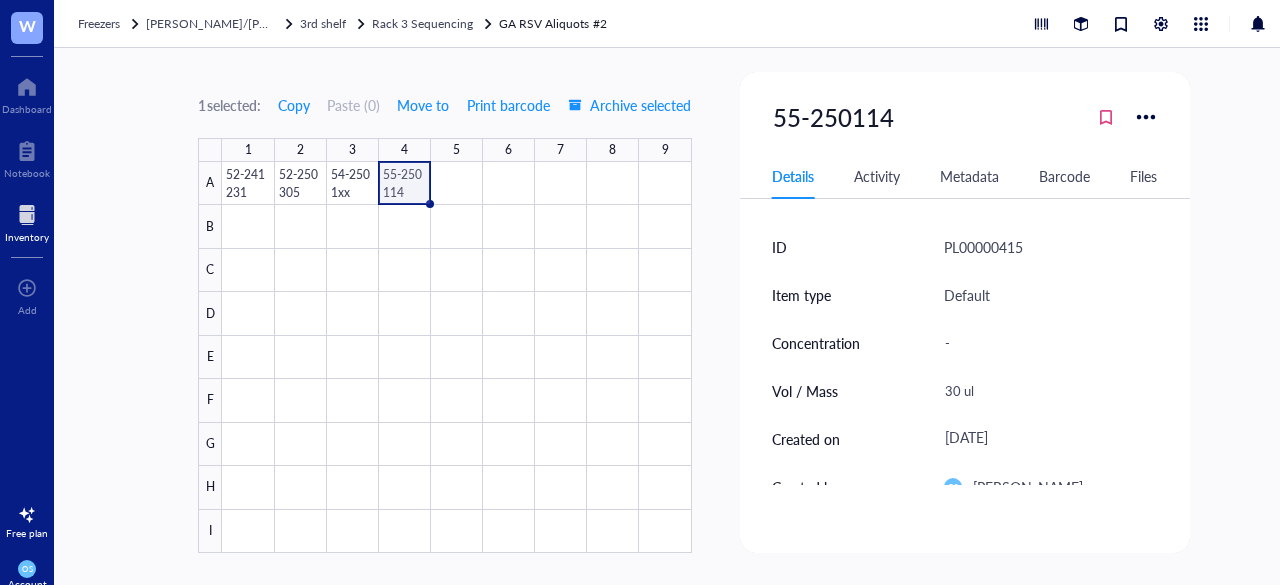 click at bounding box center [456, 357] 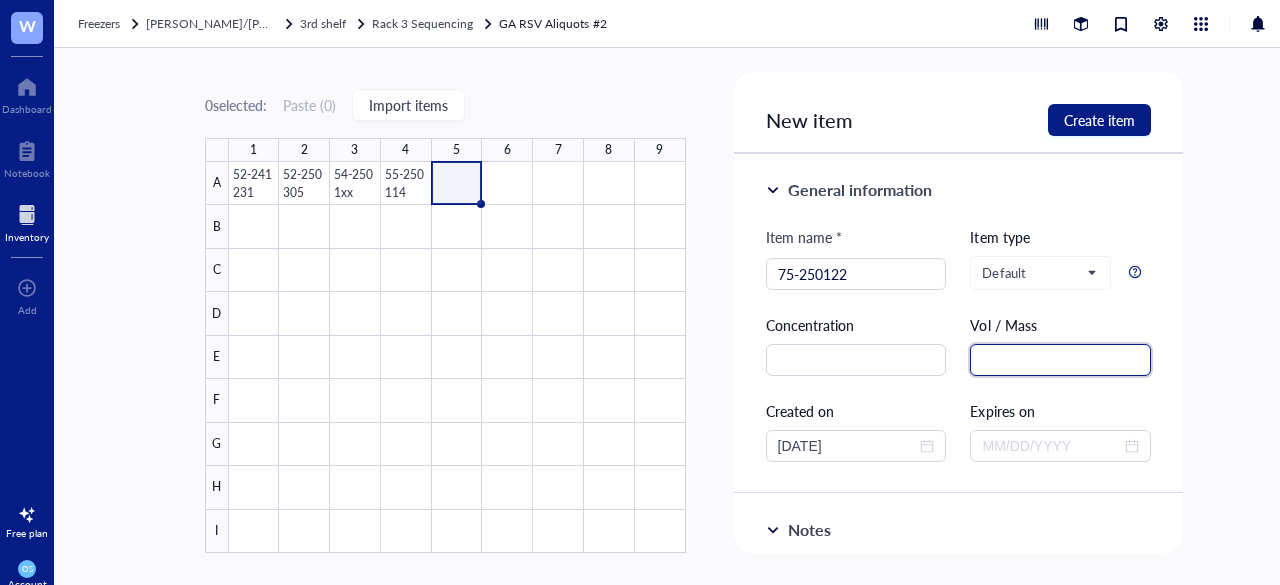 click at bounding box center [1060, 360] 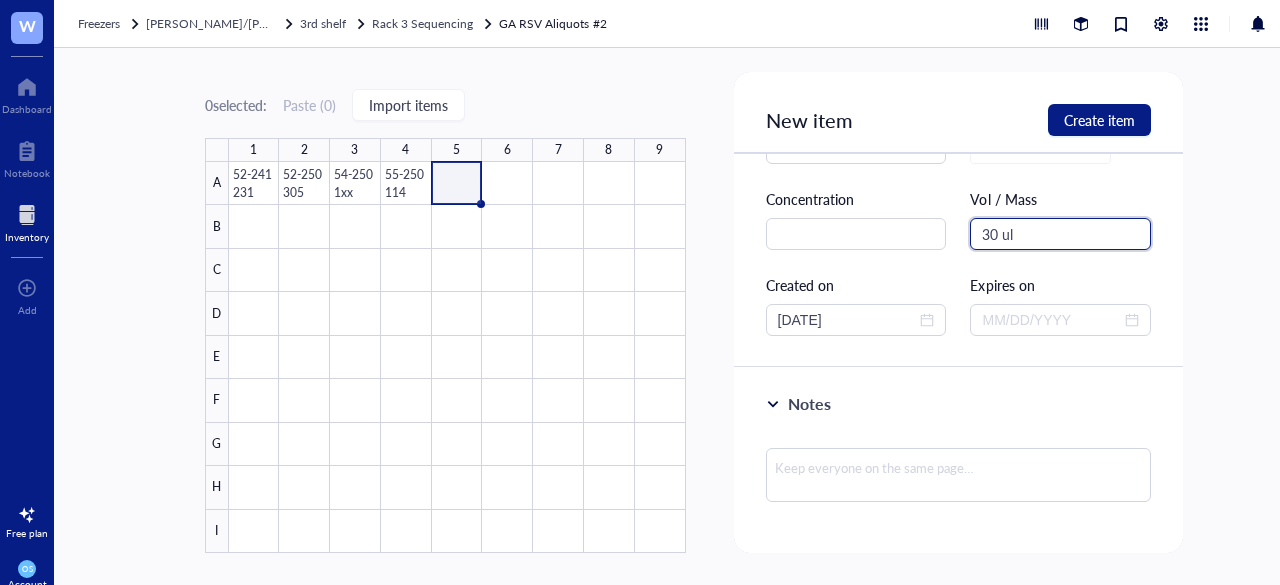 scroll, scrollTop: 130, scrollLeft: 0, axis: vertical 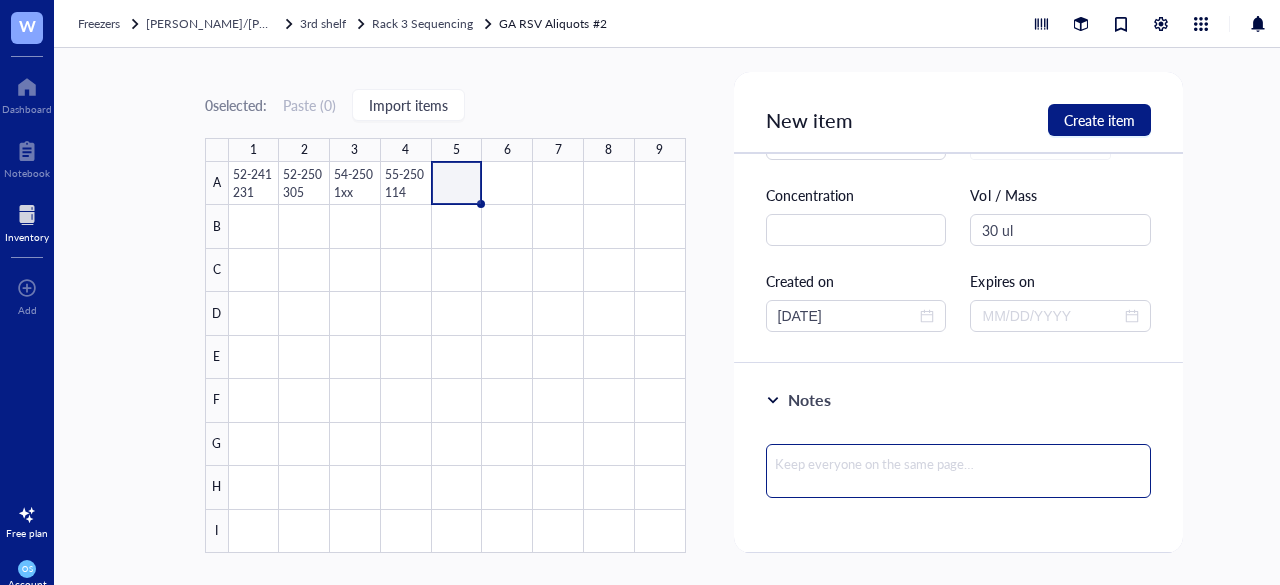 click at bounding box center [959, 471] 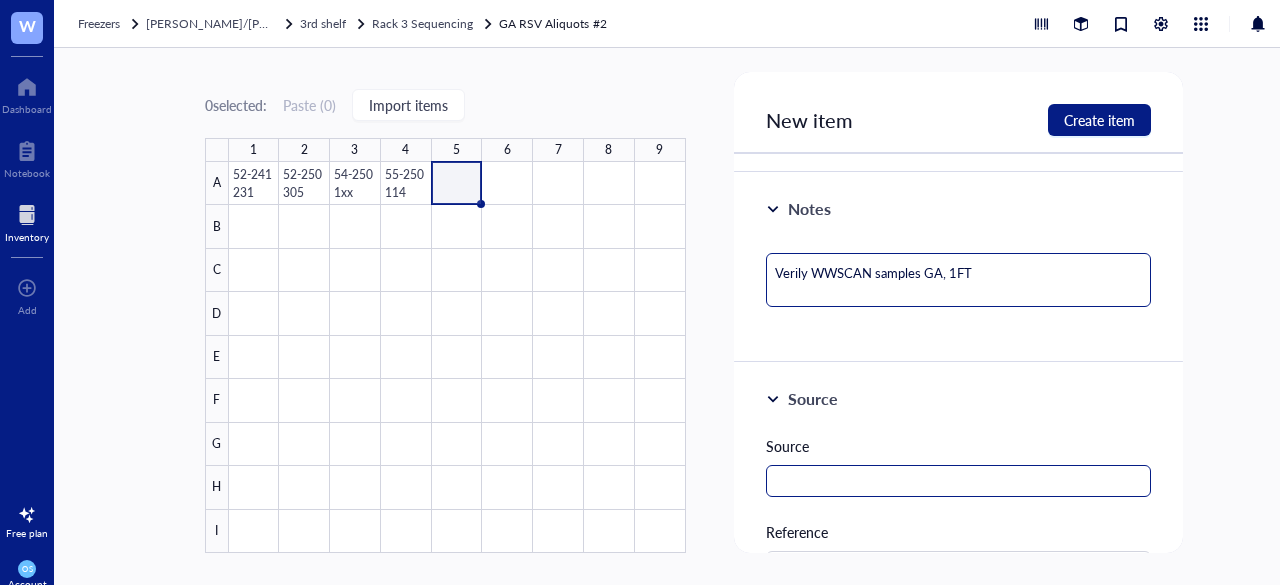 scroll, scrollTop: 328, scrollLeft: 0, axis: vertical 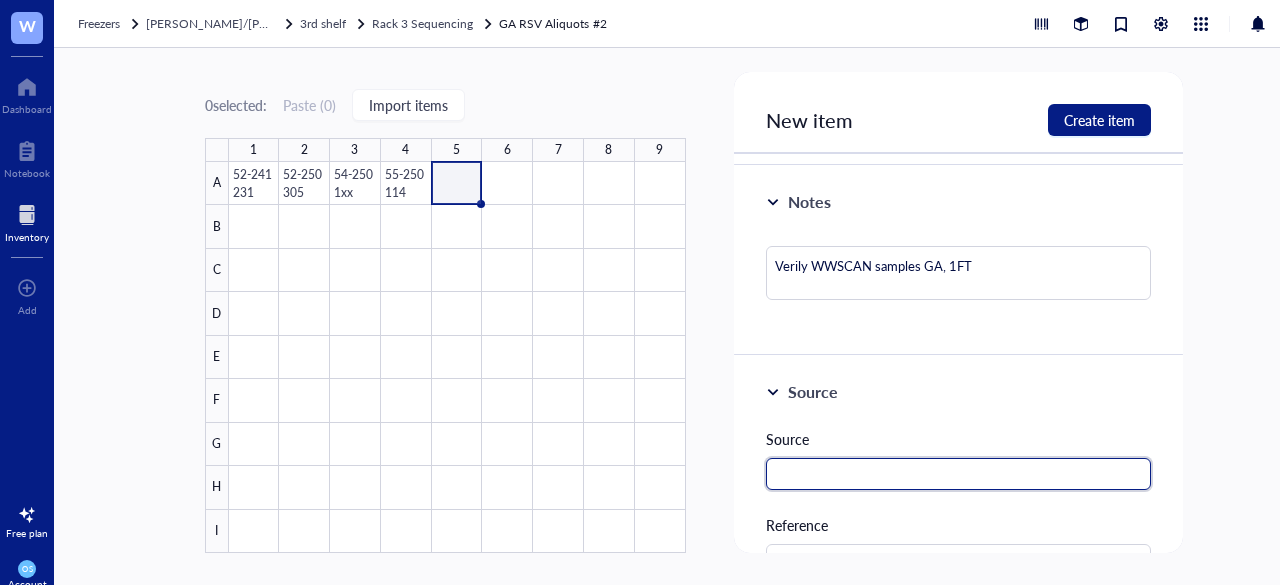 click at bounding box center [959, 474] 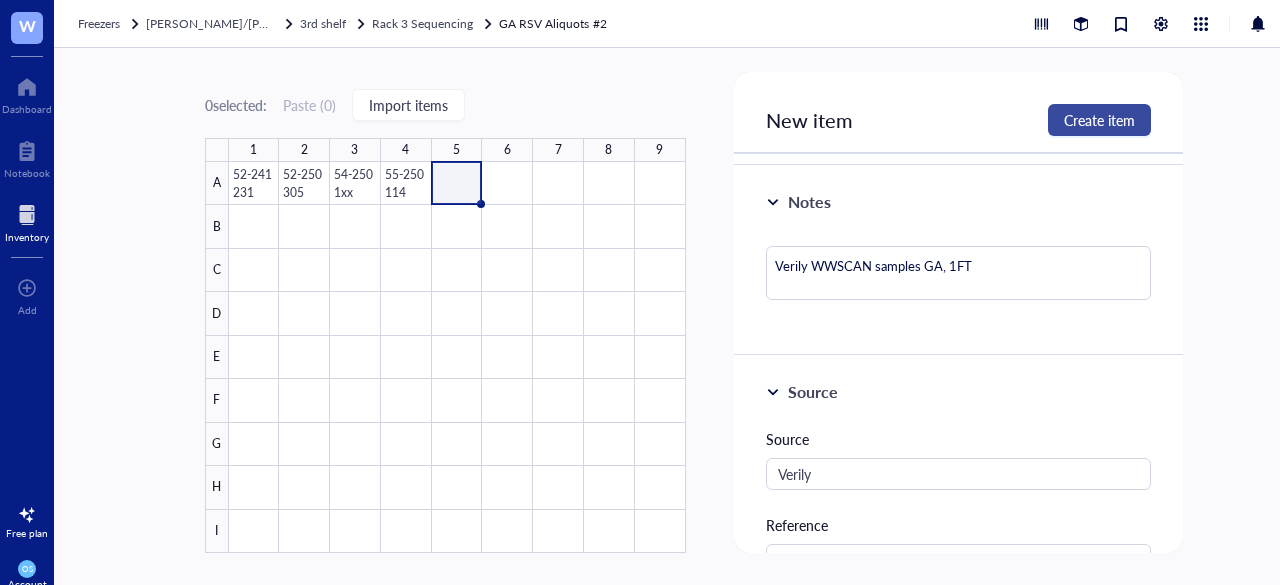 click on "Create item" at bounding box center [1099, 120] 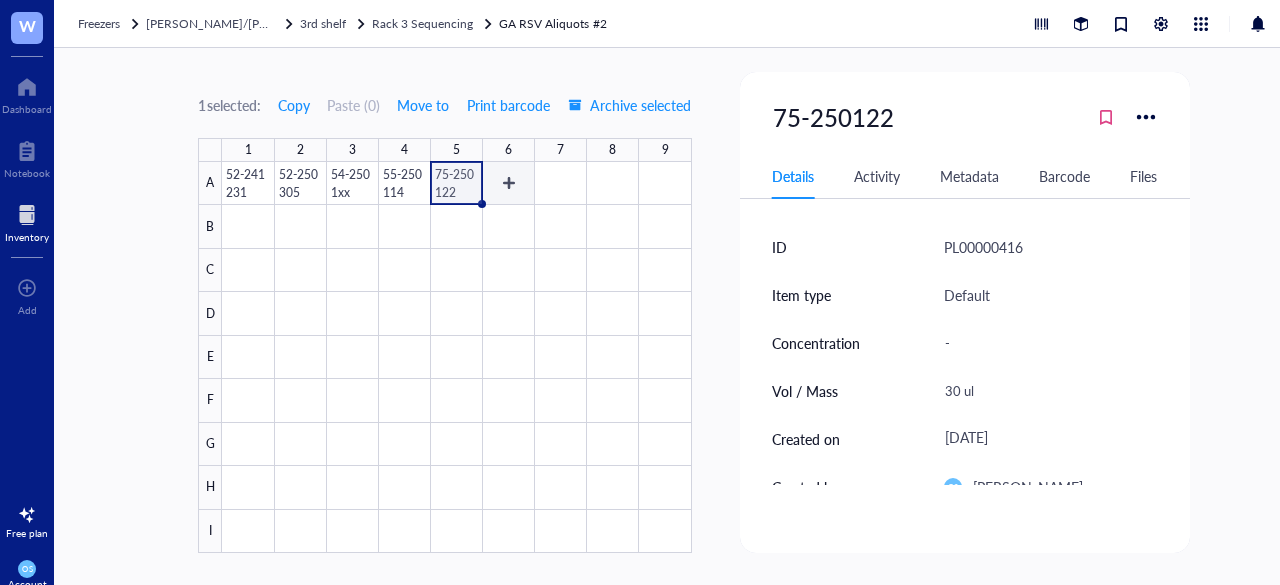 click at bounding box center (456, 357) 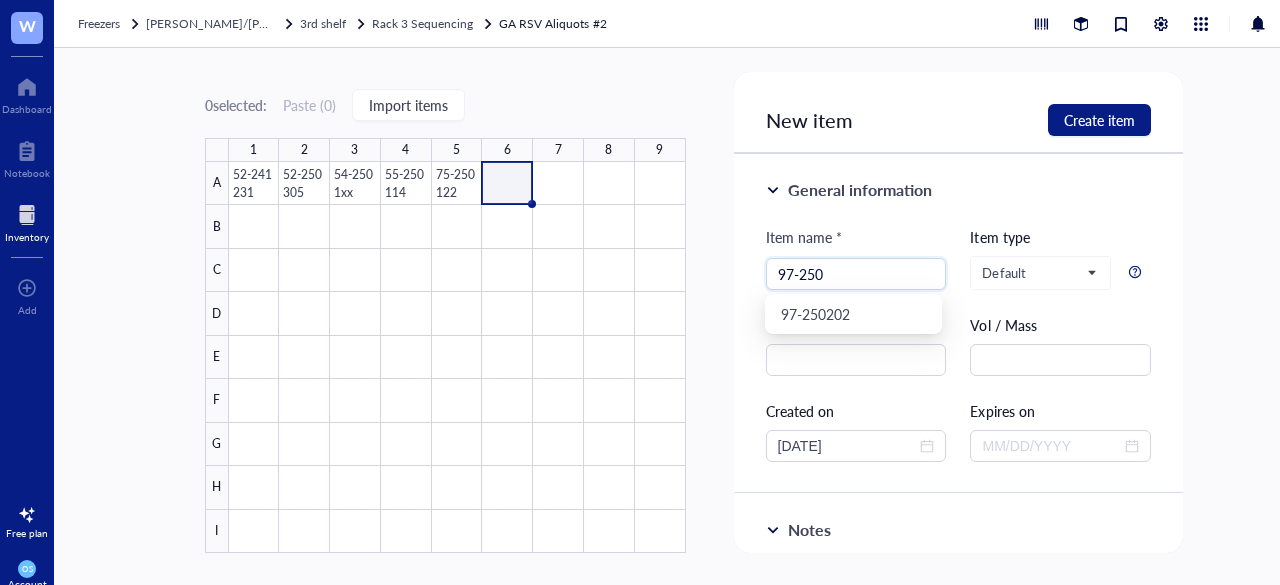 scroll, scrollTop: 0, scrollLeft: 0, axis: both 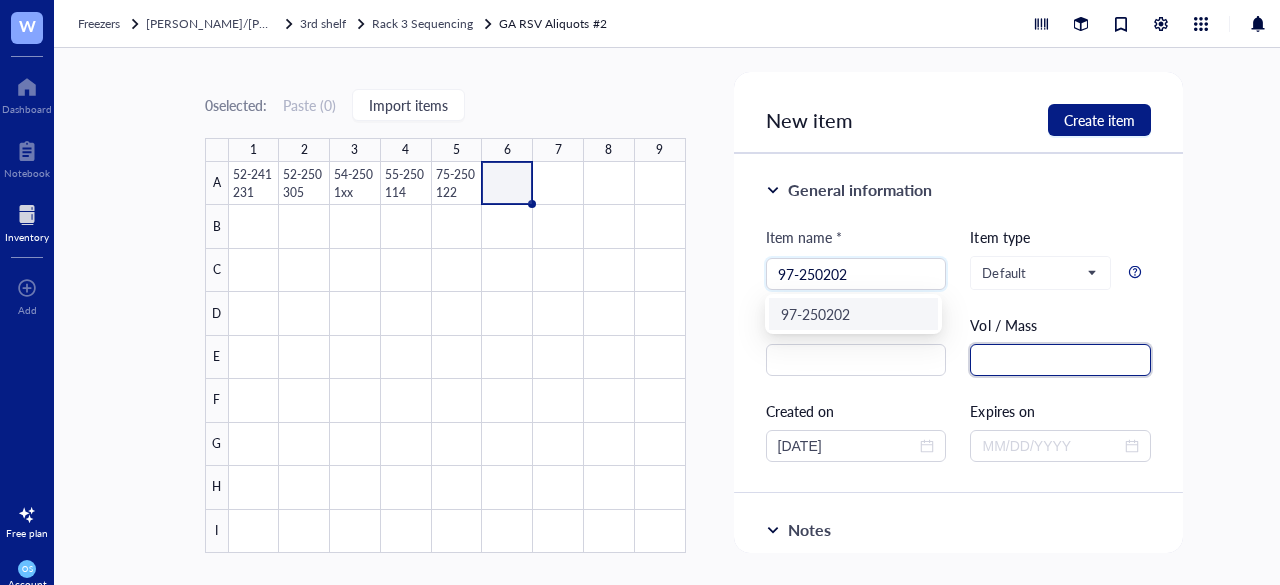 click at bounding box center [1060, 360] 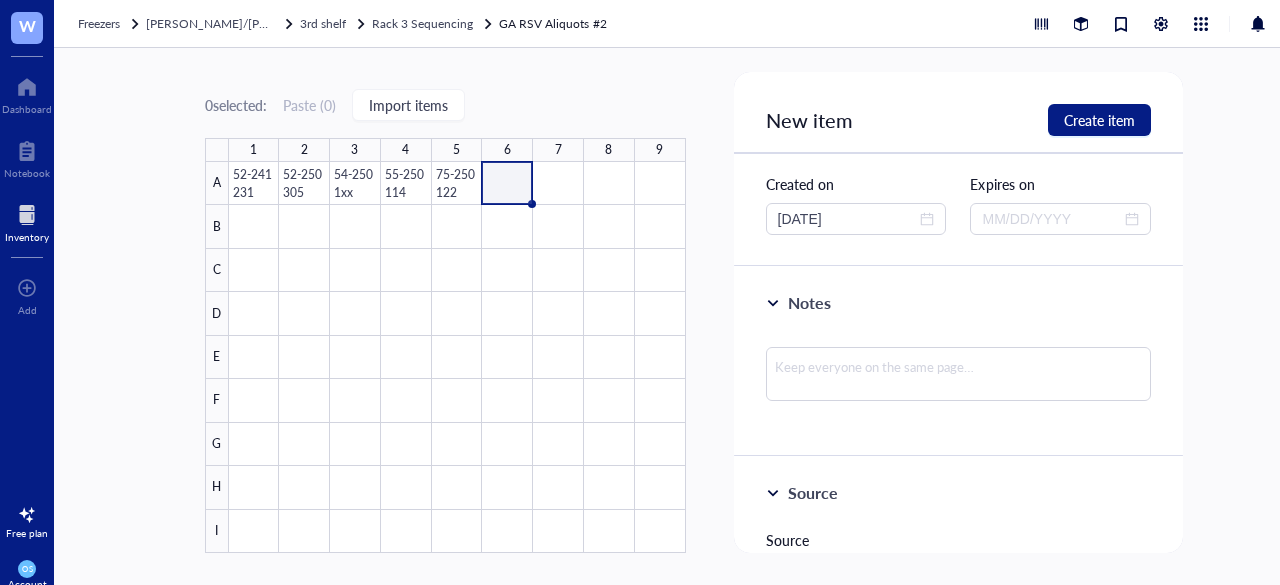 scroll, scrollTop: 230, scrollLeft: 0, axis: vertical 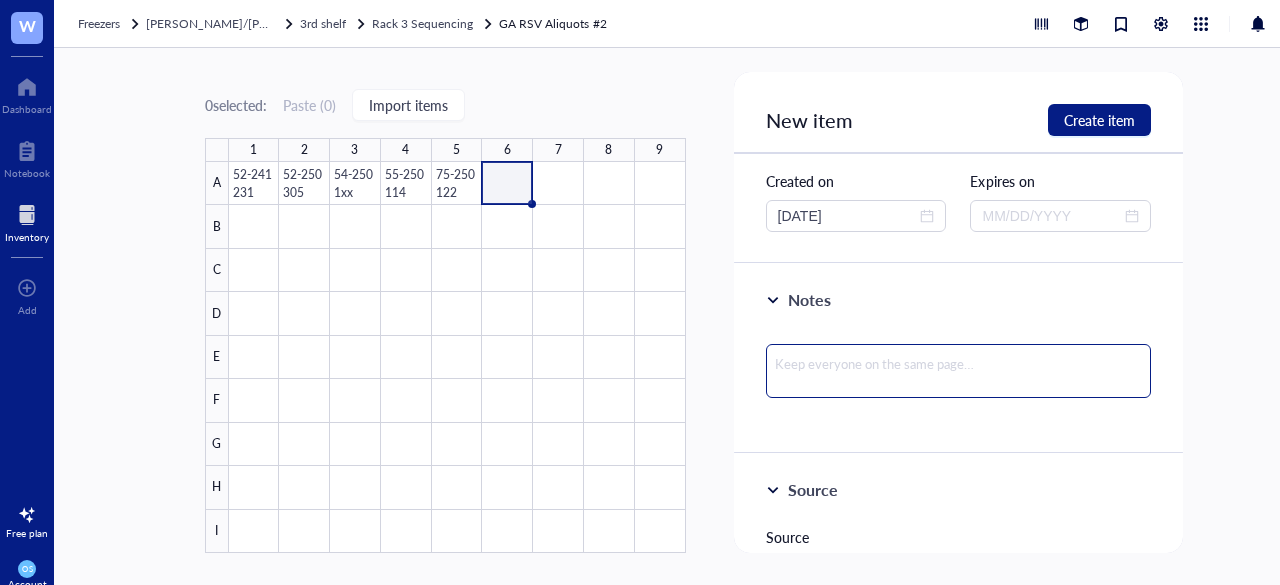 click at bounding box center (959, 371) 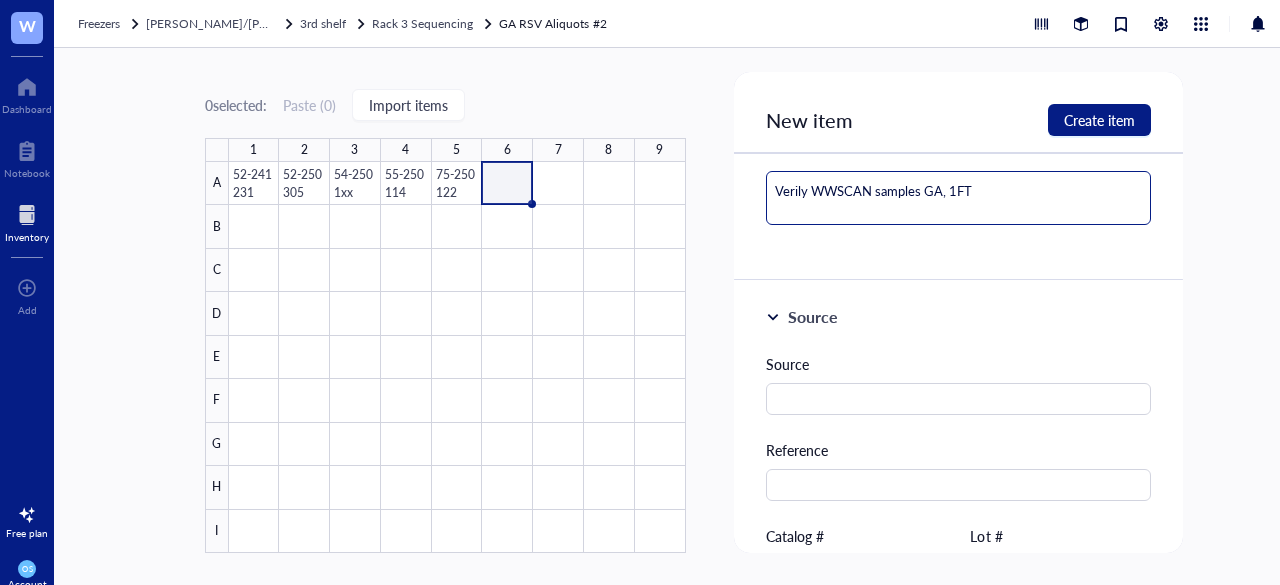 scroll, scrollTop: 404, scrollLeft: 0, axis: vertical 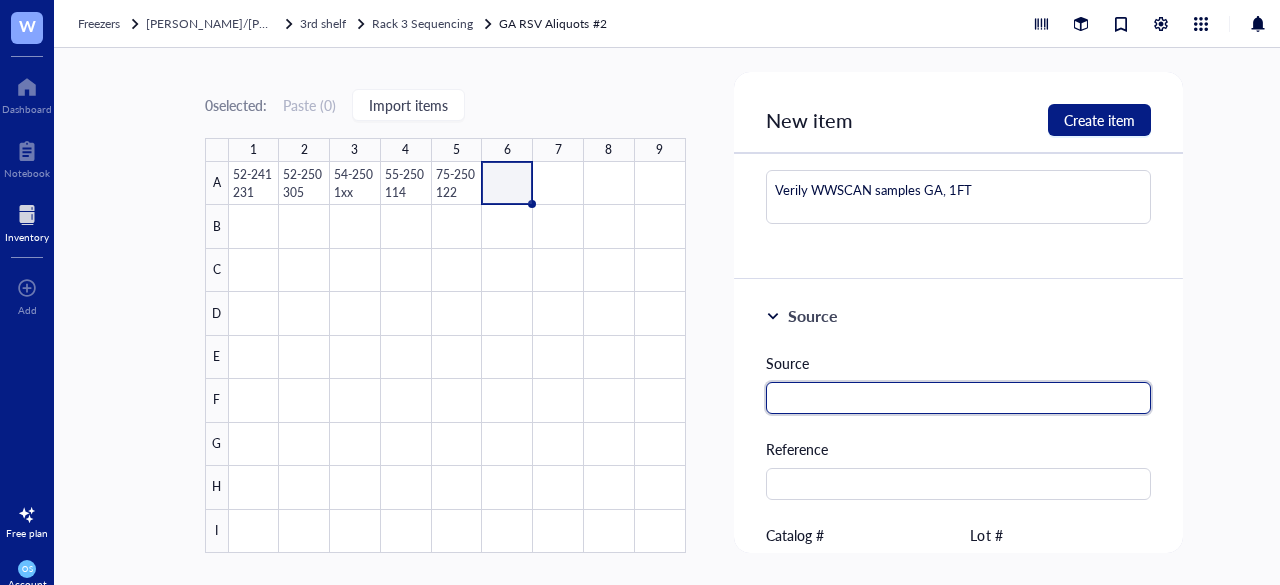 click at bounding box center (959, 398) 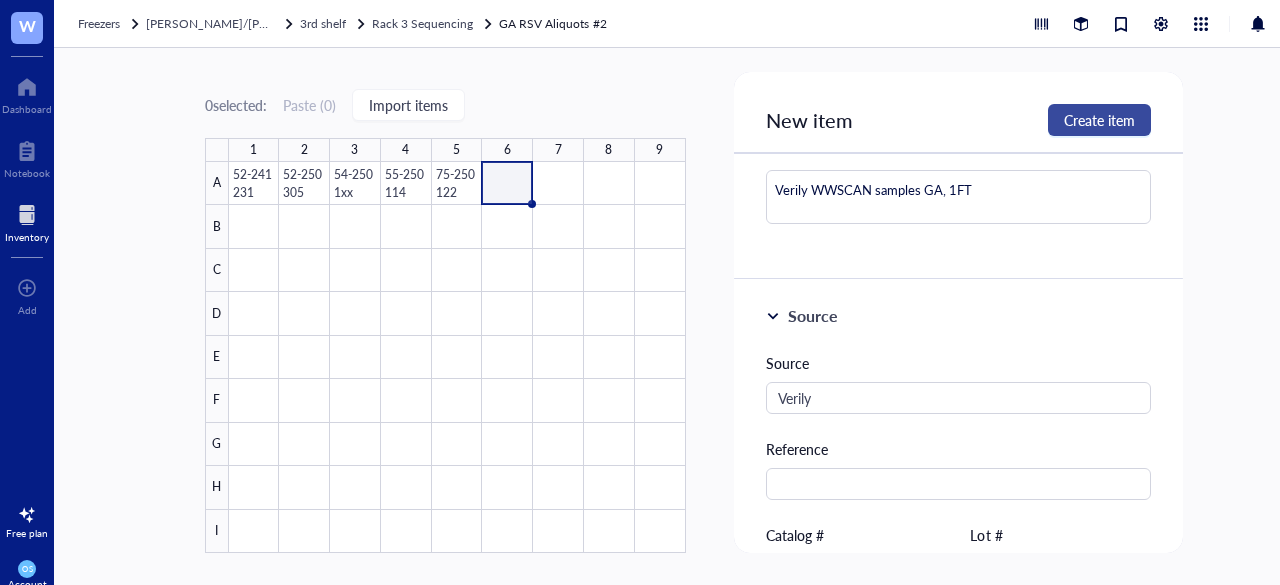 click on "Create item" at bounding box center [1099, 120] 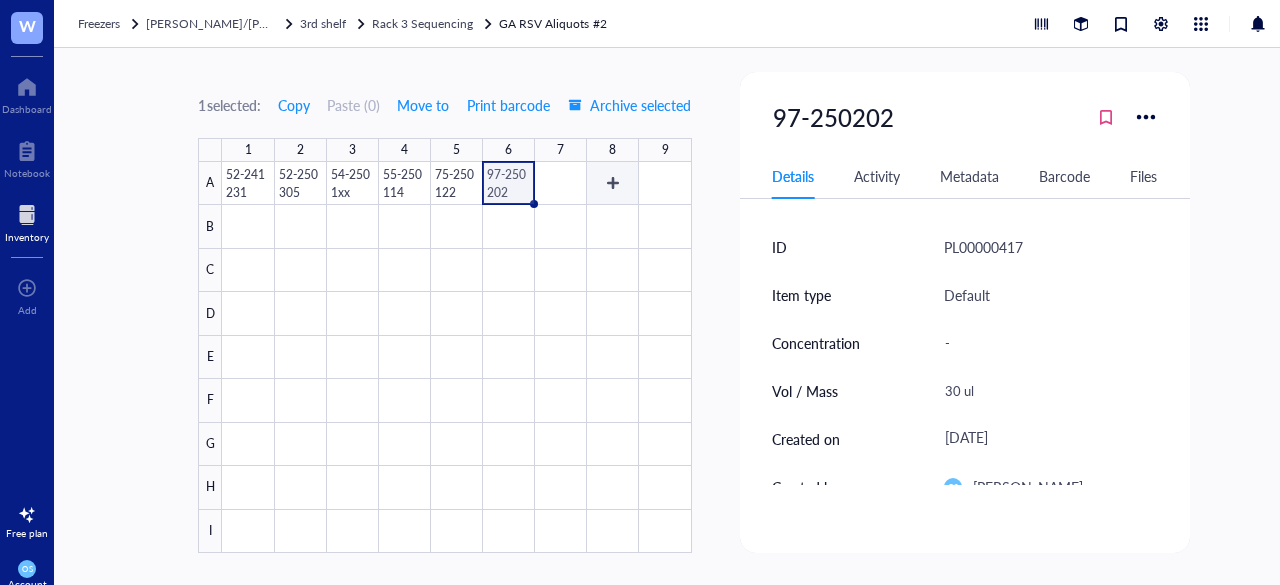 click at bounding box center [456, 357] 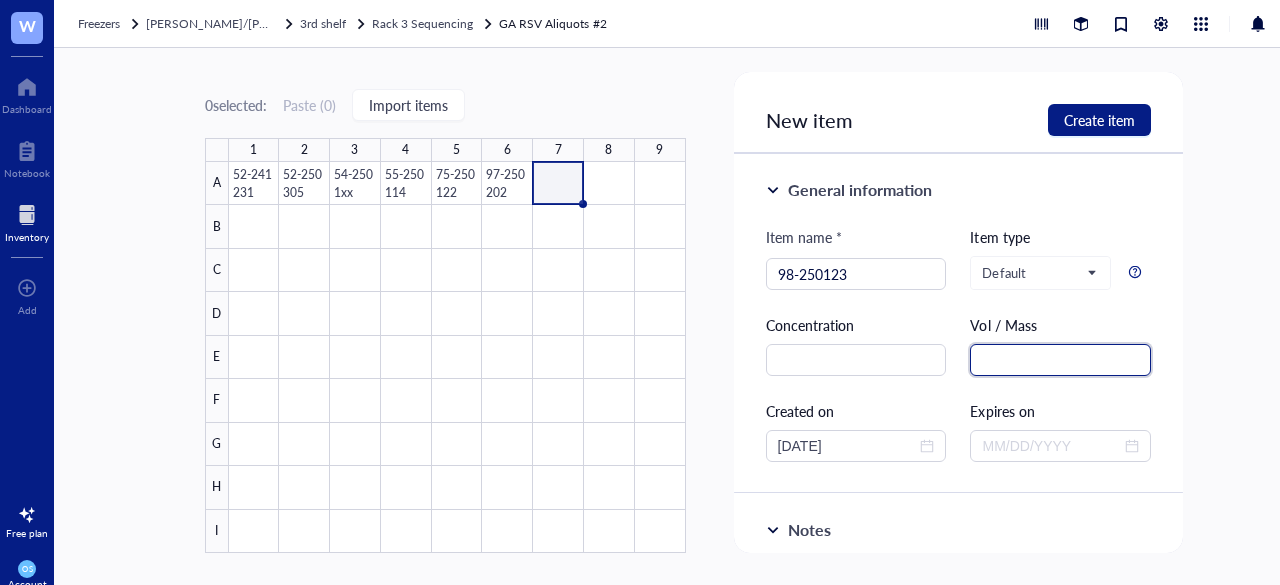 click at bounding box center (1060, 360) 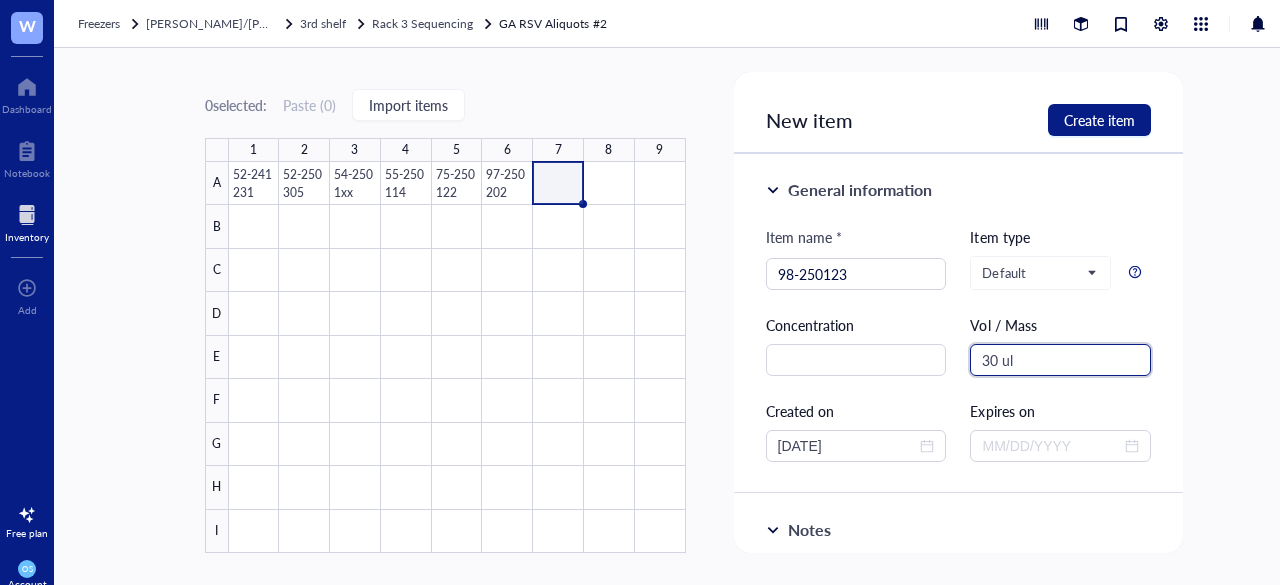 scroll, scrollTop: 88, scrollLeft: 0, axis: vertical 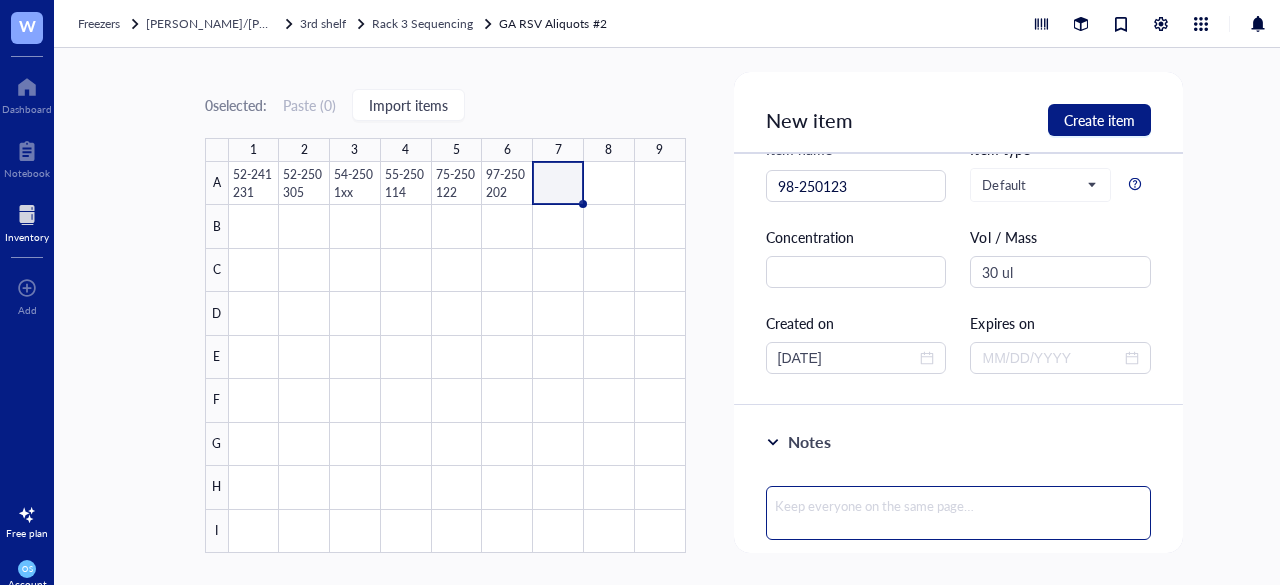 click at bounding box center [959, 513] 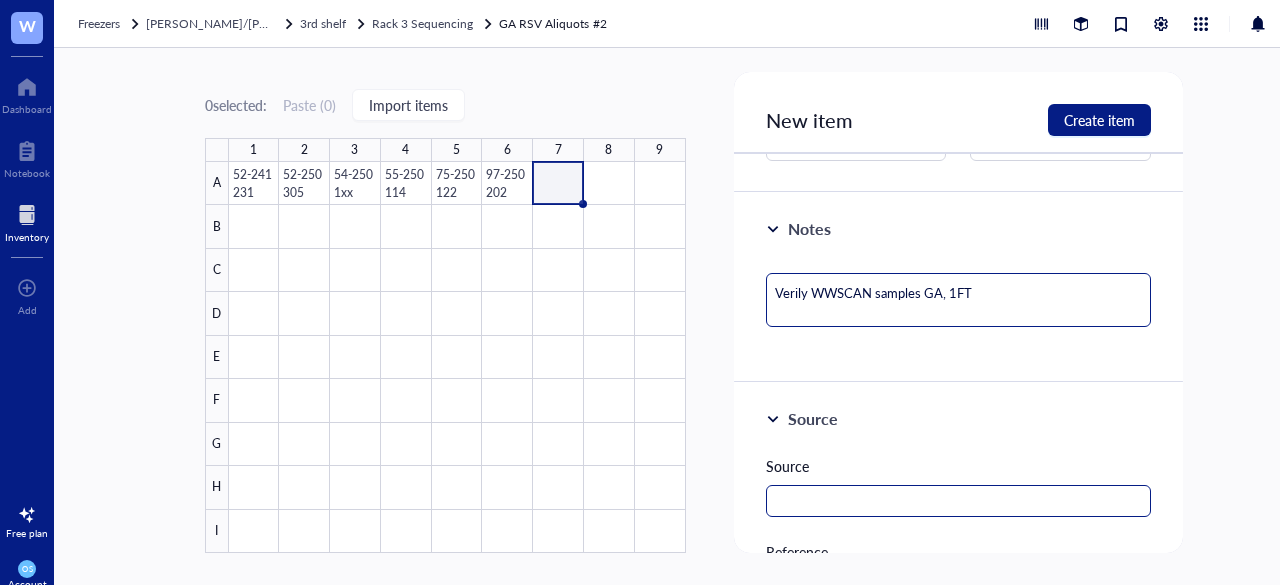 scroll, scrollTop: 302, scrollLeft: 0, axis: vertical 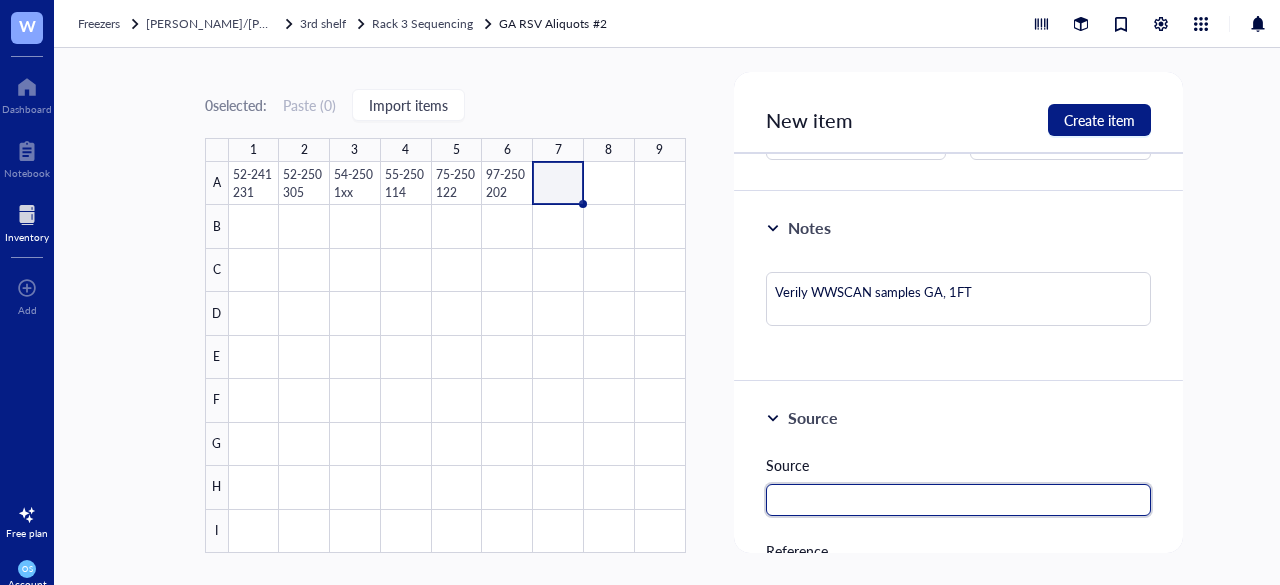 click at bounding box center (959, 500) 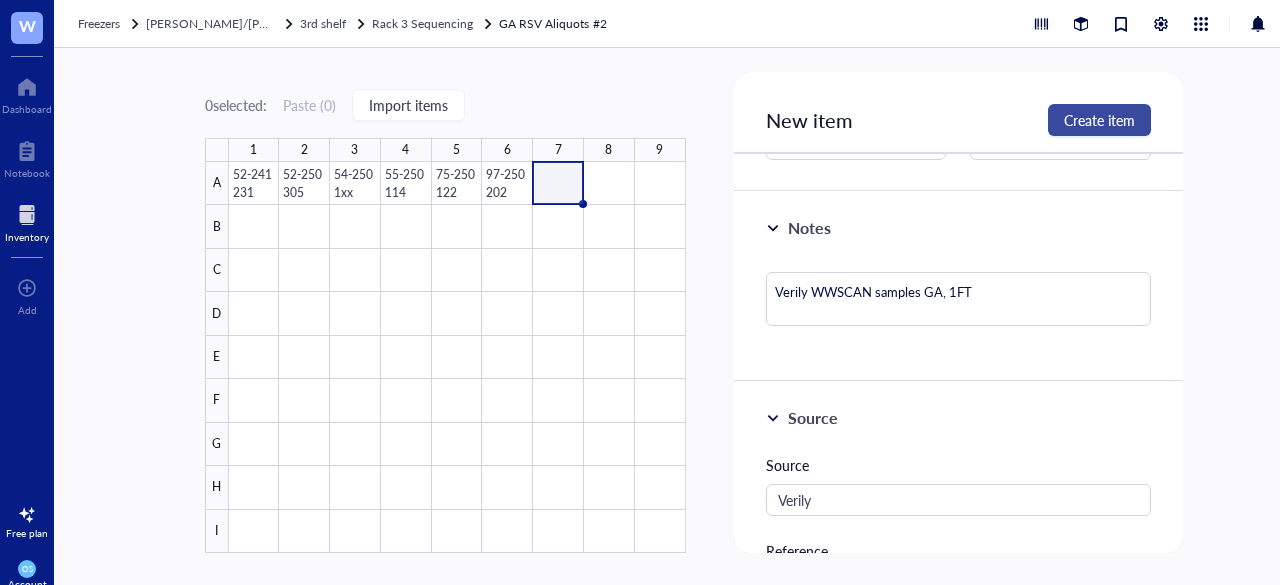 click on "Create item" at bounding box center (1099, 120) 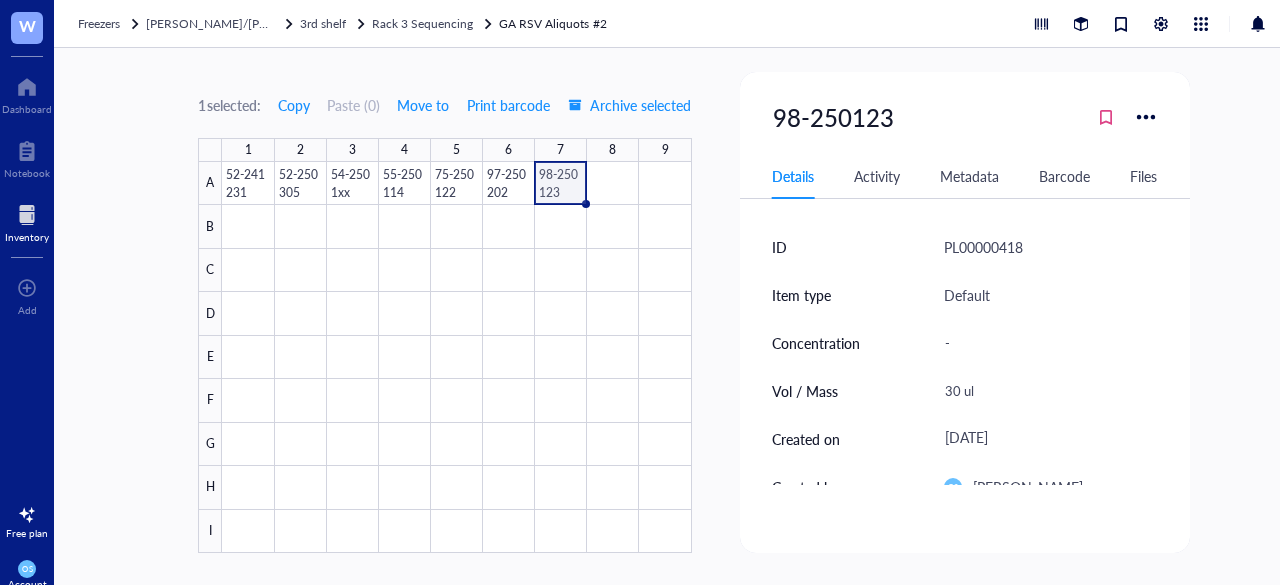 click at bounding box center [456, 357] 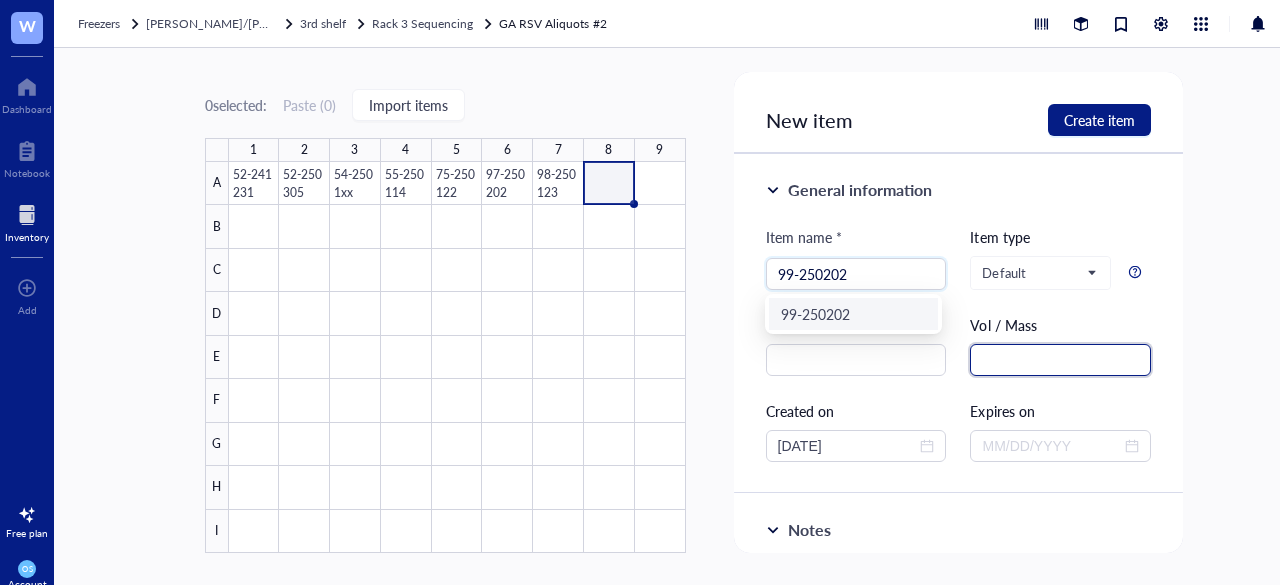 click at bounding box center [1060, 360] 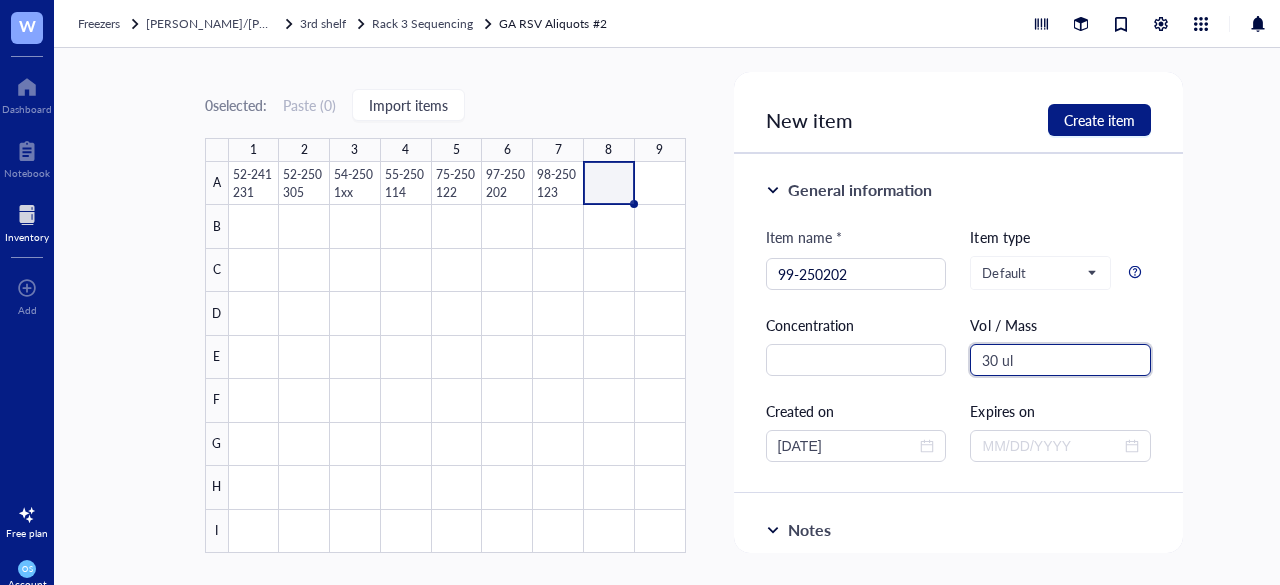 scroll, scrollTop: 260, scrollLeft: 0, axis: vertical 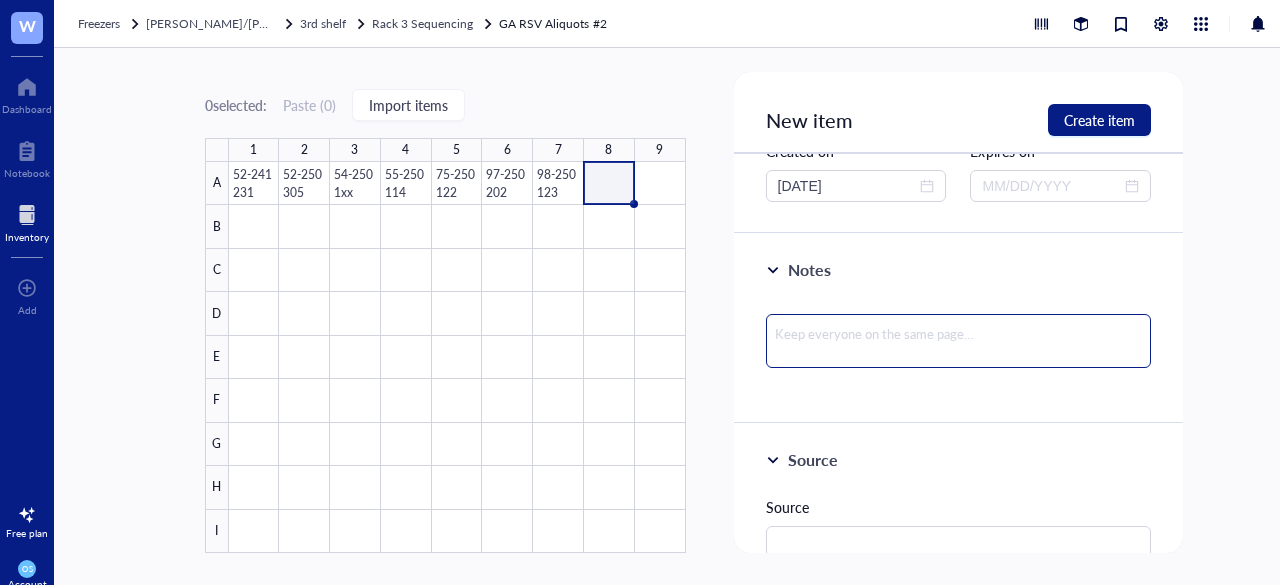 click at bounding box center (959, 341) 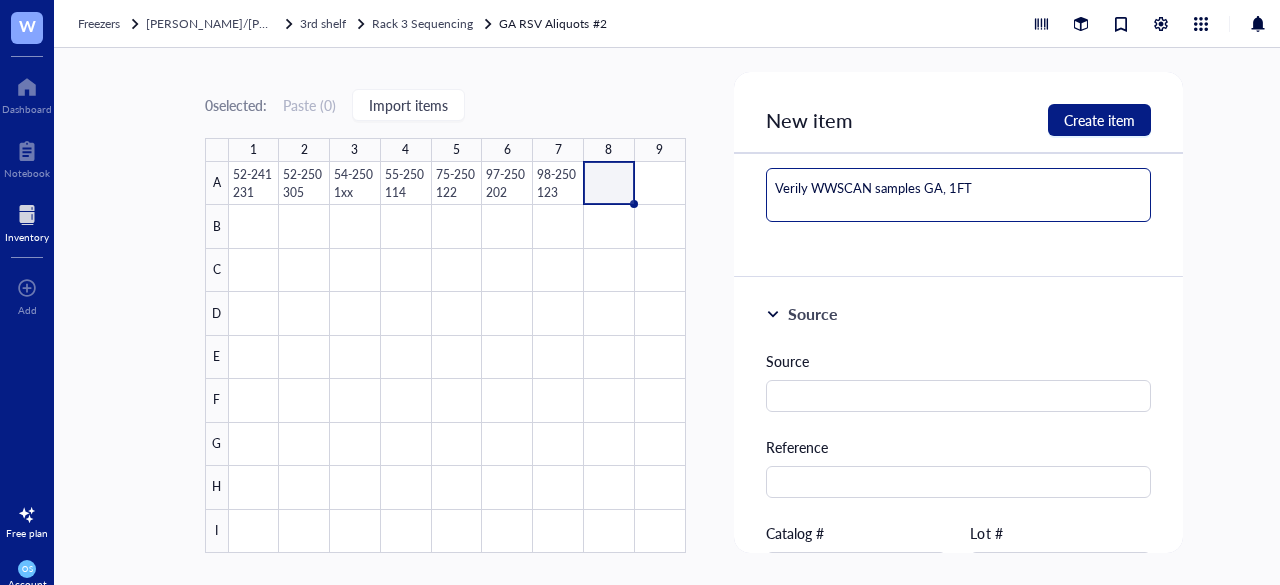 scroll, scrollTop: 408, scrollLeft: 0, axis: vertical 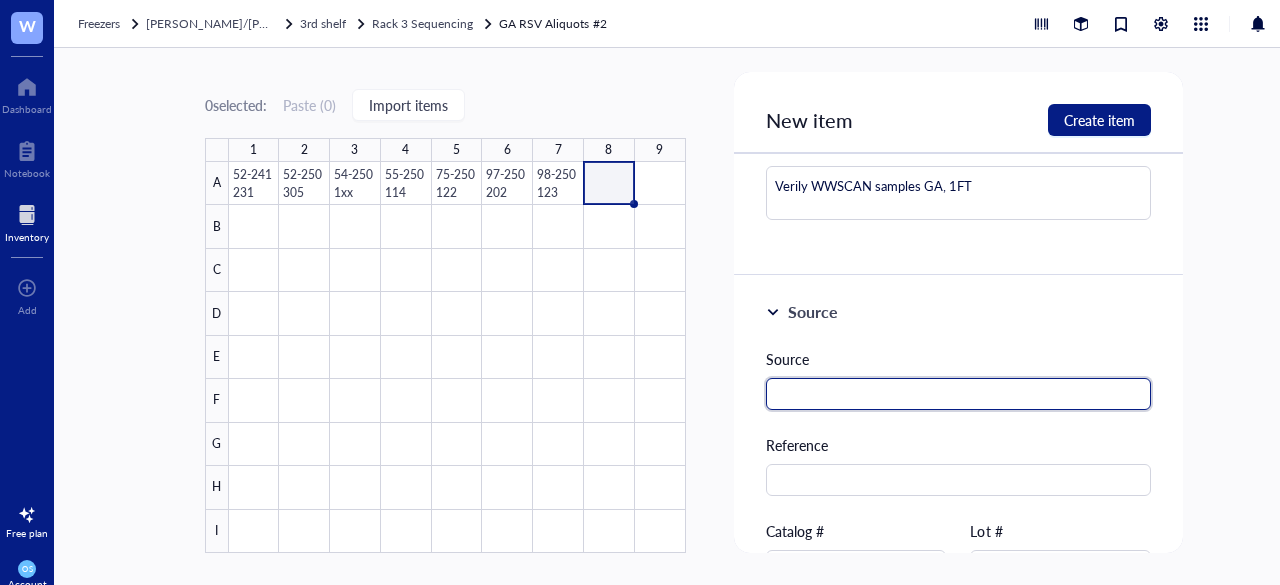 click at bounding box center (959, 394) 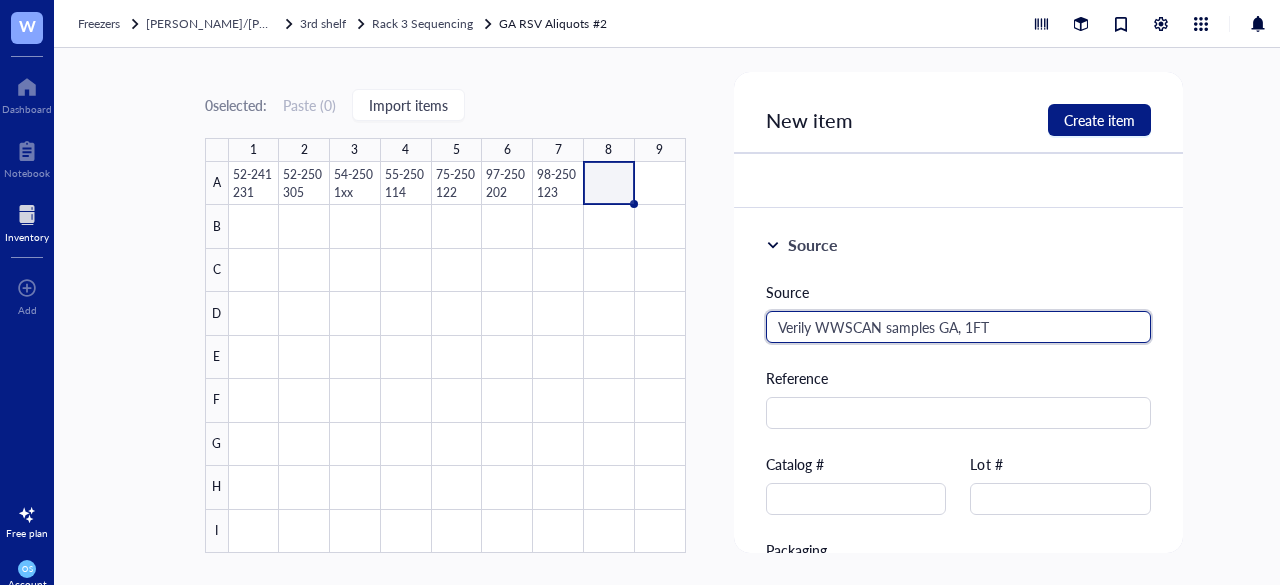 scroll, scrollTop: 476, scrollLeft: 0, axis: vertical 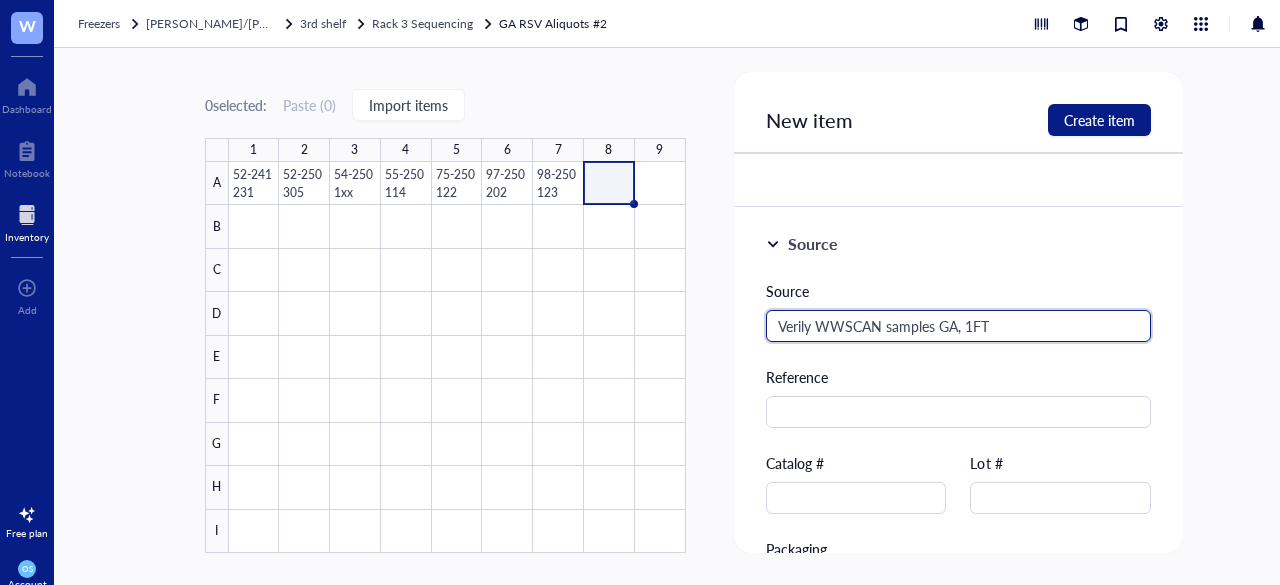 drag, startPoint x: 956, startPoint y: 329, endPoint x: 822, endPoint y: 327, distance: 134.01492 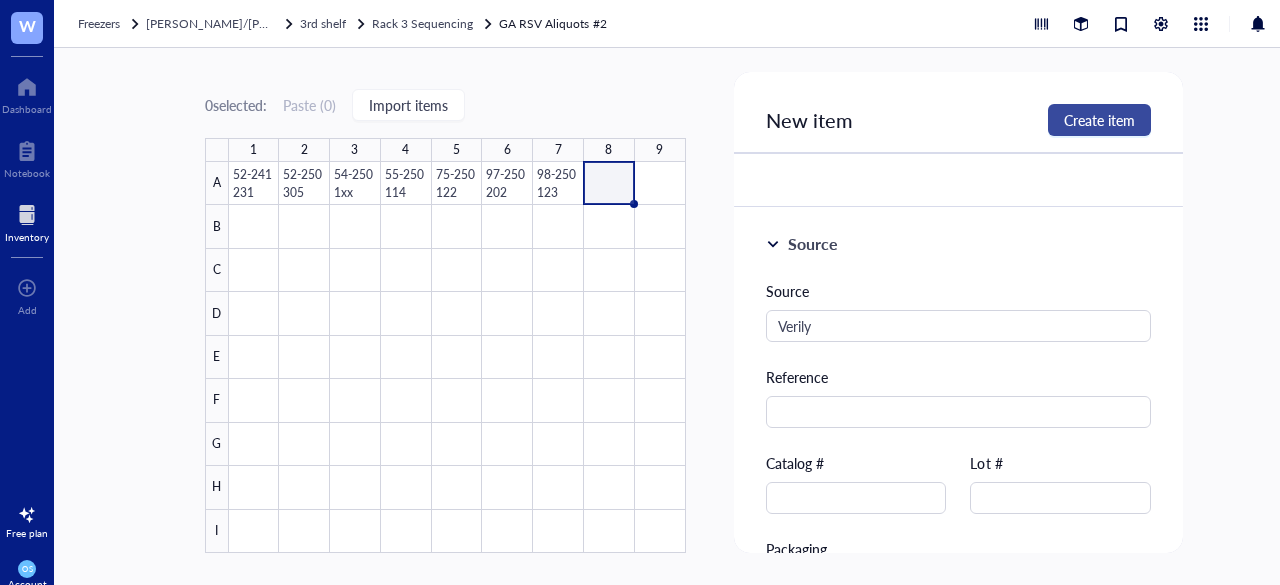 click on "Create item" at bounding box center (1099, 120) 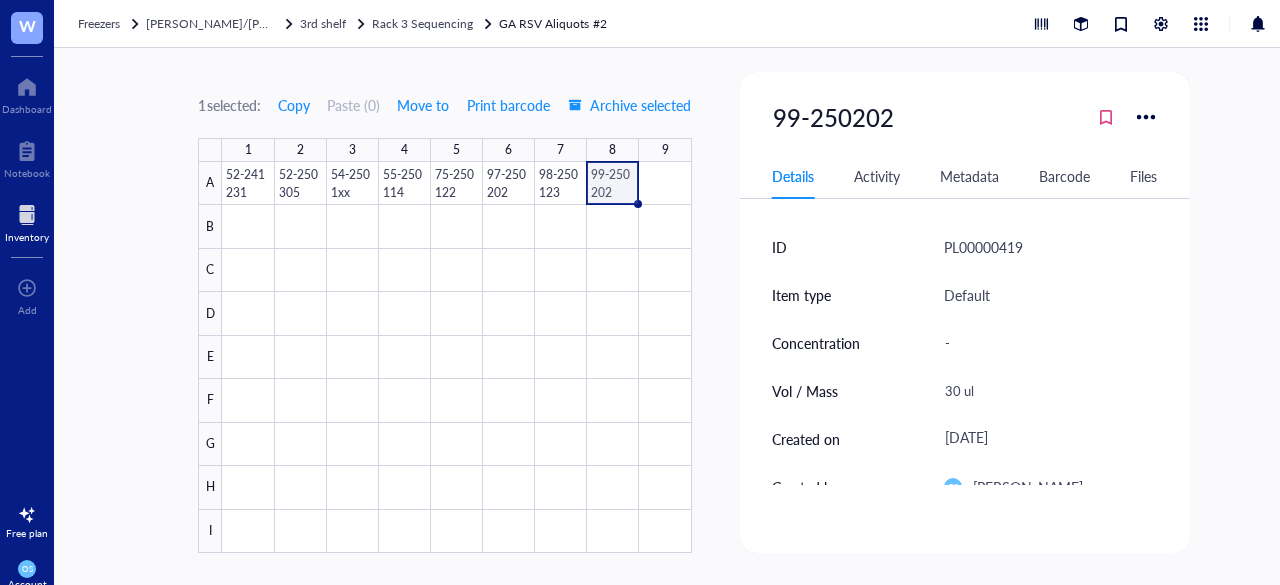 click at bounding box center (456, 357) 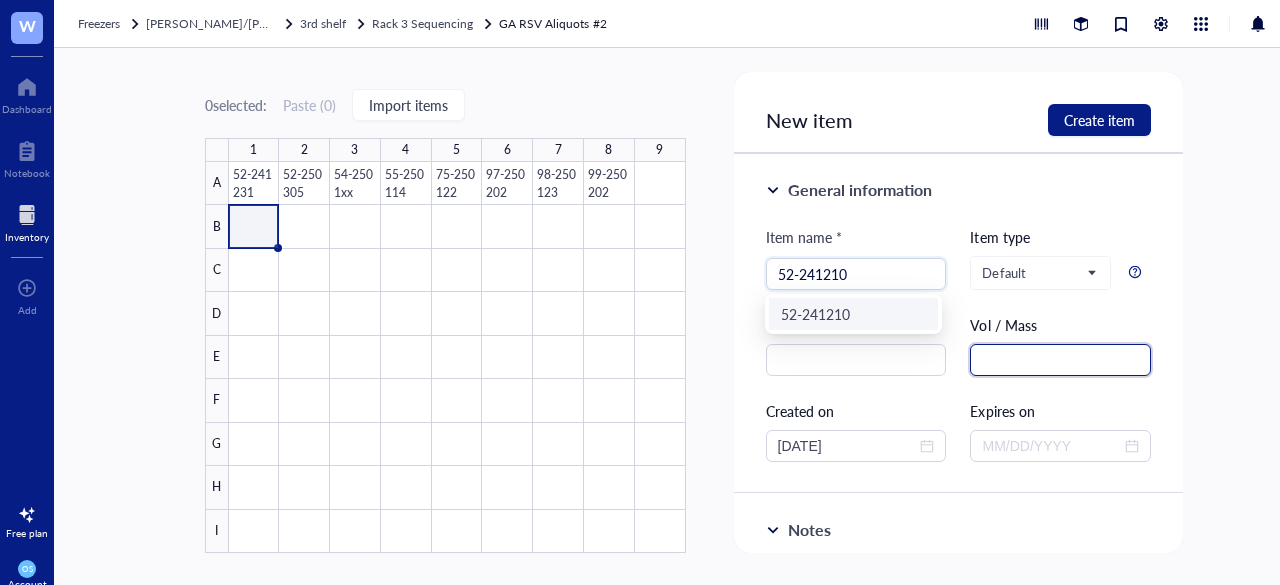 click at bounding box center [1060, 360] 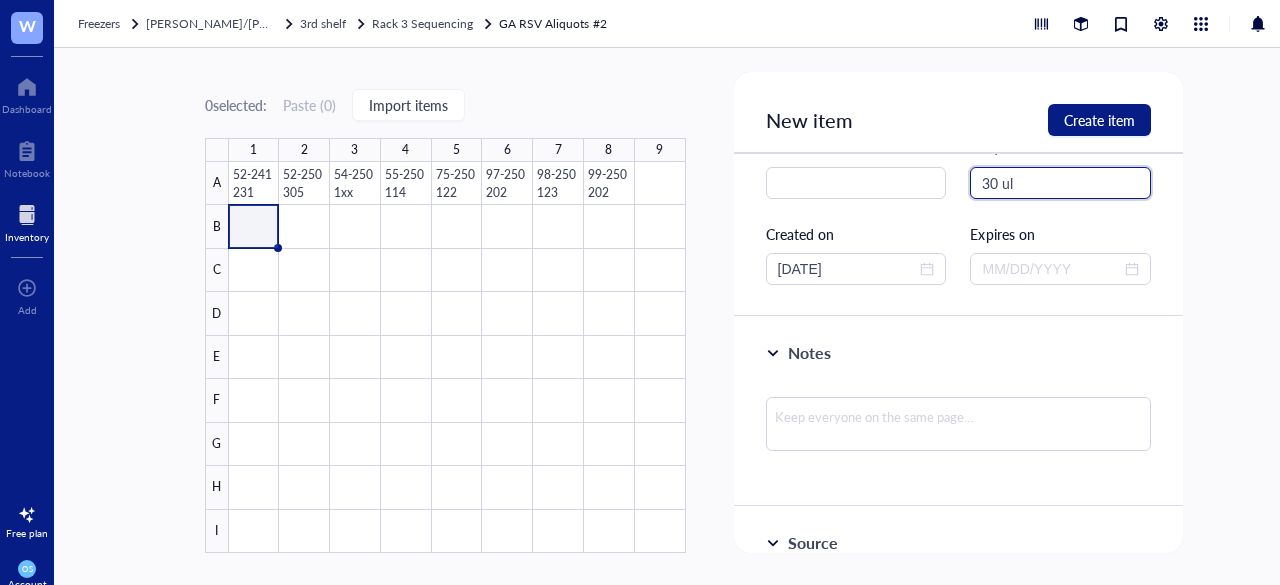 scroll, scrollTop: 178, scrollLeft: 0, axis: vertical 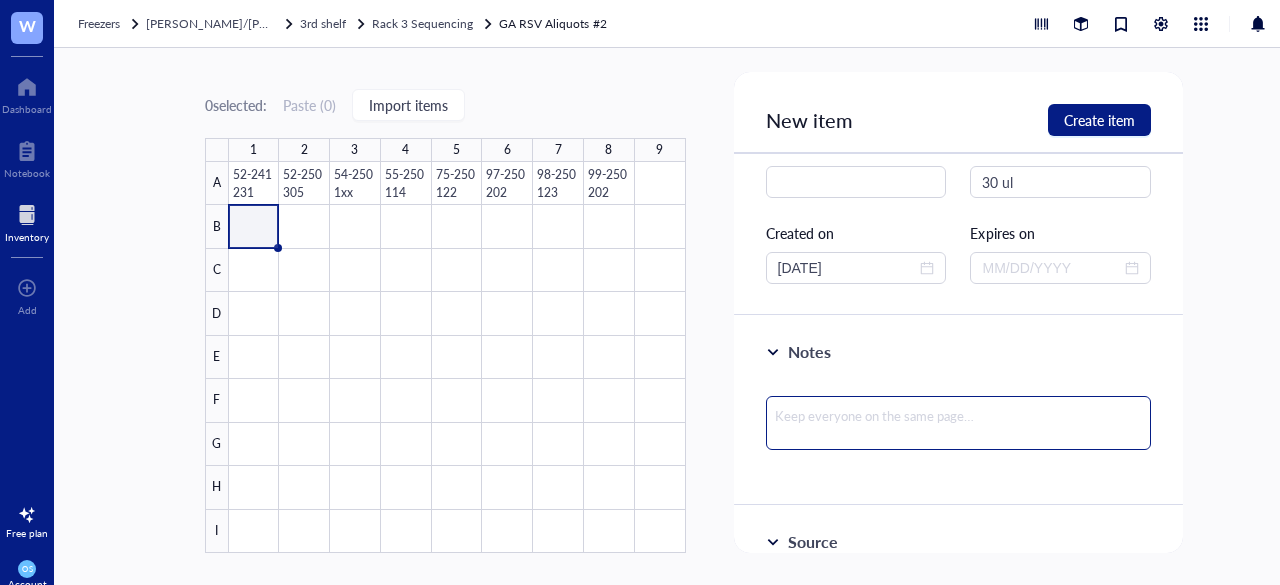 click at bounding box center (959, 423) 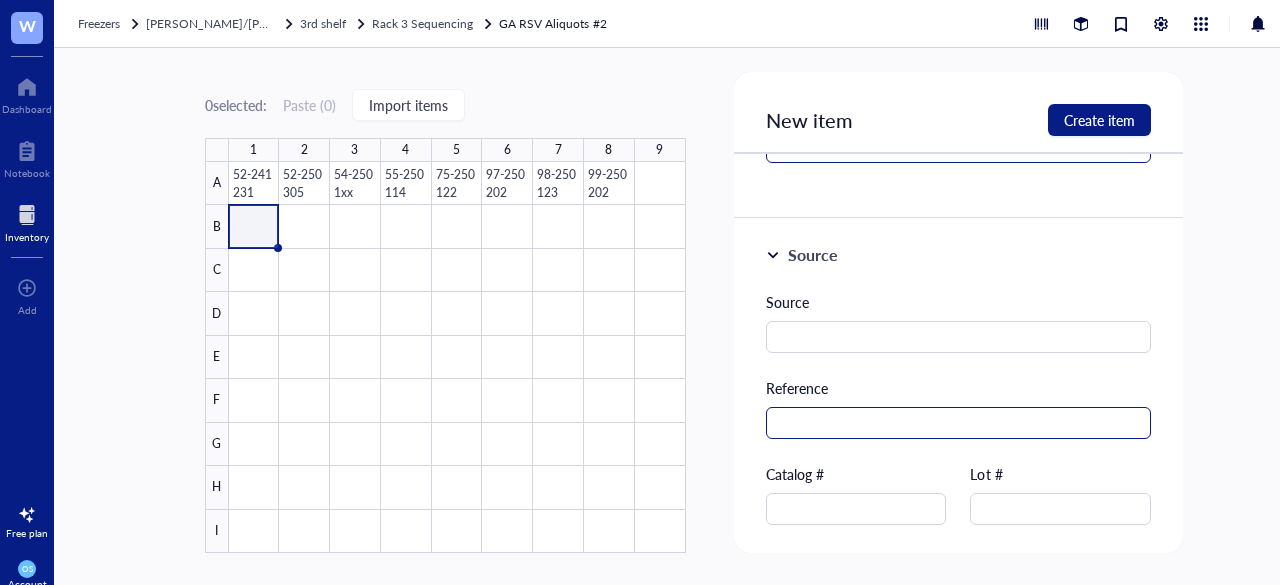 scroll, scrollTop: 480, scrollLeft: 0, axis: vertical 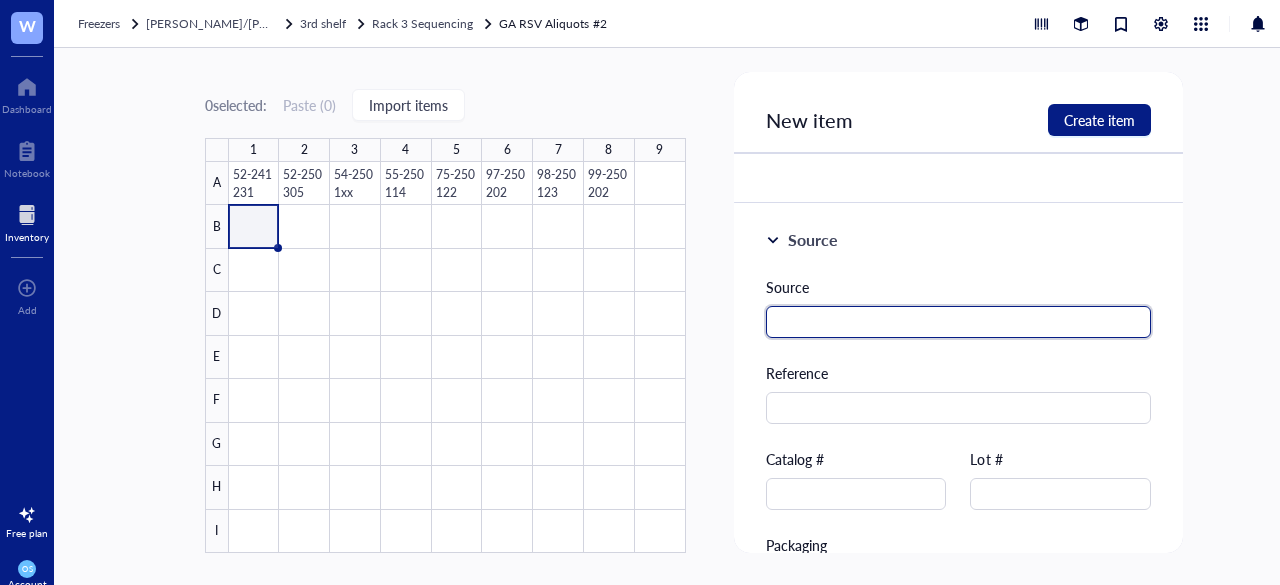 click at bounding box center (959, 322) 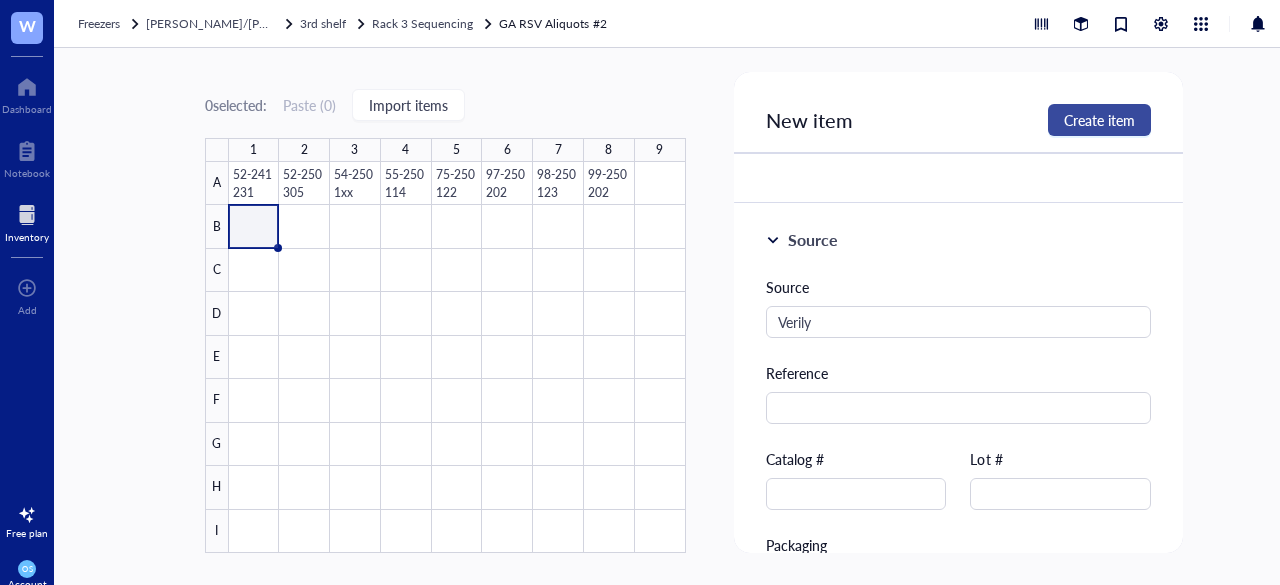 click on "Create item" at bounding box center (1099, 120) 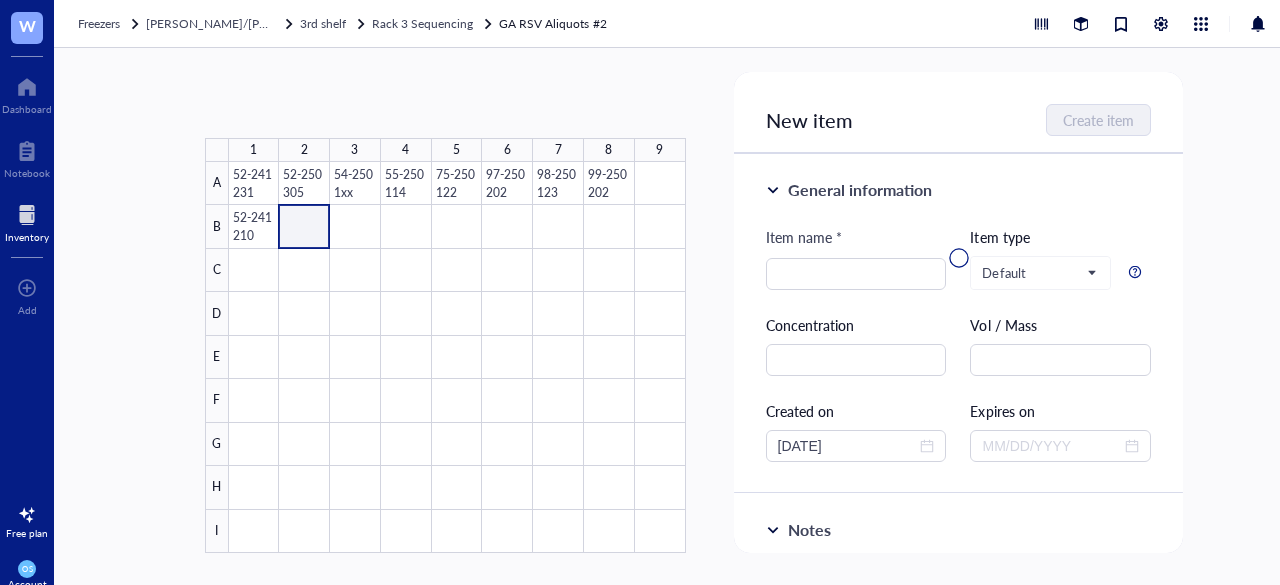 click at bounding box center (457, 357) 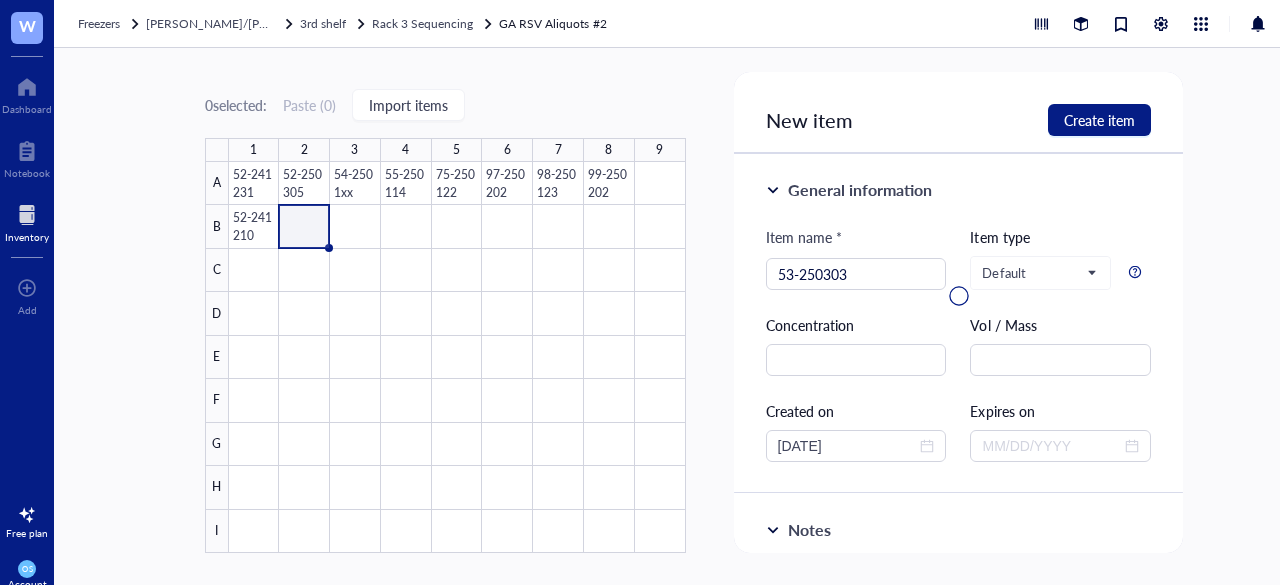 click at bounding box center [959, 296] 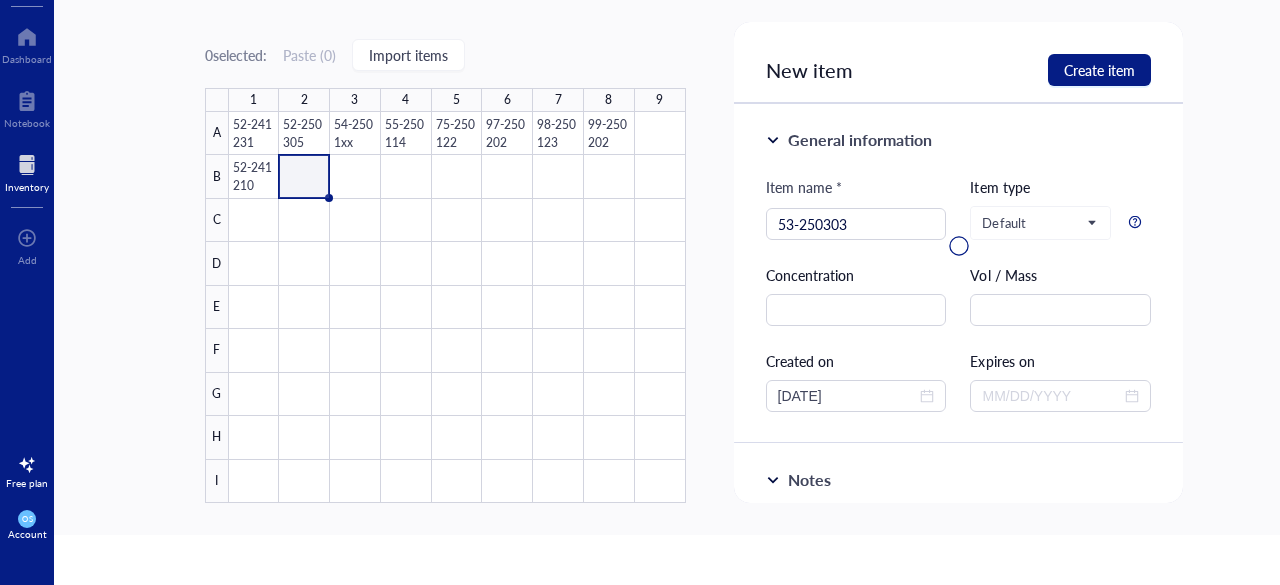 scroll, scrollTop: 0, scrollLeft: 0, axis: both 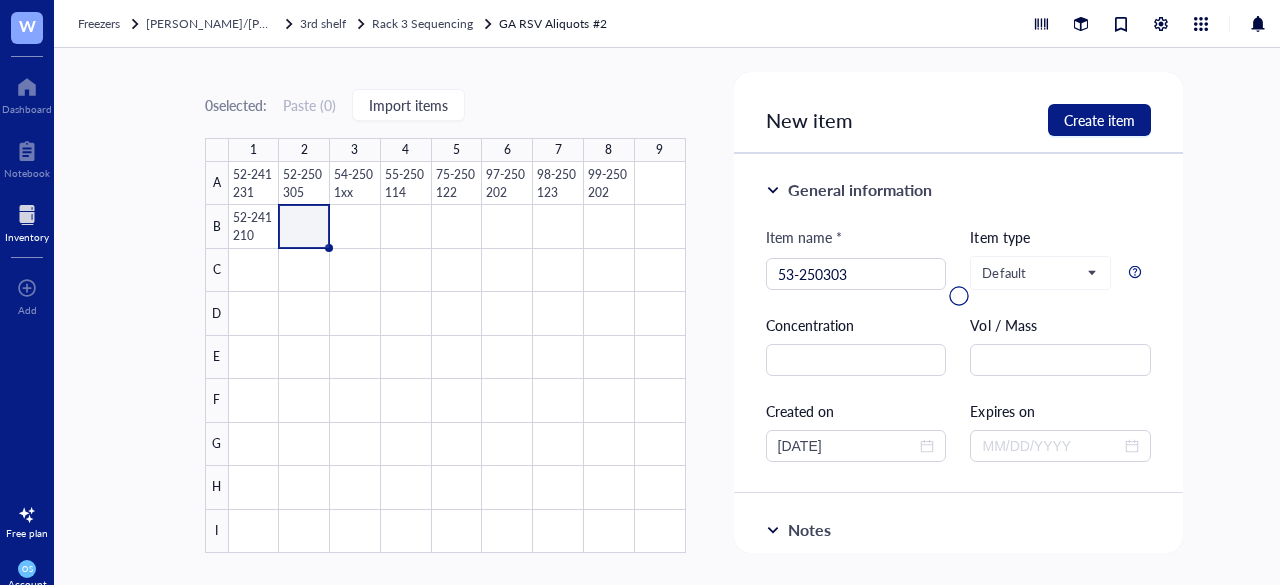 click at bounding box center (959, 296) 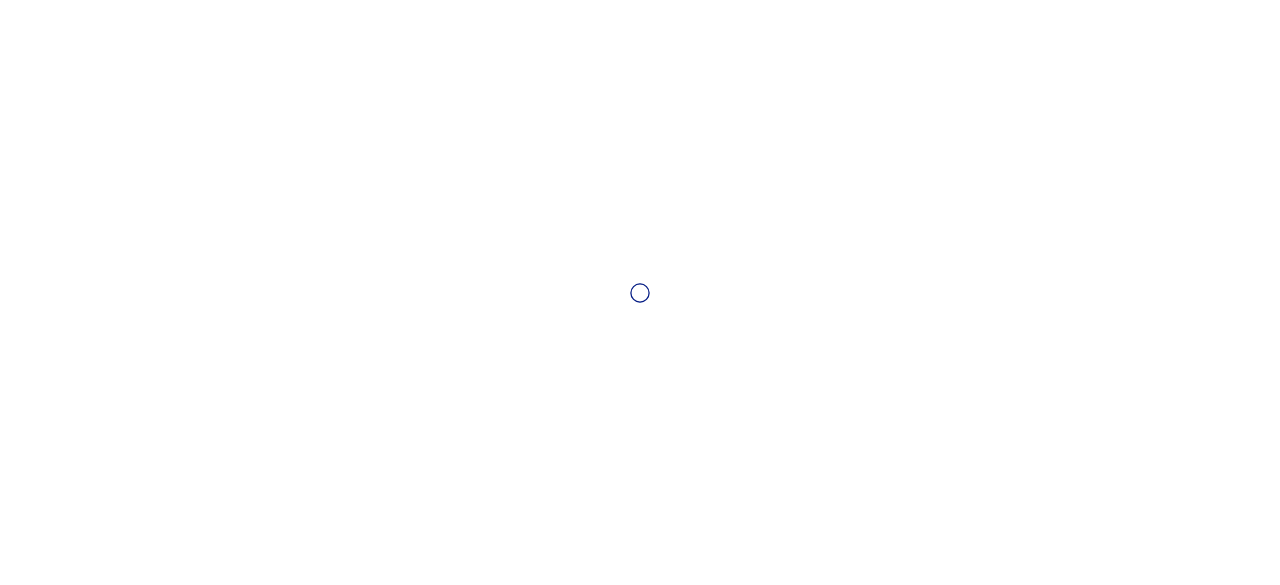 scroll, scrollTop: 0, scrollLeft: 0, axis: both 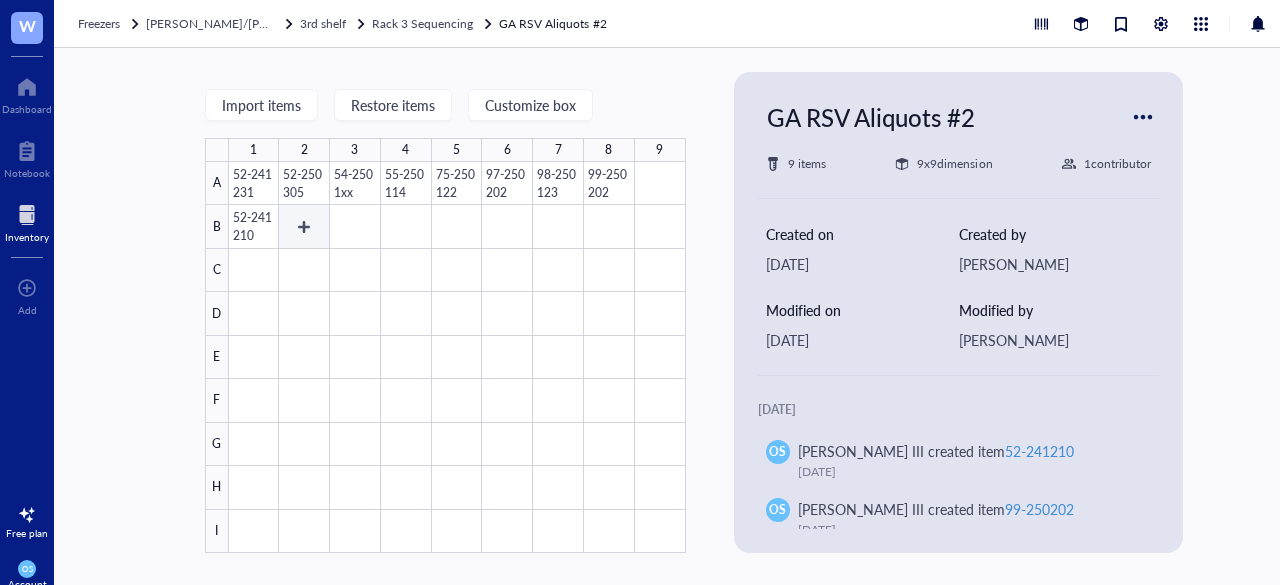 click at bounding box center (457, 357) 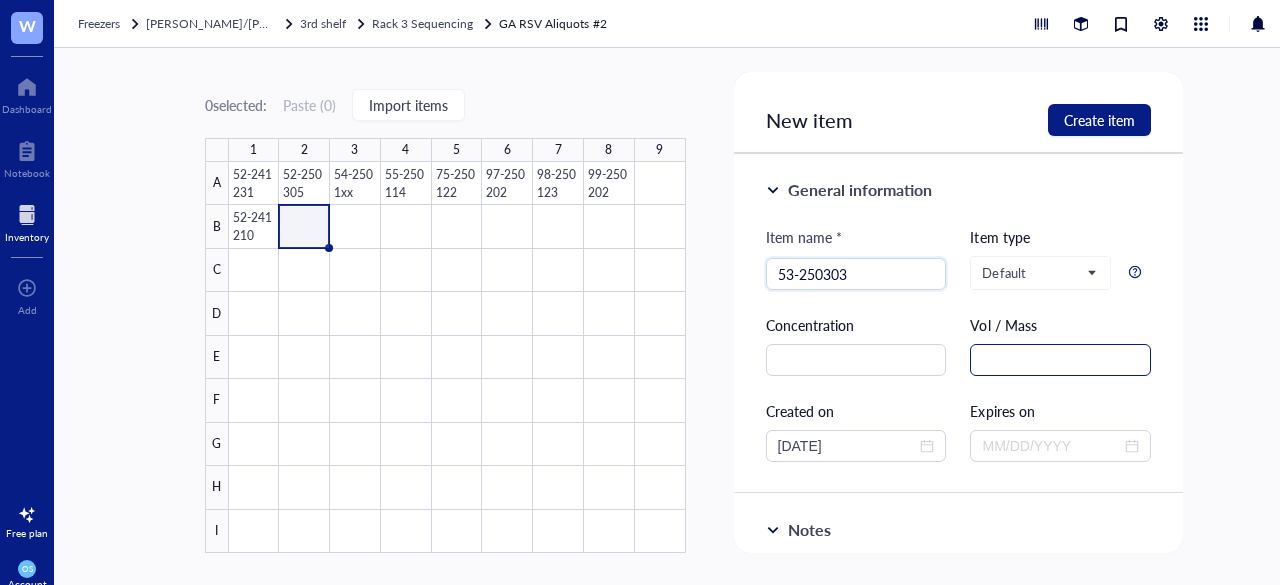 type on "53-250303" 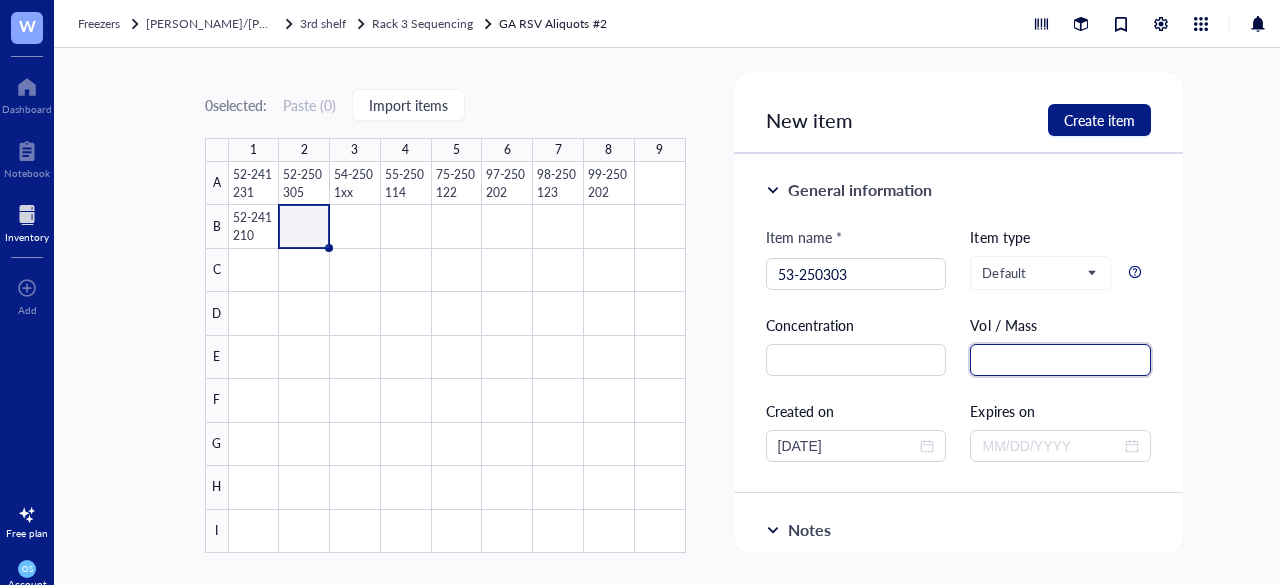 click at bounding box center [1060, 360] 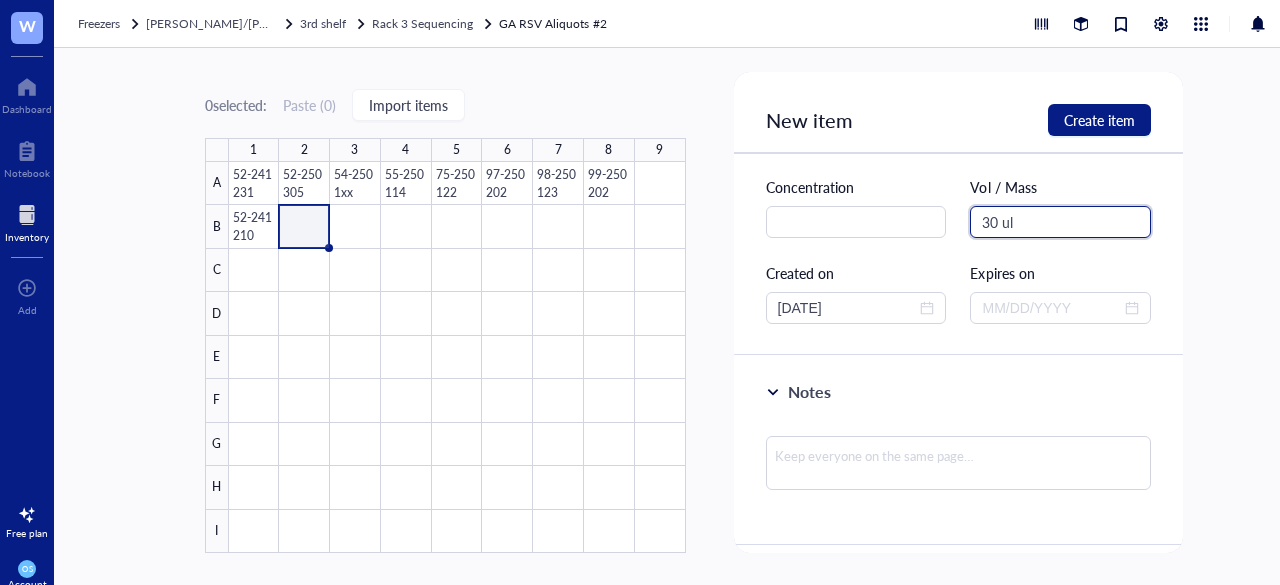 scroll, scrollTop: 139, scrollLeft: 0, axis: vertical 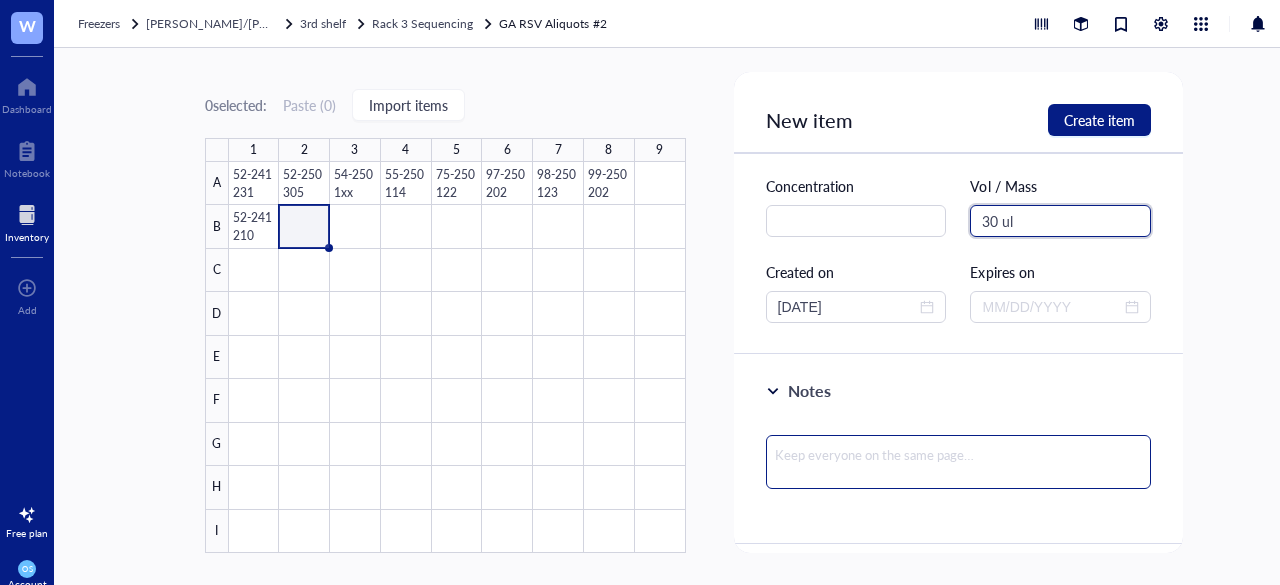 type on "30 ul" 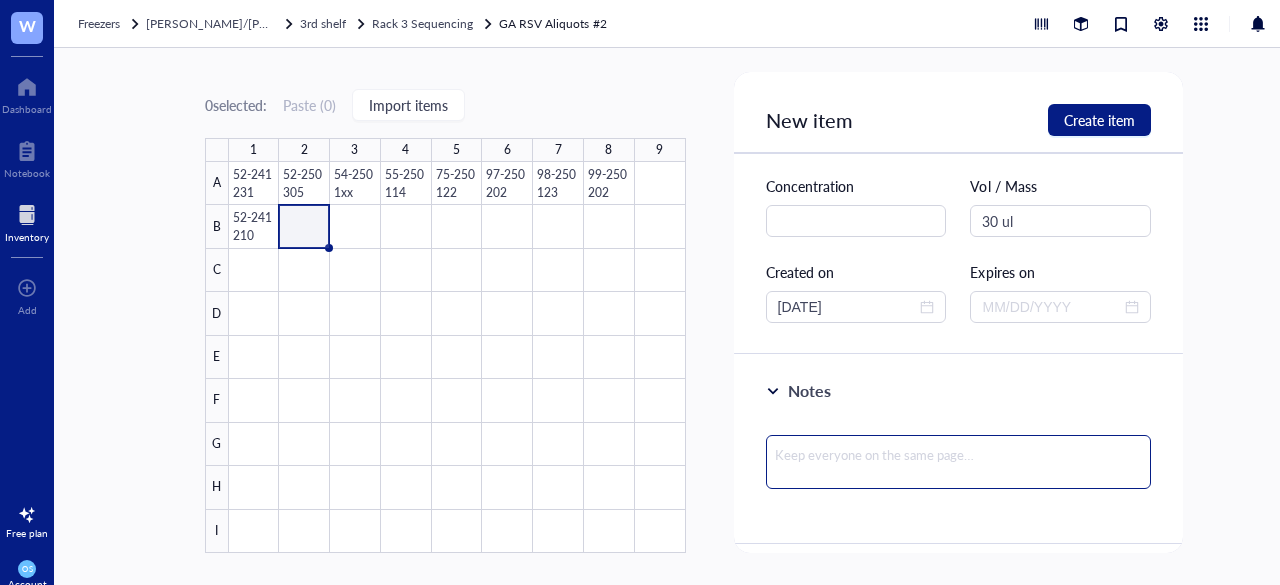 click at bounding box center (959, 462) 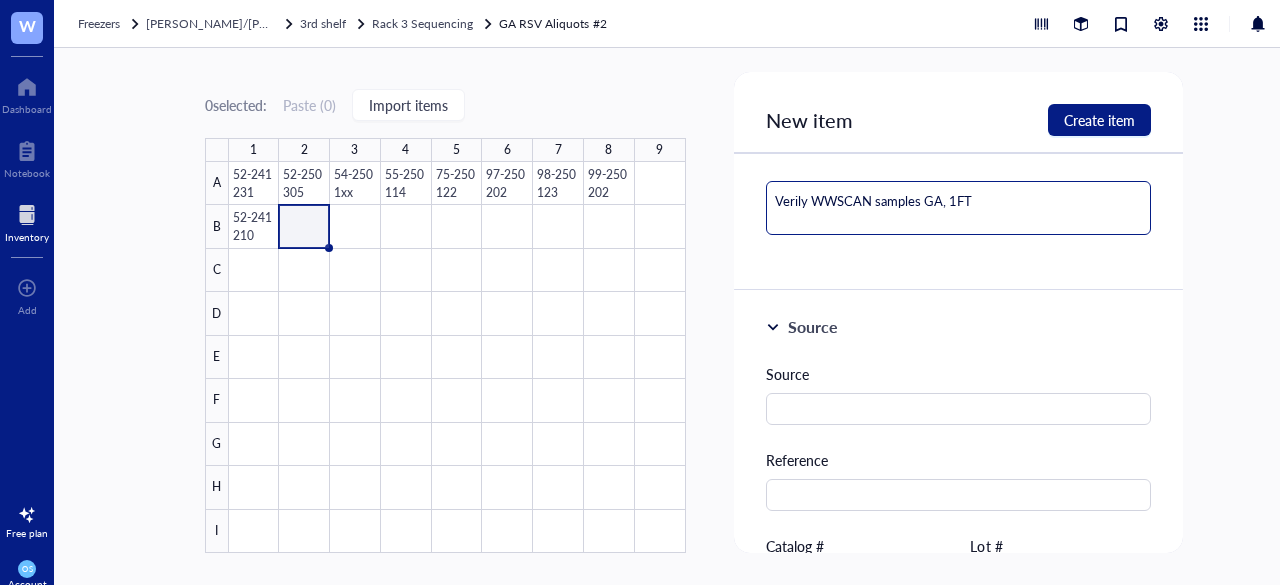 scroll, scrollTop: 399, scrollLeft: 0, axis: vertical 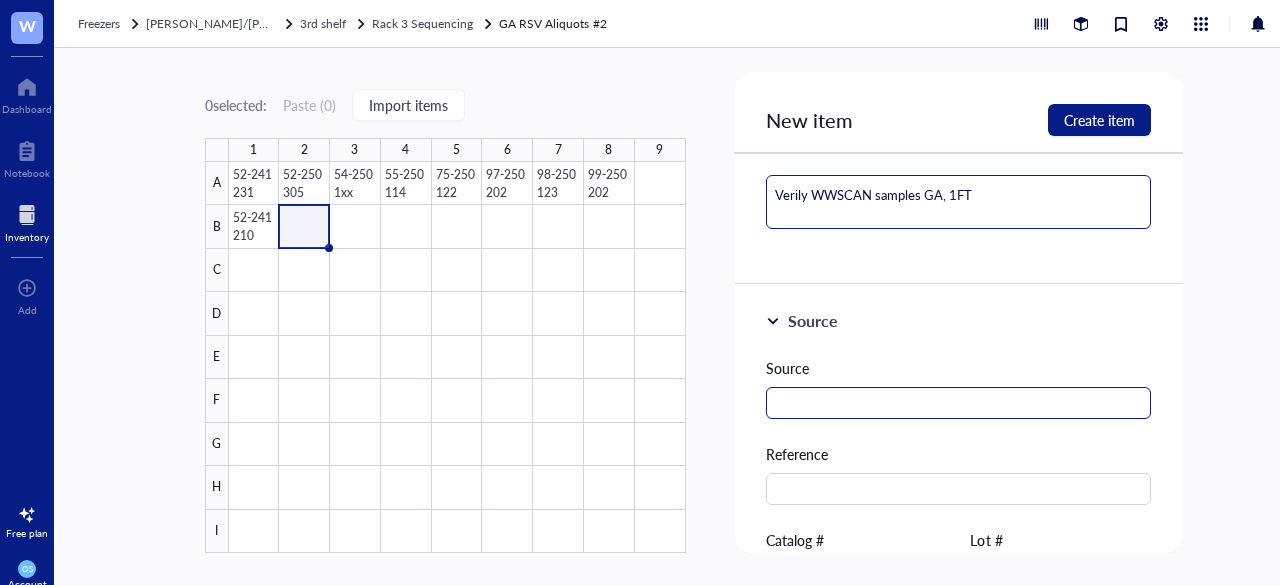 type on "Verily WWSCAN samples GA, 1FT" 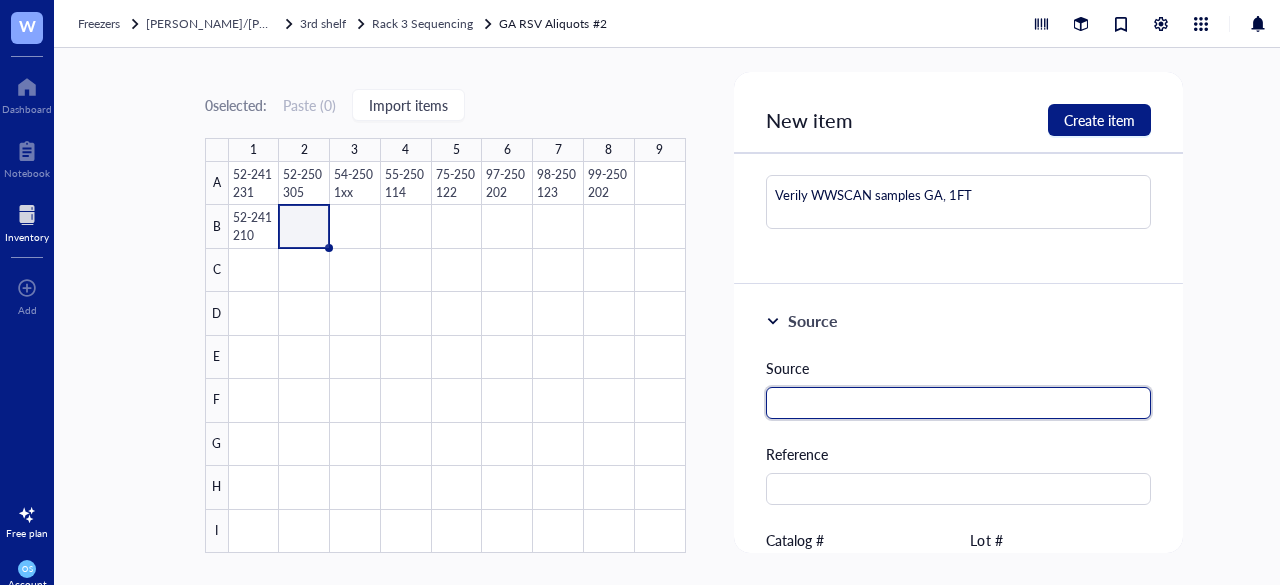 click at bounding box center [959, 403] 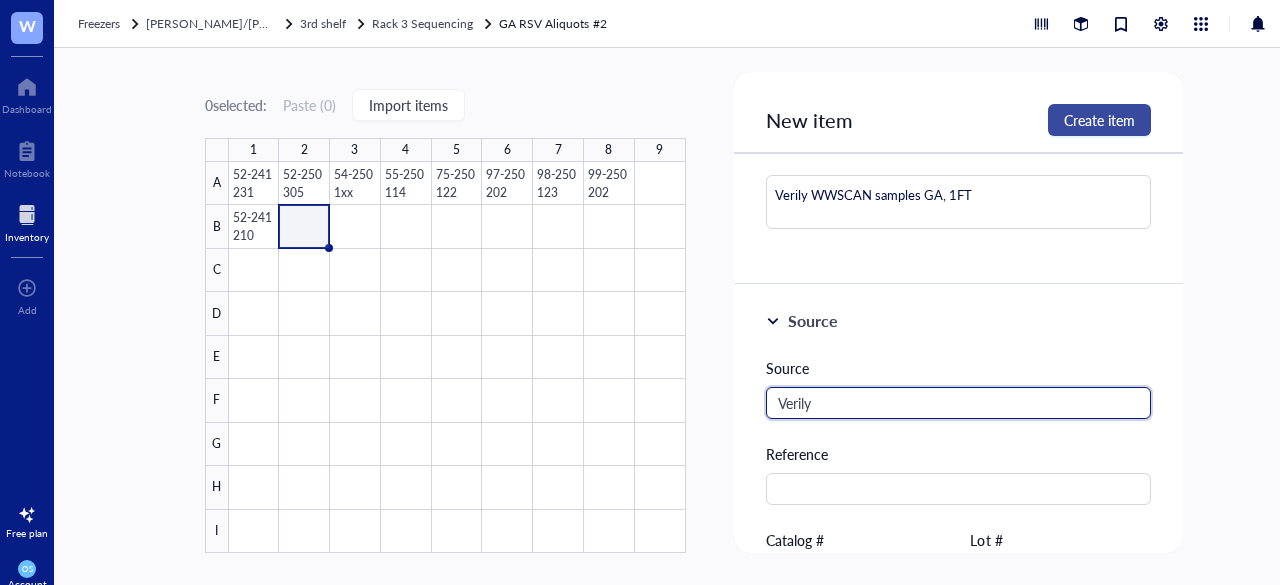 type on "Verily" 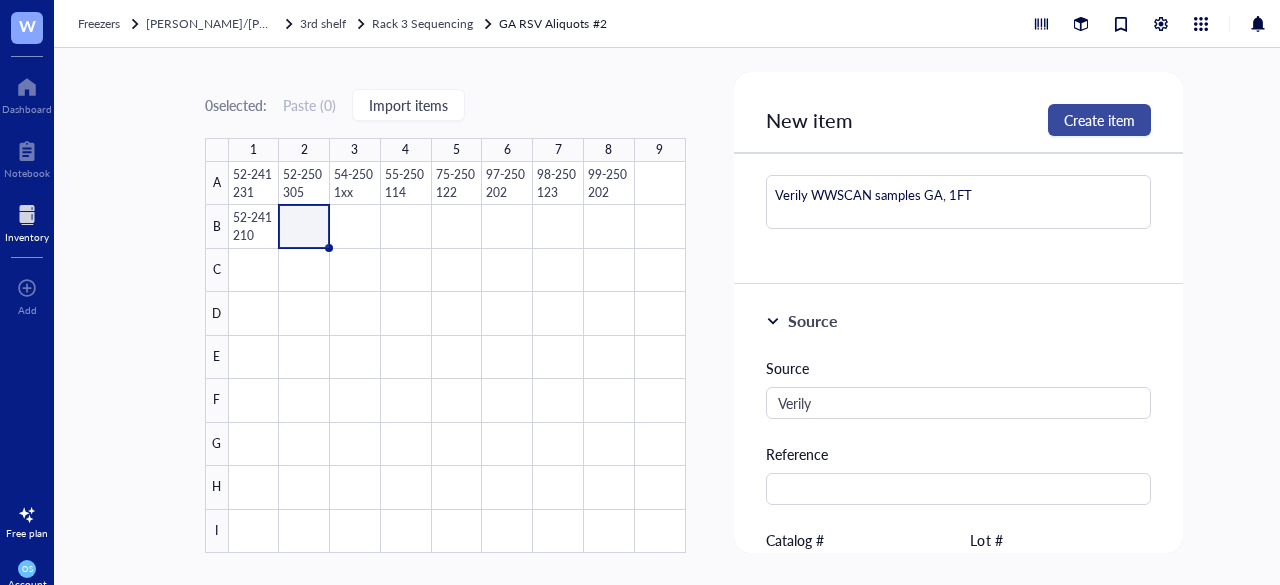 click on "Create item" at bounding box center (1099, 120) 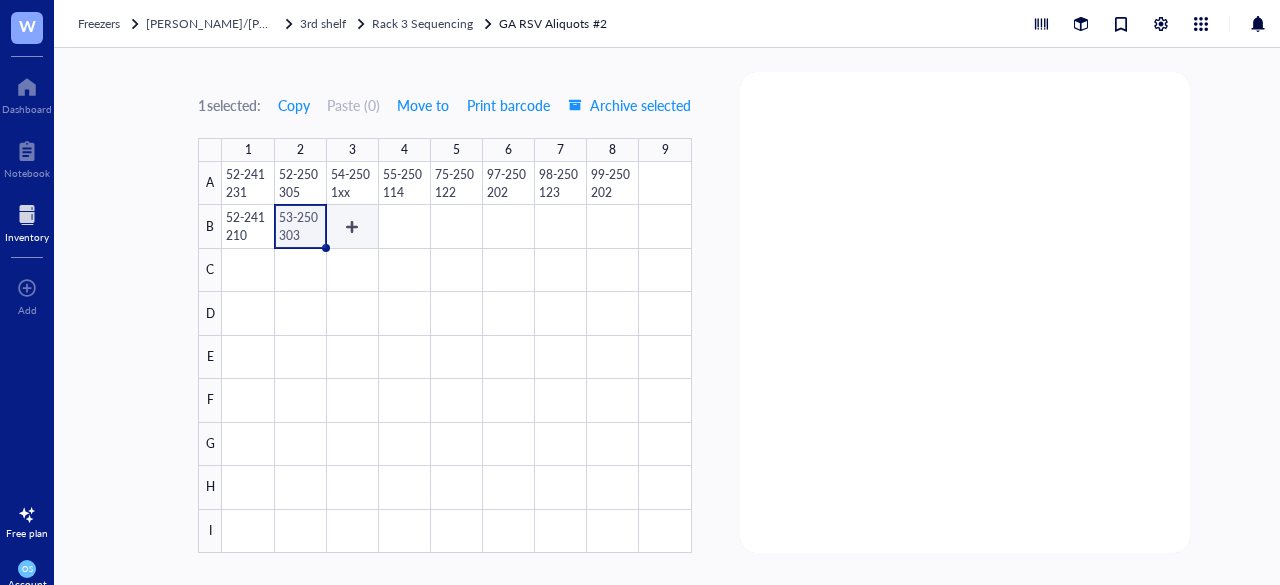 click at bounding box center [456, 357] 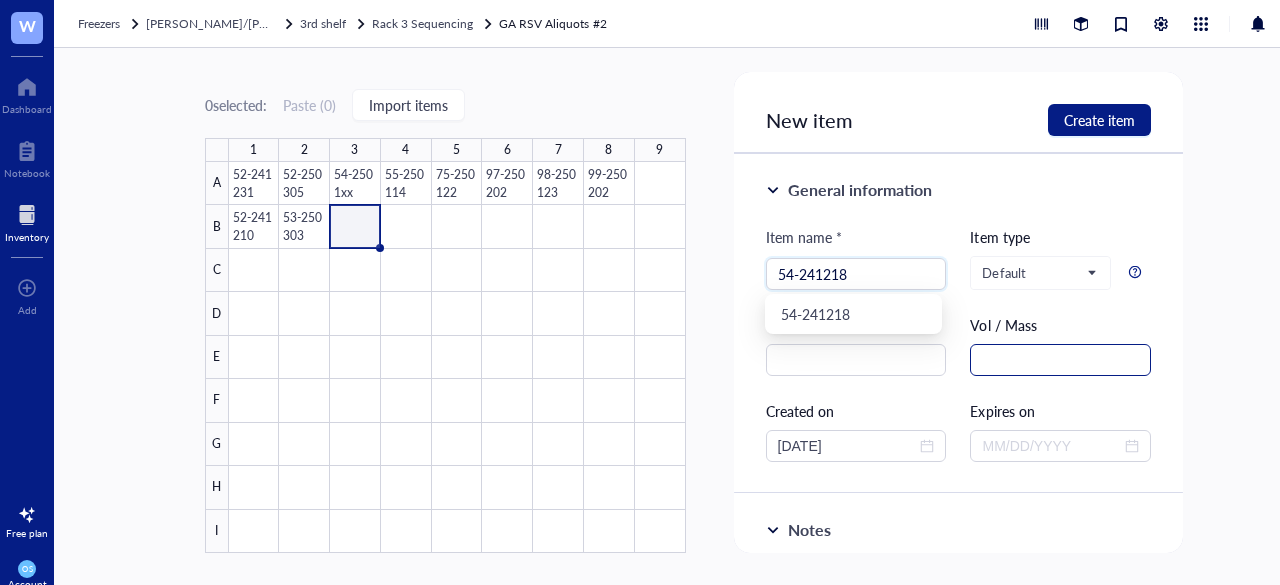 type on "54-241218" 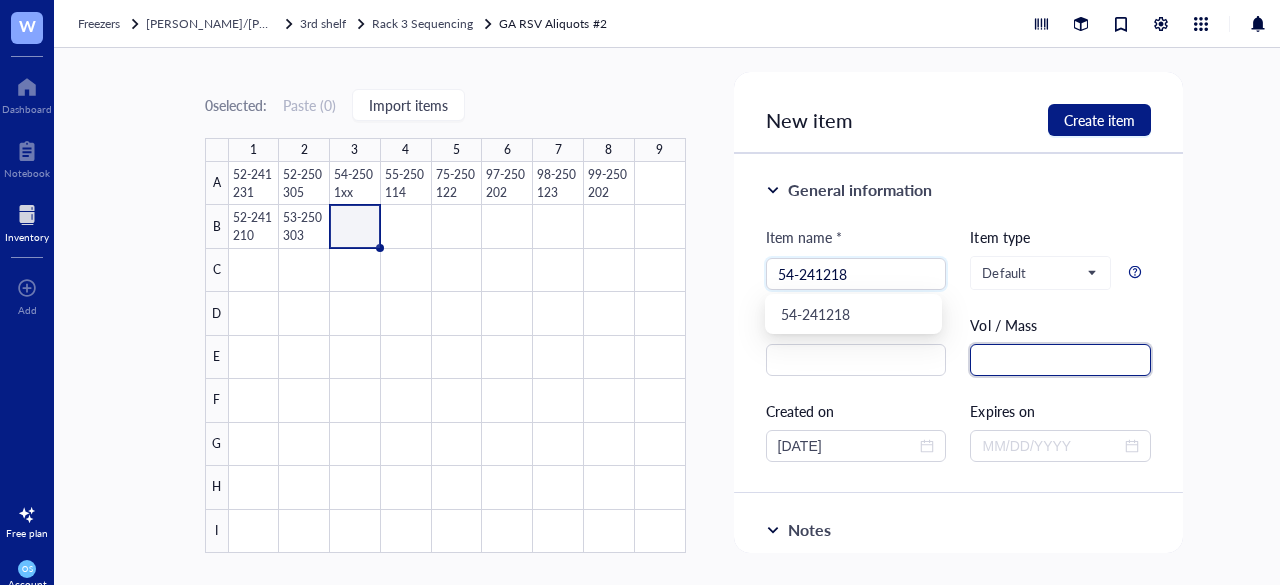 click at bounding box center [1060, 360] 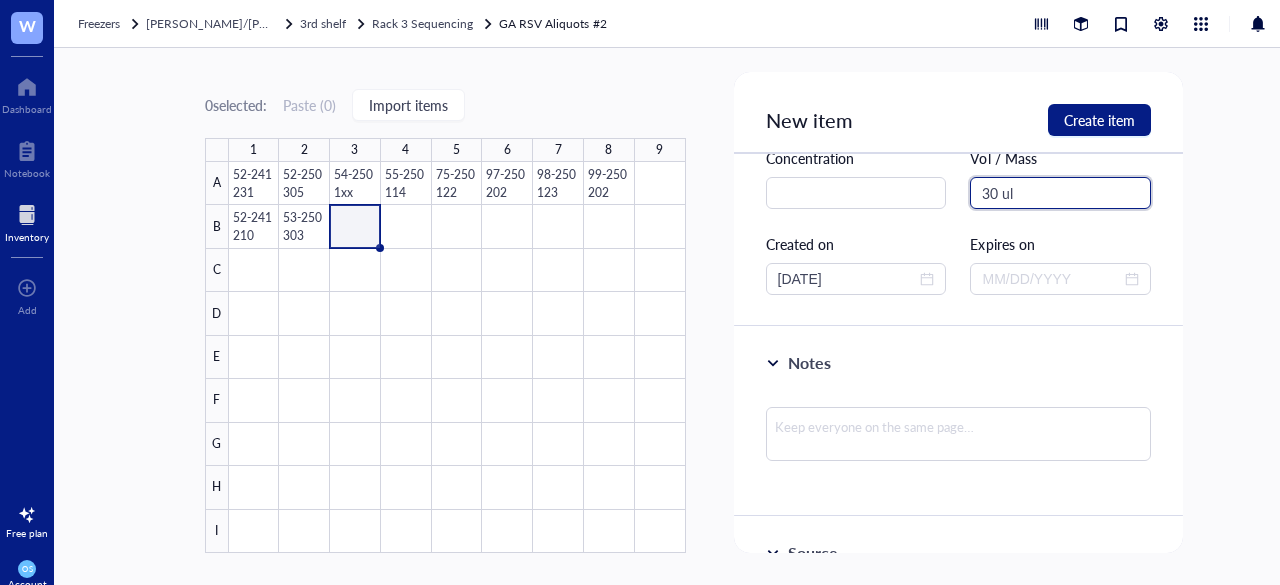 scroll, scrollTop: 176, scrollLeft: 0, axis: vertical 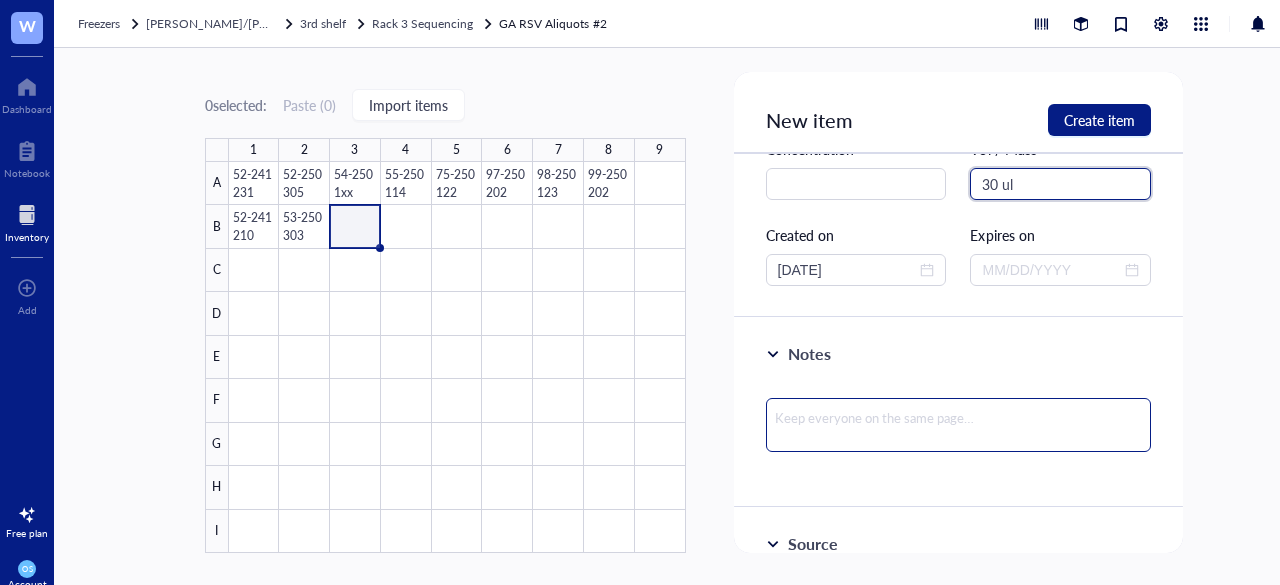type on "30 ul" 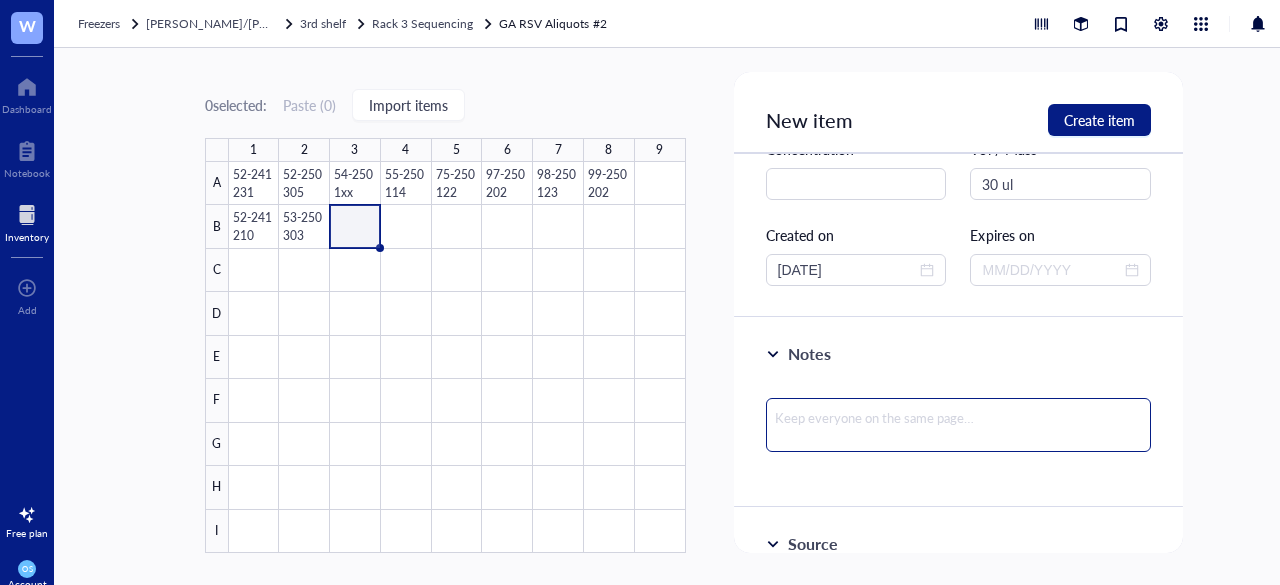 click at bounding box center (959, 425) 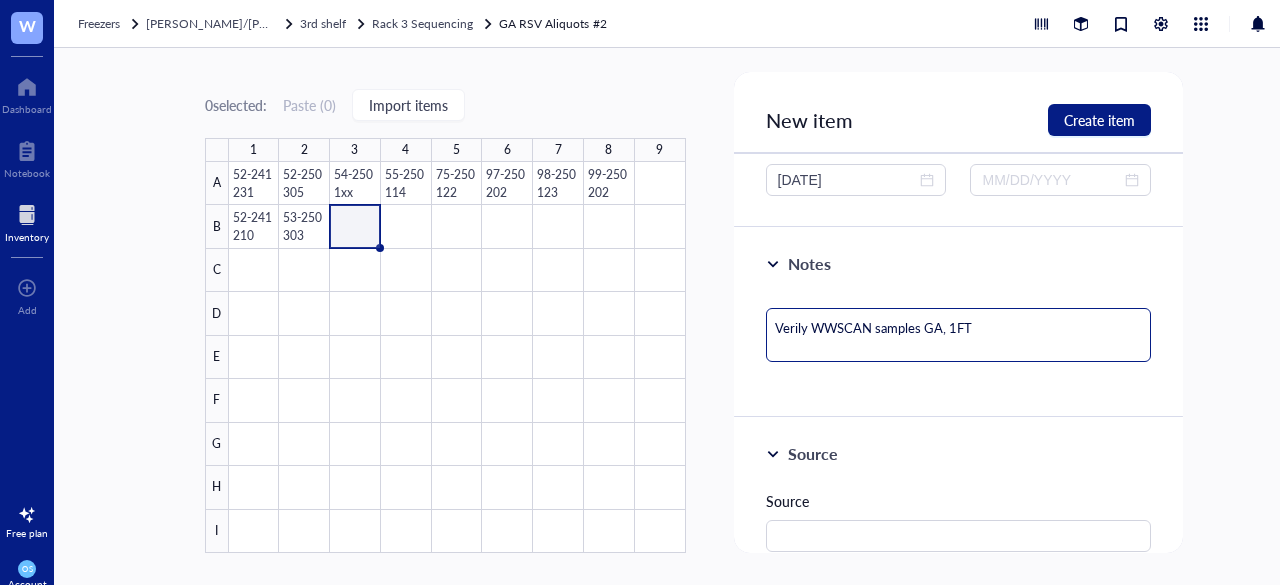 scroll, scrollTop: 269, scrollLeft: 0, axis: vertical 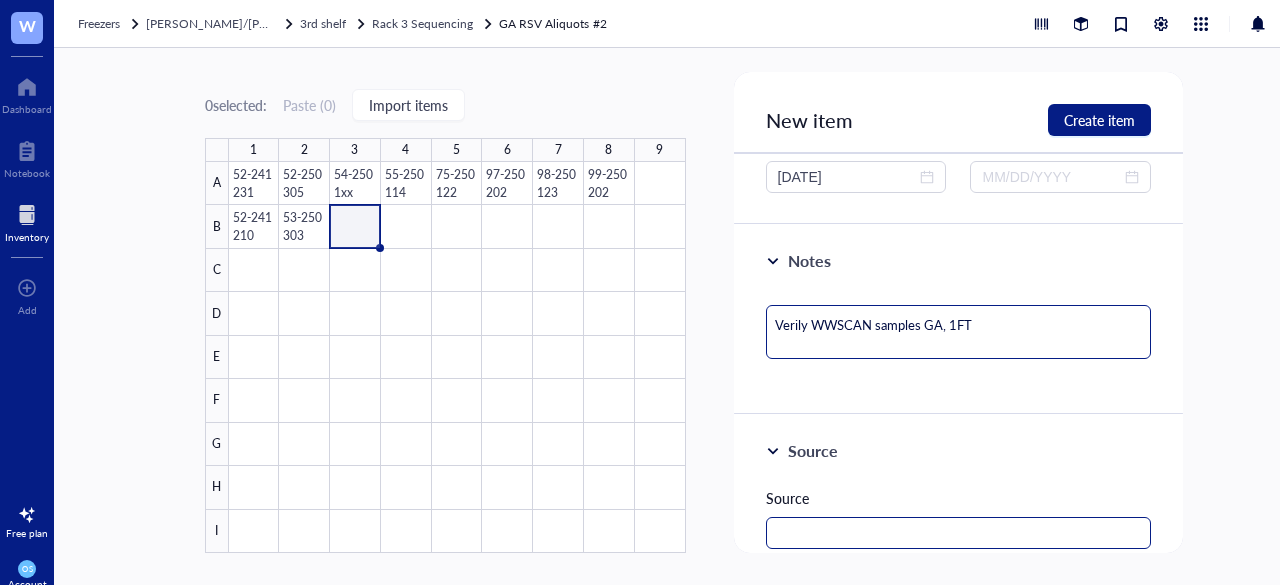 type on "Verily WWSCAN samples GA, 1FT" 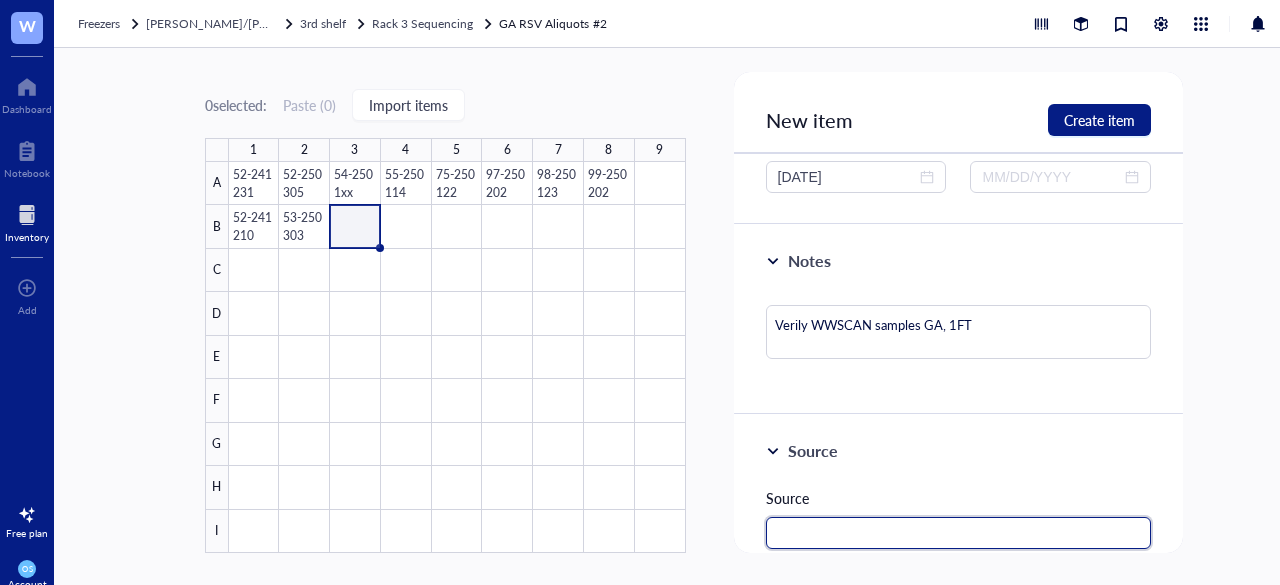 click at bounding box center [959, 533] 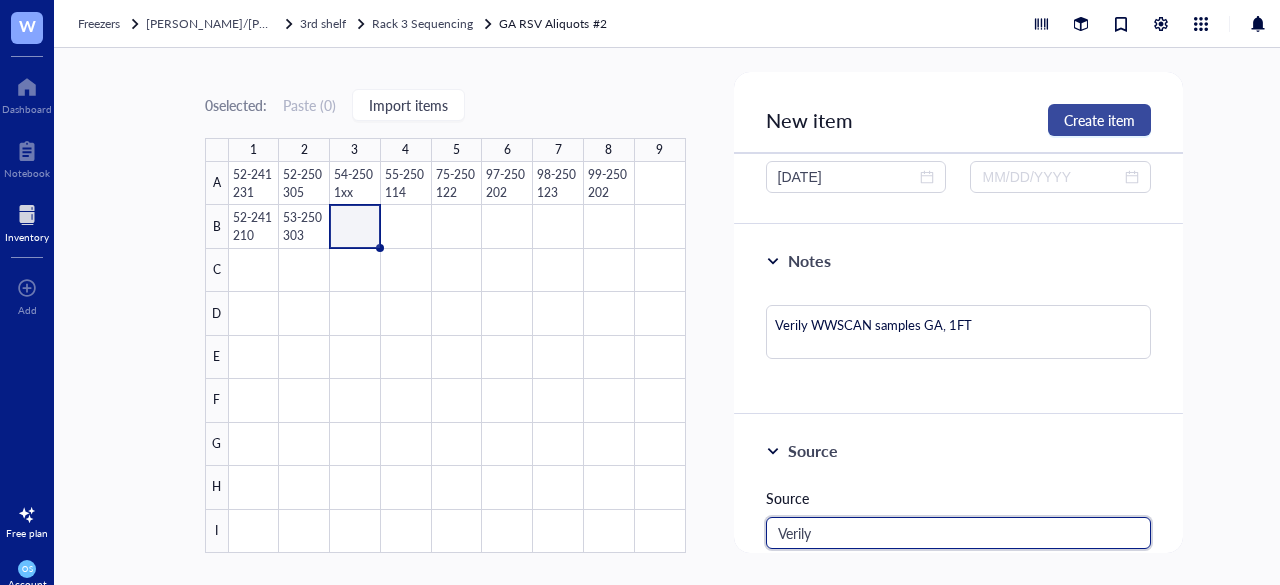 type on "Verily" 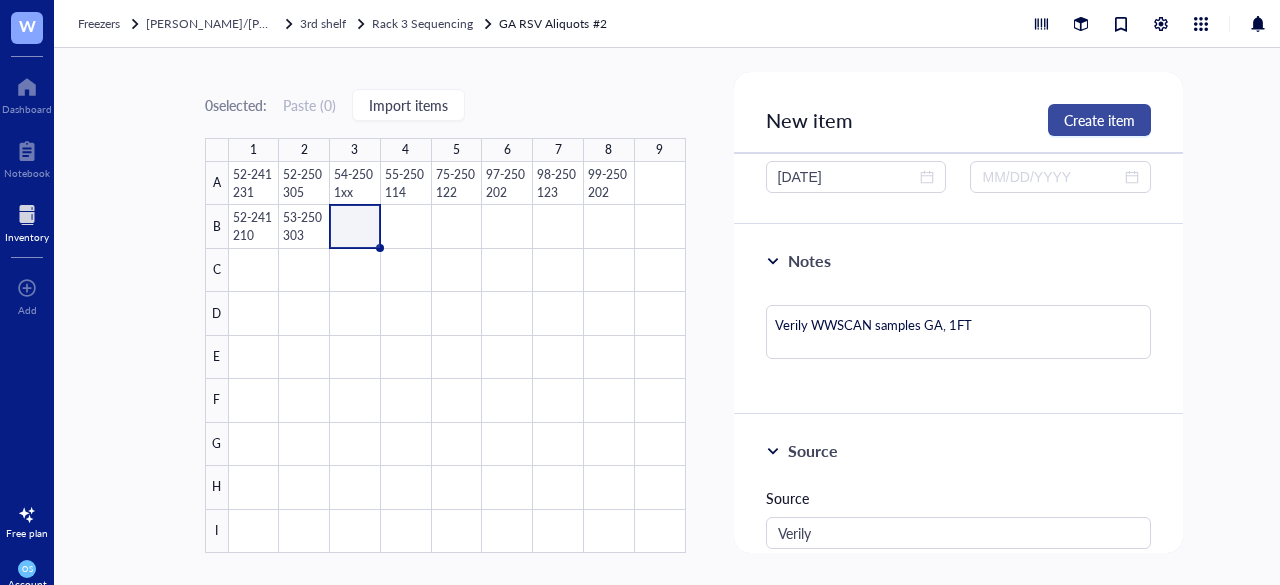 click on "Create item" at bounding box center (1099, 120) 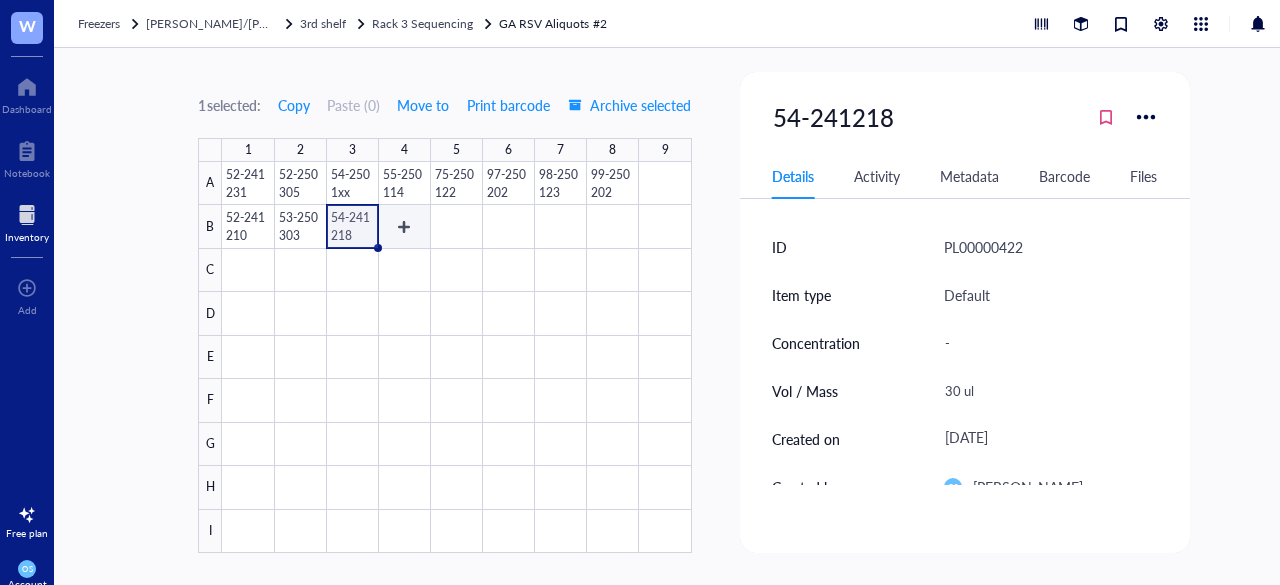 click at bounding box center [456, 357] 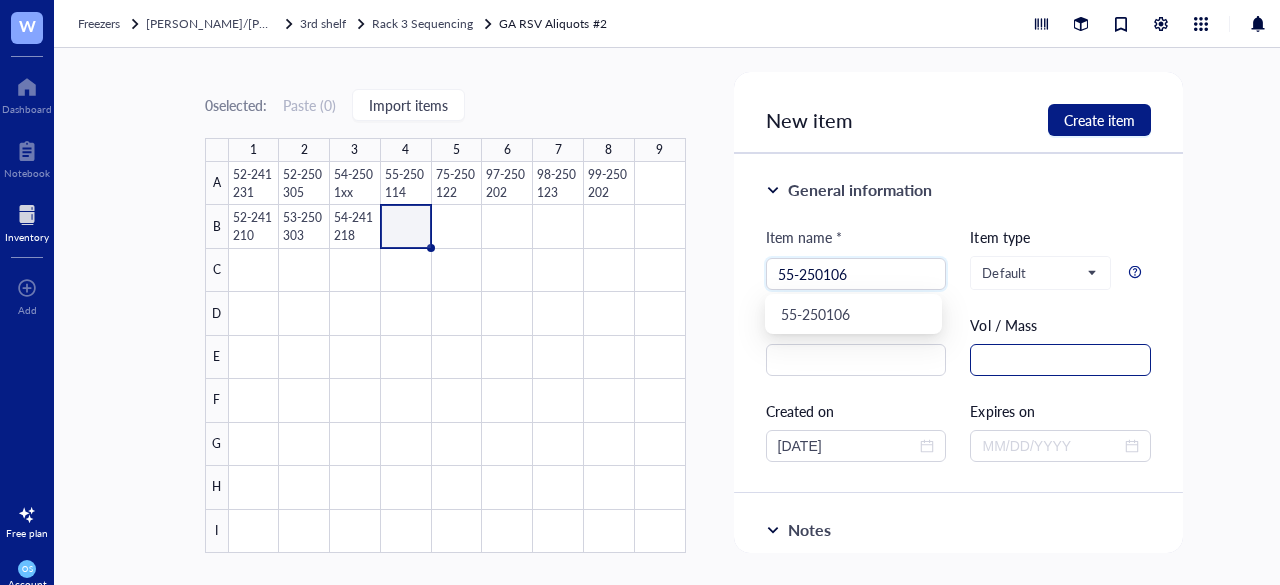type on "55-250106" 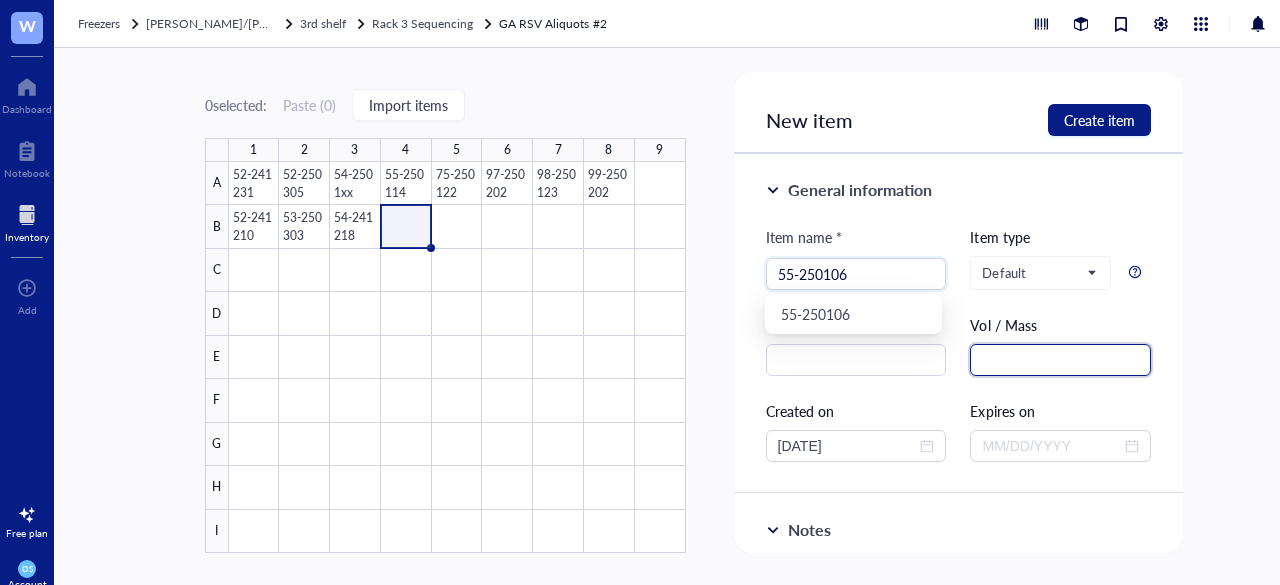 click at bounding box center [1060, 360] 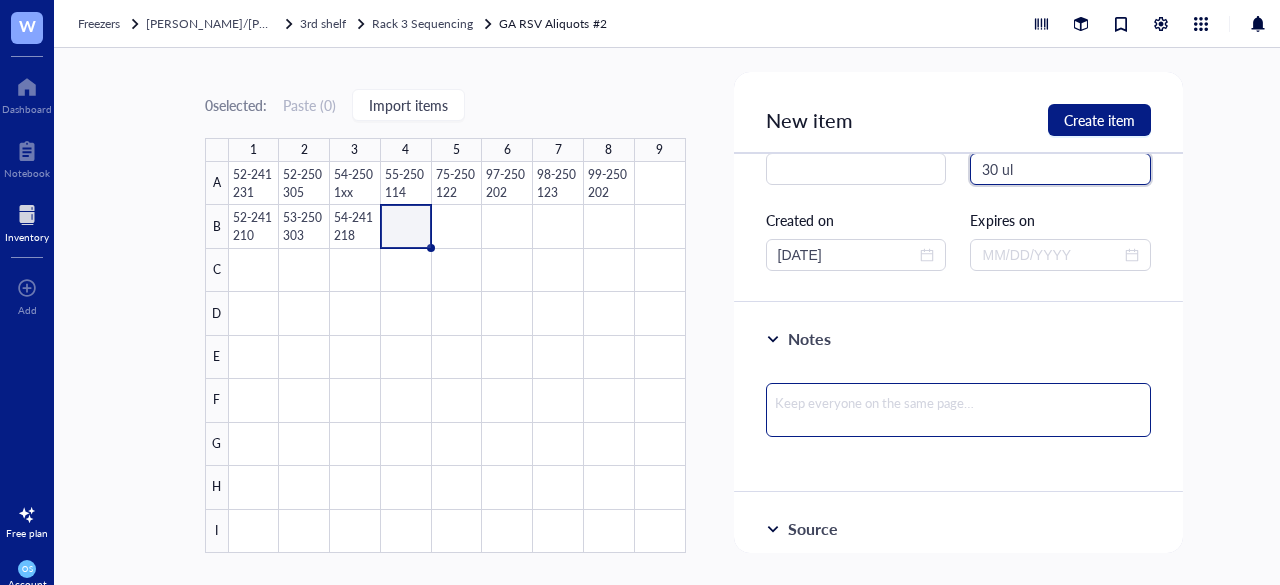 scroll, scrollTop: 194, scrollLeft: 0, axis: vertical 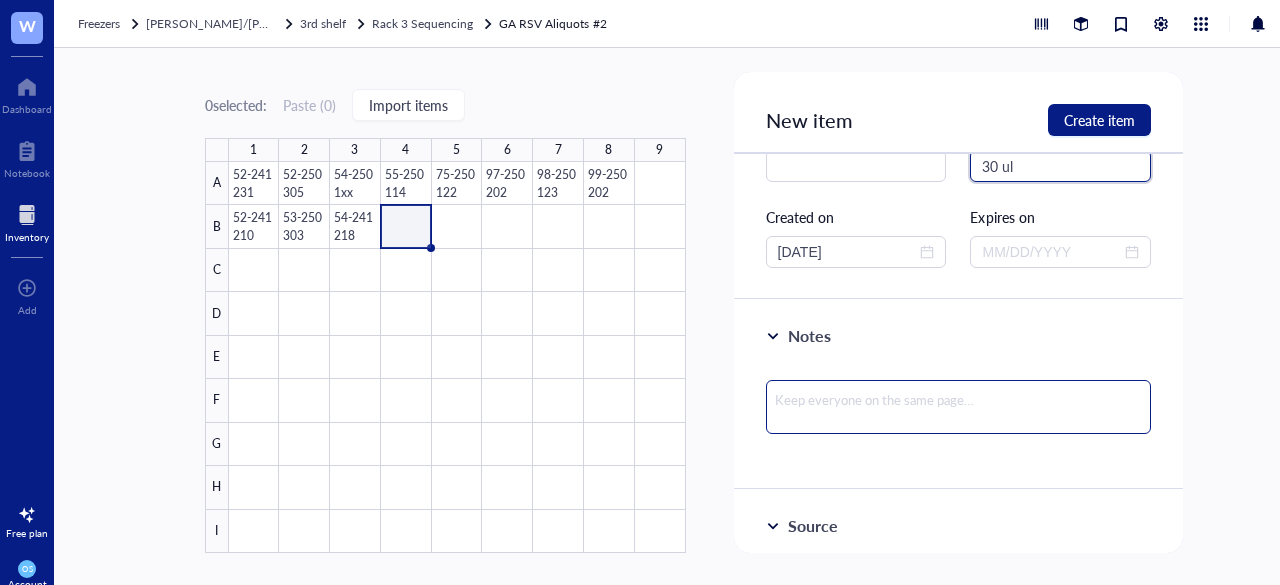 type on "30 ul" 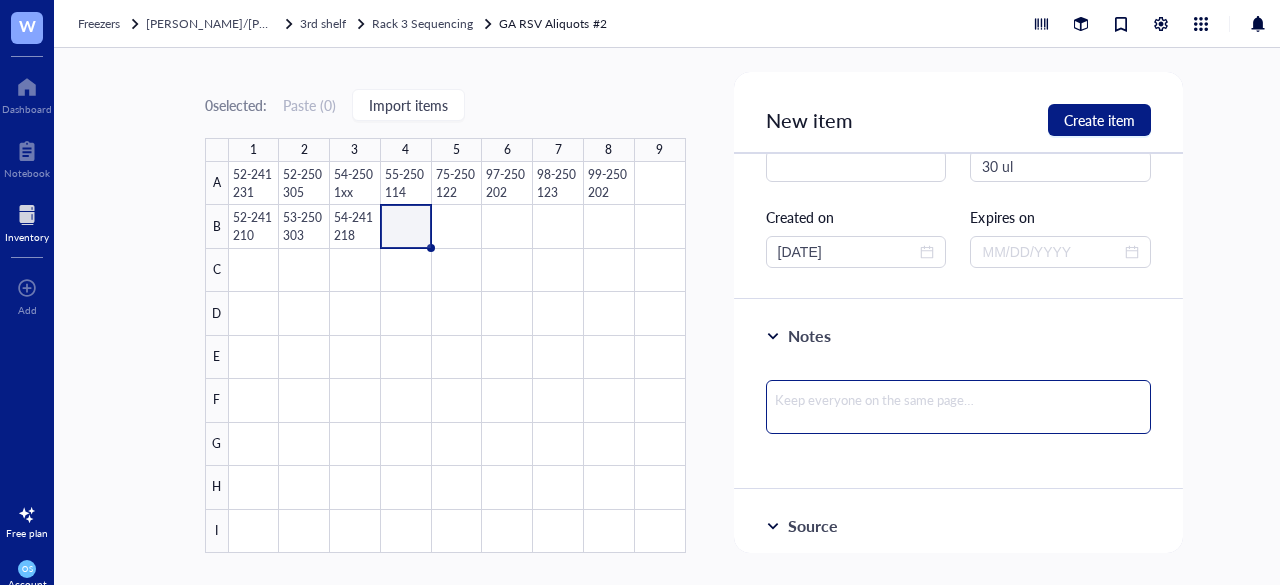 click at bounding box center (959, 407) 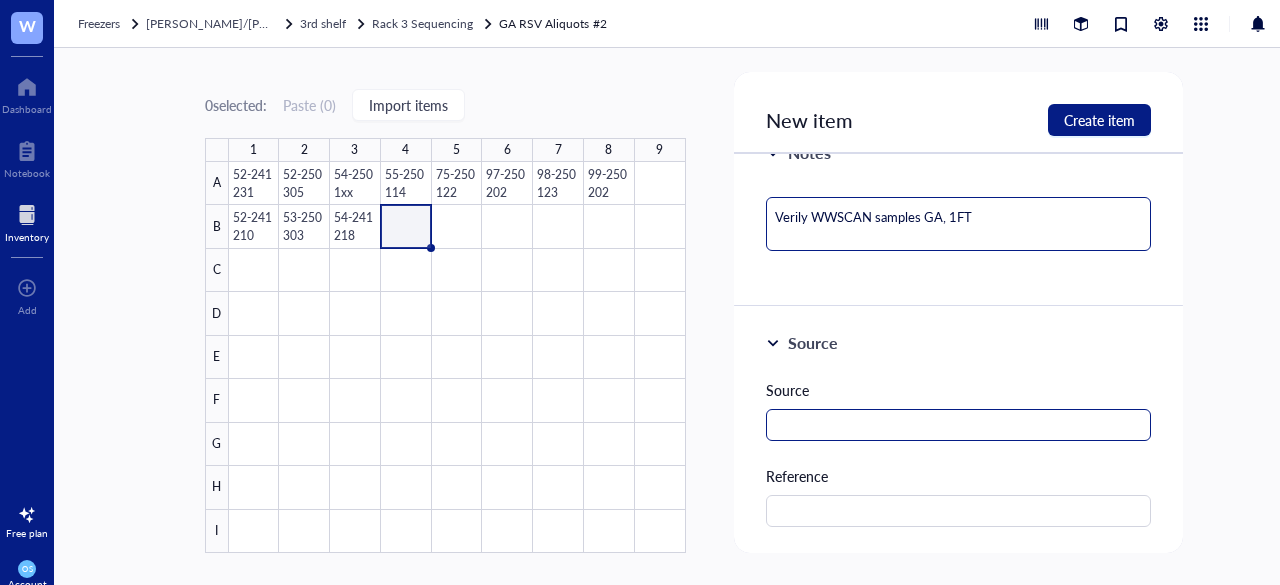 scroll, scrollTop: 378, scrollLeft: 0, axis: vertical 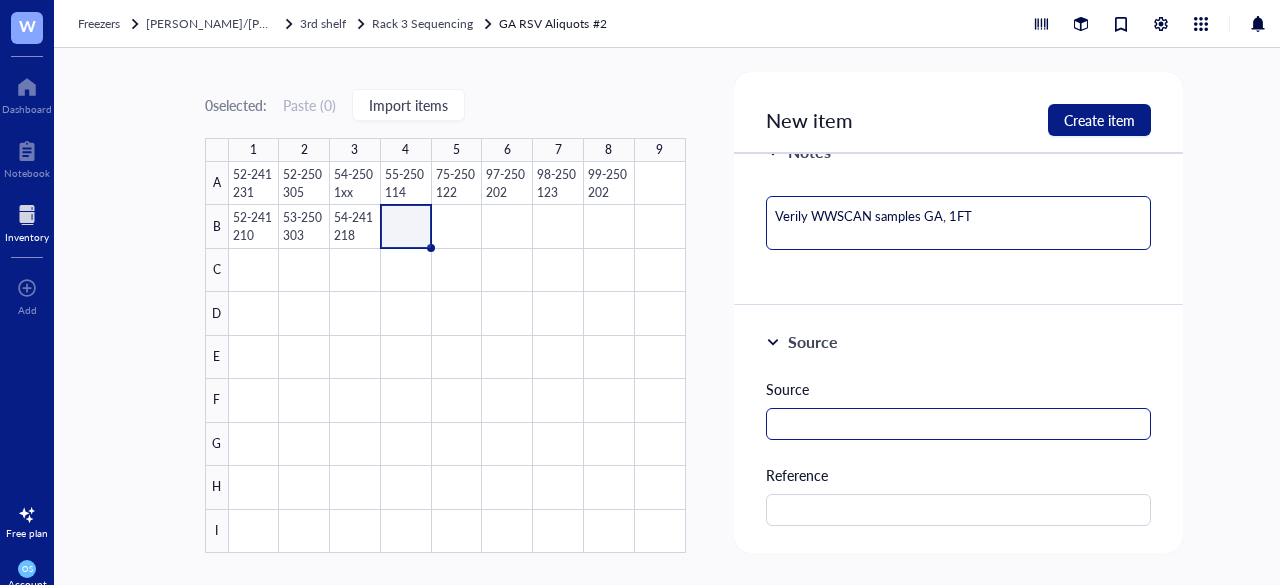 type on "Verily WWSCAN samples GA, 1FT" 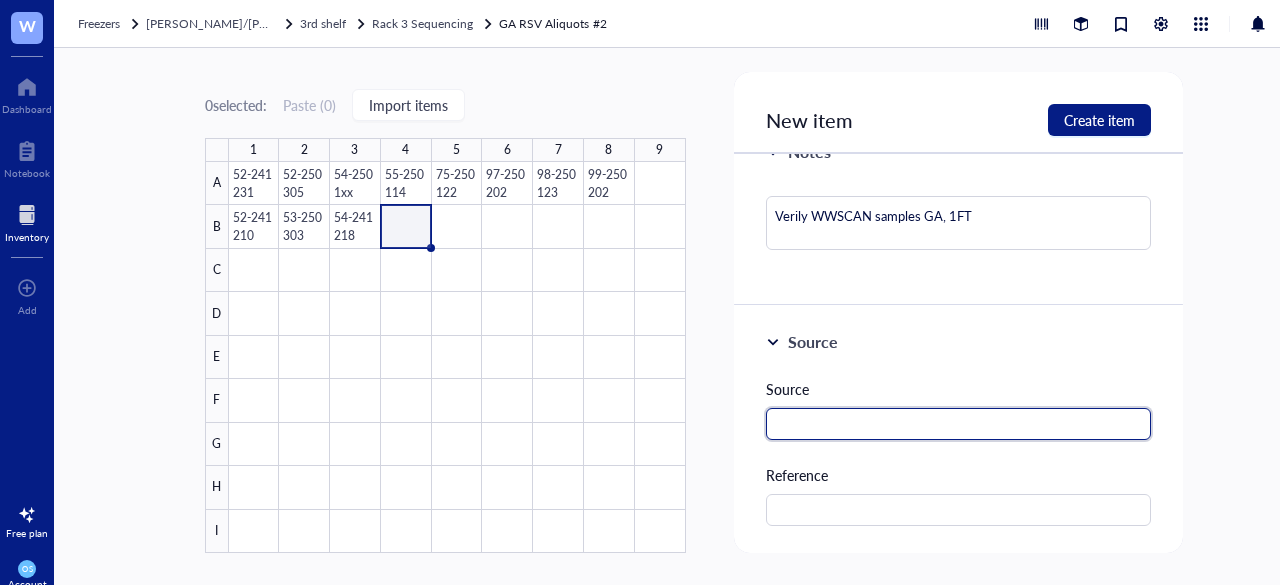 click at bounding box center [959, 424] 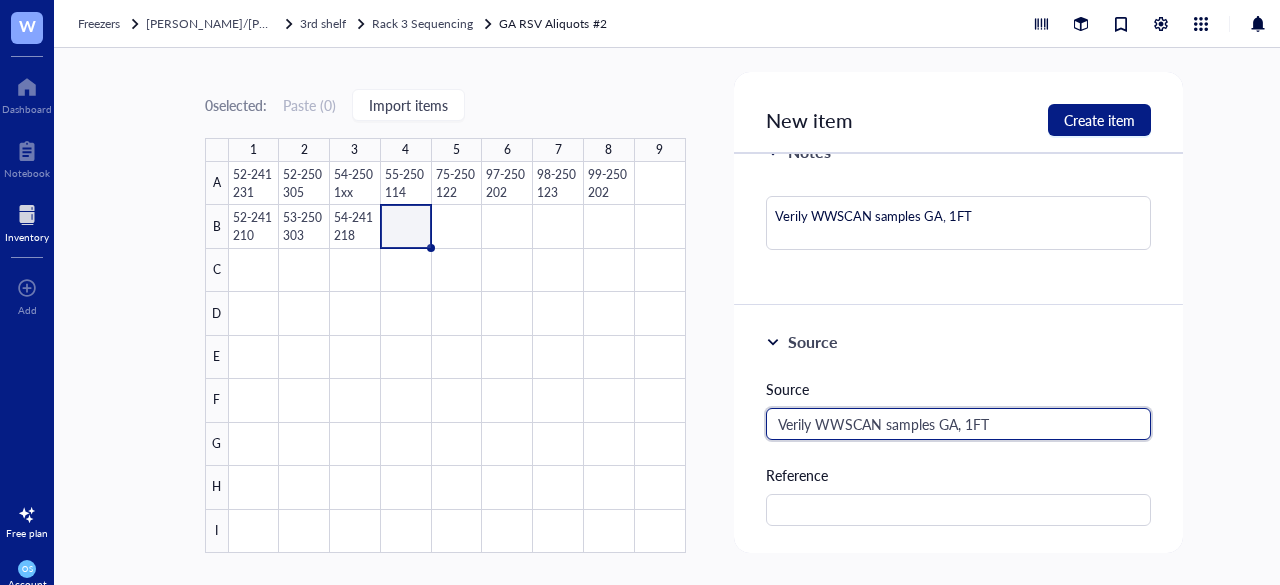 drag, startPoint x: 1004, startPoint y: 425, endPoint x: 814, endPoint y: 419, distance: 190.09471 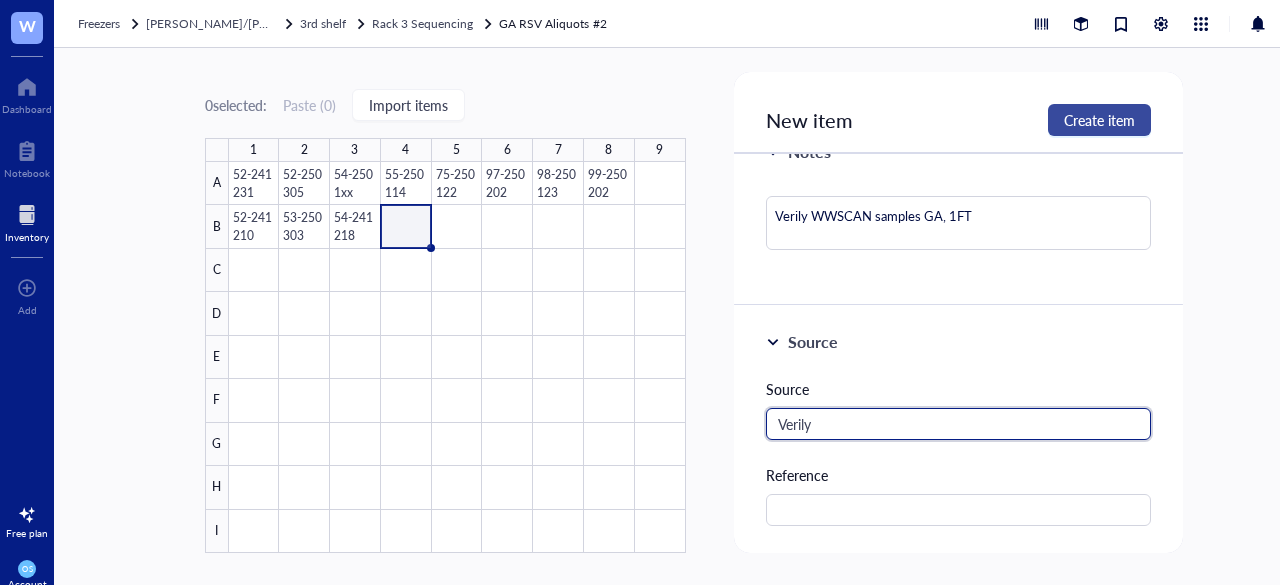 type on "Verily" 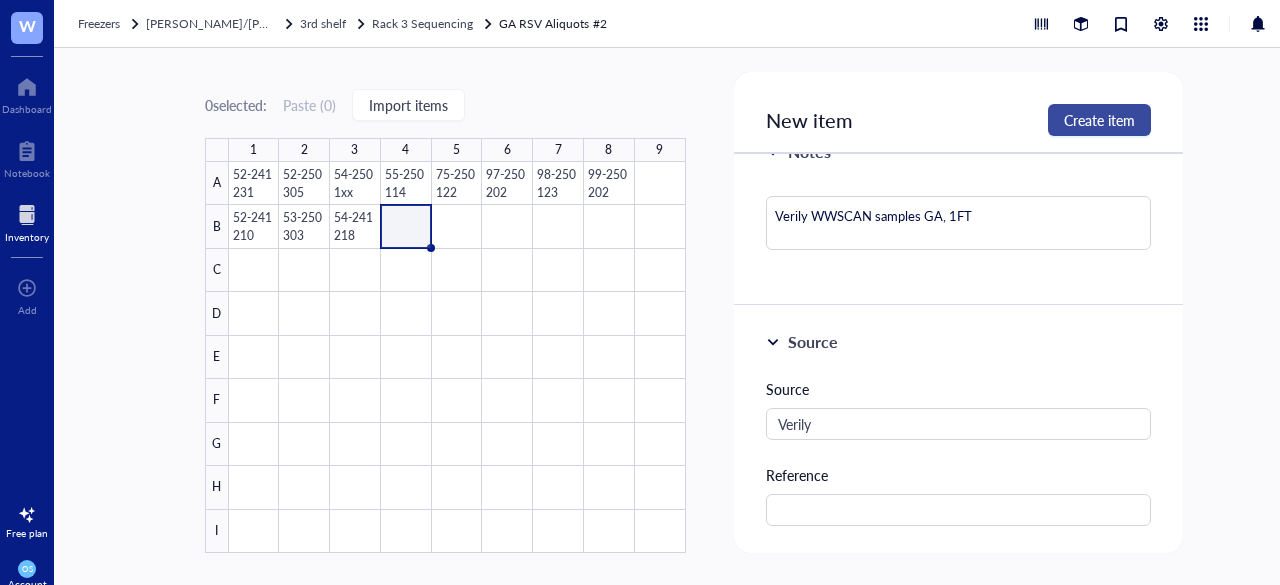 click on "Create item" at bounding box center (1099, 120) 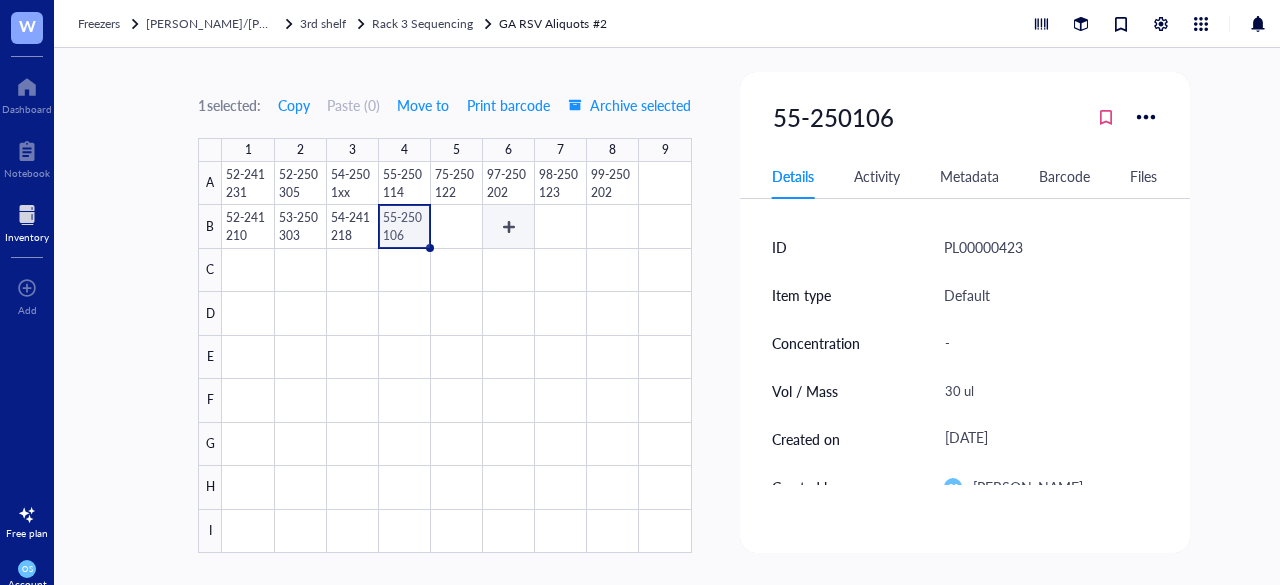 click at bounding box center (456, 357) 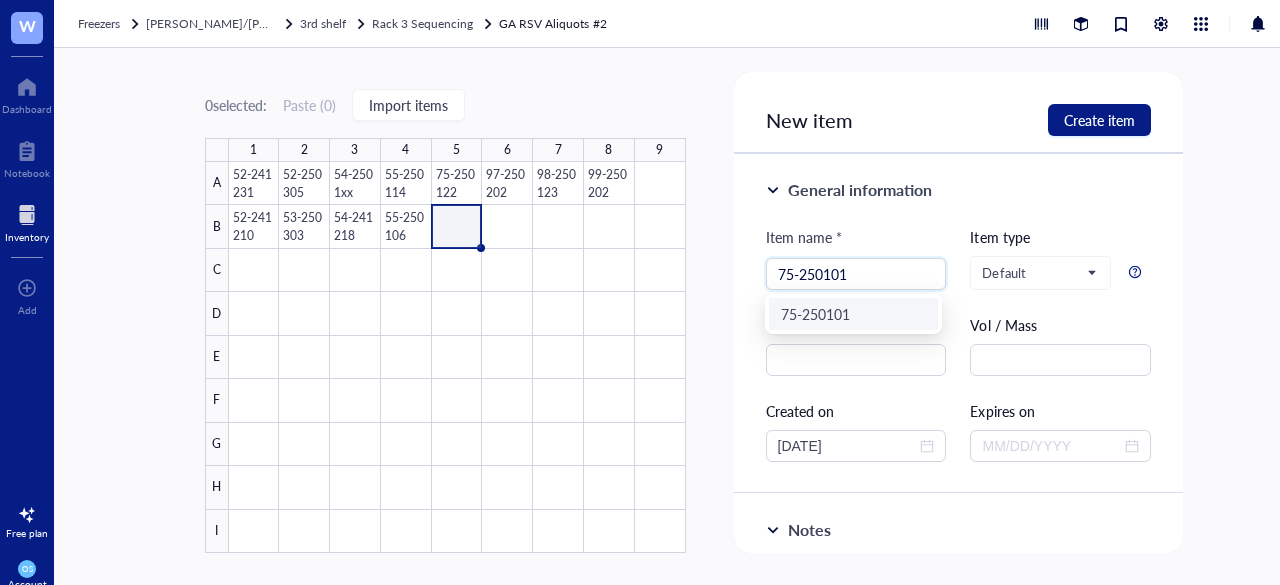click on "75-250101" at bounding box center [853, 314] 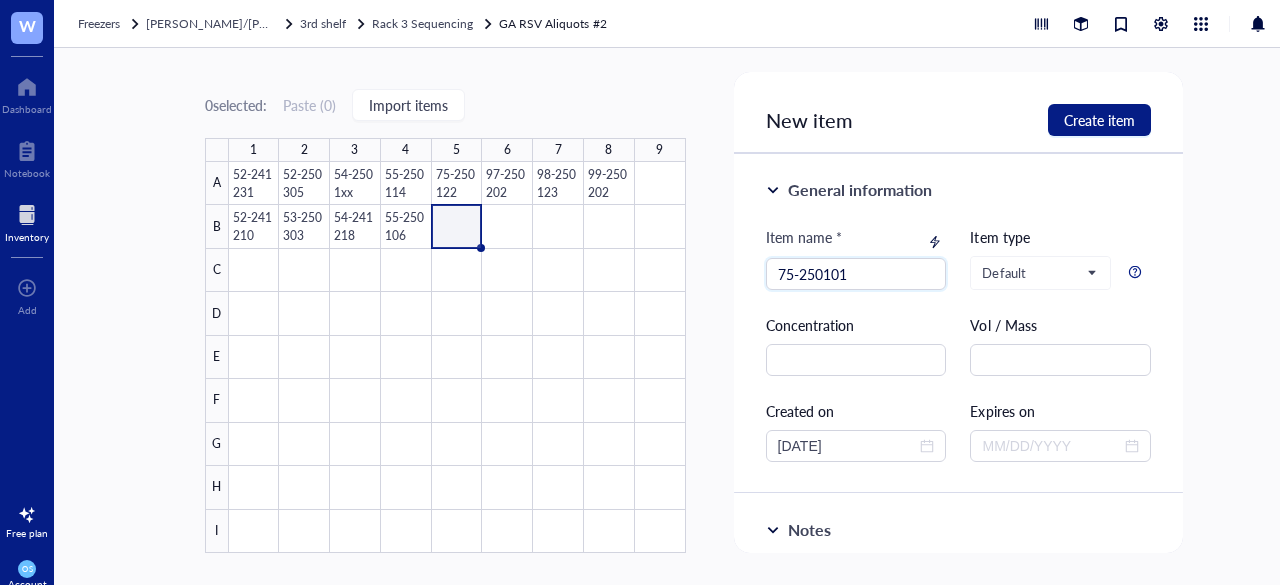 type on "75-250101" 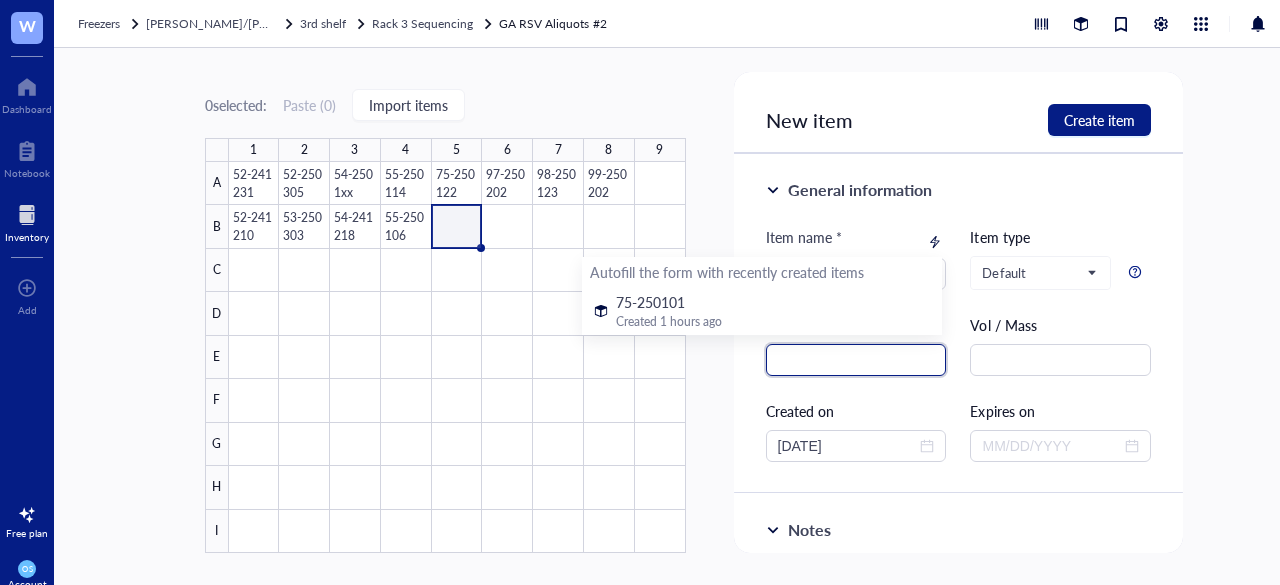 click at bounding box center (856, 360) 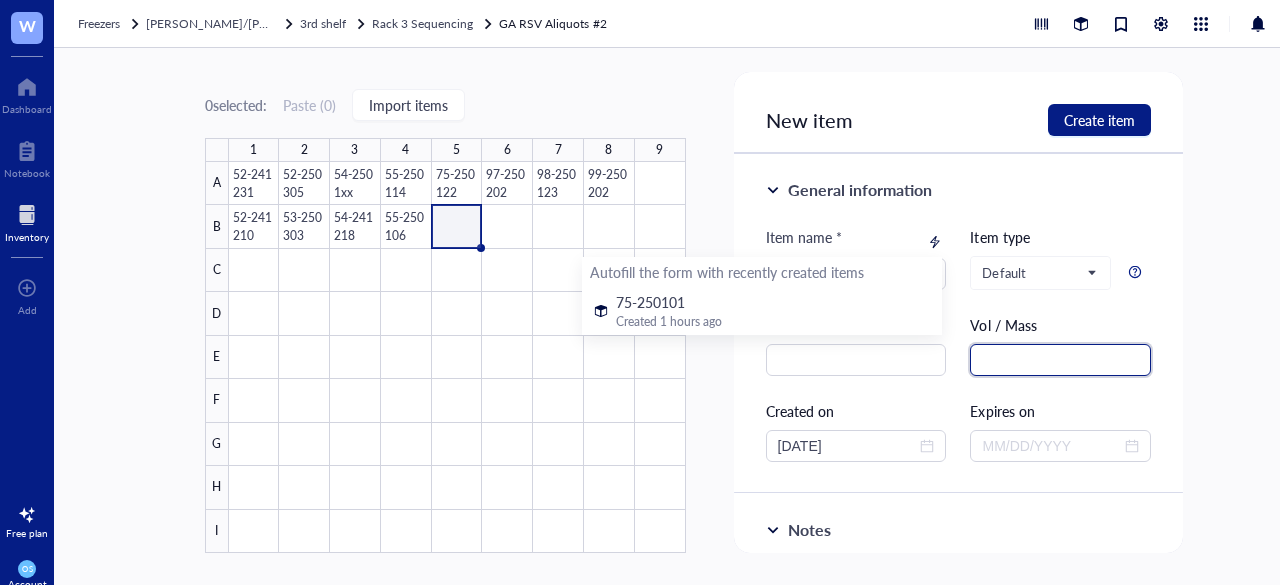 click at bounding box center [1060, 360] 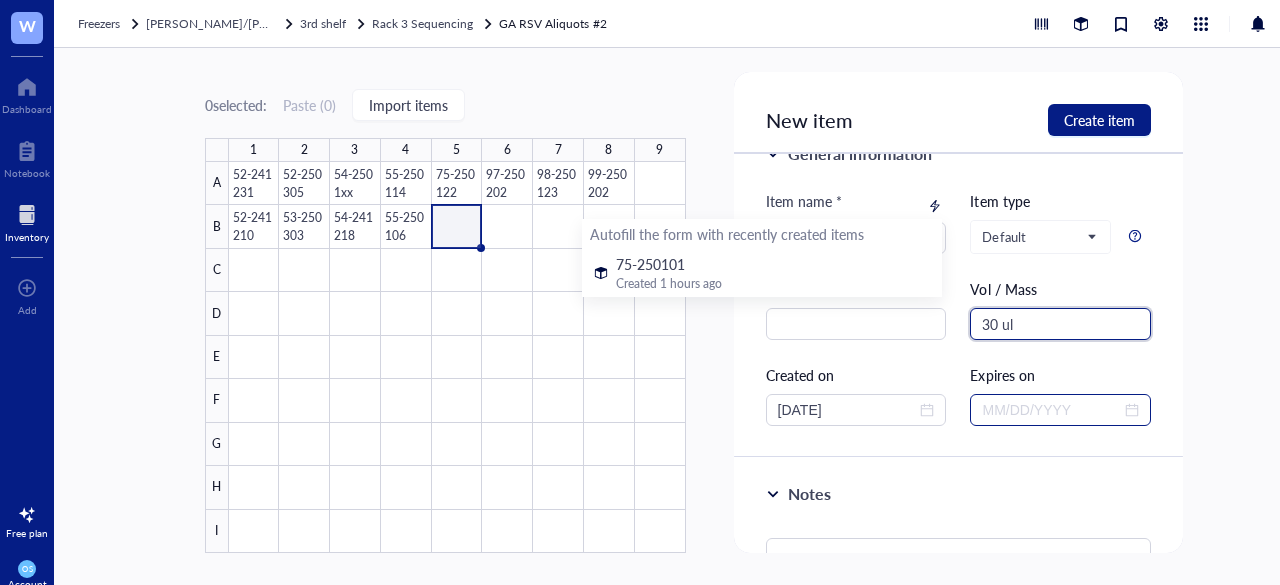 scroll, scrollTop: 64, scrollLeft: 0, axis: vertical 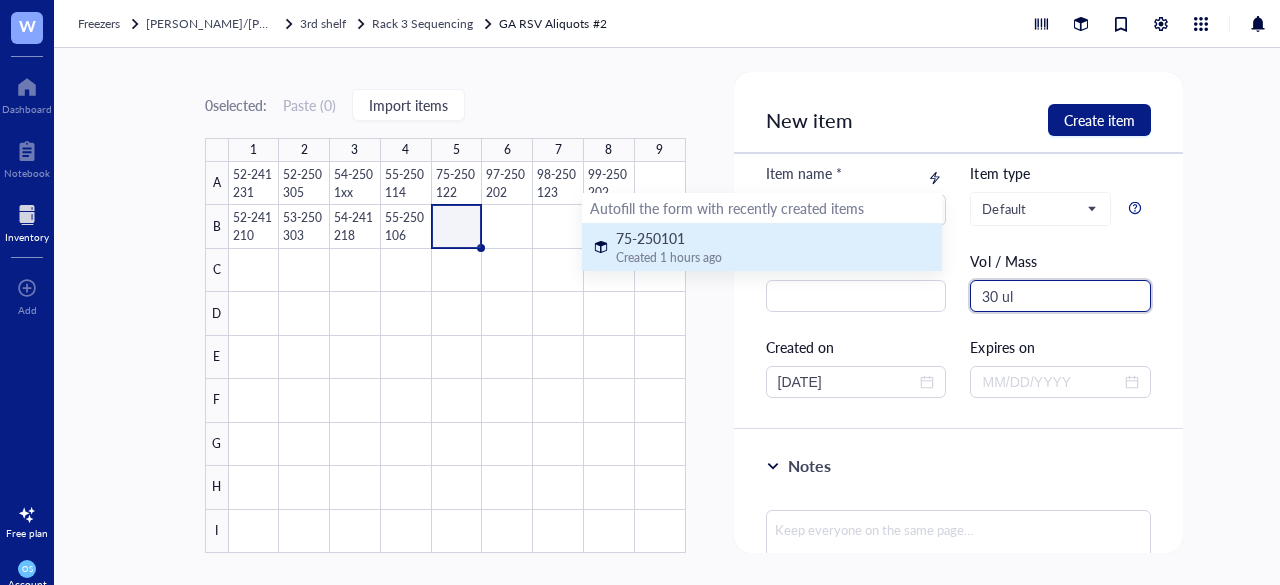 type on "30 ul" 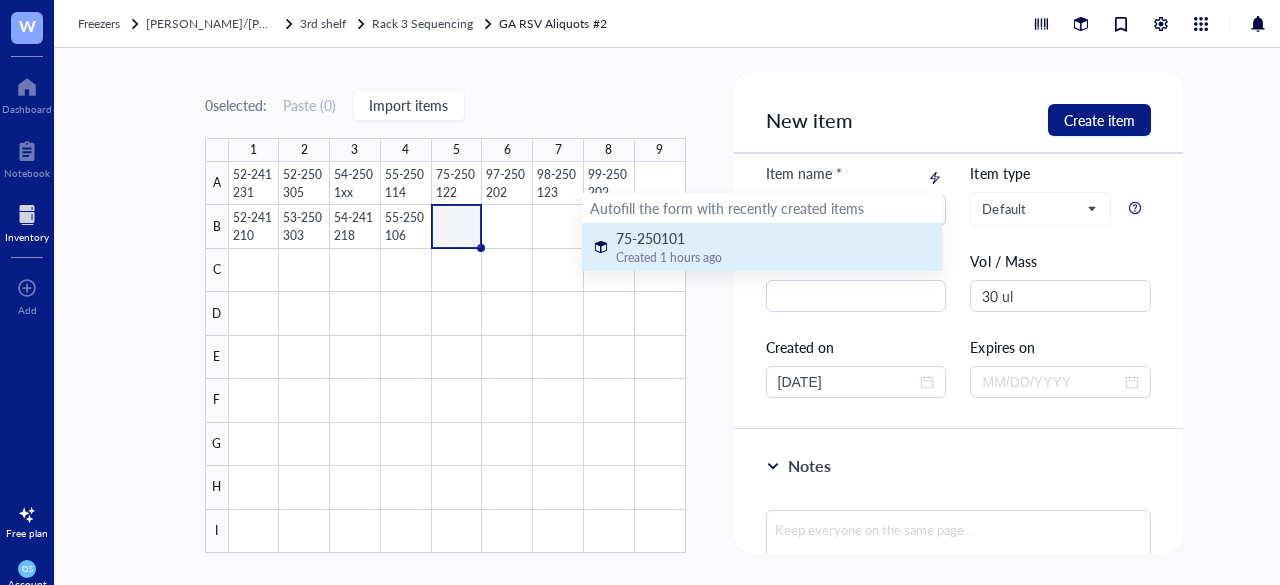 click on "Created 1 hours ago" at bounding box center [669, 258] 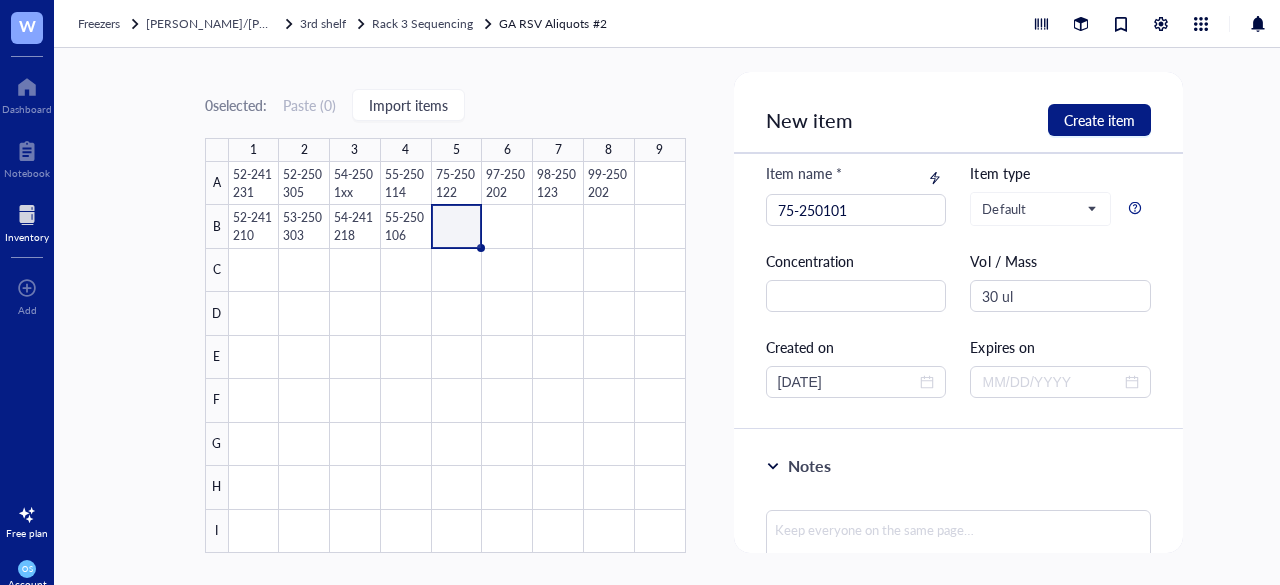 type on "Verily" 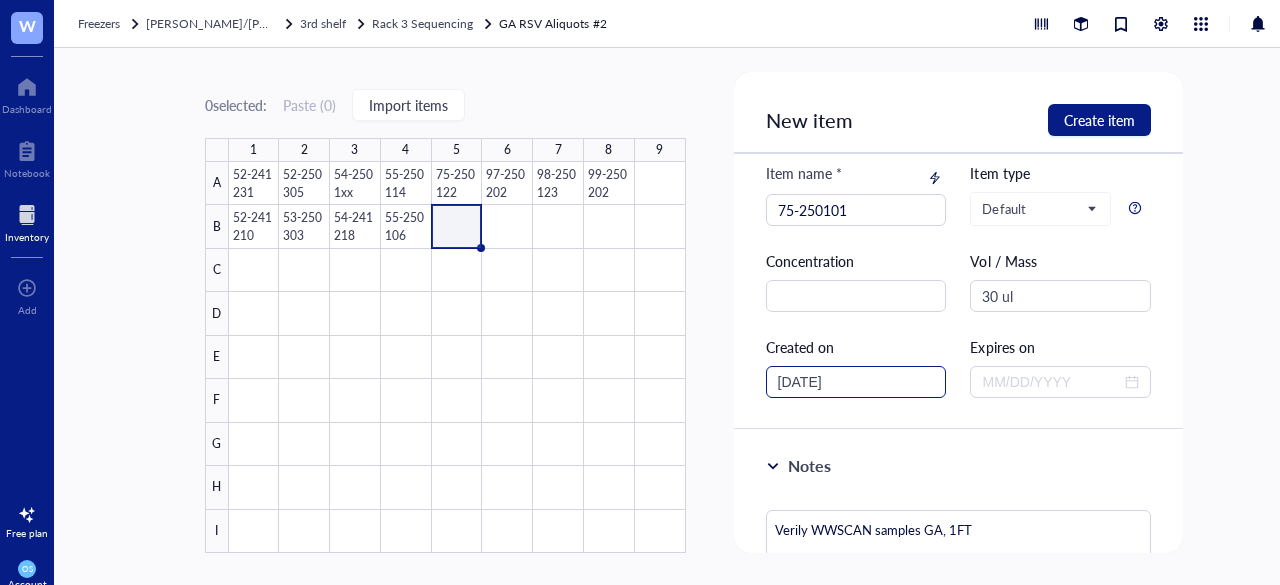 scroll, scrollTop: 165, scrollLeft: 0, axis: vertical 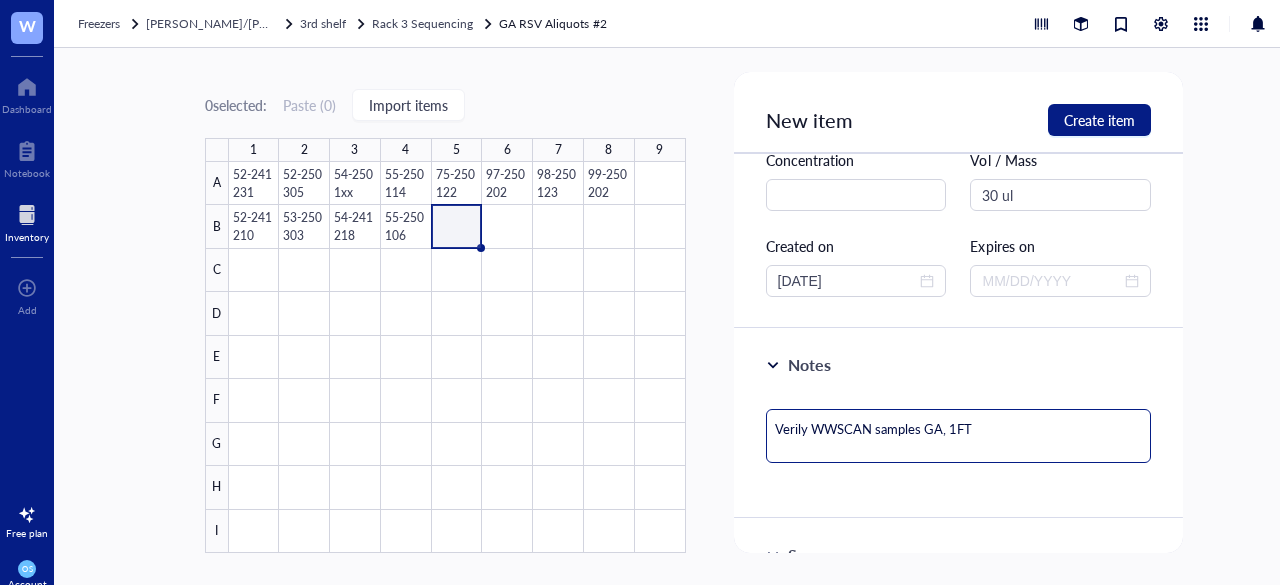 drag, startPoint x: 970, startPoint y: 435, endPoint x: 952, endPoint y: 435, distance: 18 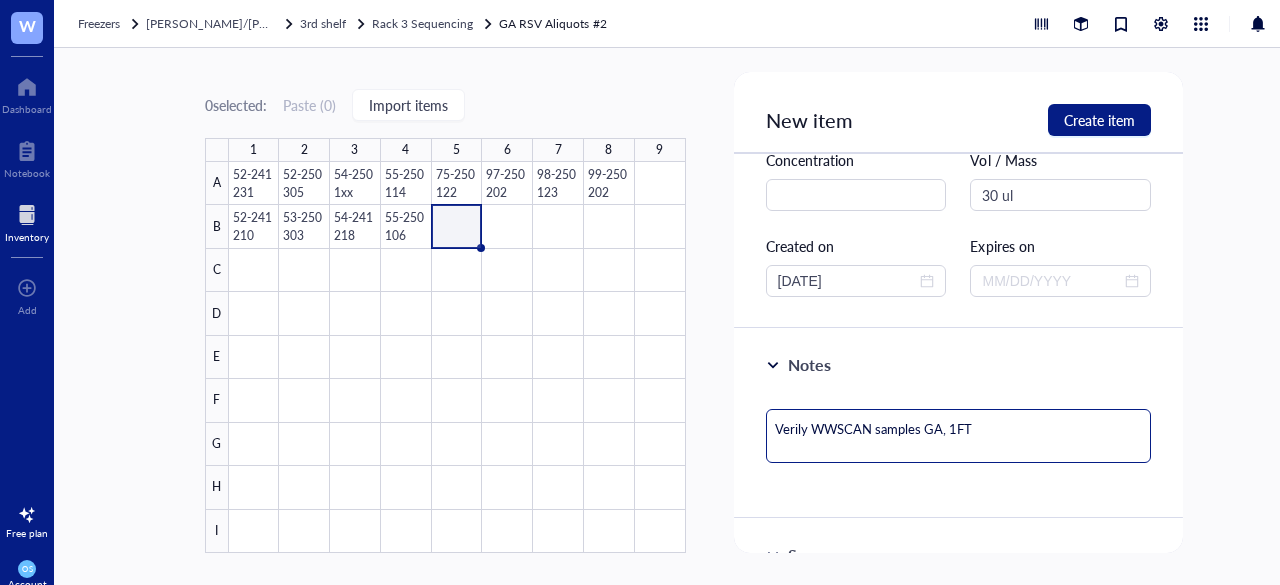 click on "Verily WWSCAN samples GA, 1FT" at bounding box center (959, 436) 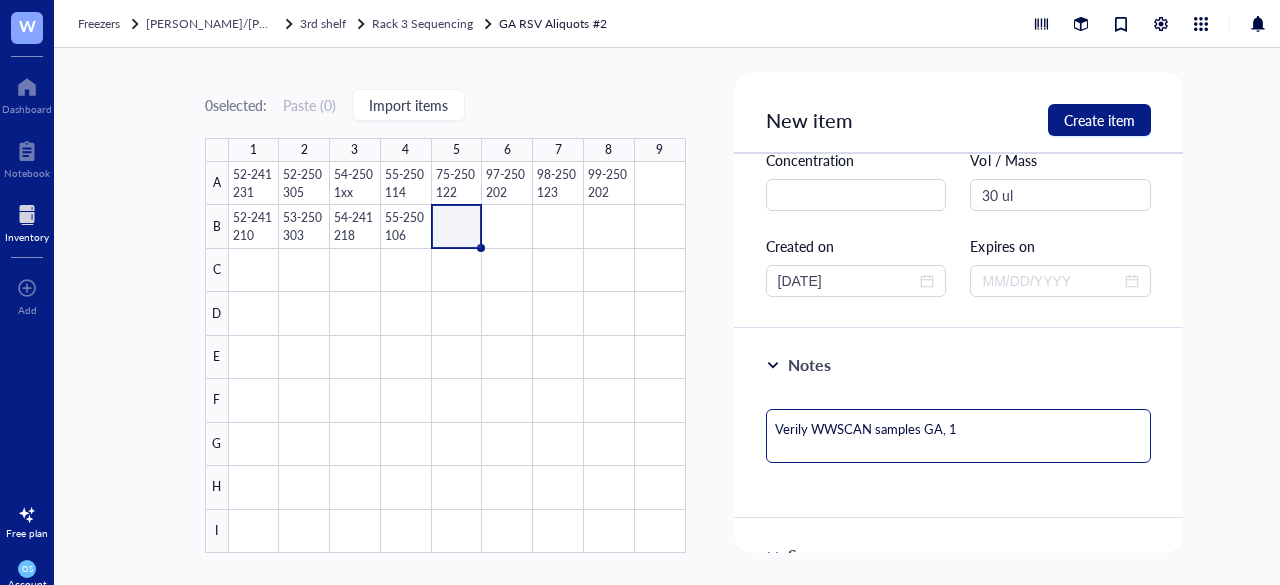 type on "Verily WWSCAN samples GA," 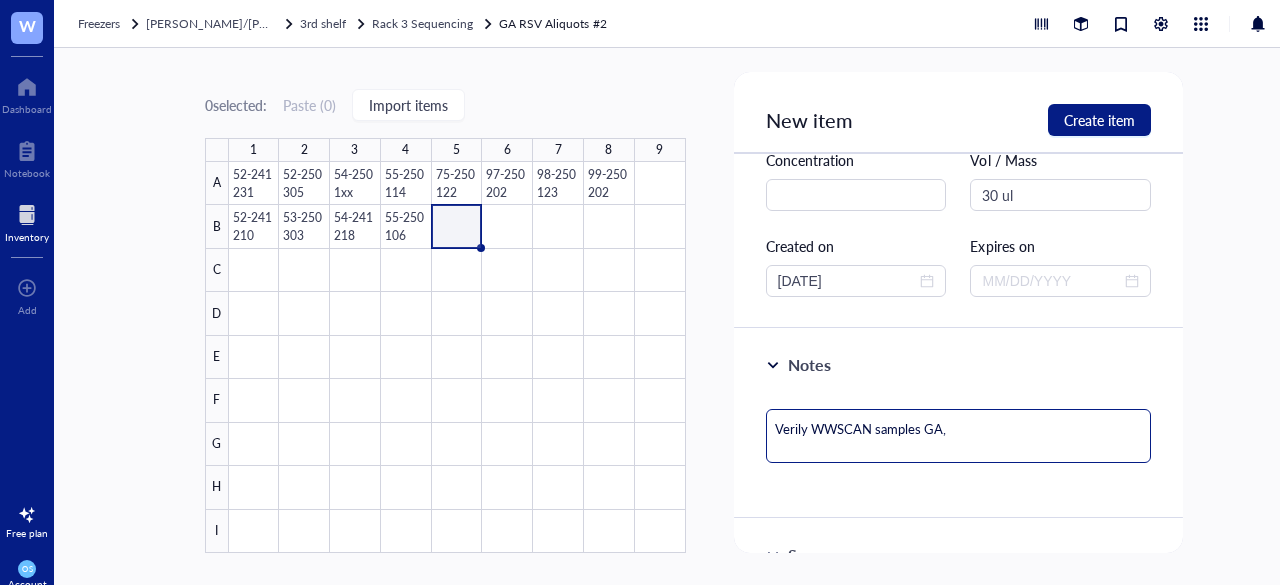 type on "Verily WWSCAN samples GA, 2" 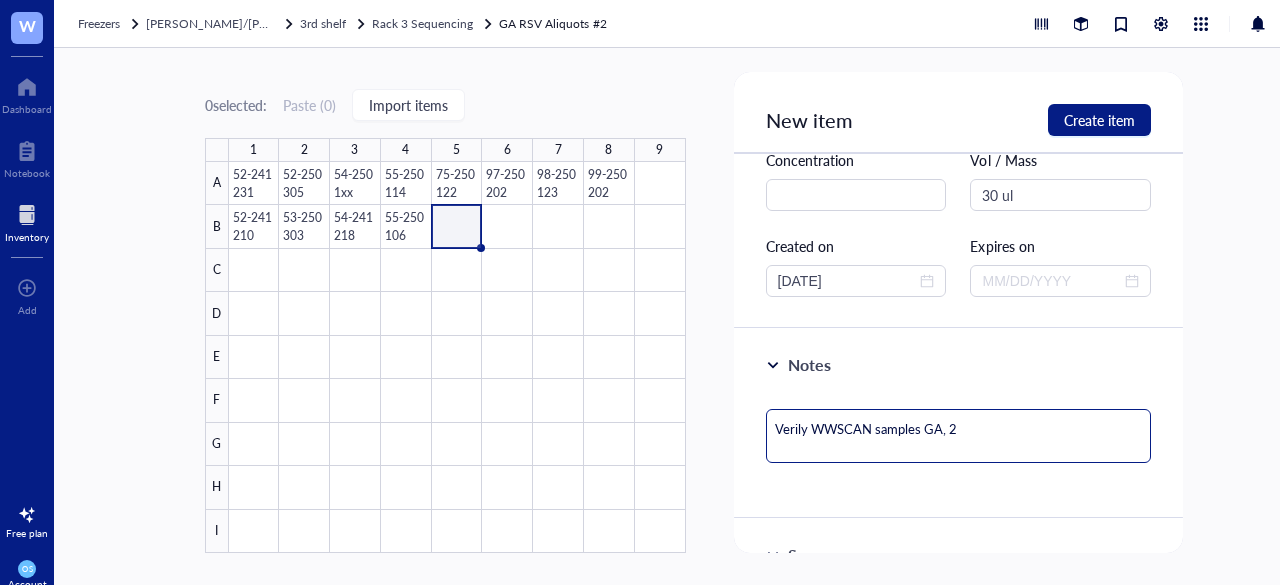 type on "Verily WWSCAN samples GA, 2" 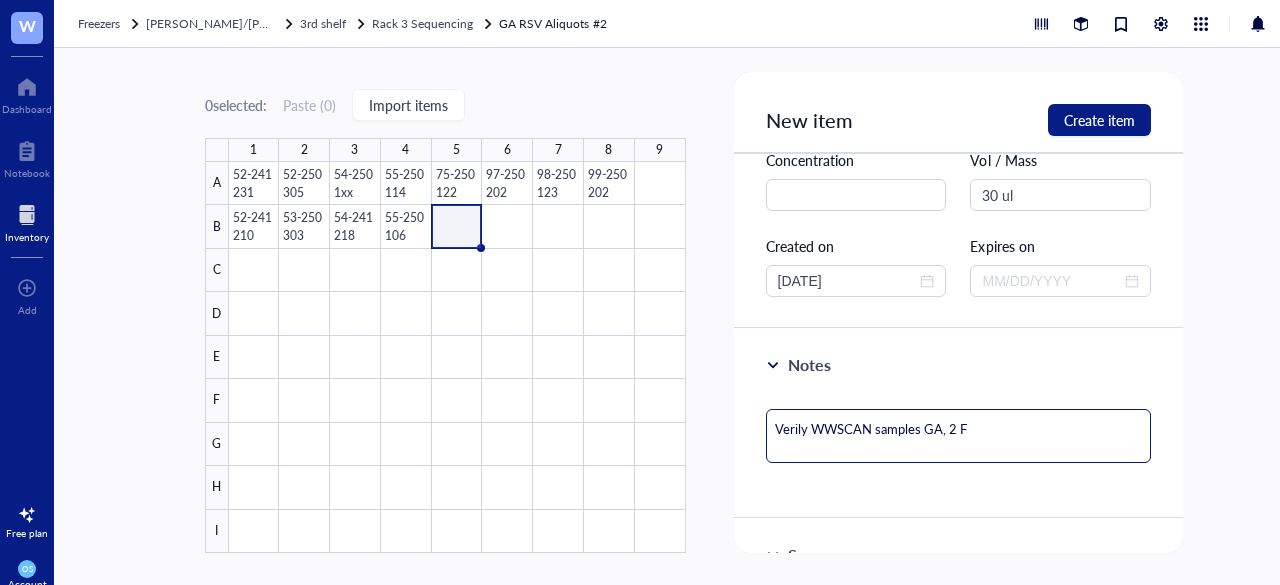 type on "Verily WWSCAN samples GA, 2 FT" 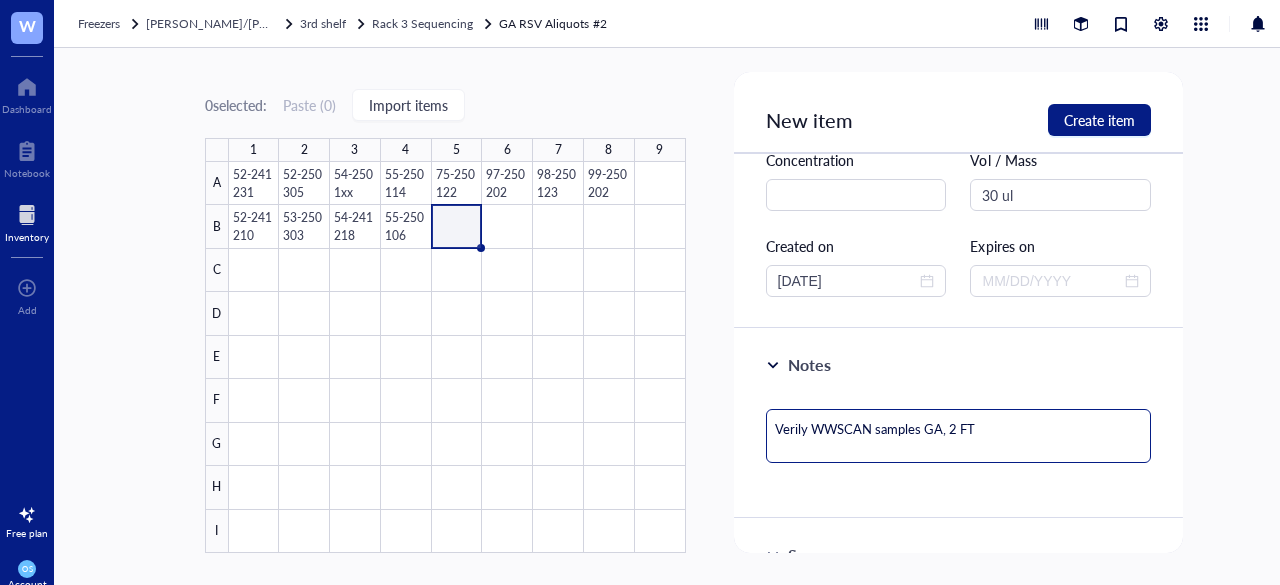 drag, startPoint x: 989, startPoint y: 433, endPoint x: 724, endPoint y: 442, distance: 265.15277 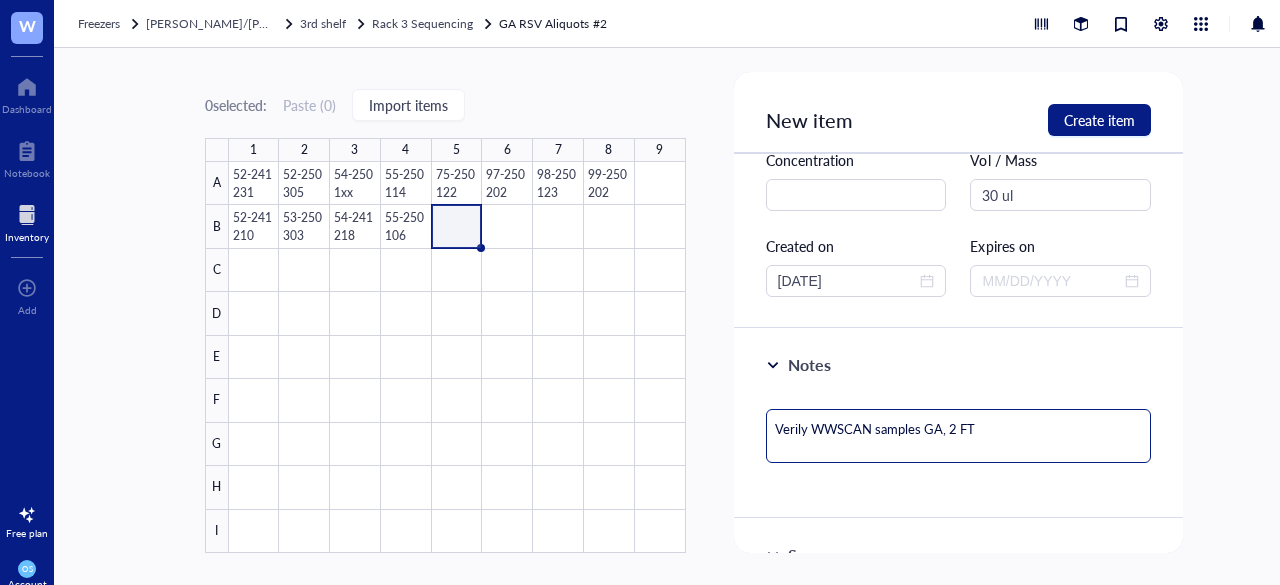 click on "0  selected: Paste ( 0 ) Import items 1 2 3 4 5 6 7 8 9 A B C D E F G H I 52-241231 52-250305 54-2501xx 55-250114 75-250122 97-250202 98-250123 99-250202 52-241210 53-250303 54-241218 55-250106 GA RSV Aliquots #2 12 items 9  x  9  dimension 1  contributor Created on Jul 23, 2025 Created by Orlando Sablon III Modified on Jul 23, 2025 Modified by Orlando Sablon III Today OS Orlando Sablon III created item  55-250106 July 23, 2025   OS Orlando Sablon III created item  54-241218 July 23, 2025   OS Orlando Sablon III created item  53-250303 July 23, 2025   OS Orlando Sablon III created item  52-241210 July 23, 2025   OS Orlando Sablon III created item  99-250202 July 23, 2025   OS Orlando Sablon III created item  98-250123 July 23, 2025   OS Orlando Sablon III created item  97-250202 July 23, 2025   OS Orlando Sablon III created item  75-250122 July 23, 2025   OS Orlando Sablon III created item  55-250114 July 23, 2025   OS Orlando Sablon III created item  54-2501xx July 23, 2025   OS 52-250305 July 23, 2025   OS" at bounding box center (694, 316) 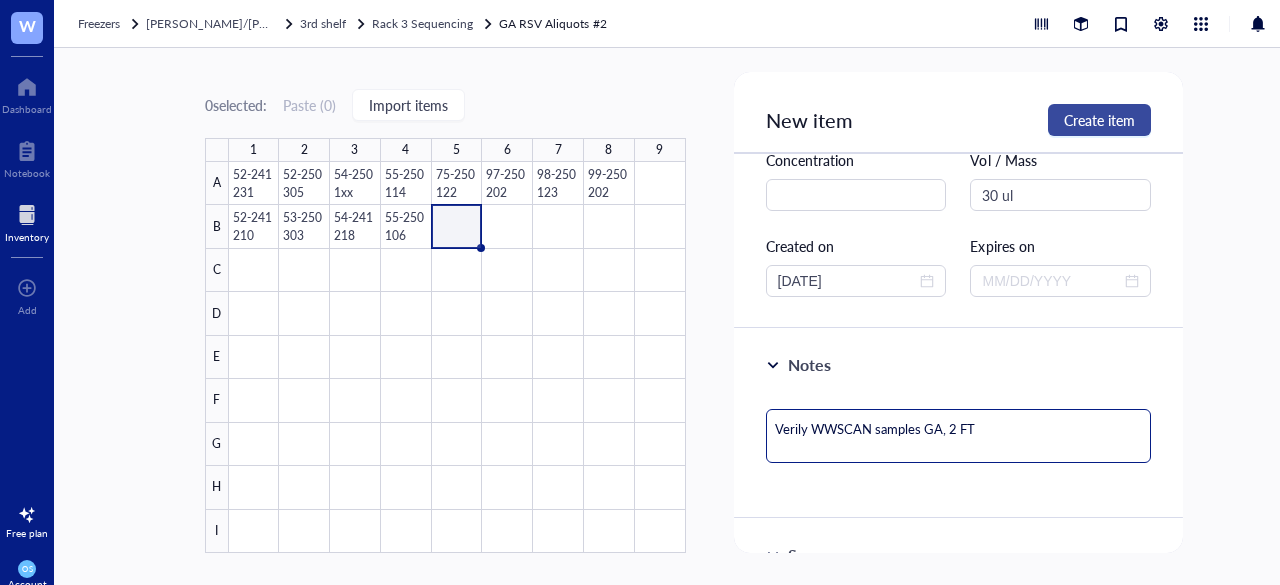 type on "Verily WWSCAN samples GA, 2 FT" 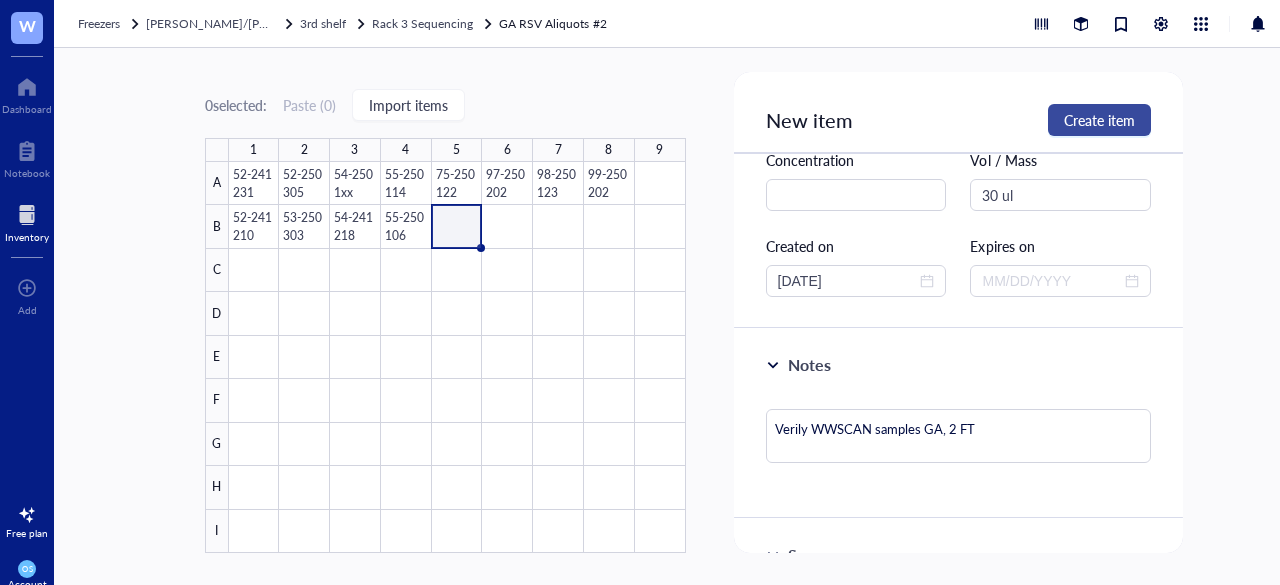 click on "Create item" at bounding box center (1099, 120) 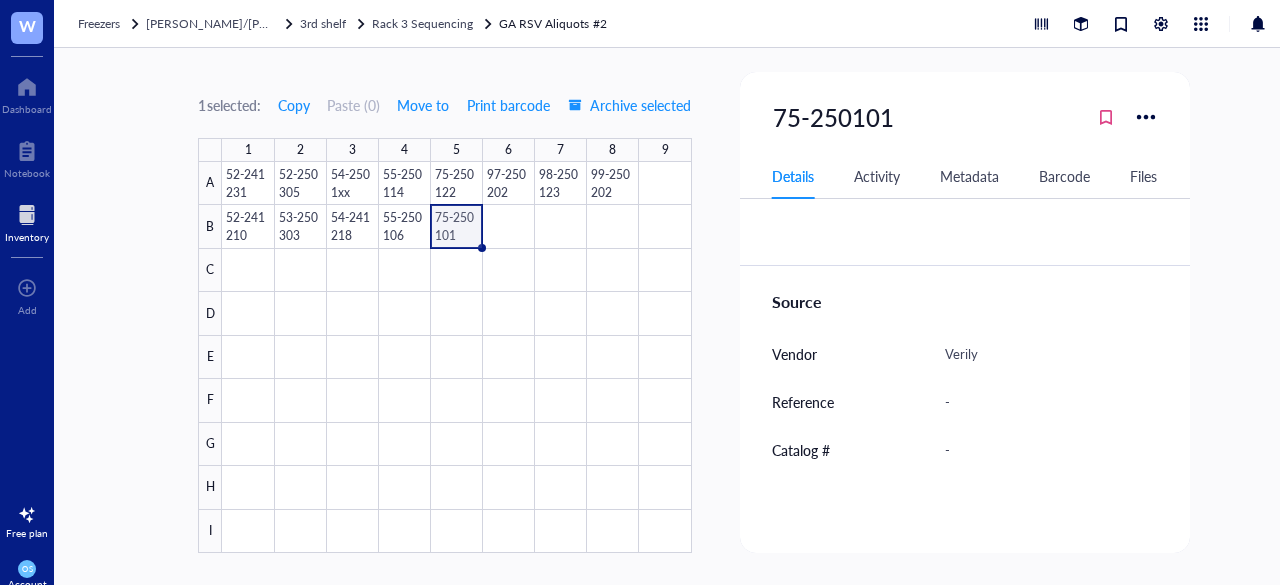 scroll, scrollTop: 536, scrollLeft: 0, axis: vertical 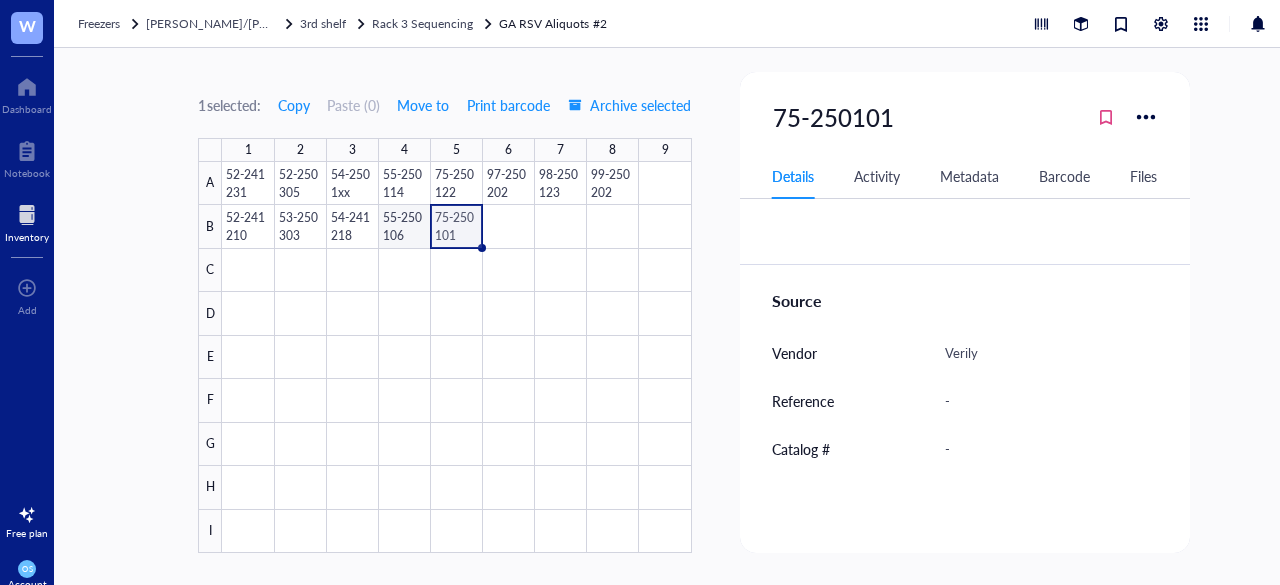 click at bounding box center [456, 357] 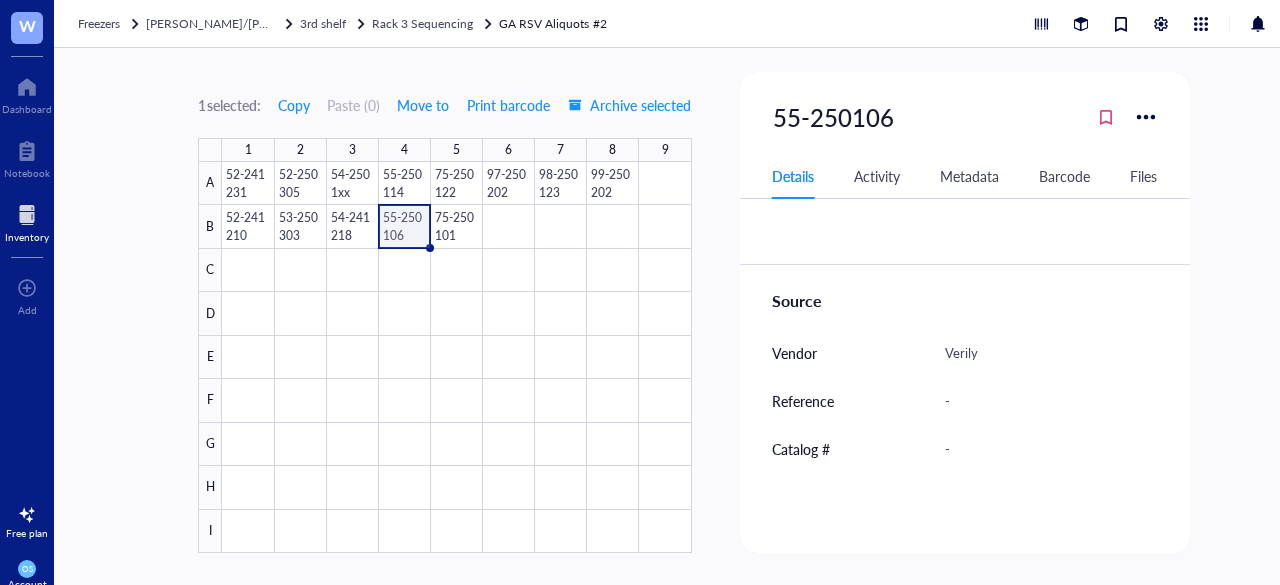 scroll, scrollTop: 350, scrollLeft: 0, axis: vertical 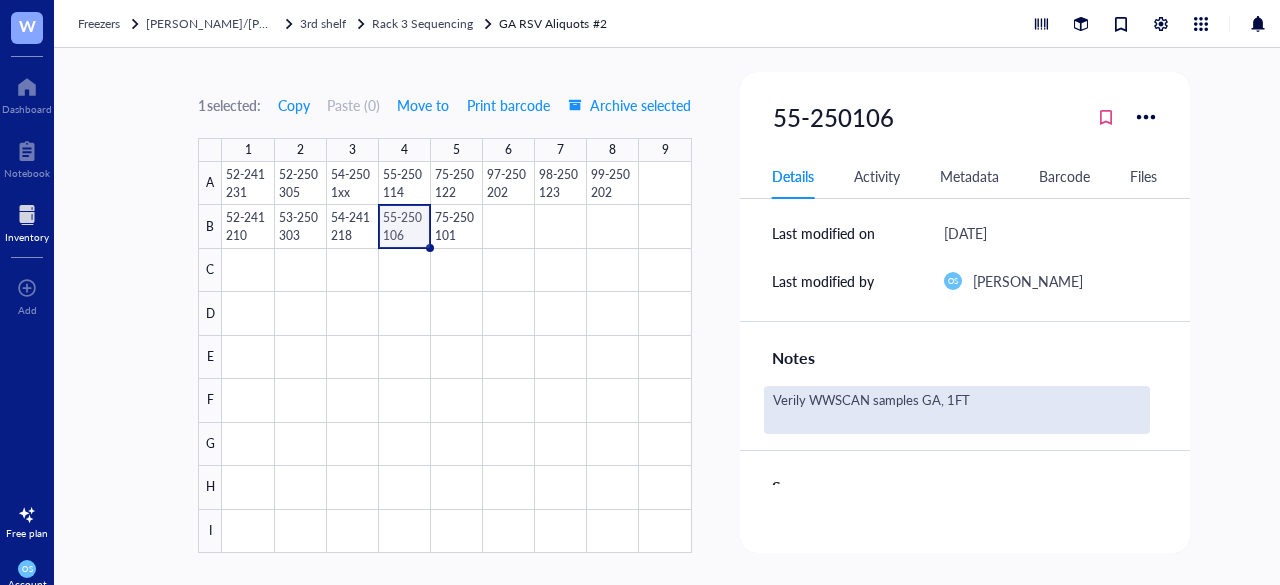 click on "Verily WWSCAN samples GA, 1FT" at bounding box center (957, 410) 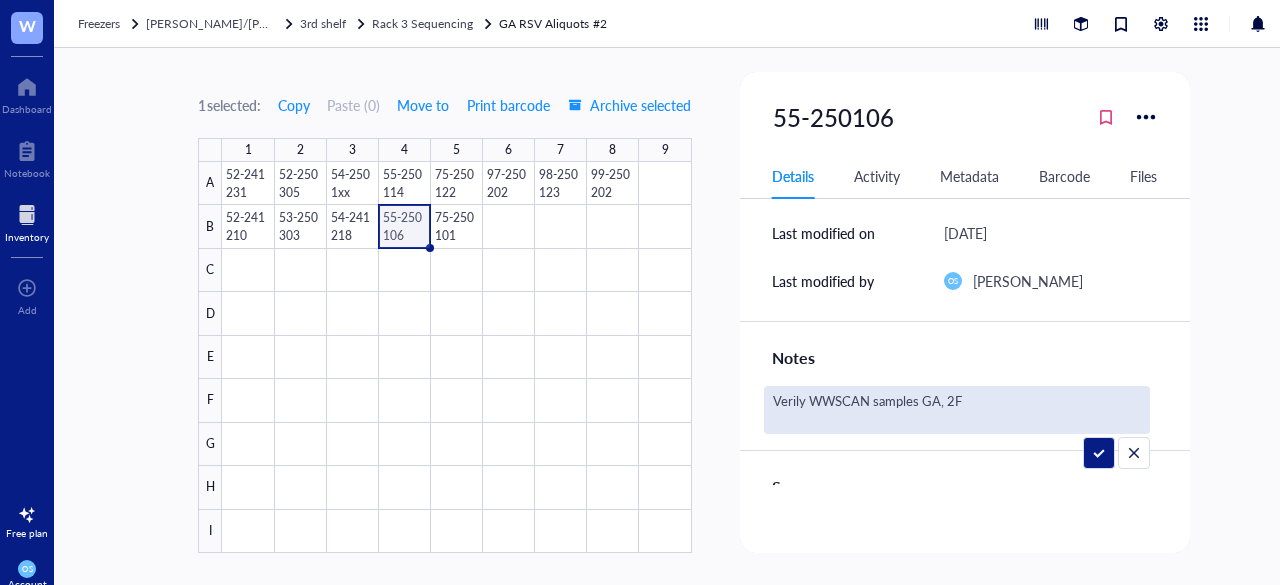 type on "Verily WWSCAN samples GA, 2FT" 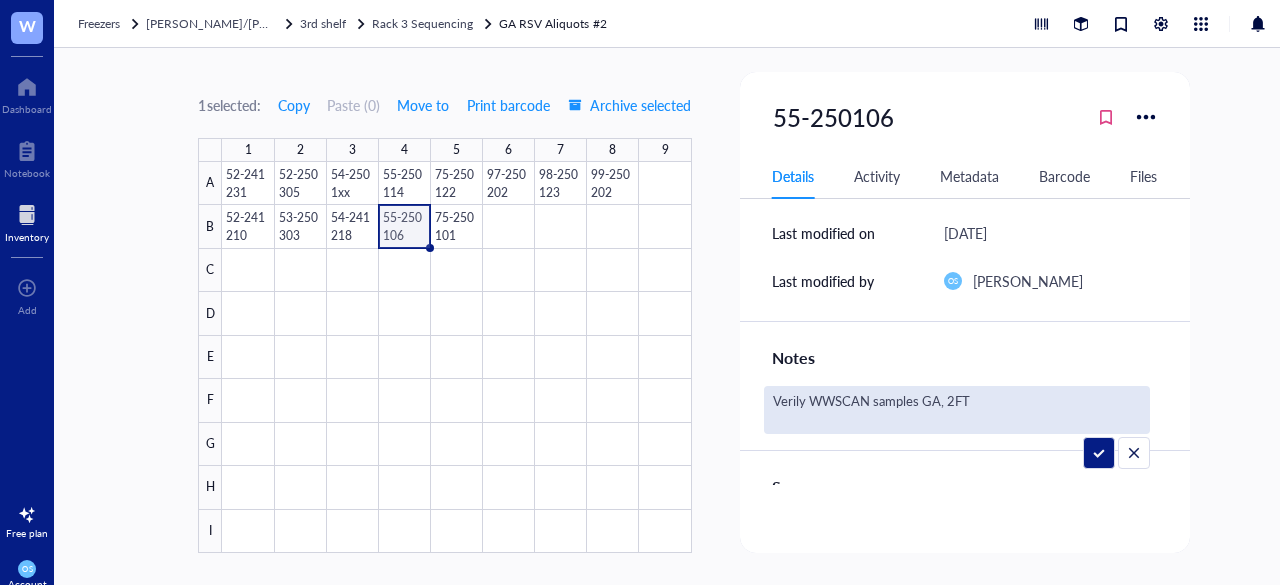 drag, startPoint x: 968, startPoint y: 399, endPoint x: 943, endPoint y: 399, distance: 25 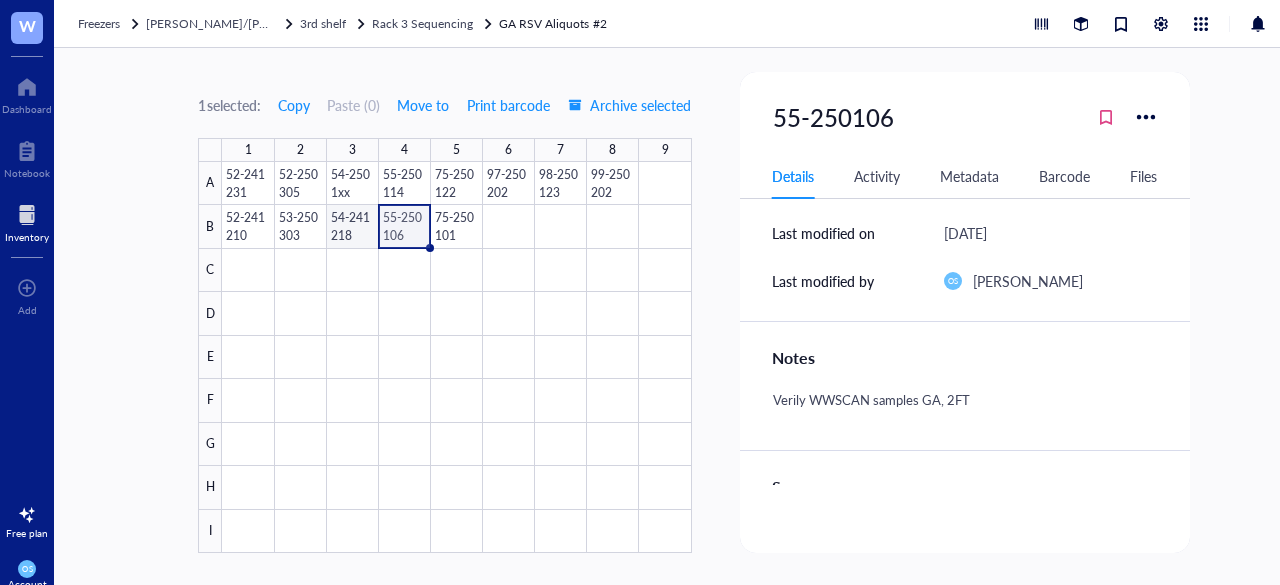 click at bounding box center [456, 357] 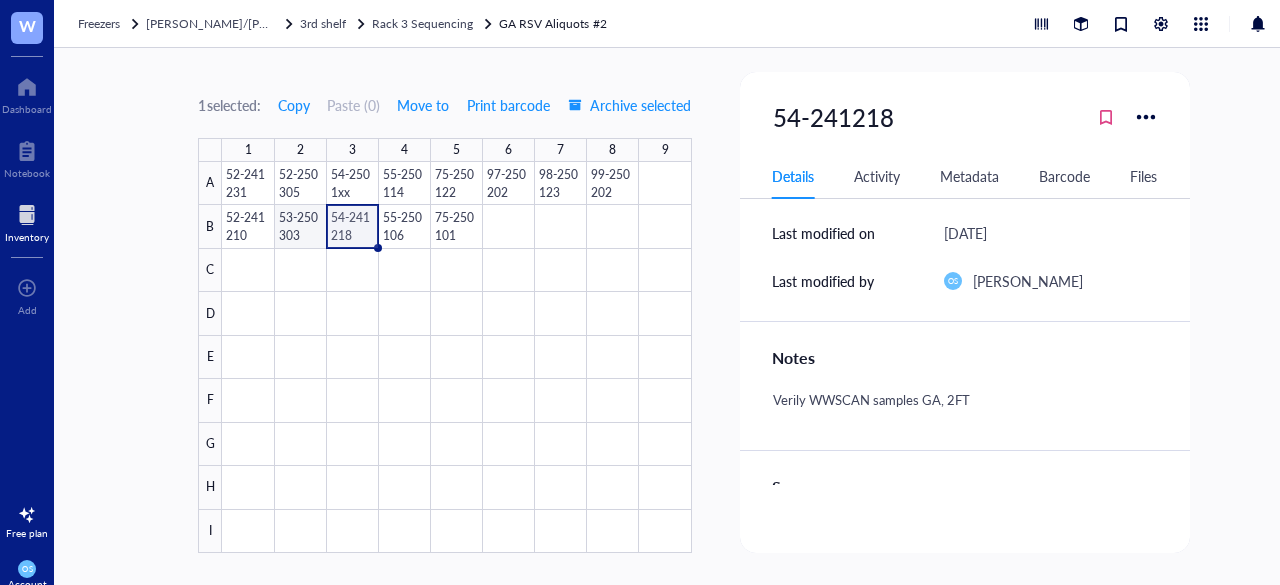 click at bounding box center (456, 357) 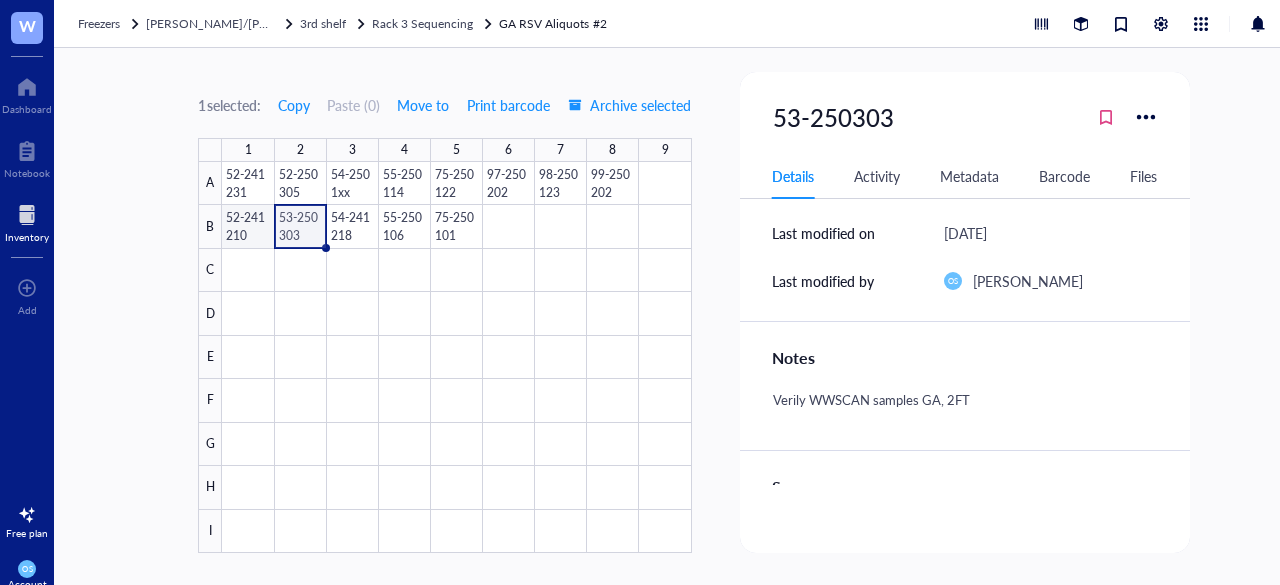 click at bounding box center [456, 357] 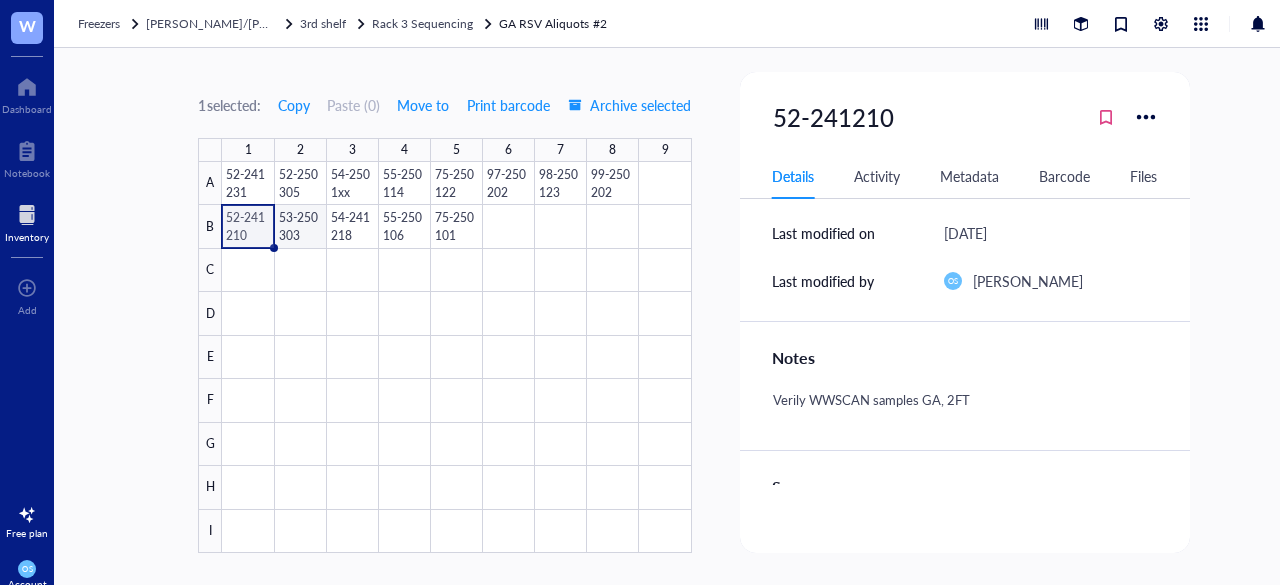 click at bounding box center (456, 357) 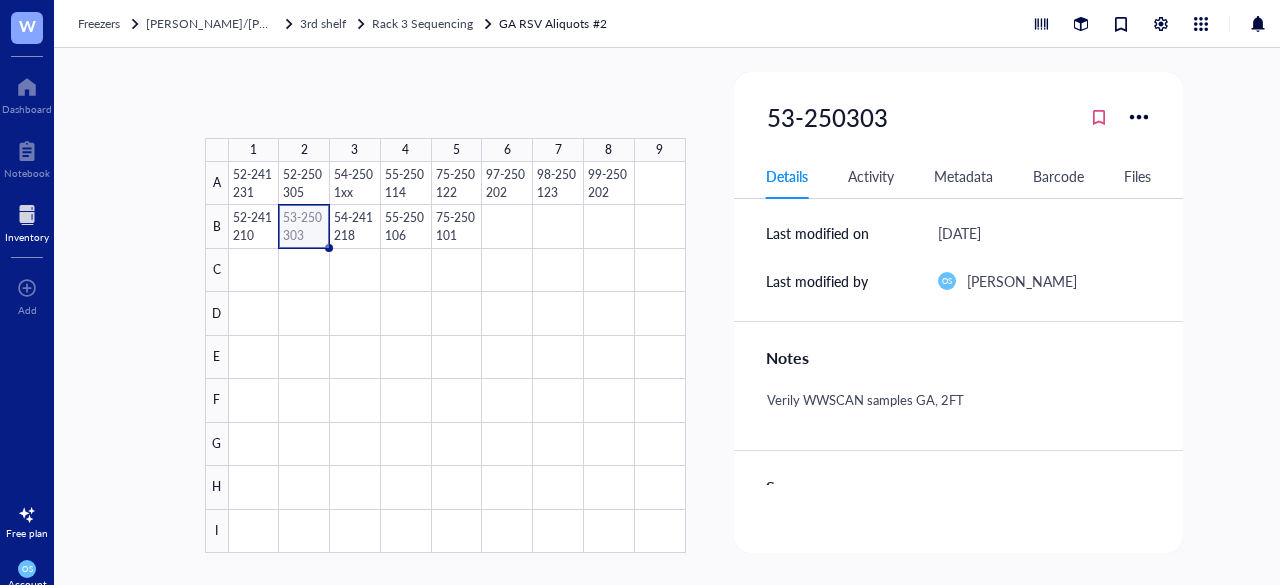 click at bounding box center (457, 357) 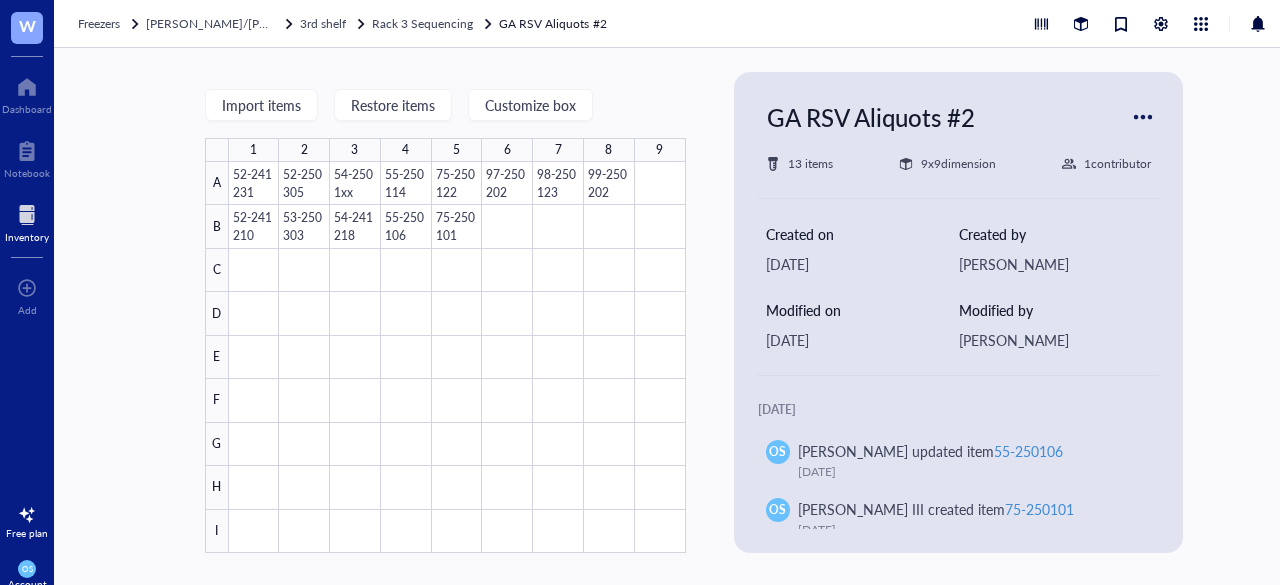 scroll, scrollTop: 104, scrollLeft: 0, axis: vertical 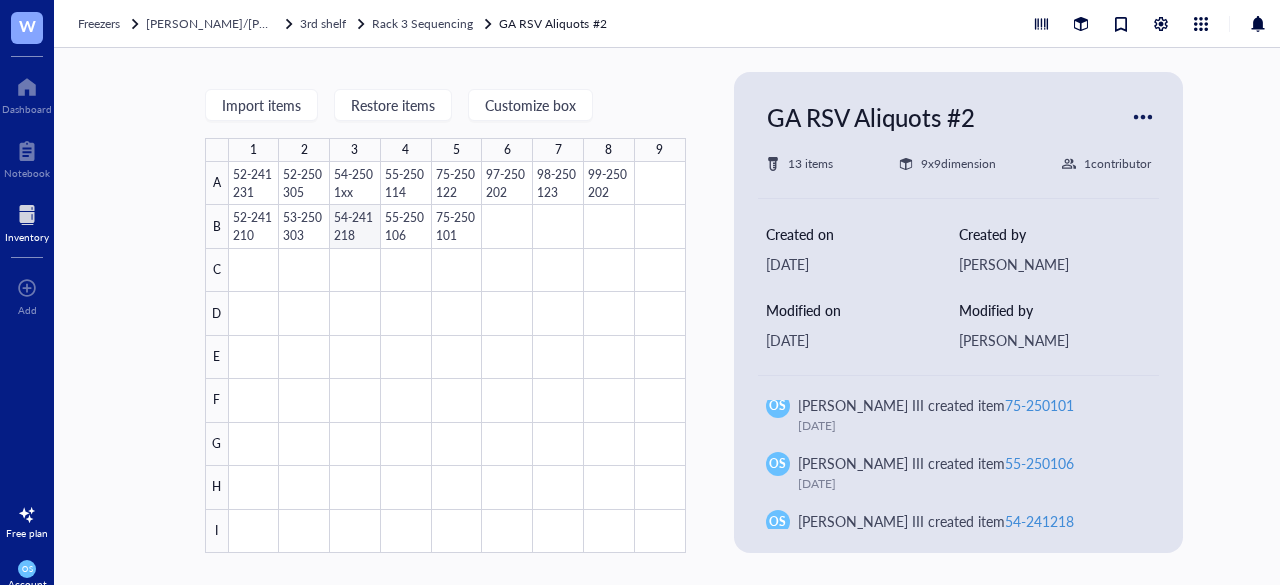 click at bounding box center [457, 357] 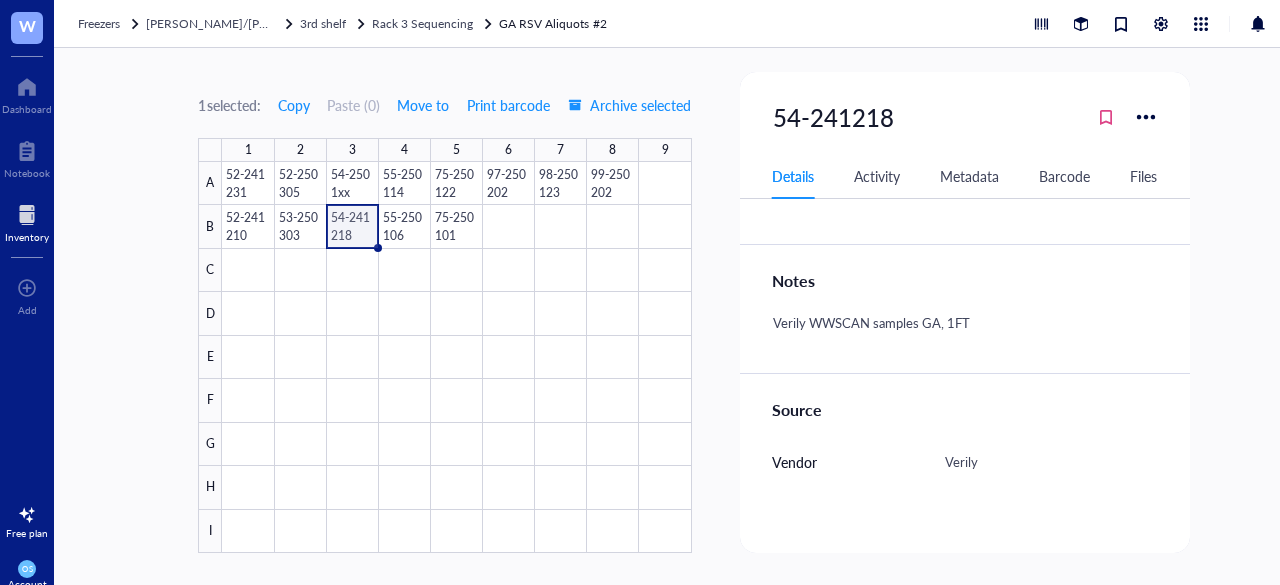 scroll, scrollTop: 425, scrollLeft: 0, axis: vertical 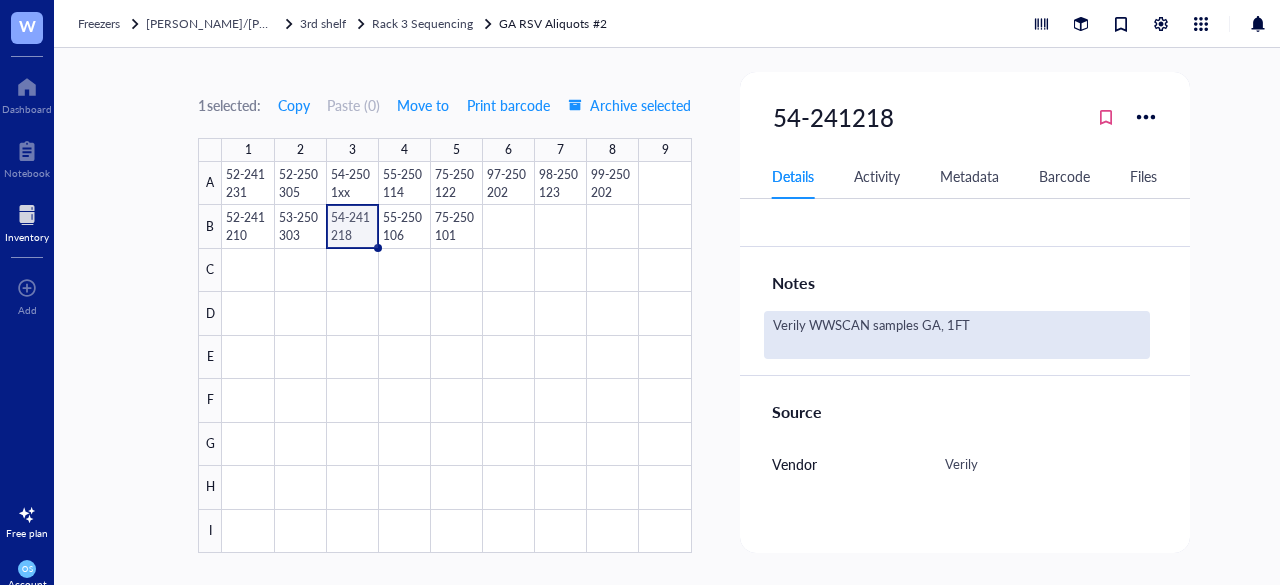 click on "Verily WWSCAN samples GA, 1FT" at bounding box center [957, 335] 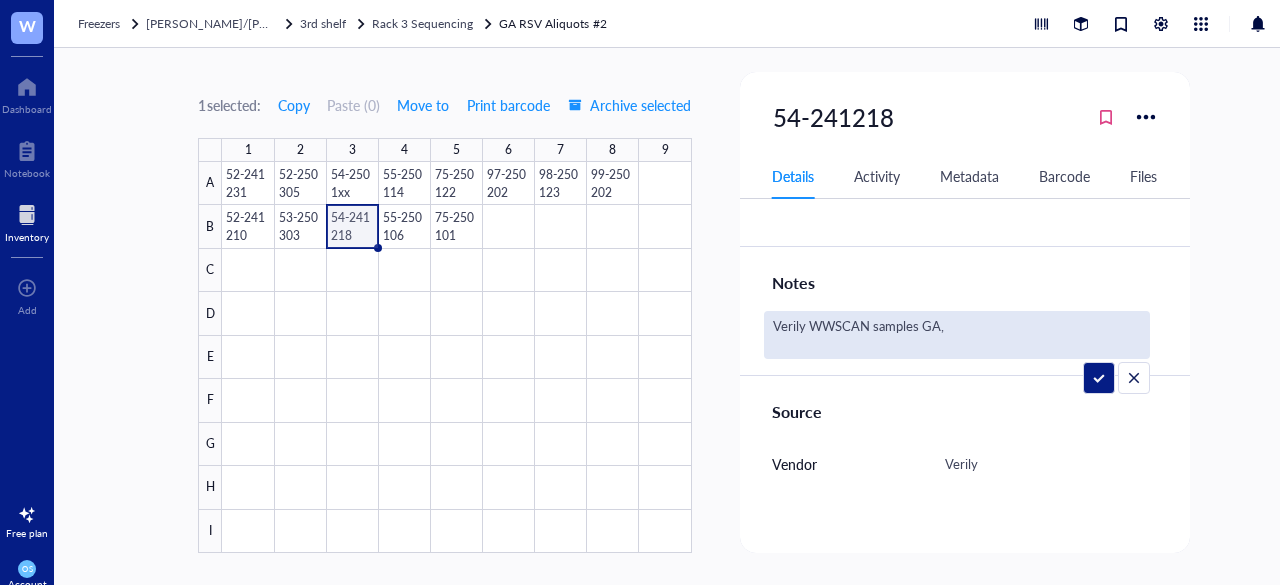 type on "Verily WWSCAN samples GA, 2FT" 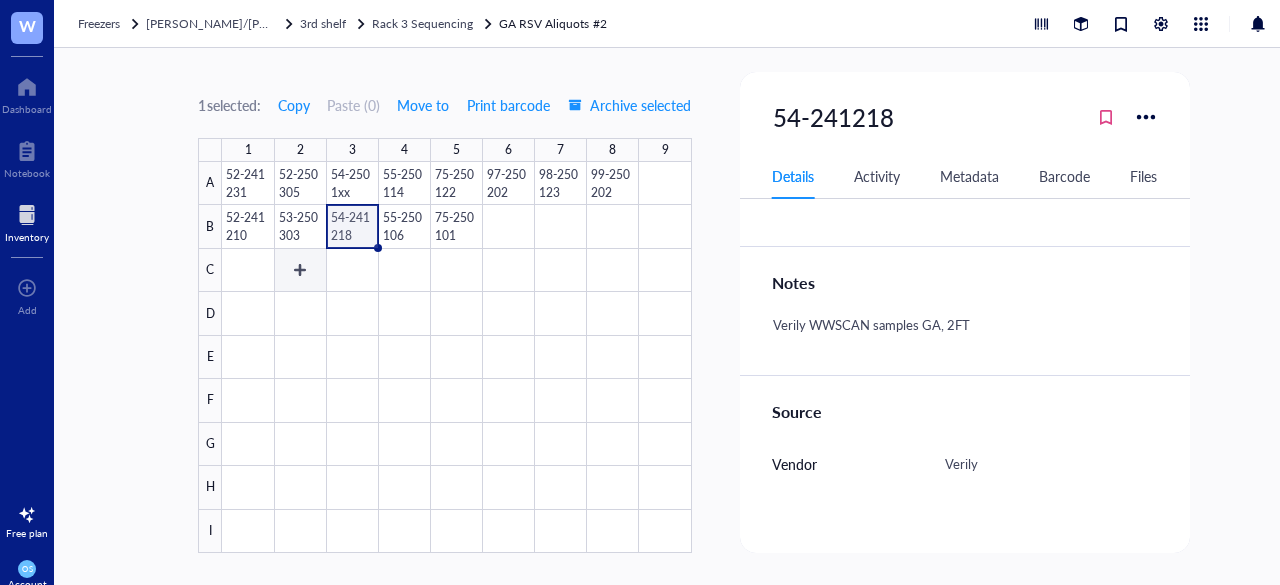 click at bounding box center [456, 357] 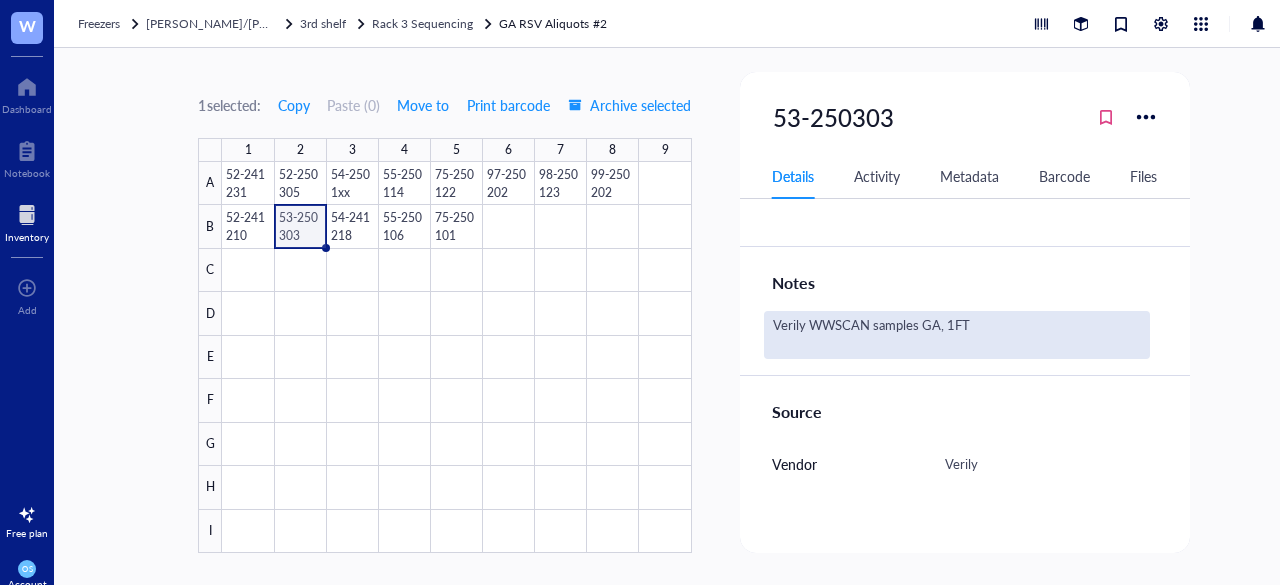 click on "Verily WWSCAN samples GA, 1FT" at bounding box center (957, 335) 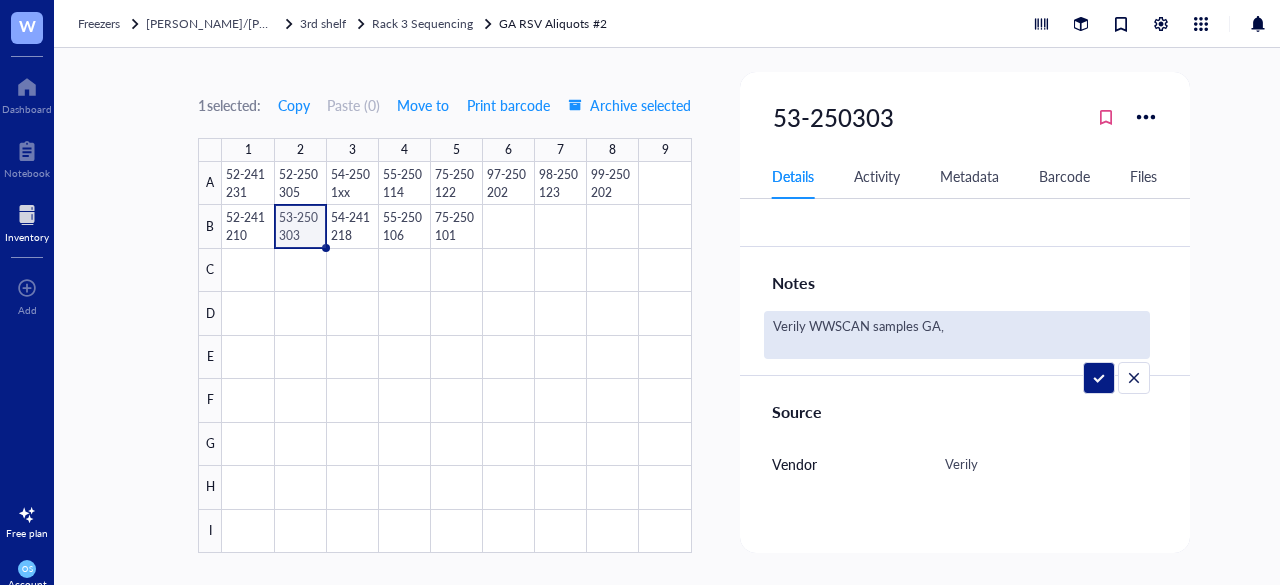 type on "Verily WWSCAN samples GA, 2FT" 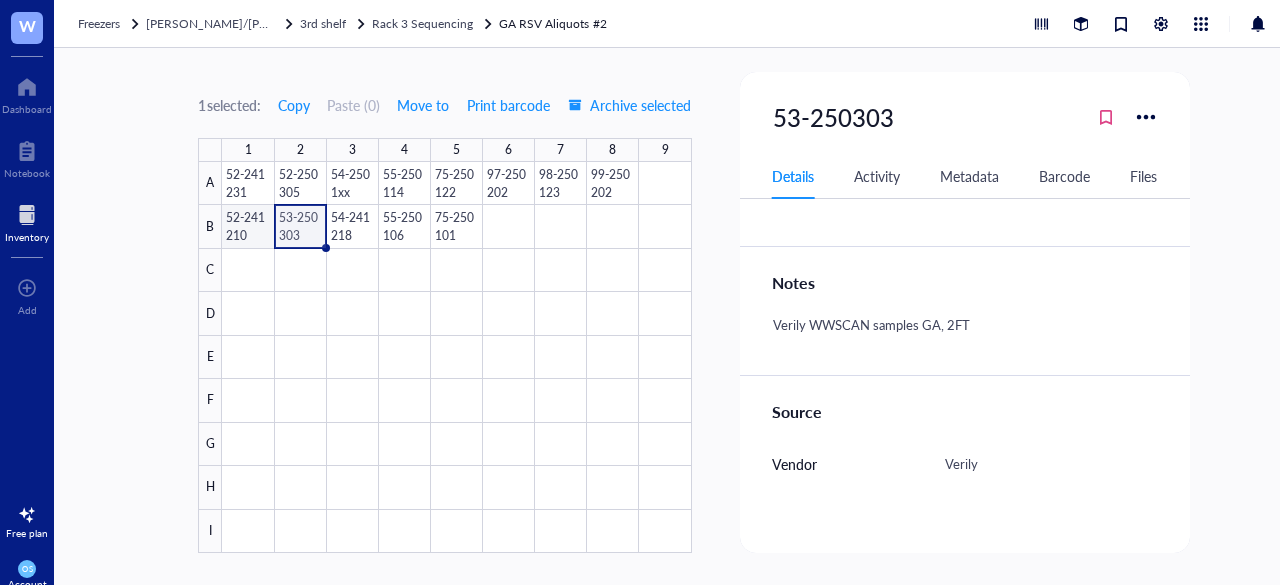 click at bounding box center [456, 357] 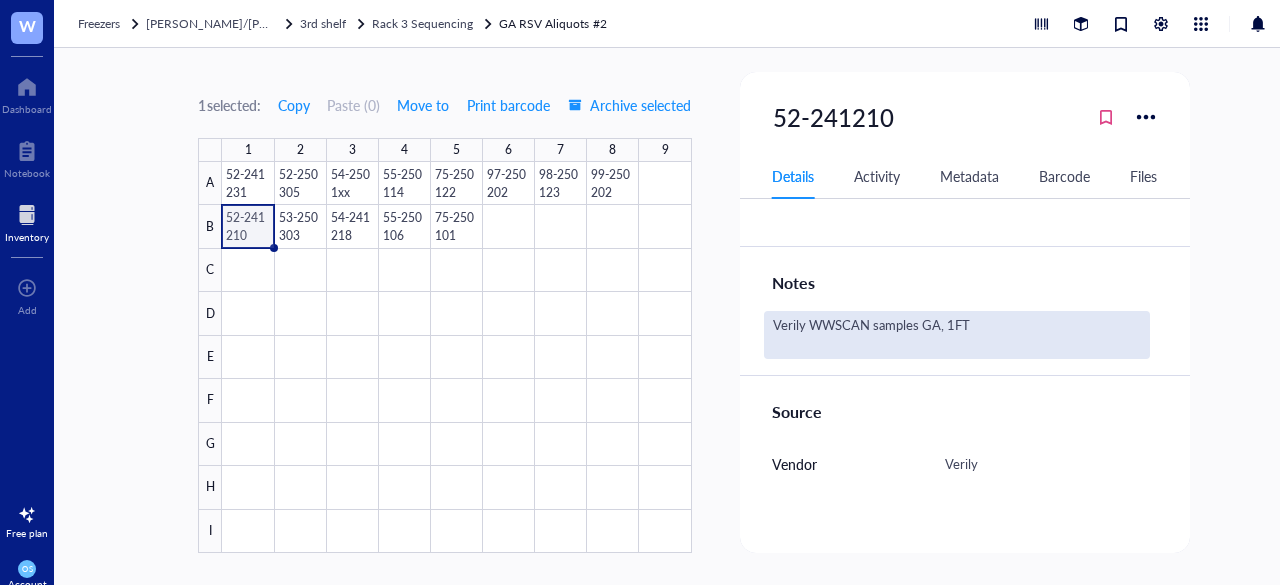 click on "Verily WWSCAN samples GA, 1FT" at bounding box center (957, 335) 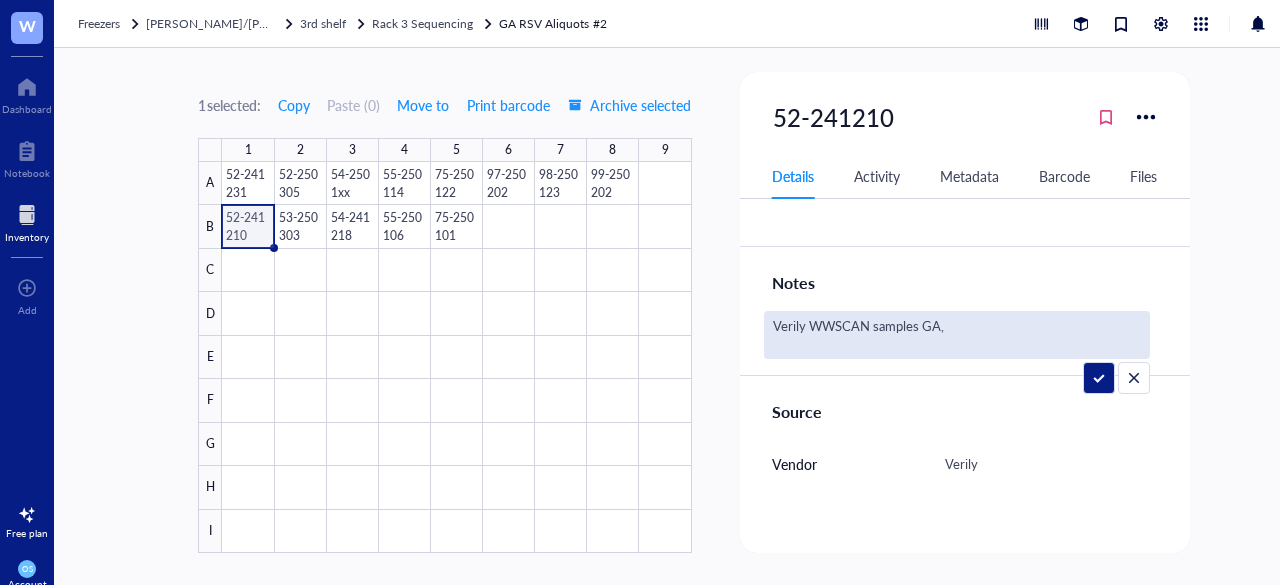 type on "Verily WWSCAN samples GA, 2FT" 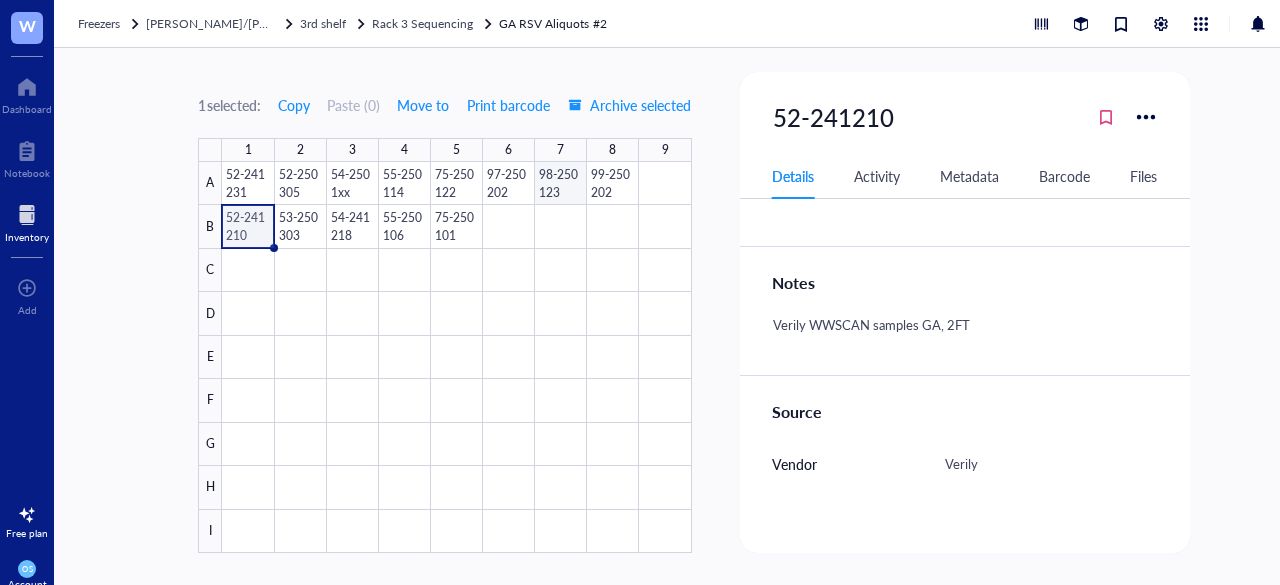 click at bounding box center [456, 357] 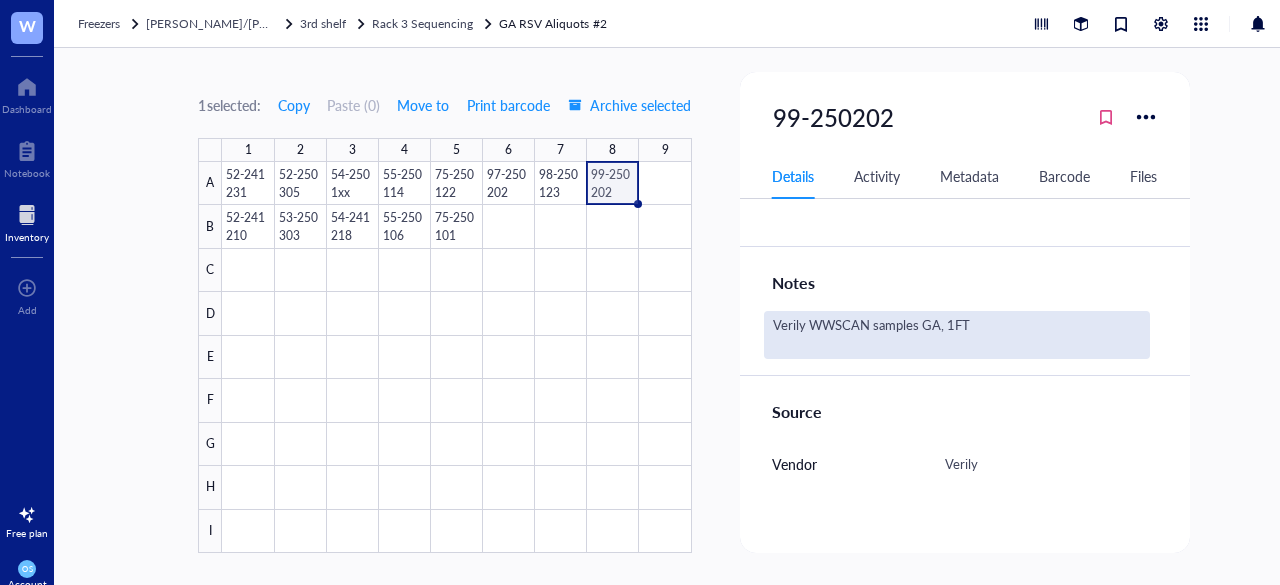 click on "Verily WWSCAN samples GA, 1FT" at bounding box center [957, 335] 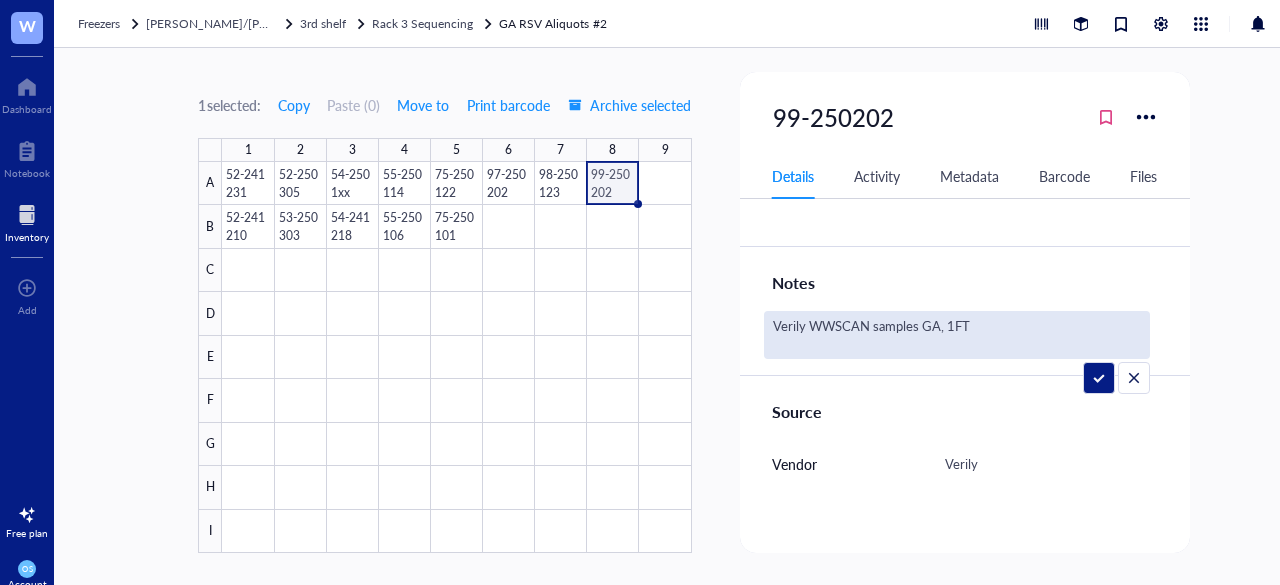 click on "Verily WWSCAN samples GA, 1FT" at bounding box center (937, 335) 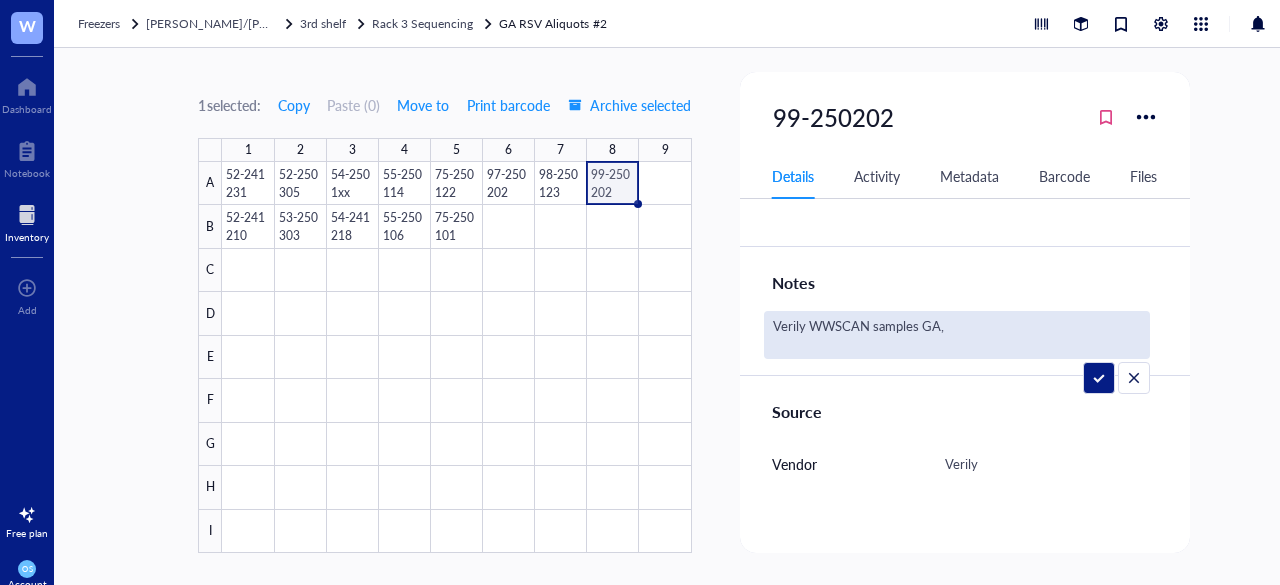 type on "Verily WWSCAN samples GA, 2FT" 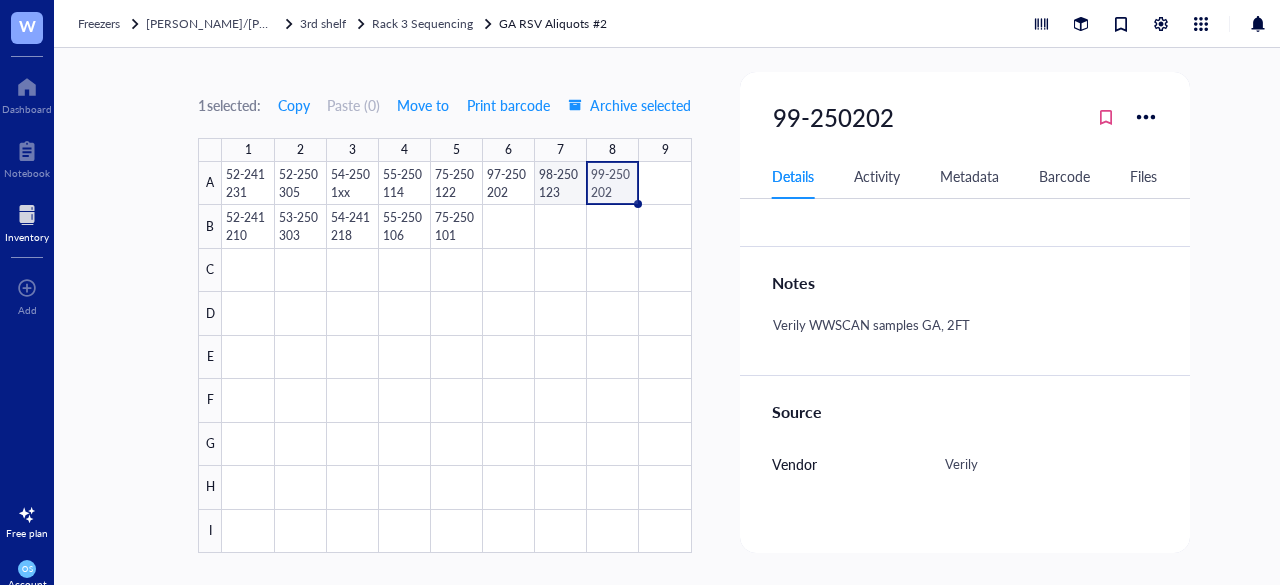 click at bounding box center [456, 357] 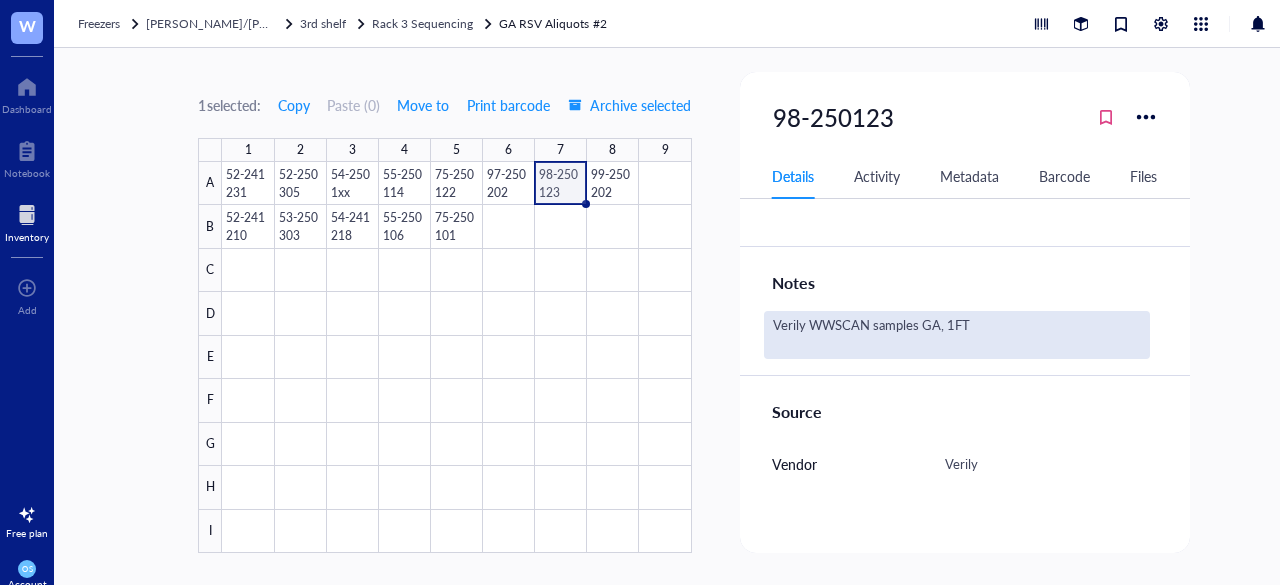 click on "Verily WWSCAN samples GA, 1FT" at bounding box center [957, 335] 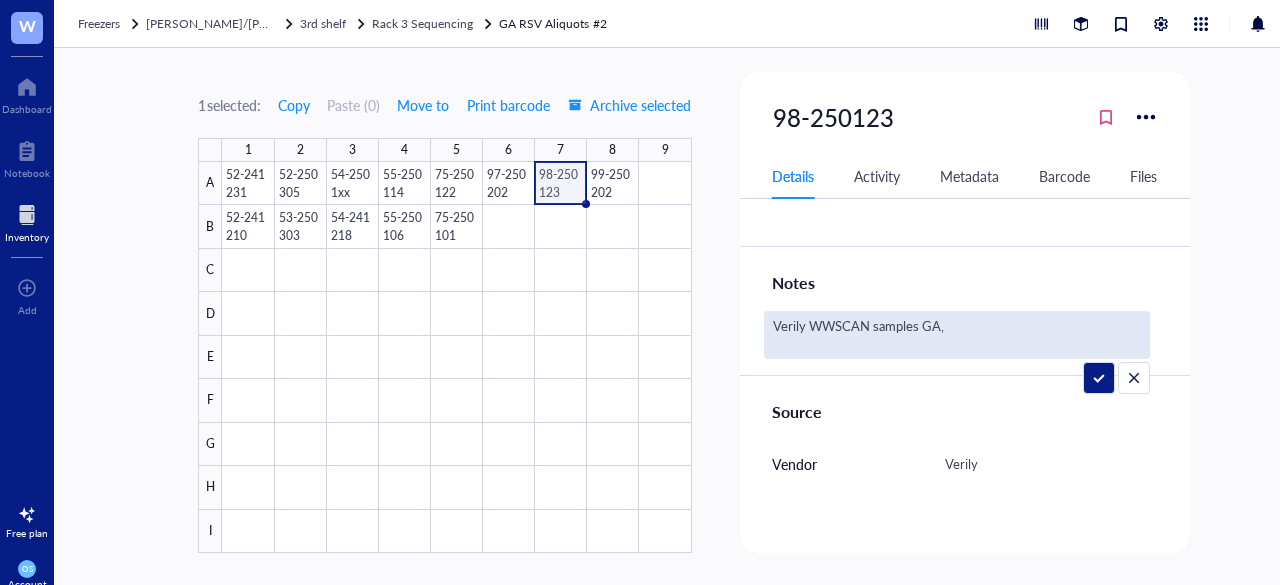 type on "Verily WWSCAN samples GA, 2FT" 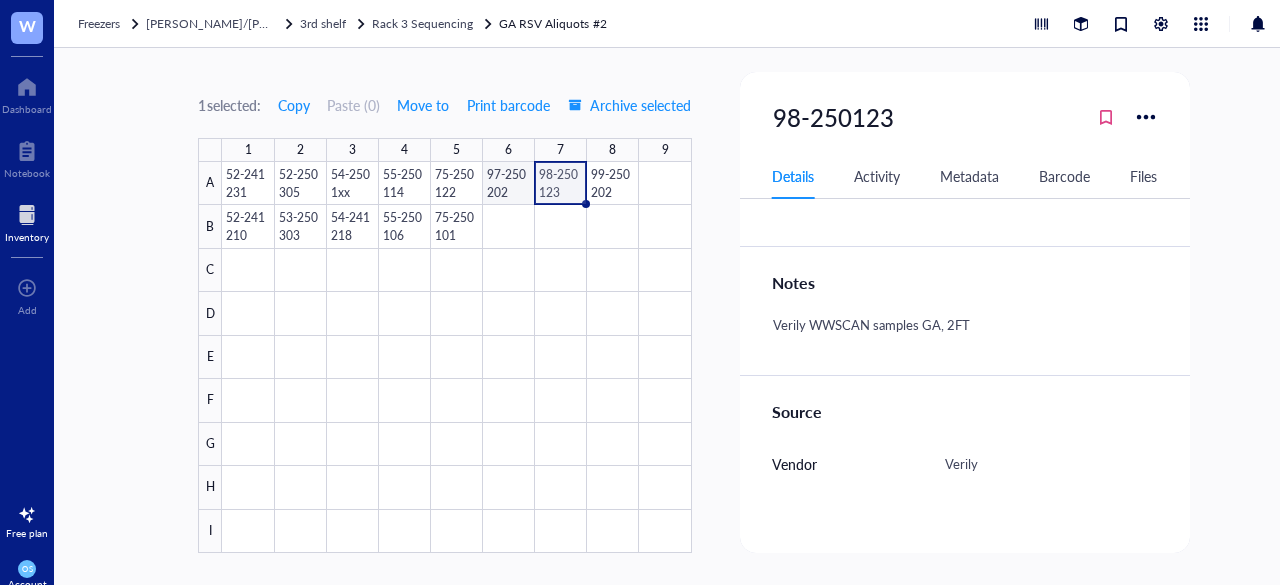click at bounding box center [456, 357] 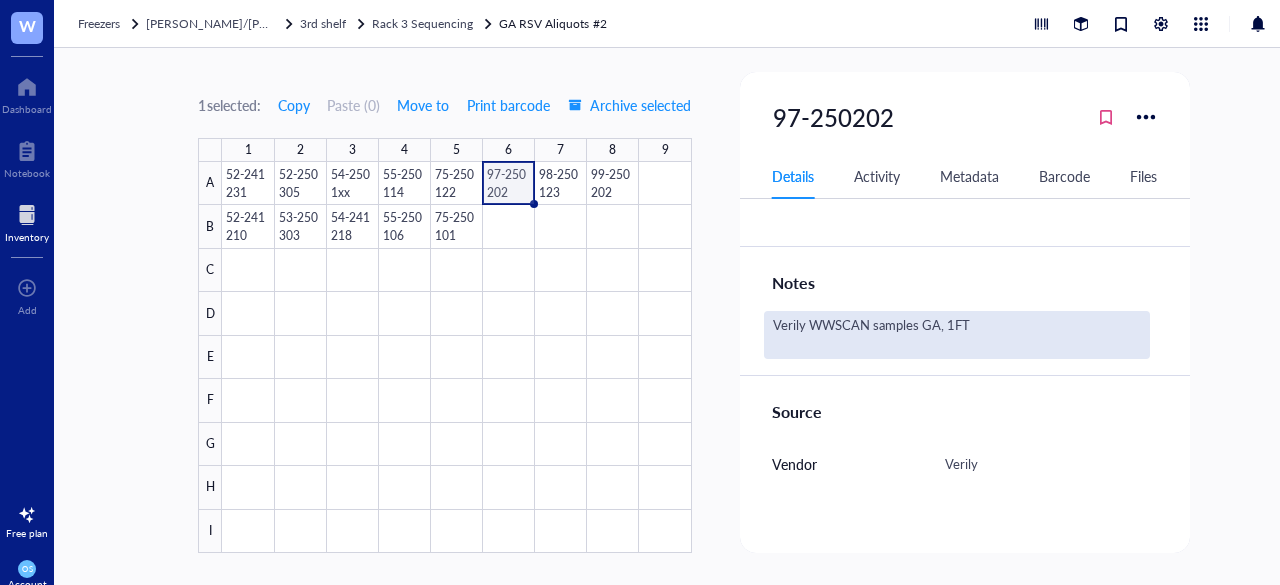 click on "Verily WWSCAN samples GA, 1FT" at bounding box center (957, 335) 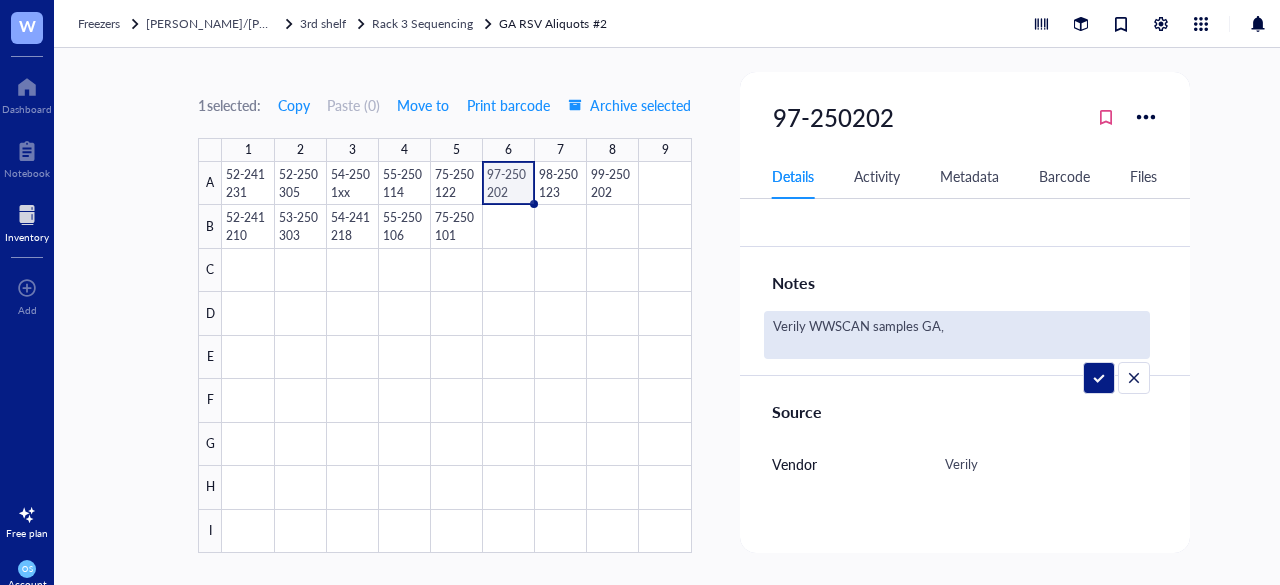 type on "Verily WWSCAN samples GA, 2FT" 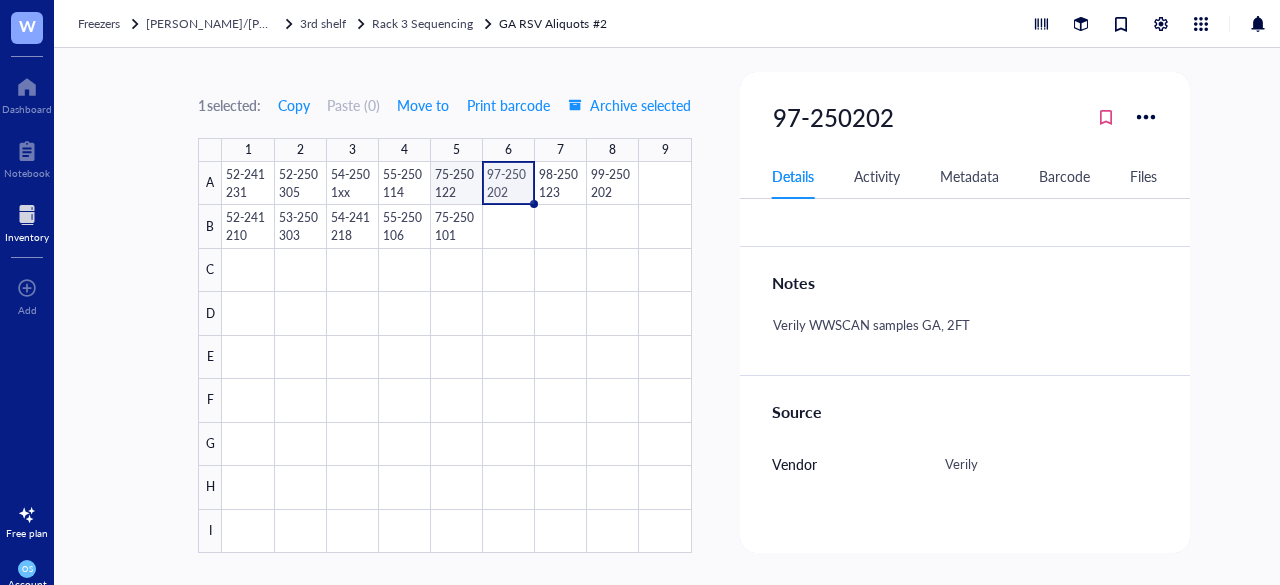 click at bounding box center [456, 357] 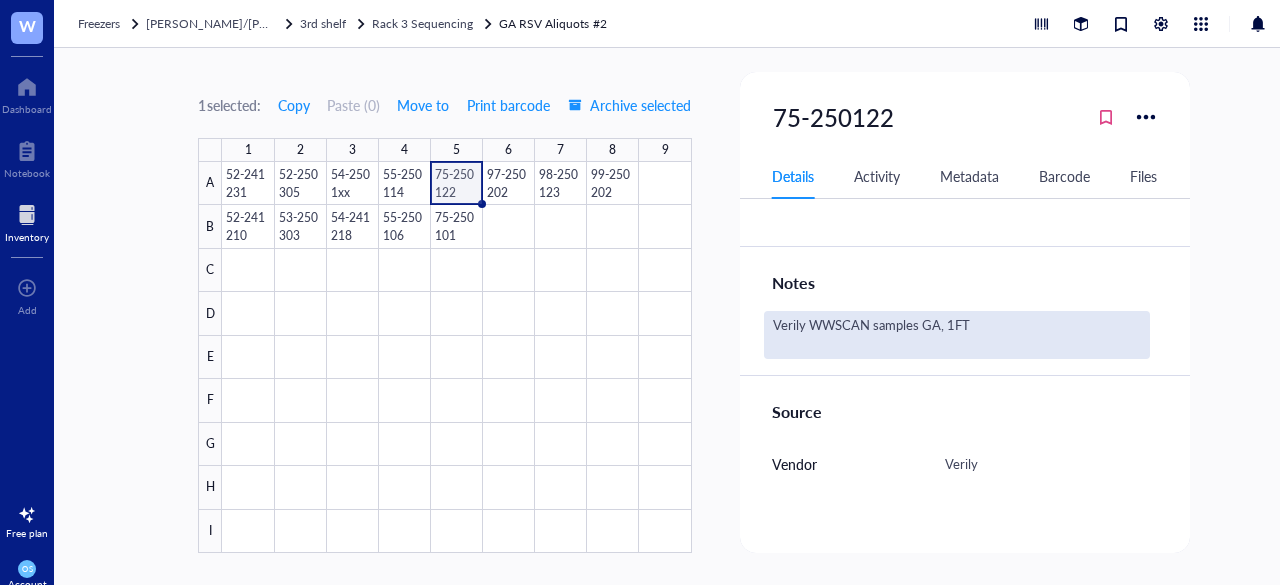 click on "Verily WWSCAN samples GA, 1FT" at bounding box center [957, 335] 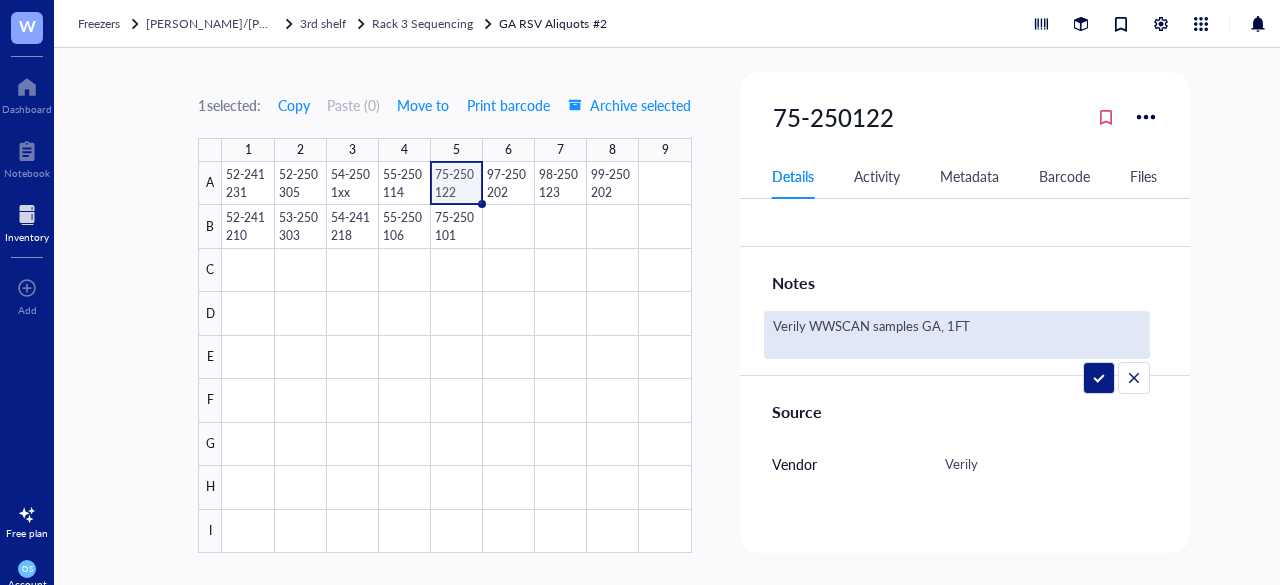 drag, startPoint x: 978, startPoint y: 321, endPoint x: 958, endPoint y: 325, distance: 20.396078 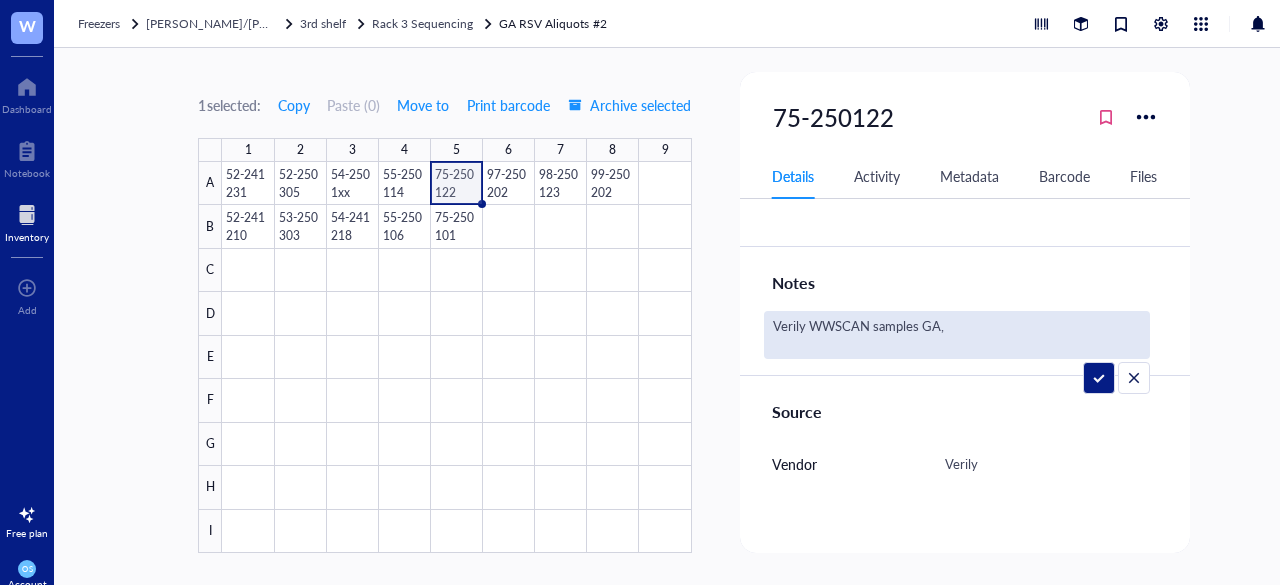 type on "Verily WWSCAN samples GA, 2FT" 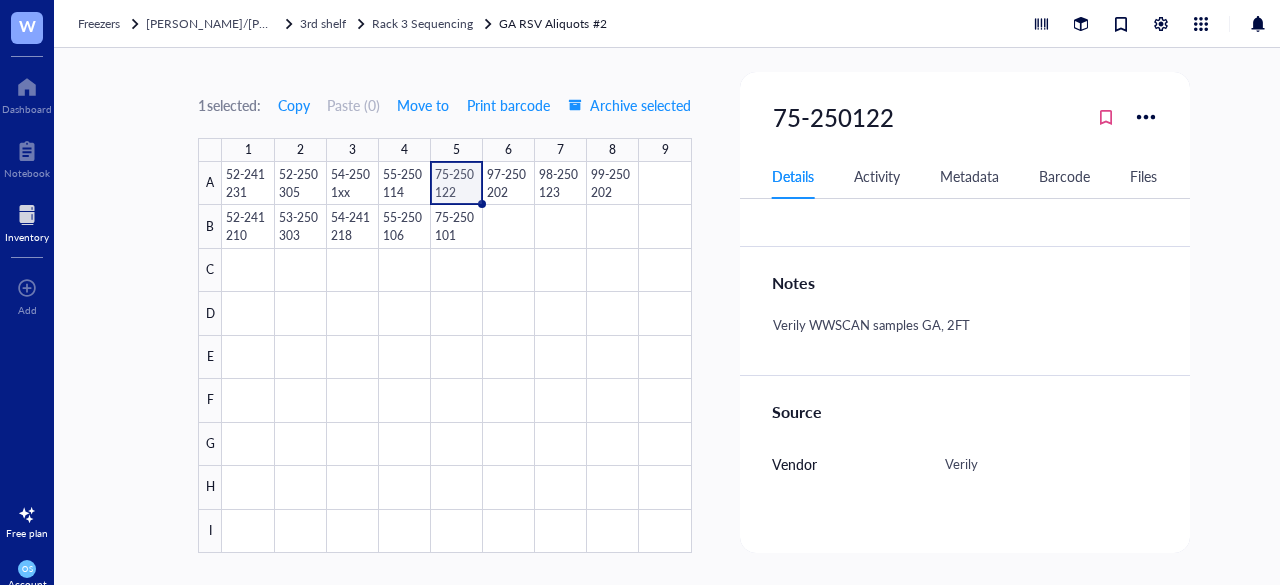 click at bounding box center (456, 357) 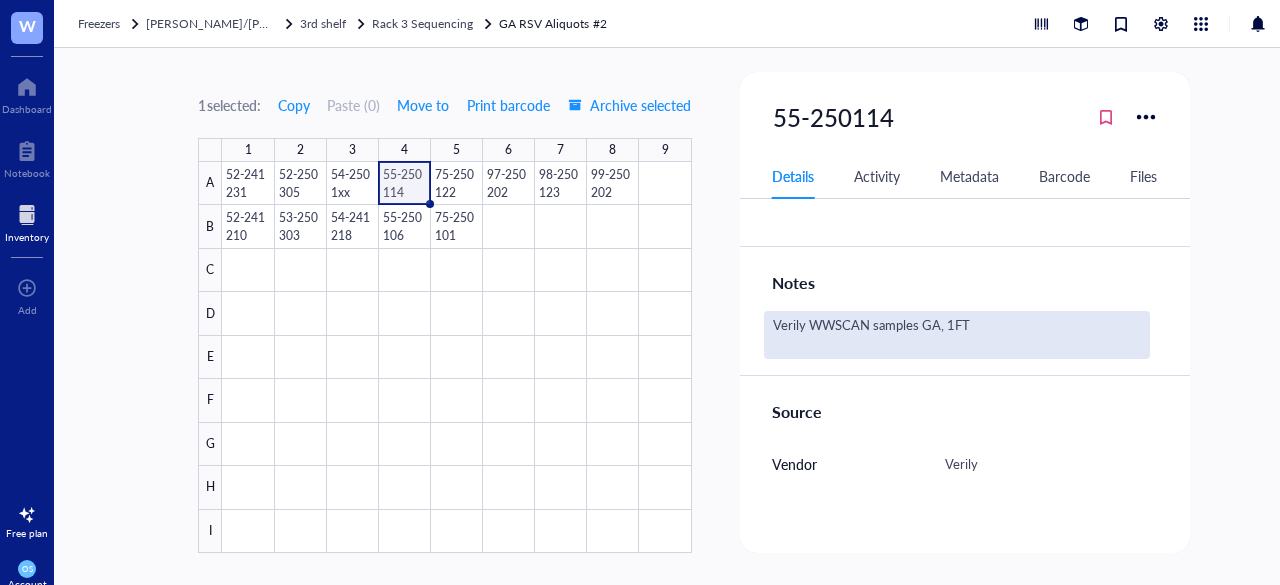click on "Verily WWSCAN samples GA, 1FT" at bounding box center [957, 335] 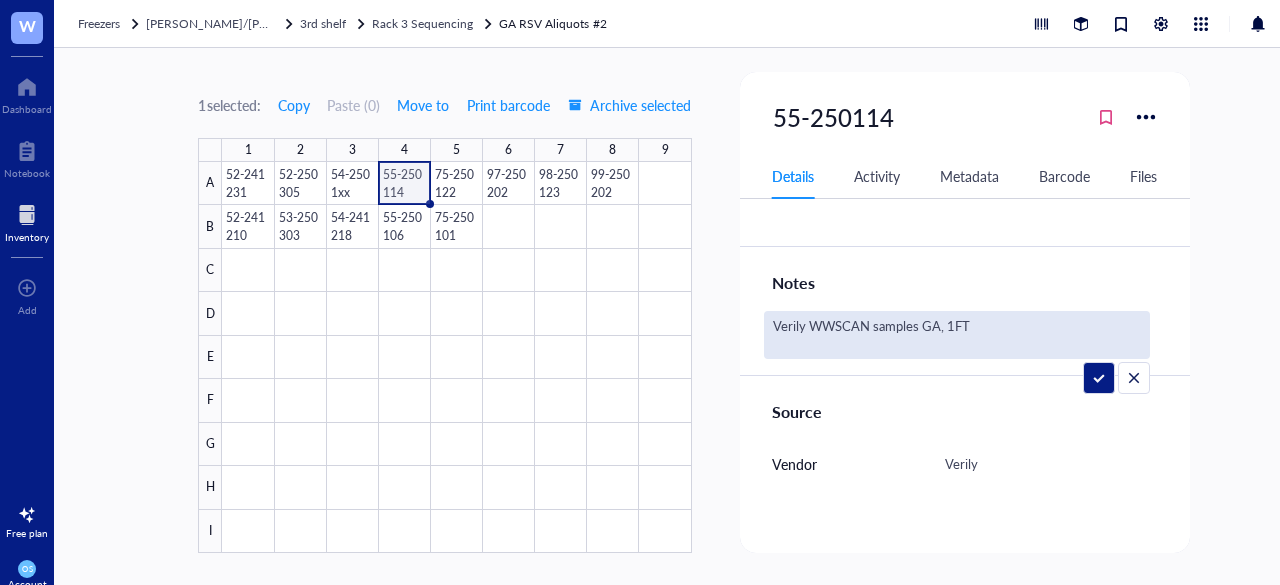 drag, startPoint x: 964, startPoint y: 330, endPoint x: 948, endPoint y: 330, distance: 16 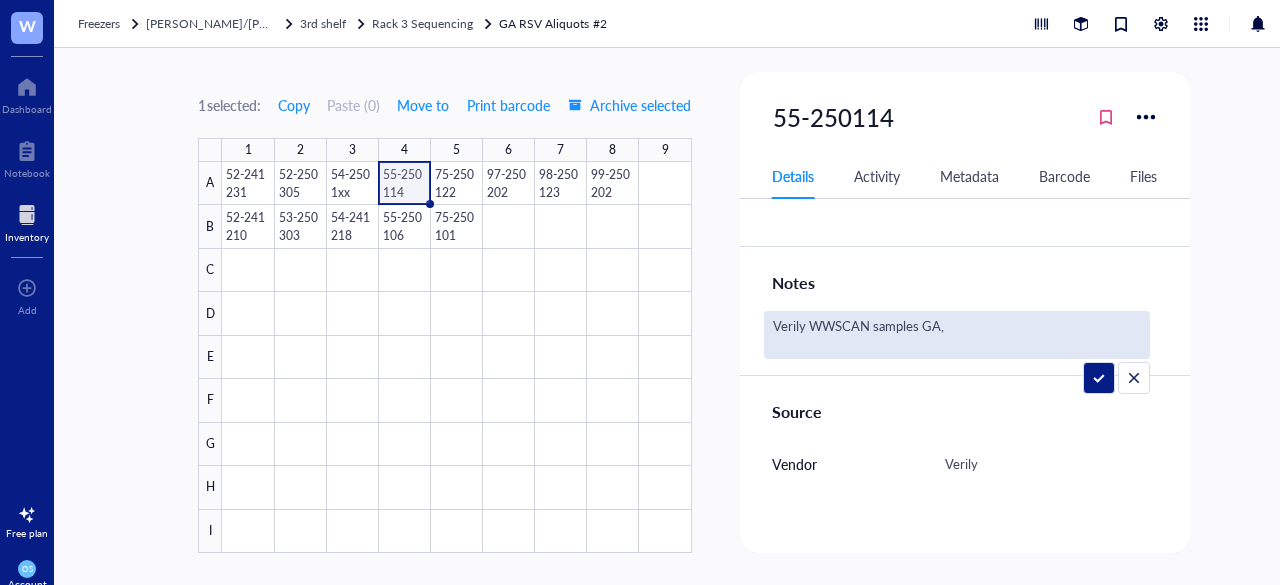 type on "Verily WWSCAN samples GA, 2FT" 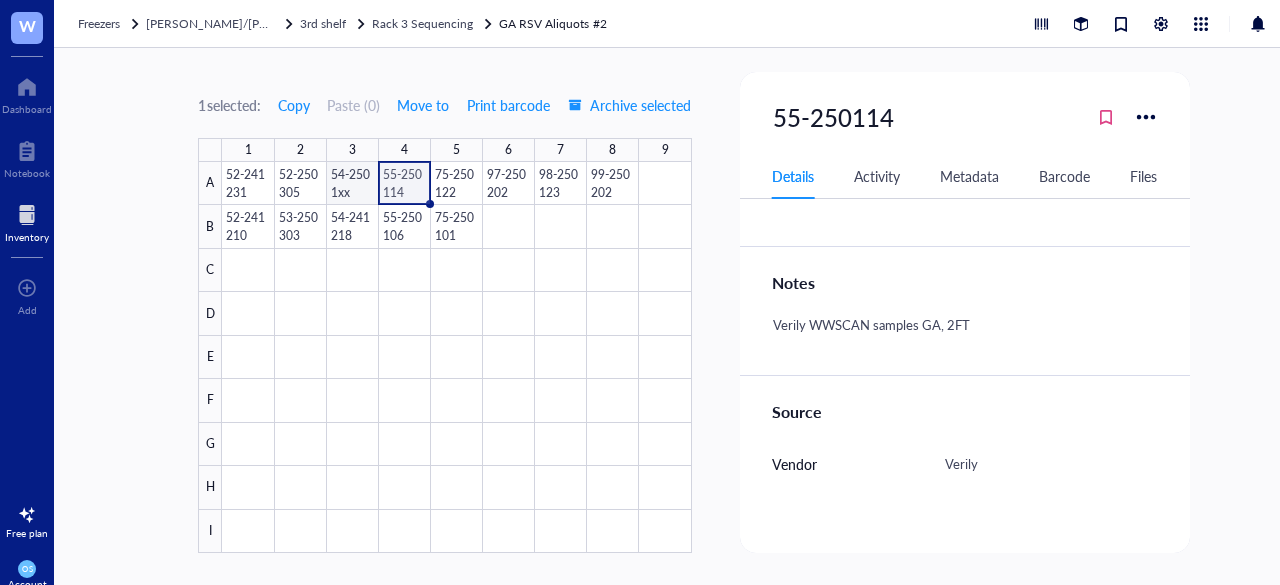 click at bounding box center [456, 357] 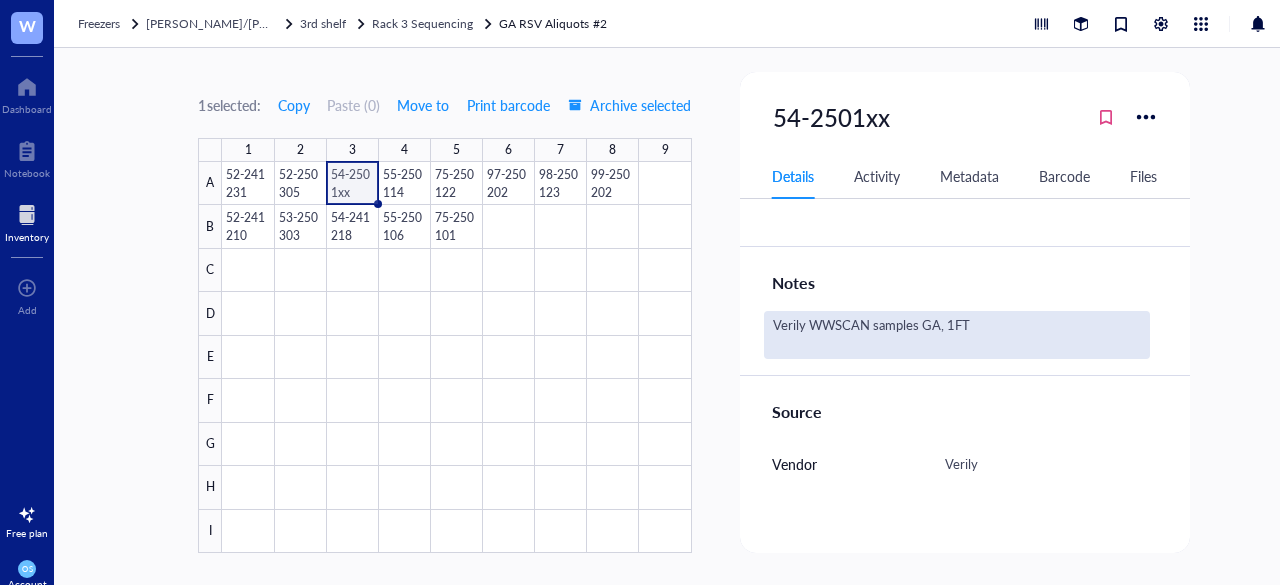 click on "Verily WWSCAN samples GA, 1FT" at bounding box center [957, 335] 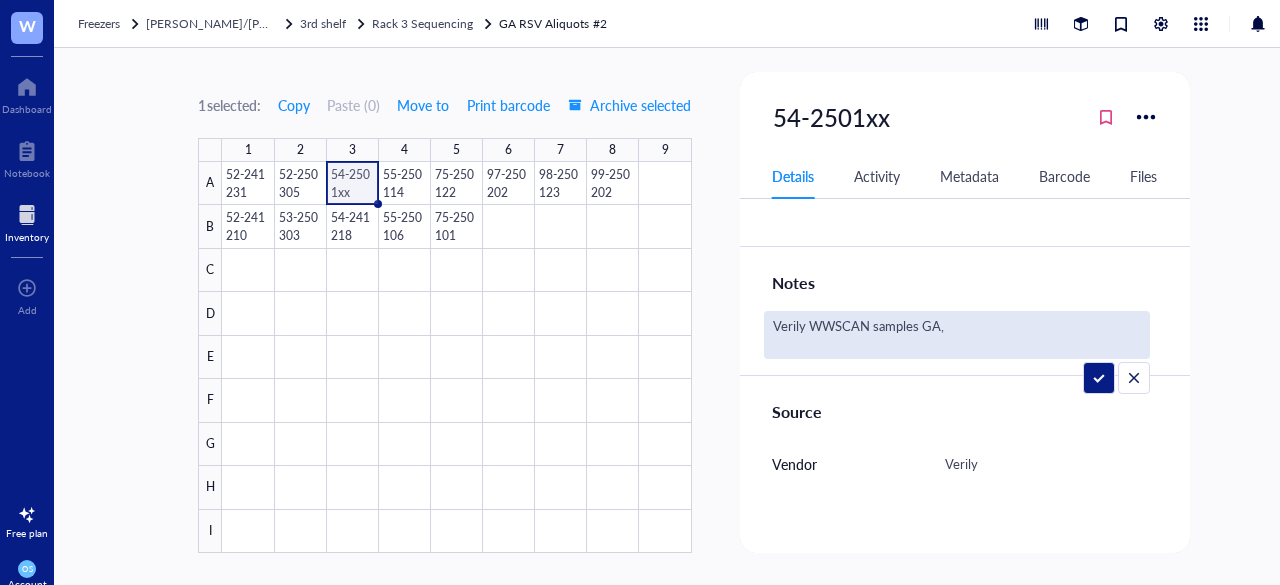 type on "Verily WWSCAN samples GA, 2FT" 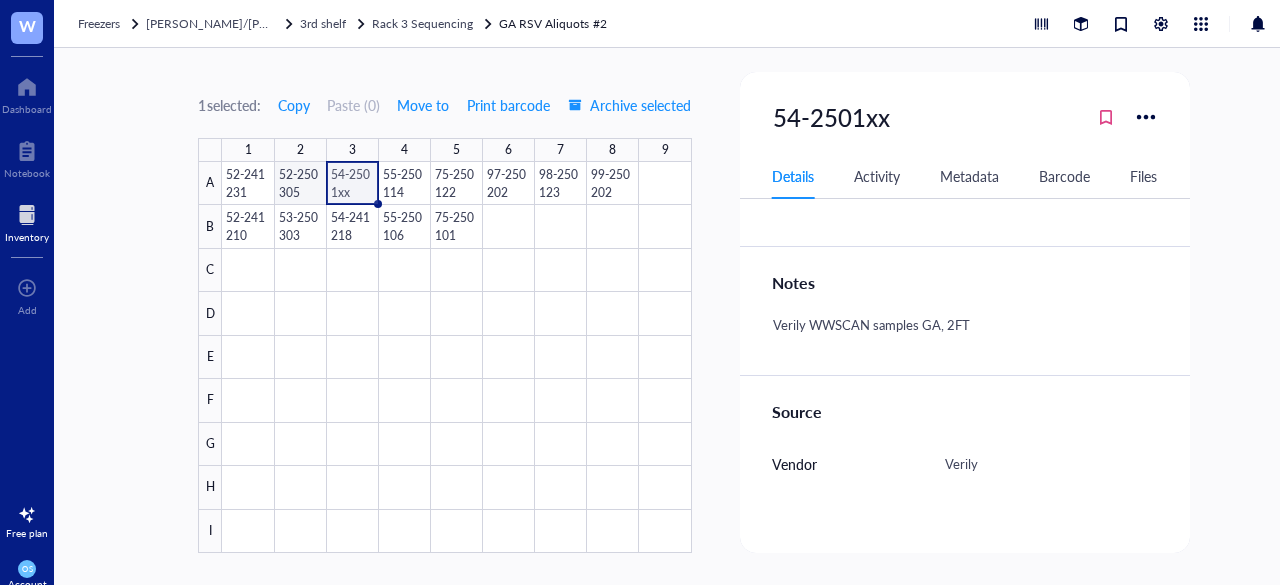 click at bounding box center (456, 357) 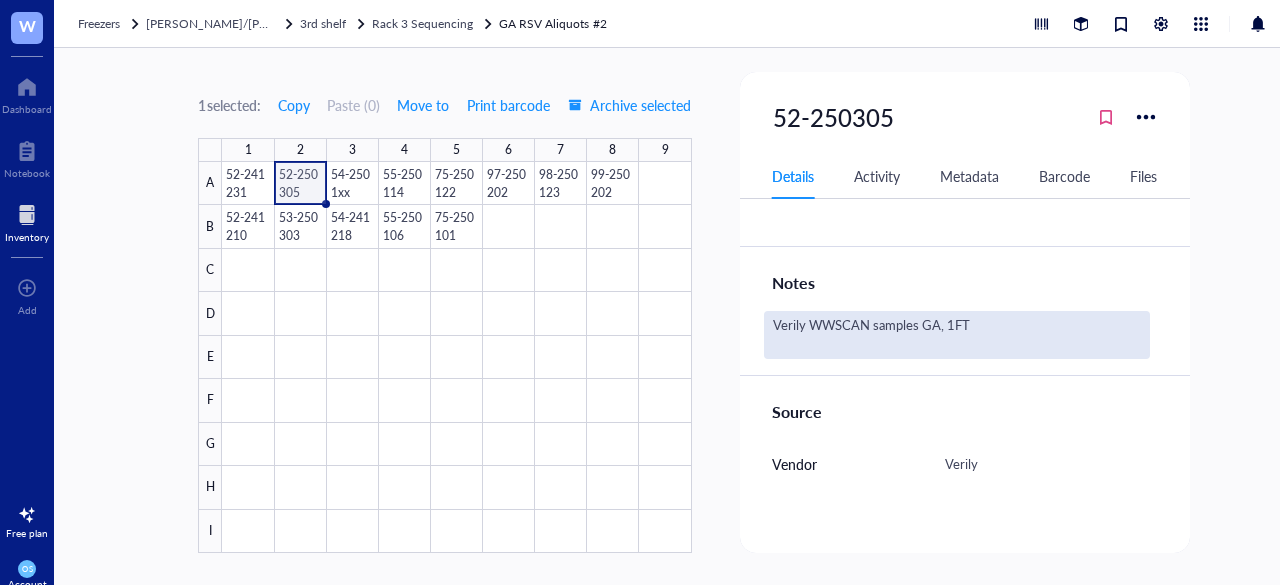 click on "Verily WWSCAN samples GA, 1FT" at bounding box center (957, 335) 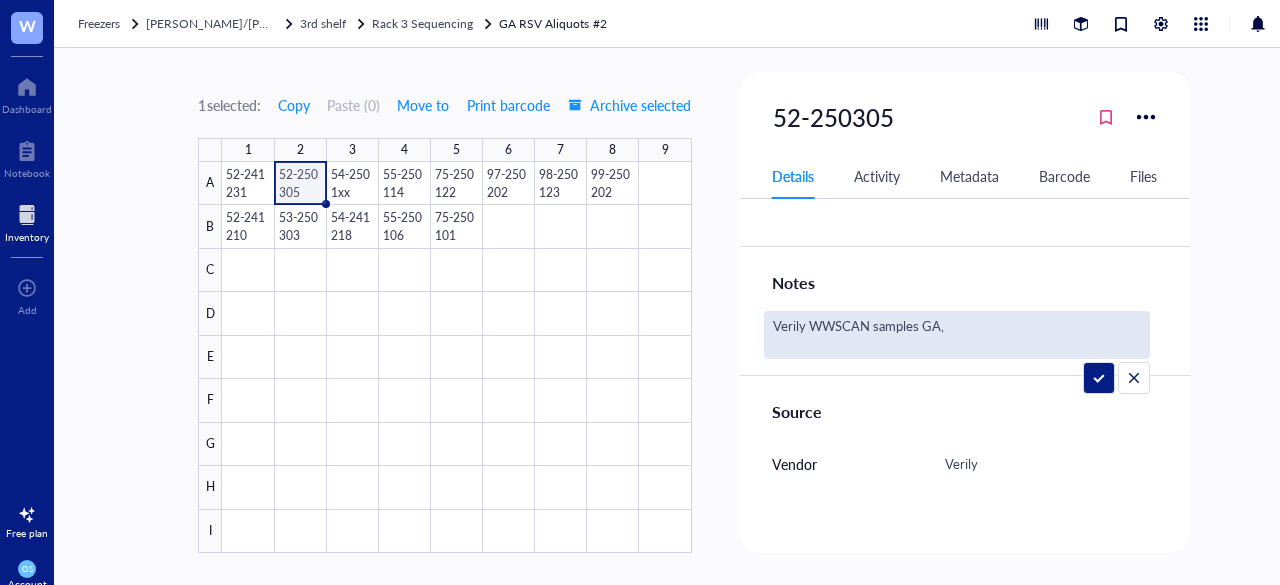 type on "Verily WWSCAN samples GA, 2FT" 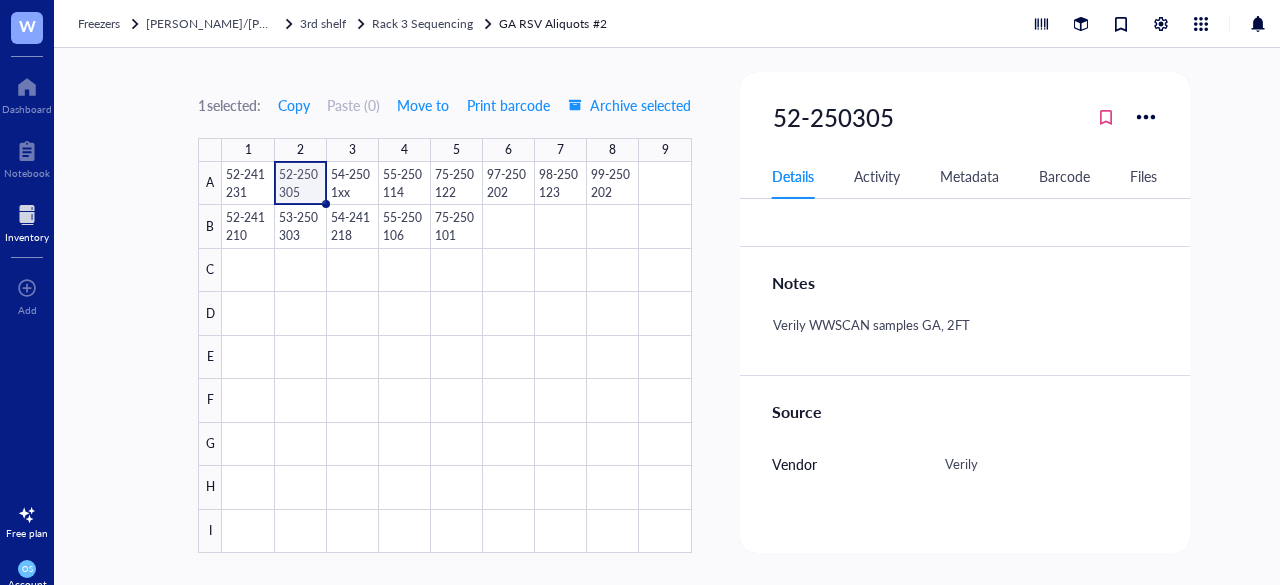 click at bounding box center [456, 357] 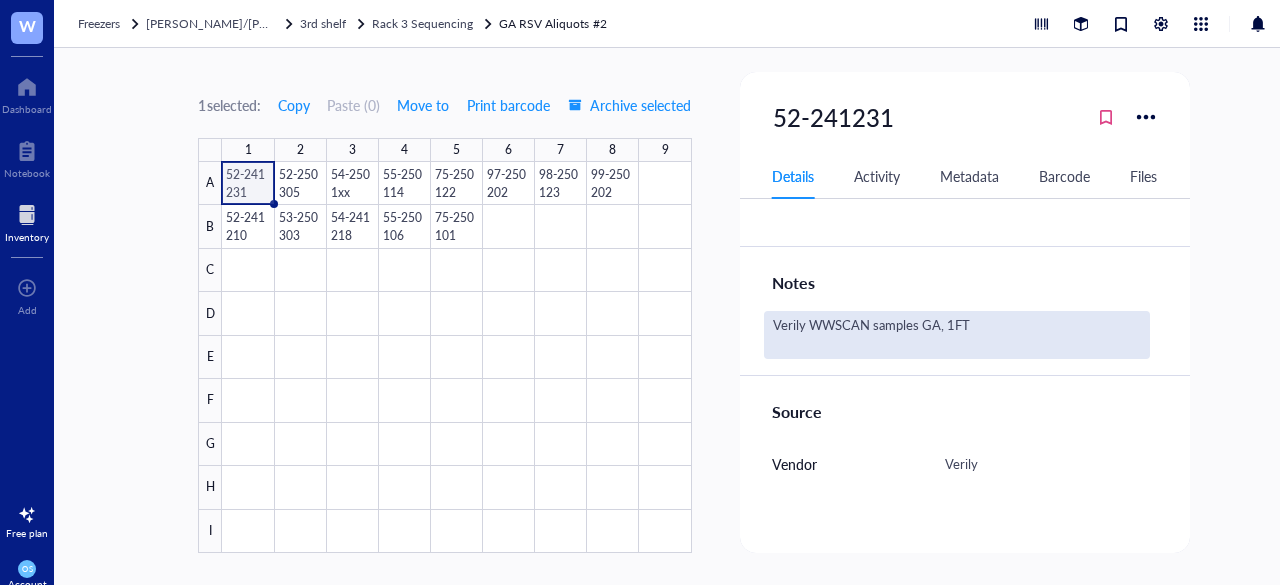 click on "Verily WWSCAN samples GA, 1FT" at bounding box center (957, 335) 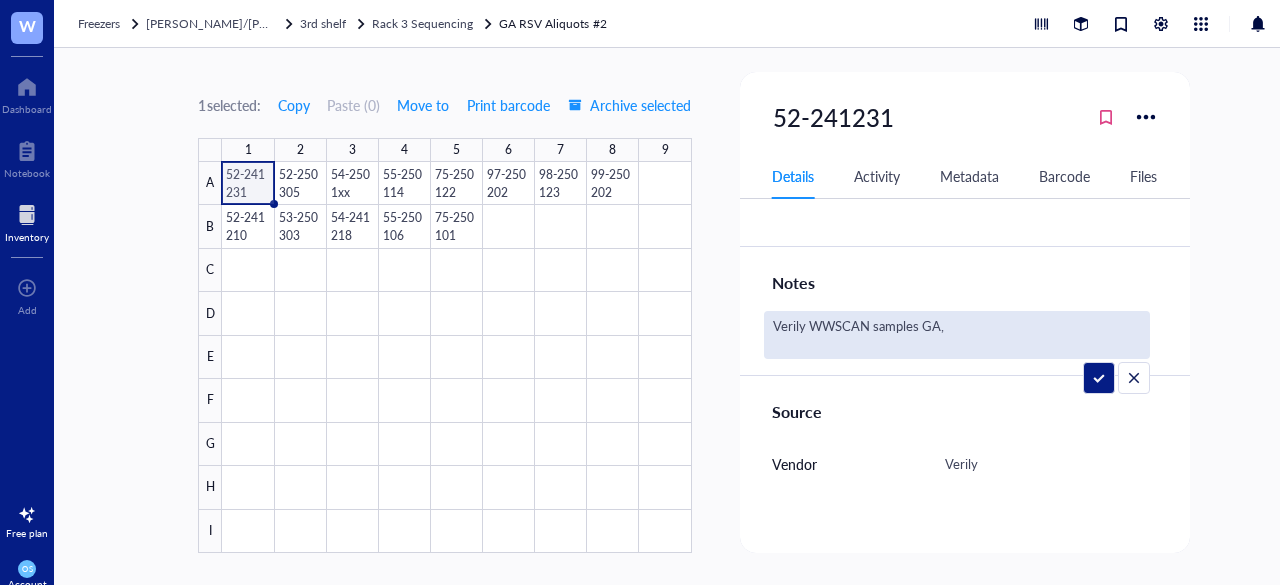 type on "Verily WWSCAN samples GA, 2FT" 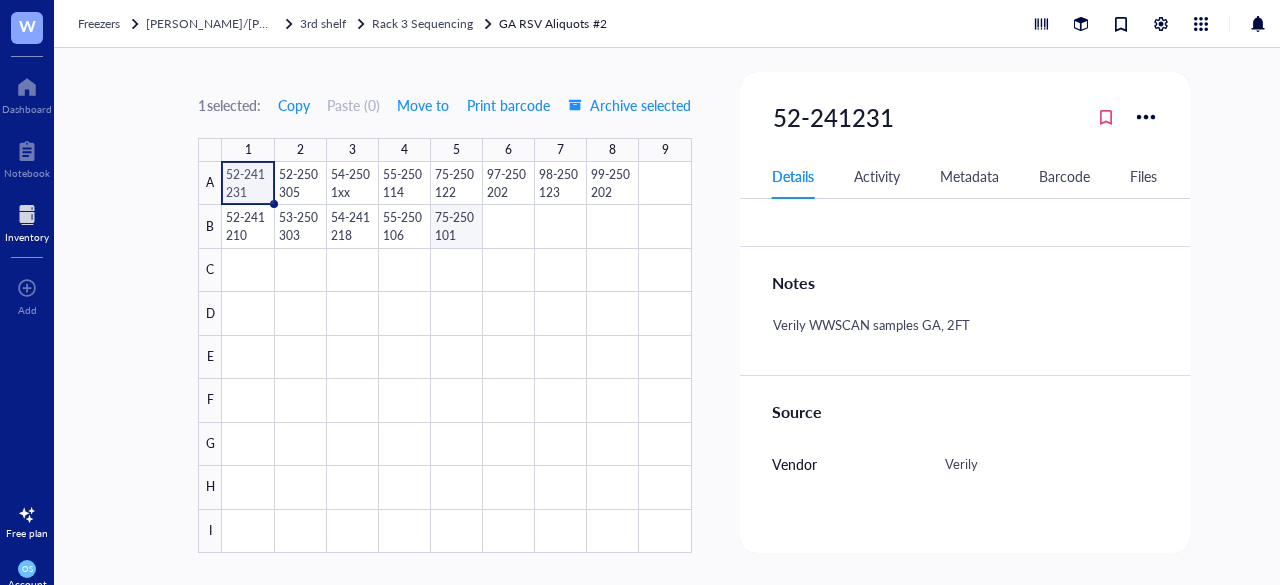 click at bounding box center (456, 357) 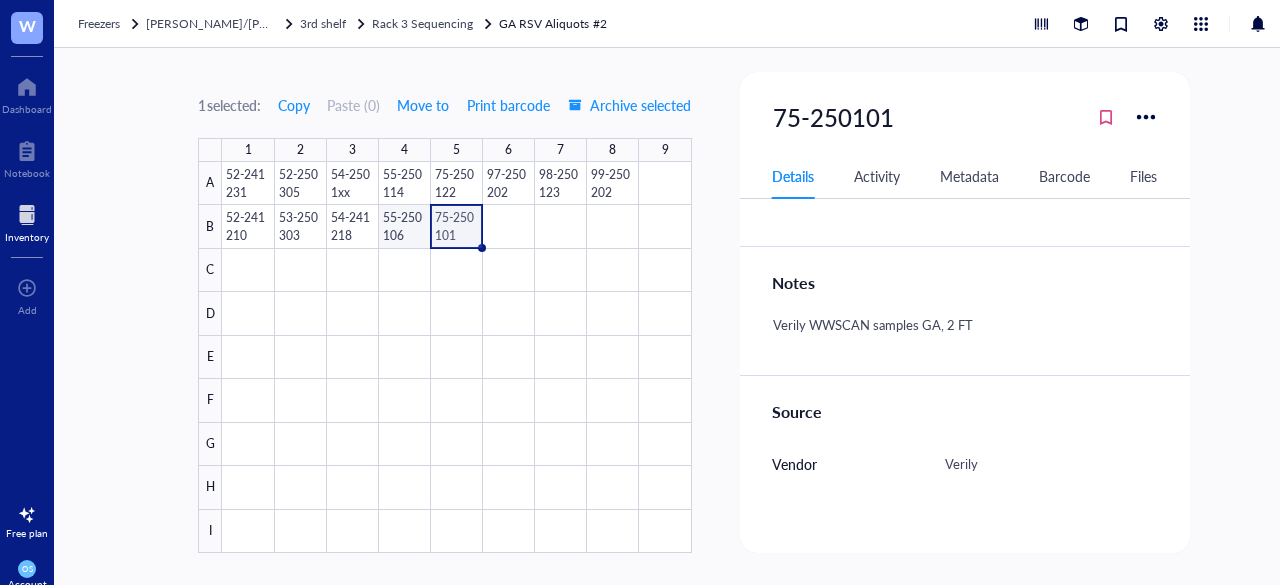 click at bounding box center (456, 357) 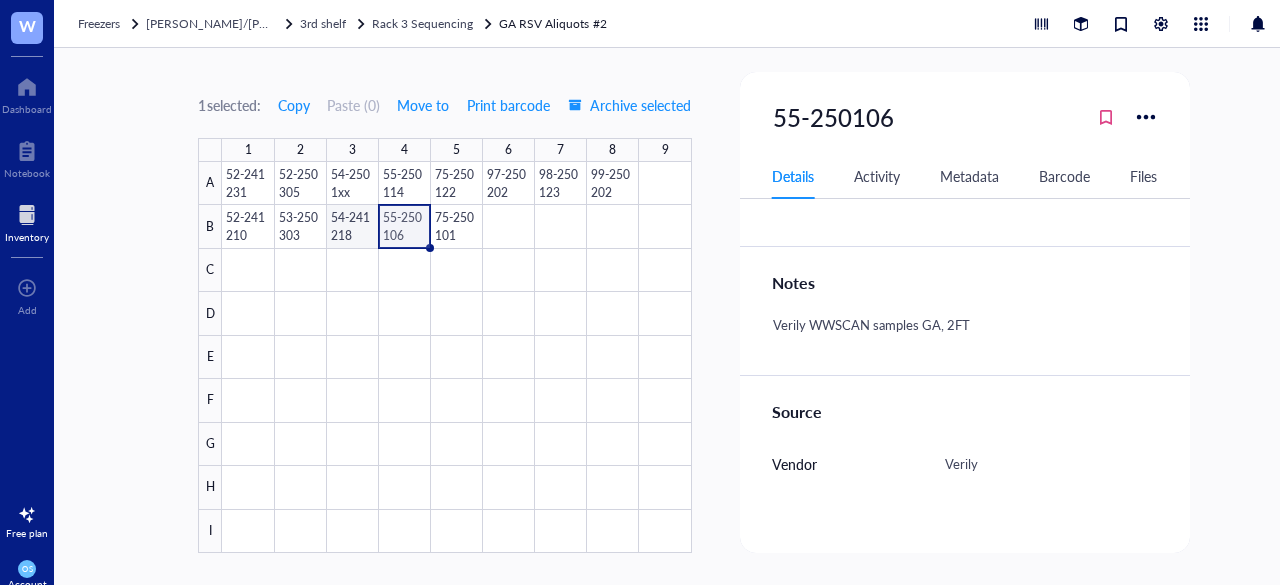 click at bounding box center (456, 357) 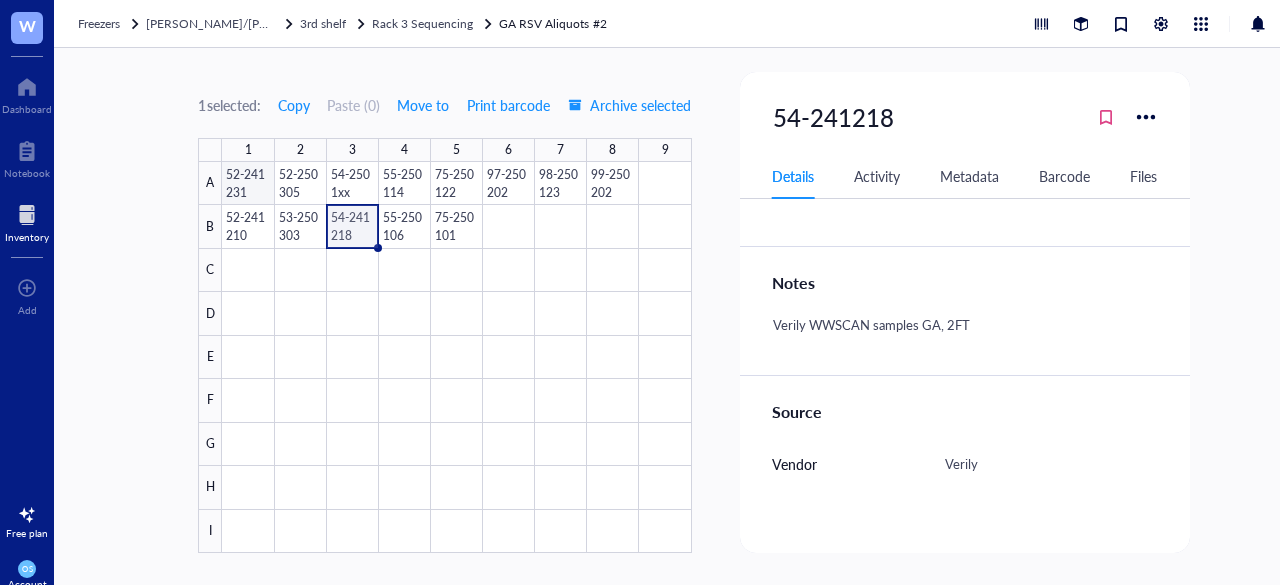 click at bounding box center [456, 357] 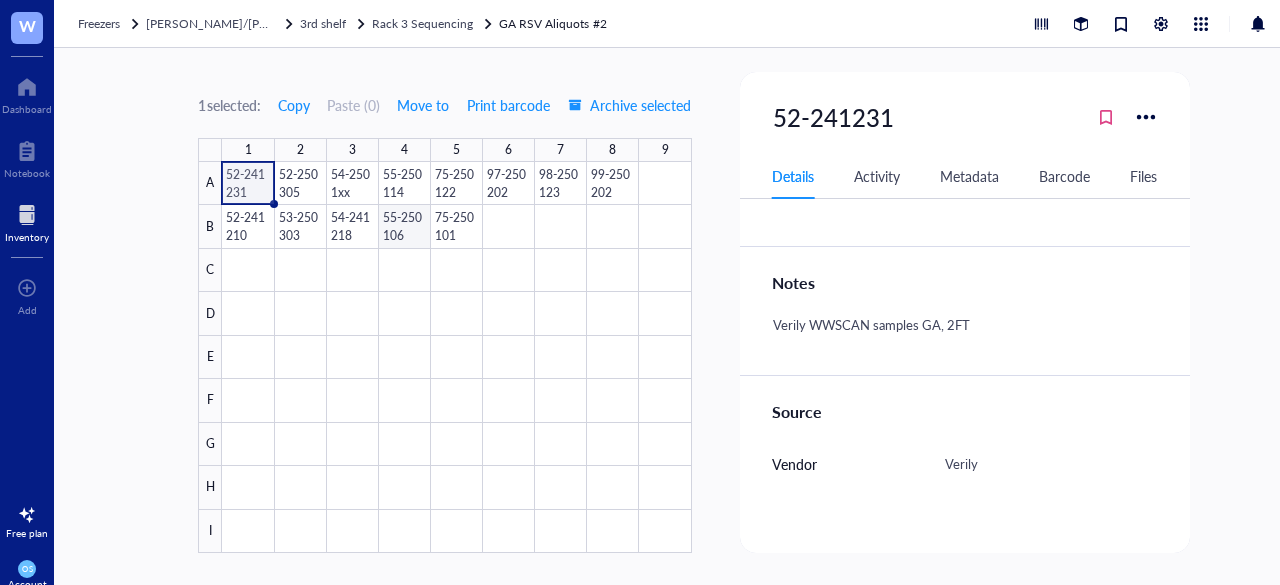 click at bounding box center (456, 357) 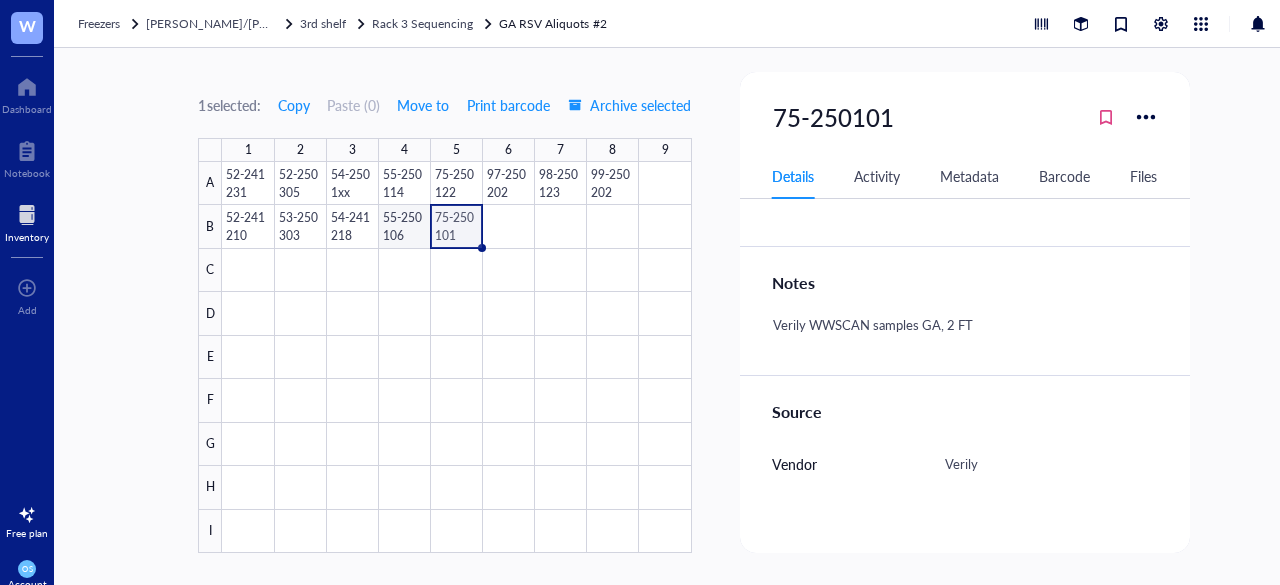click at bounding box center [456, 357] 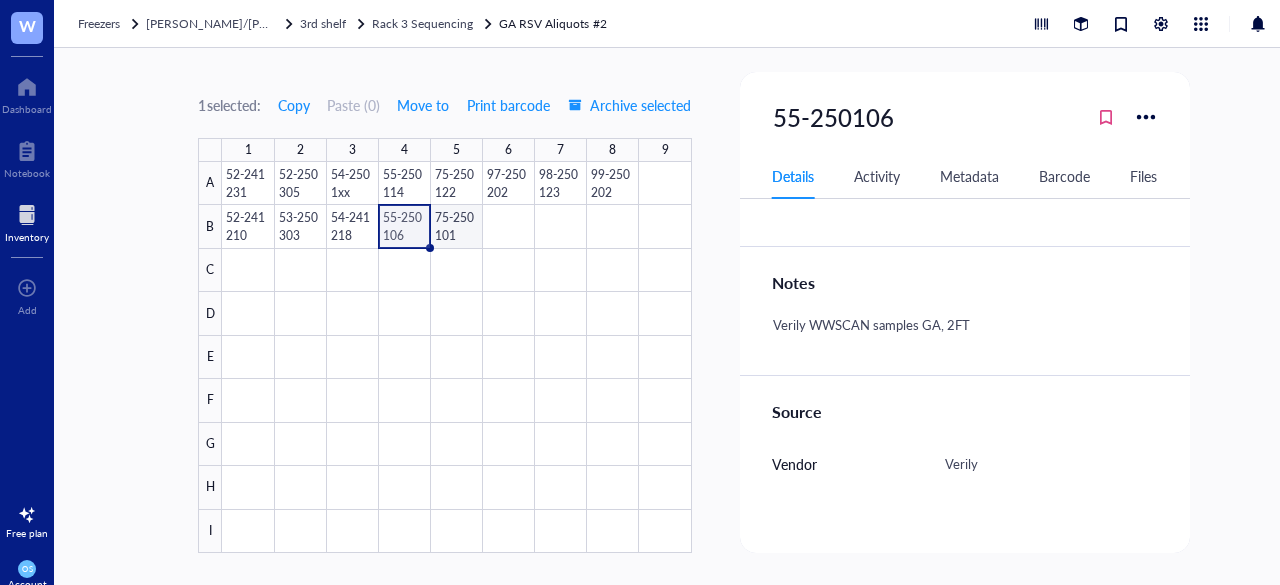 click at bounding box center (456, 357) 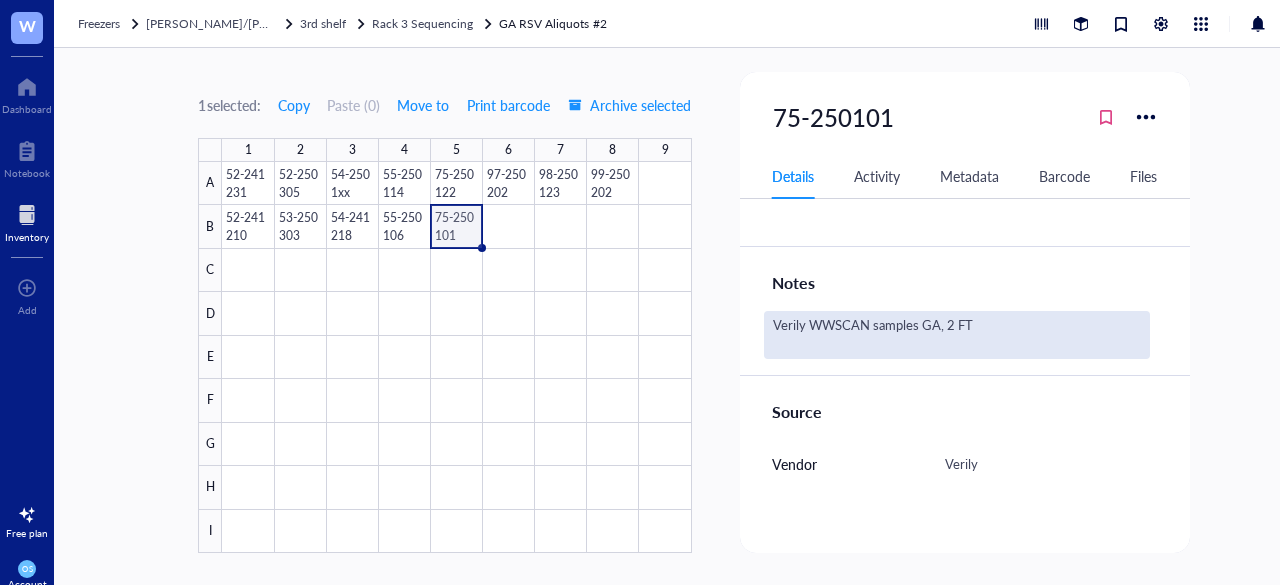 click on "Verily WWSCAN samples GA, 2 FT" at bounding box center [957, 335] 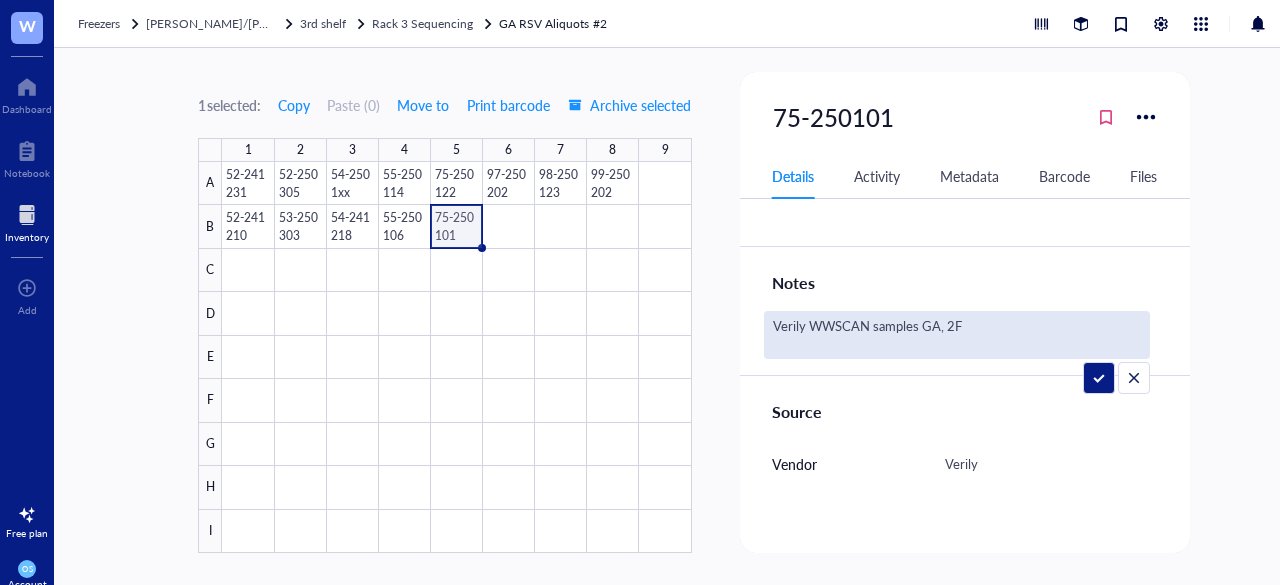 type on "Verily WWSCAN samples GA, 2FT" 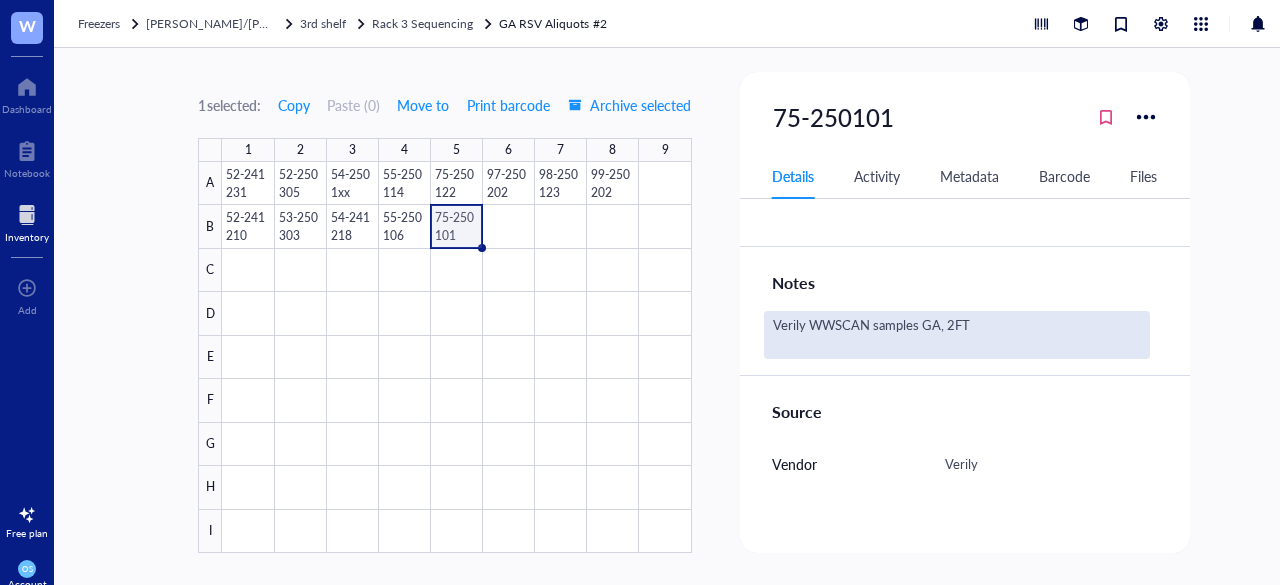 click on "Verily WWSCAN samples GA, 2FT" at bounding box center [957, 335] 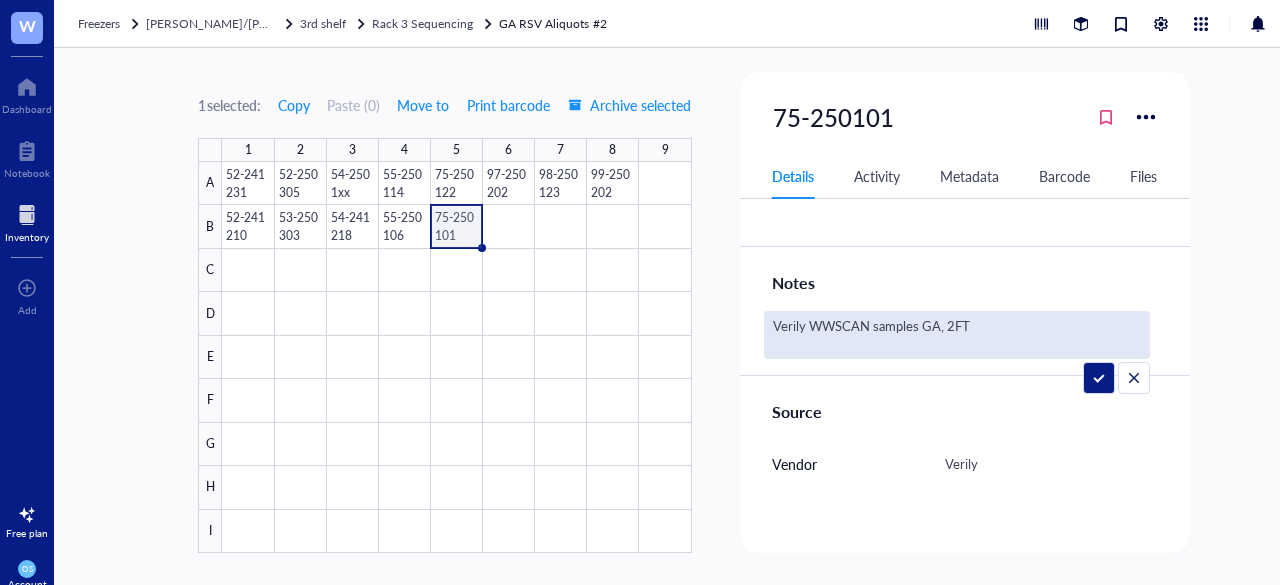 drag, startPoint x: 790, startPoint y: 324, endPoint x: 716, endPoint y: 317, distance: 74.330345 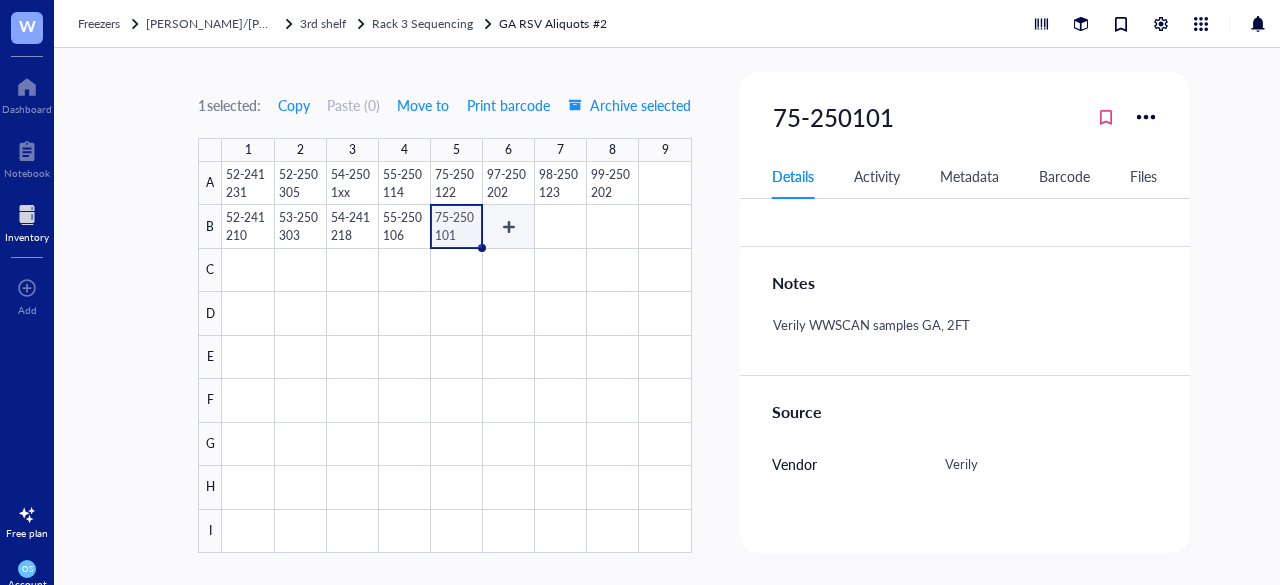 click at bounding box center [456, 357] 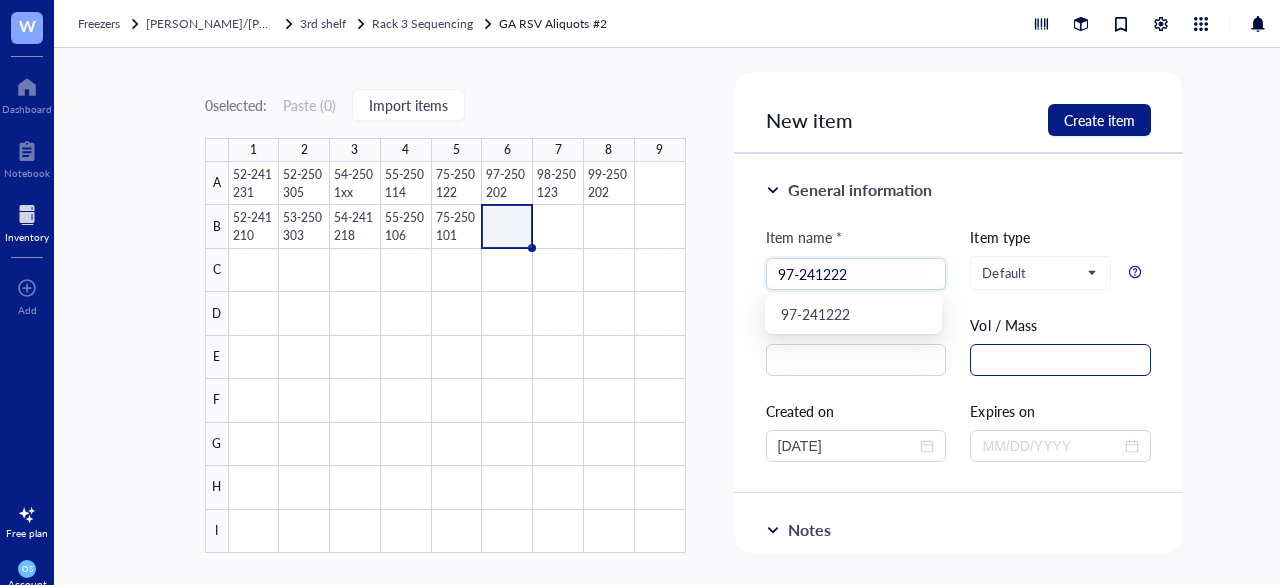 type on "97-241222" 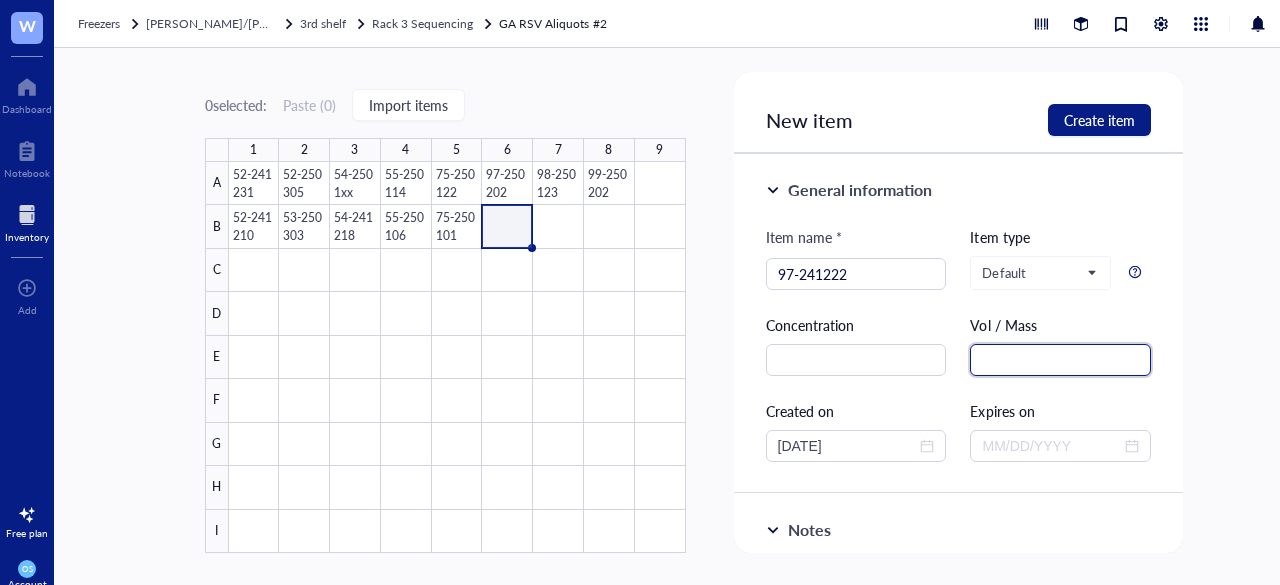 click at bounding box center (1060, 360) 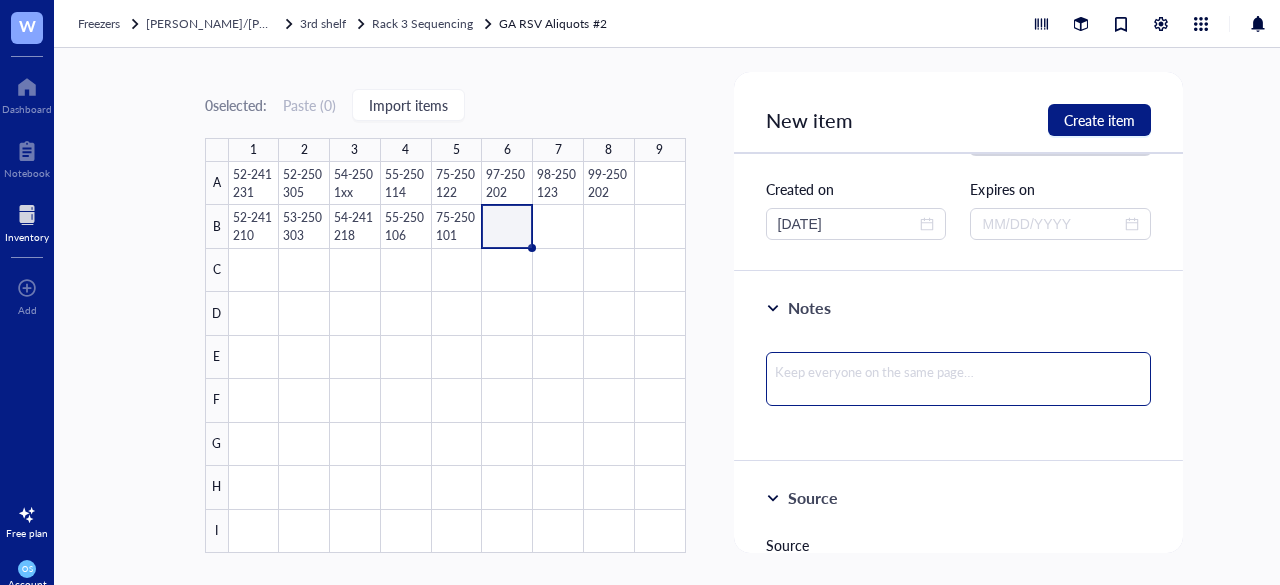 scroll, scrollTop: 224, scrollLeft: 0, axis: vertical 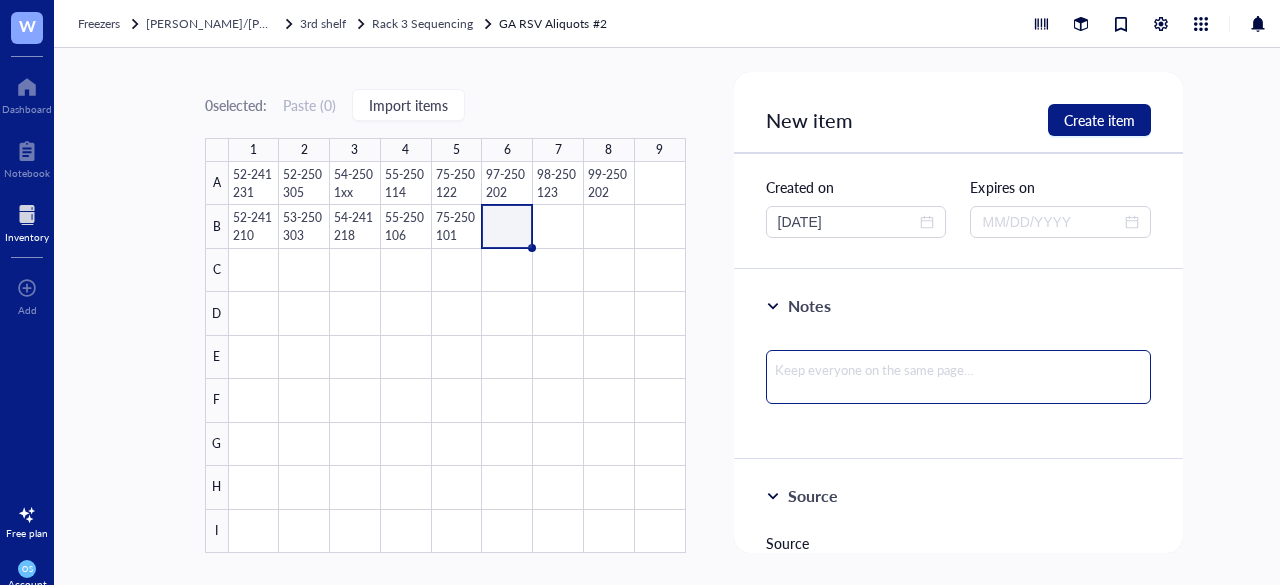 type on "30 ul" 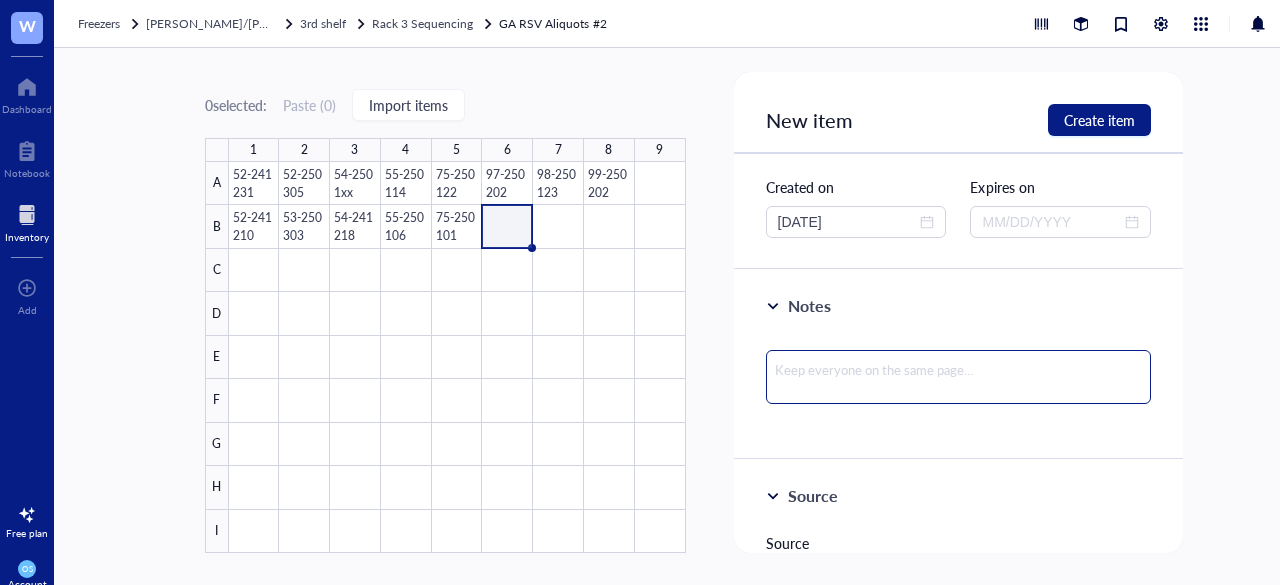 click at bounding box center [959, 377] 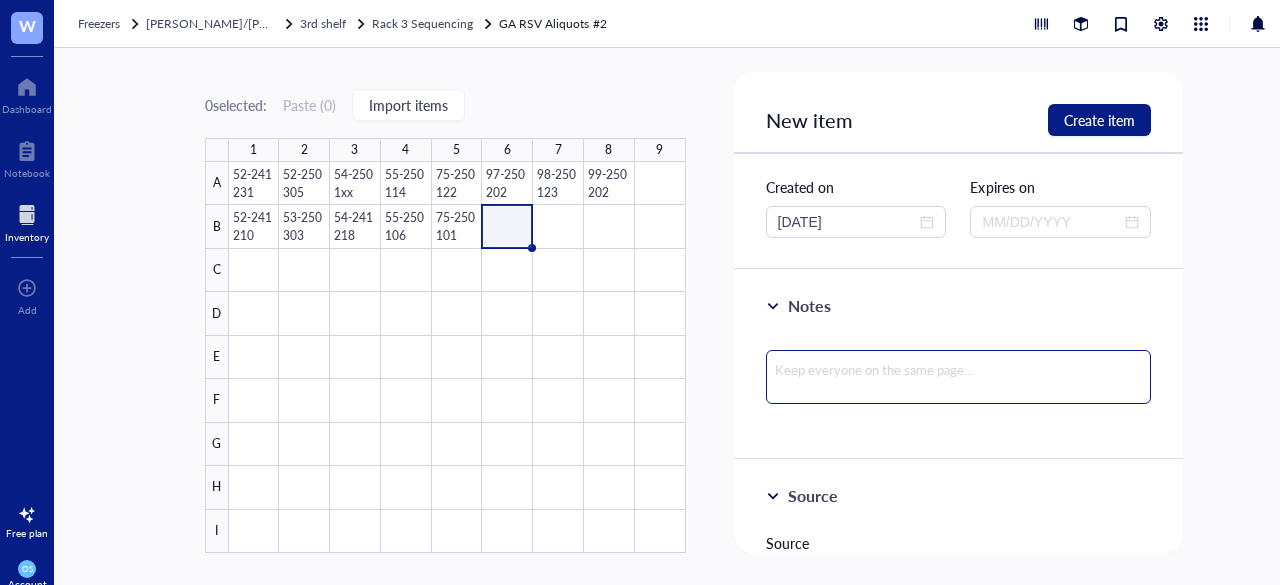 paste on "Verily WWSCAN samples GA, 2FT" 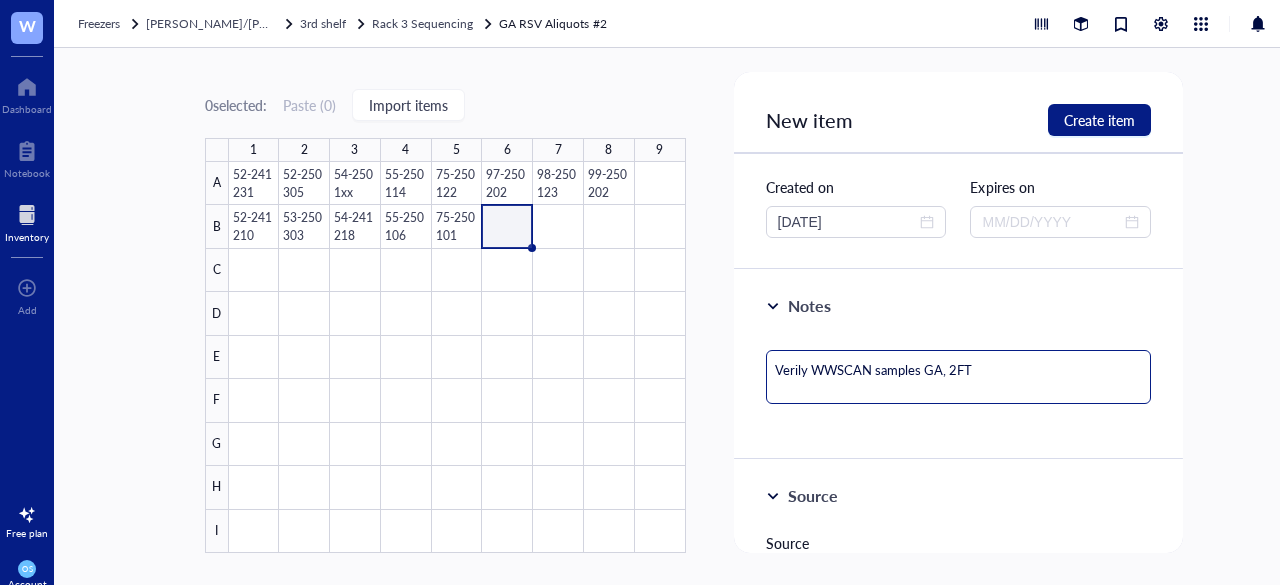 type on "Verily WWSCAN samples GA, 2FT" 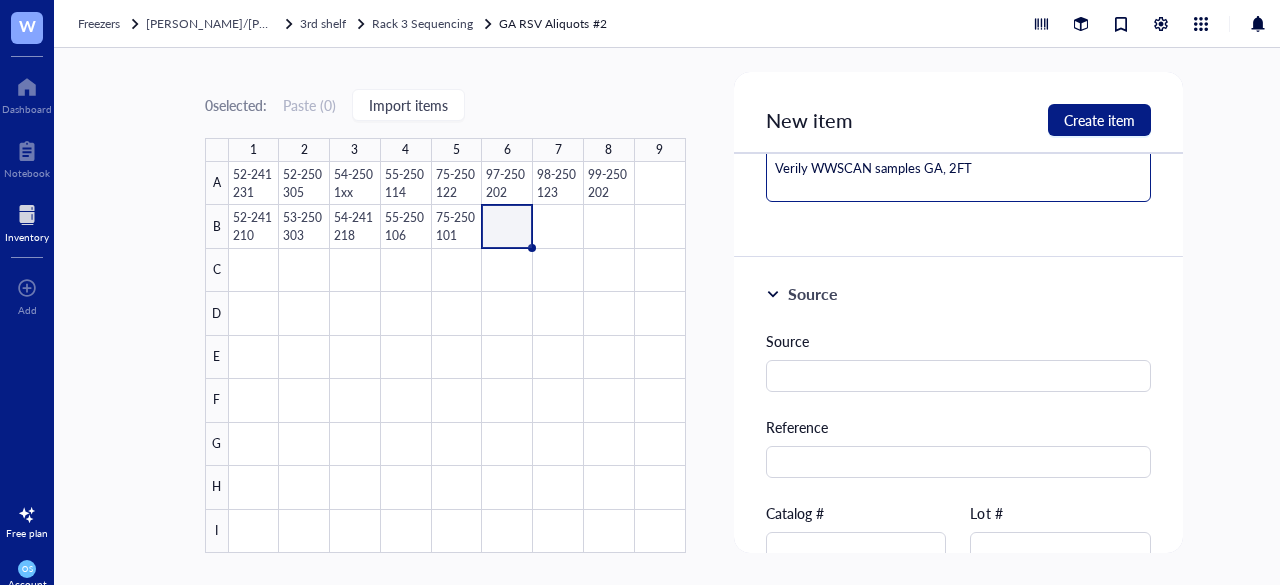 scroll, scrollTop: 430, scrollLeft: 0, axis: vertical 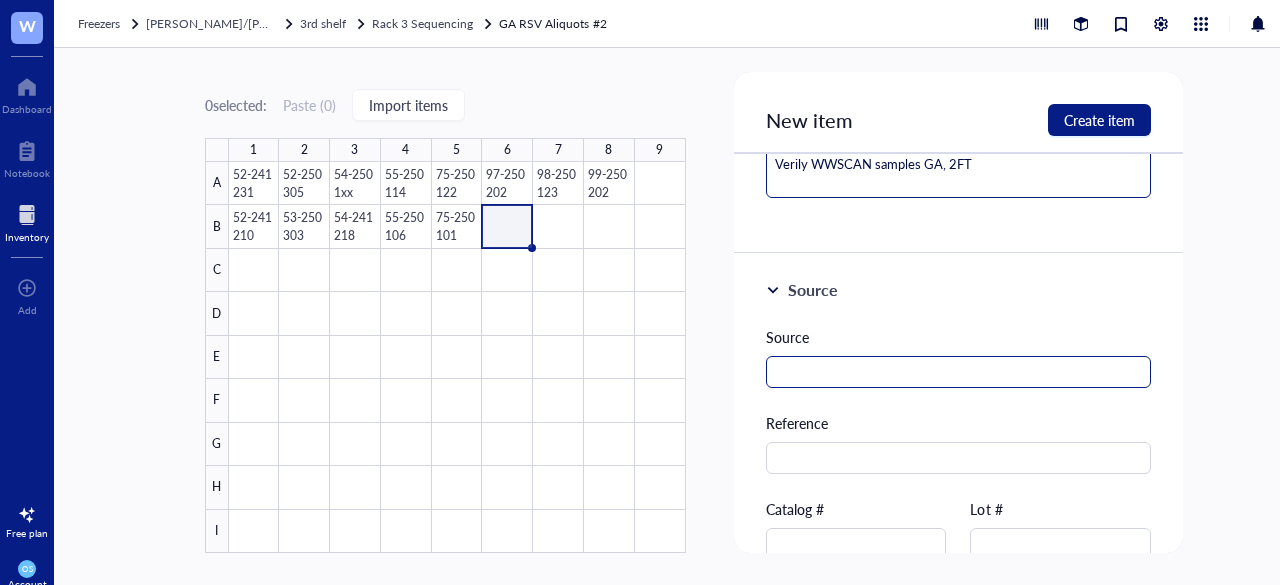 type on "Verily WWSCAN samples GA, 2FT" 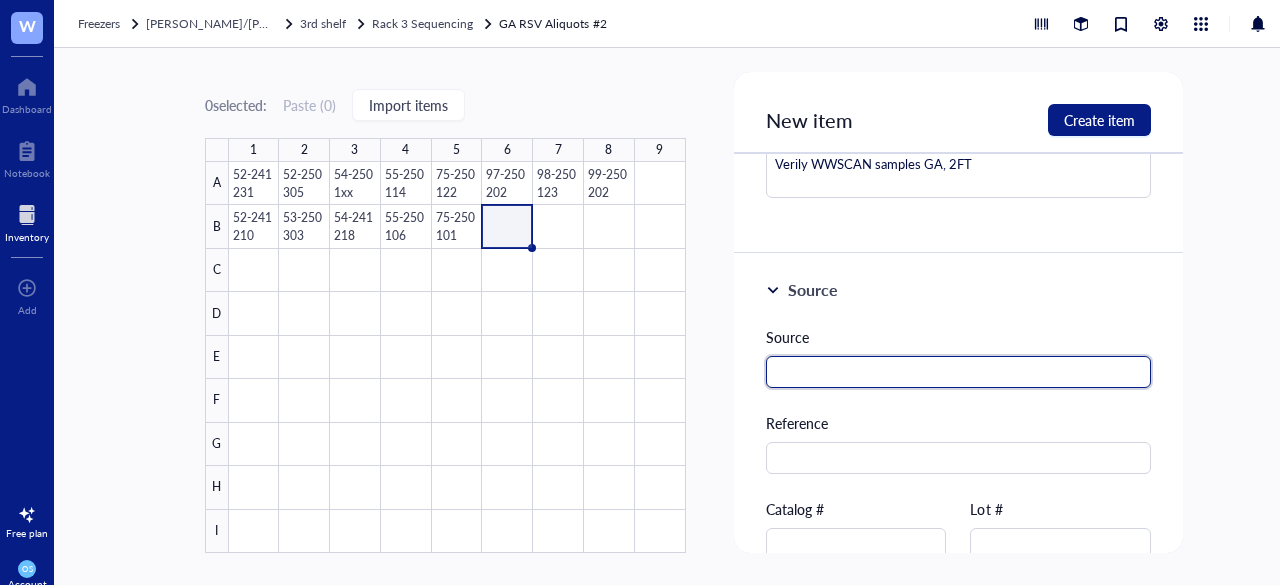 click at bounding box center (959, 372) 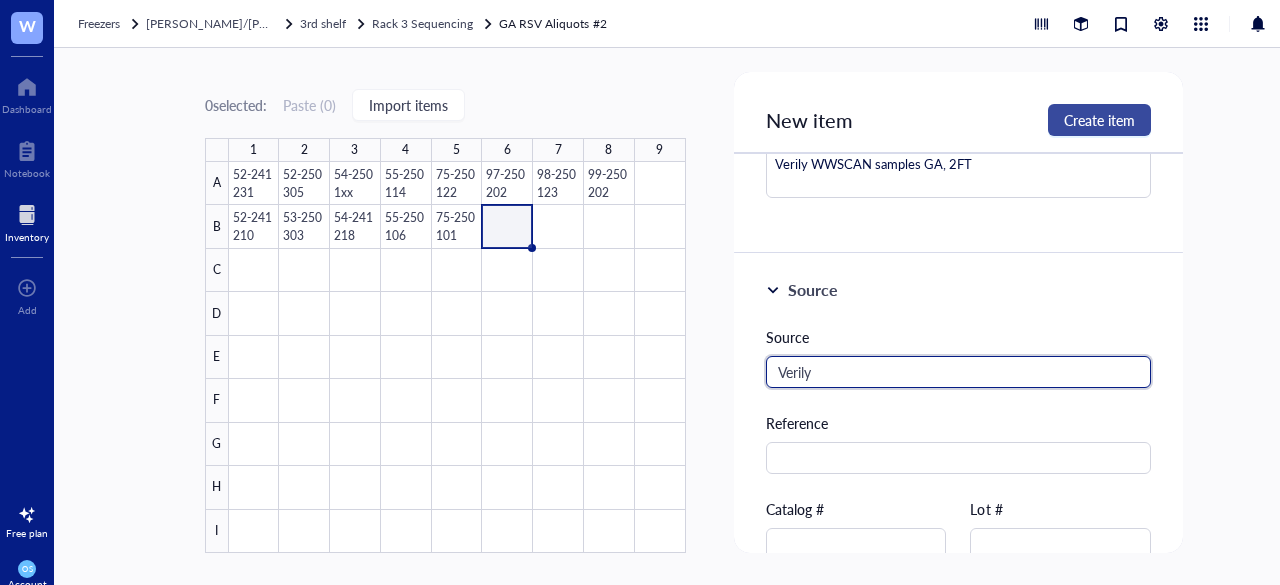 type on "Verily" 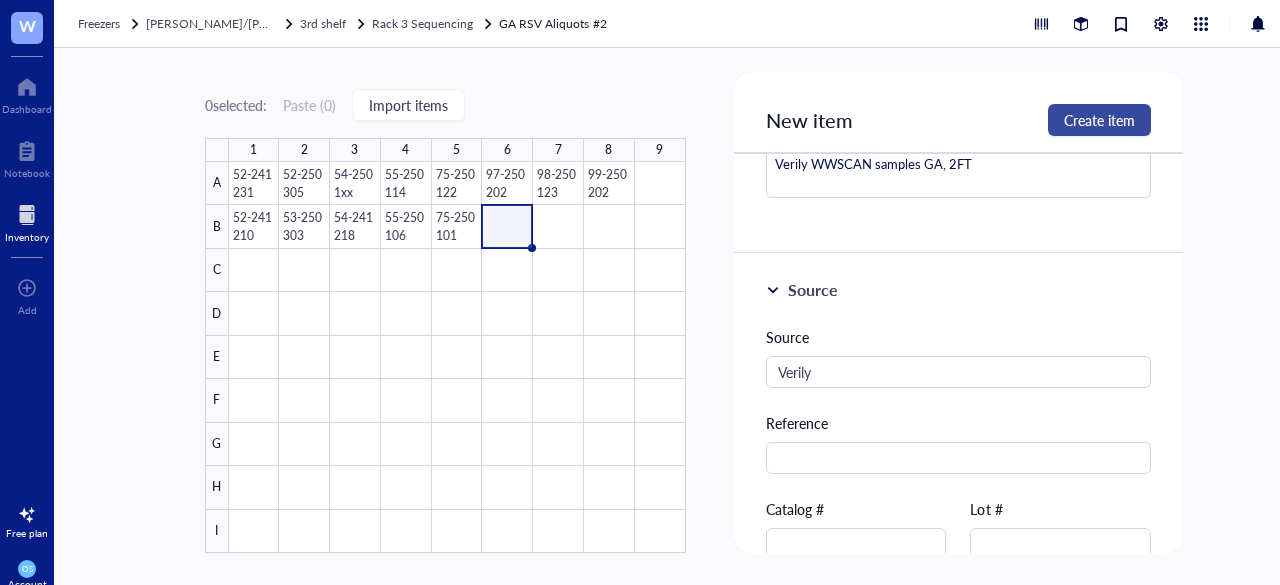click on "Create item" at bounding box center [1099, 120] 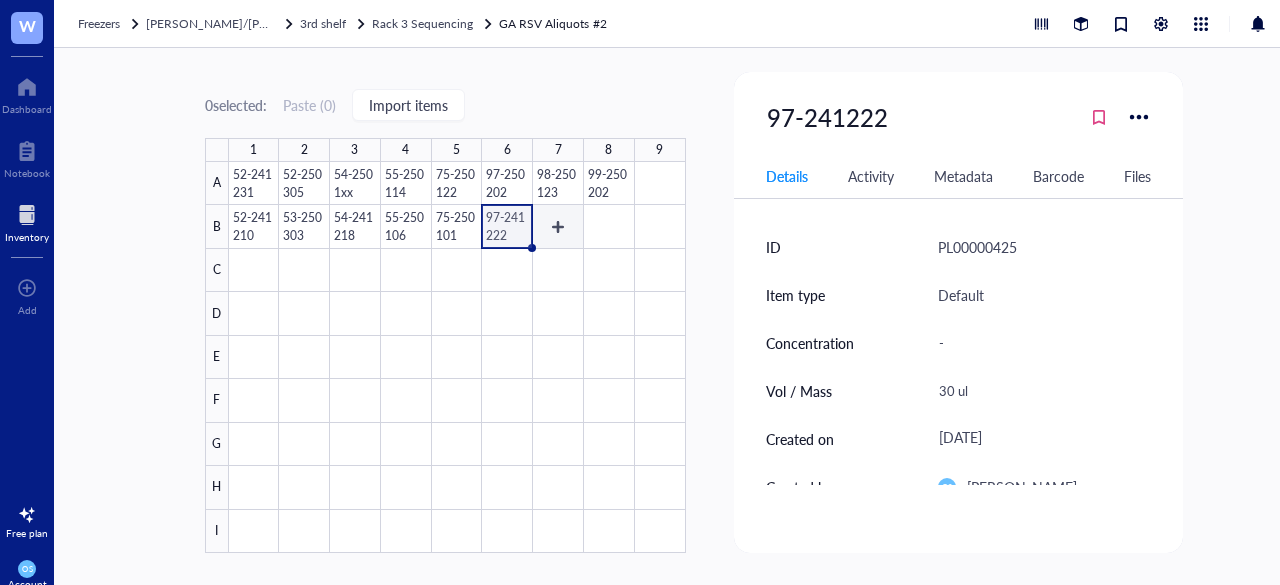 click at bounding box center (457, 357) 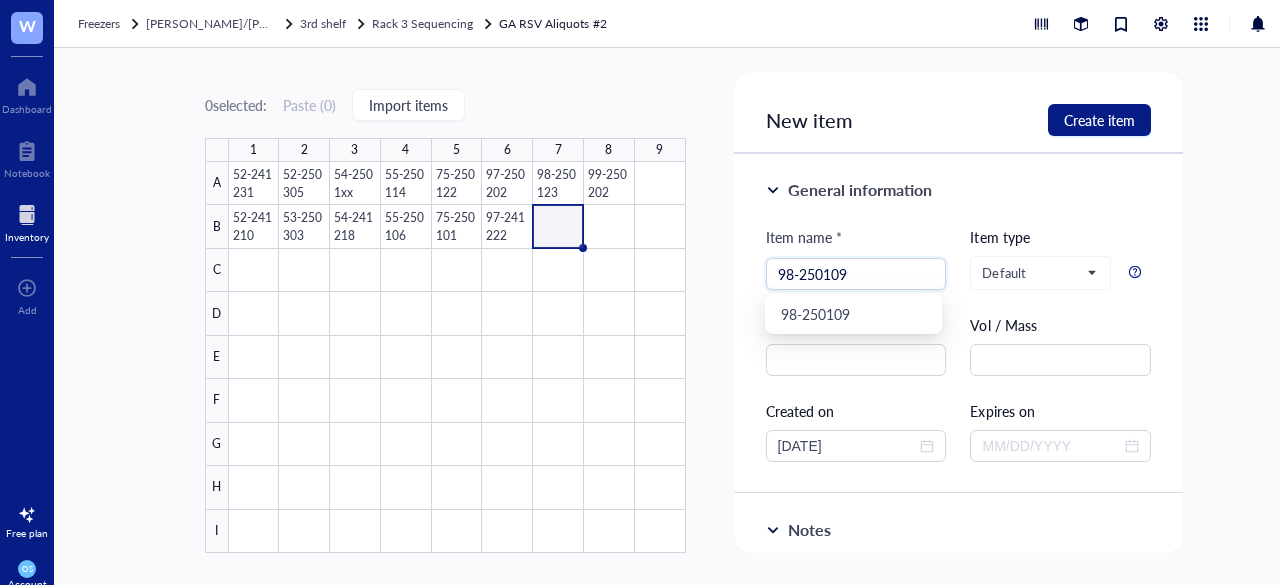 click on "Vol / Mass" at bounding box center (1060, 345) 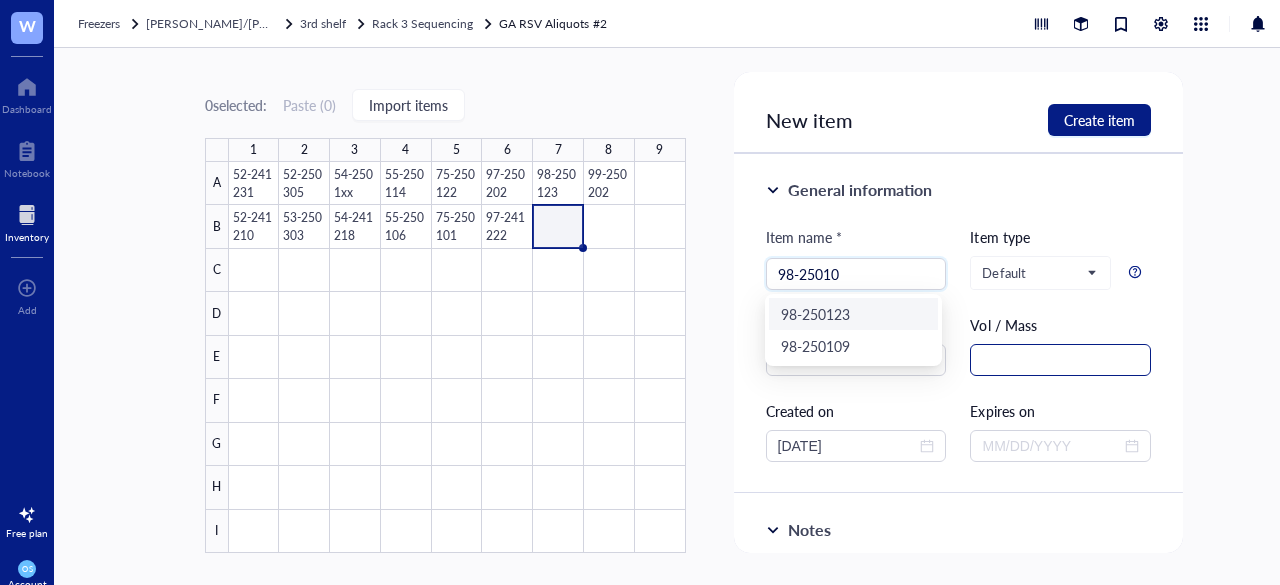 type on "98-250109" 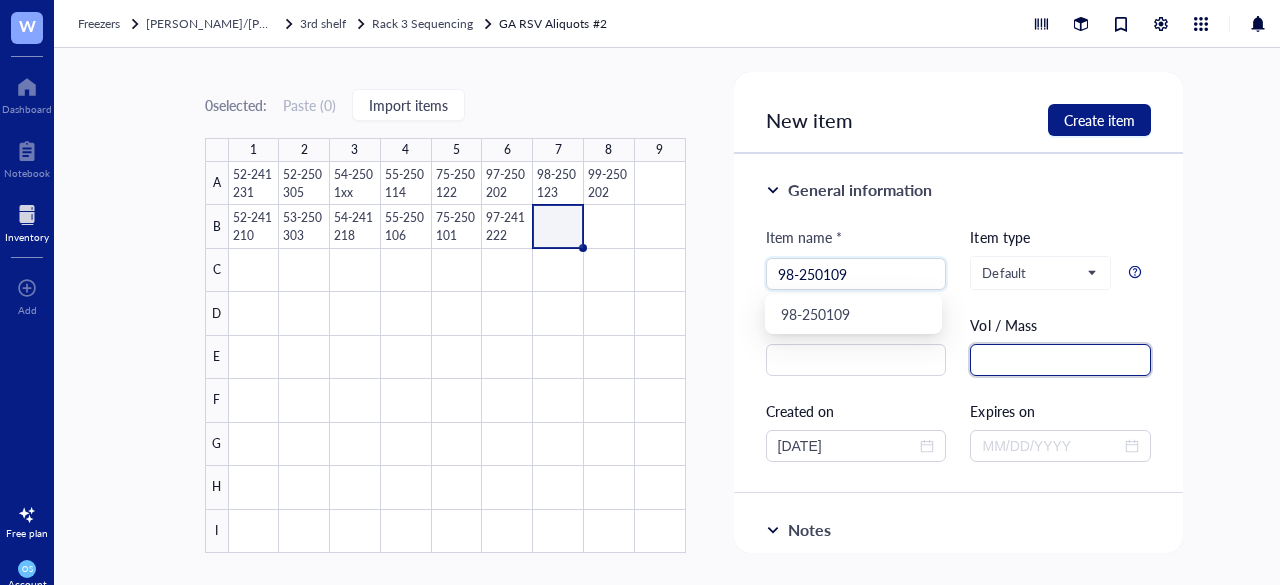 click at bounding box center [1060, 360] 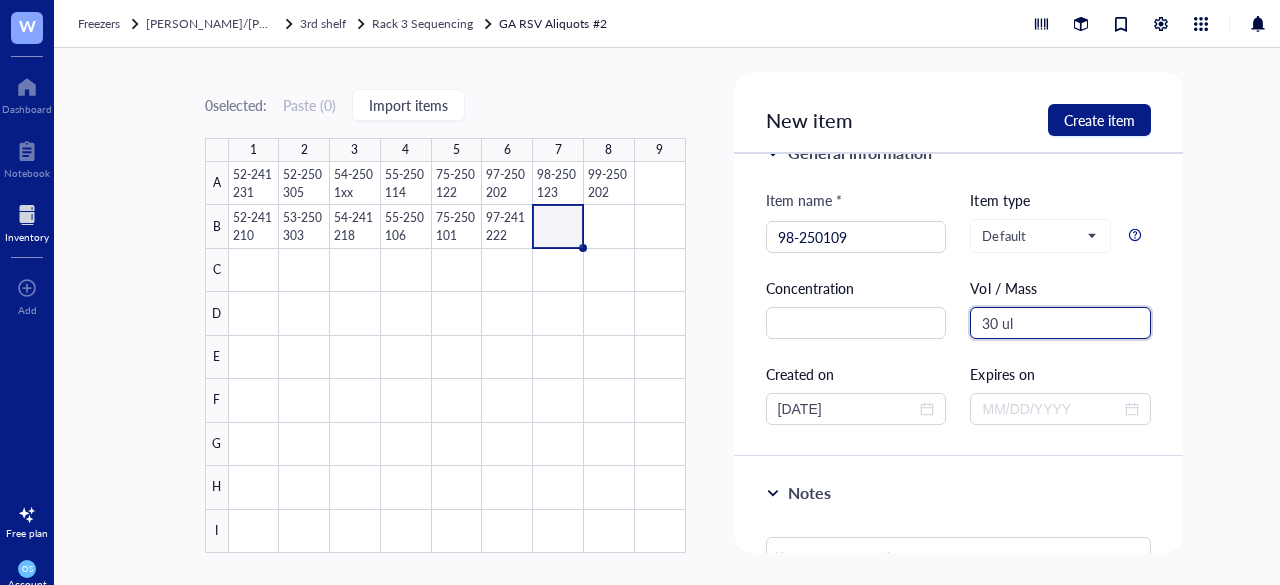 scroll, scrollTop: 172, scrollLeft: 0, axis: vertical 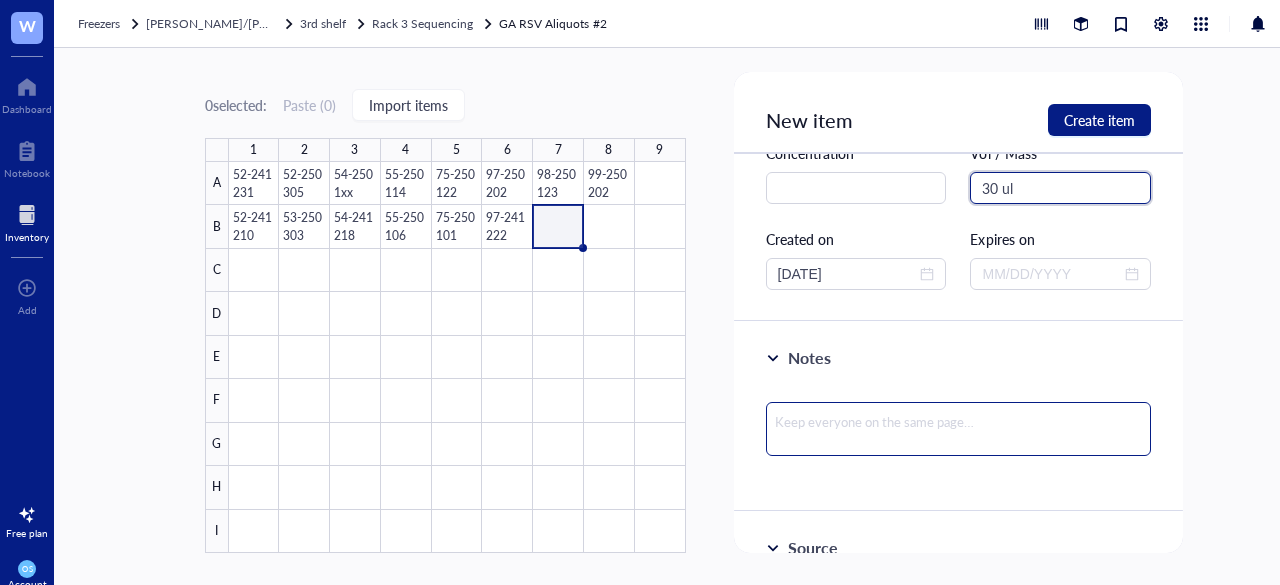 type on "30 ul" 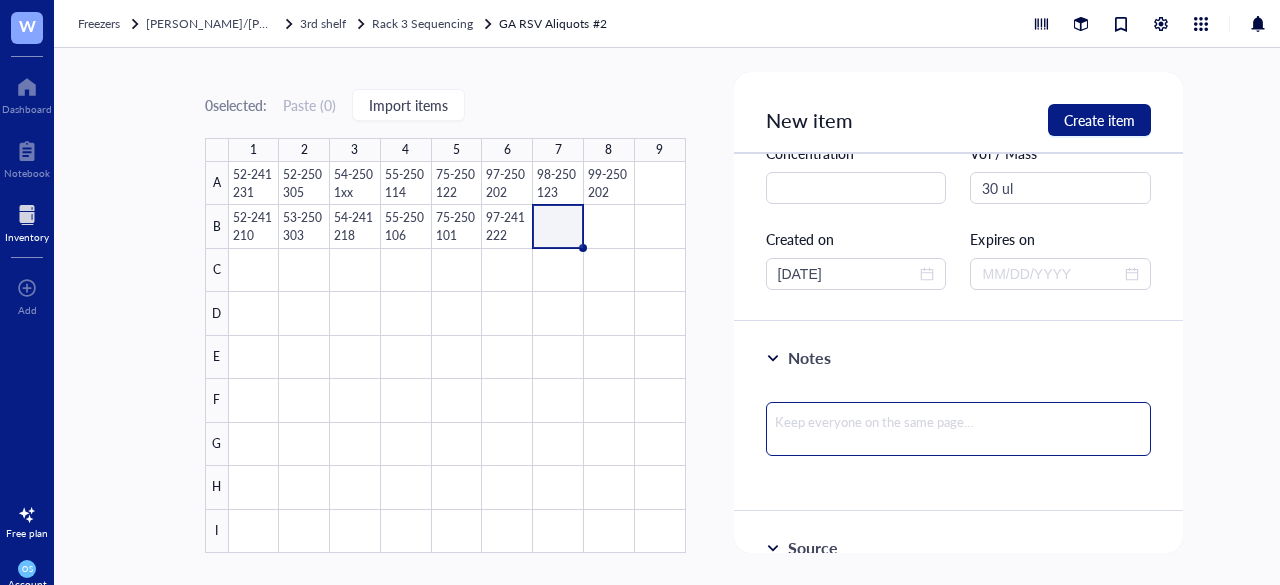 click at bounding box center (959, 429) 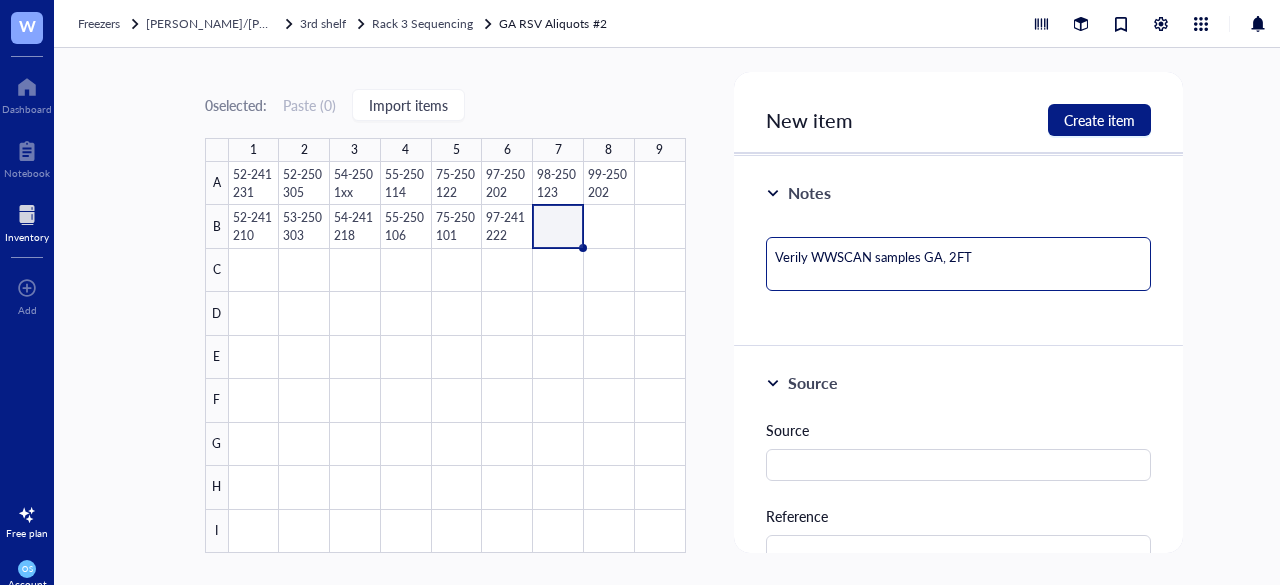 scroll, scrollTop: 338, scrollLeft: 0, axis: vertical 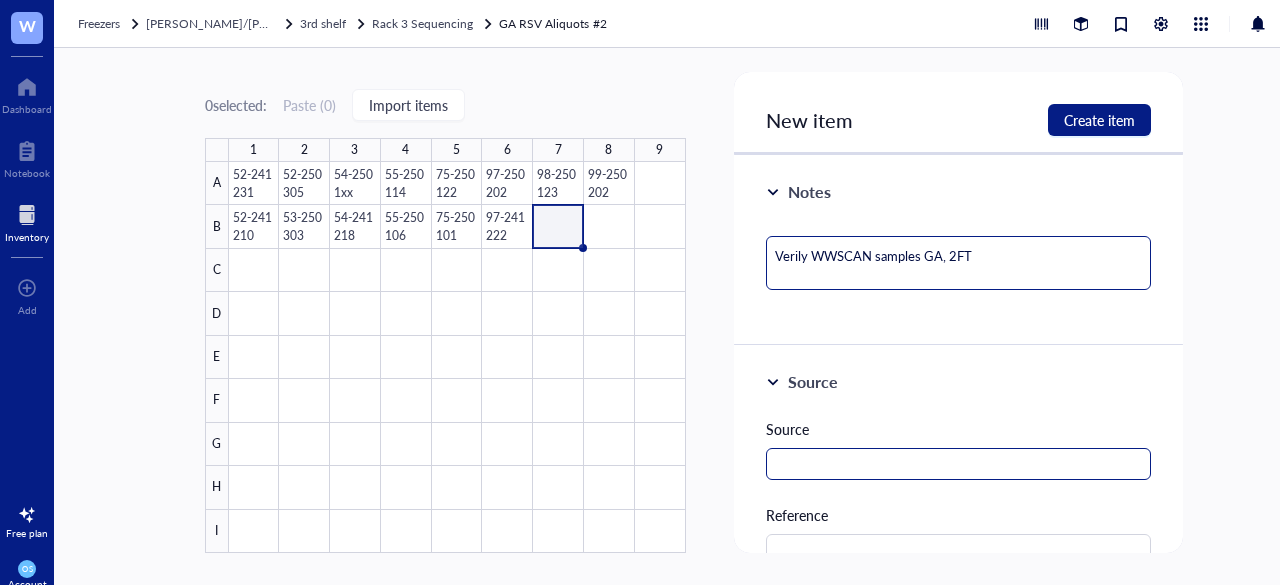type on "Verily WWSCAN samples GA, 2FT" 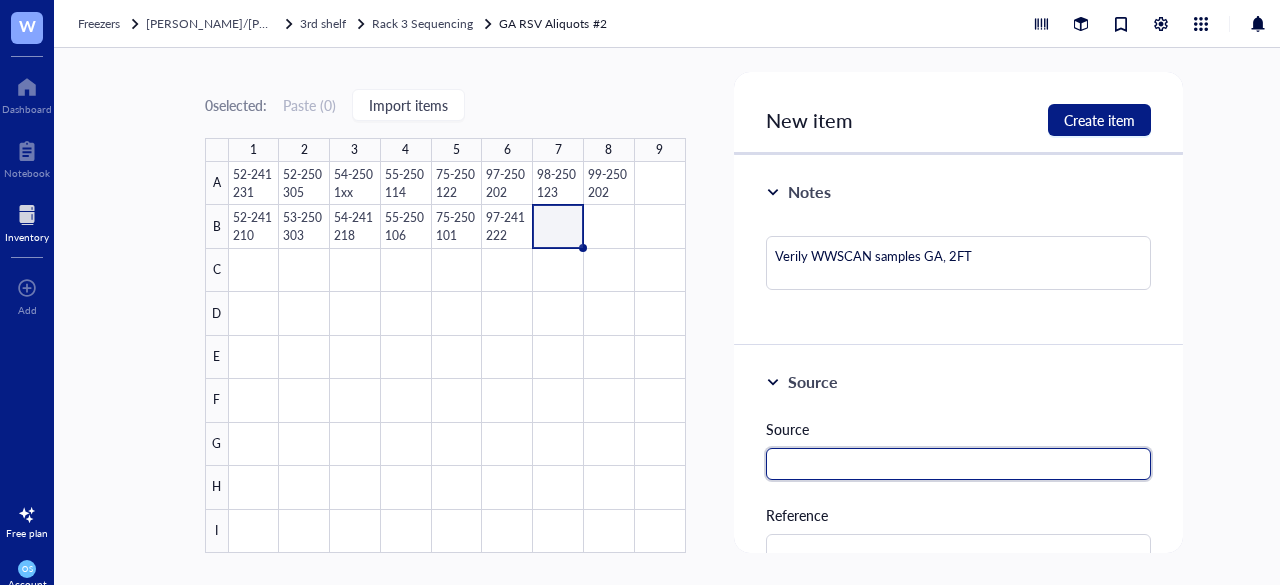 click at bounding box center (959, 464) 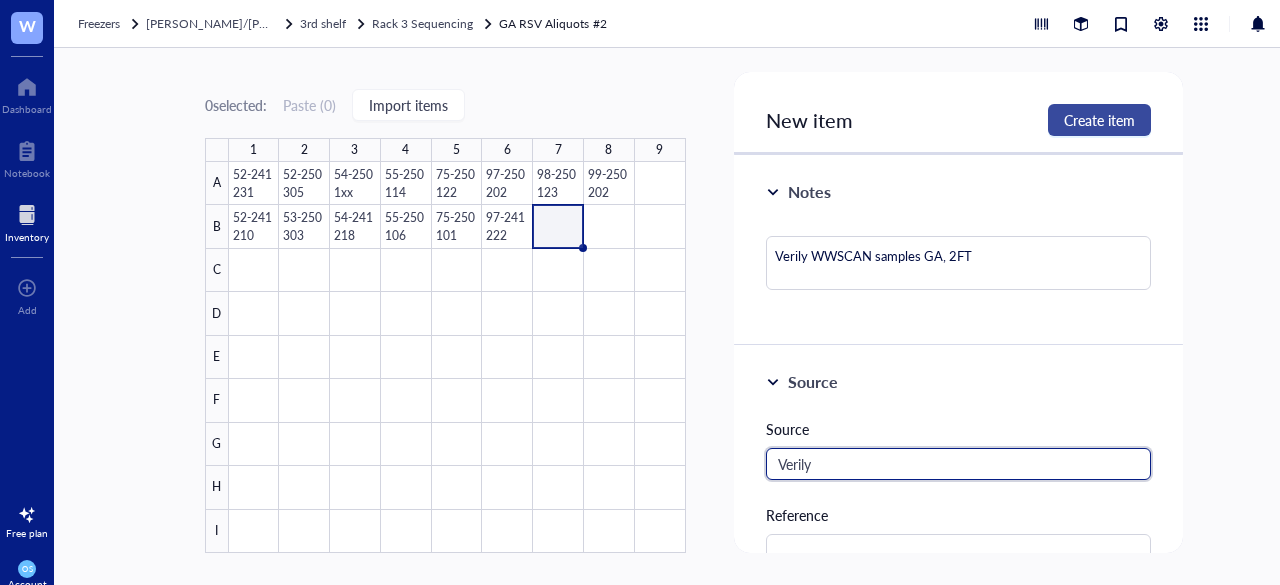 type on "Verily" 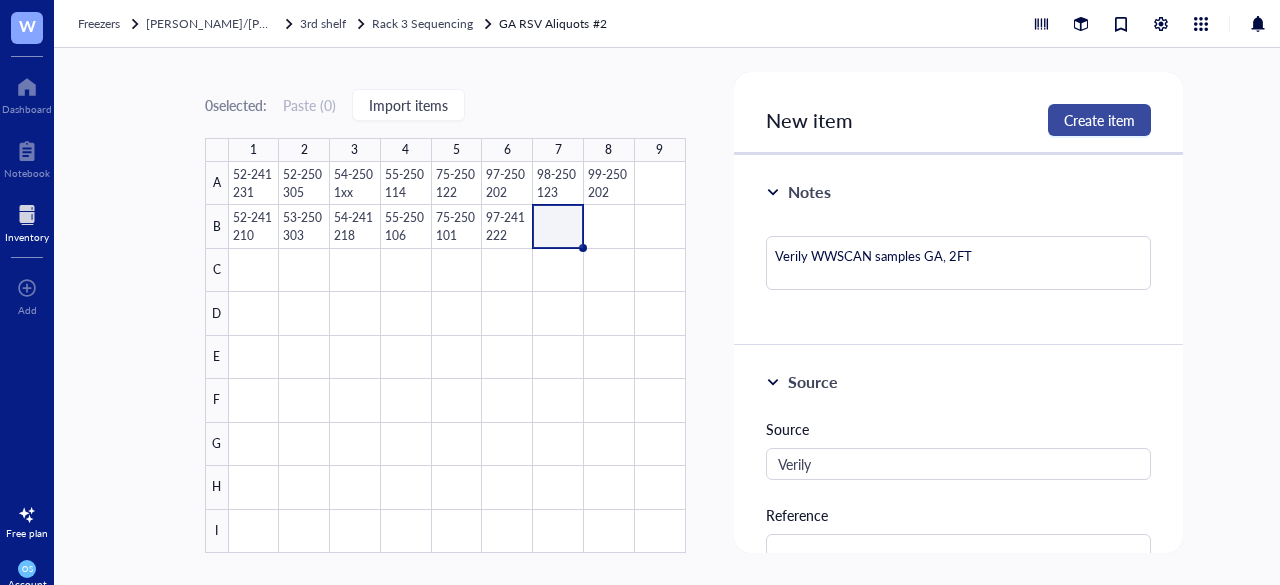 click on "Create item" at bounding box center [1099, 120] 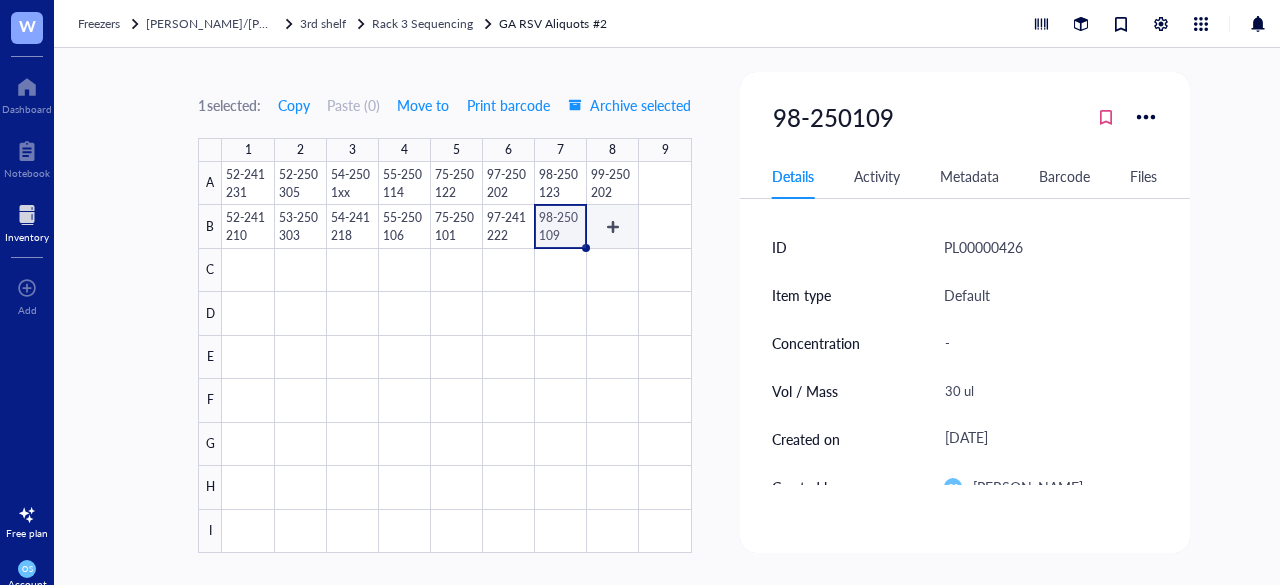 click at bounding box center (456, 357) 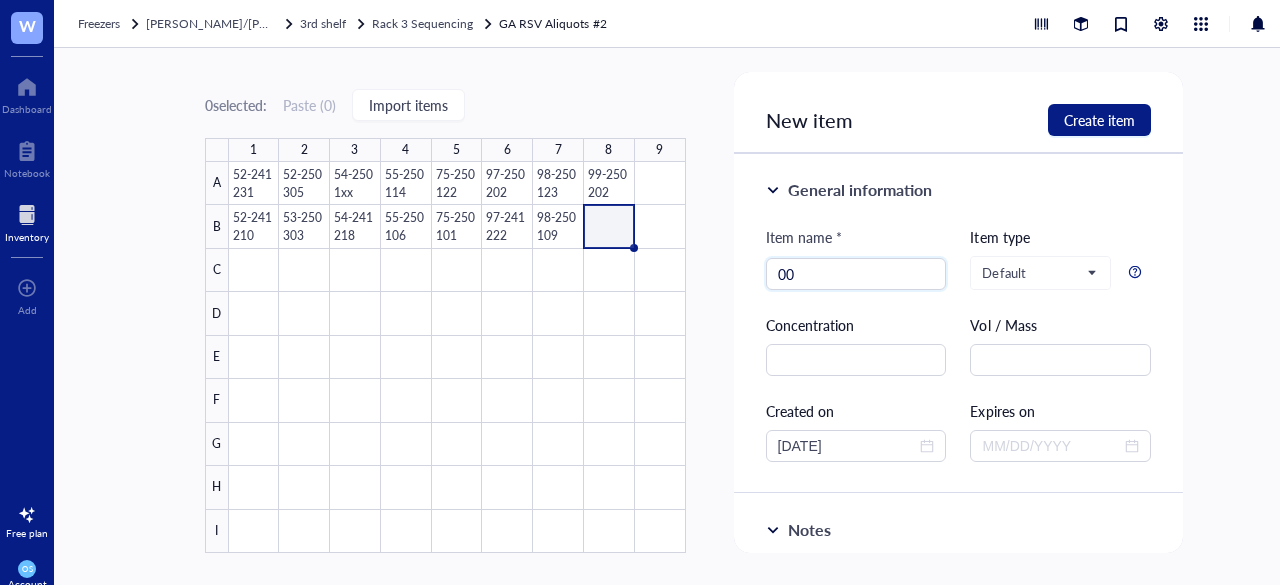 type on "0" 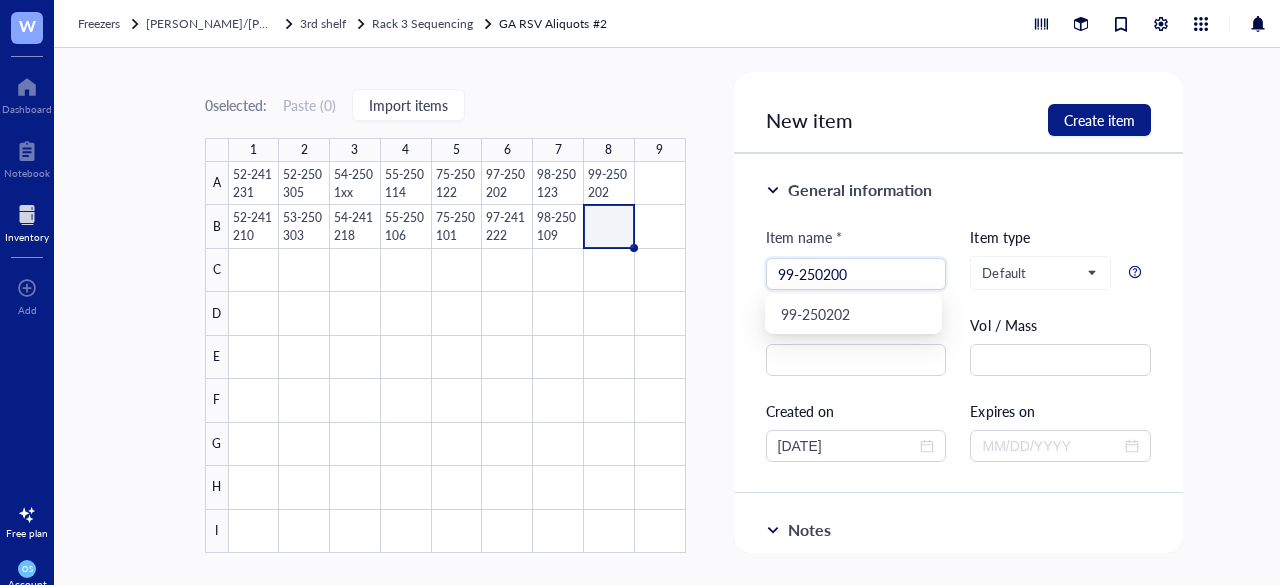 click on "0  selected: Paste ( 0 ) Import items 1 2 3 4 5 6 7 8 9 A B C D E F G H I 52-241231 52-250305 54-2501xx 55-250114 75-250122 97-250202 98-250123 99-250202 52-241210 53-250303 54-241218 55-250106 75-250101 97-241222 98-250109 GA RSV Aliquots #2 15 items 9  x  9  dimension 1  contributor Created on Jul 23, 2025 Created by Orlando Sablon III Modified on Jul 23, 2025 Modified by Orlando Sablon III Today OS Orlando Sablon III created item  98-250109 July 23, 2025   OS Orlando Sablon III created item  97-241222 July 23, 2025   OS Orlando Sablon III updated item  75-250101 July 23, 2025   OS Orlando Sablon III updated item  52-241231 July 23, 2025   OS Orlando Sablon III updated item  52-250305 July 23, 2025   OS Orlando Sablon III updated item  54-2501xx July 23, 2025   OS Orlando Sablon III updated item  55-250114 July 23, 2025   OS Orlando Sablon III updated item  75-250122 July 23, 2025   OS Orlando Sablon III updated item  97-250202 July 23, 2025   OS Orlando Sablon III updated item  98-250123 July 23, 2025   OS" at bounding box center [694, 316] 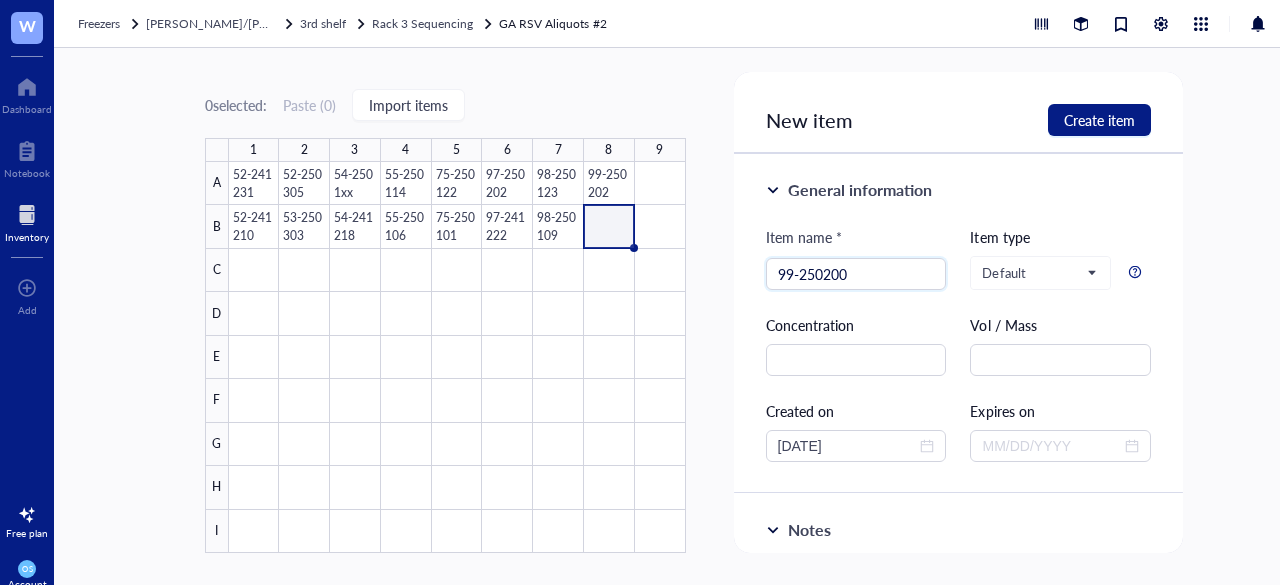 drag, startPoint x: 846, startPoint y: 267, endPoint x: 728, endPoint y: 267, distance: 118 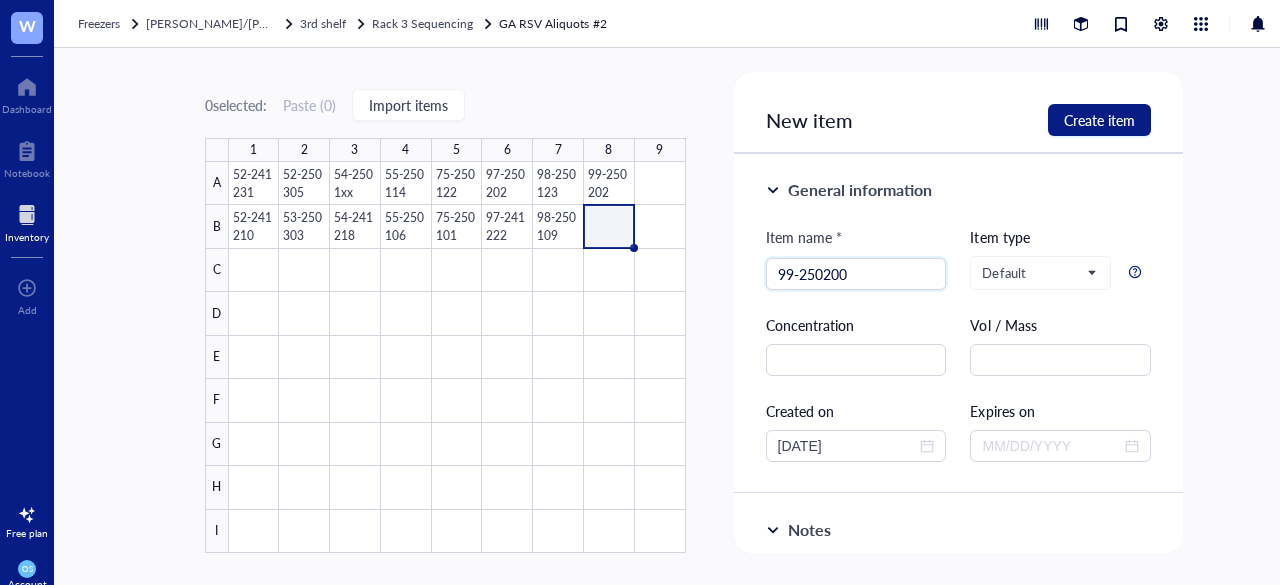 click on "0  selected: Paste ( 0 ) Import items 1 2 3 4 5 6 7 8 9 A B C D E F G H I 52-241231 52-250305 54-2501xx 55-250114 75-250122 97-250202 98-250123 99-250202 52-241210 53-250303 54-241218 55-250106 75-250101 97-241222 98-250109 GA RSV Aliquots #2 15 items 9  x  9  dimension 1  contributor Created on Jul 23, 2025 Created by Orlando Sablon III Modified on Jul 23, 2025 Modified by Orlando Sablon III Today OS Orlando Sablon III created item  98-250109 July 23, 2025   OS Orlando Sablon III created item  97-241222 July 23, 2025   OS Orlando Sablon III updated item  75-250101 July 23, 2025   OS Orlando Sablon III updated item  52-241231 July 23, 2025   OS Orlando Sablon III updated item  52-250305 July 23, 2025   OS Orlando Sablon III updated item  54-2501xx July 23, 2025   OS Orlando Sablon III updated item  55-250114 July 23, 2025   OS Orlando Sablon III updated item  75-250122 July 23, 2025   OS Orlando Sablon III updated item  97-250202 July 23, 2025   OS Orlando Sablon III updated item  98-250123 July 23, 2025   OS" at bounding box center [694, 316] 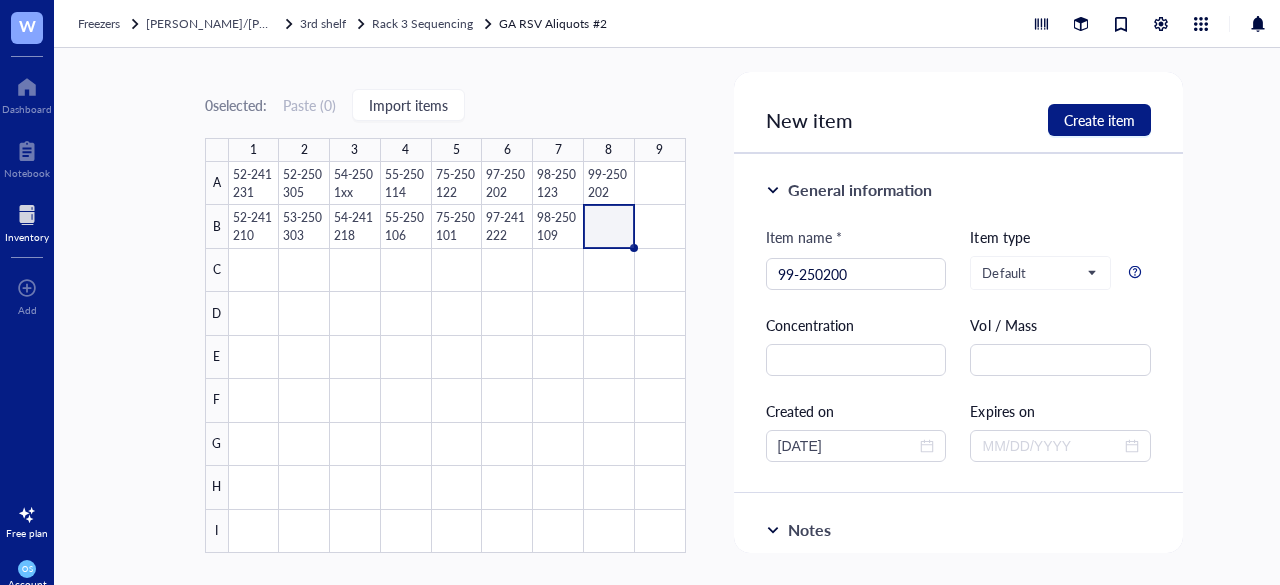 click on "0  selected: Paste ( 0 ) Import items 1 2 3 4 5 6 7 8 9 A B C D E F G H I 52-241231 52-250305 54-2501xx 55-250114 75-250122 97-250202 98-250123 99-250202 52-241210 53-250303 54-241218 55-250106 75-250101 97-241222 98-250109 GA RSV Aliquots #2 15 items 9  x  9  dimension 1  contributor Created on Jul 23, 2025 Created by Orlando Sablon III Modified on Jul 23, 2025 Modified by Orlando Sablon III Today OS Orlando Sablon III created item  98-250109 July 23, 2025   OS Orlando Sablon III created item  97-241222 July 23, 2025   OS Orlando Sablon III updated item  75-250101 July 23, 2025   OS Orlando Sablon III updated item  52-241231 July 23, 2025   OS Orlando Sablon III updated item  52-250305 July 23, 2025   OS Orlando Sablon III updated item  54-2501xx July 23, 2025   OS Orlando Sablon III updated item  55-250114 July 23, 2025   OS Orlando Sablon III updated item  75-250122 July 23, 2025   OS Orlando Sablon III updated item  97-250202 July 23, 2025   OS Orlando Sablon III updated item  98-250123 July 23, 2025   OS" at bounding box center [694, 316] 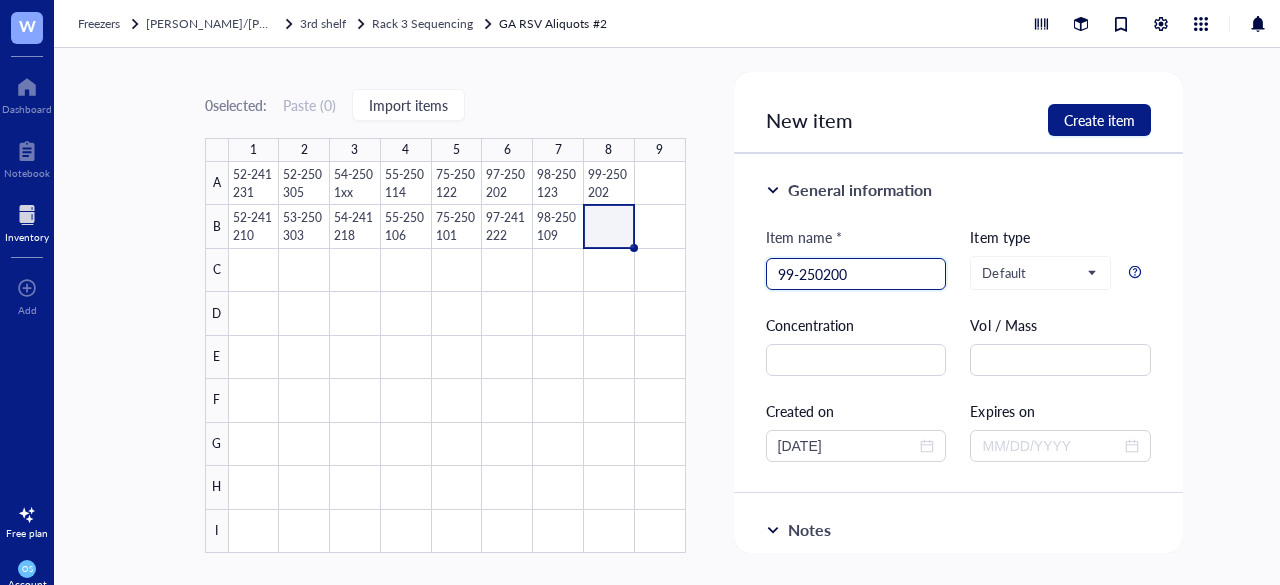 click on "99-250200" at bounding box center [856, 274] 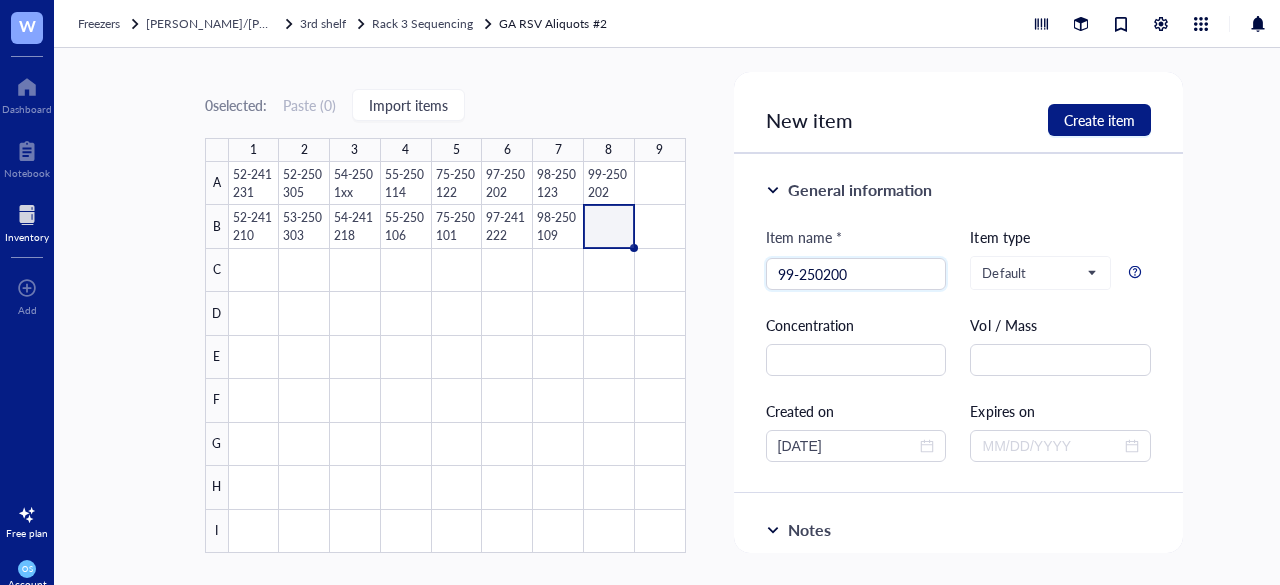 drag, startPoint x: 855, startPoint y: 269, endPoint x: 705, endPoint y: 274, distance: 150.08331 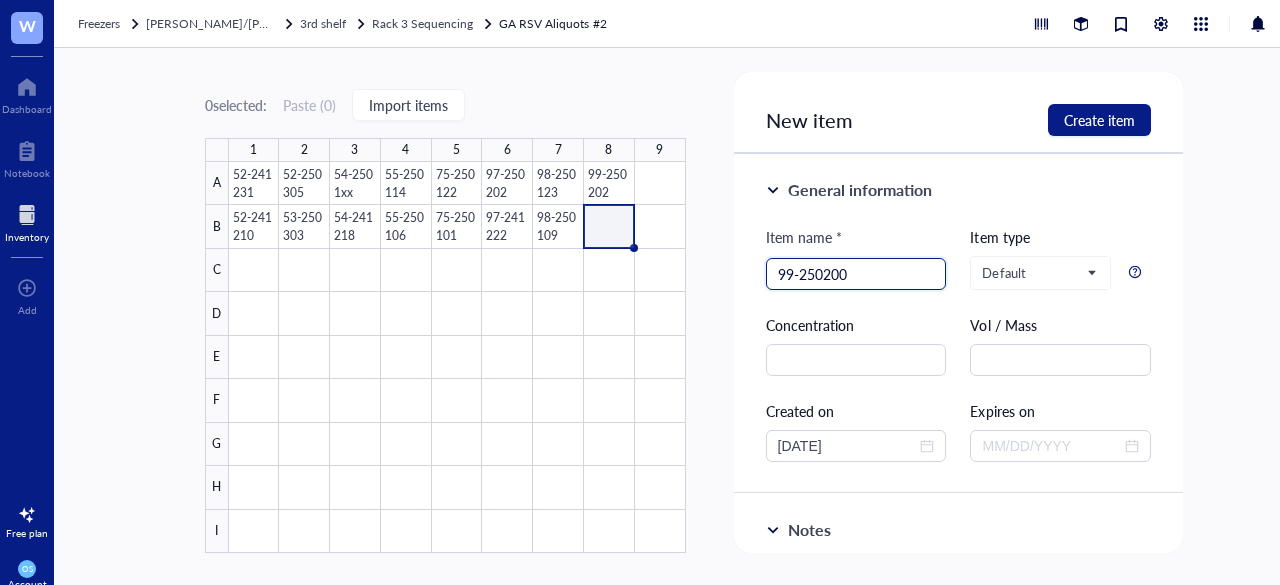 click on "99-250200" at bounding box center [856, 274] 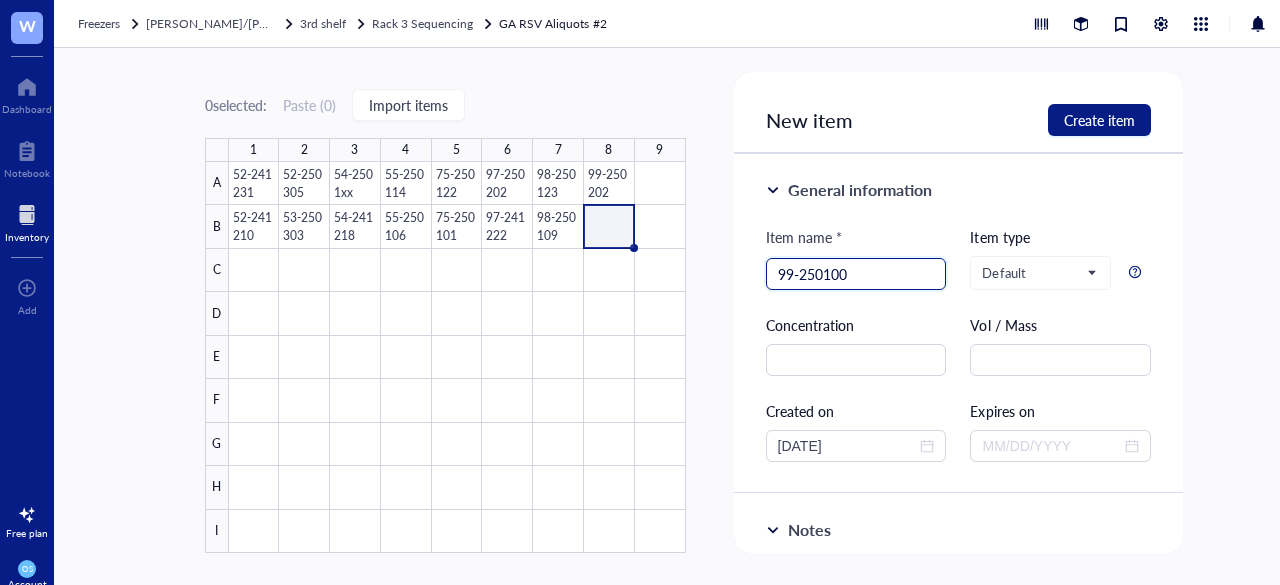 drag, startPoint x: 841, startPoint y: 278, endPoint x: 814, endPoint y: 278, distance: 27 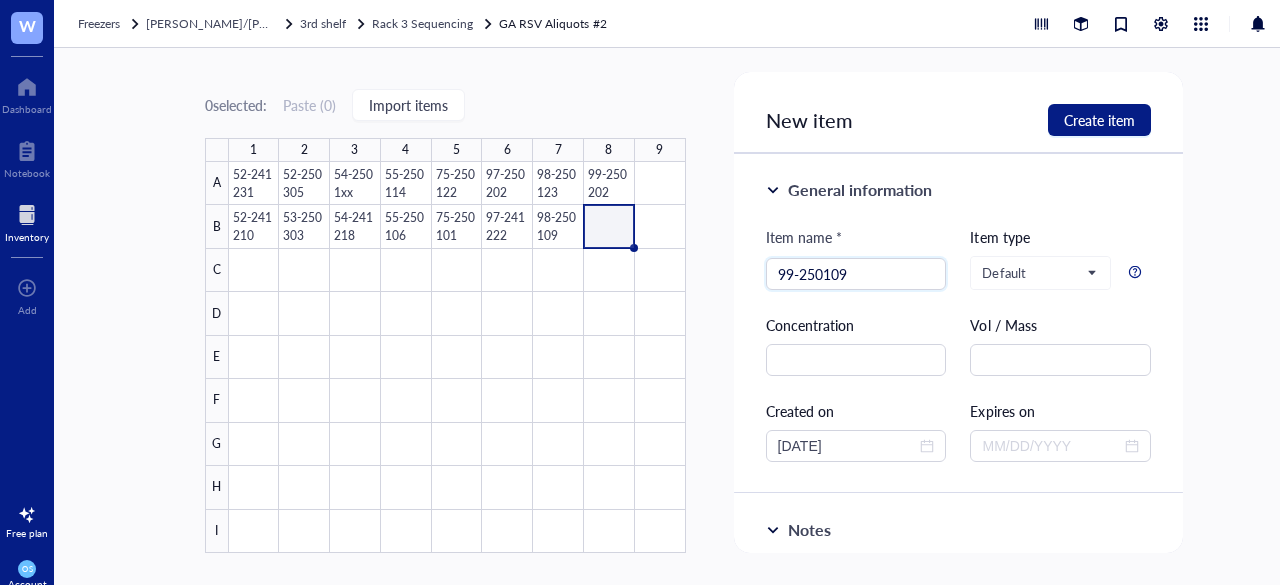 type on "99-250109" 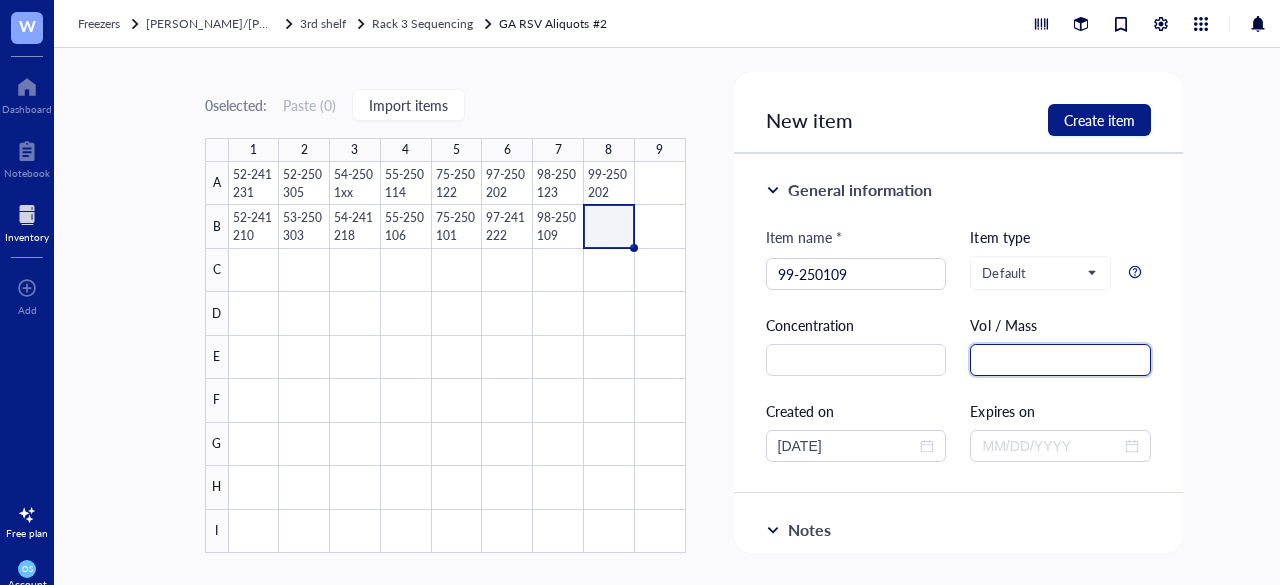 click at bounding box center [1060, 360] 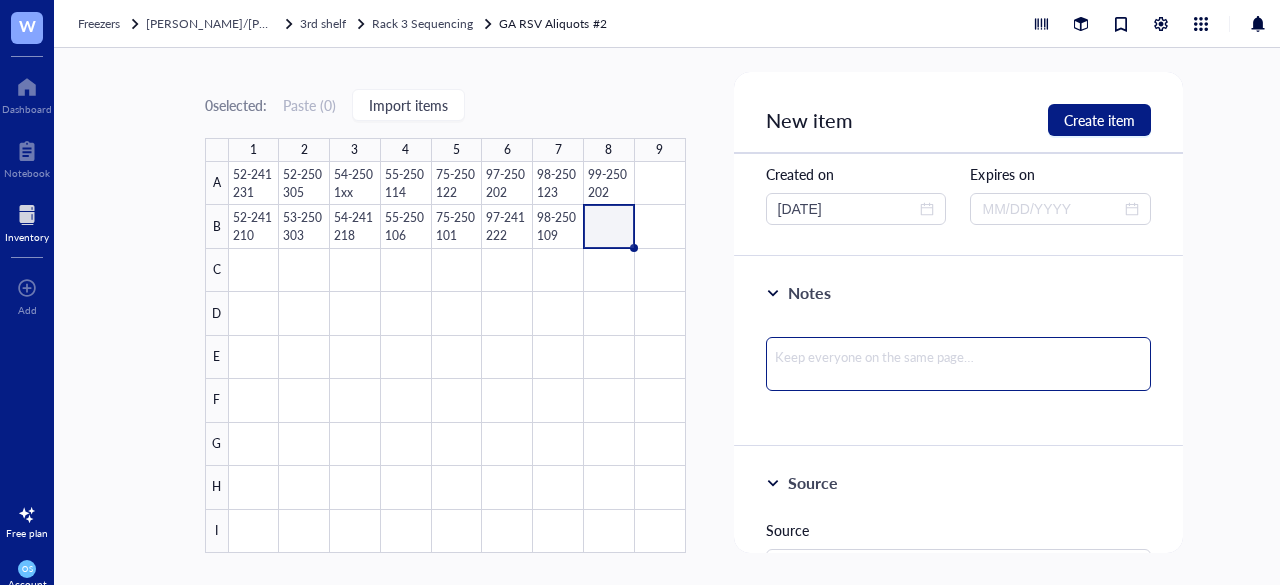 scroll, scrollTop: 239, scrollLeft: 0, axis: vertical 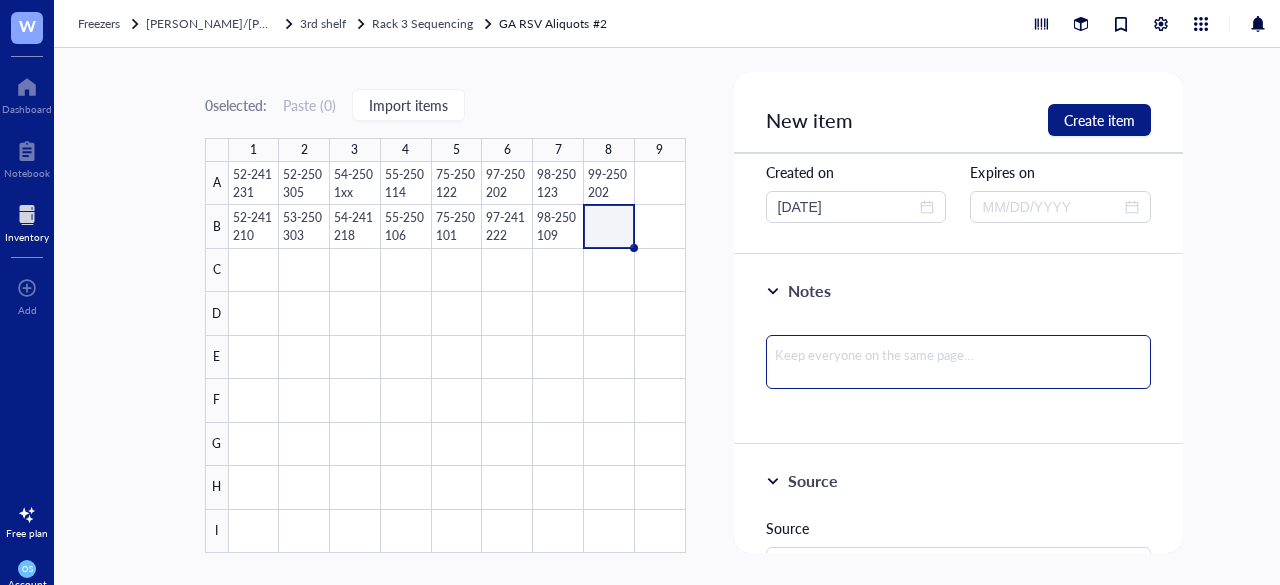type on "30 ul" 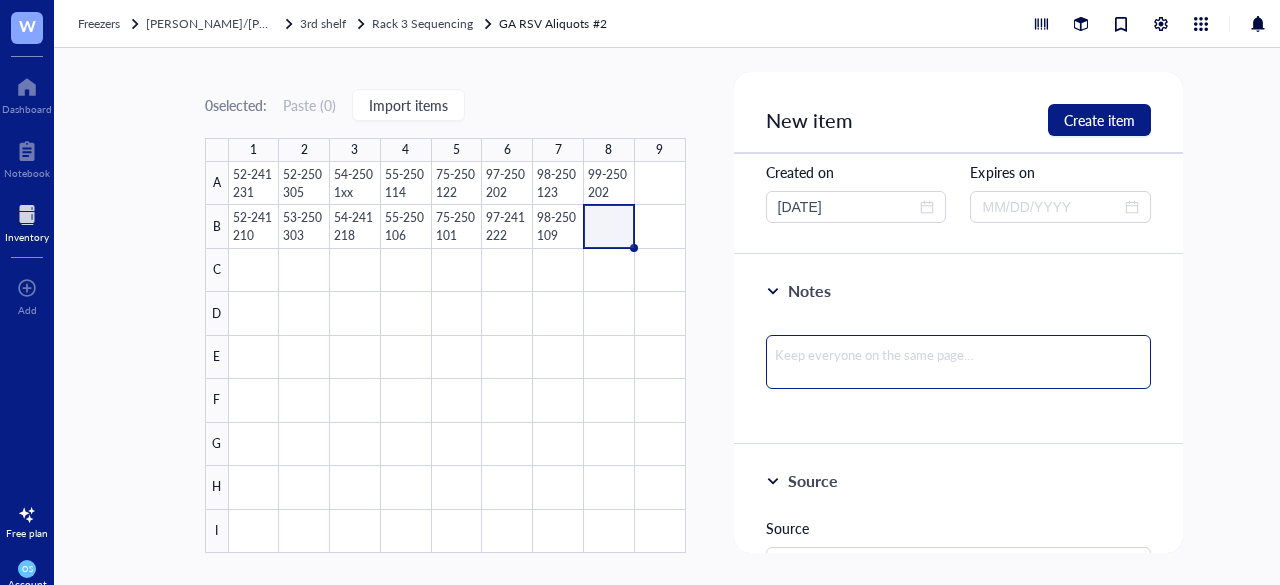 click at bounding box center (959, 362) 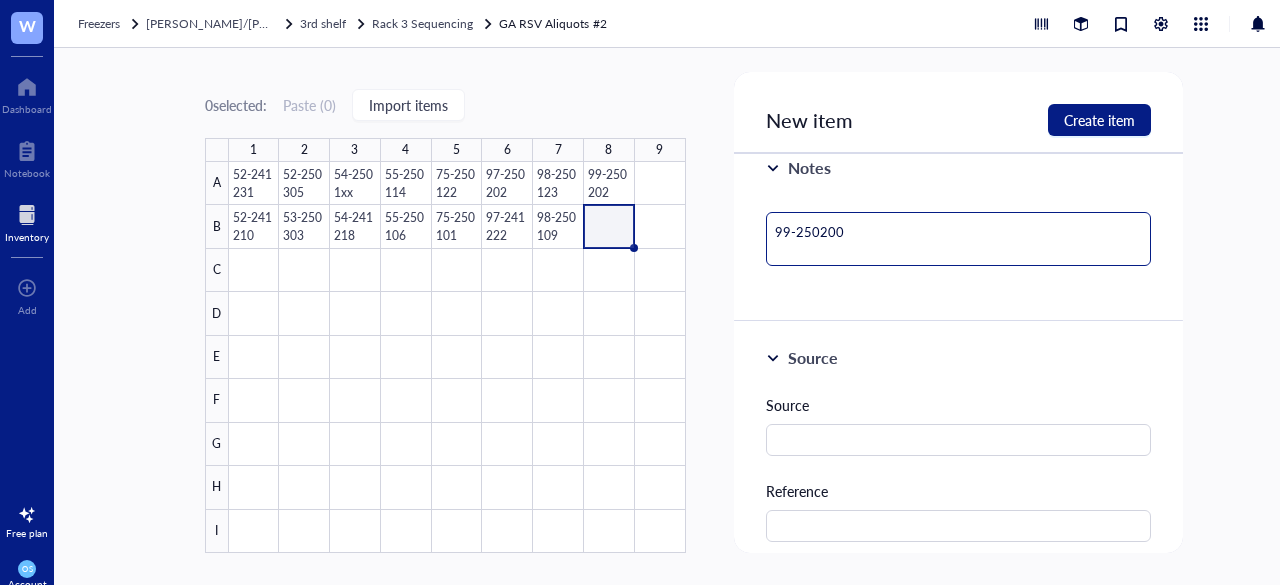 scroll, scrollTop: 363, scrollLeft: 0, axis: vertical 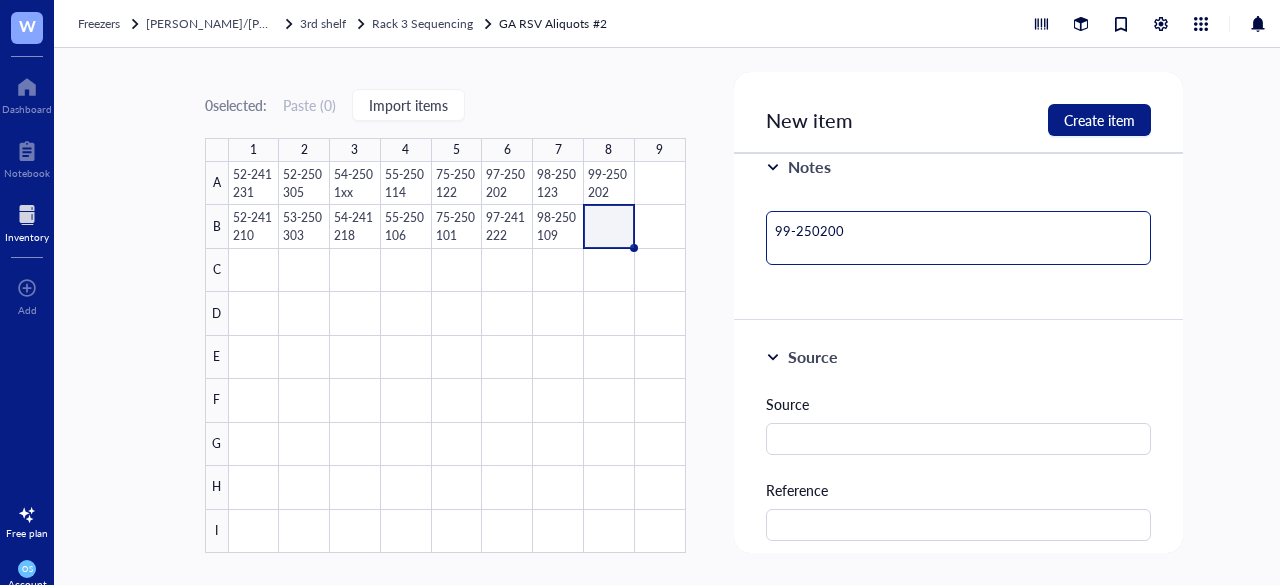 type on "99-25020" 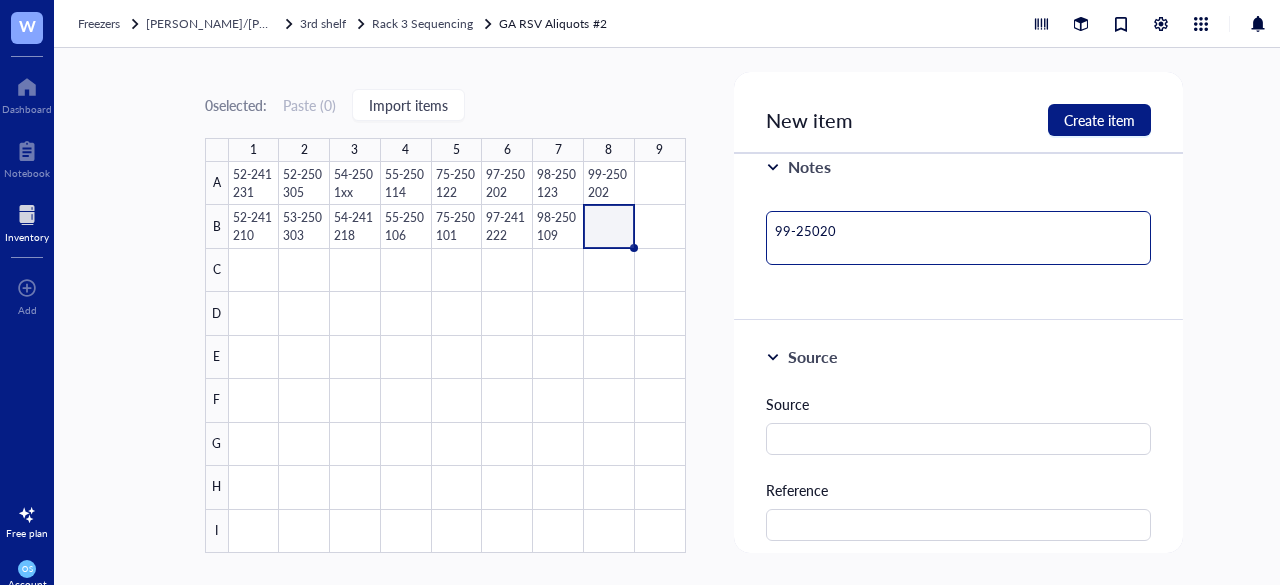 type on "99-2502" 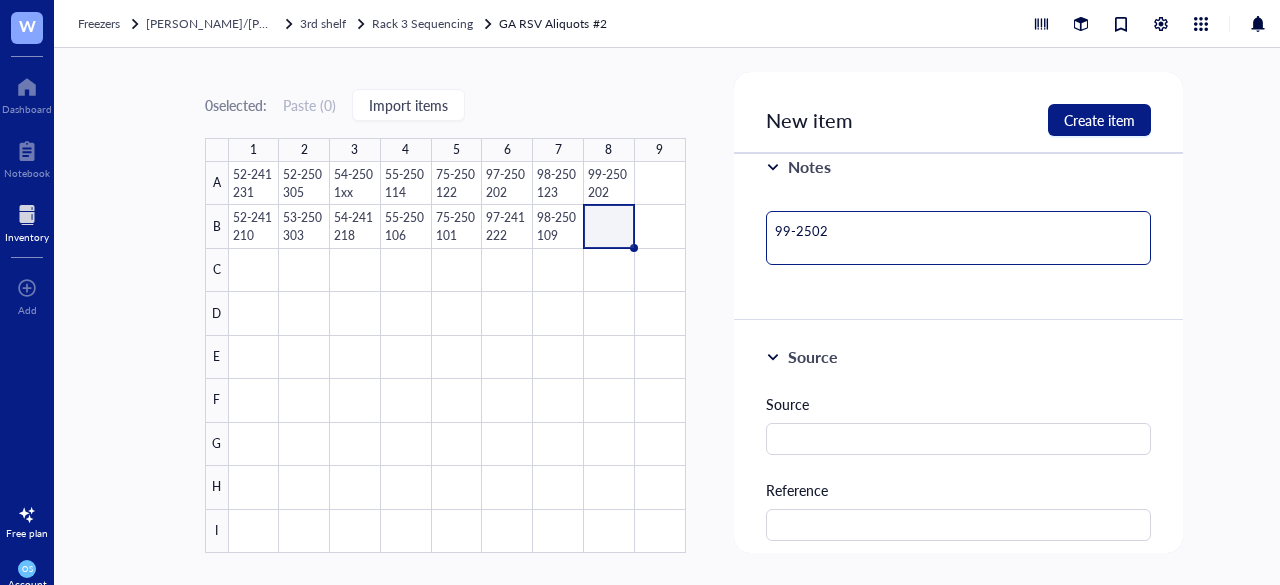 type on "99-250" 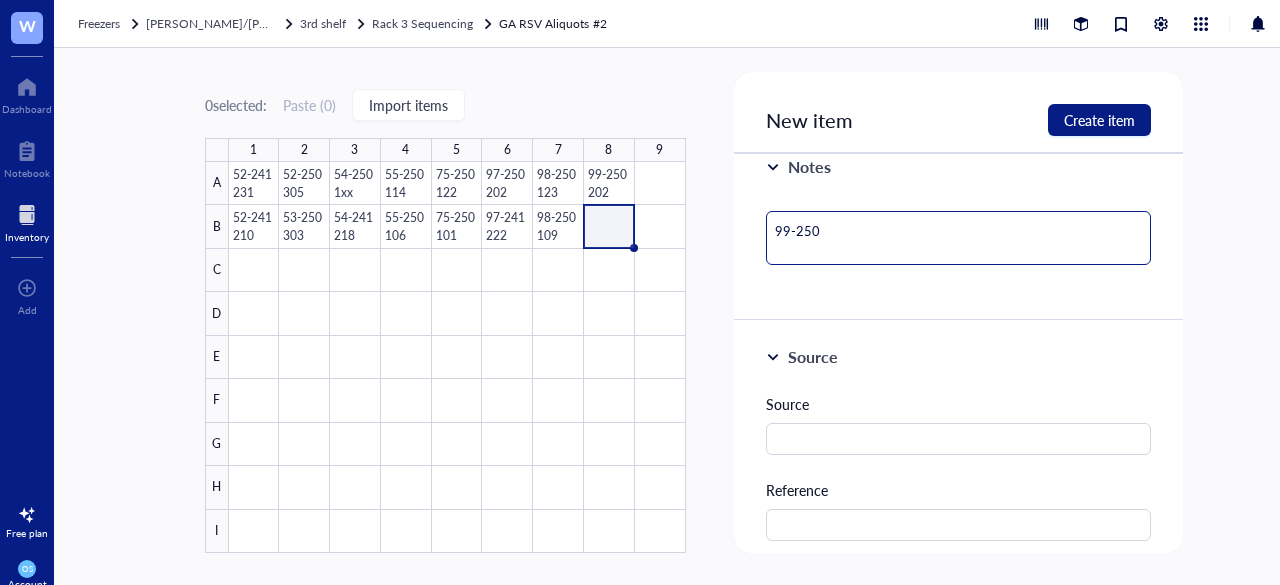 type on "99-25" 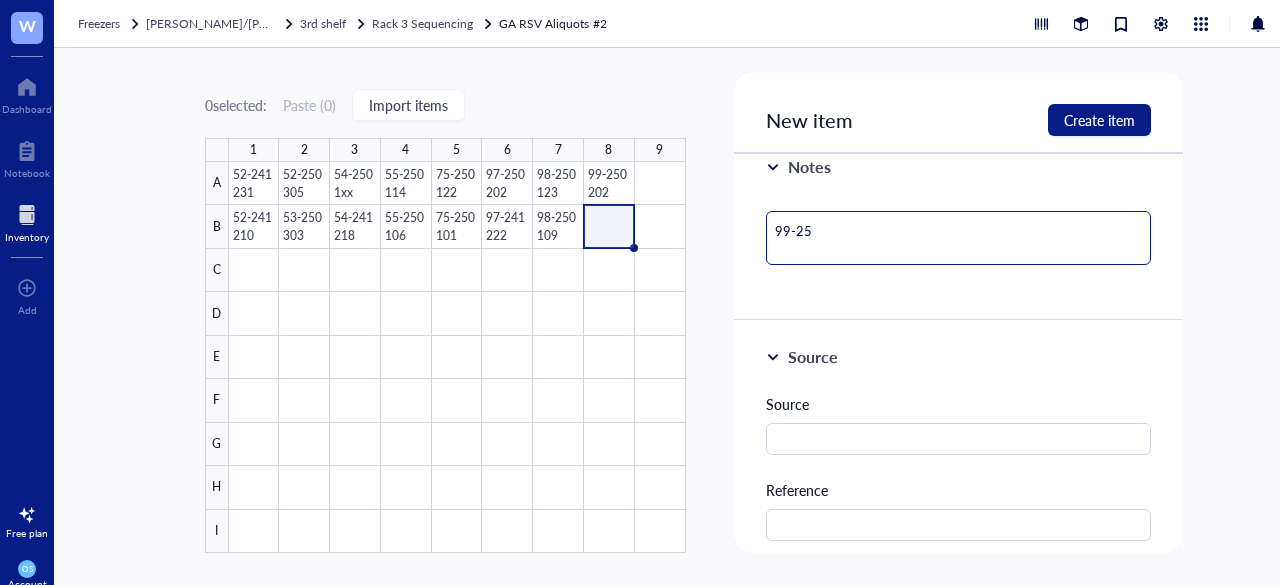 type on "99-2" 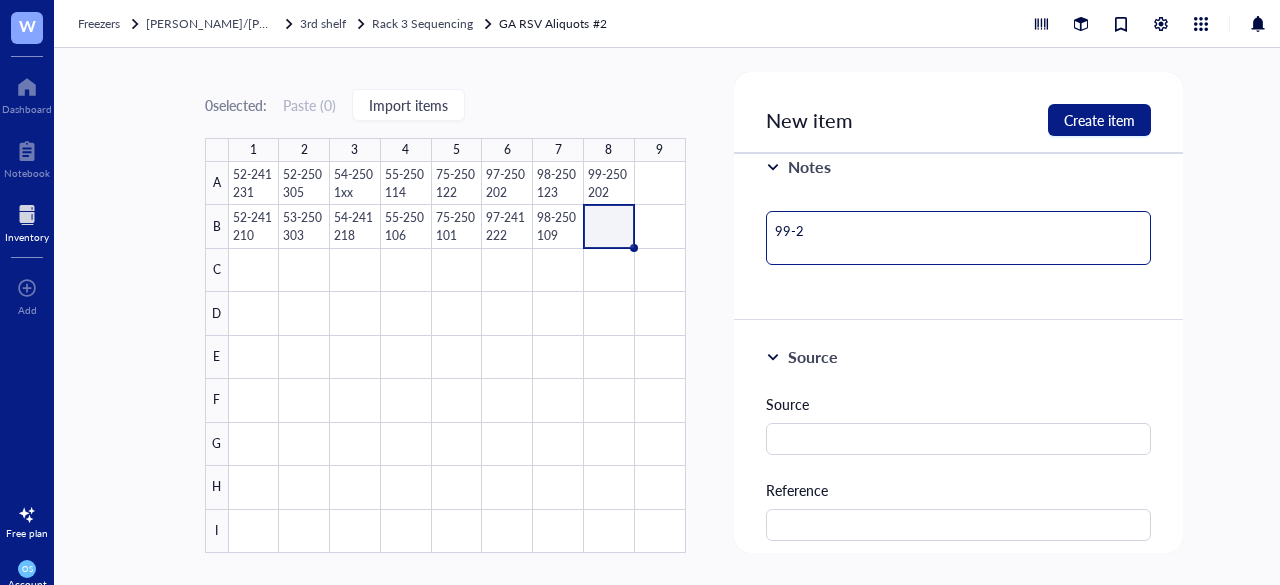 type on "99-" 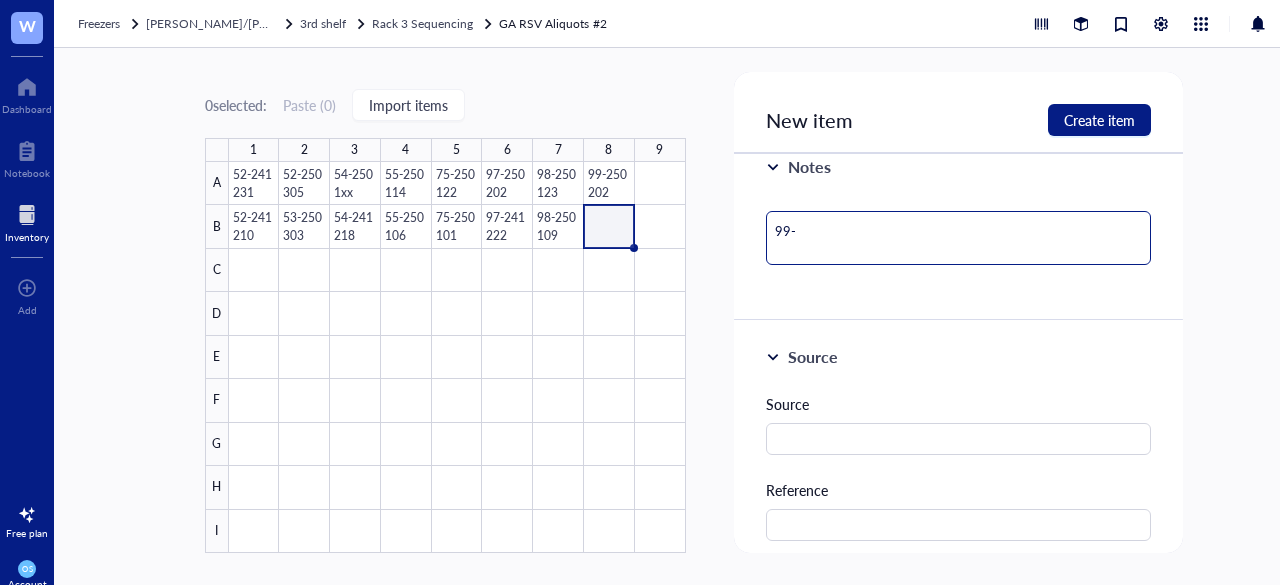 type on "99" 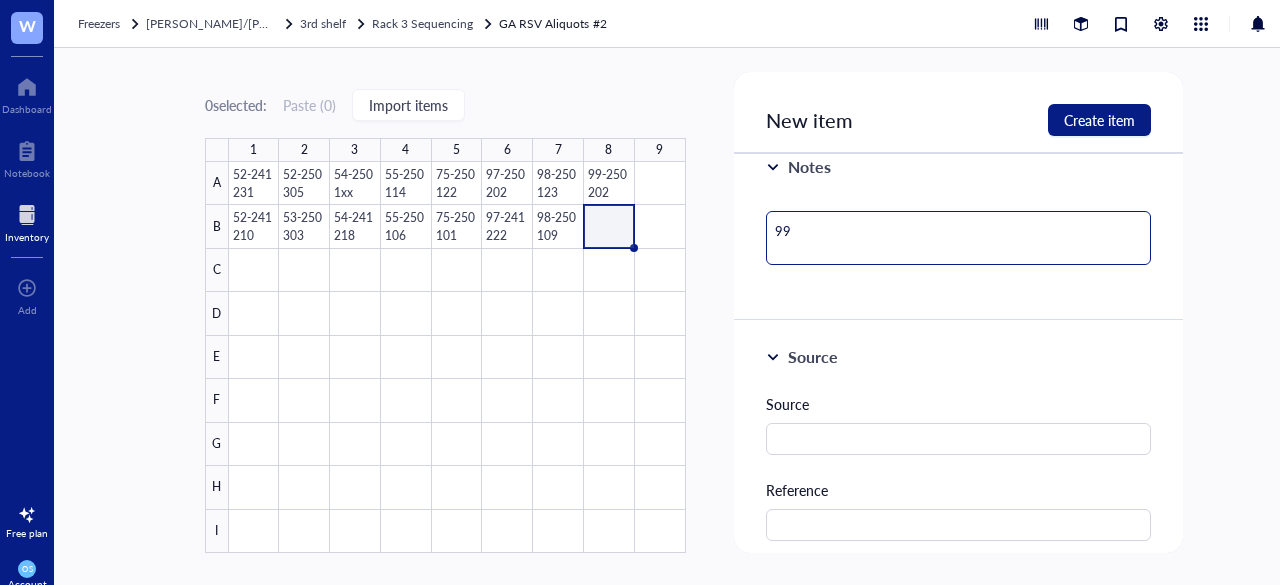 type on "9" 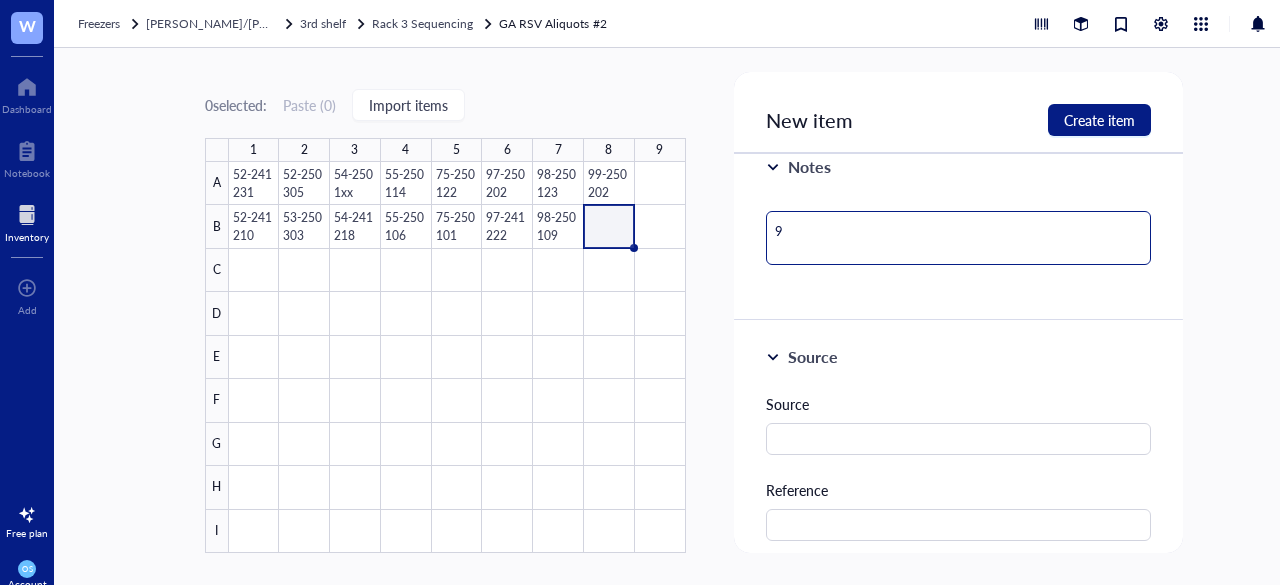 type on "Keep everyone on the same page…" 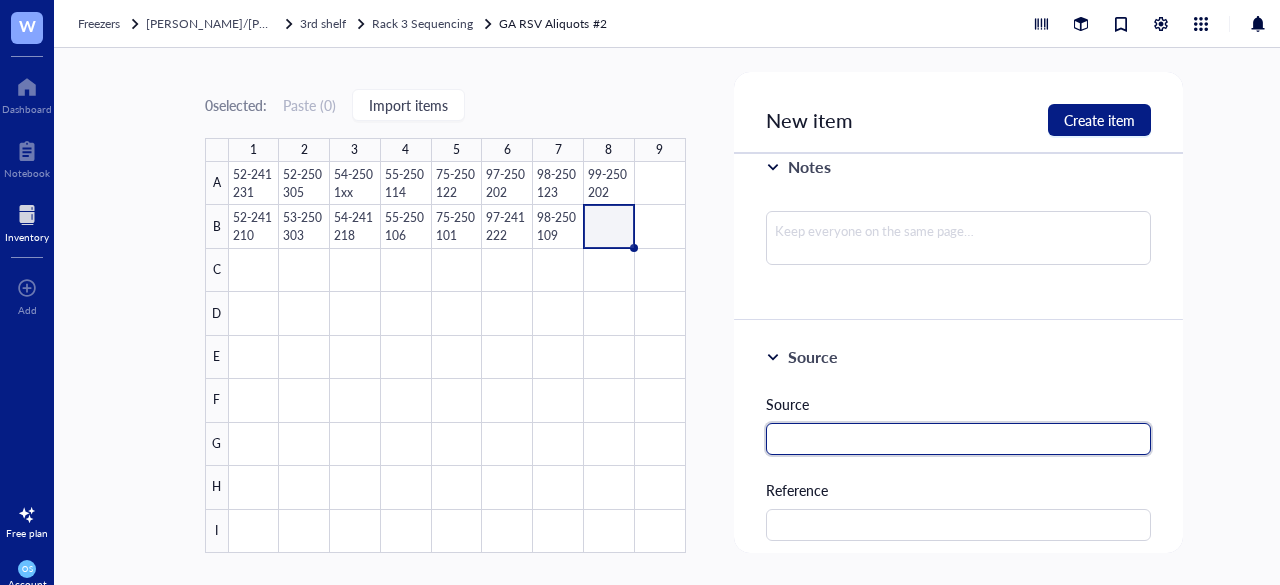 click at bounding box center (959, 439) 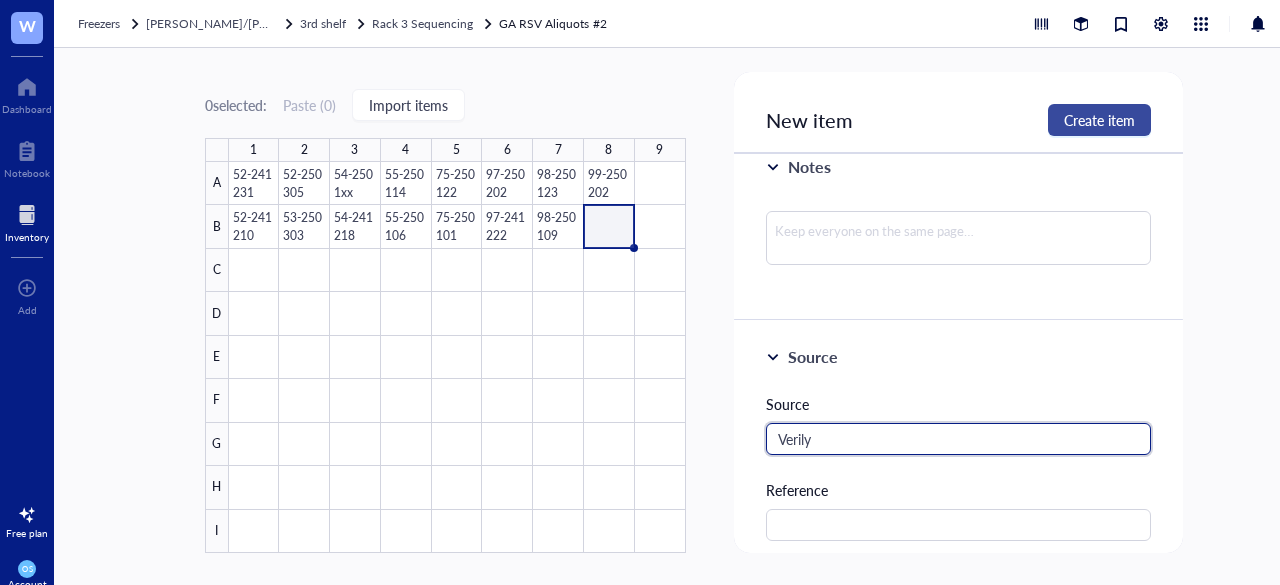 type on "Verily" 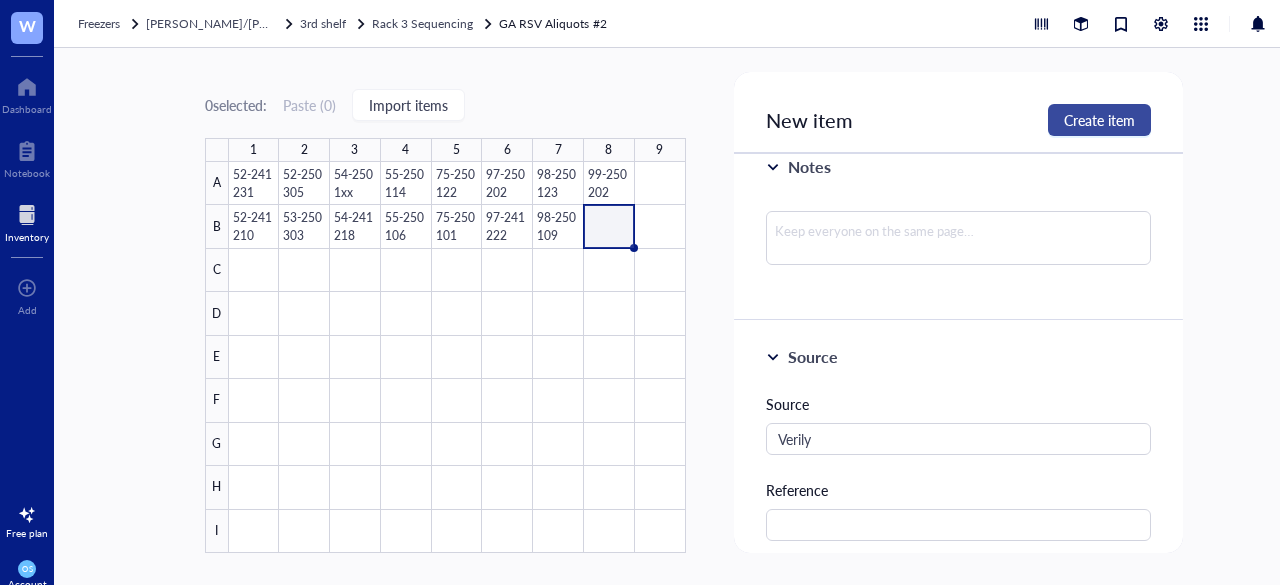 click on "Create item" at bounding box center [1099, 120] 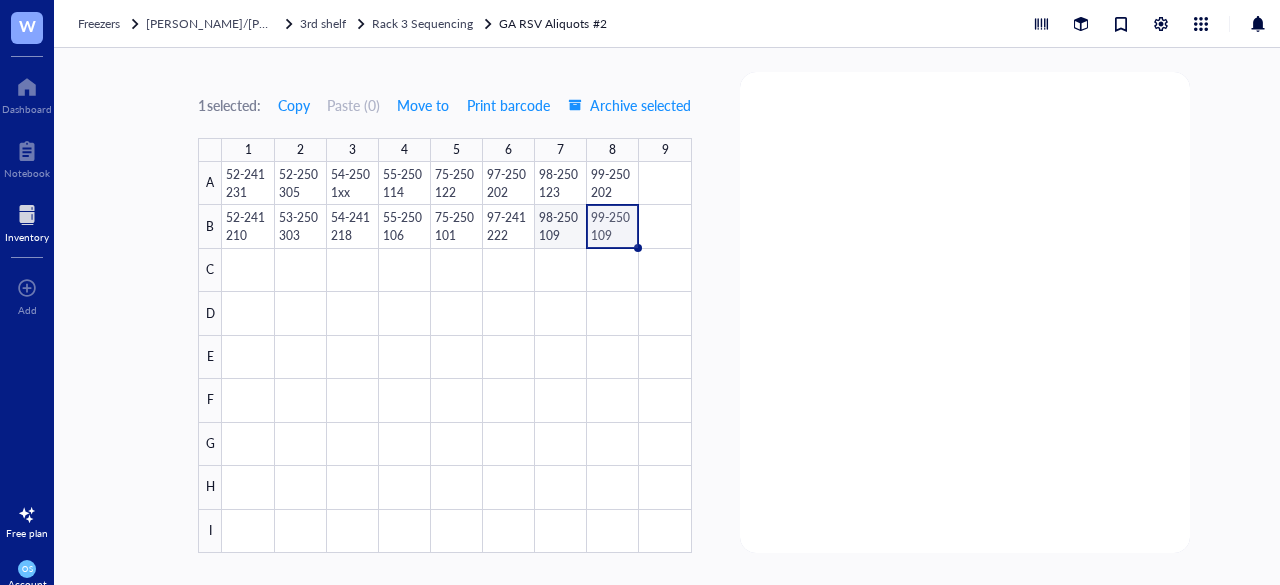 click at bounding box center [456, 357] 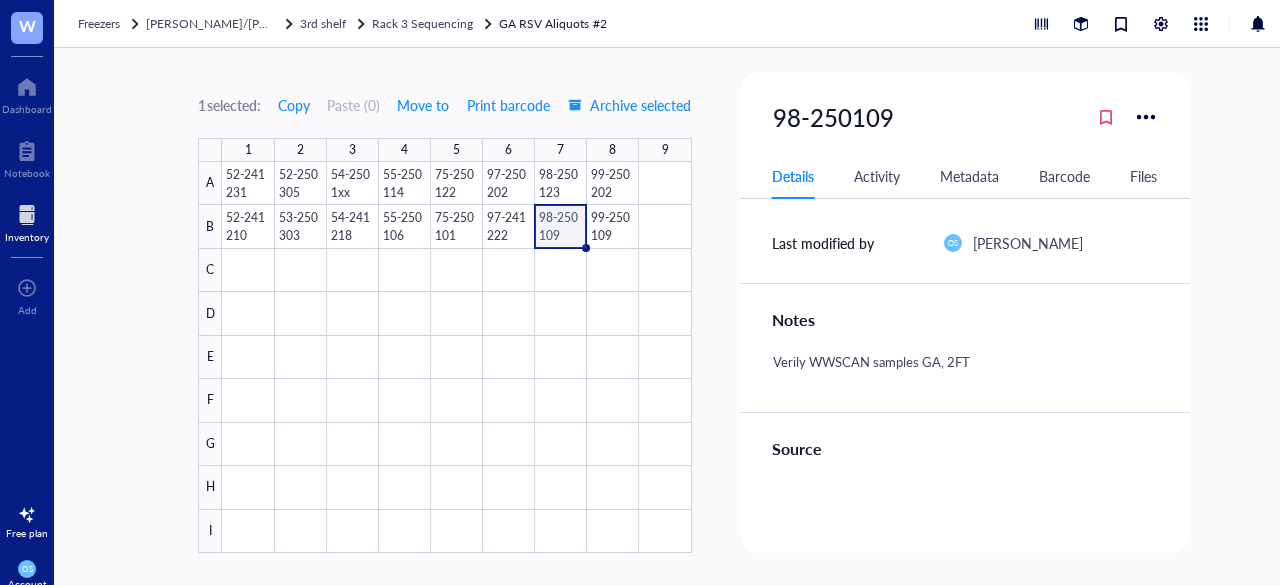 scroll, scrollTop: 390, scrollLeft: 0, axis: vertical 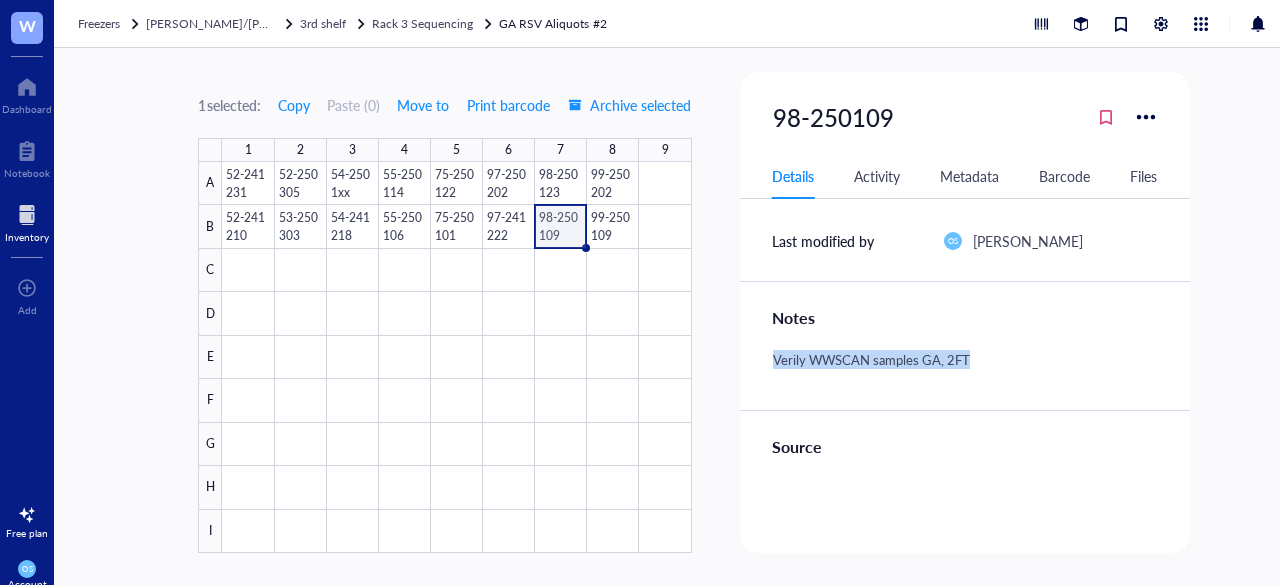 drag, startPoint x: 972, startPoint y: 359, endPoint x: 754, endPoint y: 358, distance: 218.00229 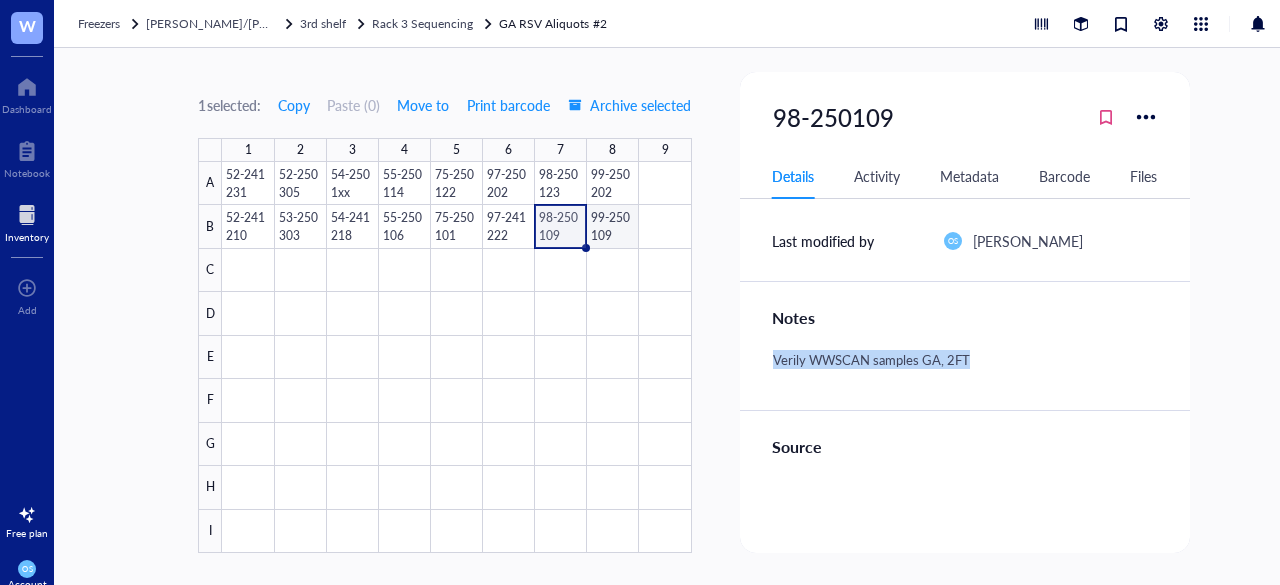 click at bounding box center [456, 357] 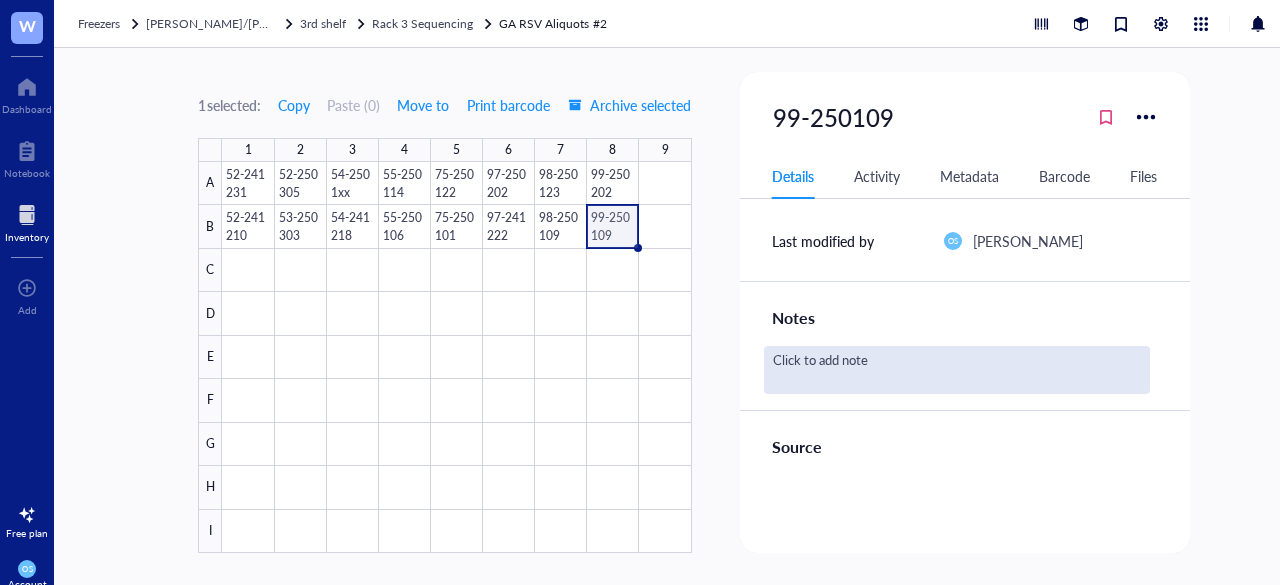 click on "Click to add note" at bounding box center [957, 370] 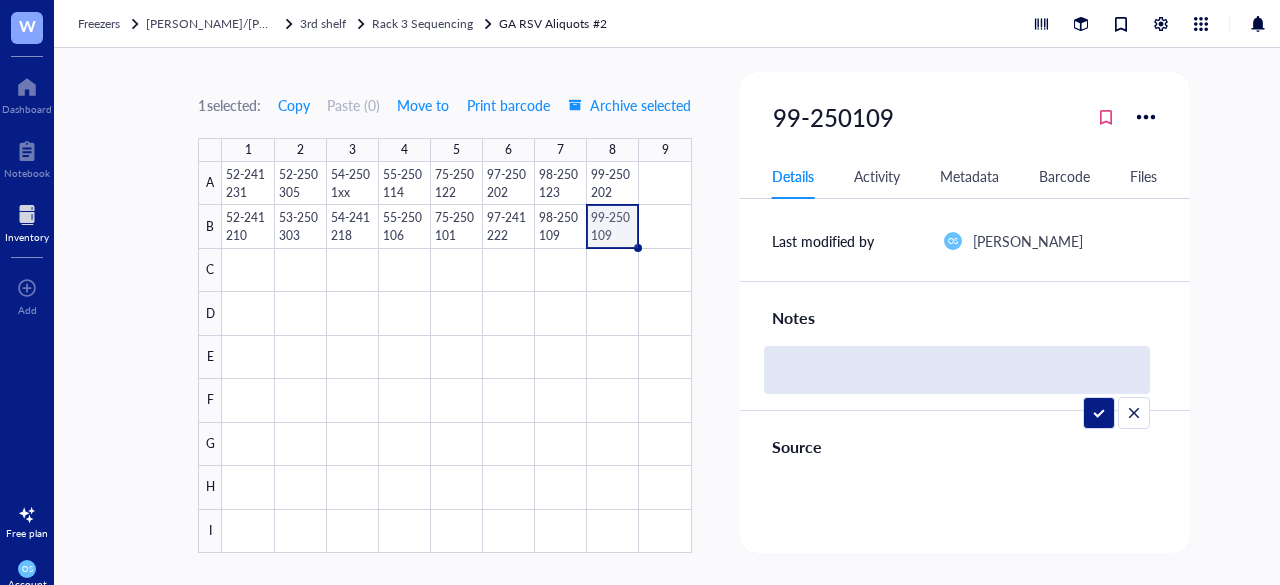 type on "Verily WWSCAN samples GA, 2FT" 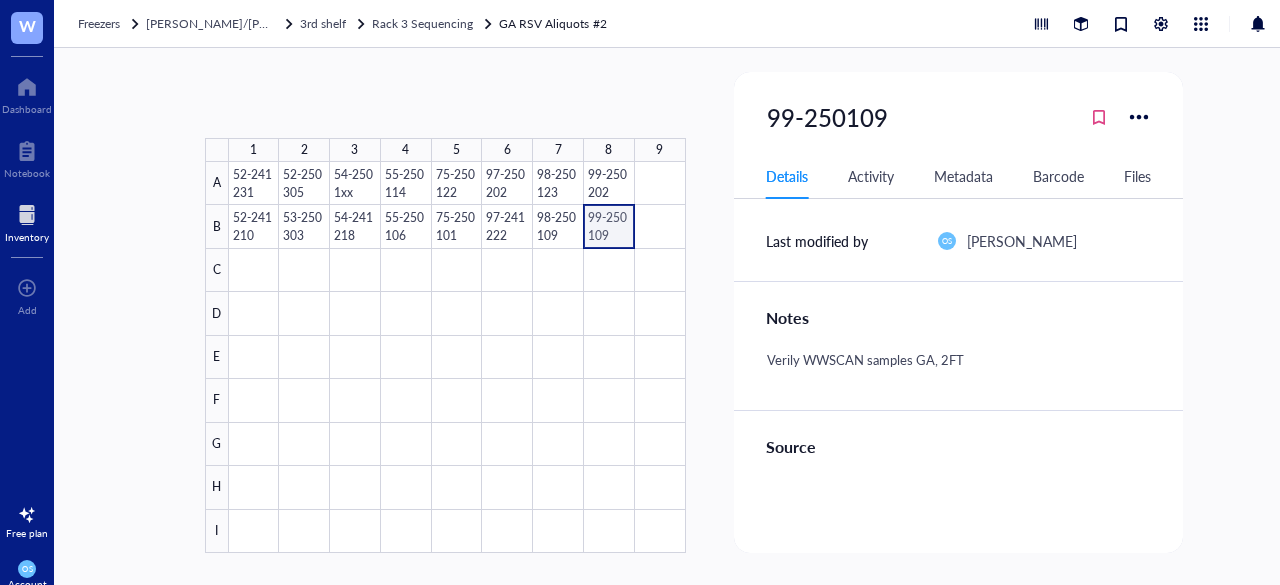 click at bounding box center [457, 357] 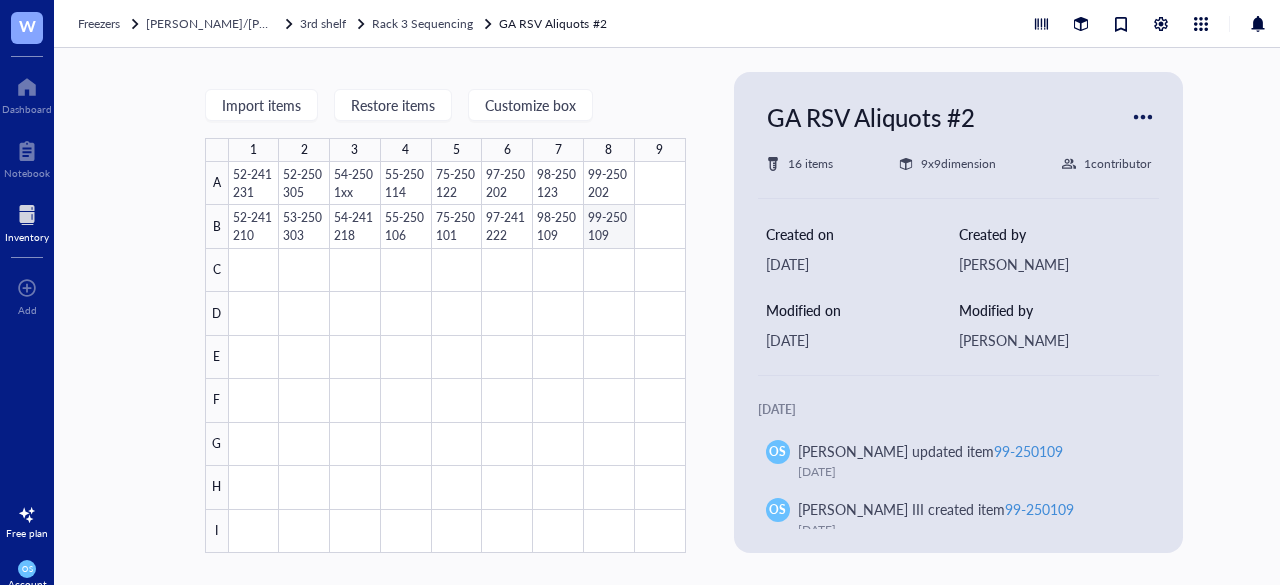 click at bounding box center (457, 357) 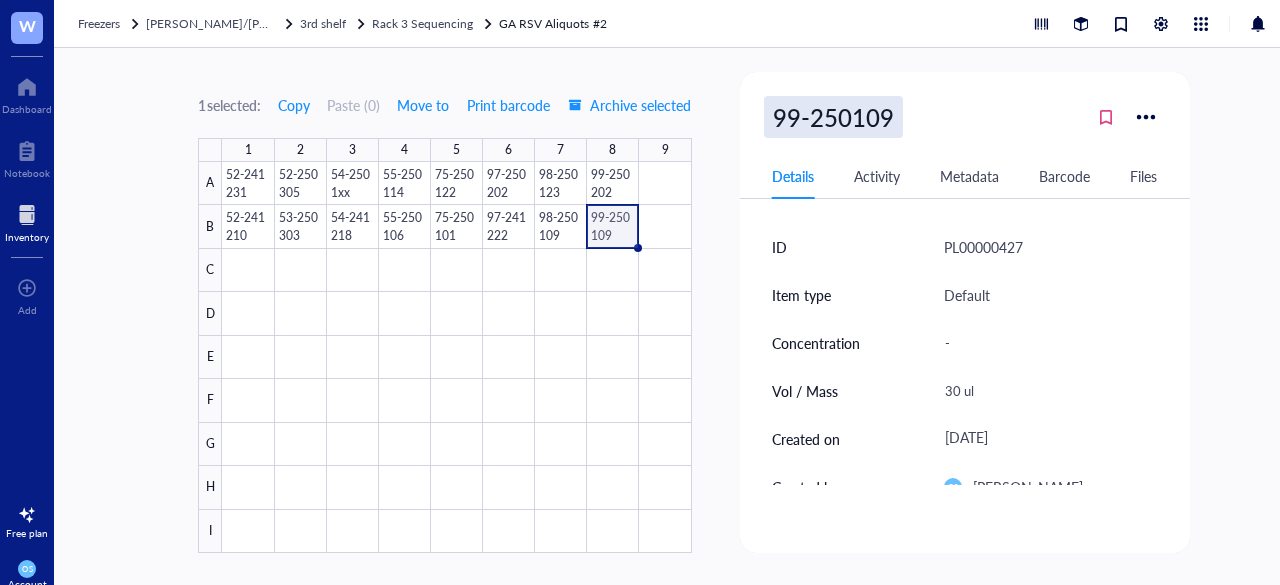 click on "99-250109" at bounding box center [833, 117] 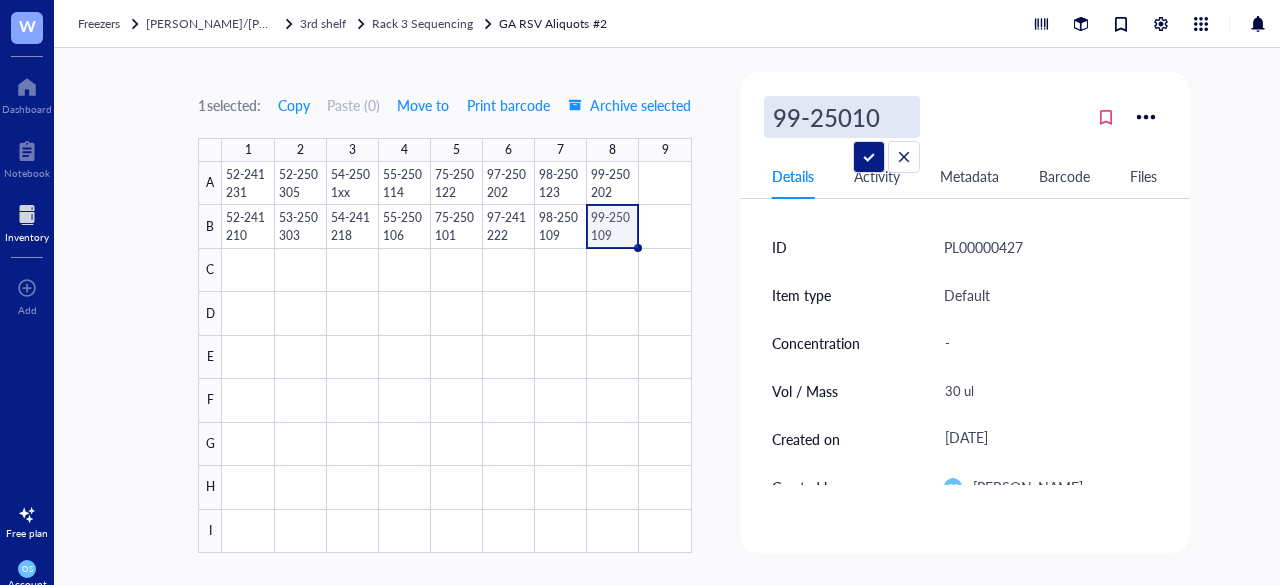 type on "99-25010x" 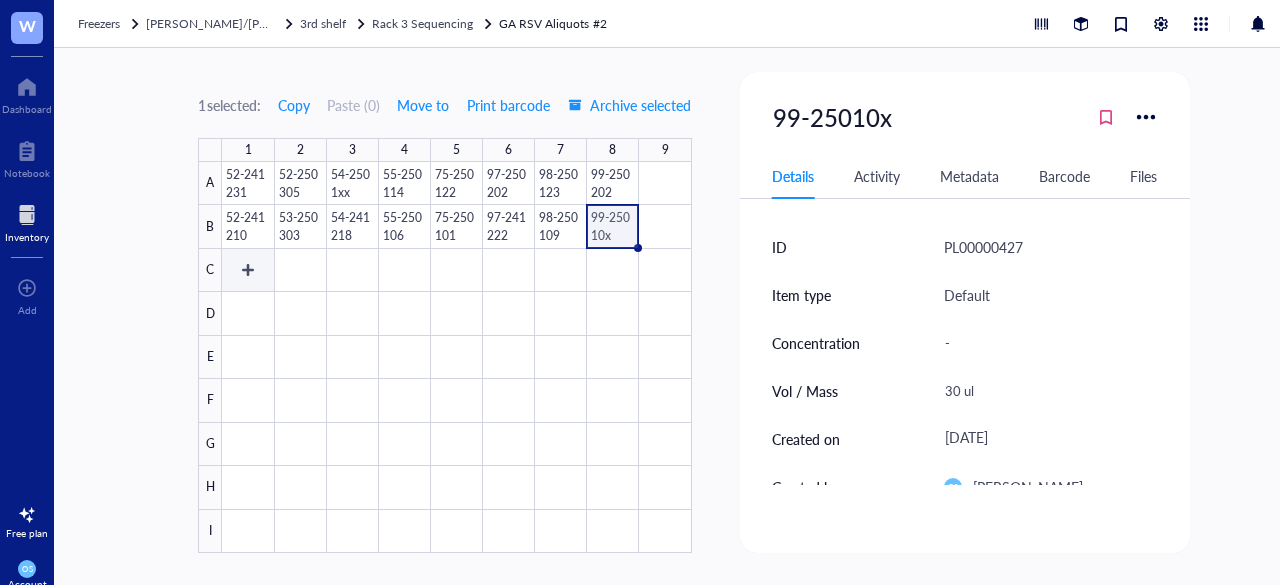 click at bounding box center [456, 357] 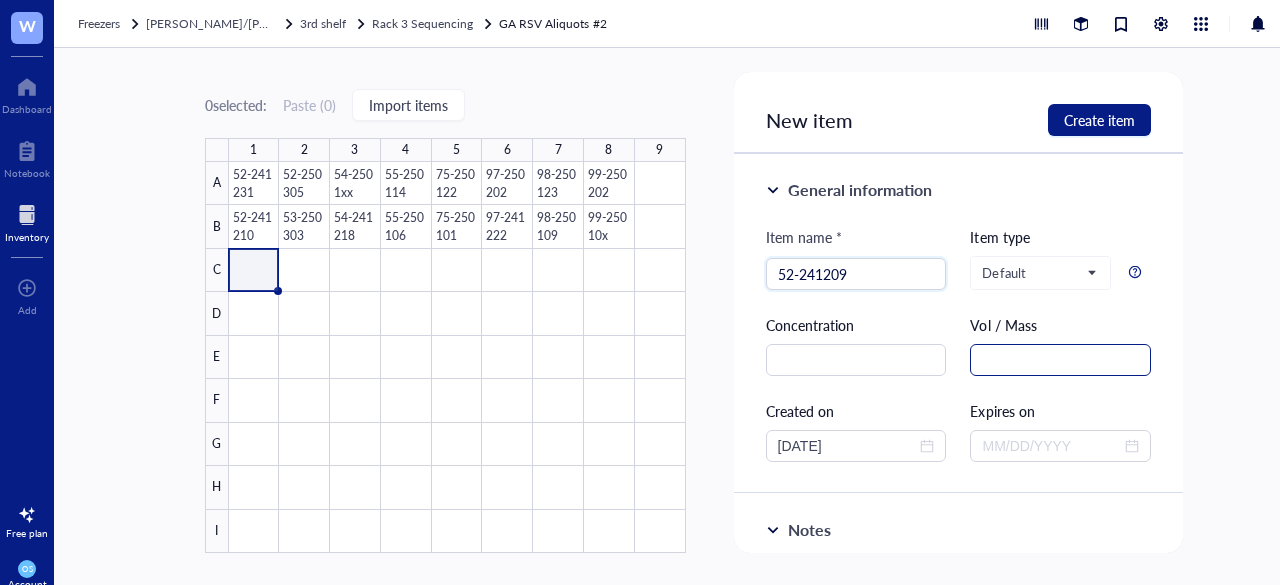 type on "52-241209" 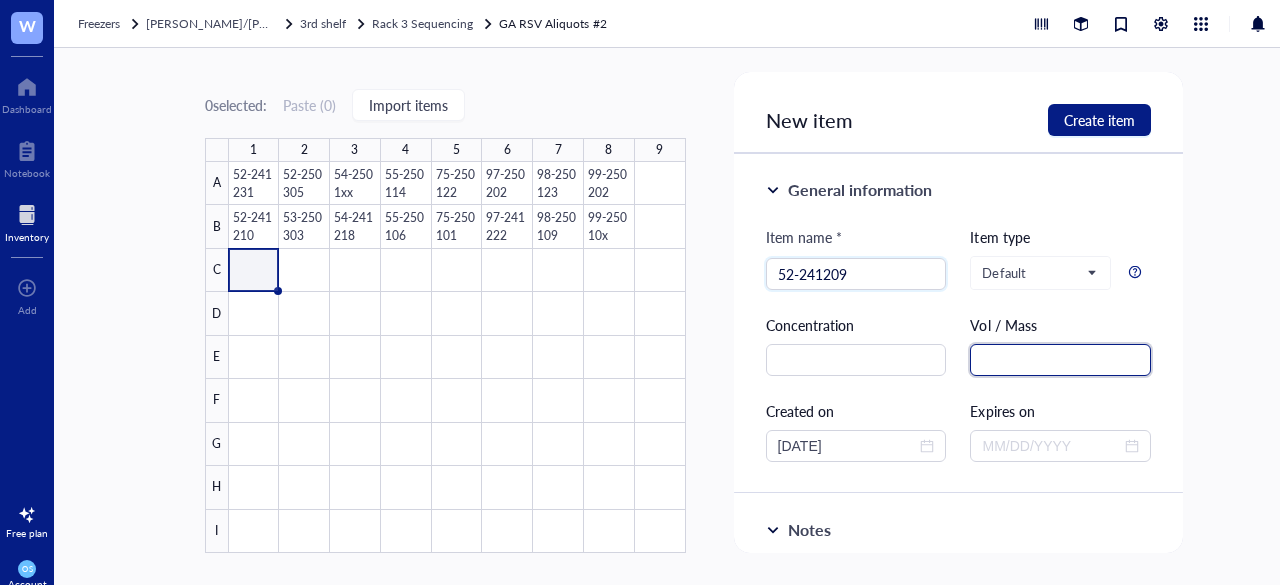 click at bounding box center [1060, 360] 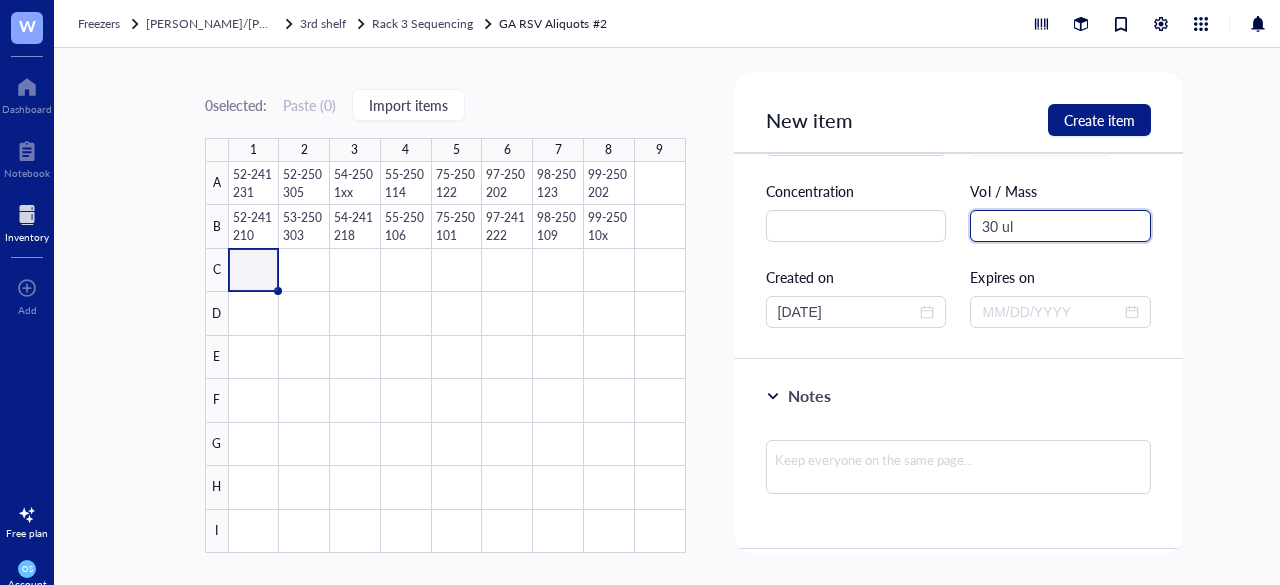scroll, scrollTop: 136, scrollLeft: 0, axis: vertical 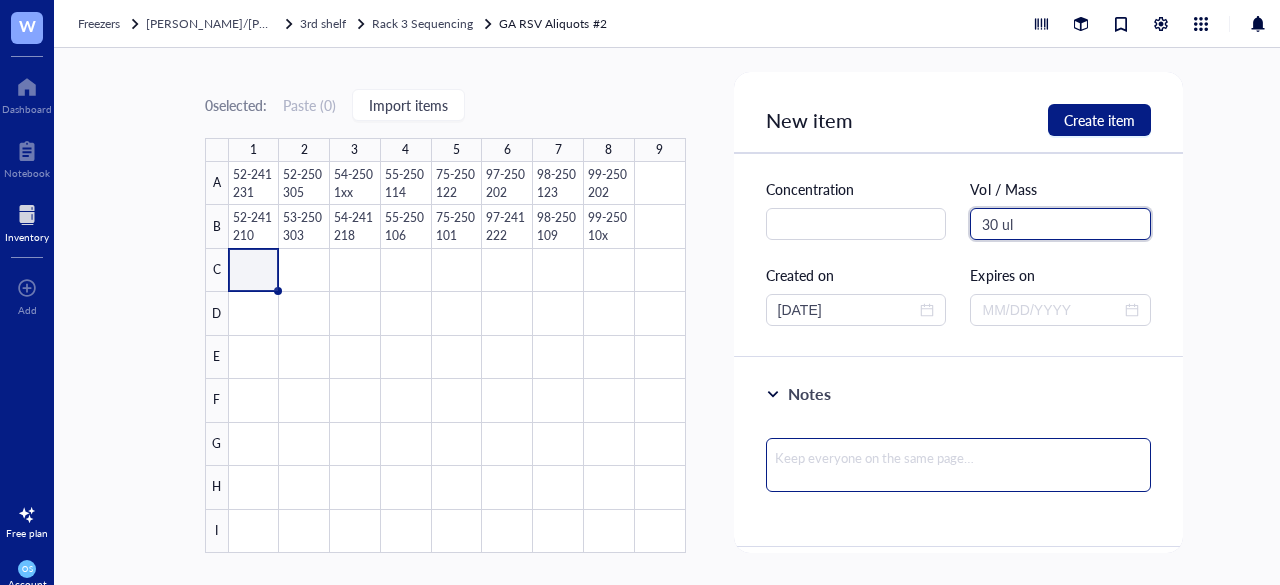 type on "30 ul" 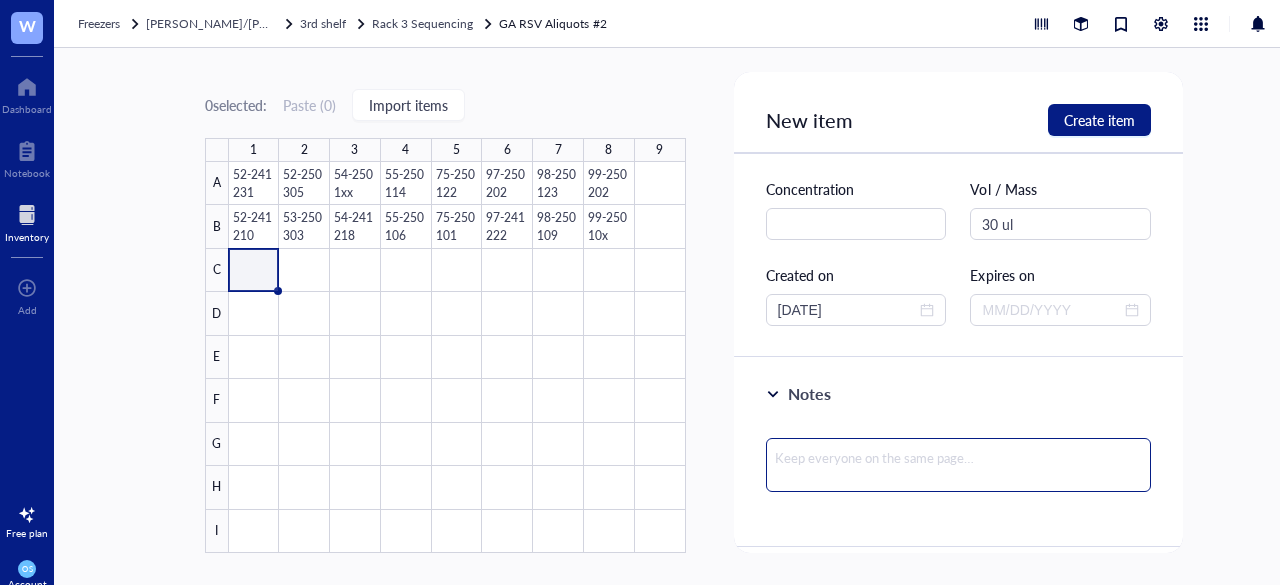 click at bounding box center (959, 465) 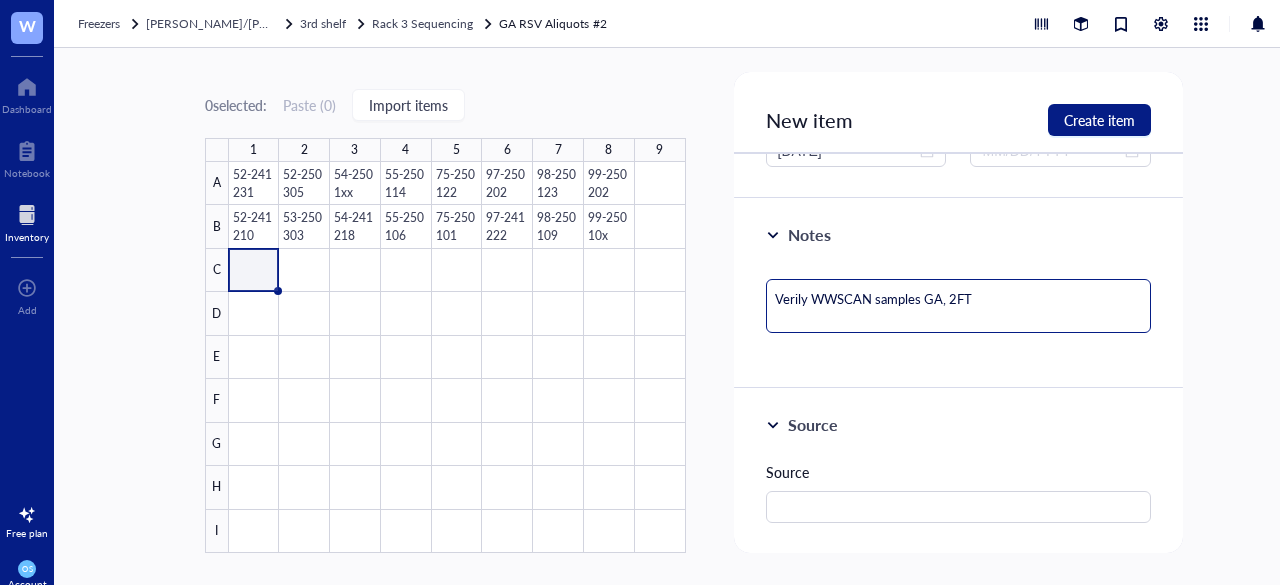 scroll, scrollTop: 314, scrollLeft: 0, axis: vertical 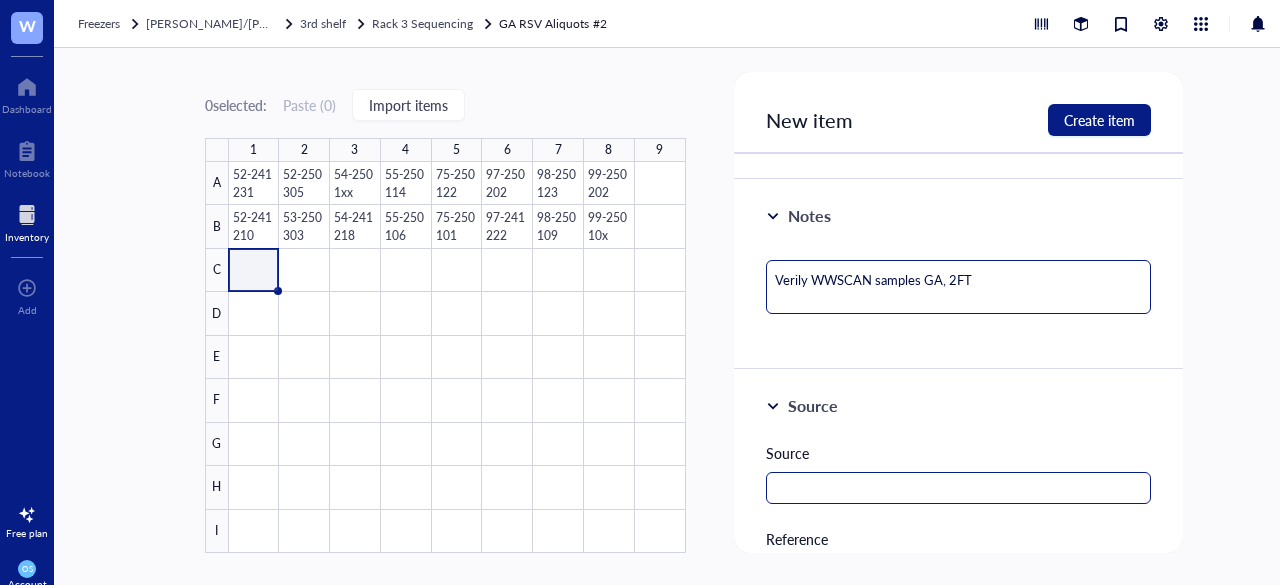 type on "Verily WWSCAN samples GA, 2FT" 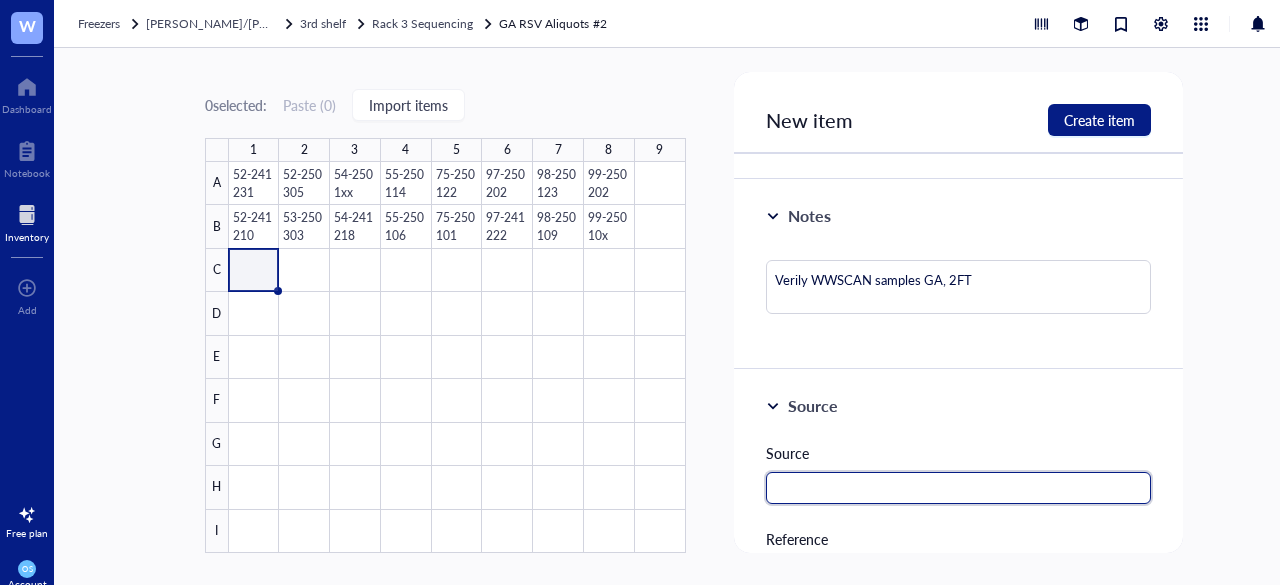 click at bounding box center (959, 488) 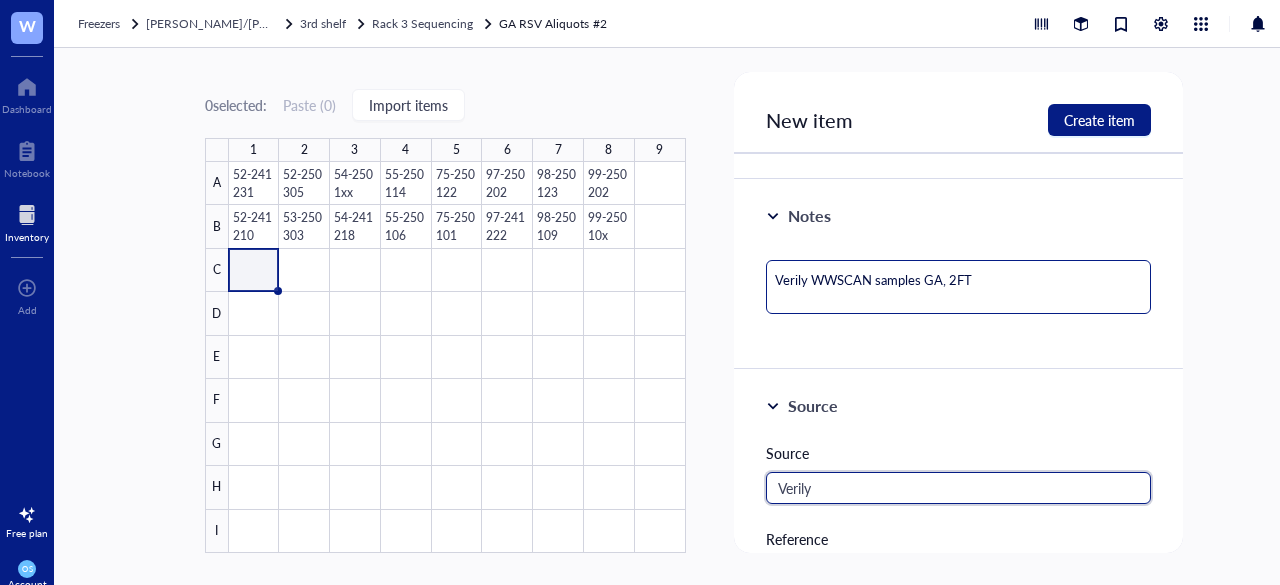 scroll, scrollTop: 0, scrollLeft: 0, axis: both 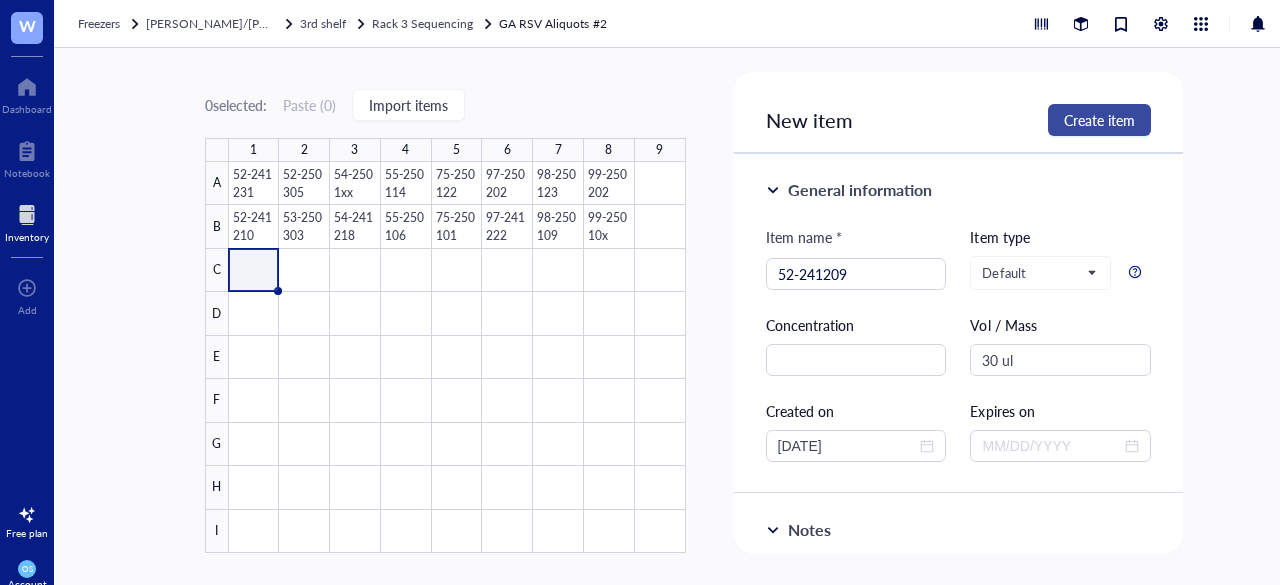 type on "Verily" 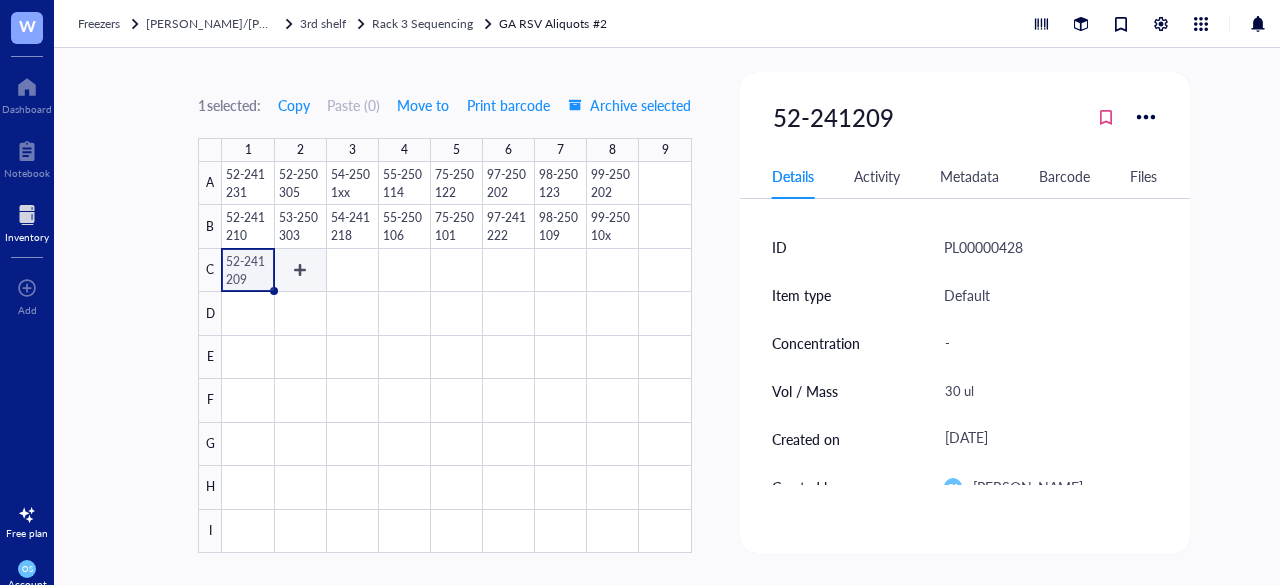 click at bounding box center (456, 357) 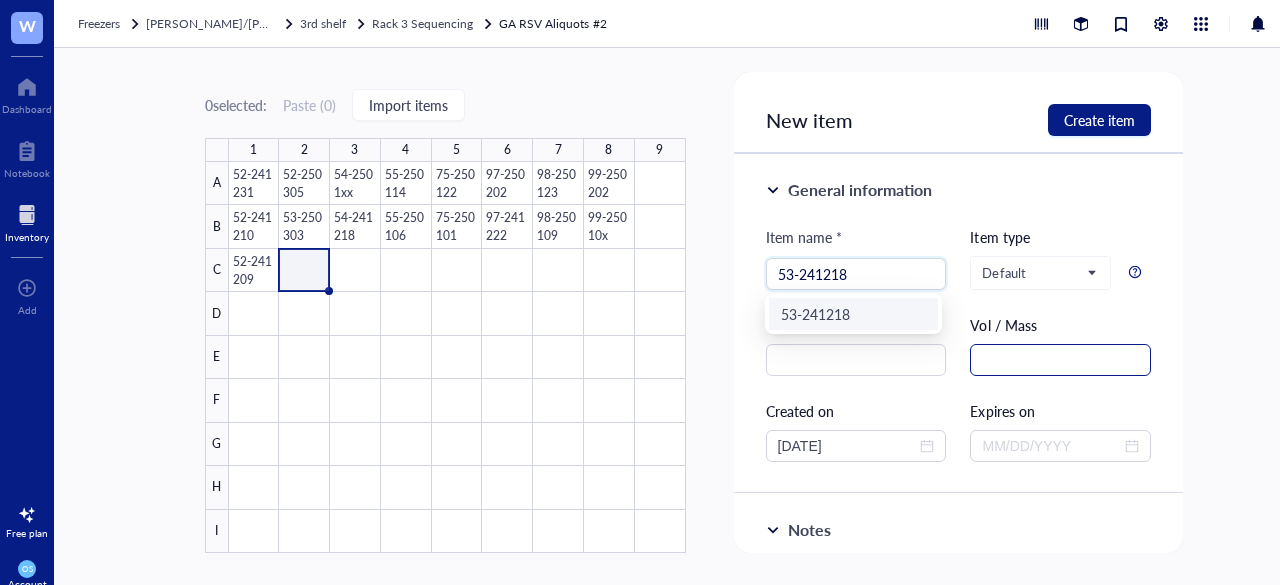 type on "53-241218" 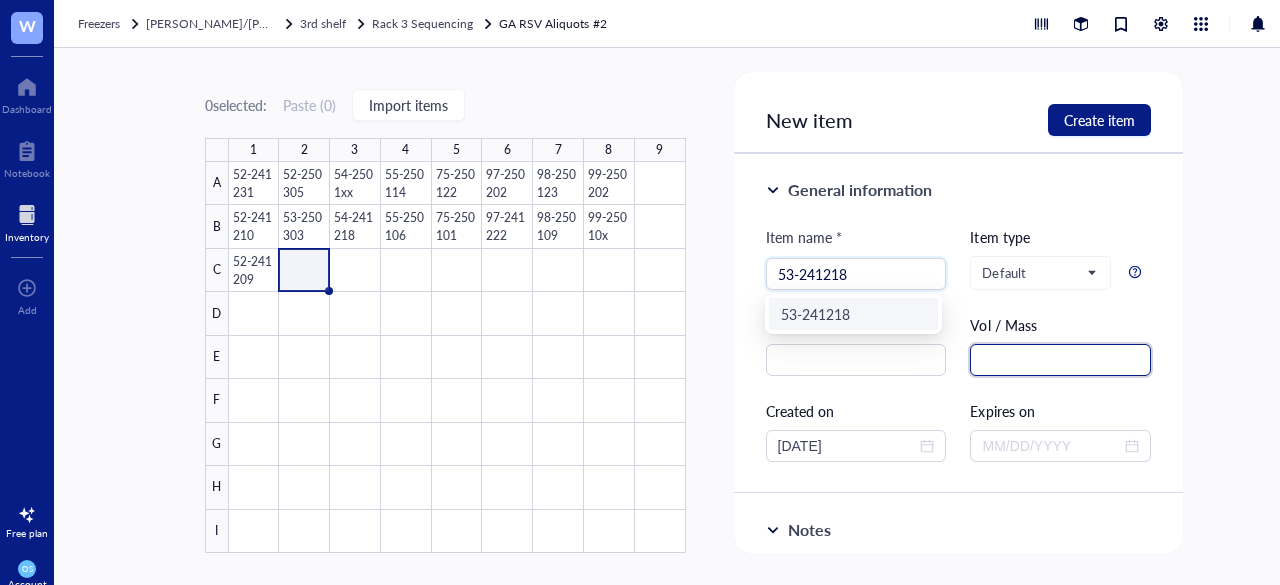click at bounding box center (1060, 360) 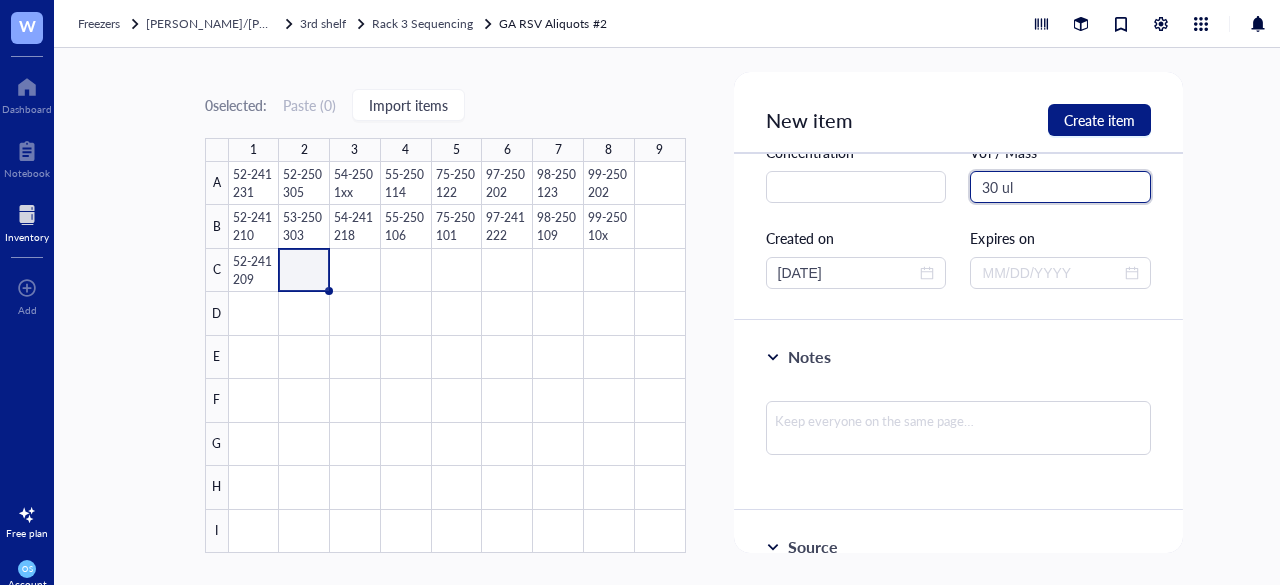 scroll, scrollTop: 174, scrollLeft: 0, axis: vertical 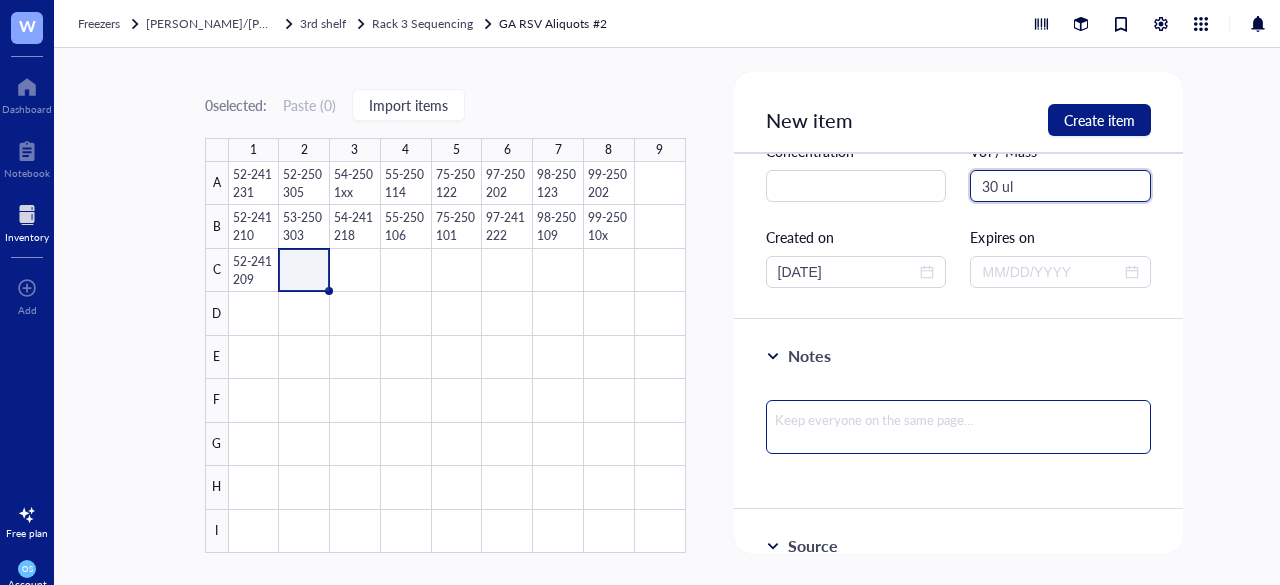 type on "30 ul" 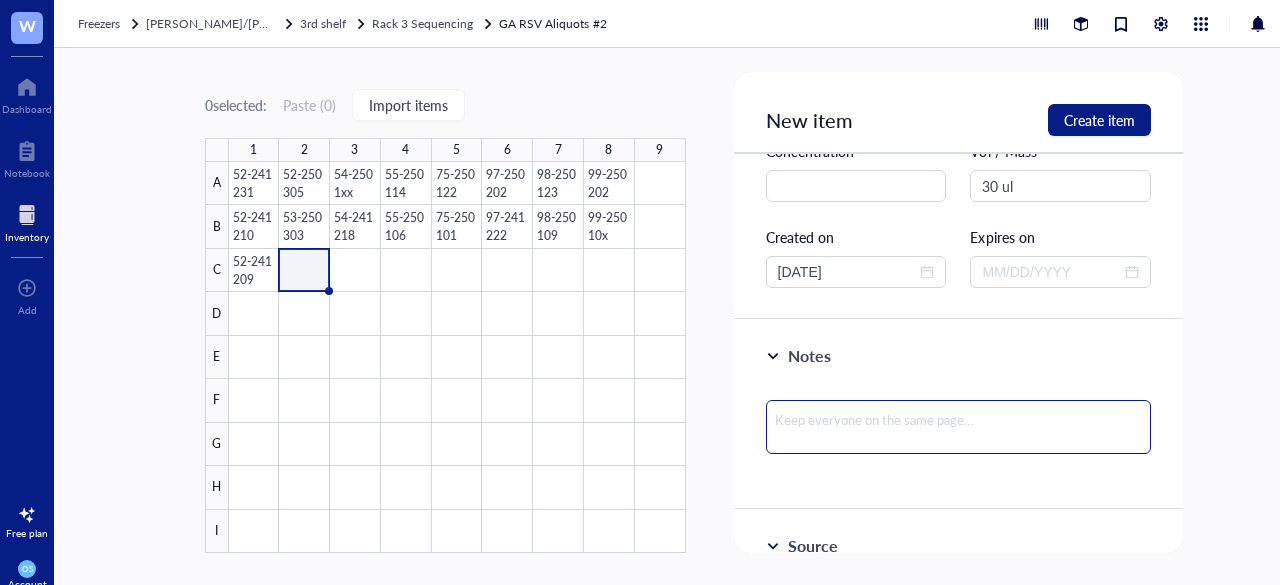click at bounding box center [959, 427] 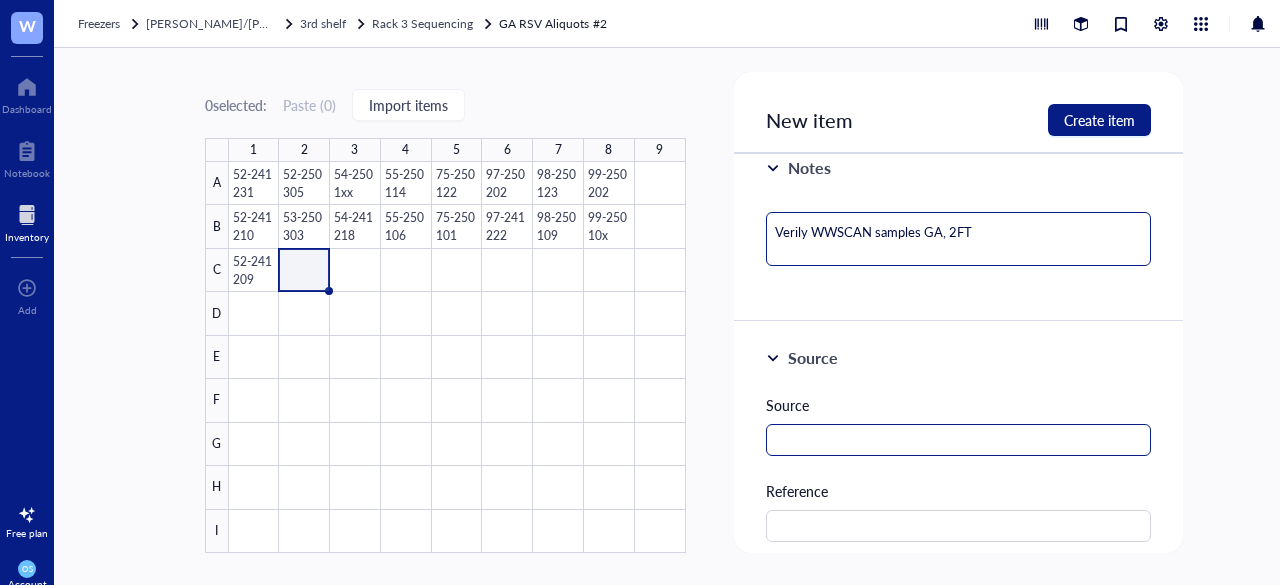 scroll, scrollTop: 364, scrollLeft: 0, axis: vertical 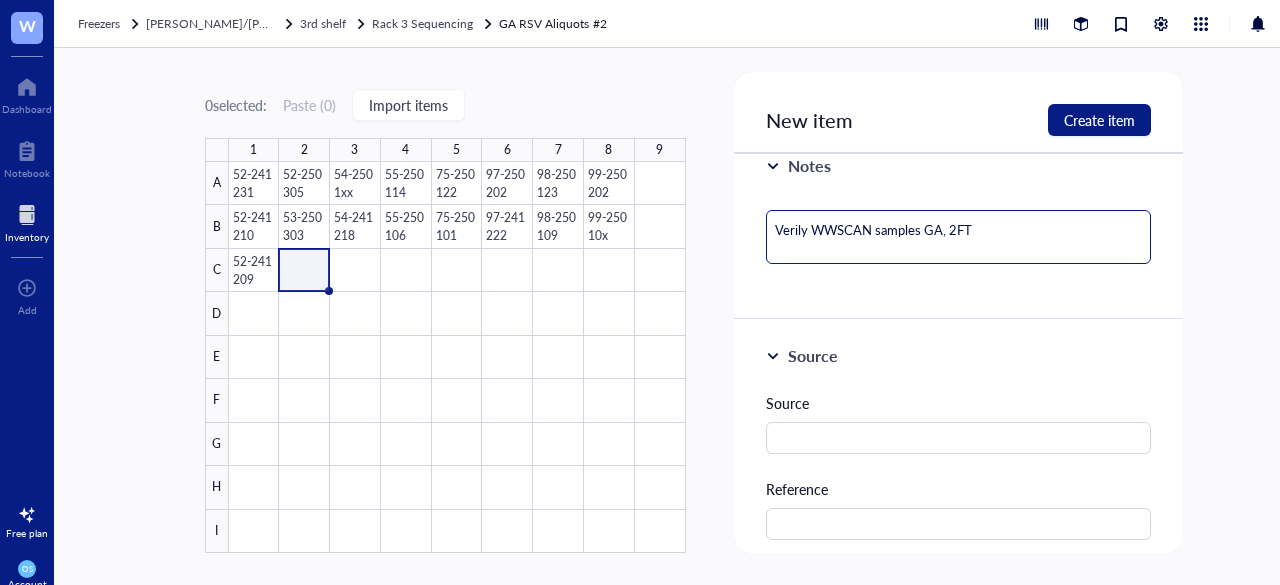 type on "Verily WWSCAN samples GA, 2FT" 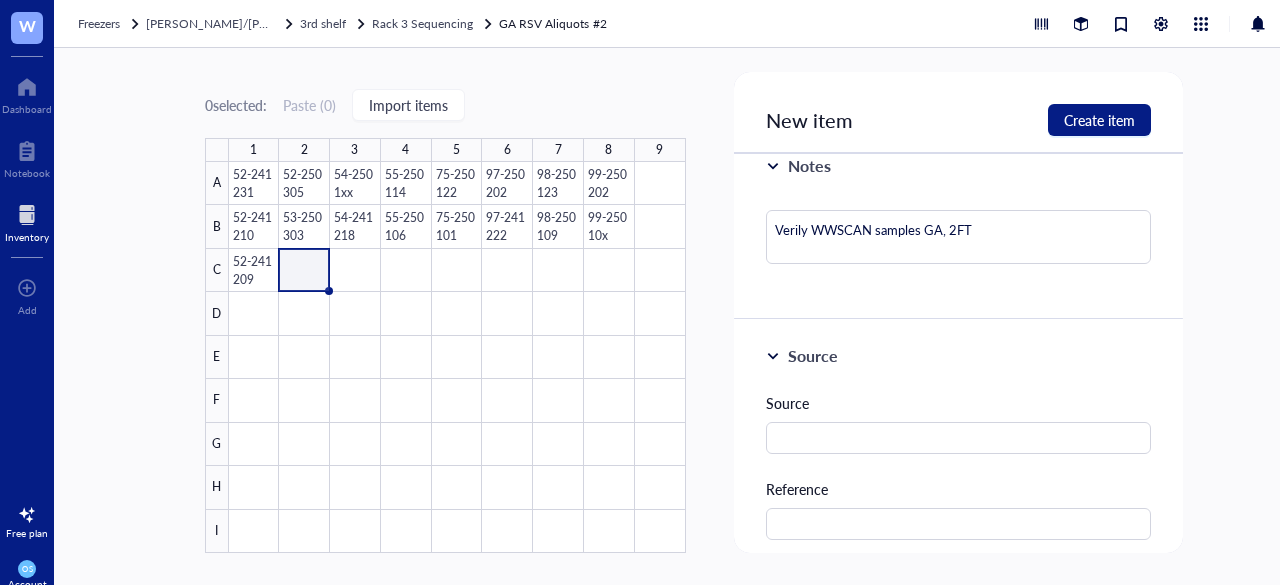 click on "Source Reference Catalog # Lot # Packaging Price $" at bounding box center (959, 595) 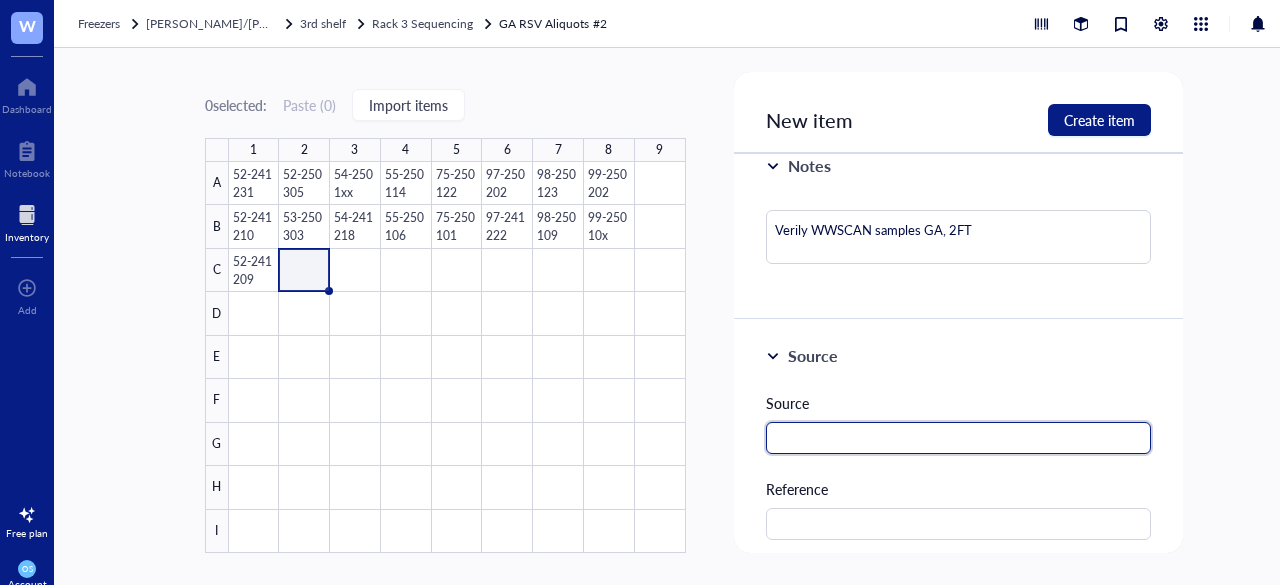 click at bounding box center [959, 438] 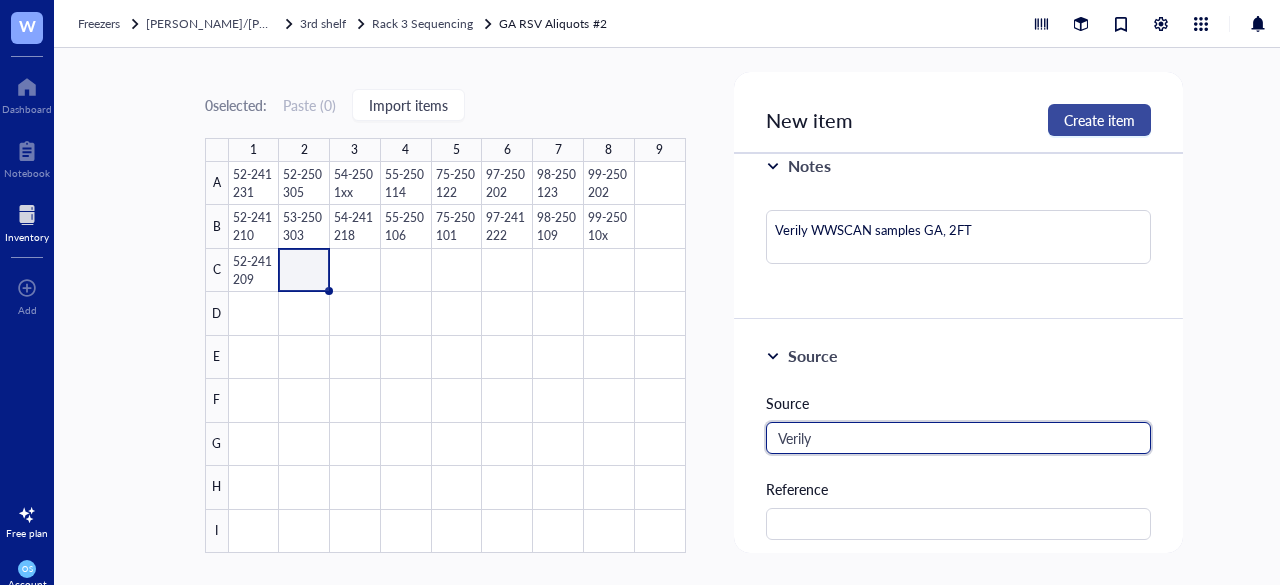 type on "Verily" 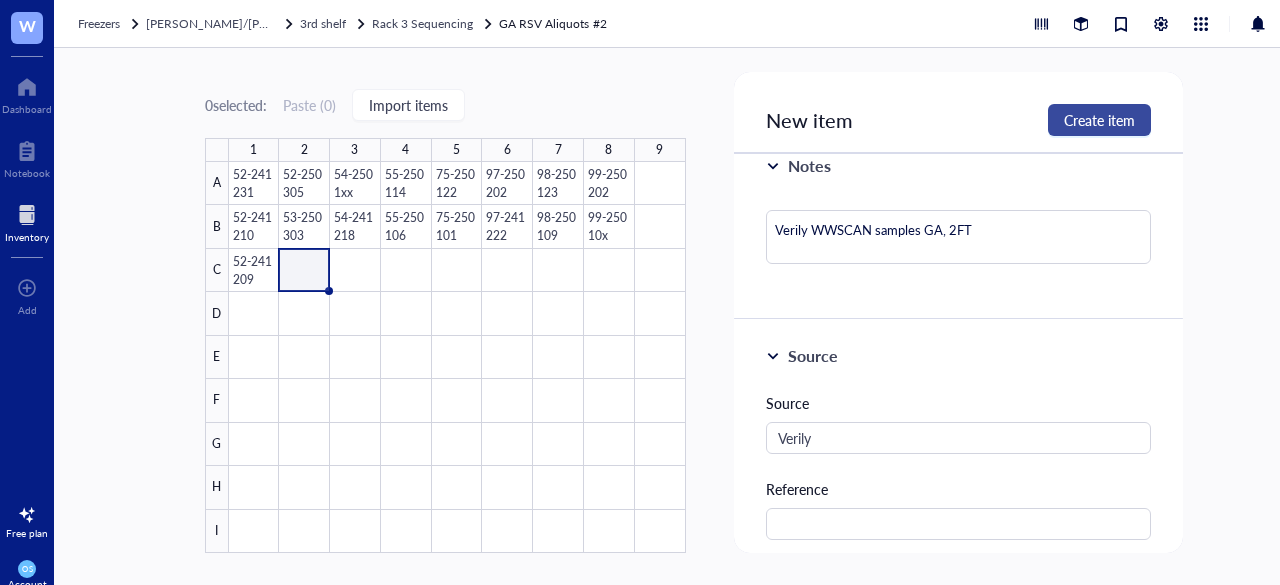 click on "Create item" at bounding box center (1099, 120) 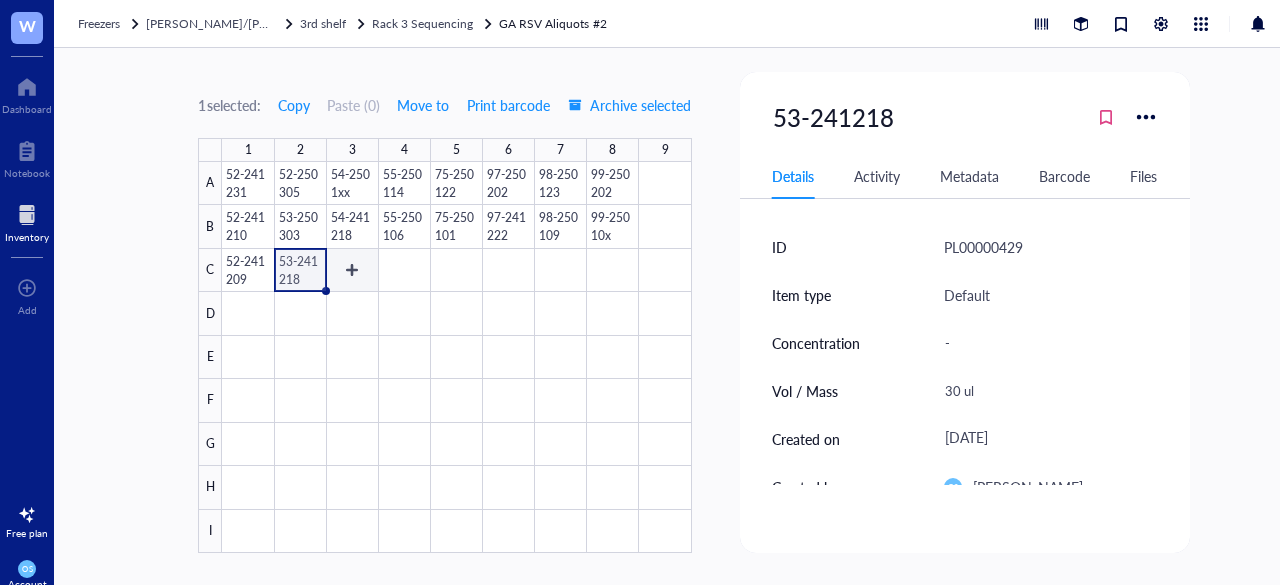 click at bounding box center [456, 357] 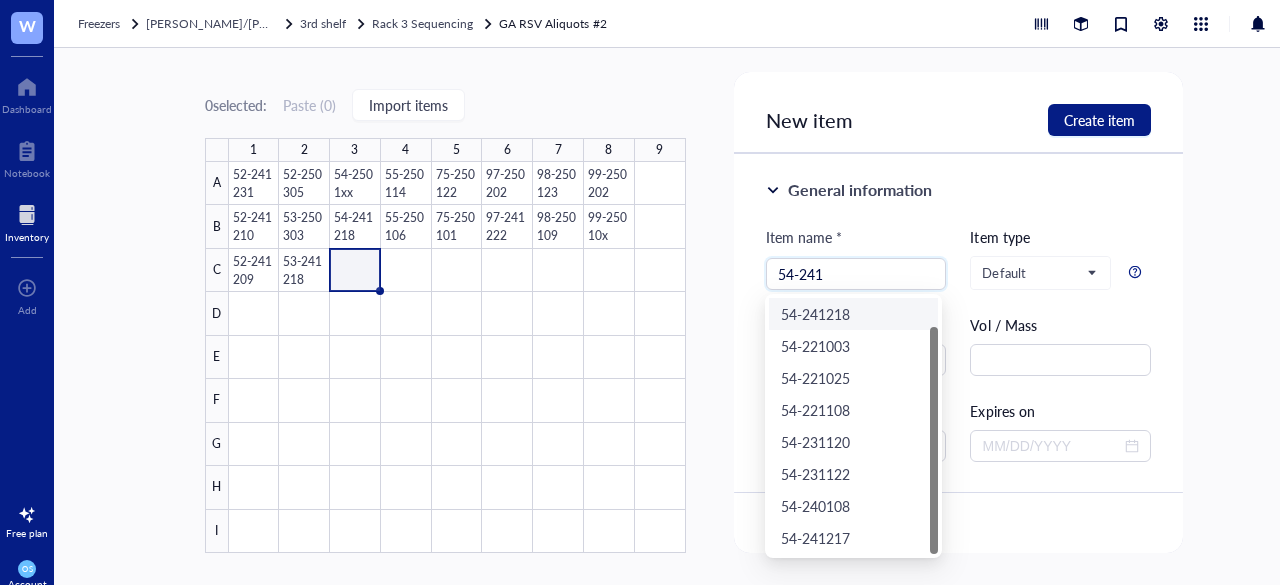 scroll, scrollTop: 0, scrollLeft: 0, axis: both 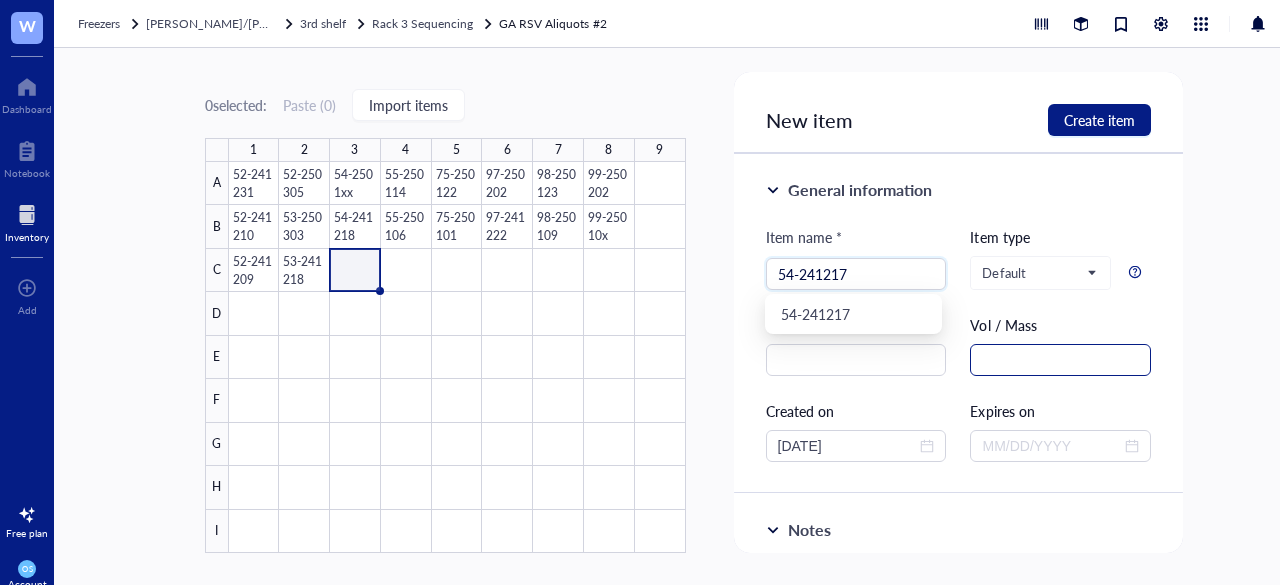 type on "54-241217" 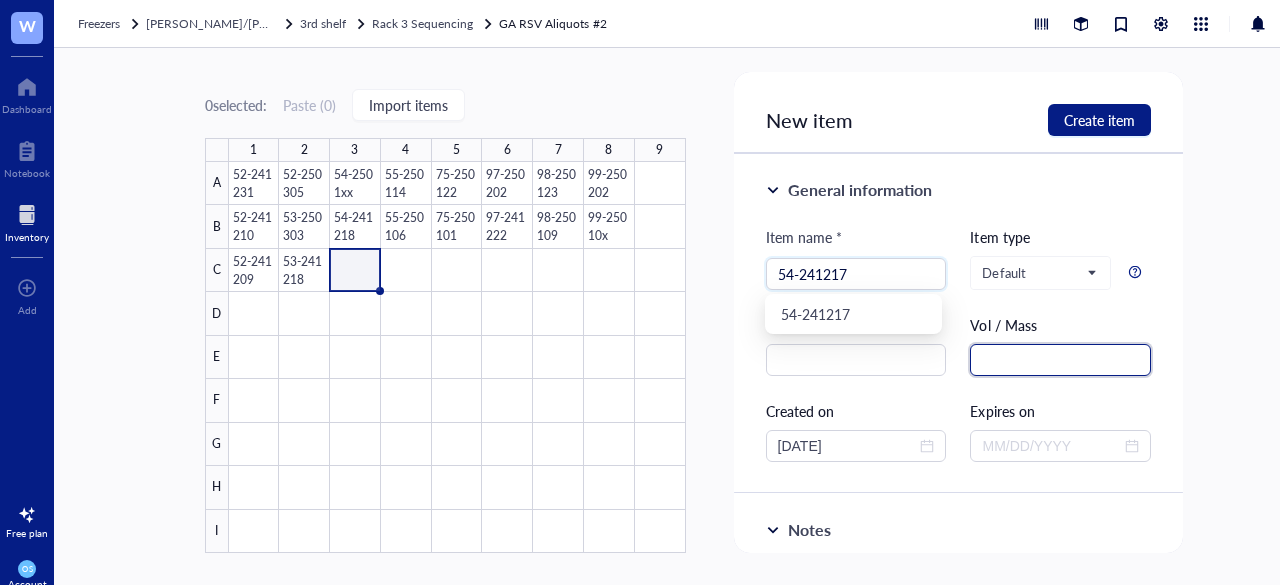 click at bounding box center [1060, 360] 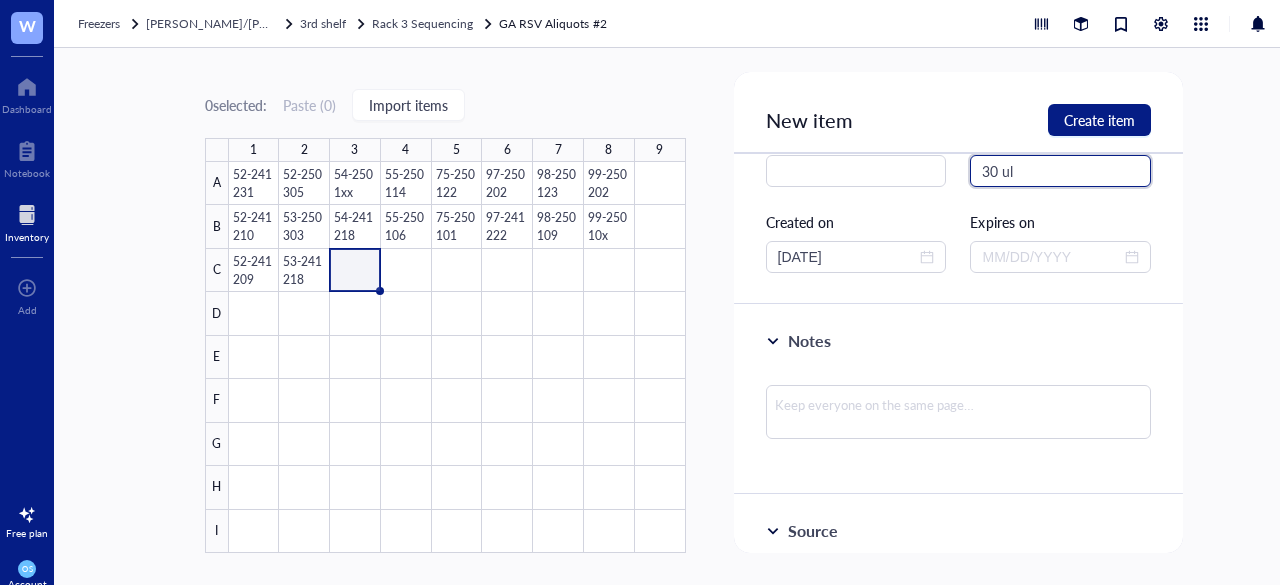 scroll, scrollTop: 193, scrollLeft: 0, axis: vertical 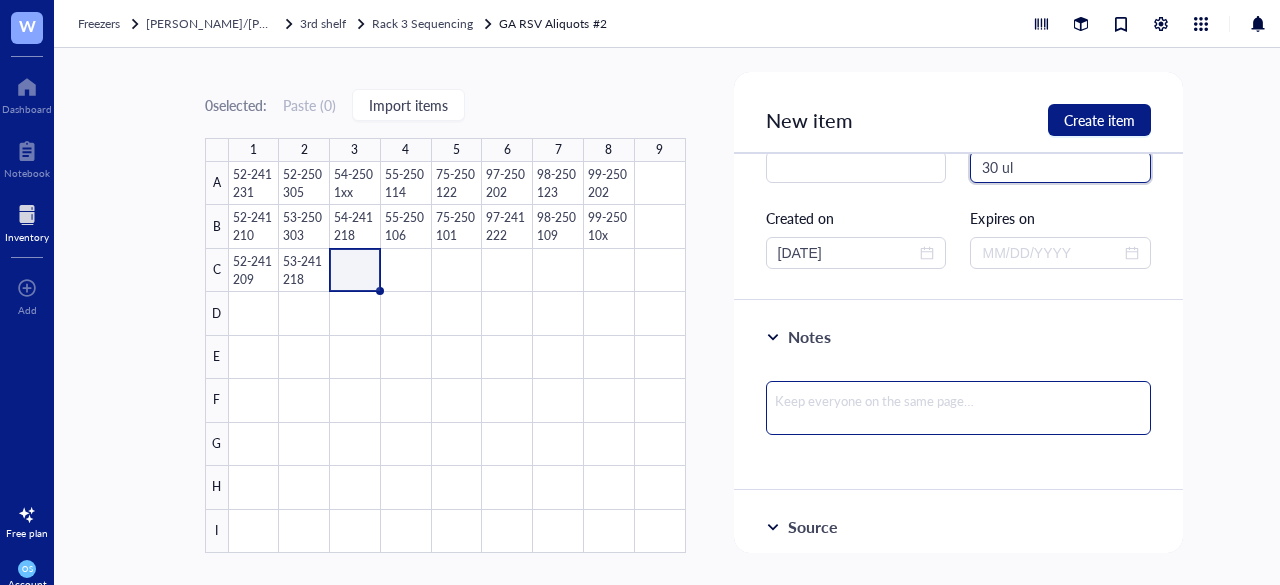 type on "30 ul" 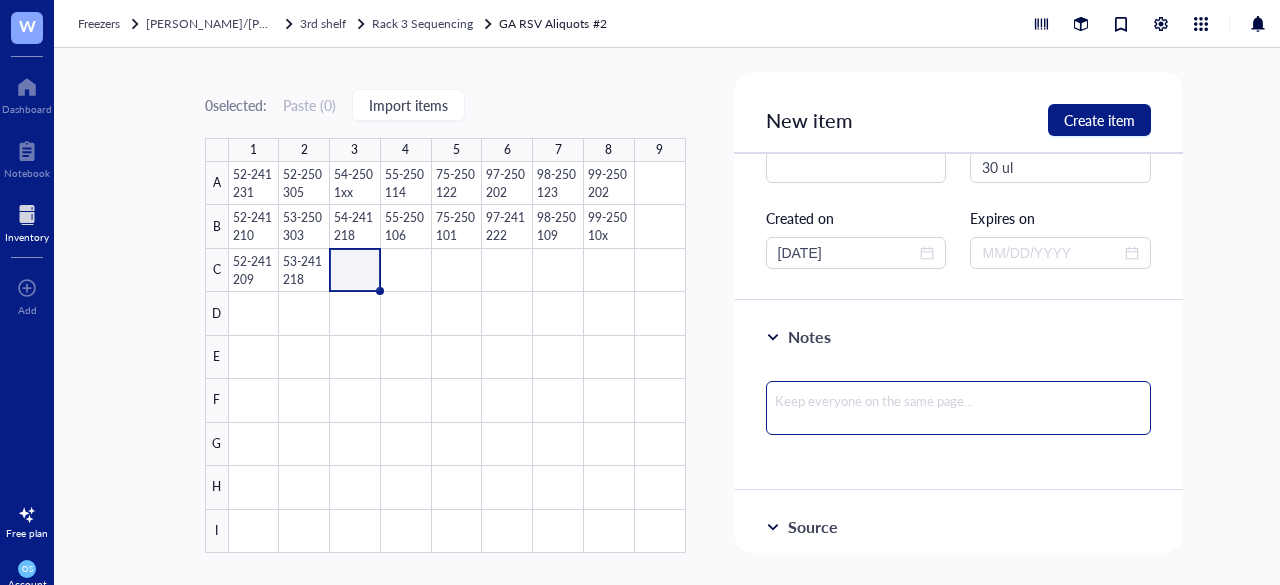 click at bounding box center [959, 408] 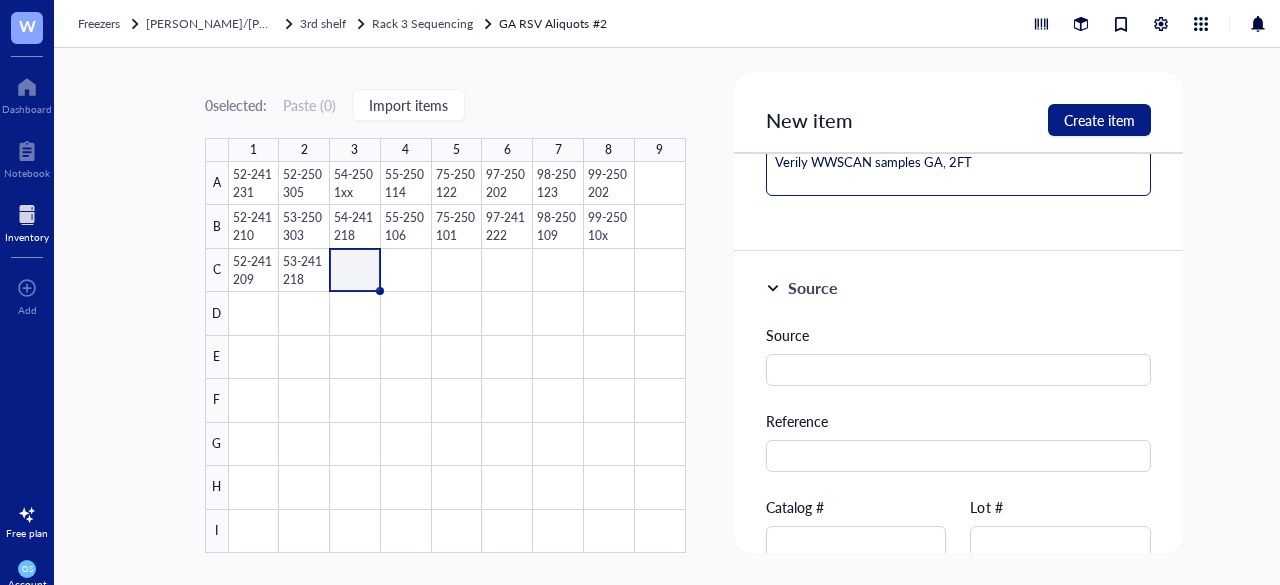 scroll, scrollTop: 443, scrollLeft: 0, axis: vertical 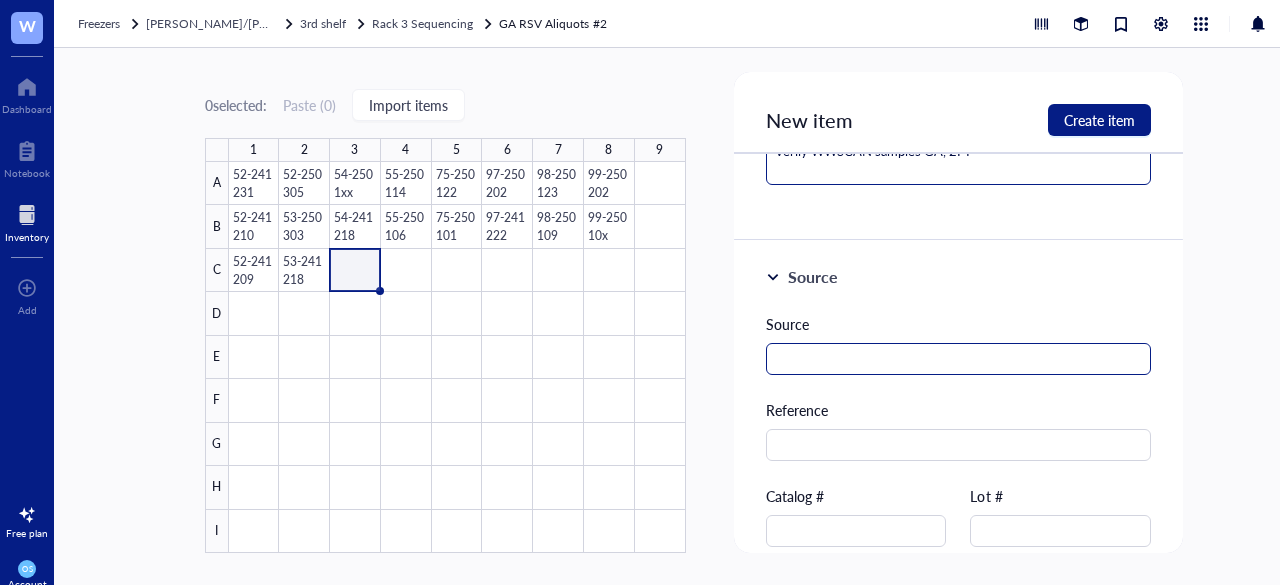 type on "Verily WWSCAN samples GA, 2FT" 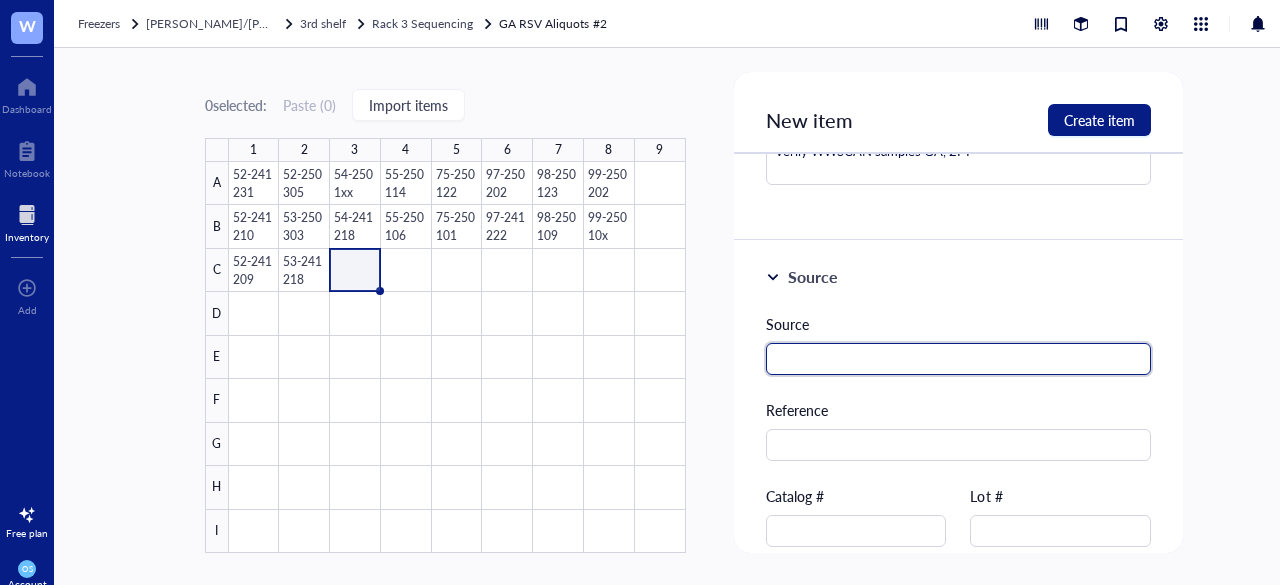 click at bounding box center [959, 359] 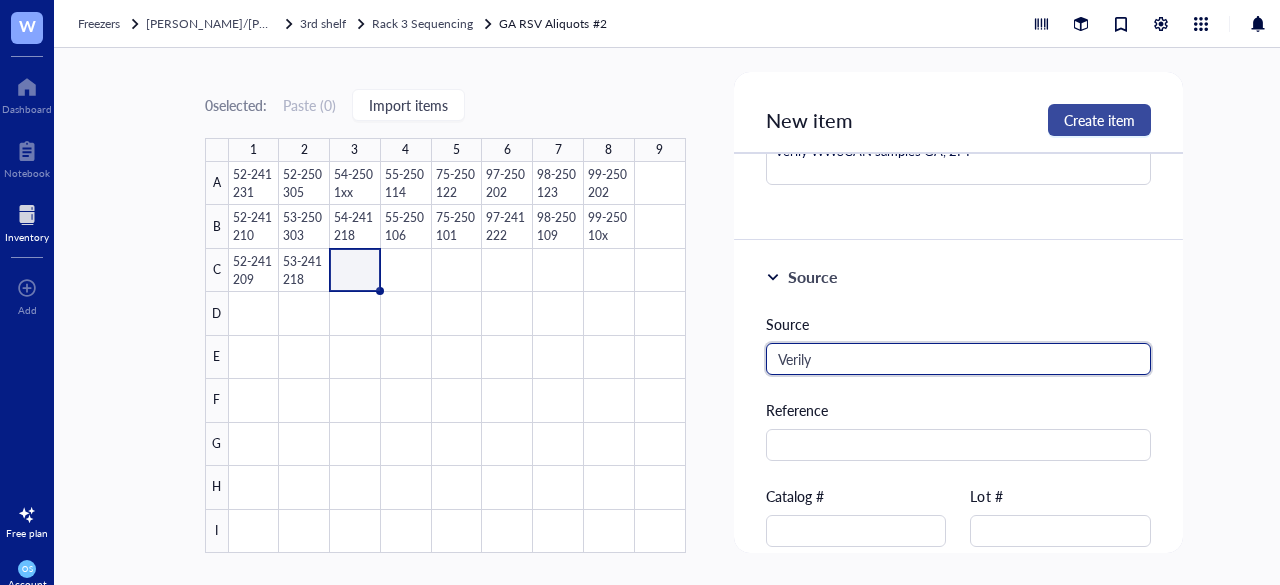 type on "Verily" 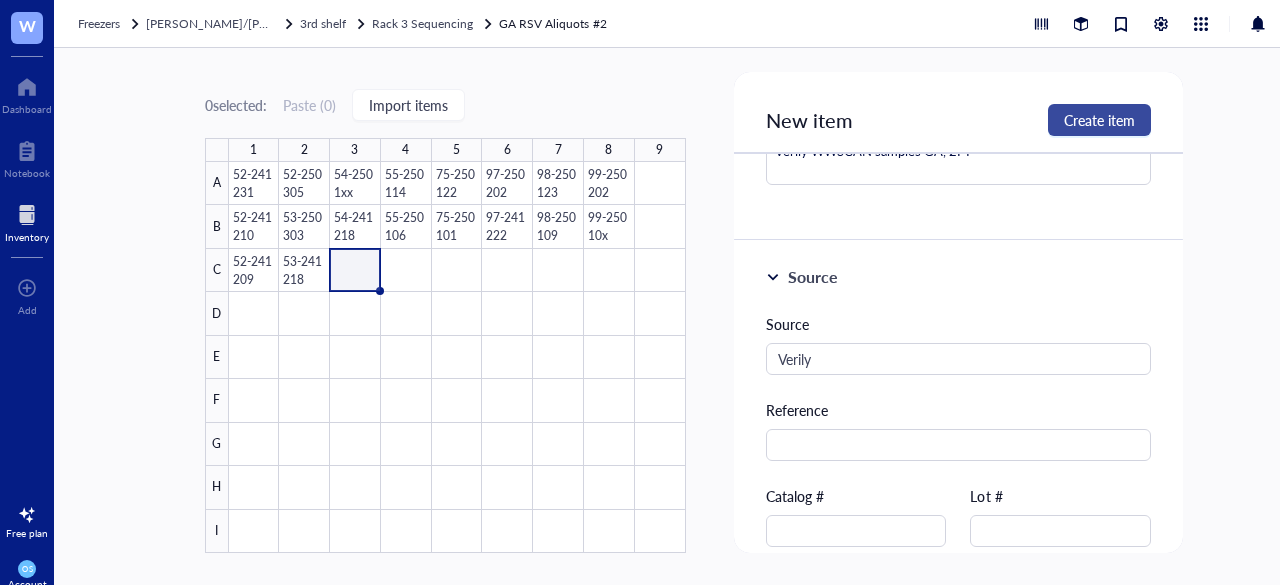 click on "Create item" at bounding box center (1099, 120) 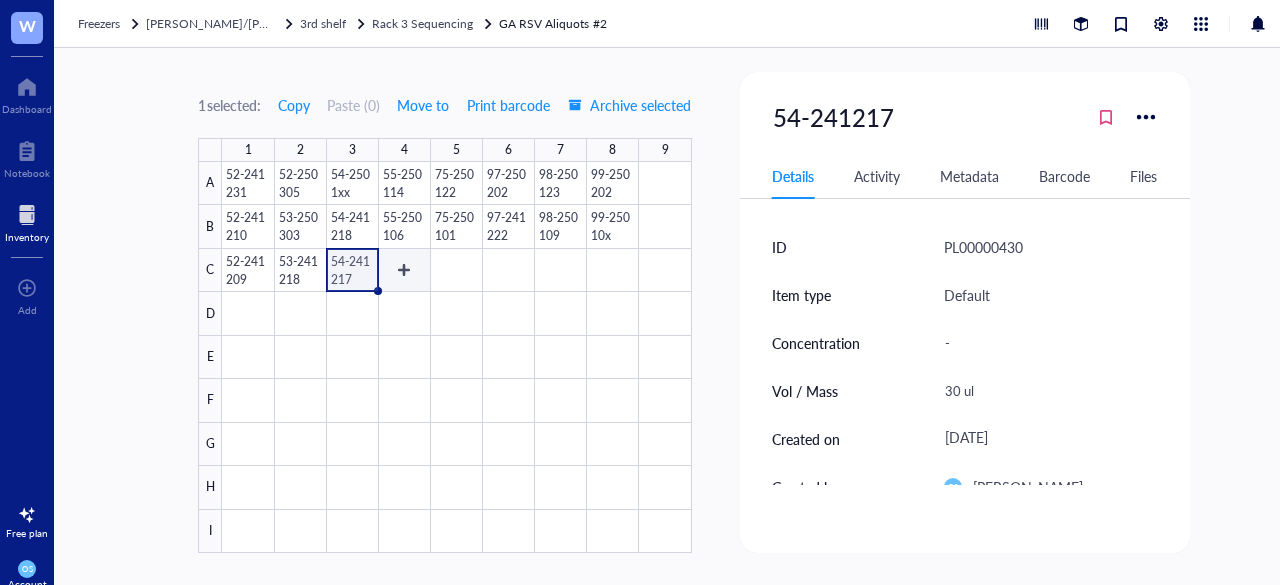 click at bounding box center (456, 357) 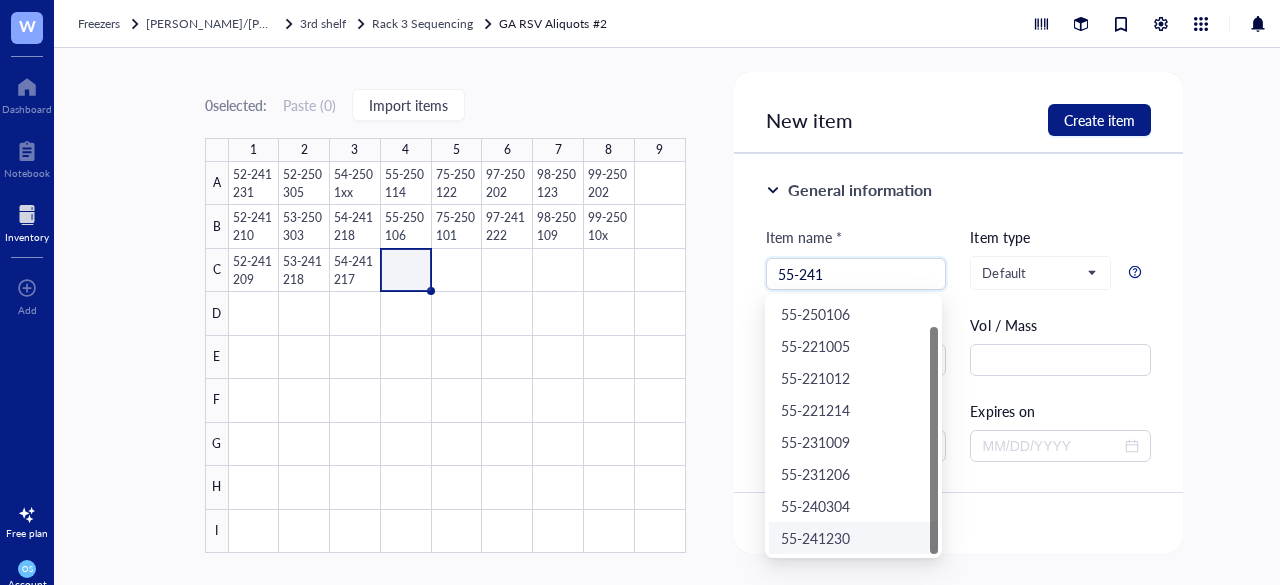 scroll, scrollTop: 0, scrollLeft: 0, axis: both 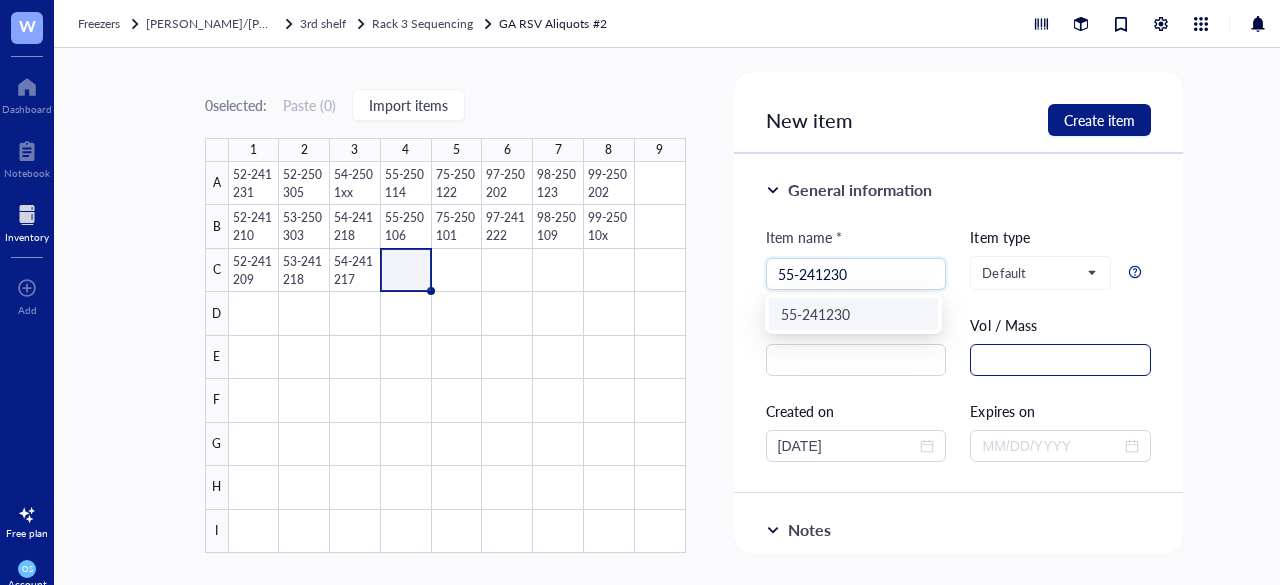 type on "55-241230" 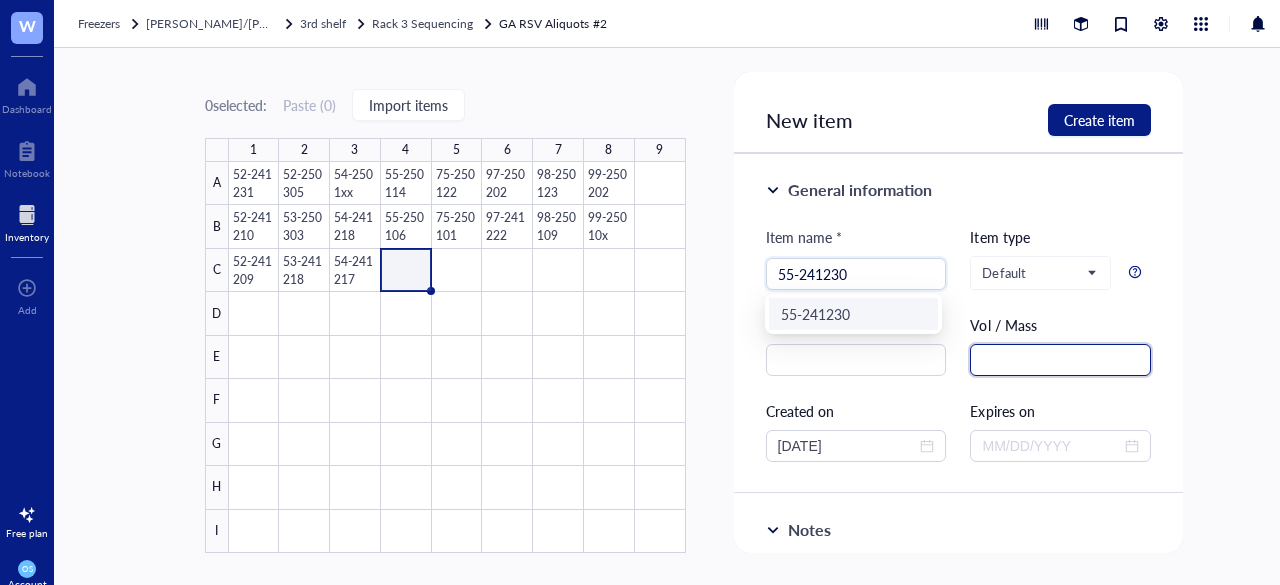 click at bounding box center (1060, 360) 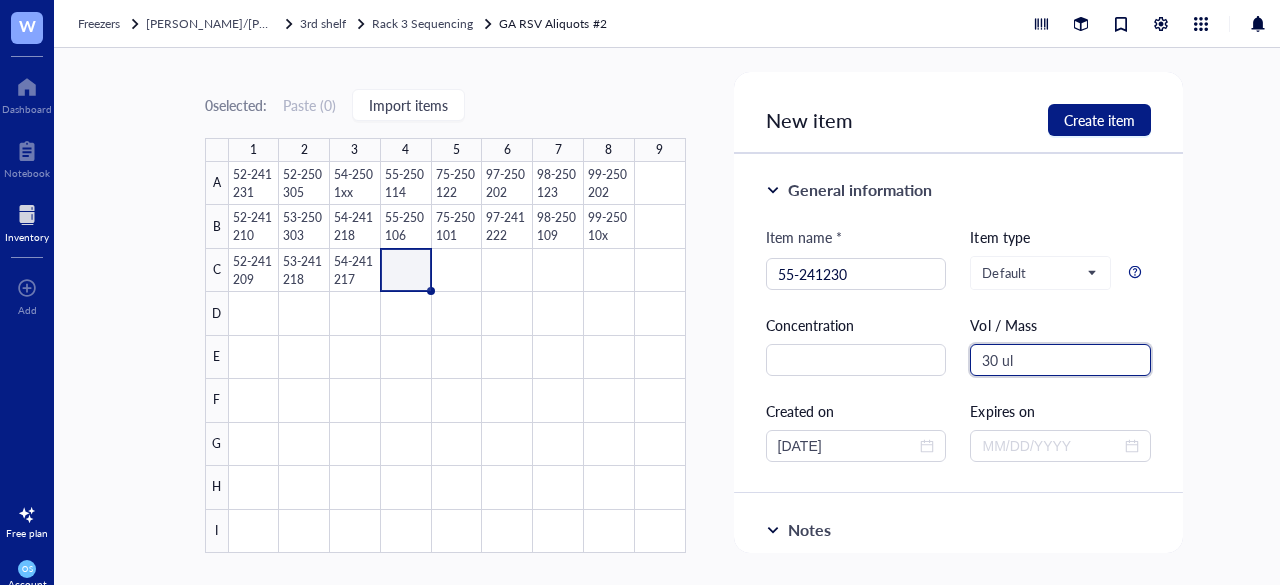scroll, scrollTop: 71, scrollLeft: 0, axis: vertical 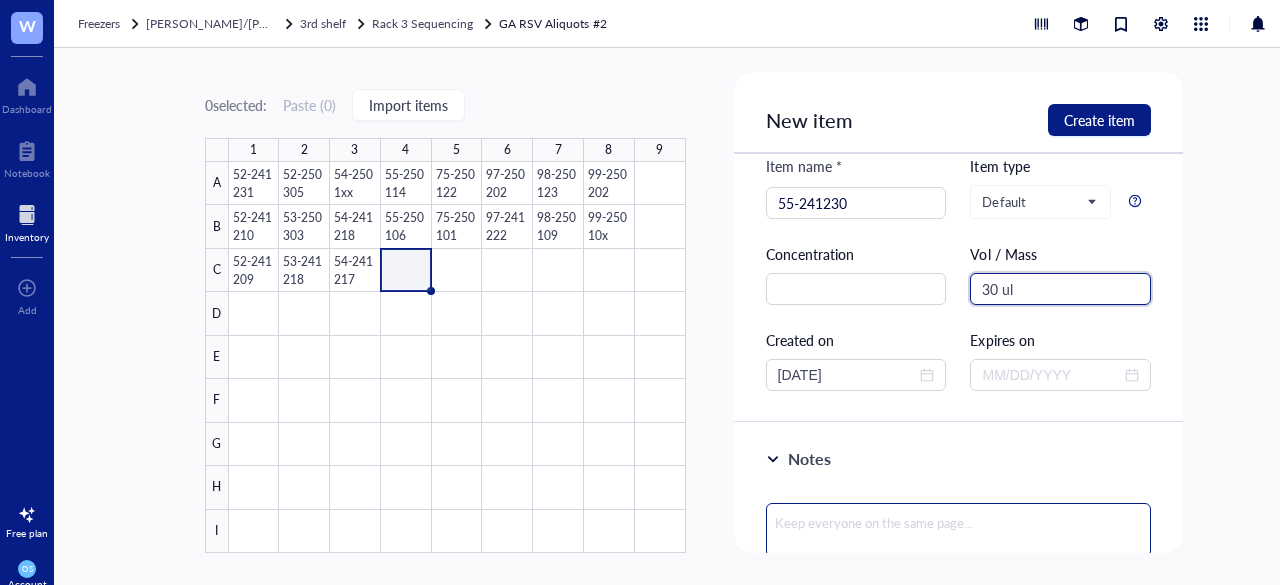 type on "30 ul" 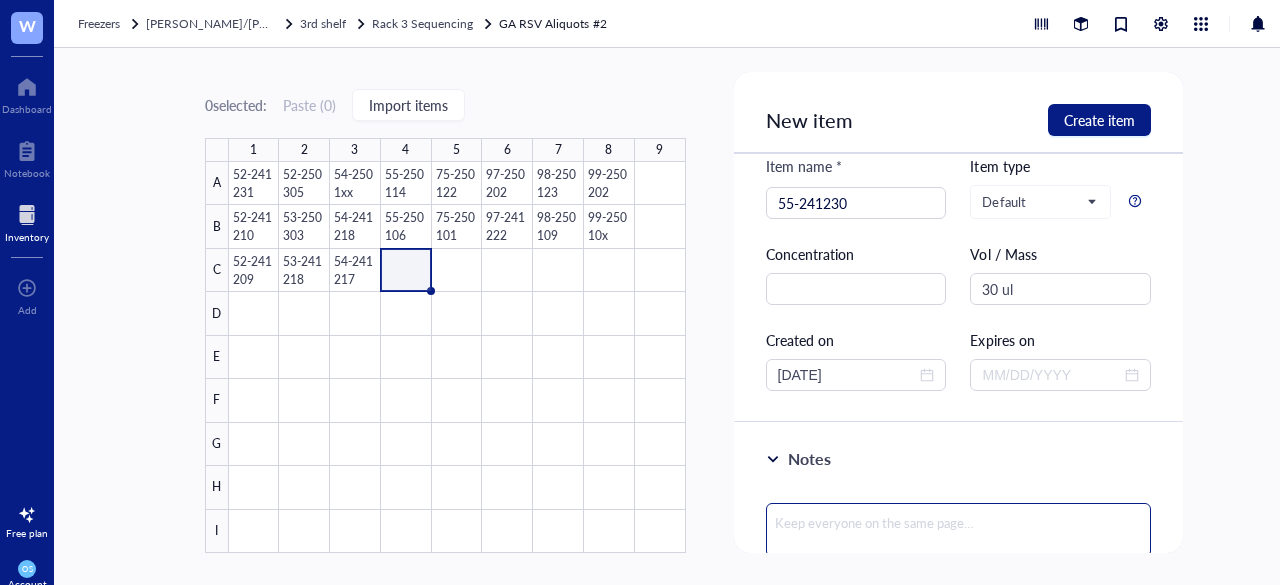 click at bounding box center [959, 530] 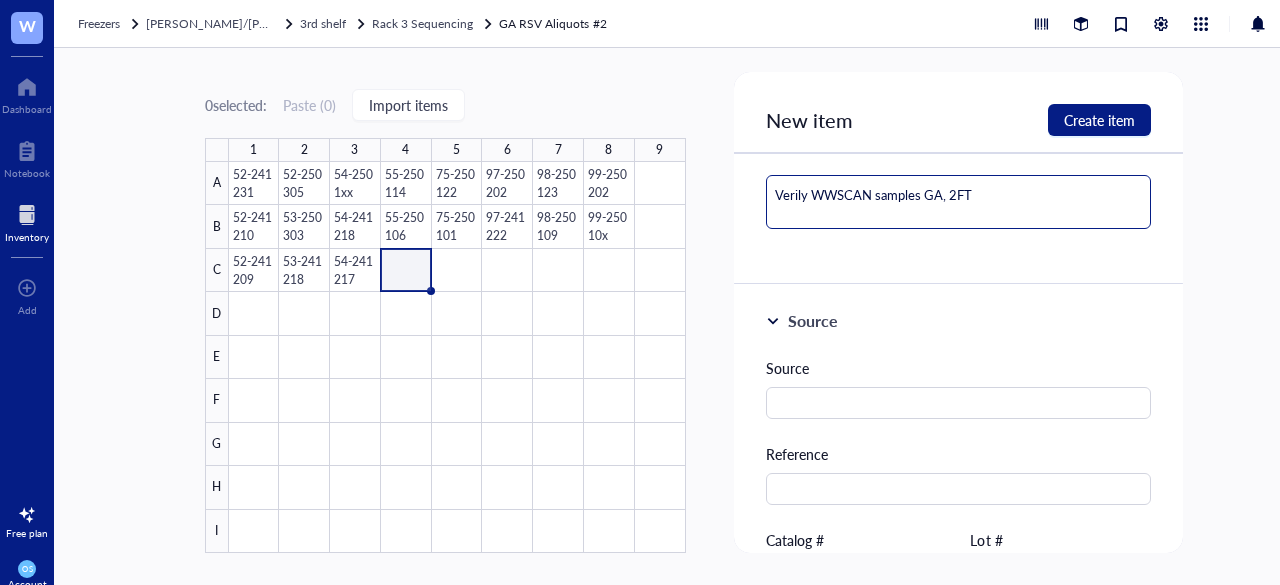scroll, scrollTop: 409, scrollLeft: 0, axis: vertical 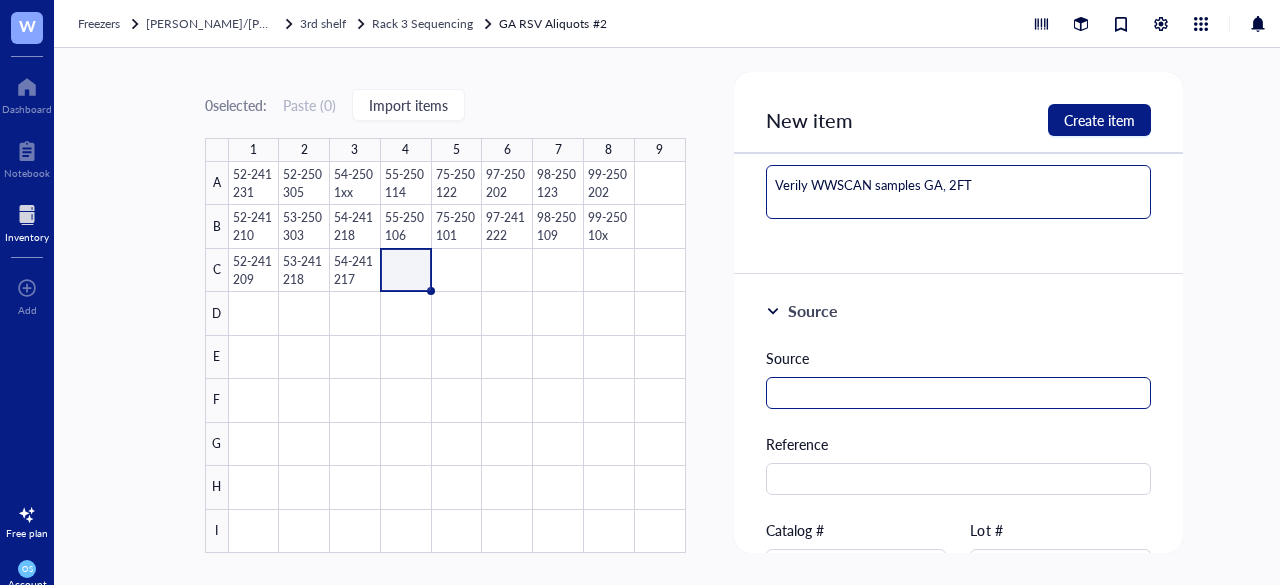 type on "Verily WWSCAN samples GA, 2FT" 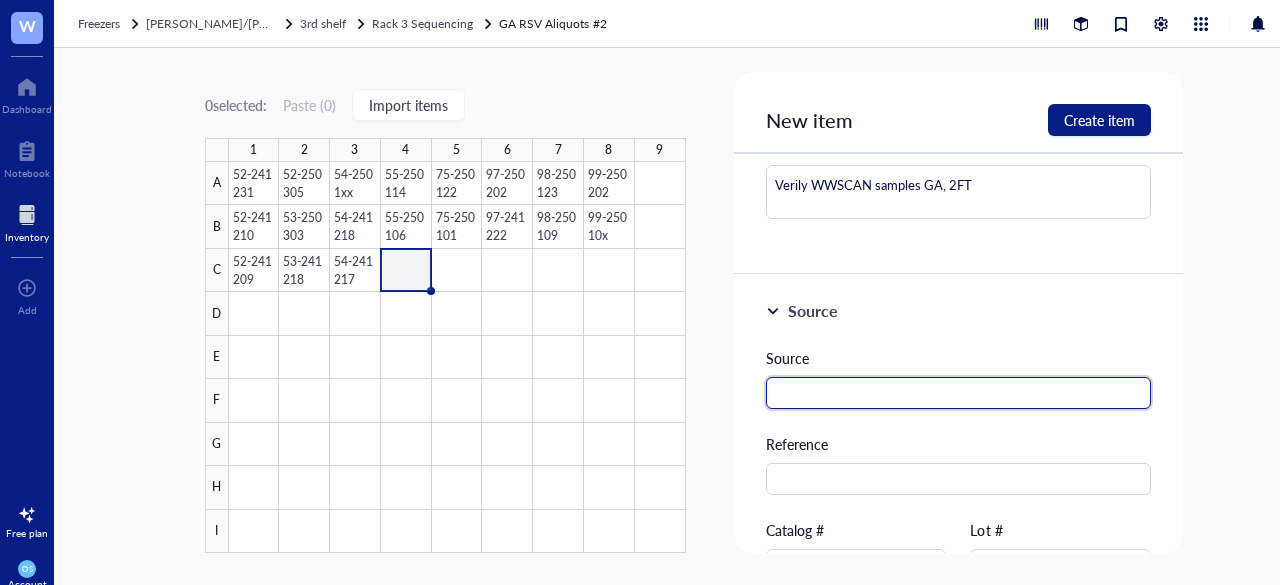 click at bounding box center [959, 393] 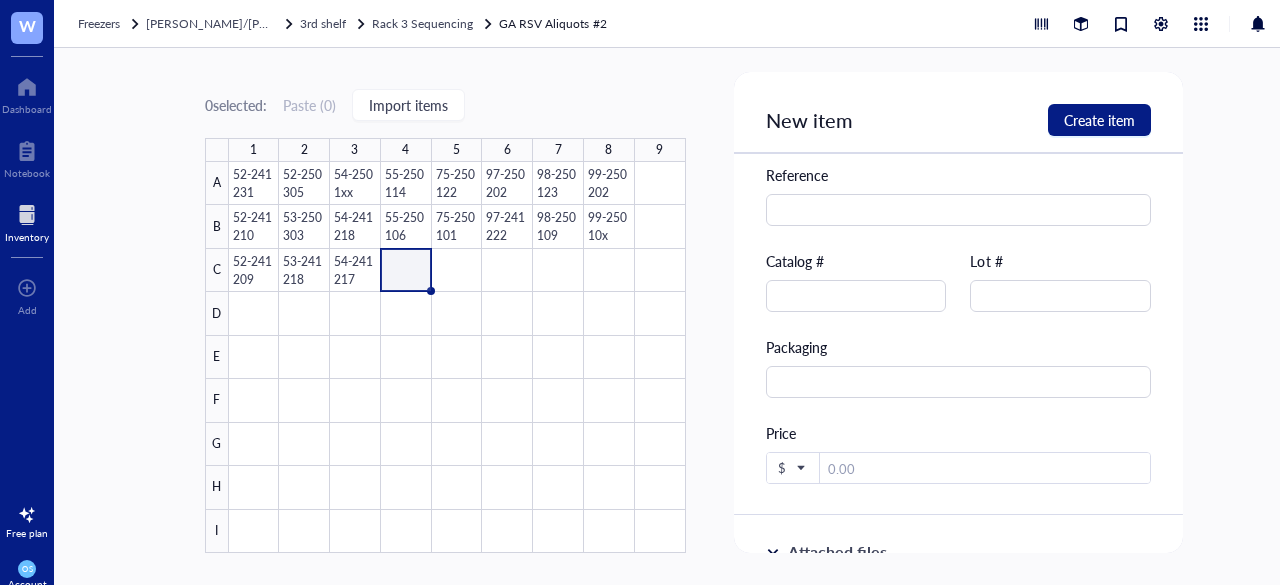 scroll, scrollTop: 687, scrollLeft: 0, axis: vertical 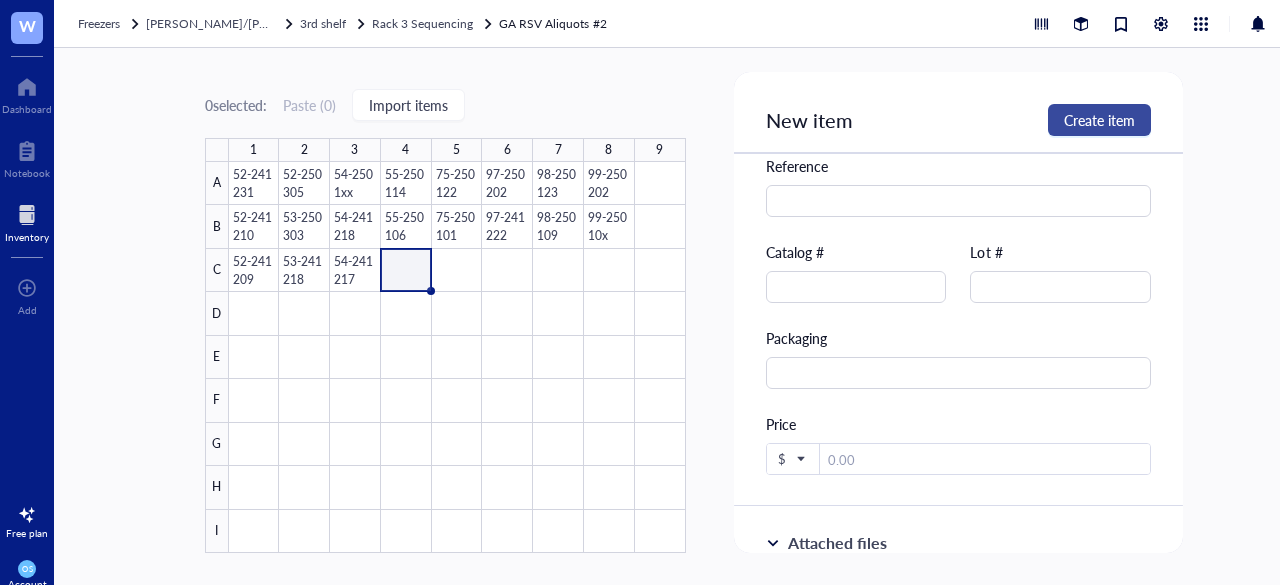 type on "Verily" 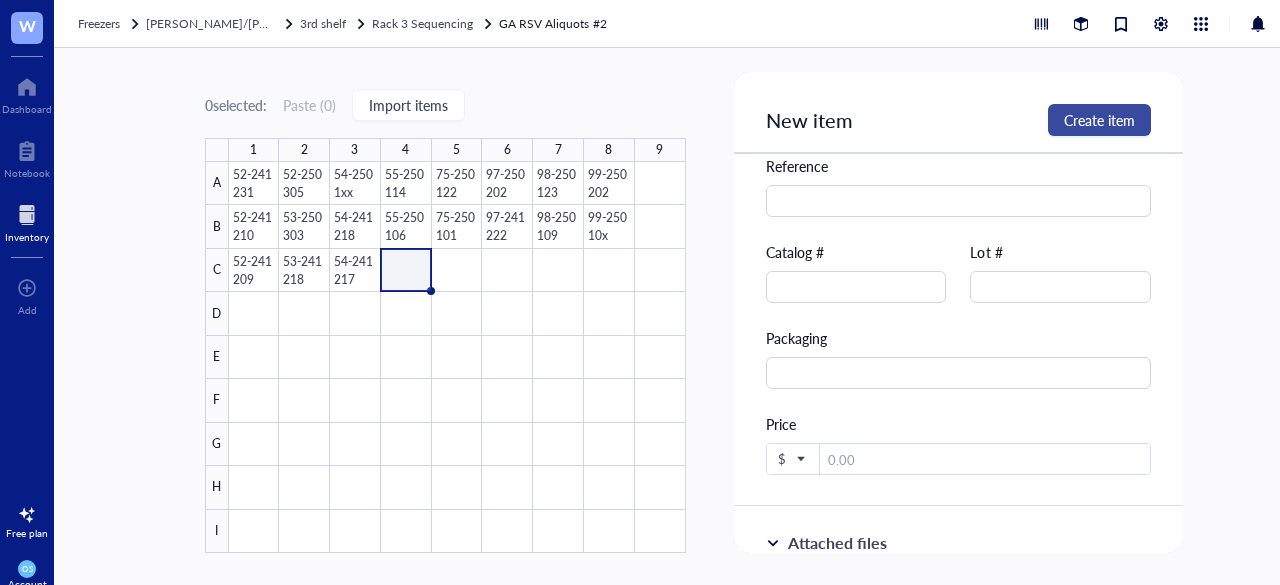 click on "Create item" at bounding box center [1099, 120] 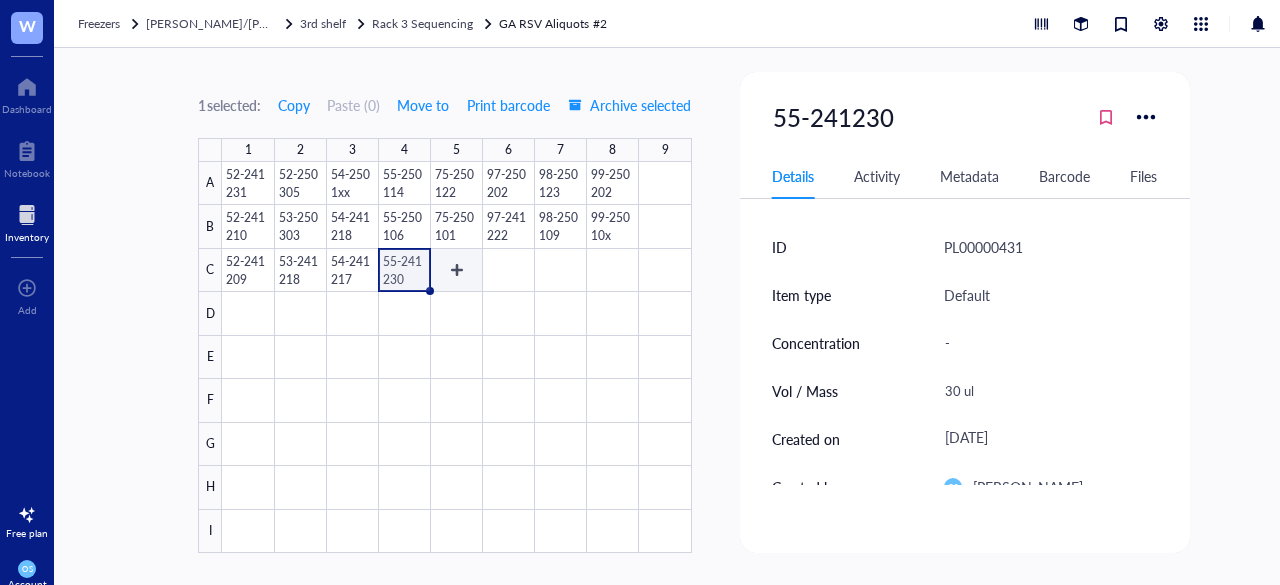 click at bounding box center (456, 357) 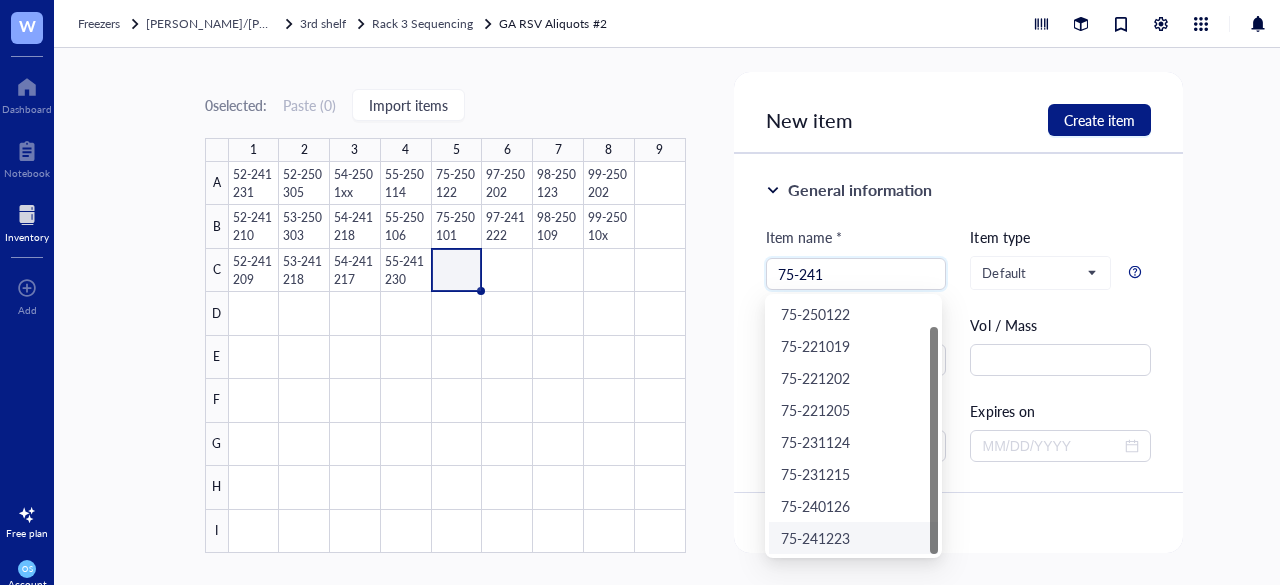 scroll, scrollTop: 0, scrollLeft: 0, axis: both 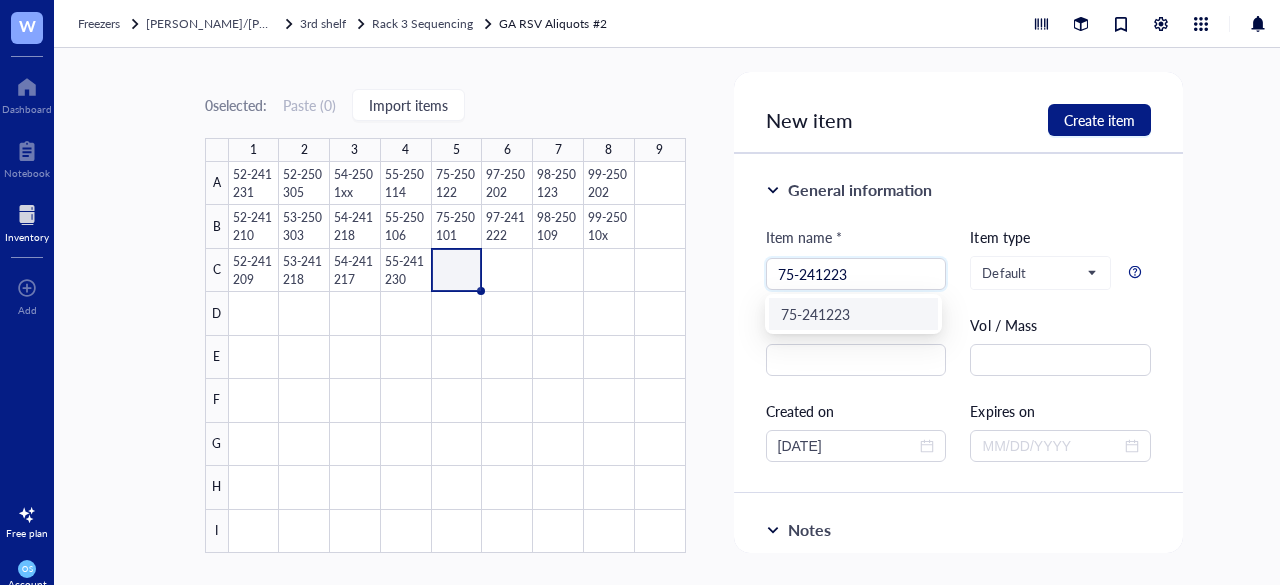 type on "75-241223" 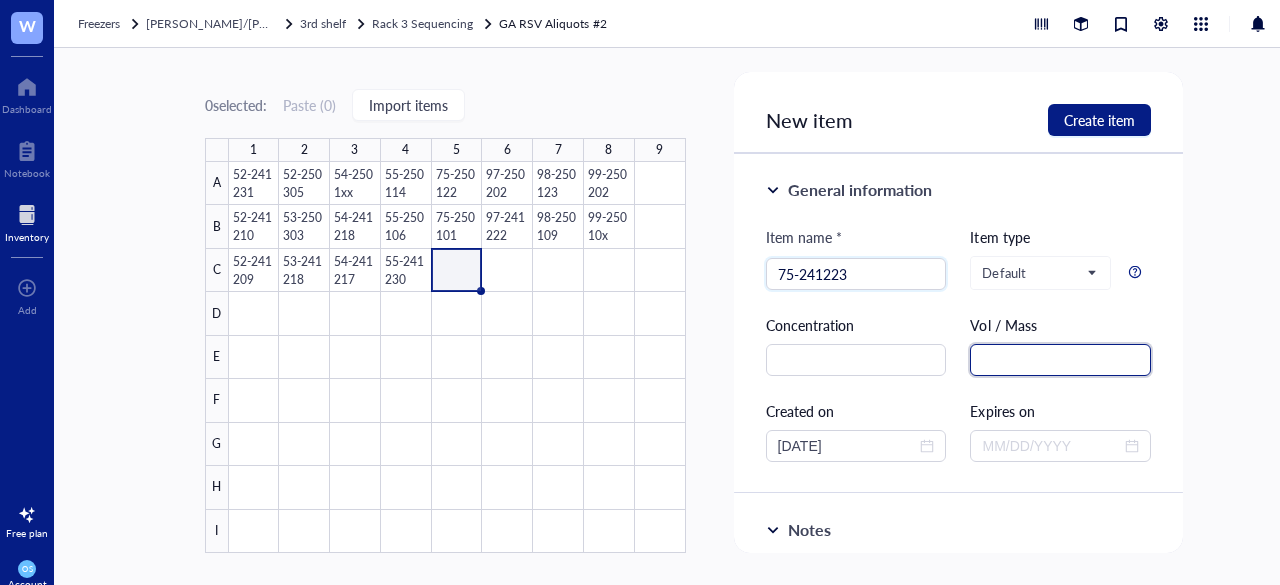 click at bounding box center [1060, 360] 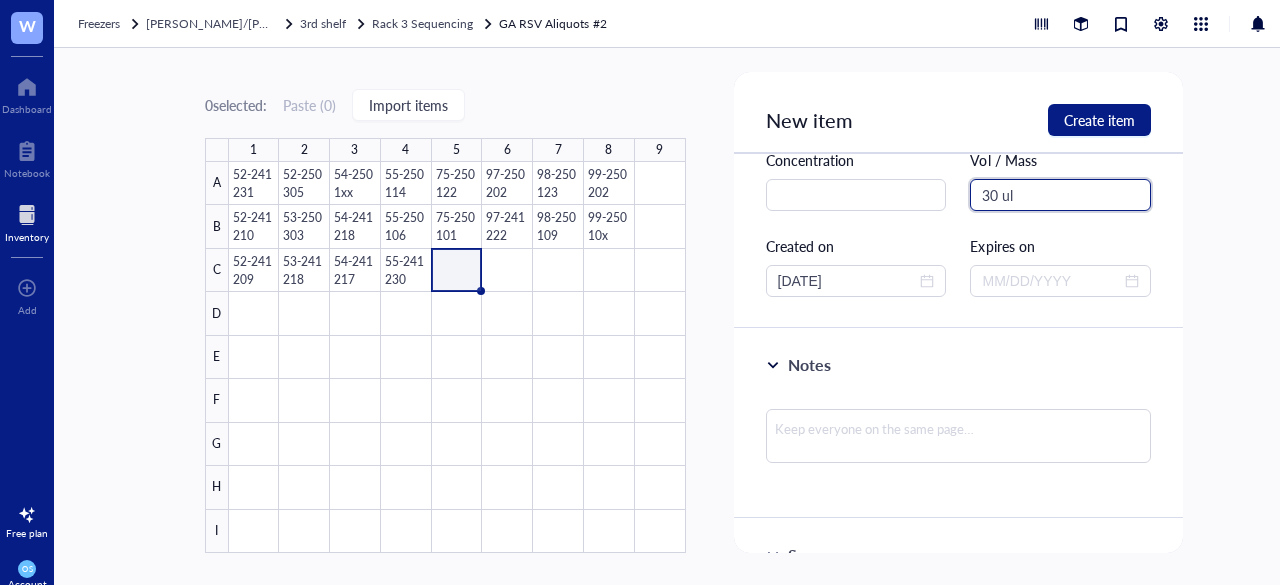 scroll, scrollTop: 166, scrollLeft: 0, axis: vertical 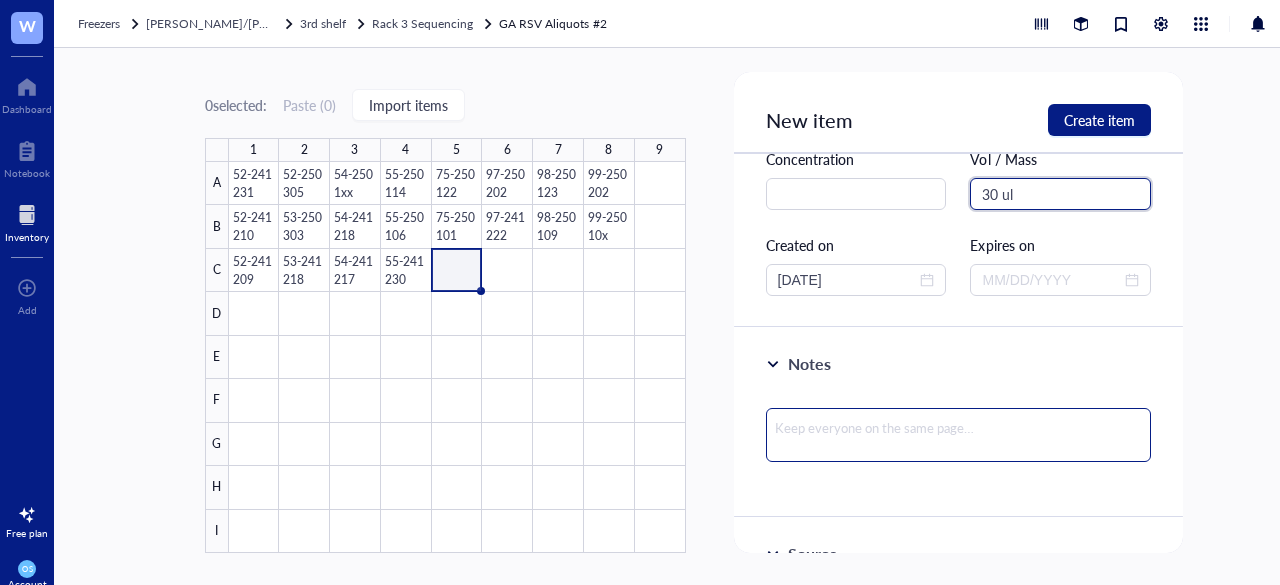 type on "30 ul" 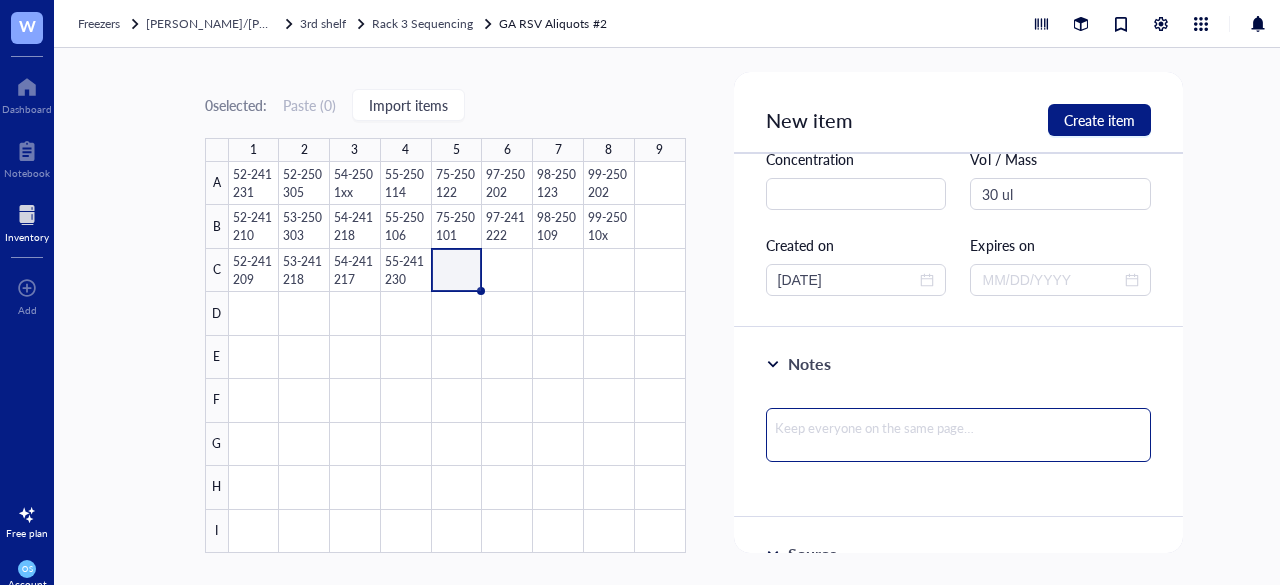 click at bounding box center [959, 435] 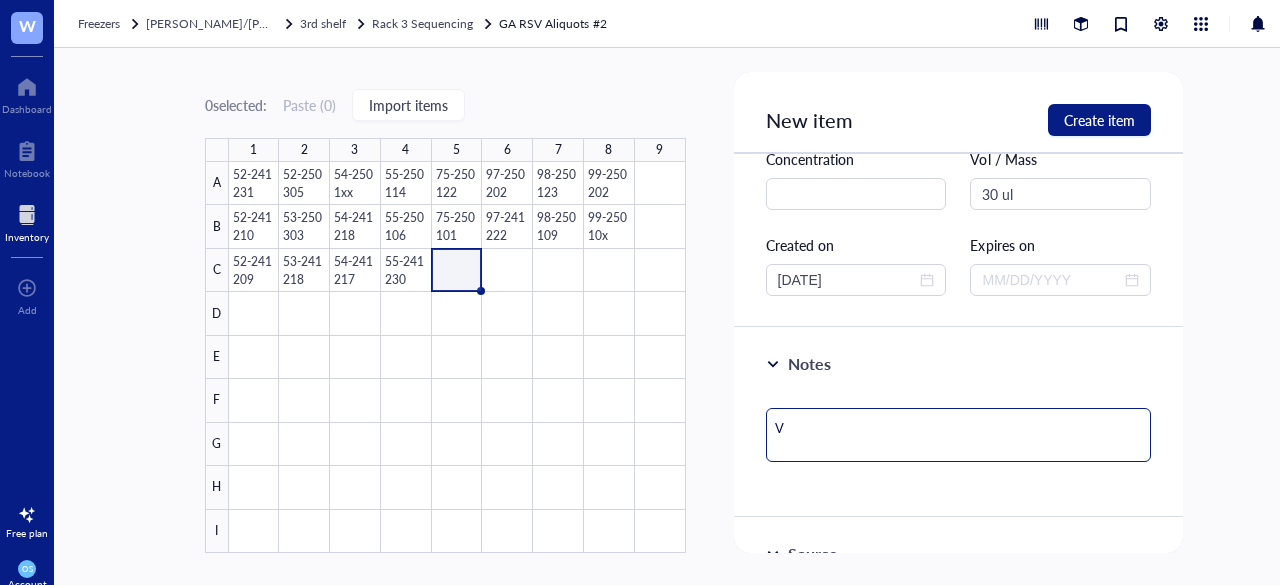 type on "Ve" 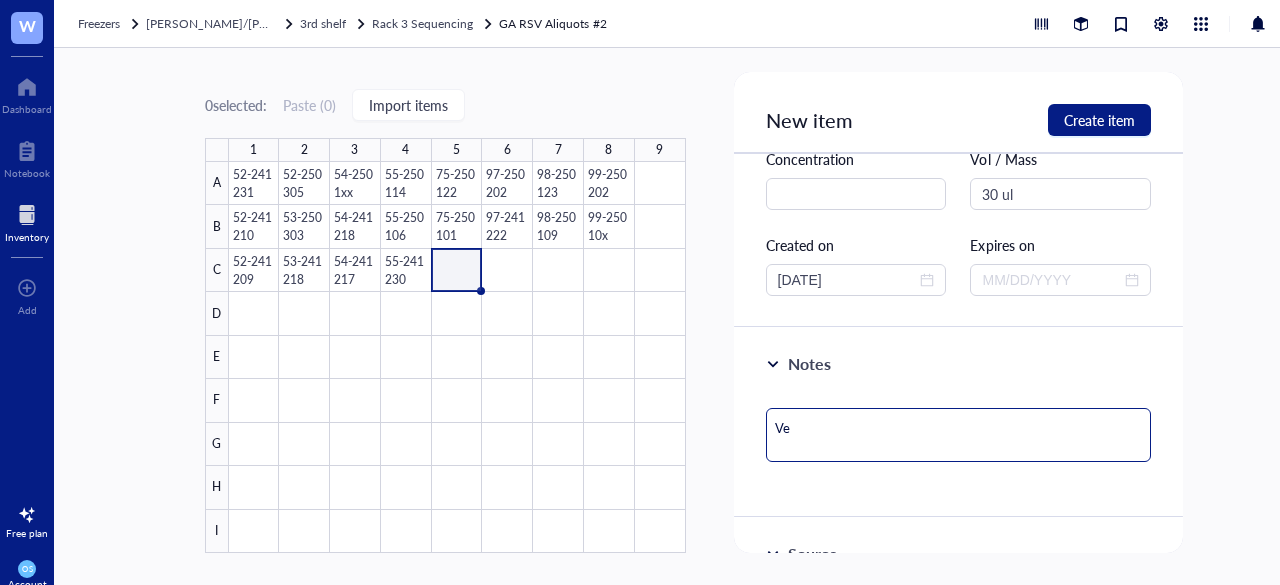 type on "Vei" 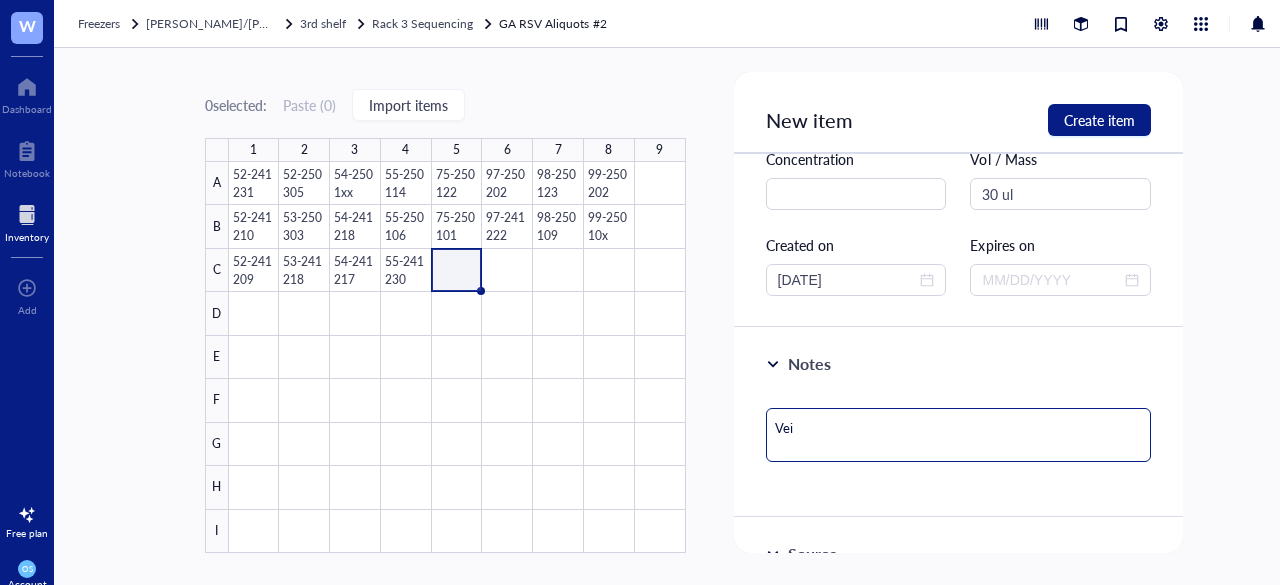 type on "Veir" 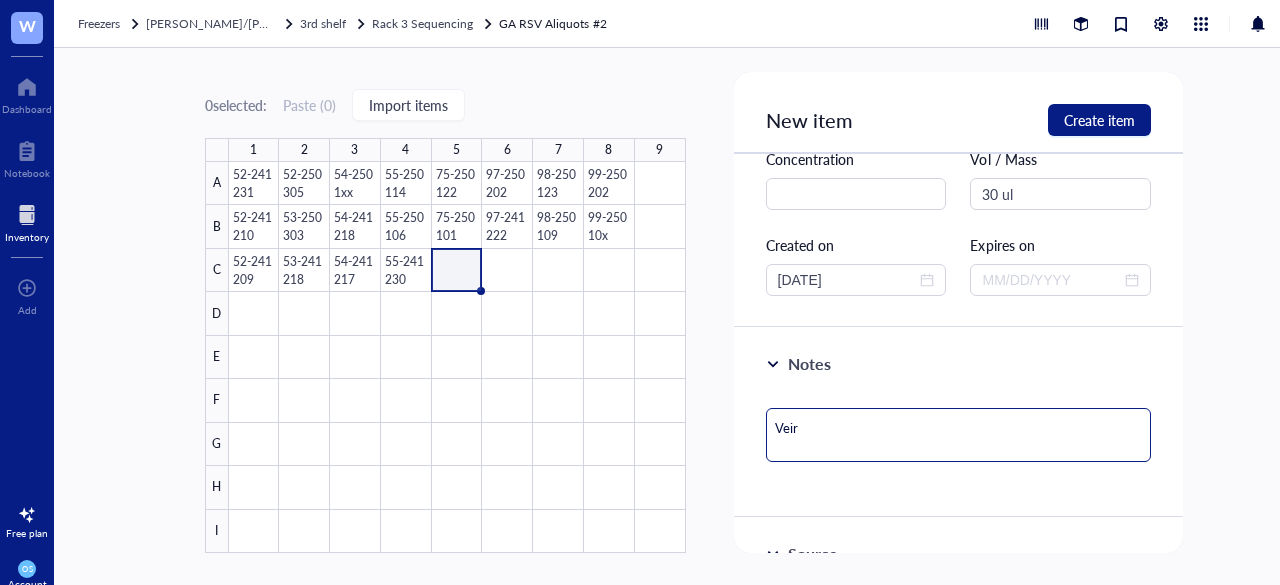 type on "Vei" 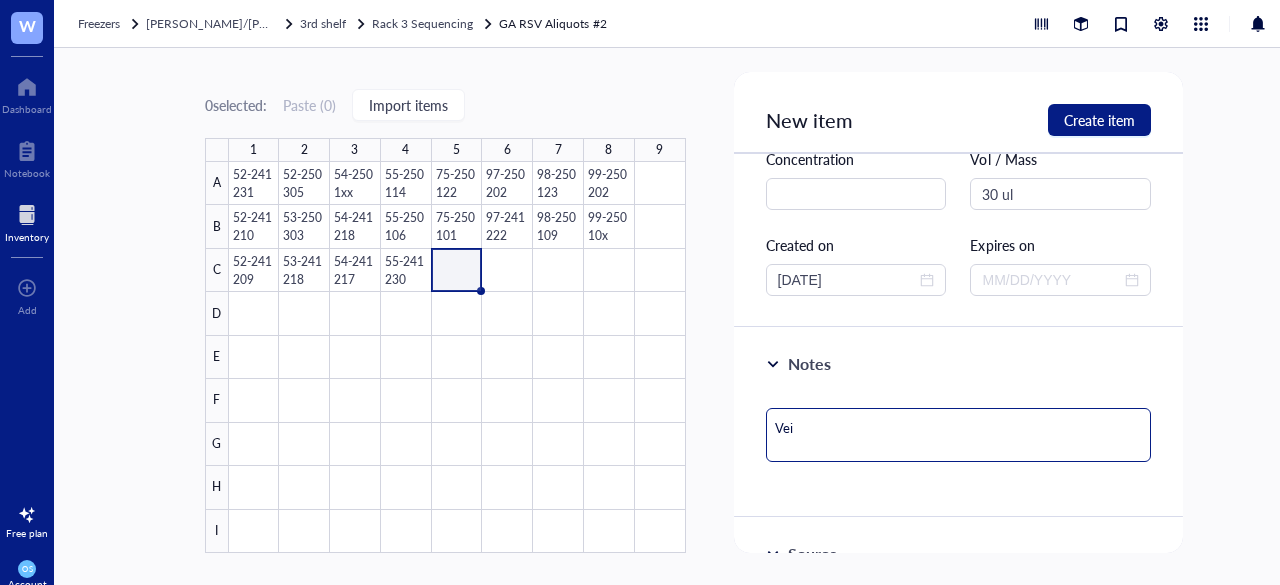 type on "Ve" 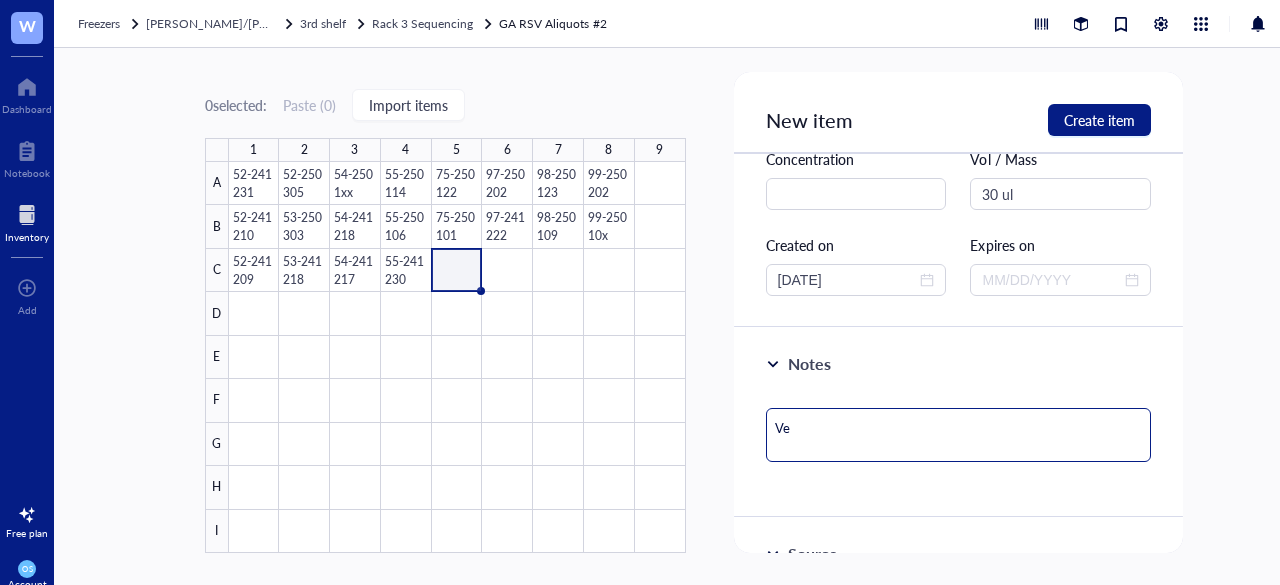 type on "V" 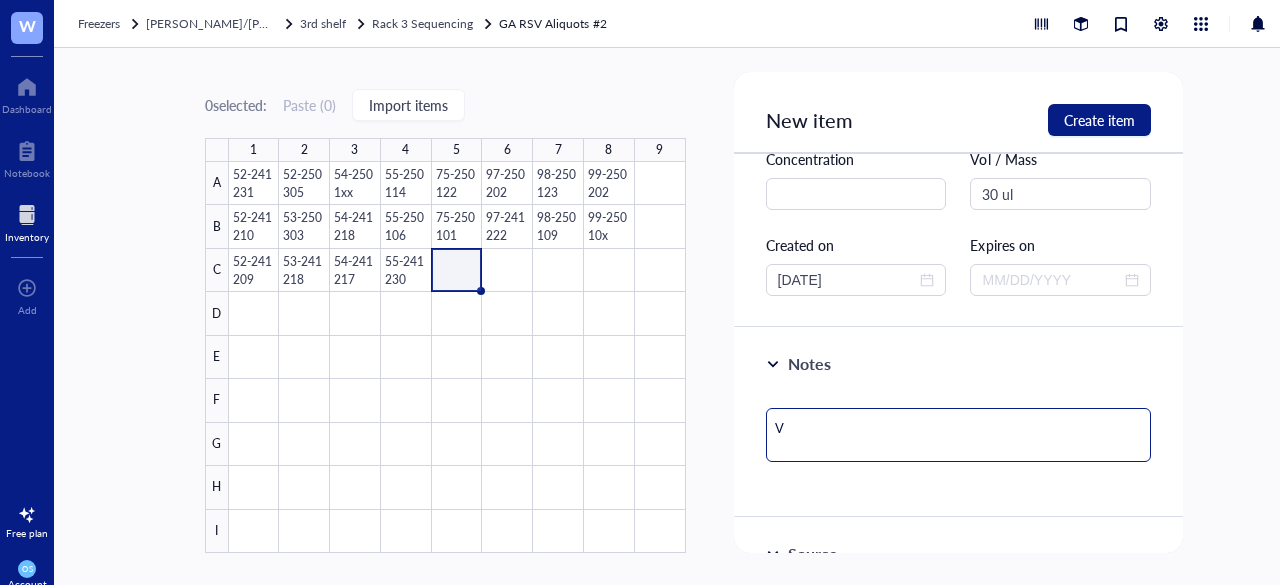 paste on "Verily WWSCAN samples GA, 2FT" 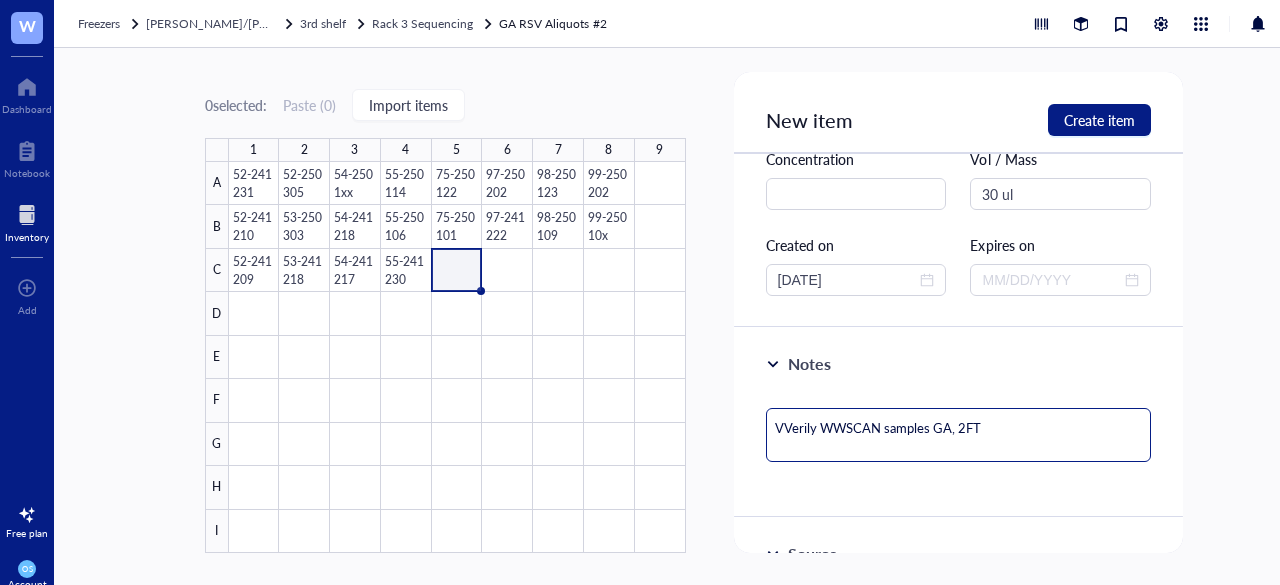 click on "VVerily WWSCAN samples GA, 2FT" at bounding box center (959, 435) 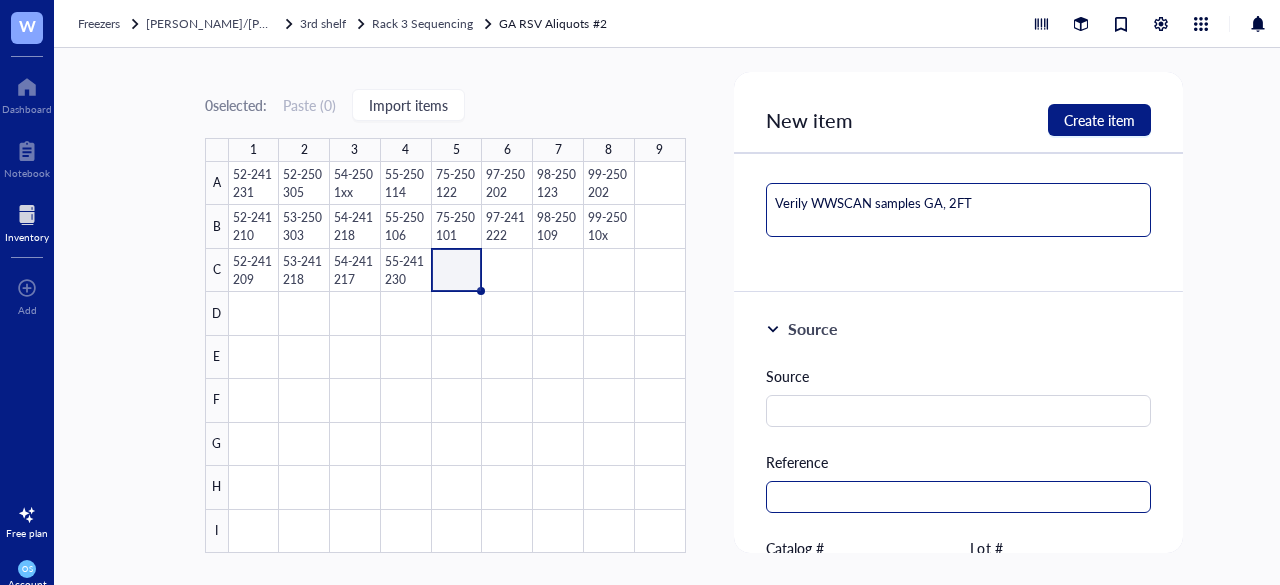 scroll, scrollTop: 392, scrollLeft: 0, axis: vertical 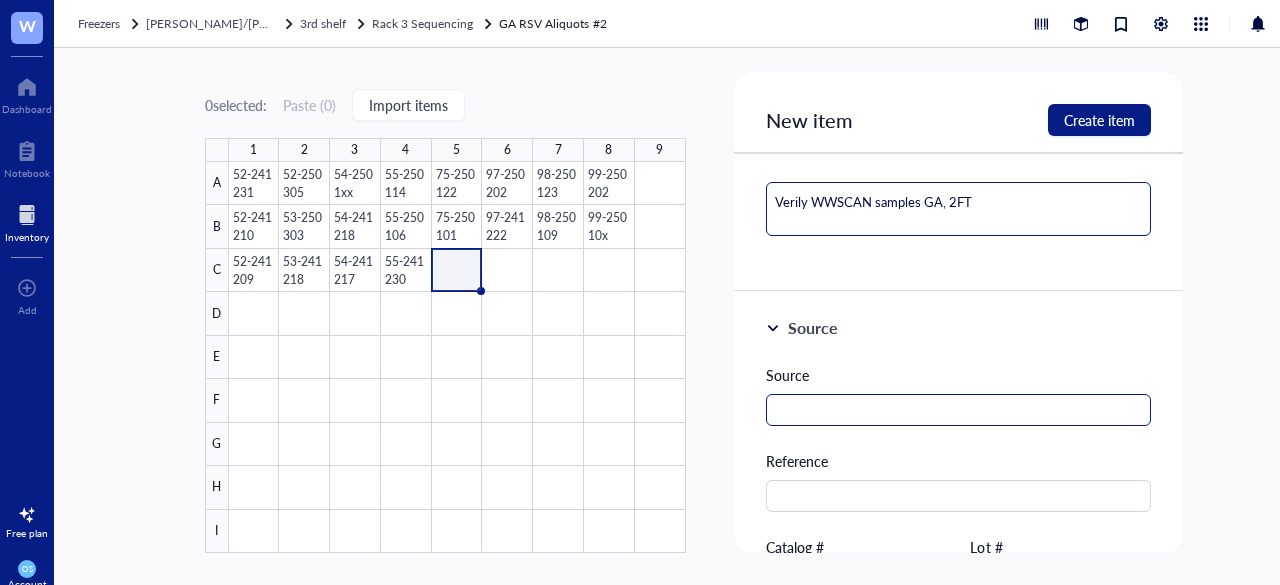 type on "Verily WWSCAN samples GA, 2FT" 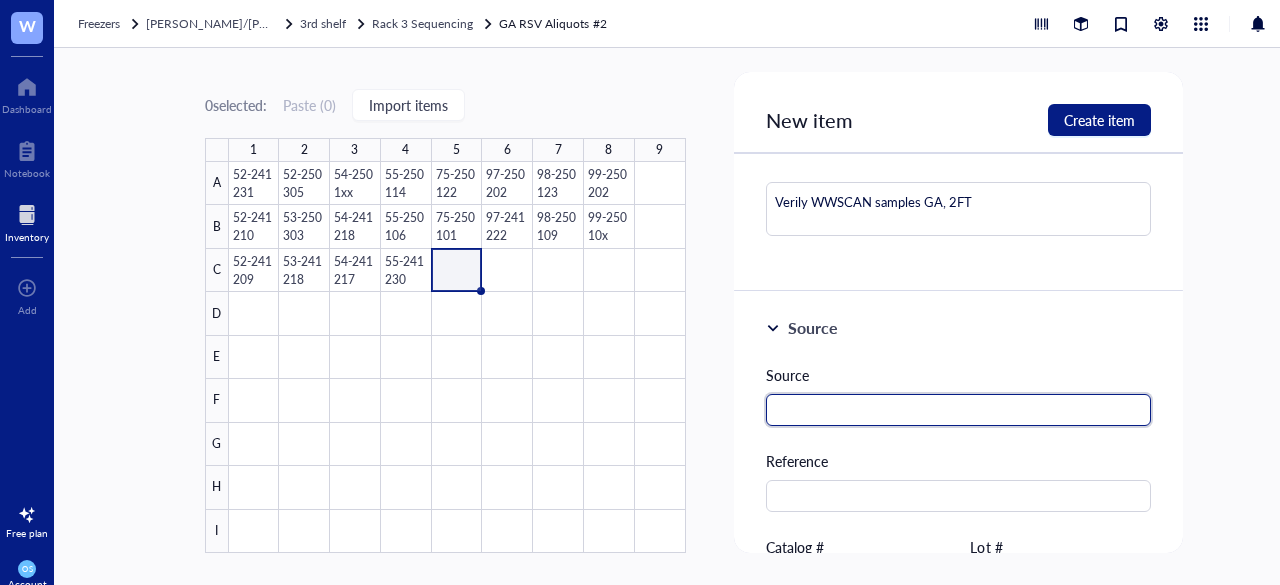 click at bounding box center [959, 410] 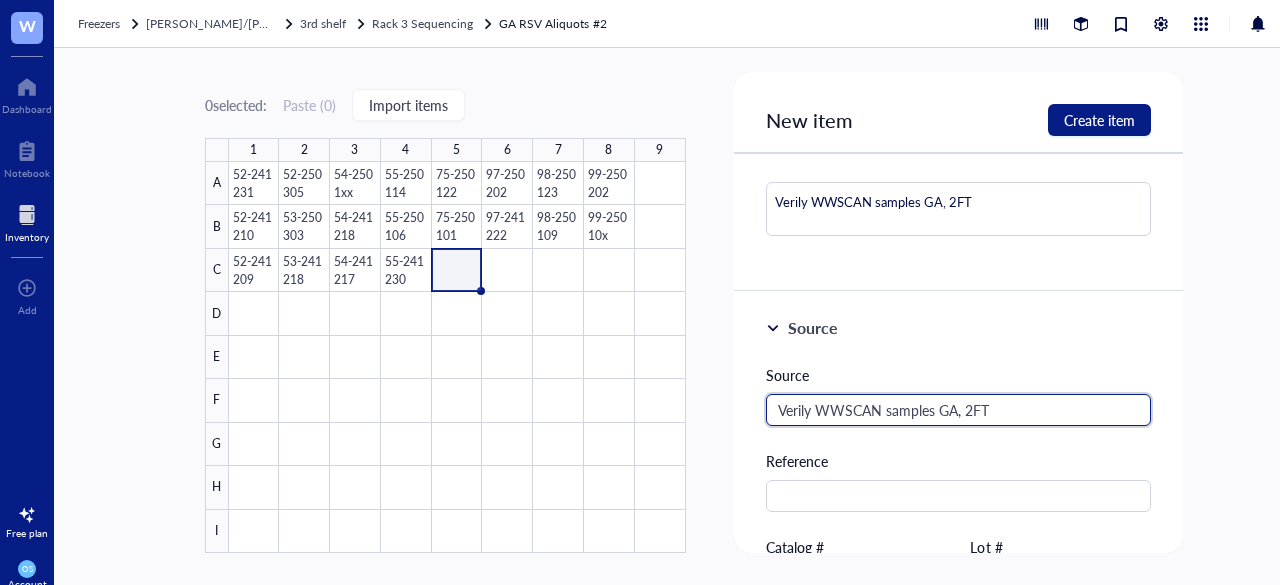 drag, startPoint x: 982, startPoint y: 410, endPoint x: 817, endPoint y: 399, distance: 165.36626 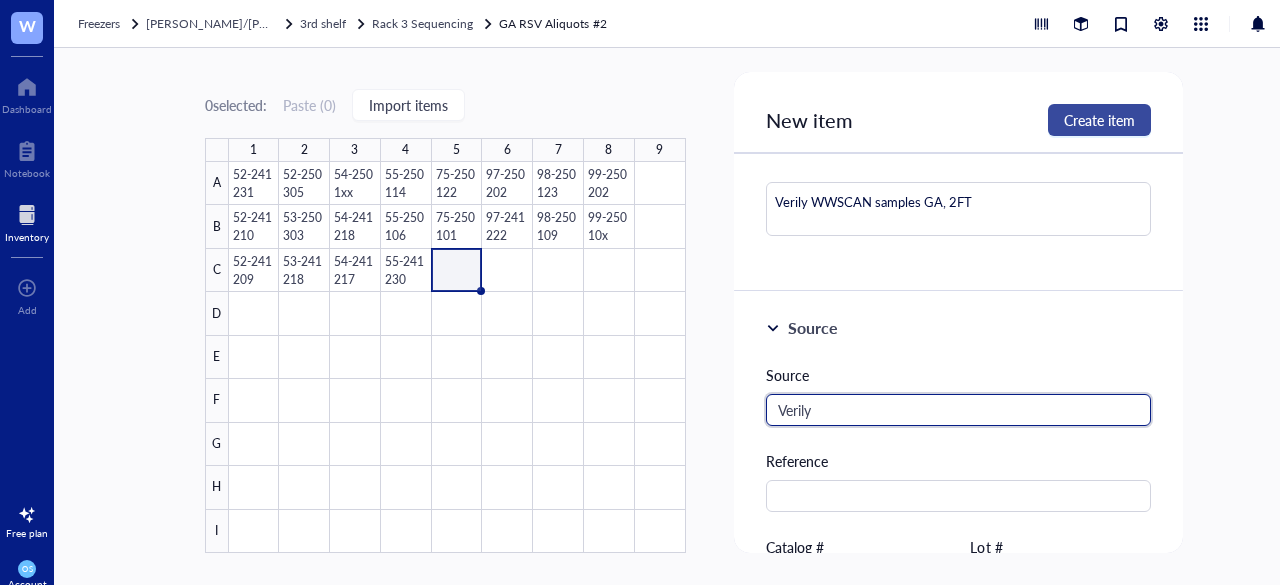 type on "Verily" 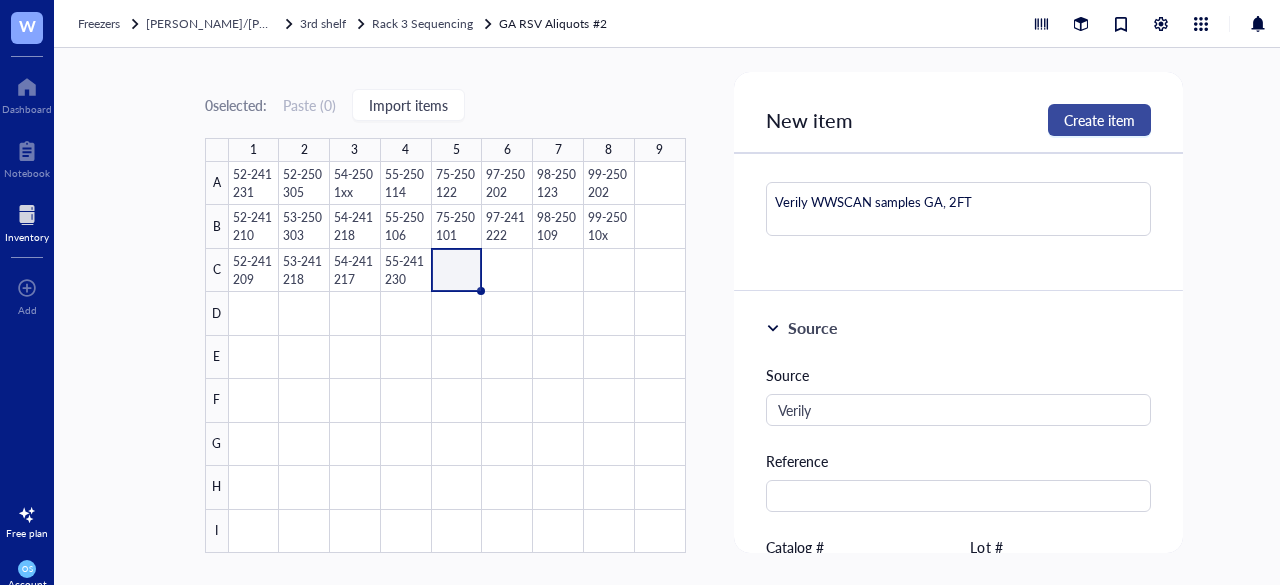click on "Create item" at bounding box center [1099, 120] 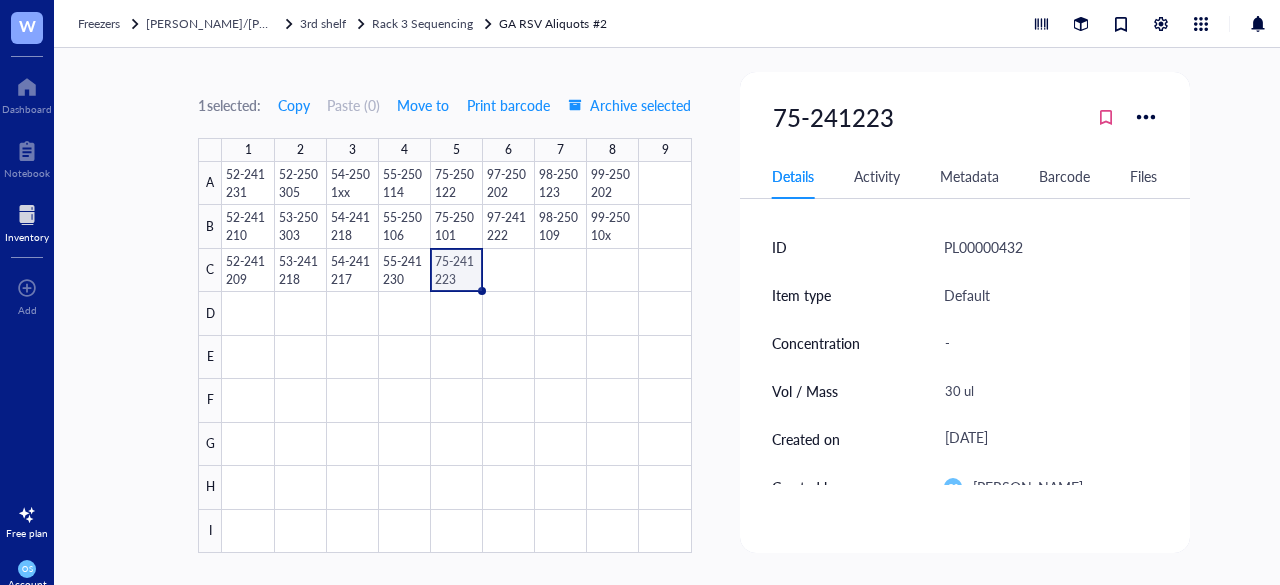 click at bounding box center (456, 357) 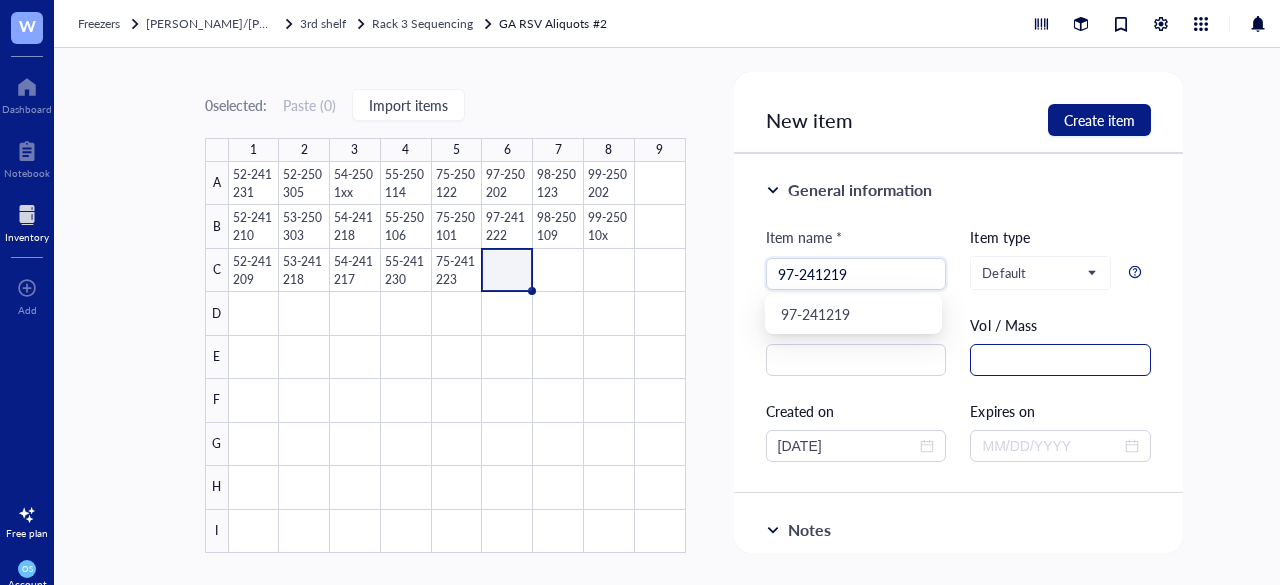type on "97-241219" 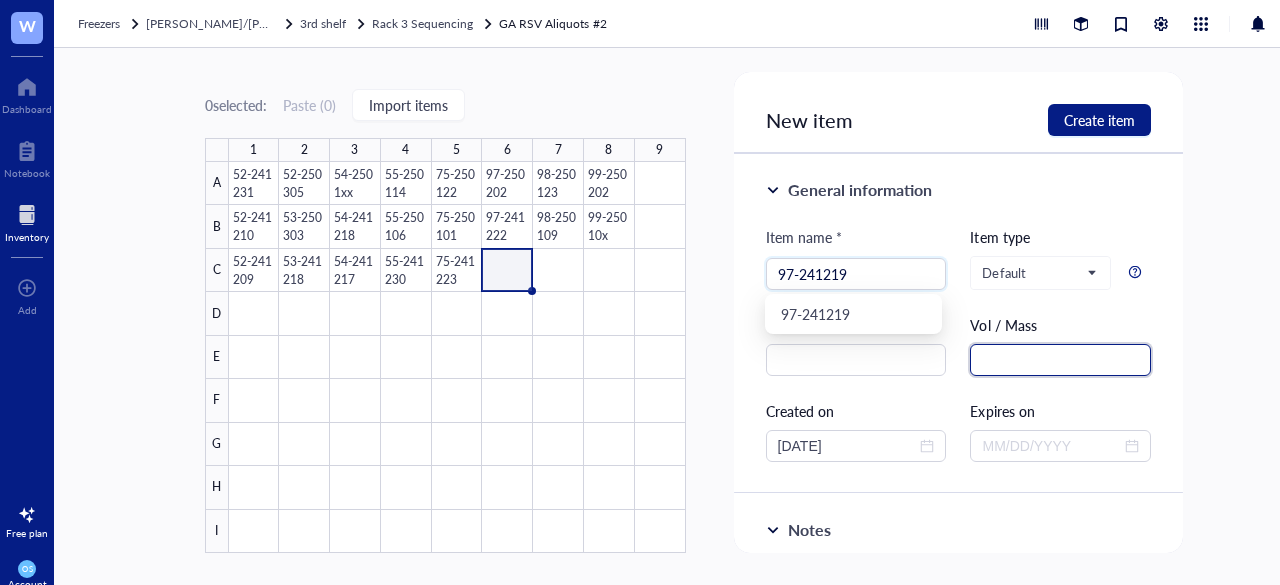 click at bounding box center [1060, 360] 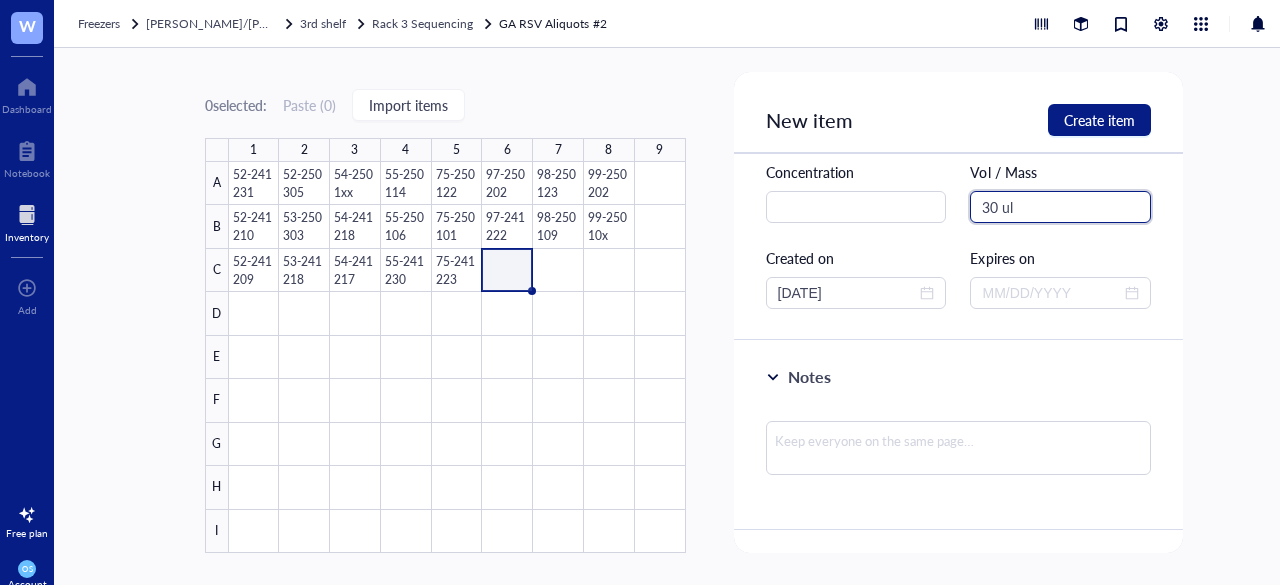 scroll, scrollTop: 157, scrollLeft: 0, axis: vertical 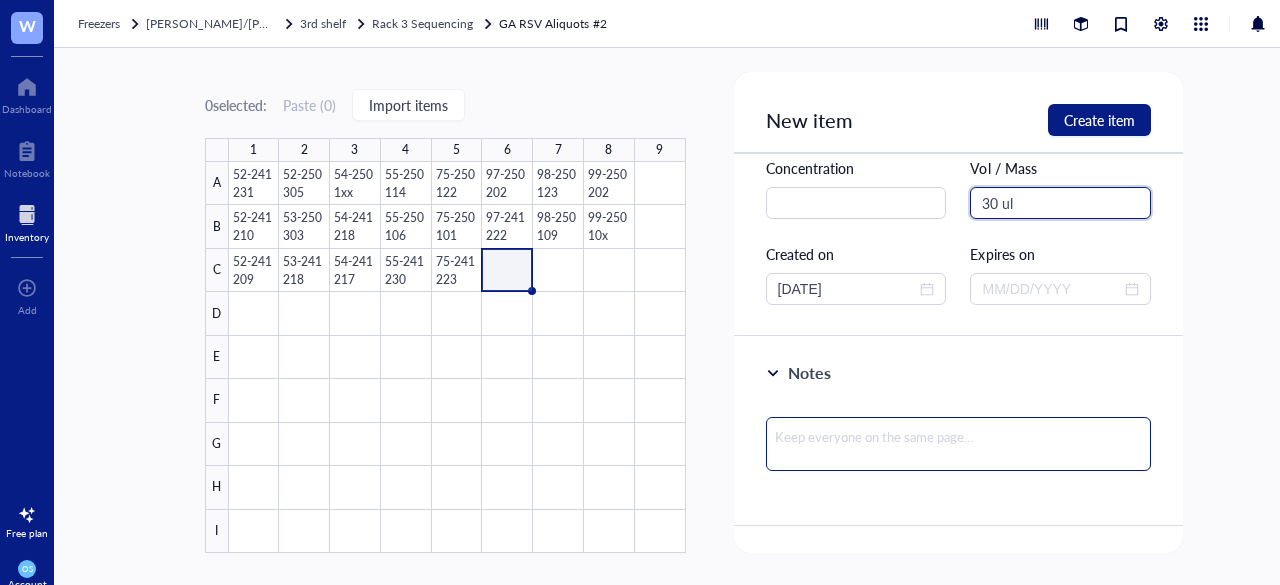 type on "30 ul" 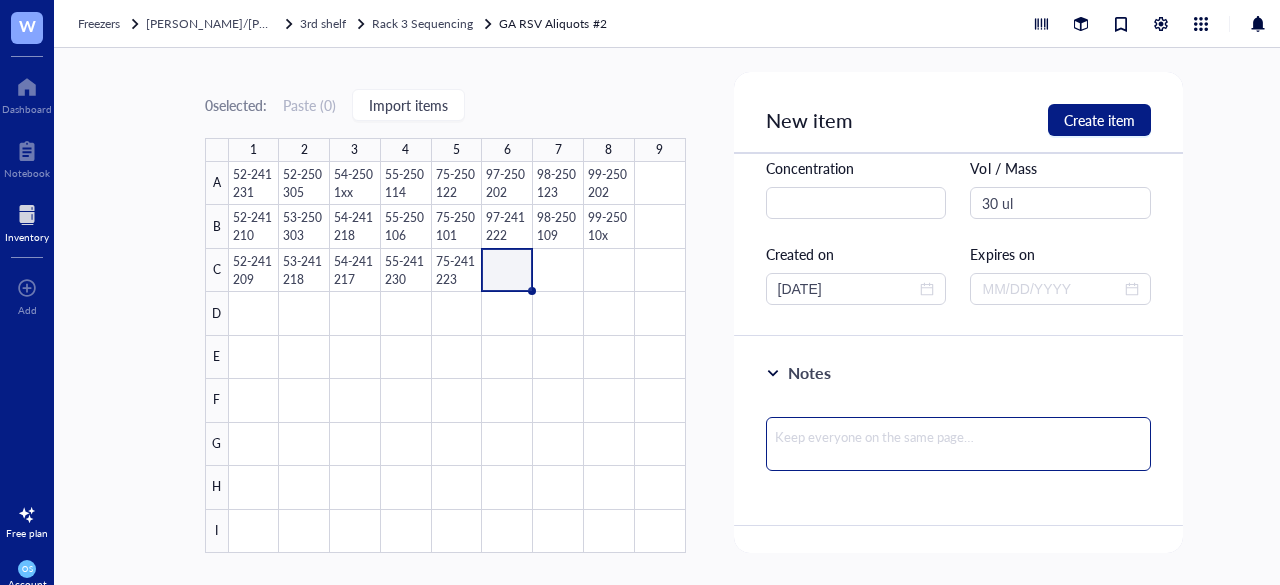 click at bounding box center [959, 444] 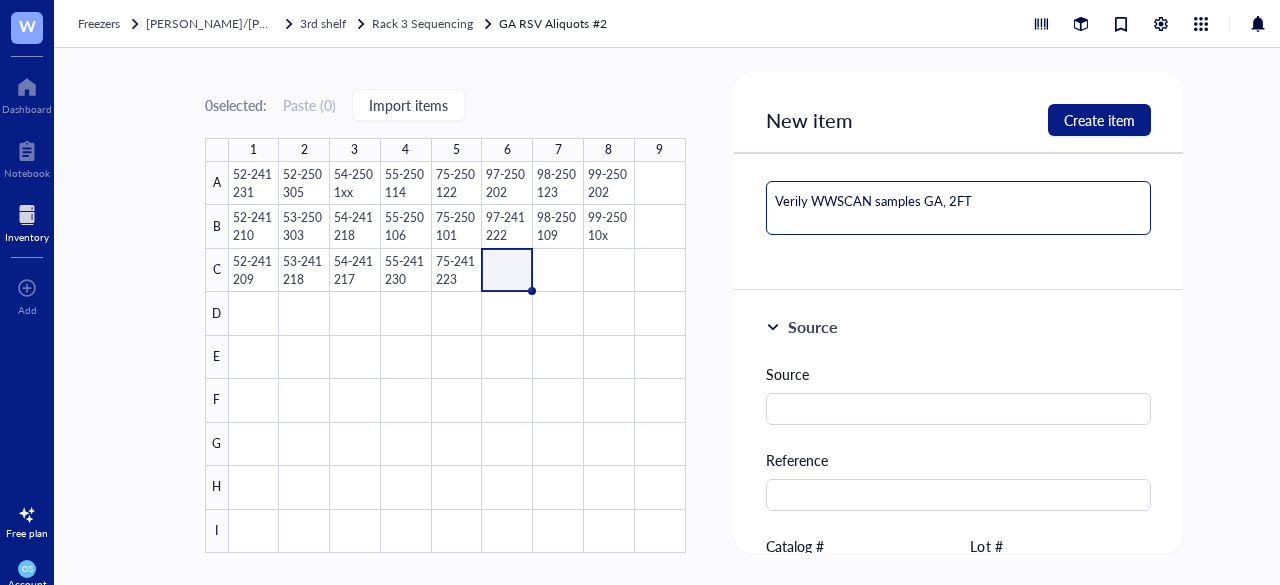 scroll, scrollTop: 397, scrollLeft: 0, axis: vertical 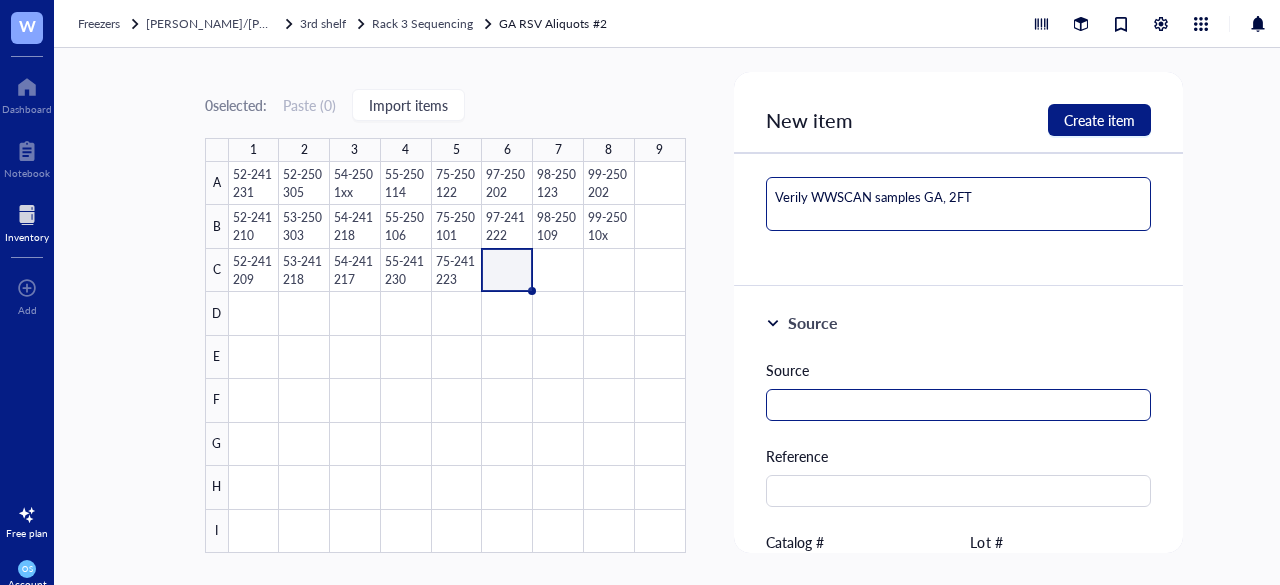 type on "Verily WWSCAN samples GA, 2FT" 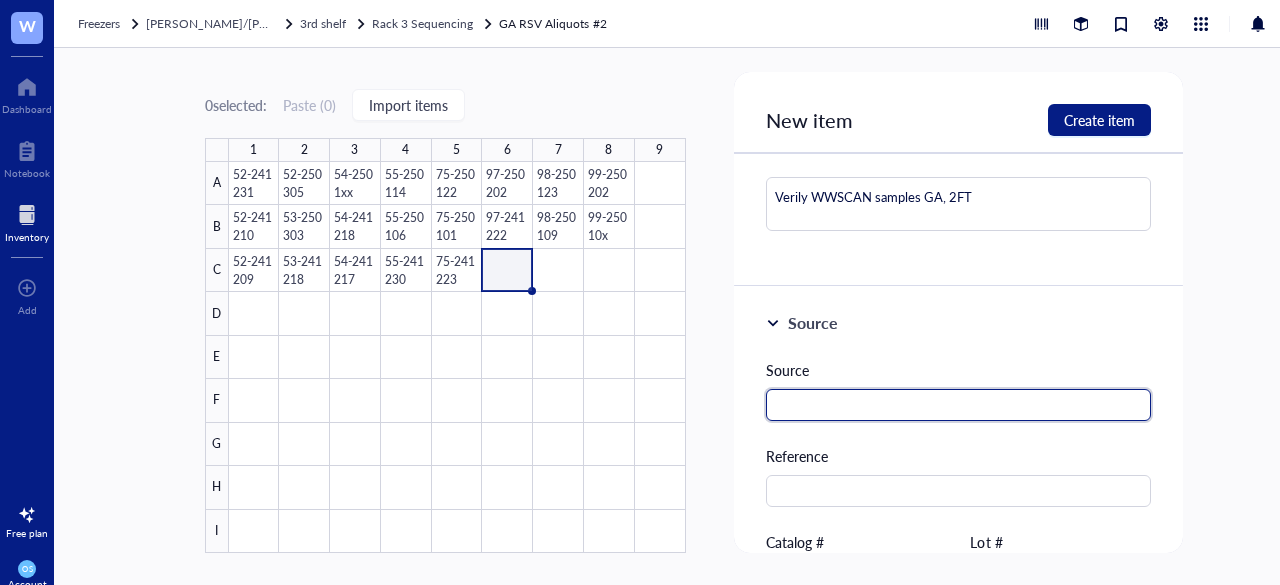 click at bounding box center (959, 405) 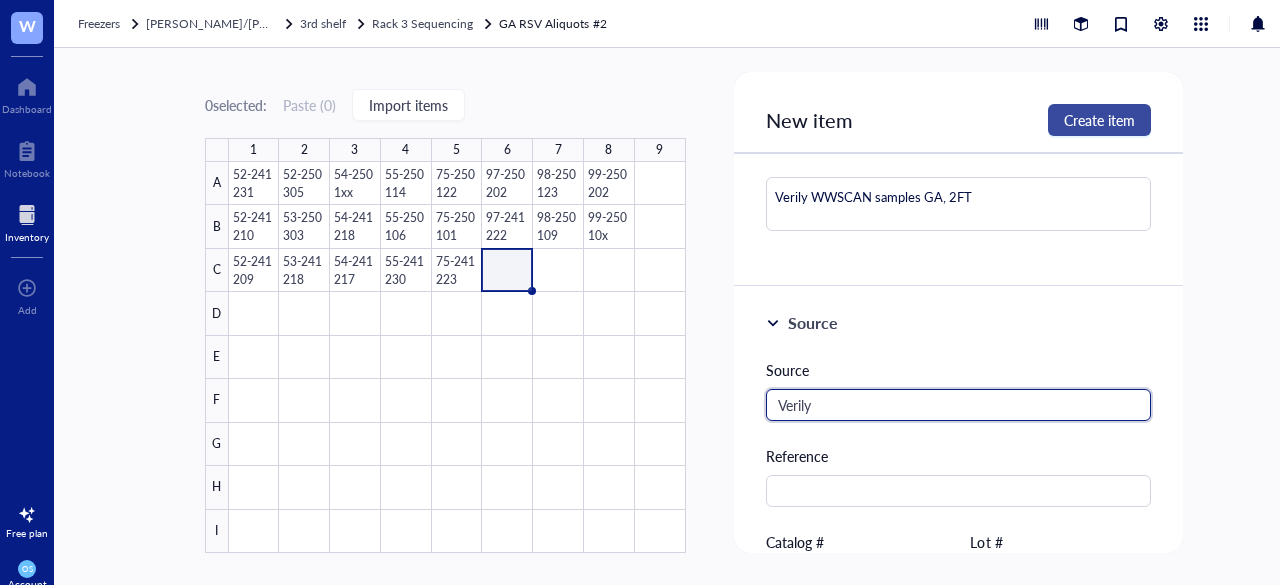 type on "Verily" 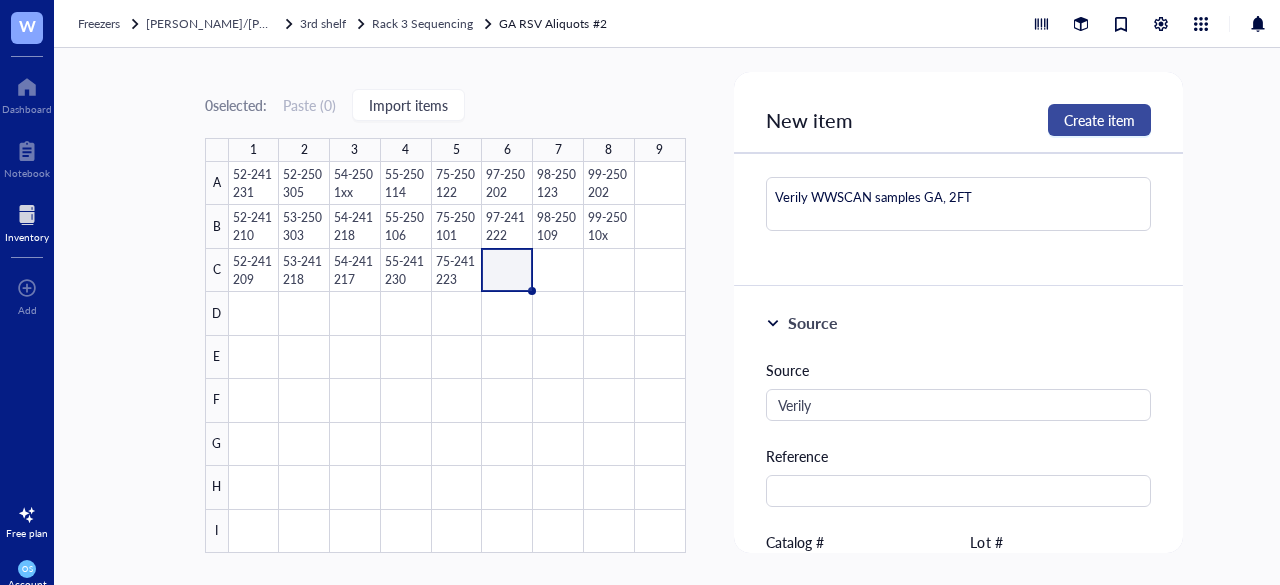 click on "Create item" at bounding box center [1099, 120] 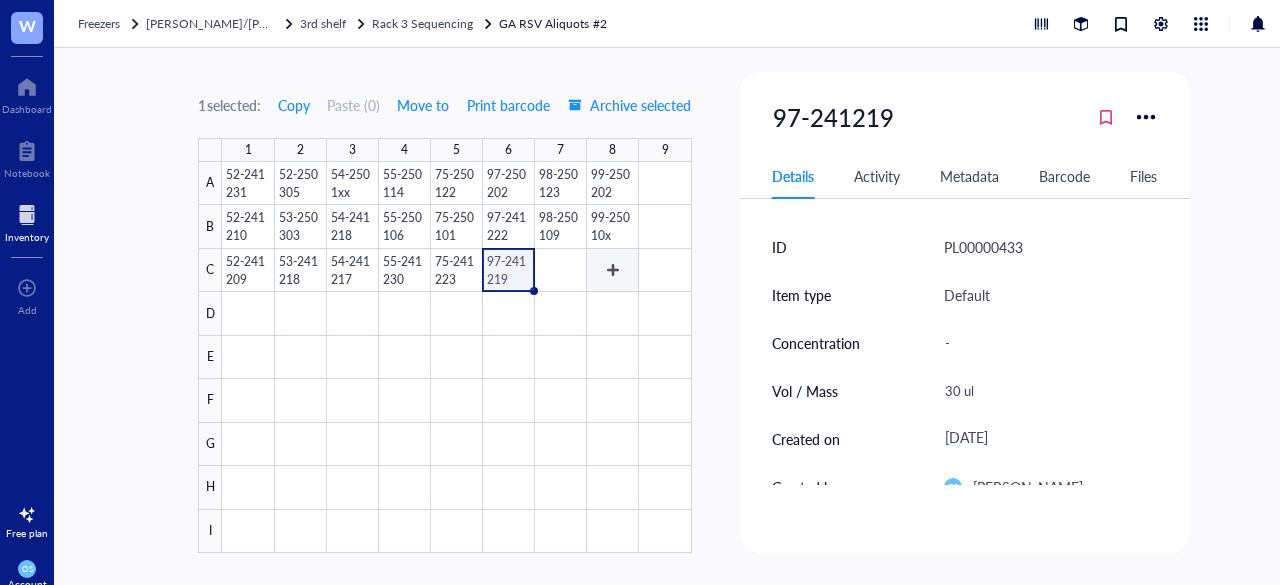 click at bounding box center [456, 357] 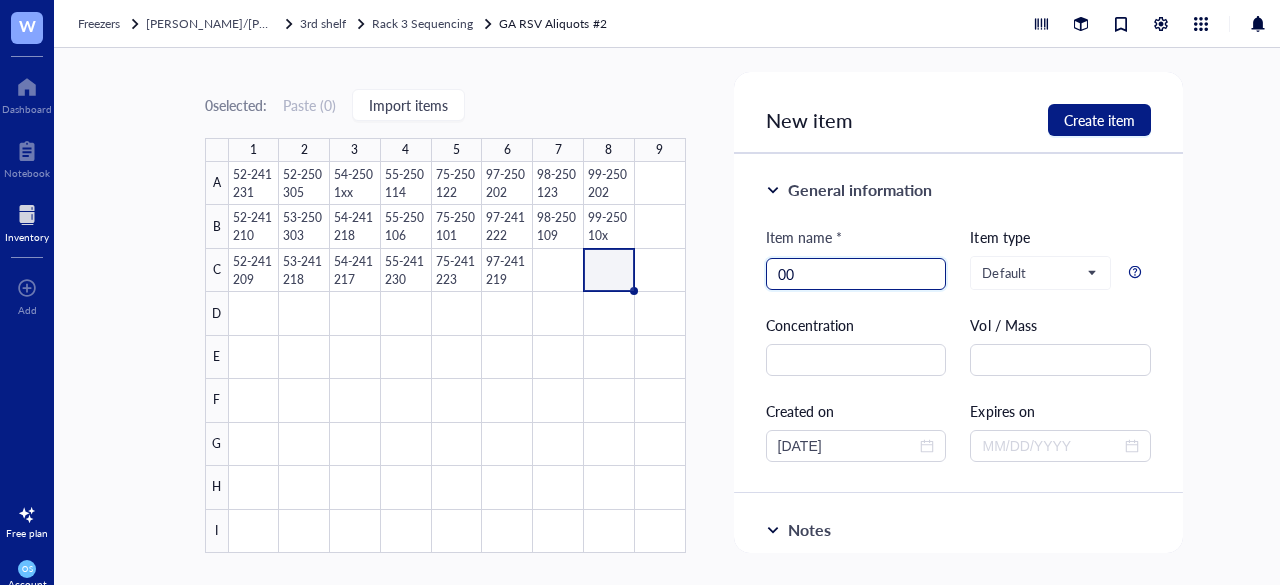 type on "0" 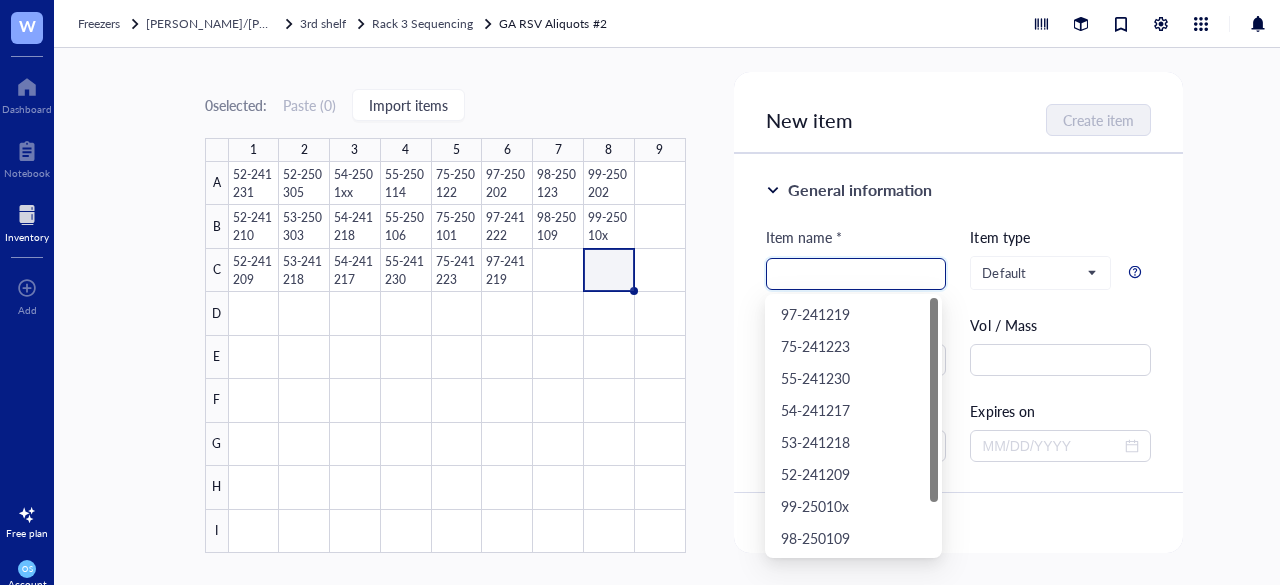 type on "0" 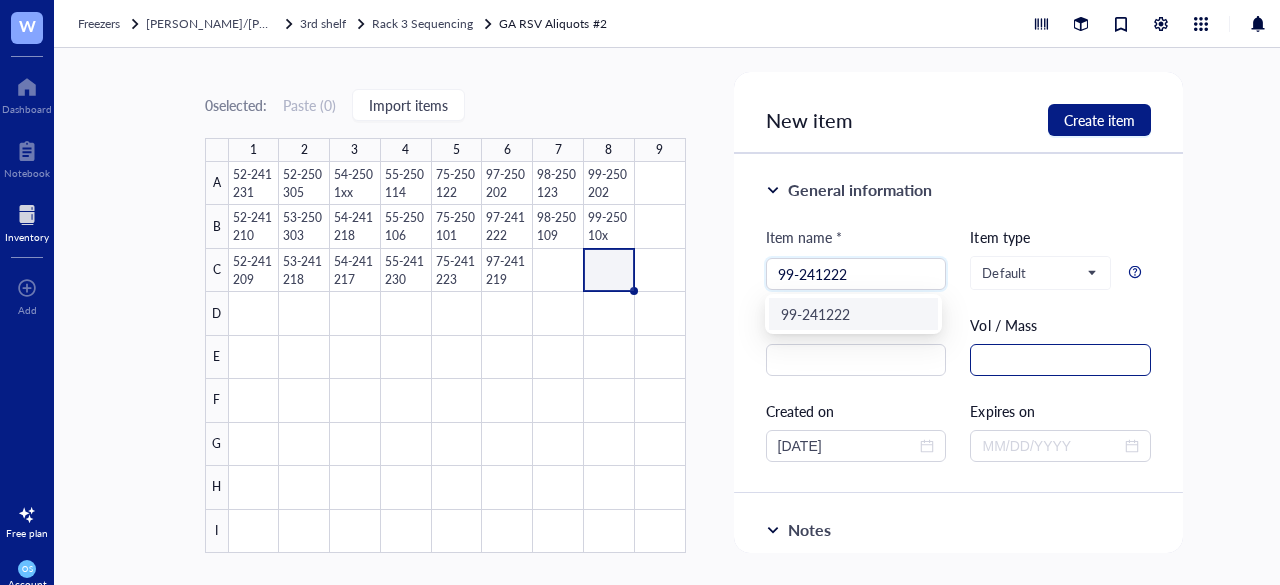type on "99-241222" 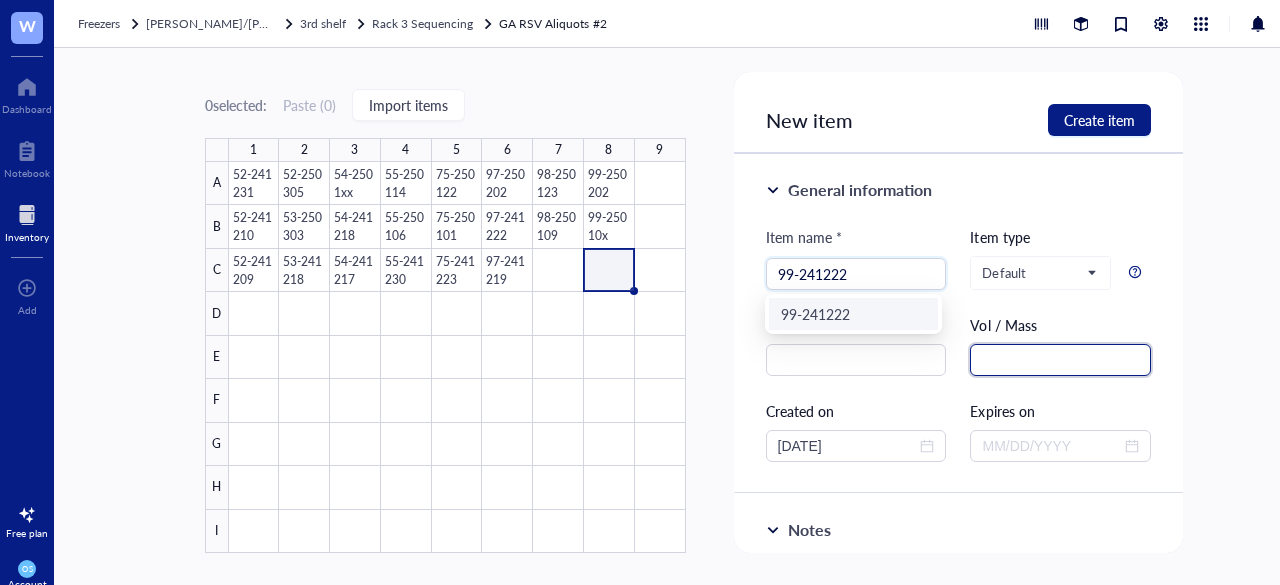 click at bounding box center [1060, 360] 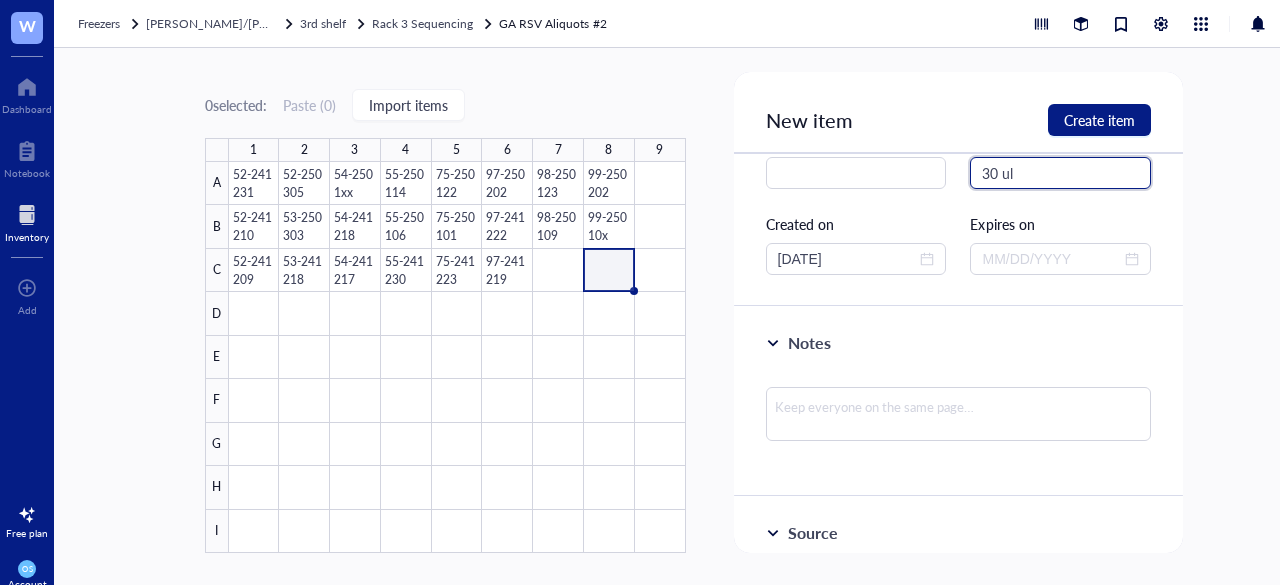 scroll, scrollTop: 188, scrollLeft: 0, axis: vertical 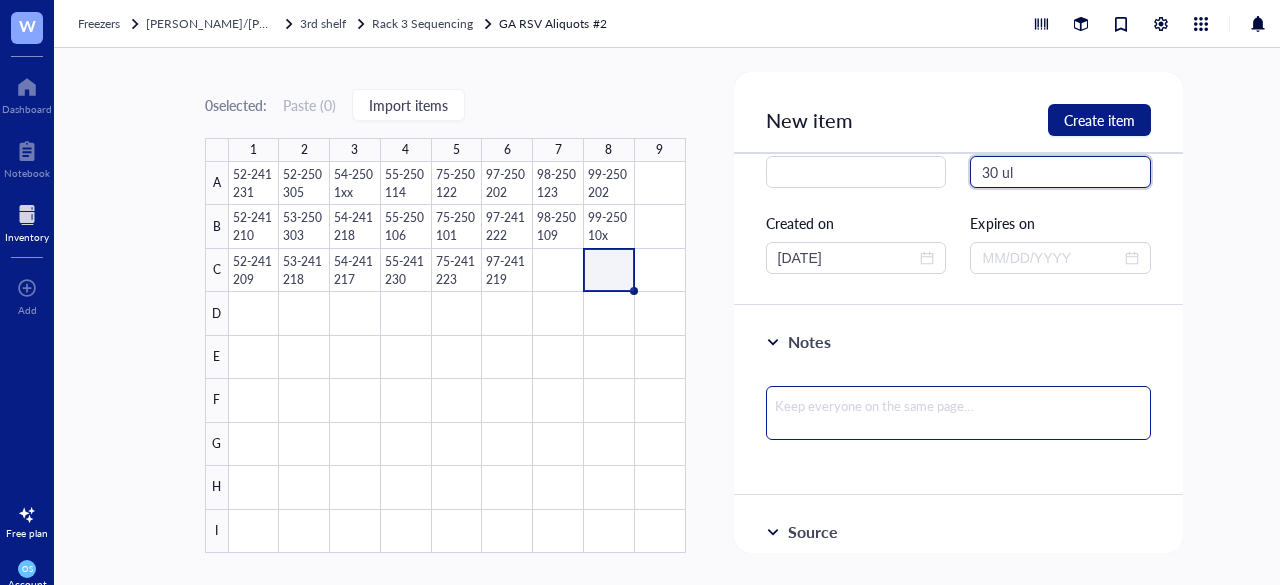 type on "30 ul" 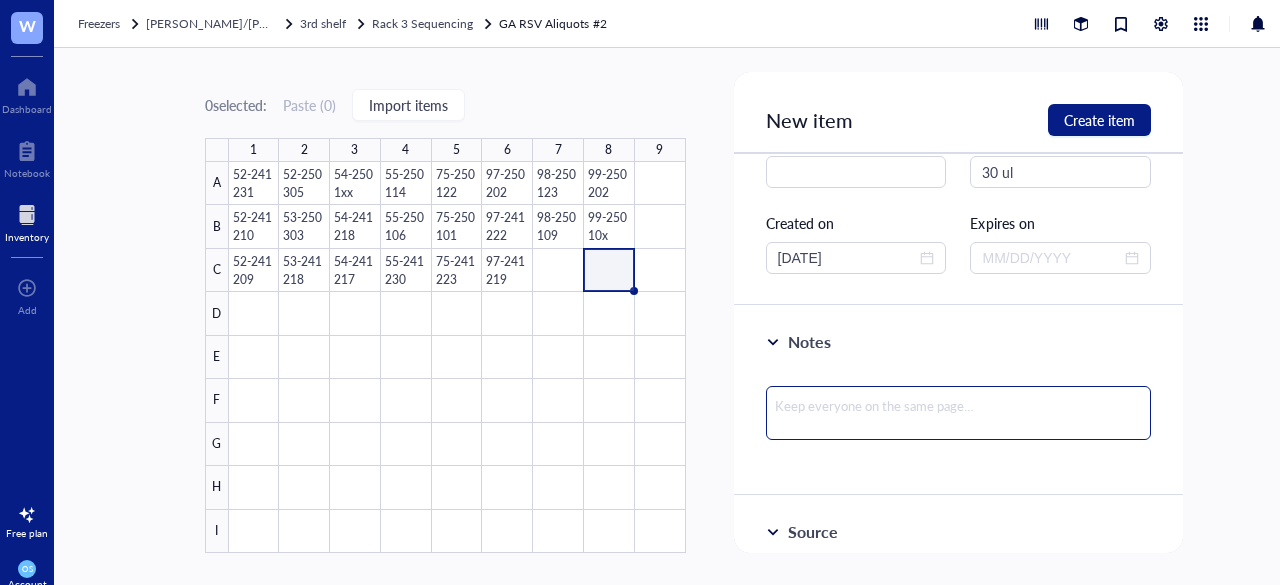 click at bounding box center (959, 413) 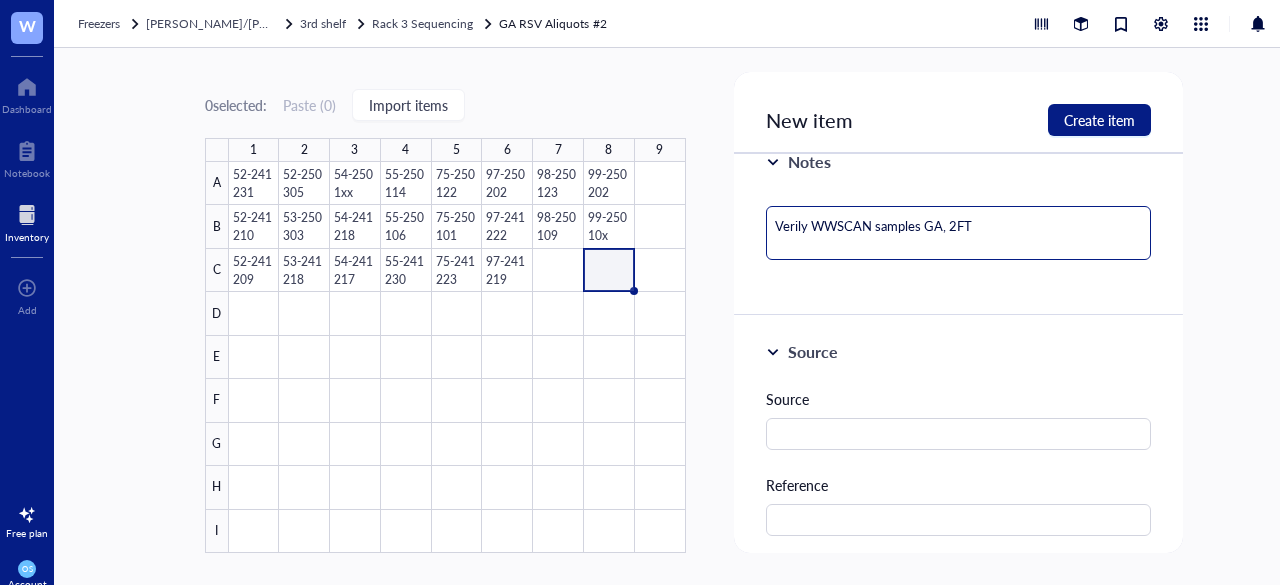 scroll, scrollTop: 371, scrollLeft: 0, axis: vertical 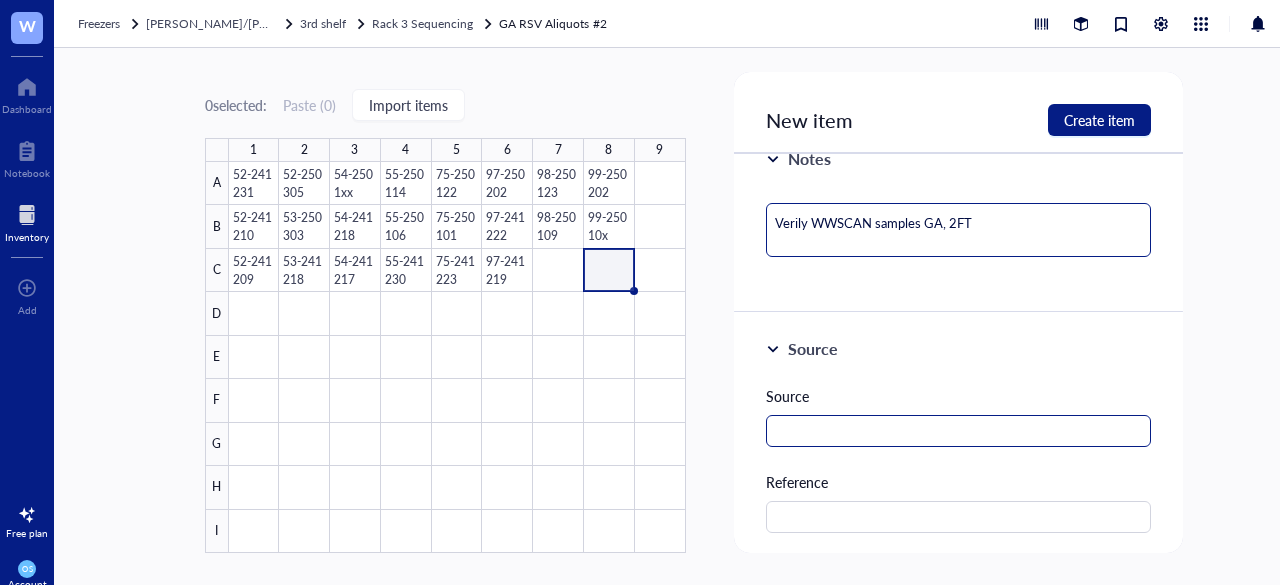 type on "Verily WWSCAN samples GA, 2FT" 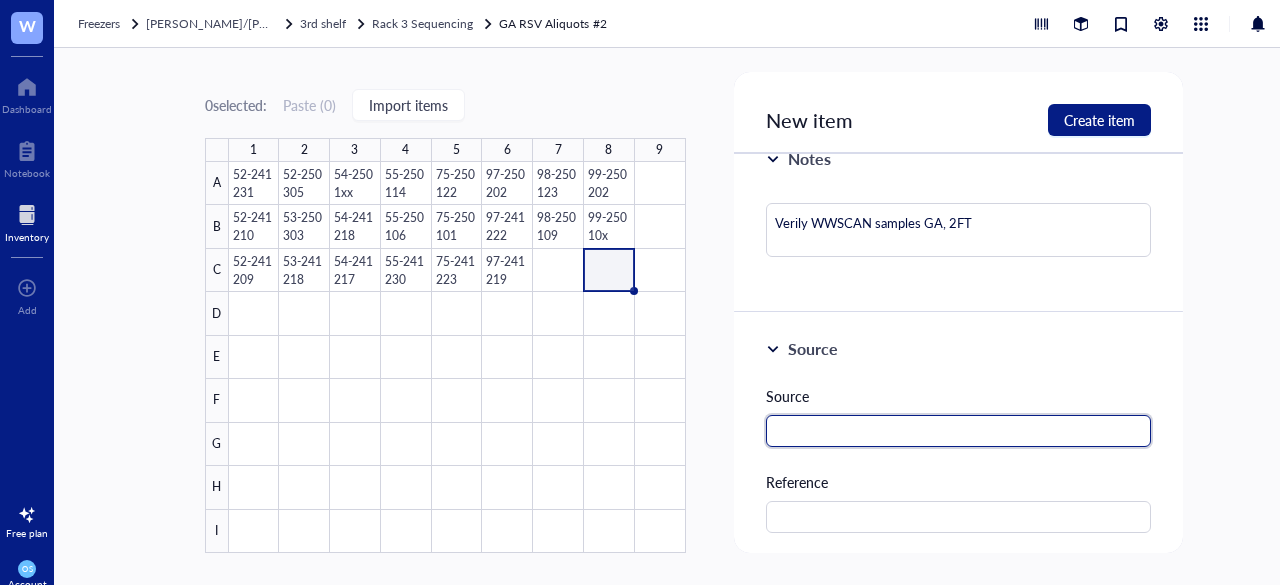 click at bounding box center (959, 431) 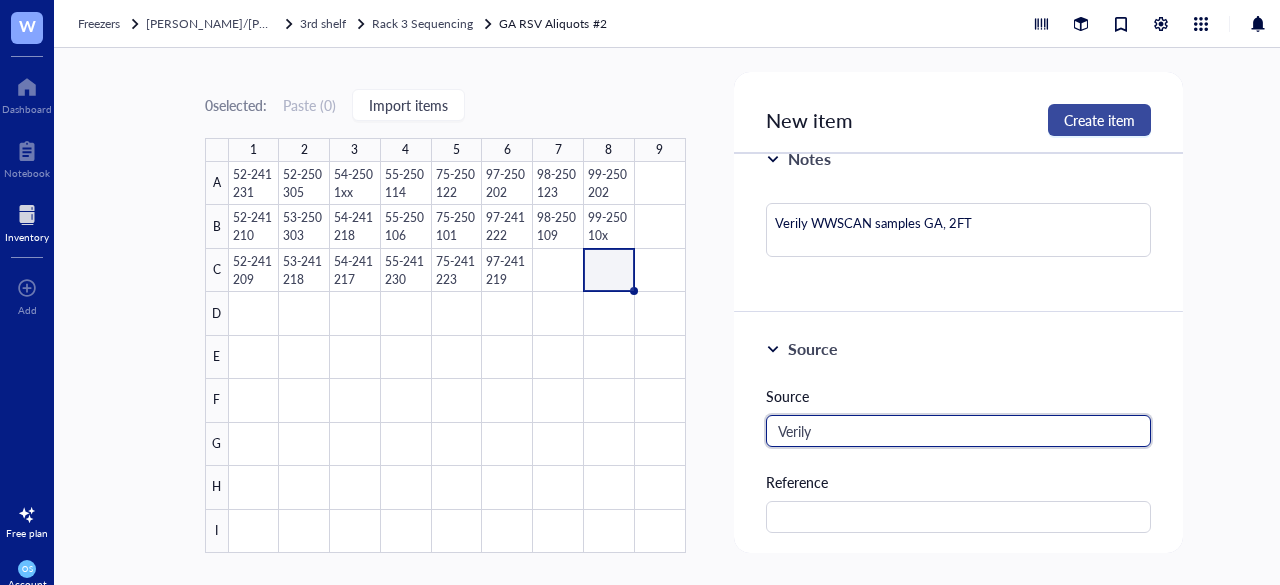 type on "Verily" 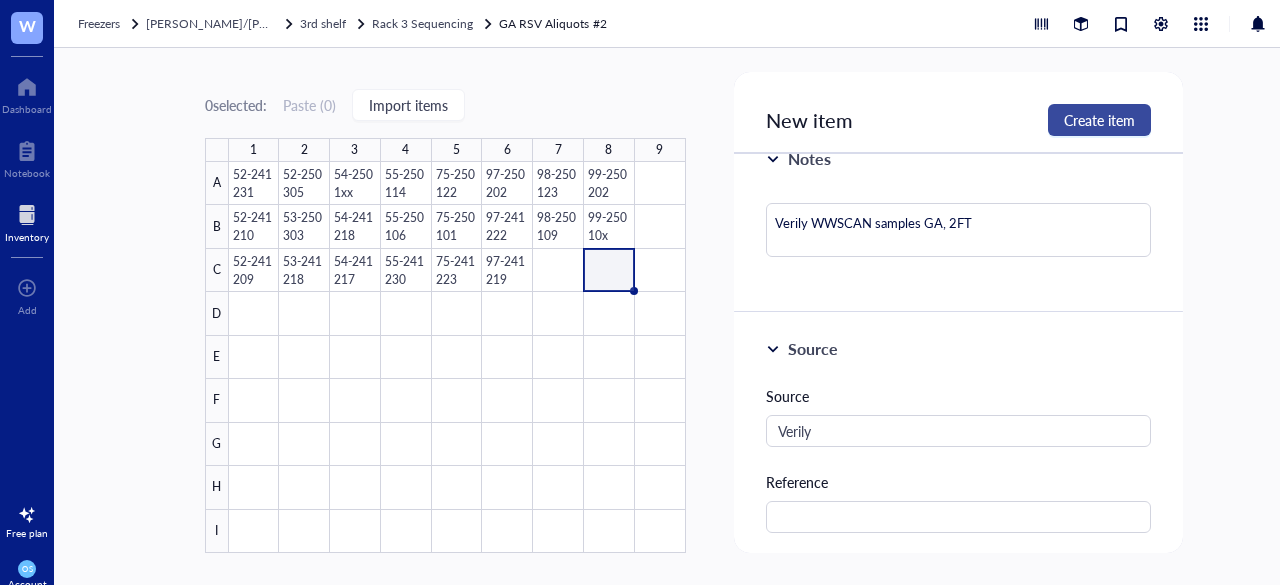 click on "Create item" at bounding box center [1099, 120] 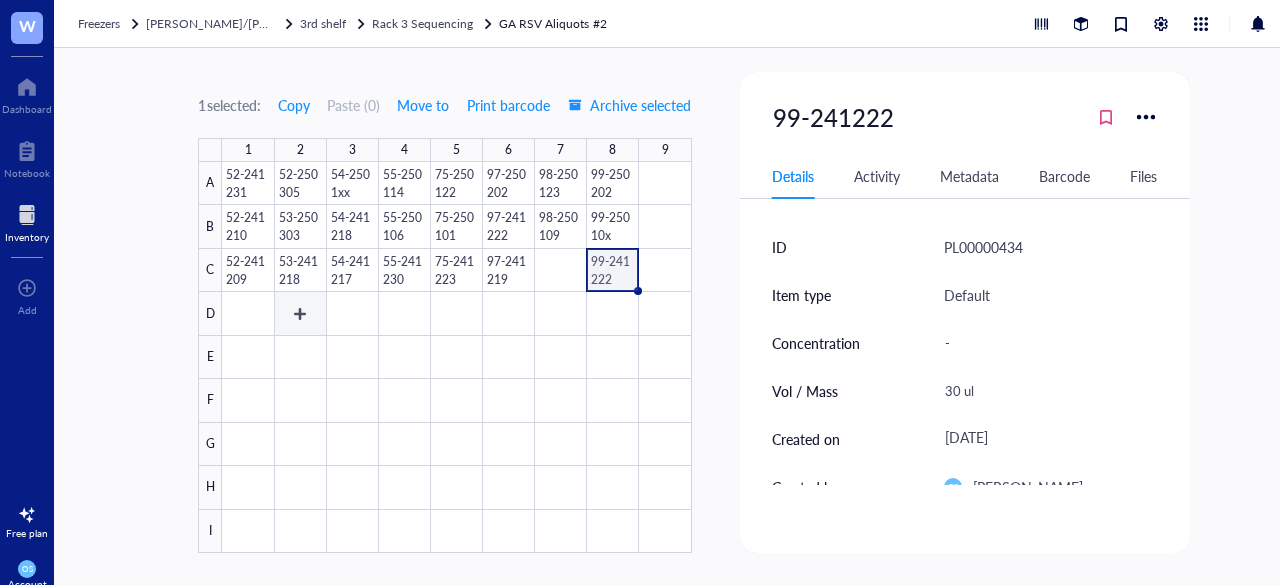 click at bounding box center [456, 357] 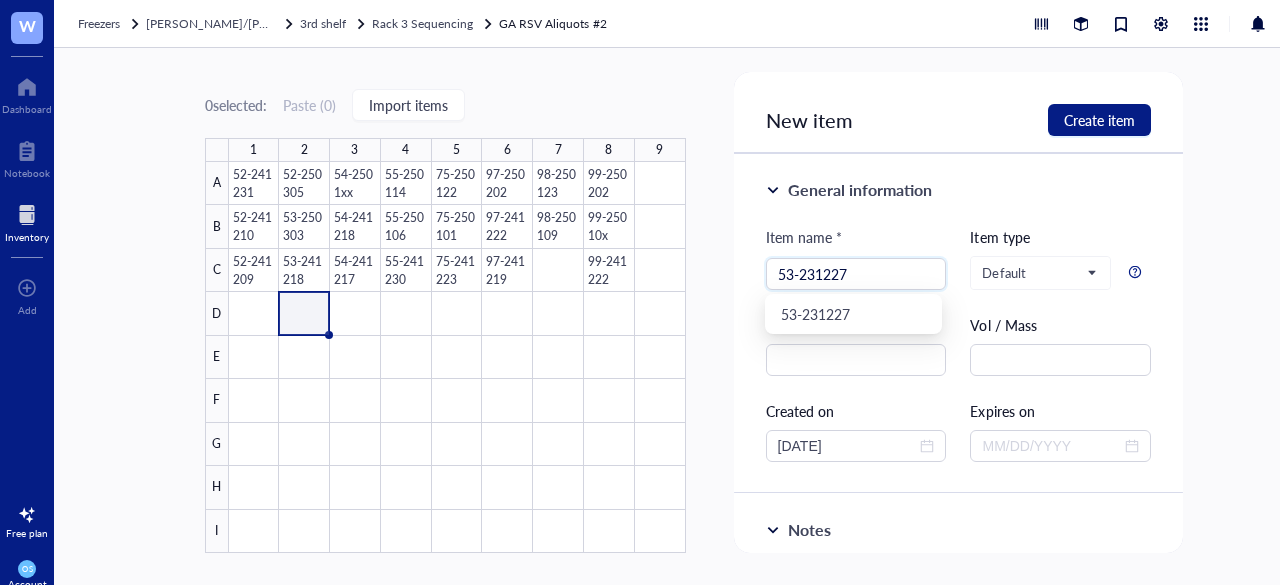 type on "53-231227" 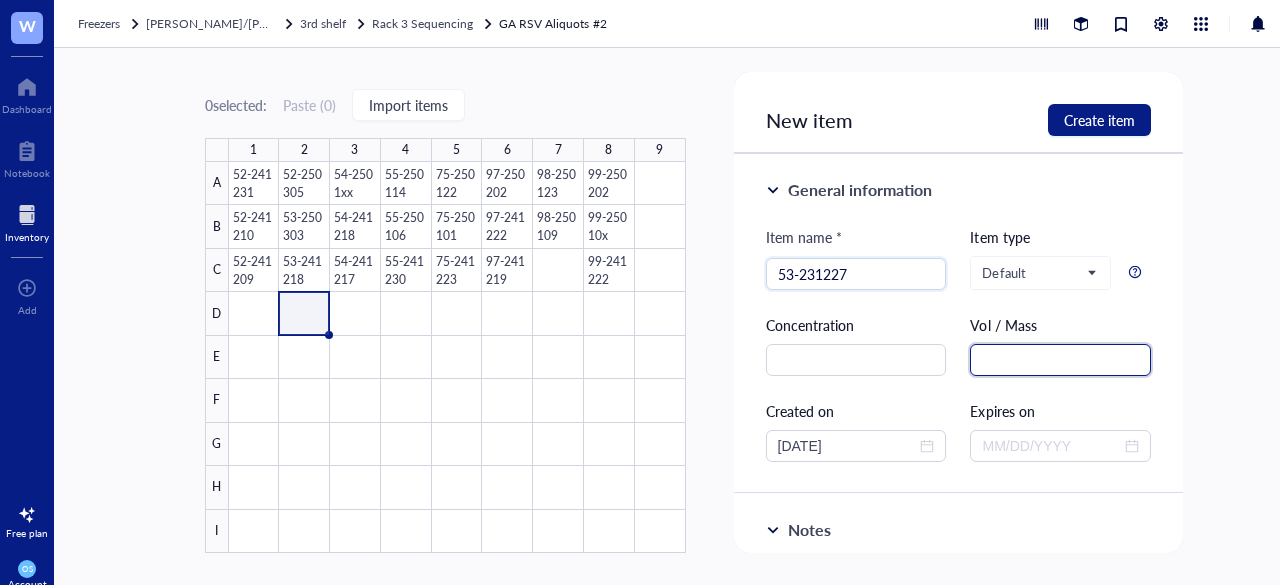 click at bounding box center (1060, 360) 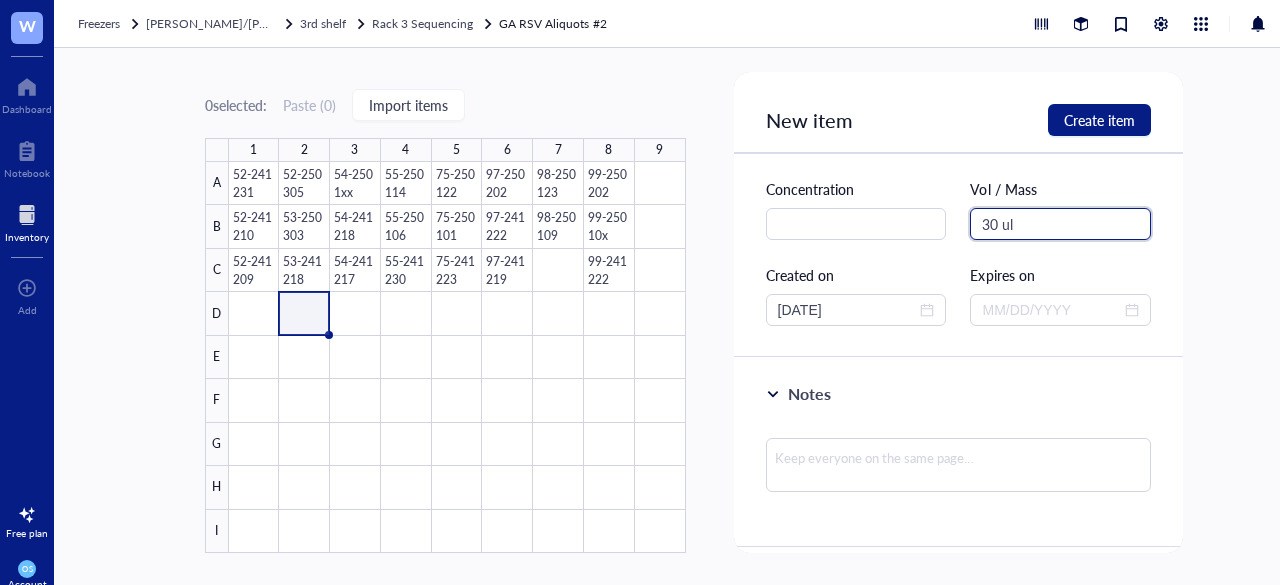 scroll, scrollTop: 137, scrollLeft: 0, axis: vertical 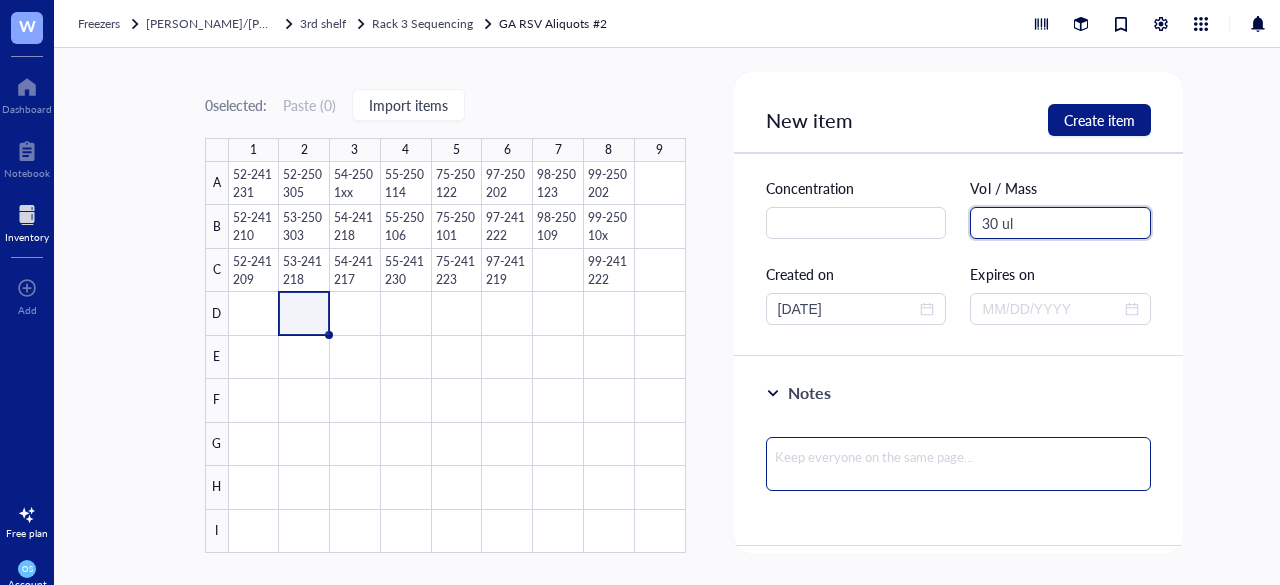 type on "30 ul" 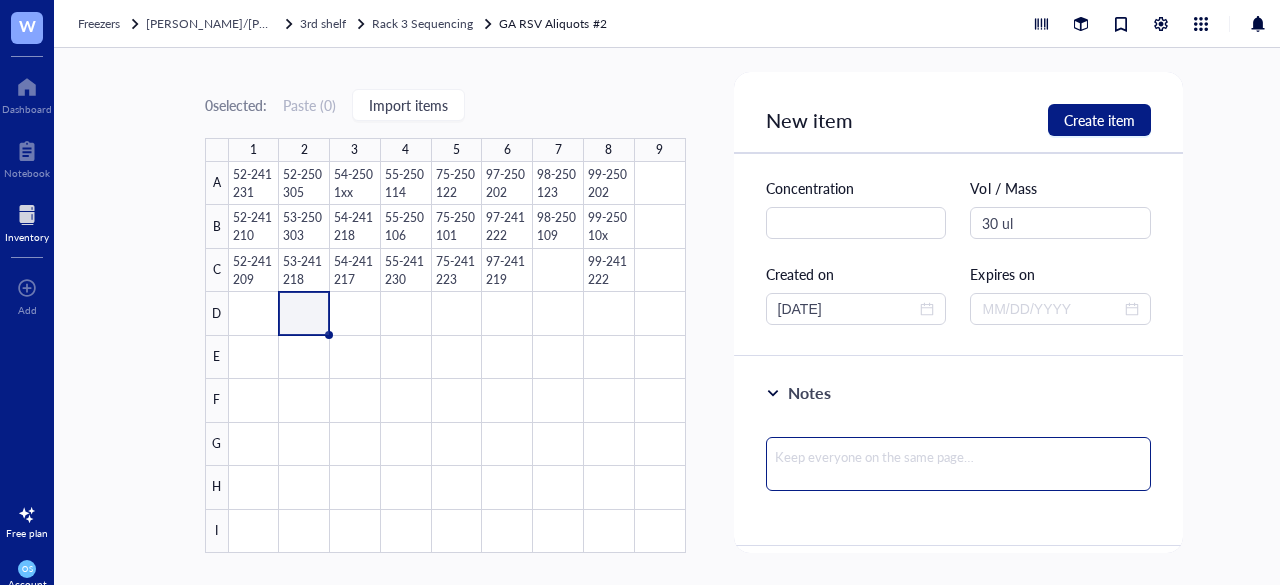 click at bounding box center [959, 464] 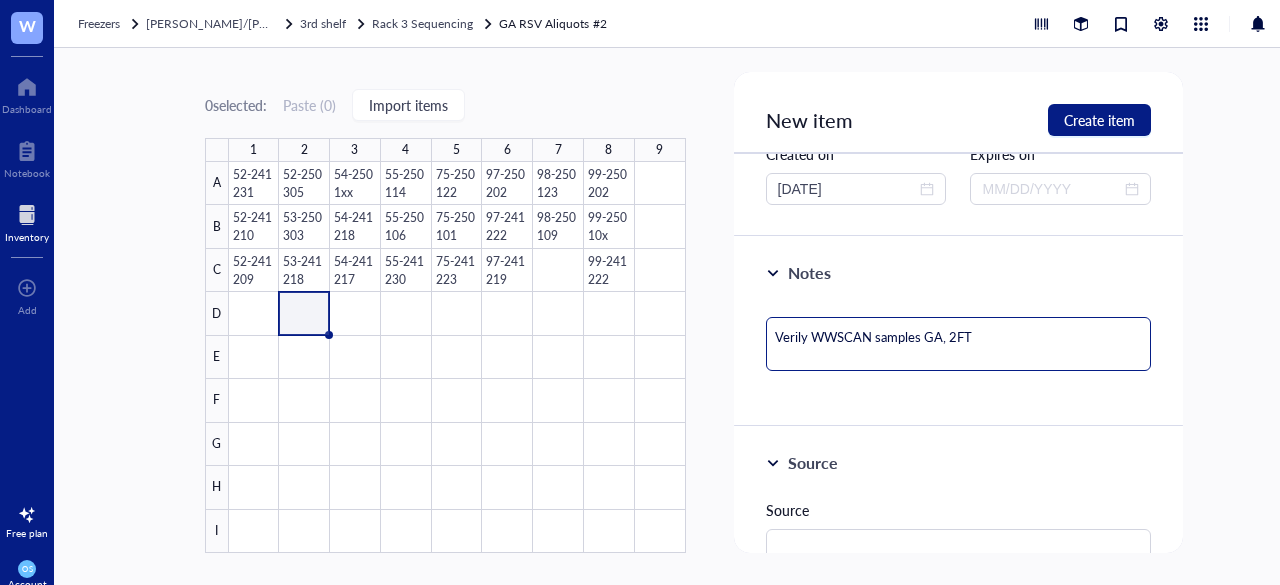 scroll, scrollTop: 264, scrollLeft: 0, axis: vertical 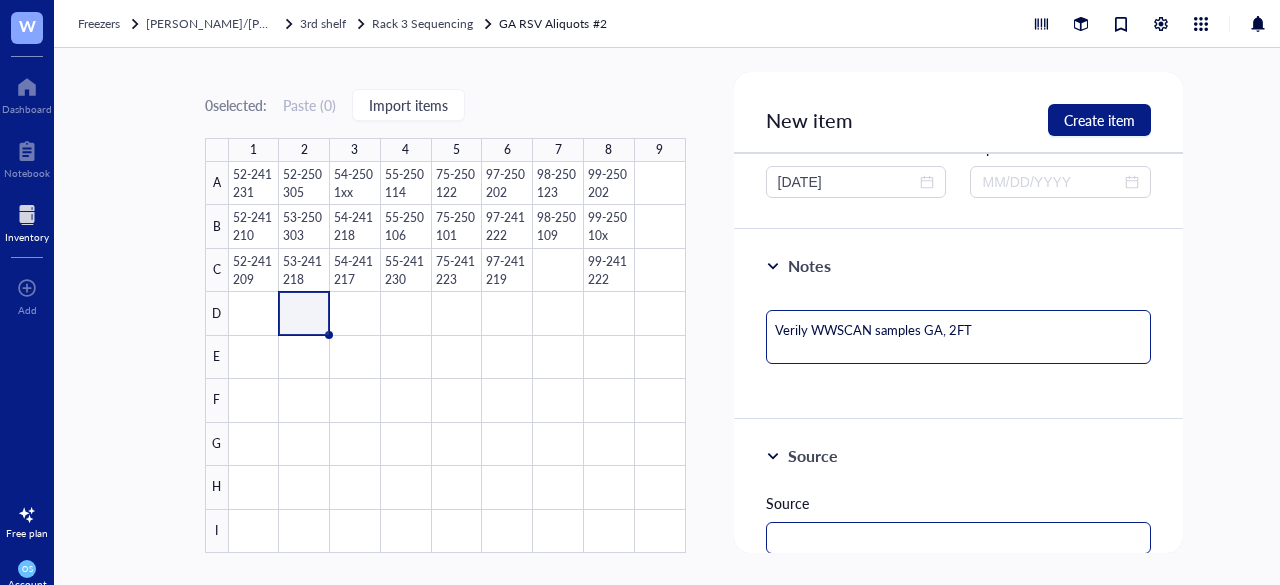 type on "Verily WWSCAN samples GA, 2FT" 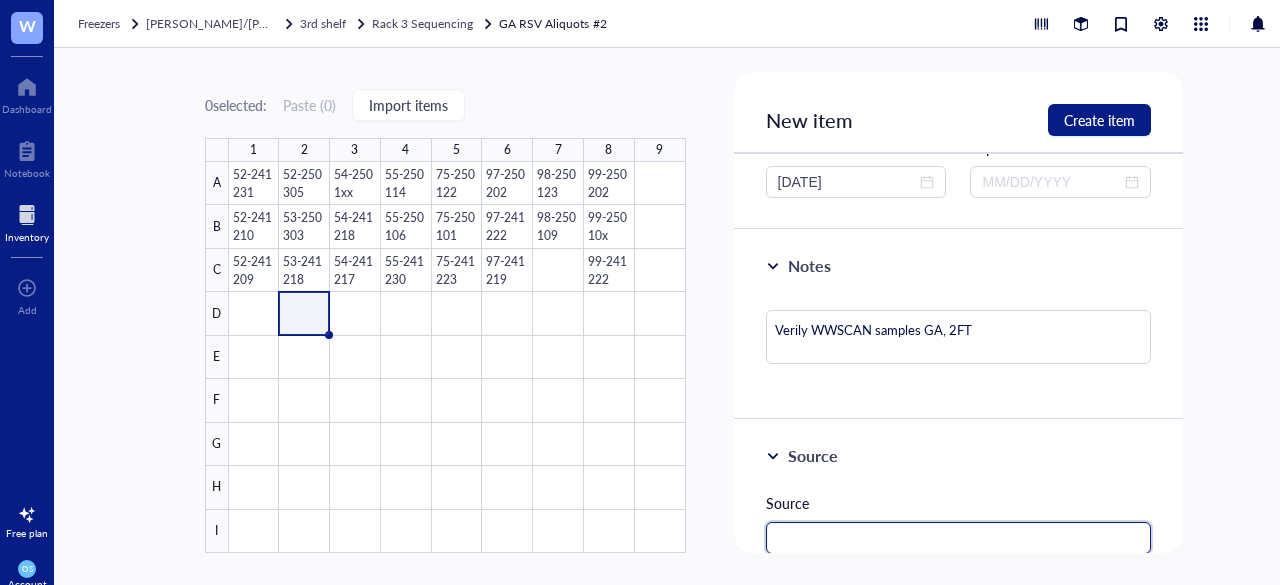 click at bounding box center (959, 538) 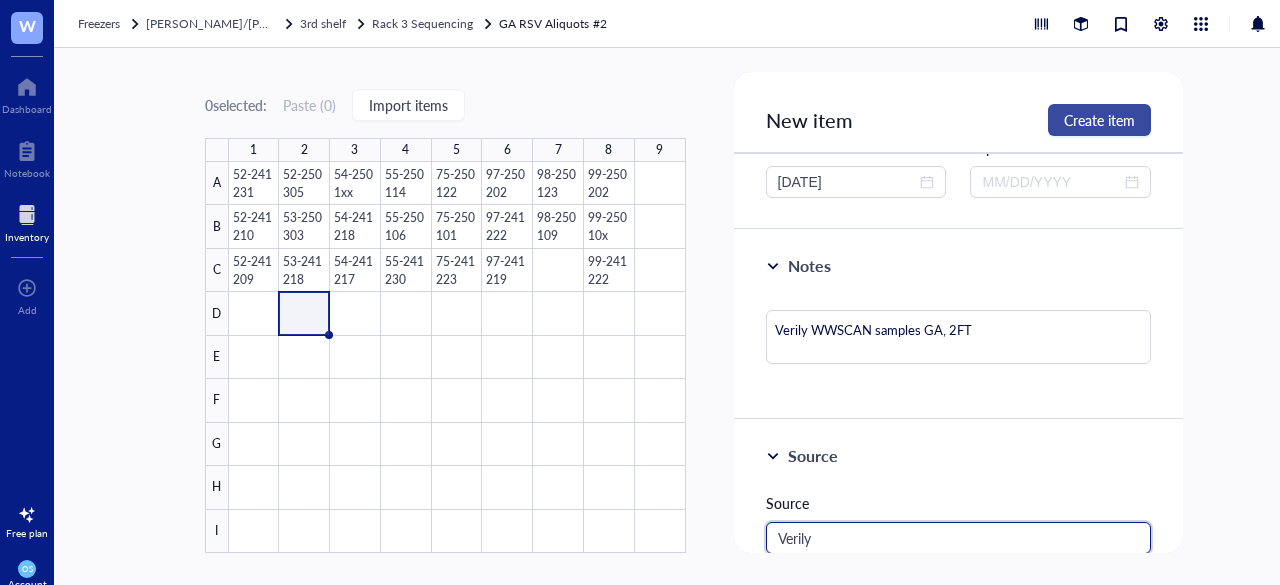 type on "Verily" 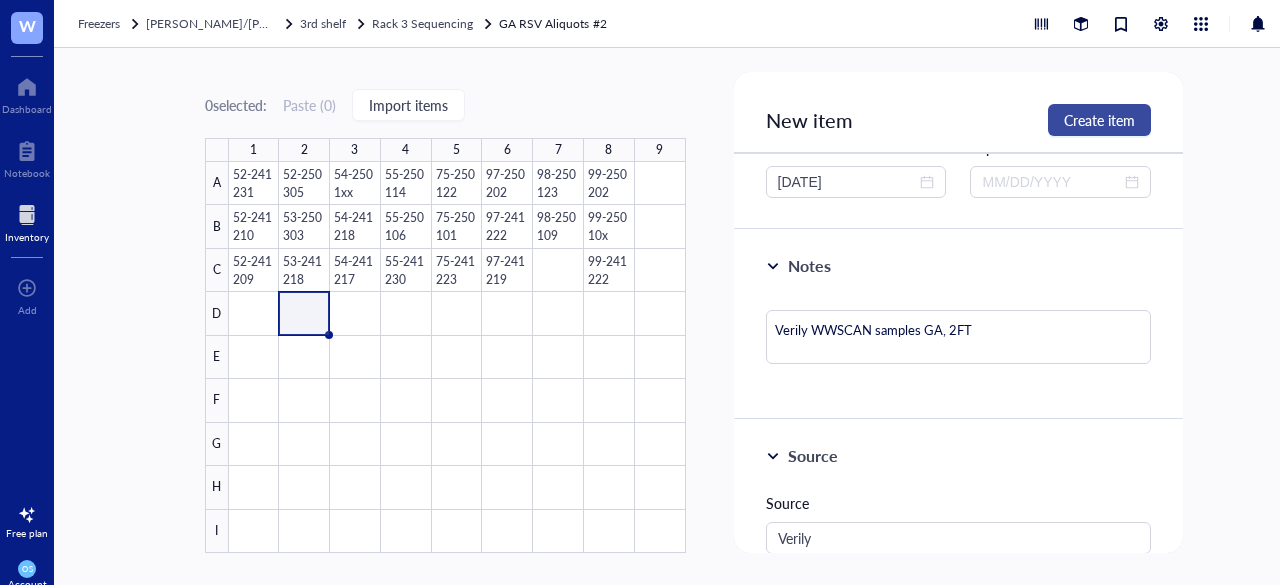 click on "Create item" at bounding box center [1099, 120] 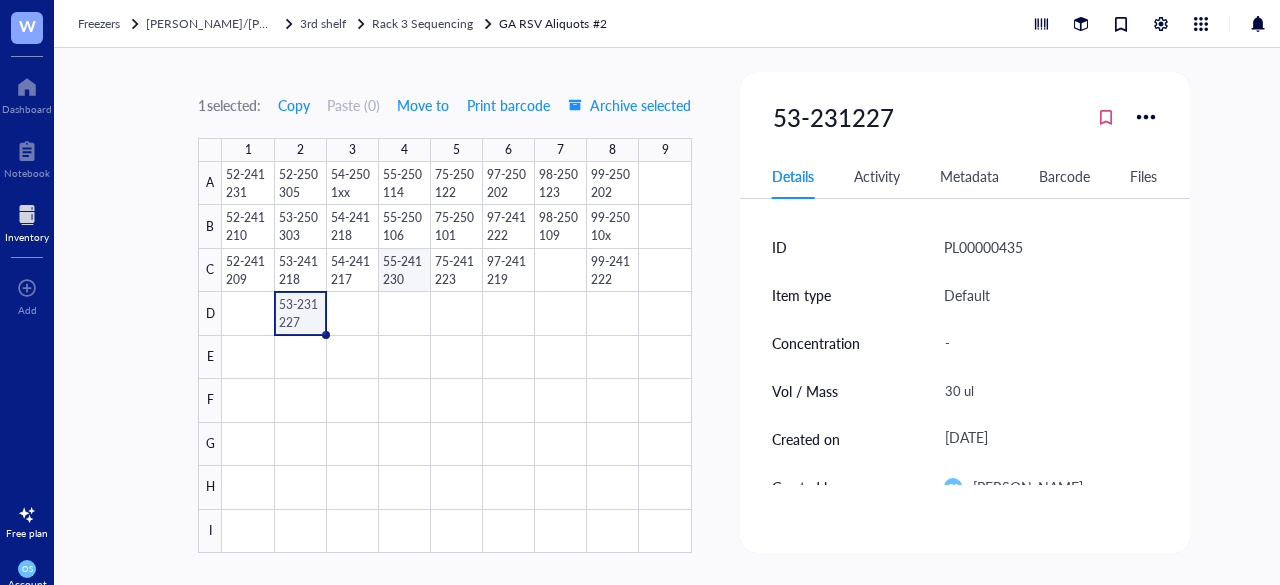 click at bounding box center (456, 357) 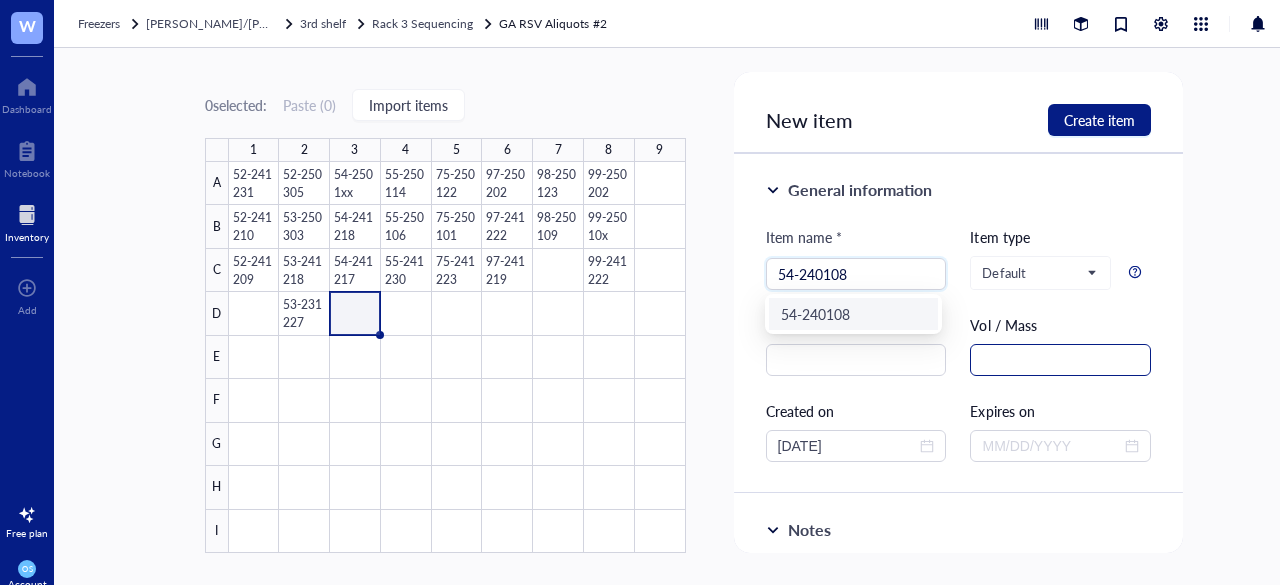 type on "54-240108" 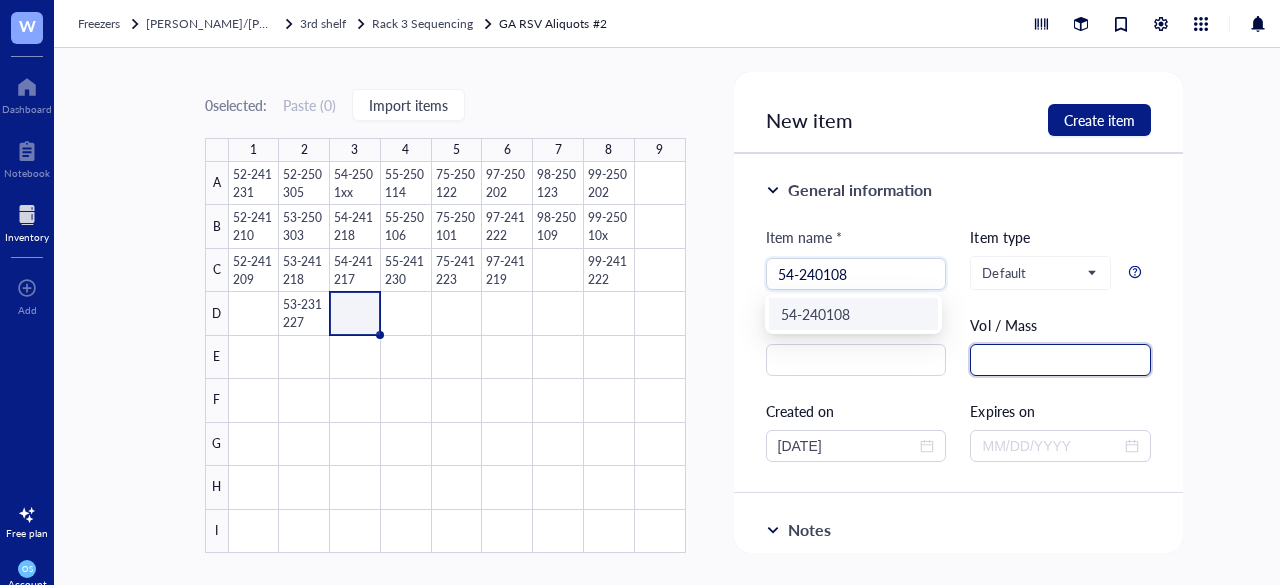 click at bounding box center (1060, 360) 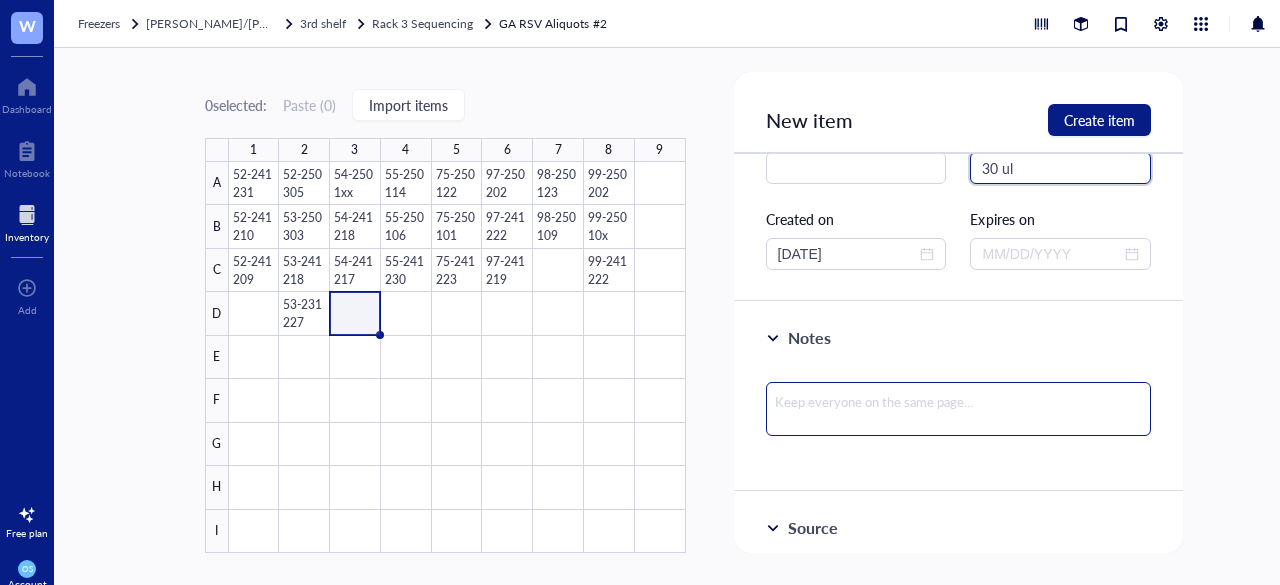 scroll, scrollTop: 197, scrollLeft: 0, axis: vertical 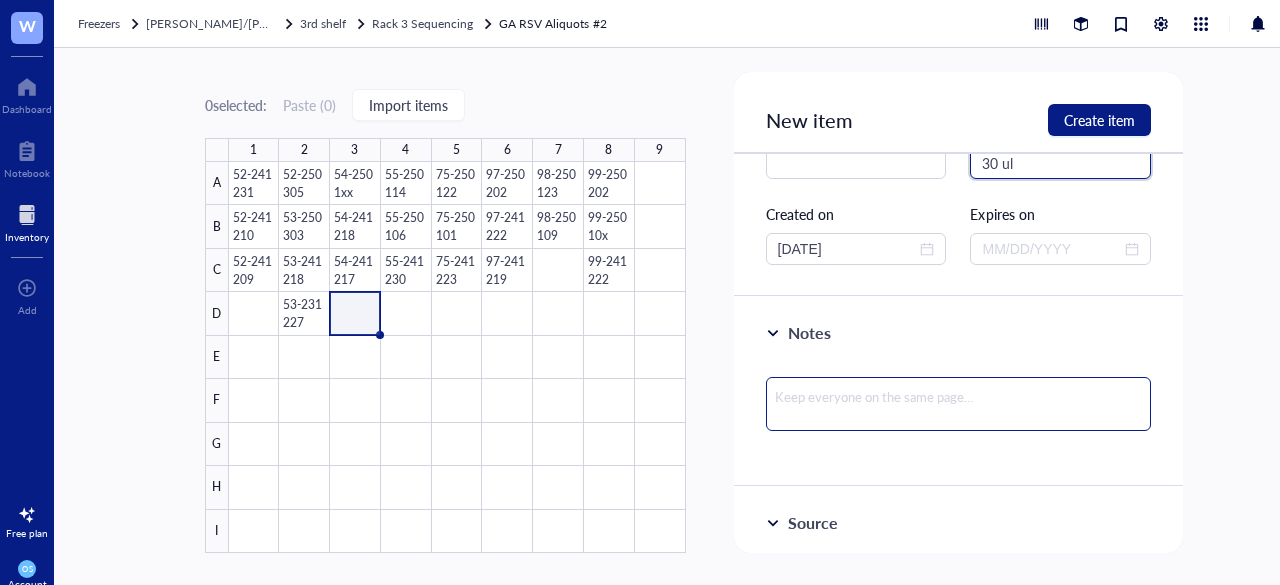 type on "30 ul" 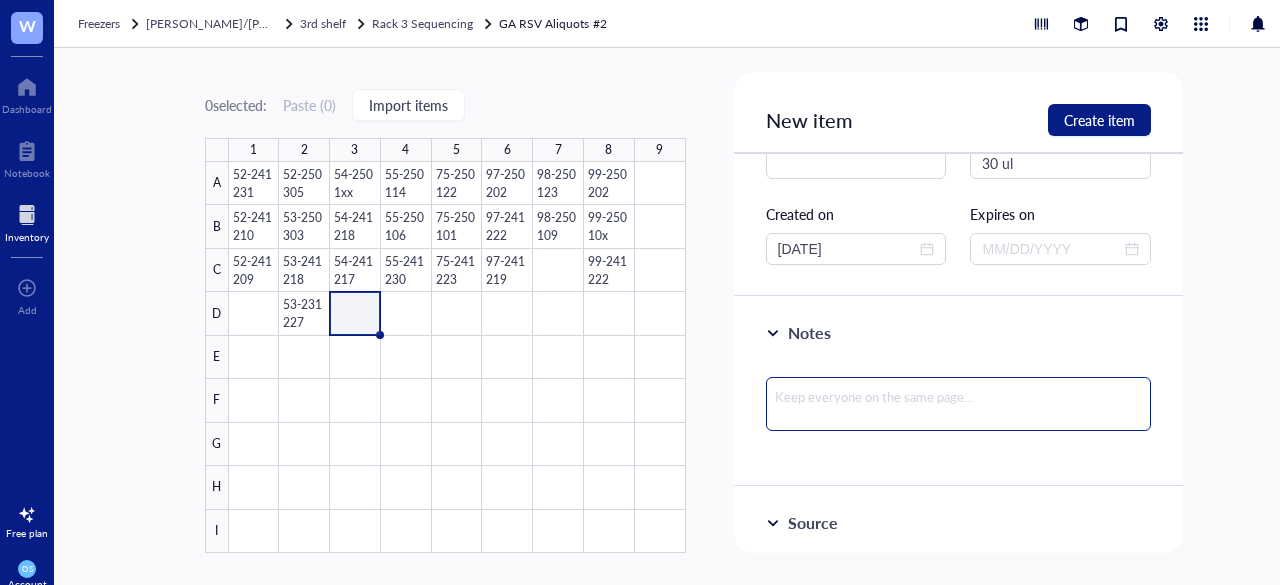 click at bounding box center (959, 404) 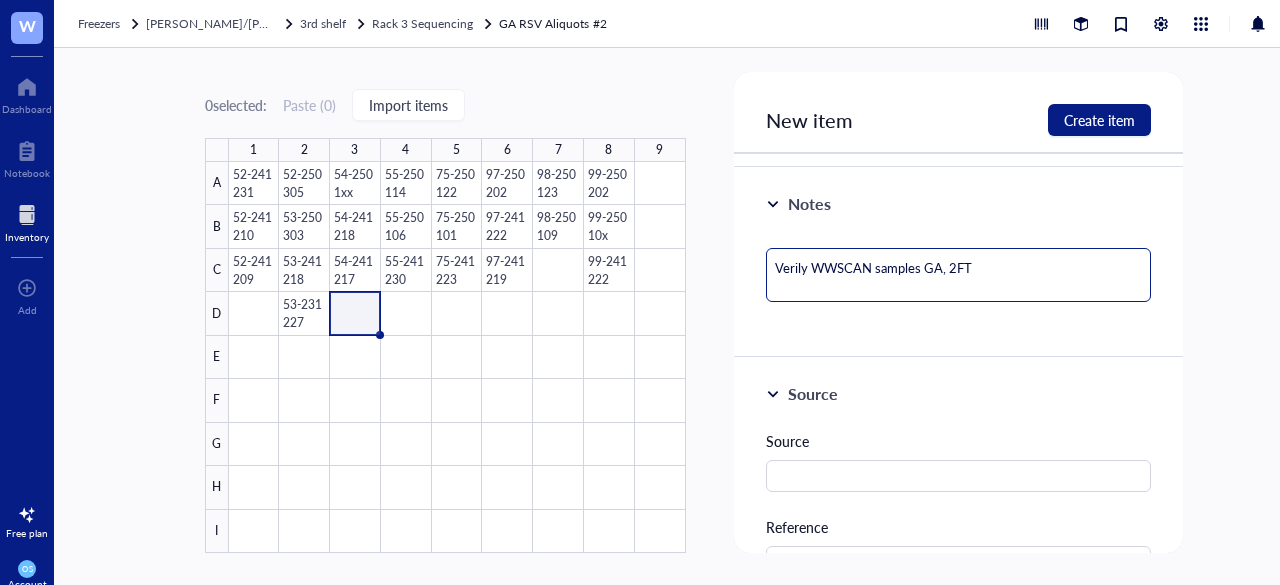scroll, scrollTop: 330, scrollLeft: 0, axis: vertical 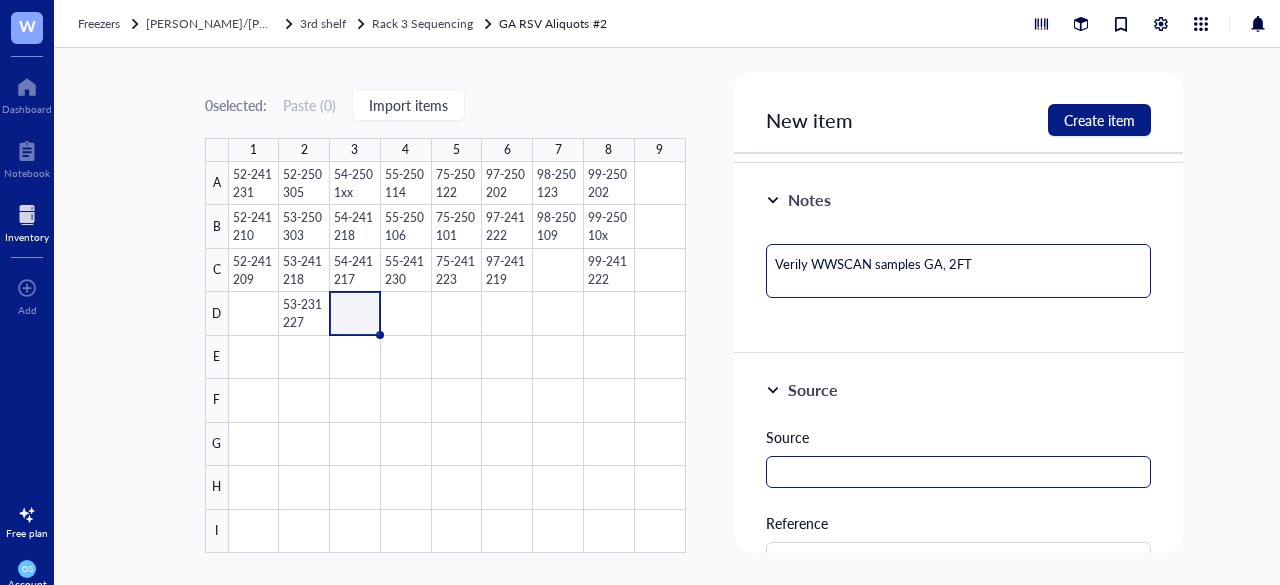 type on "Verily WWSCAN samples GA, 2FT" 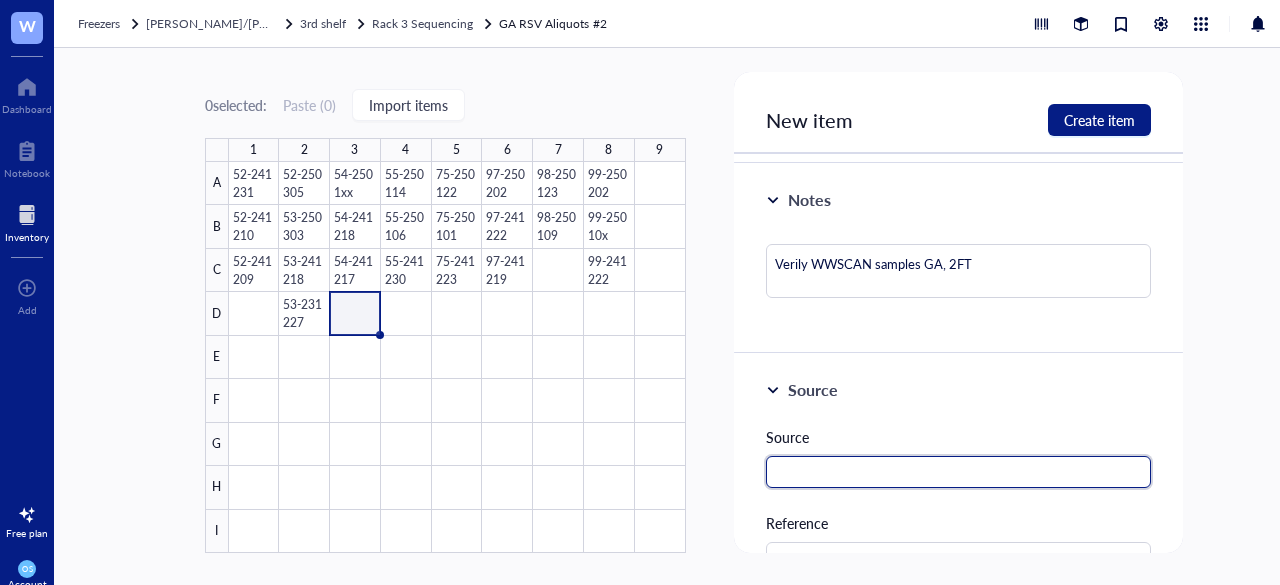 click at bounding box center [959, 472] 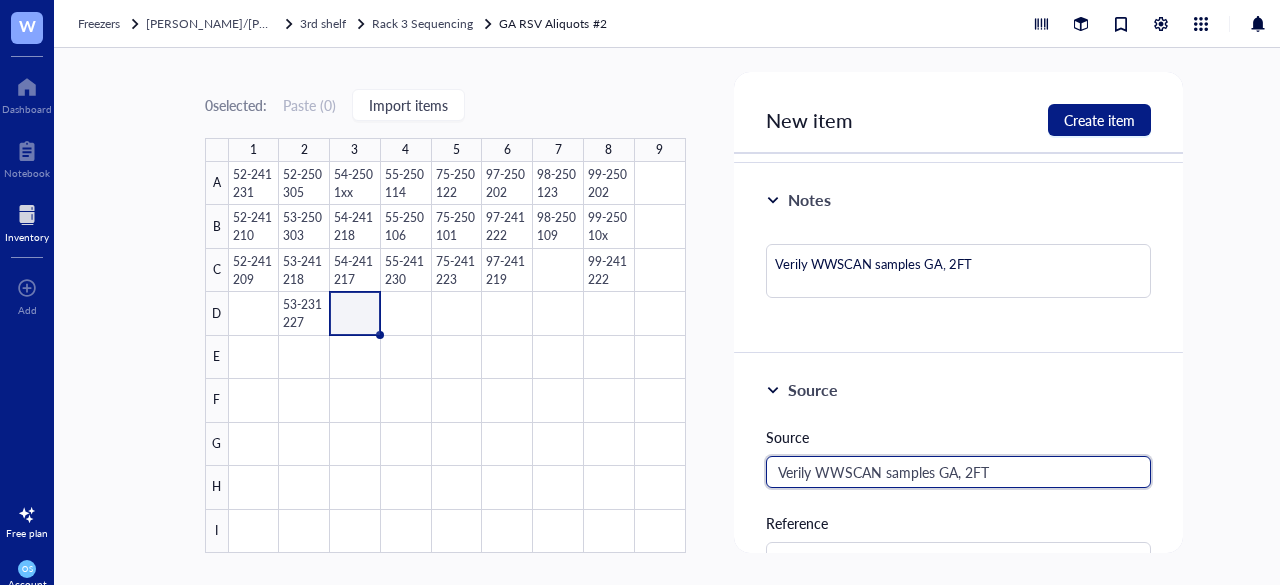 drag, startPoint x: 992, startPoint y: 477, endPoint x: 803, endPoint y: 475, distance: 189.01057 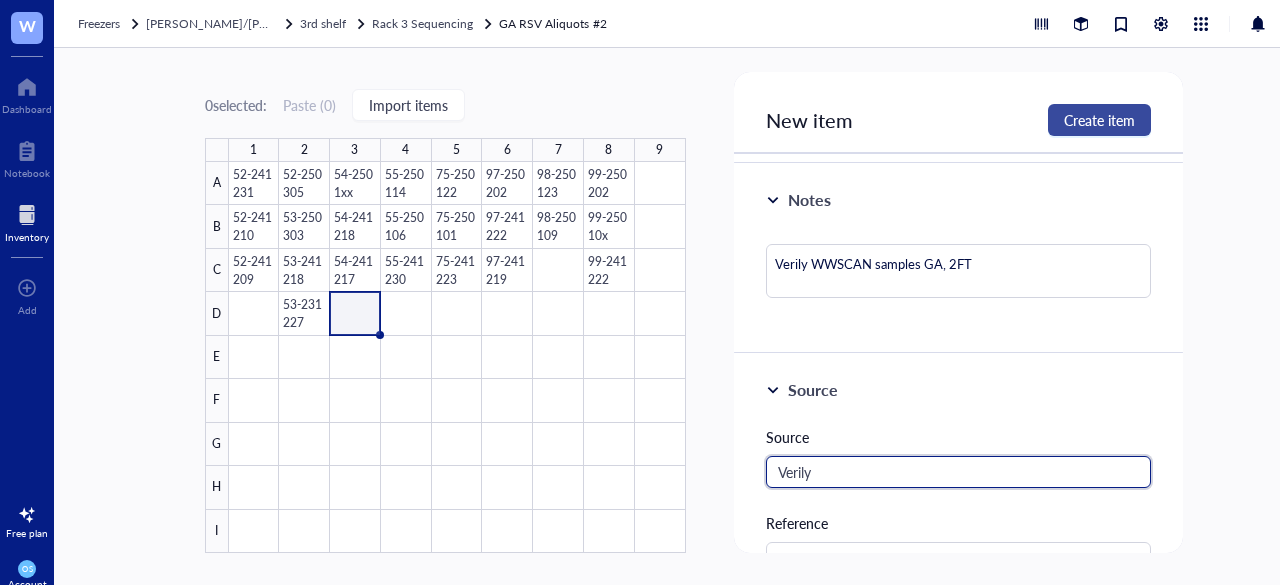 type on "Verily" 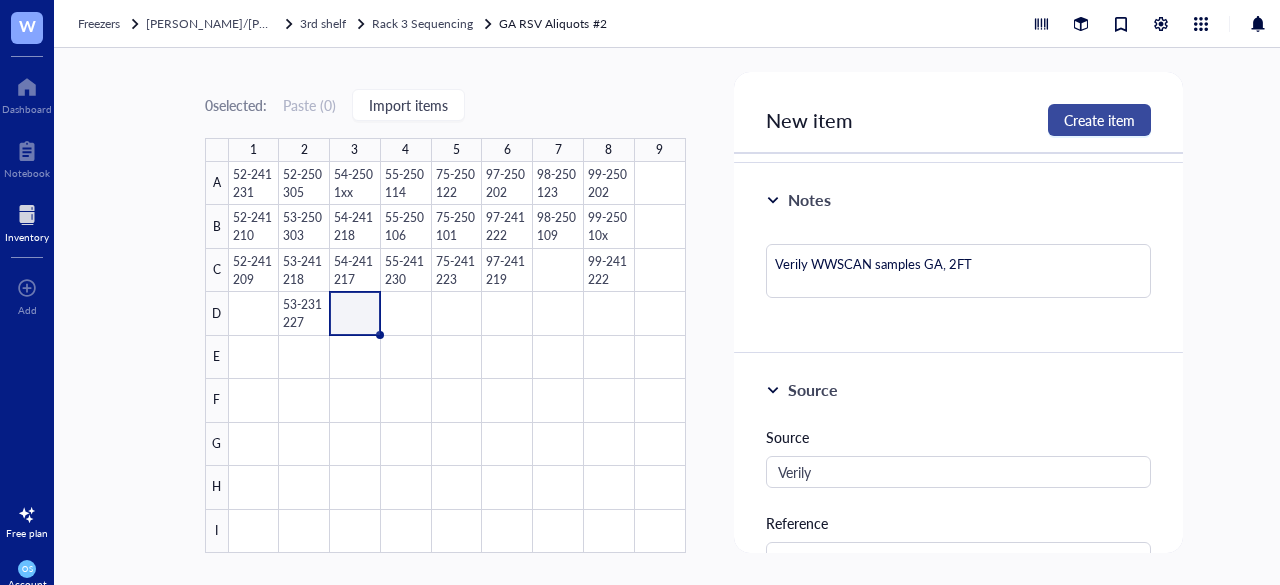 click on "Create item" at bounding box center [1099, 120] 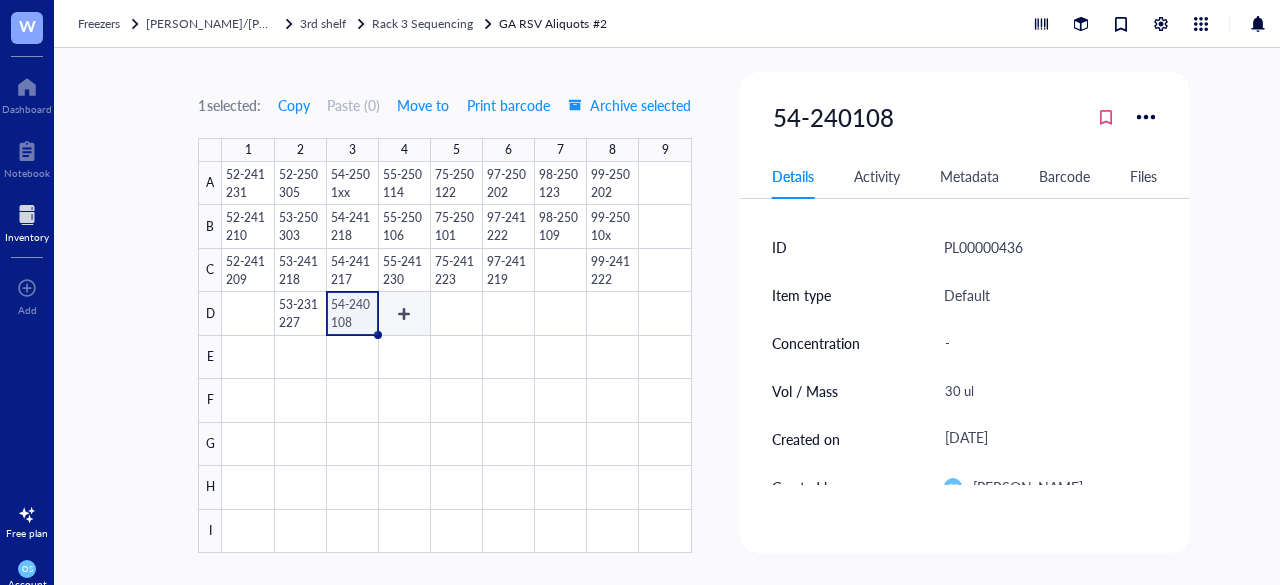 click at bounding box center (456, 357) 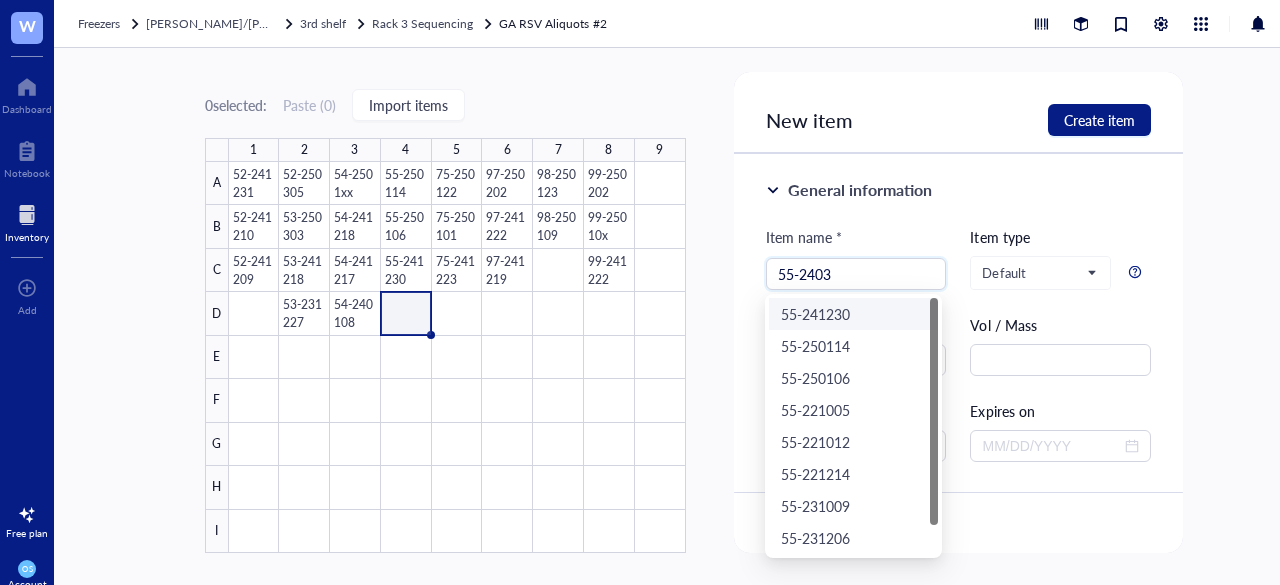 scroll, scrollTop: 0, scrollLeft: 0, axis: both 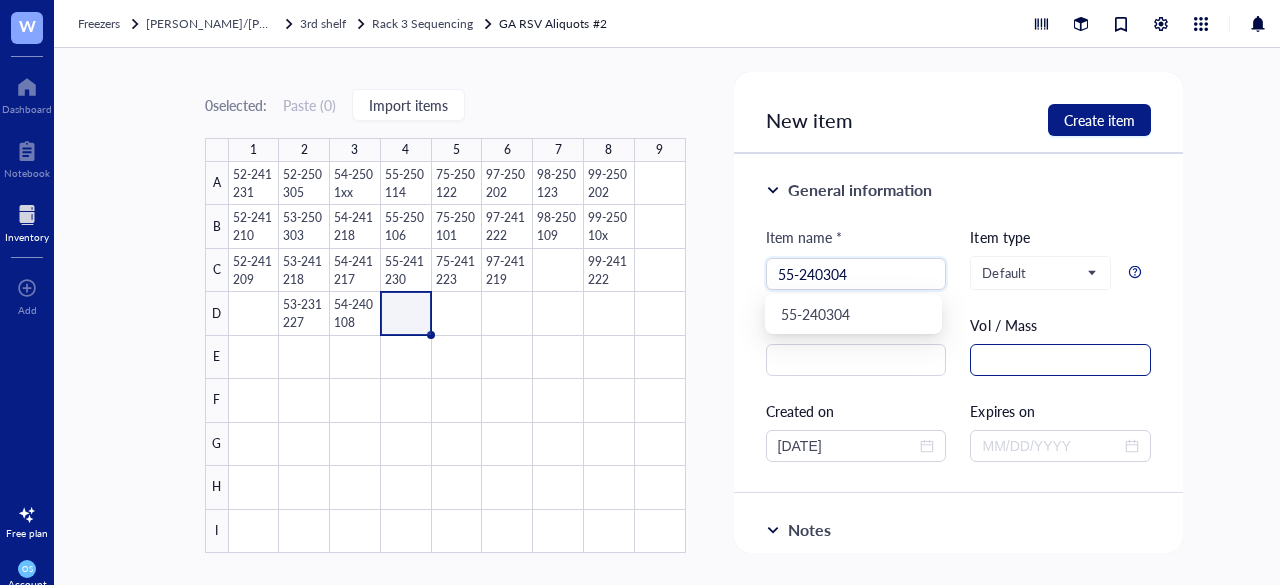 type 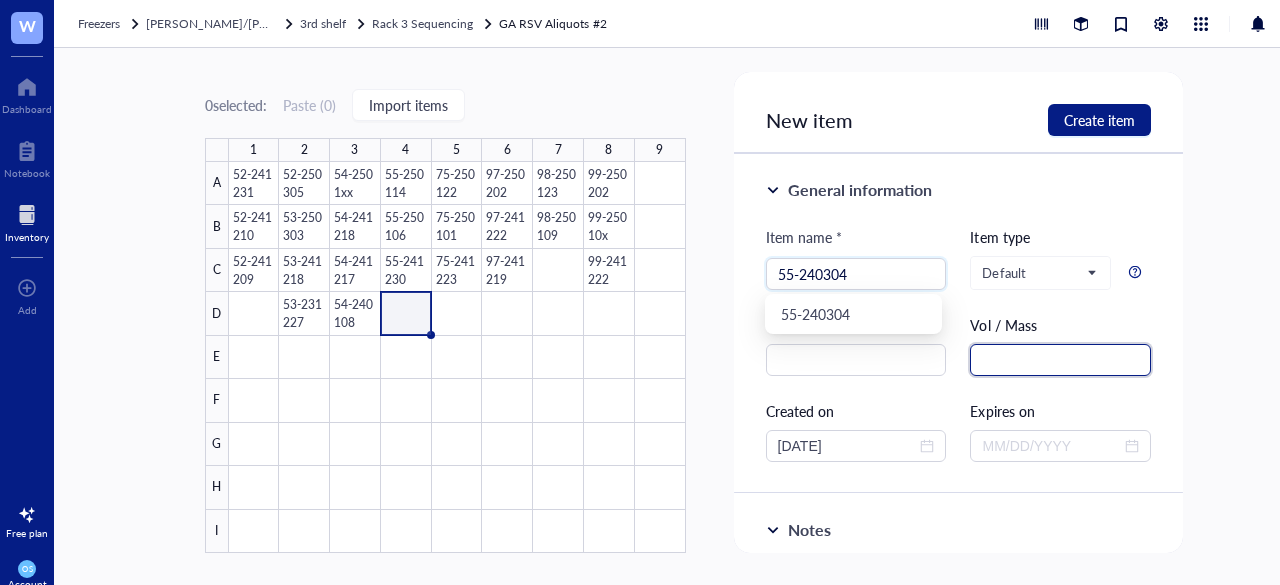 click at bounding box center [1060, 360] 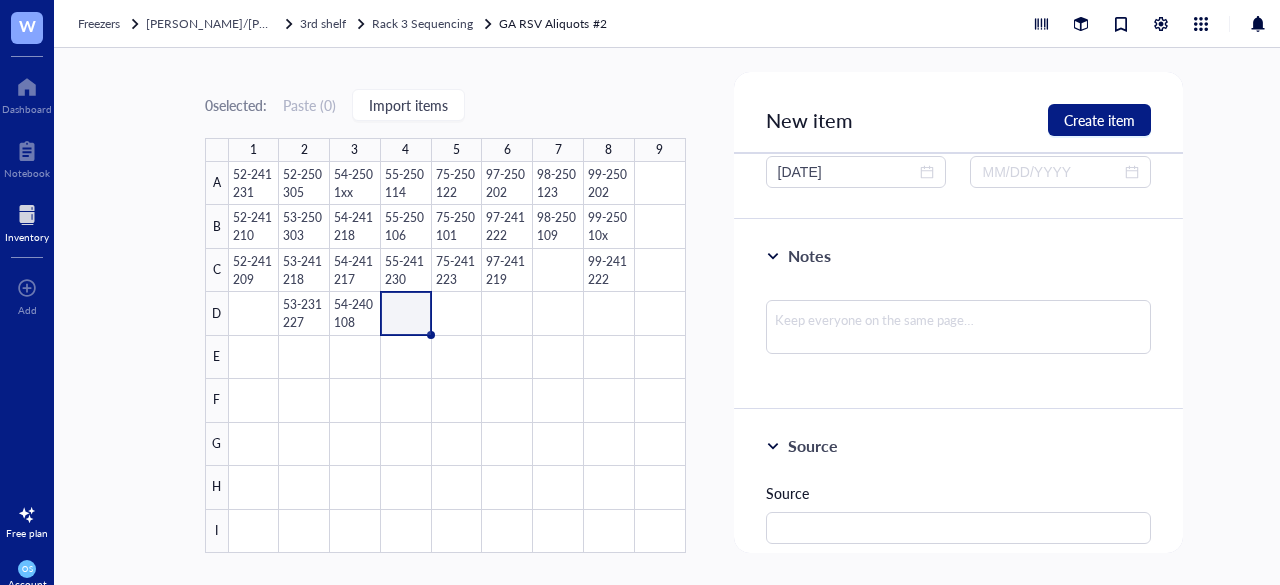 scroll, scrollTop: 276, scrollLeft: 0, axis: vertical 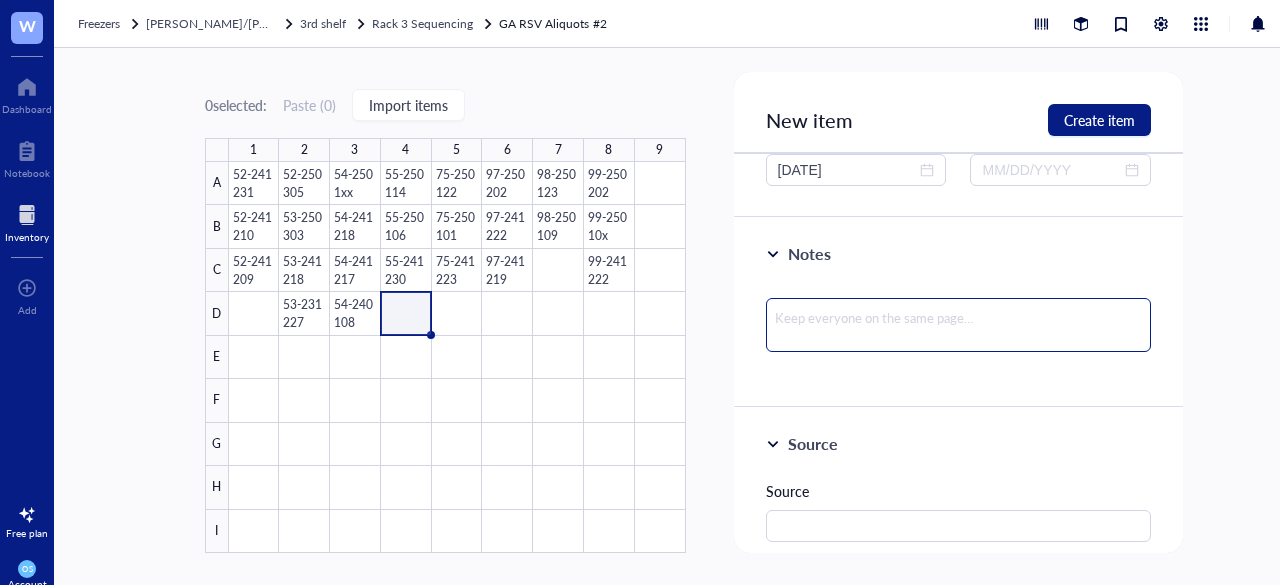 click at bounding box center [959, 325] 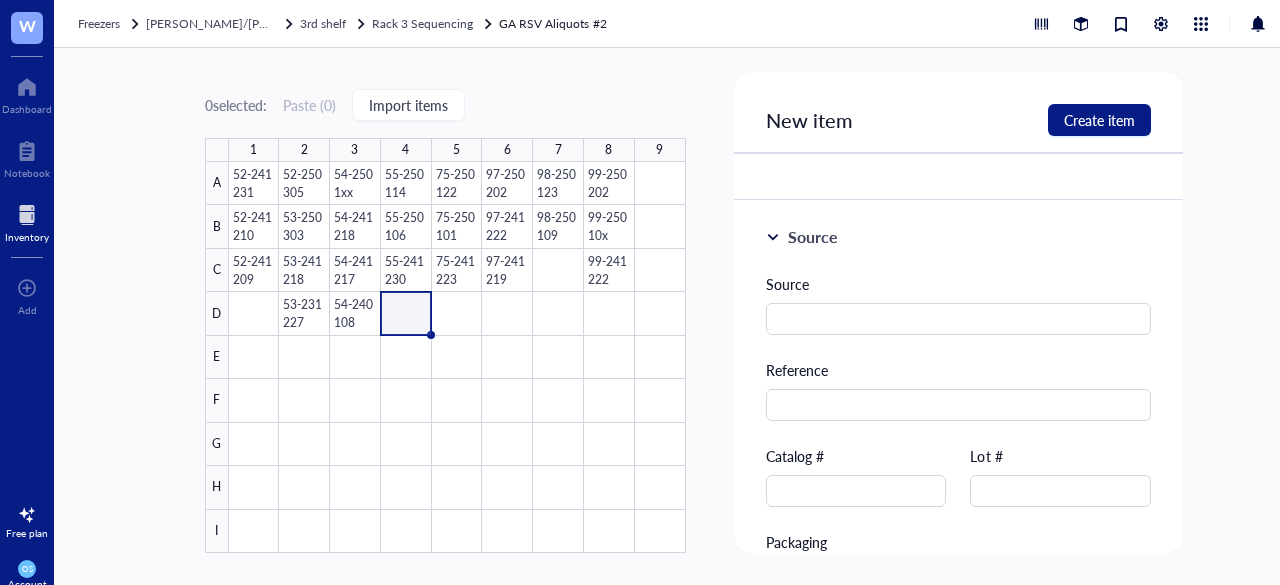 scroll, scrollTop: 487, scrollLeft: 0, axis: vertical 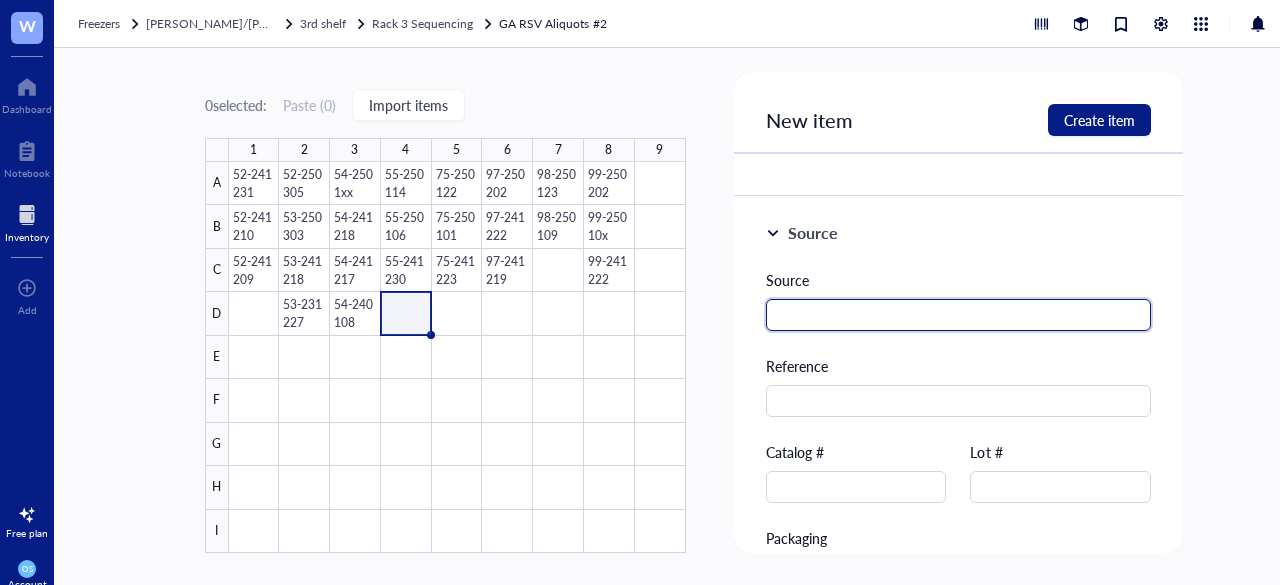 click at bounding box center [959, 315] 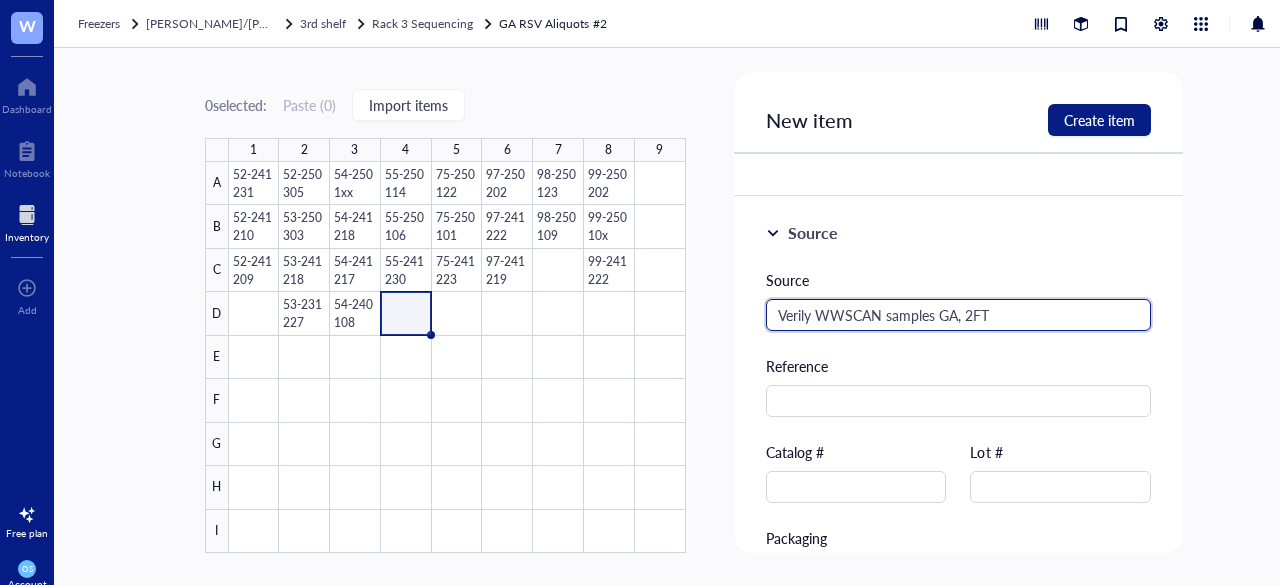 drag, startPoint x: 982, startPoint y: 316, endPoint x: 831, endPoint y: 314, distance: 151.01324 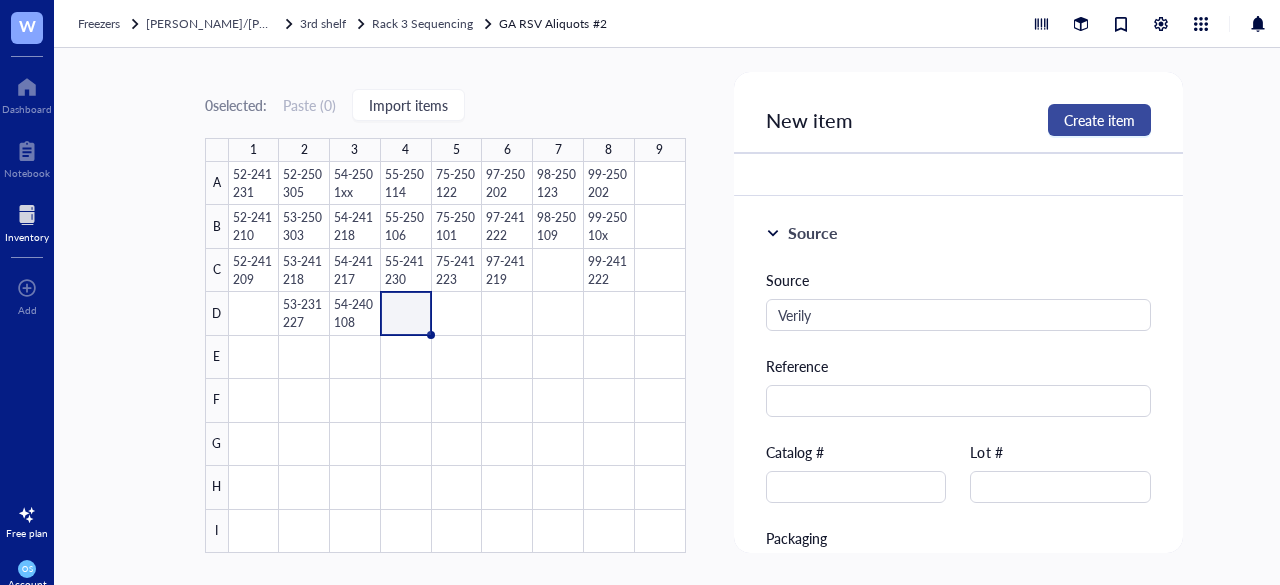 click on "Create item" at bounding box center [1099, 120] 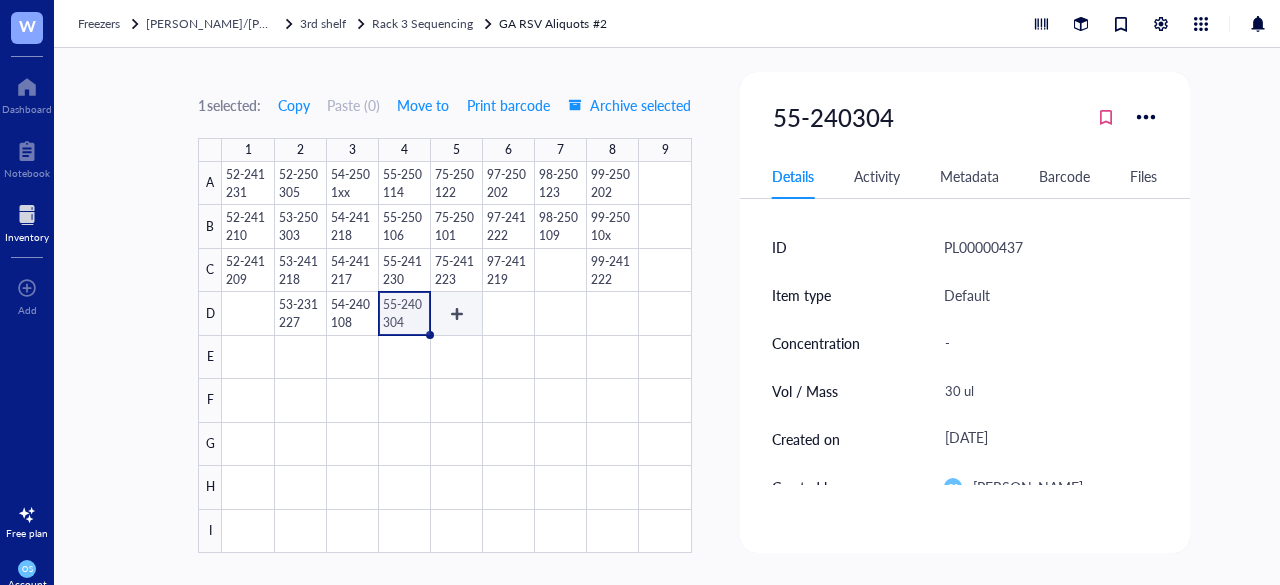 click at bounding box center [456, 357] 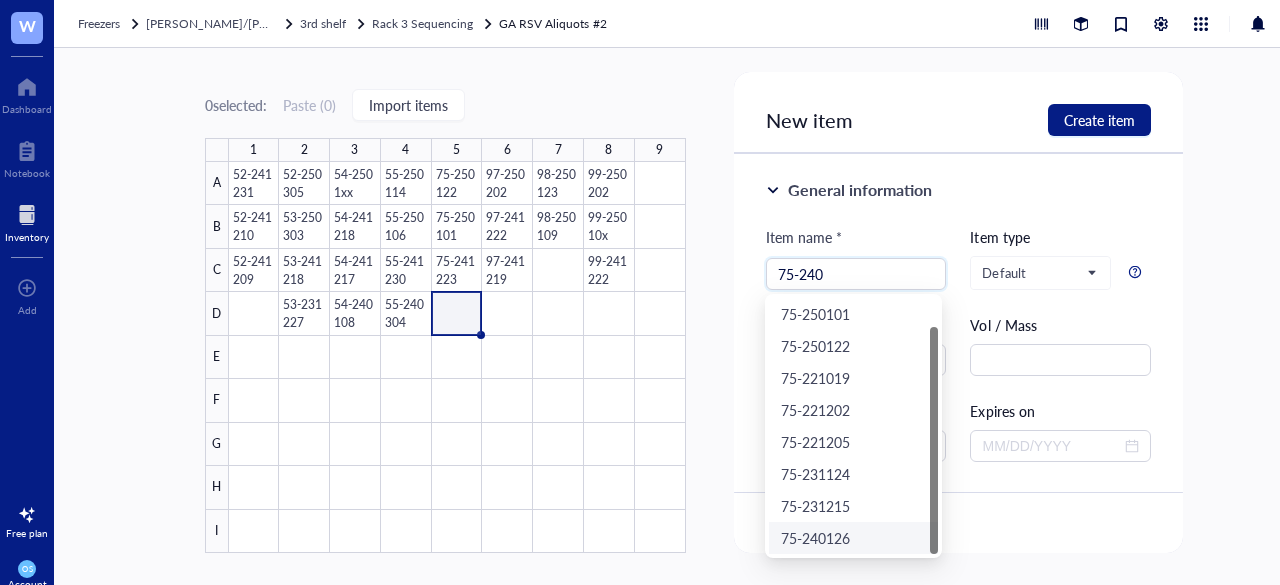 scroll, scrollTop: 0, scrollLeft: 0, axis: both 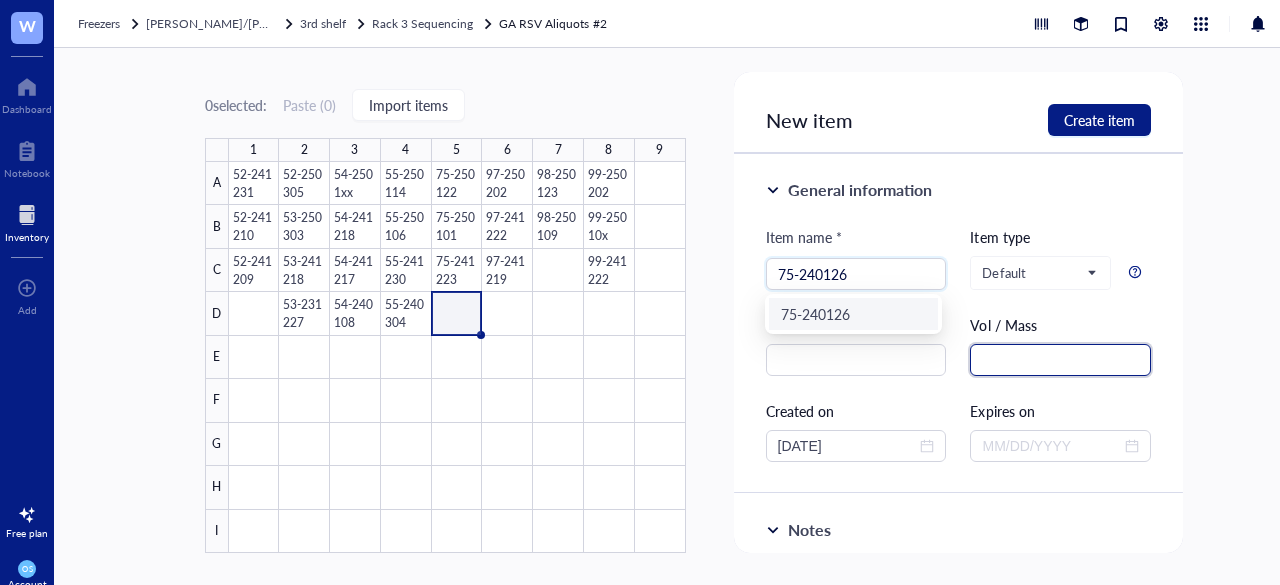 click at bounding box center [1060, 360] 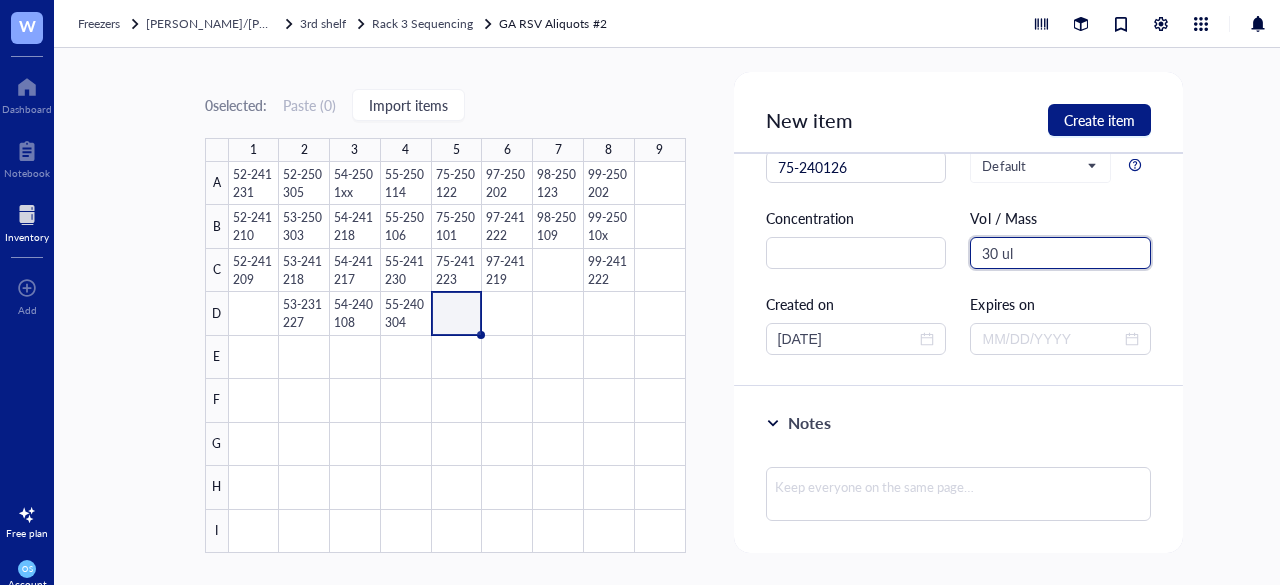scroll, scrollTop: 108, scrollLeft: 0, axis: vertical 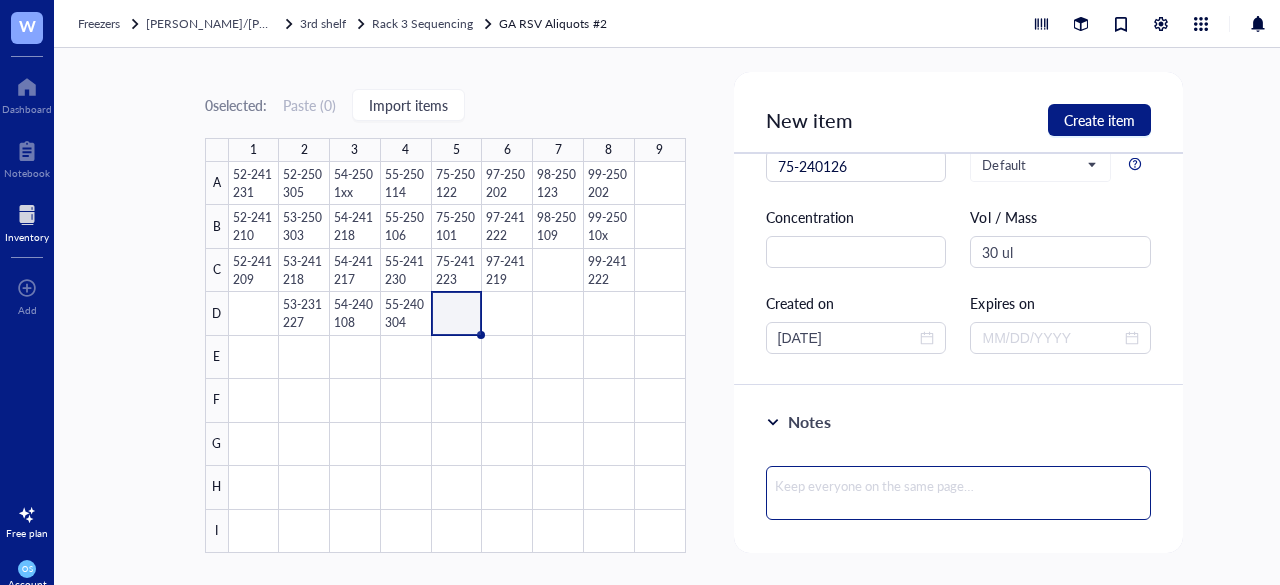 click at bounding box center [959, 493] 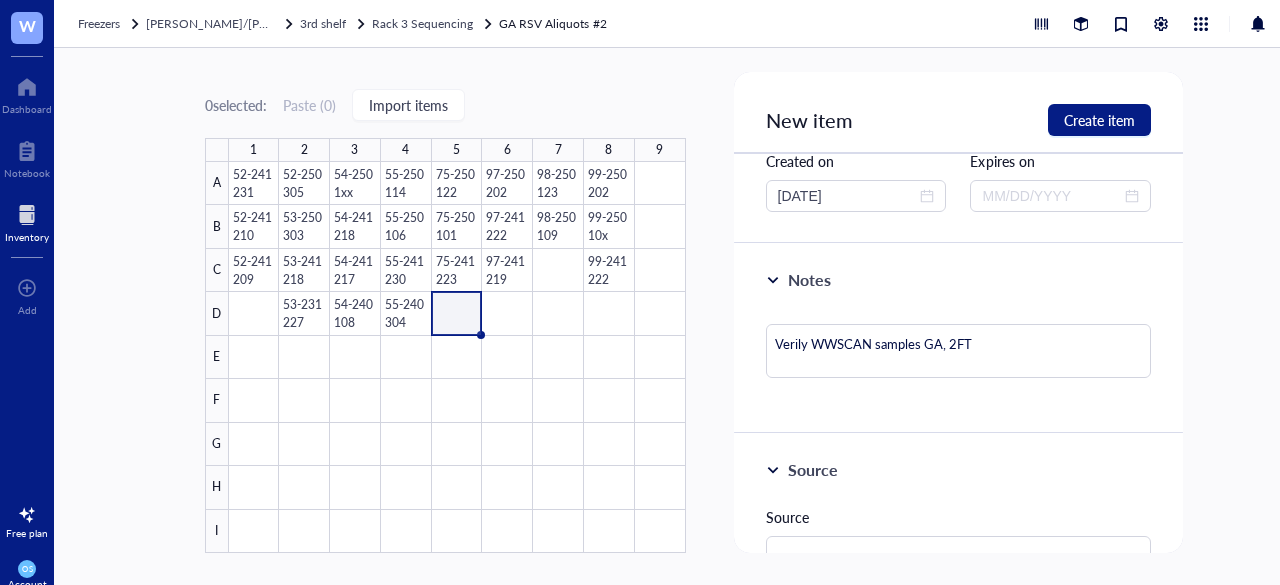 click on "Source" at bounding box center (959, 537) 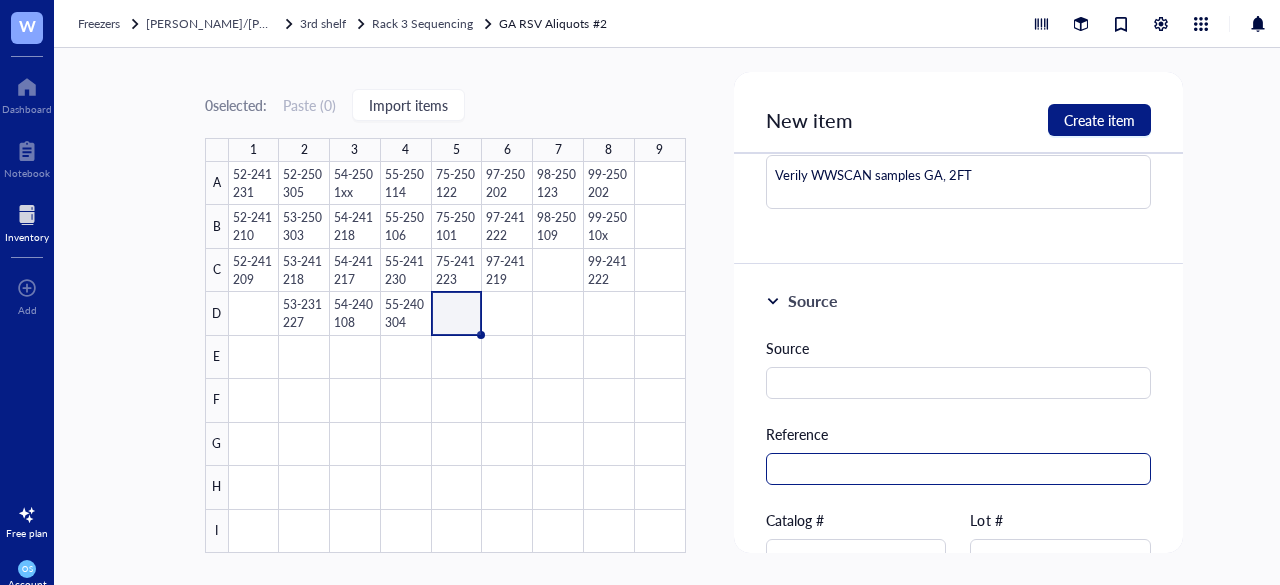 scroll, scrollTop: 424, scrollLeft: 0, axis: vertical 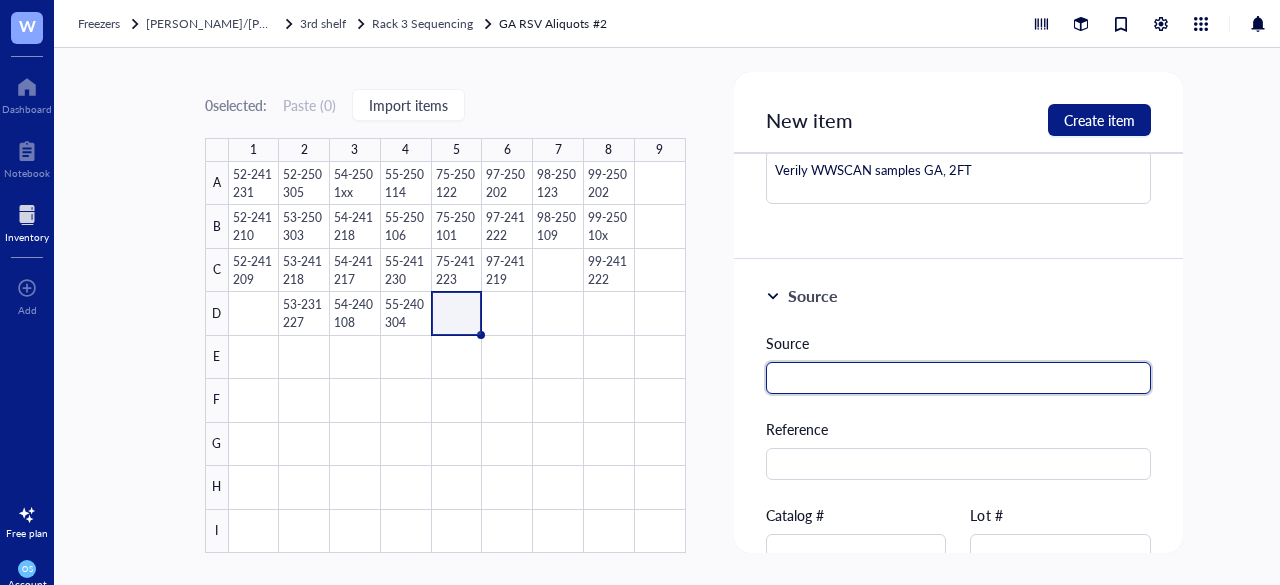 click at bounding box center (959, 378) 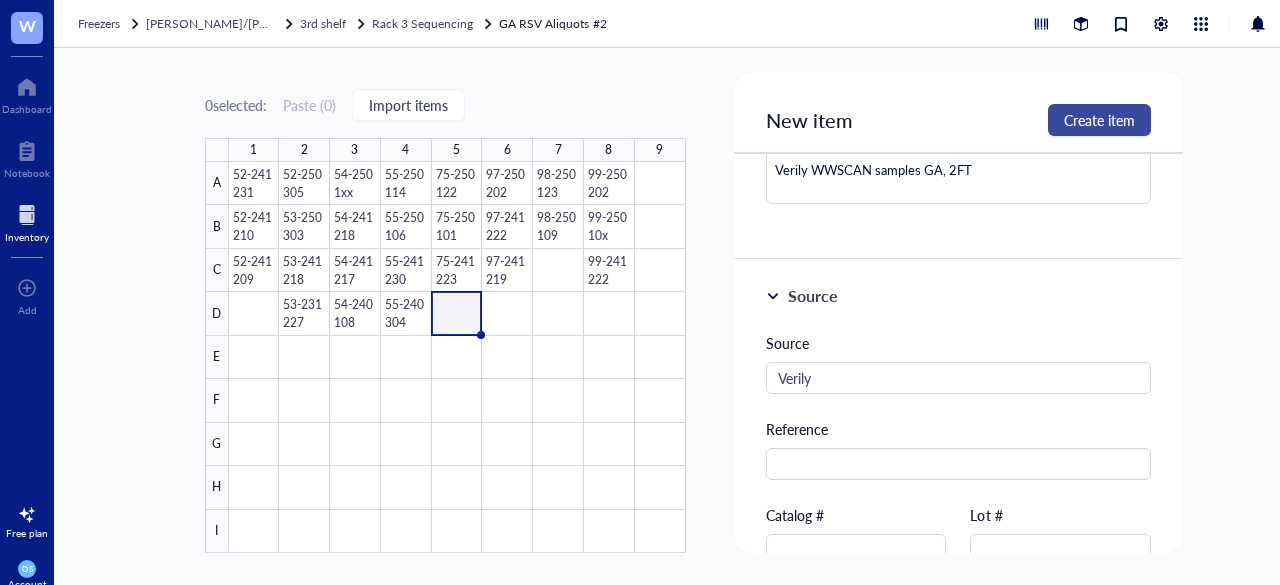click on "Create item" at bounding box center (1099, 120) 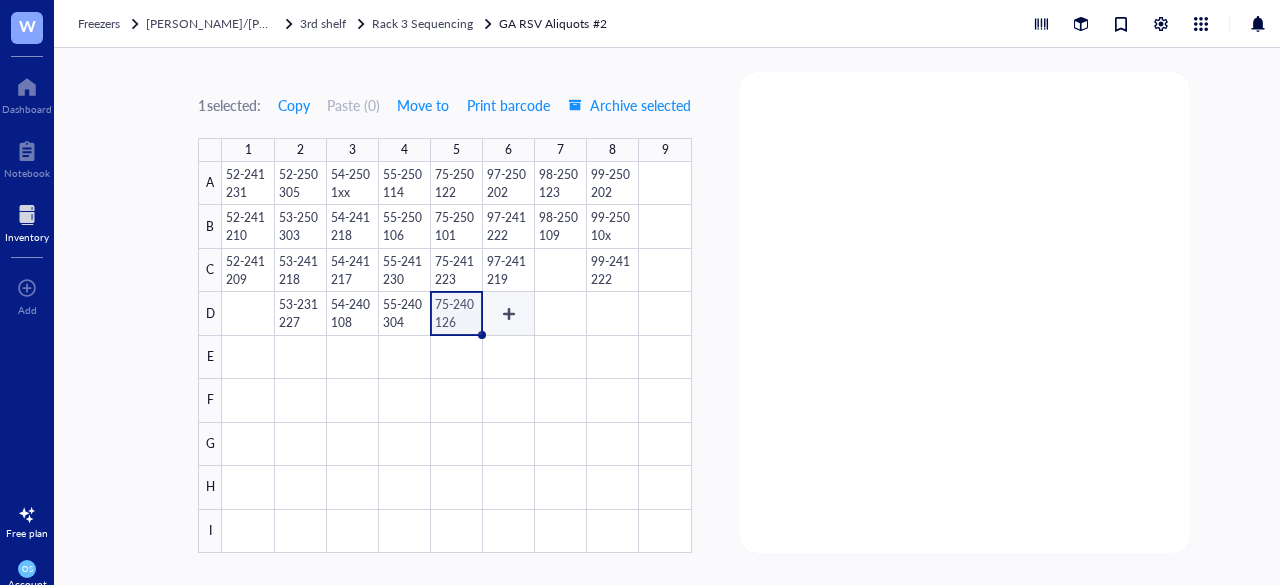 click at bounding box center [456, 357] 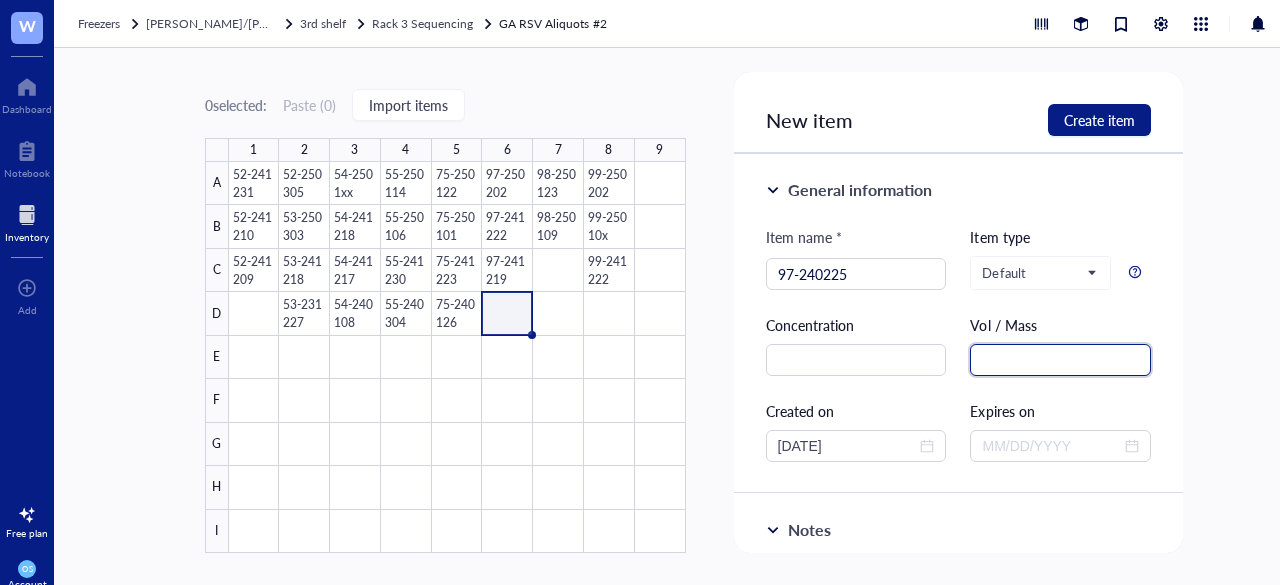 click at bounding box center (1060, 360) 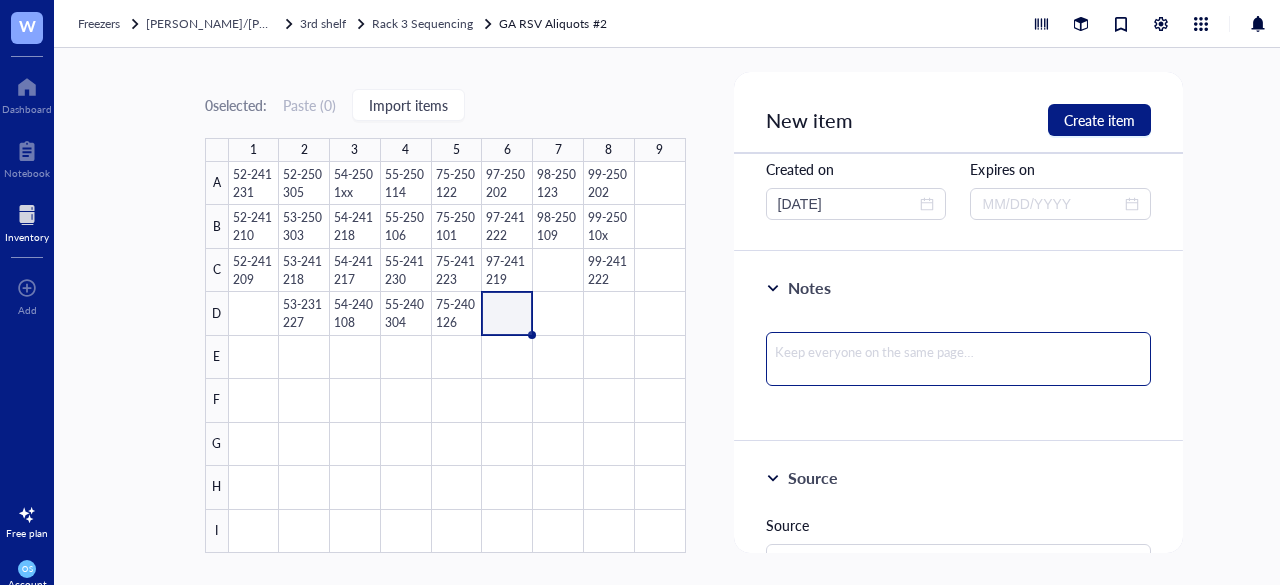 scroll, scrollTop: 251, scrollLeft: 0, axis: vertical 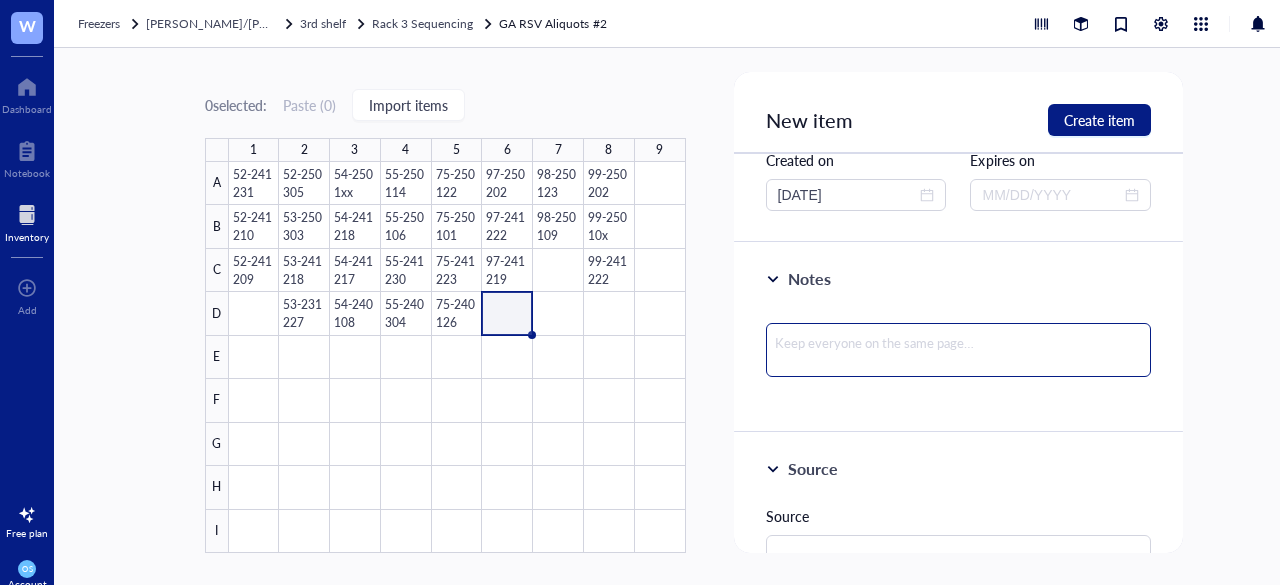 click at bounding box center (959, 350) 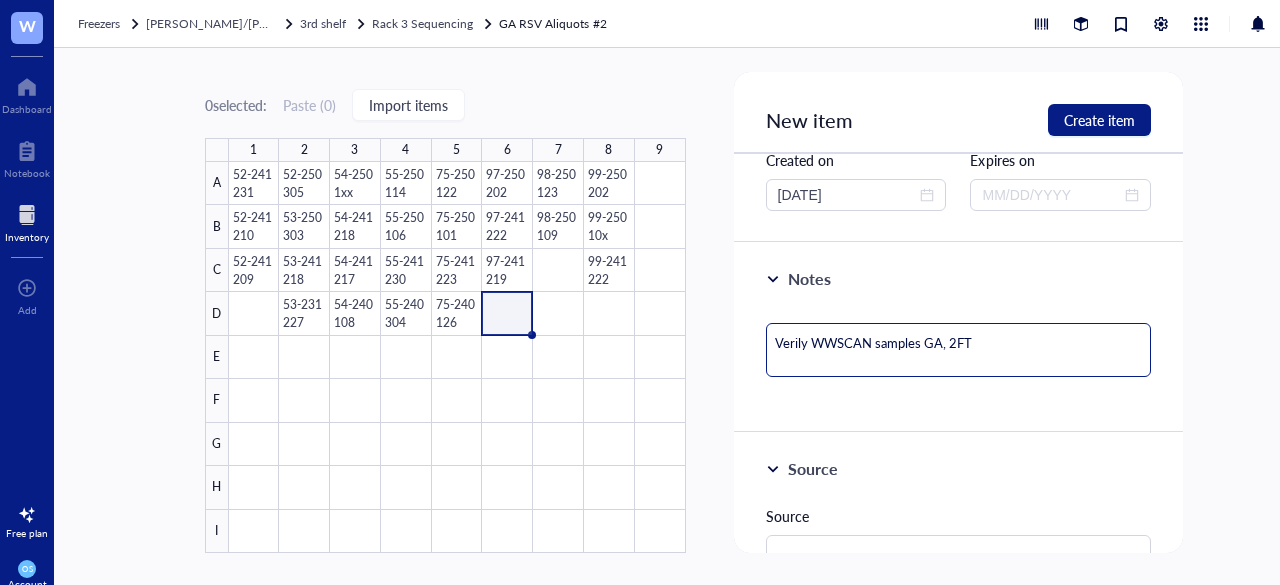 scroll, scrollTop: 293, scrollLeft: 0, axis: vertical 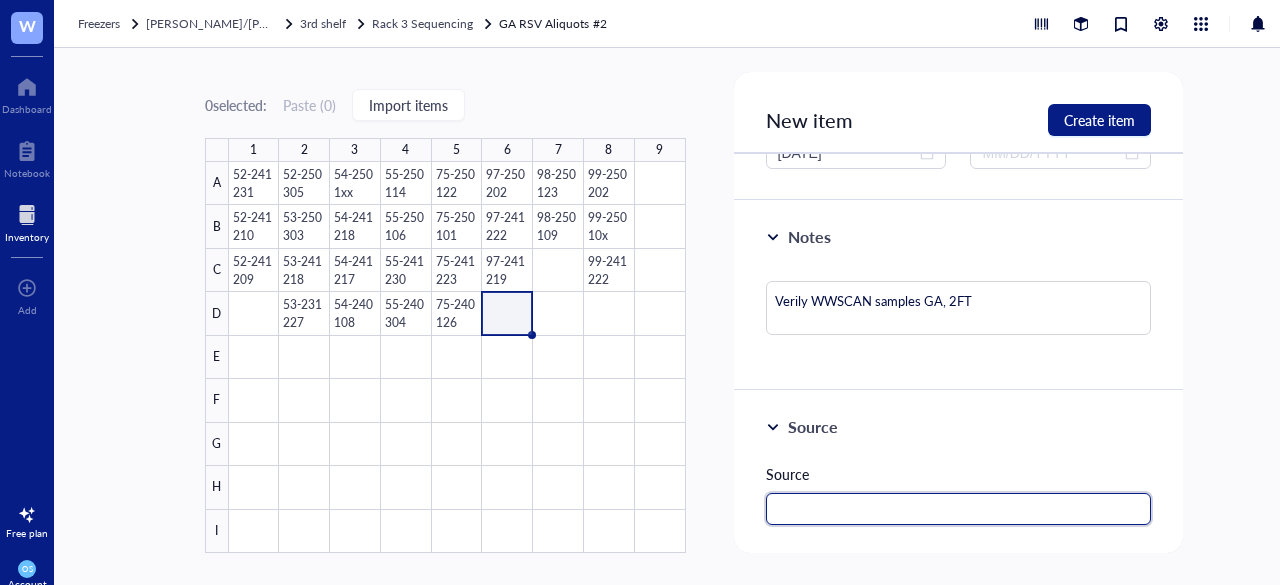 click at bounding box center (959, 509) 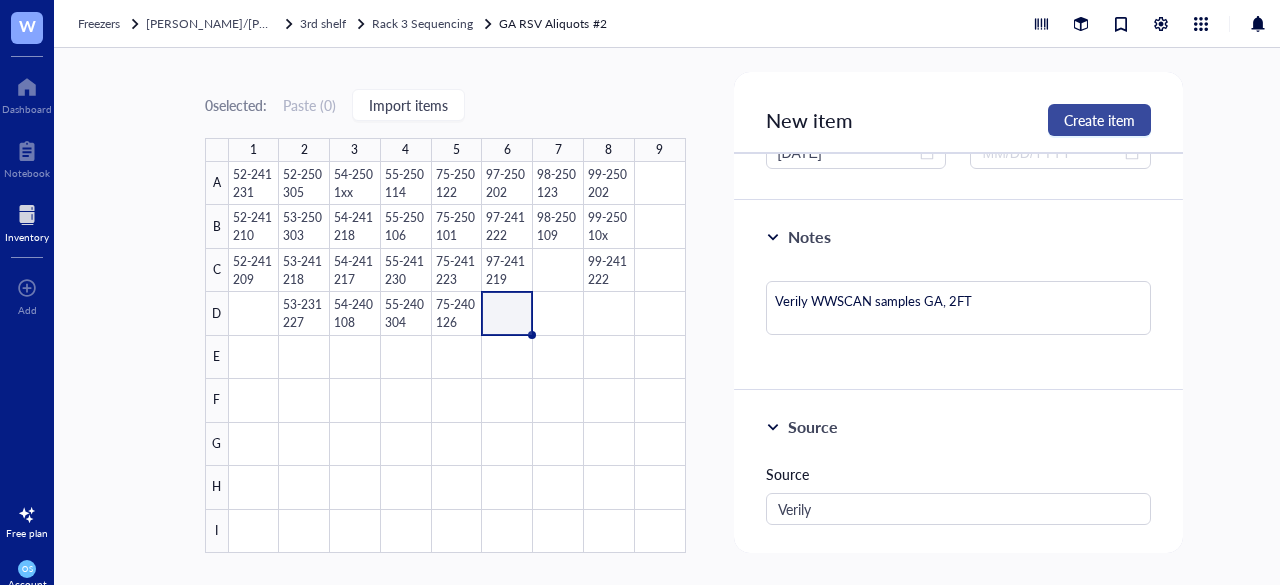 click on "Create item" at bounding box center (1099, 120) 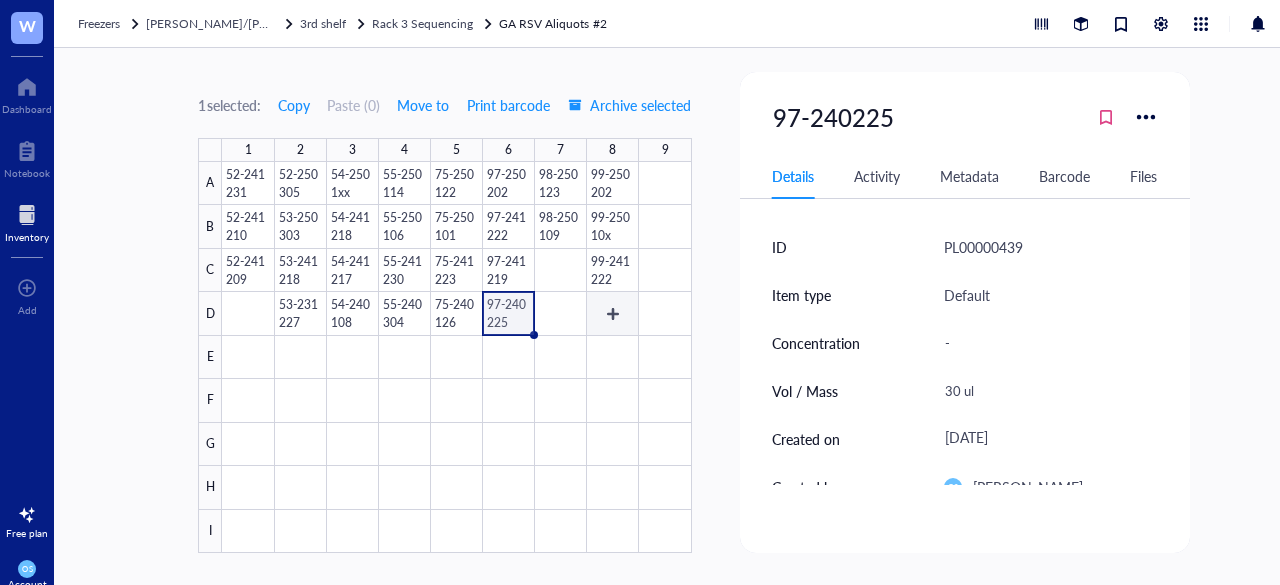 click at bounding box center (456, 357) 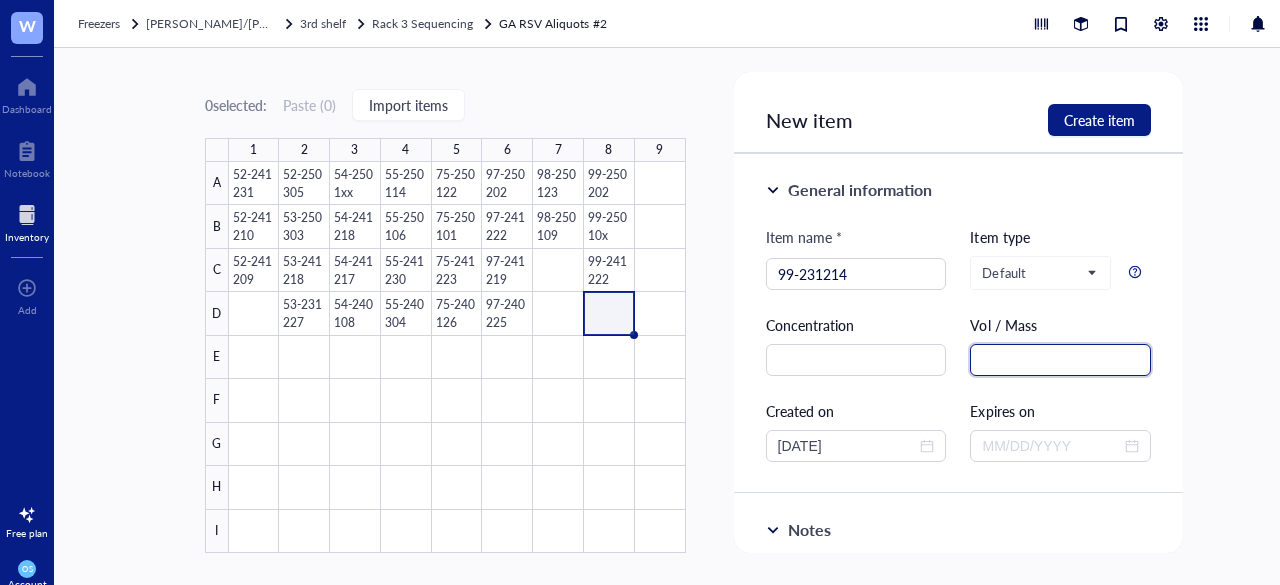paste on "Verily WWSCAN samples GA, 2FT" 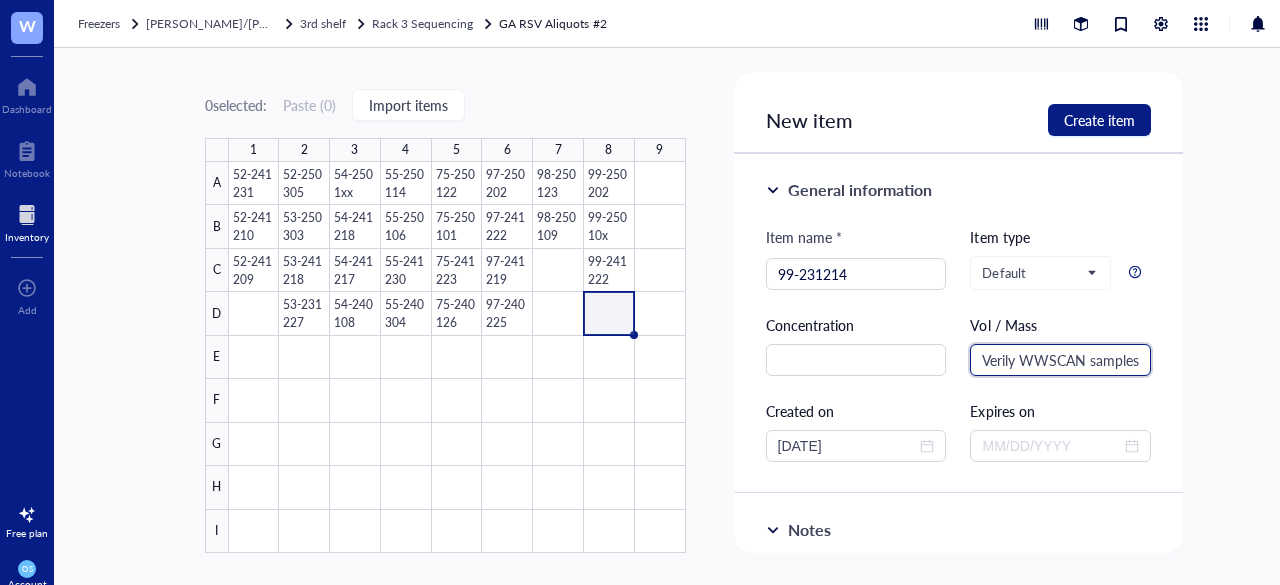 scroll, scrollTop: 0, scrollLeft: 57, axis: horizontal 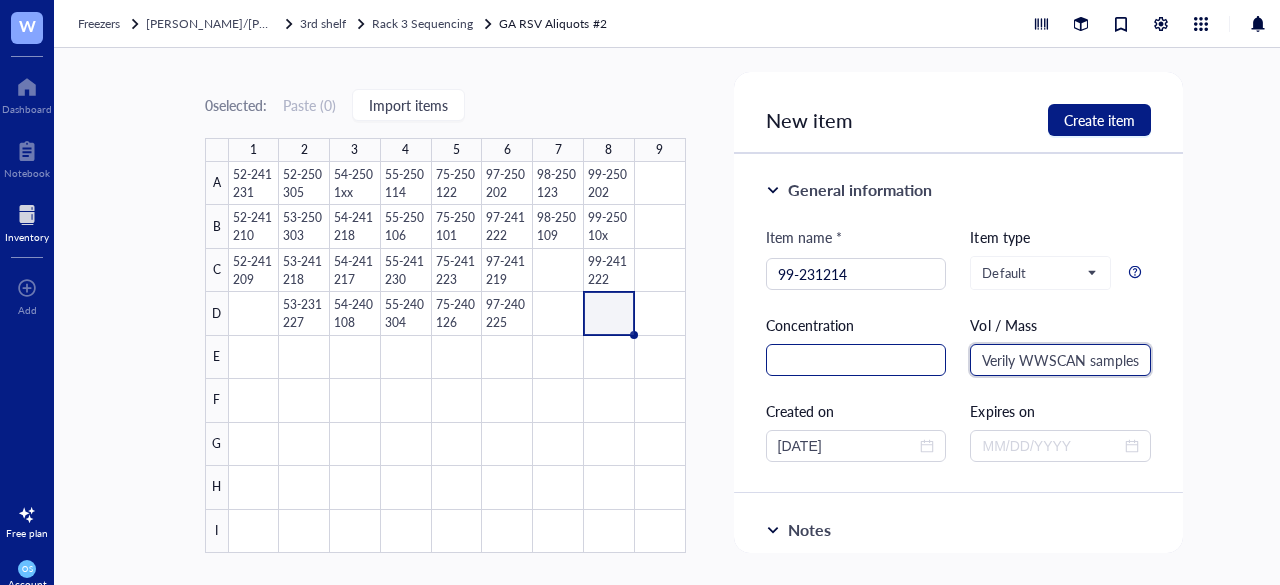 drag, startPoint x: 1045, startPoint y: 356, endPoint x: 924, endPoint y: 350, distance: 121.14867 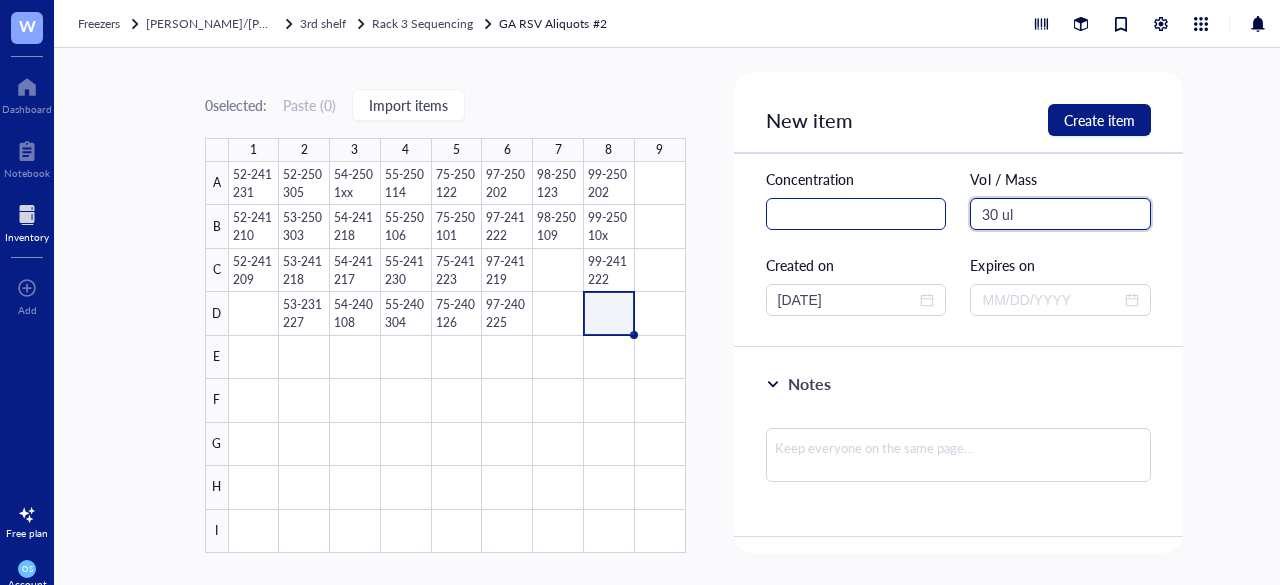 scroll, scrollTop: 159, scrollLeft: 0, axis: vertical 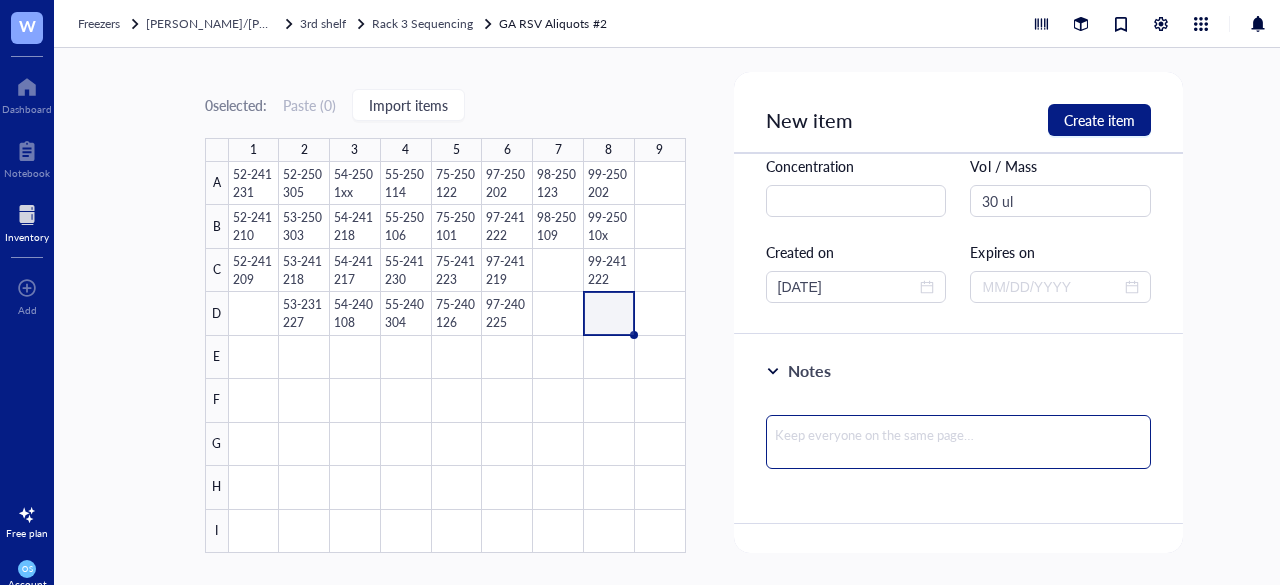 click at bounding box center [959, 442] 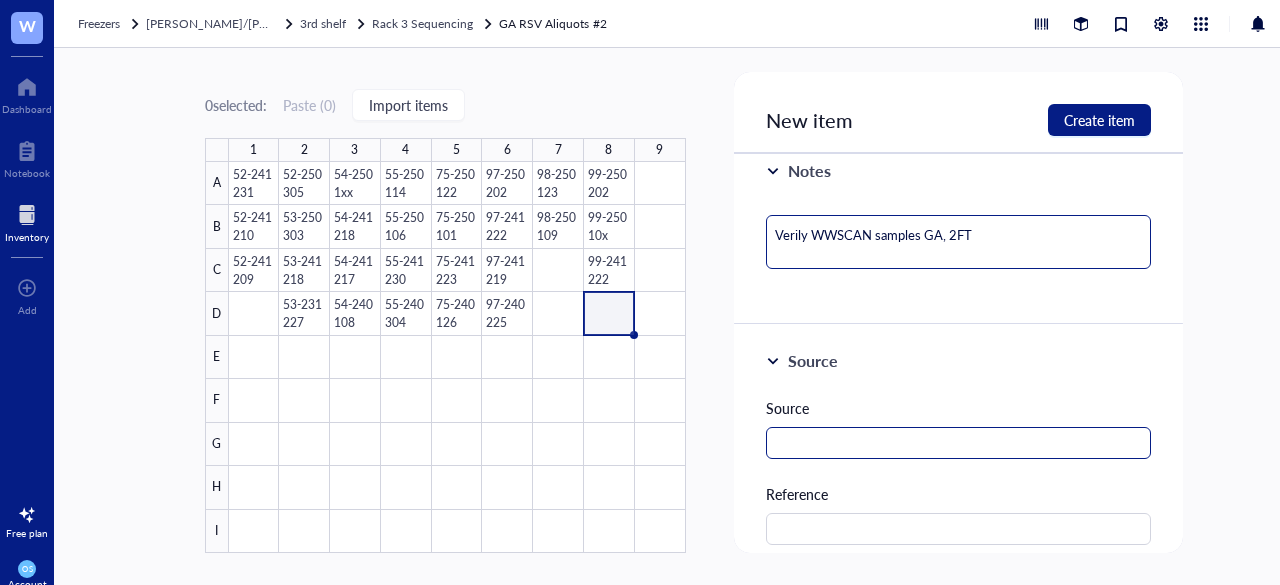 scroll, scrollTop: 369, scrollLeft: 0, axis: vertical 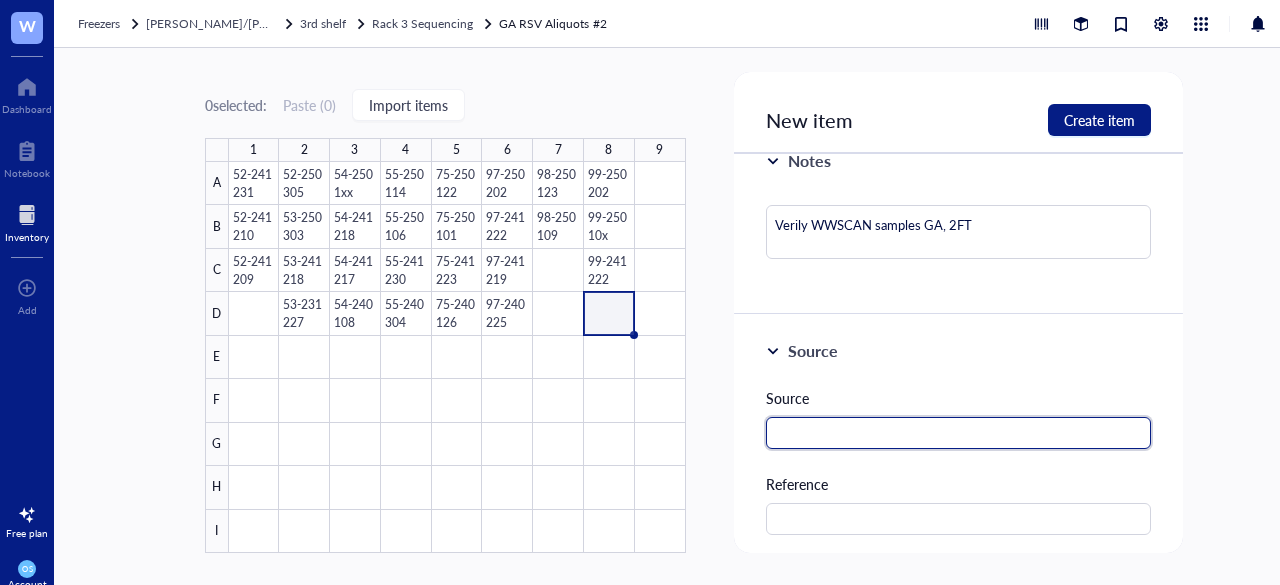 click at bounding box center [959, 433] 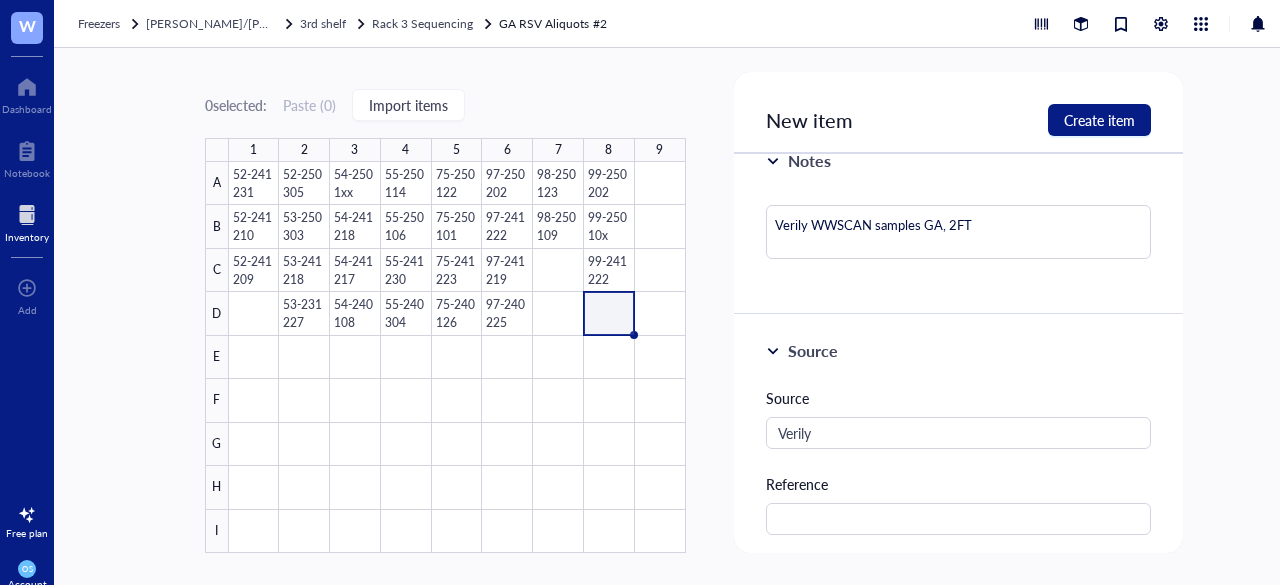 click on "New item Create item" at bounding box center (959, 113) 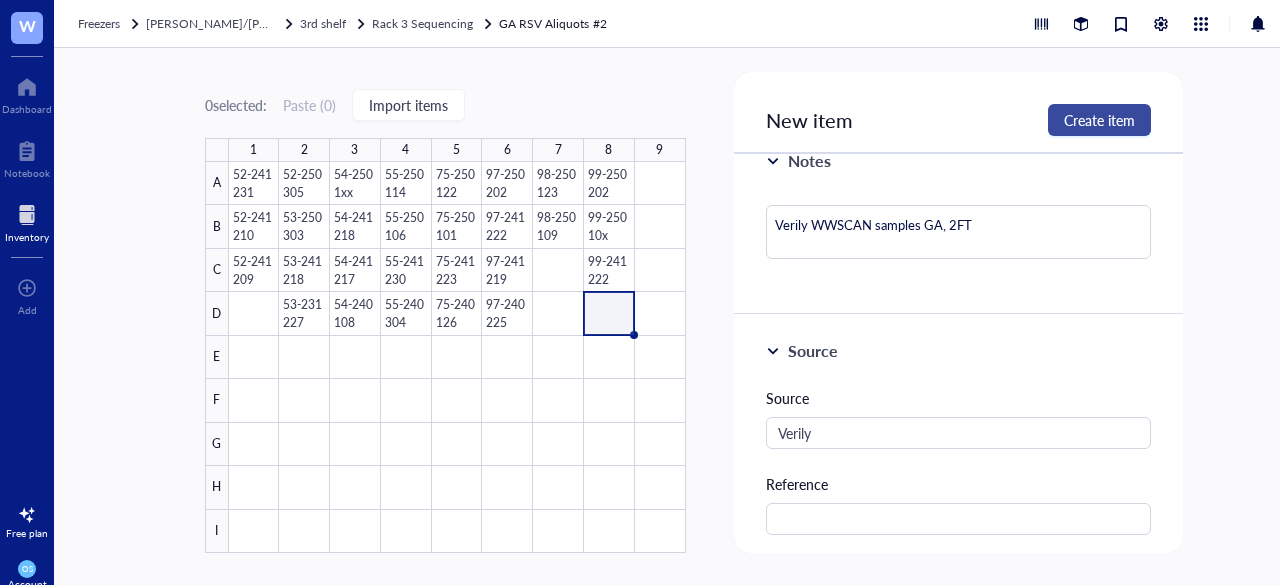 click on "Create item" at bounding box center (1099, 120) 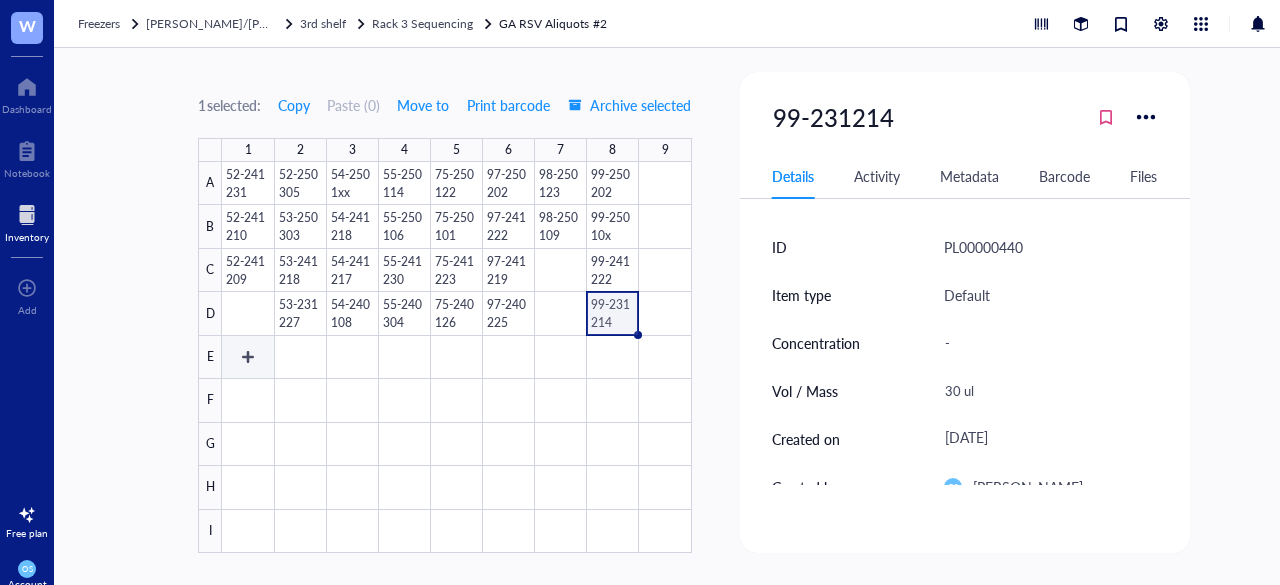 click at bounding box center (456, 357) 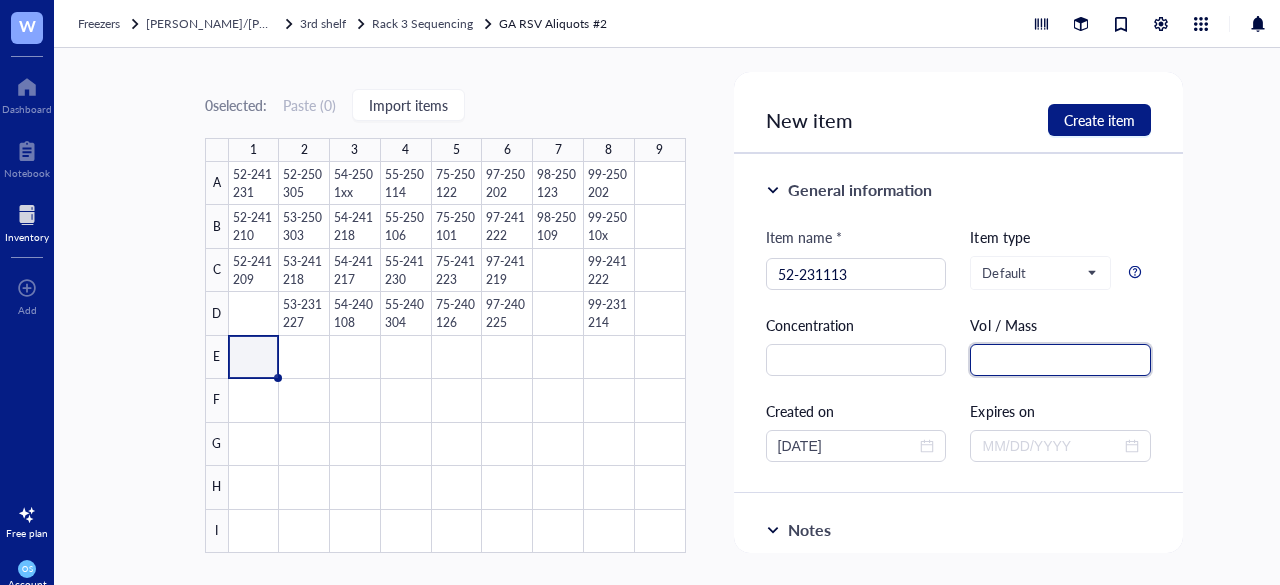 click at bounding box center [1060, 360] 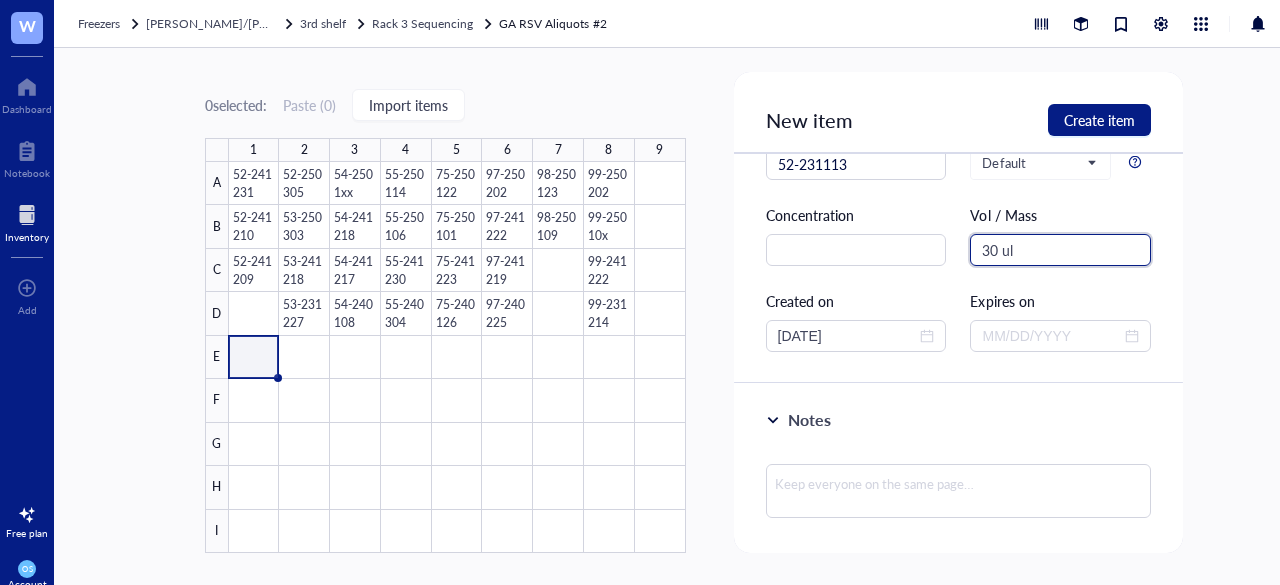 scroll, scrollTop: 115, scrollLeft: 0, axis: vertical 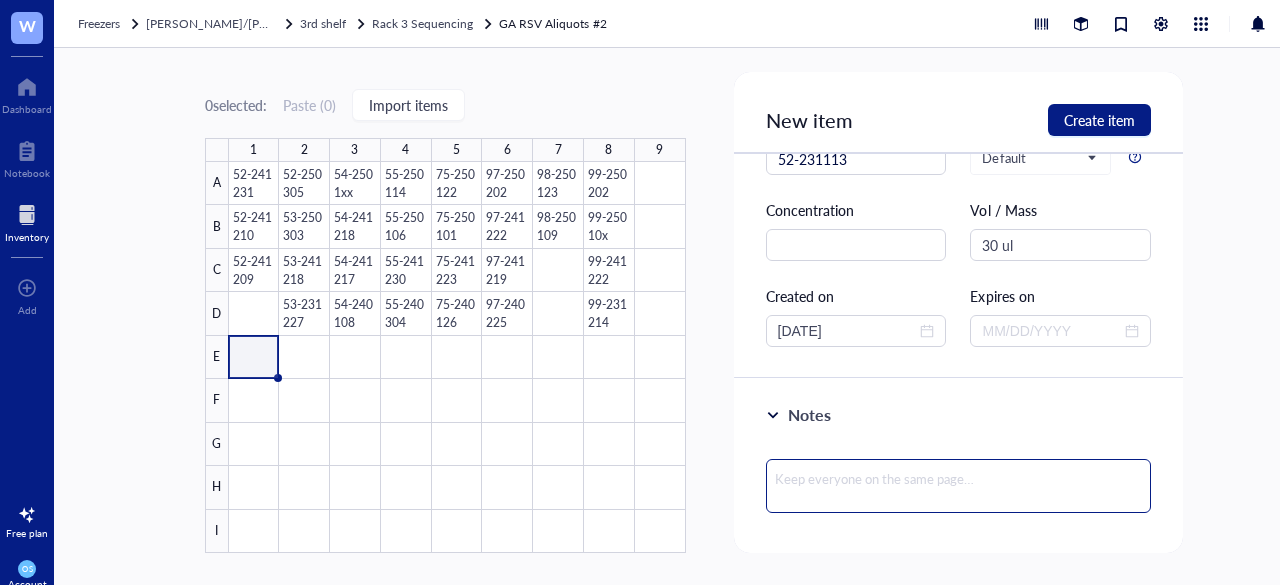 click at bounding box center [959, 486] 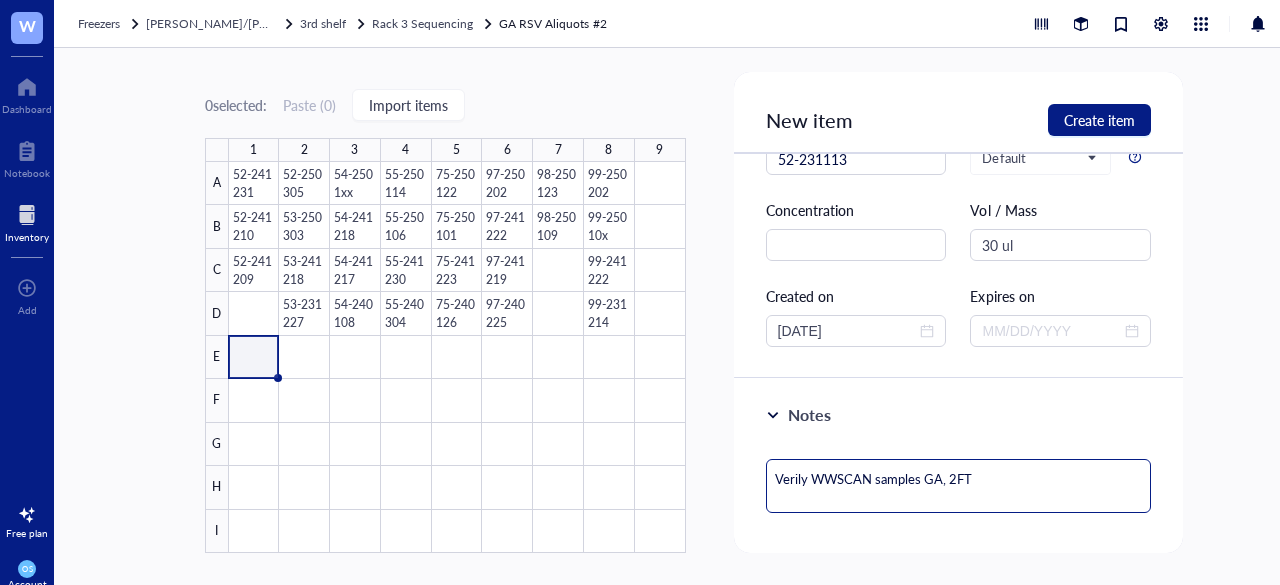 scroll, scrollTop: 324, scrollLeft: 0, axis: vertical 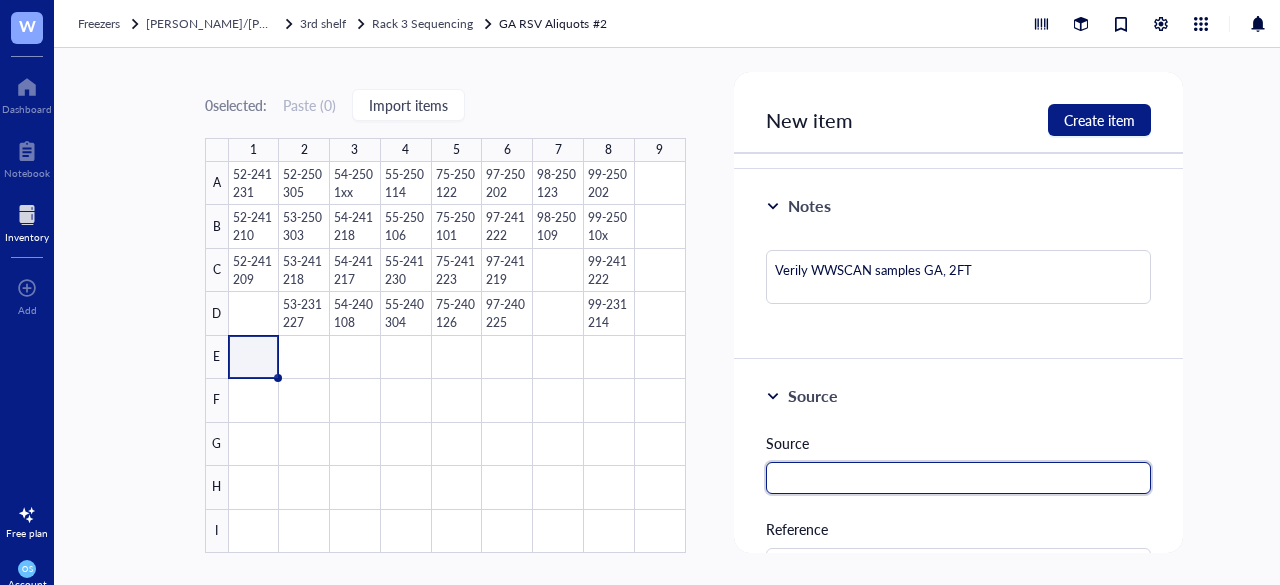 click at bounding box center [959, 478] 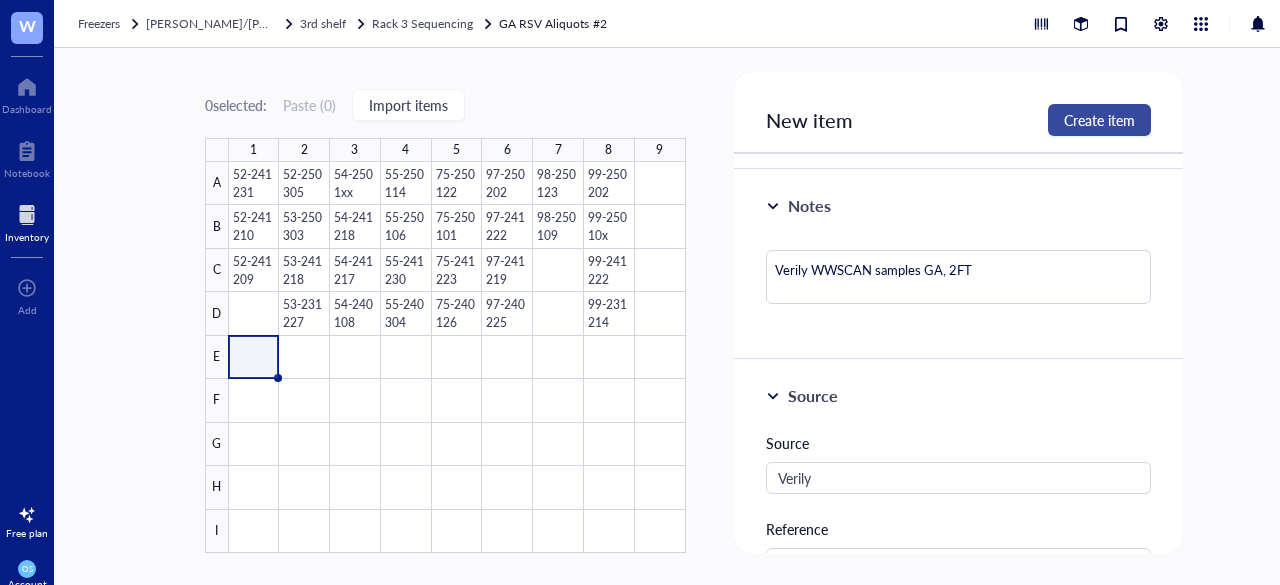 click on "Create item" at bounding box center (1099, 120) 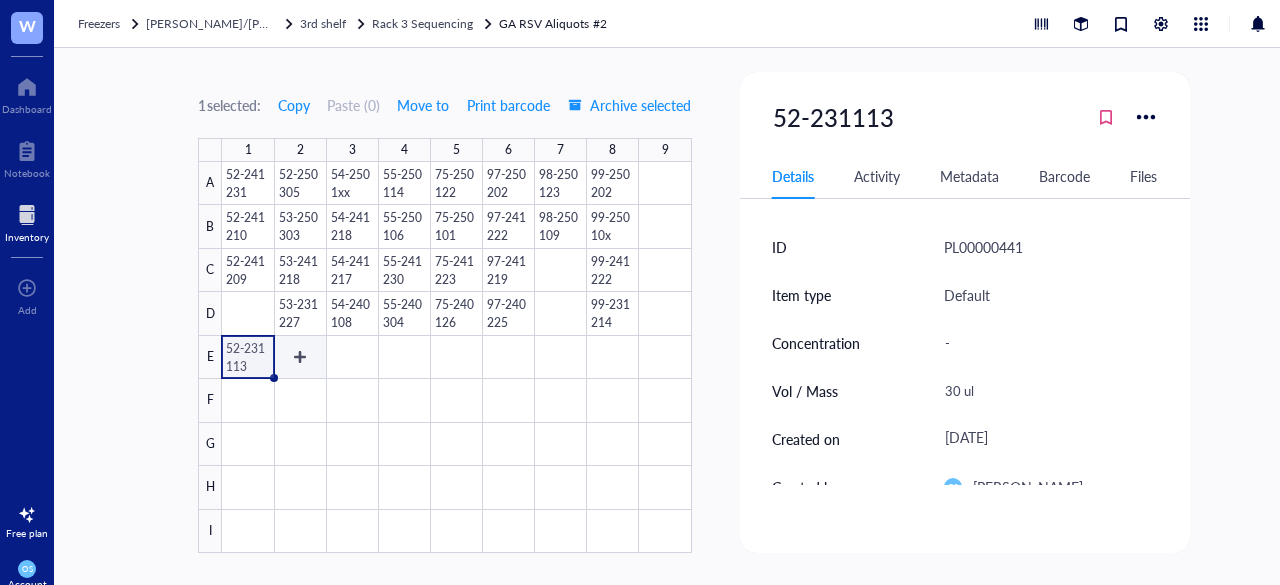 click at bounding box center [456, 357] 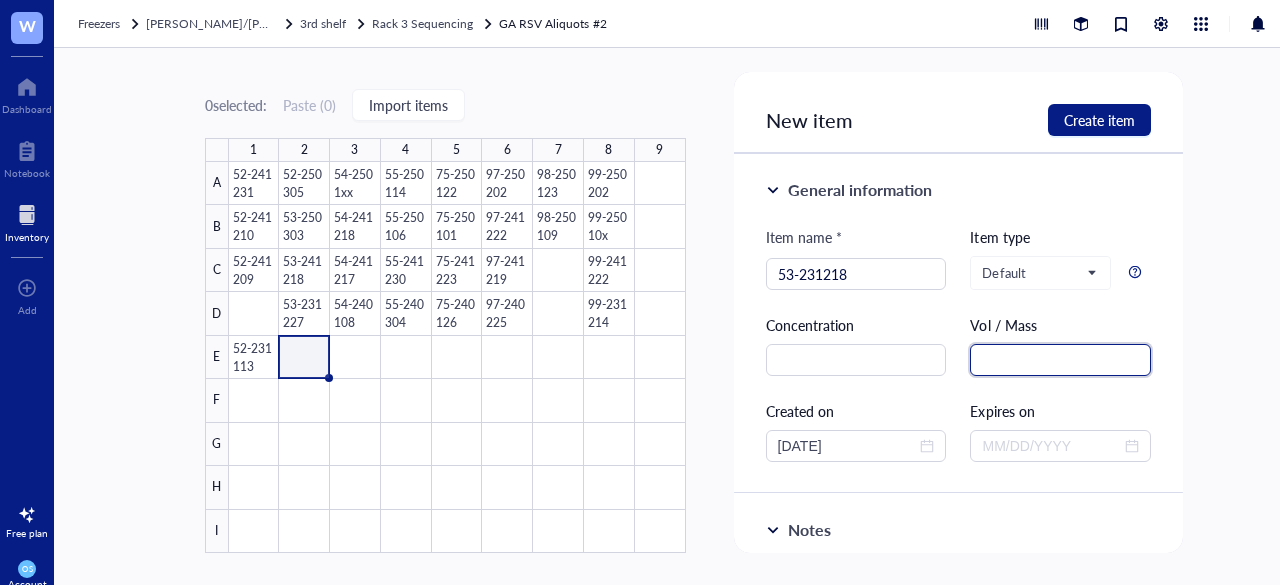 click at bounding box center (1060, 360) 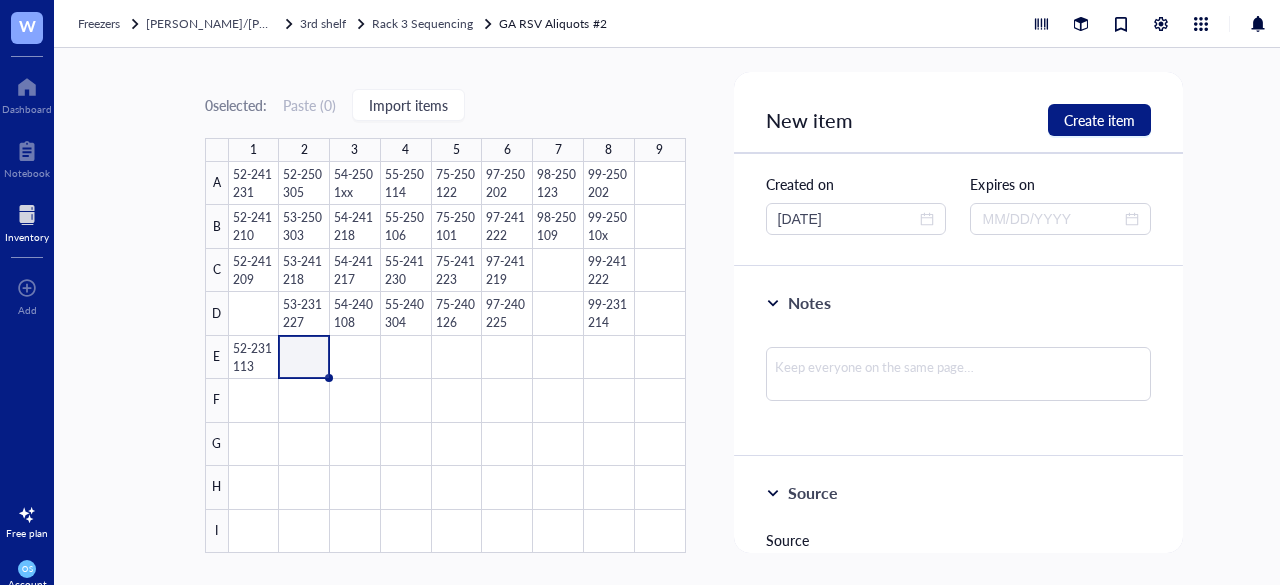 scroll, scrollTop: 228, scrollLeft: 0, axis: vertical 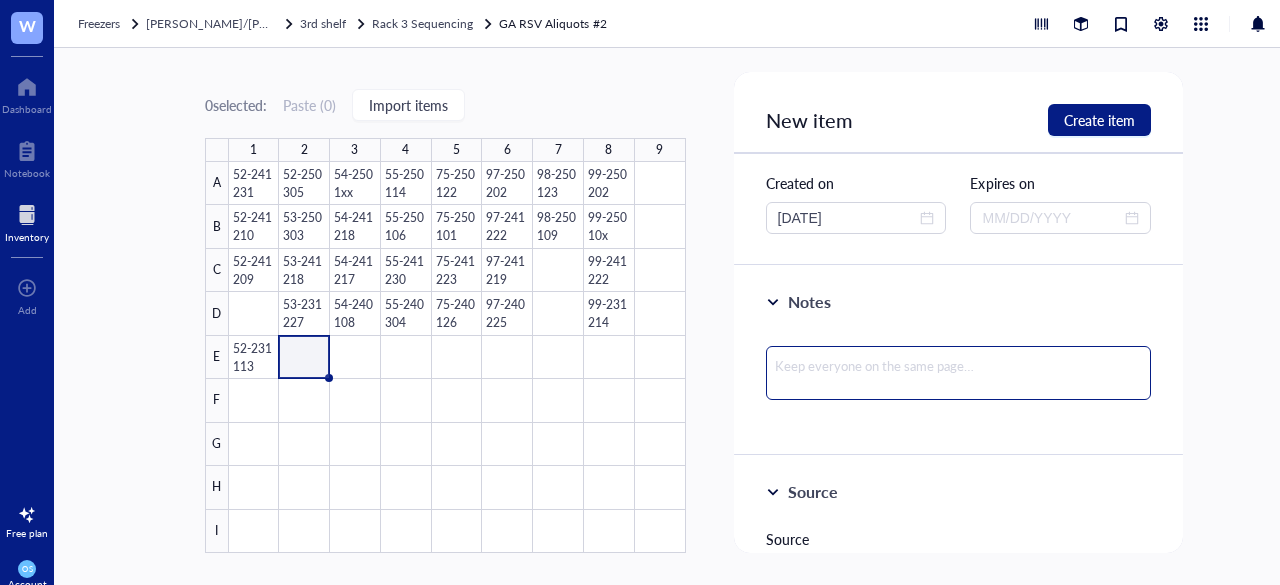 click at bounding box center [959, 373] 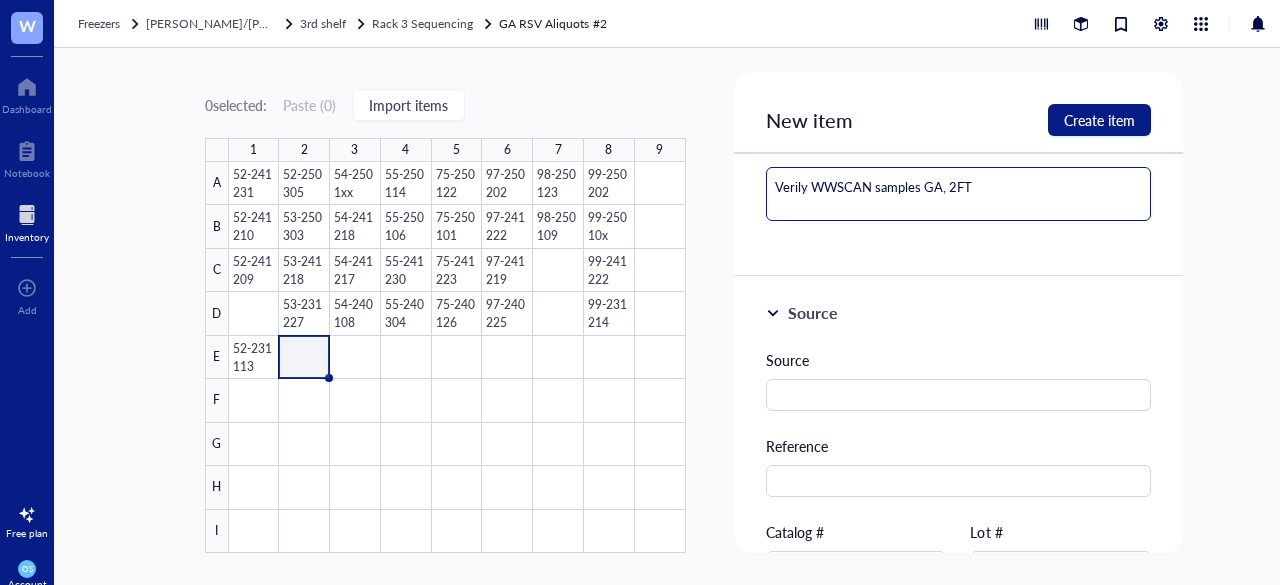 scroll, scrollTop: 409, scrollLeft: 0, axis: vertical 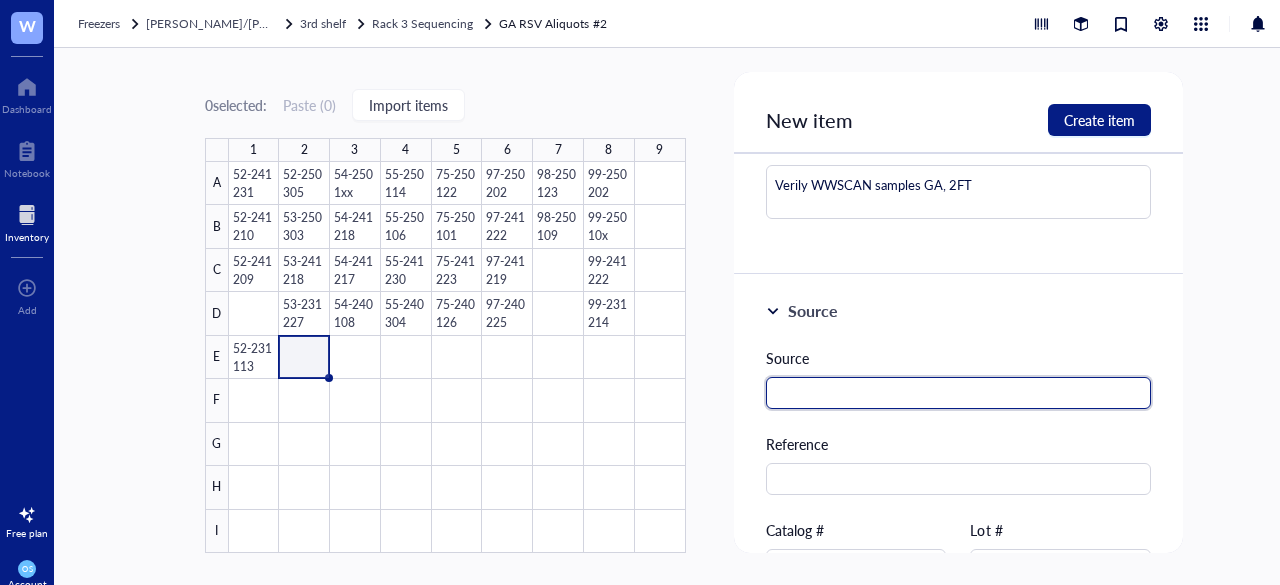 click at bounding box center (959, 393) 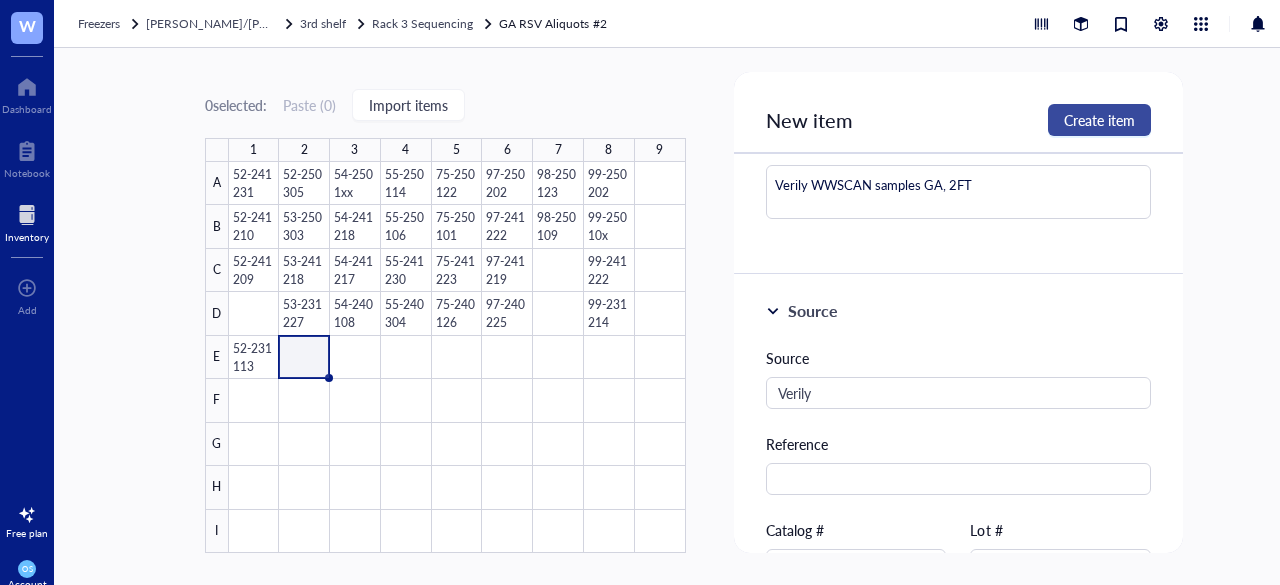 click on "Create item" at bounding box center (1099, 120) 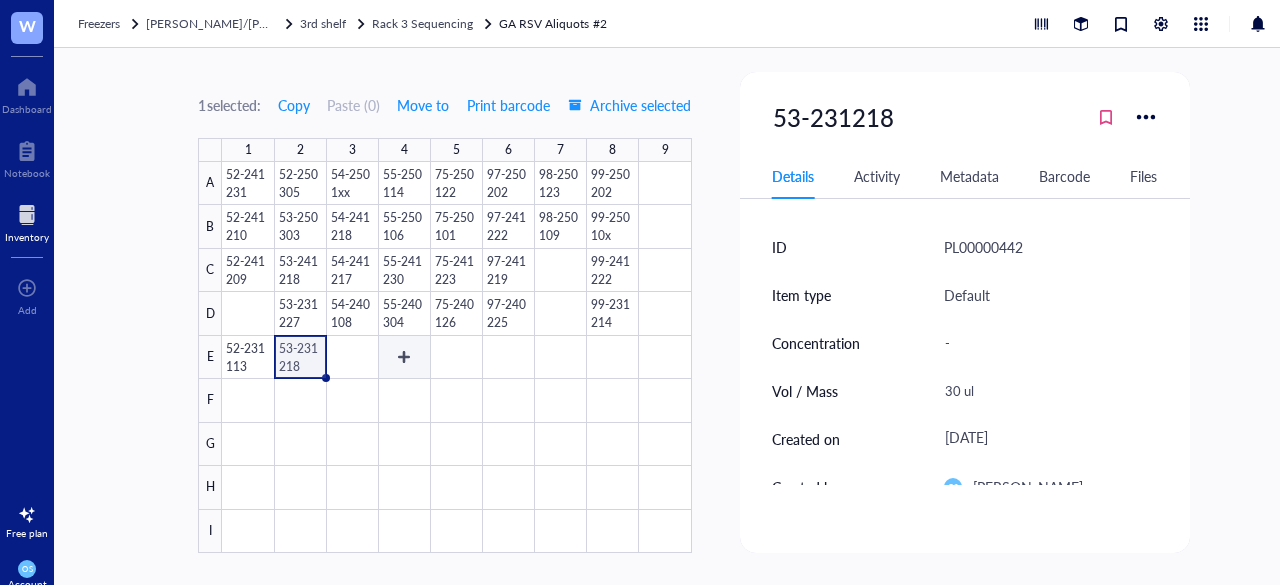 click at bounding box center [456, 357] 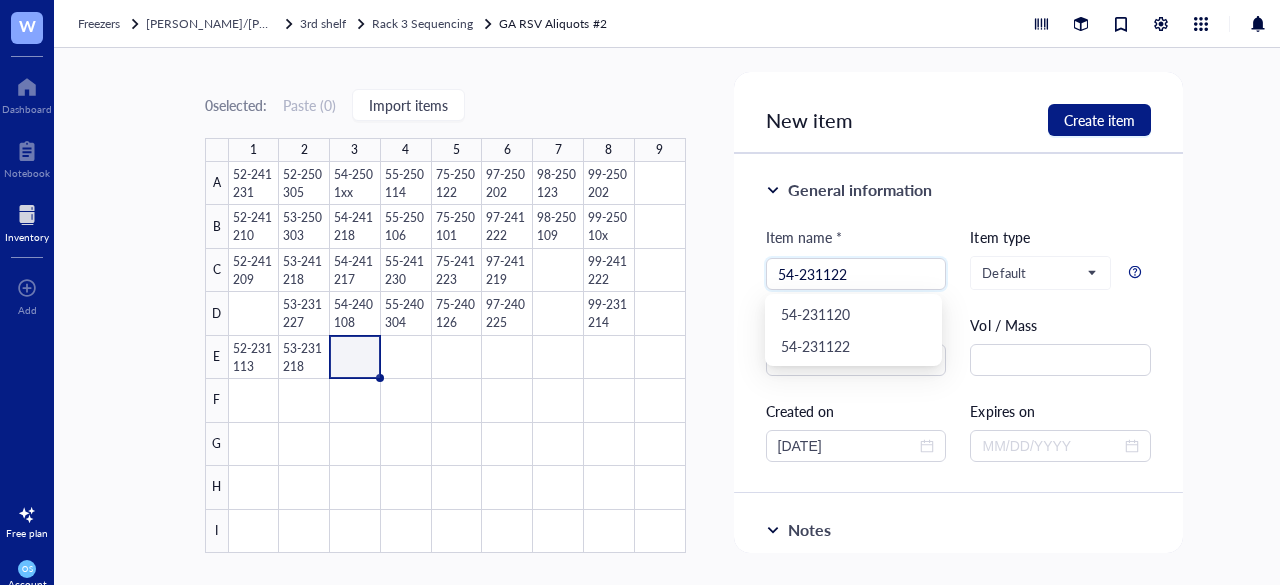scroll, scrollTop: 0, scrollLeft: 0, axis: both 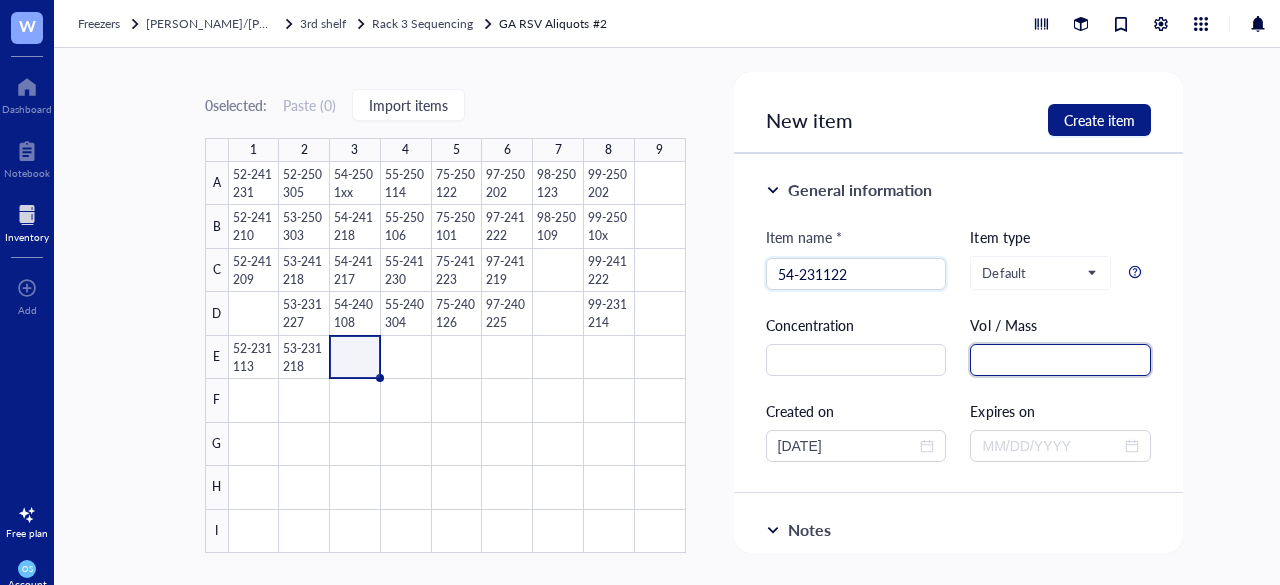 click at bounding box center (1060, 360) 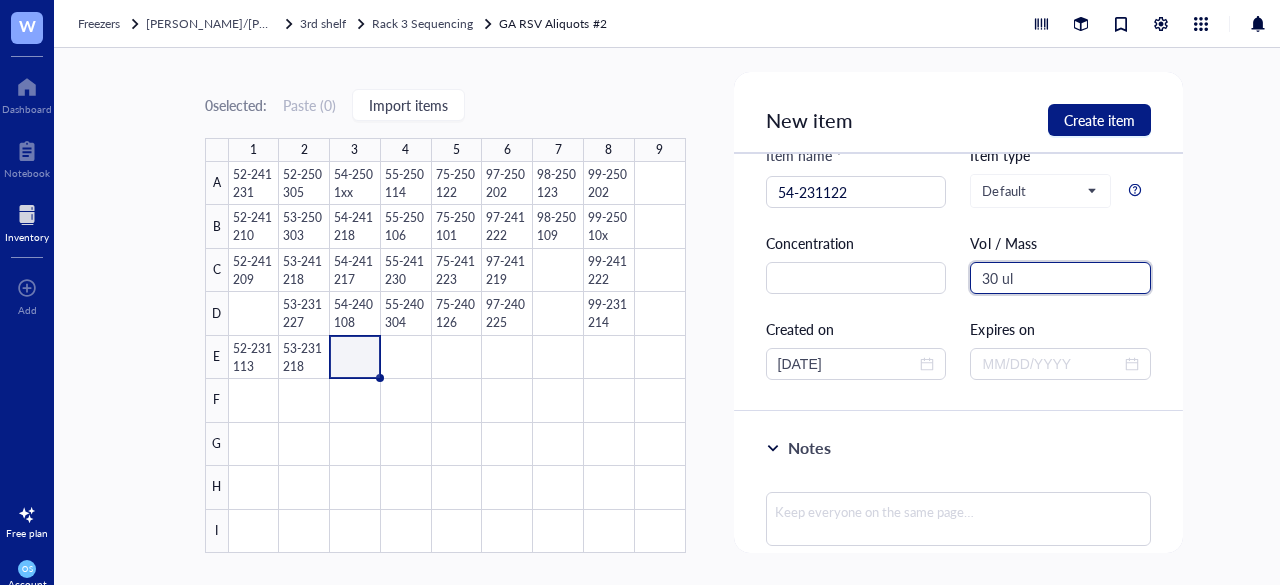 scroll, scrollTop: 130, scrollLeft: 0, axis: vertical 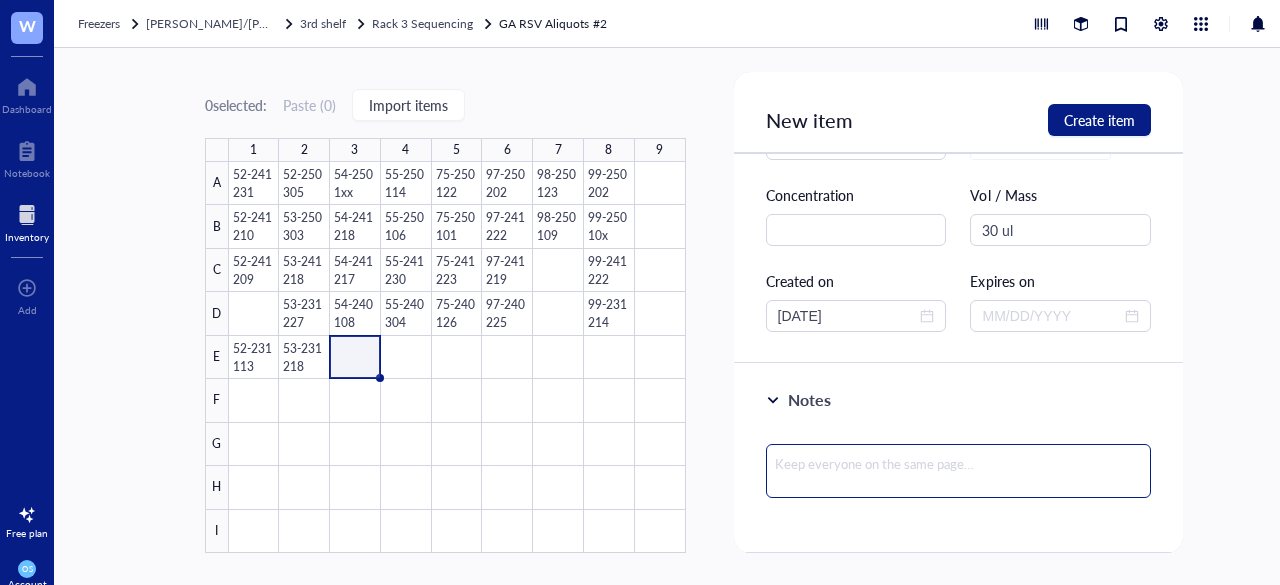 click at bounding box center (959, 471) 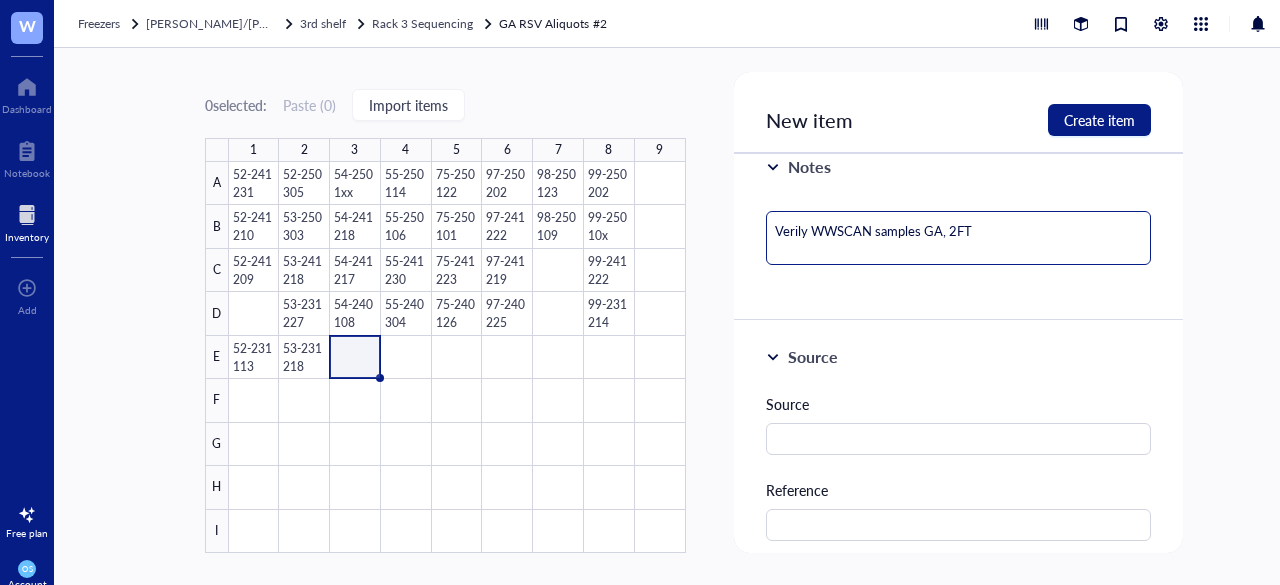 scroll, scrollTop: 364, scrollLeft: 0, axis: vertical 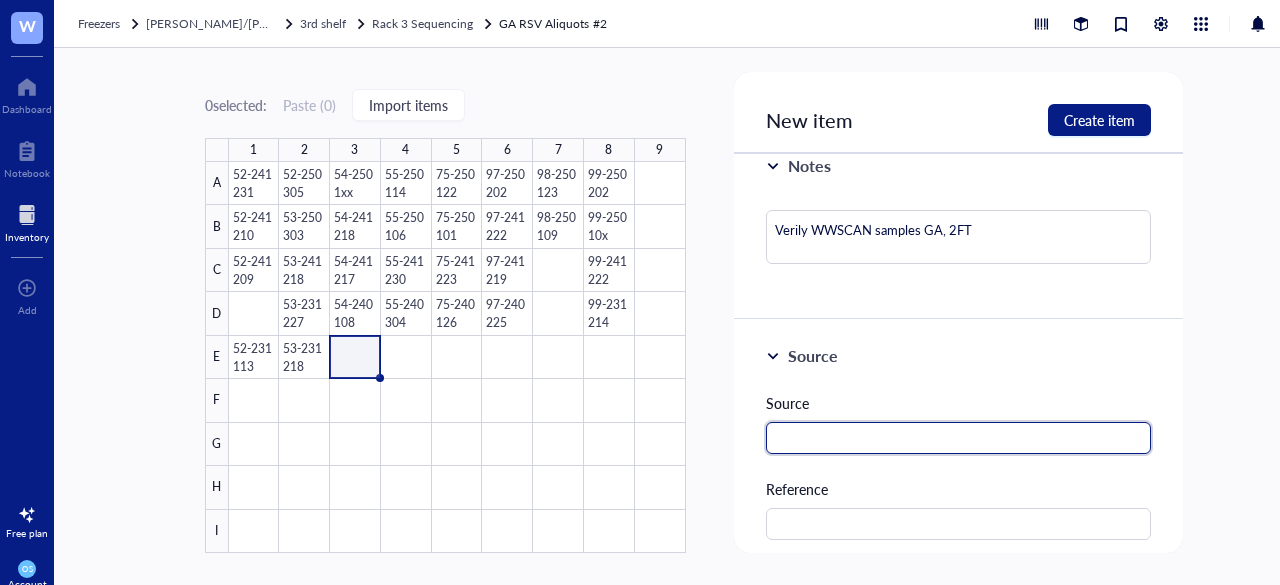 click at bounding box center (959, 438) 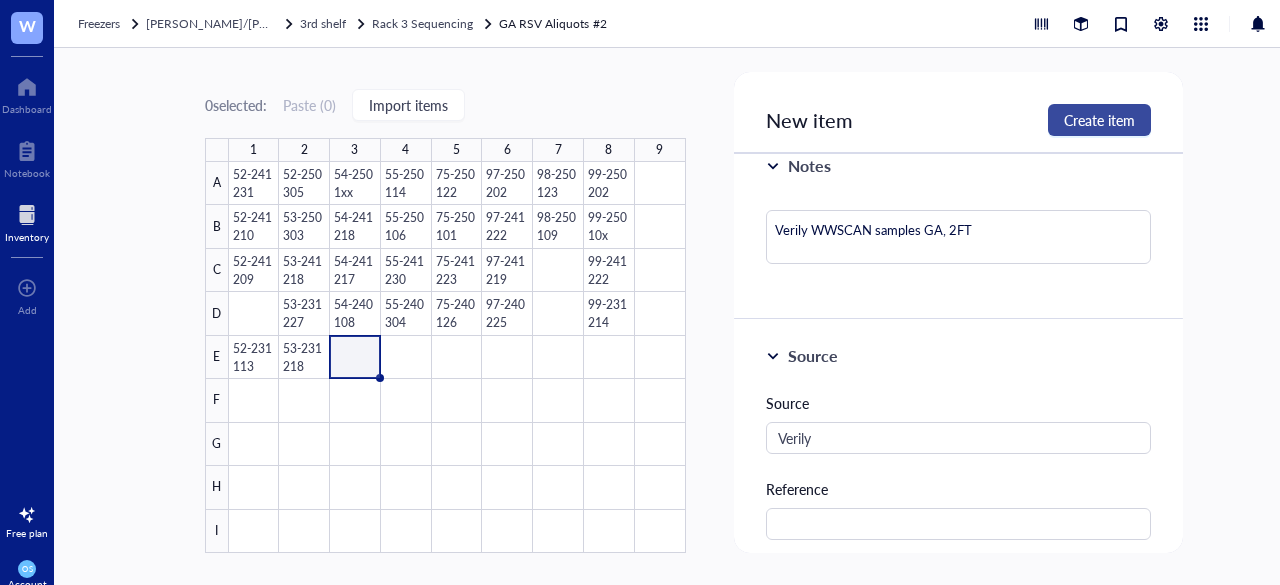 click on "Create item" at bounding box center [1099, 120] 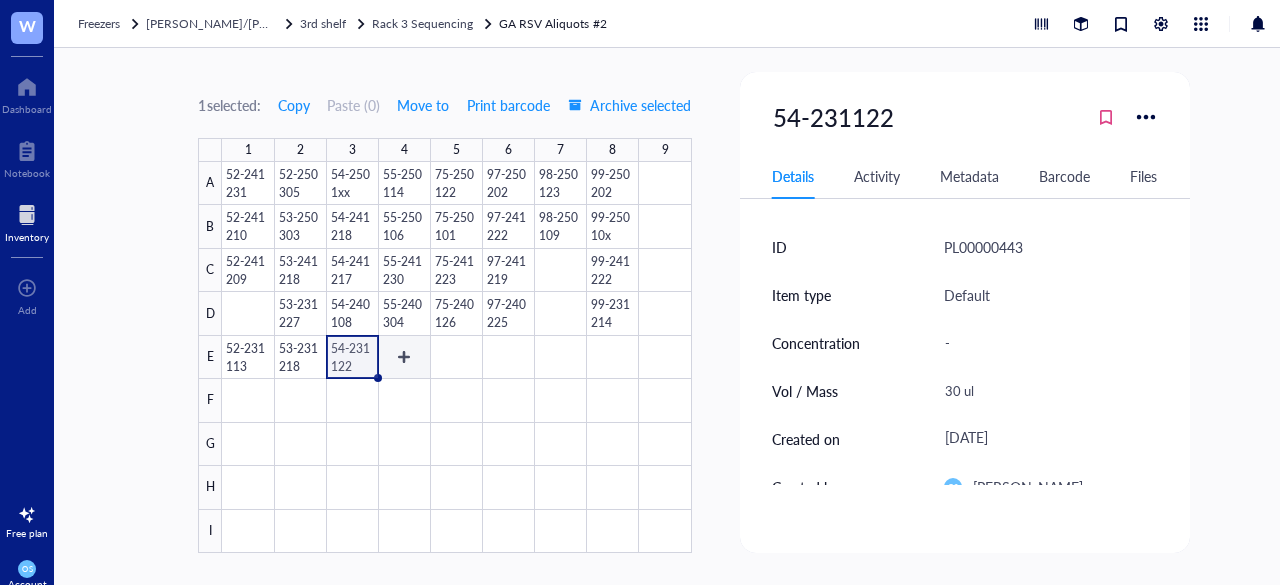 click at bounding box center (456, 357) 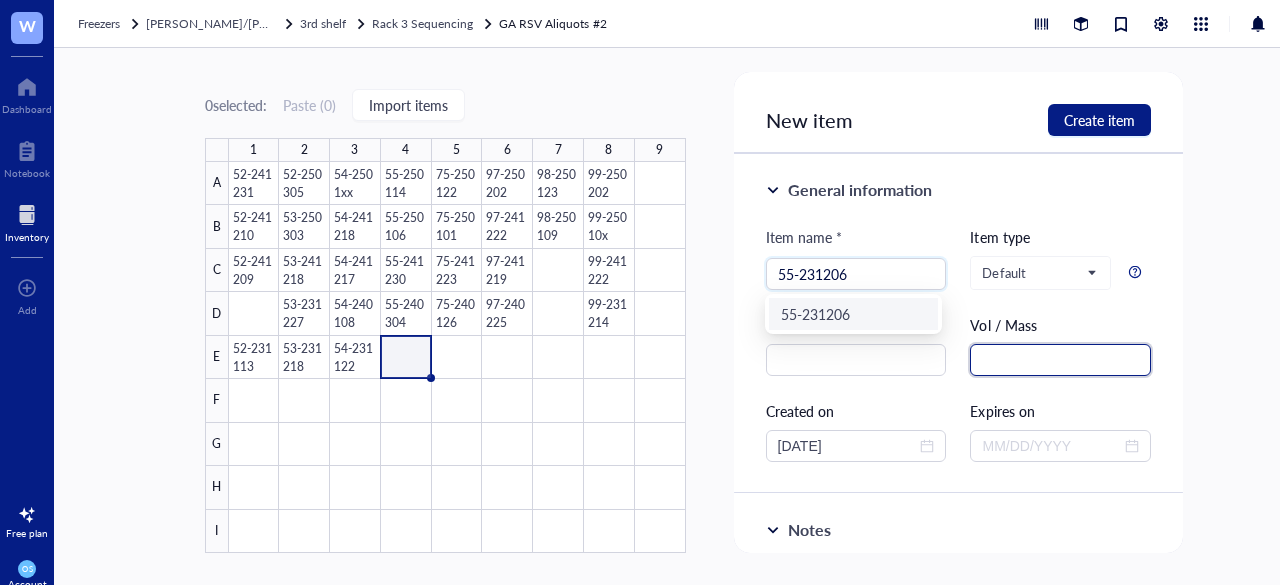 click at bounding box center (1060, 360) 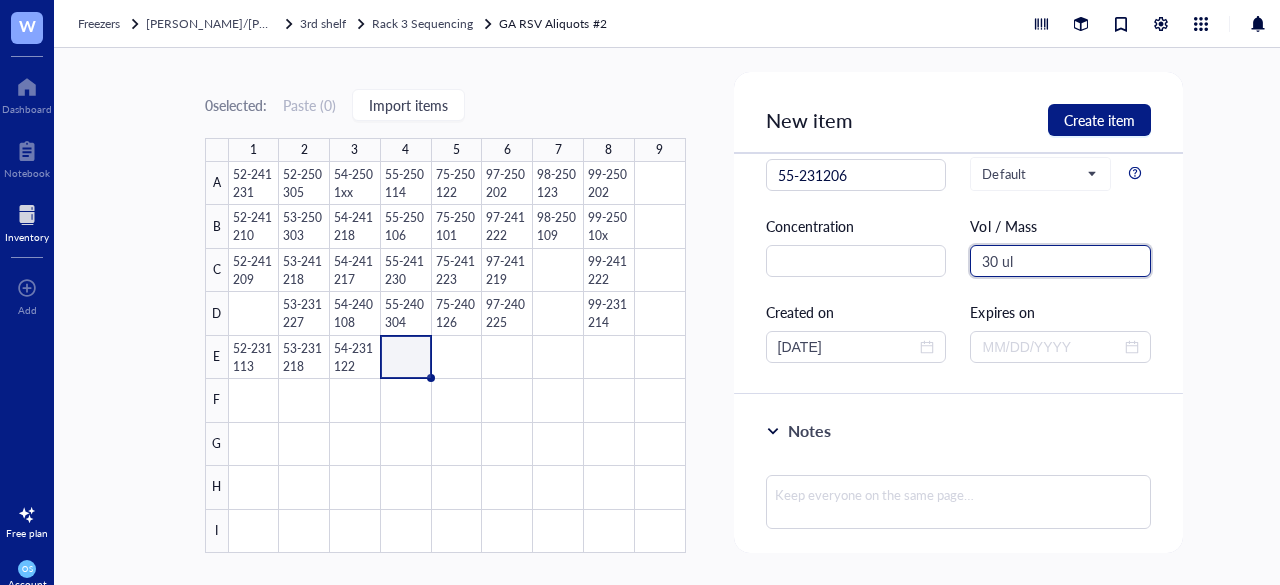 scroll, scrollTop: 103, scrollLeft: 0, axis: vertical 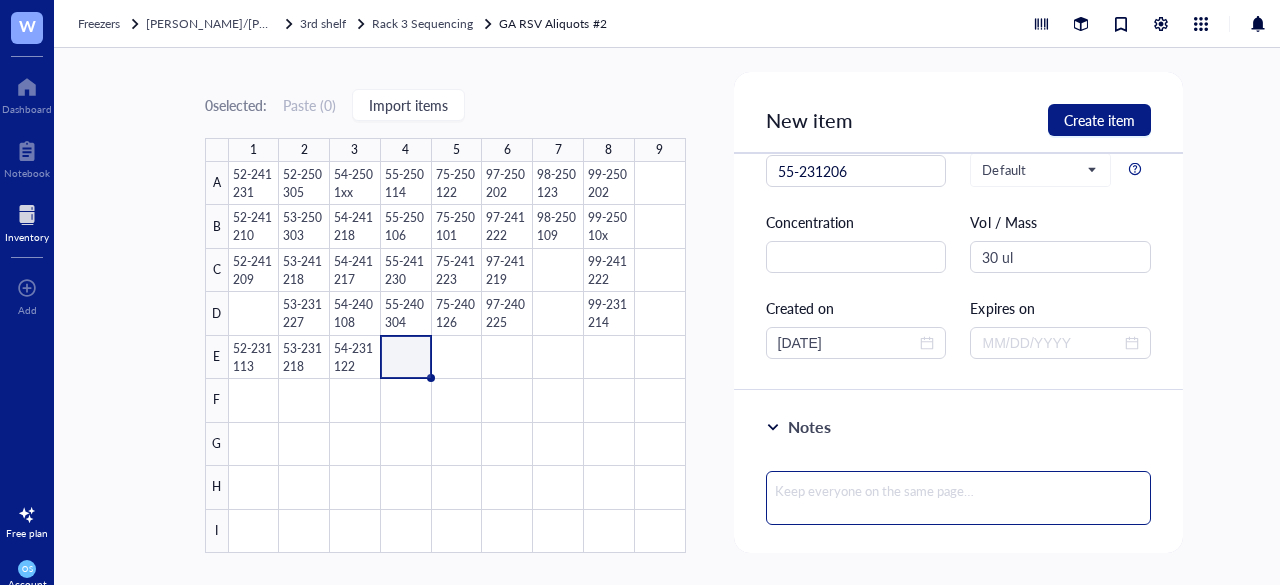 click at bounding box center (959, 498) 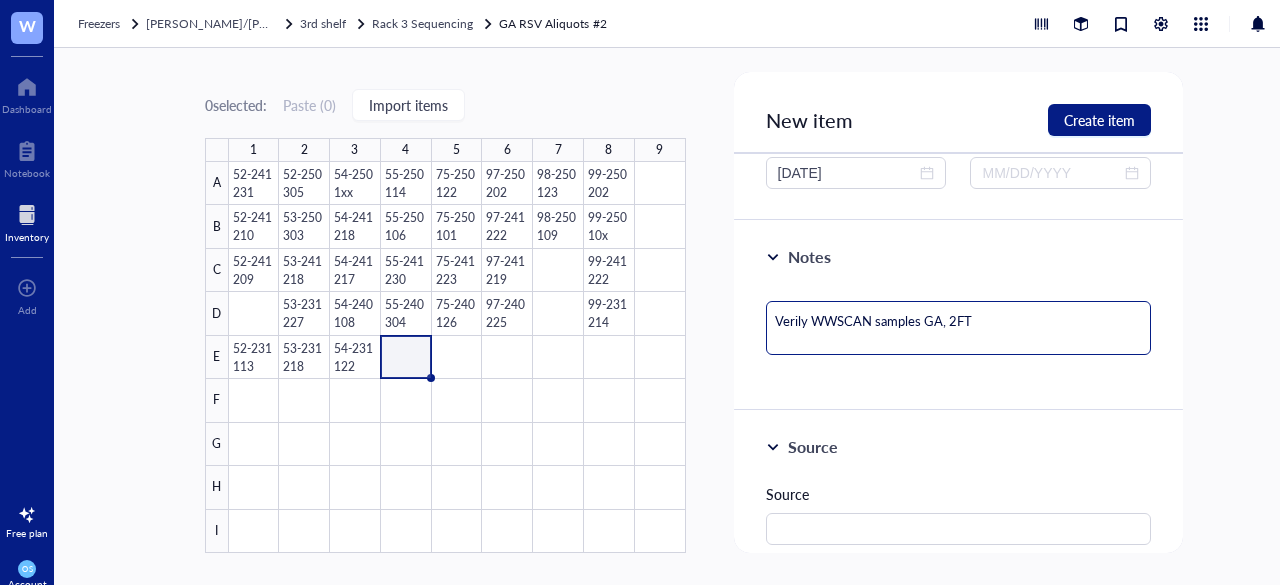 scroll, scrollTop: 276, scrollLeft: 0, axis: vertical 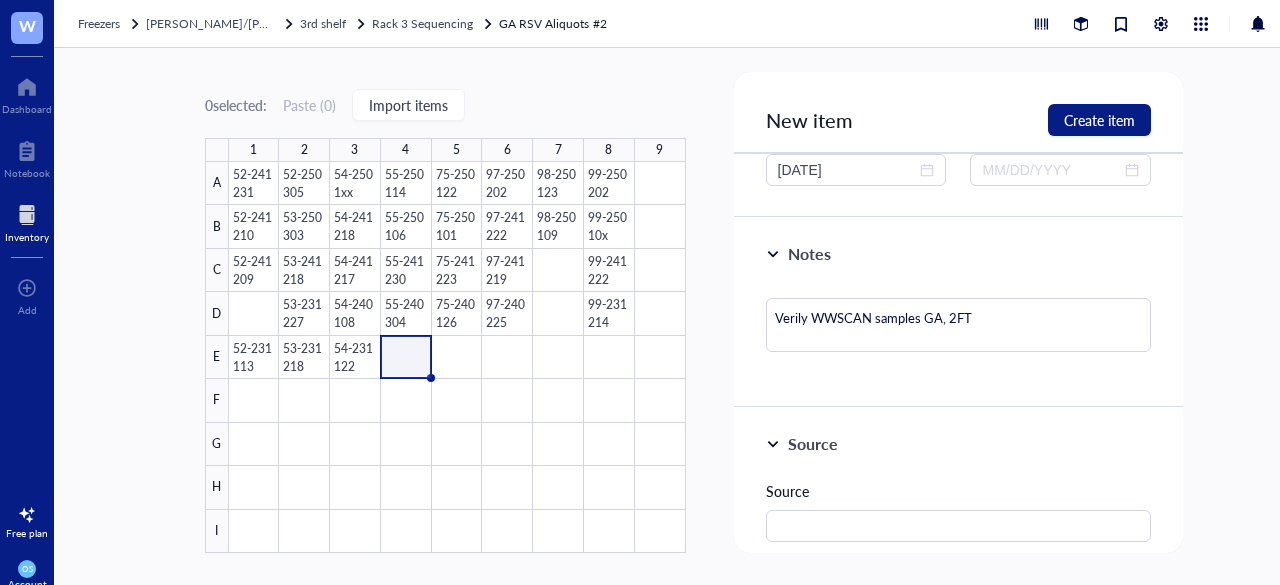 click on "Source Reference Catalog # Lot # Packaging Price $" at bounding box center [959, 683] 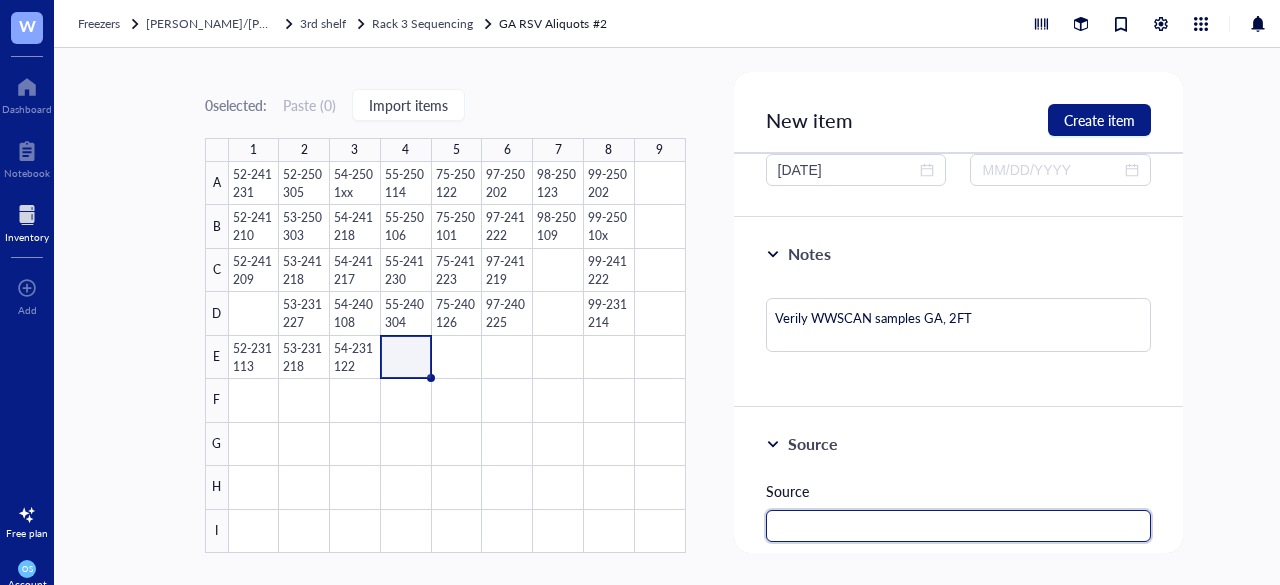 click at bounding box center [959, 526] 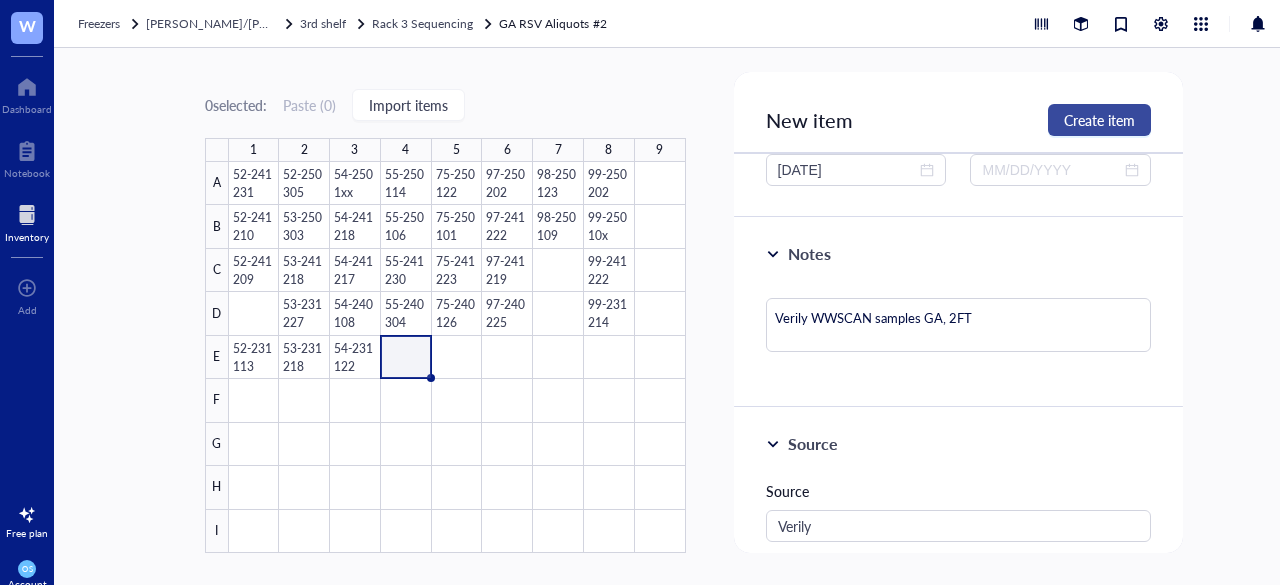 click on "Create item" at bounding box center [1099, 120] 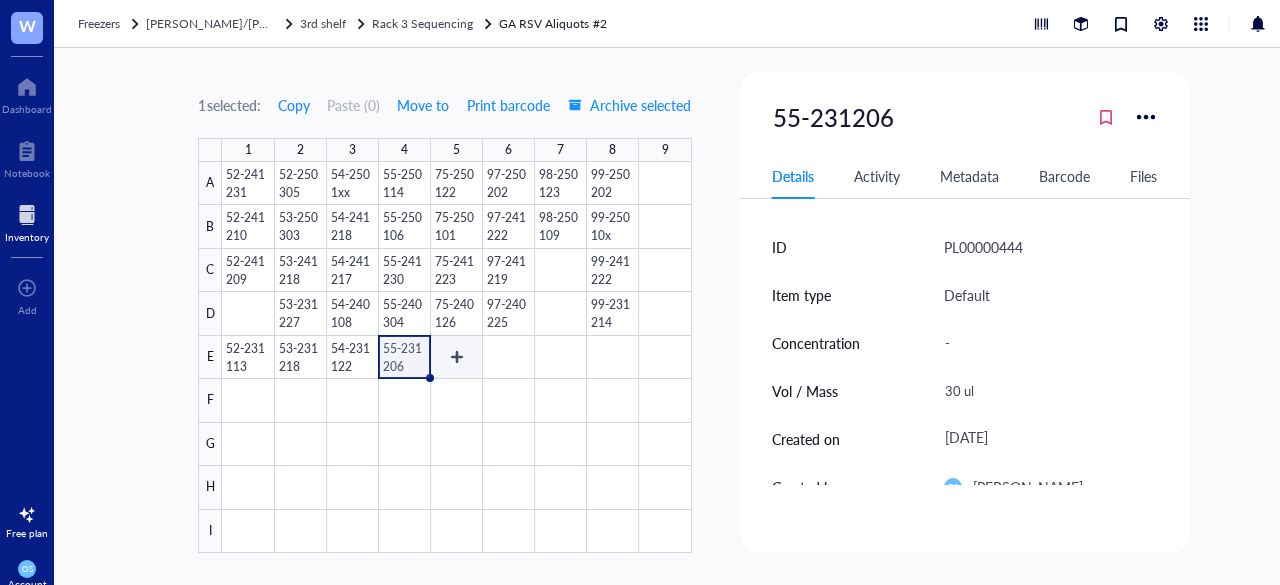 click at bounding box center (456, 357) 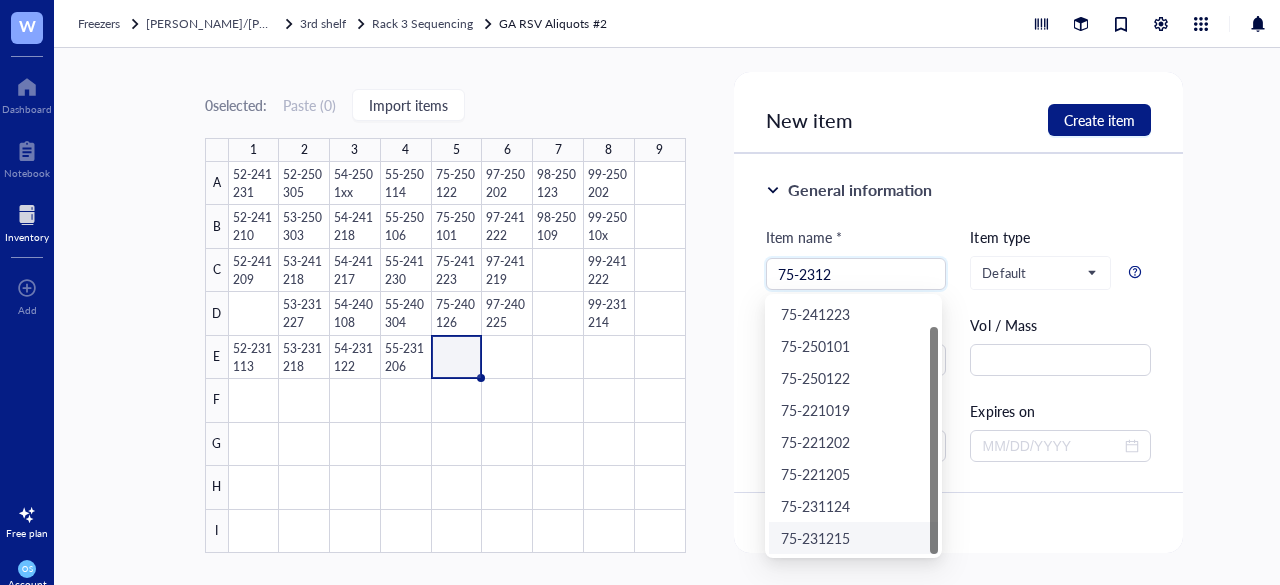 scroll, scrollTop: 0, scrollLeft: 0, axis: both 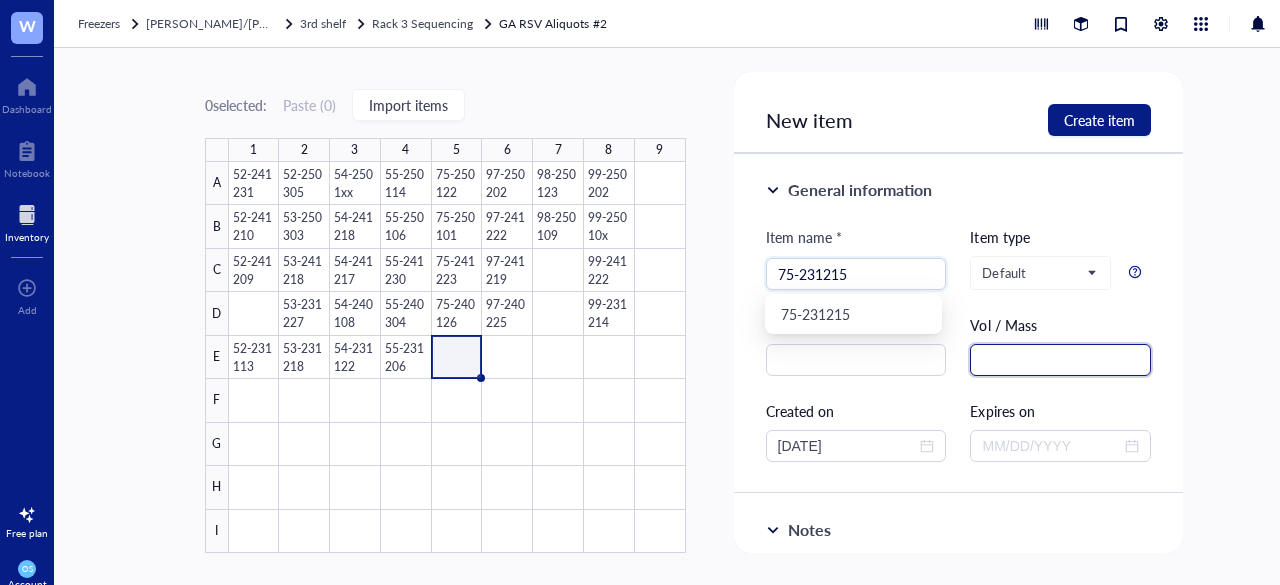 click at bounding box center [1060, 360] 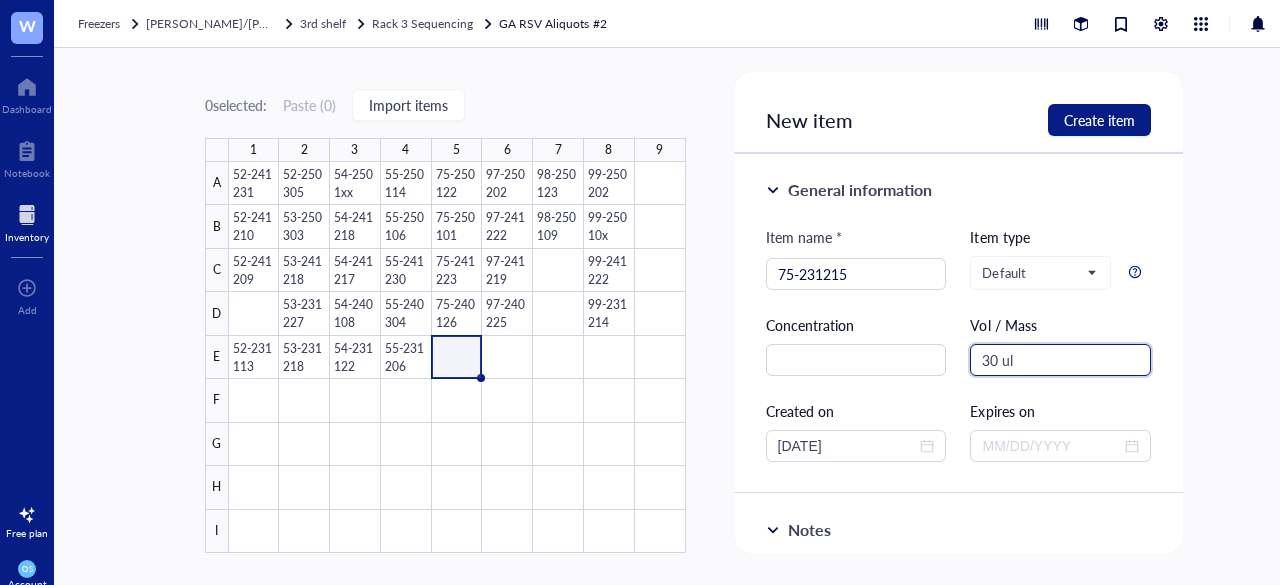 scroll, scrollTop: 120, scrollLeft: 0, axis: vertical 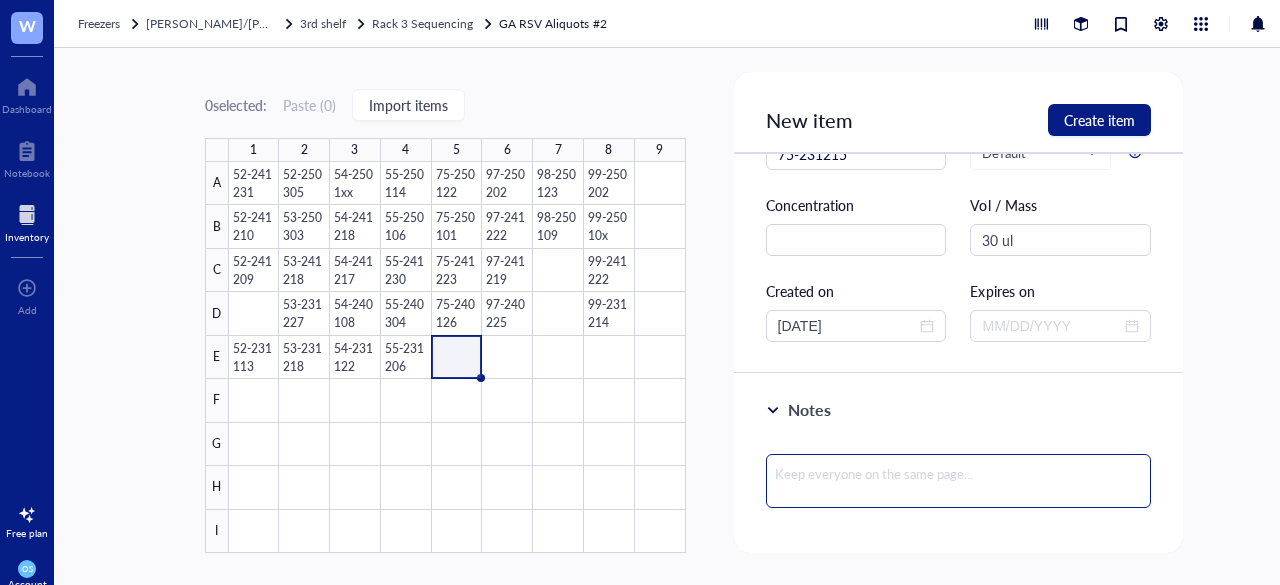 click at bounding box center [959, 481] 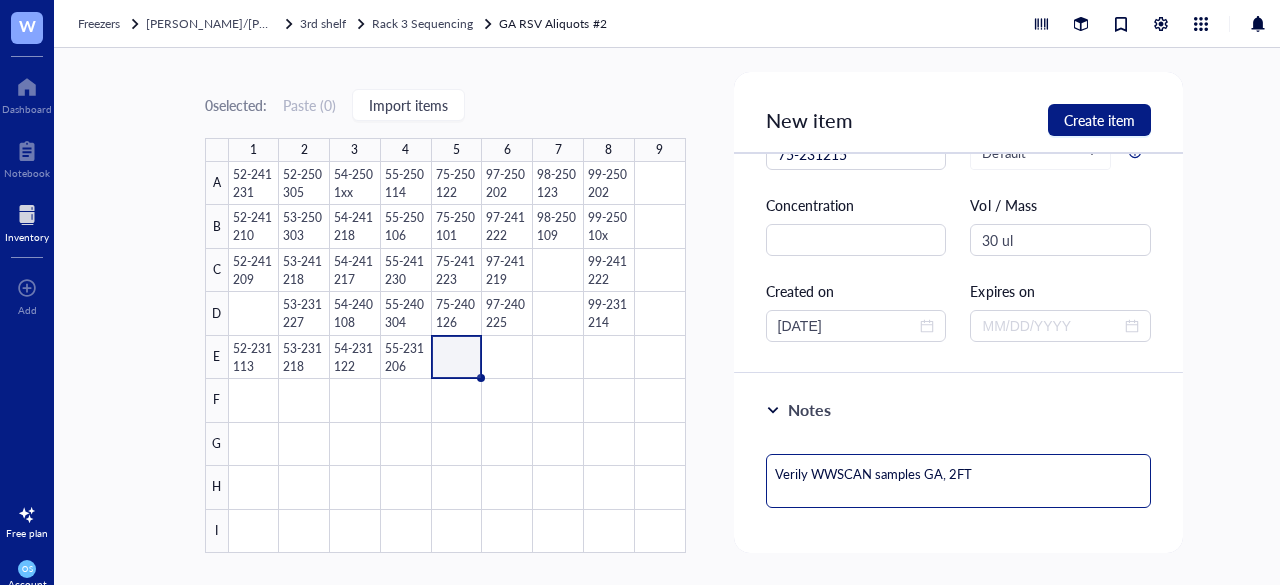 scroll, scrollTop: 321, scrollLeft: 0, axis: vertical 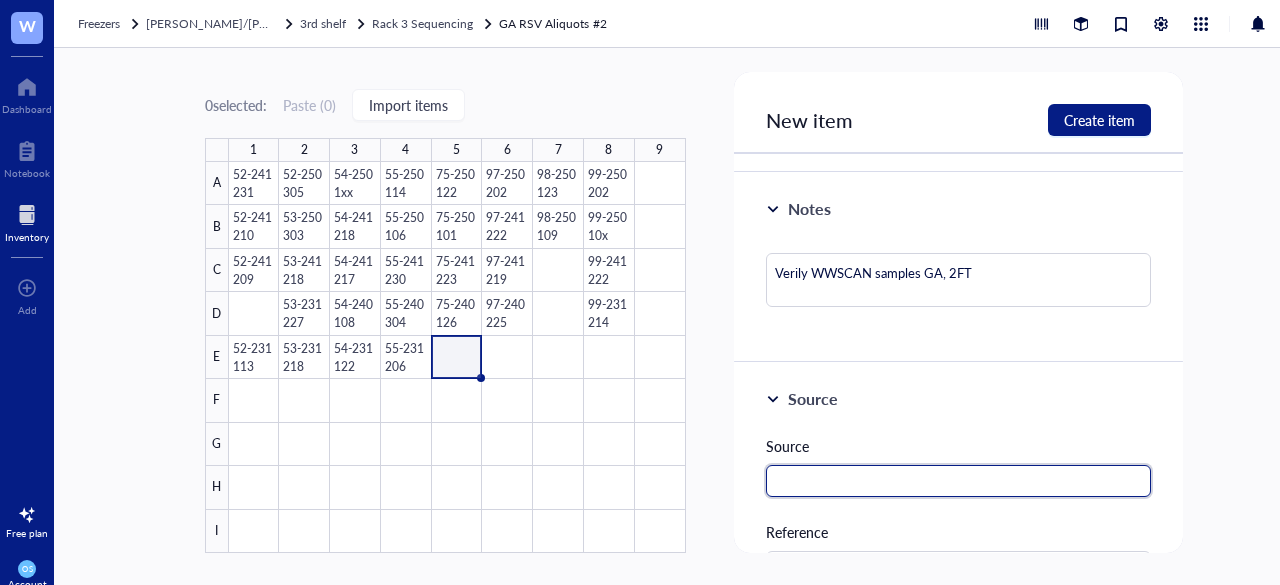 click at bounding box center [959, 481] 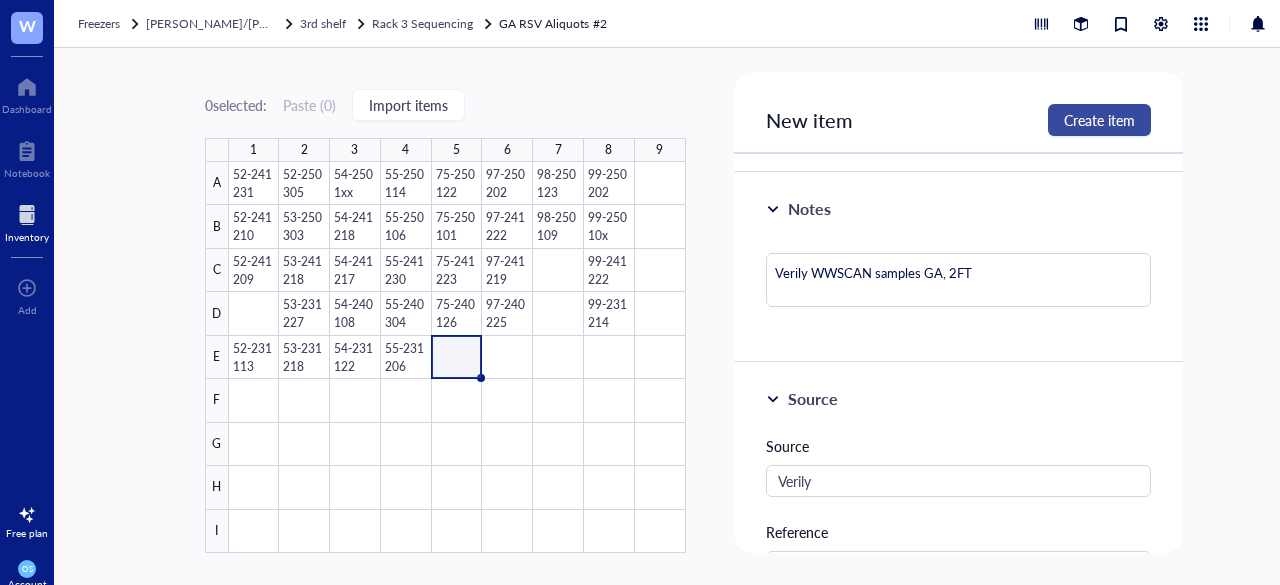 click on "Create item" at bounding box center [1099, 120] 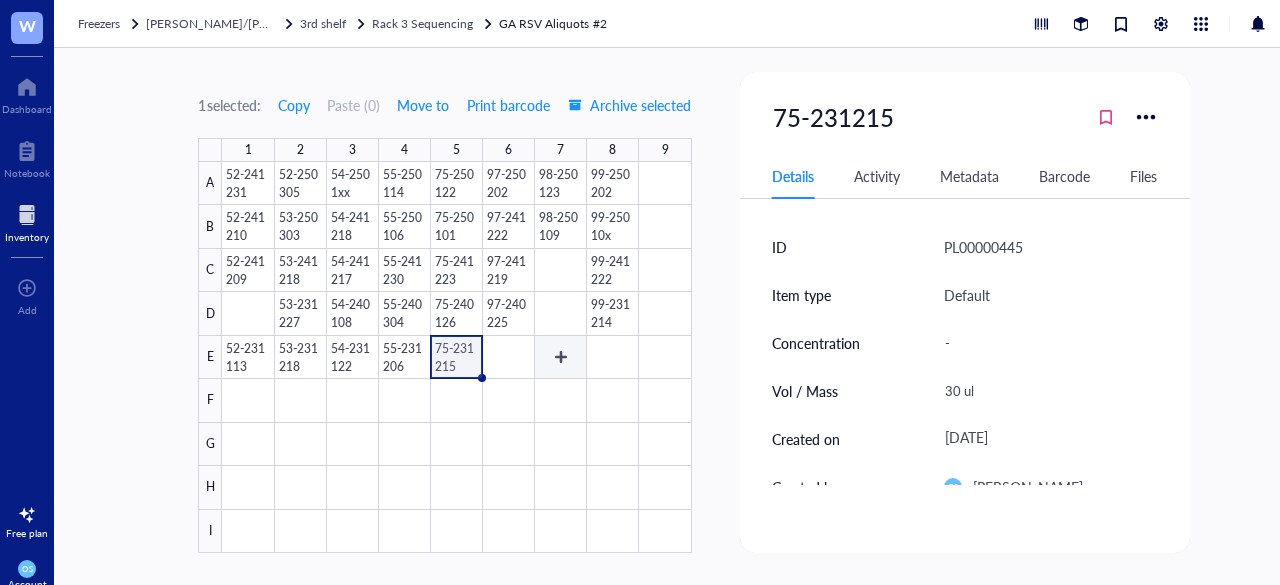 click at bounding box center (456, 357) 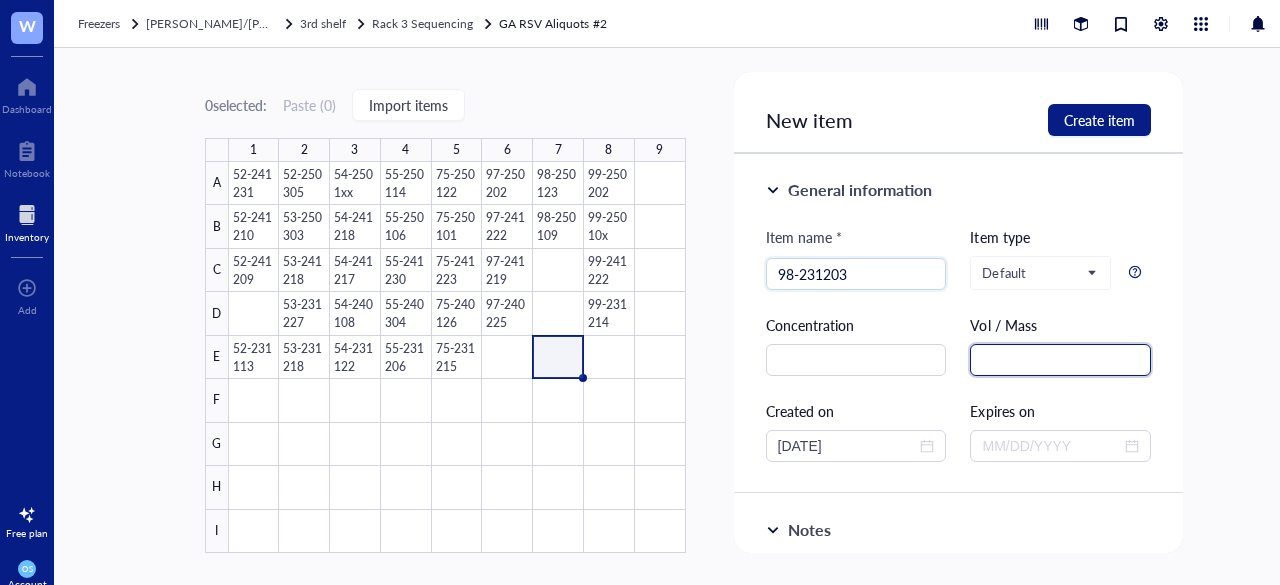 click at bounding box center [1060, 360] 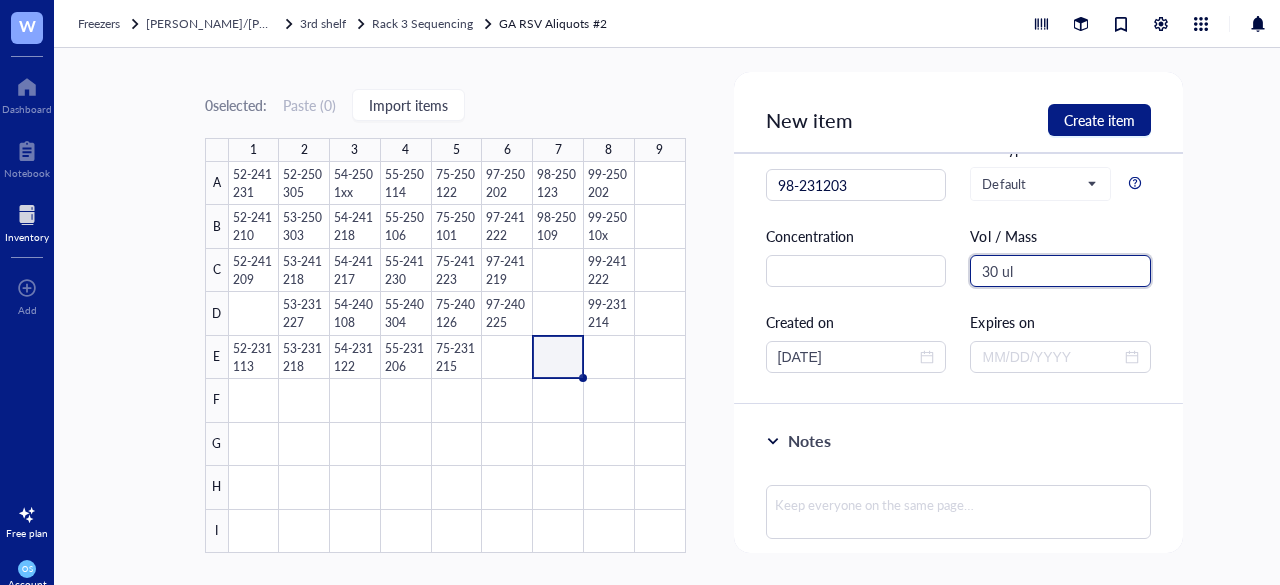 scroll, scrollTop: 94, scrollLeft: 0, axis: vertical 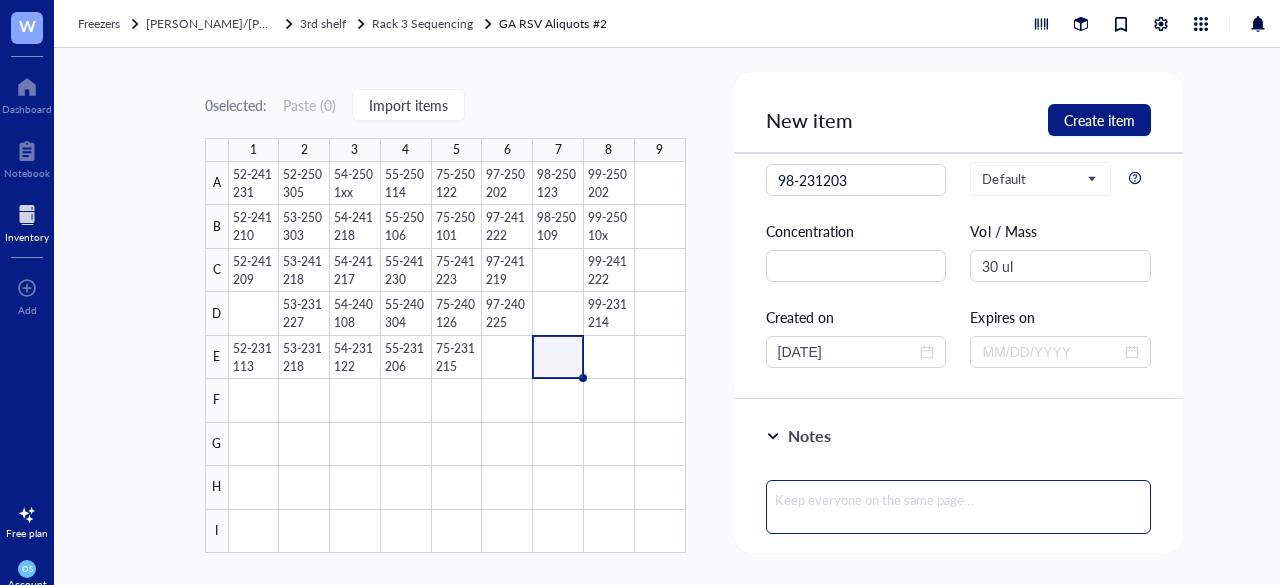 click at bounding box center (959, 507) 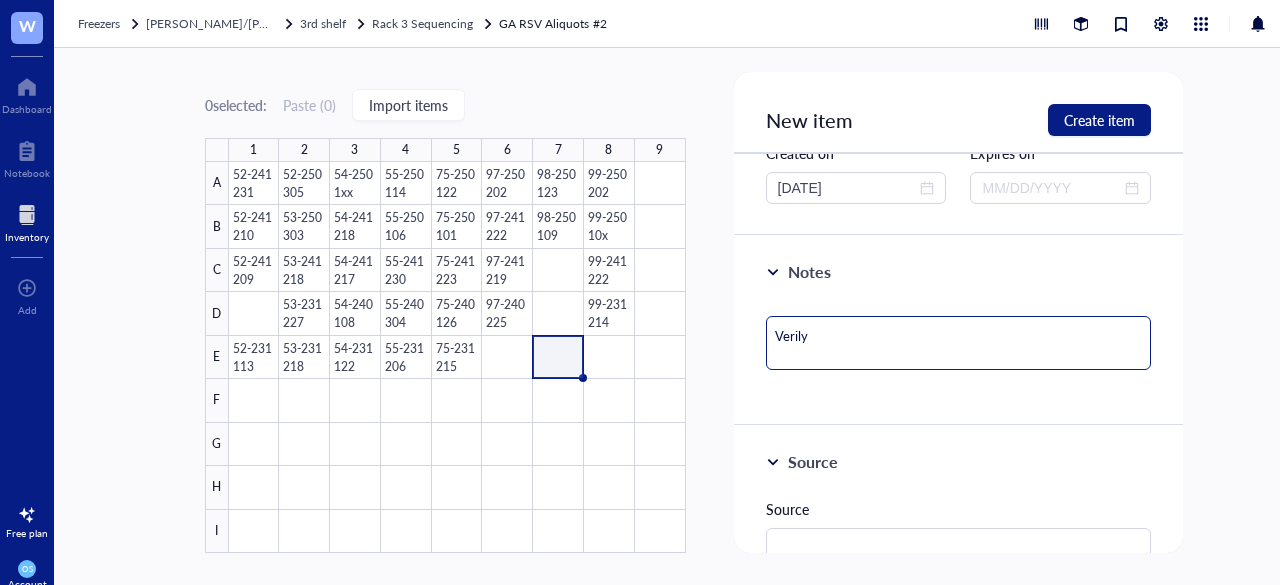 scroll, scrollTop: 260, scrollLeft: 0, axis: vertical 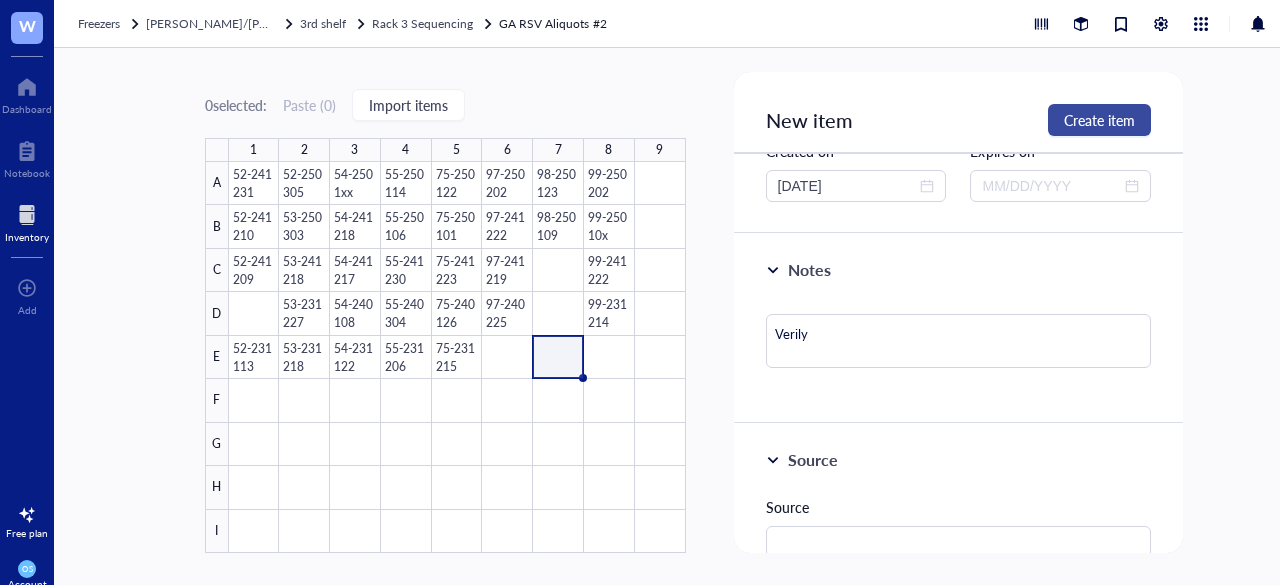 click on "Create item" at bounding box center [1099, 120] 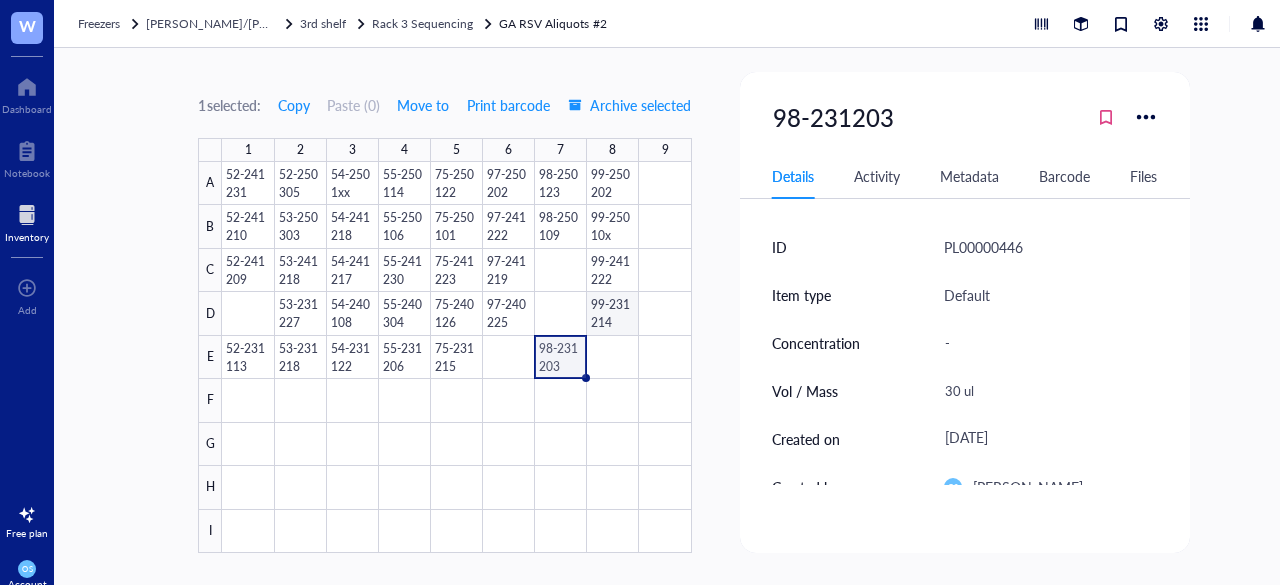 click at bounding box center [456, 357] 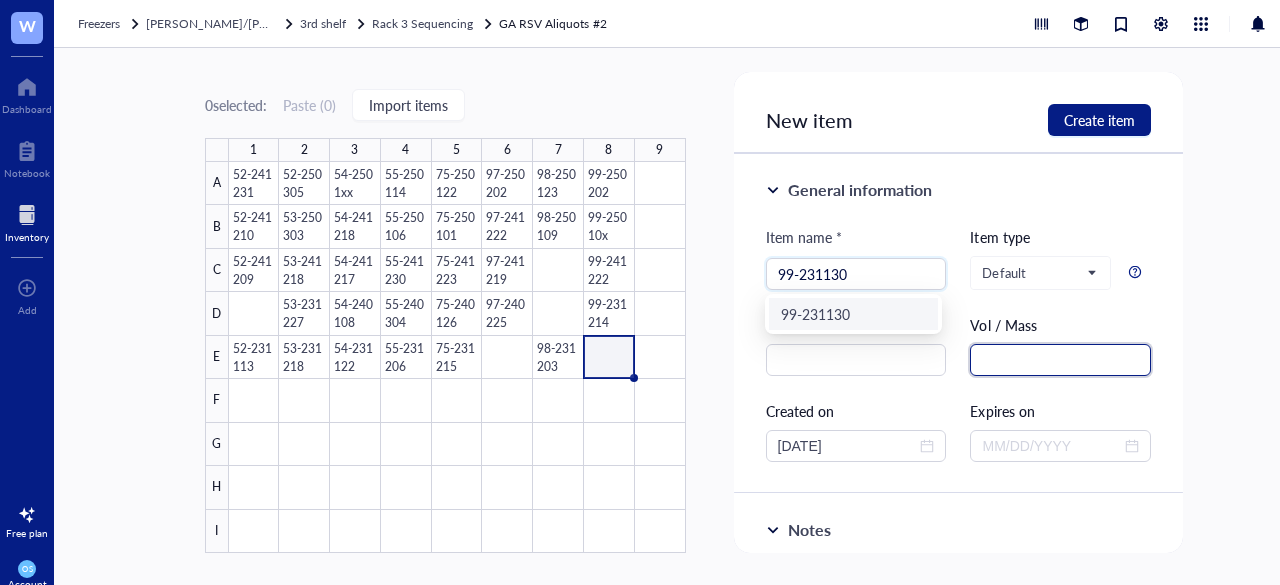 click at bounding box center (1060, 360) 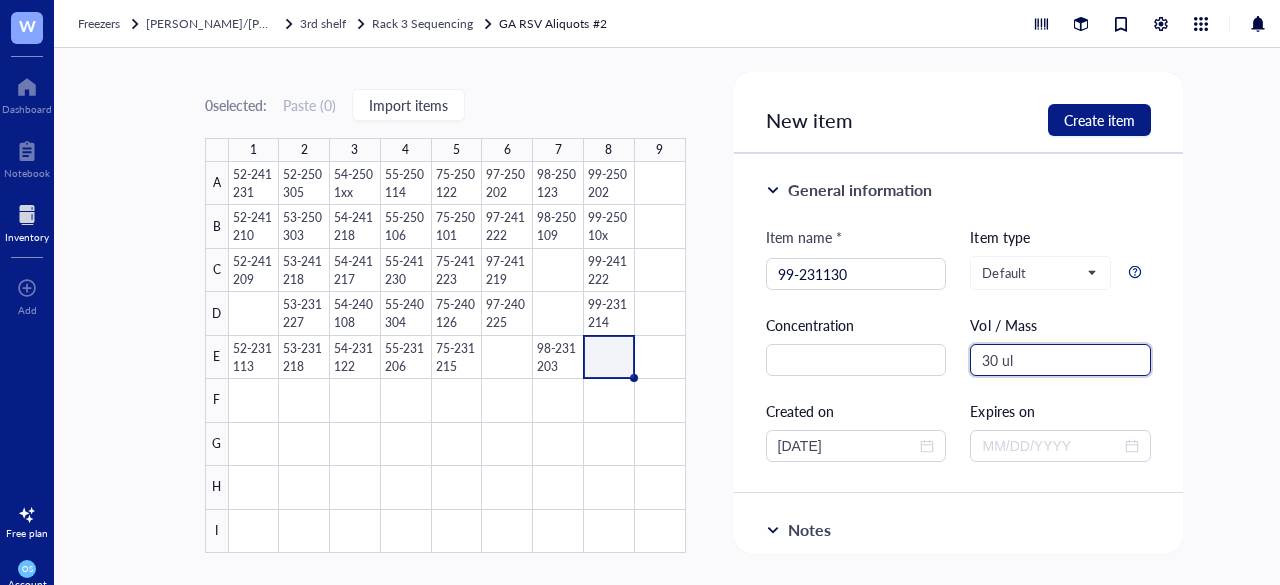 scroll, scrollTop: 263, scrollLeft: 0, axis: vertical 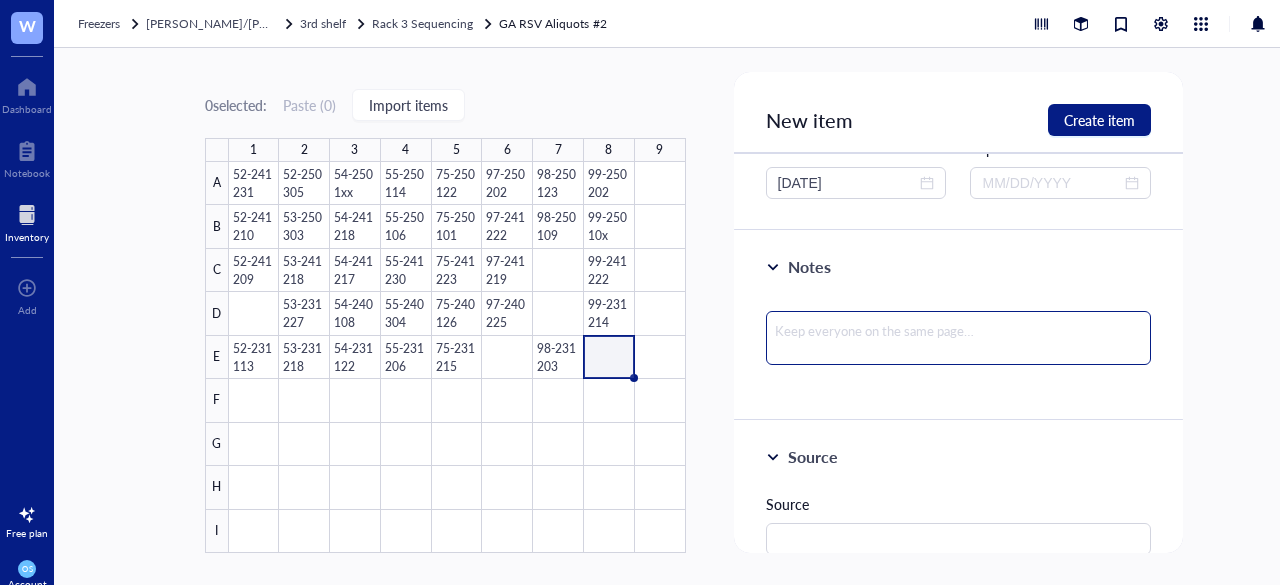 click at bounding box center (959, 338) 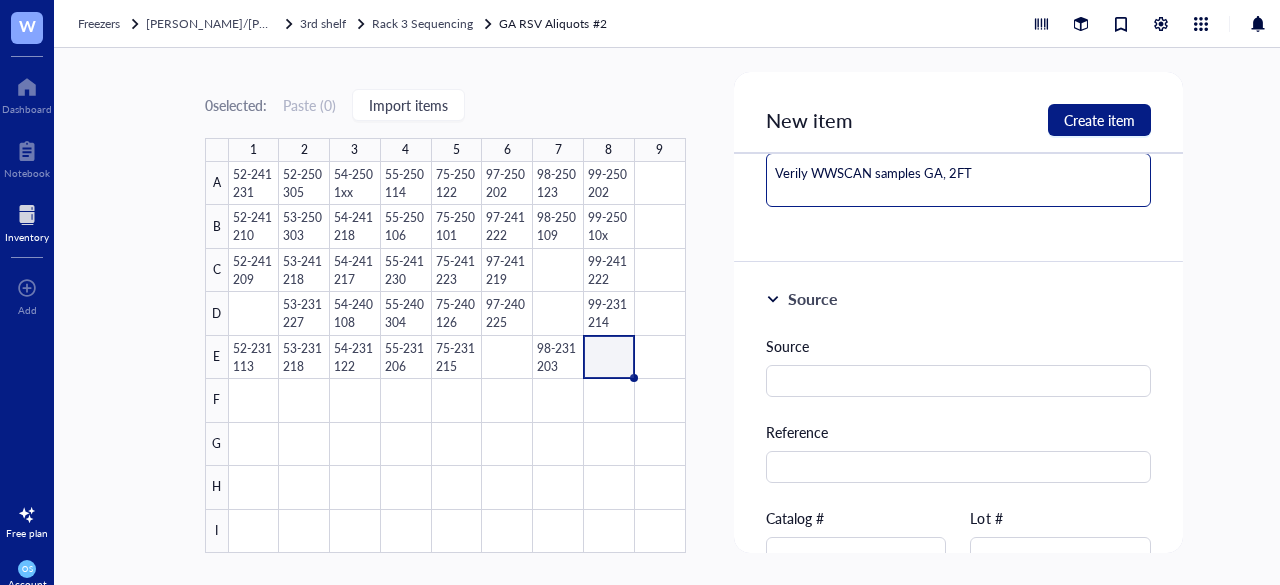 scroll, scrollTop: 431, scrollLeft: 0, axis: vertical 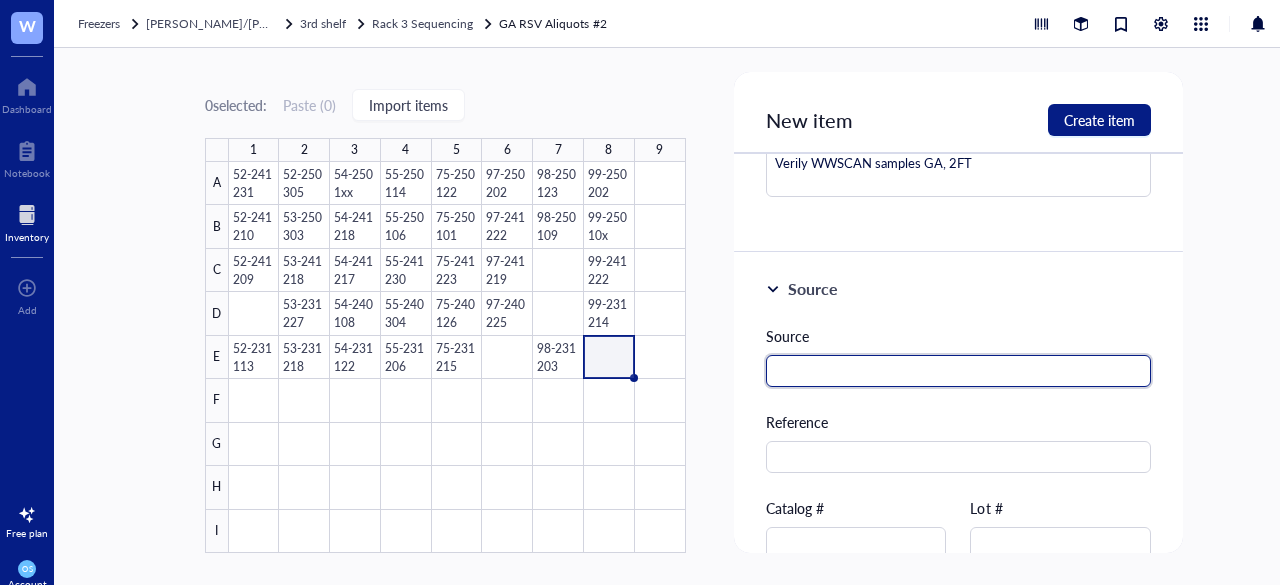 click at bounding box center (959, 371) 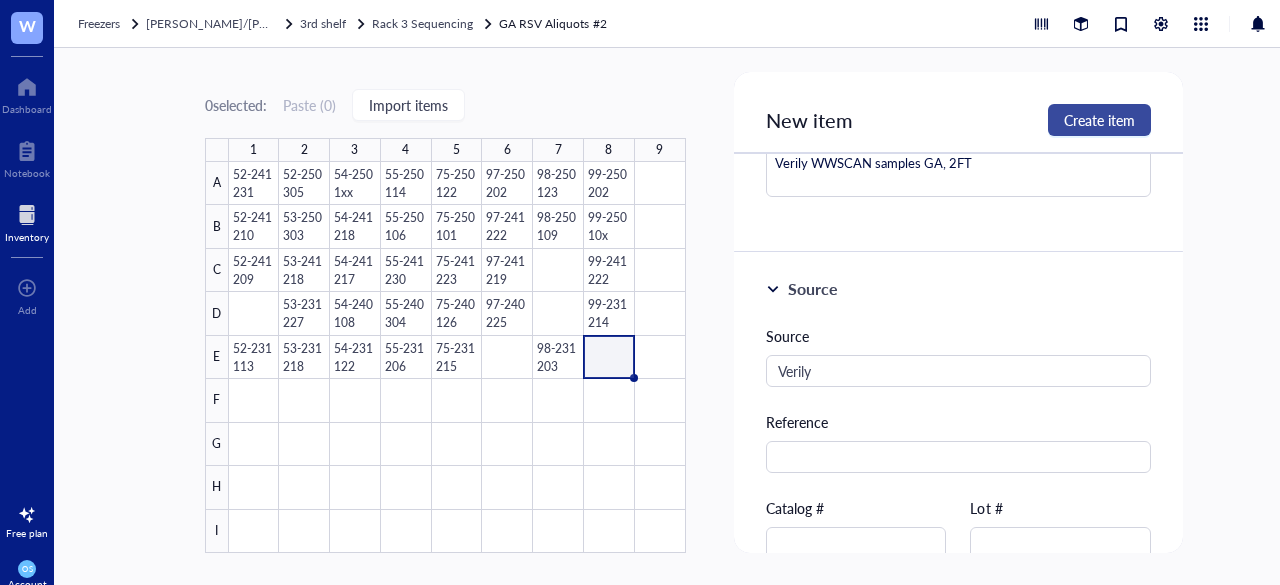 click on "Create item" at bounding box center [1099, 120] 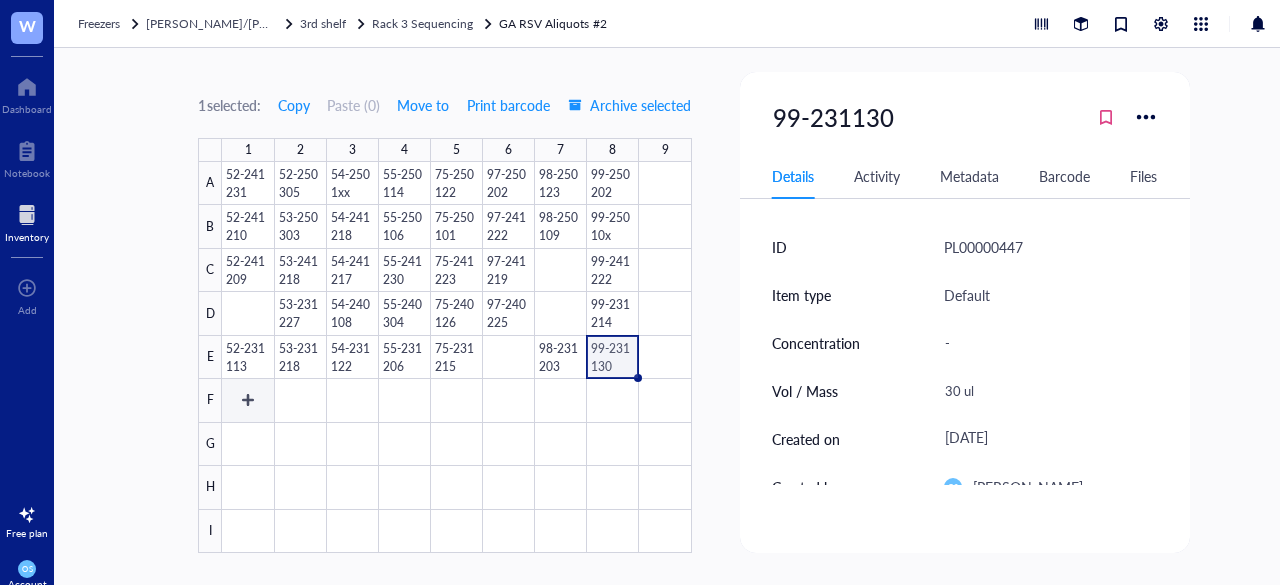 click at bounding box center (456, 357) 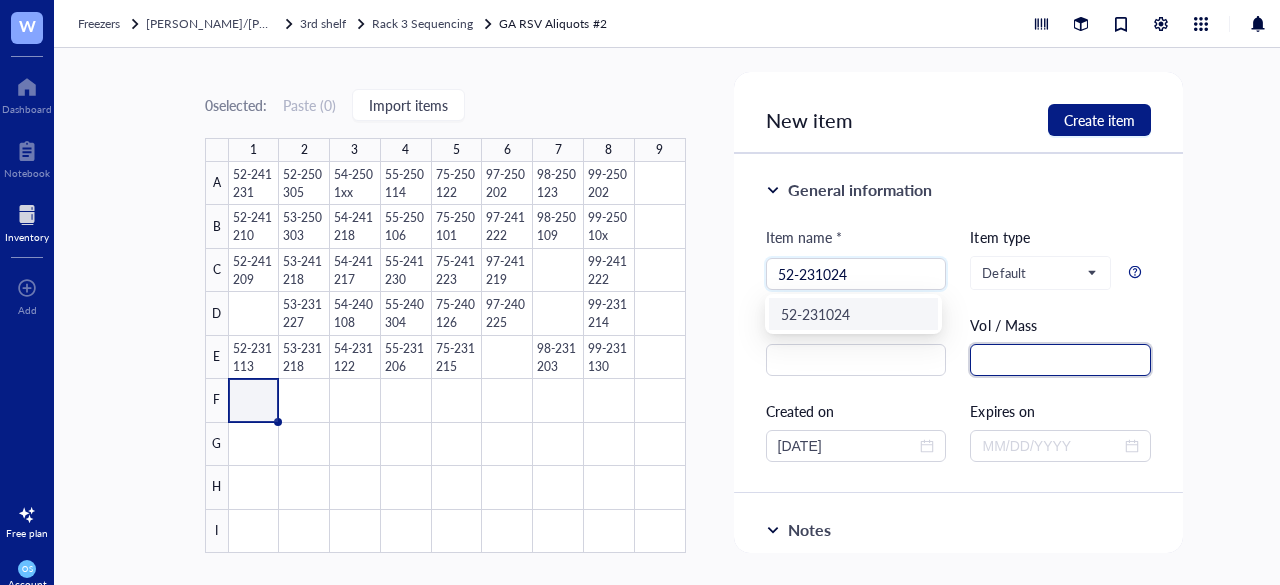 click at bounding box center [1060, 360] 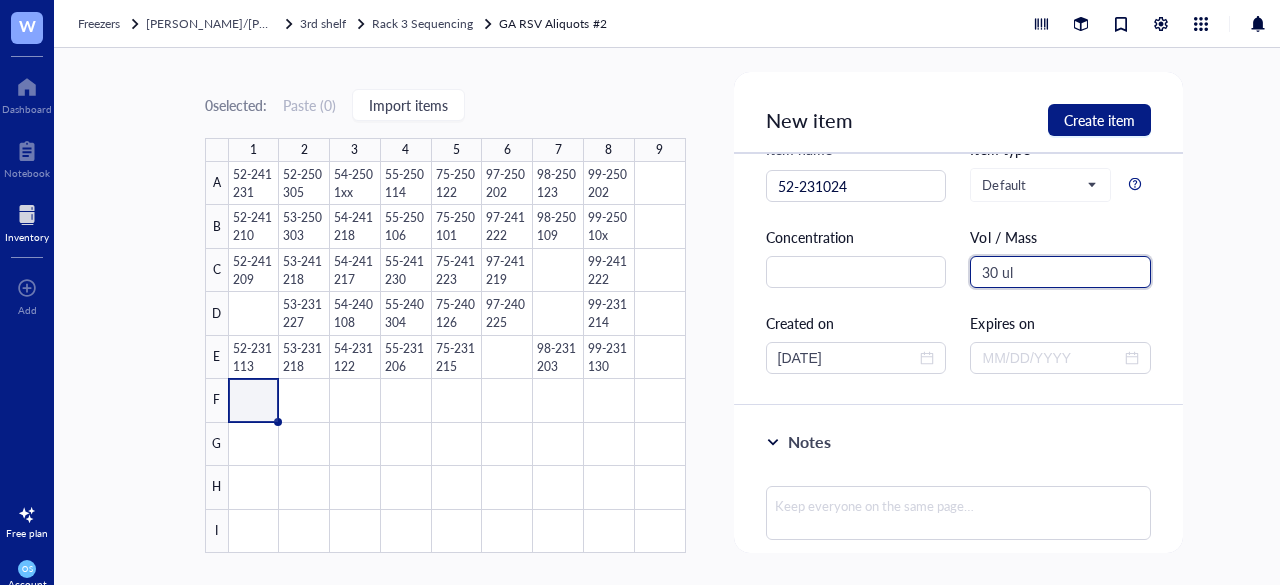 scroll, scrollTop: 93, scrollLeft: 0, axis: vertical 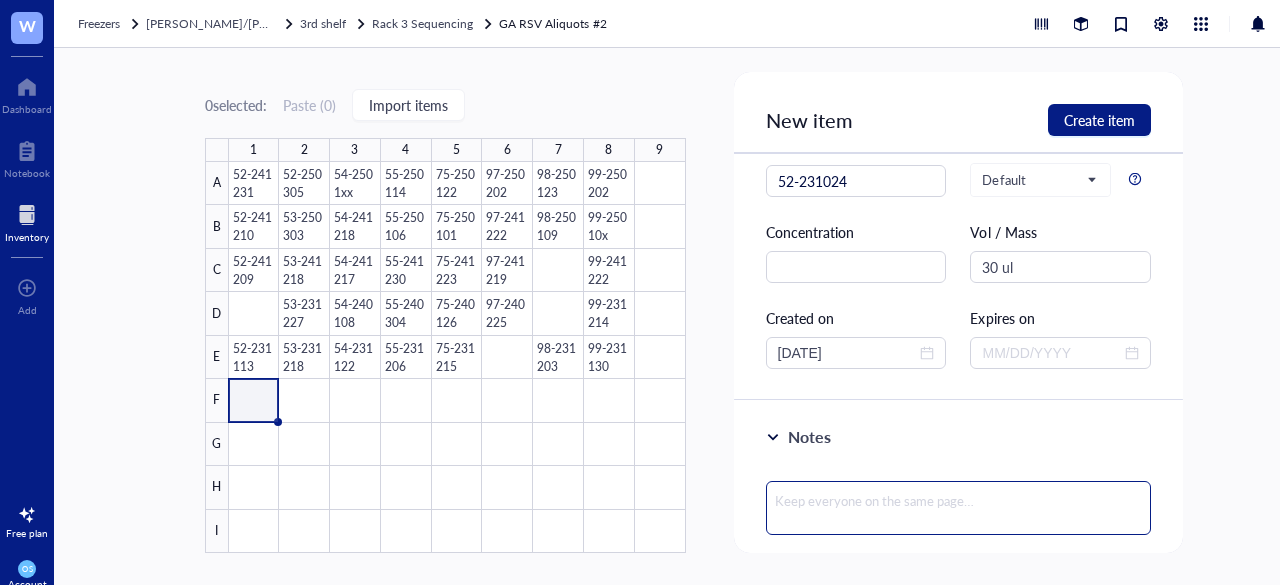 click at bounding box center (959, 508) 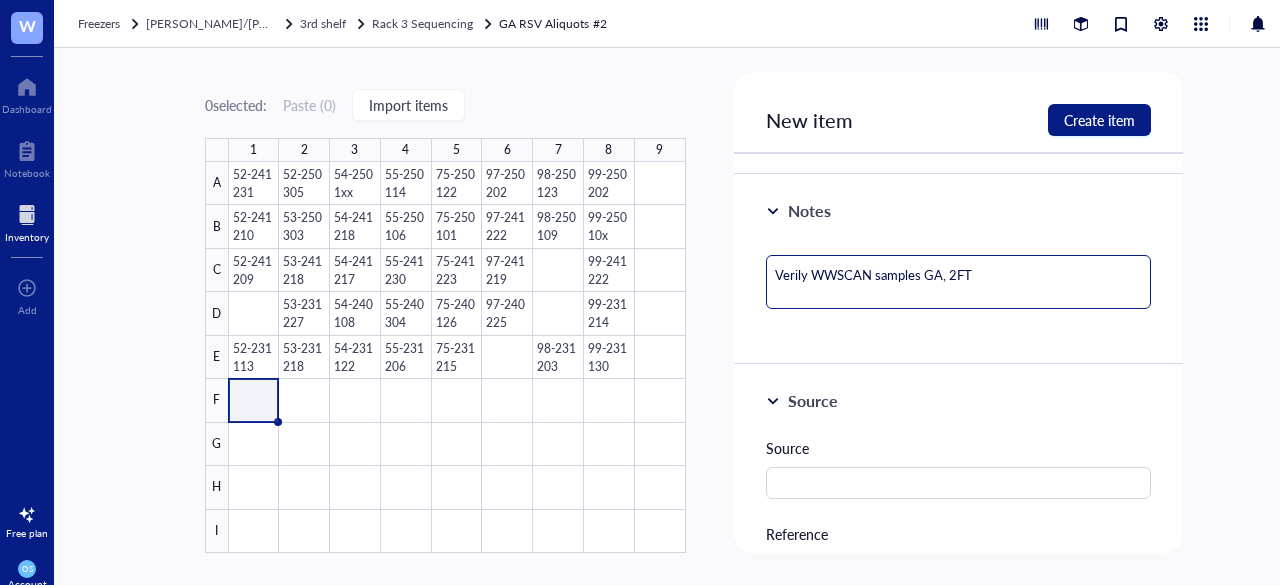 scroll, scrollTop: 323, scrollLeft: 0, axis: vertical 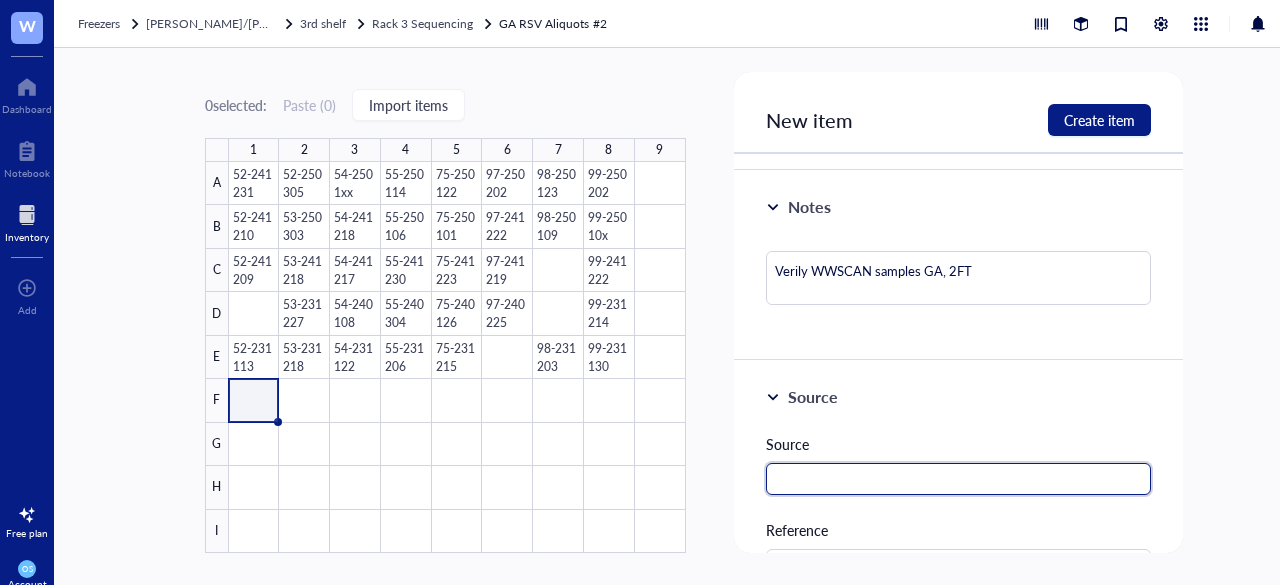 click at bounding box center [959, 479] 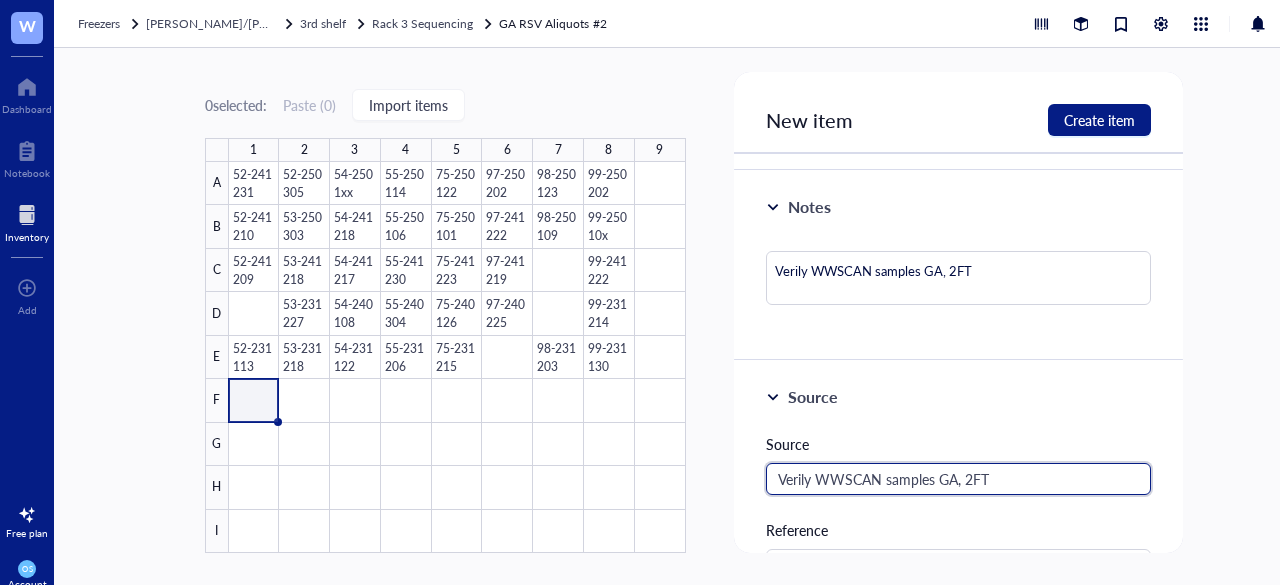 drag, startPoint x: 994, startPoint y: 481, endPoint x: 834, endPoint y: 466, distance: 160.70158 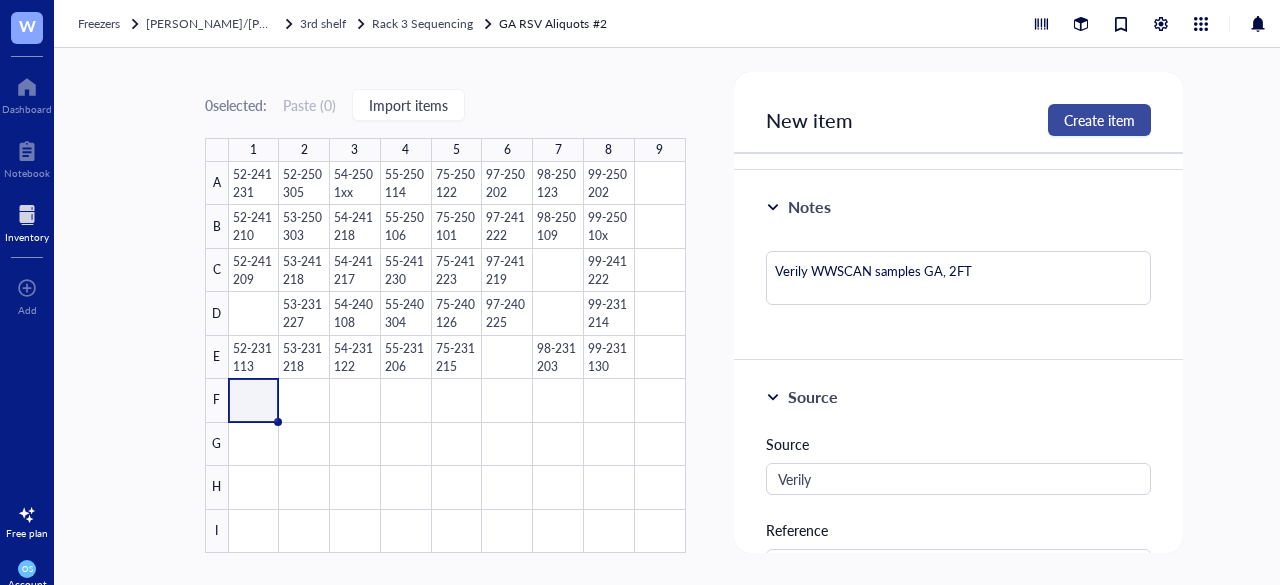 click on "Create item" at bounding box center [1099, 120] 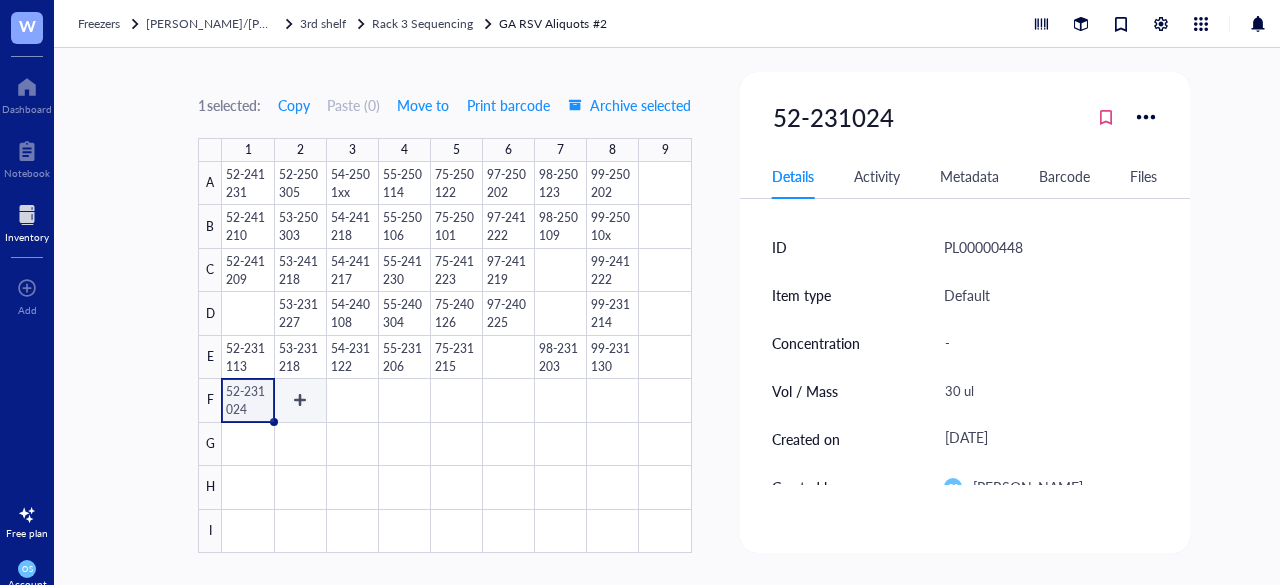 click at bounding box center [456, 357] 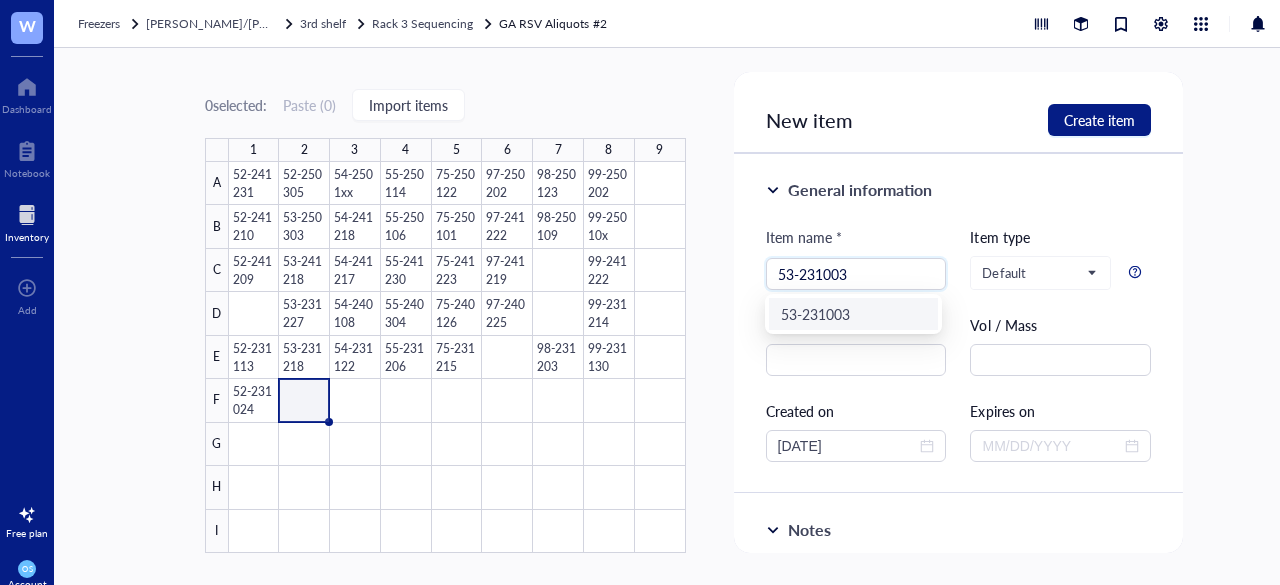 click on "Item name    * 53-231003 Item type   Default Concentration Vol / Mass Created on 07/23/2025 Expires on" at bounding box center (959, 344) 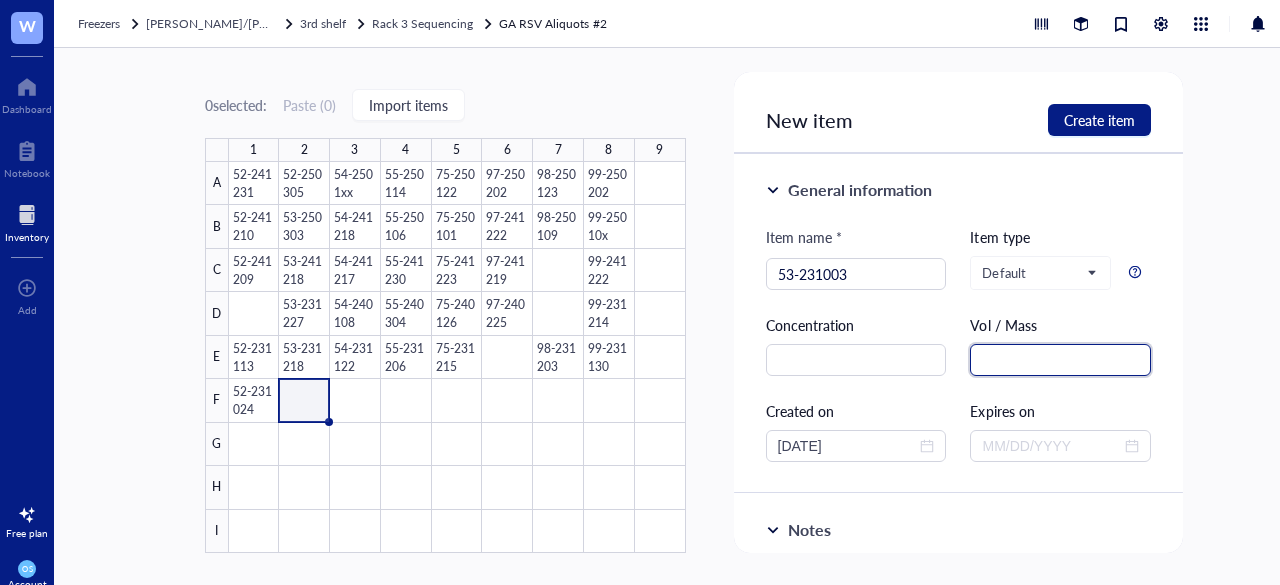 click at bounding box center (1060, 360) 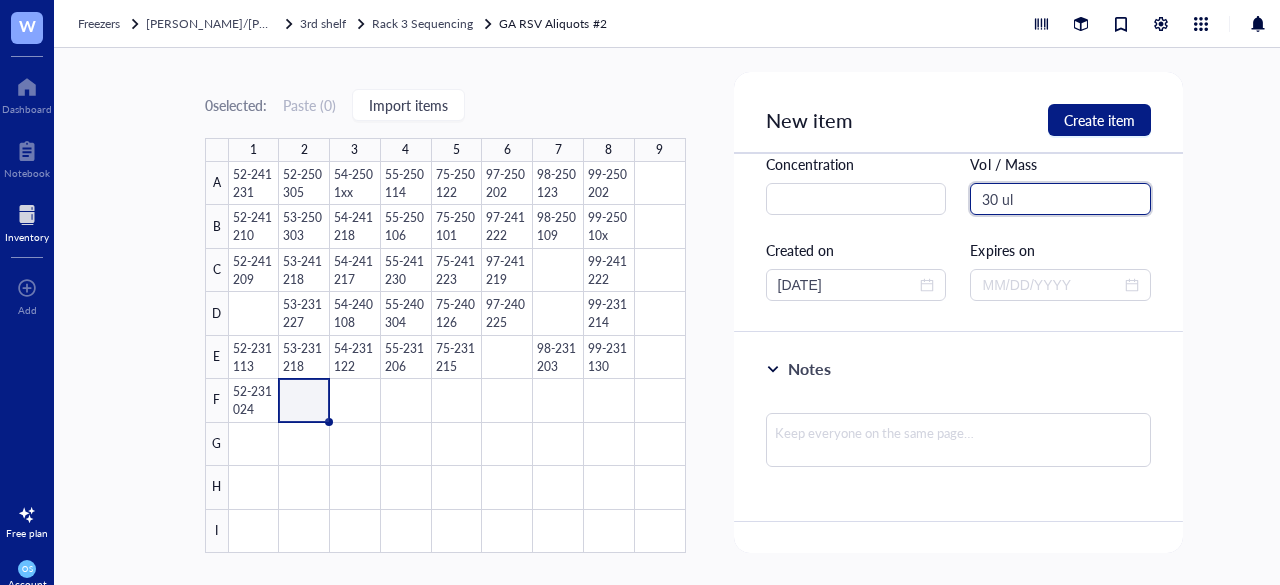 scroll, scrollTop: 165, scrollLeft: 0, axis: vertical 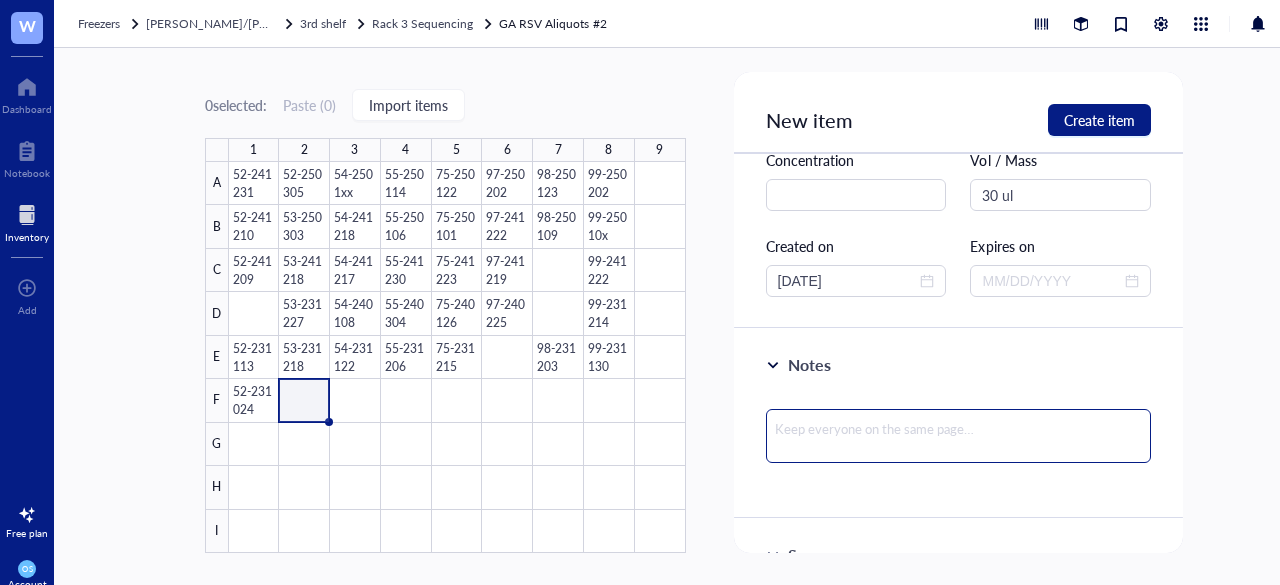 click at bounding box center [959, 436] 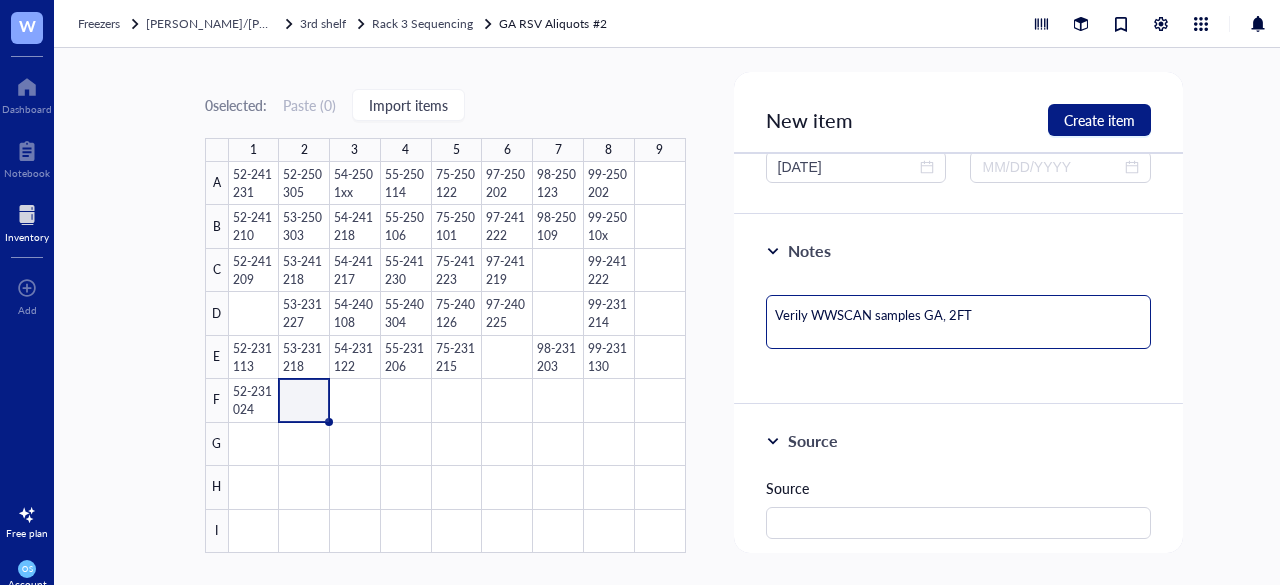 scroll, scrollTop: 292, scrollLeft: 0, axis: vertical 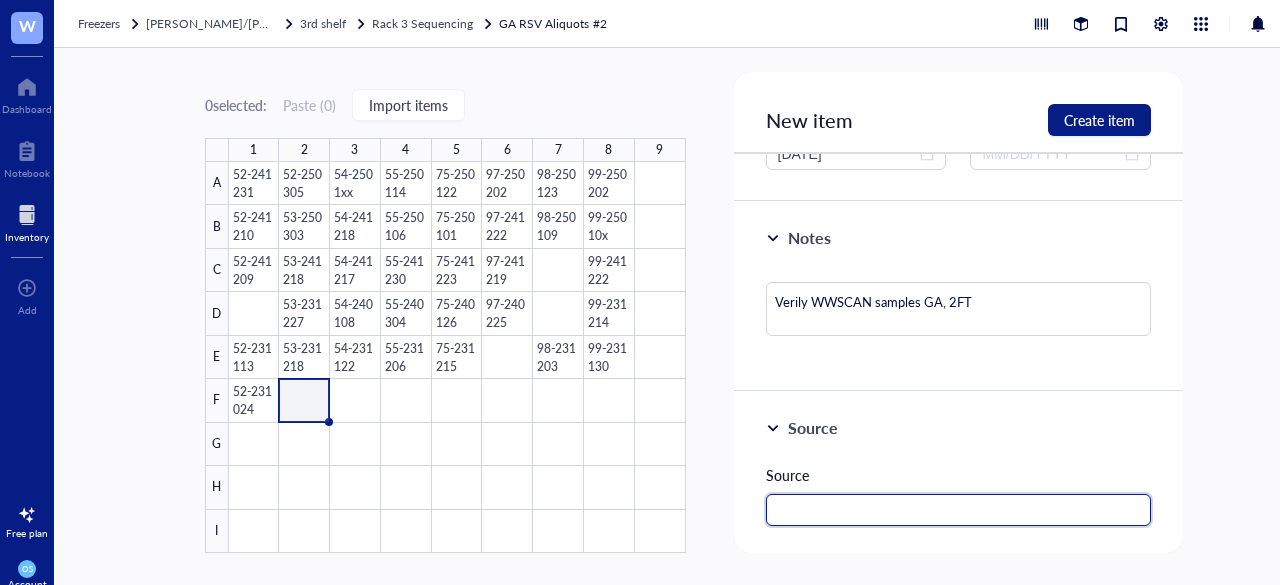 click at bounding box center (959, 510) 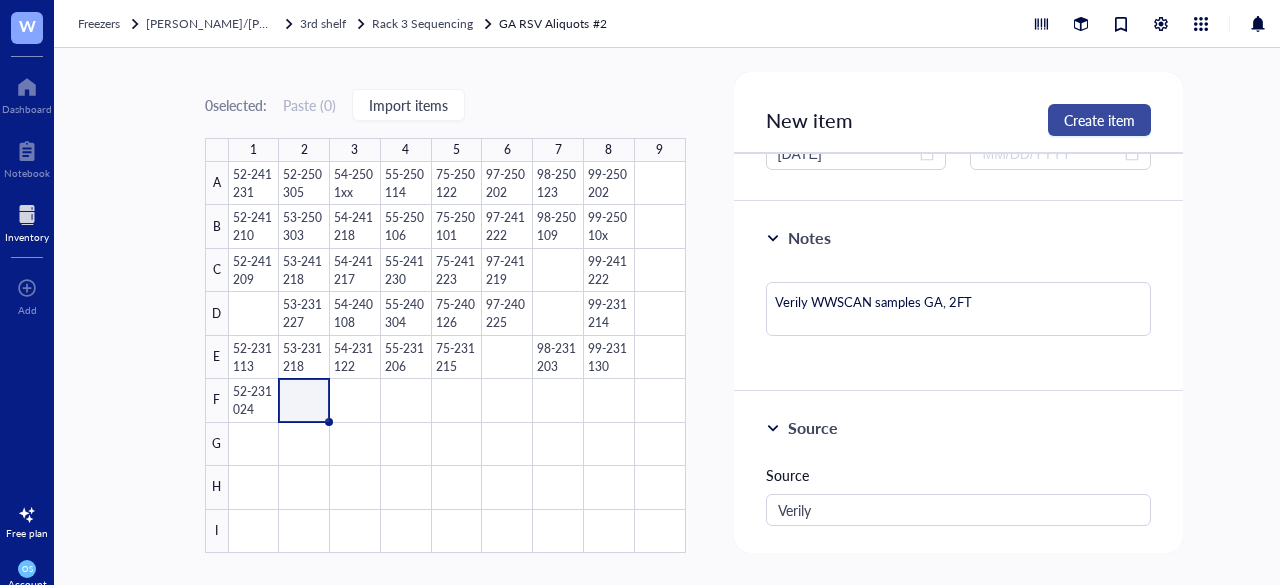 click on "Create item" at bounding box center [1099, 120] 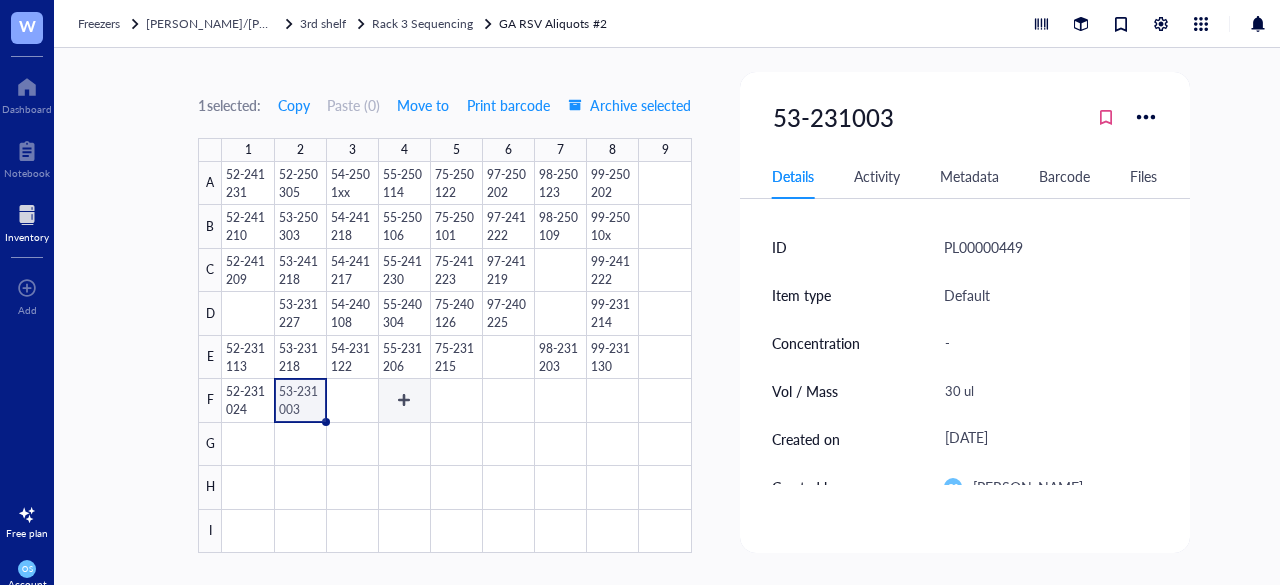 click at bounding box center [456, 357] 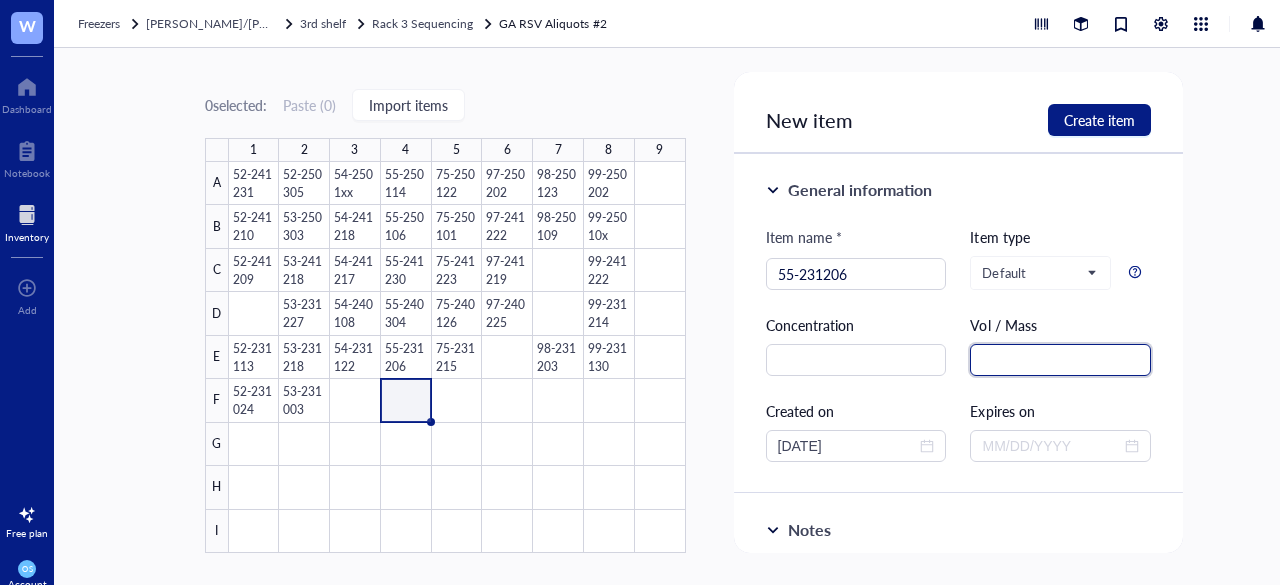 click at bounding box center [1060, 360] 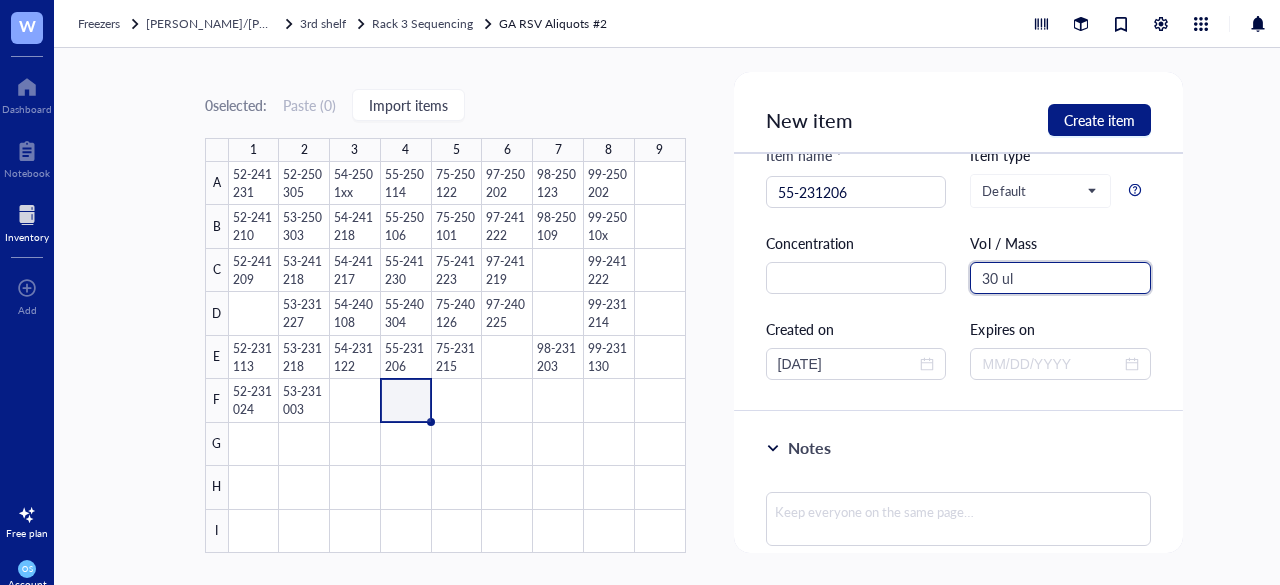 scroll, scrollTop: 83, scrollLeft: 0, axis: vertical 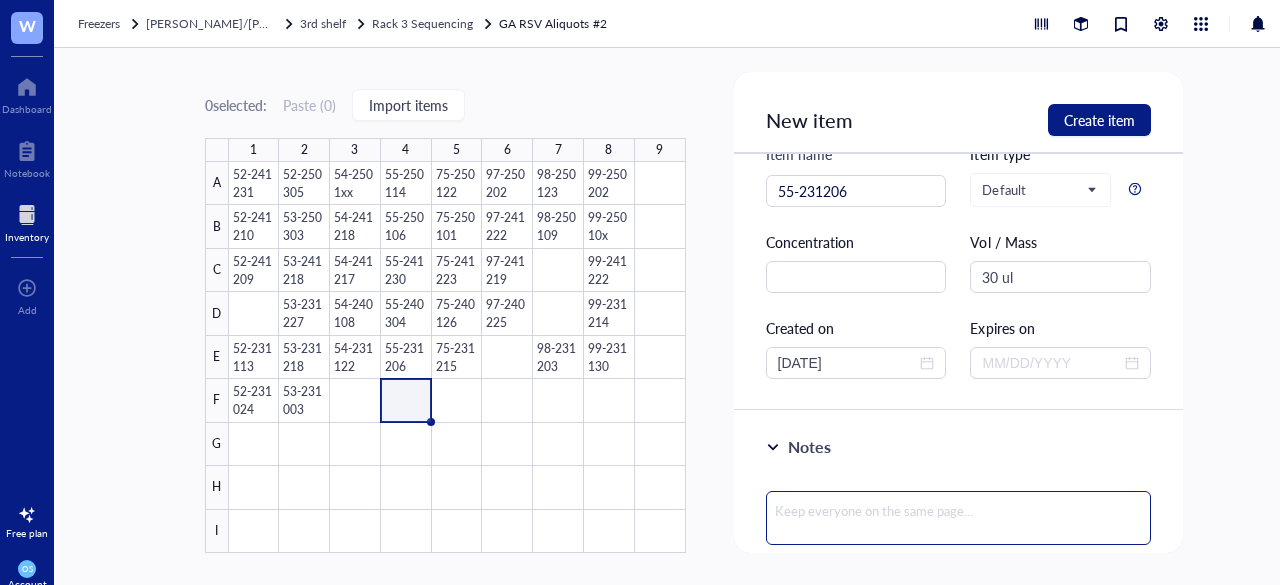 click at bounding box center (959, 518) 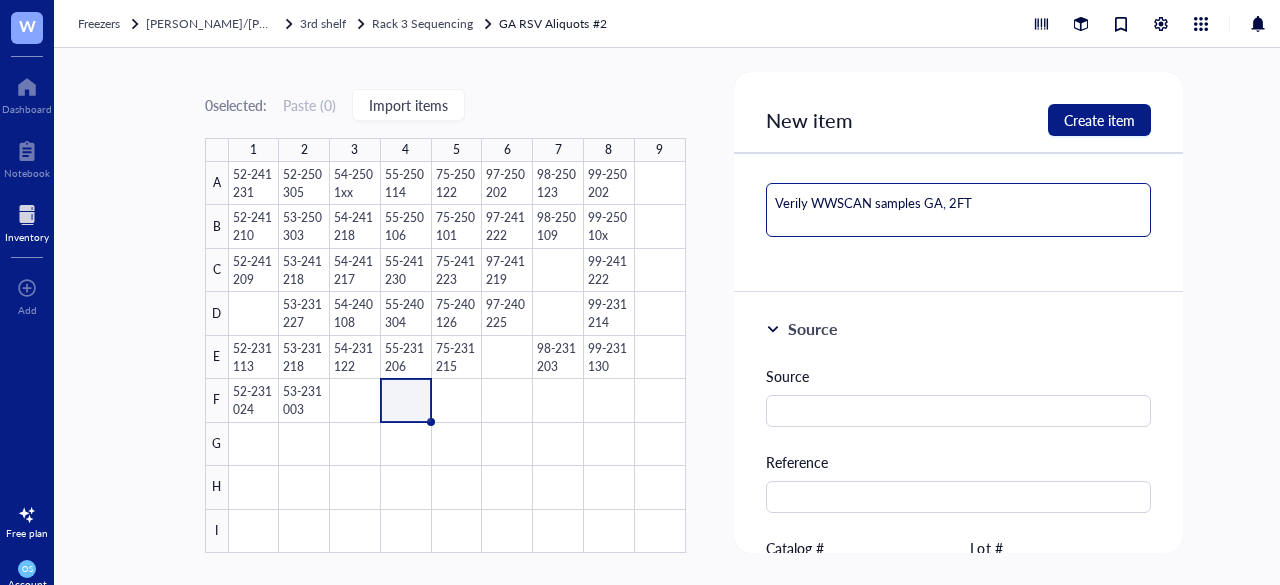 scroll, scrollTop: 395, scrollLeft: 0, axis: vertical 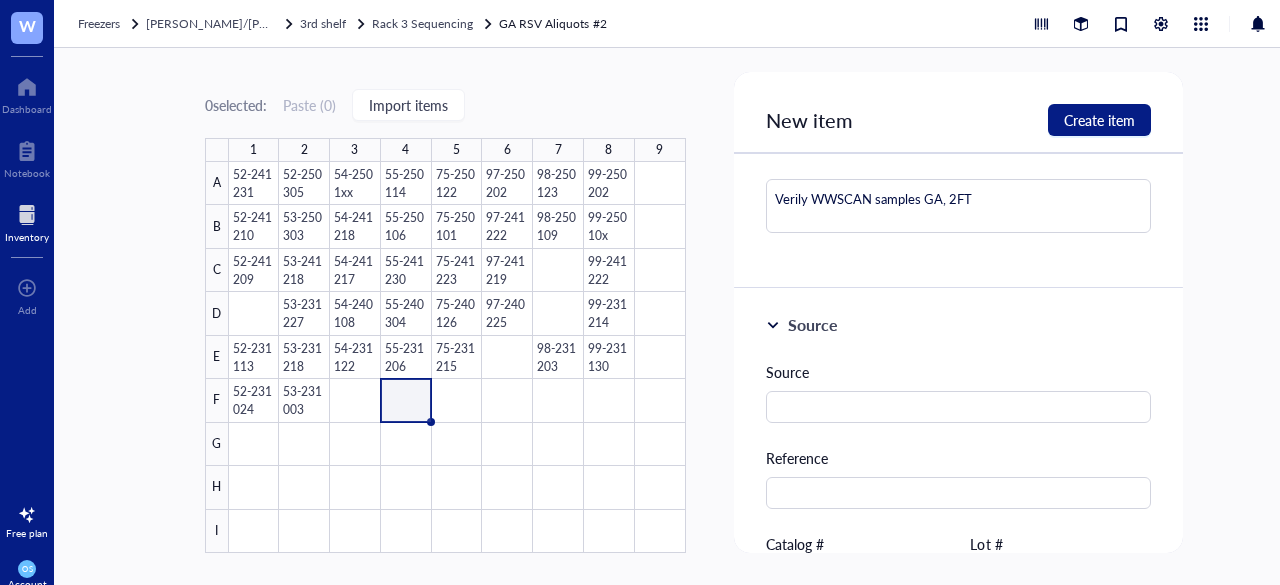 click on "Source Reference Catalog # Lot # Packaging Price $" at bounding box center [959, 564] 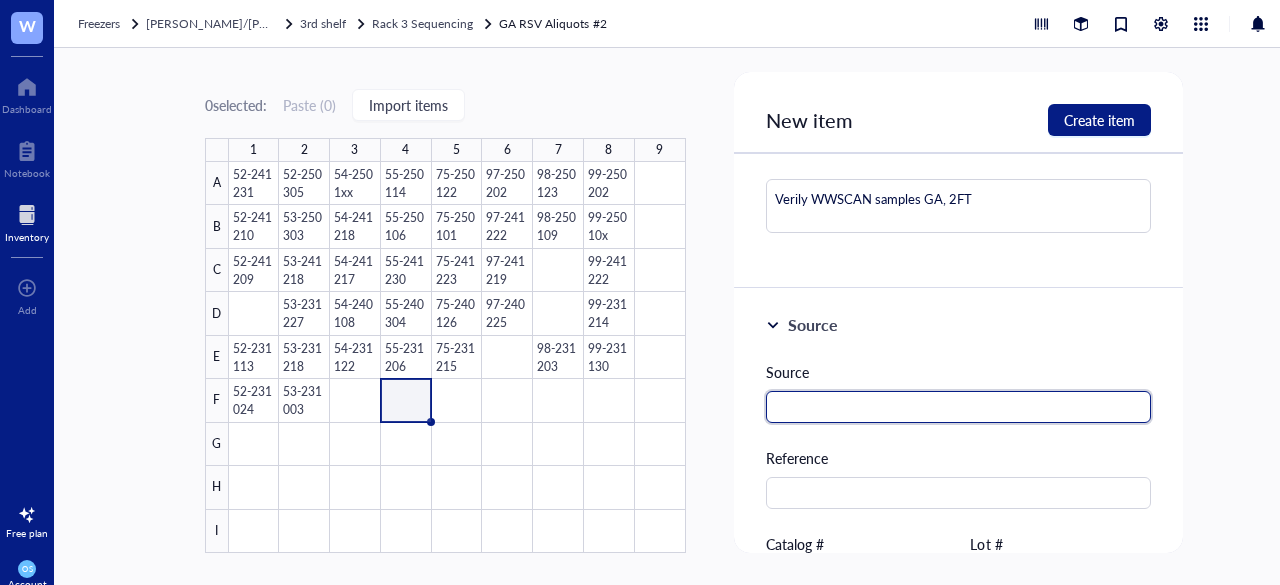 click at bounding box center [959, 407] 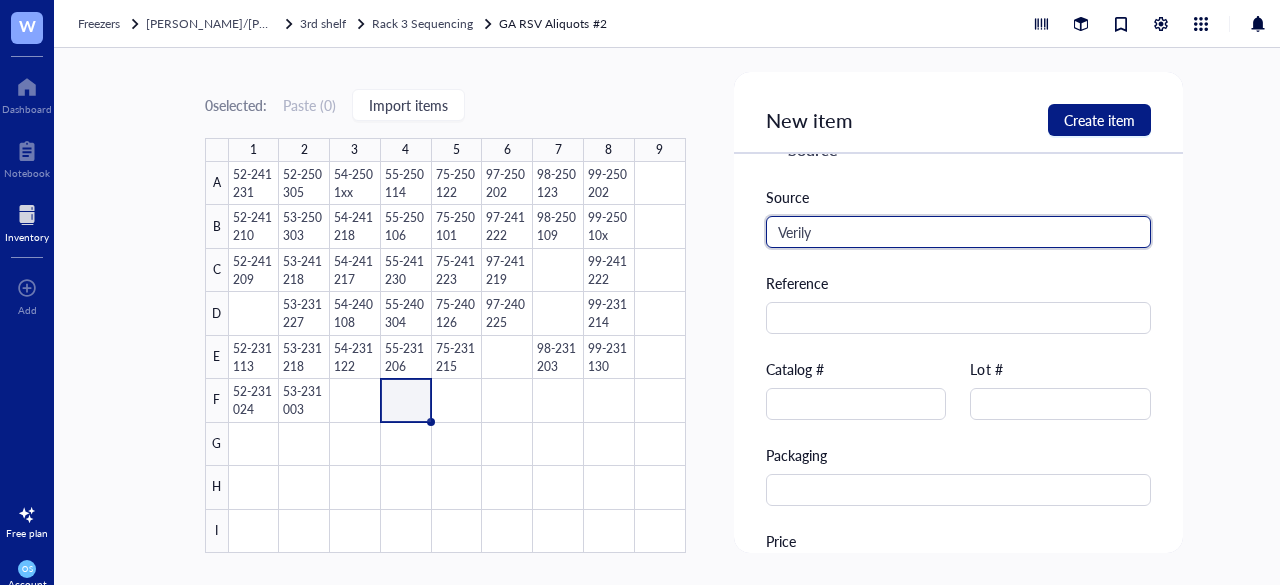 scroll, scrollTop: 573, scrollLeft: 0, axis: vertical 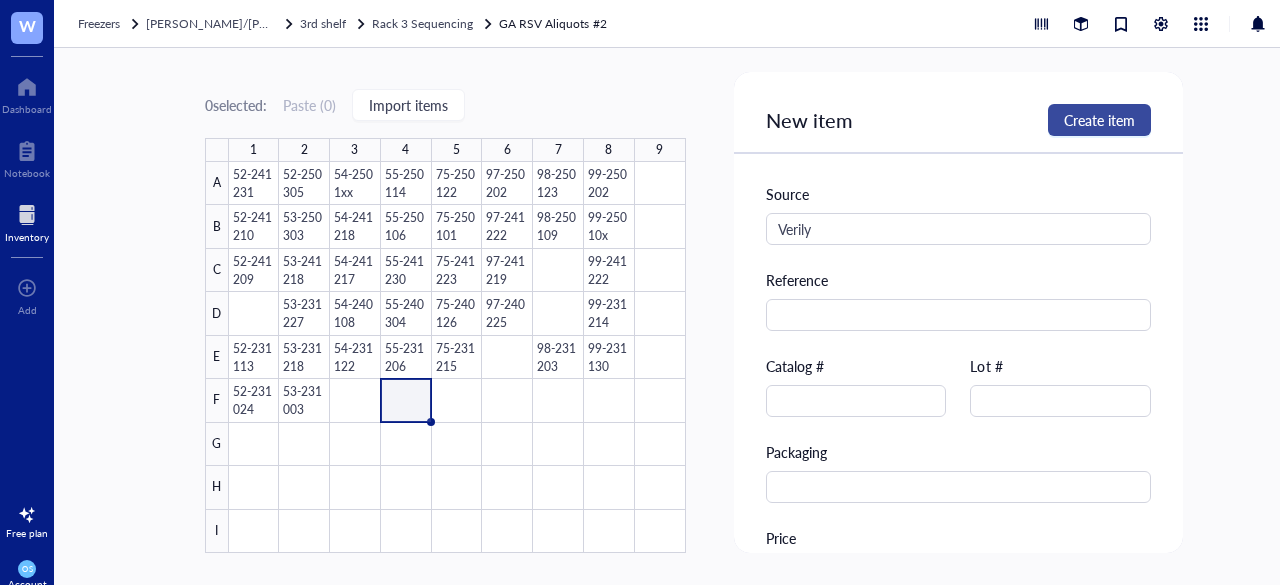 click on "Create item" at bounding box center (1099, 120) 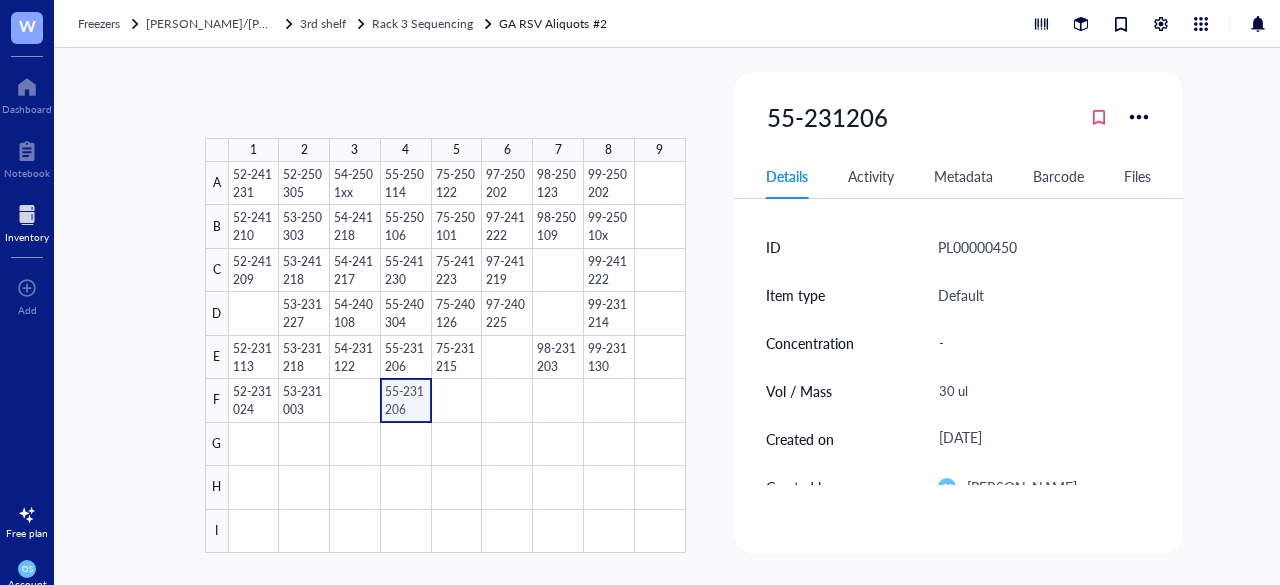 click at bounding box center [457, 357] 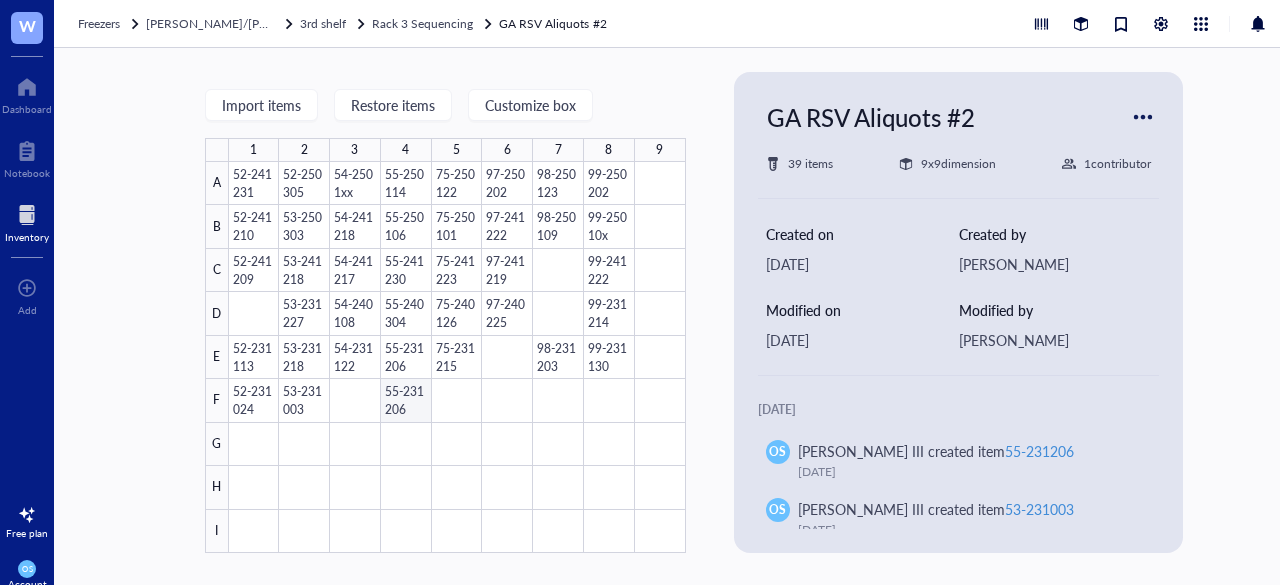 click at bounding box center [457, 357] 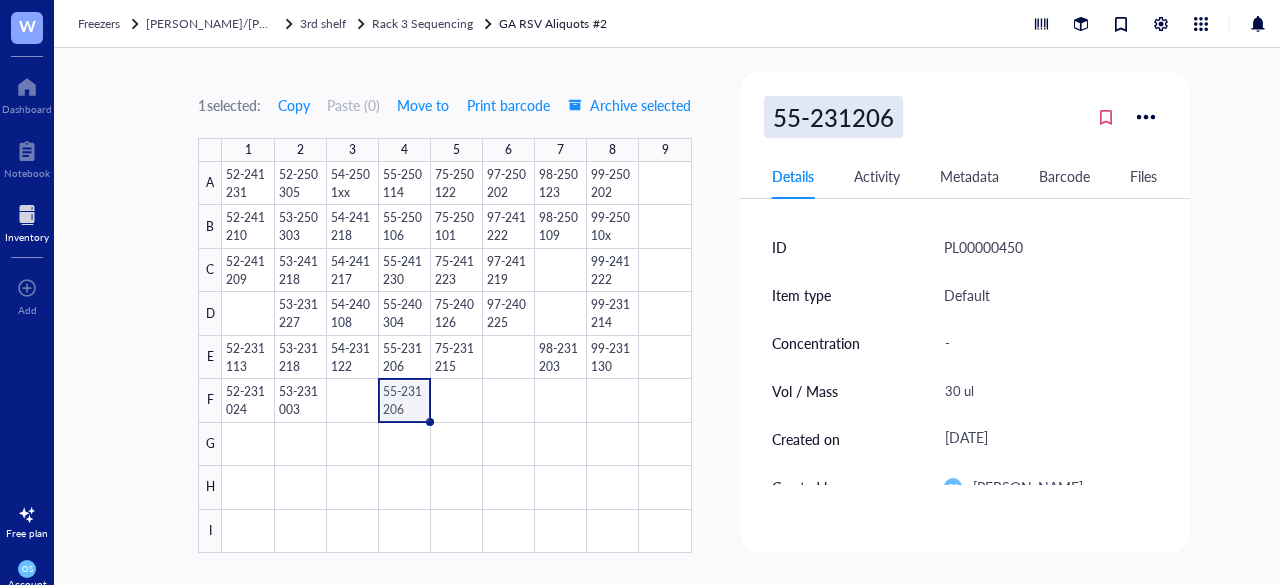 click on "55-231206" at bounding box center [833, 117] 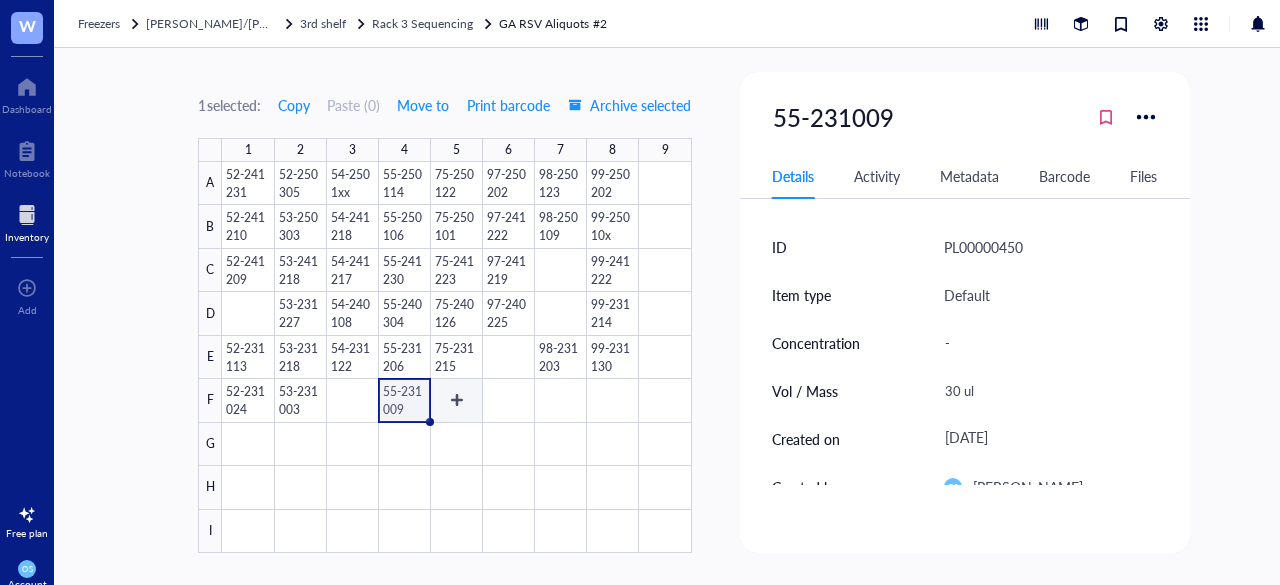 click at bounding box center [456, 357] 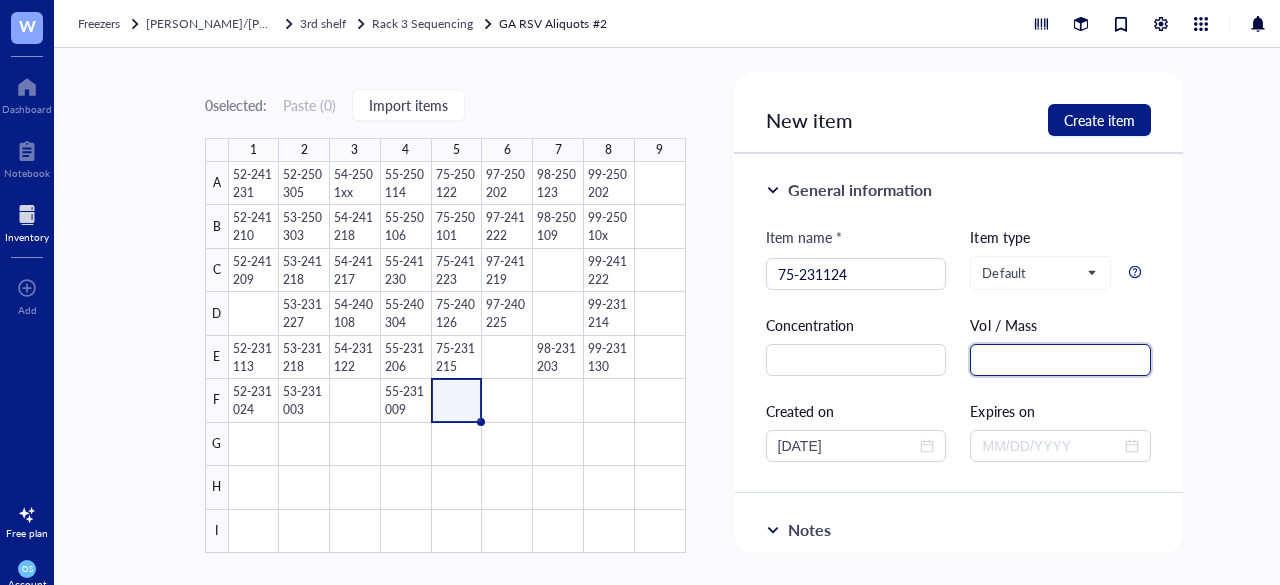 click at bounding box center (1060, 360) 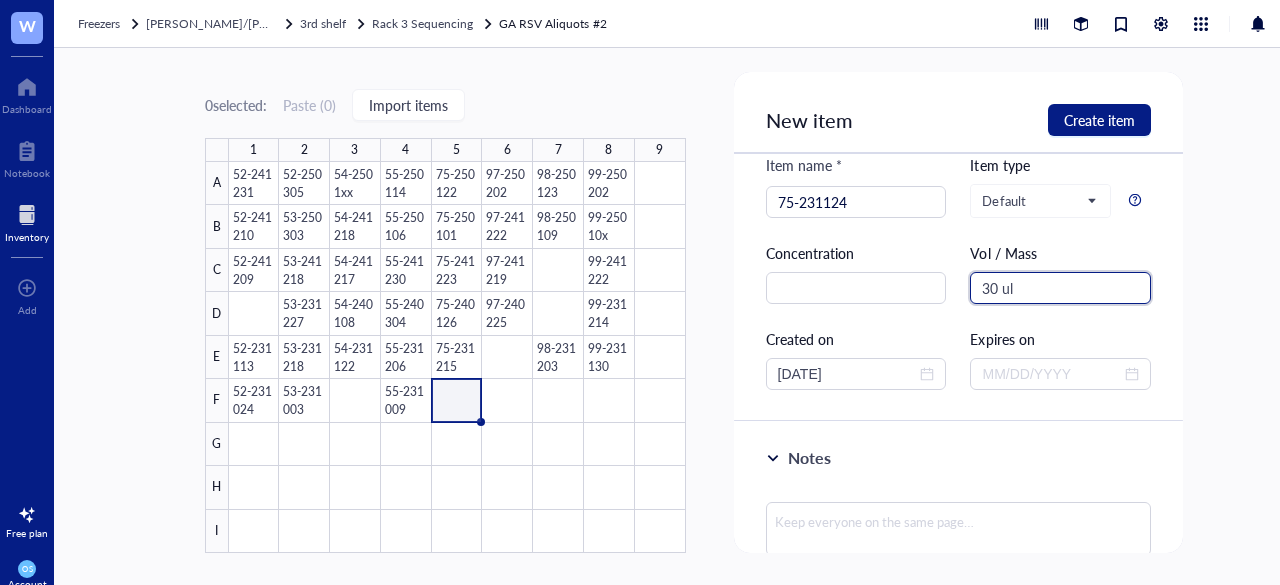 scroll, scrollTop: 136, scrollLeft: 0, axis: vertical 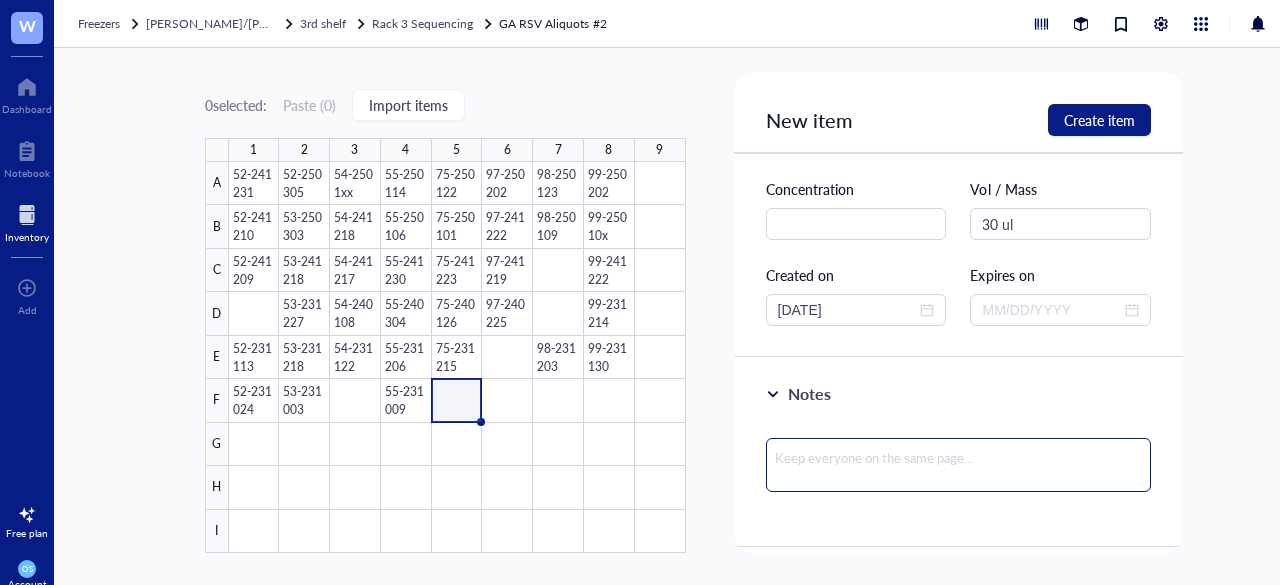 click at bounding box center [959, 465] 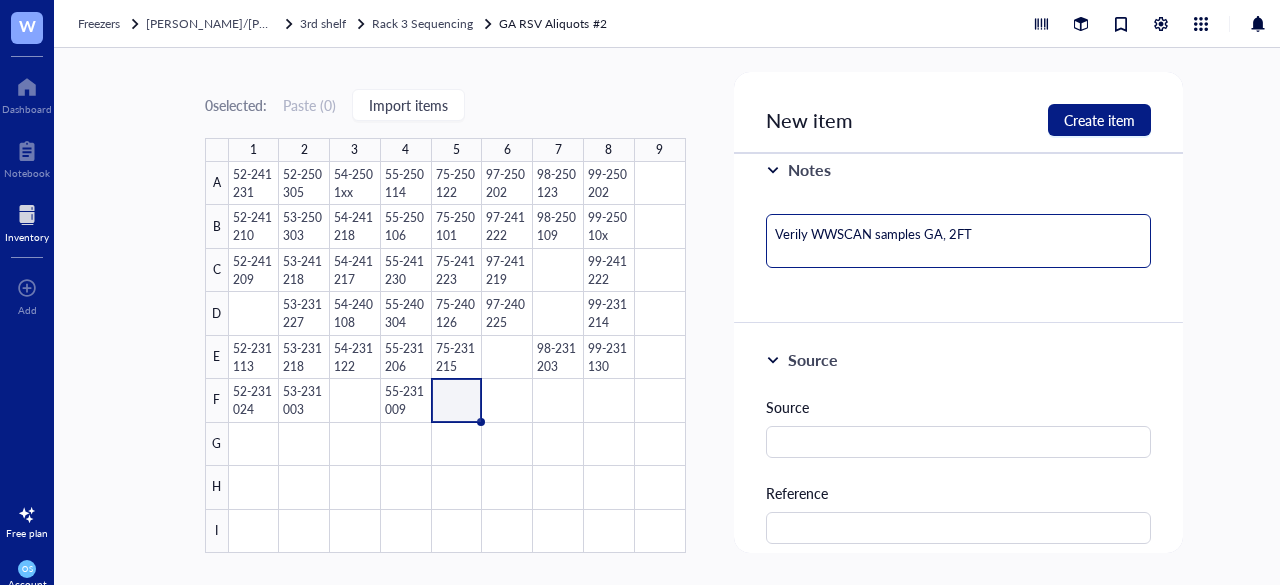scroll, scrollTop: 366, scrollLeft: 0, axis: vertical 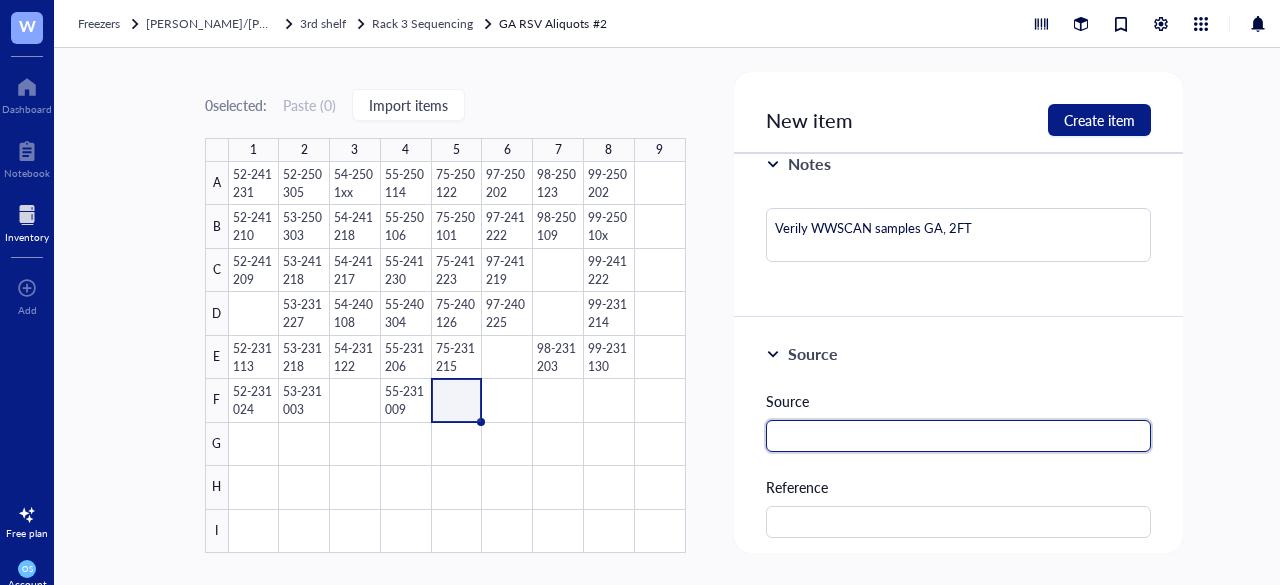 click at bounding box center (959, 436) 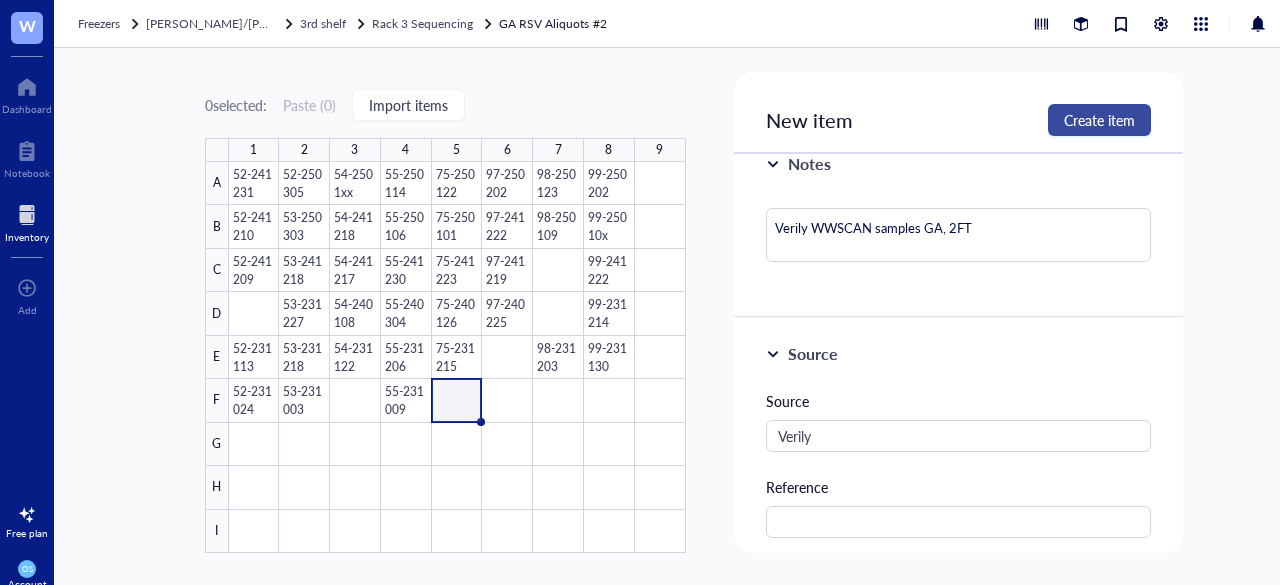 click on "Create item" at bounding box center [1099, 120] 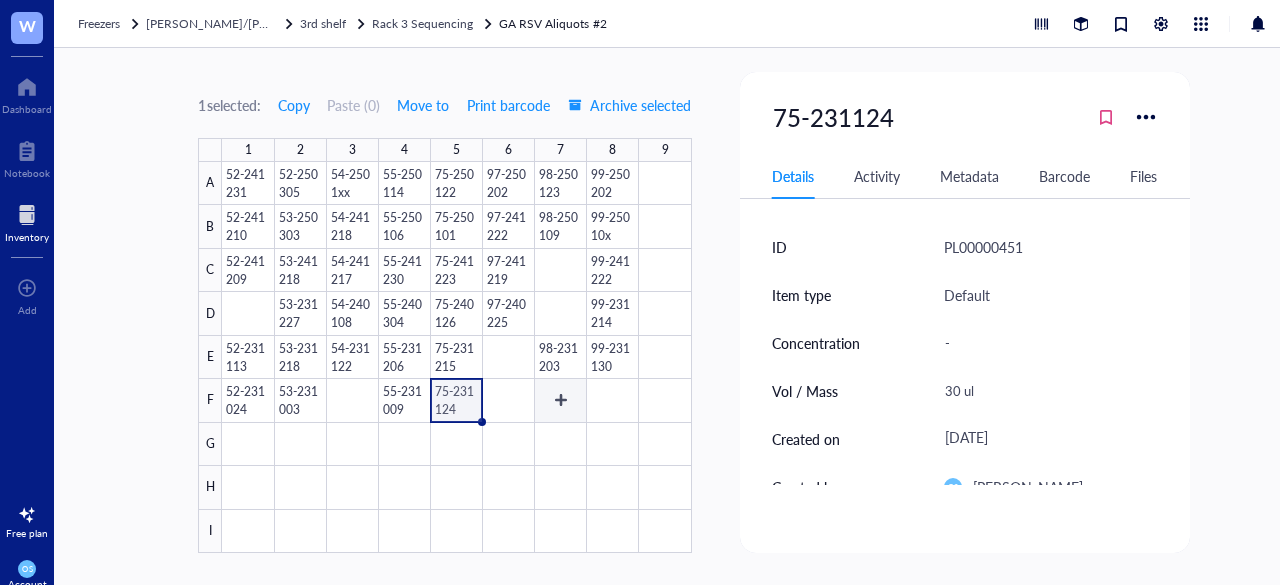 click at bounding box center (456, 357) 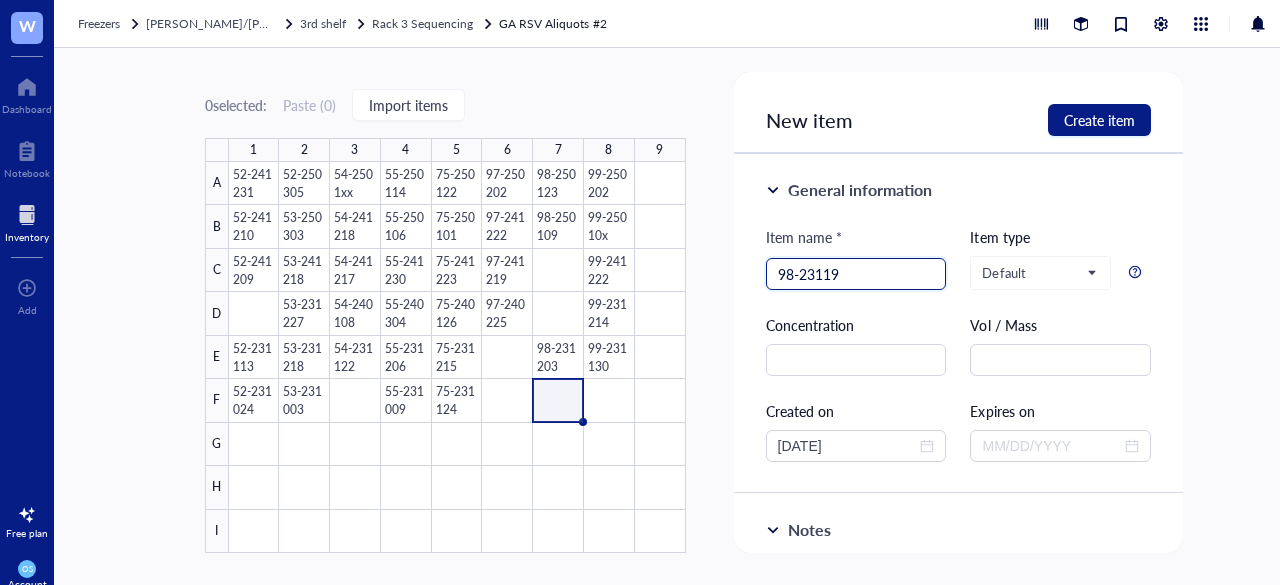 click on "98-23119" at bounding box center (856, 274) 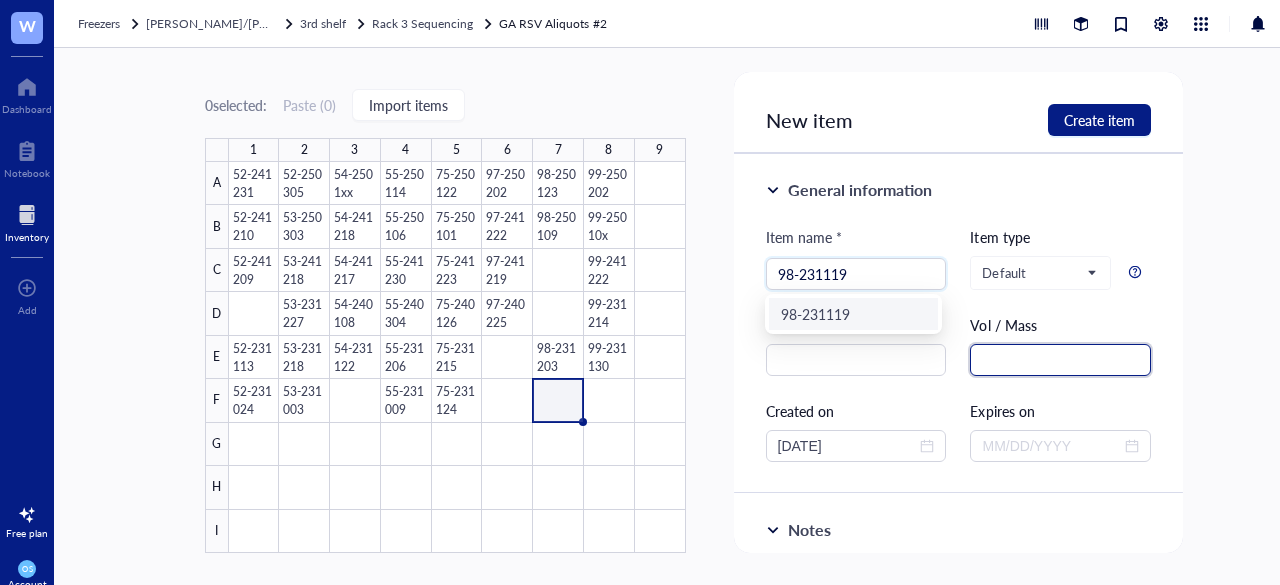 click at bounding box center [1060, 360] 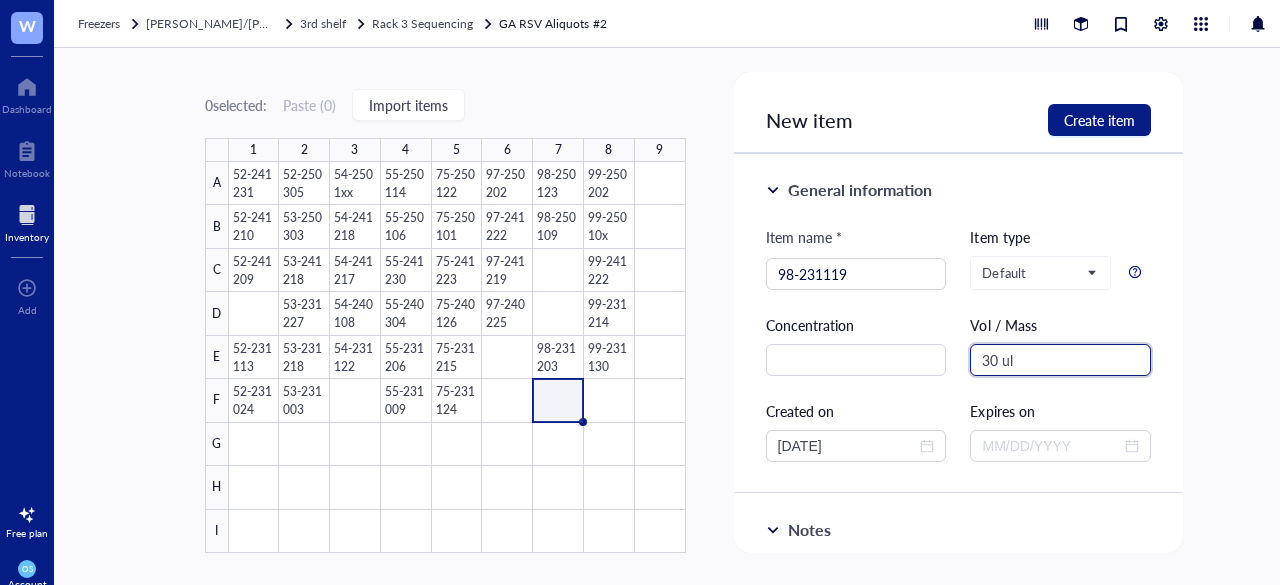scroll, scrollTop: 70, scrollLeft: 0, axis: vertical 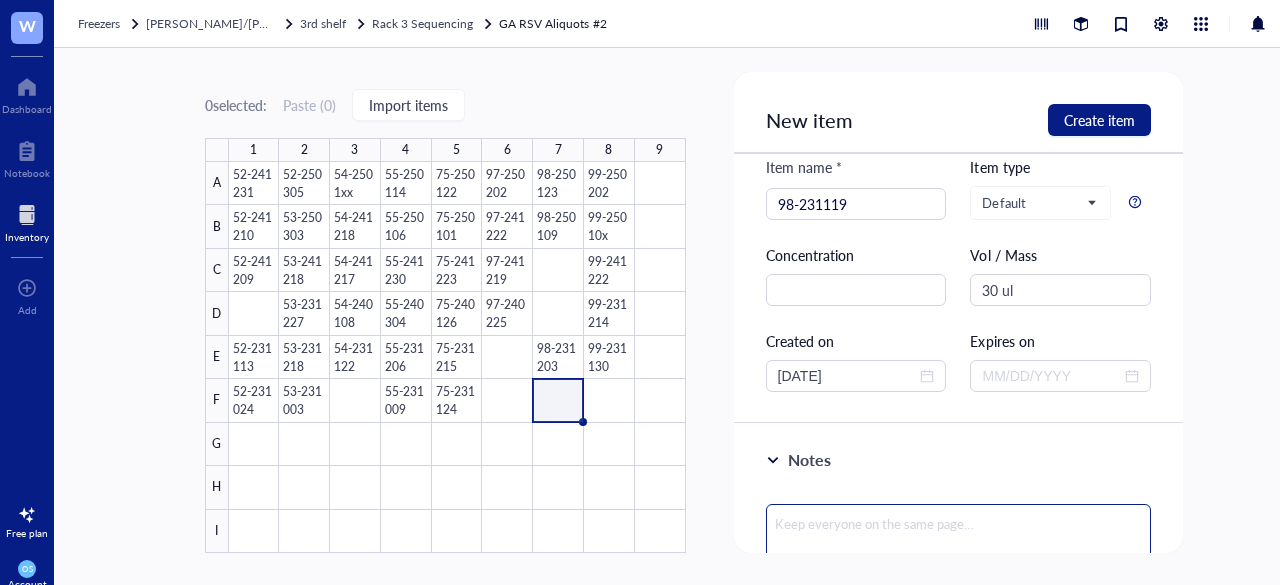 click at bounding box center (959, 531) 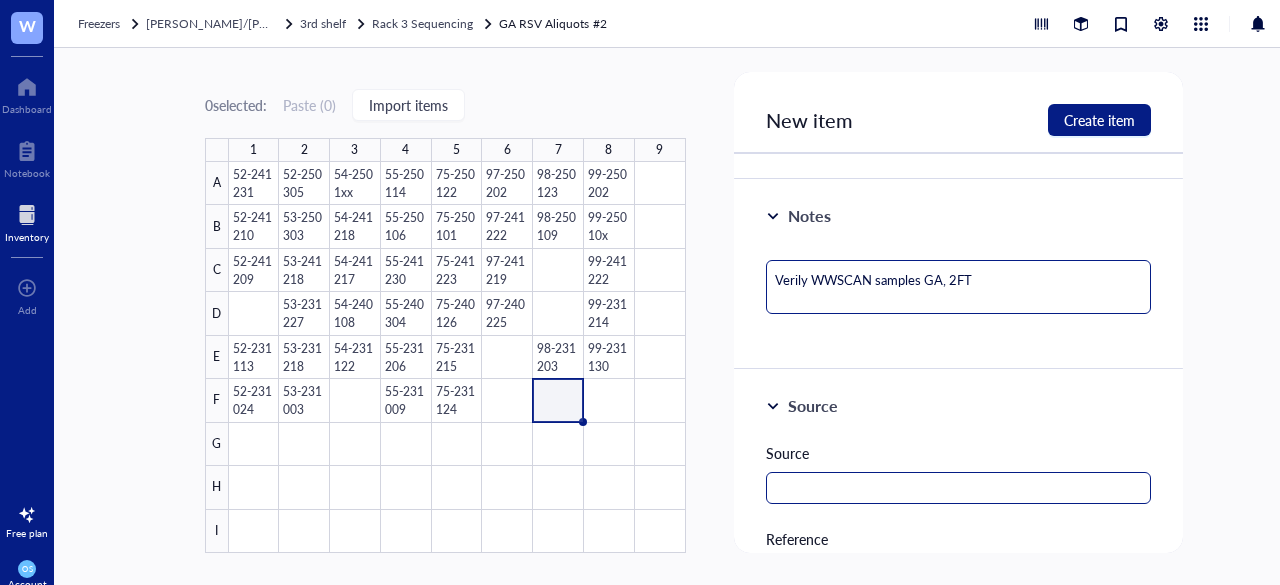 scroll, scrollTop: 315, scrollLeft: 0, axis: vertical 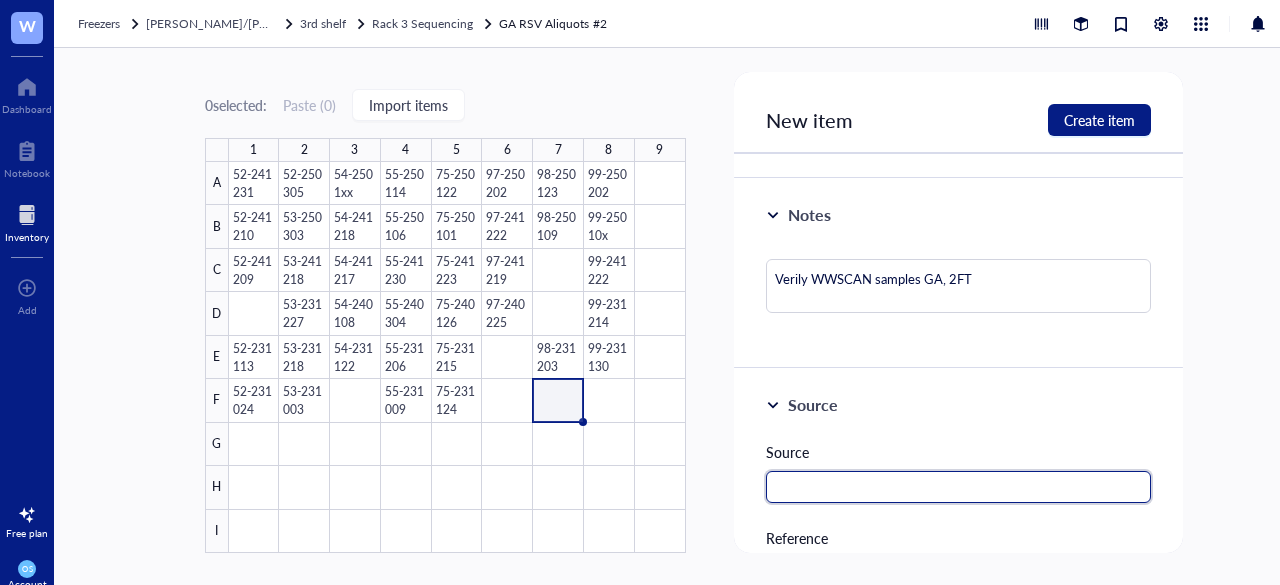 click at bounding box center [959, 487] 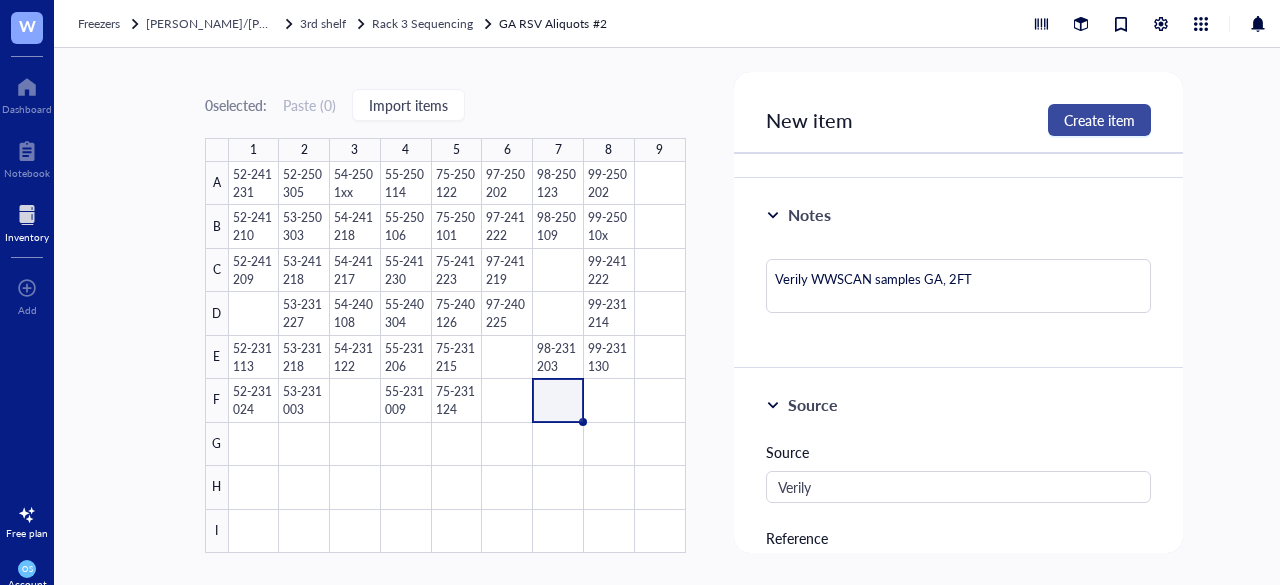 click on "Create item" at bounding box center (1099, 120) 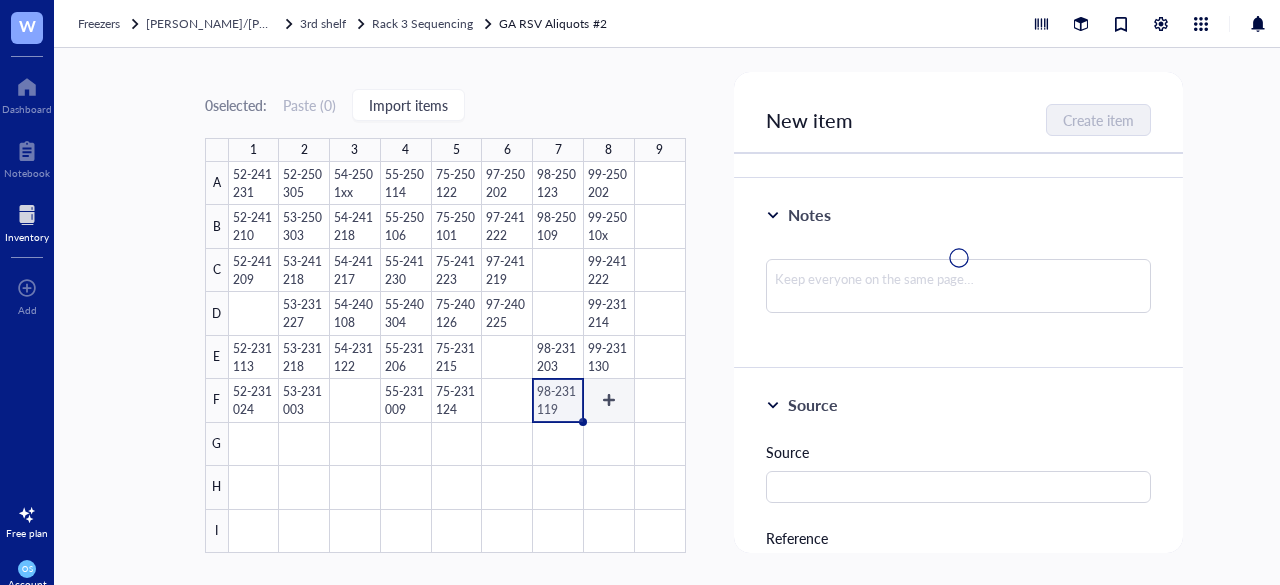 click at bounding box center (457, 357) 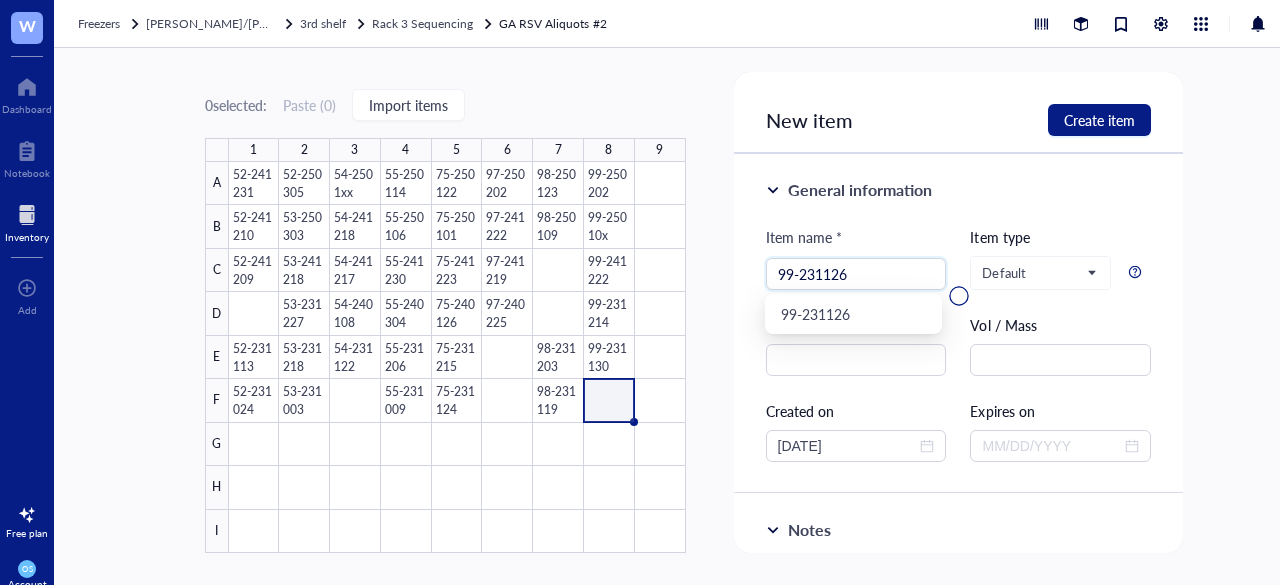 click at bounding box center (959, 296) 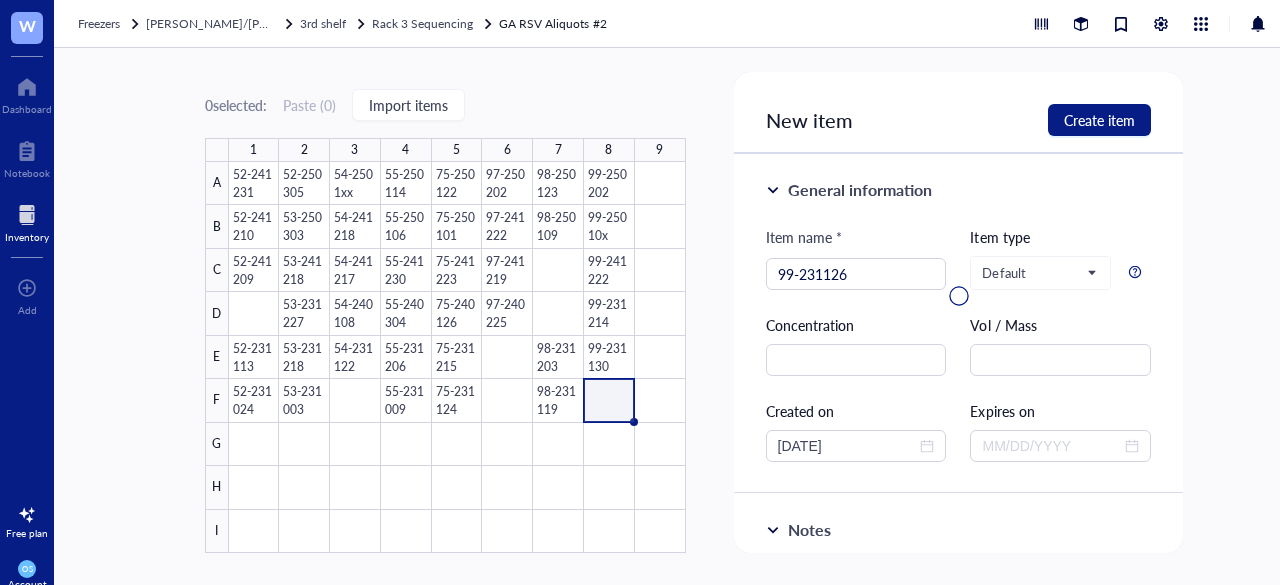 click at bounding box center [959, 296] 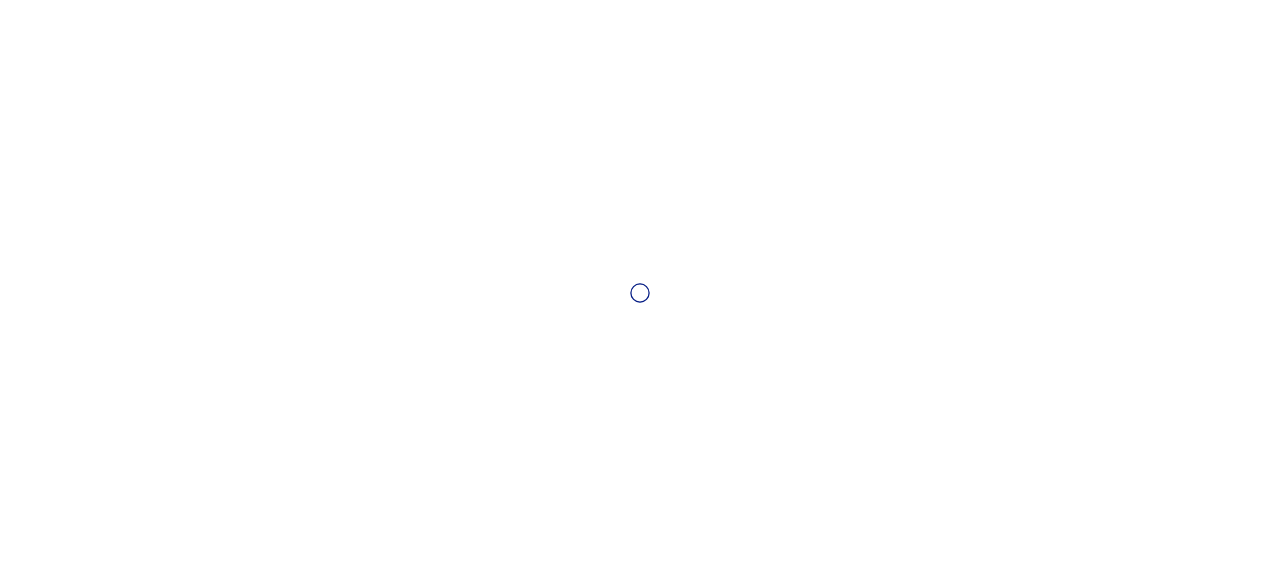 scroll, scrollTop: 0, scrollLeft: 0, axis: both 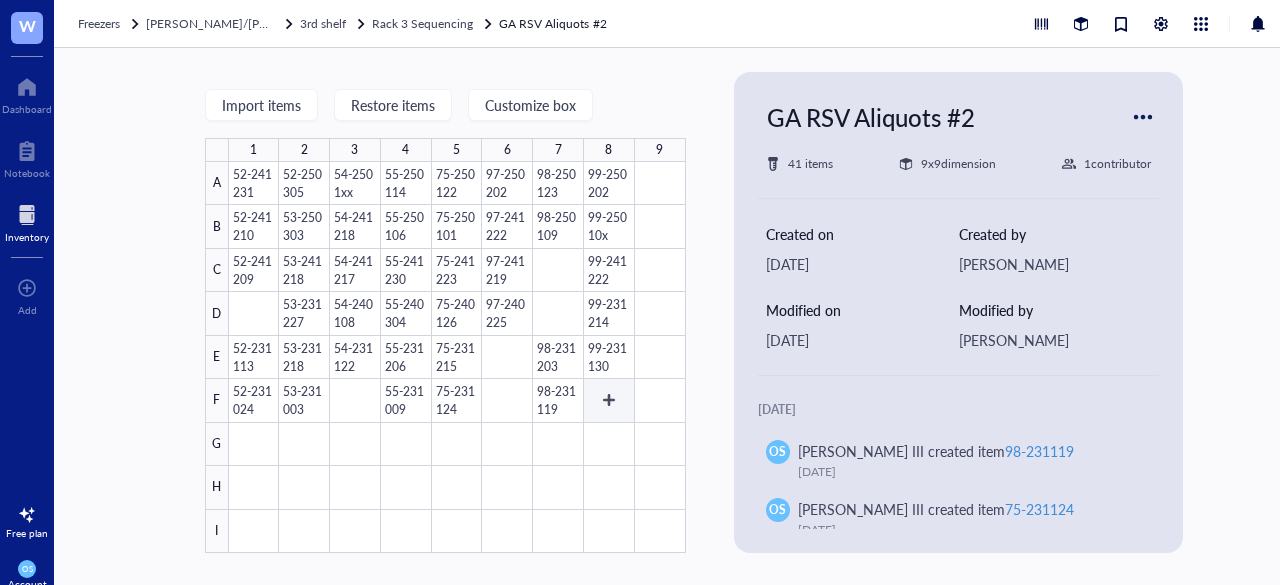 click at bounding box center [457, 357] 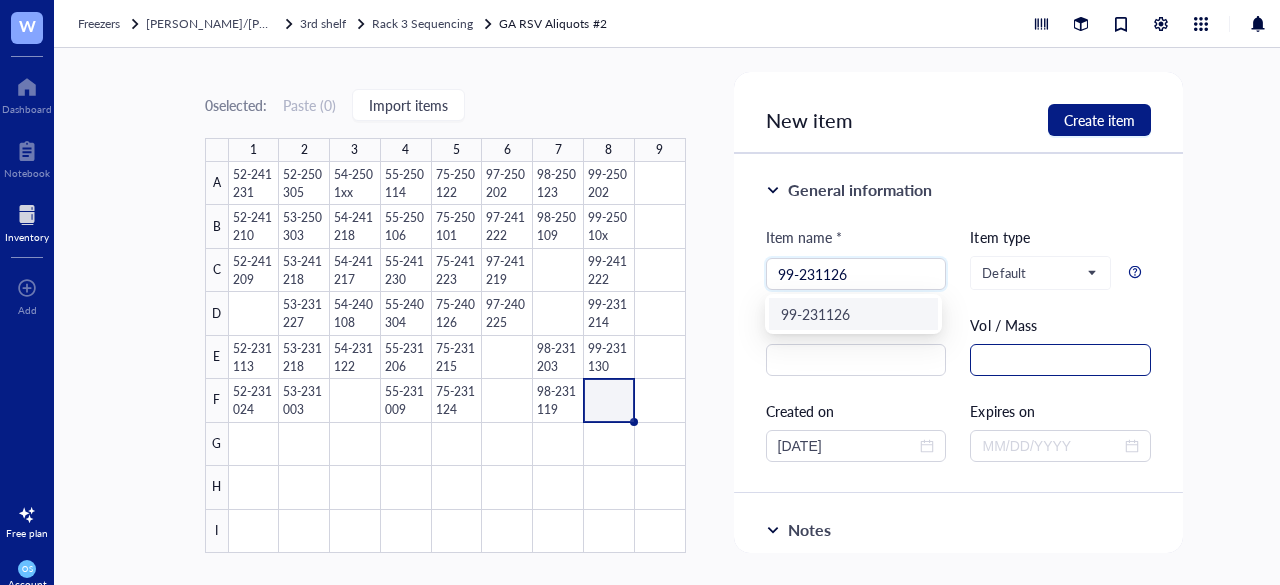 type on "99-231126" 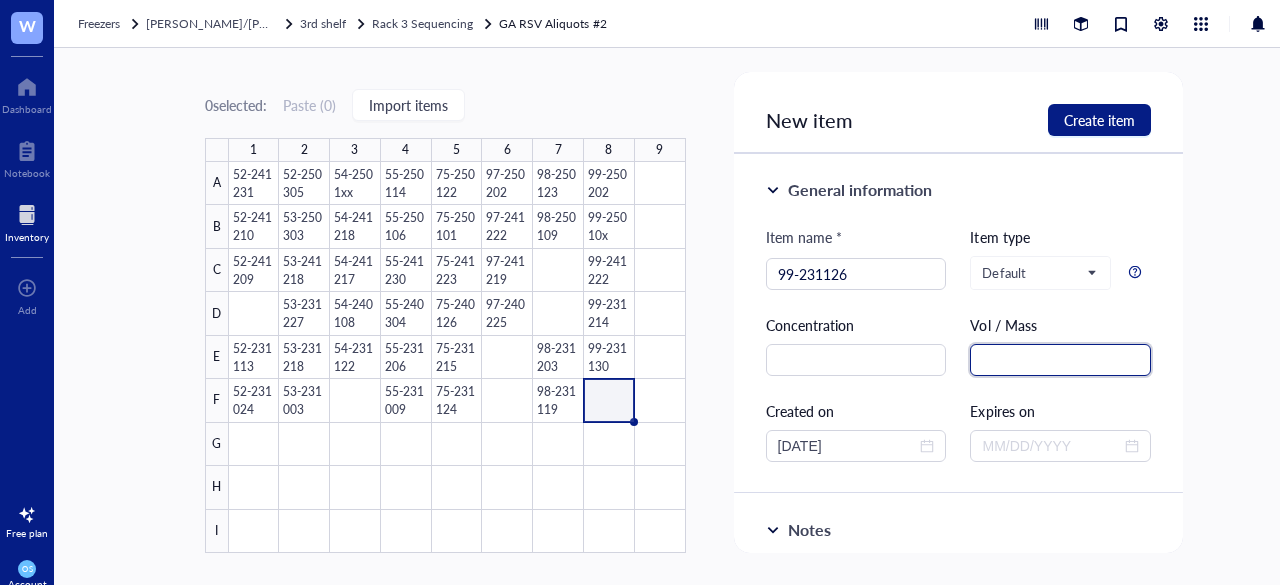click at bounding box center [1060, 360] 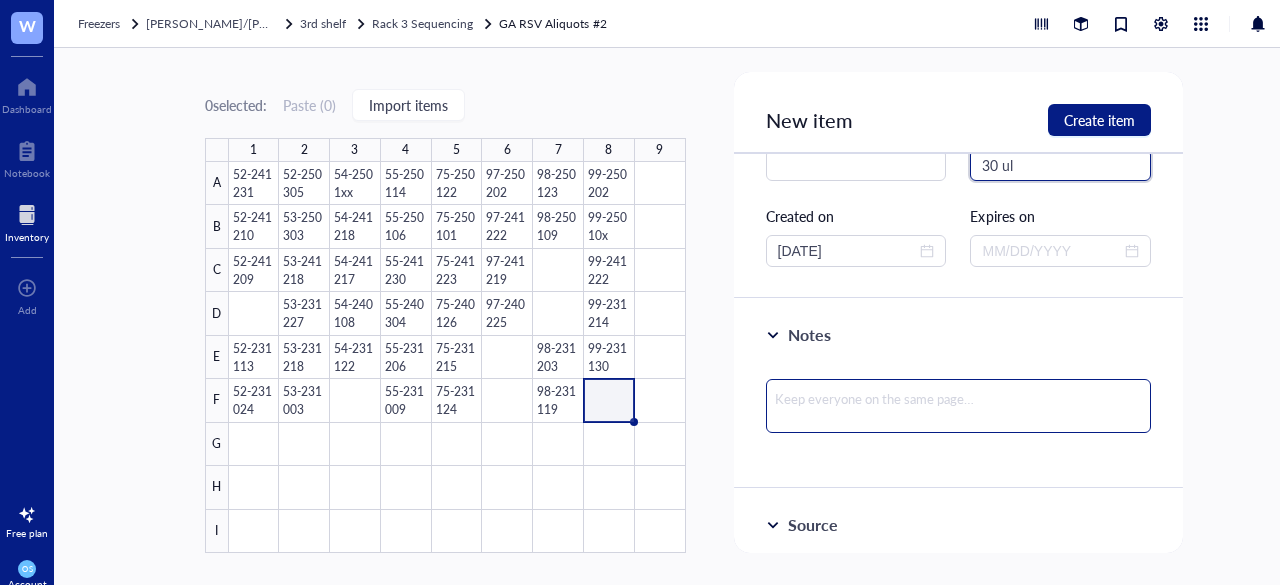 scroll, scrollTop: 196, scrollLeft: 0, axis: vertical 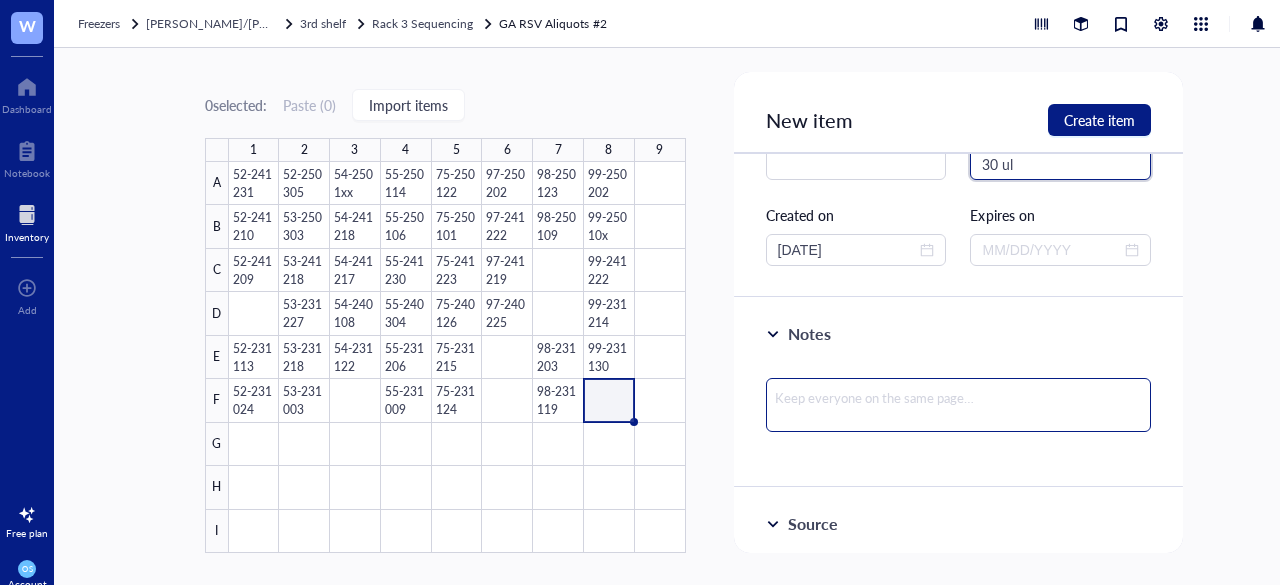 type on "30 ul" 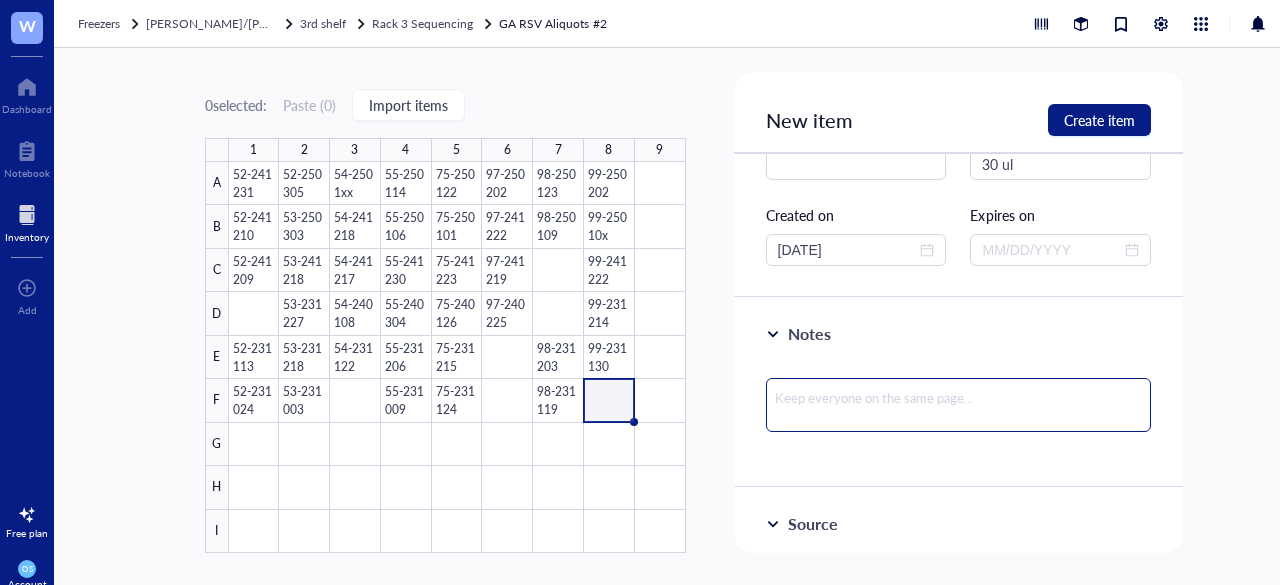 click at bounding box center (959, 405) 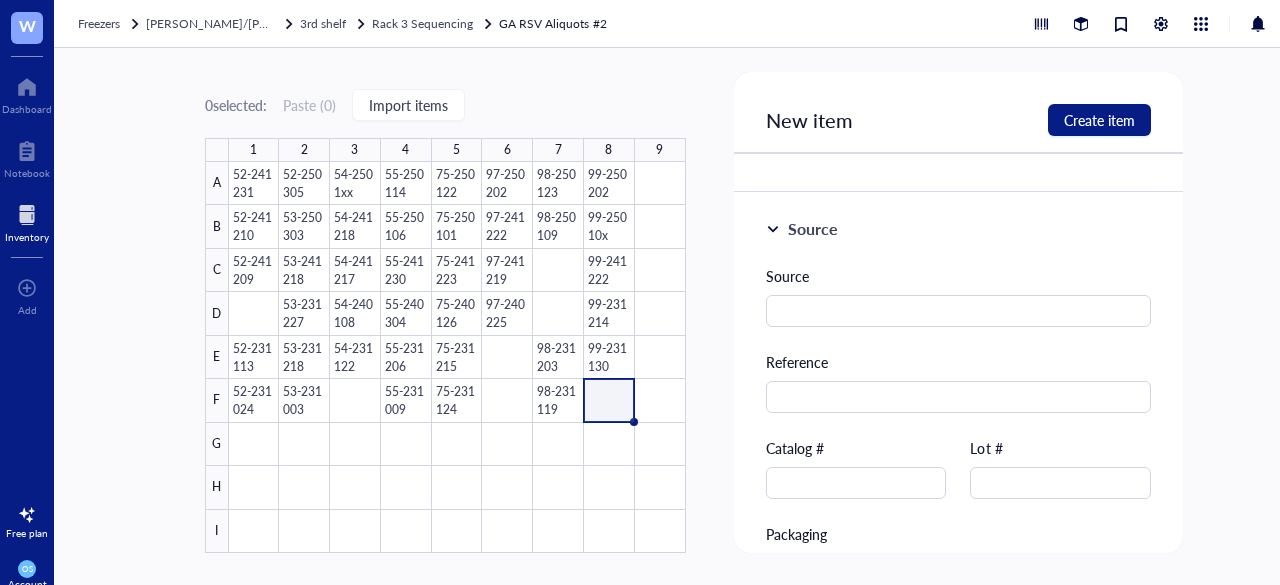 scroll, scrollTop: 495, scrollLeft: 0, axis: vertical 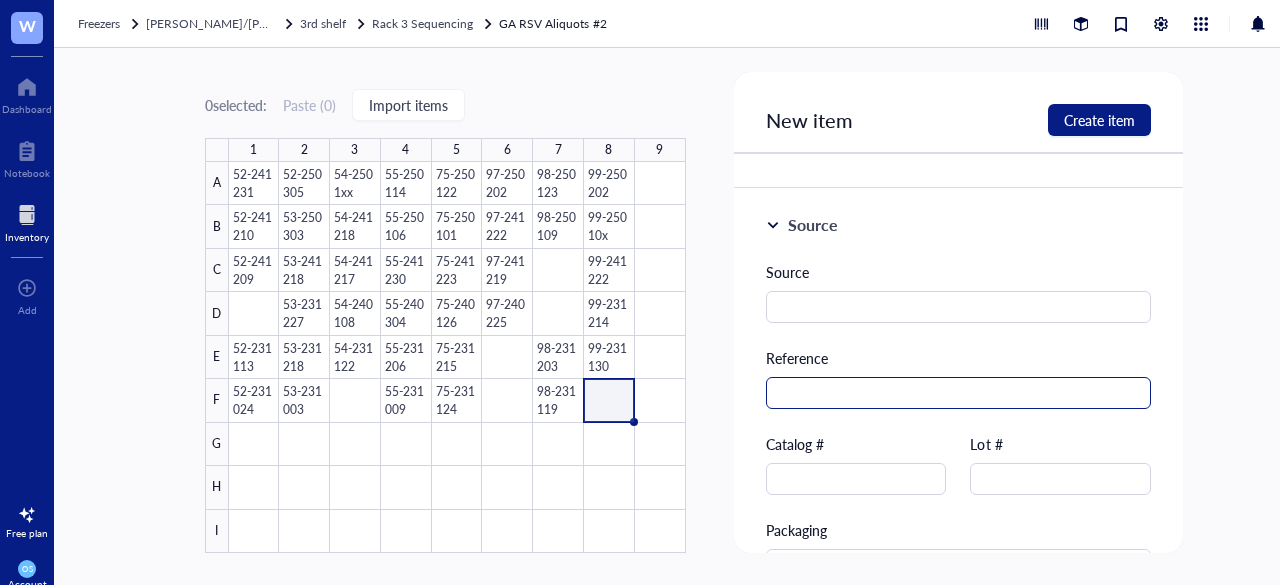 type on "Verily WWSCAN samples GA, 2FT" 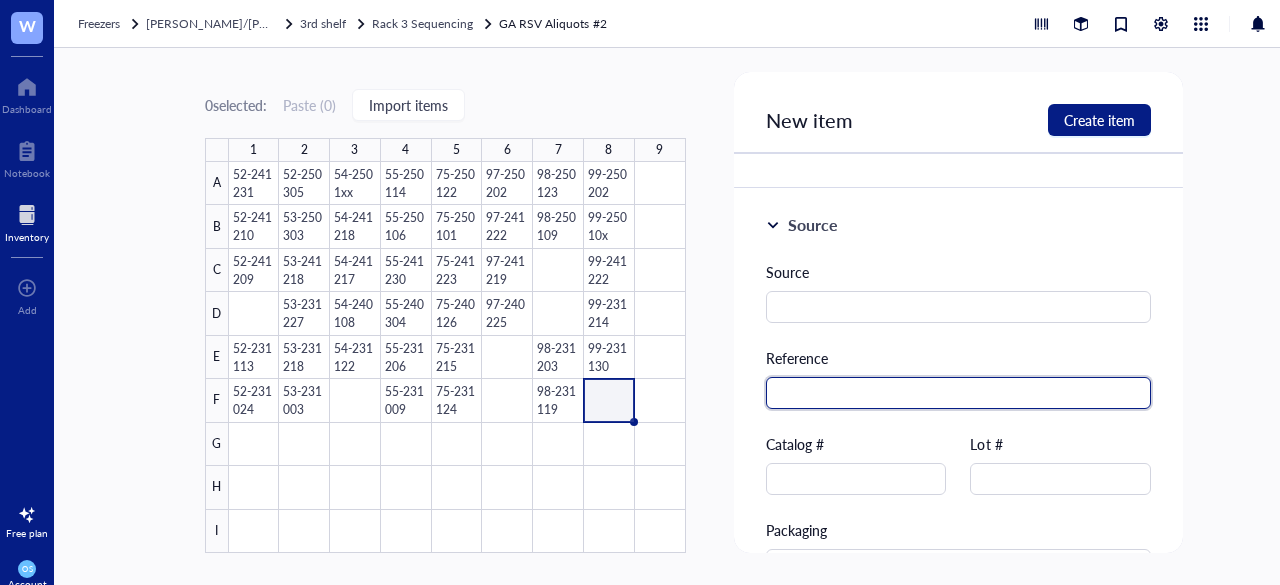 click at bounding box center (959, 393) 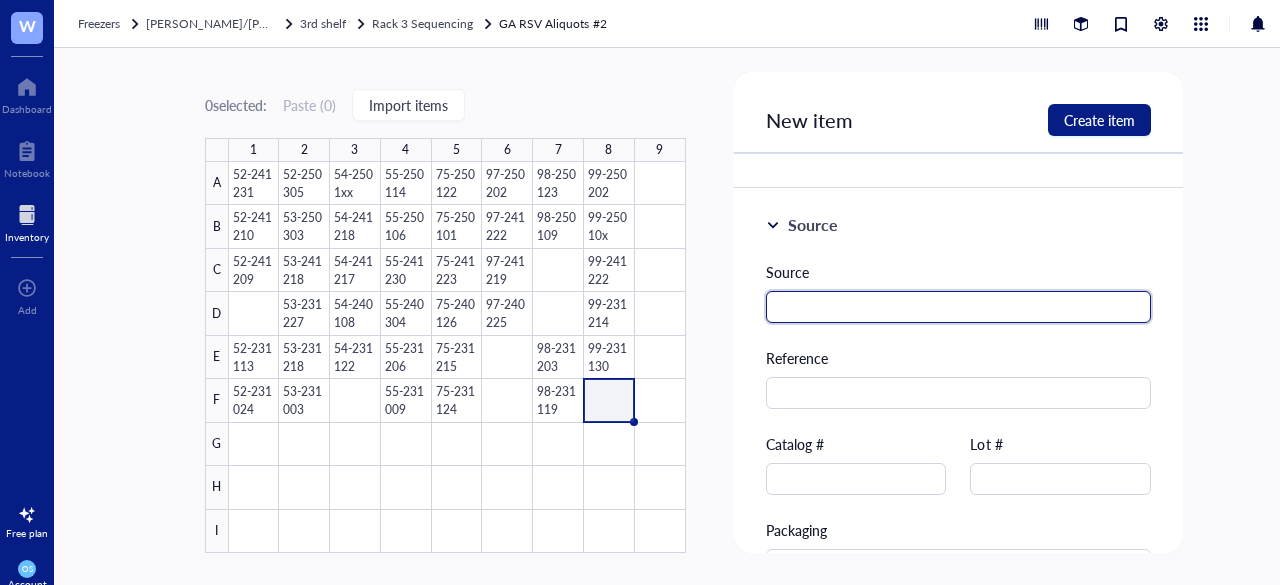 click at bounding box center [959, 307] 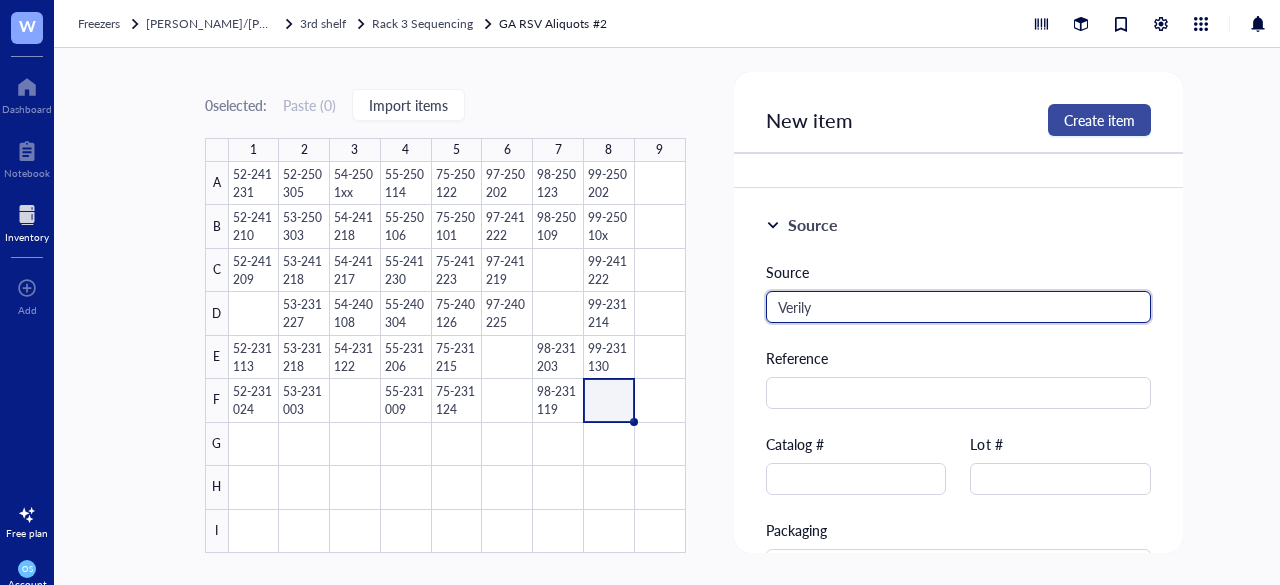 type on "Verily" 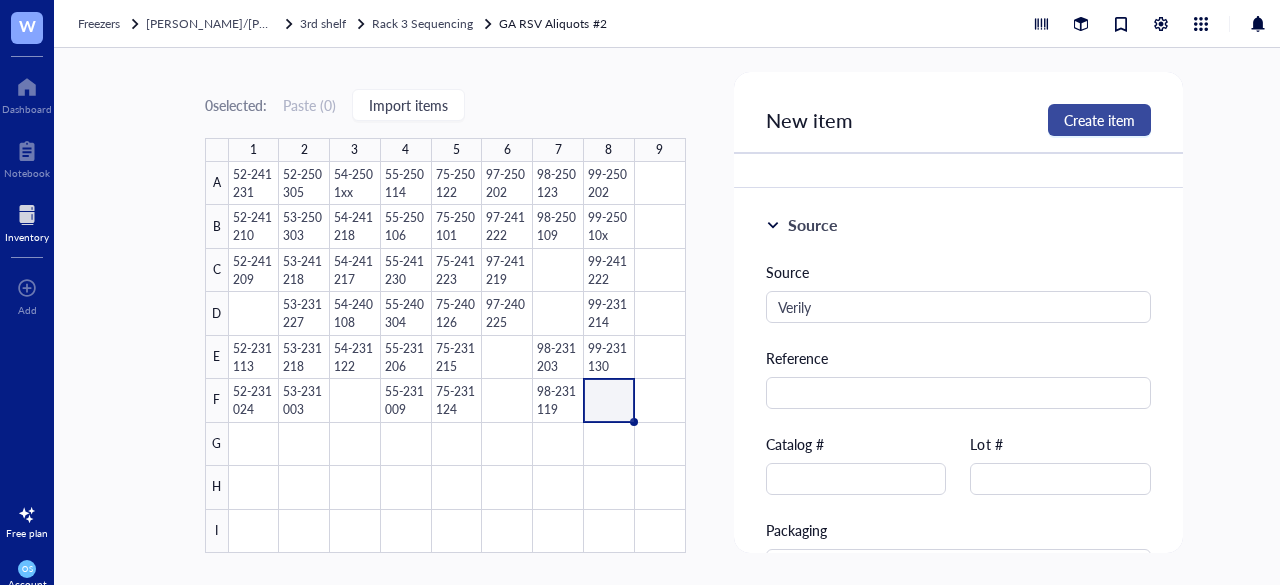 click on "Create item" at bounding box center (1099, 120) 